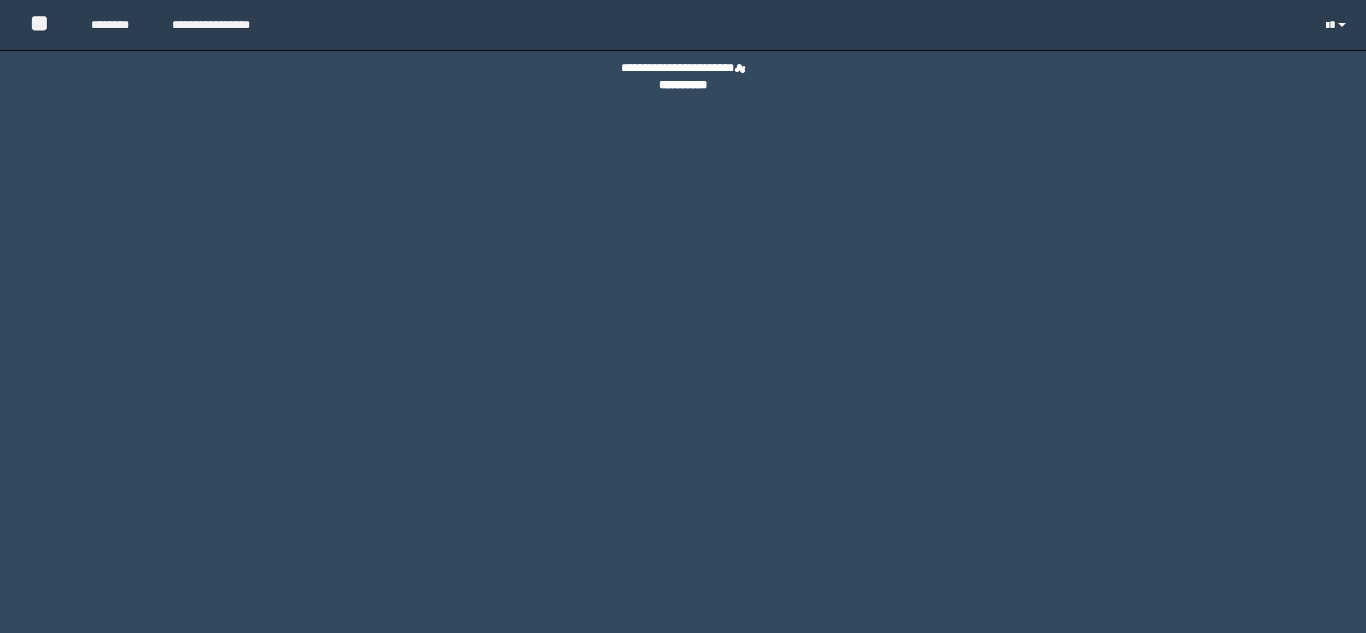 scroll, scrollTop: 0, scrollLeft: 0, axis: both 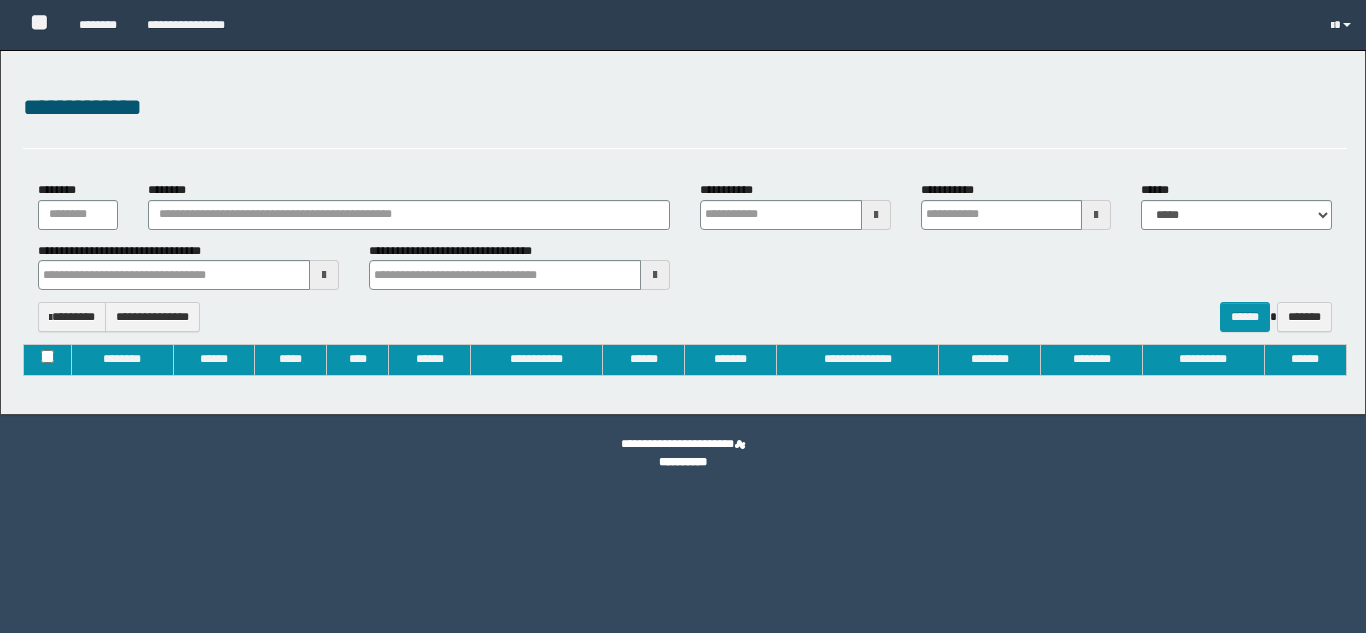 type on "**********" 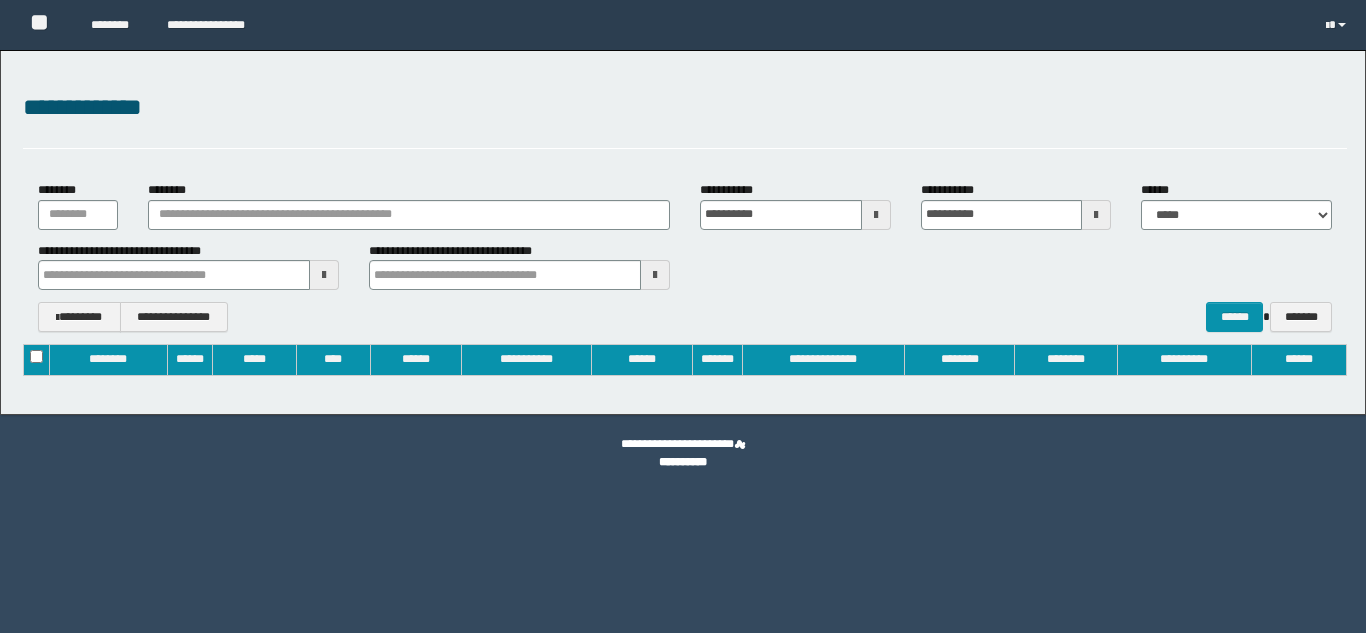 scroll, scrollTop: 0, scrollLeft: 0, axis: both 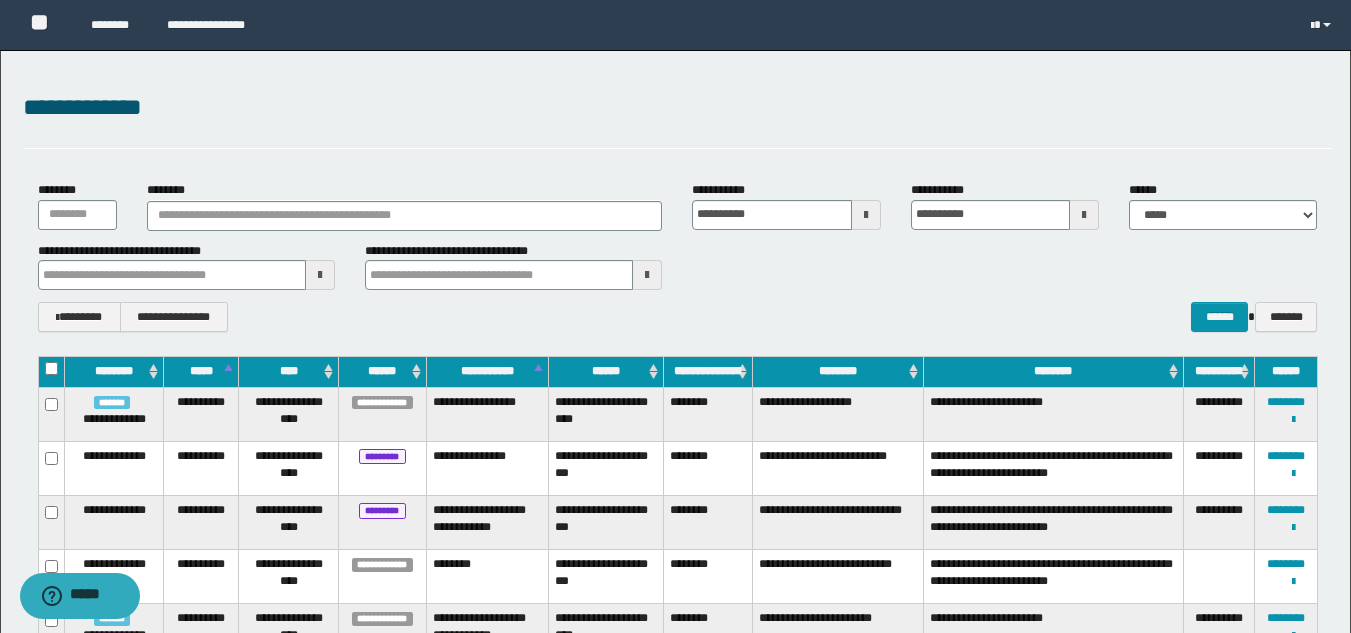 click at bounding box center (866, 215) 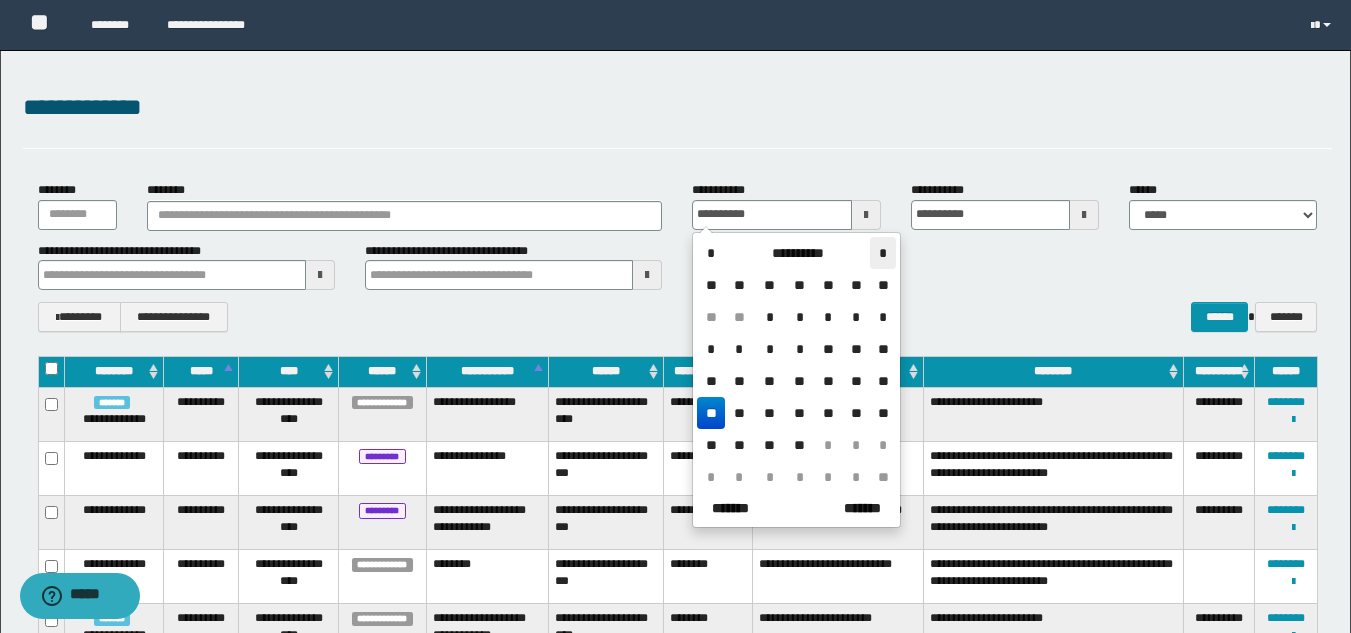 click on "*" at bounding box center [883, 253] 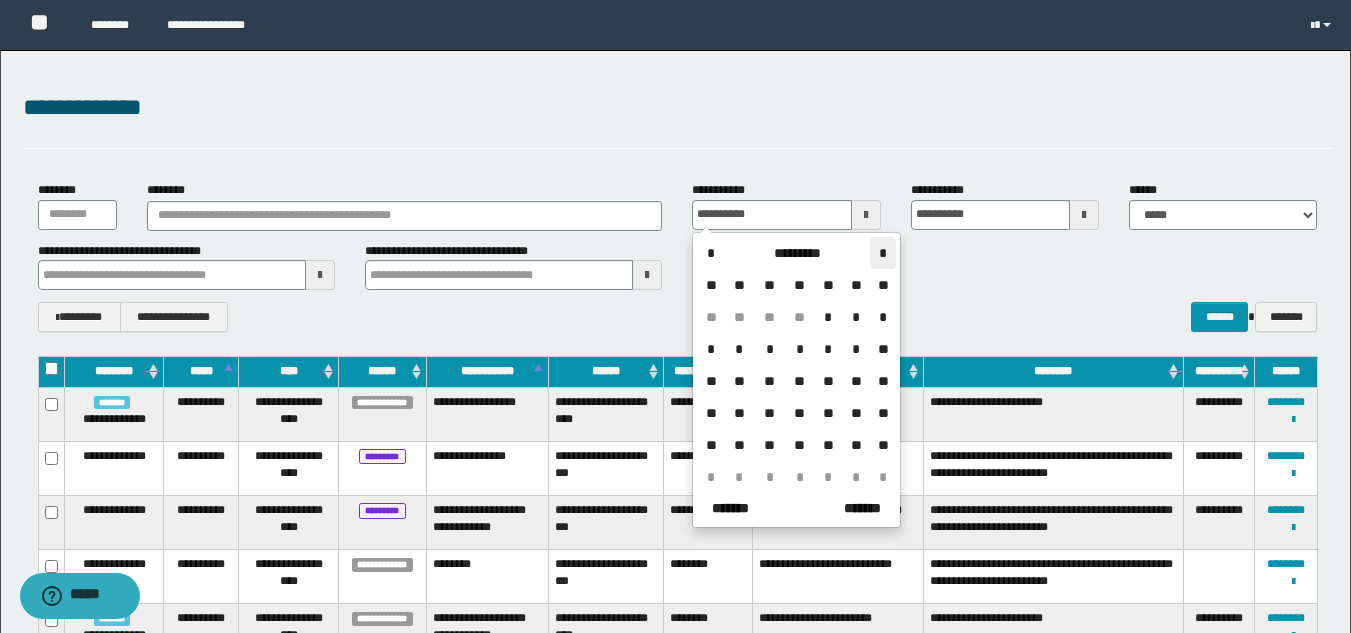 click on "*" at bounding box center [883, 253] 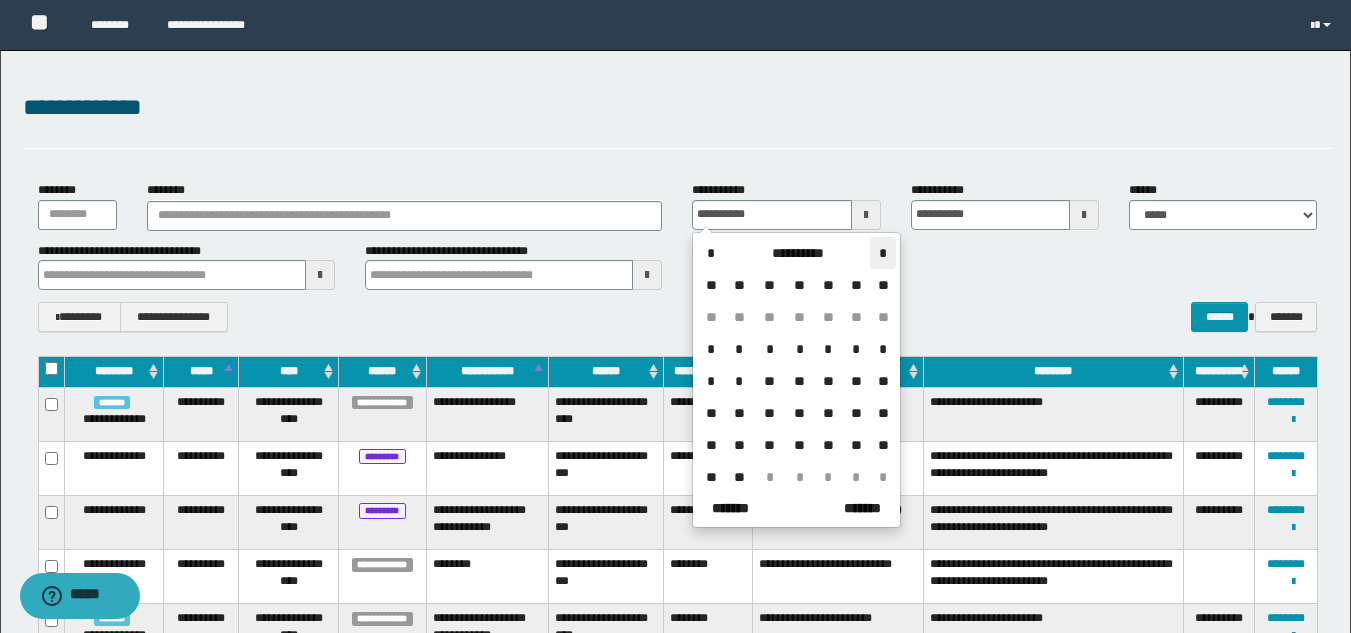 click on "*" at bounding box center [883, 253] 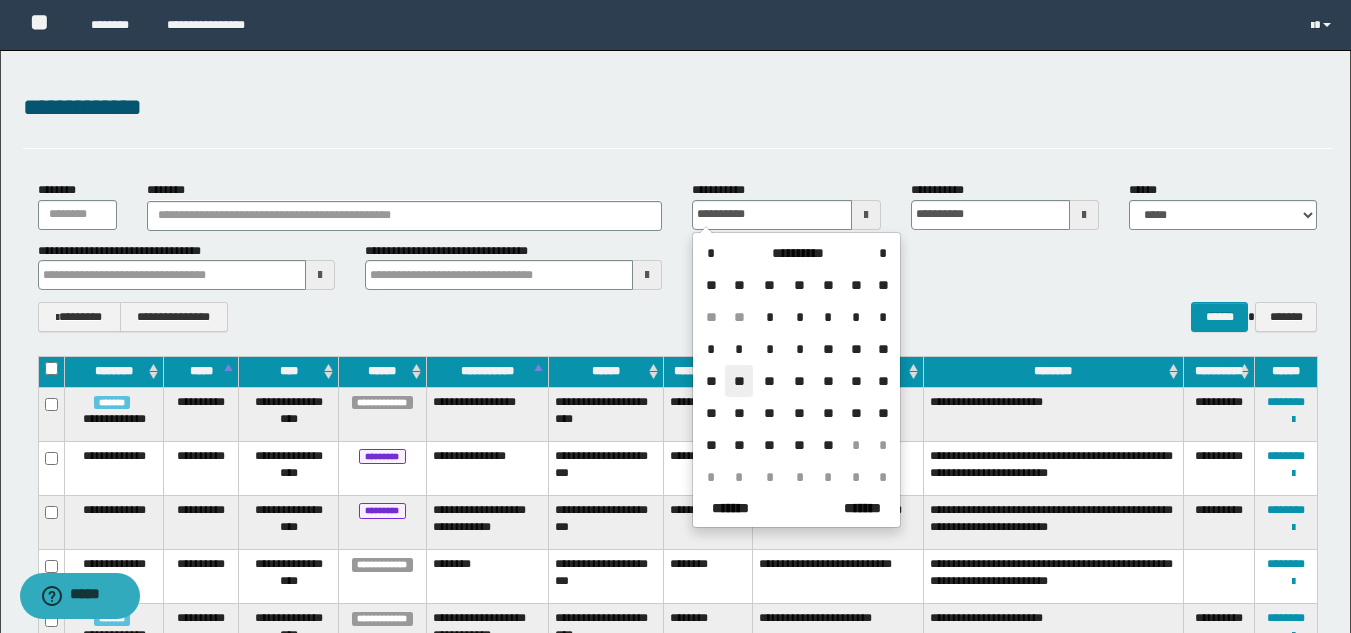click on "**" at bounding box center (739, 381) 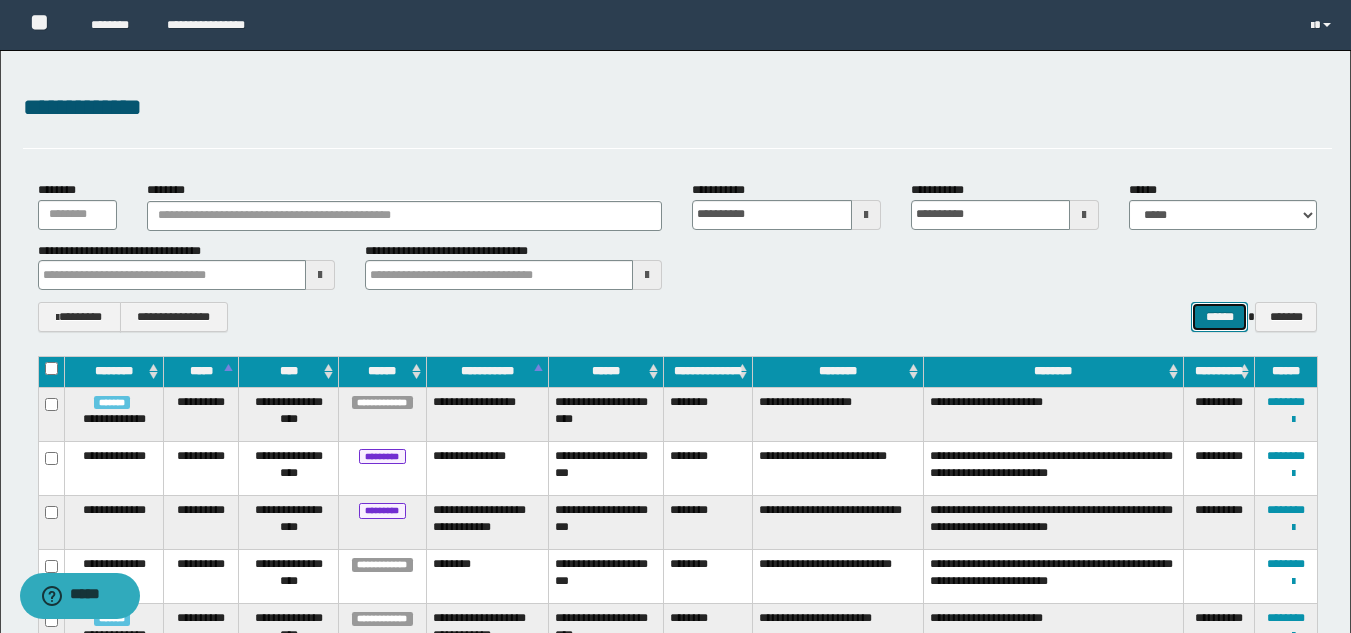 click on "******" at bounding box center [1219, 317] 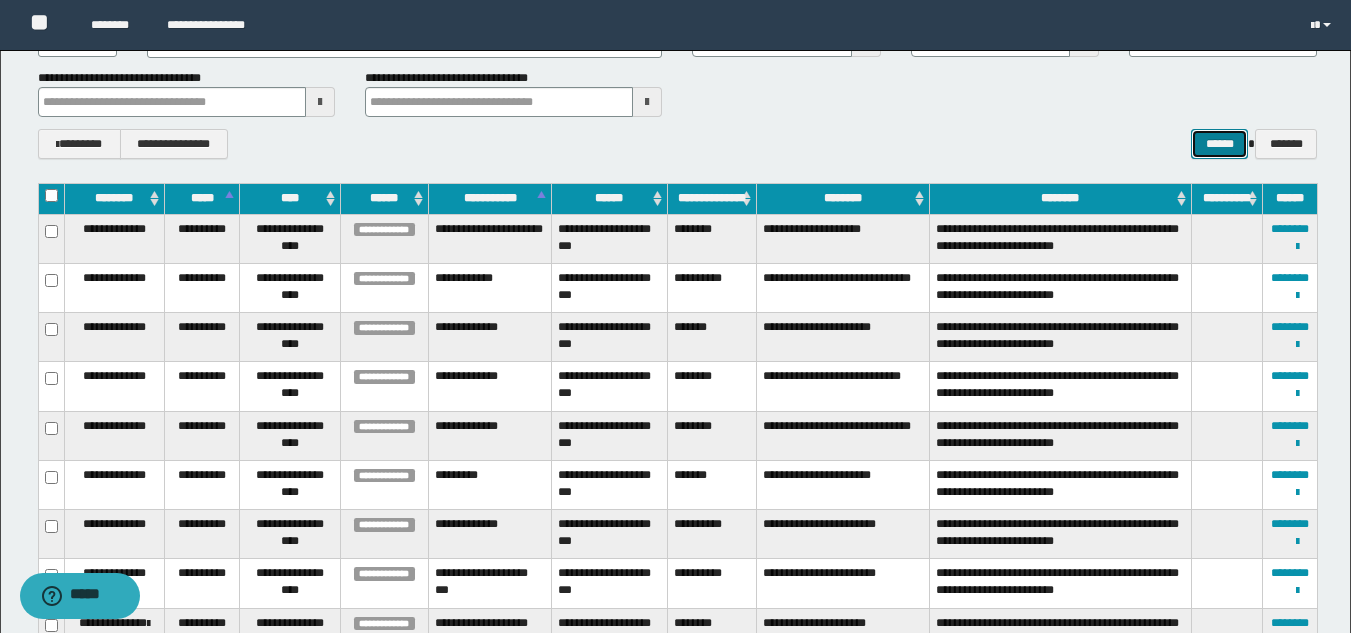 scroll, scrollTop: 208, scrollLeft: 0, axis: vertical 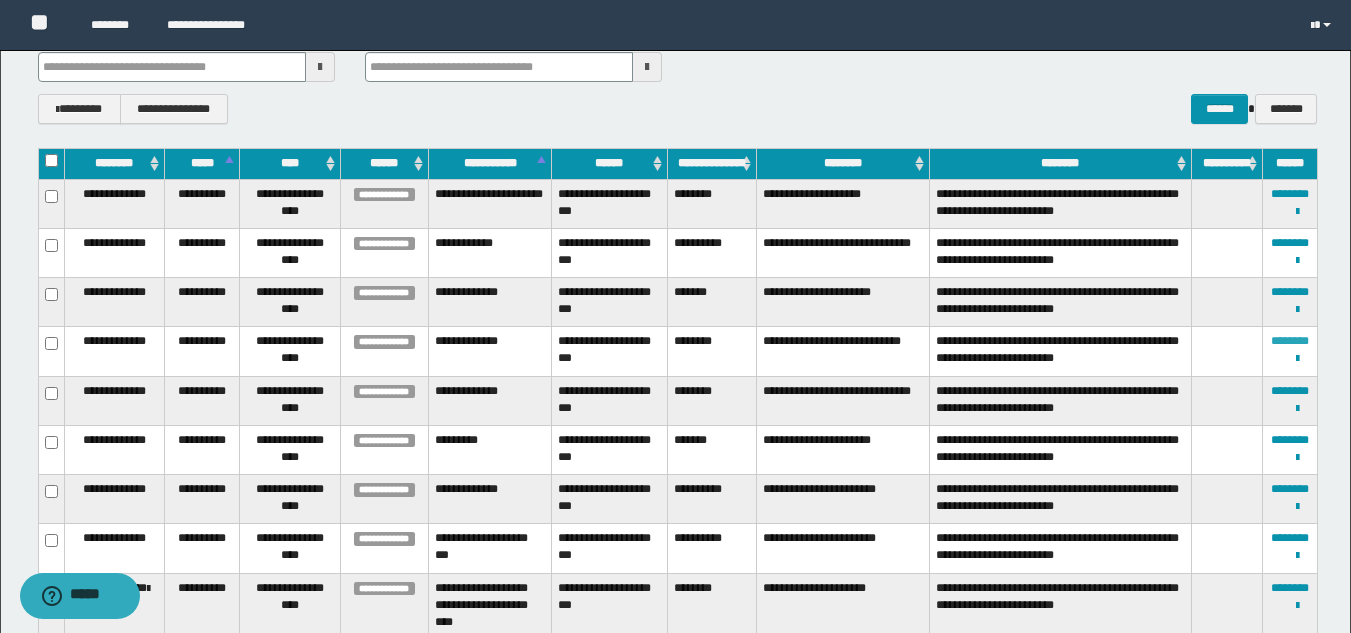 click on "********" at bounding box center (1290, 341) 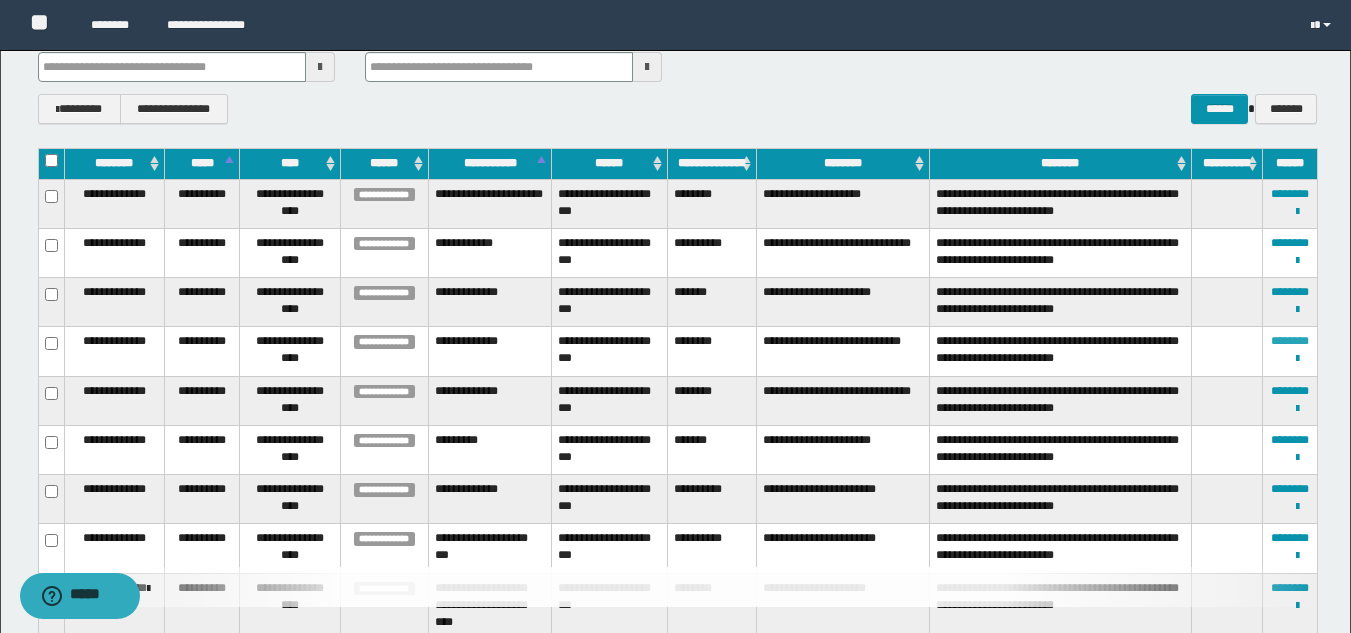 type 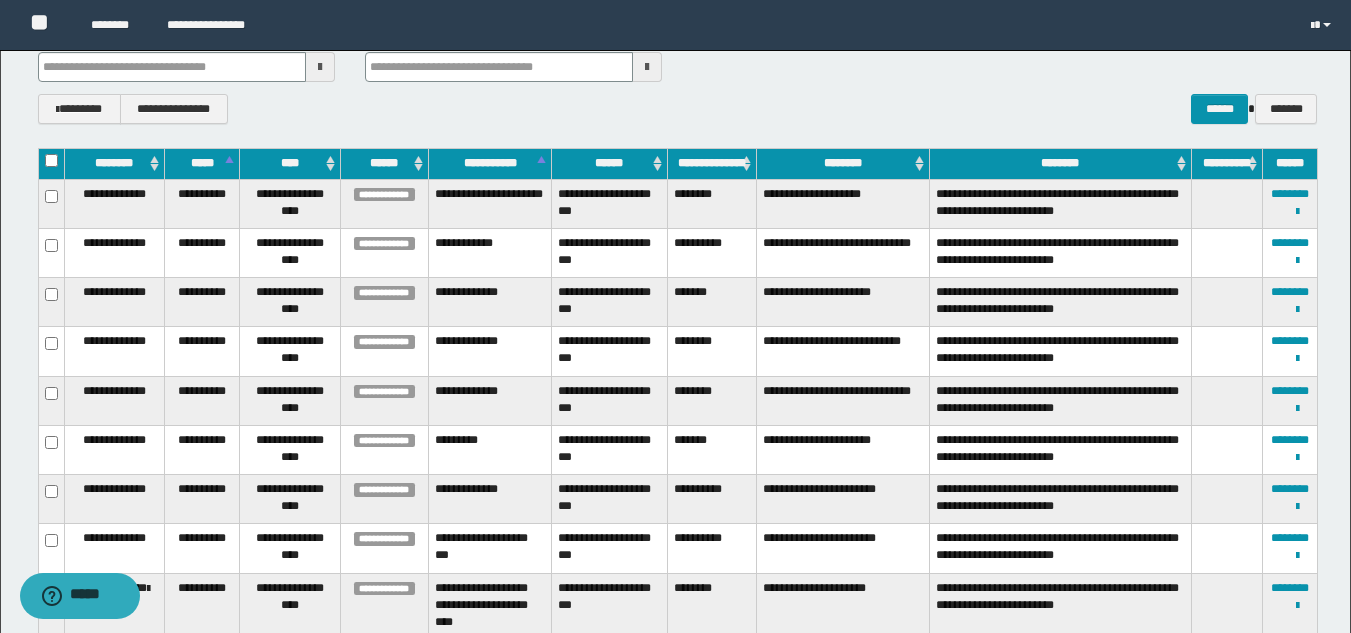 type 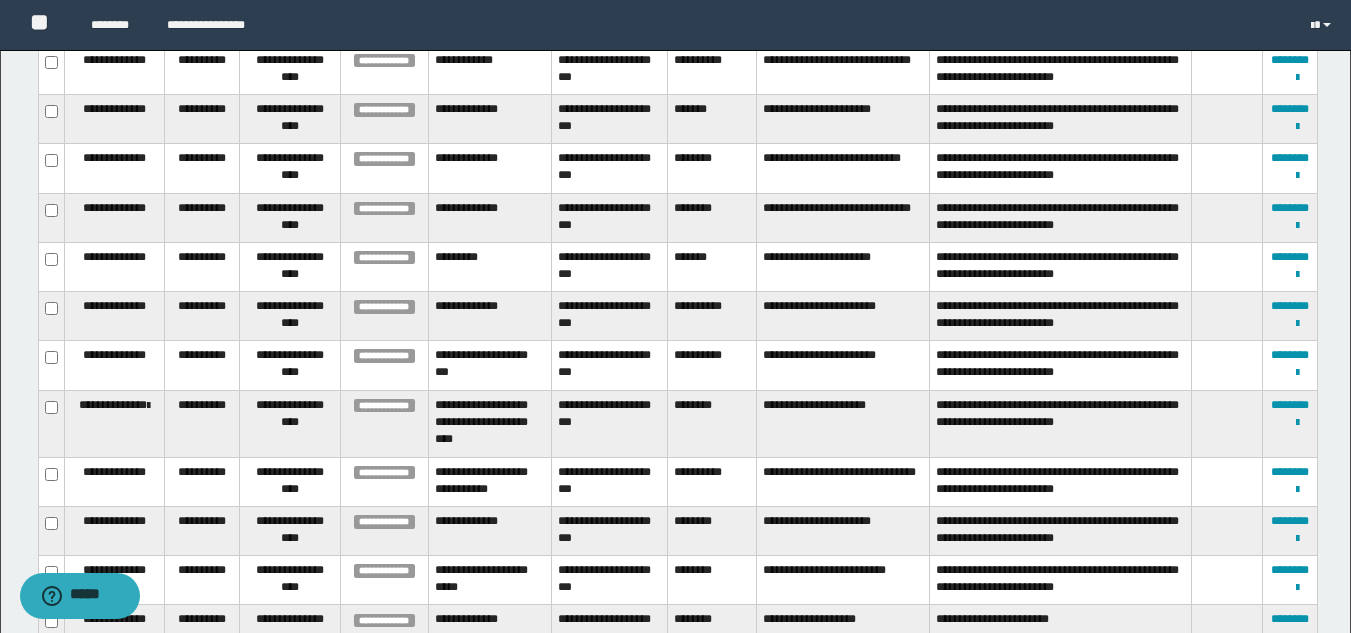 scroll, scrollTop: 410, scrollLeft: 0, axis: vertical 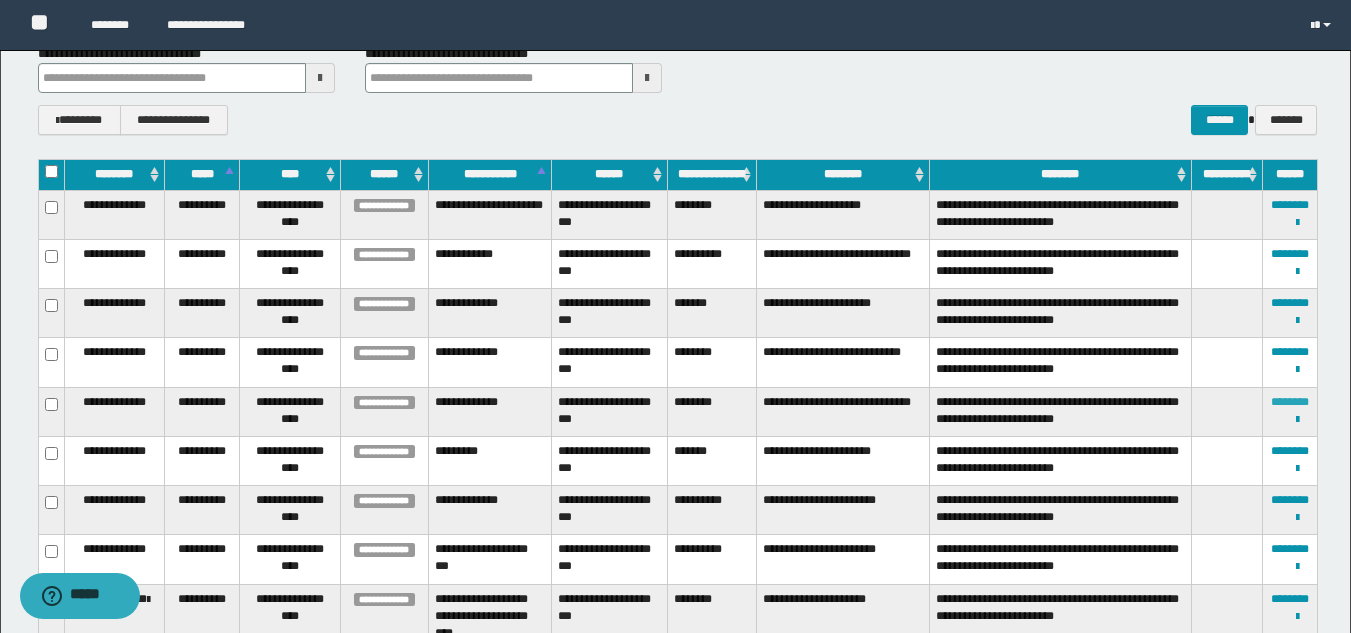 click on "********" at bounding box center [1290, 402] 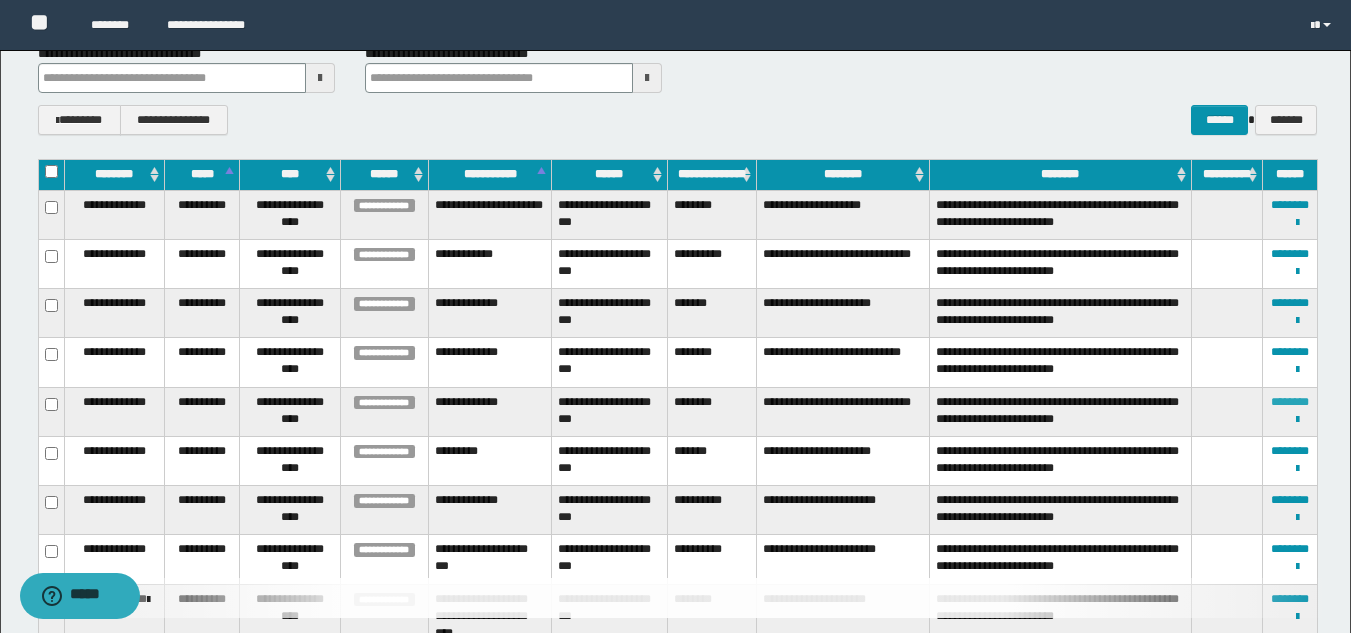 type 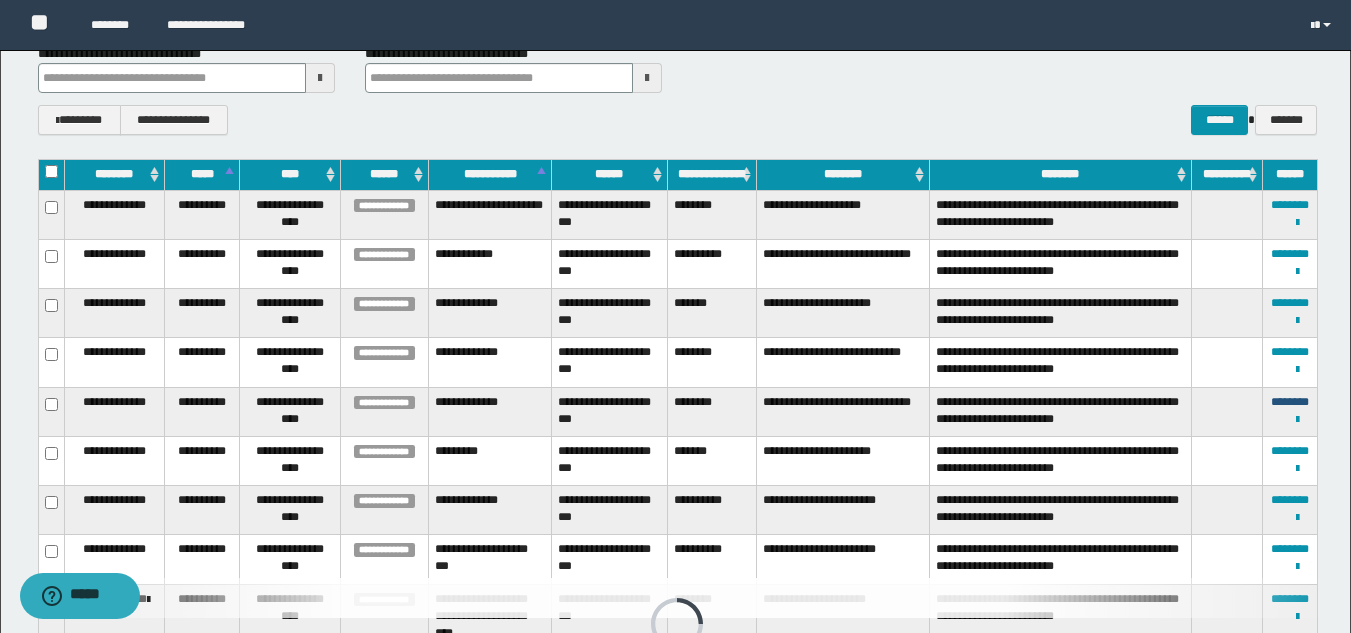 type 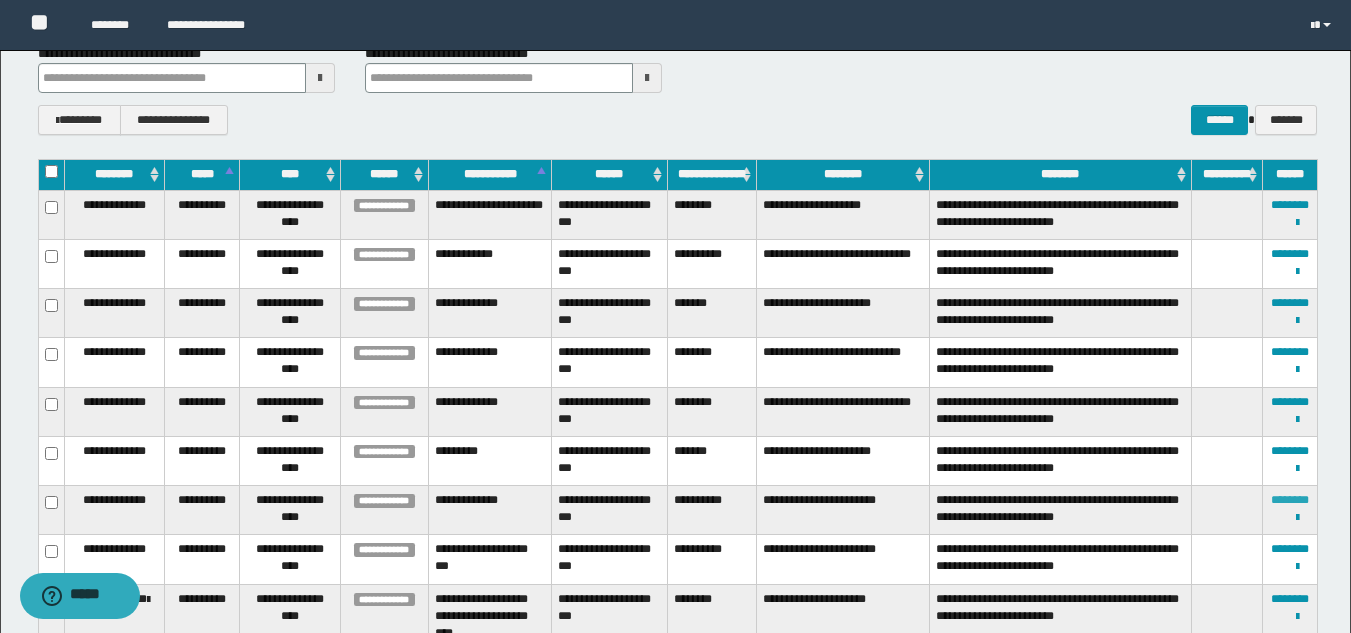 click on "********" at bounding box center (1290, 500) 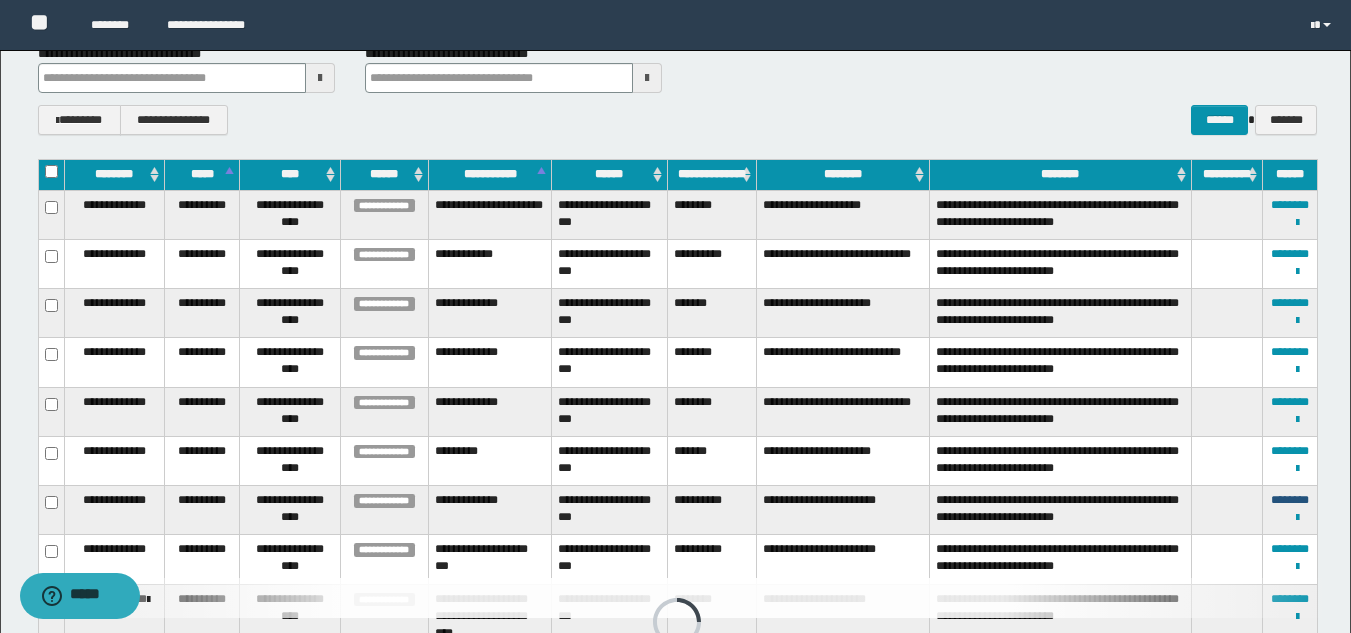 type 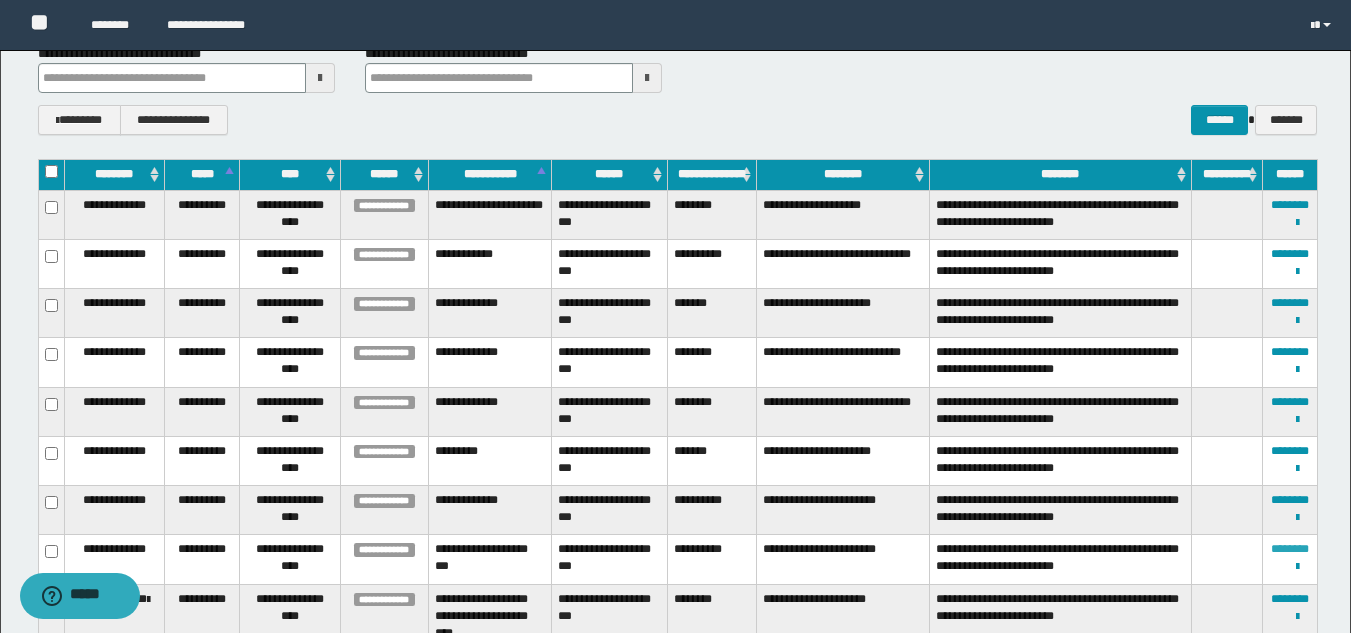 click on "********" at bounding box center (1290, 549) 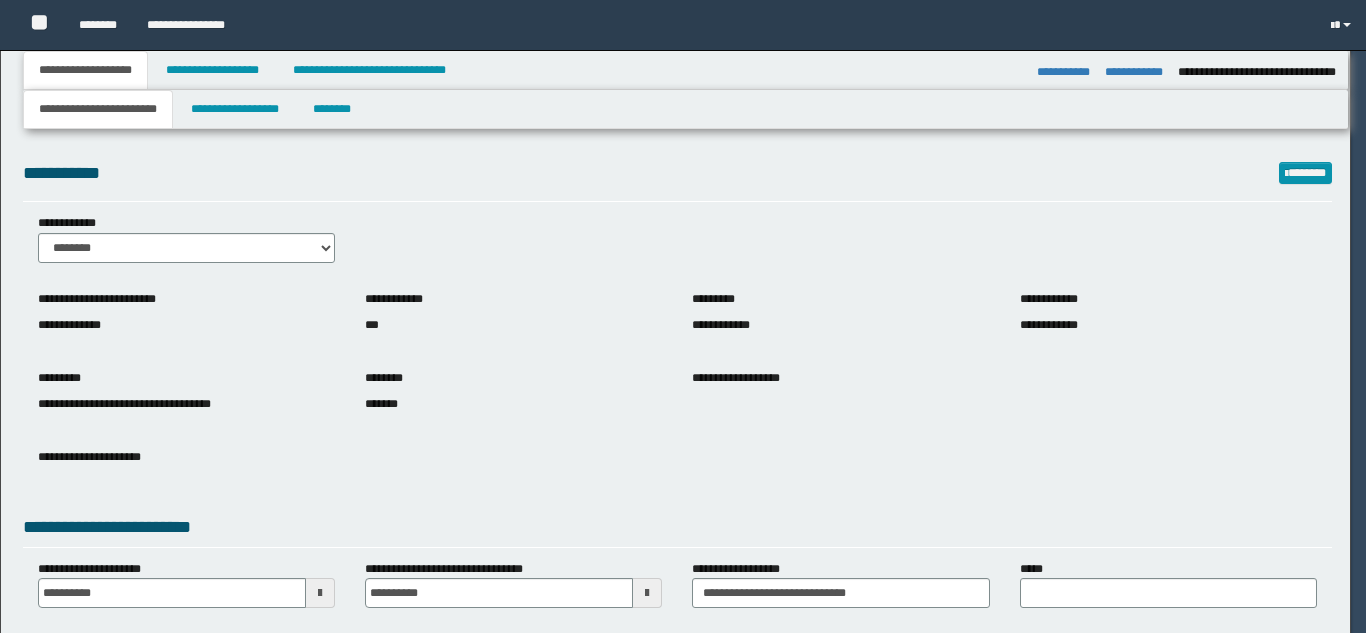 select on "*" 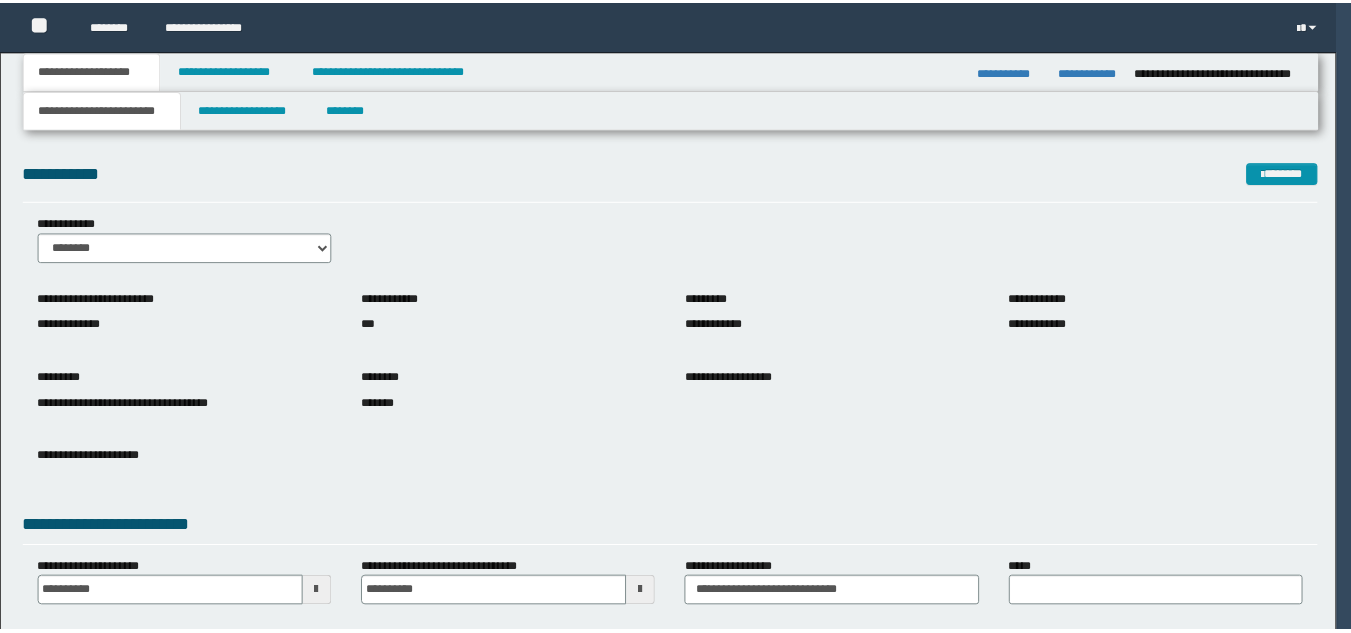 scroll, scrollTop: 0, scrollLeft: 0, axis: both 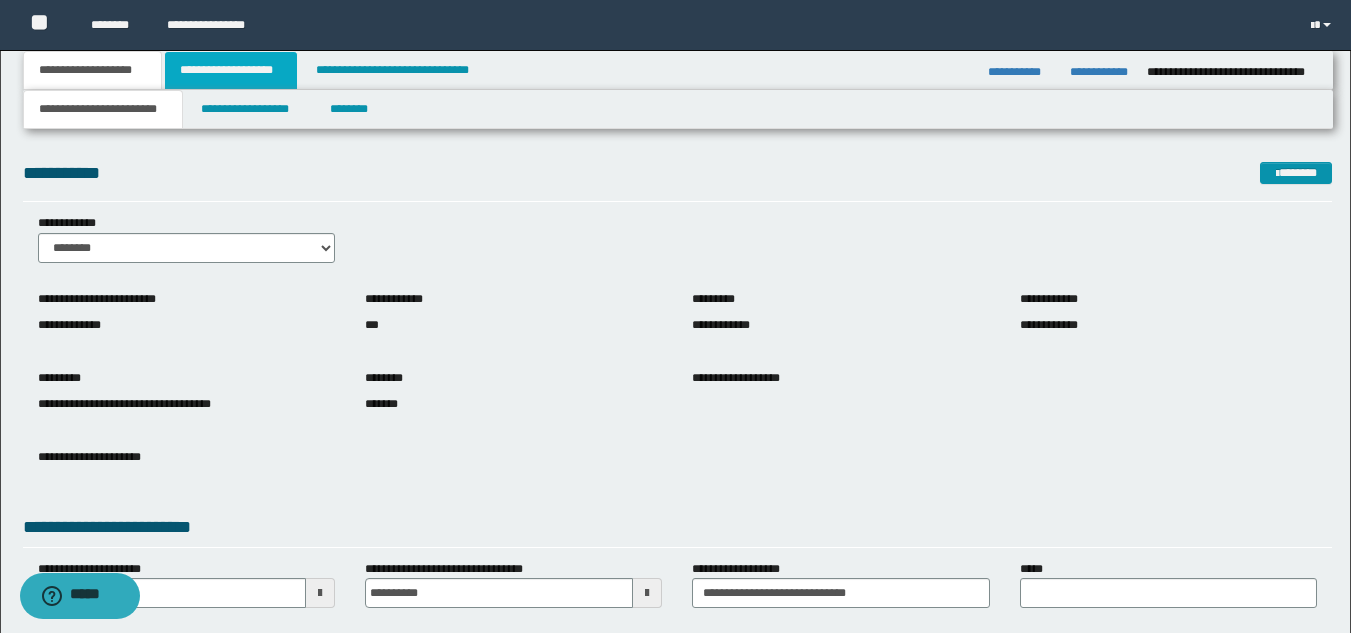 click on "**********" at bounding box center [231, 70] 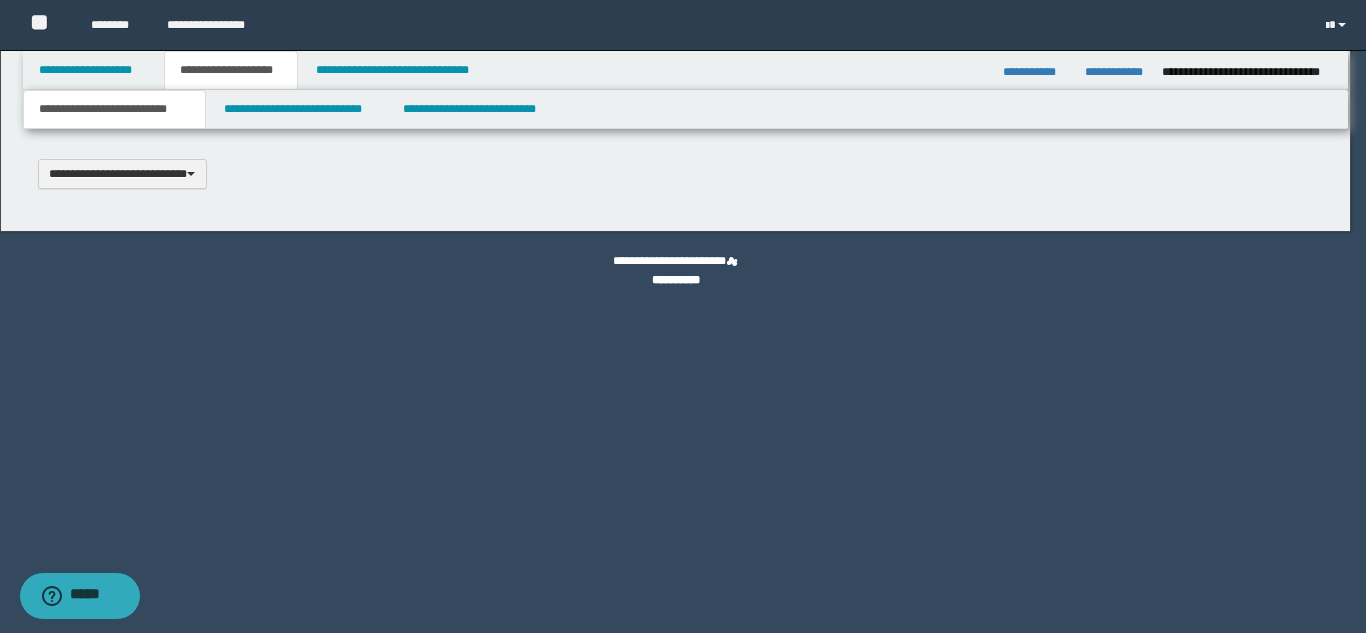 type 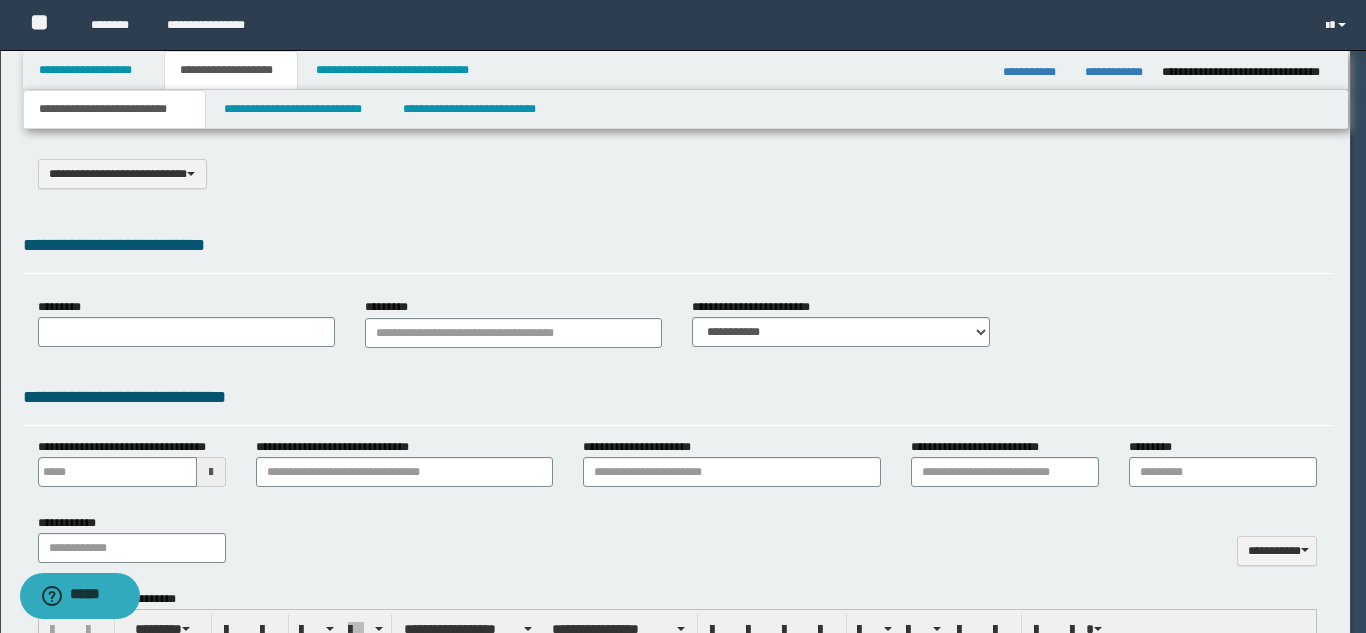 select on "*" 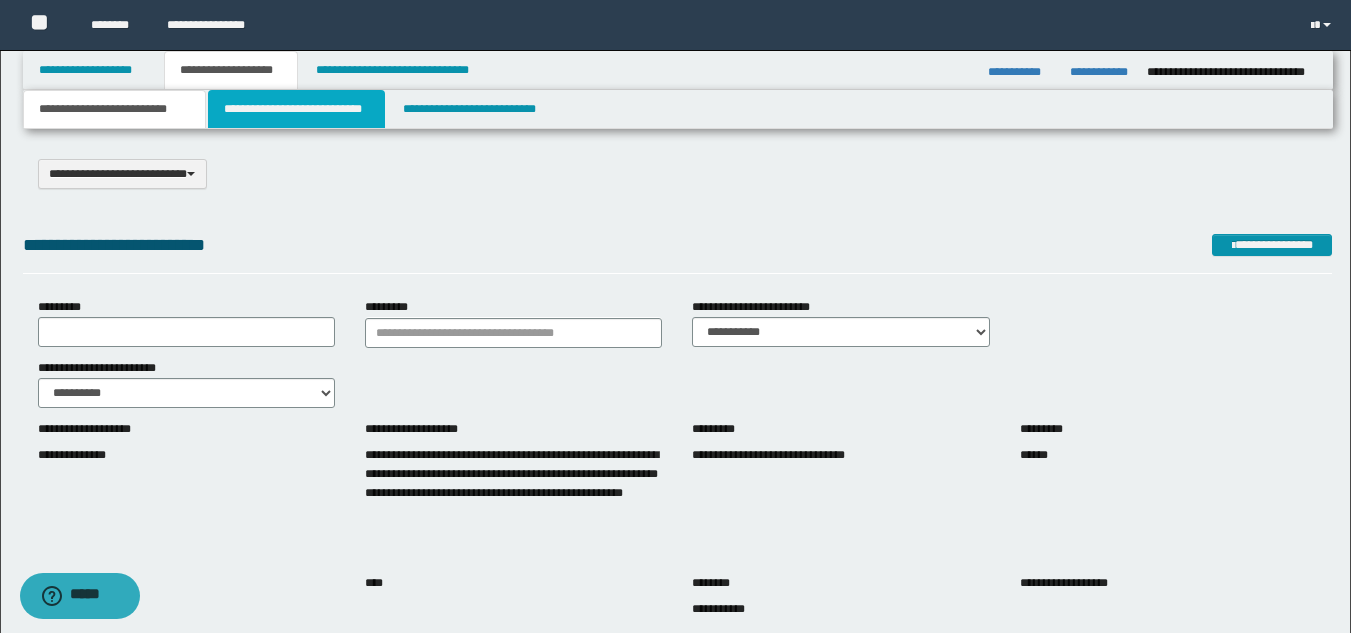 click on "**********" at bounding box center [296, 109] 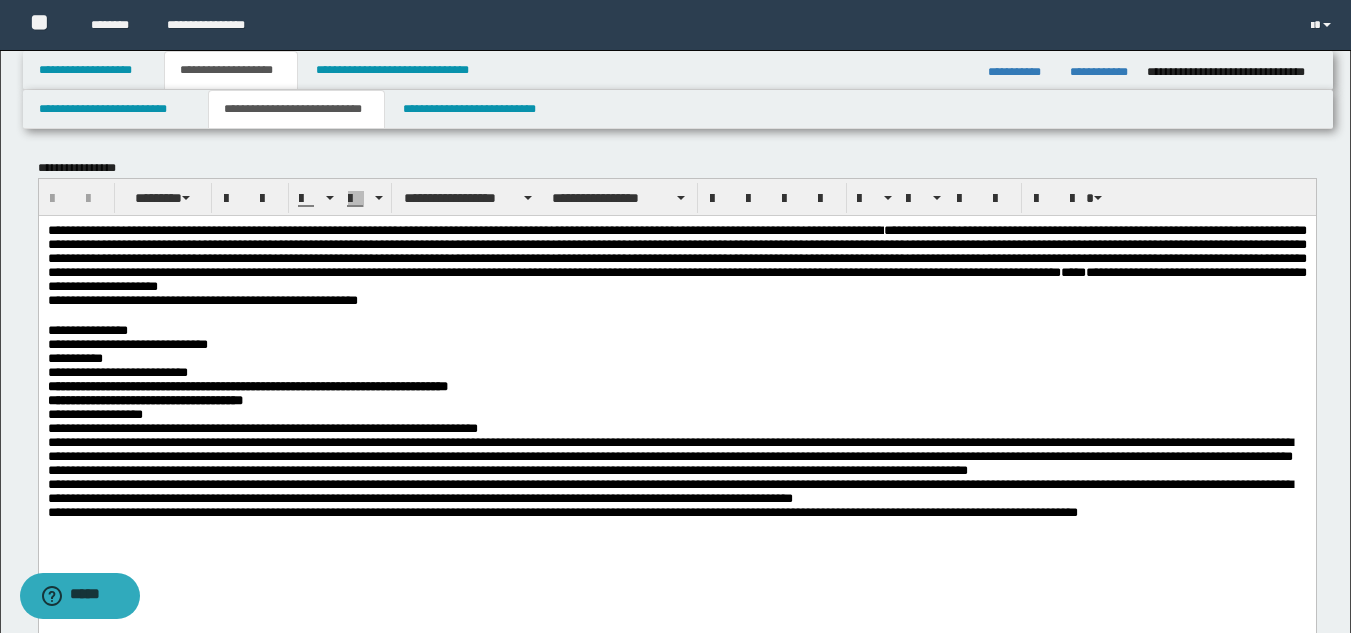 scroll, scrollTop: 600, scrollLeft: 0, axis: vertical 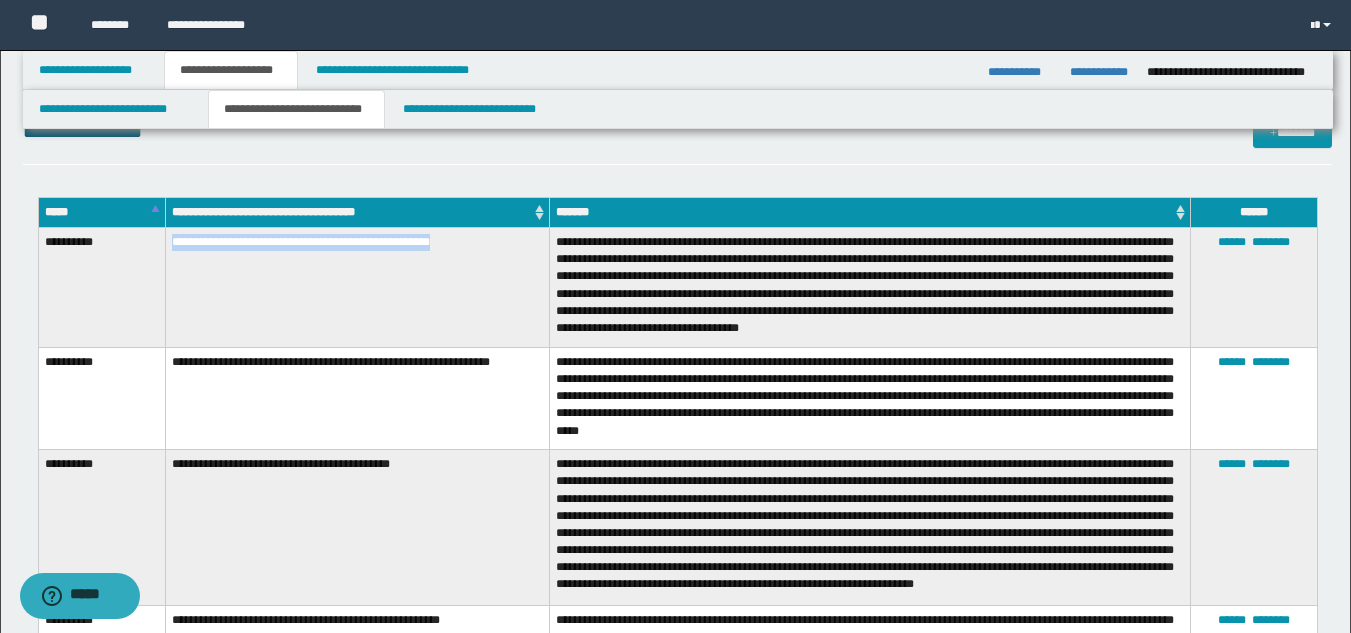 drag, startPoint x: 170, startPoint y: 237, endPoint x: 468, endPoint y: 251, distance: 298.32867 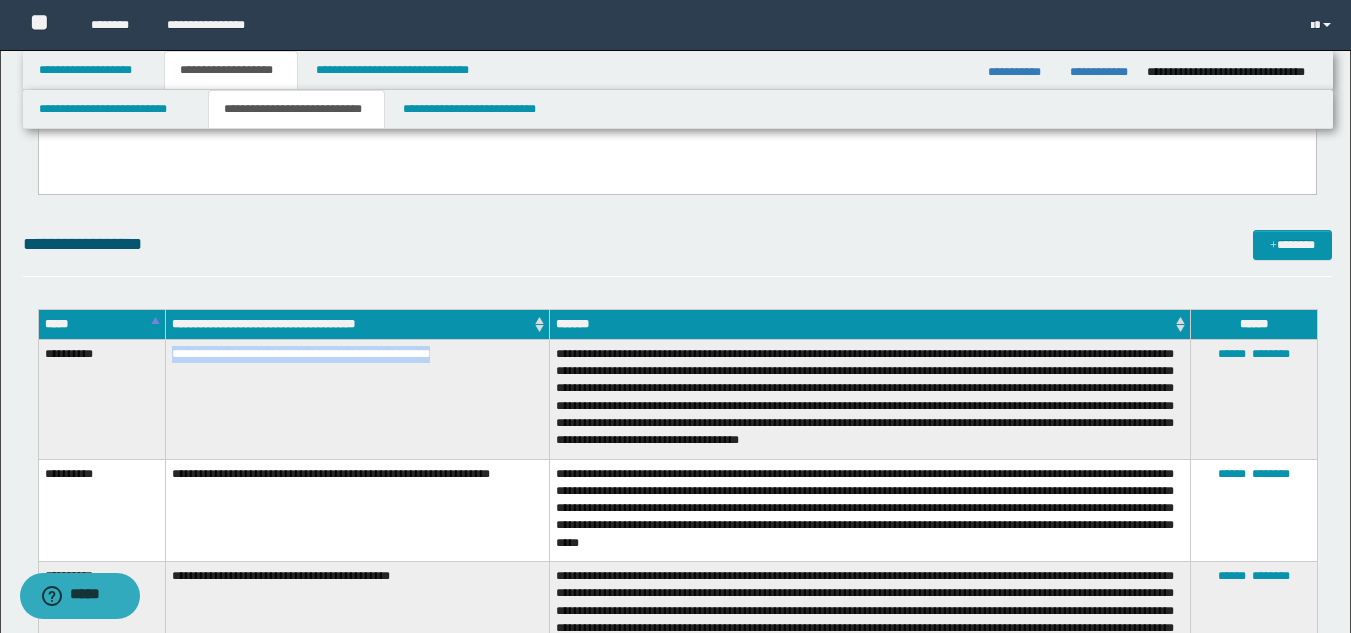 scroll, scrollTop: 755, scrollLeft: 0, axis: vertical 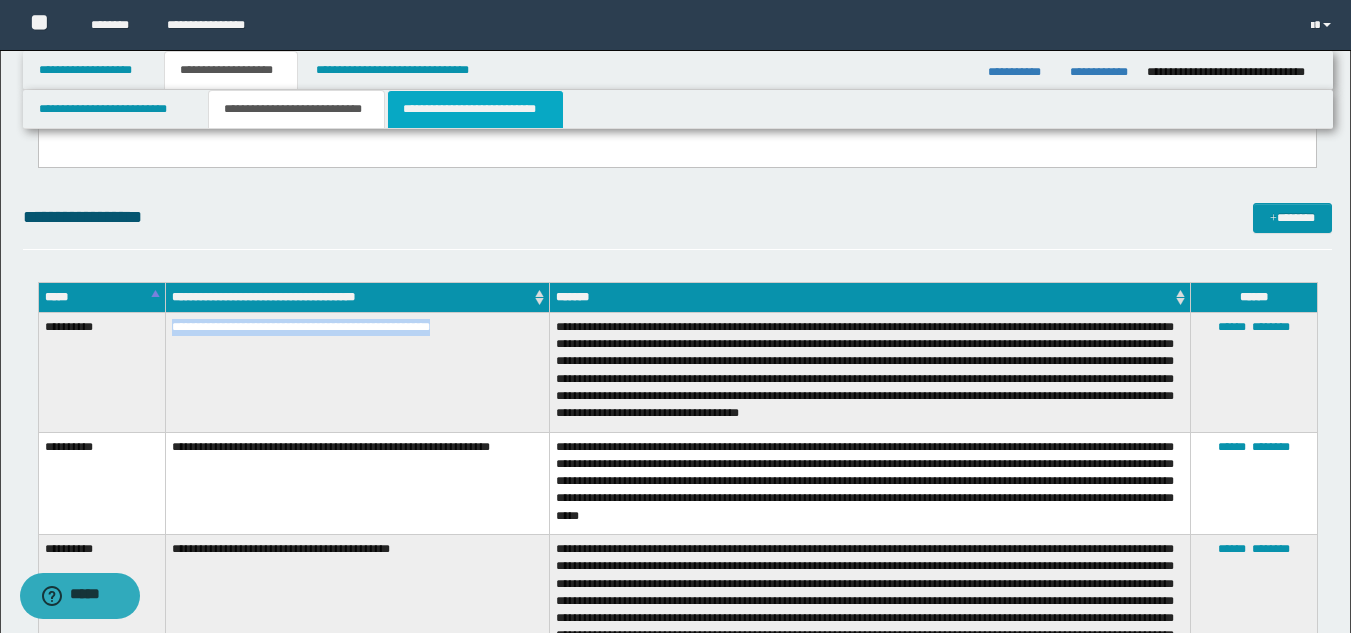 click on "**********" at bounding box center [475, 109] 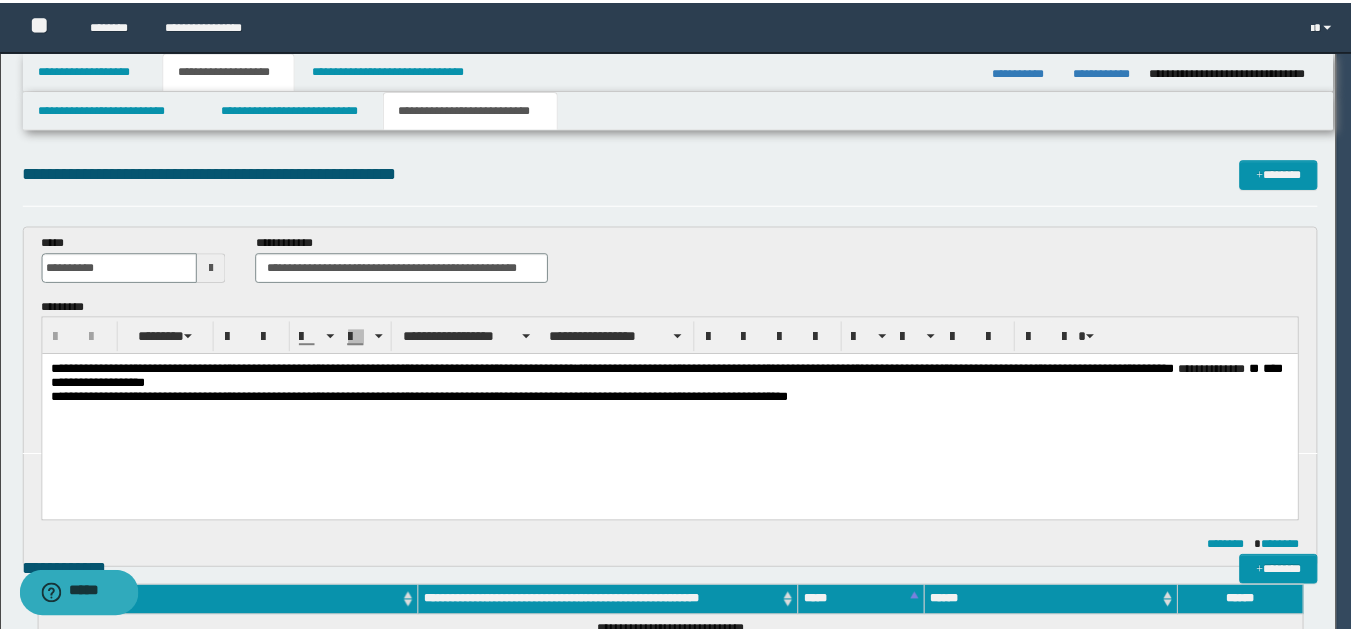 scroll, scrollTop: 0, scrollLeft: 0, axis: both 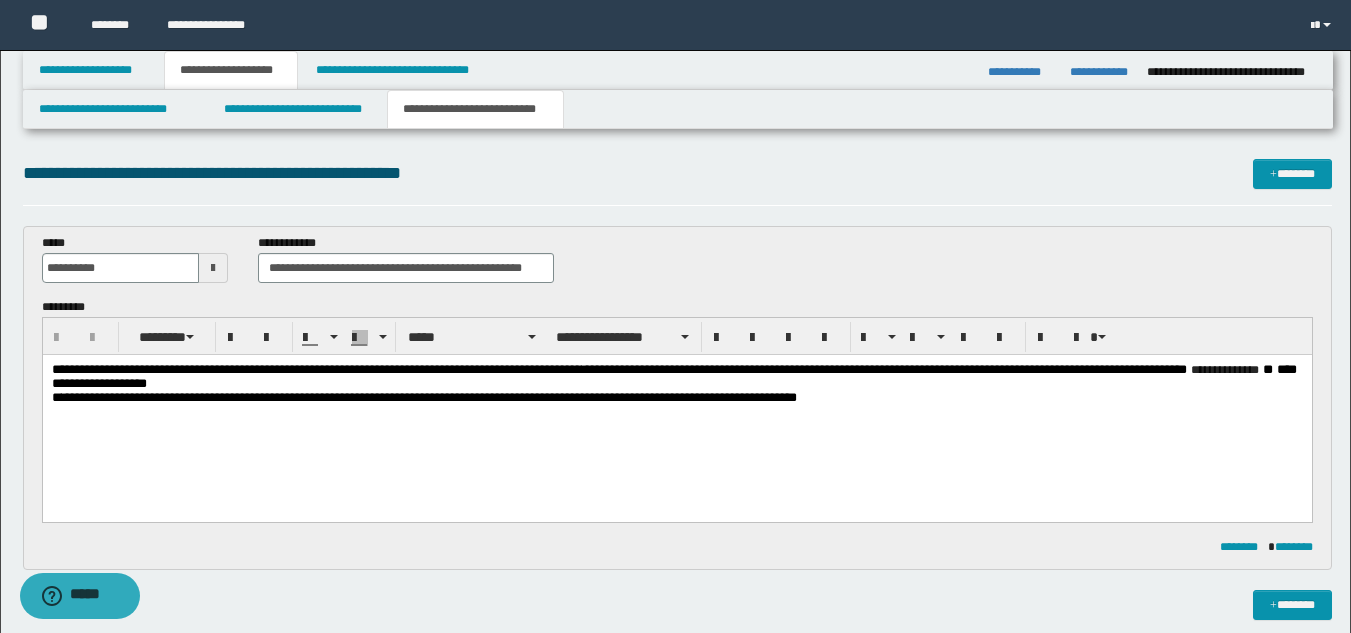 click on "**********" at bounding box center (676, 377) 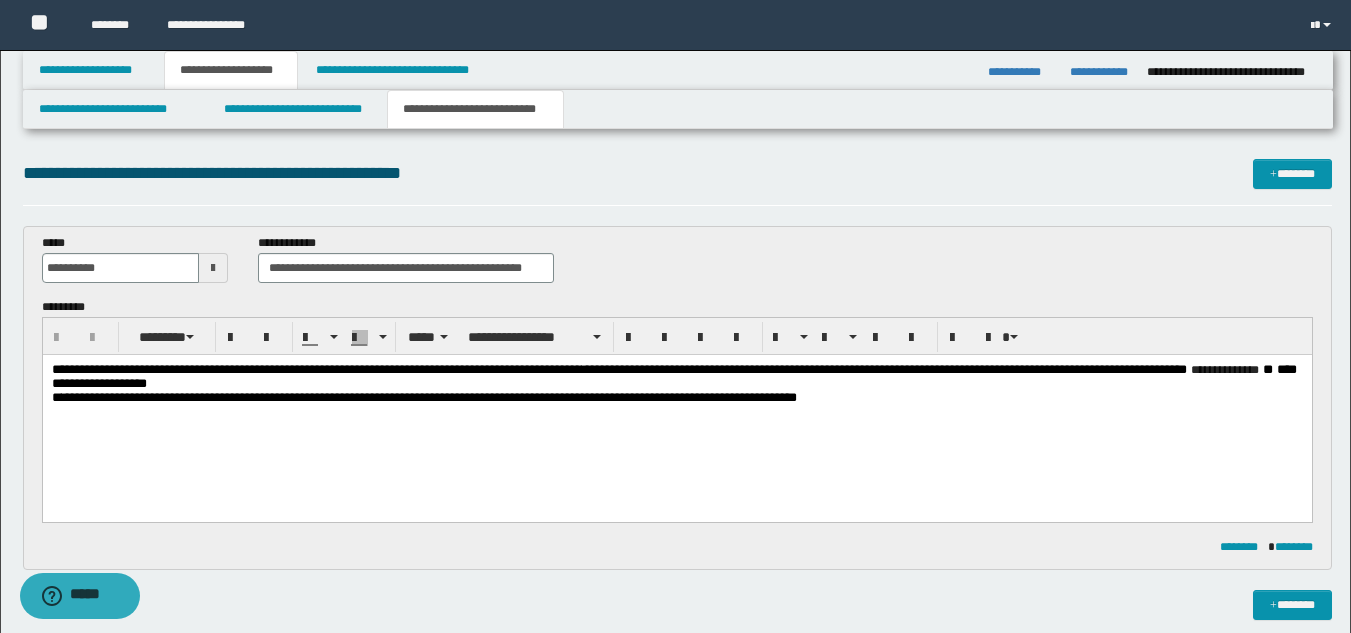 type 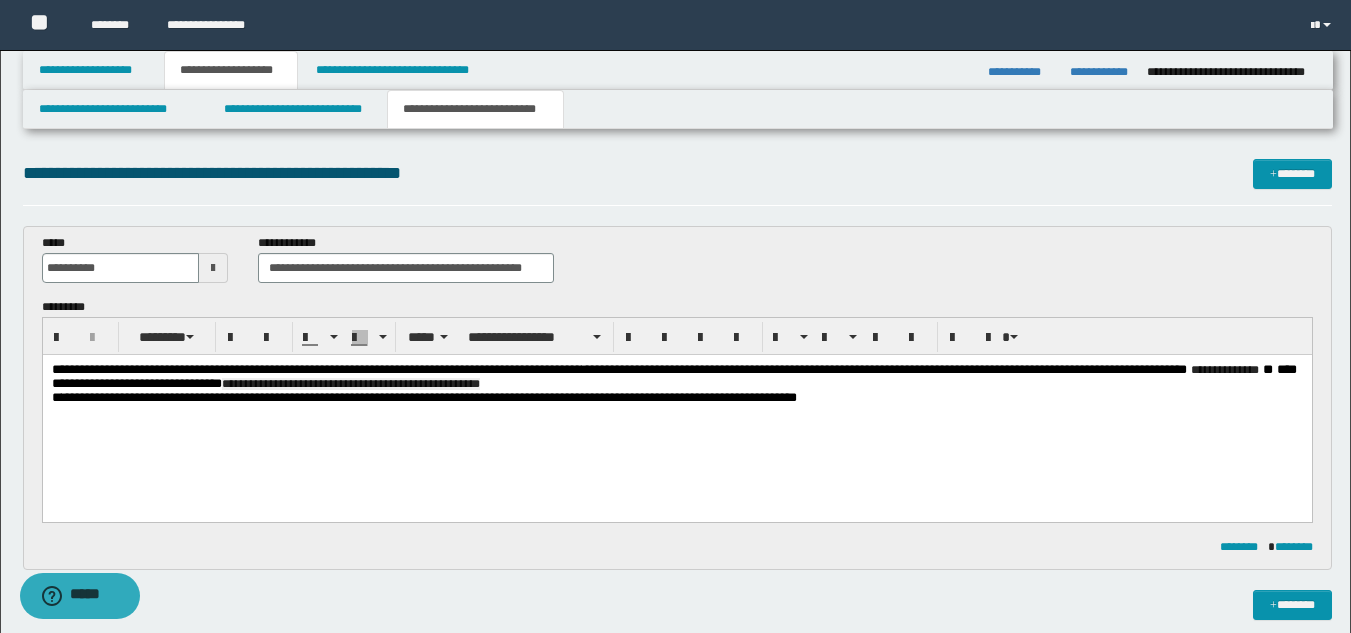 click on "**********" at bounding box center [673, 376] 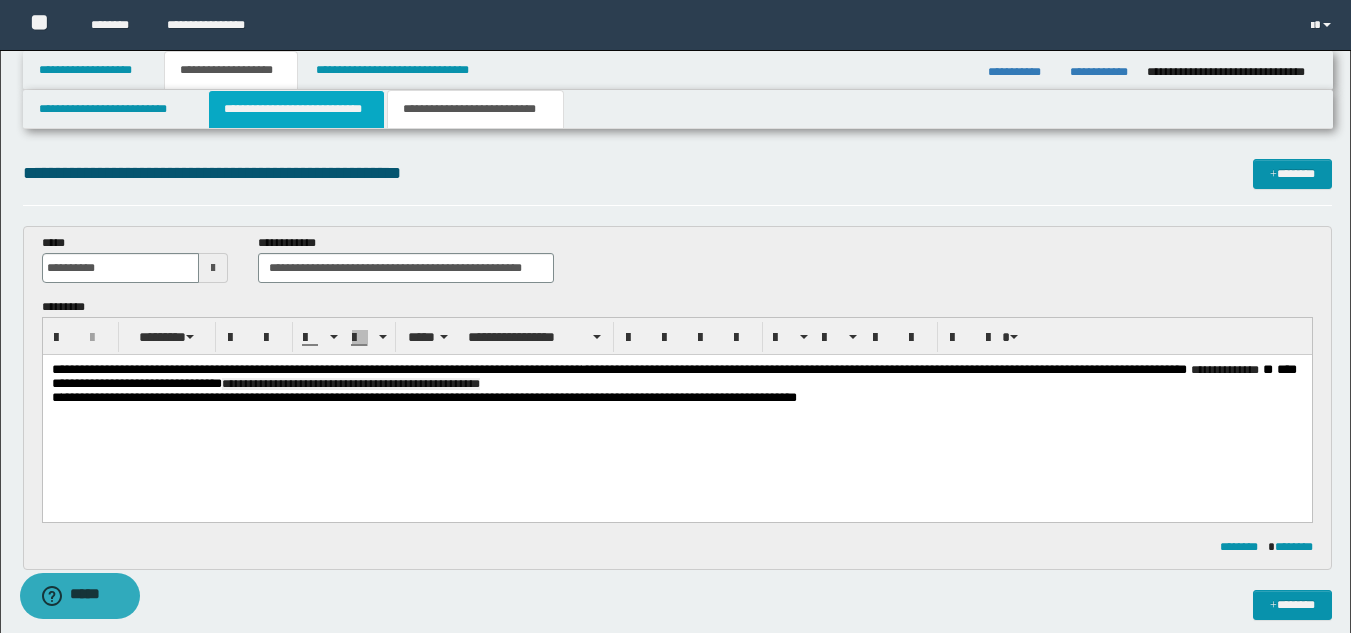 click on "**********" at bounding box center [296, 109] 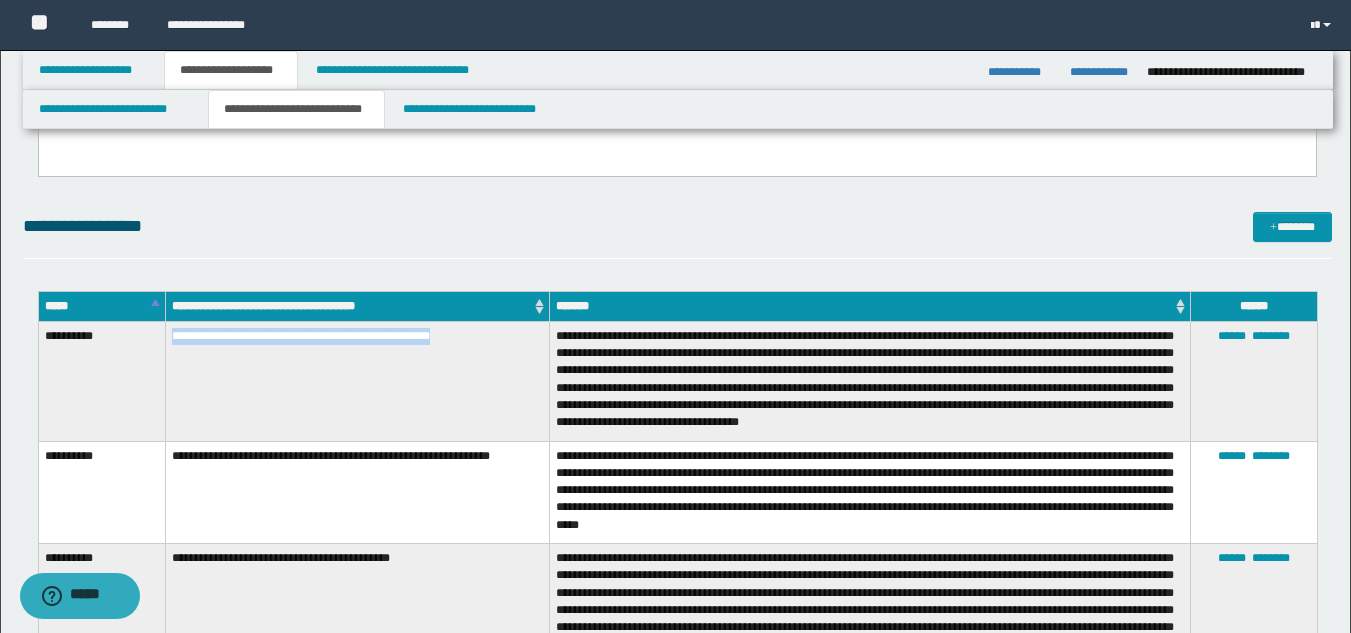 scroll, scrollTop: 864, scrollLeft: 0, axis: vertical 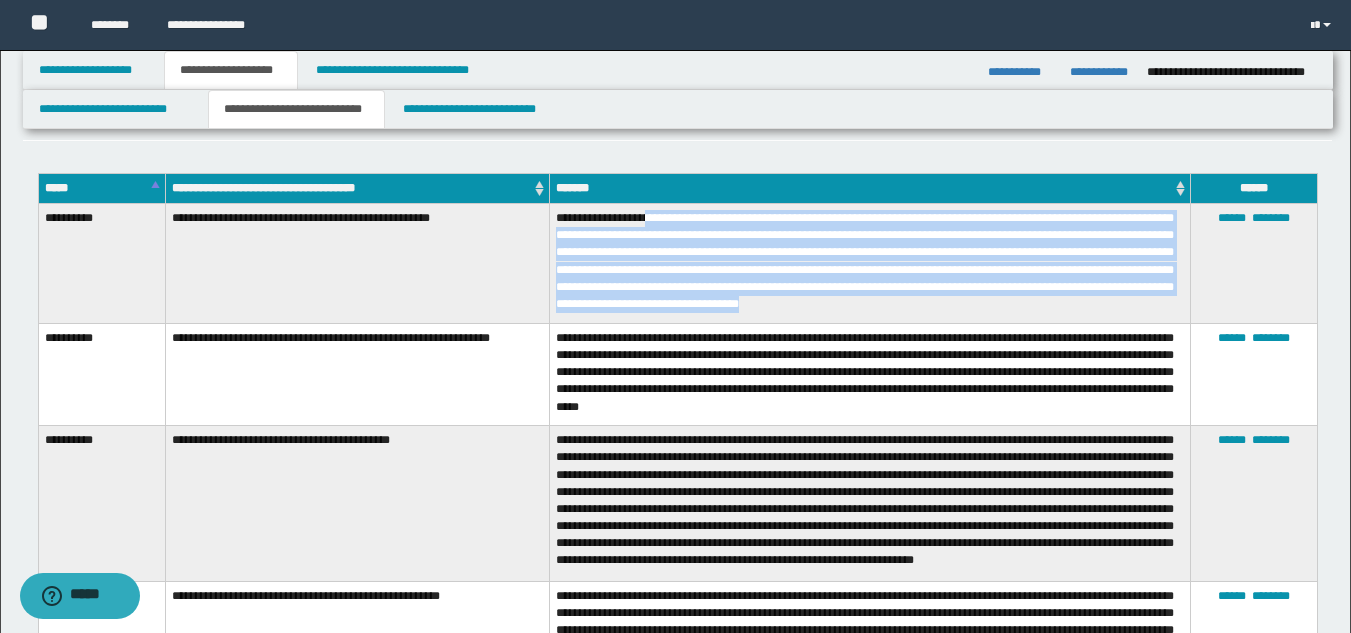 drag, startPoint x: 661, startPoint y: 219, endPoint x: 1077, endPoint y: 303, distance: 424.39603 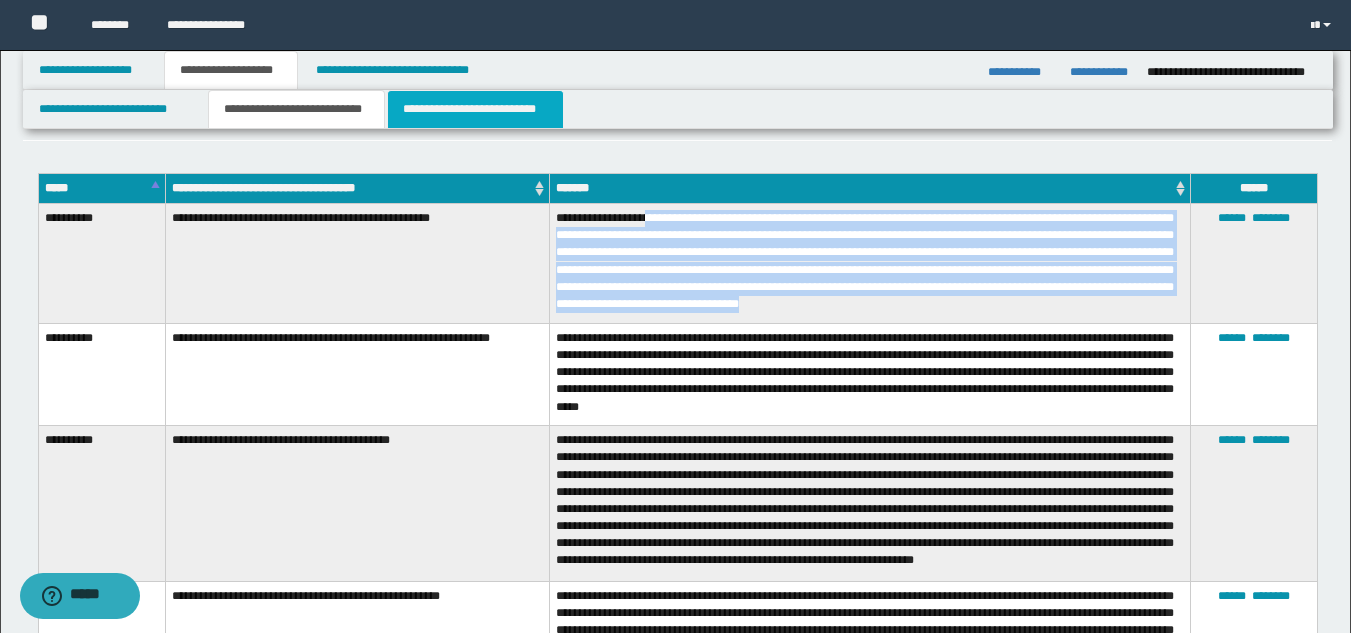 click on "**********" at bounding box center (475, 109) 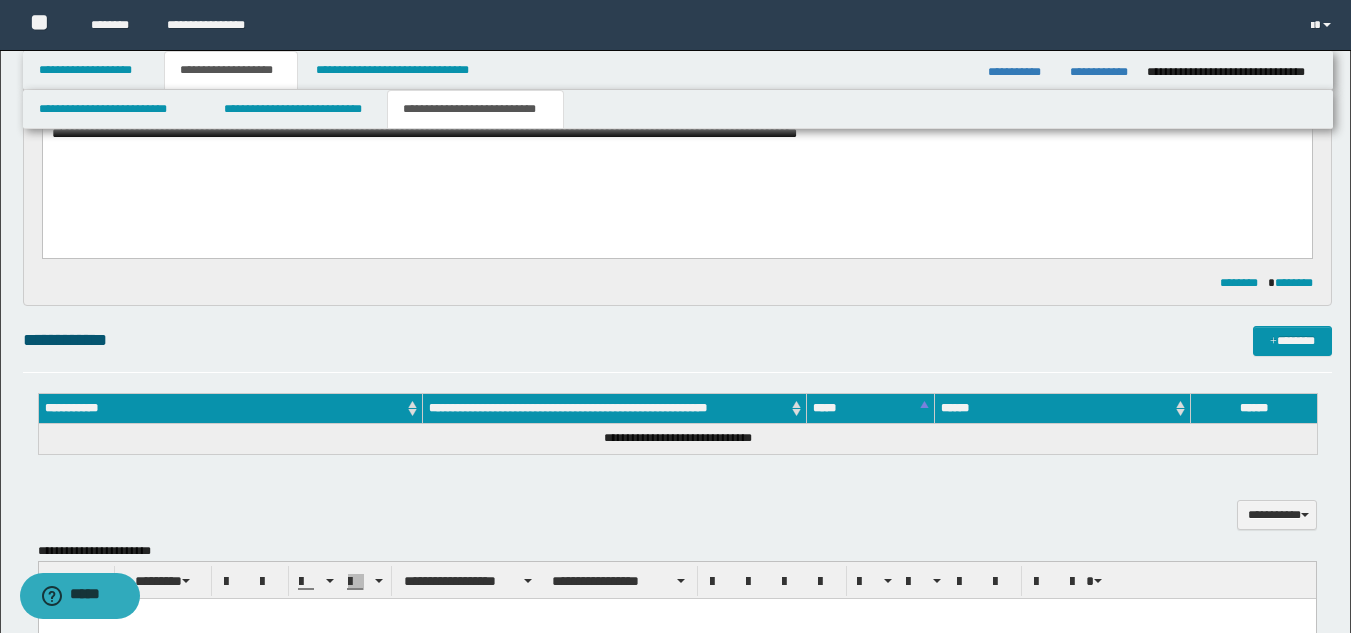 scroll, scrollTop: 0, scrollLeft: 0, axis: both 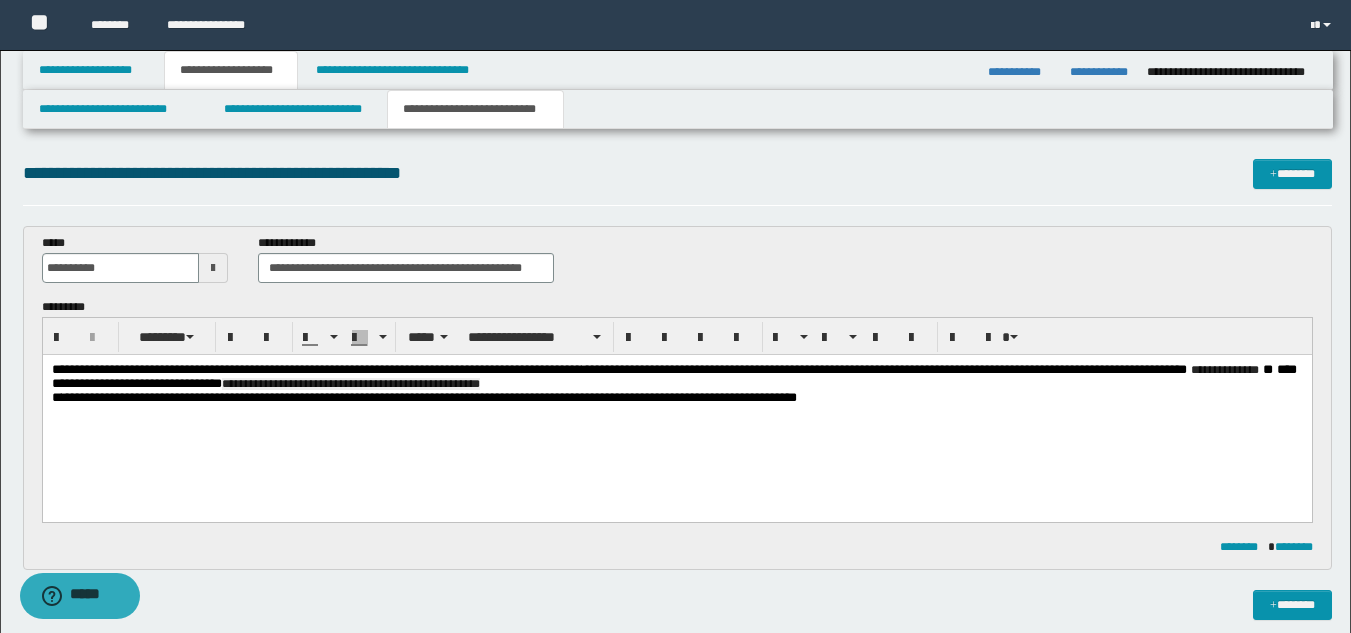 click on "**********" at bounding box center (676, 377) 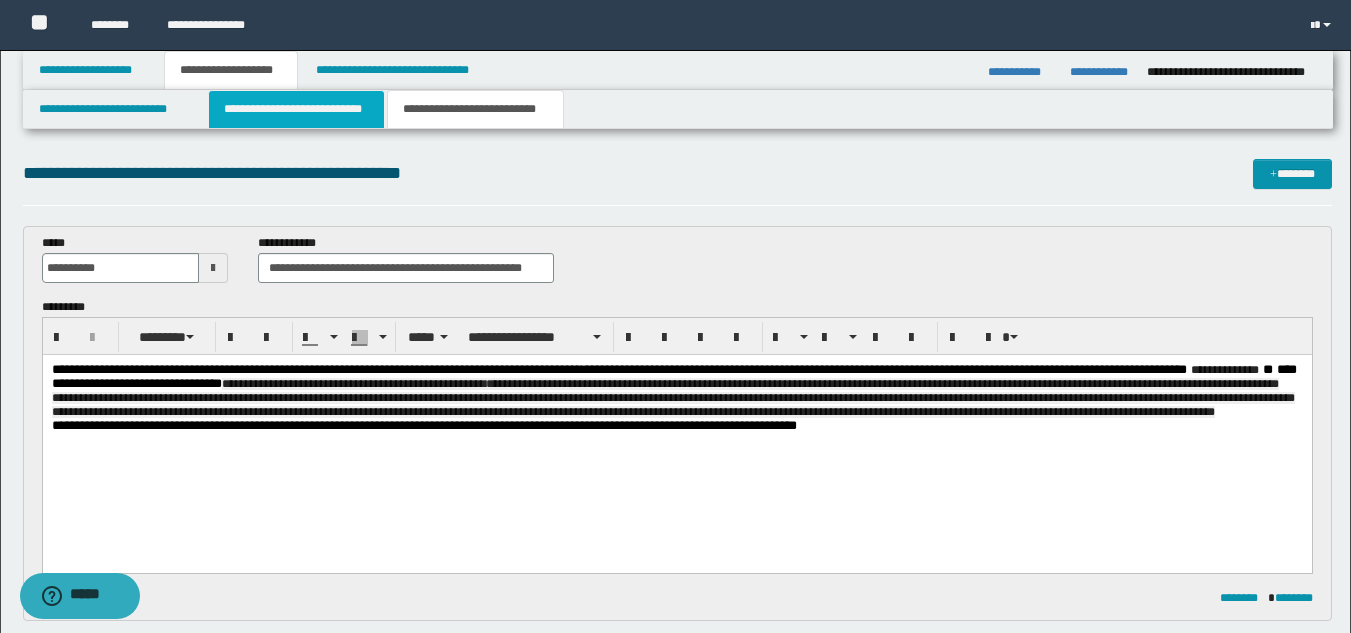 click on "**********" at bounding box center [296, 109] 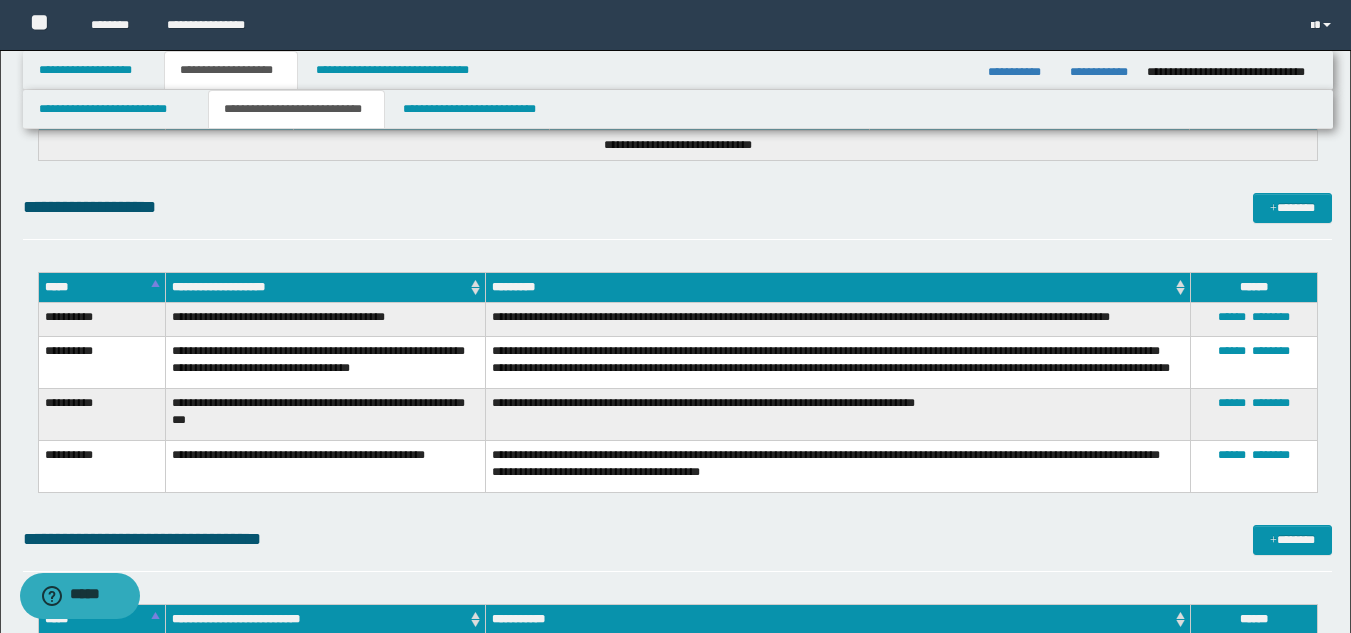 scroll, scrollTop: 2191, scrollLeft: 0, axis: vertical 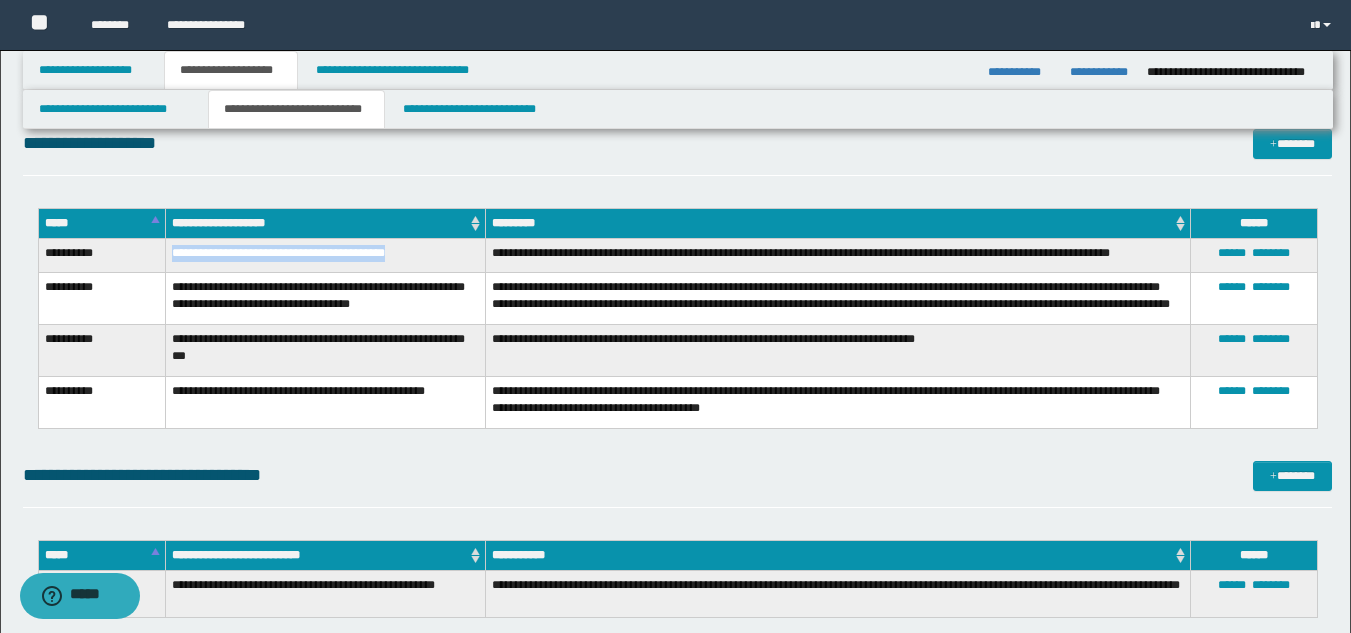 drag, startPoint x: 170, startPoint y: 253, endPoint x: 428, endPoint y: 264, distance: 258.23438 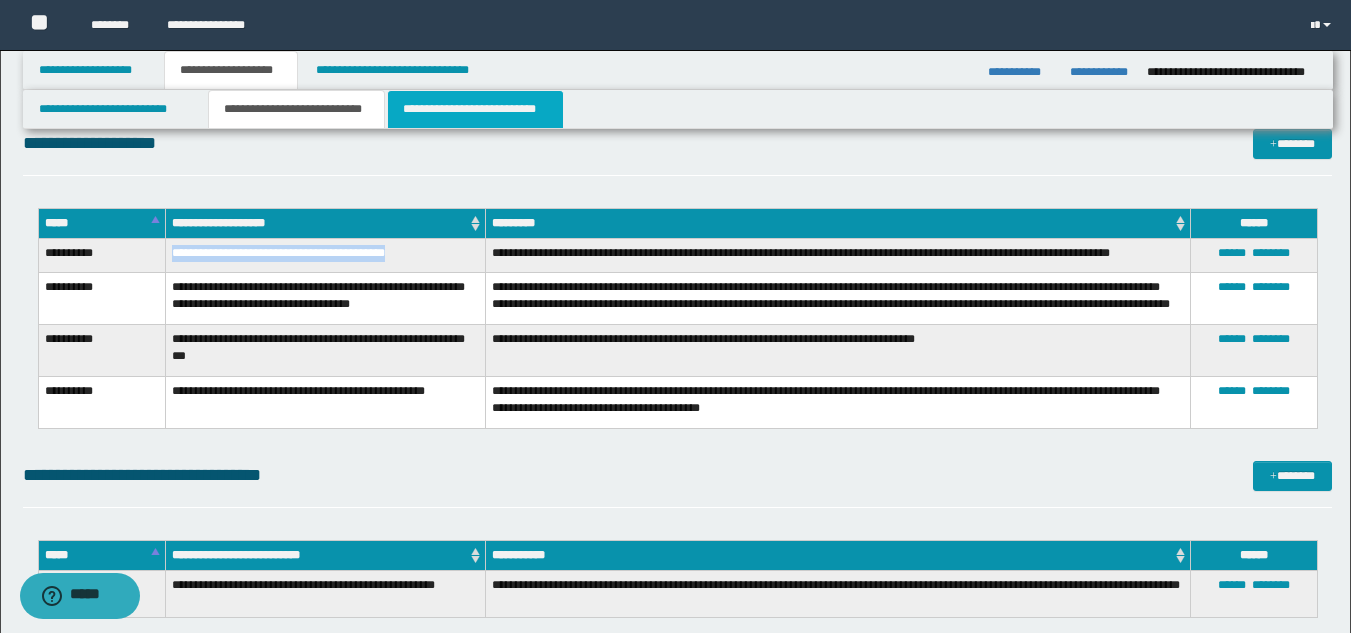 click on "**********" at bounding box center [475, 109] 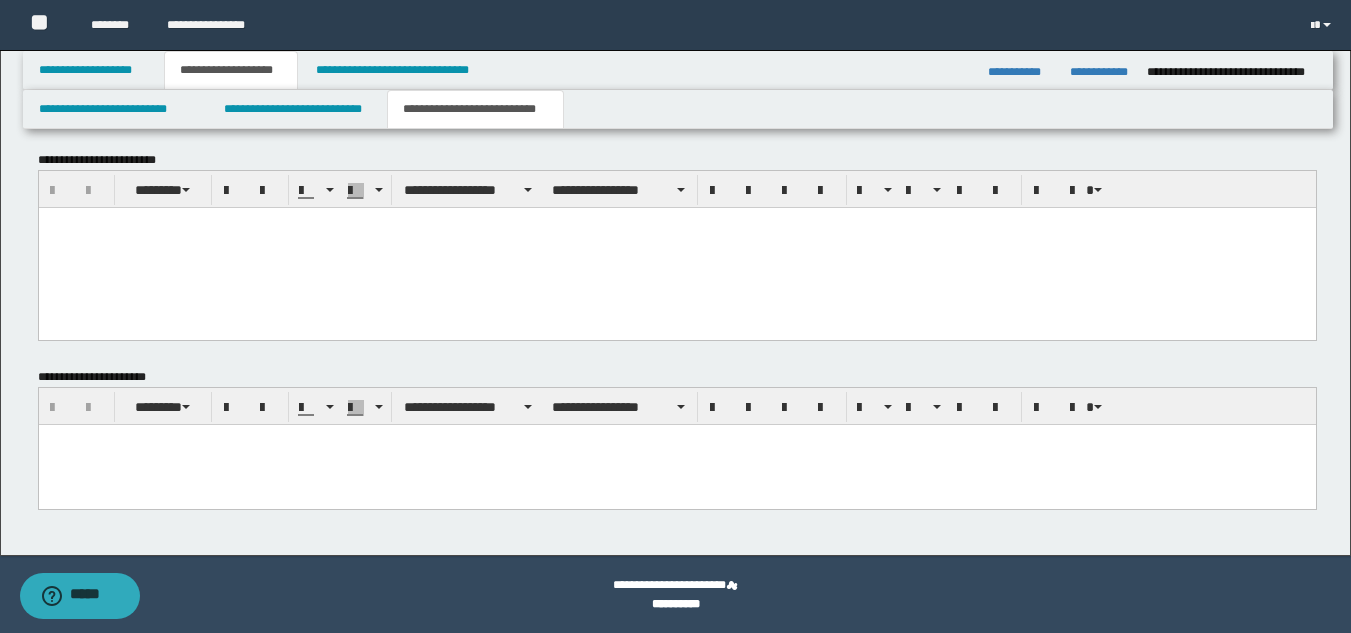 scroll, scrollTop: 0, scrollLeft: 0, axis: both 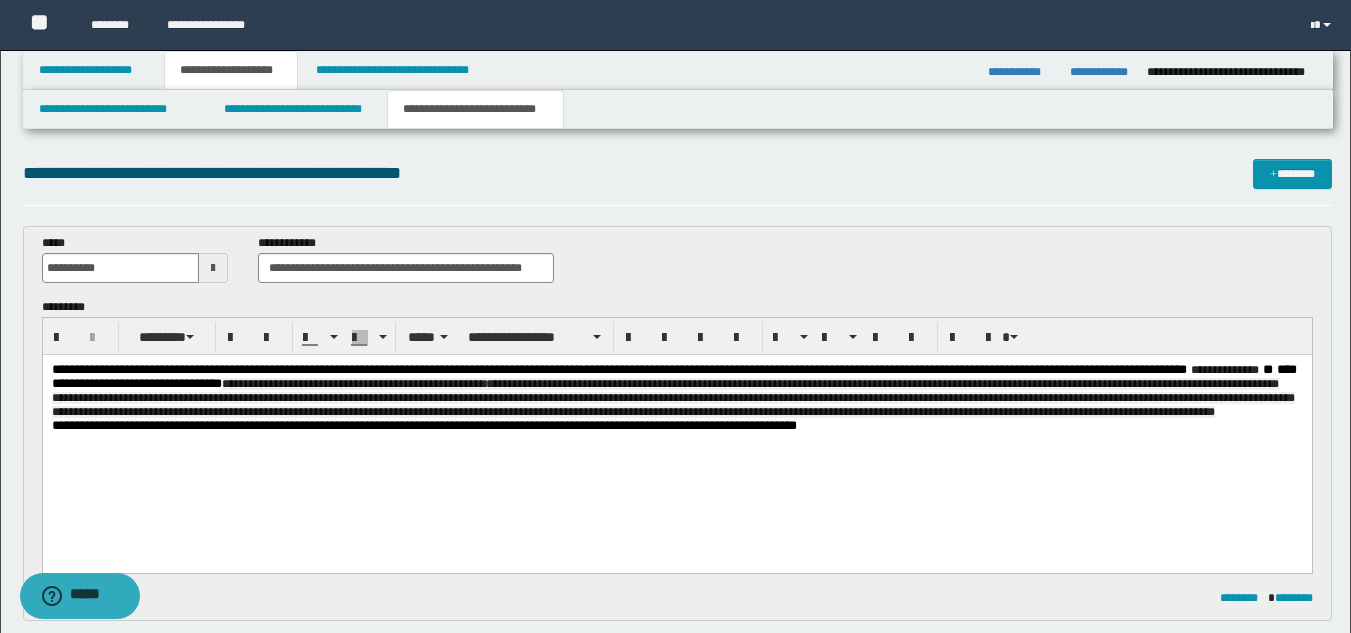 click on "**********" at bounding box center [676, 391] 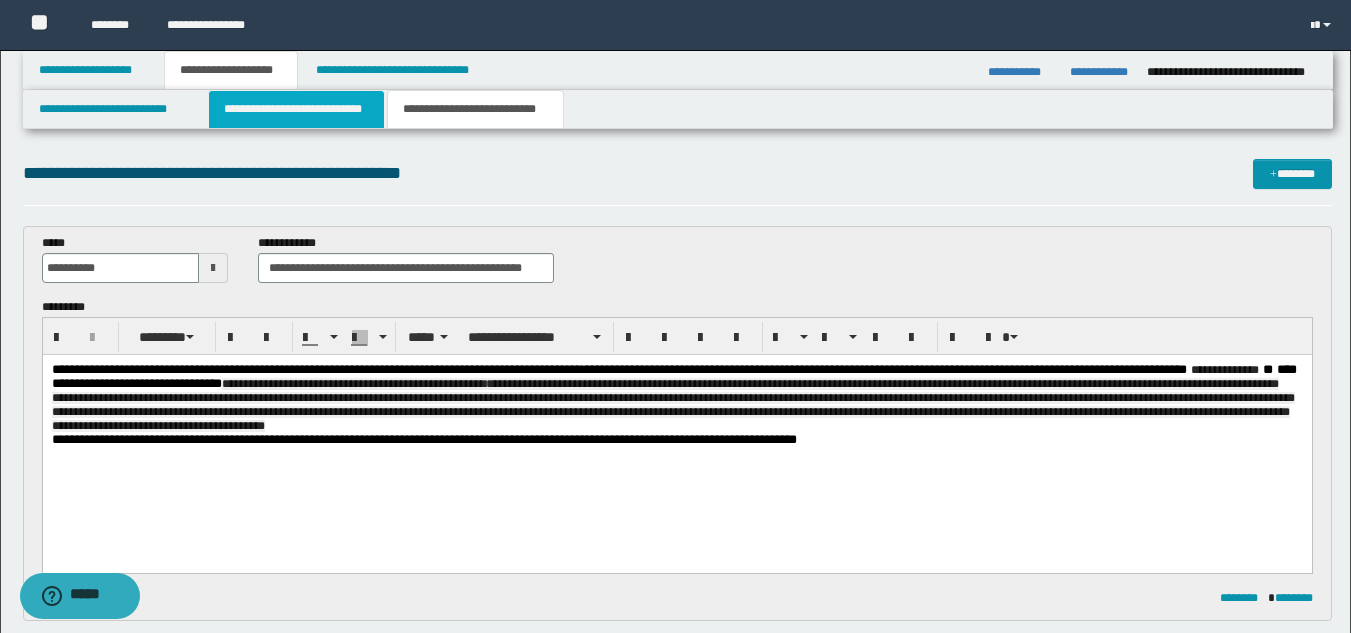 click on "**********" at bounding box center [296, 109] 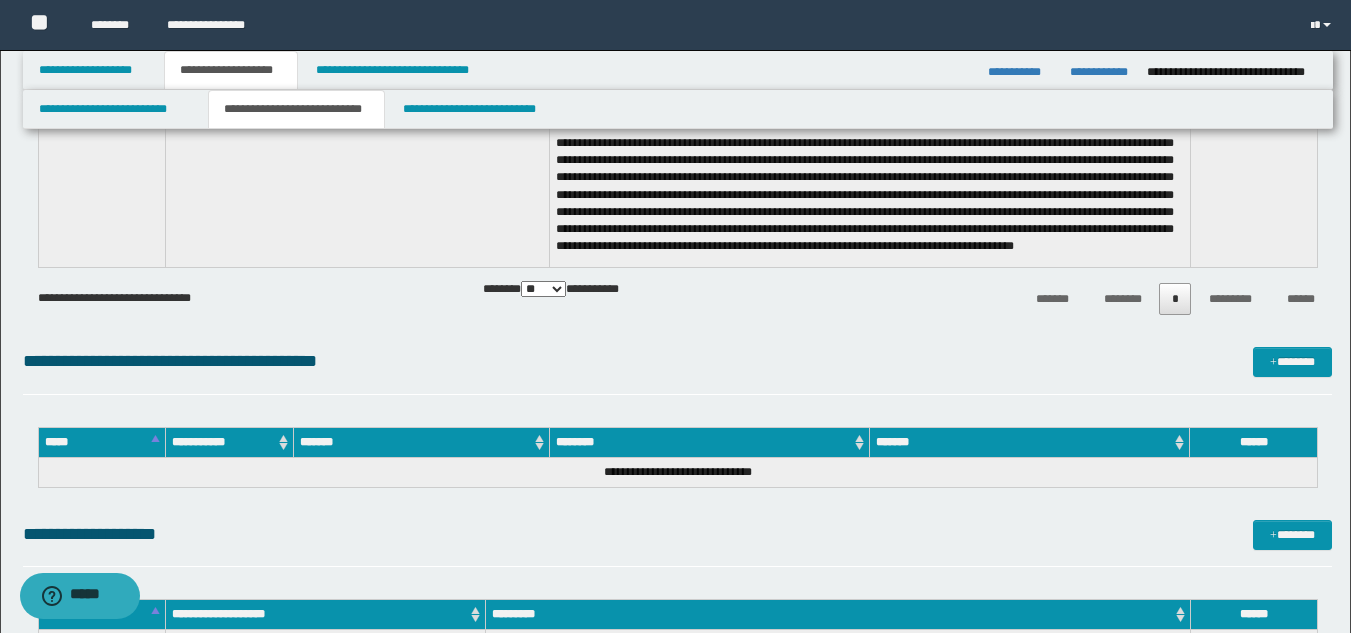 scroll, scrollTop: 2400, scrollLeft: 0, axis: vertical 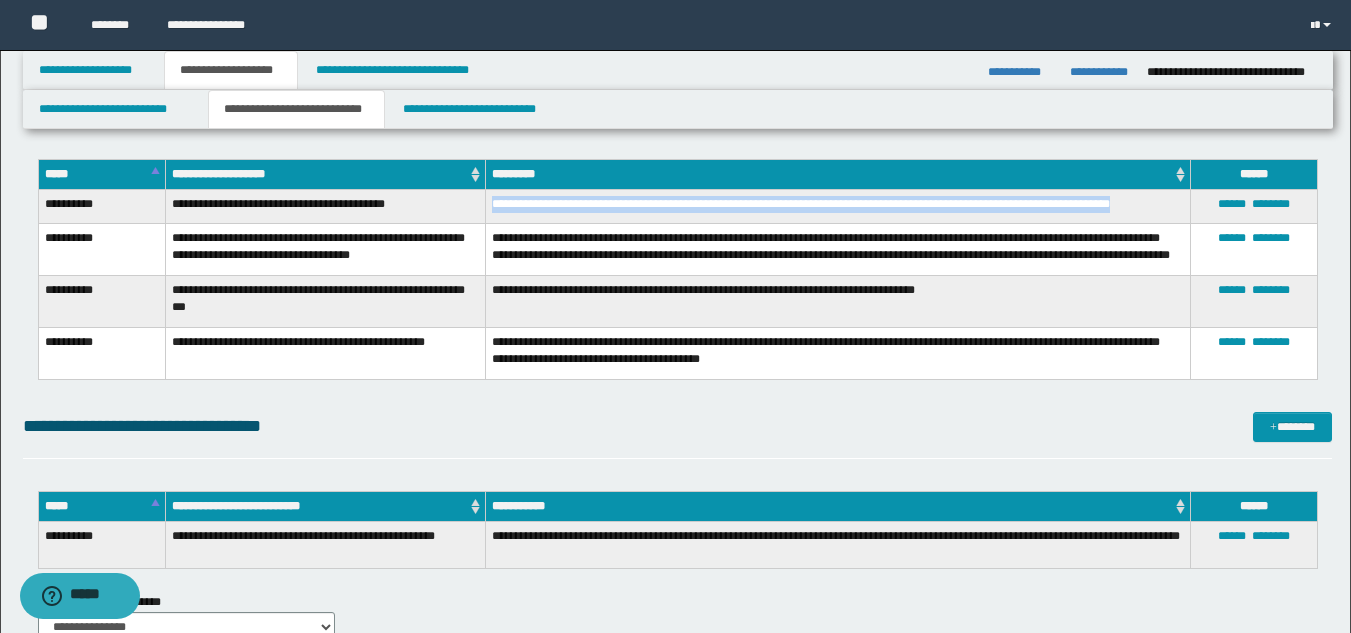 drag, startPoint x: 490, startPoint y: 201, endPoint x: 1134, endPoint y: 189, distance: 644.1118 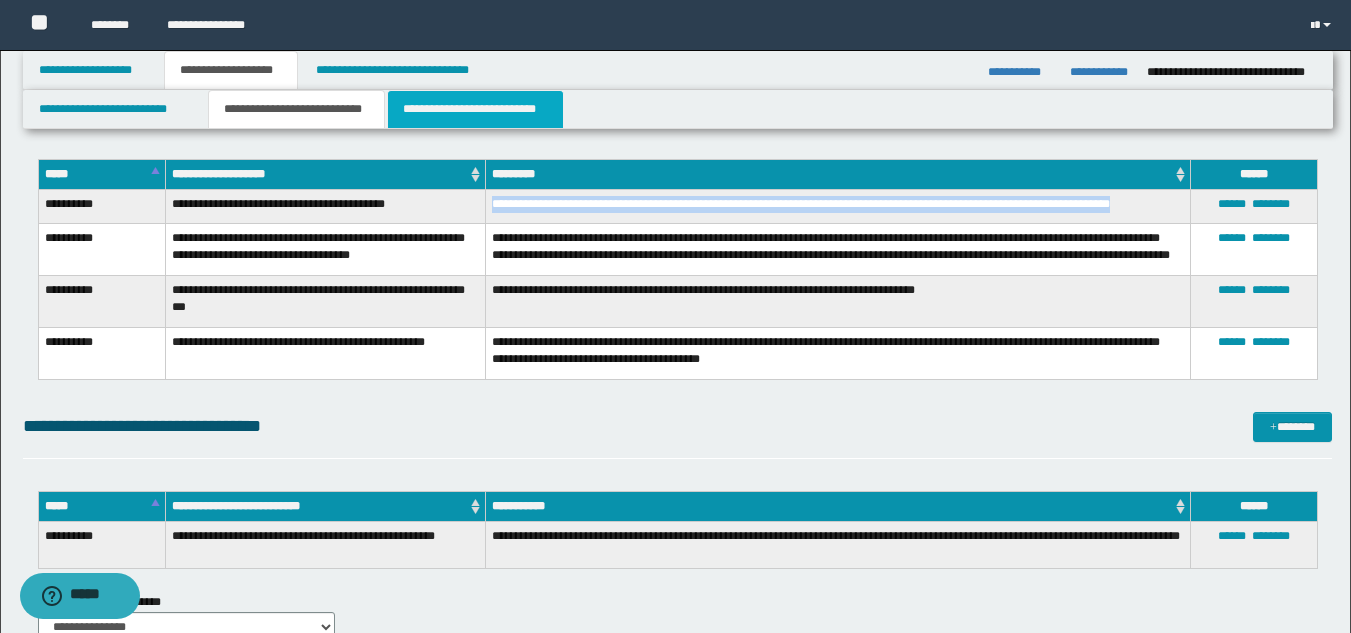 click on "**********" at bounding box center [475, 109] 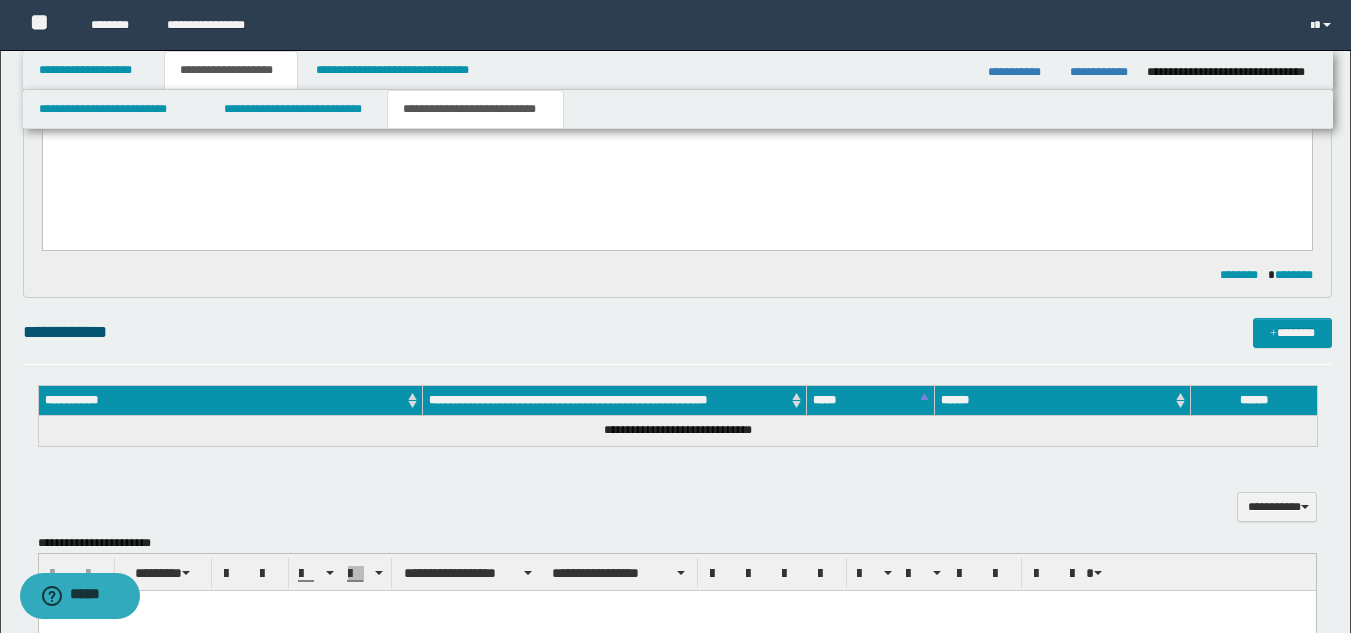 scroll, scrollTop: 0, scrollLeft: 0, axis: both 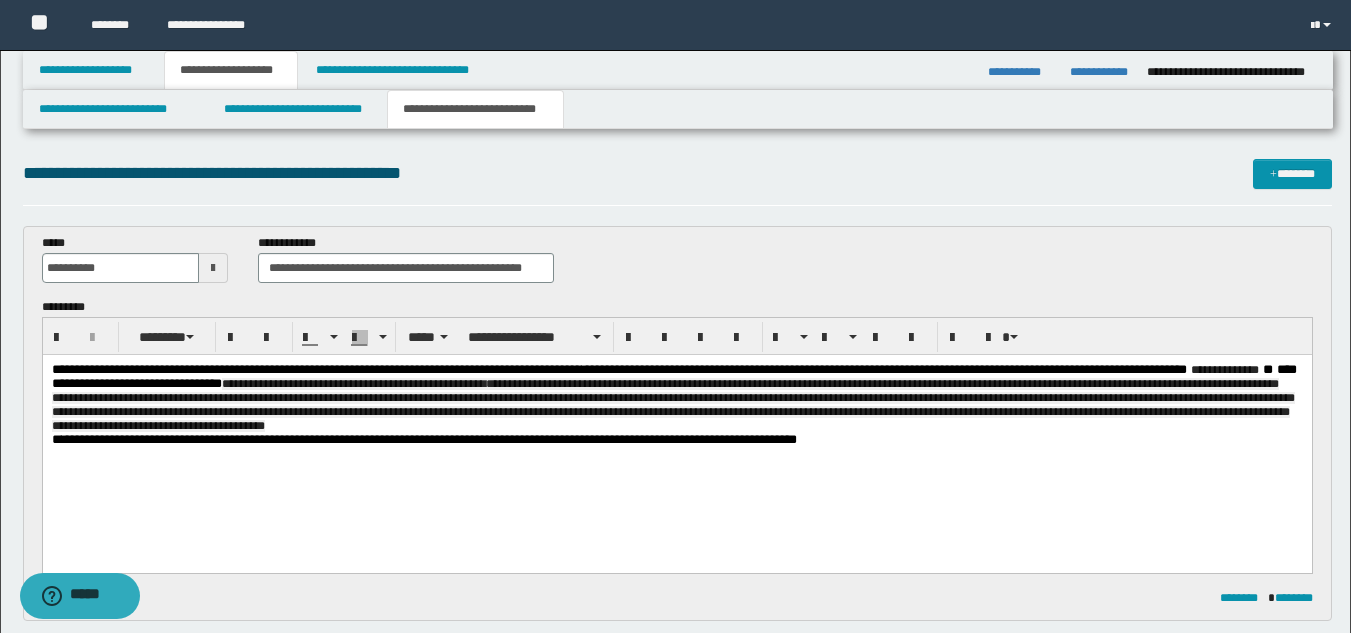 click on "**********" at bounding box center (676, 398) 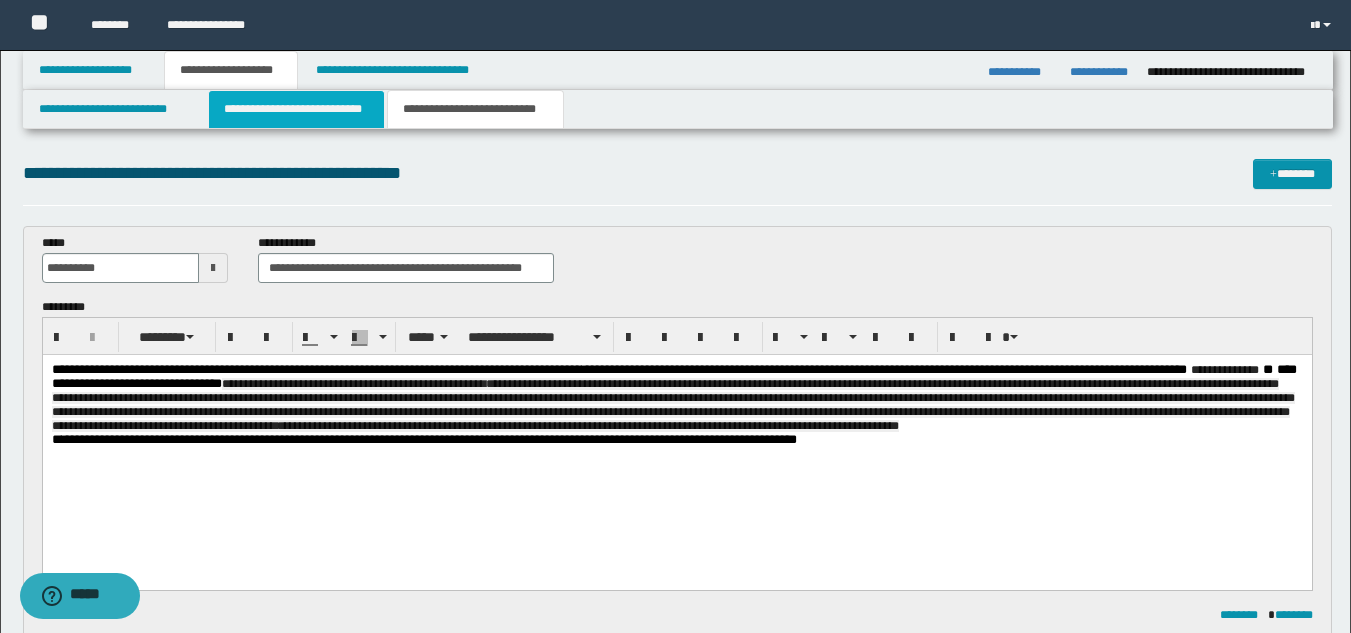 click on "**********" at bounding box center [296, 109] 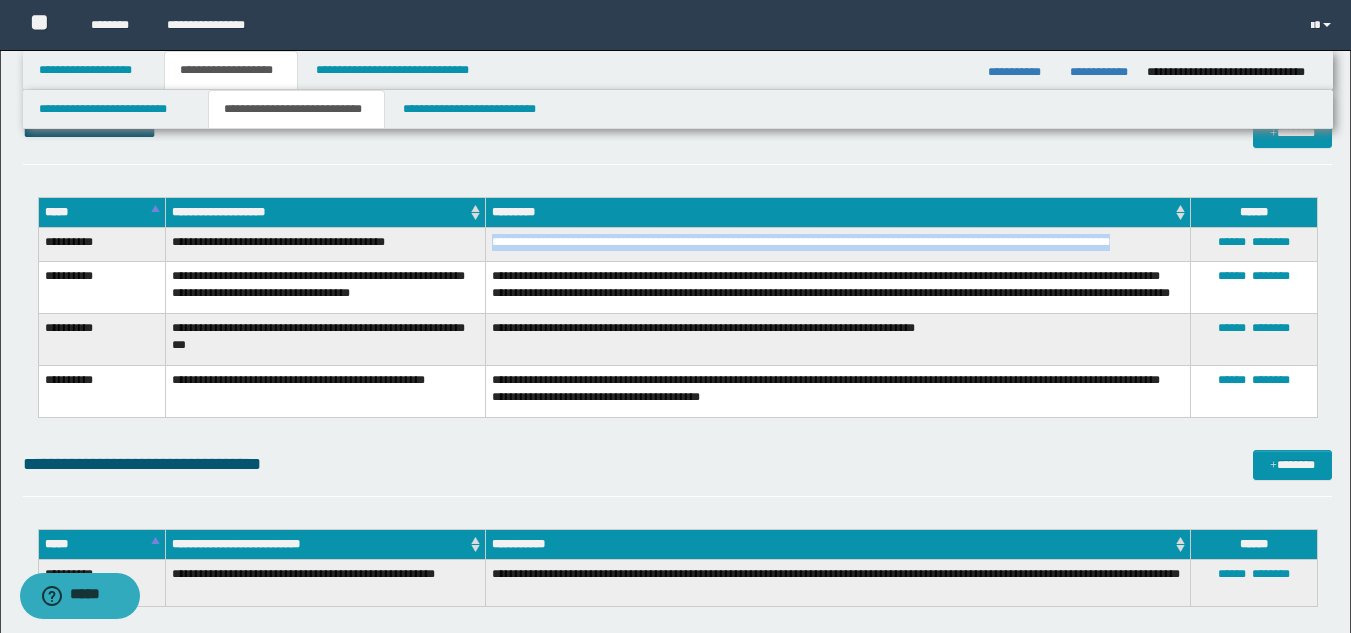 scroll, scrollTop: 2212, scrollLeft: 0, axis: vertical 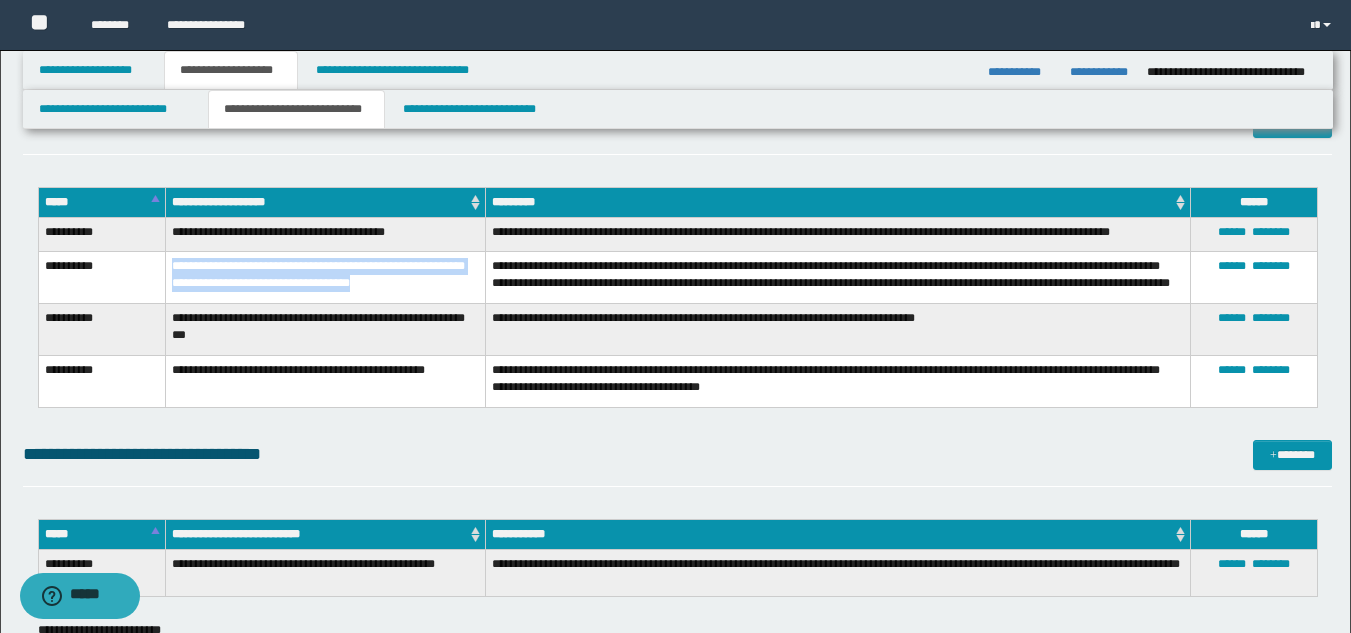 drag, startPoint x: 171, startPoint y: 263, endPoint x: 427, endPoint y: 282, distance: 256.7041 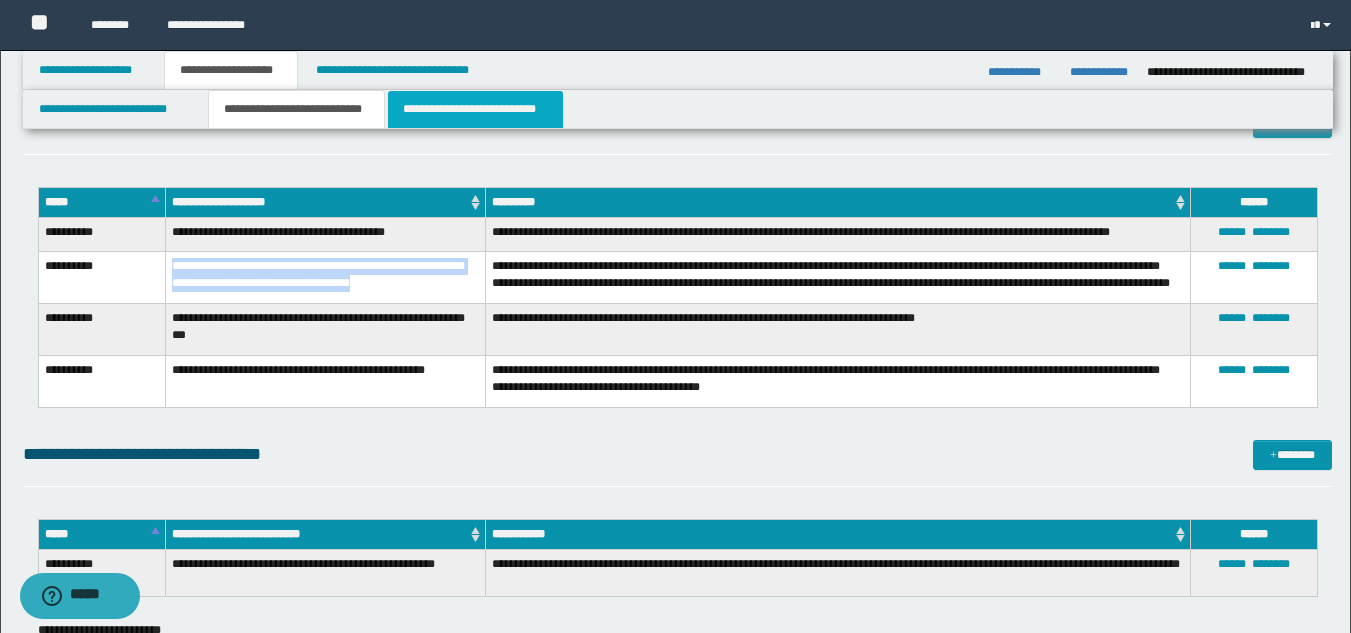 click on "**********" at bounding box center [475, 109] 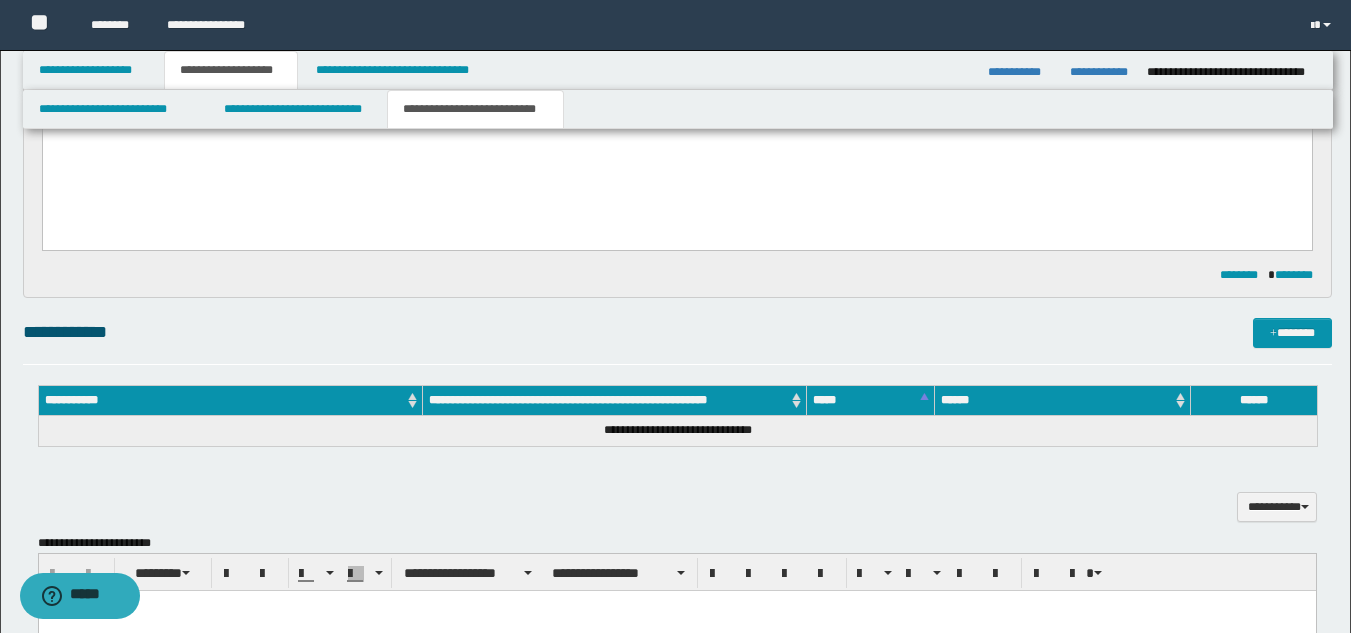 scroll, scrollTop: 0, scrollLeft: 0, axis: both 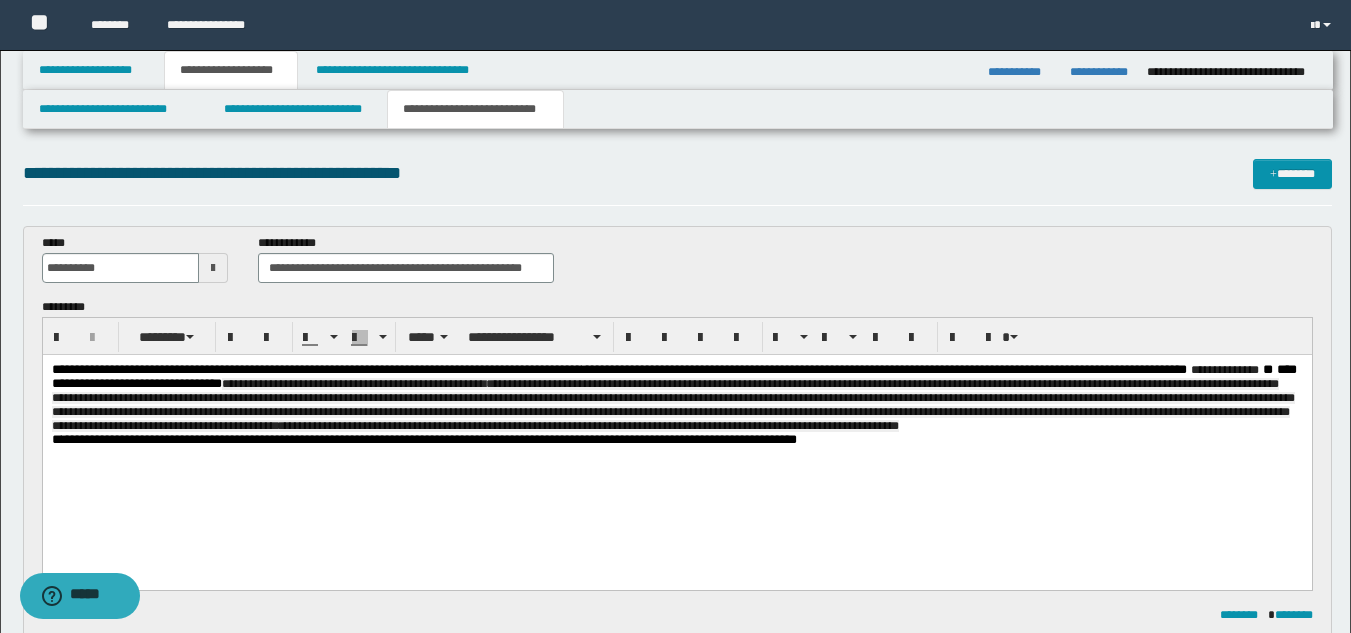 click on "**********" at bounding box center (676, 398) 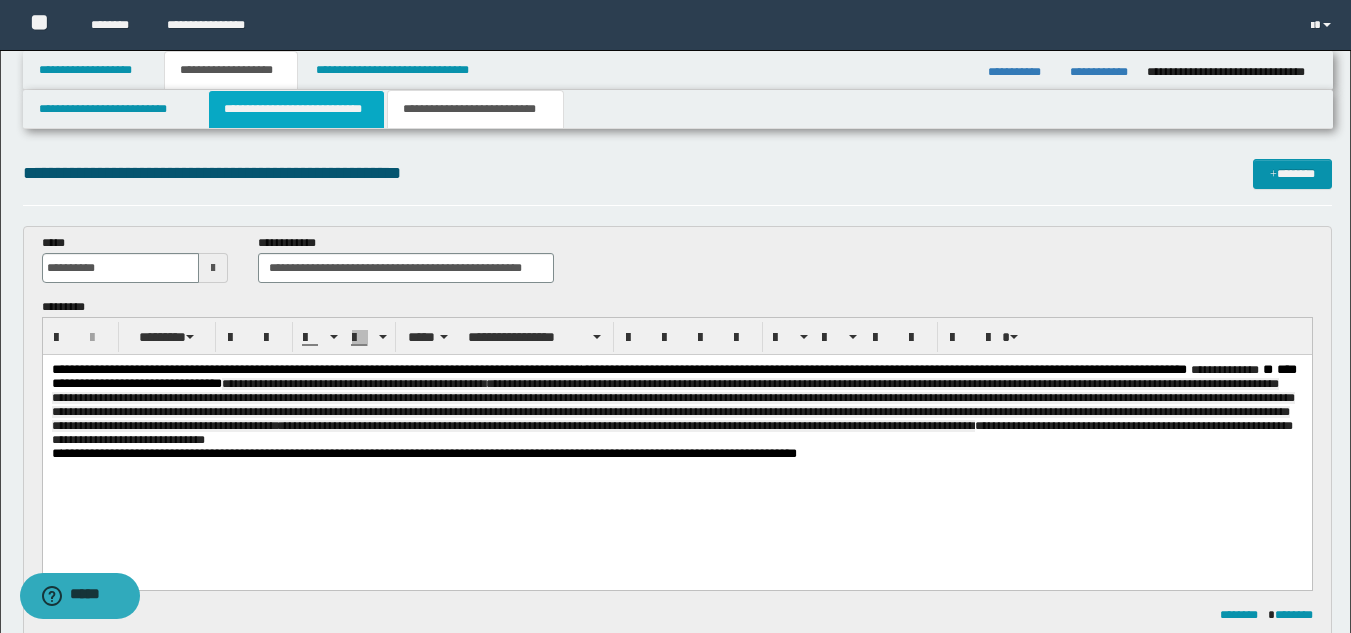 click on "**********" at bounding box center (296, 109) 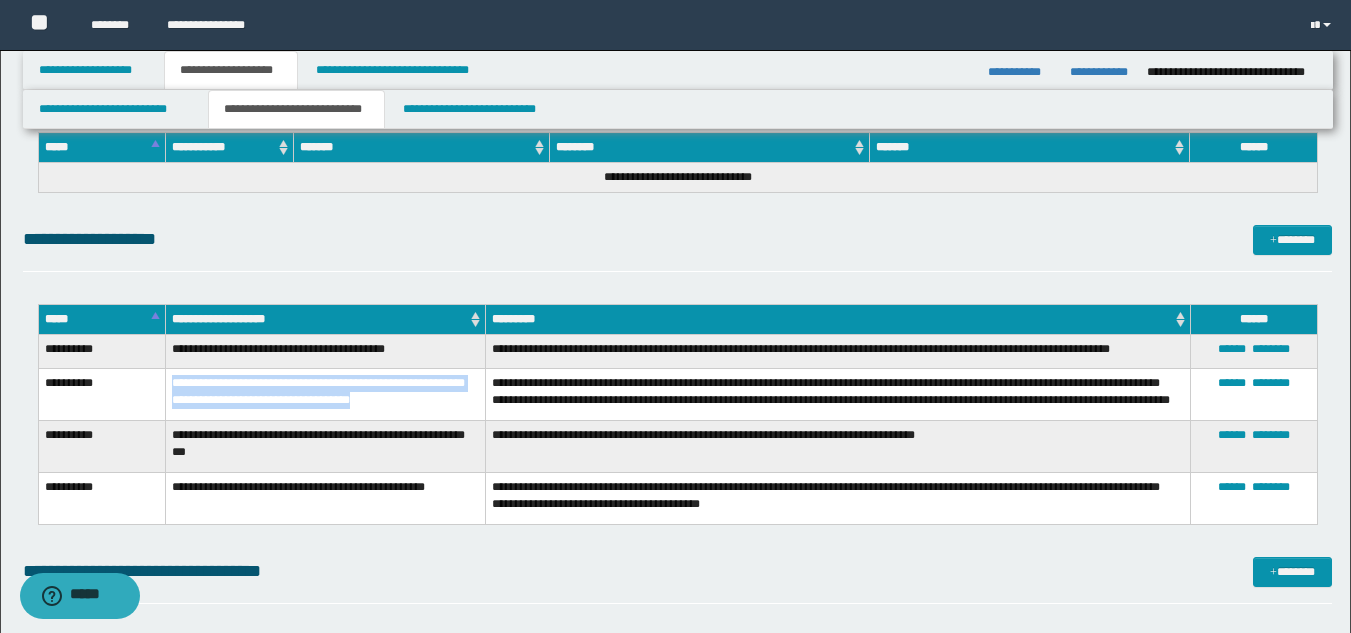 scroll, scrollTop: 2143, scrollLeft: 0, axis: vertical 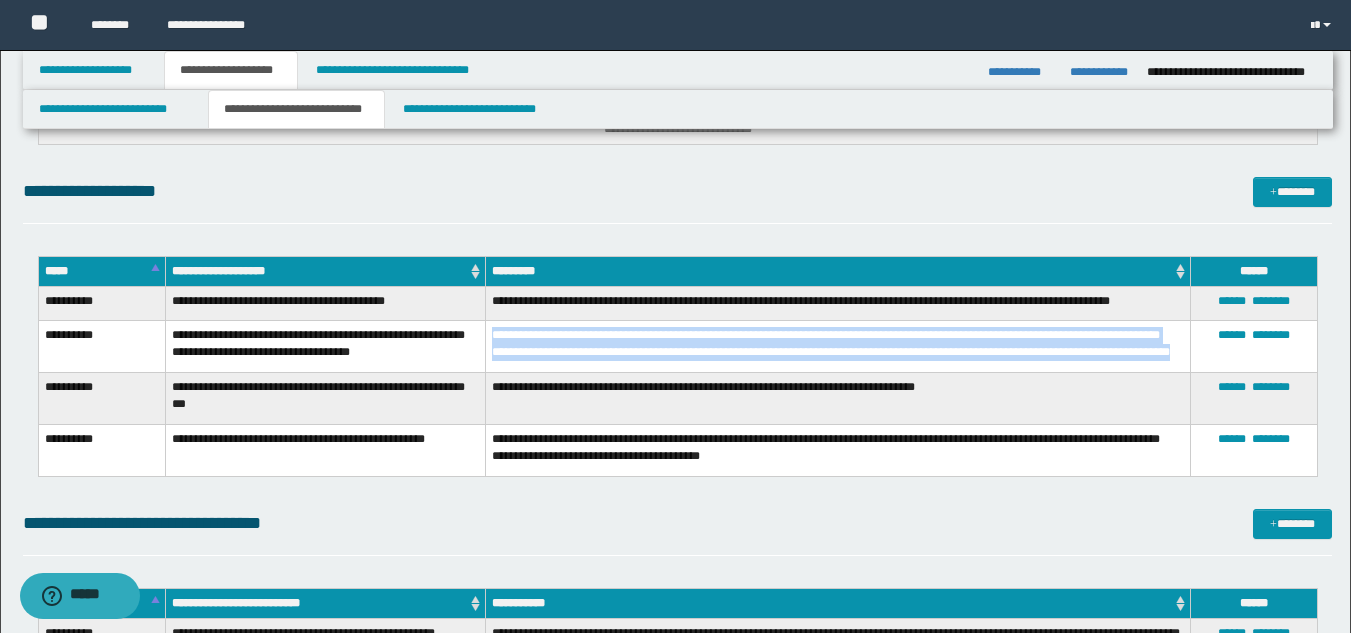 drag, startPoint x: 490, startPoint y: 332, endPoint x: 683, endPoint y: 360, distance: 195.02051 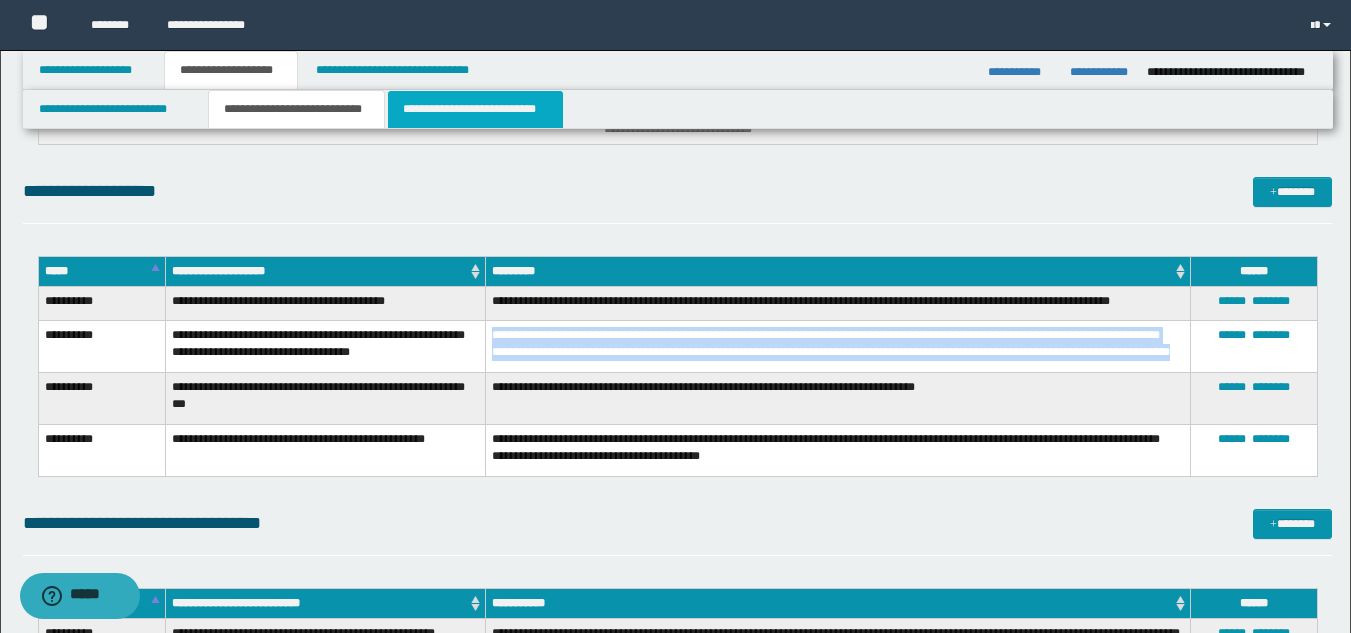 click on "**********" at bounding box center (475, 109) 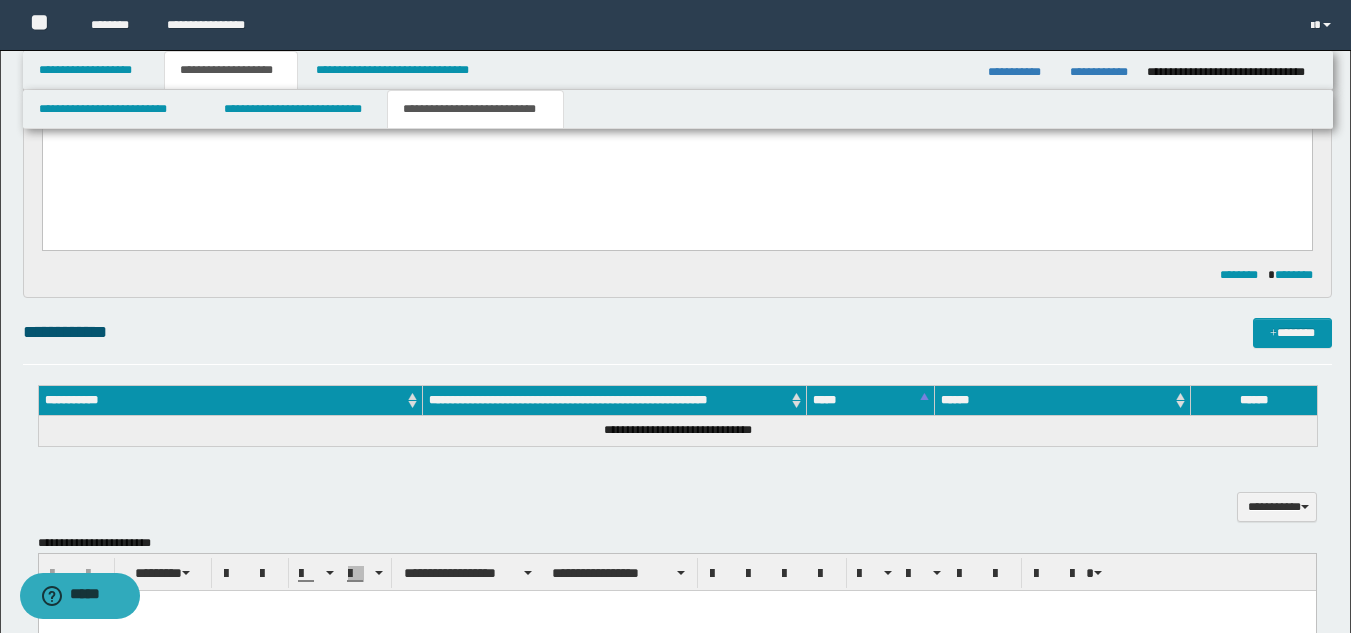 scroll, scrollTop: 0, scrollLeft: 0, axis: both 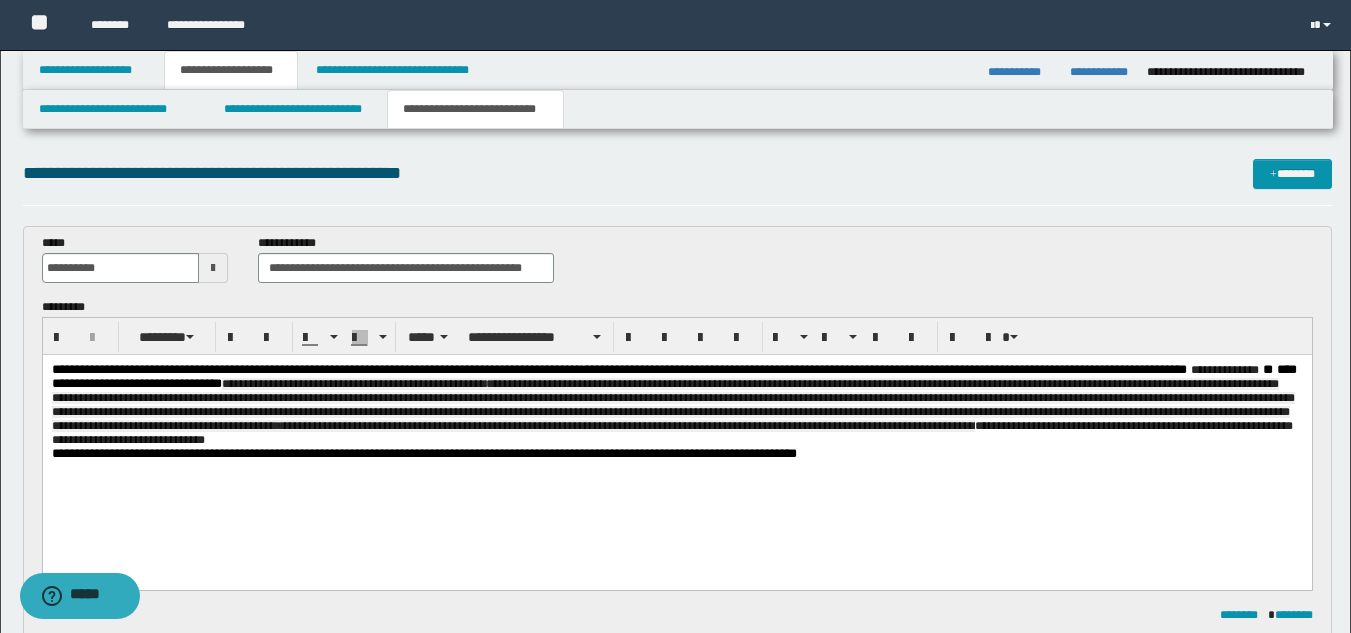 click on "**********" at bounding box center [676, 405] 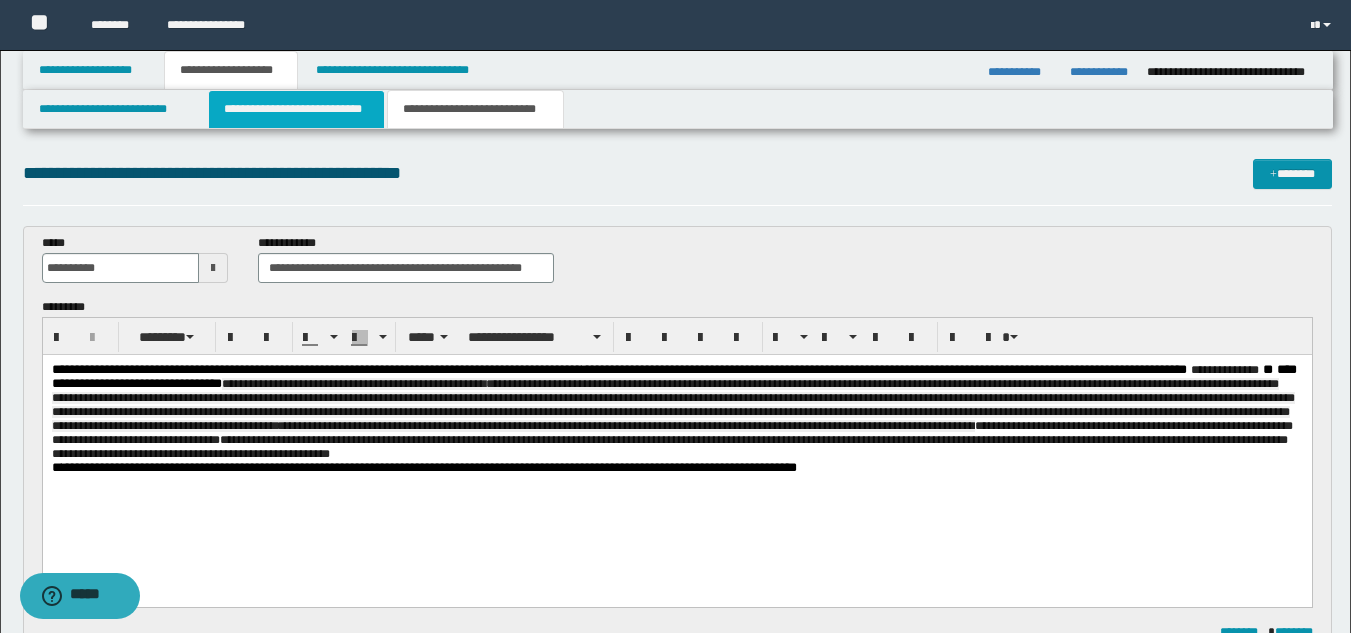 click on "**********" at bounding box center [296, 109] 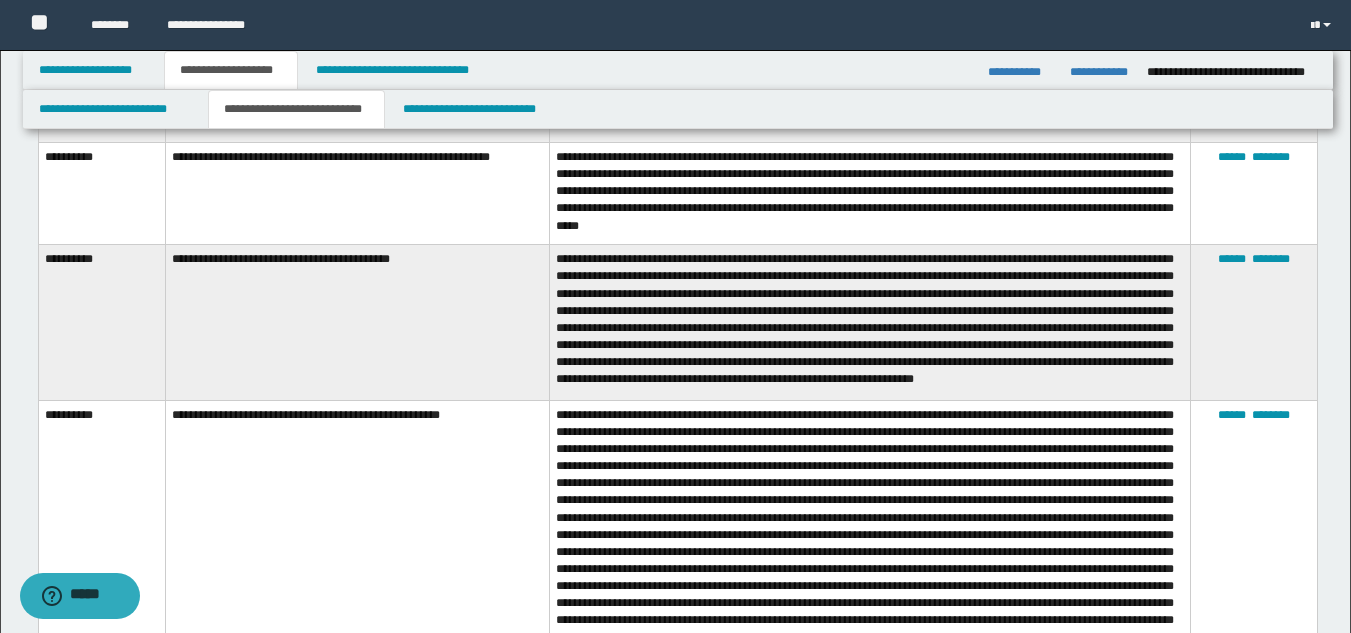 scroll, scrollTop: 1061, scrollLeft: 0, axis: vertical 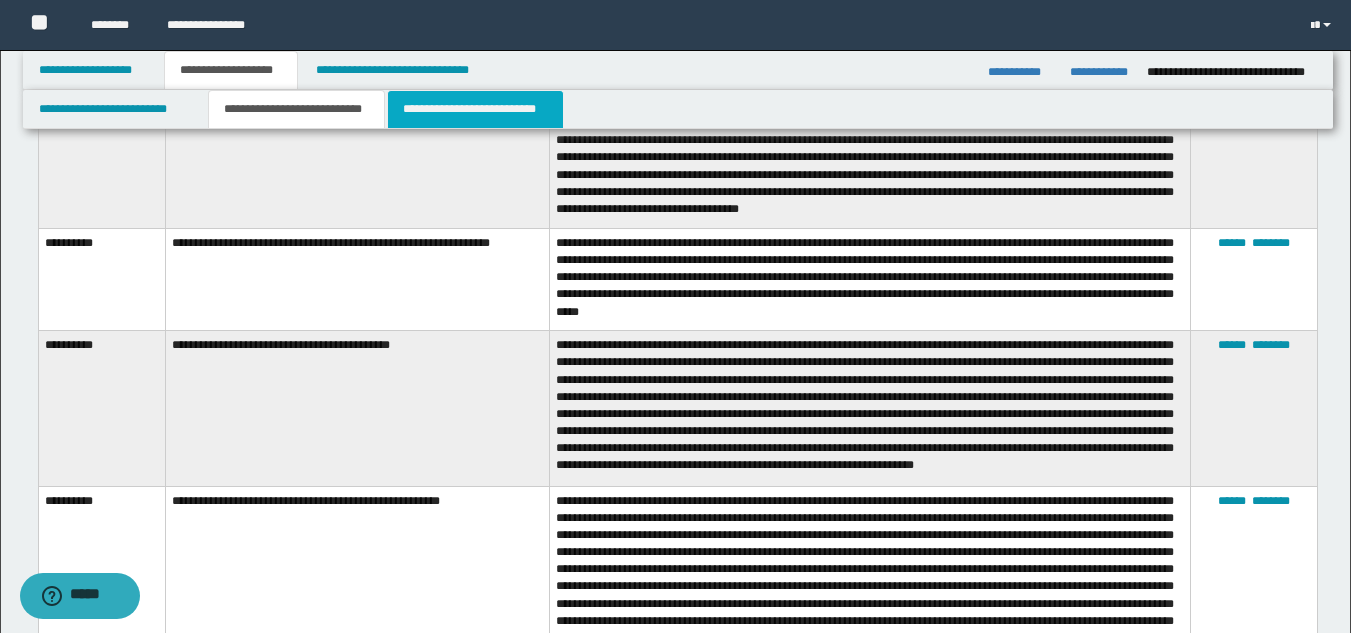 click on "**********" at bounding box center (475, 109) 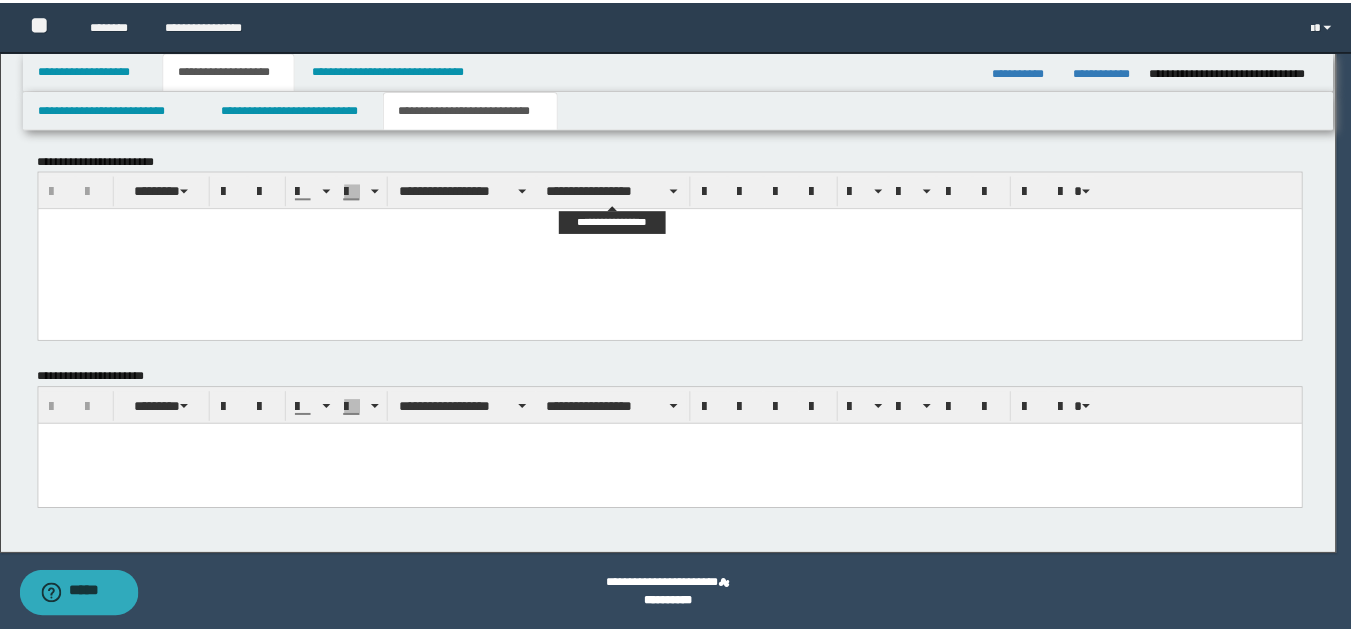 scroll, scrollTop: 0, scrollLeft: 0, axis: both 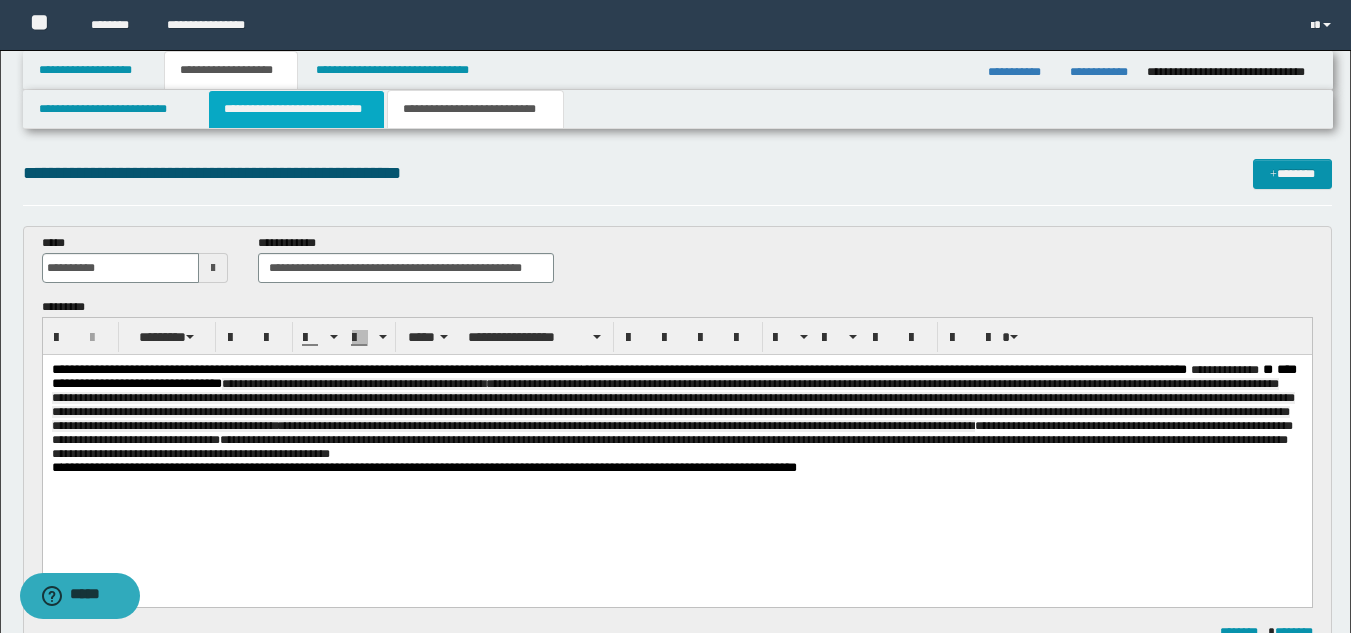 click on "**********" at bounding box center (296, 109) 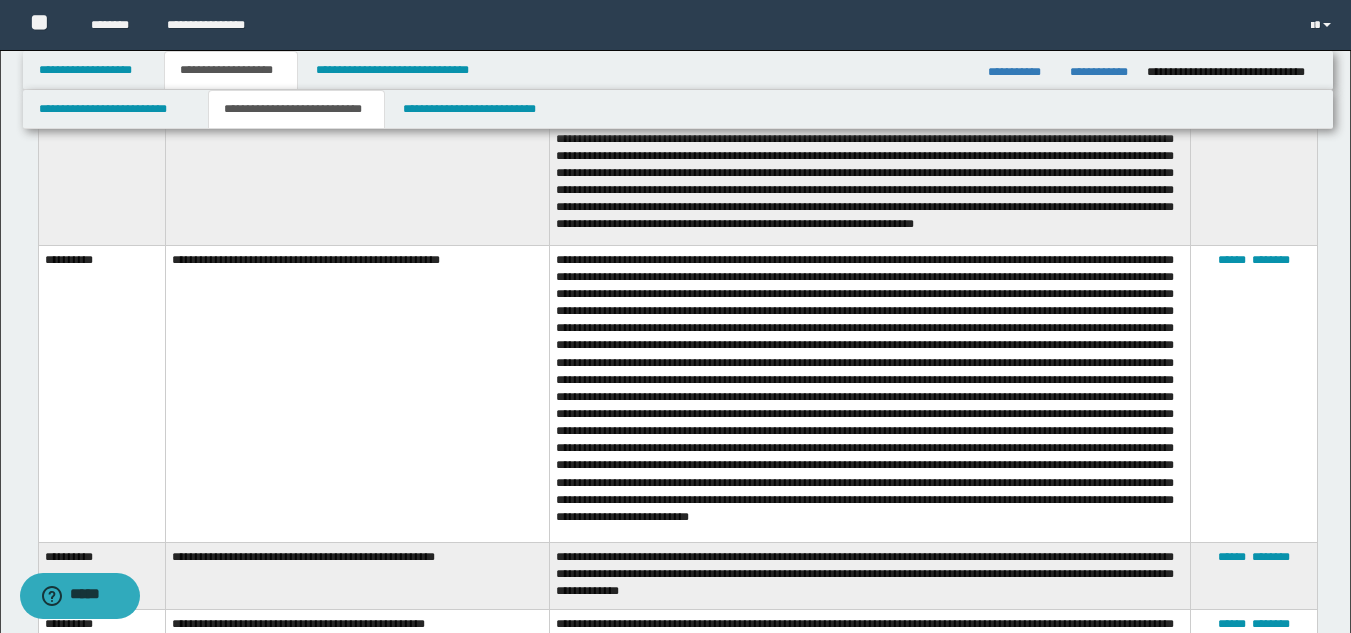 scroll, scrollTop: 600, scrollLeft: 0, axis: vertical 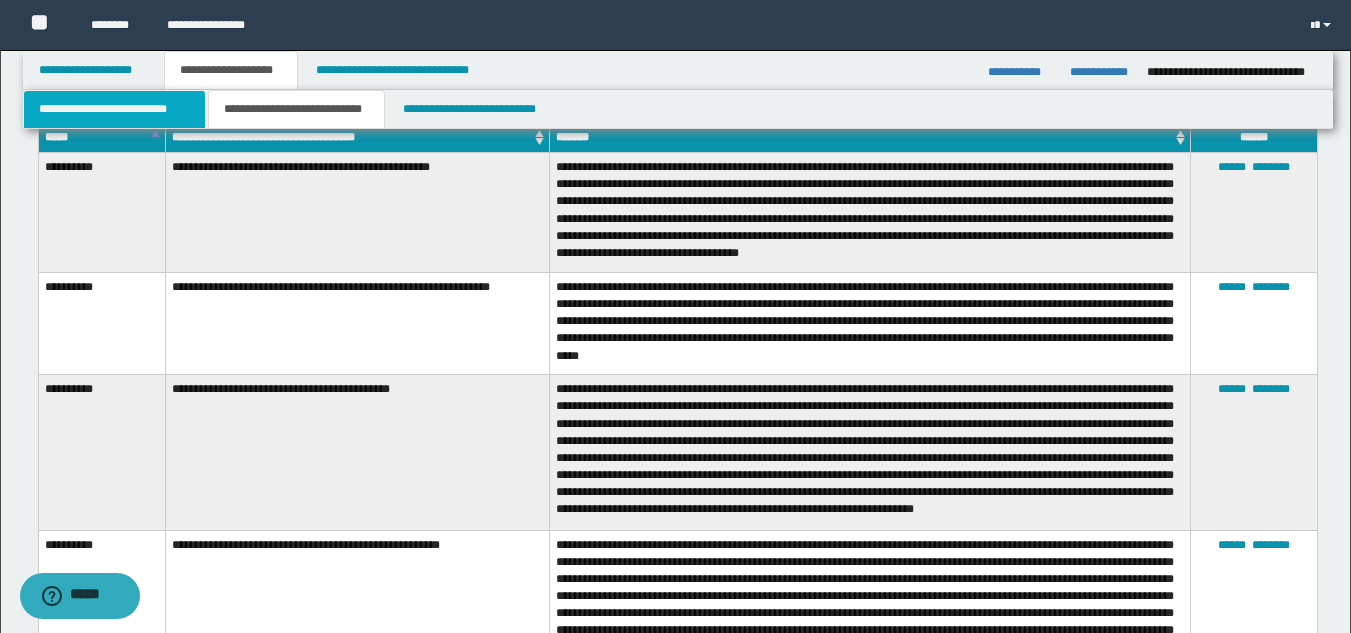click on "**********" at bounding box center [114, 109] 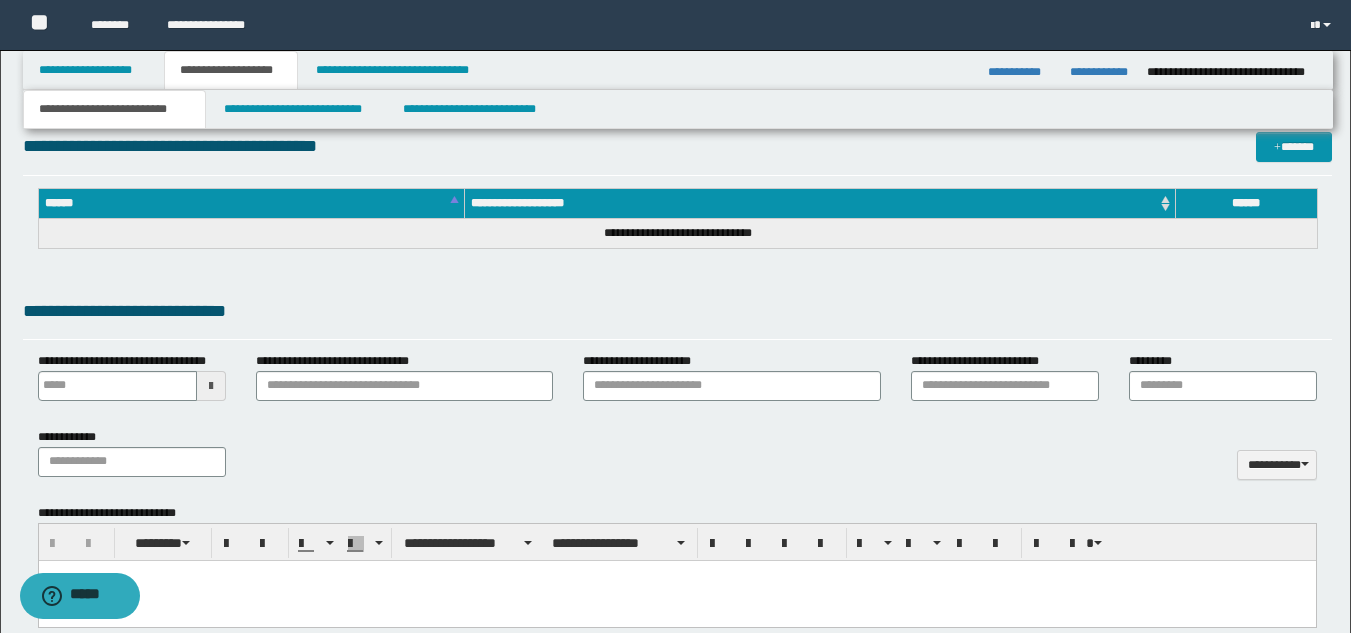 scroll, scrollTop: 193, scrollLeft: 0, axis: vertical 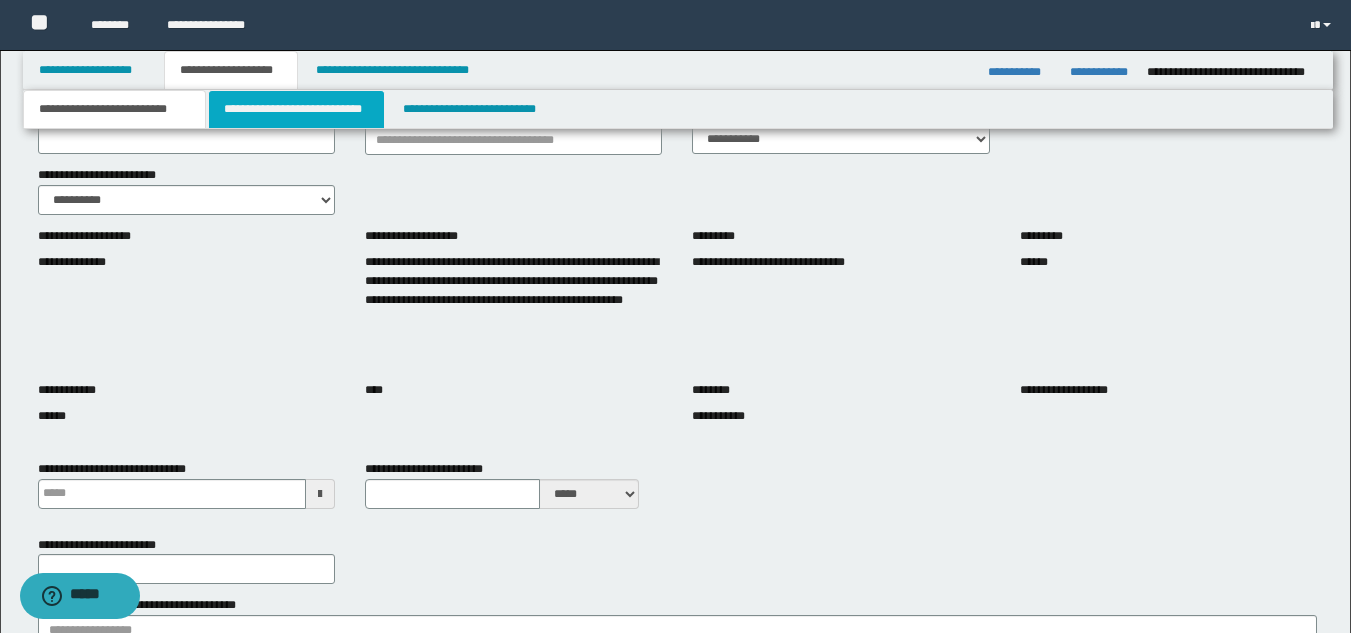 click on "**********" at bounding box center (296, 109) 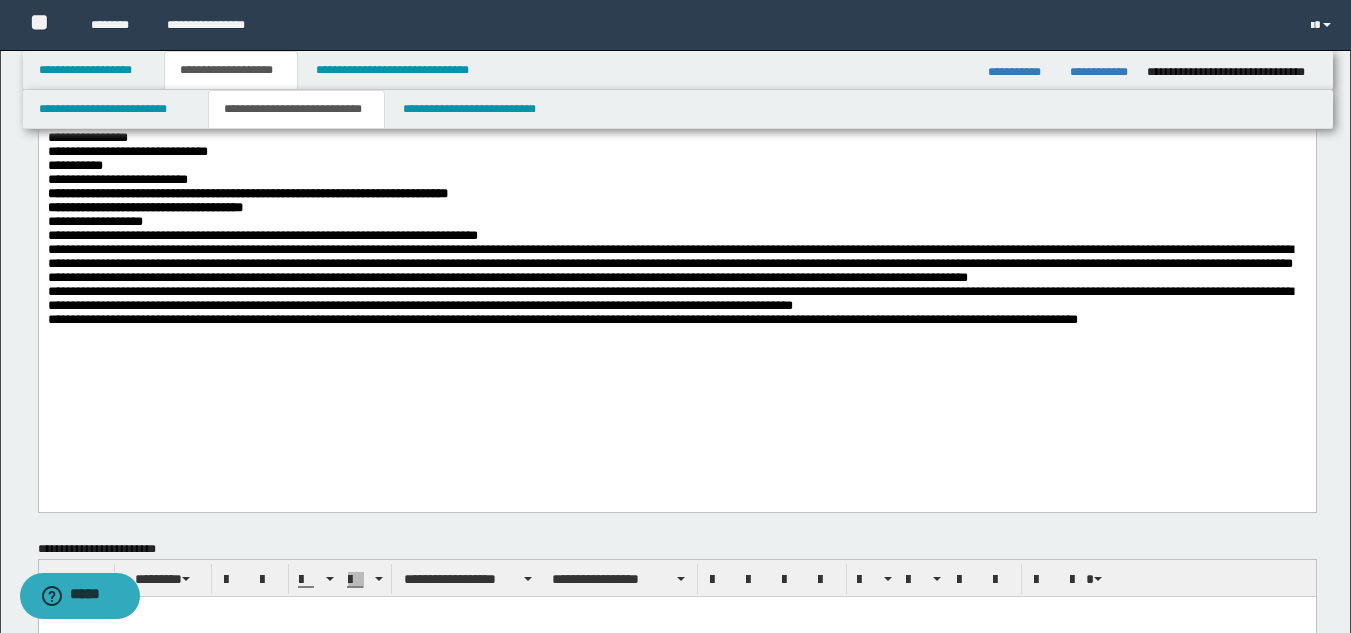 scroll, scrollTop: 1393, scrollLeft: 0, axis: vertical 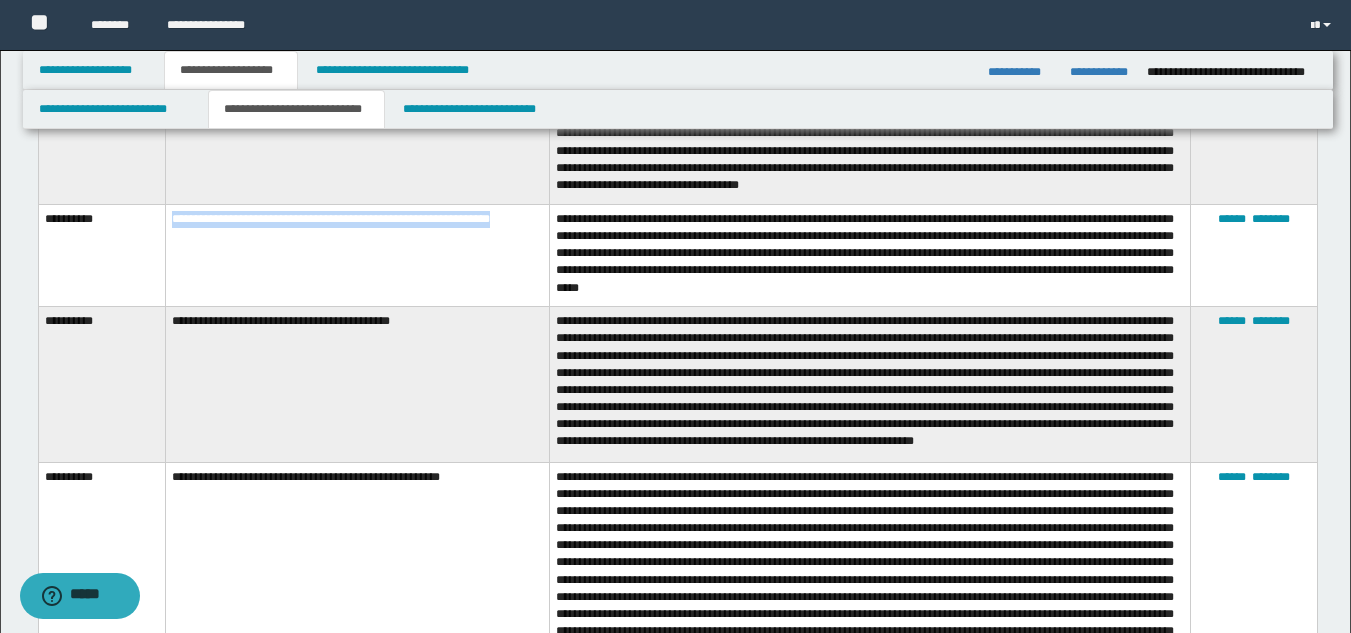 drag, startPoint x: 168, startPoint y: 212, endPoint x: 543, endPoint y: 225, distance: 375.22528 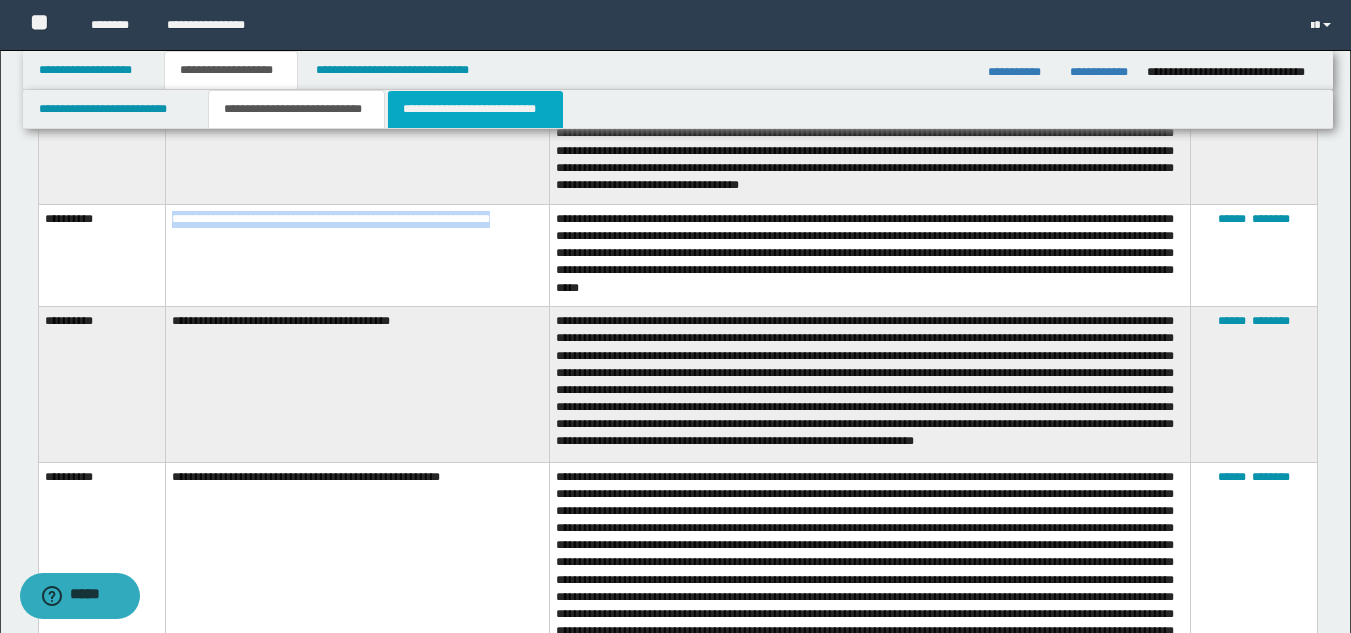 click on "**********" at bounding box center (475, 109) 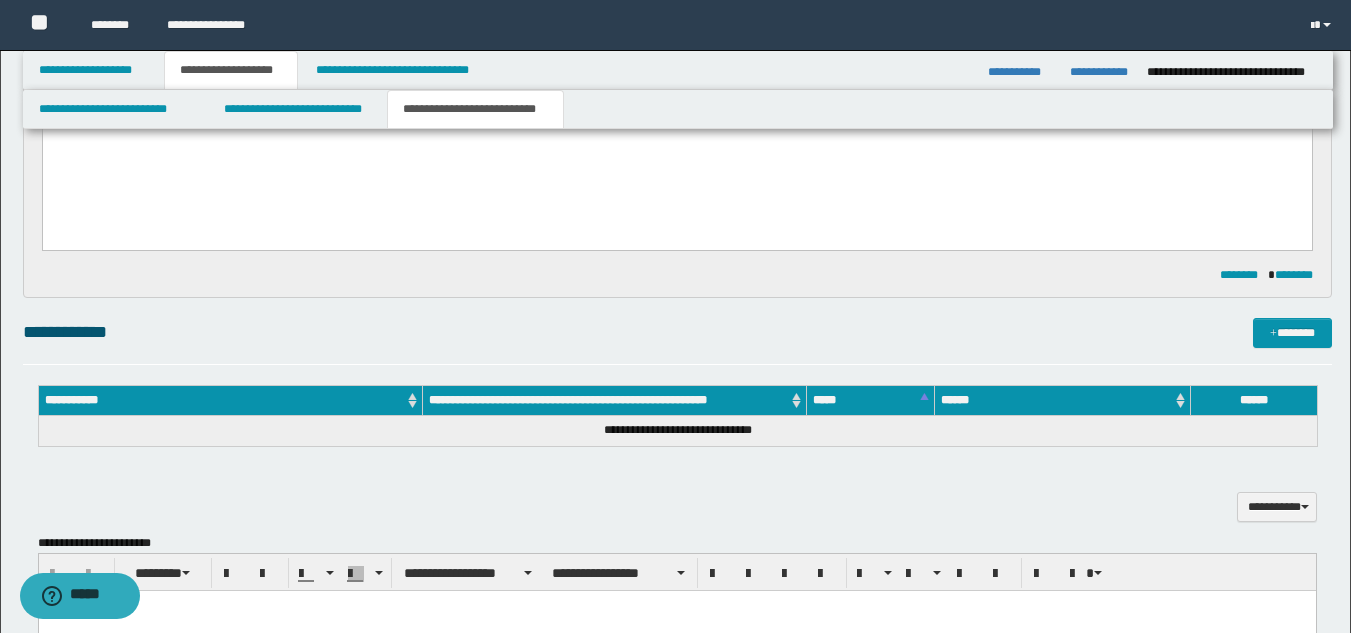 scroll, scrollTop: 0, scrollLeft: 0, axis: both 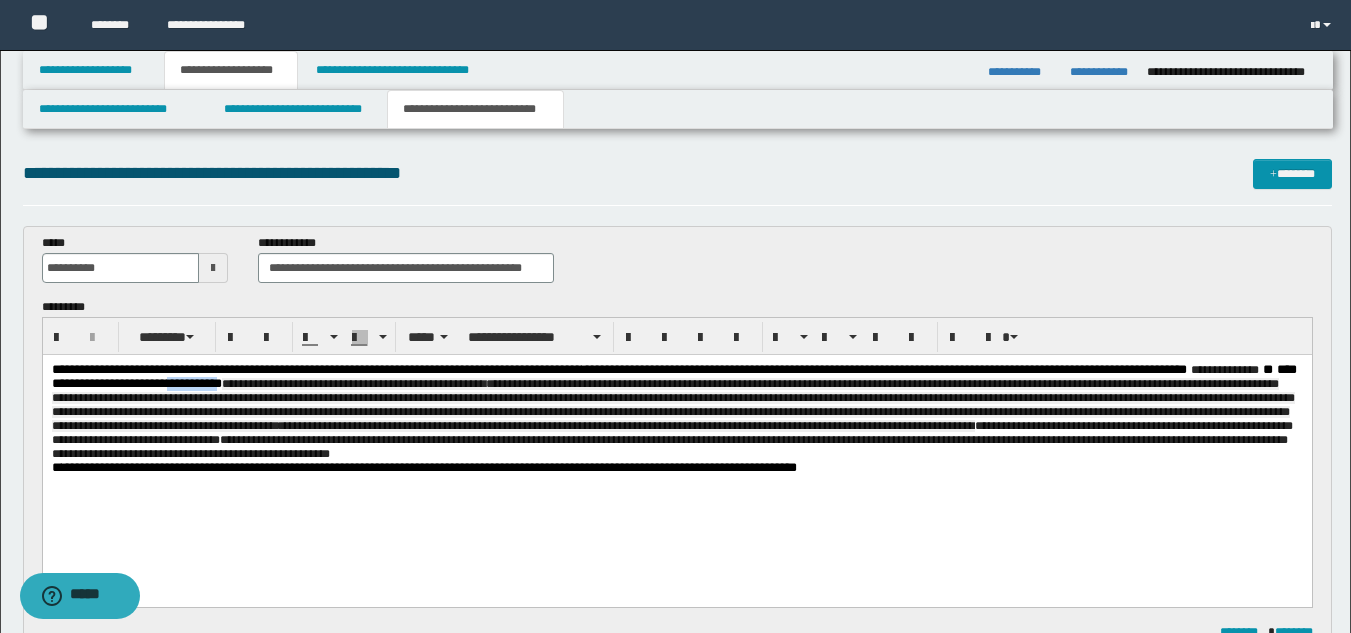 drag, startPoint x: 464, startPoint y: 385, endPoint x: 399, endPoint y: 384, distance: 65.00769 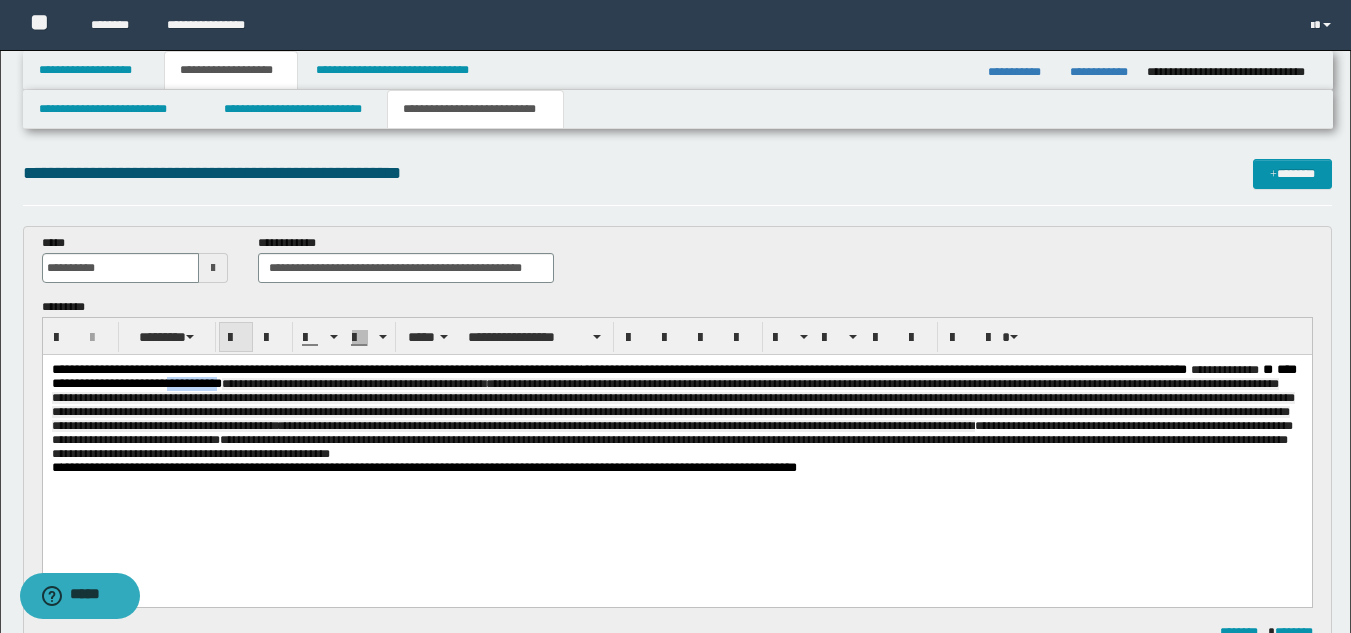 click at bounding box center [236, 338] 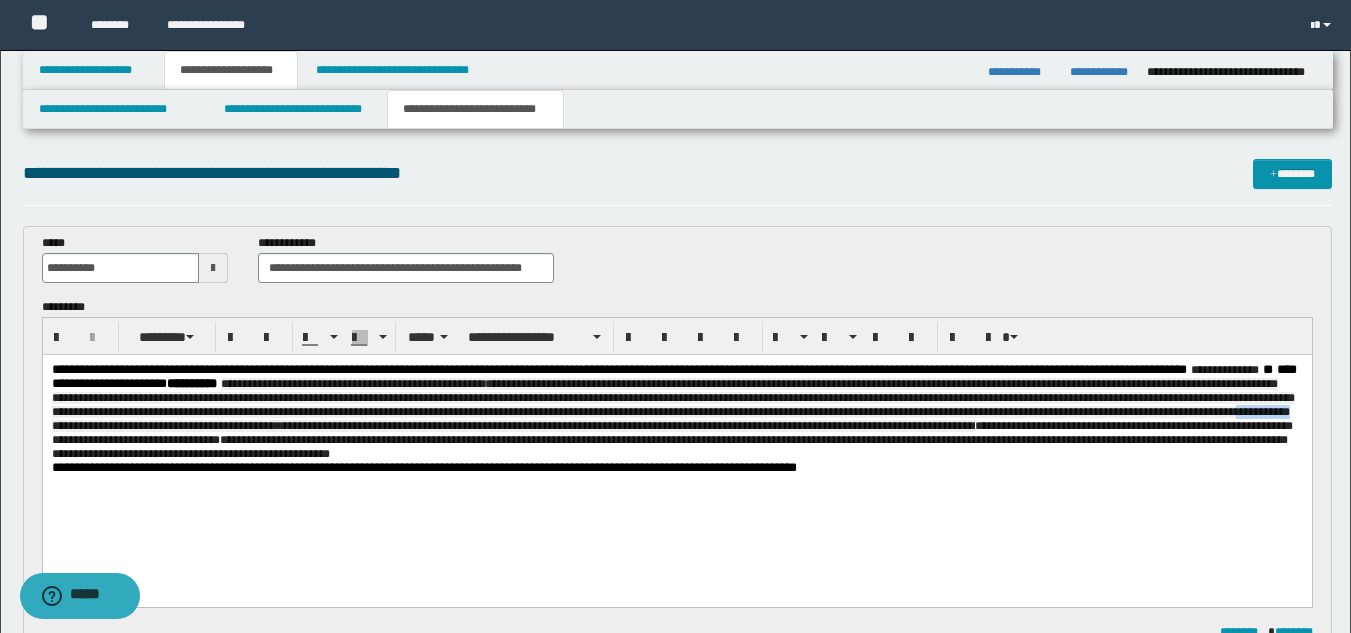 drag, startPoint x: 517, startPoint y: 439, endPoint x: 463, endPoint y: 440, distance: 54.00926 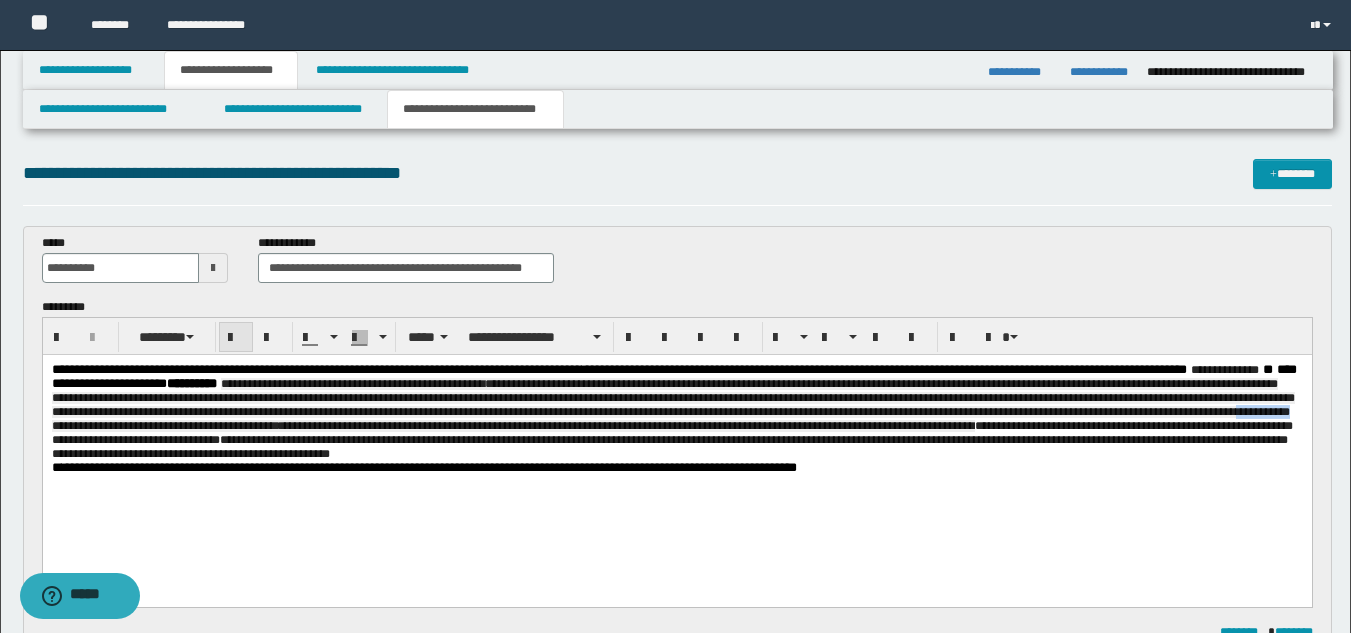 click at bounding box center (236, 337) 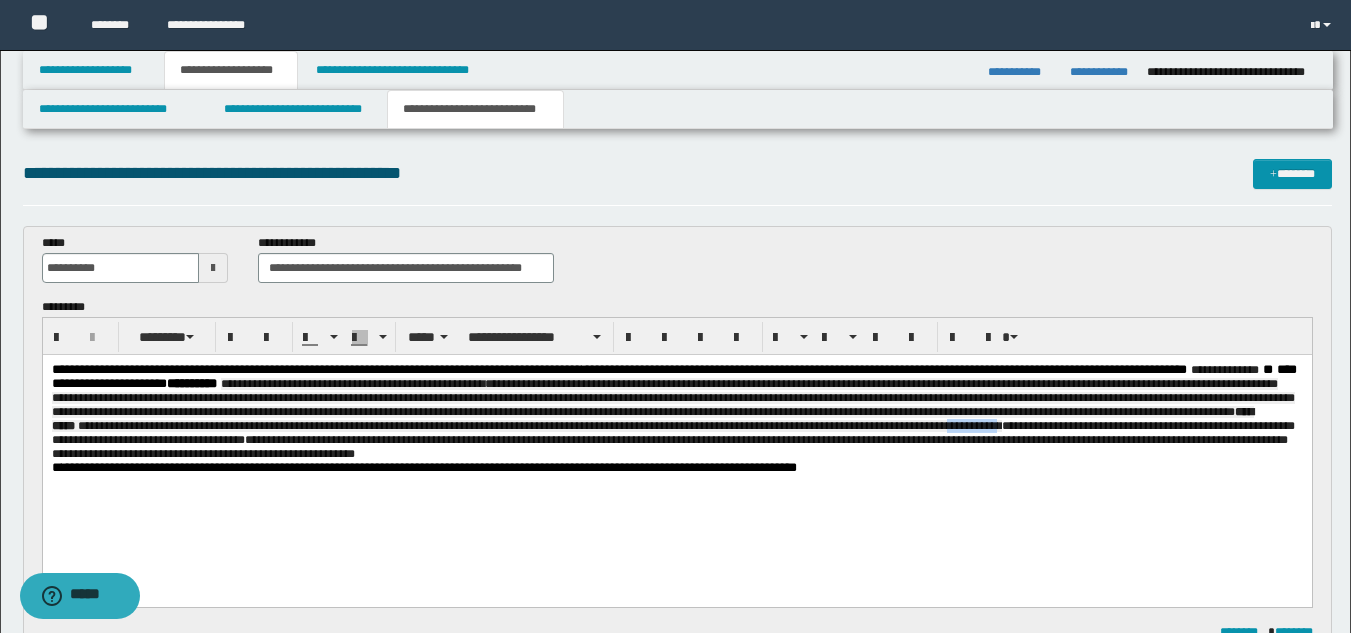 drag, startPoint x: 246, startPoint y: 451, endPoint x: 191, endPoint y: 458, distance: 55.443665 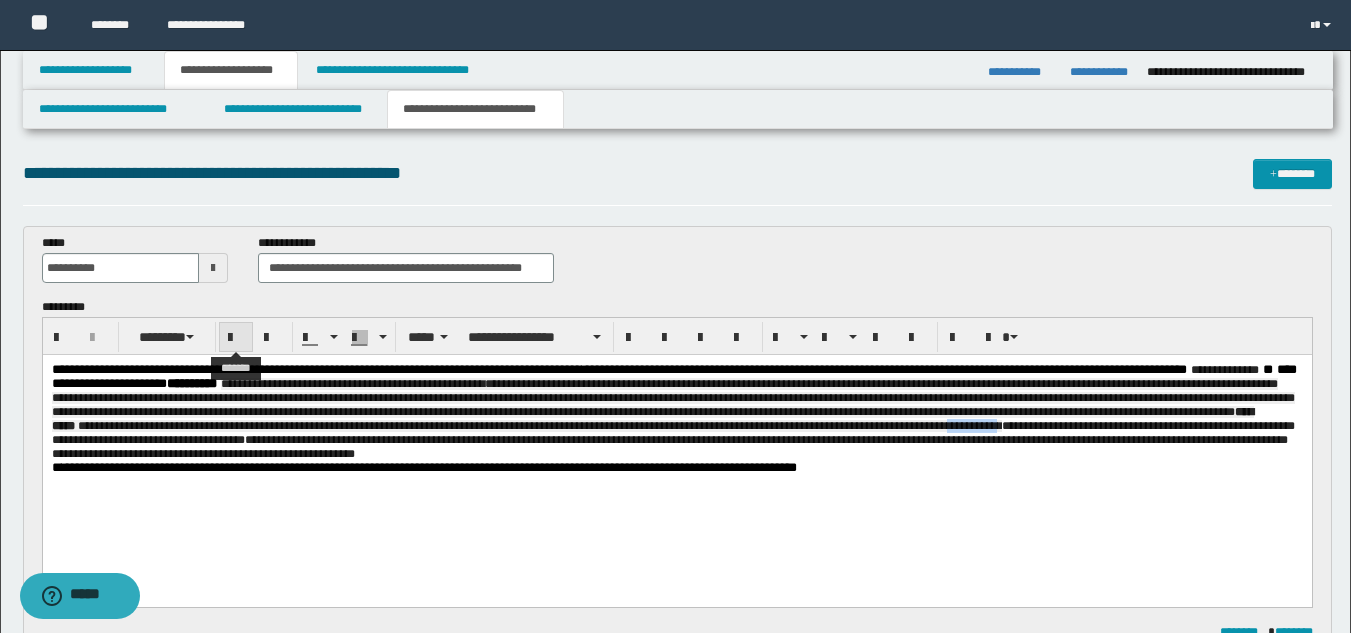 click at bounding box center [236, 337] 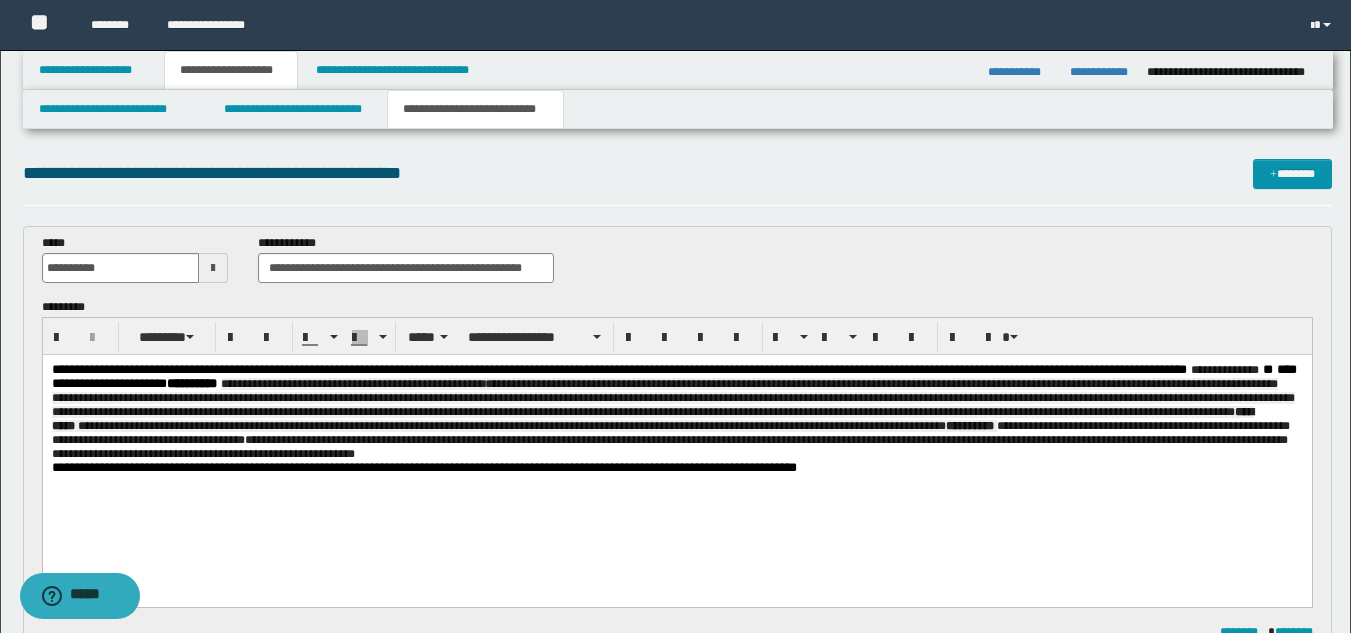 click on "**********" at bounding box center (672, 419) 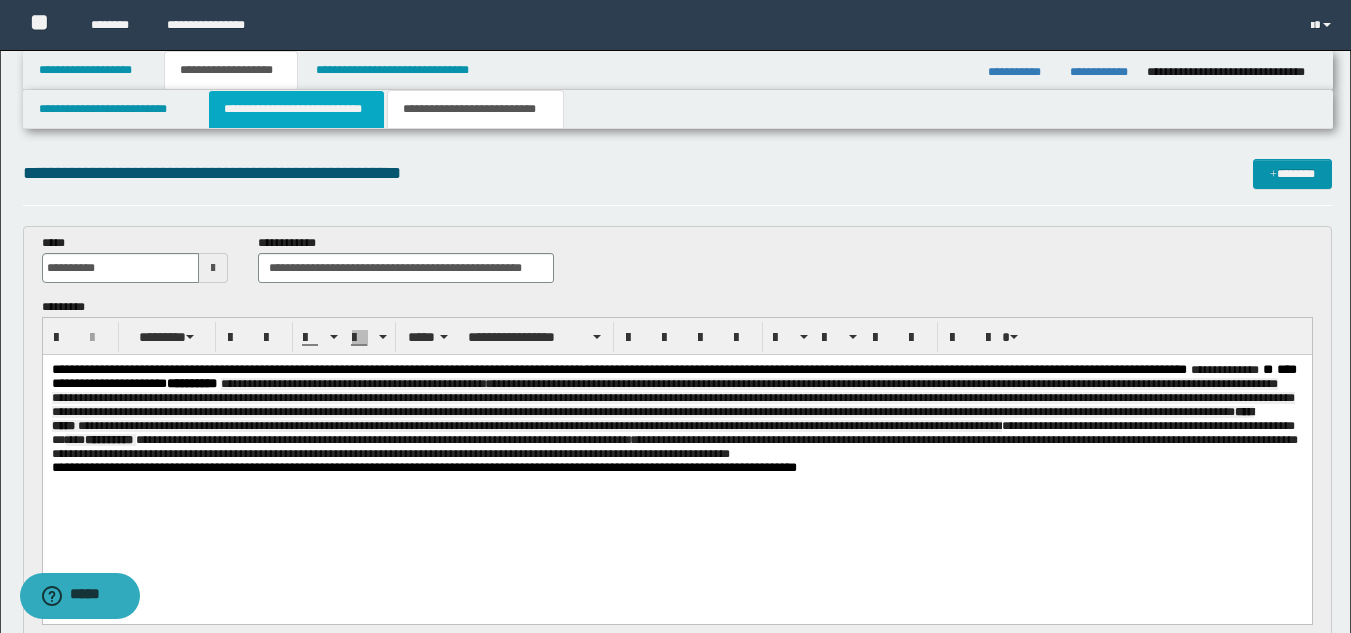 click on "**********" at bounding box center (296, 109) 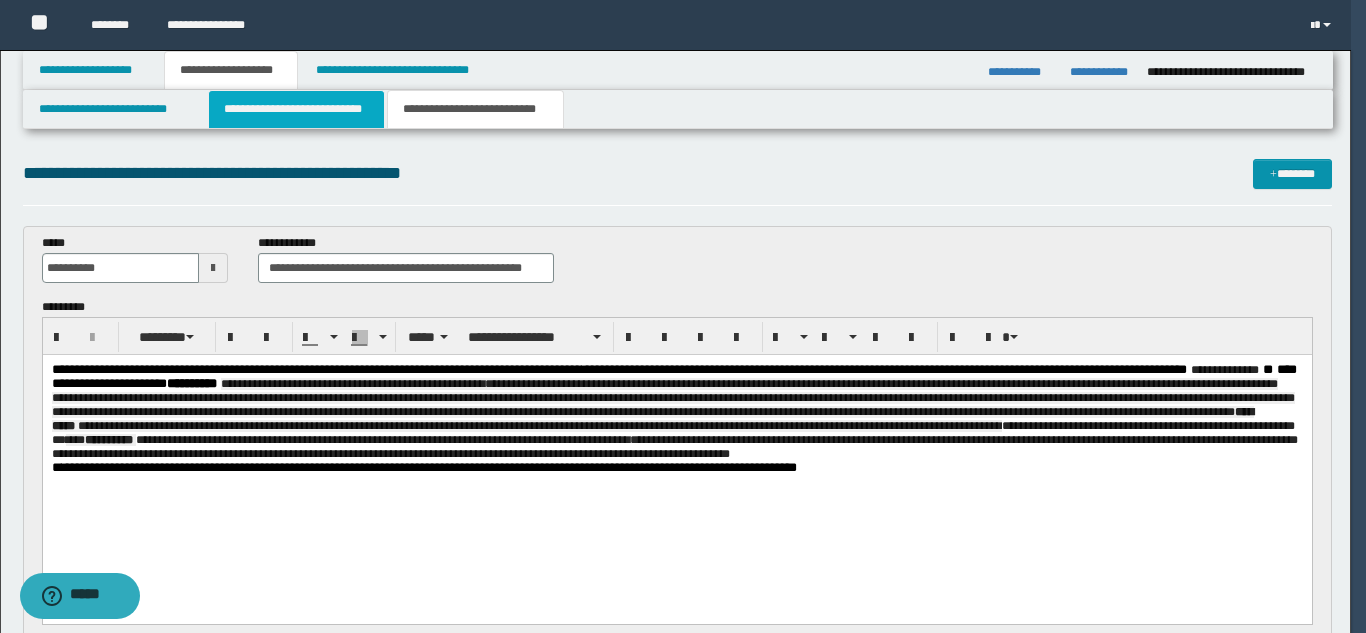 type 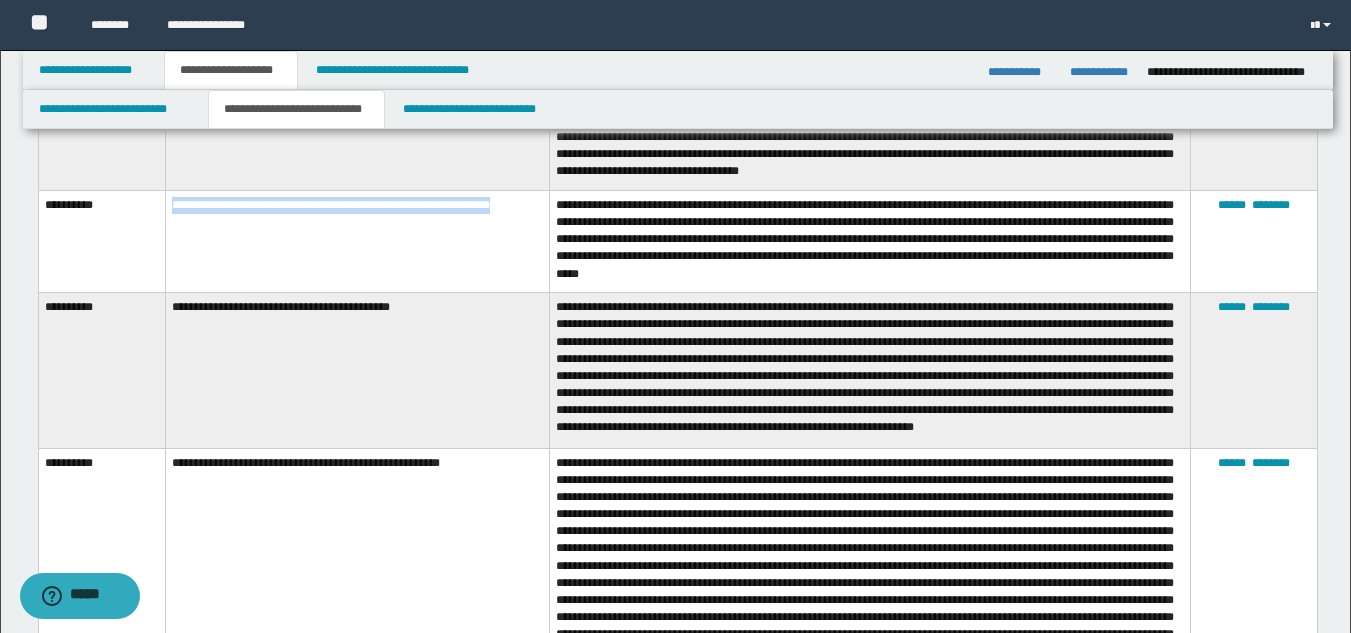 scroll, scrollTop: 1002, scrollLeft: 0, axis: vertical 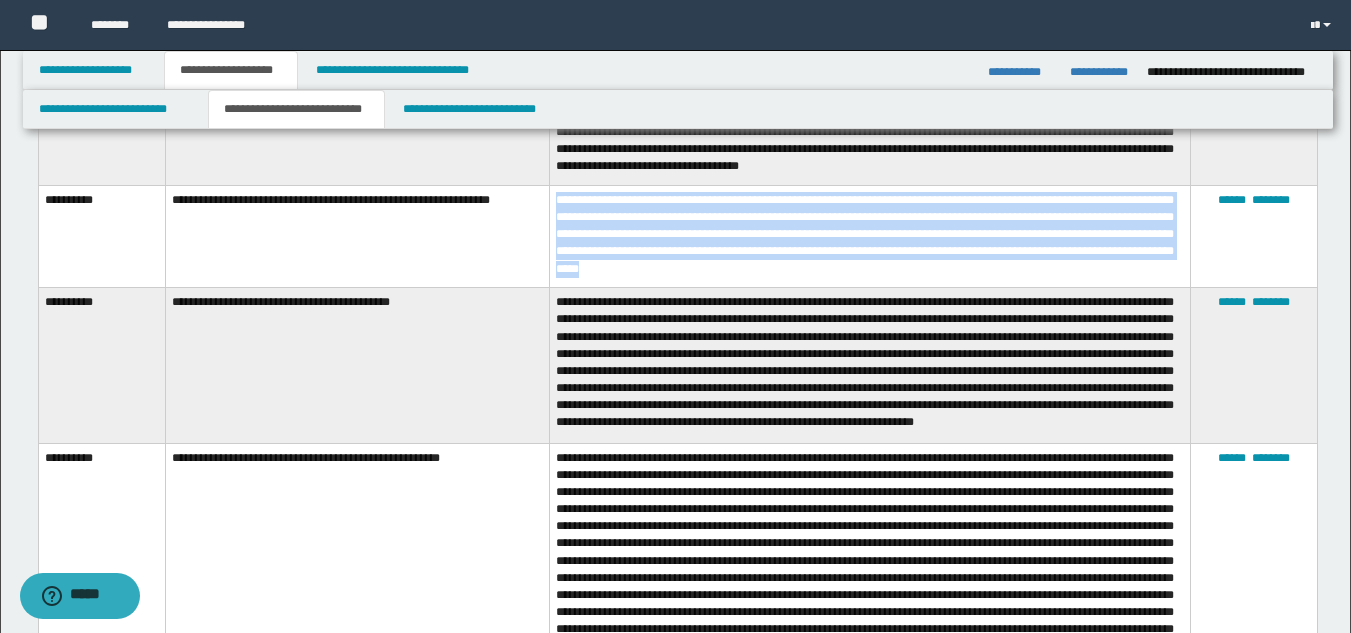 drag, startPoint x: 555, startPoint y: 194, endPoint x: 714, endPoint y: 262, distance: 172.93062 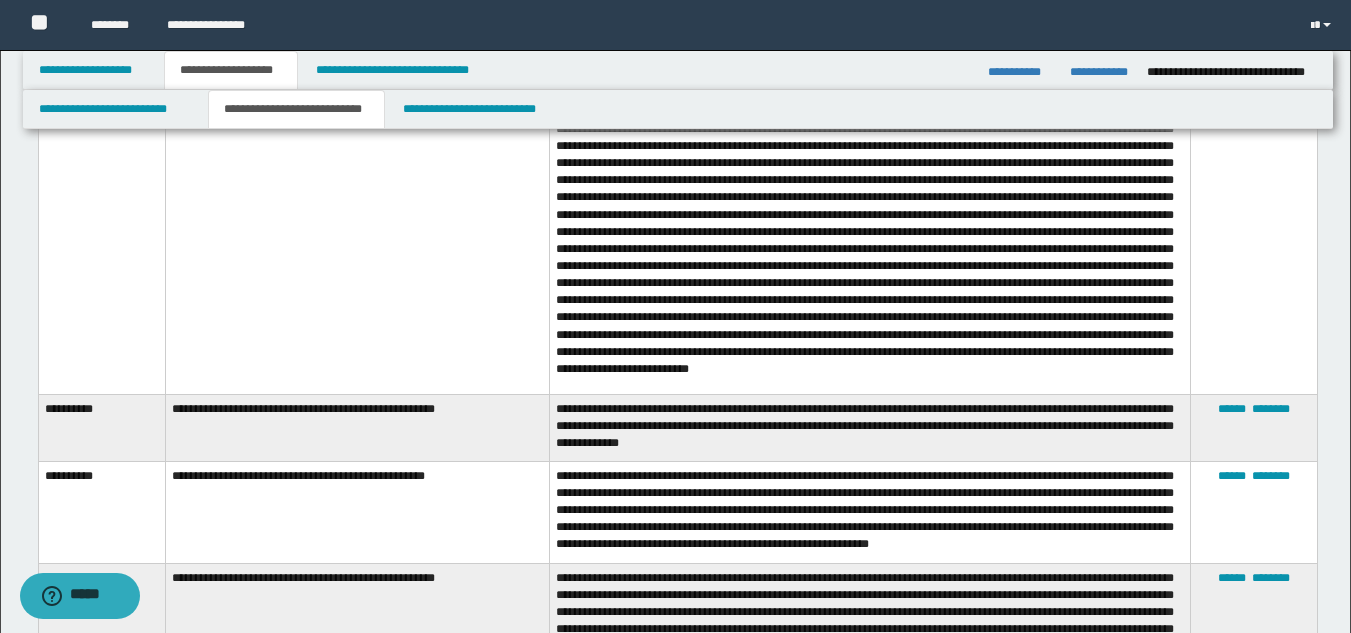 scroll, scrollTop: 748, scrollLeft: 0, axis: vertical 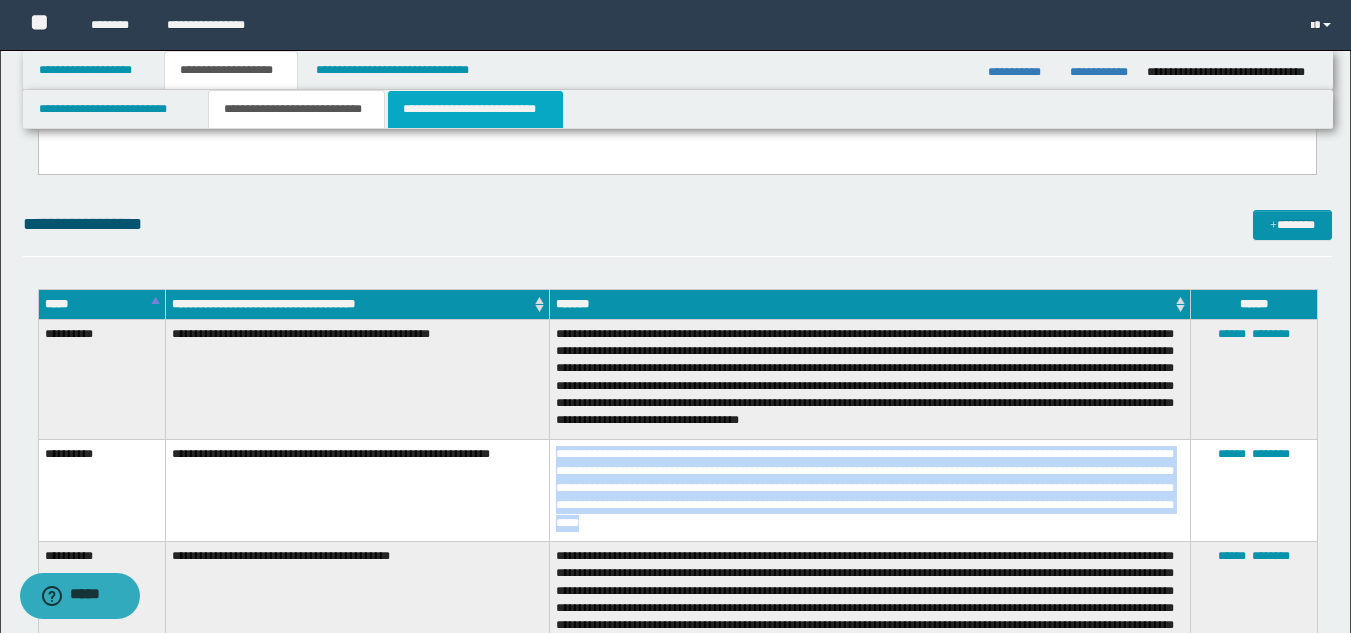 click on "**********" at bounding box center [475, 109] 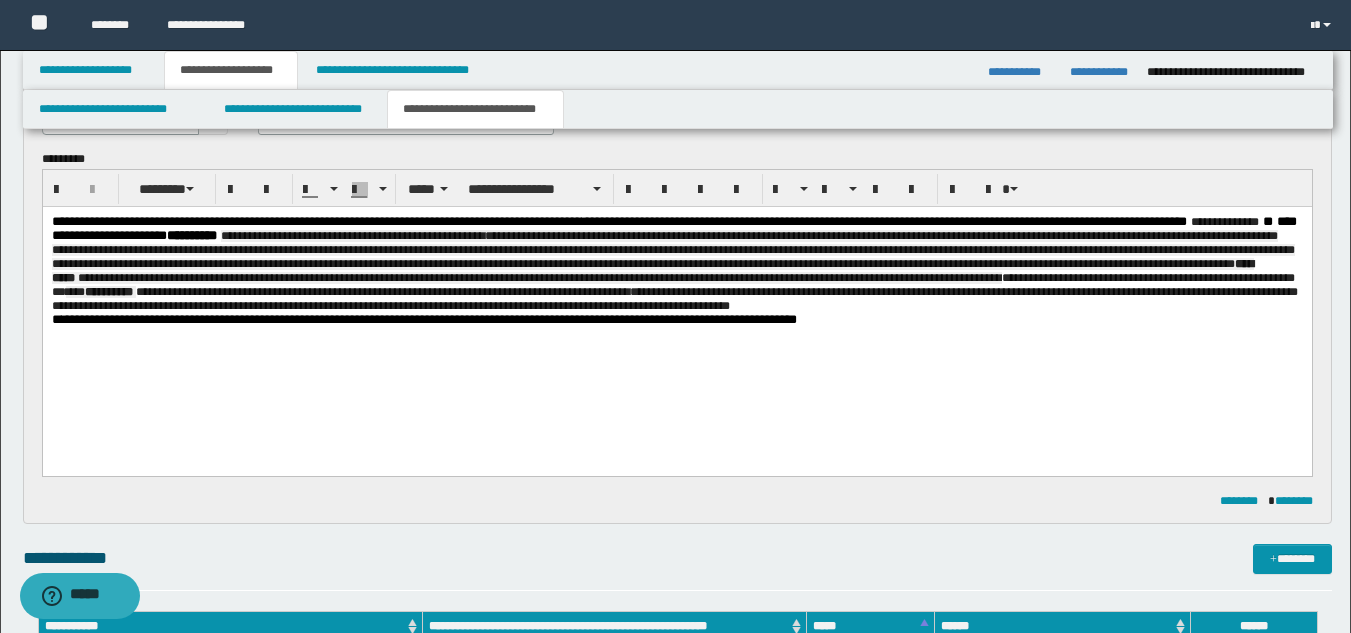 scroll, scrollTop: 0, scrollLeft: 0, axis: both 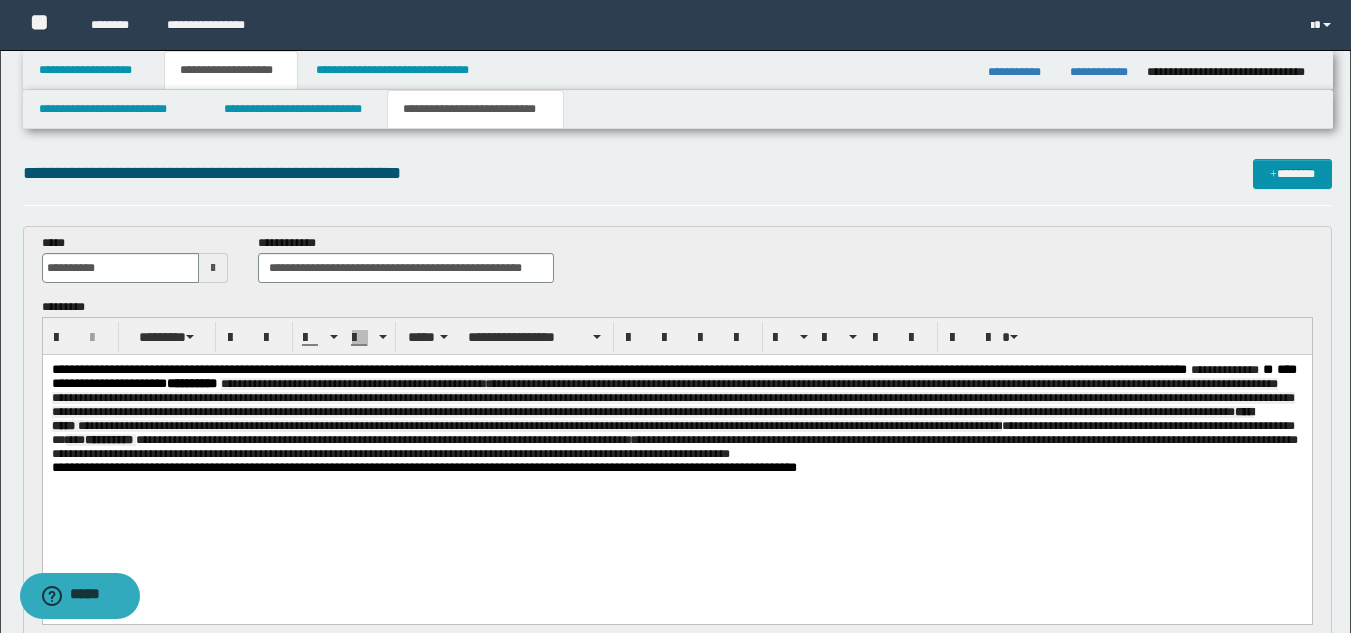 click on "**********" at bounding box center [674, 419] 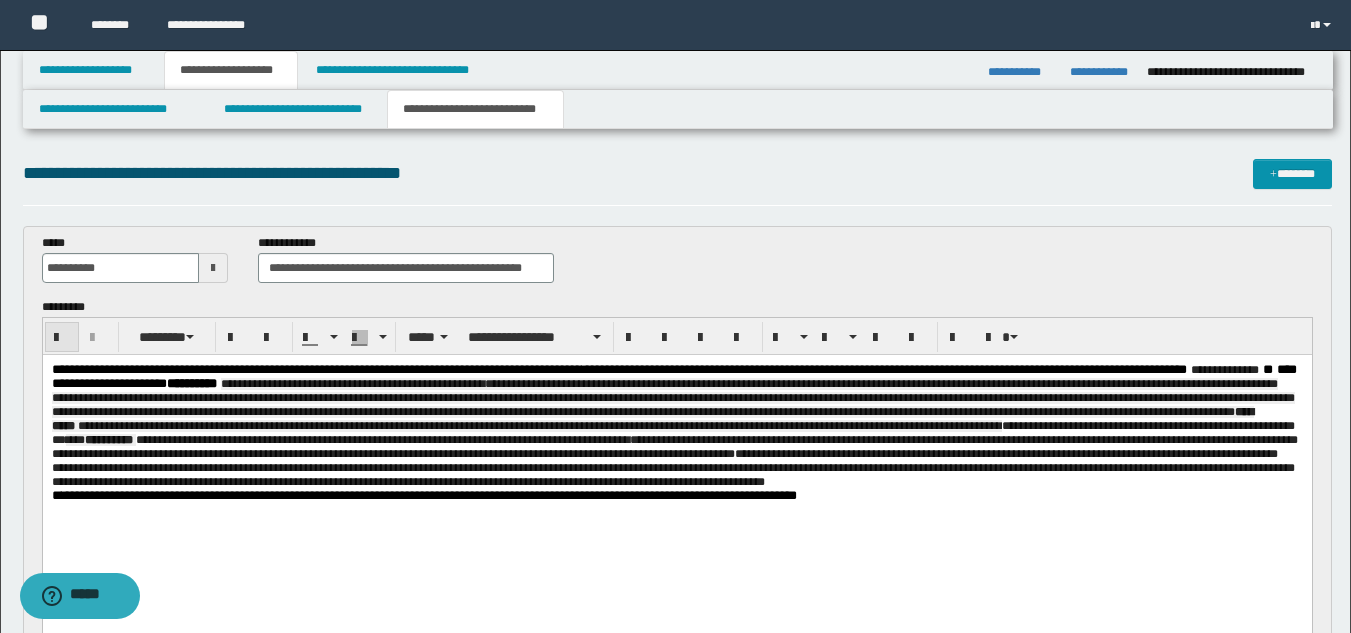 click at bounding box center (62, 338) 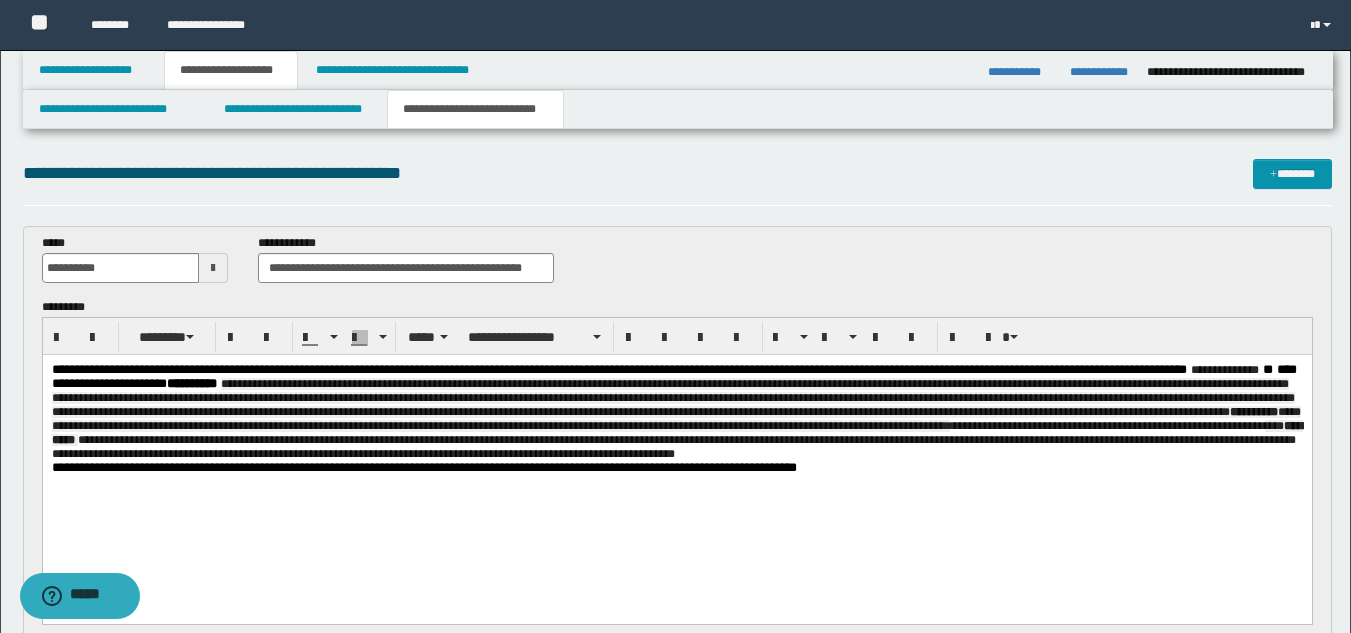 click on "**********" at bounding box center (676, 419) 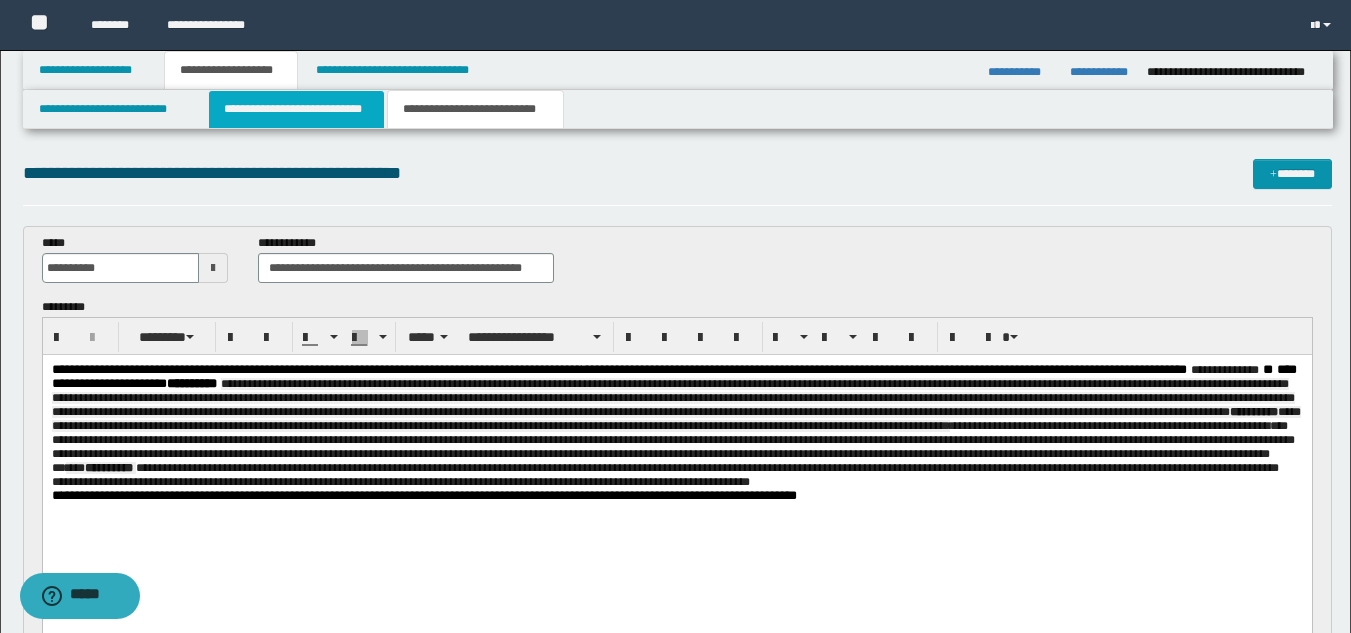 click on "**********" at bounding box center (296, 109) 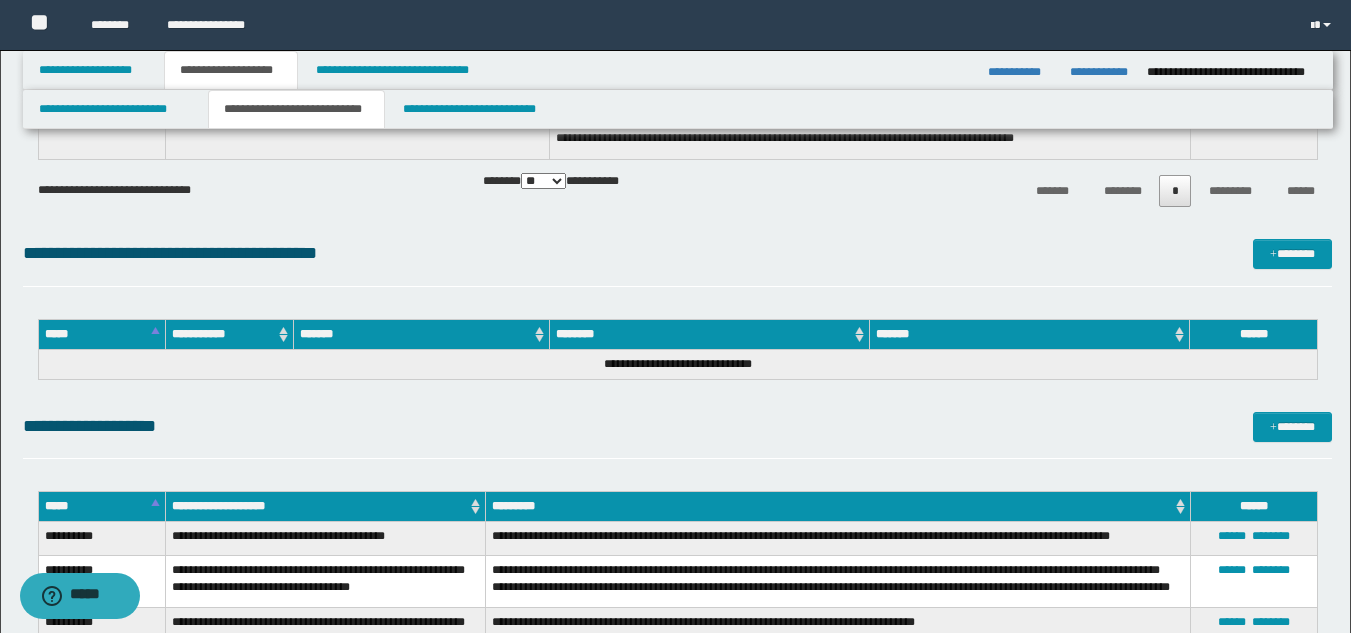 scroll, scrollTop: 2010, scrollLeft: 0, axis: vertical 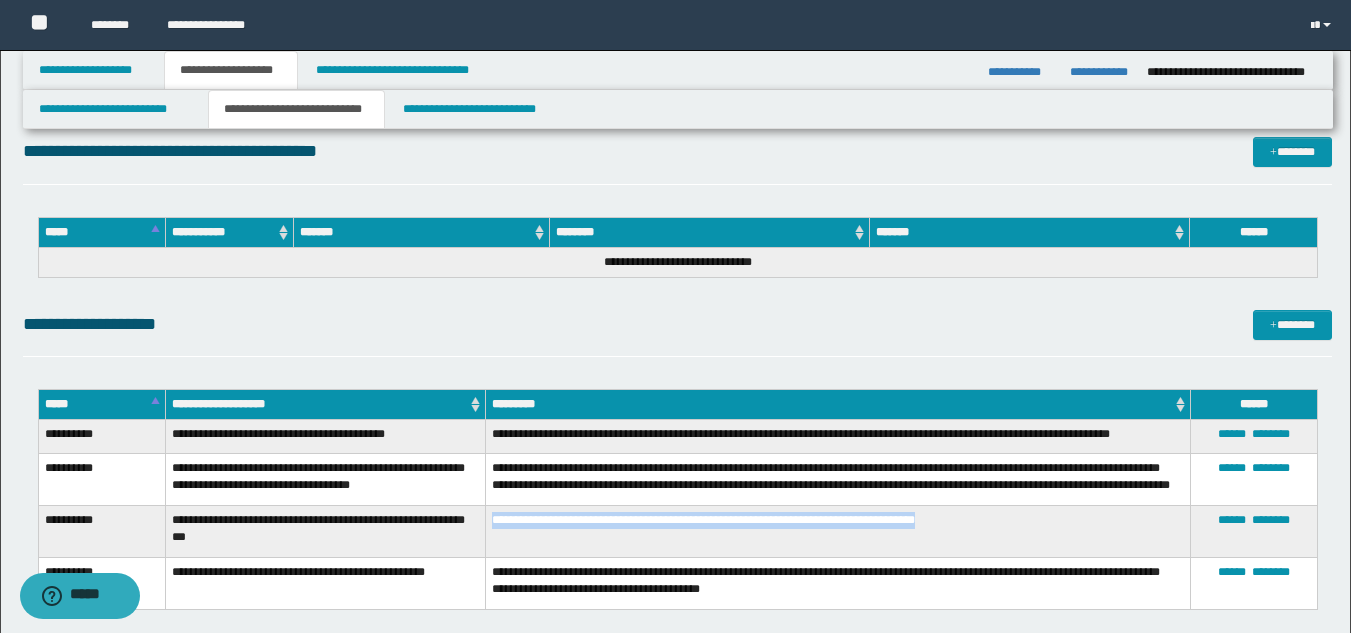 drag, startPoint x: 486, startPoint y: 525, endPoint x: 975, endPoint y: 524, distance: 489.00104 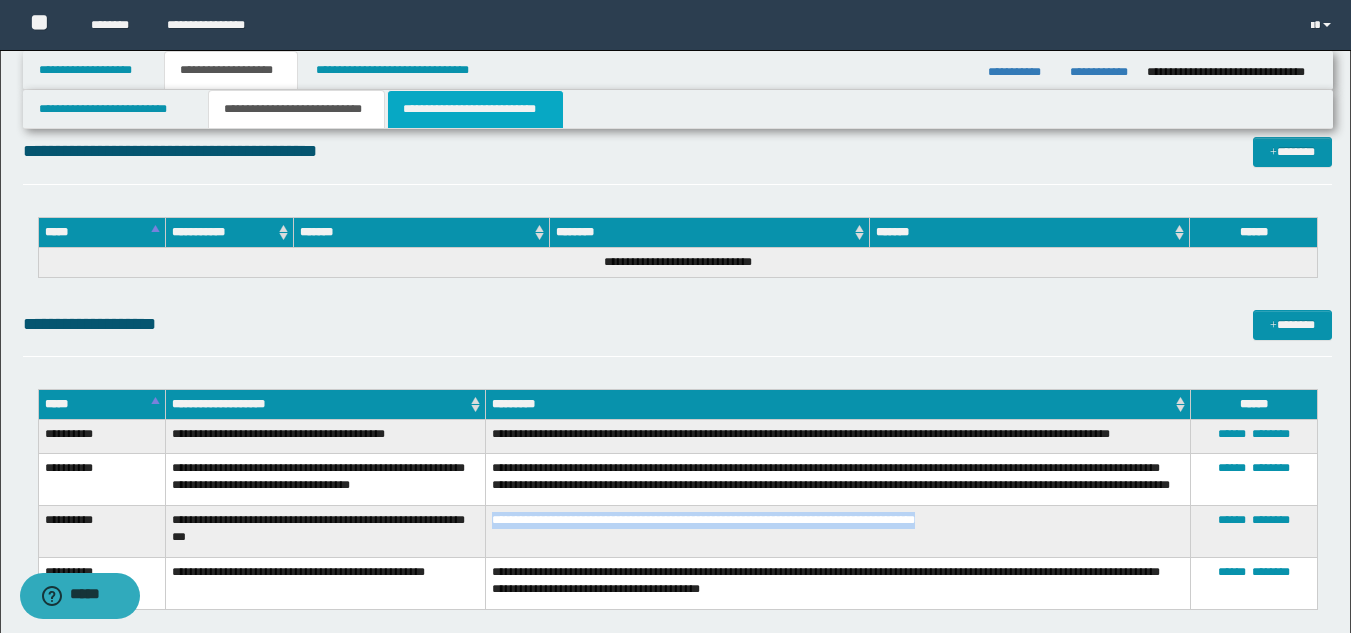 click on "**********" at bounding box center [475, 109] 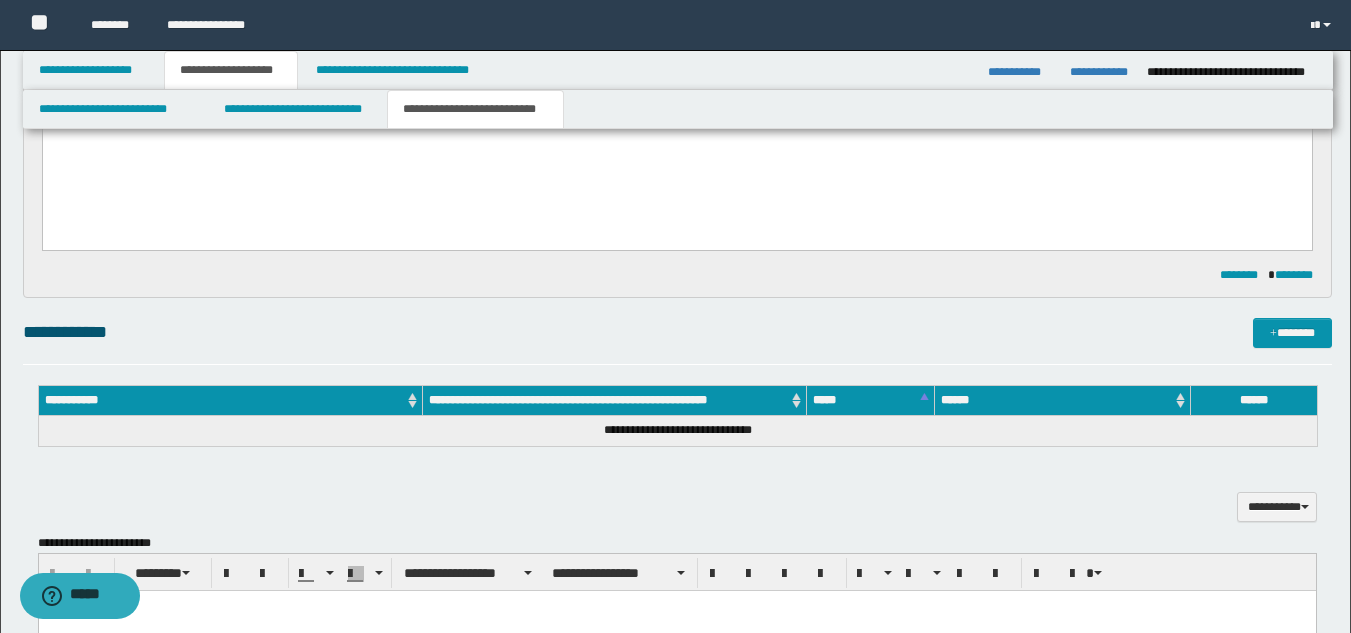 scroll, scrollTop: 0, scrollLeft: 0, axis: both 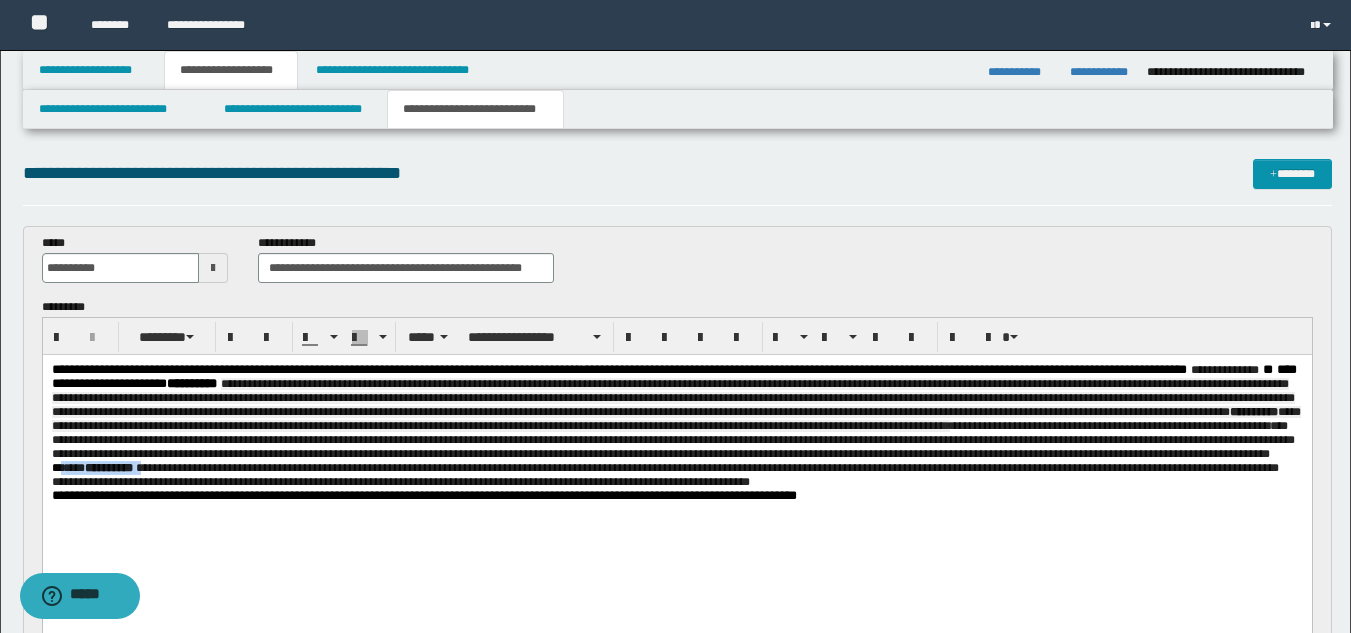 drag, startPoint x: 744, startPoint y: 487, endPoint x: 844, endPoint y: 496, distance: 100.40418 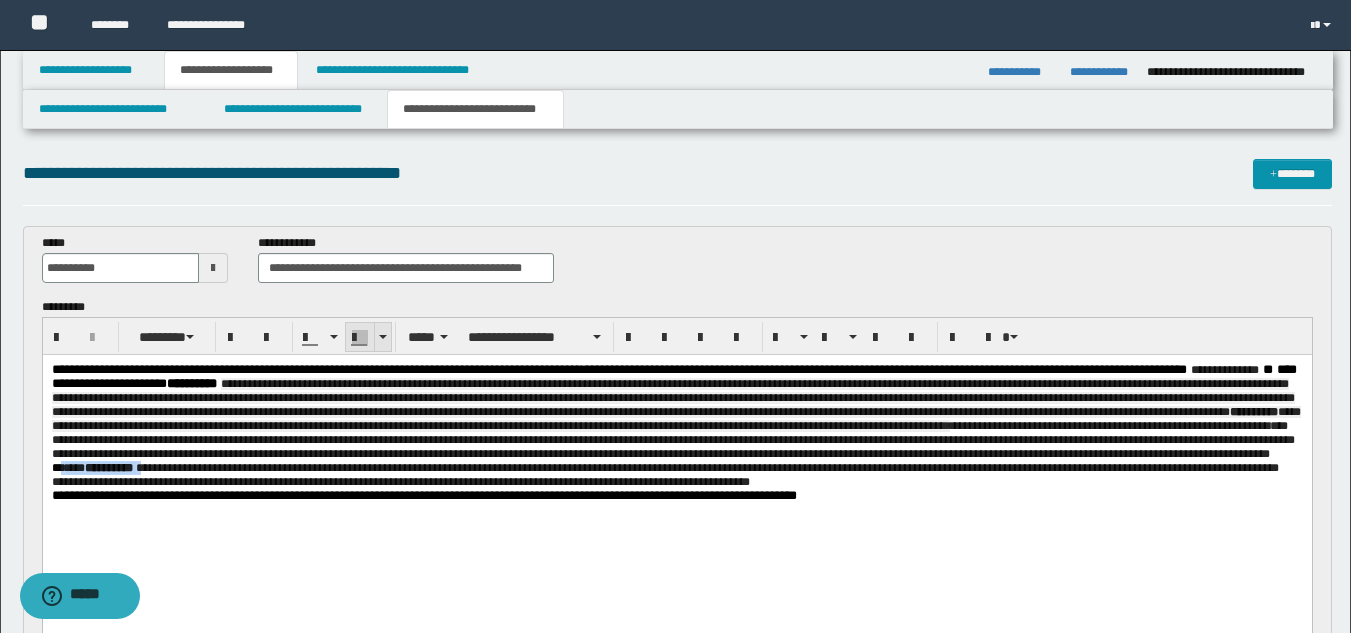 click at bounding box center [360, 338] 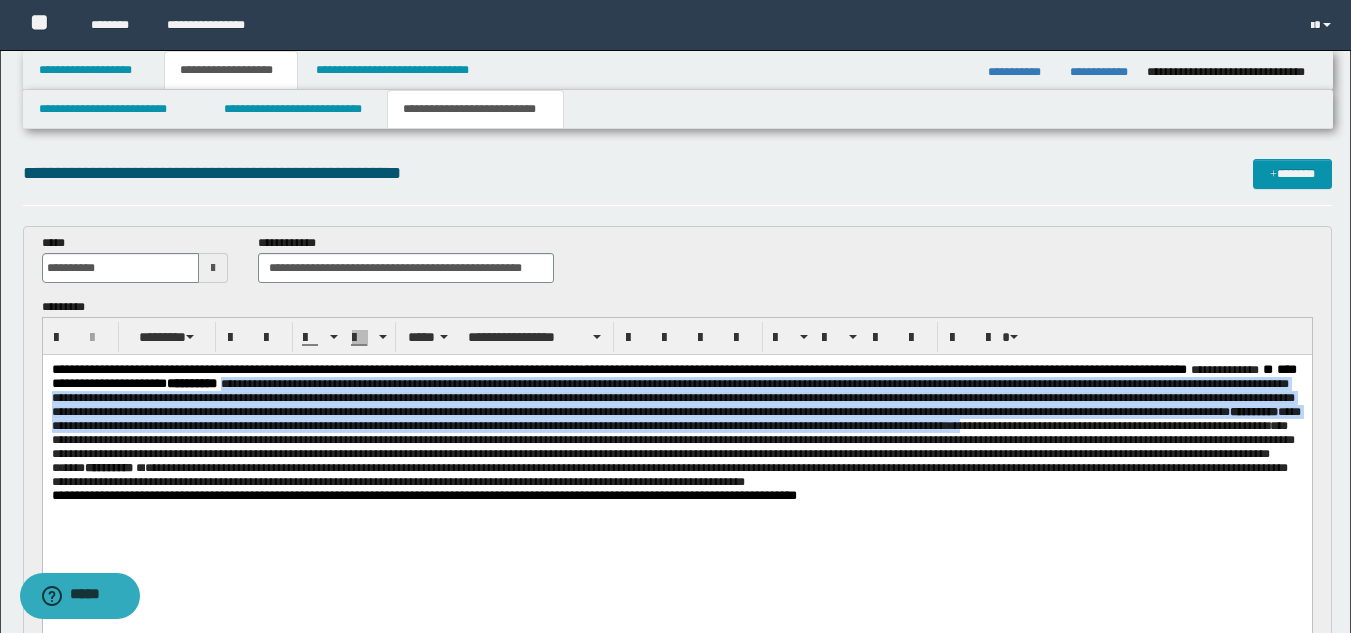 drag, startPoint x: 467, startPoint y: 384, endPoint x: 268, endPoint y: 448, distance: 209.03827 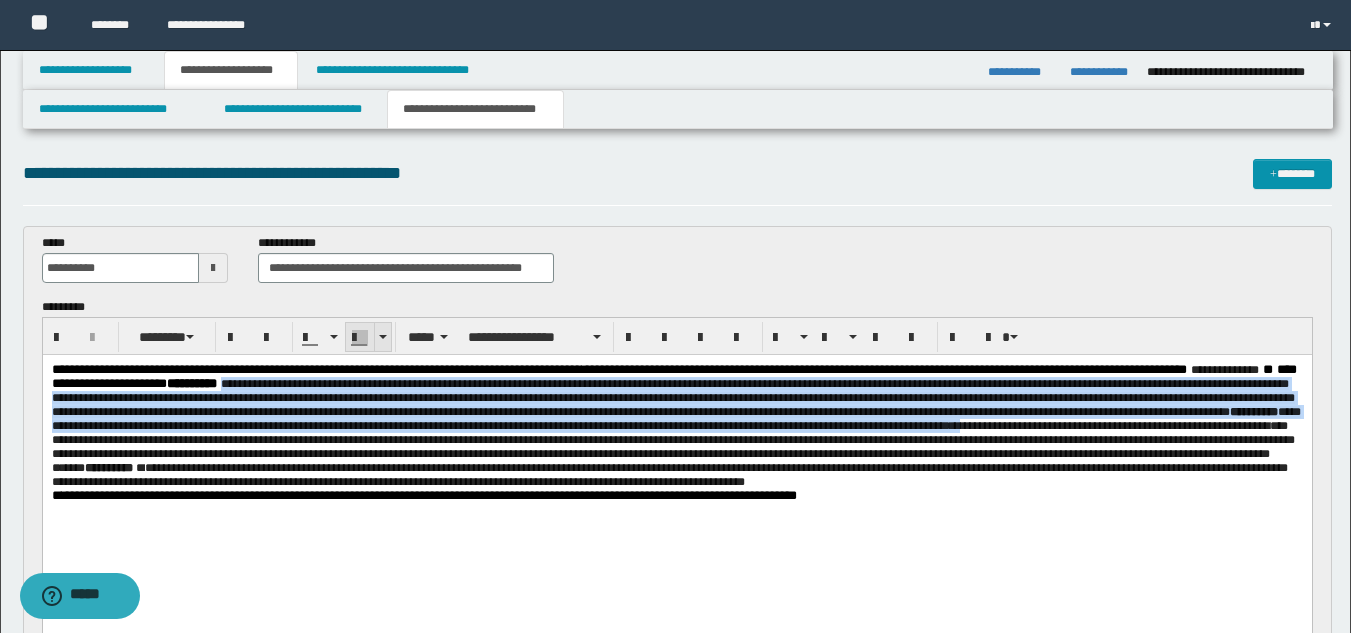 click at bounding box center [360, 338] 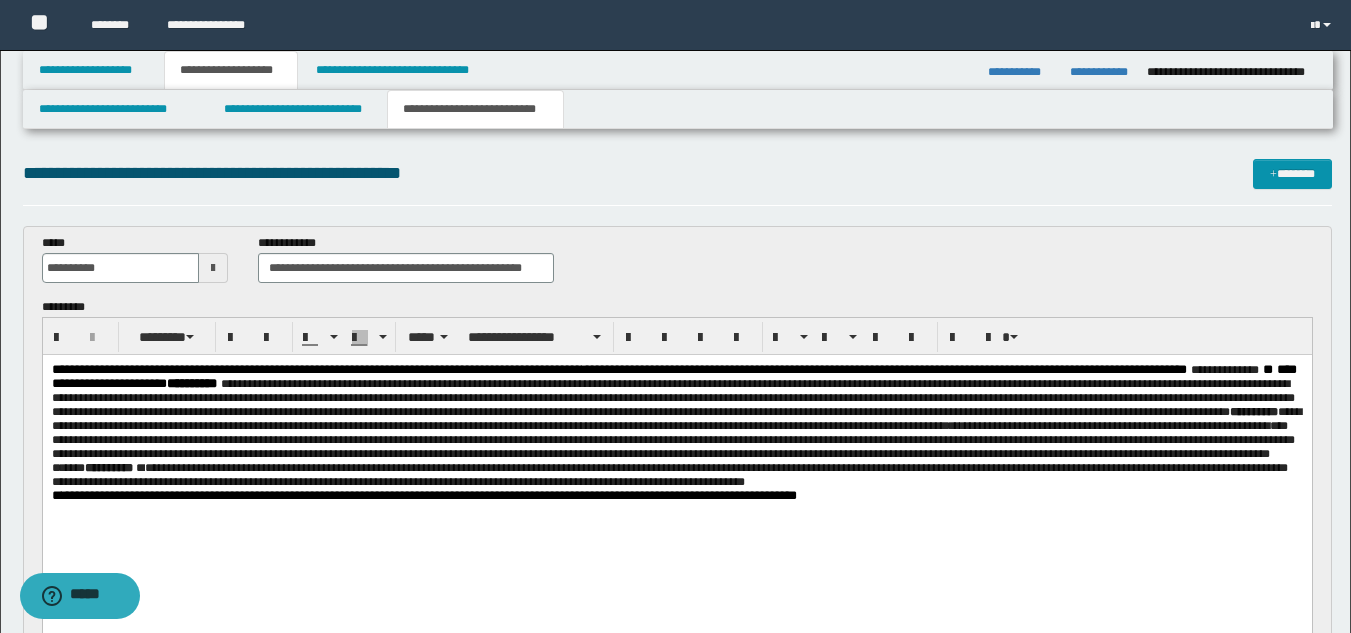 click on "**********" at bounding box center (676, 405) 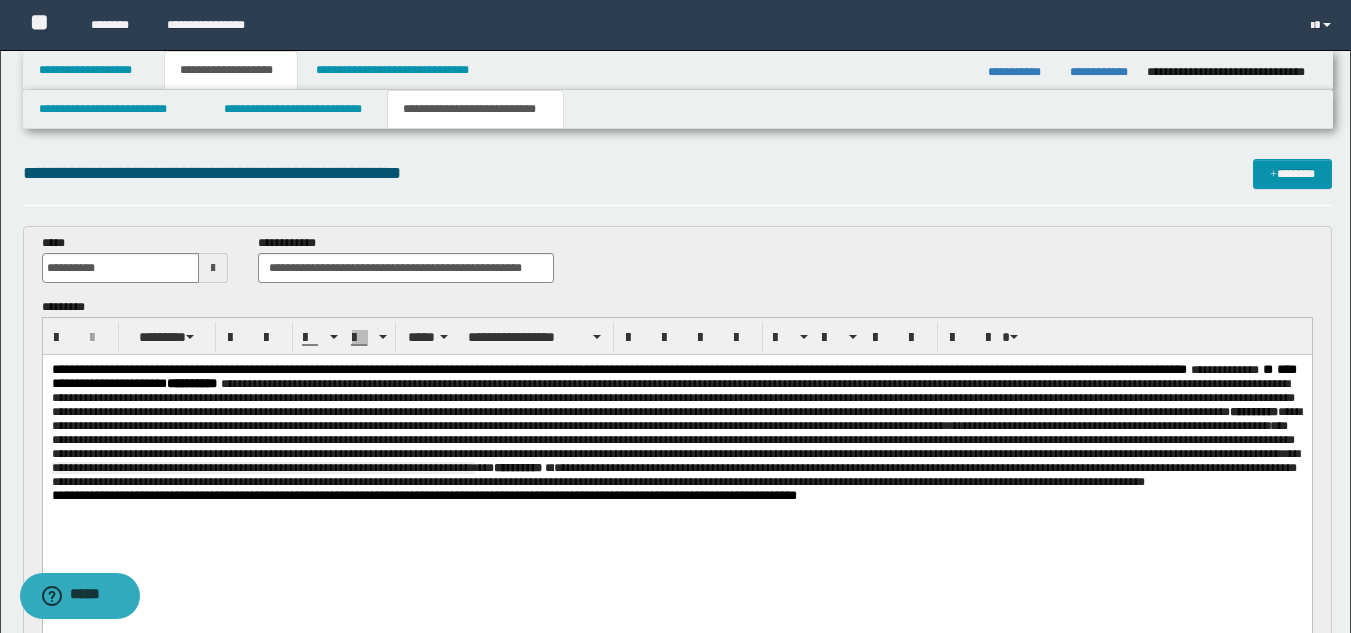 click on "**********" at bounding box center [676, 458] 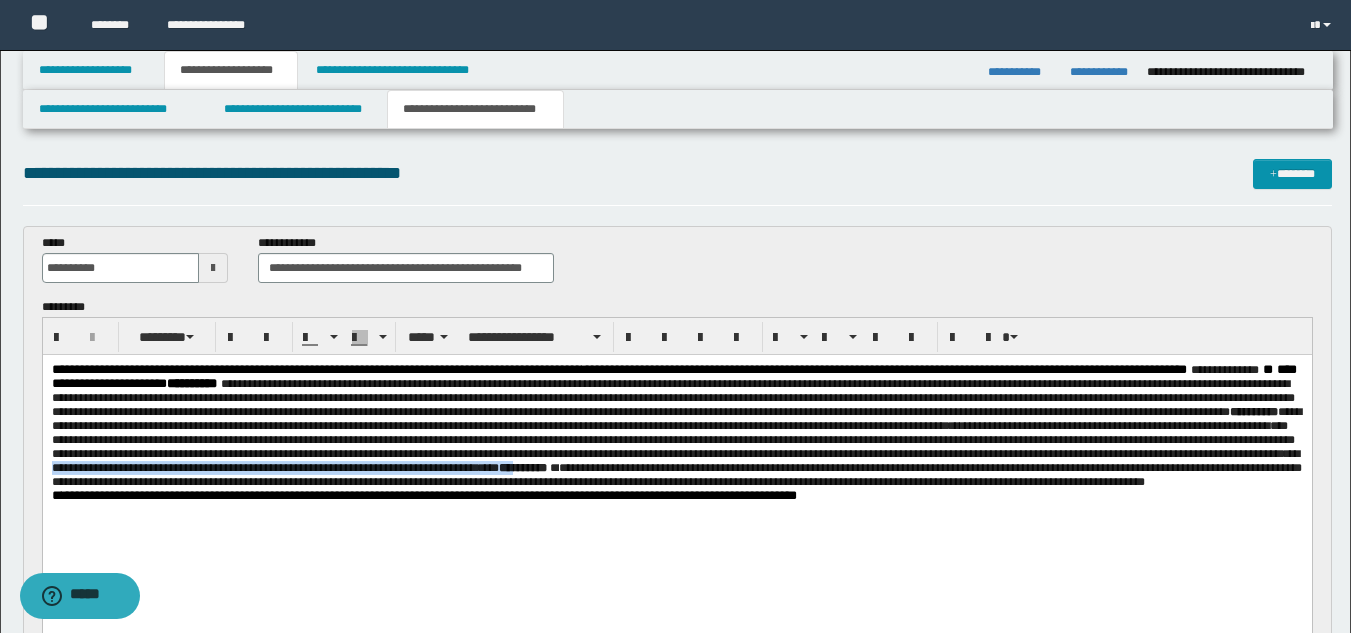 drag, startPoint x: 755, startPoint y: 492, endPoint x: 1214, endPoint y: 488, distance: 459.01743 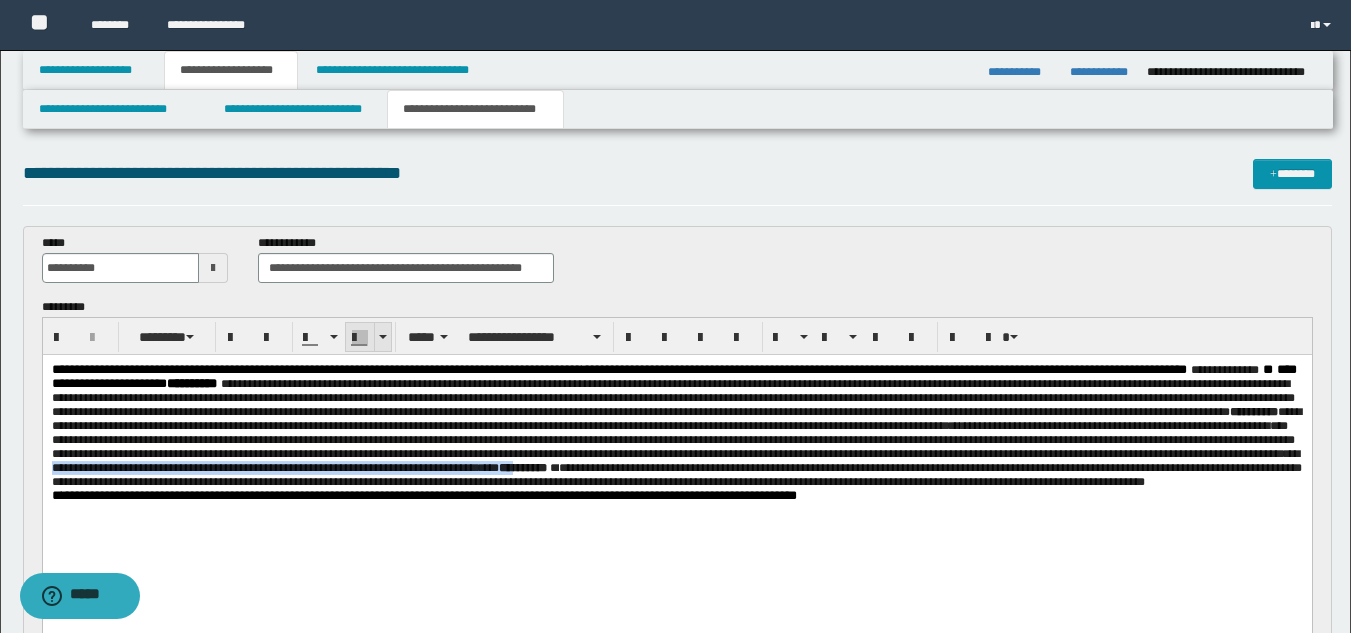 click at bounding box center [360, 337] 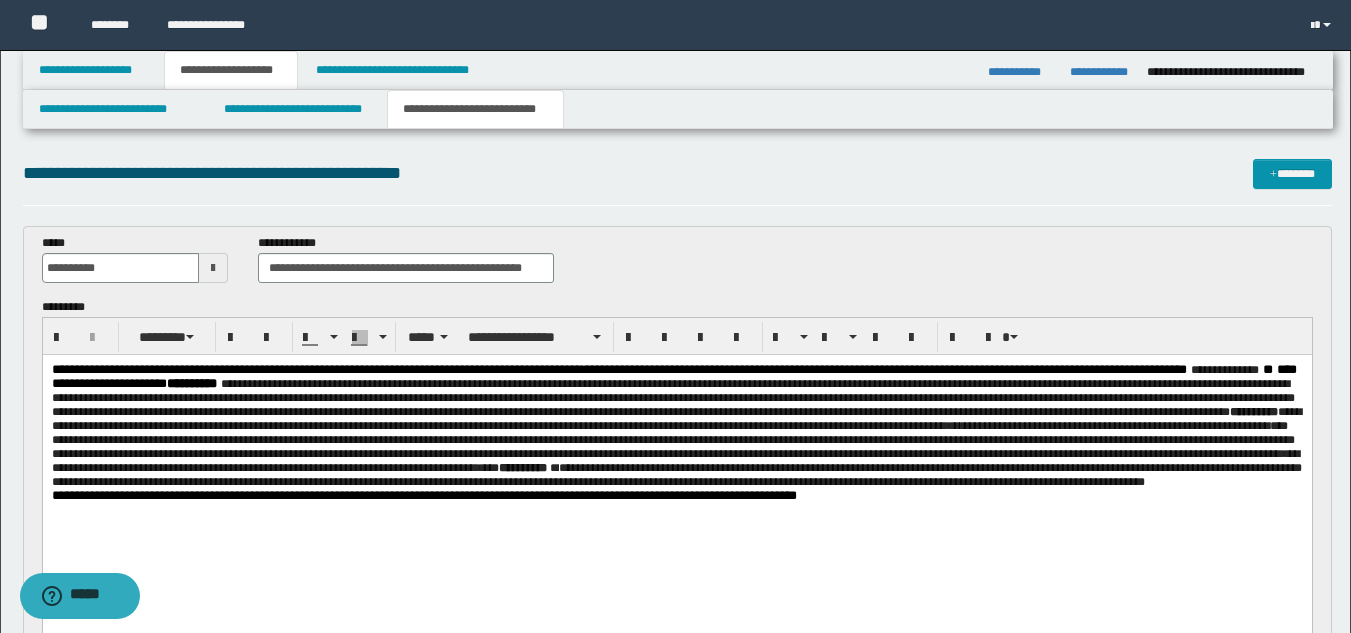 click on "**********" at bounding box center [676, 458] 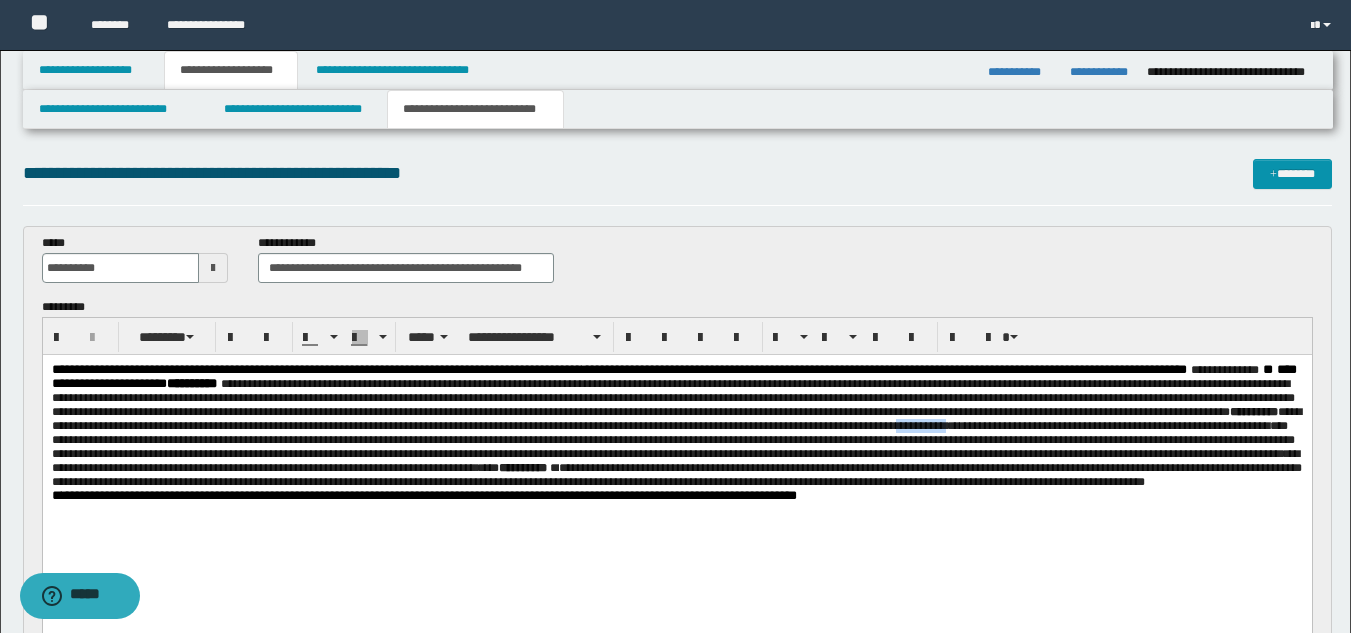 drag, startPoint x: 247, startPoint y: 451, endPoint x: 191, endPoint y: 455, distance: 56.142673 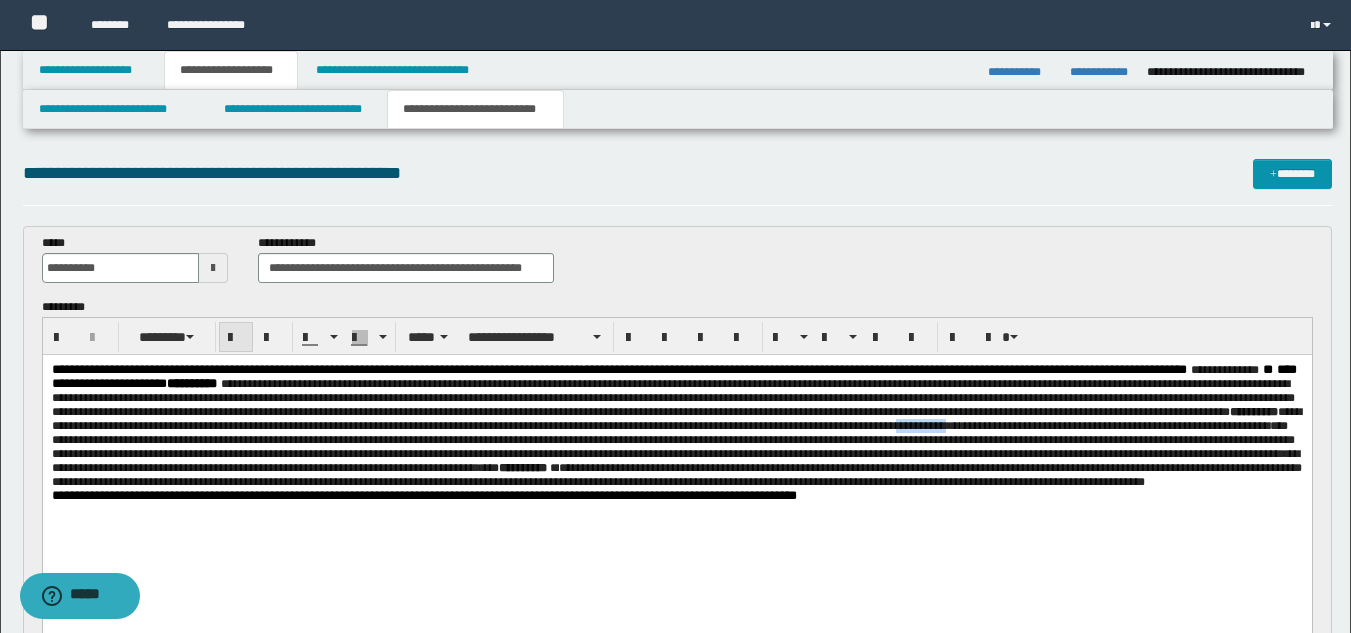 click at bounding box center [236, 338] 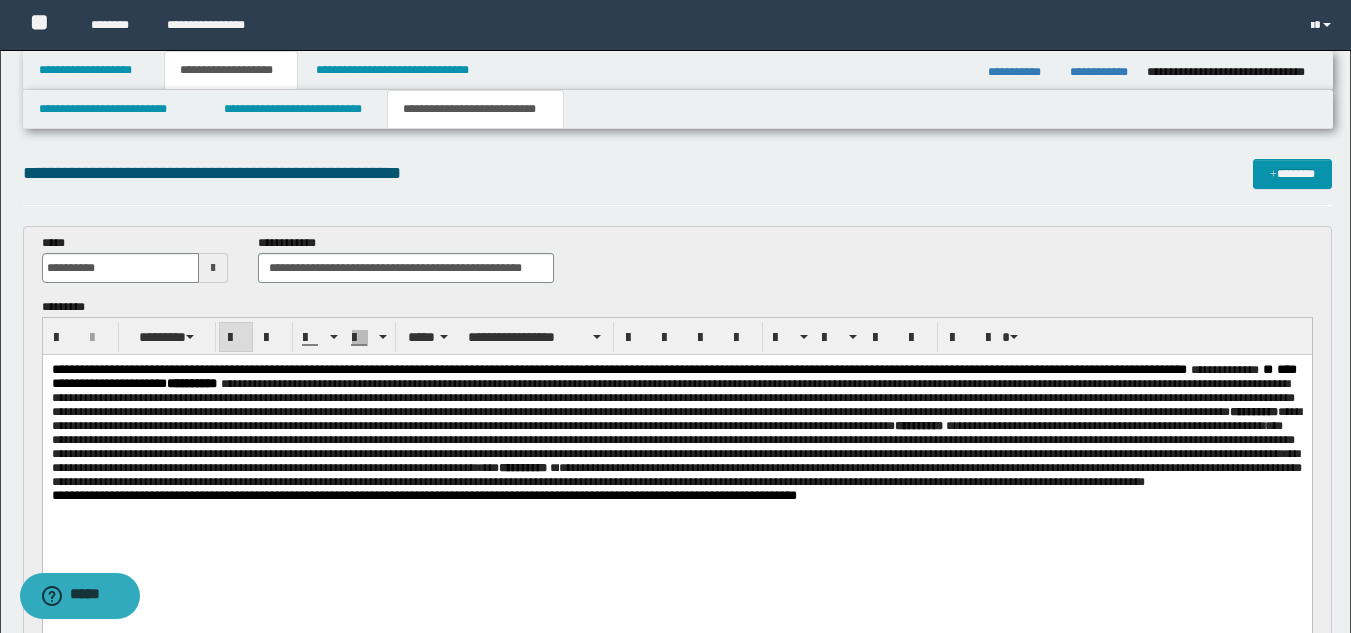 click on "**********" at bounding box center [672, 440] 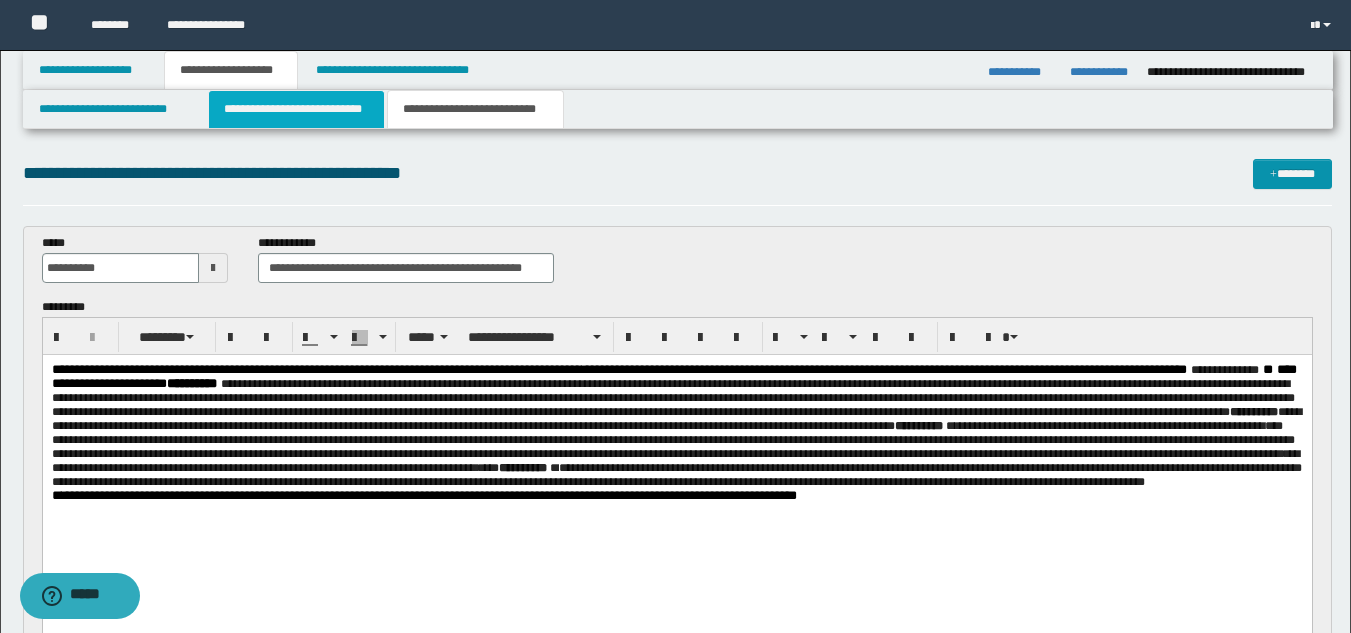 click on "**********" at bounding box center [296, 109] 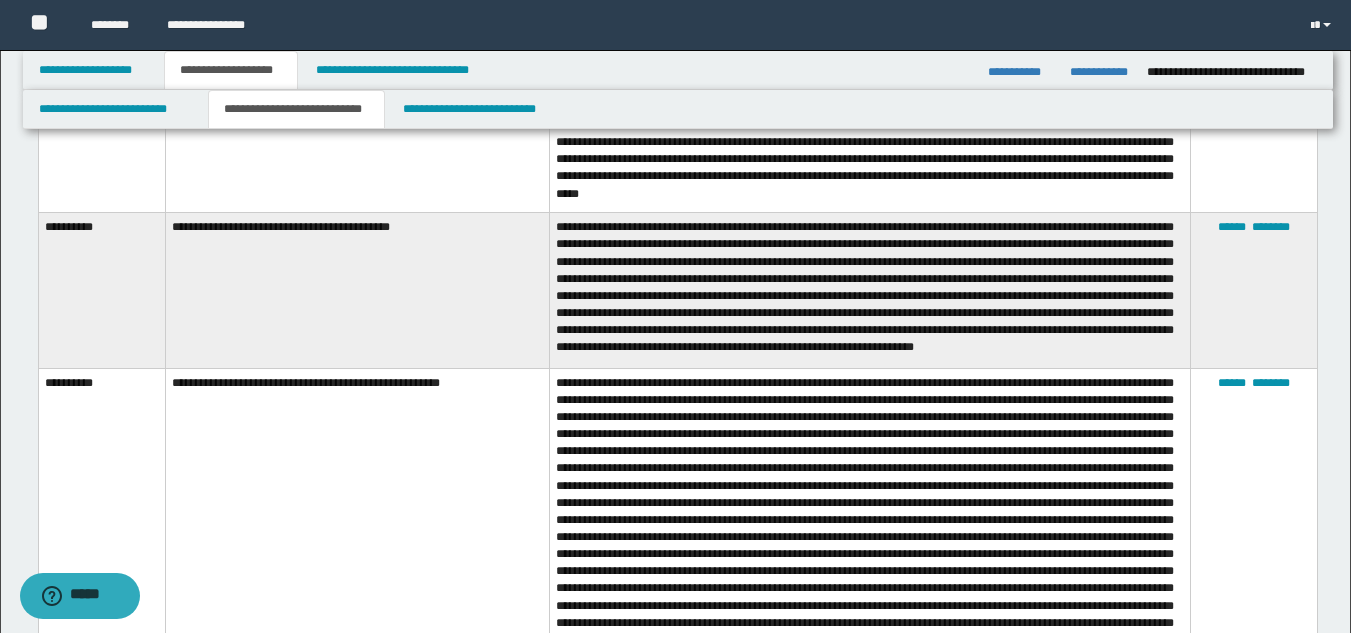 scroll, scrollTop: 1099, scrollLeft: 0, axis: vertical 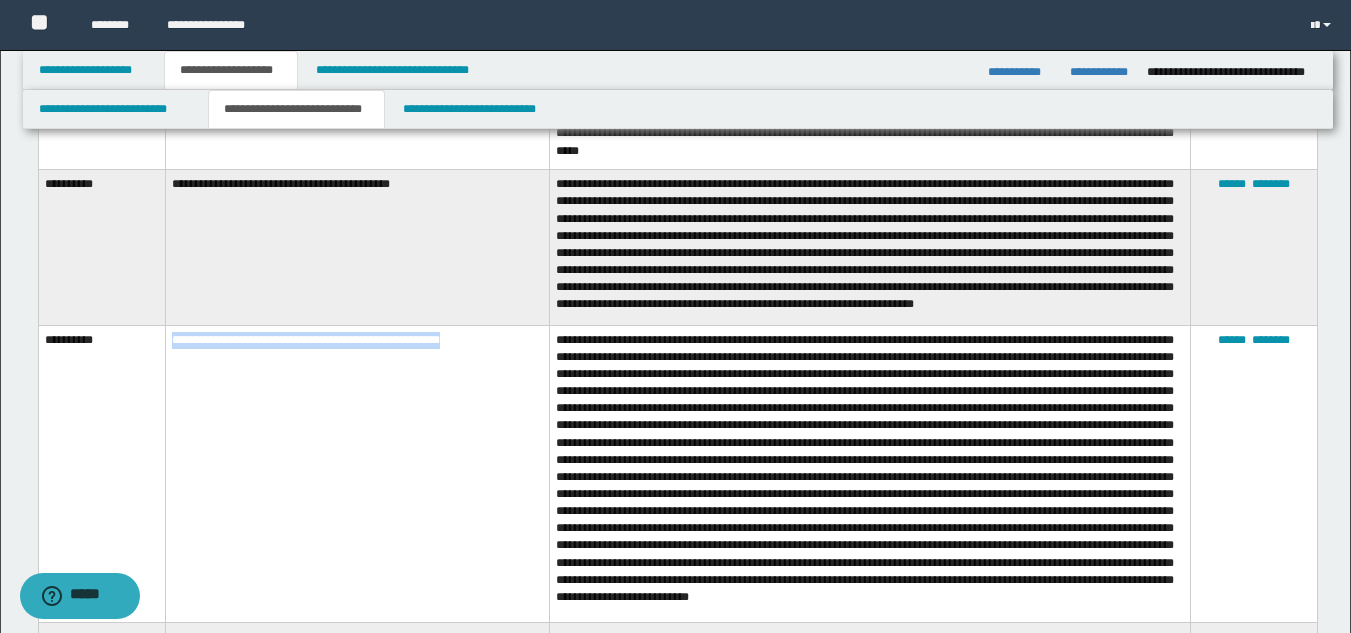 drag, startPoint x: 170, startPoint y: 329, endPoint x: 529, endPoint y: 339, distance: 359.13925 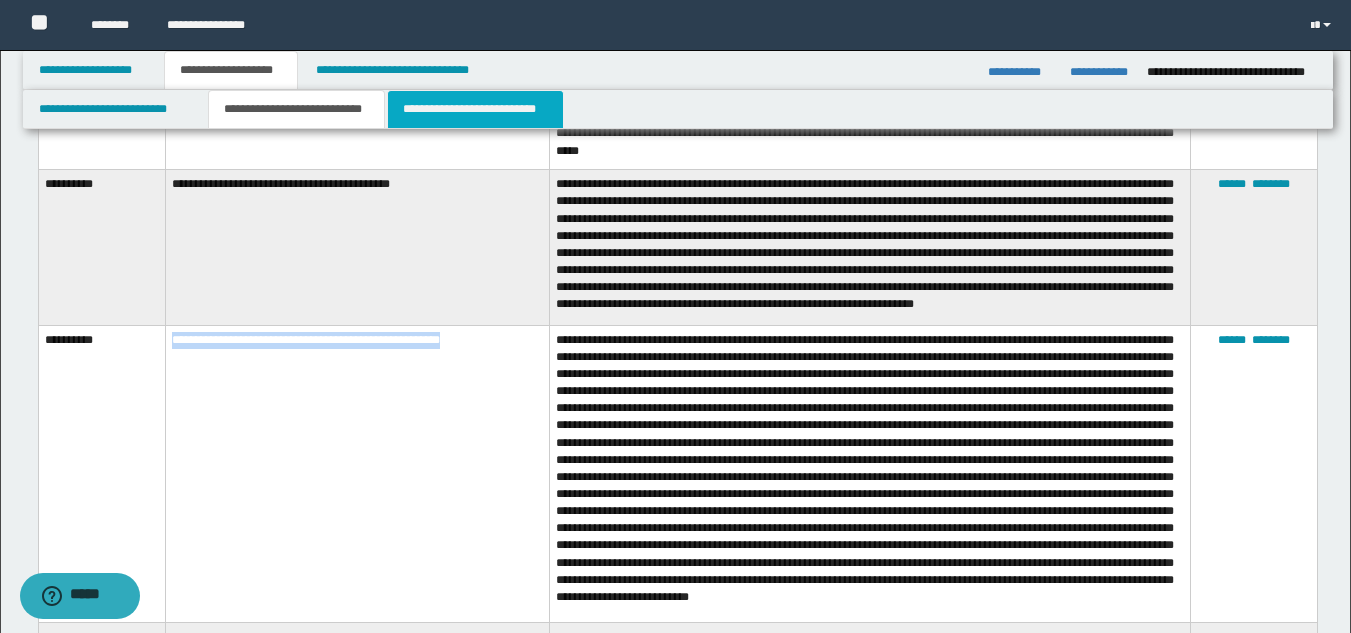 click on "**********" at bounding box center [475, 109] 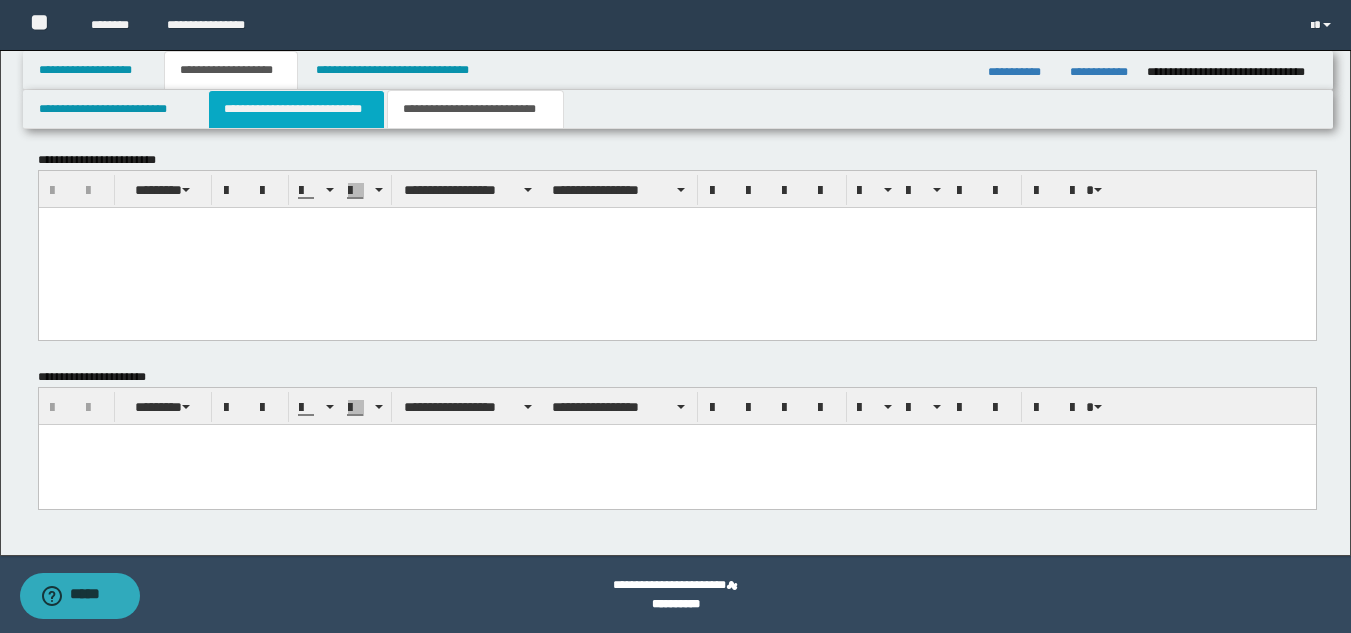 click on "**********" at bounding box center [296, 109] 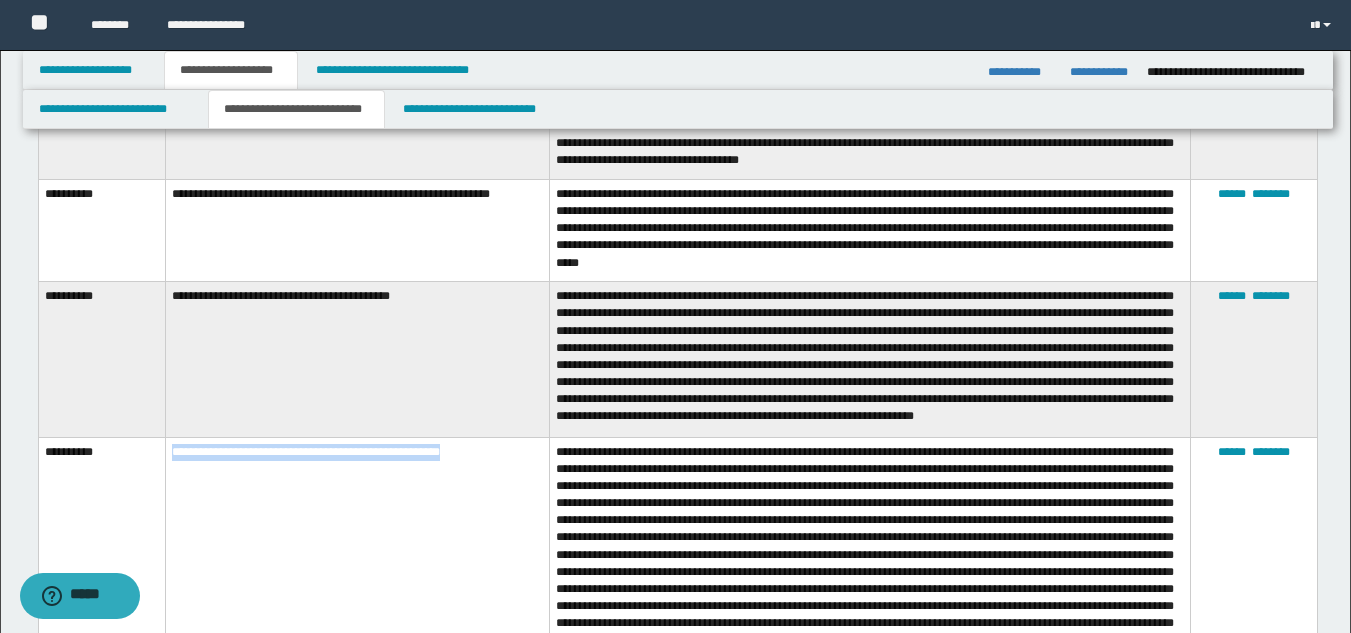 scroll, scrollTop: 408, scrollLeft: 0, axis: vertical 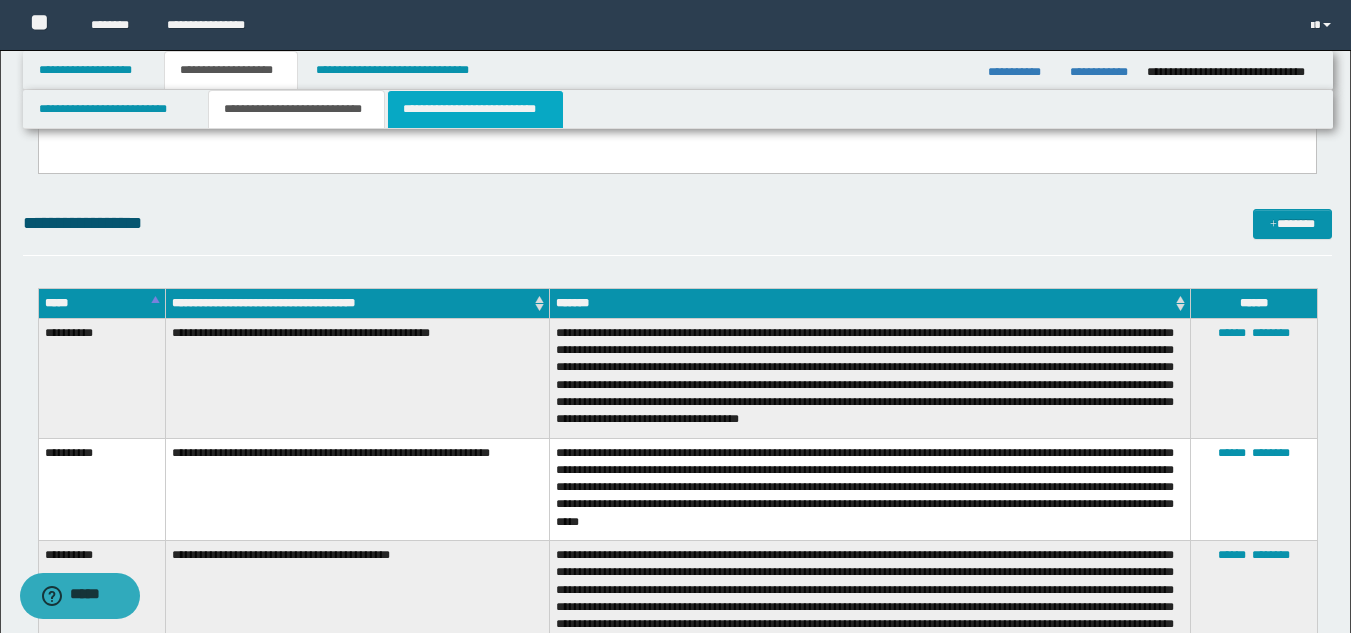 click on "**********" at bounding box center [475, 109] 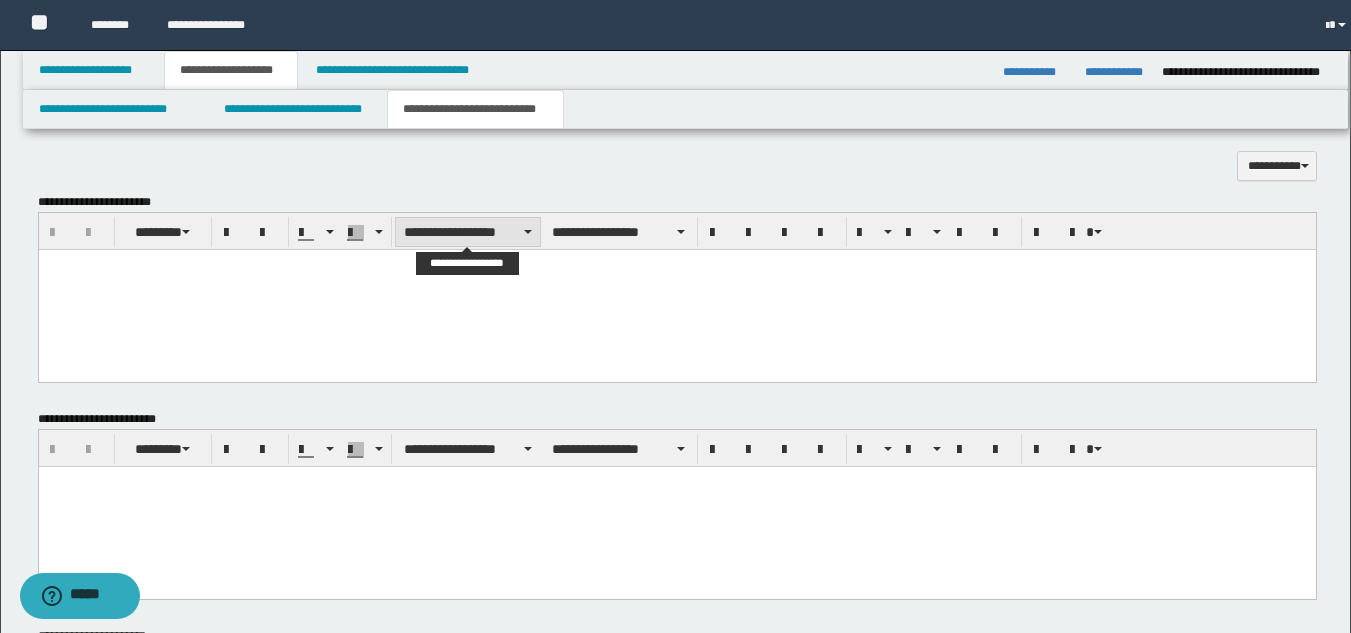 scroll, scrollTop: 149, scrollLeft: 0, axis: vertical 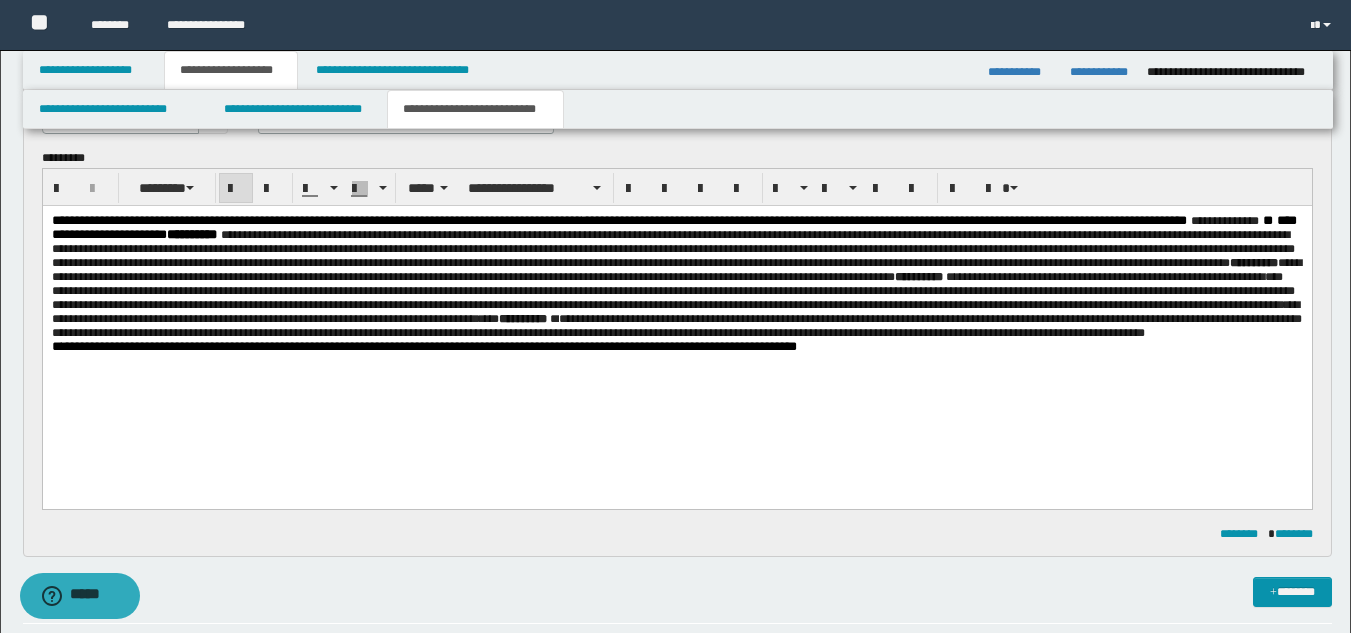 click on "**********" at bounding box center (676, 256) 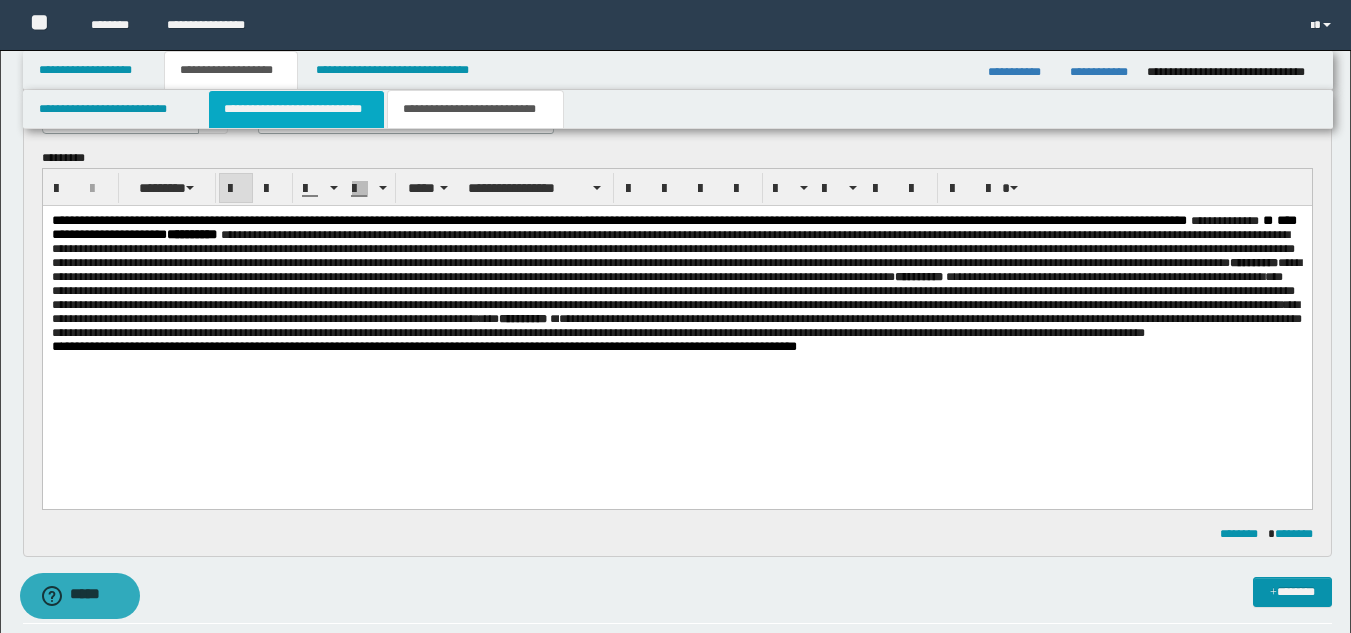 click on "**********" at bounding box center (296, 109) 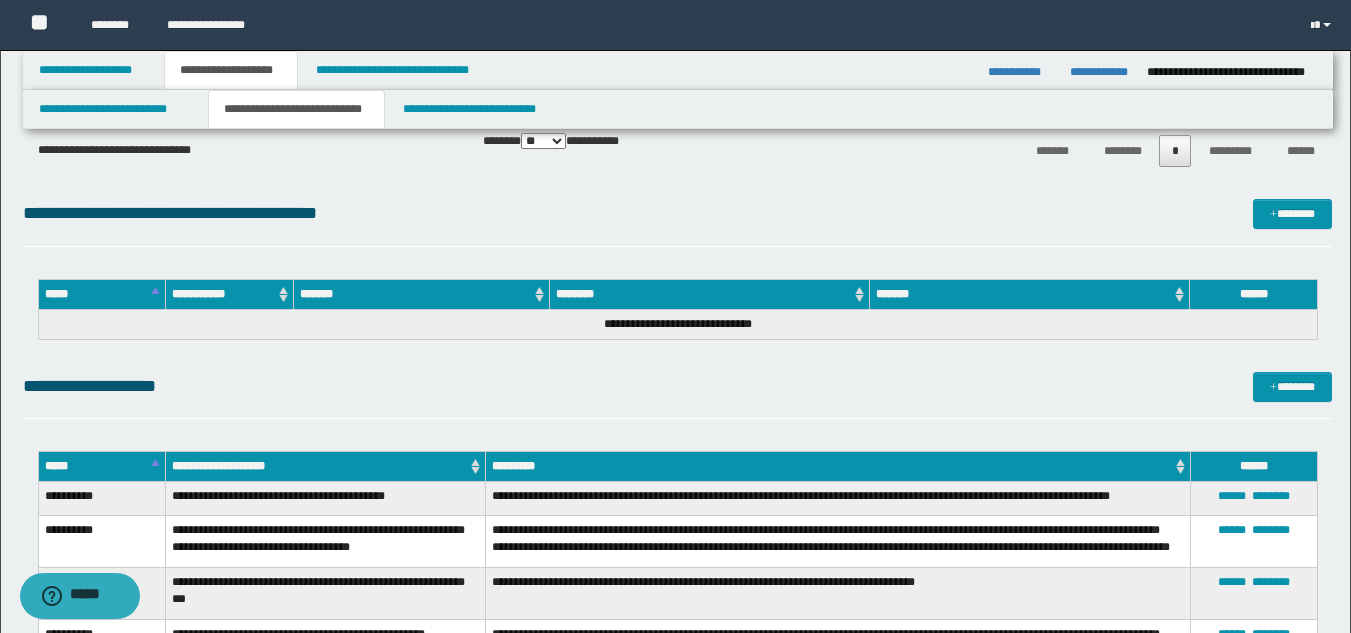 scroll, scrollTop: 748, scrollLeft: 0, axis: vertical 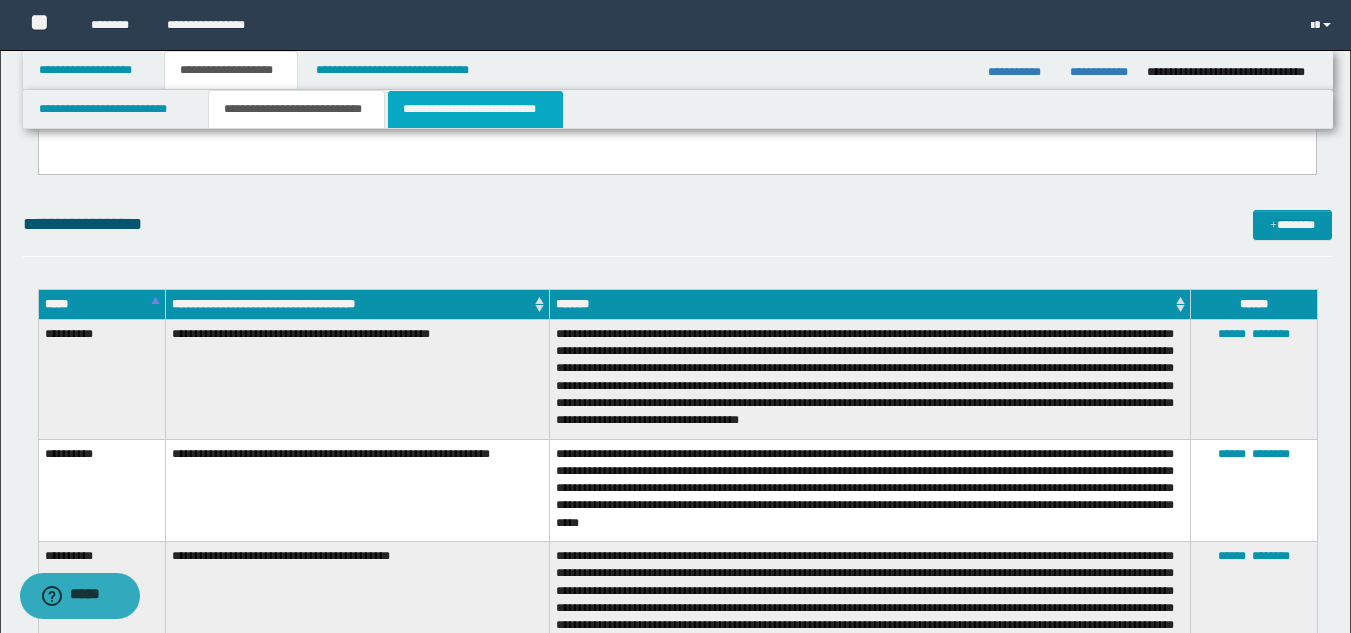 click on "**********" at bounding box center [475, 109] 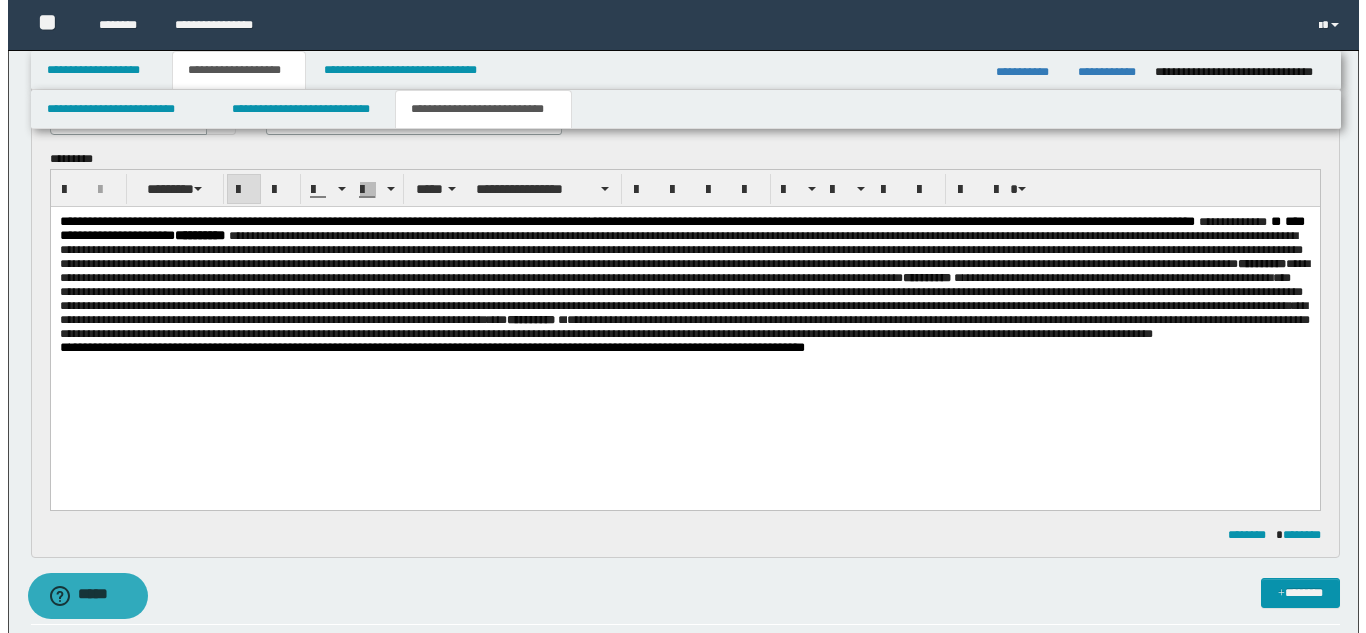 scroll, scrollTop: 0, scrollLeft: 0, axis: both 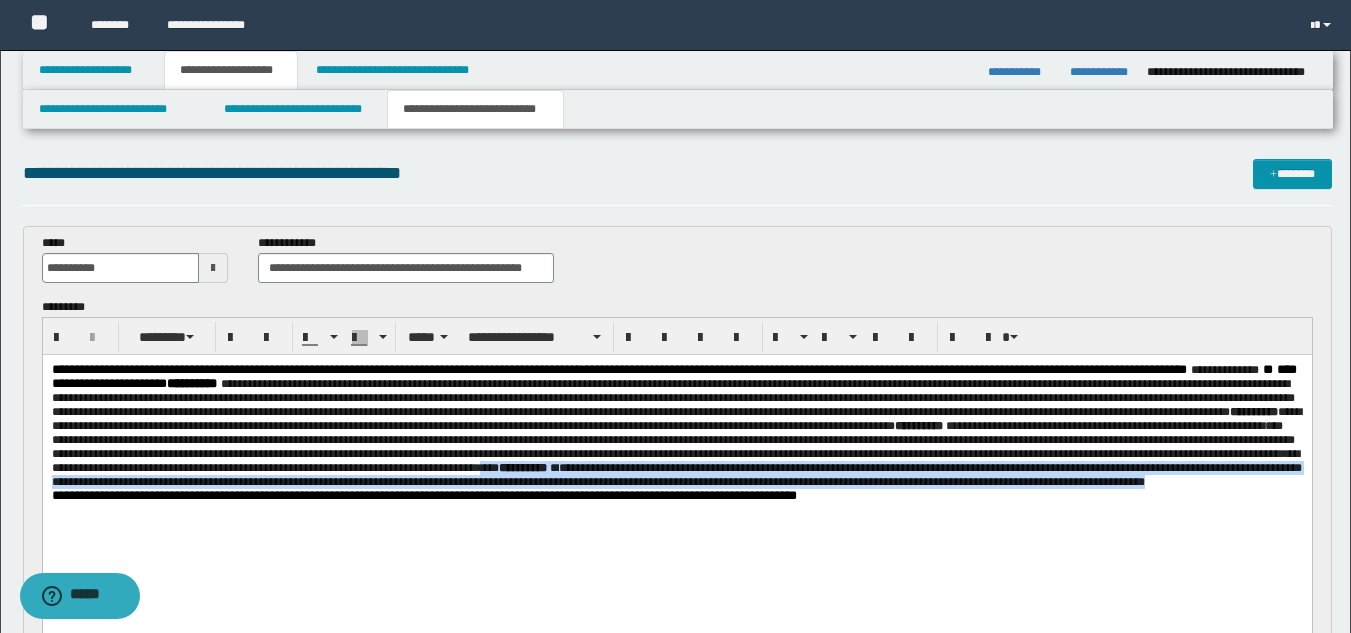 drag, startPoint x: 1182, startPoint y: 490, endPoint x: 1186, endPoint y: 518, distance: 28.284271 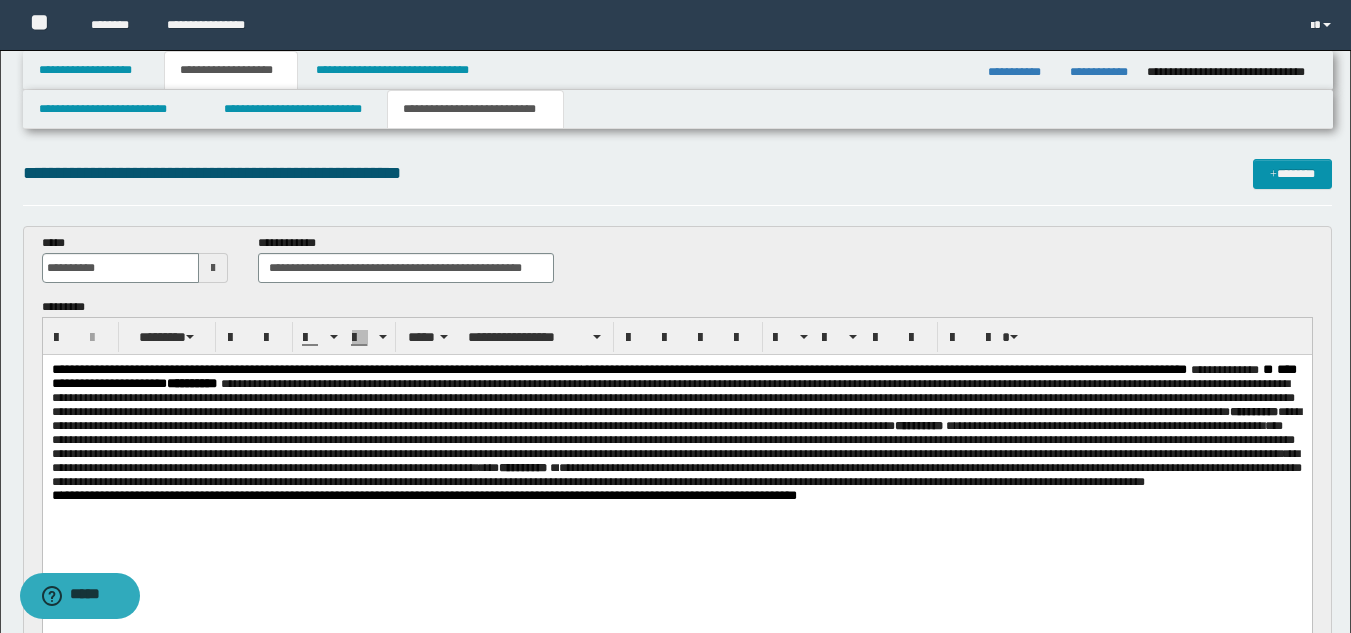 click on "**********" at bounding box center [676, 405] 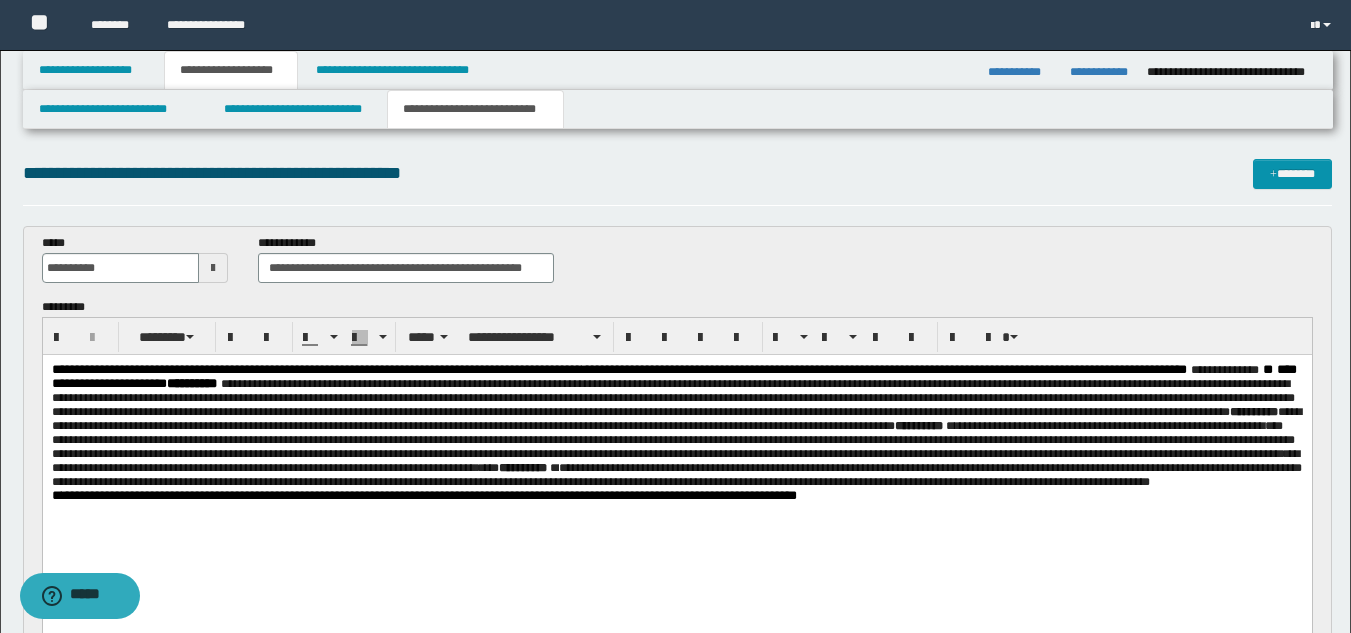 click on "**********" at bounding box center [676, 475] 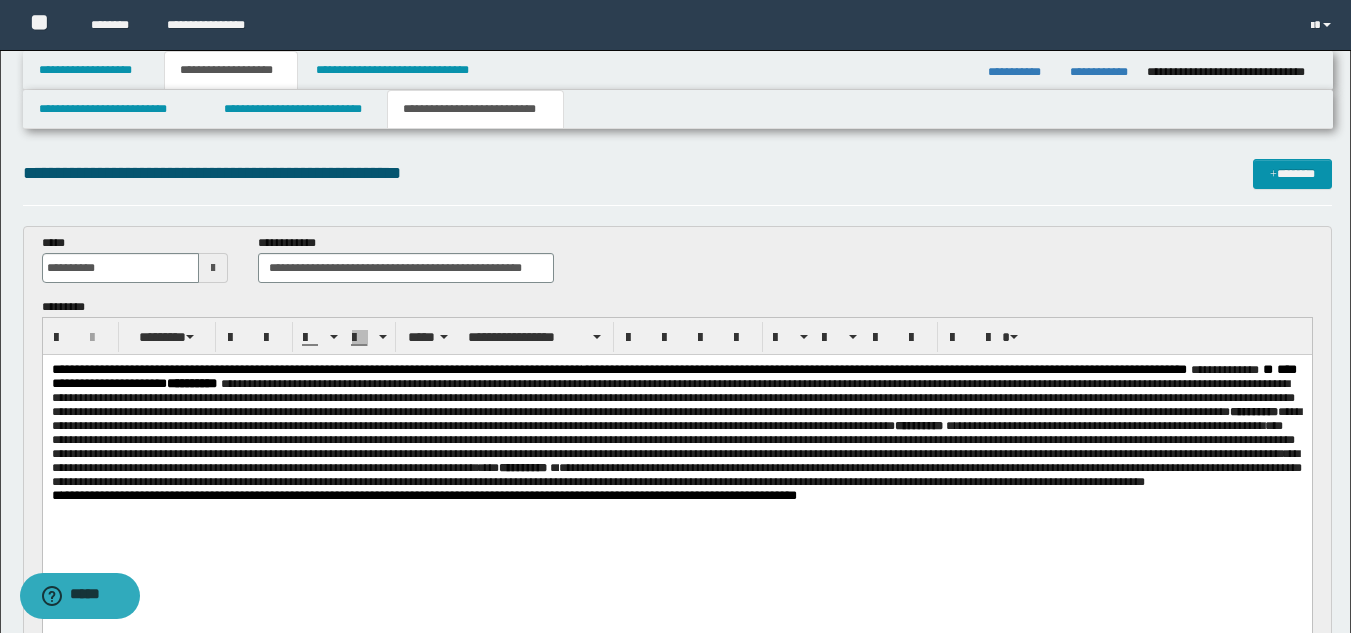 click on "**********" at bounding box center (676, 405) 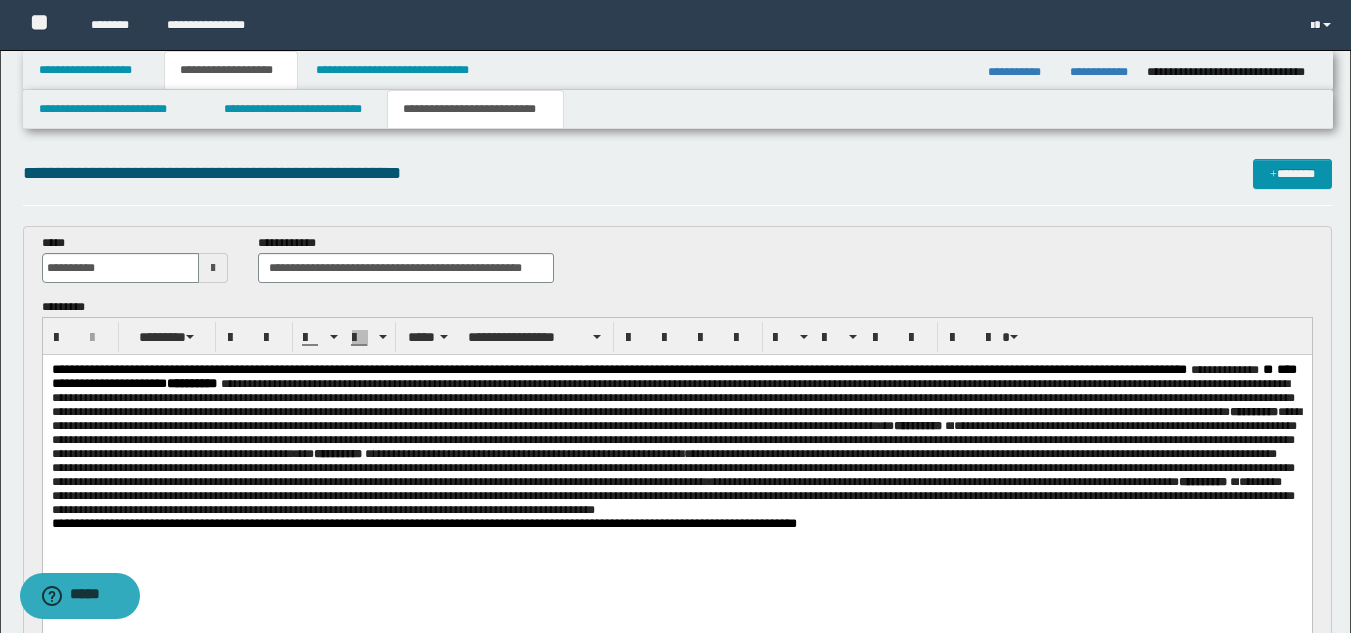 click on "**********" at bounding box center [676, 419] 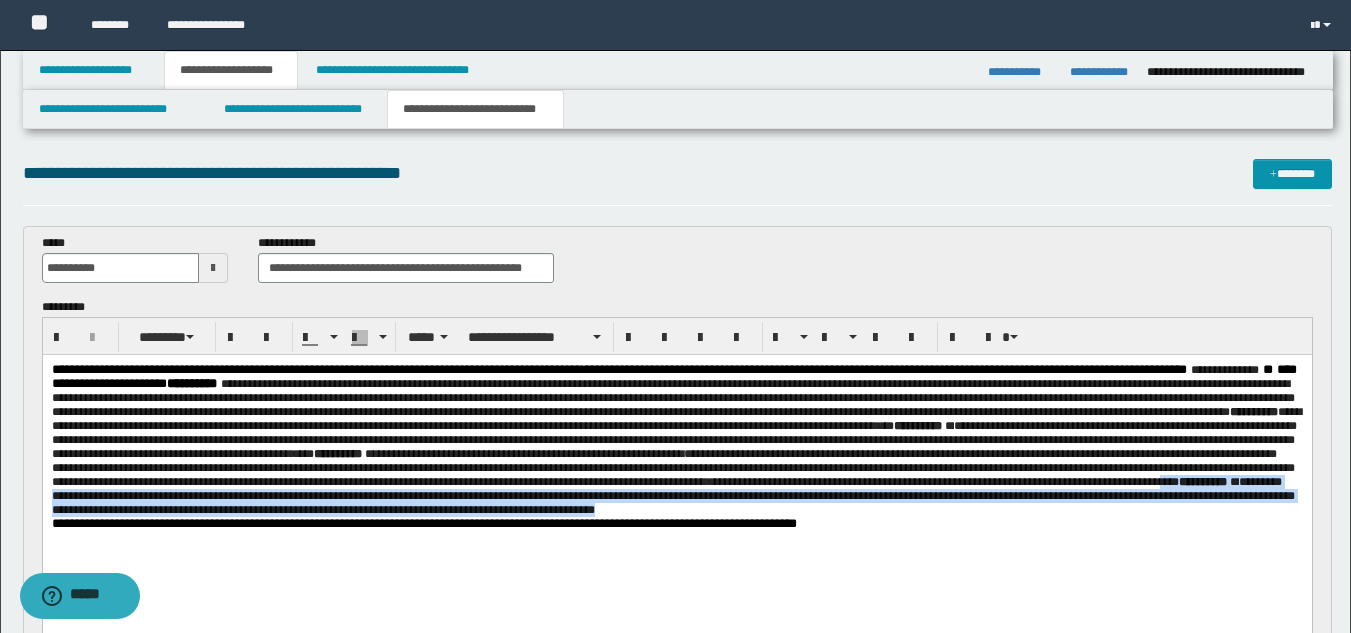 drag, startPoint x: 879, startPoint y: 524, endPoint x: 892, endPoint y: 557, distance: 35.468296 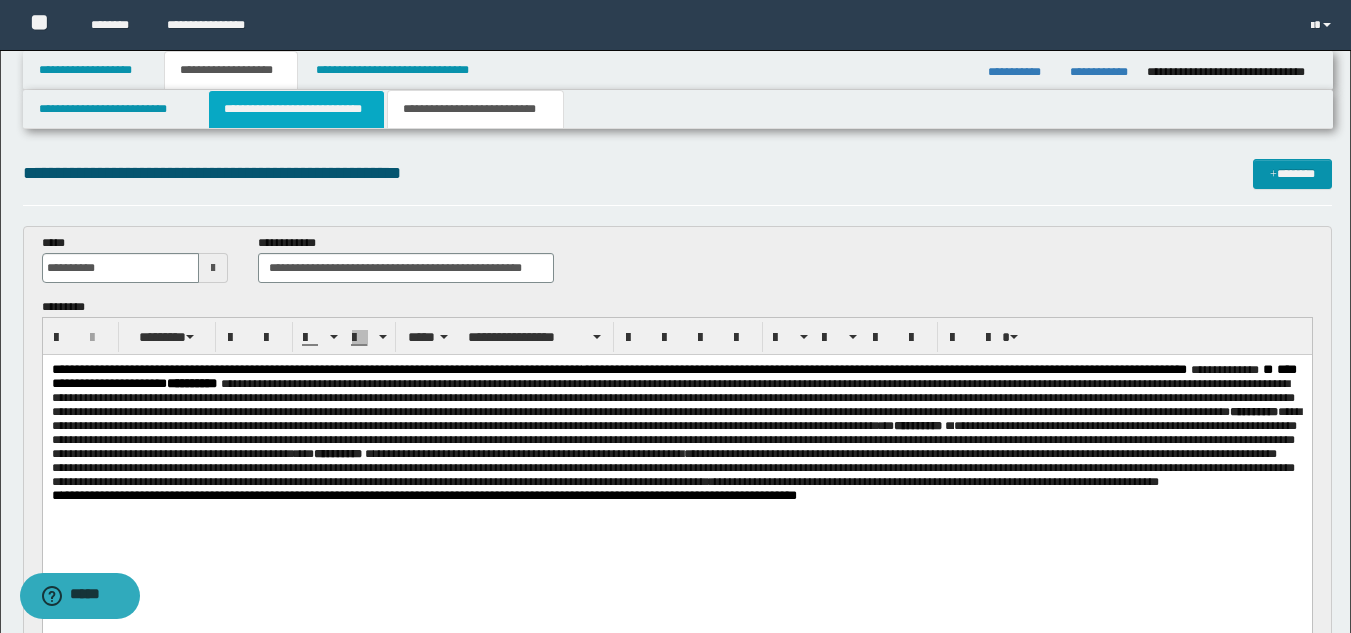 click on "**********" at bounding box center [296, 109] 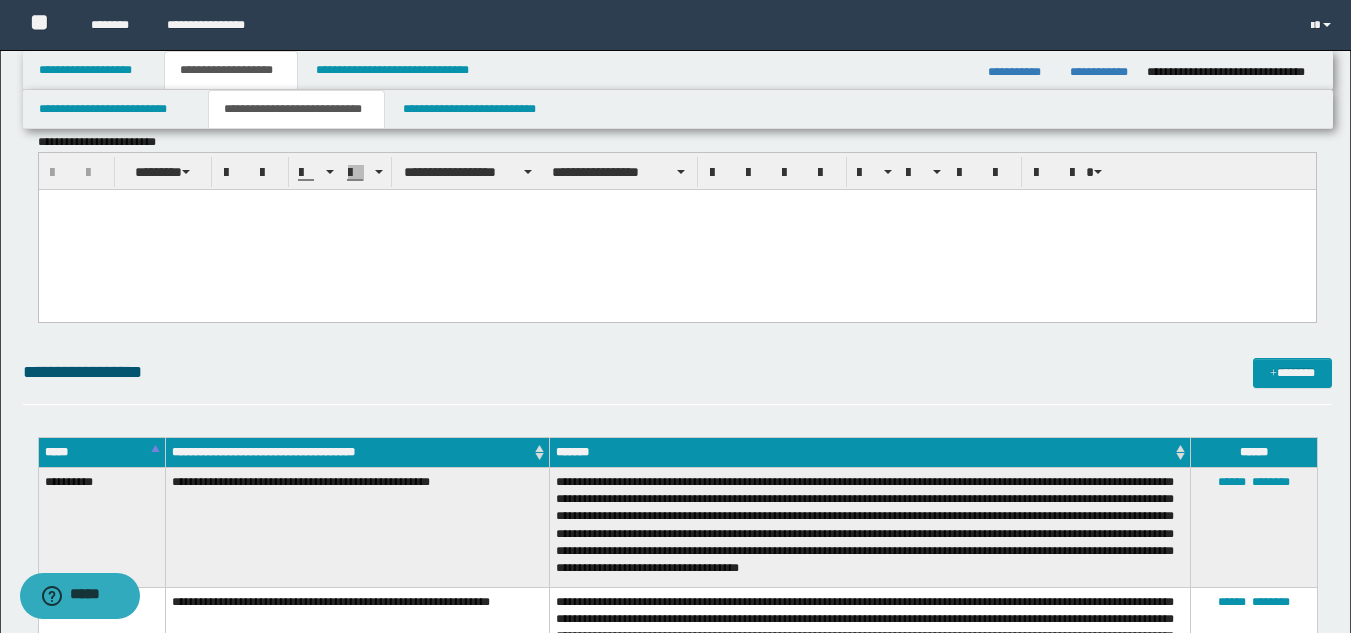 scroll, scrollTop: 1200, scrollLeft: 0, axis: vertical 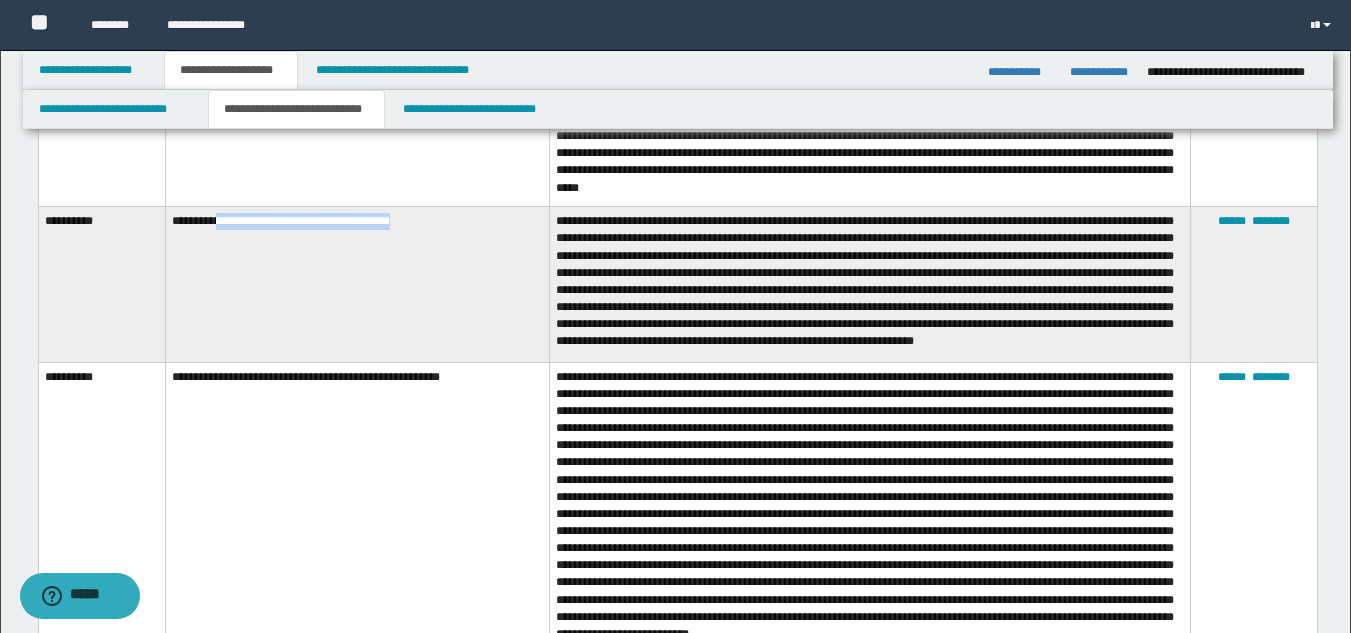 drag, startPoint x: 241, startPoint y: 215, endPoint x: 471, endPoint y: 213, distance: 230.0087 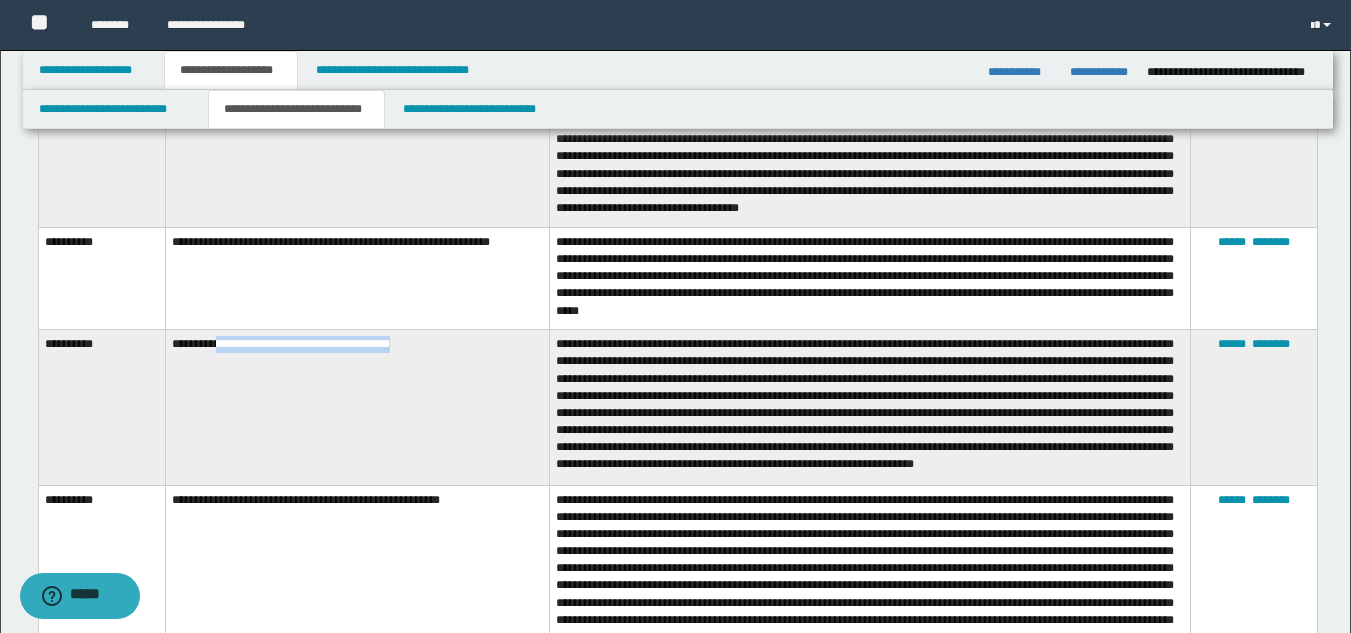 scroll, scrollTop: 933, scrollLeft: 0, axis: vertical 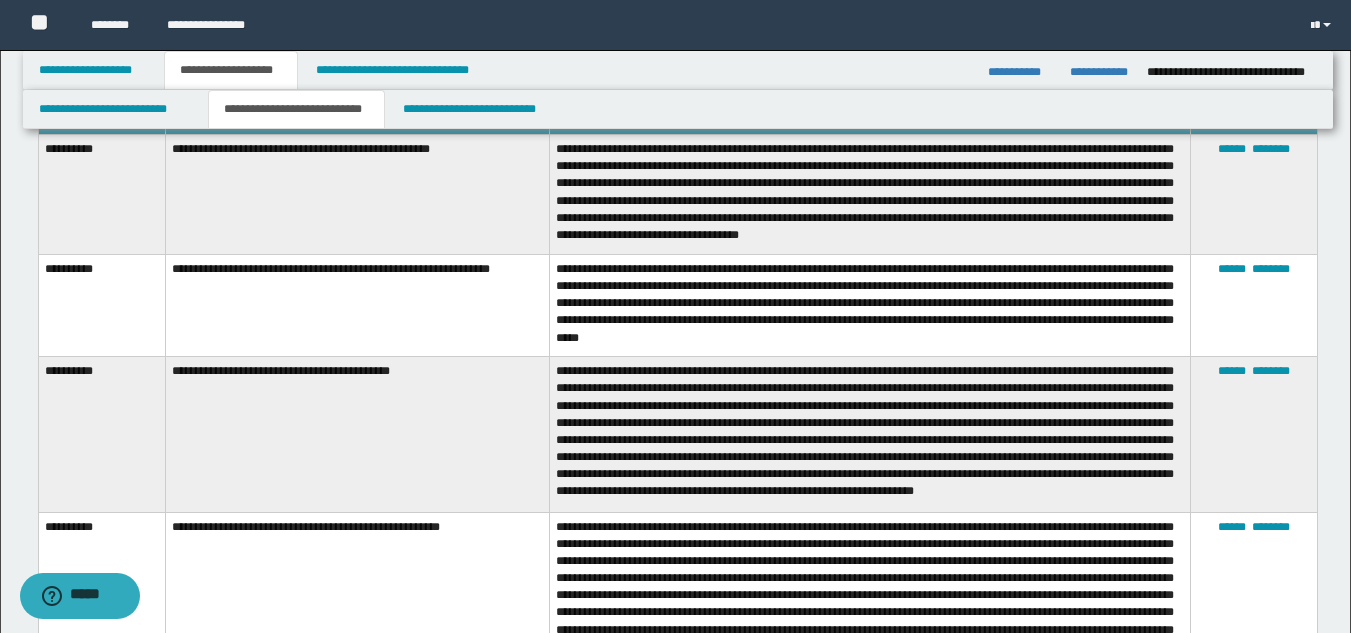 click on "**********" at bounding box center (357, 660) 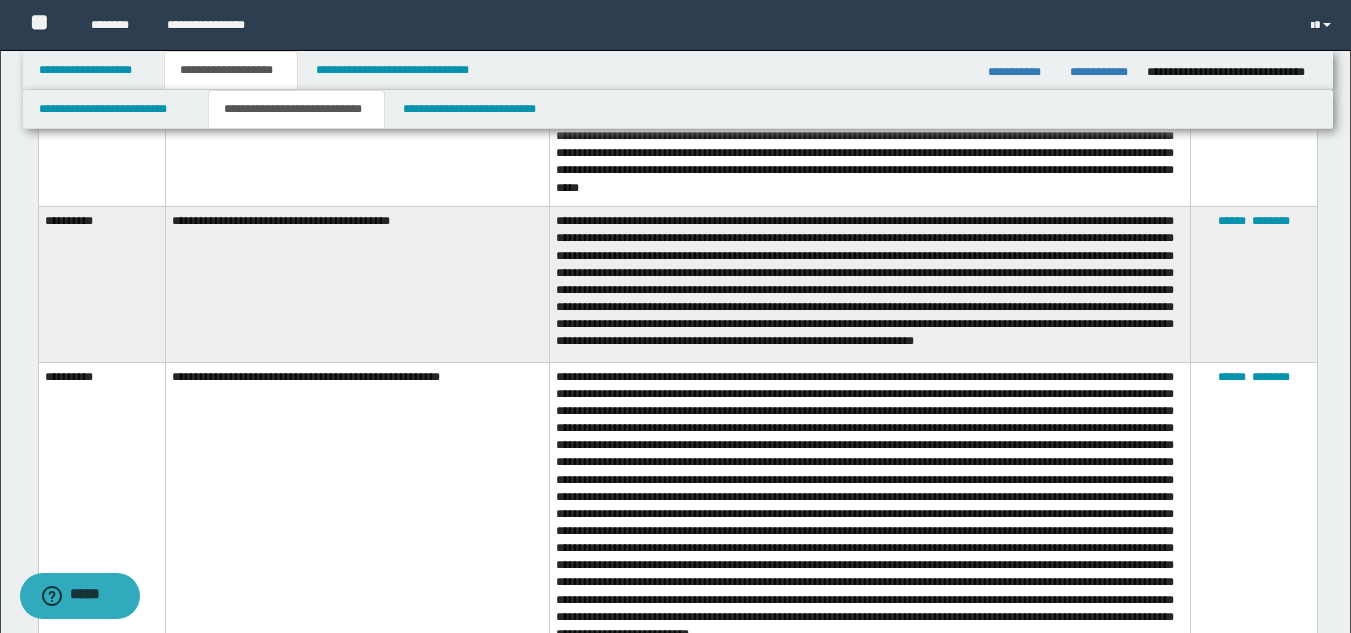 scroll, scrollTop: 1099, scrollLeft: 0, axis: vertical 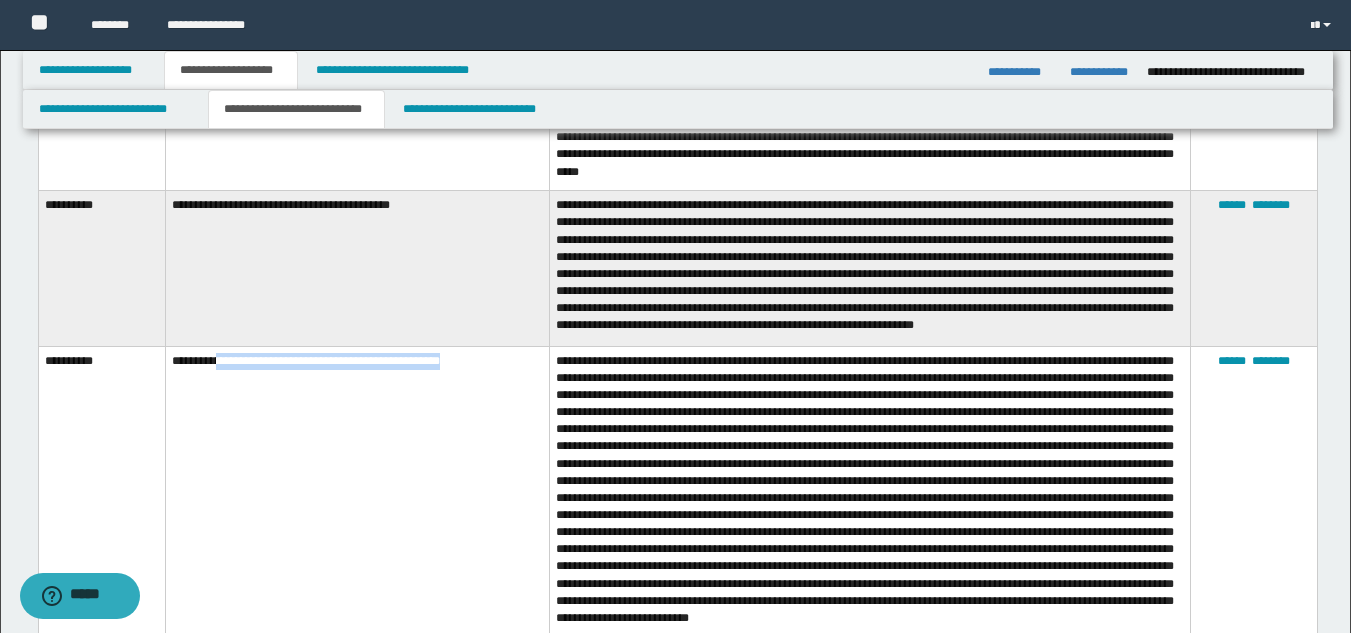 drag, startPoint x: 241, startPoint y: 346, endPoint x: 501, endPoint y: 357, distance: 260.23257 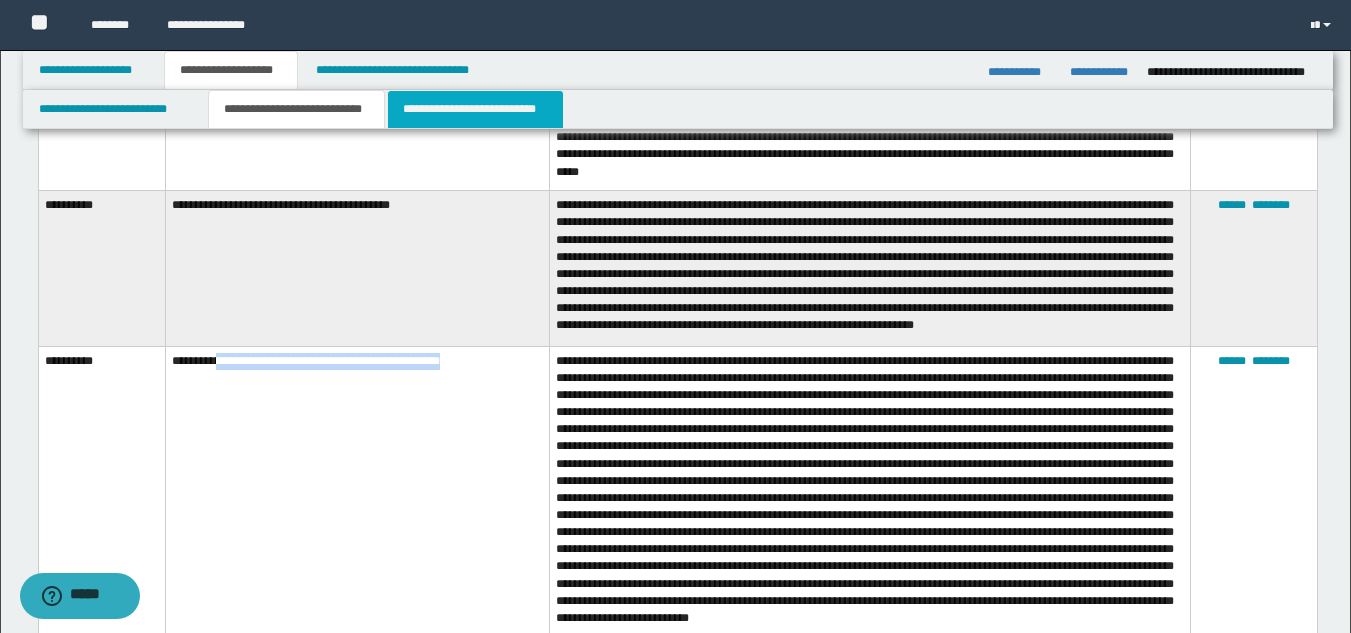 click on "**********" at bounding box center (475, 109) 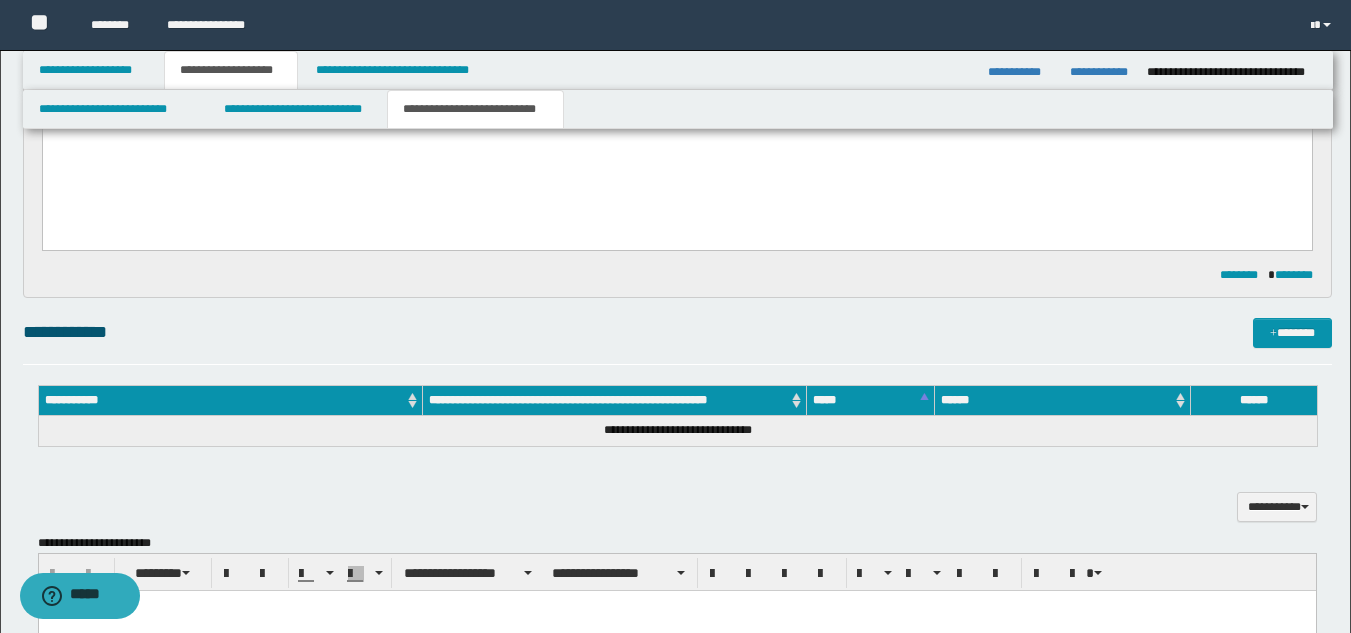 scroll, scrollTop: 0, scrollLeft: 0, axis: both 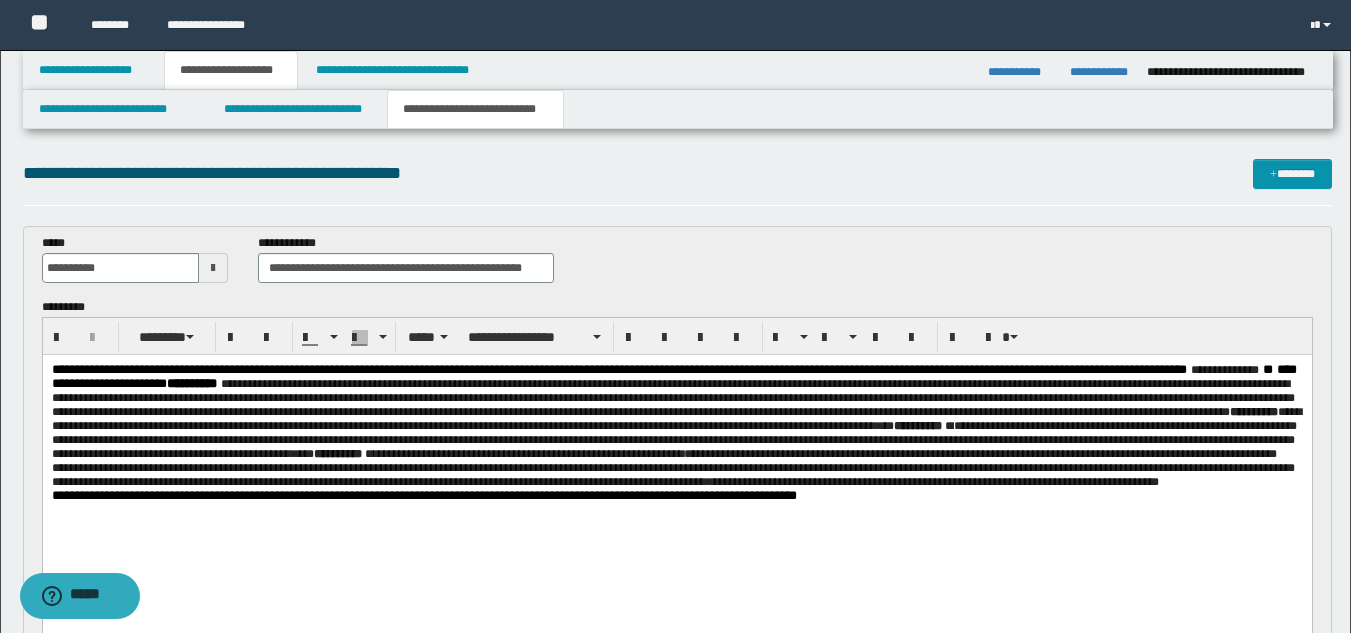 click on "**********" at bounding box center [676, 426] 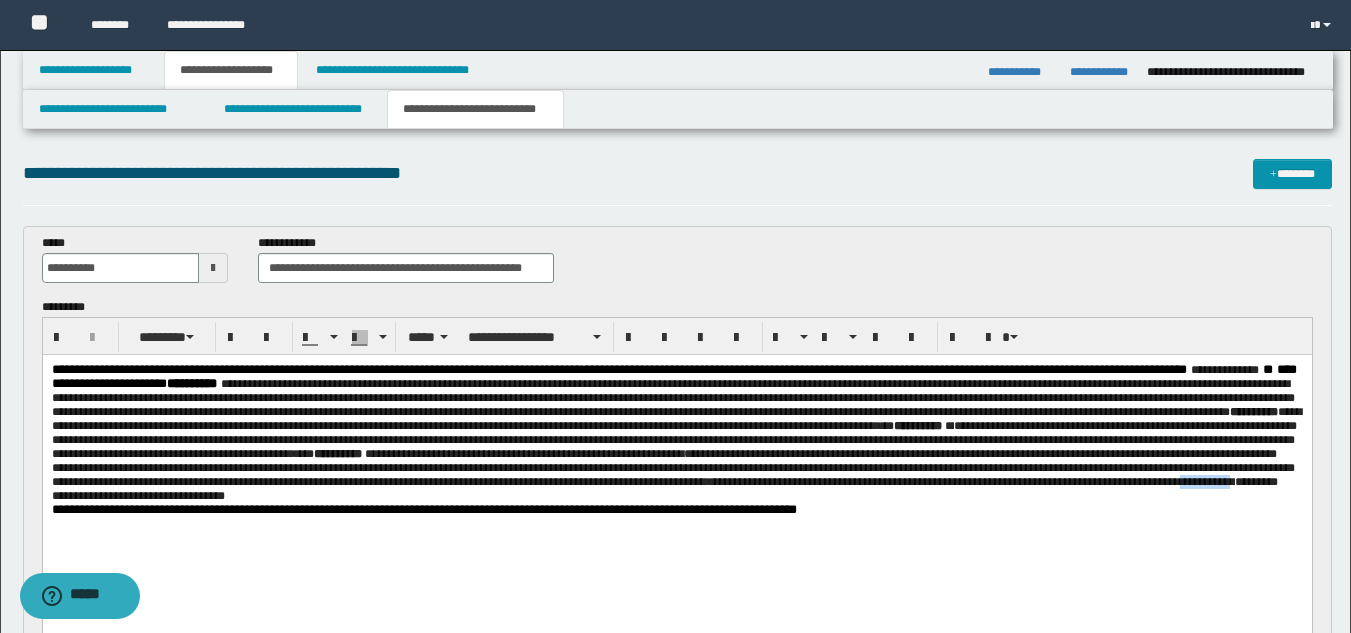drag, startPoint x: 951, startPoint y: 524, endPoint x: 893, endPoint y: 522, distance: 58.034473 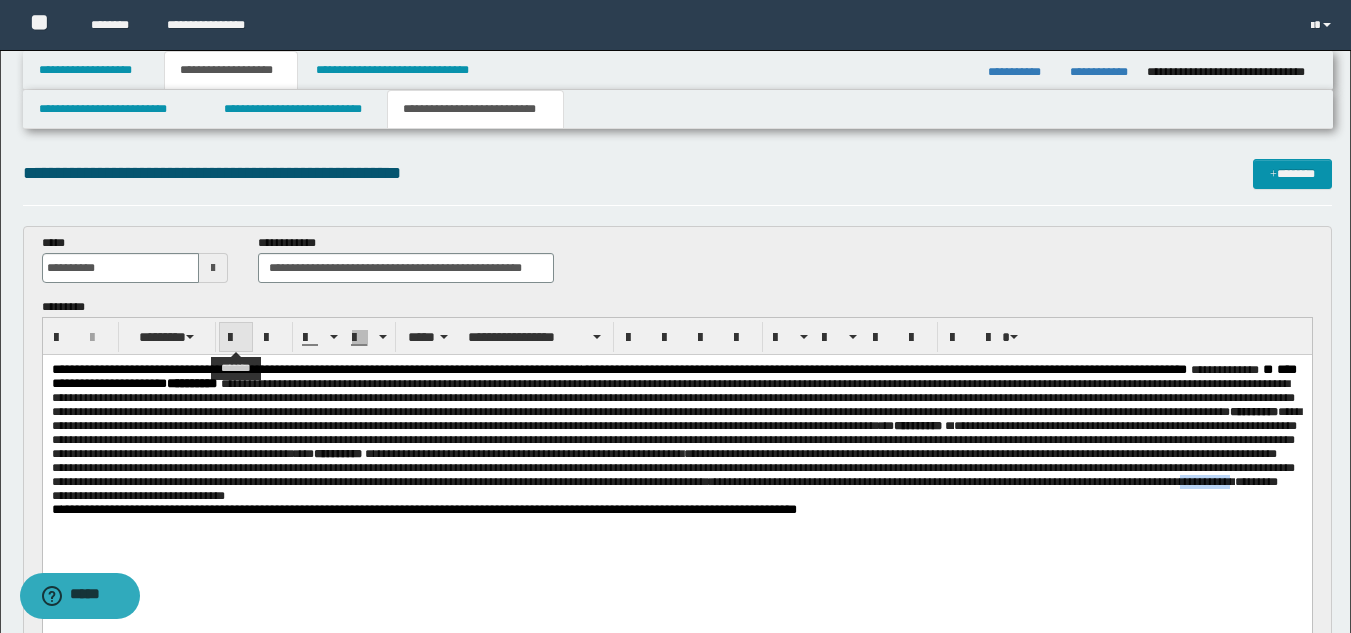 click at bounding box center [236, 338] 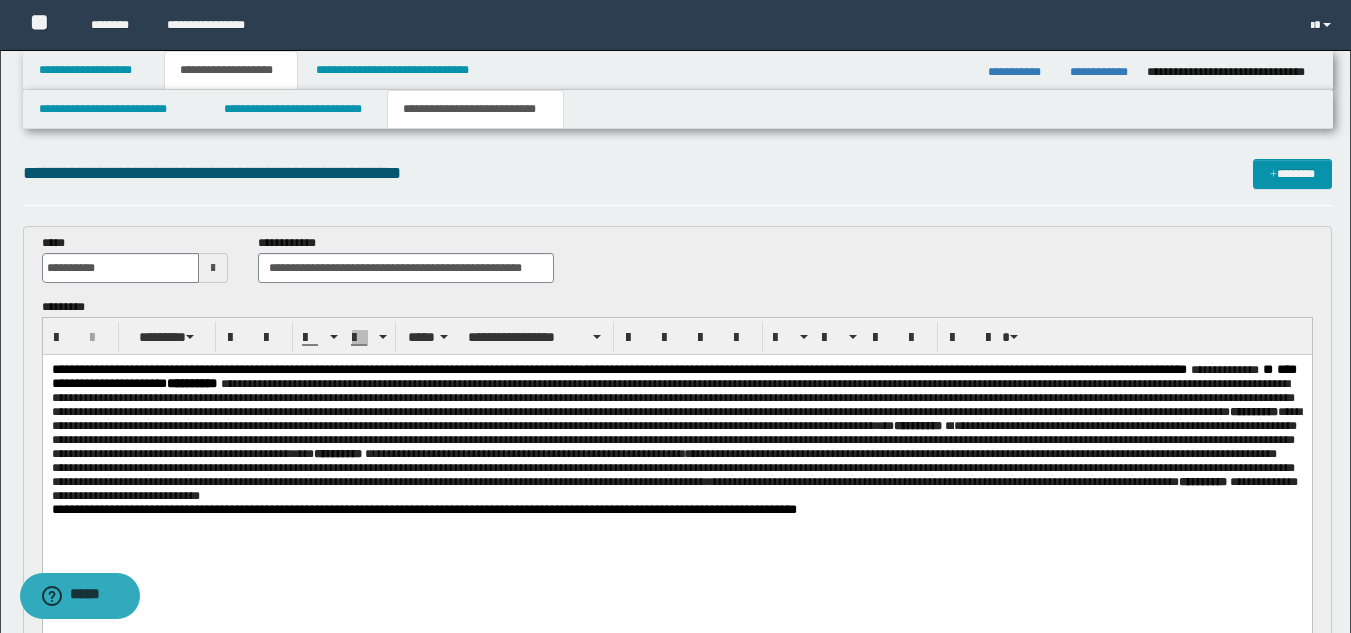 click on "**********" at bounding box center (676, 465) 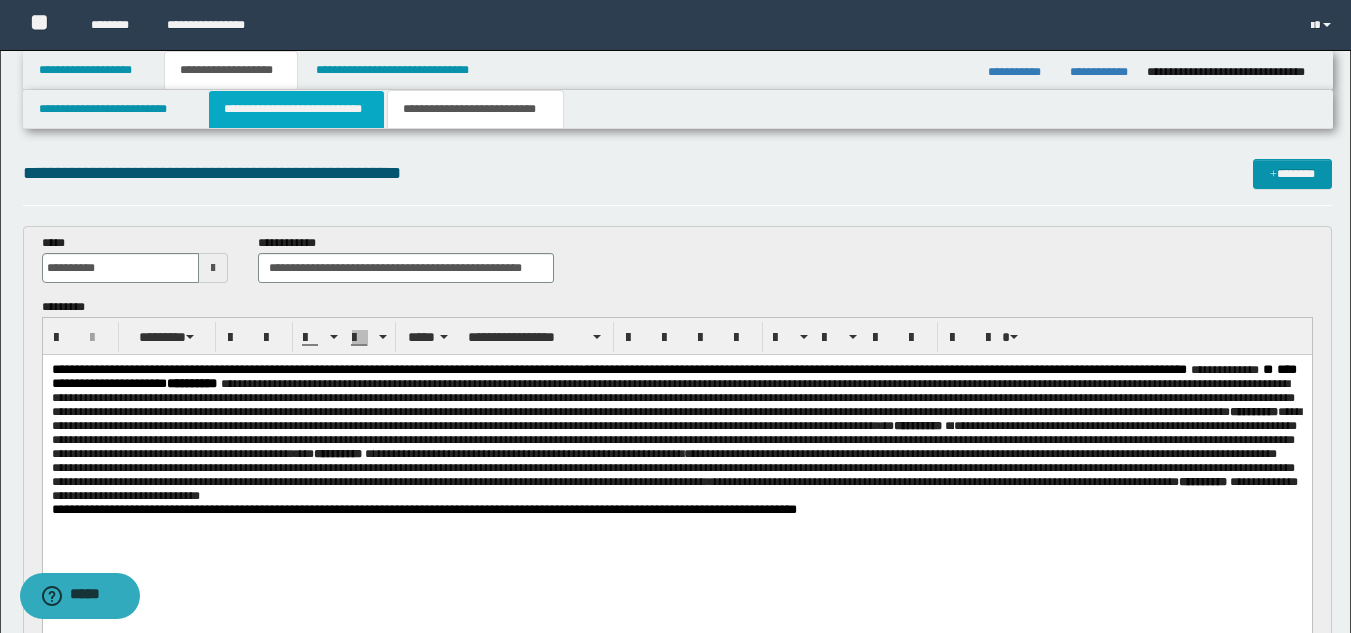 click on "**********" at bounding box center (296, 109) 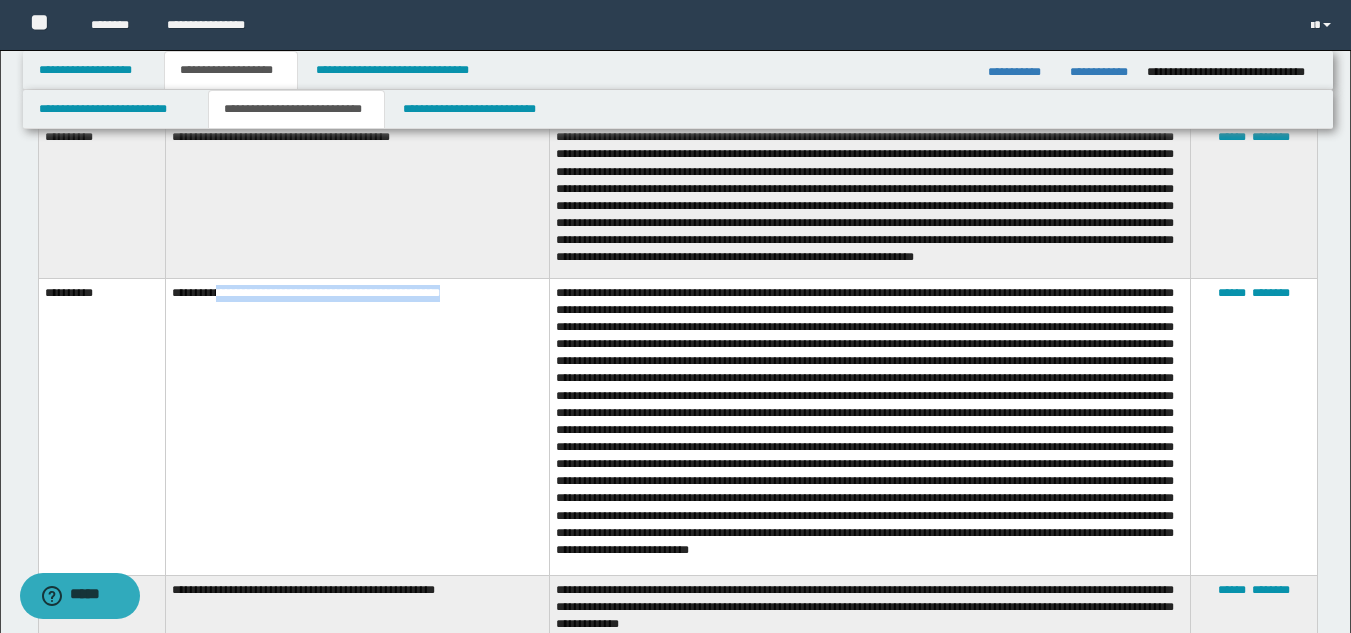 scroll, scrollTop: 1189, scrollLeft: 0, axis: vertical 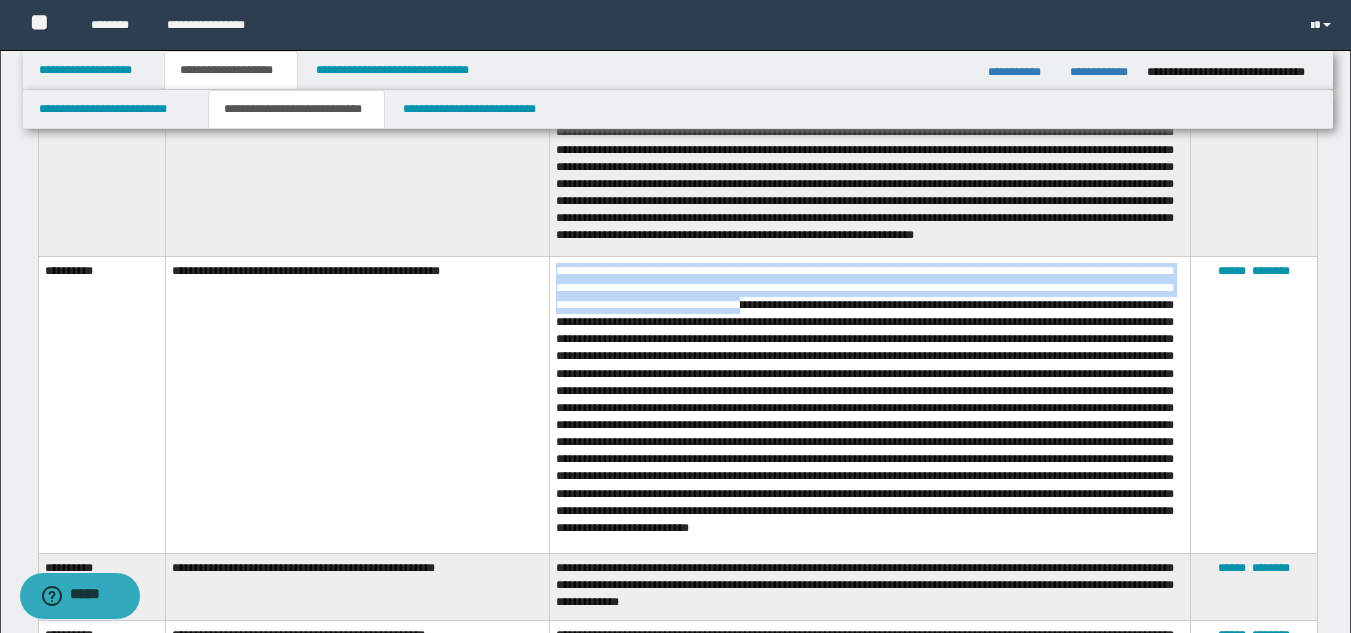 drag, startPoint x: 890, startPoint y: 292, endPoint x: 555, endPoint y: 259, distance: 336.62146 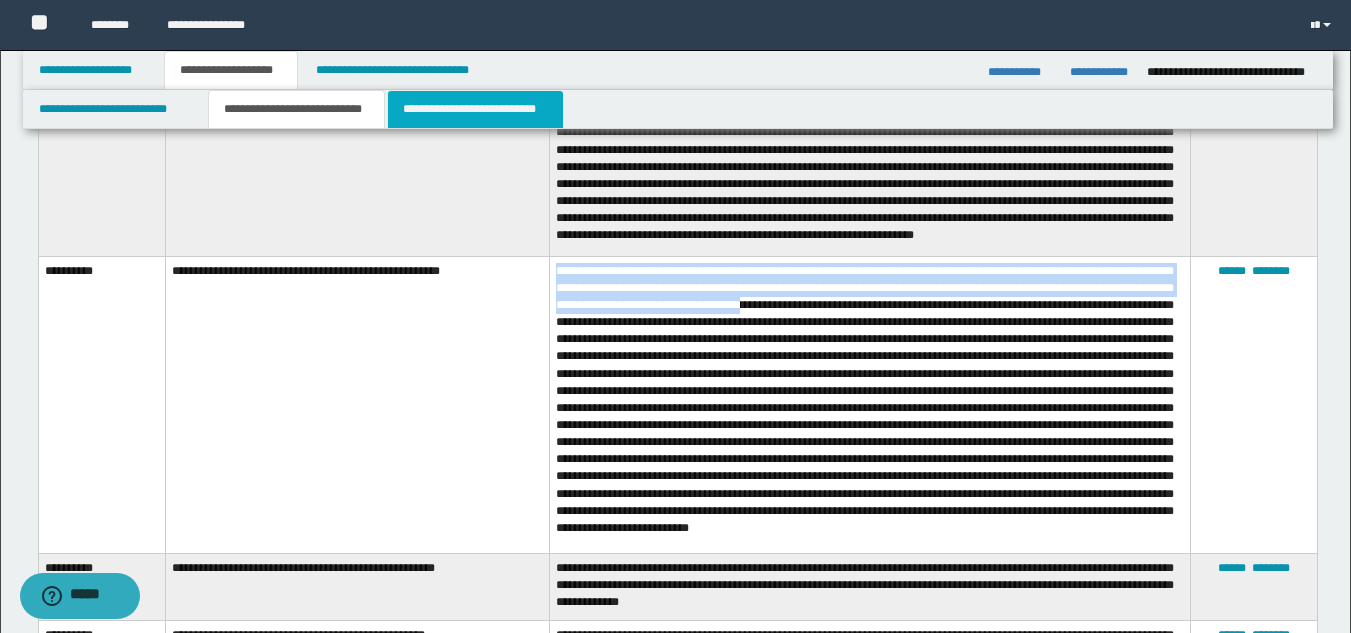 click on "**********" at bounding box center (475, 109) 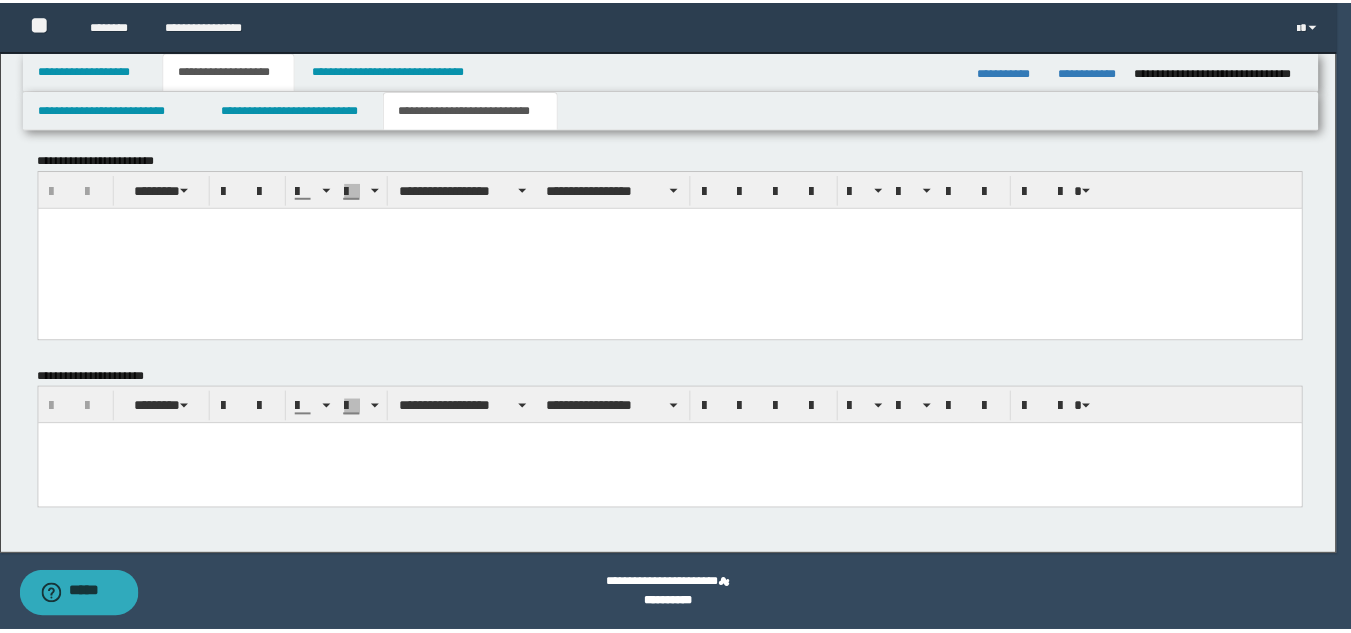 scroll, scrollTop: 408, scrollLeft: 0, axis: vertical 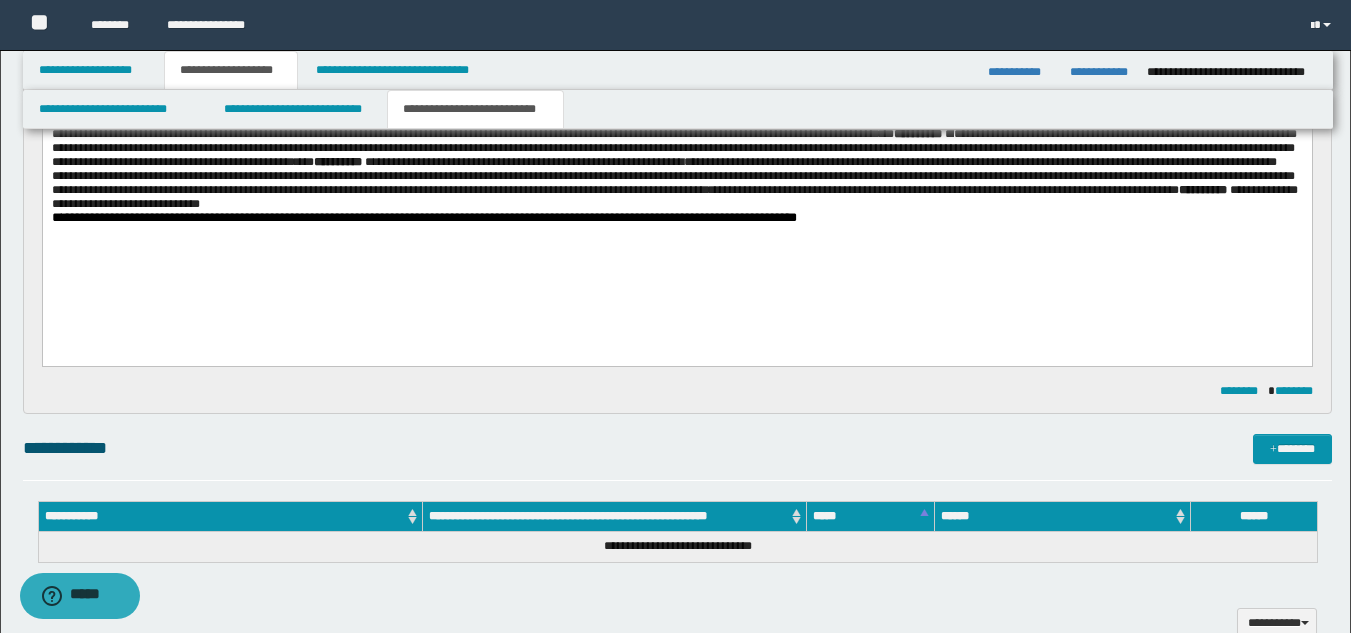 click on "**********" at bounding box center [676, 141] 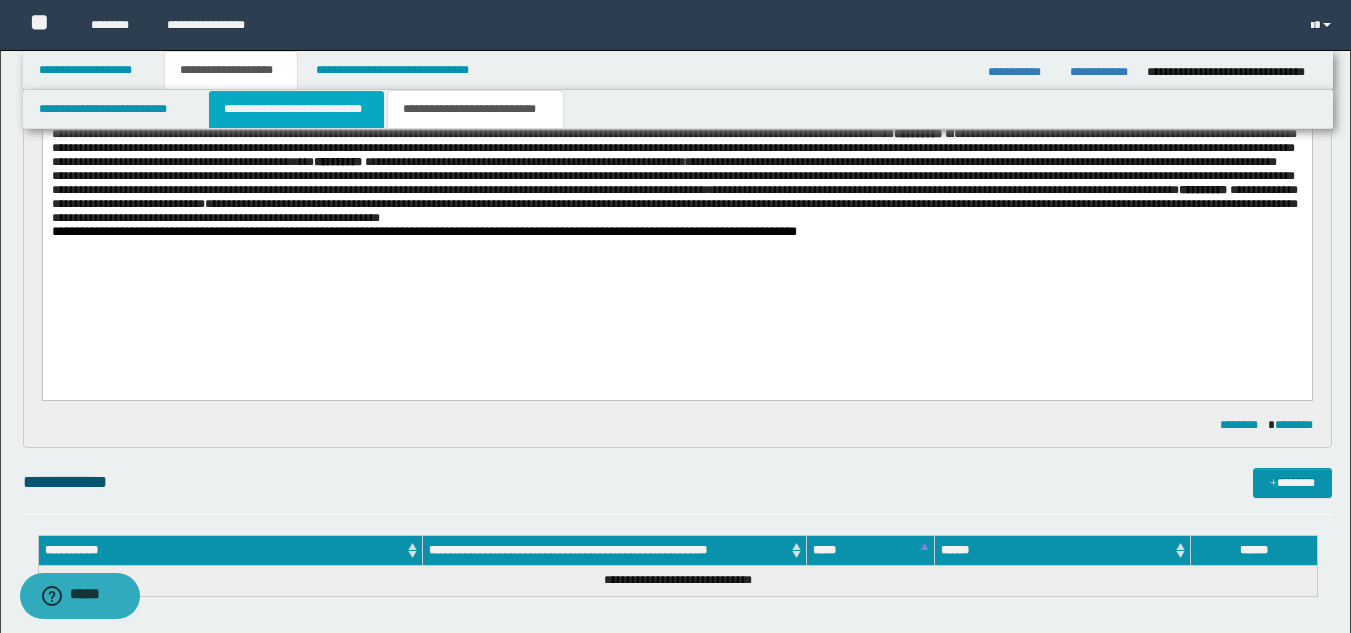 click on "**********" at bounding box center (296, 109) 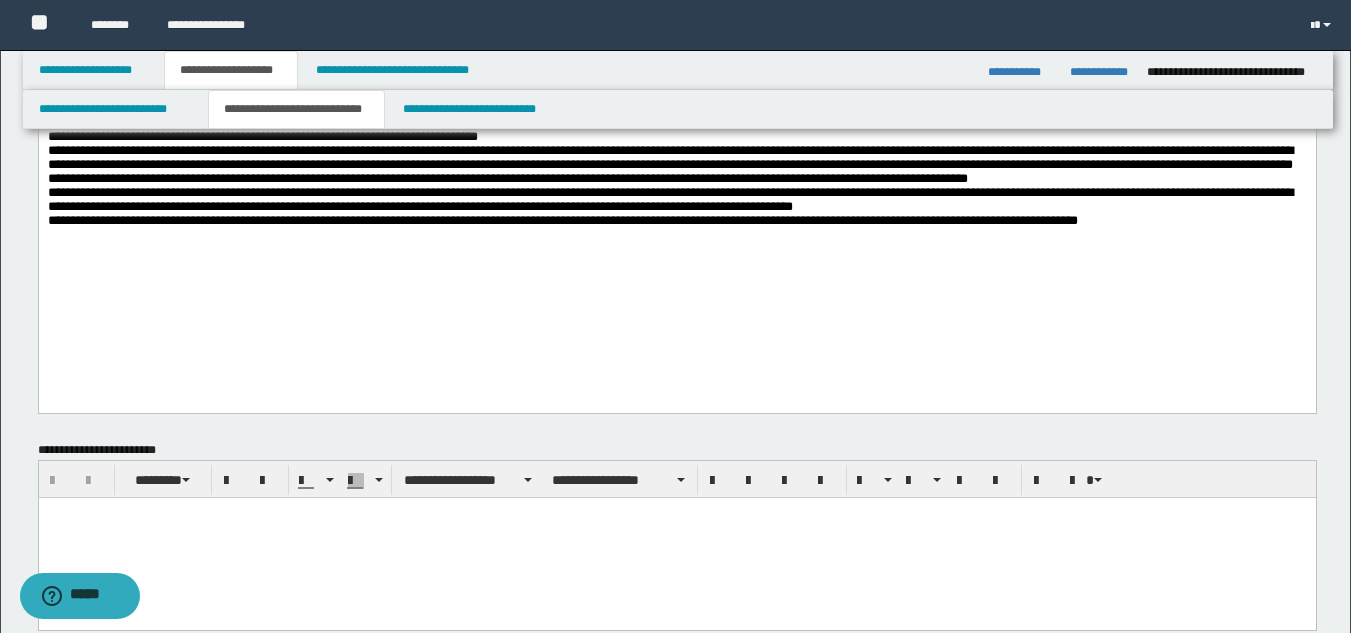 scroll, scrollTop: 892, scrollLeft: 0, axis: vertical 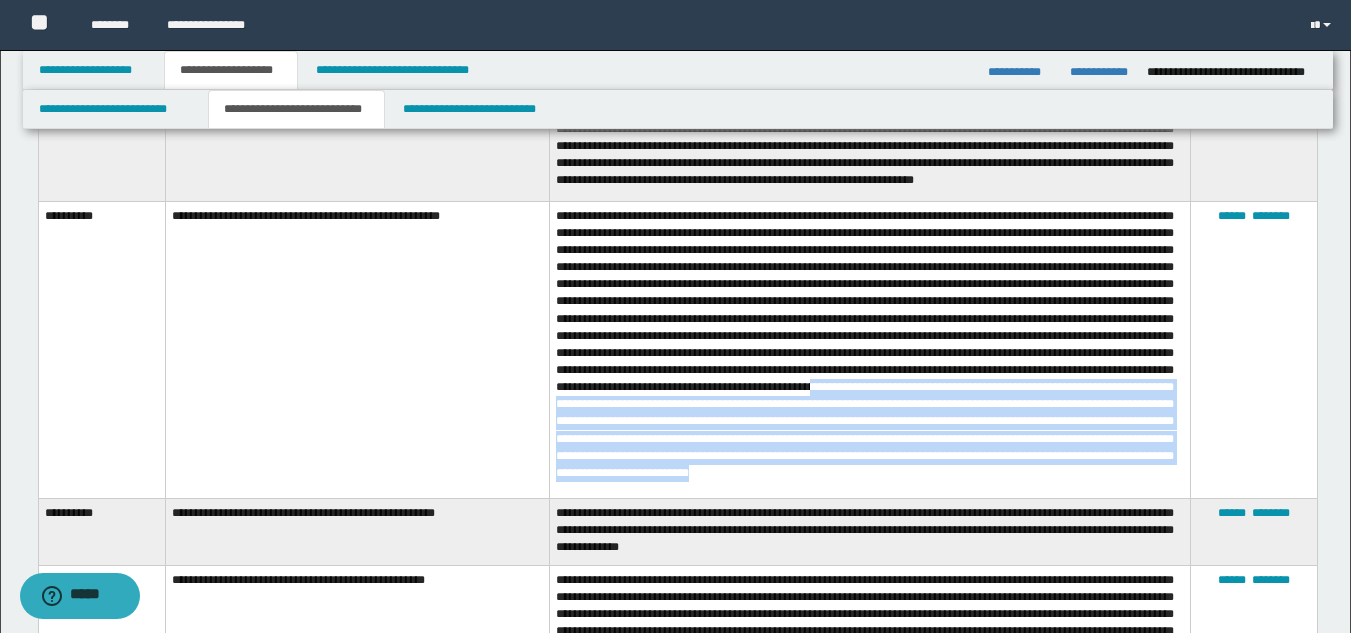 drag, startPoint x: 728, startPoint y: 395, endPoint x: 878, endPoint y: 473, distance: 169.06804 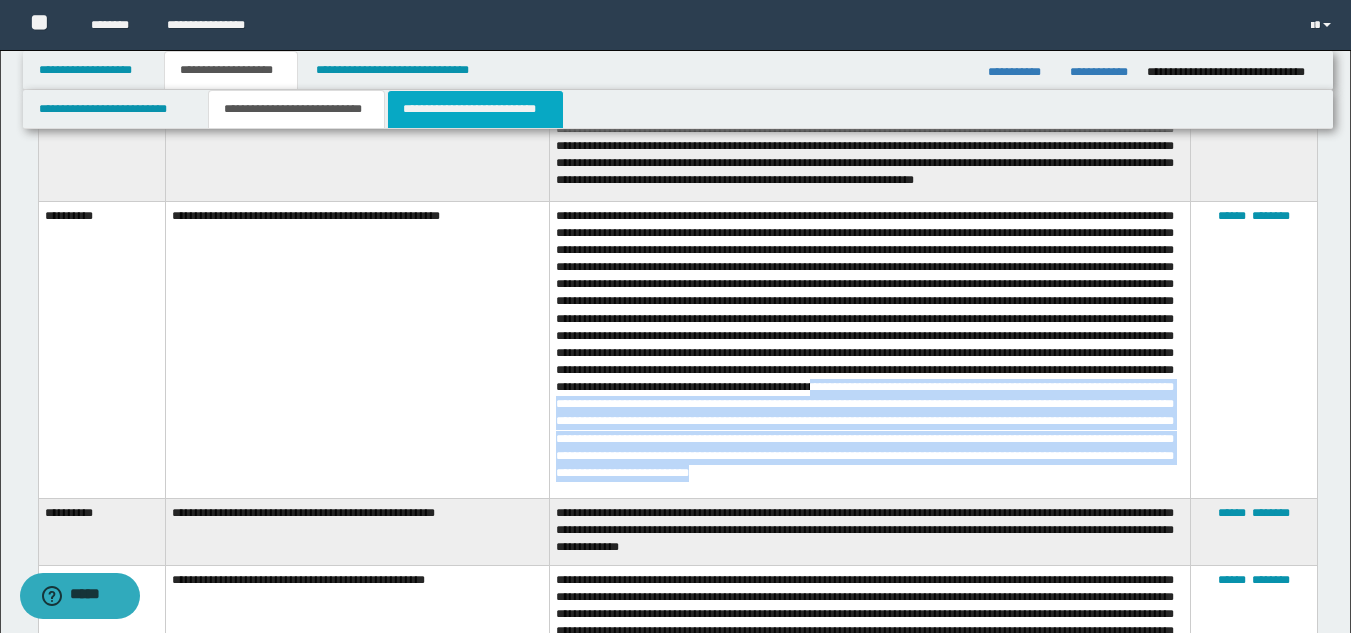 click on "**********" at bounding box center [475, 109] 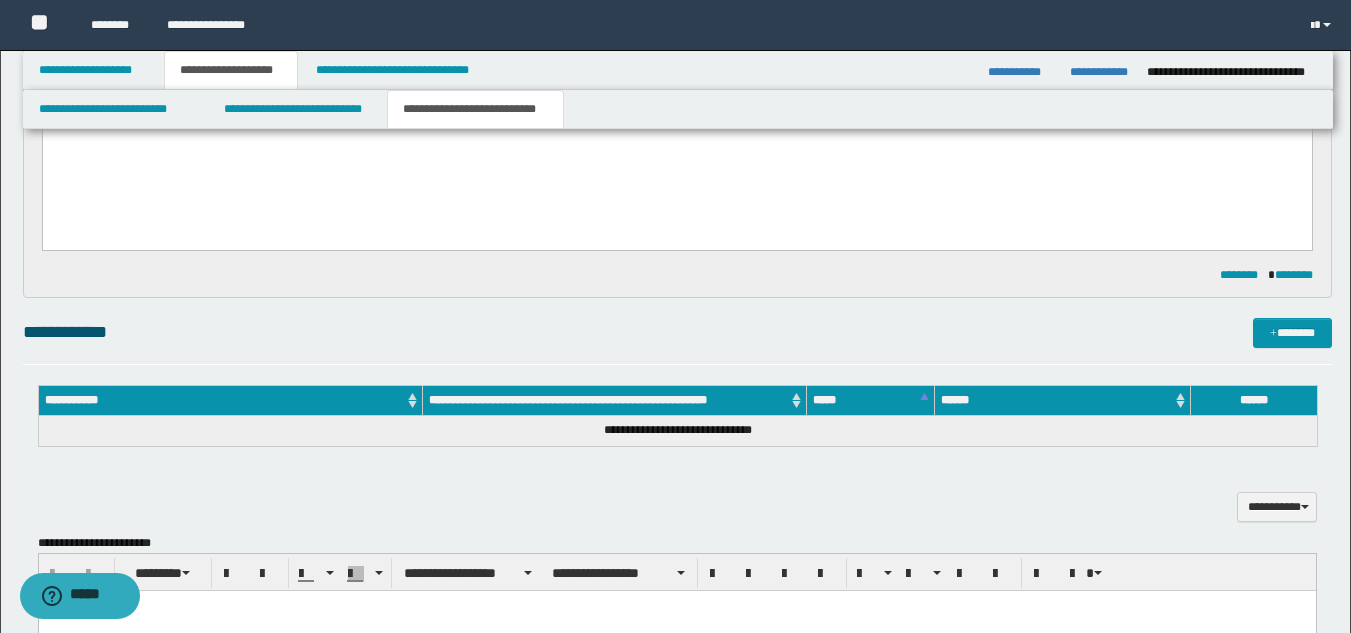 scroll, scrollTop: 0, scrollLeft: 0, axis: both 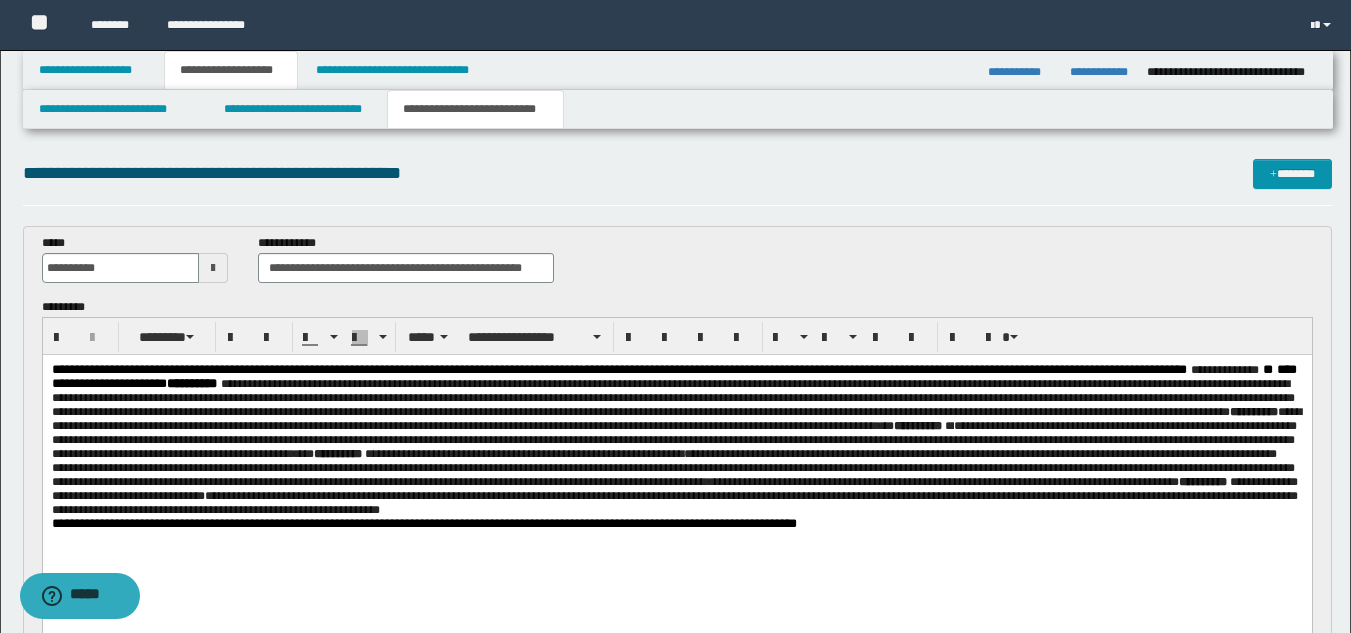 click on "**********" at bounding box center [676, 440] 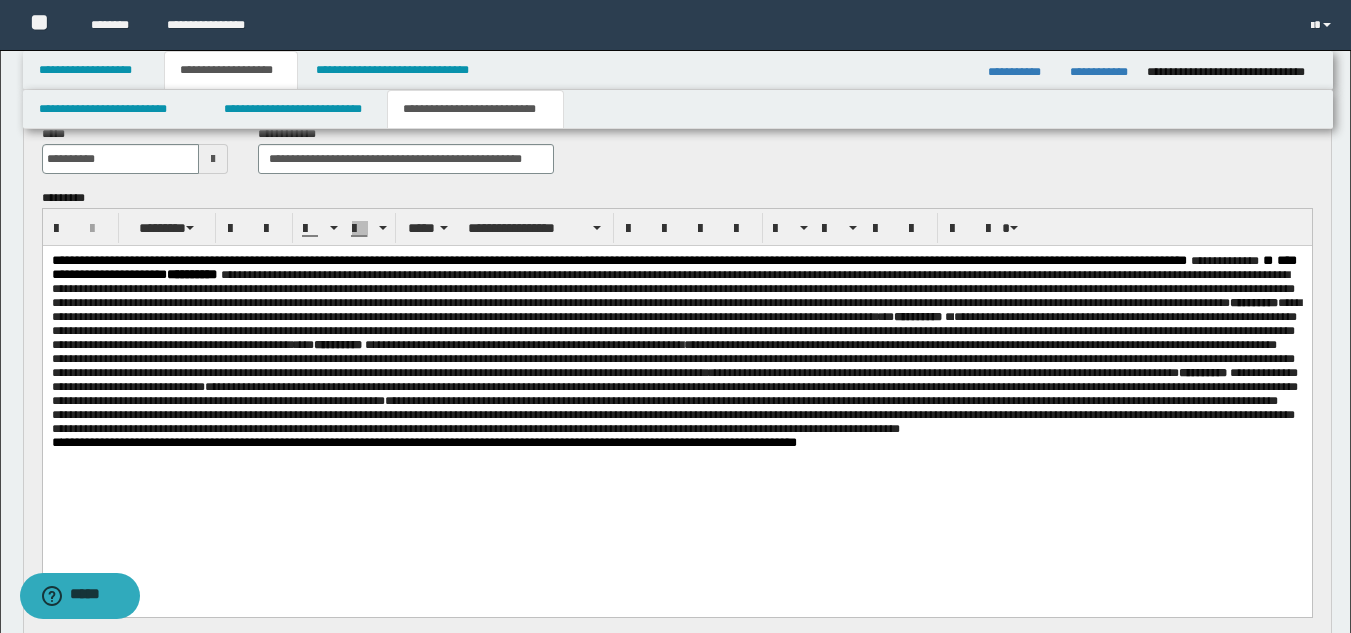 scroll, scrollTop: 123, scrollLeft: 0, axis: vertical 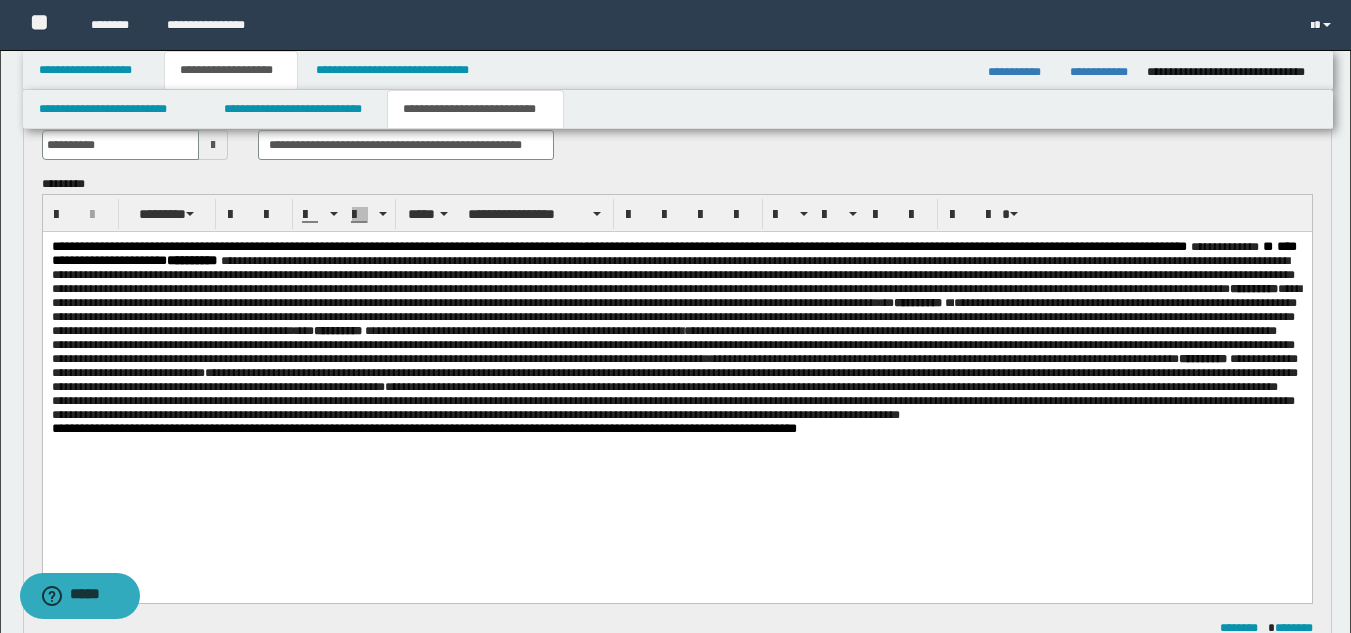 click on "**********" at bounding box center (674, 387) 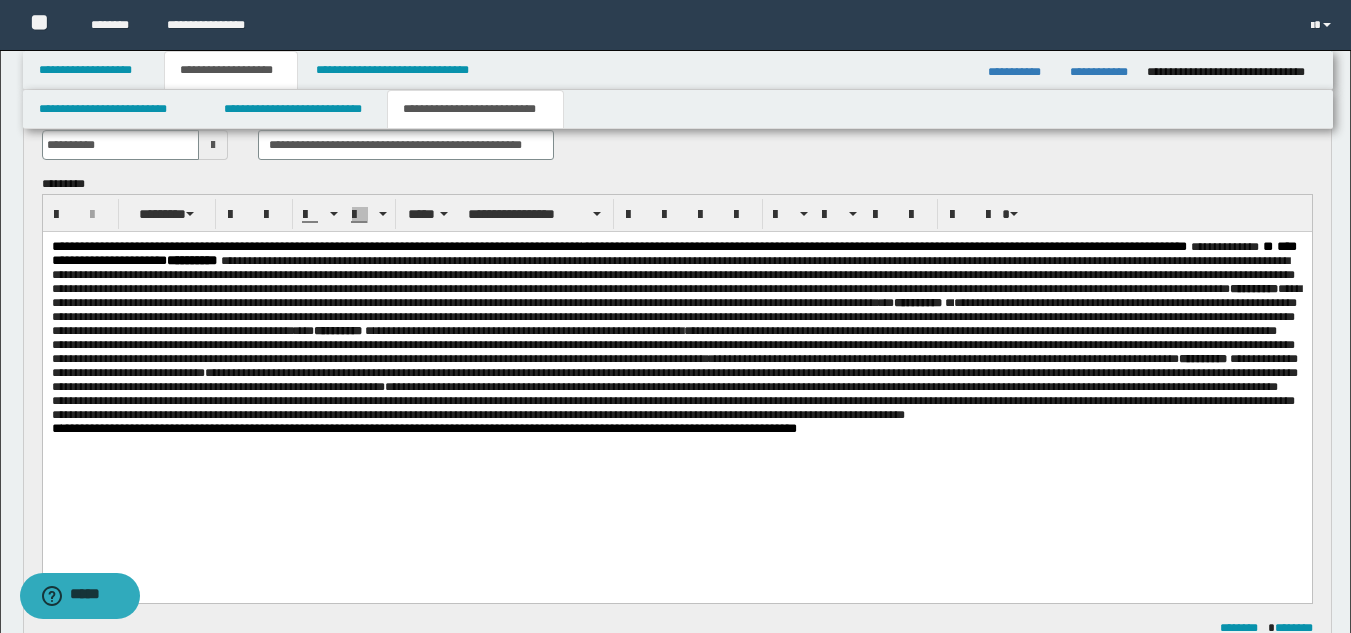 click on "**********" at bounding box center [674, 387] 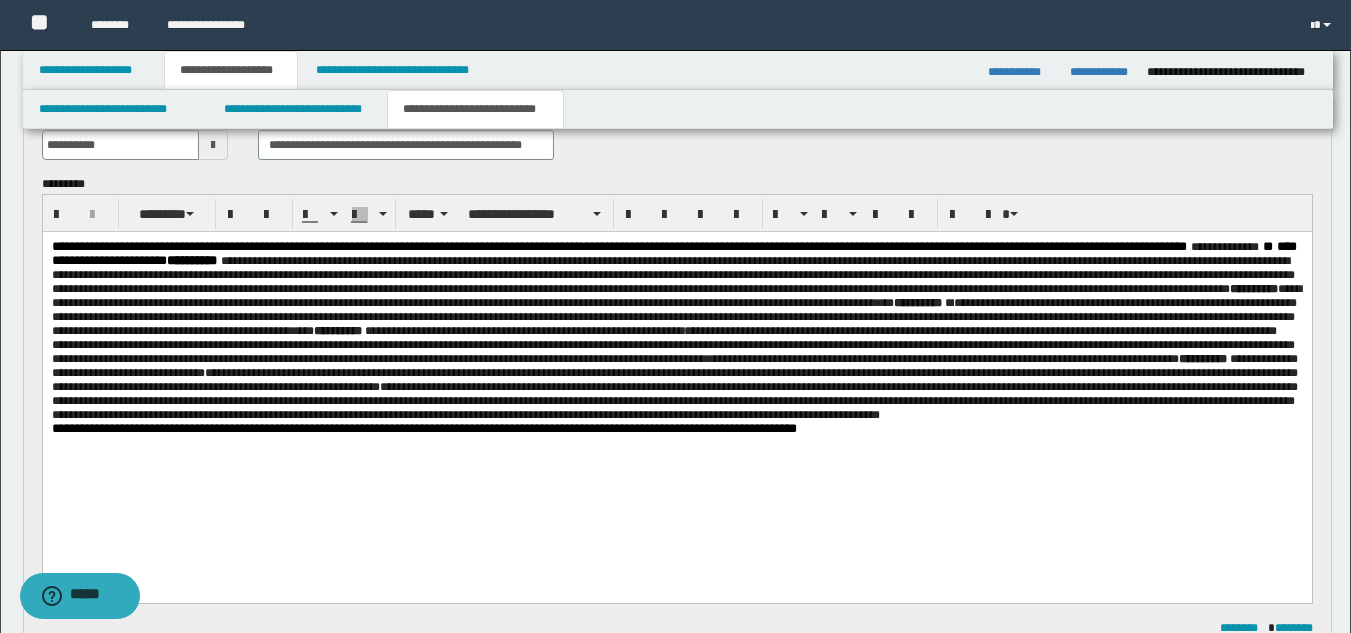 click on "**********" at bounding box center (673, 317) 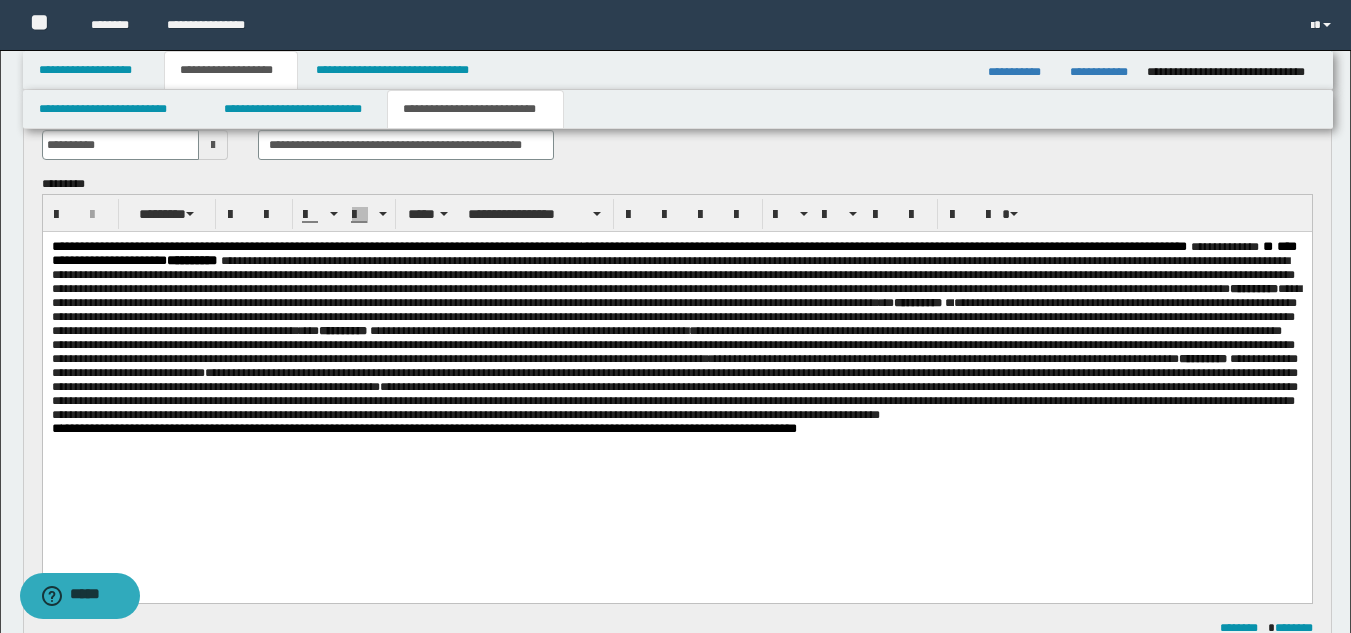 click on "**********" at bounding box center [676, 363] 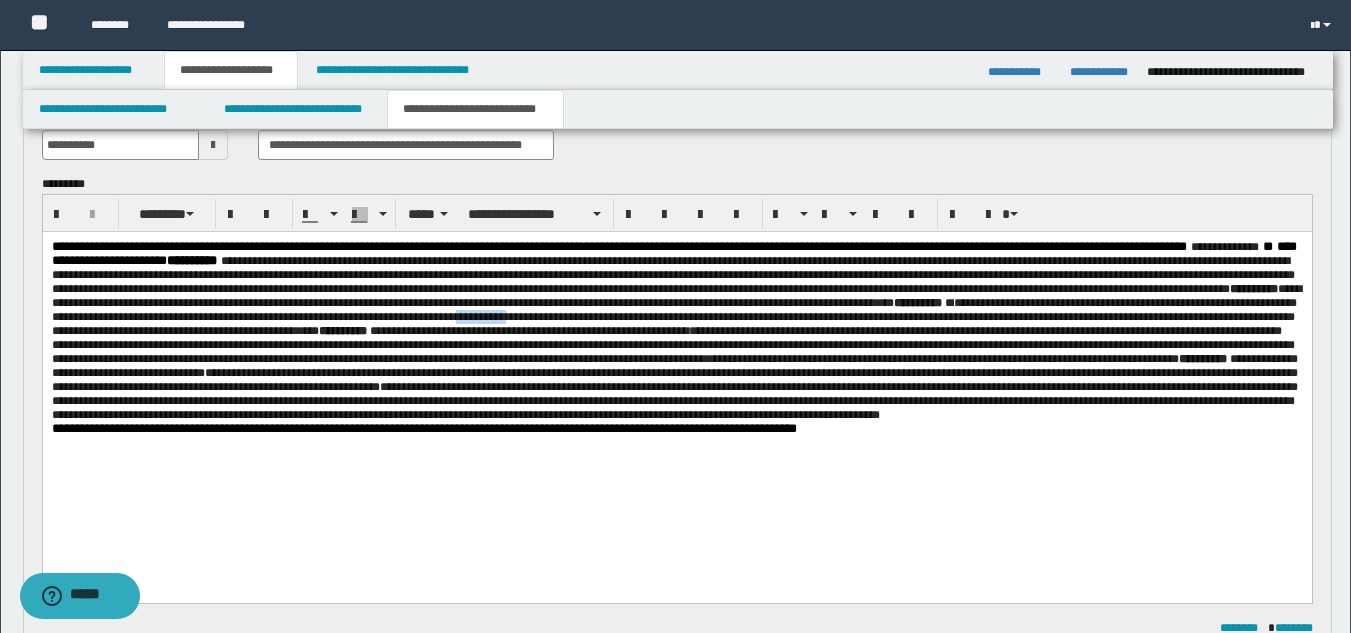 drag, startPoint x: 1167, startPoint y: 336, endPoint x: 1114, endPoint y: 335, distance: 53.009434 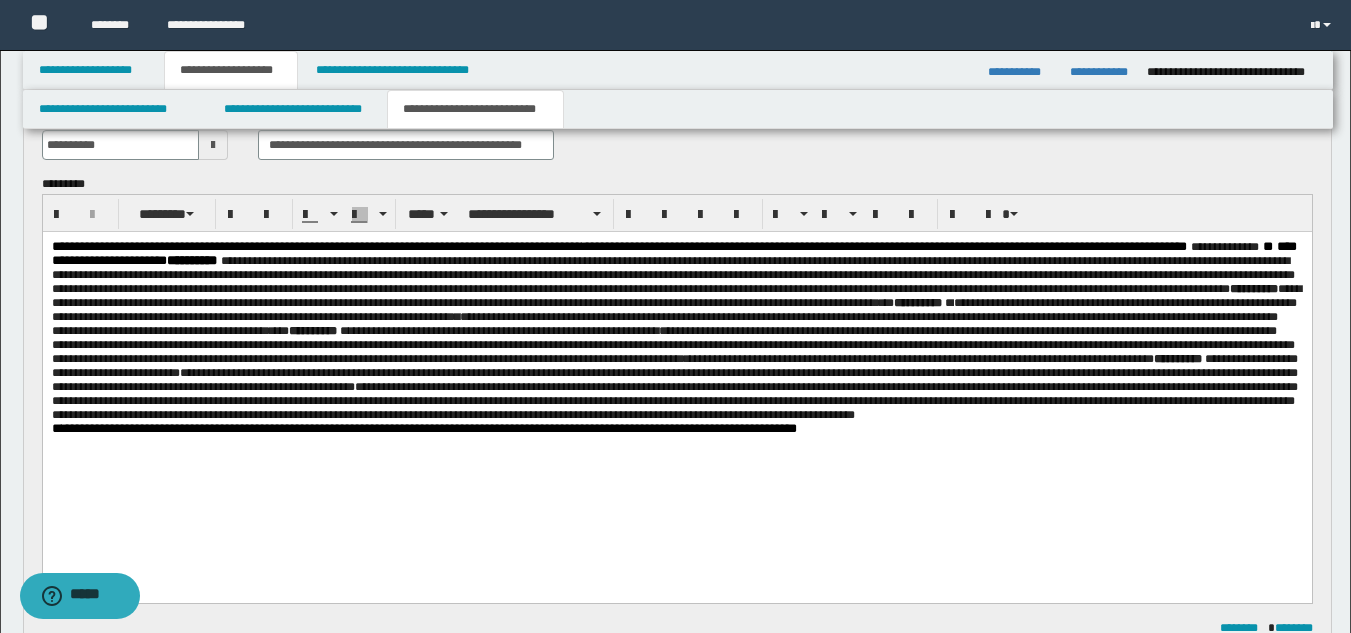 click on "**********" at bounding box center (676, 429) 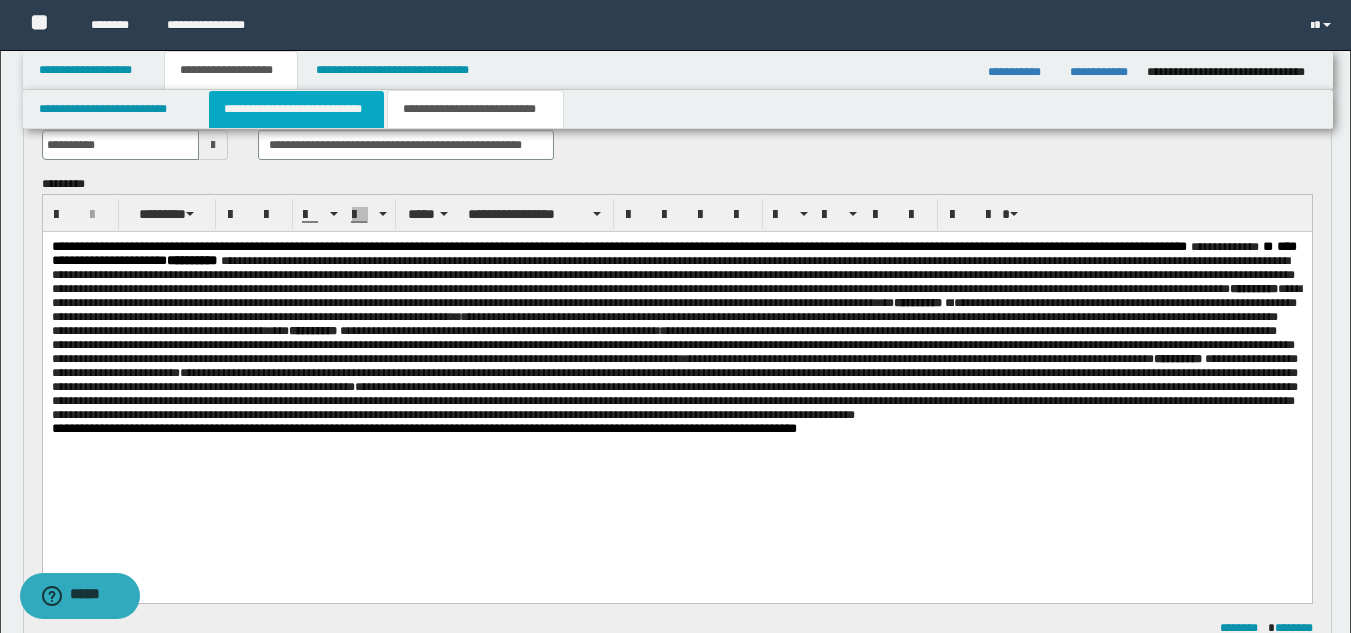 click on "**********" at bounding box center [296, 109] 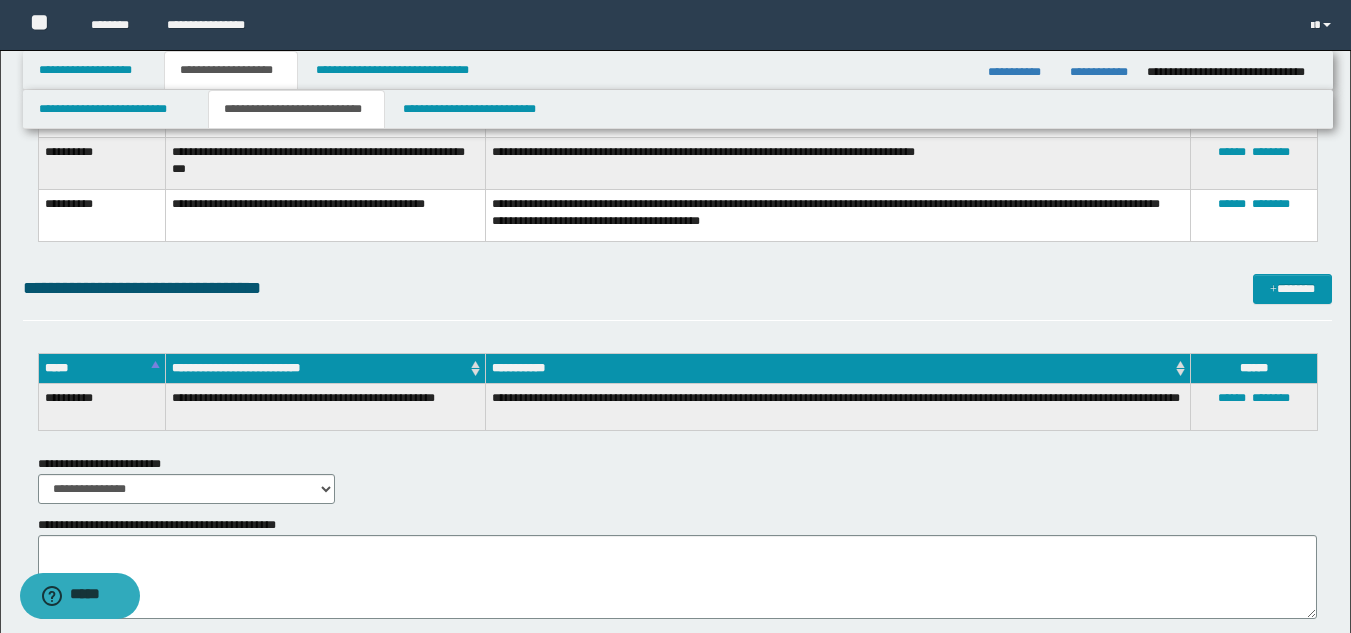 scroll, scrollTop: 2442, scrollLeft: 0, axis: vertical 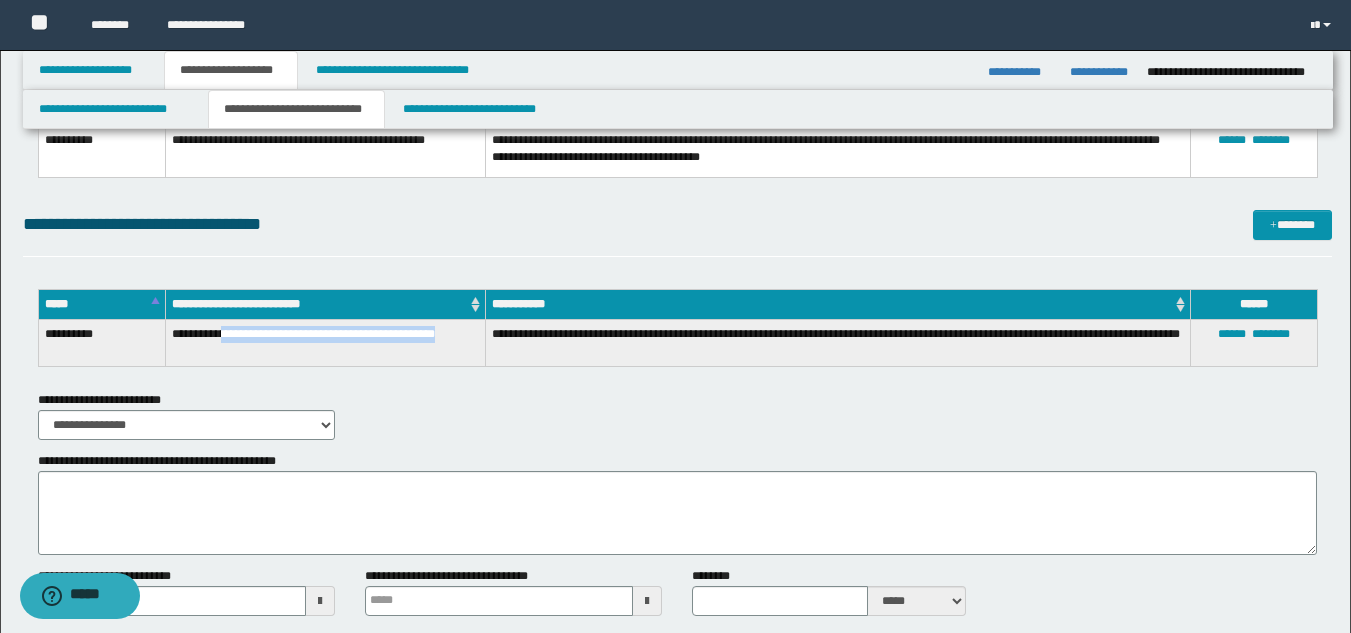drag, startPoint x: 245, startPoint y: 334, endPoint x: 474, endPoint y: 329, distance: 229.05458 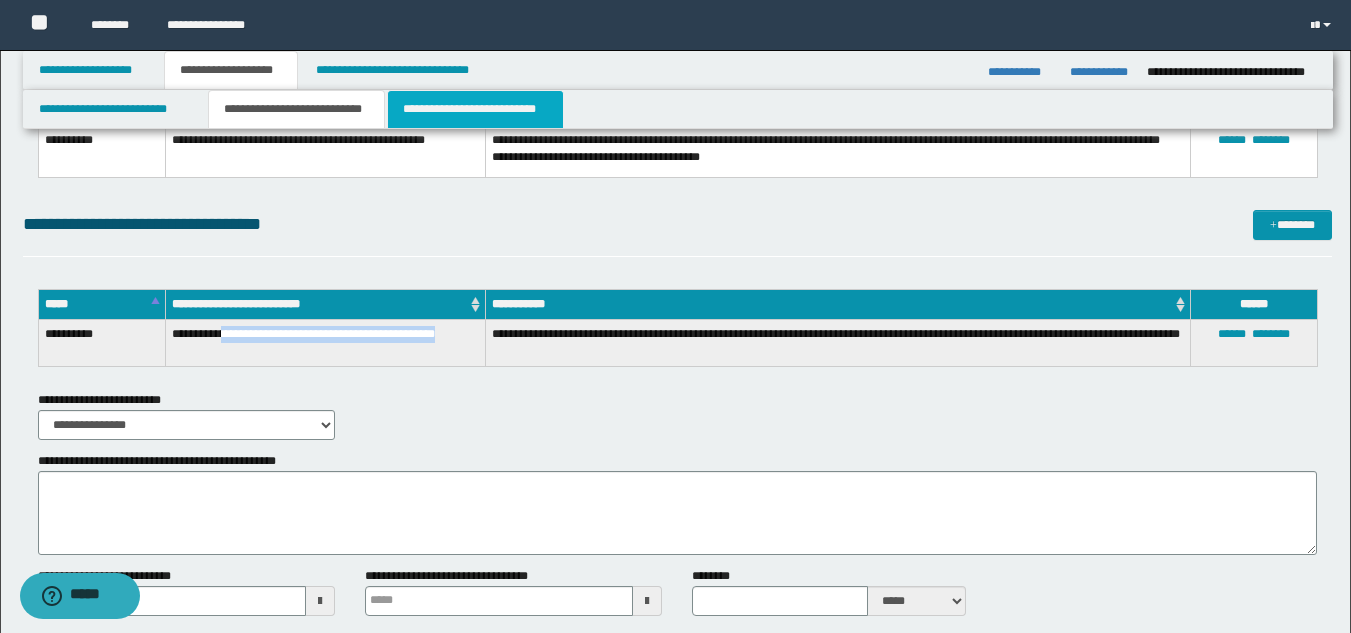 click on "**********" at bounding box center [475, 109] 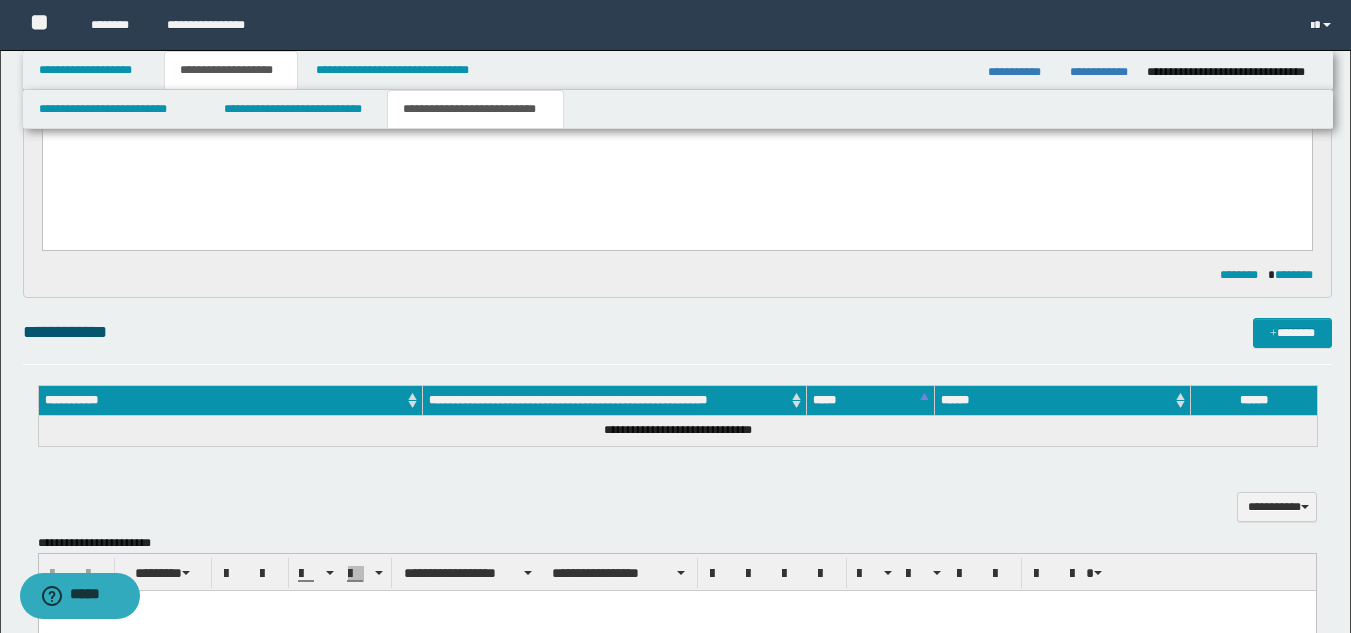 scroll, scrollTop: 0, scrollLeft: 0, axis: both 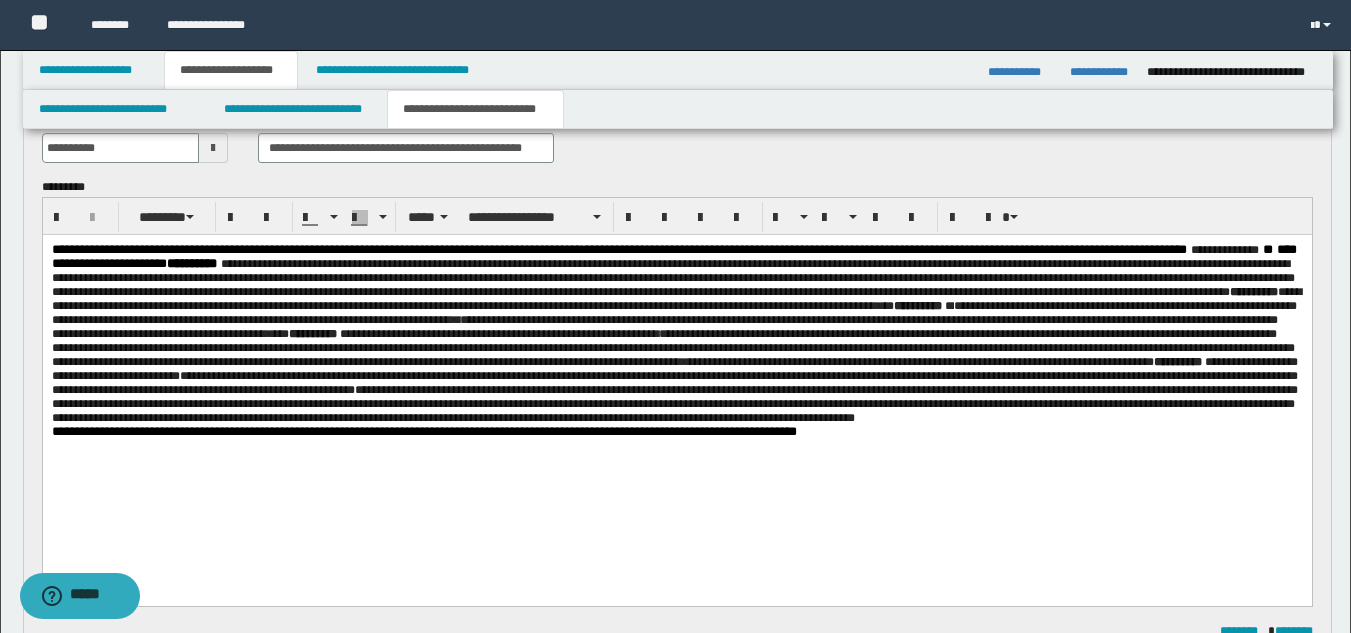 click on "**********" at bounding box center (676, 334) 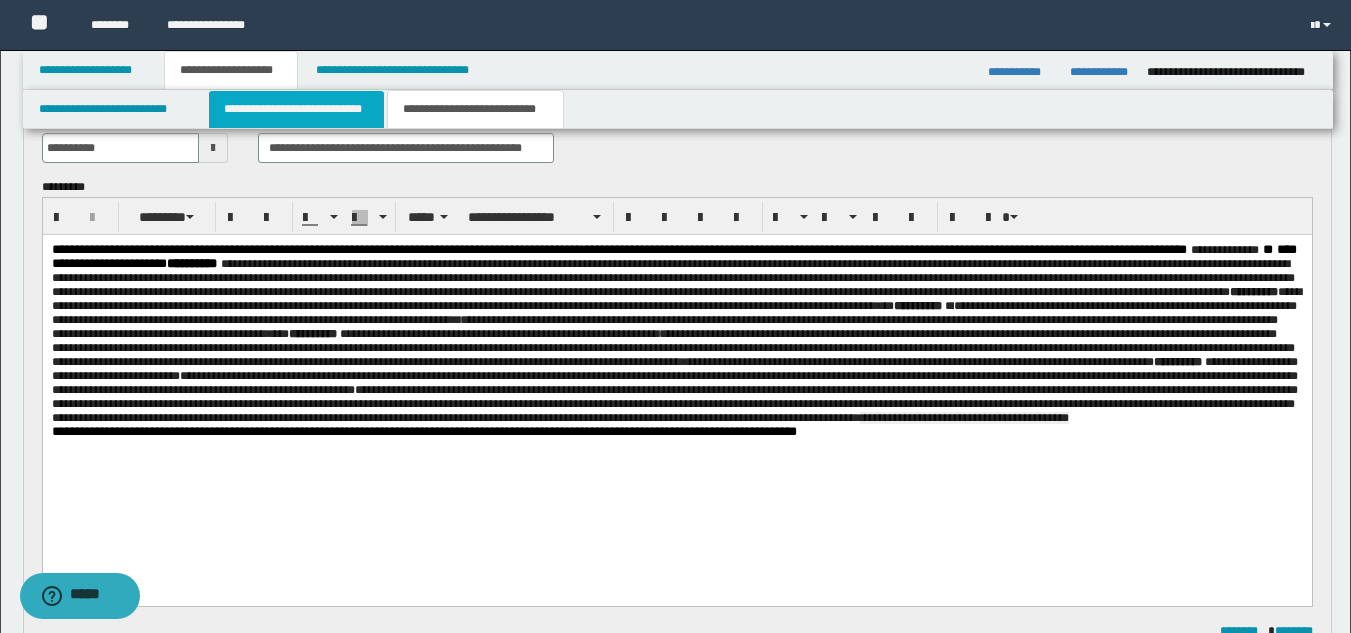 click on "**********" at bounding box center (296, 109) 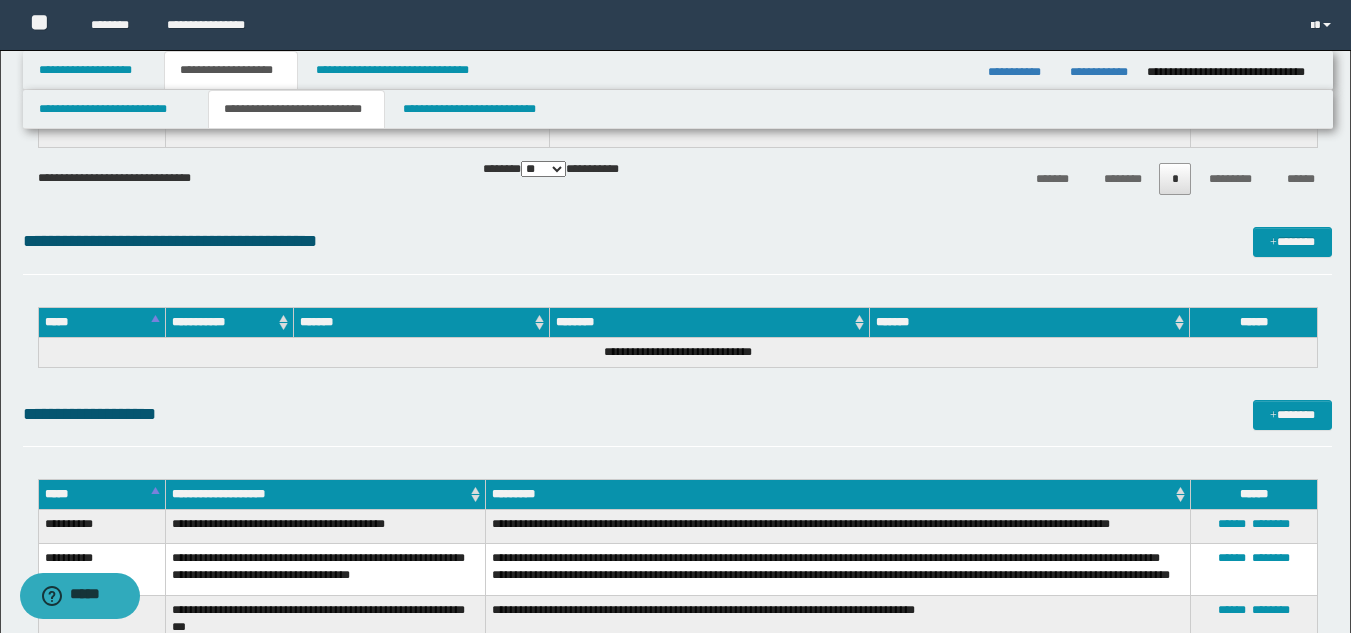 scroll, scrollTop: 2520, scrollLeft: 0, axis: vertical 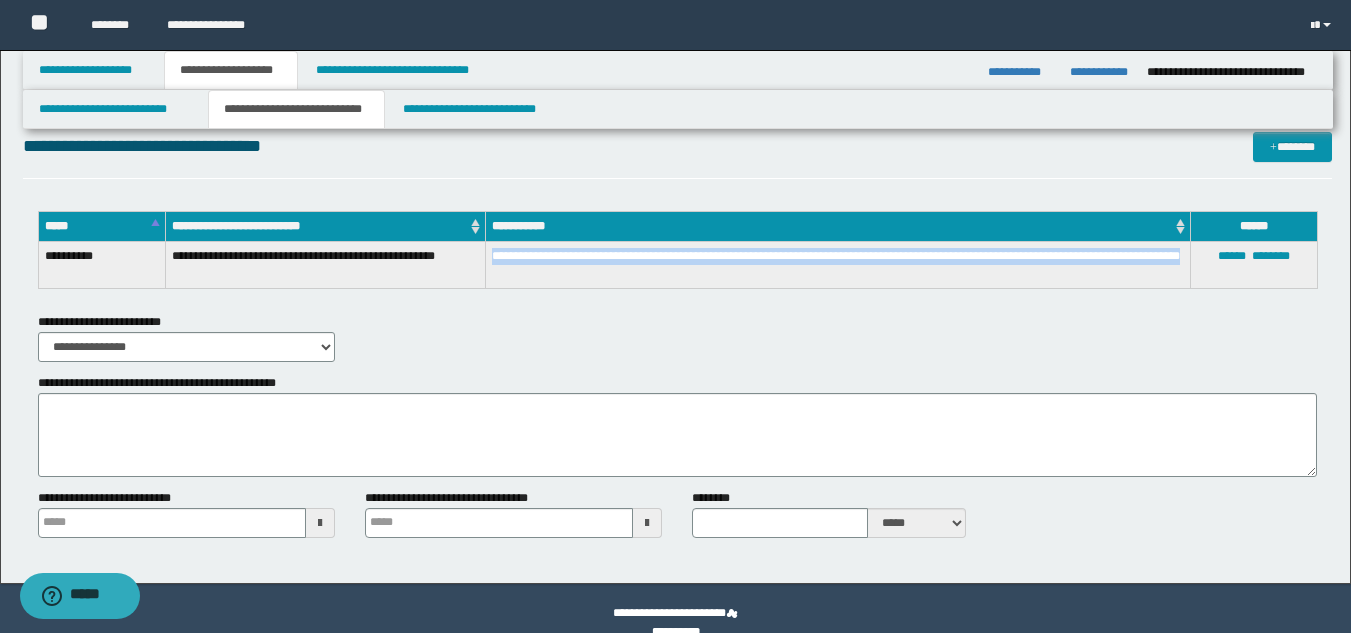 drag, startPoint x: 494, startPoint y: 250, endPoint x: 575, endPoint y: 269, distance: 83.198555 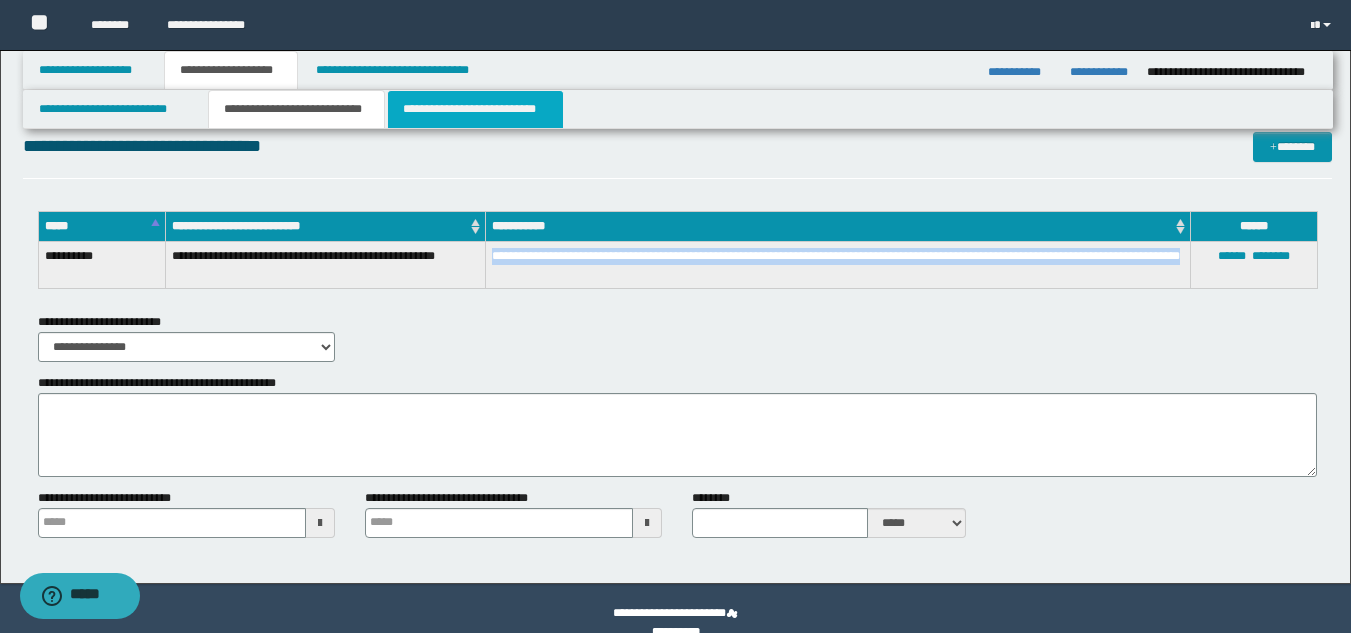 click on "**********" at bounding box center [475, 109] 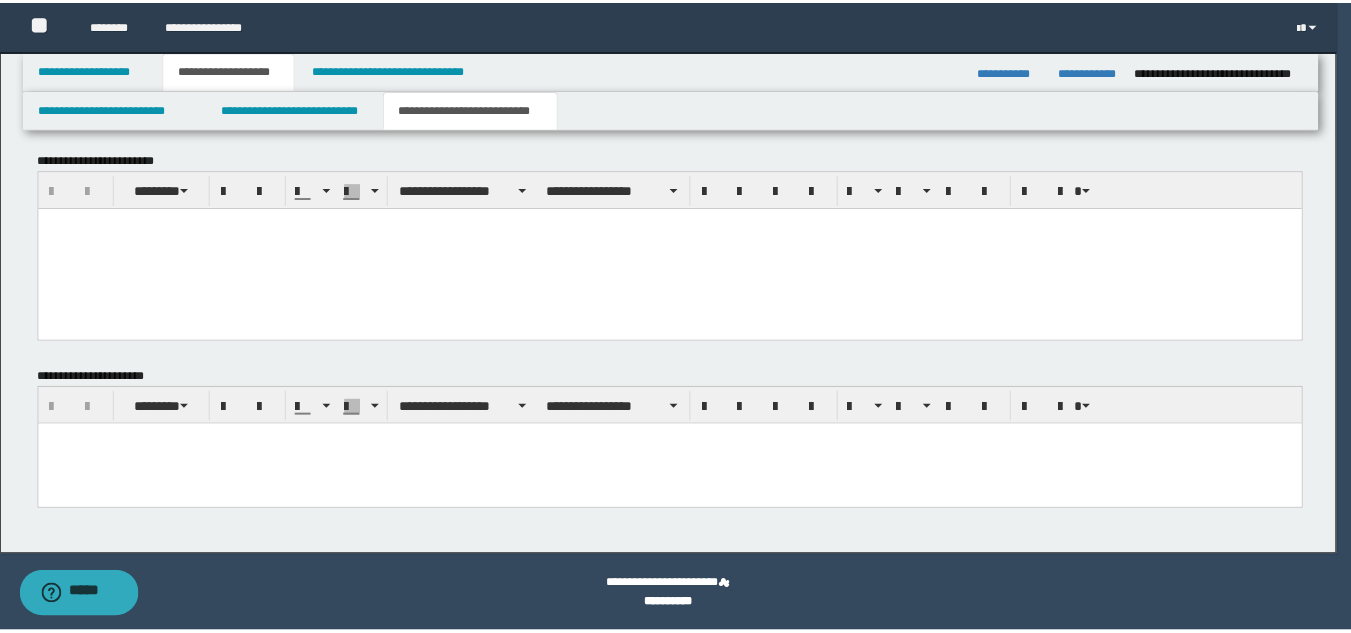 scroll, scrollTop: 0, scrollLeft: 0, axis: both 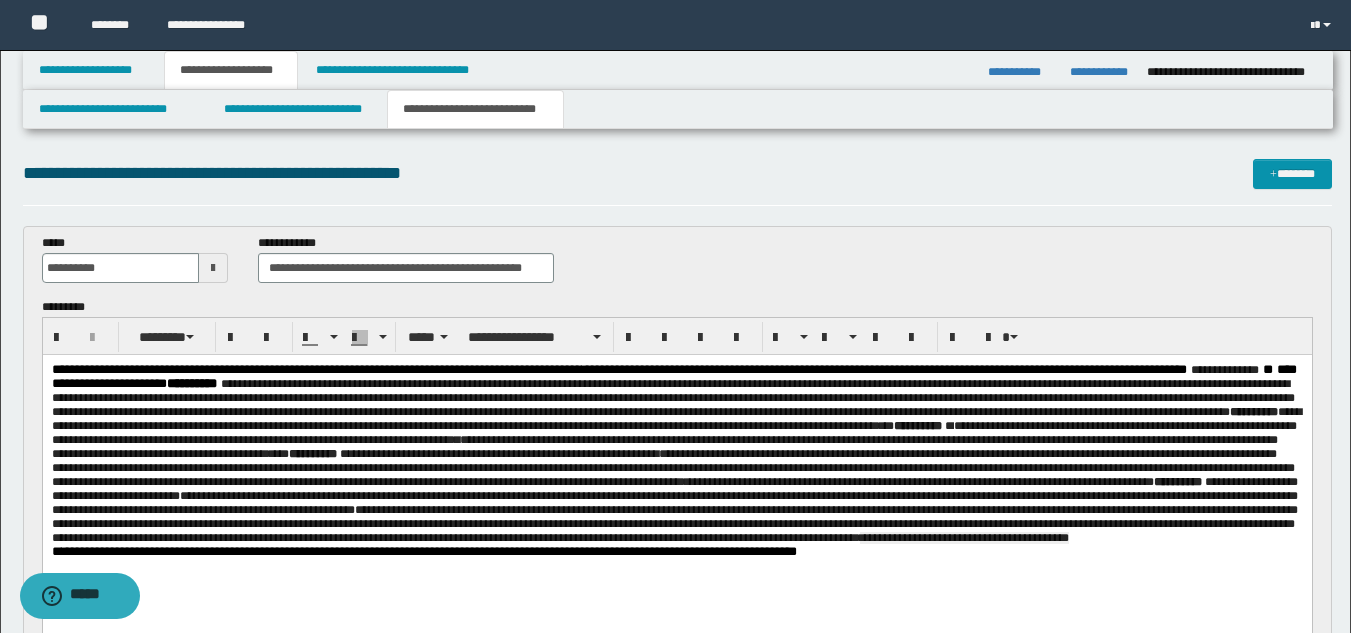 click on "**********" at bounding box center (676, 454) 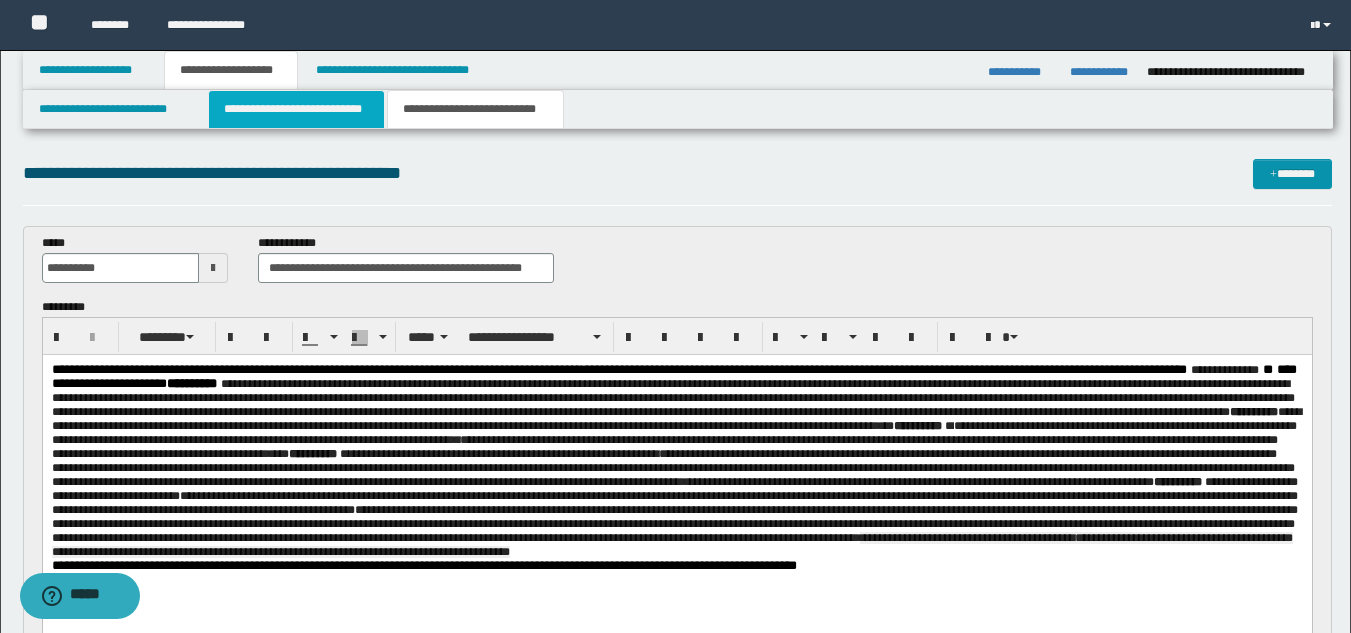 click on "**********" at bounding box center [296, 109] 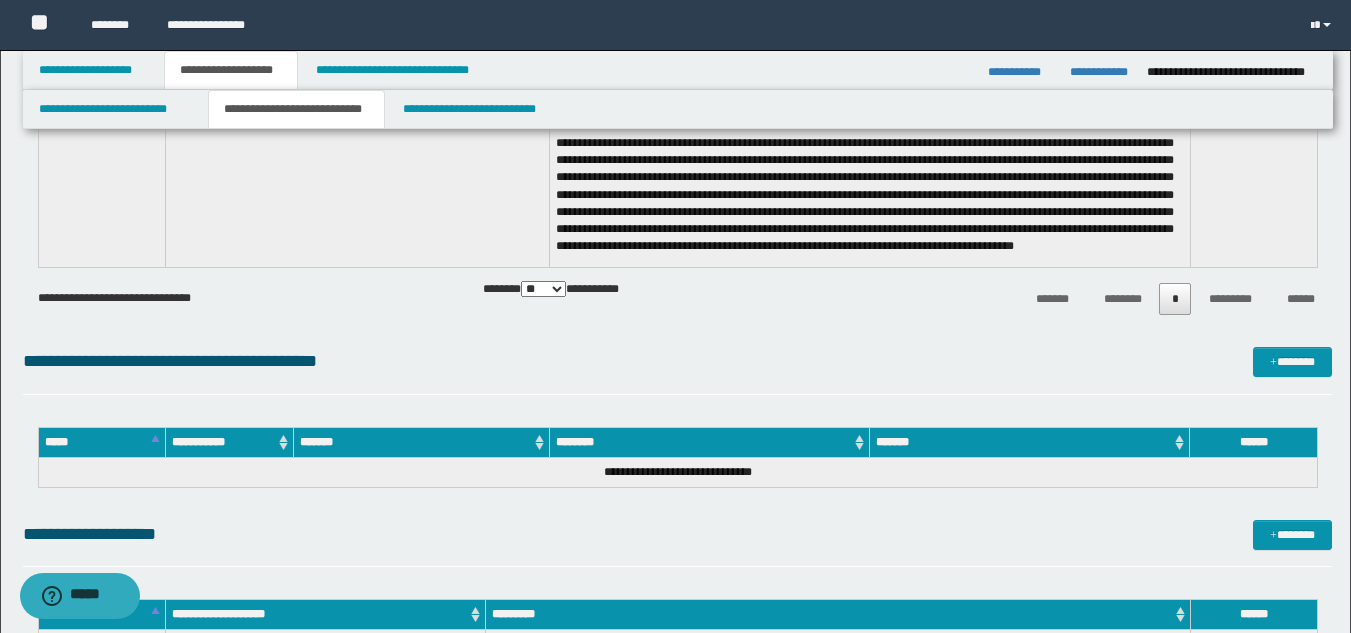 scroll, scrollTop: 1200, scrollLeft: 0, axis: vertical 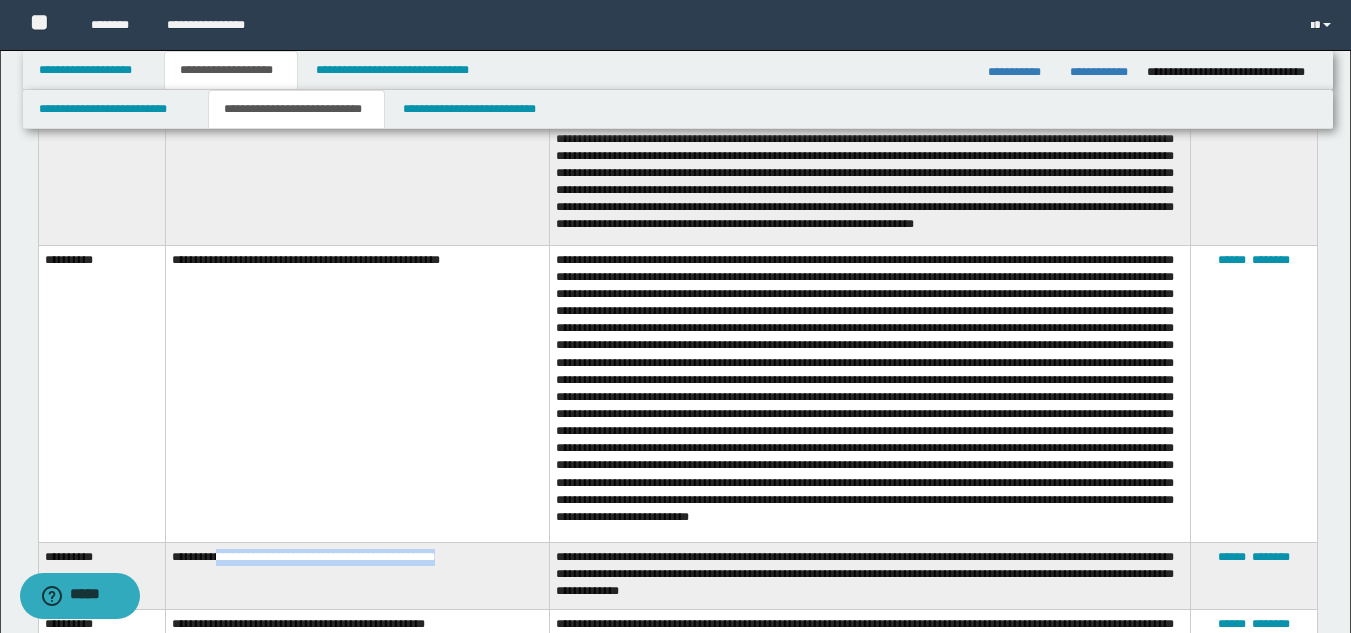 drag, startPoint x: 241, startPoint y: 552, endPoint x: 519, endPoint y: 555, distance: 278.01617 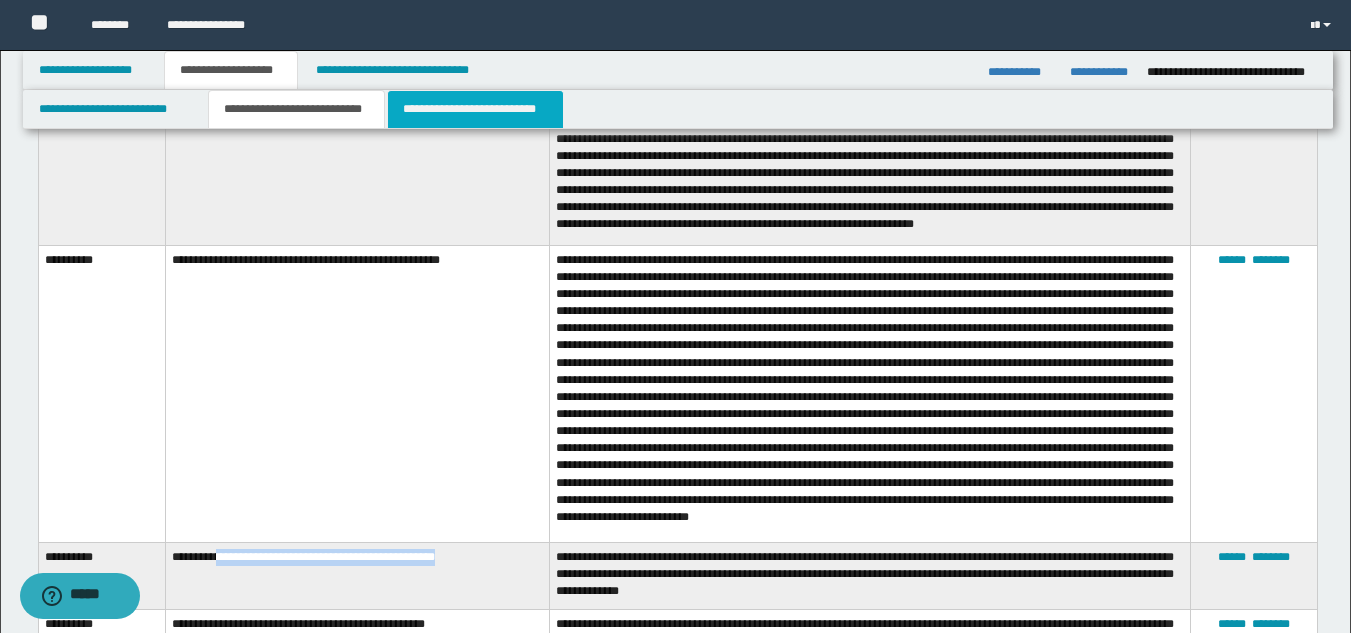click on "**********" at bounding box center [475, 109] 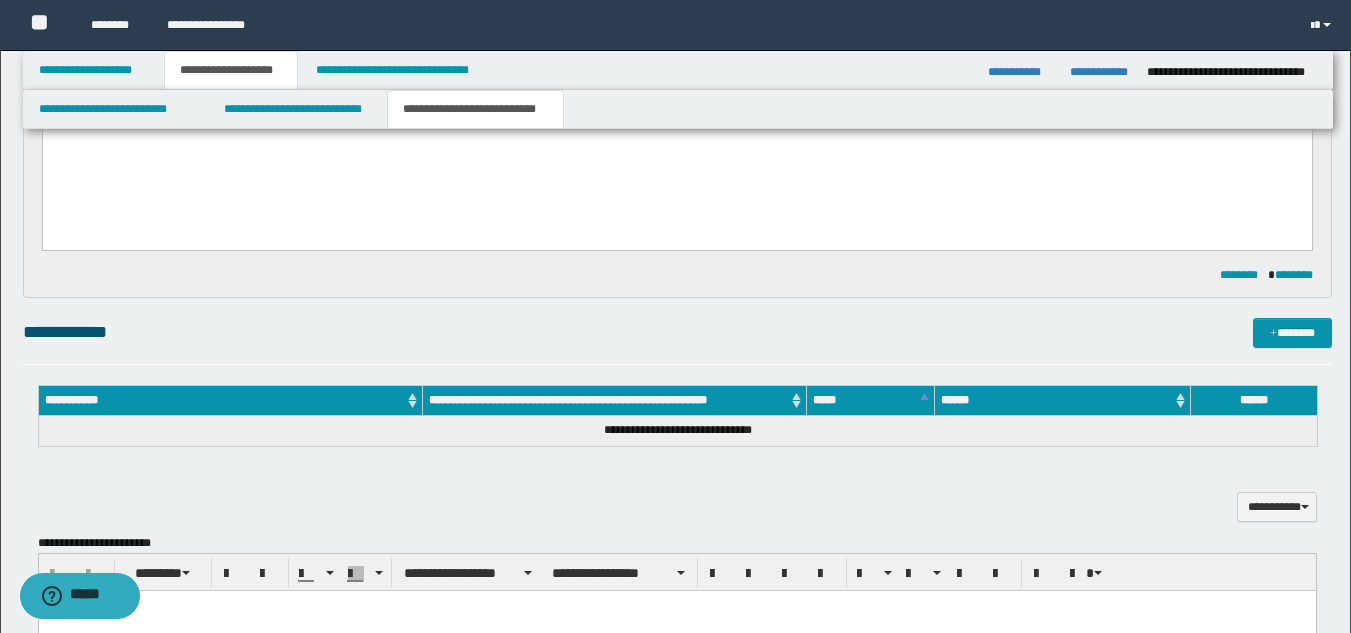 scroll, scrollTop: 0, scrollLeft: 0, axis: both 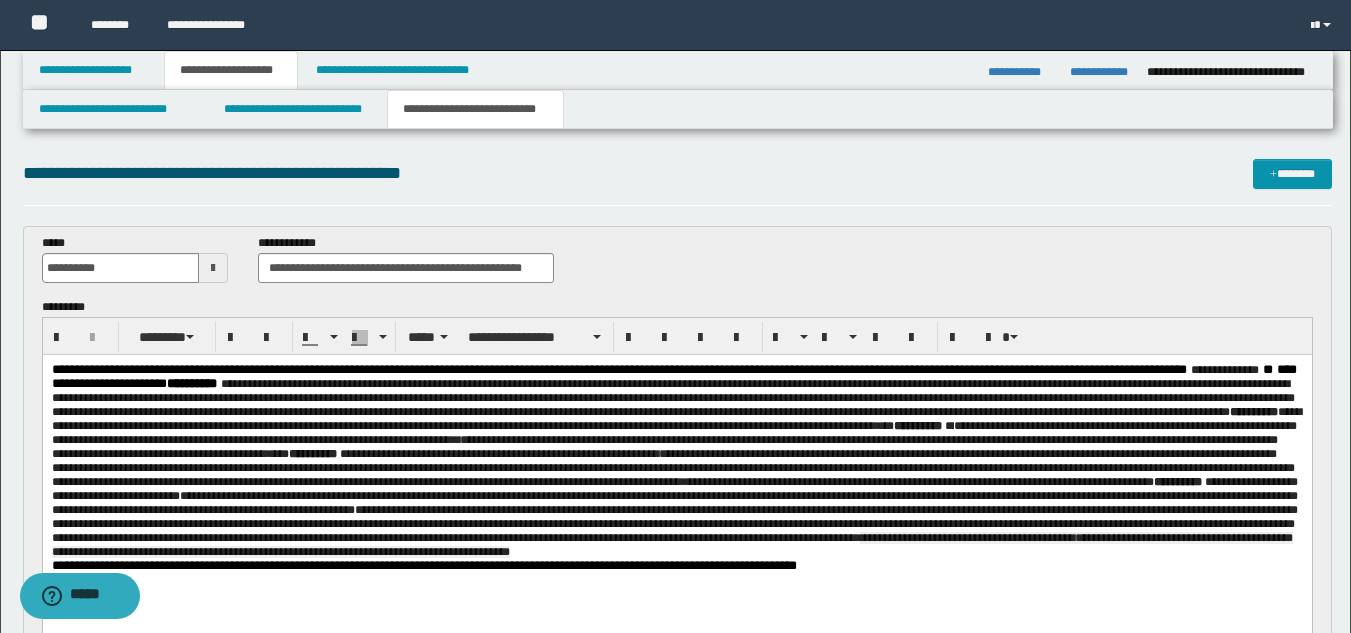 click on "**********" at bounding box center (676, 461) 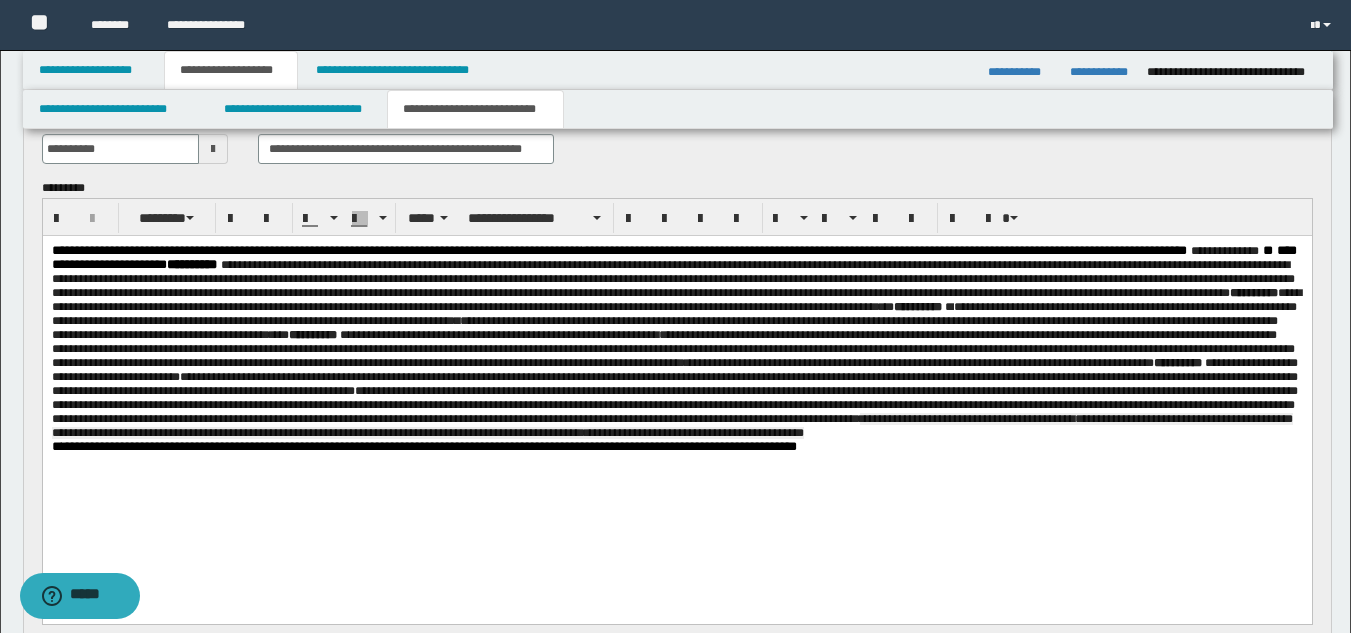 scroll, scrollTop: 133, scrollLeft: 0, axis: vertical 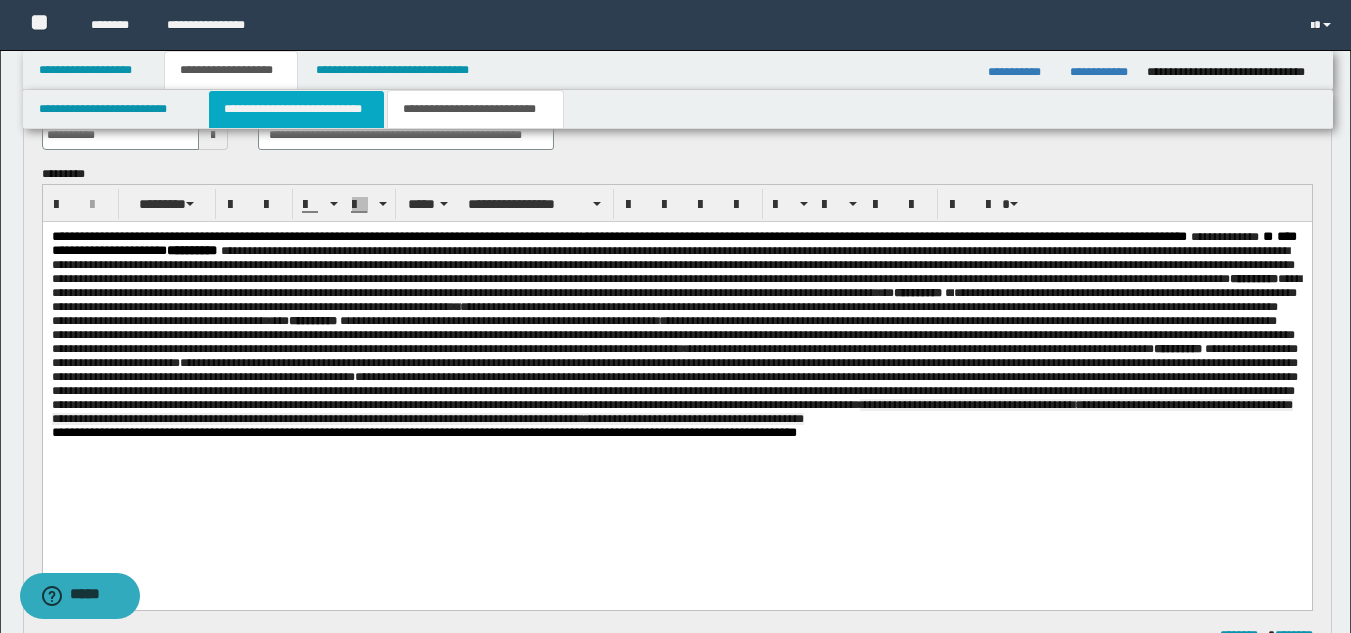 click on "**********" at bounding box center [296, 109] 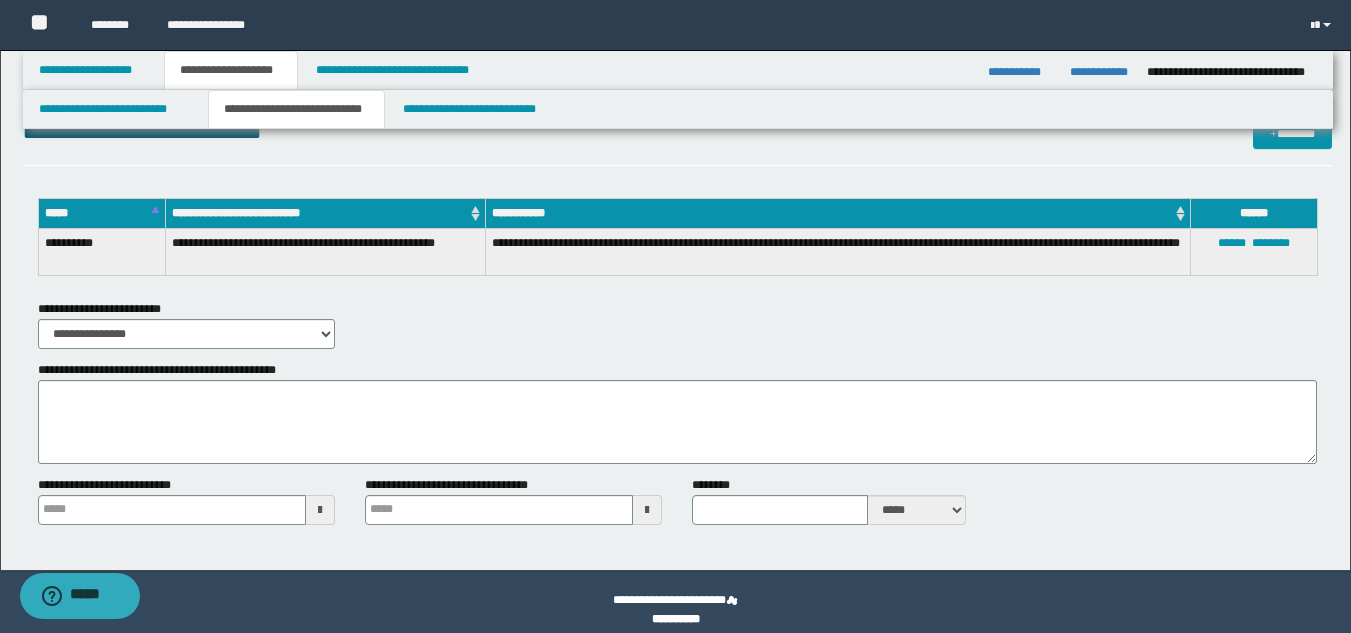 scroll, scrollTop: 2548, scrollLeft: 0, axis: vertical 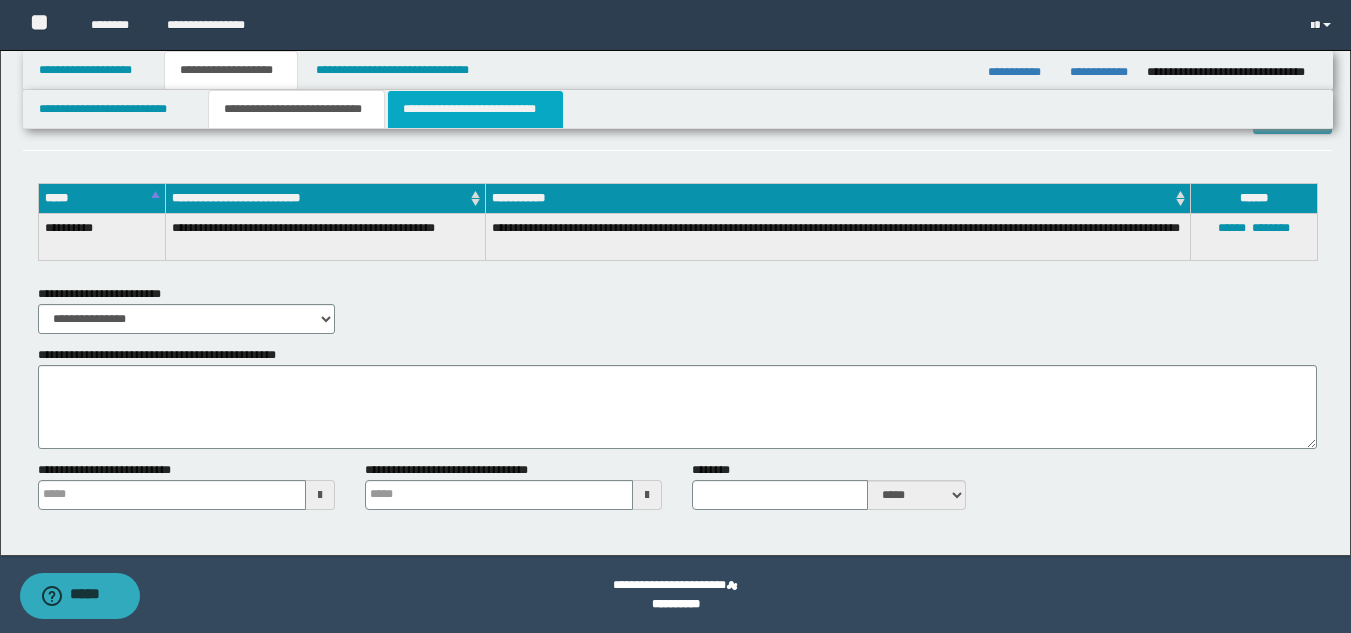 click on "**********" at bounding box center [475, 109] 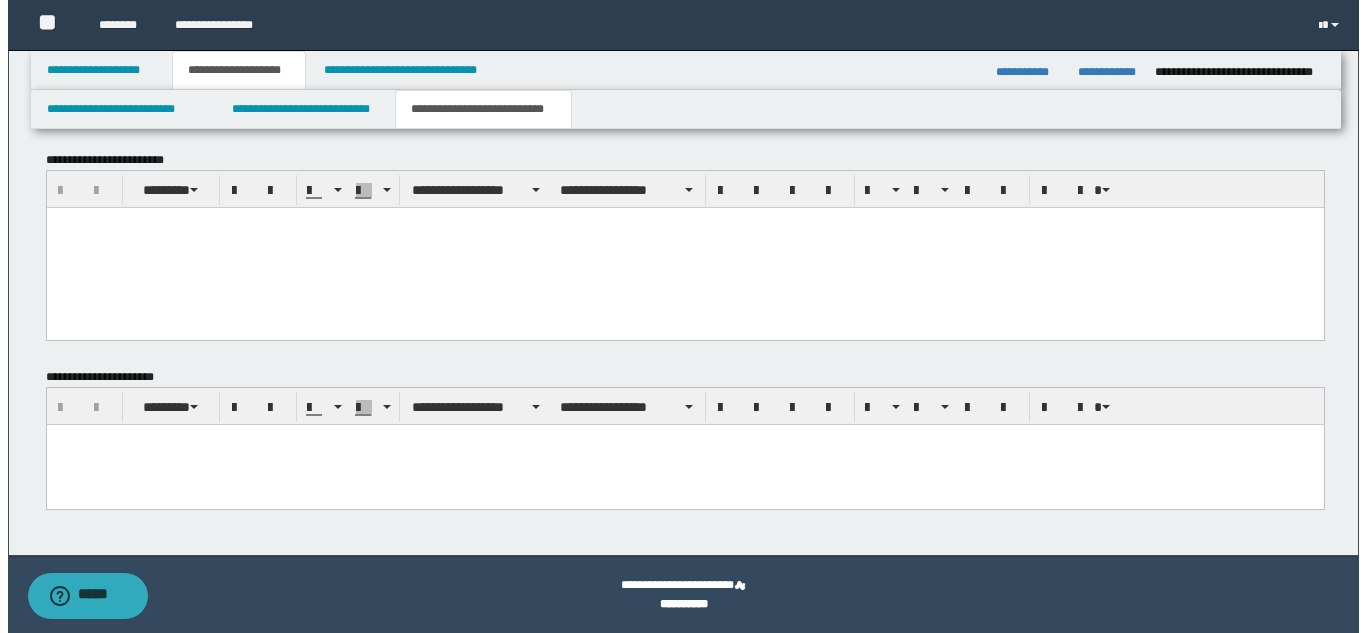 scroll, scrollTop: 0, scrollLeft: 0, axis: both 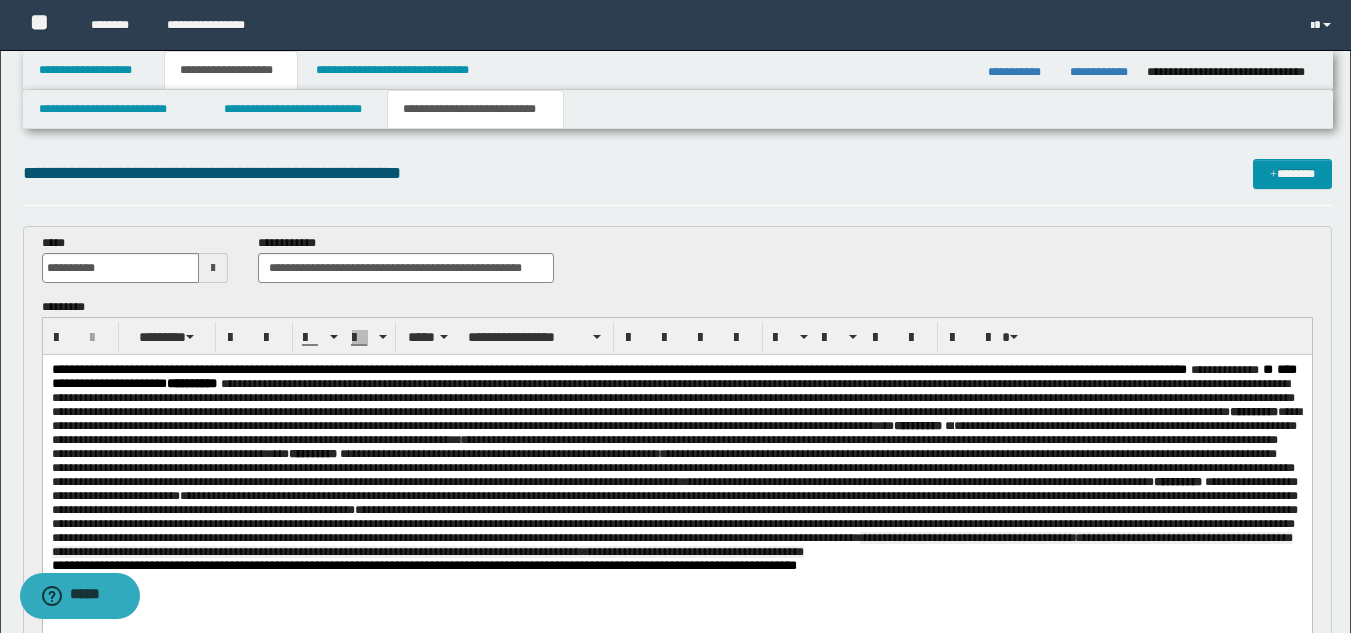 click on "**********" at bounding box center (1101, 72) 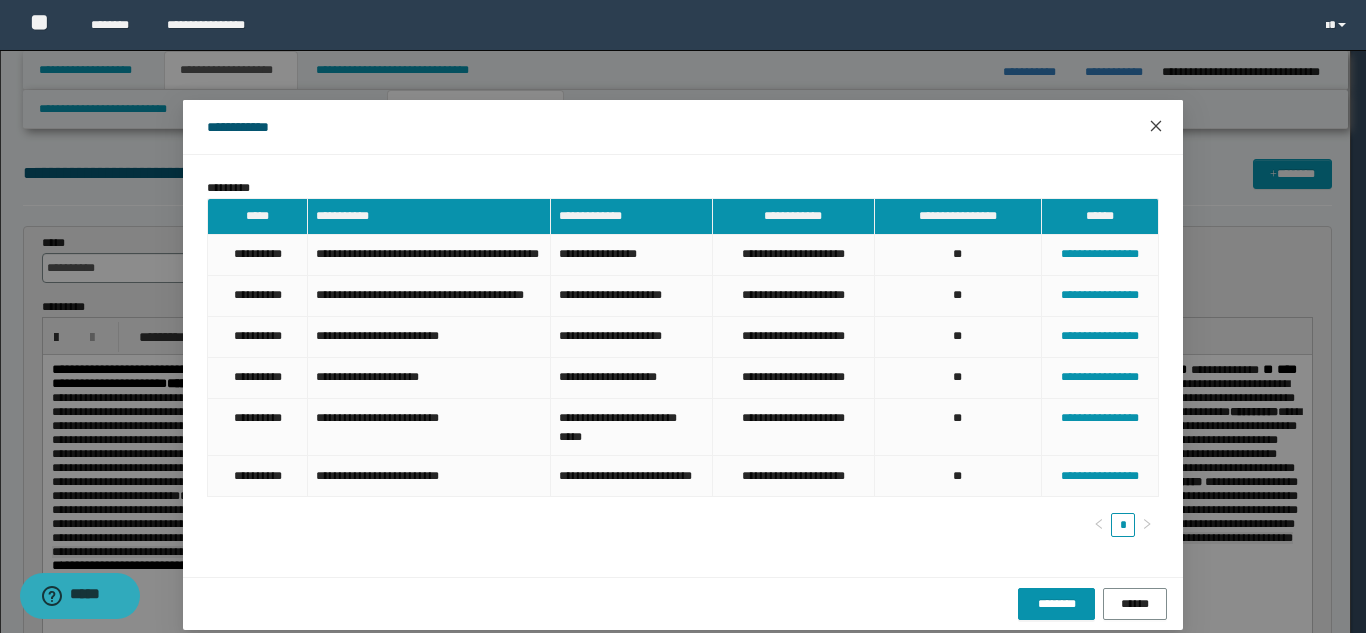 click 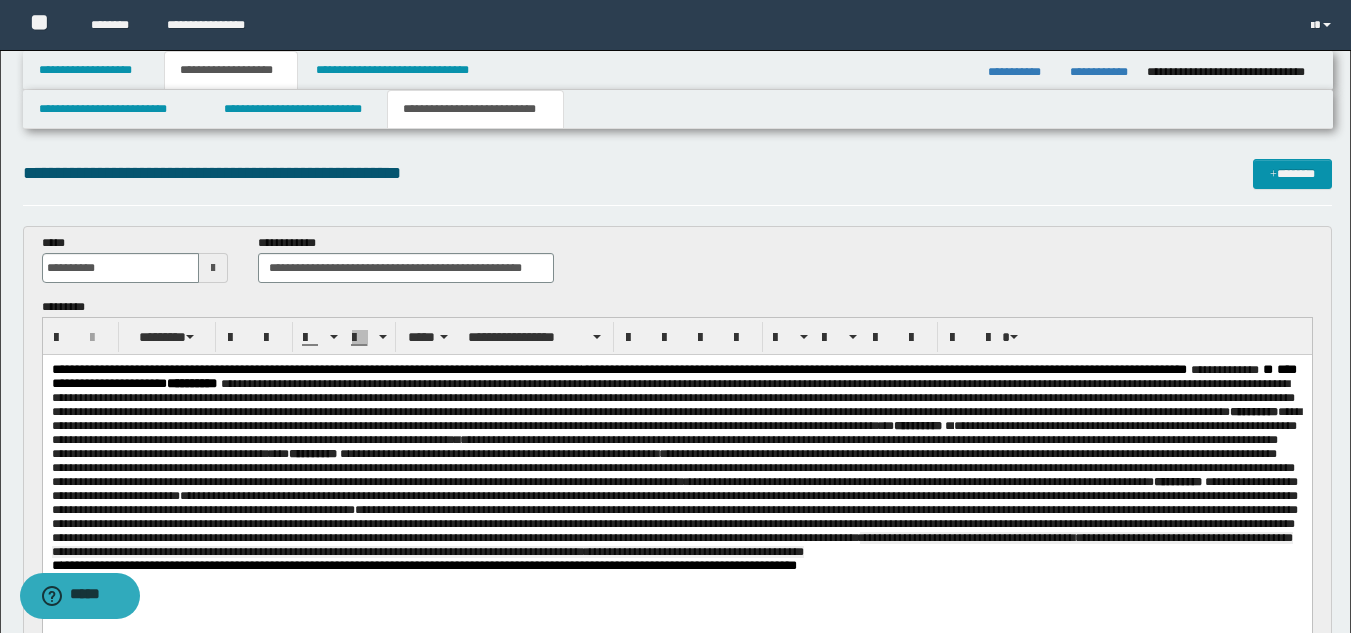 click on "**********" at bounding box center (674, 517) 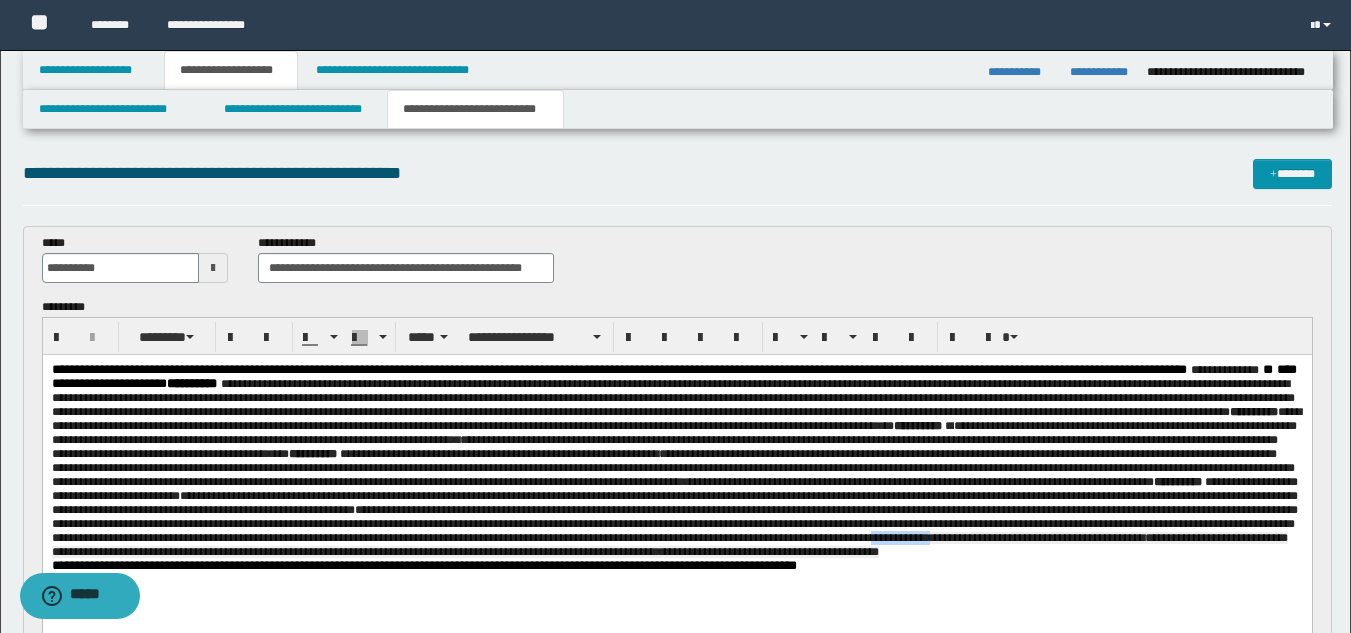 drag, startPoint x: 972, startPoint y: 589, endPoint x: 910, endPoint y: 591, distance: 62.03225 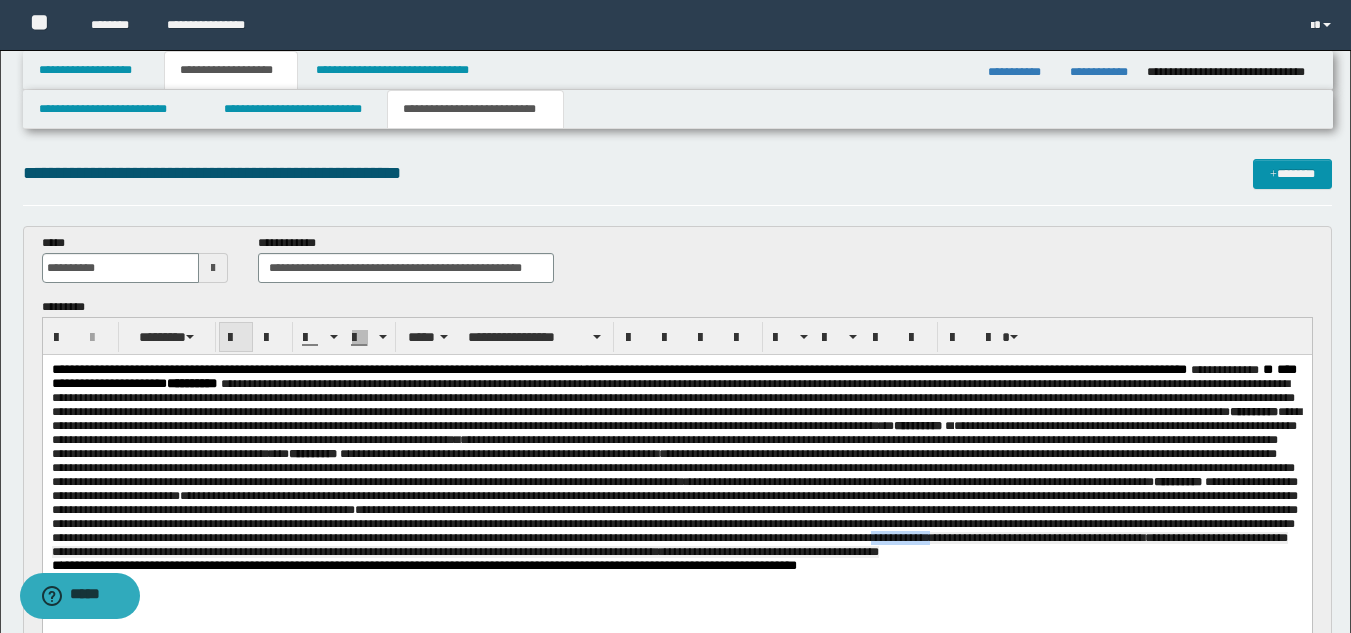 click at bounding box center [236, 337] 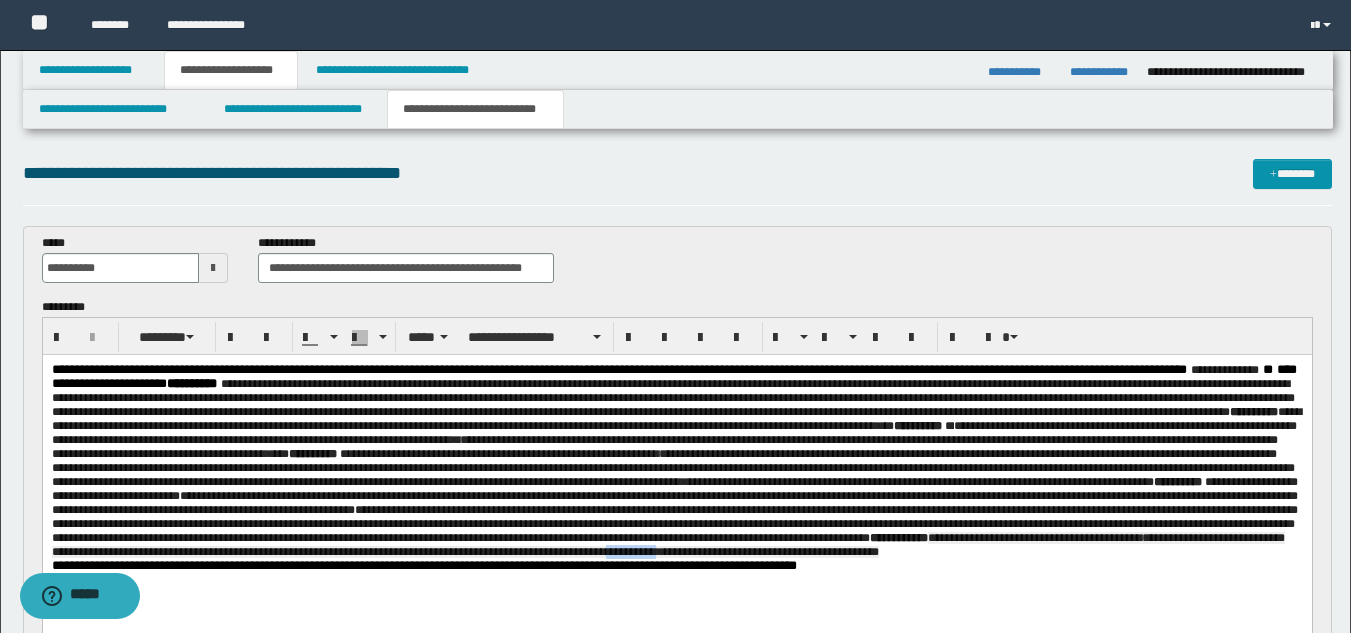 drag, startPoint x: 745, startPoint y: 608, endPoint x: 691, endPoint y: 606, distance: 54.037025 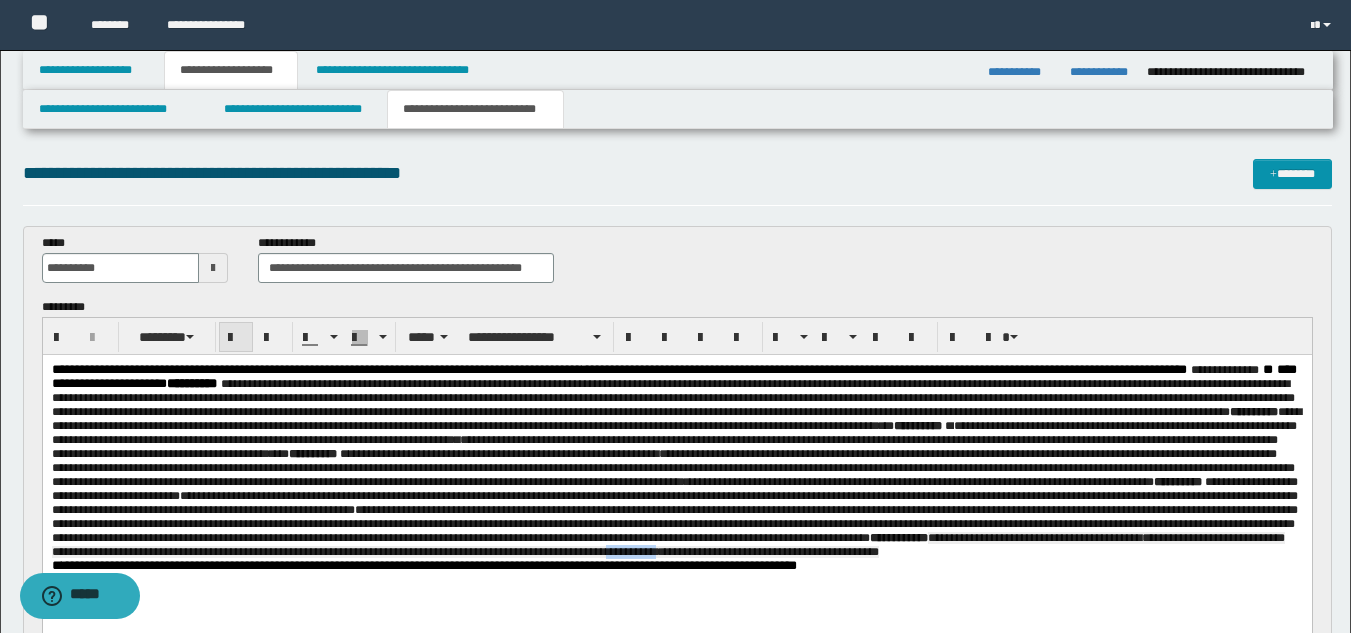 click at bounding box center [236, 337] 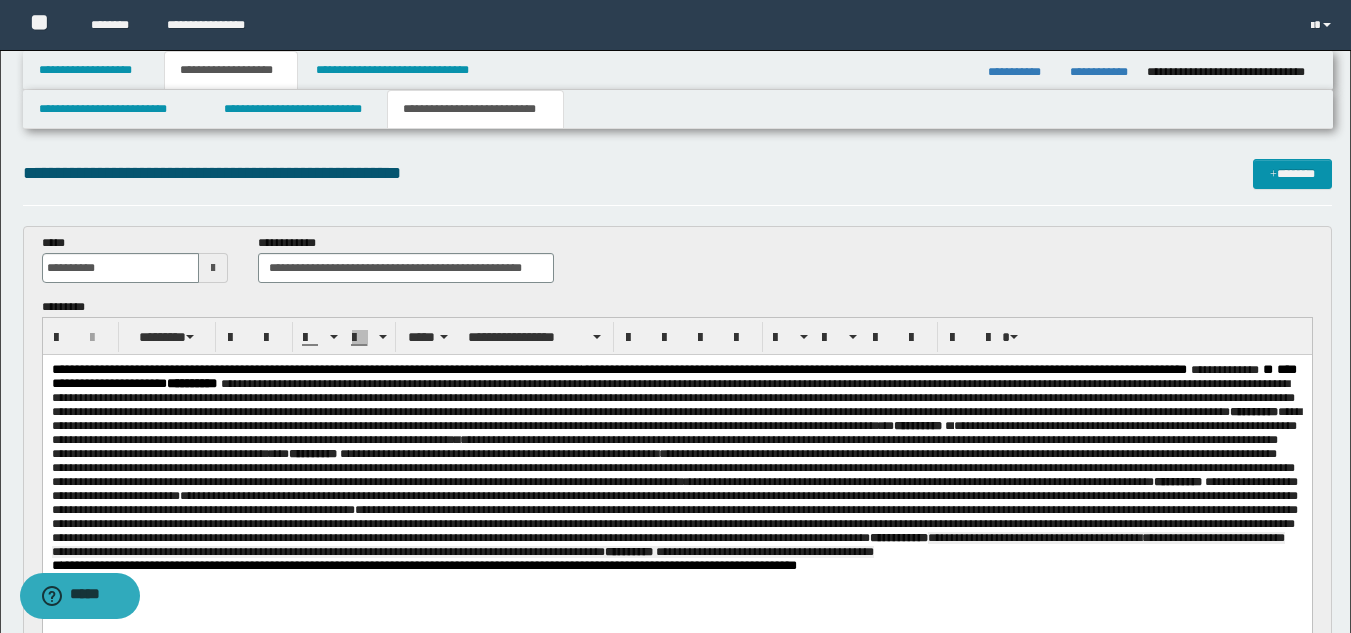 click on "**********" at bounding box center [673, 440] 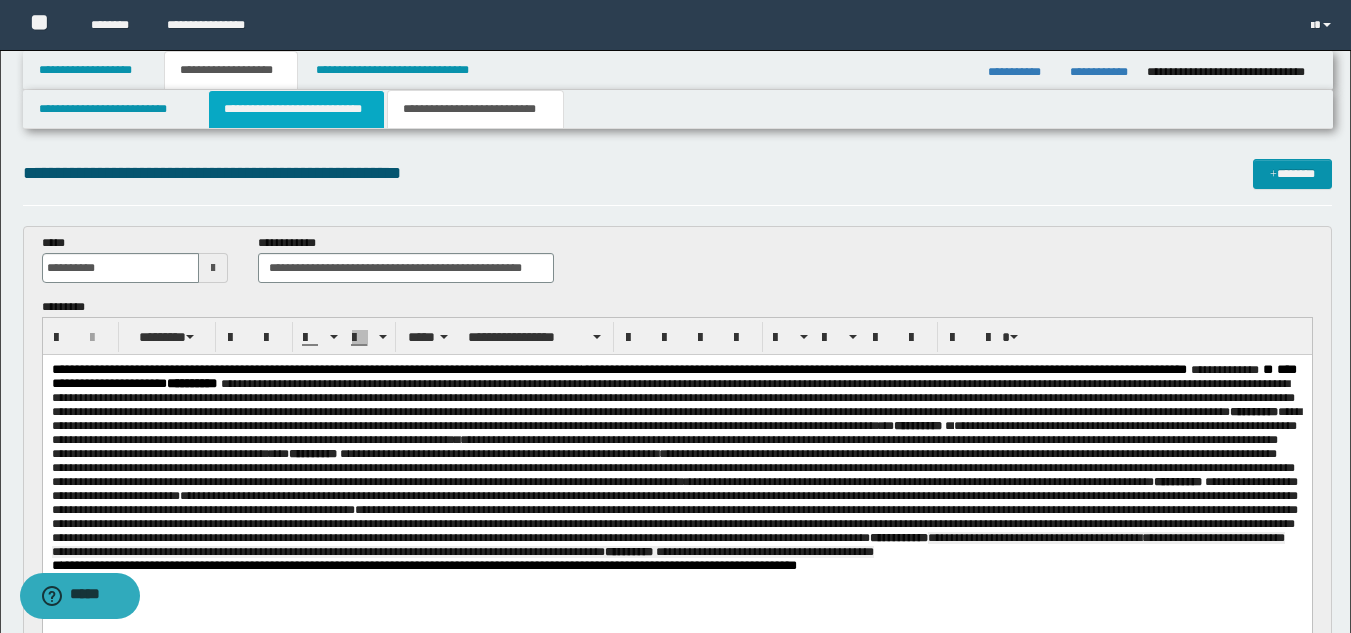 click on "**********" at bounding box center (296, 109) 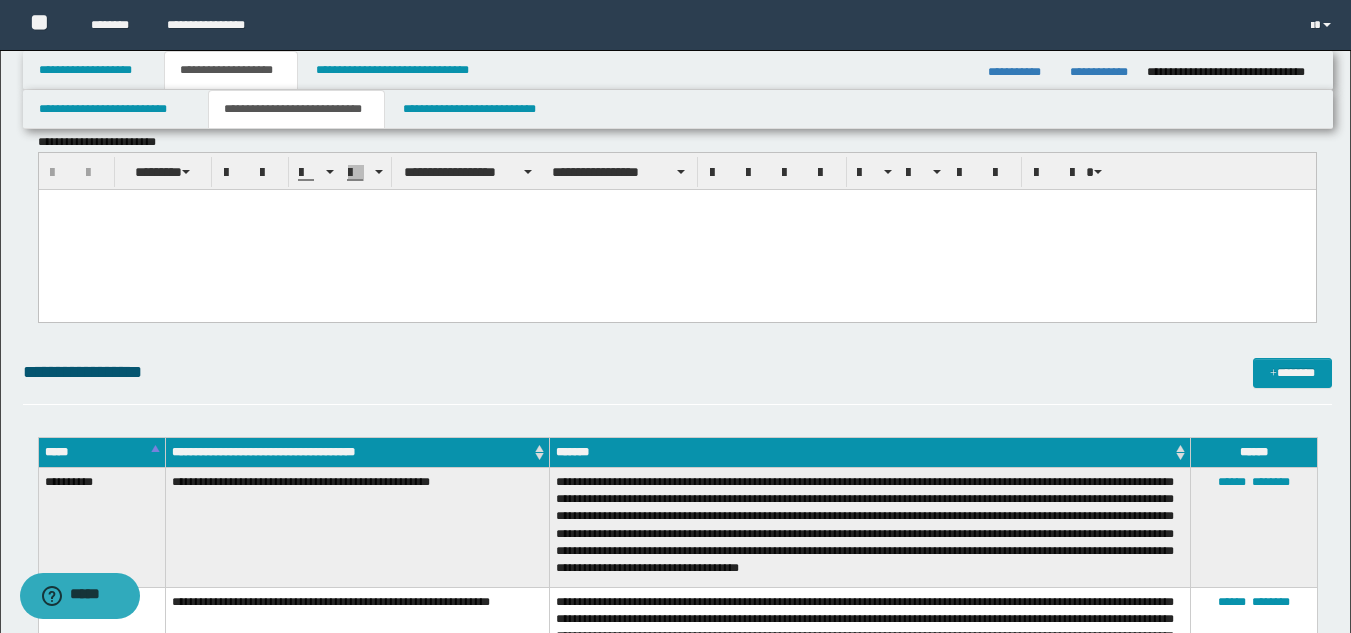 scroll, scrollTop: 1200, scrollLeft: 0, axis: vertical 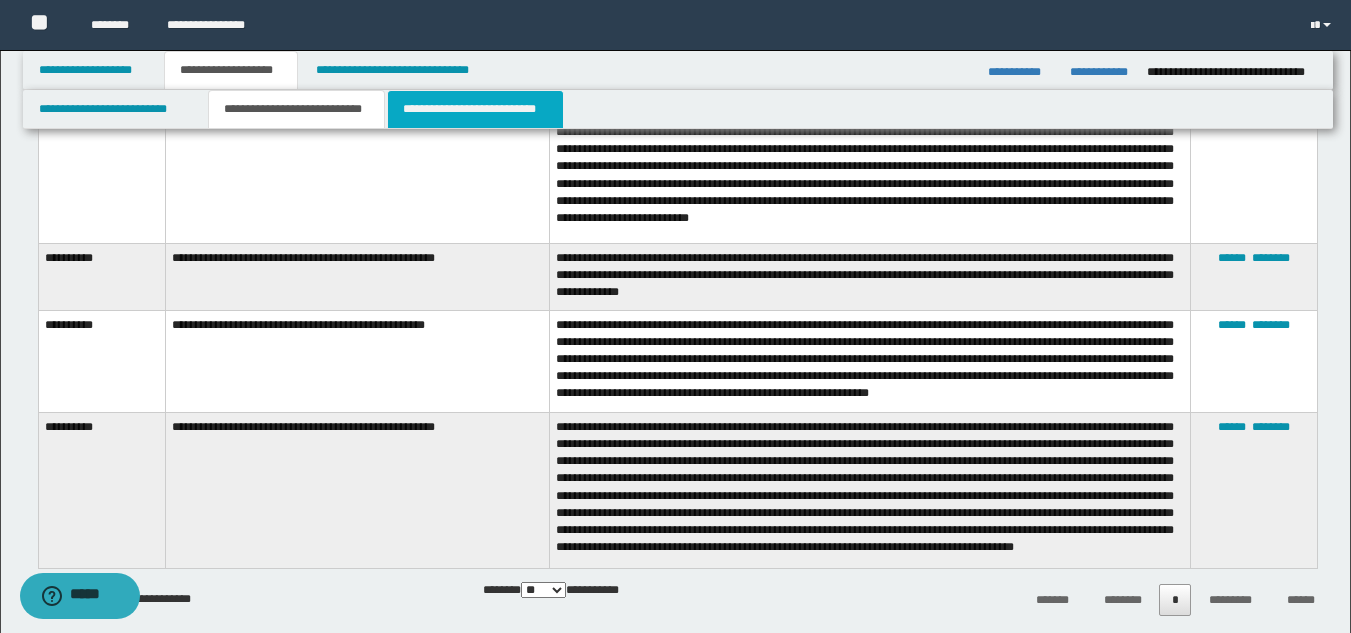 click on "**********" at bounding box center [475, 109] 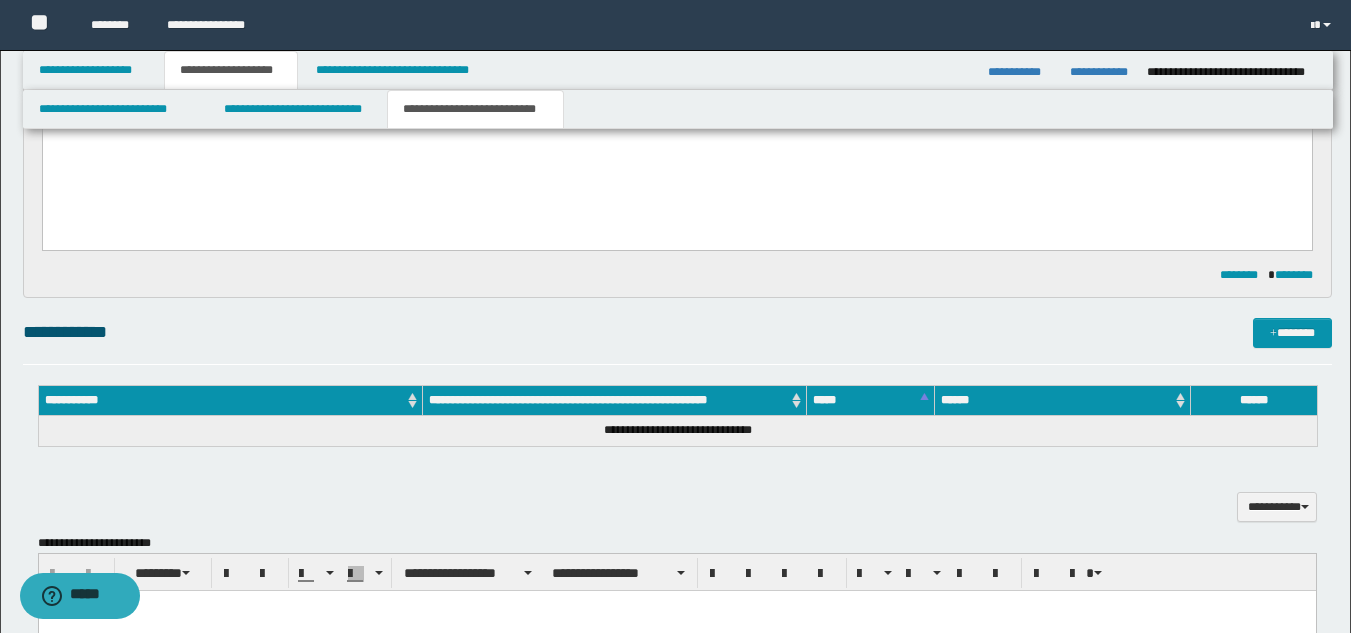 scroll, scrollTop: 0, scrollLeft: 0, axis: both 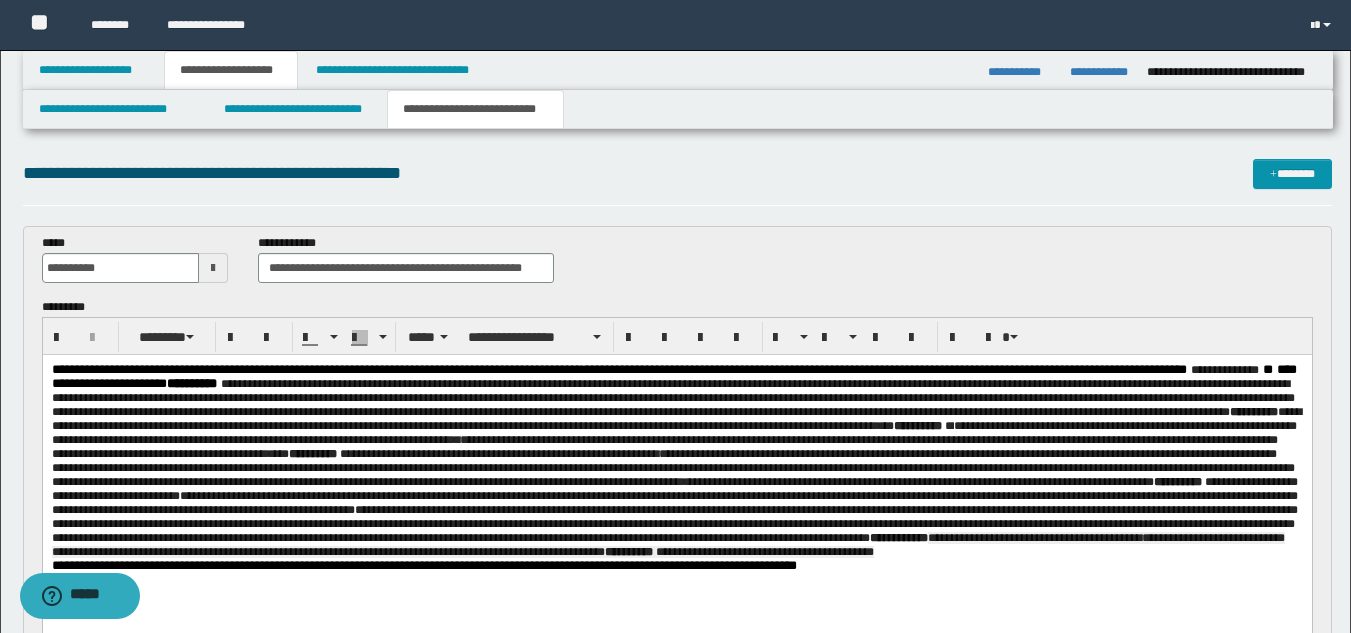 click on "**********" at bounding box center [898, 538] 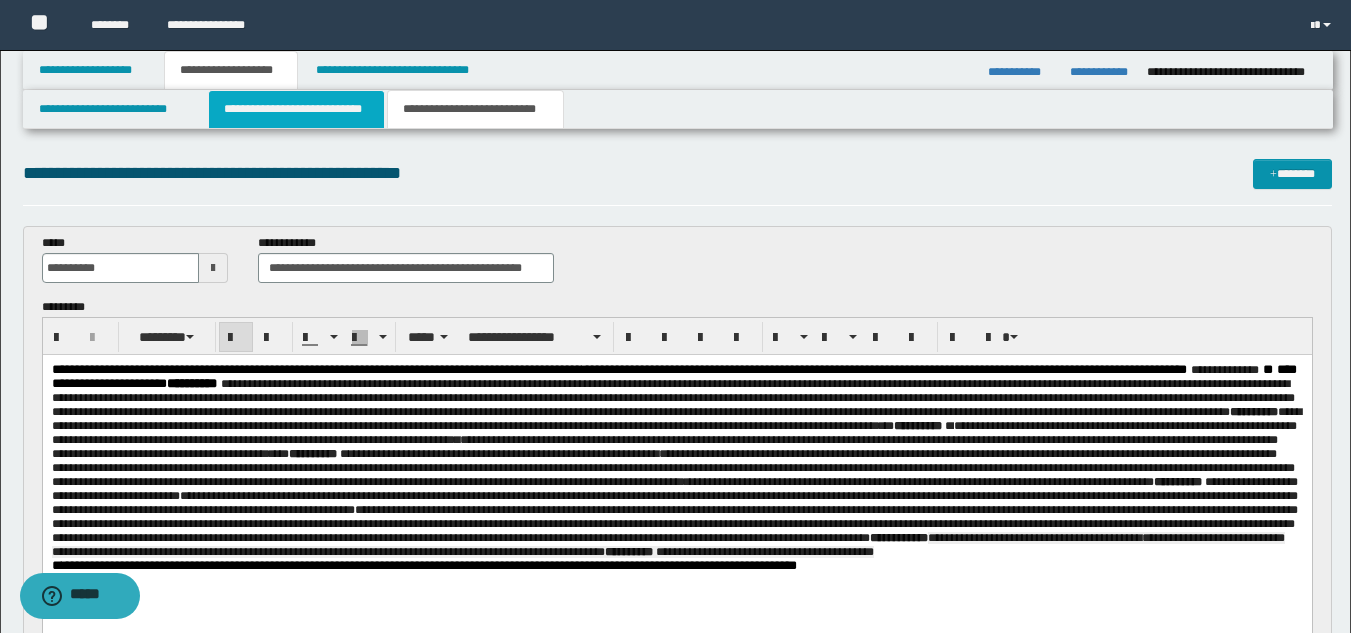 click on "**********" at bounding box center (296, 109) 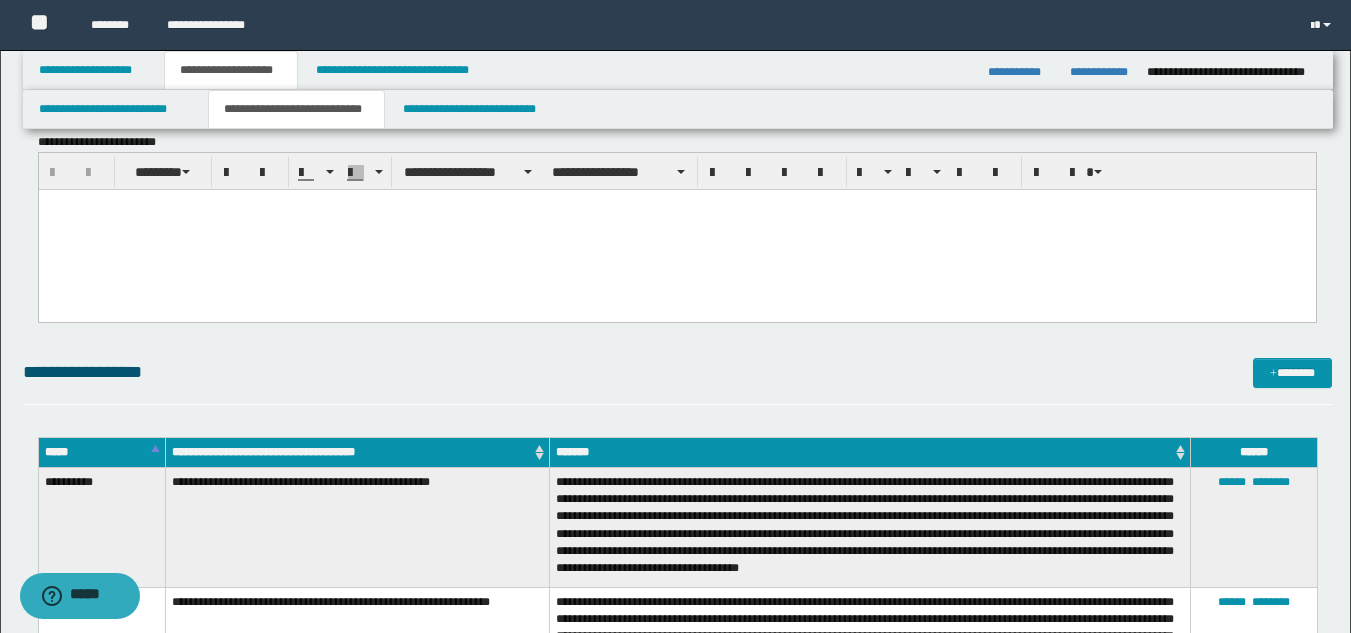scroll, scrollTop: 1200, scrollLeft: 0, axis: vertical 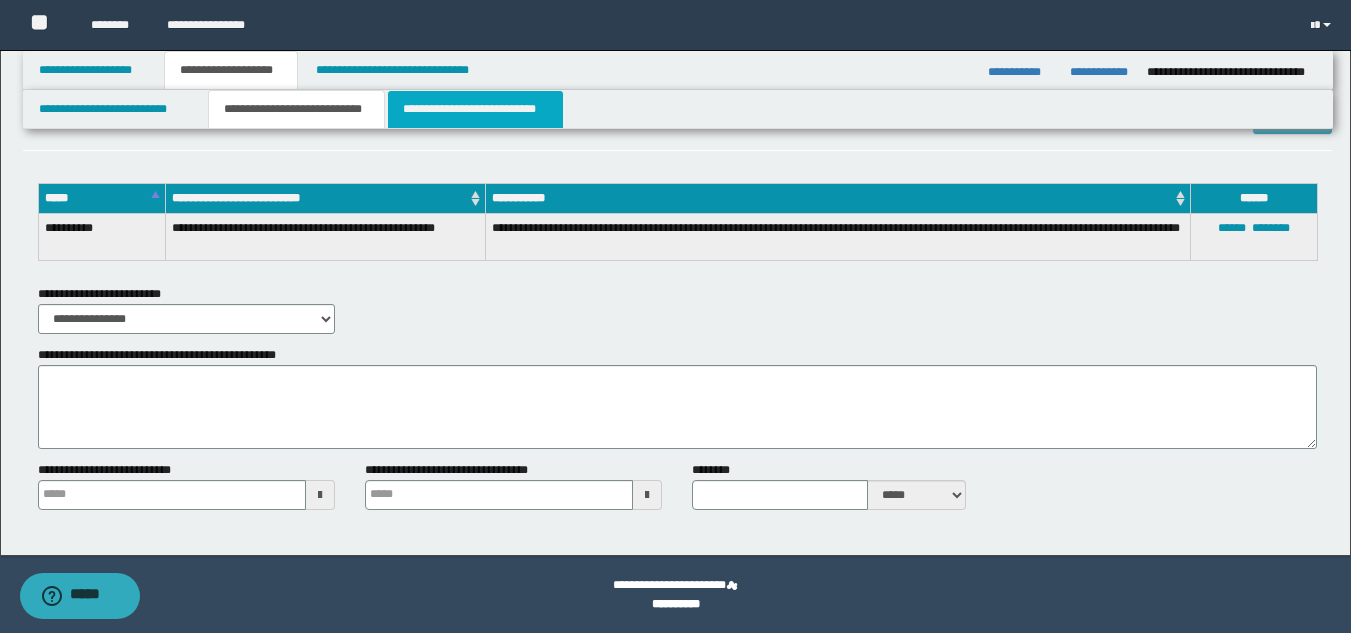 click on "**********" at bounding box center (475, 109) 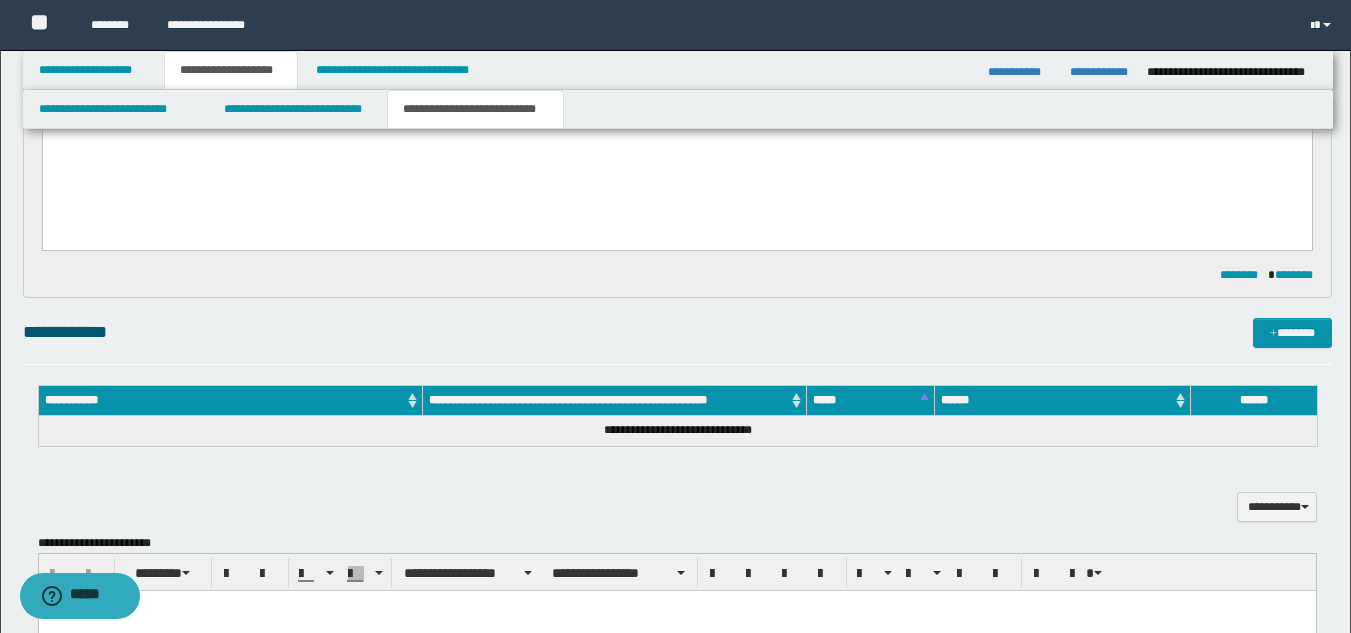 scroll, scrollTop: 0, scrollLeft: 0, axis: both 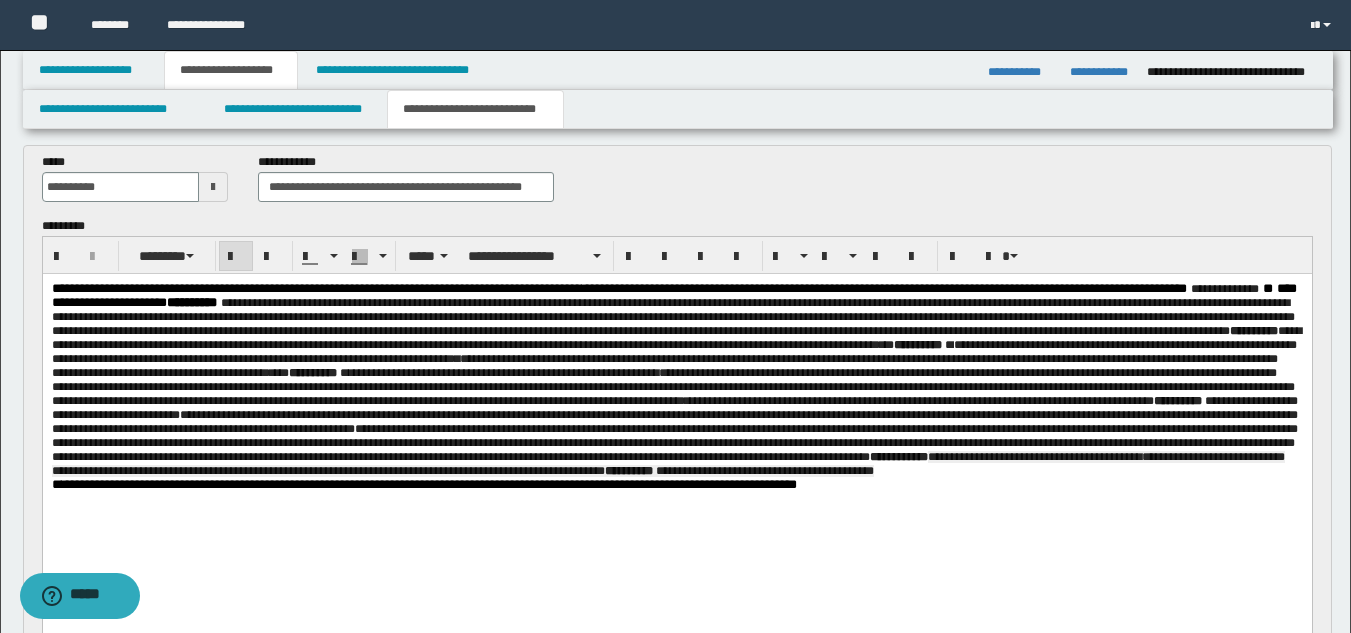 click on "**********" at bounding box center (898, 457) 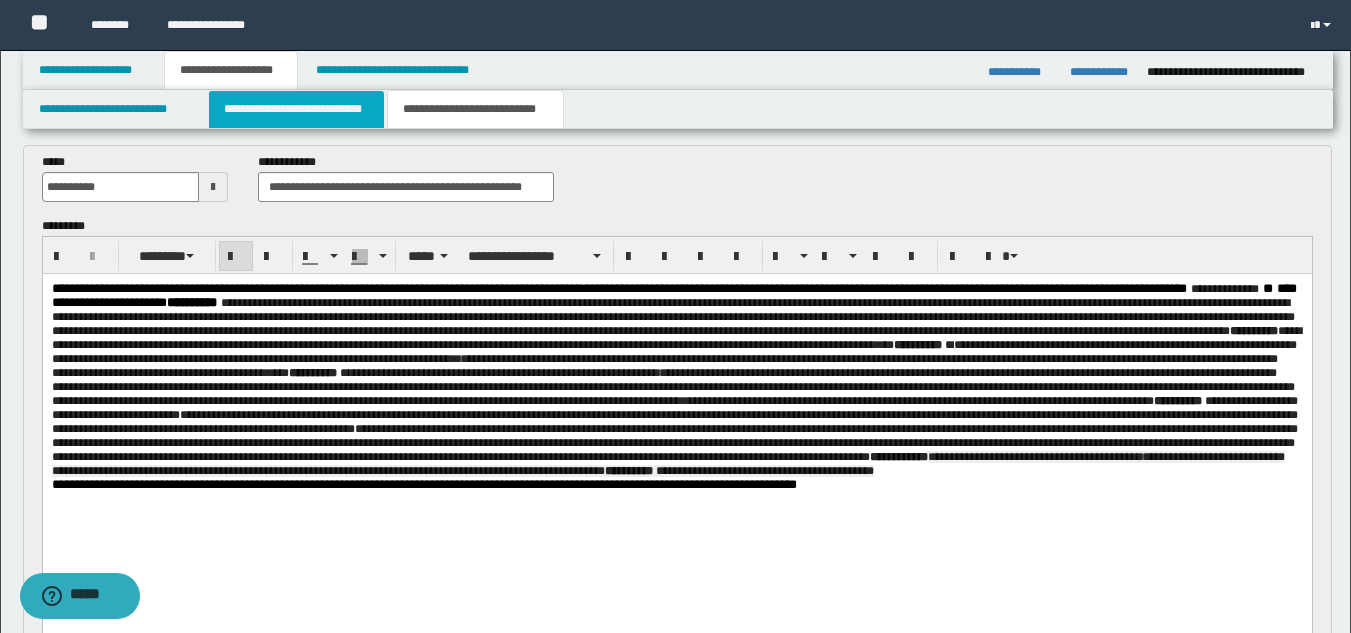 click on "**********" at bounding box center (296, 109) 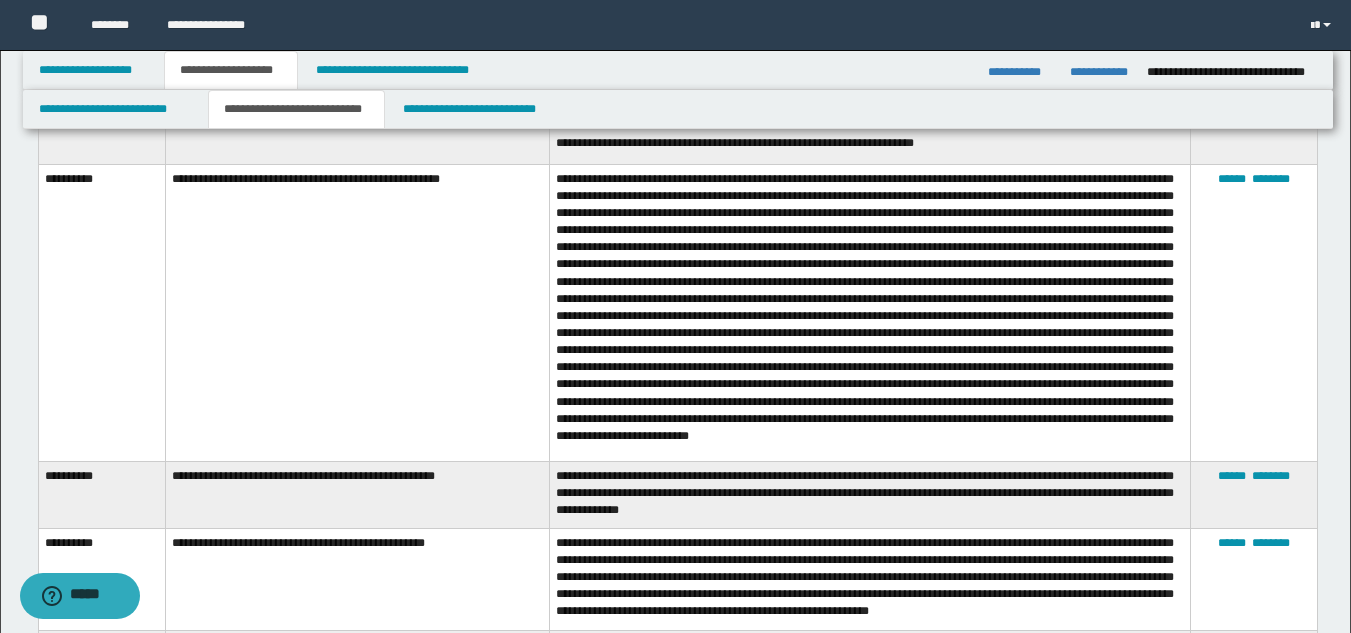 scroll, scrollTop: 1881, scrollLeft: 0, axis: vertical 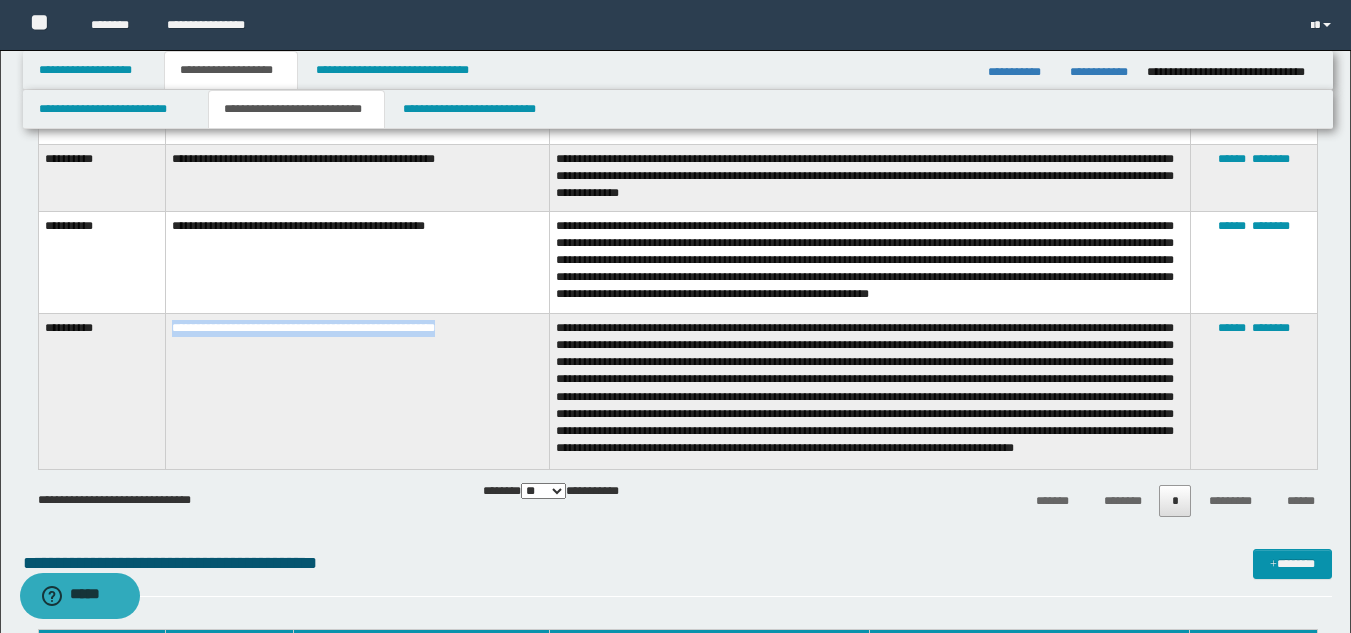 drag, startPoint x: 172, startPoint y: 322, endPoint x: 481, endPoint y: 324, distance: 309.00647 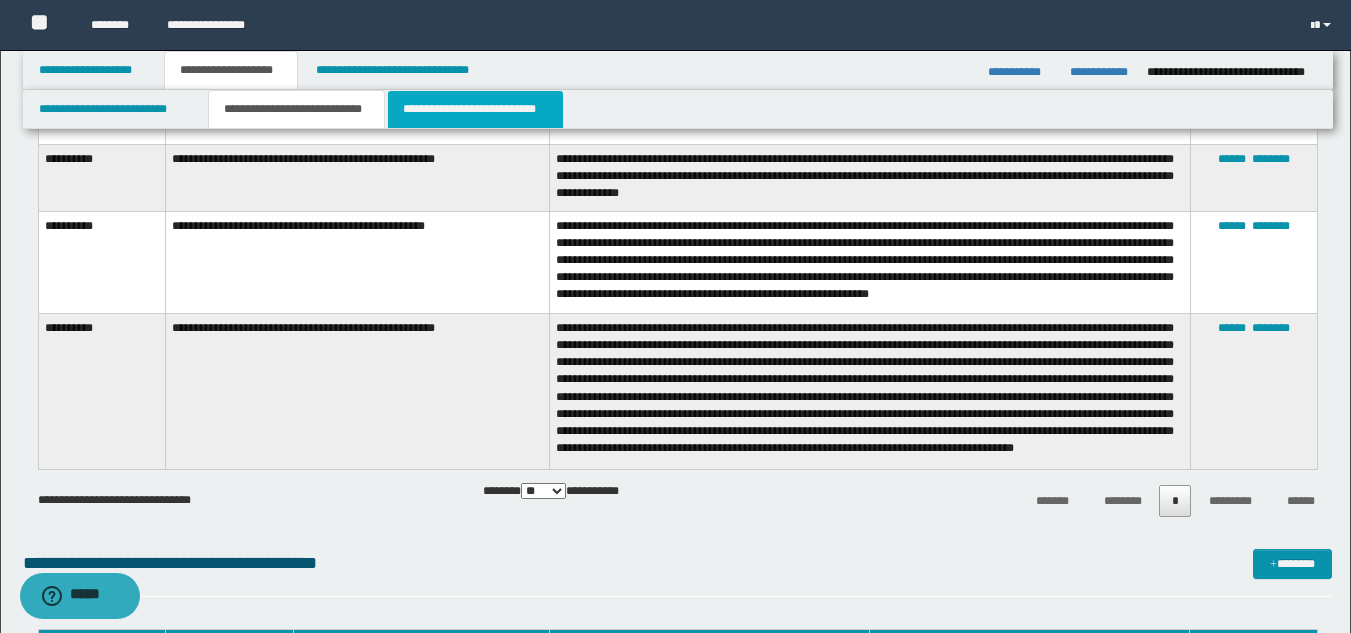 click on "**********" at bounding box center (475, 109) 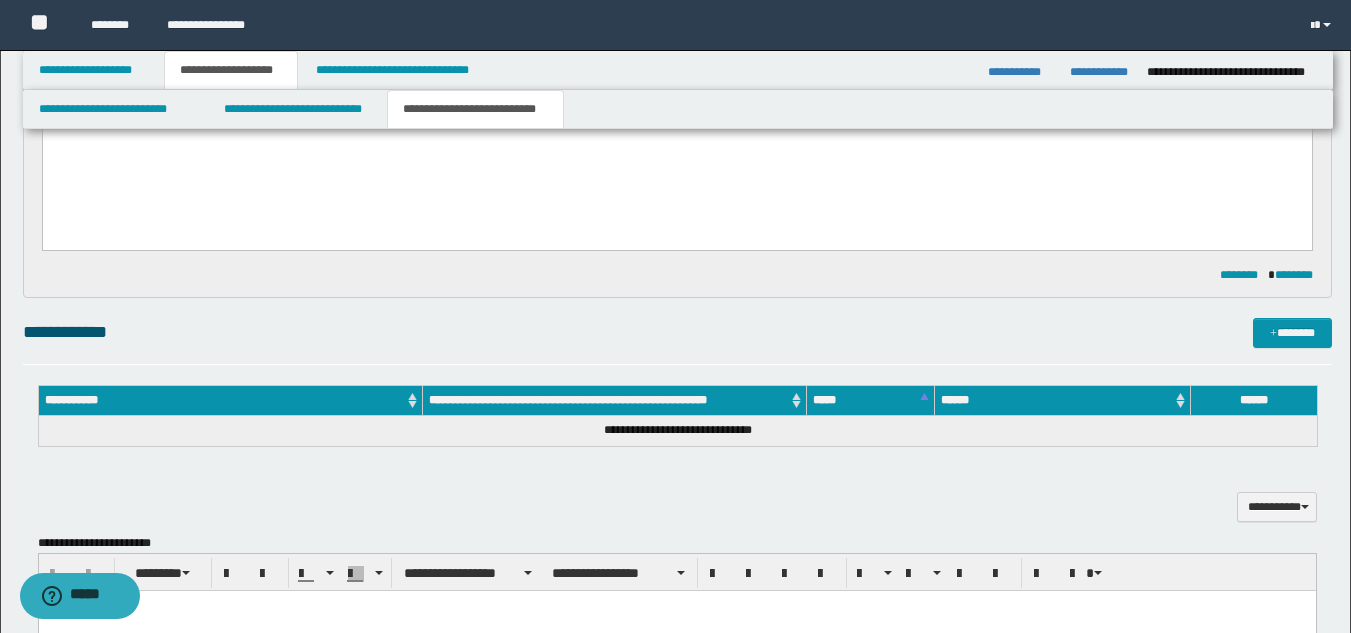 scroll, scrollTop: 0, scrollLeft: 0, axis: both 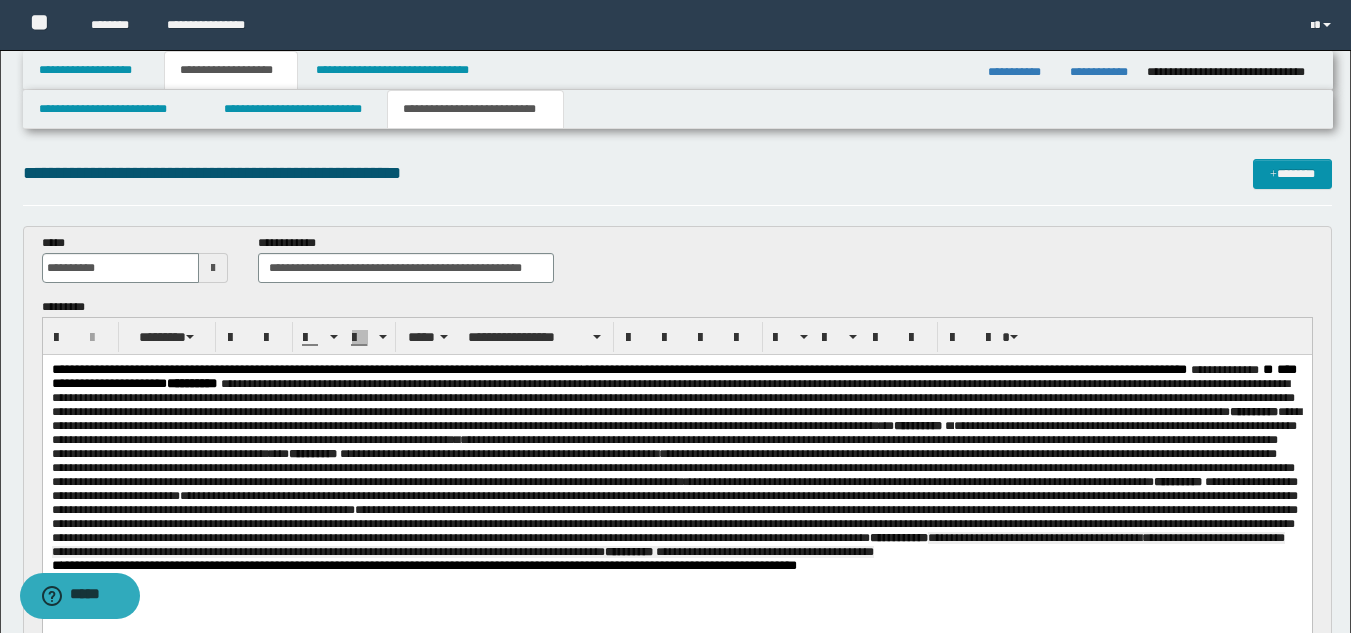 click on "**********" at bounding box center (676, 461) 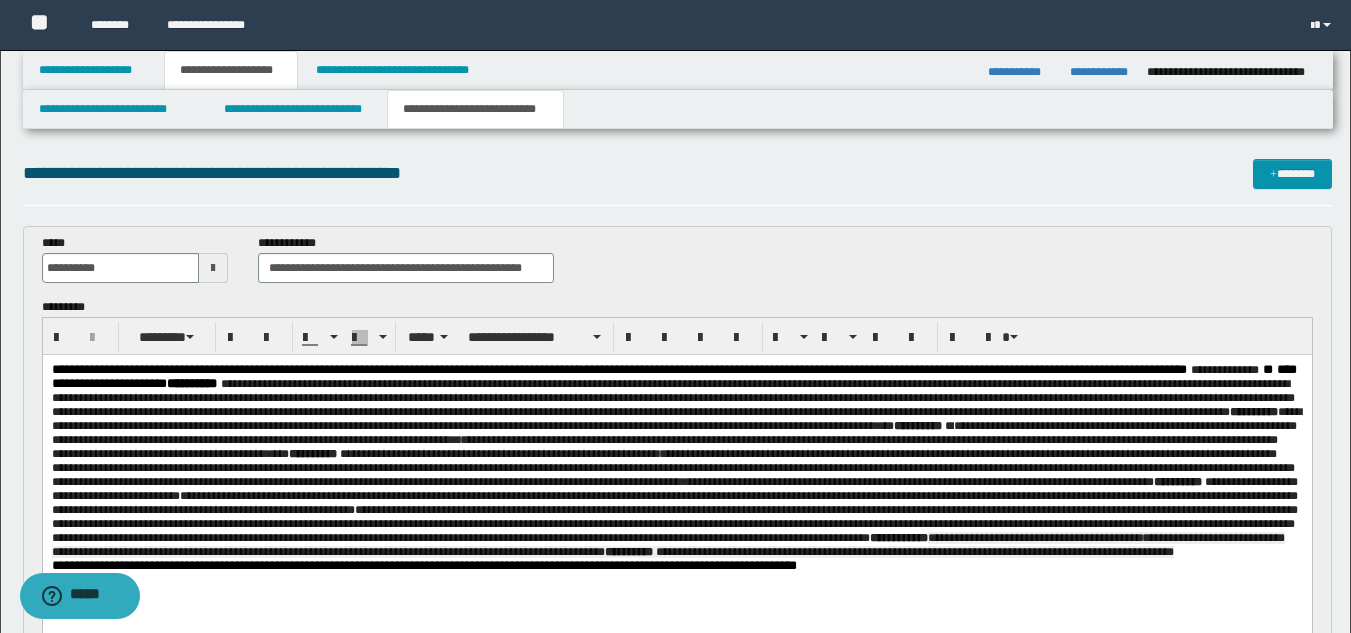 click on "**********" 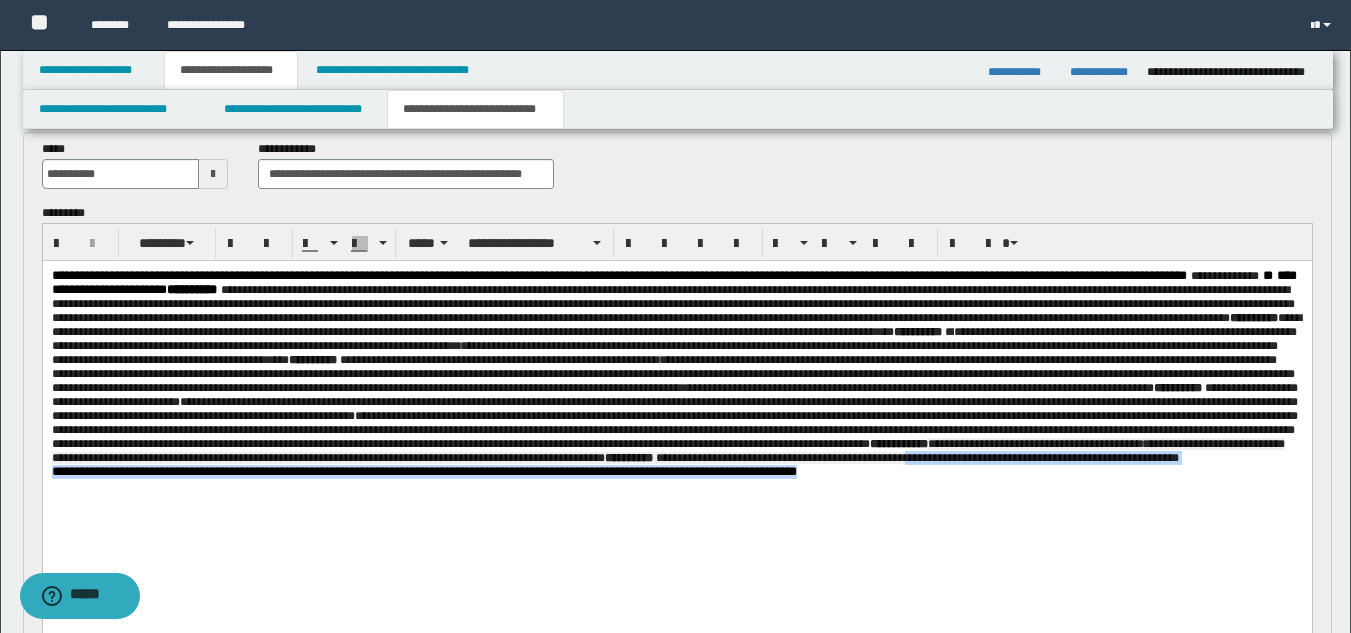 scroll, scrollTop: 129, scrollLeft: 0, axis: vertical 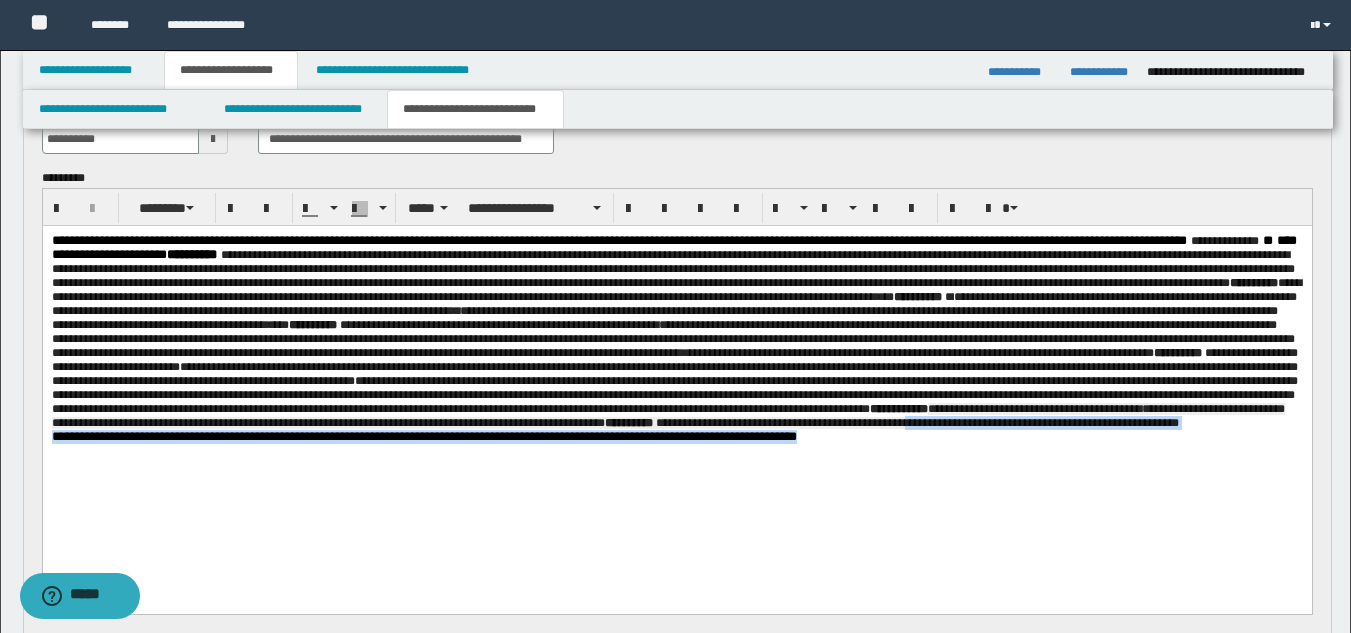 drag, startPoint x: 1006, startPoint y: 485, endPoint x: 1066, endPoint y: 589, distance: 120.06665 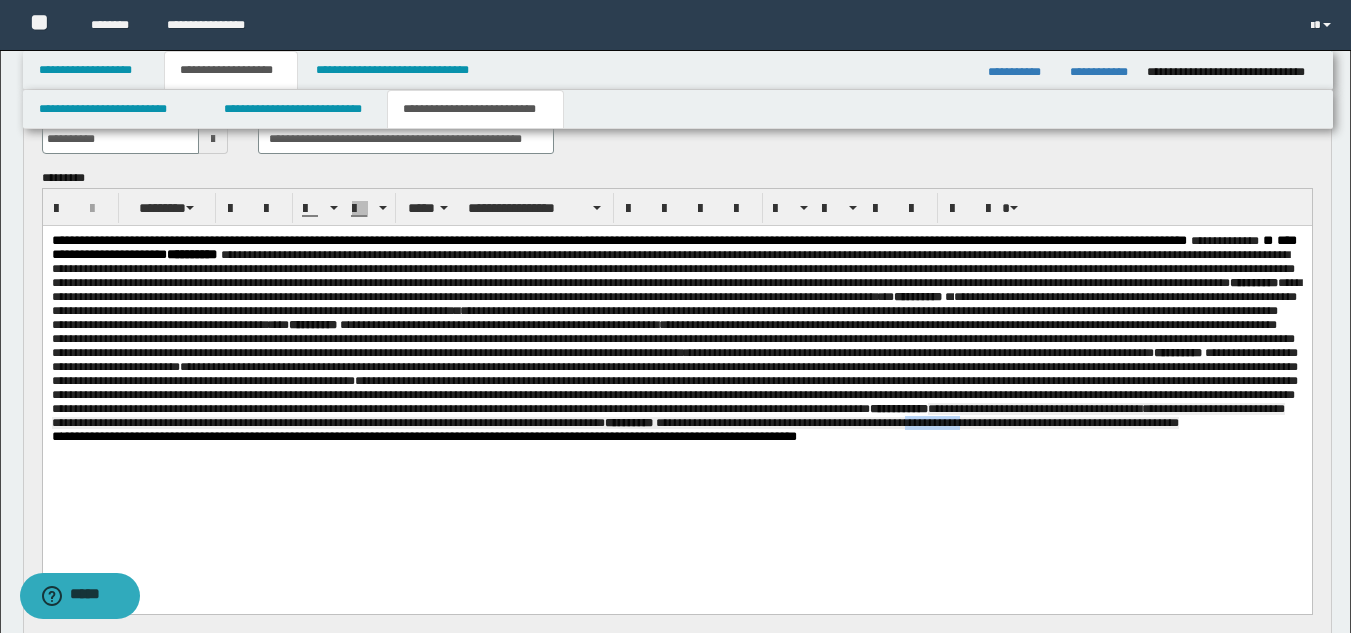 drag, startPoint x: 1067, startPoint y: 475, endPoint x: 1008, endPoint y: 482, distance: 59.413803 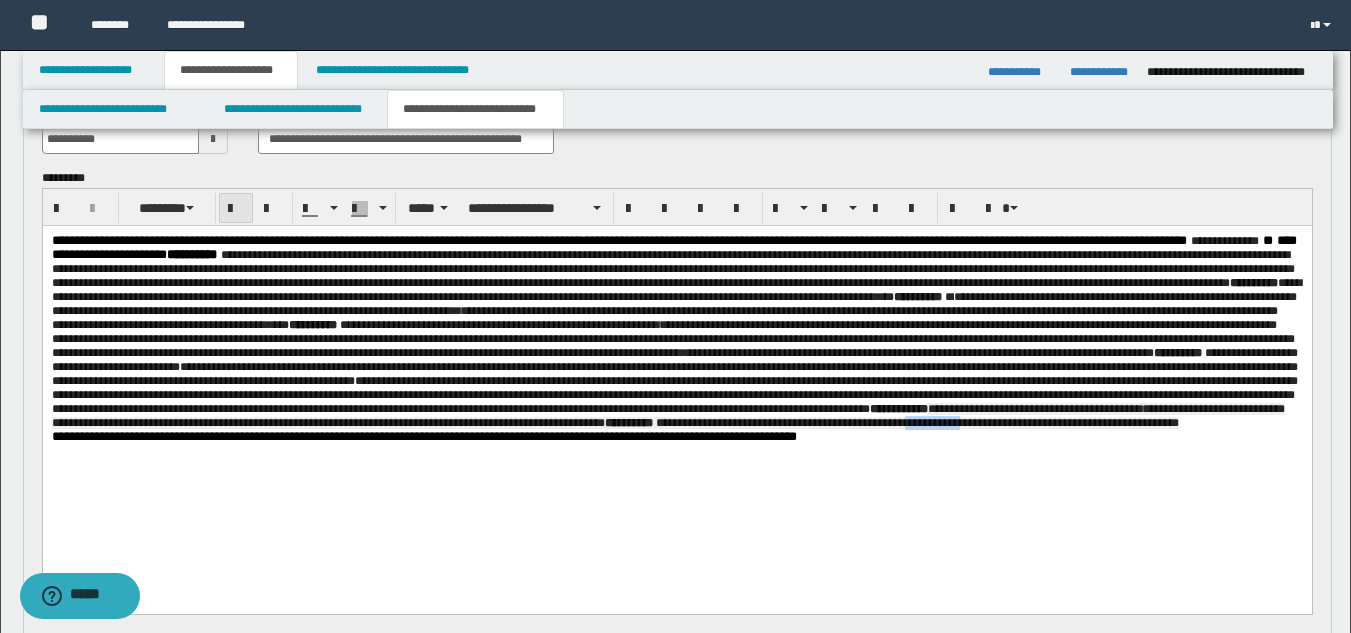 click at bounding box center (236, 209) 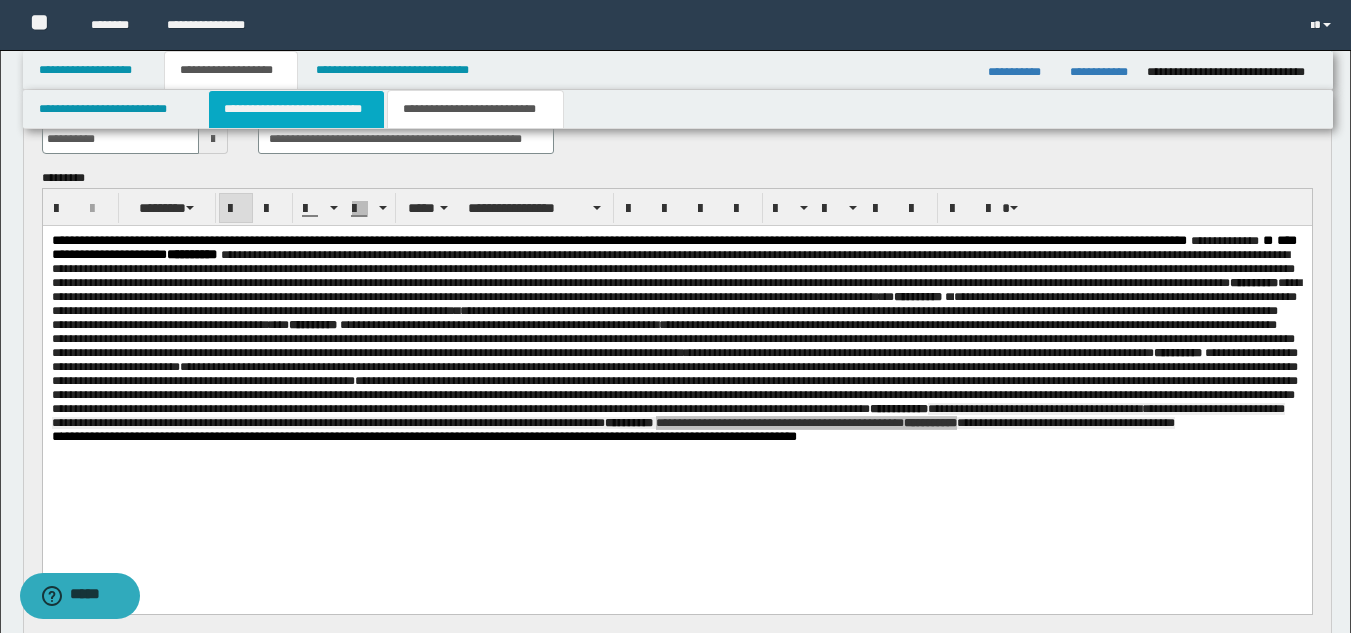 click on "**********" at bounding box center (296, 109) 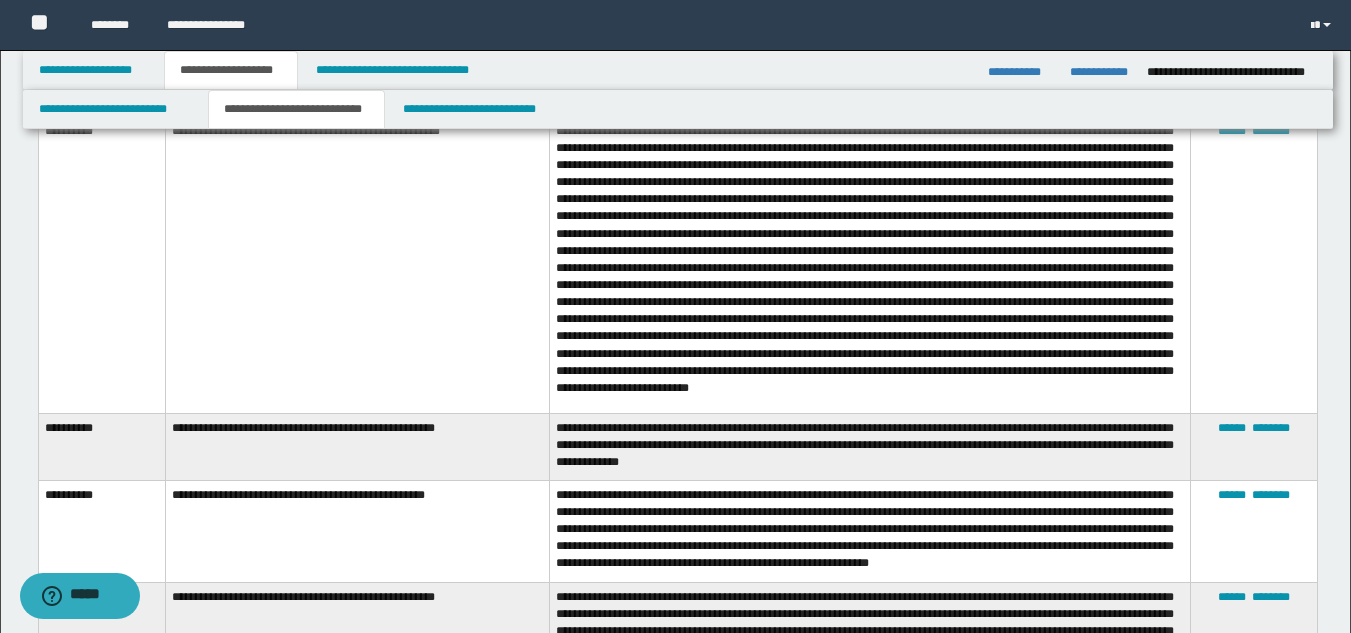 scroll, scrollTop: 1929, scrollLeft: 0, axis: vertical 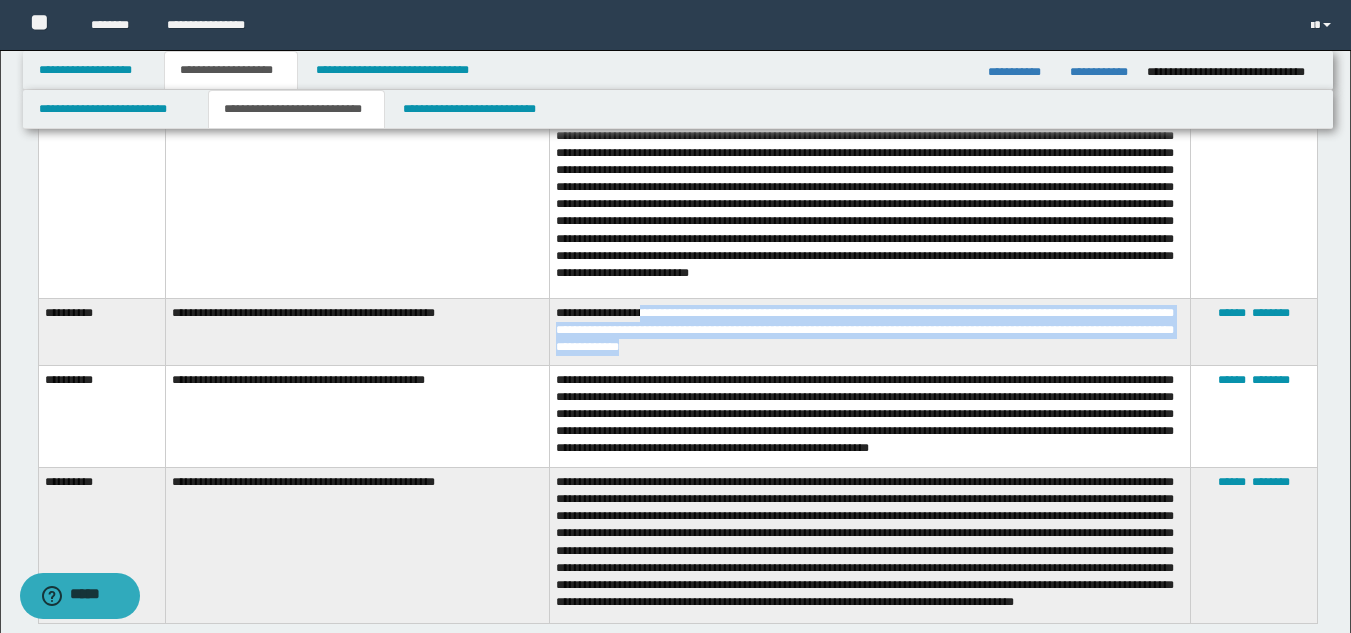 drag, startPoint x: 652, startPoint y: 306, endPoint x: 672, endPoint y: 337, distance: 36.891735 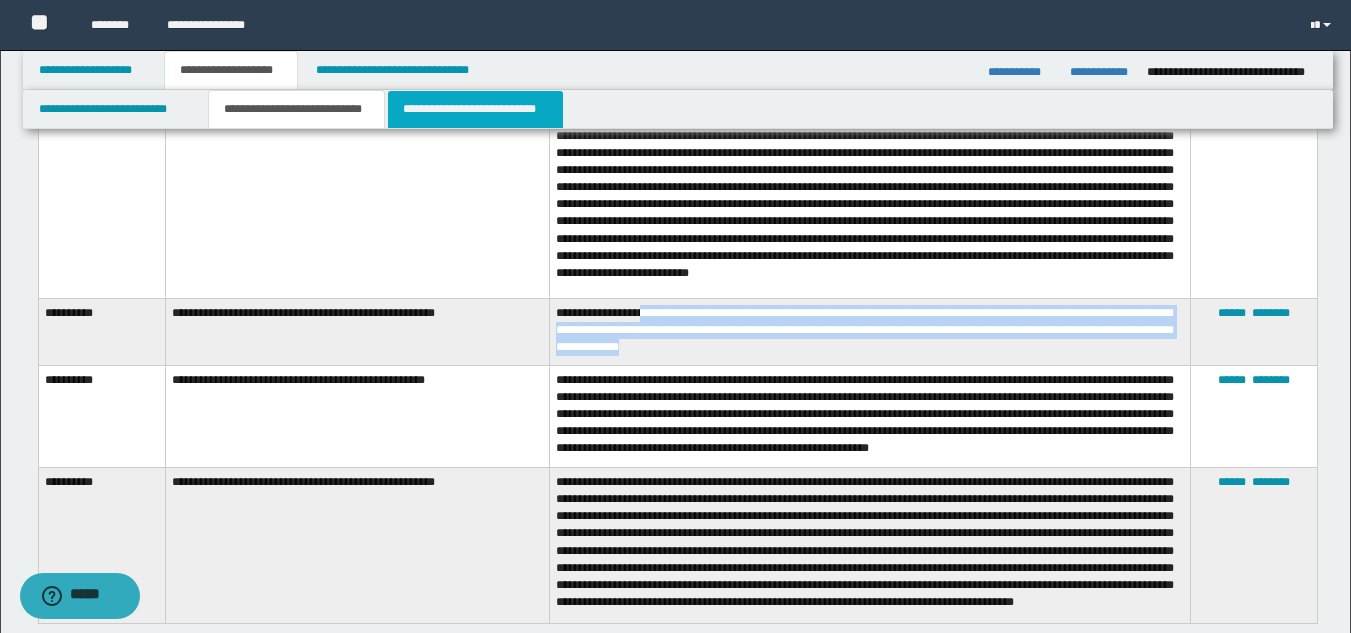 click on "**********" at bounding box center (475, 109) 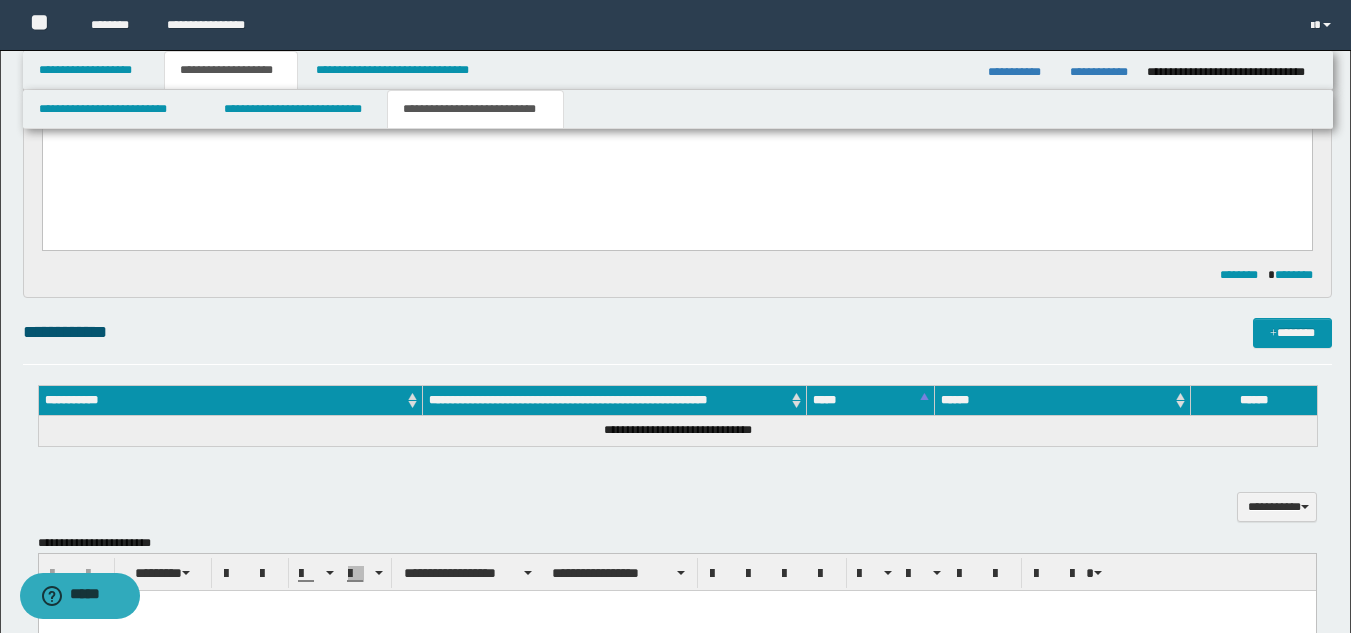 scroll, scrollTop: 0, scrollLeft: 0, axis: both 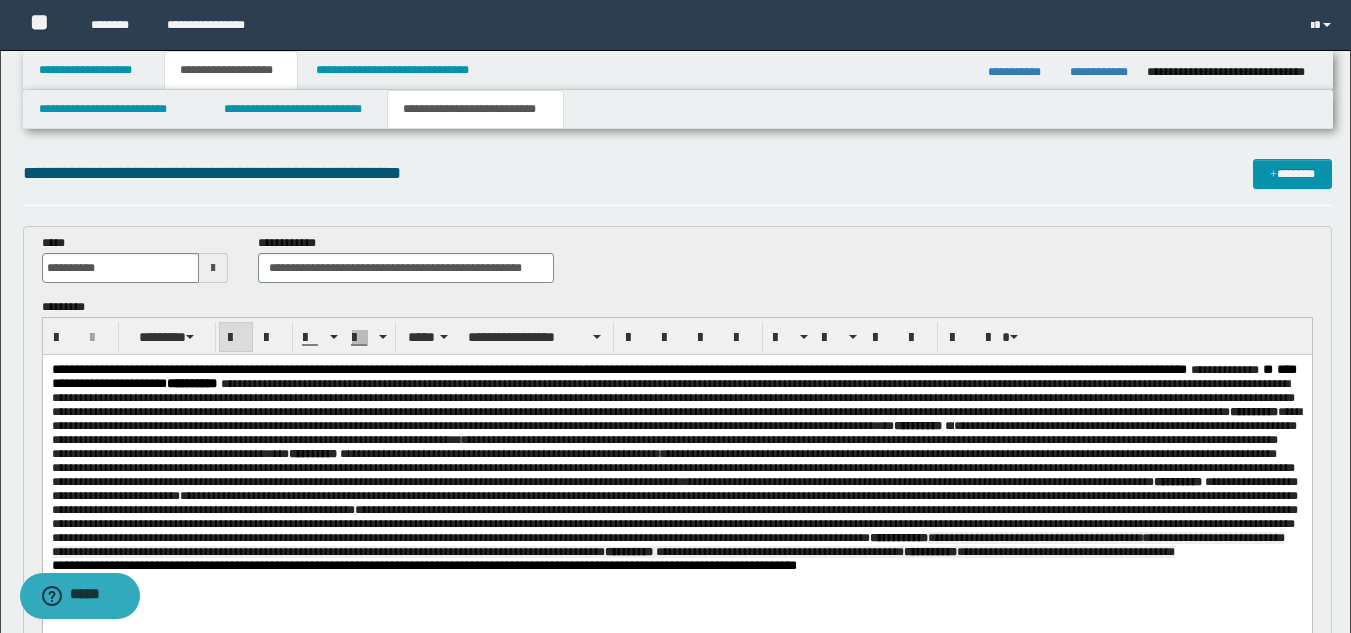 click on "**********" 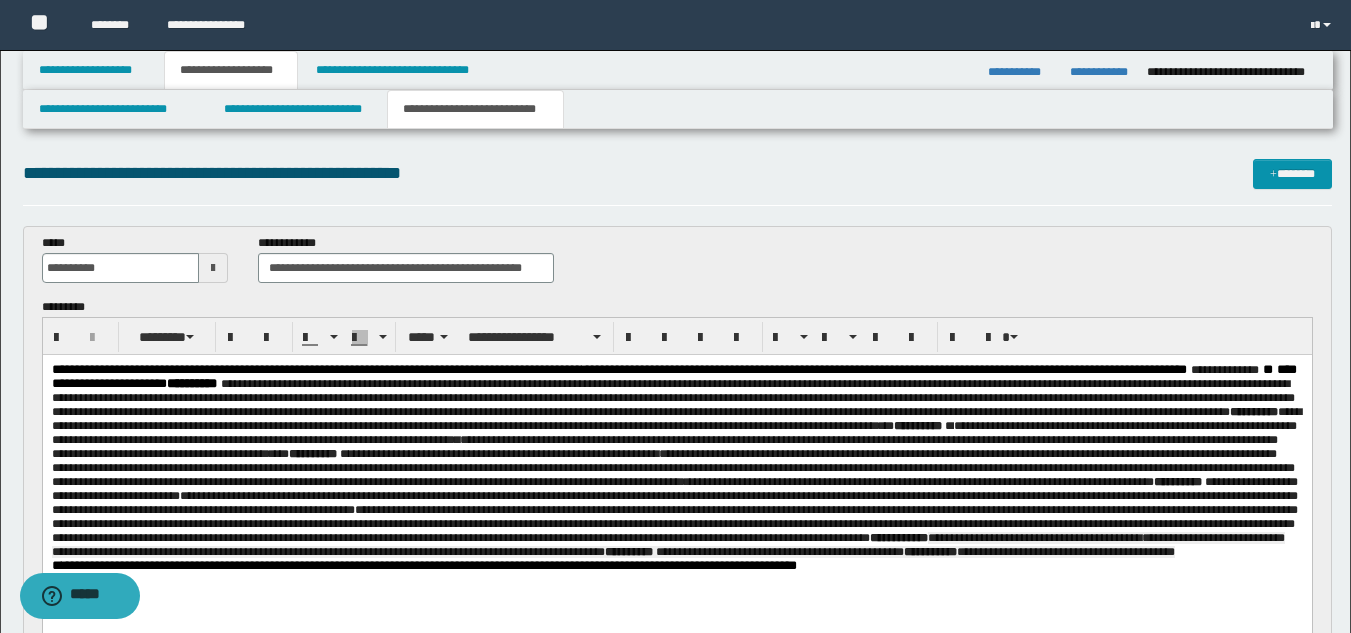 click on "**********" 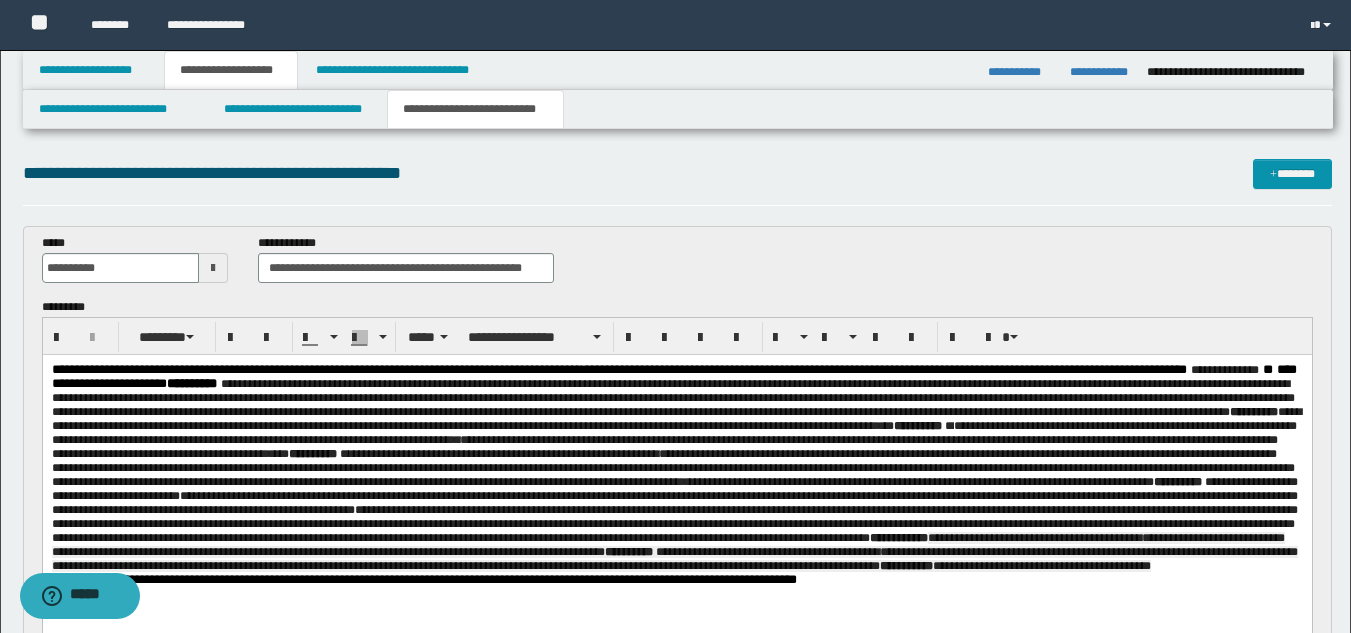 scroll, scrollTop: 1, scrollLeft: 0, axis: vertical 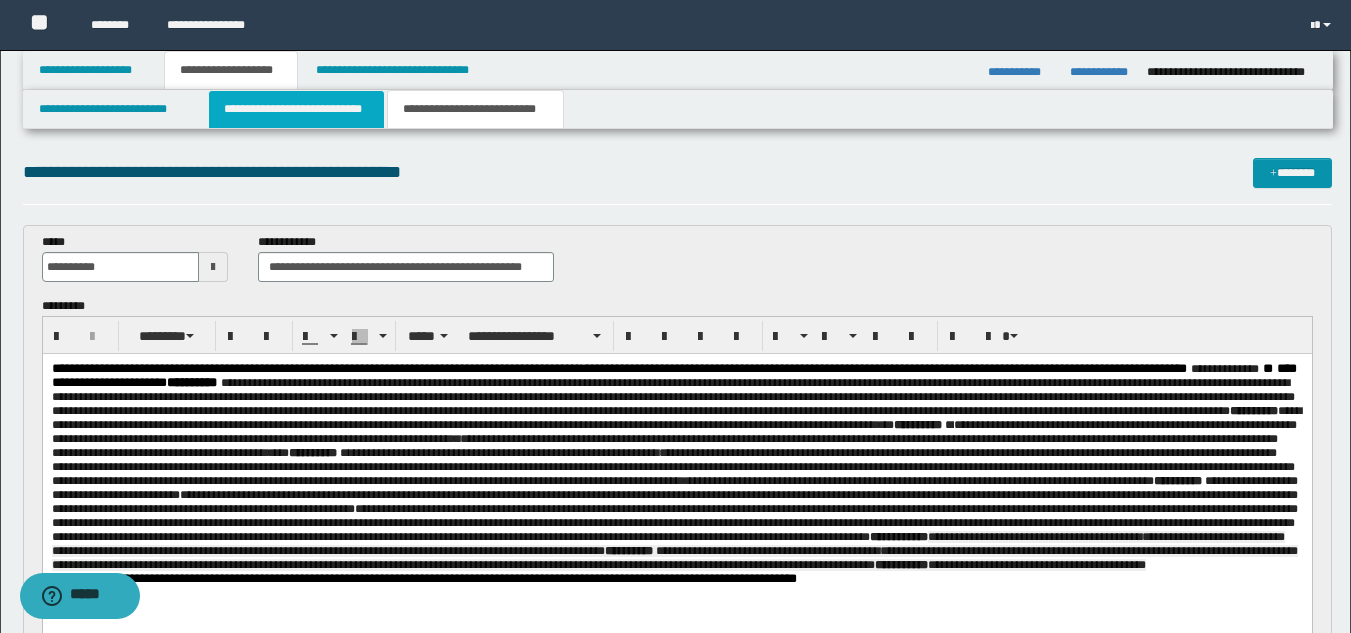 click on "**********" at bounding box center [296, 109] 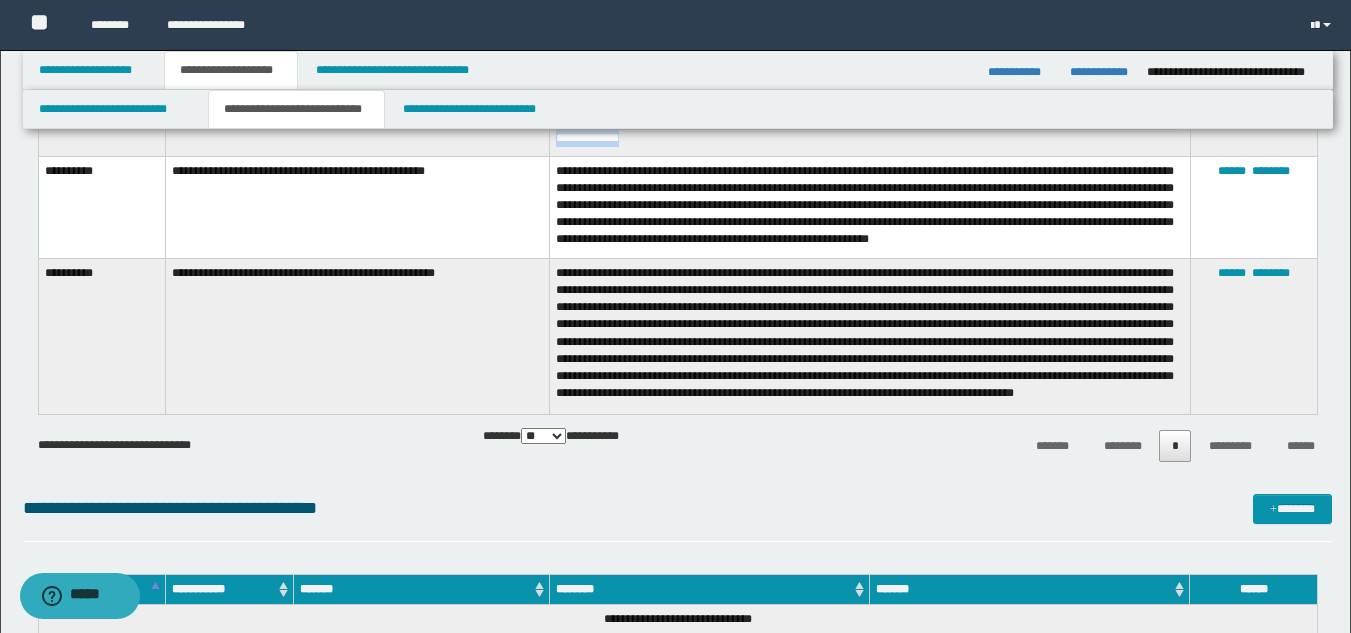 scroll, scrollTop: 1685, scrollLeft: 0, axis: vertical 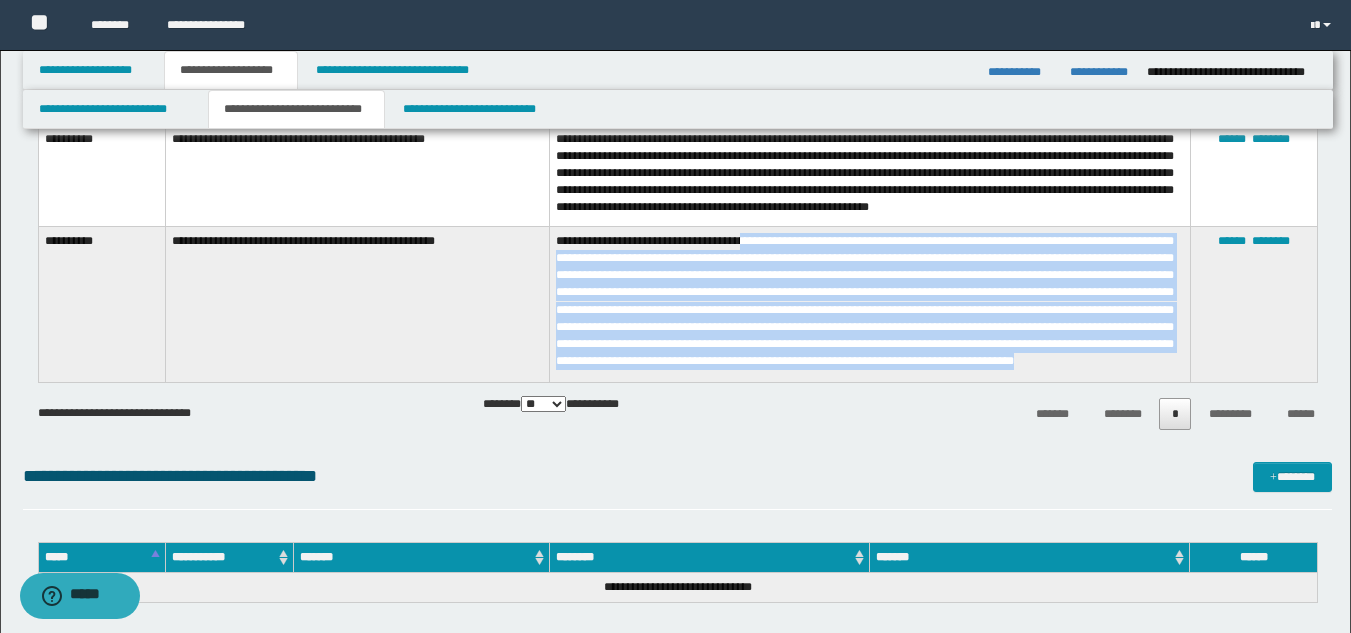 drag, startPoint x: 763, startPoint y: 224, endPoint x: 891, endPoint y: 368, distance: 192.66551 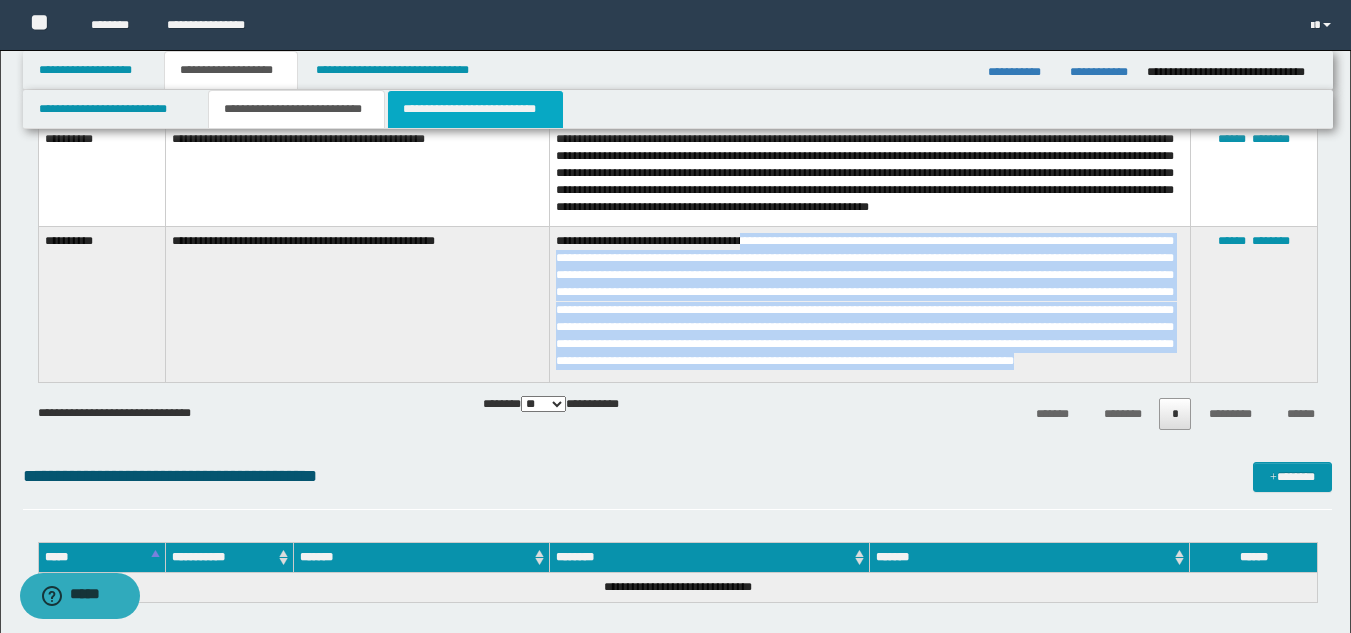 click on "**********" at bounding box center [475, 109] 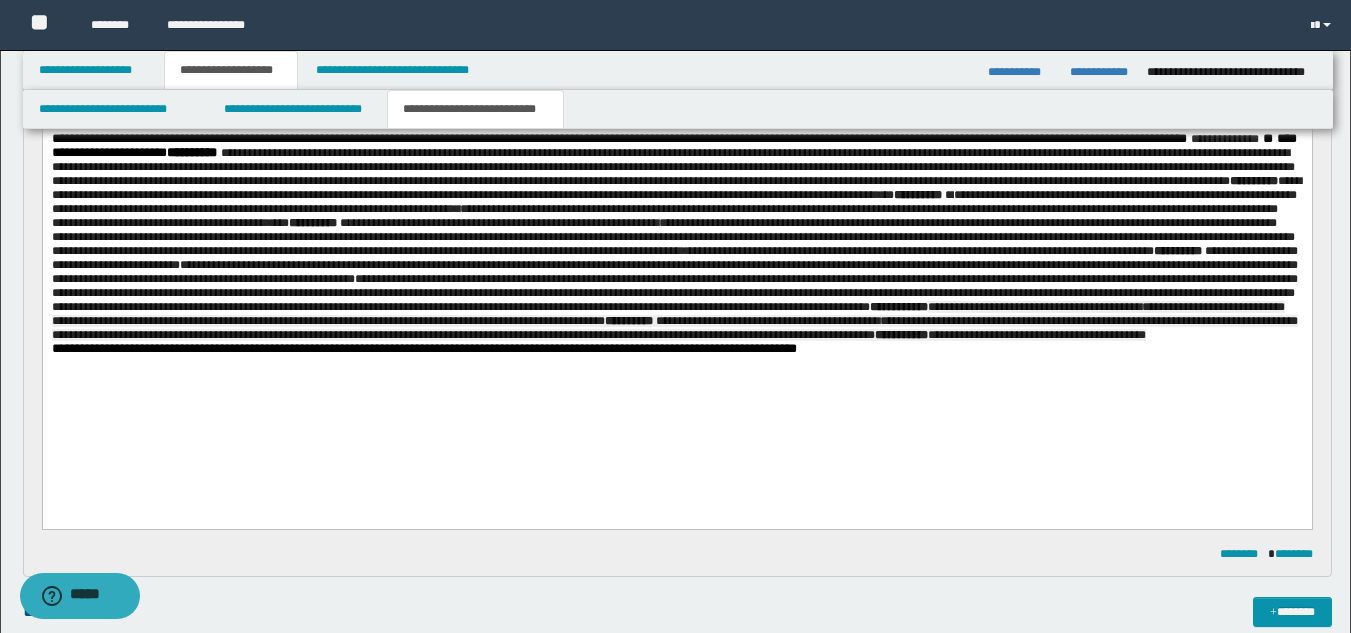 scroll, scrollTop: 251, scrollLeft: 0, axis: vertical 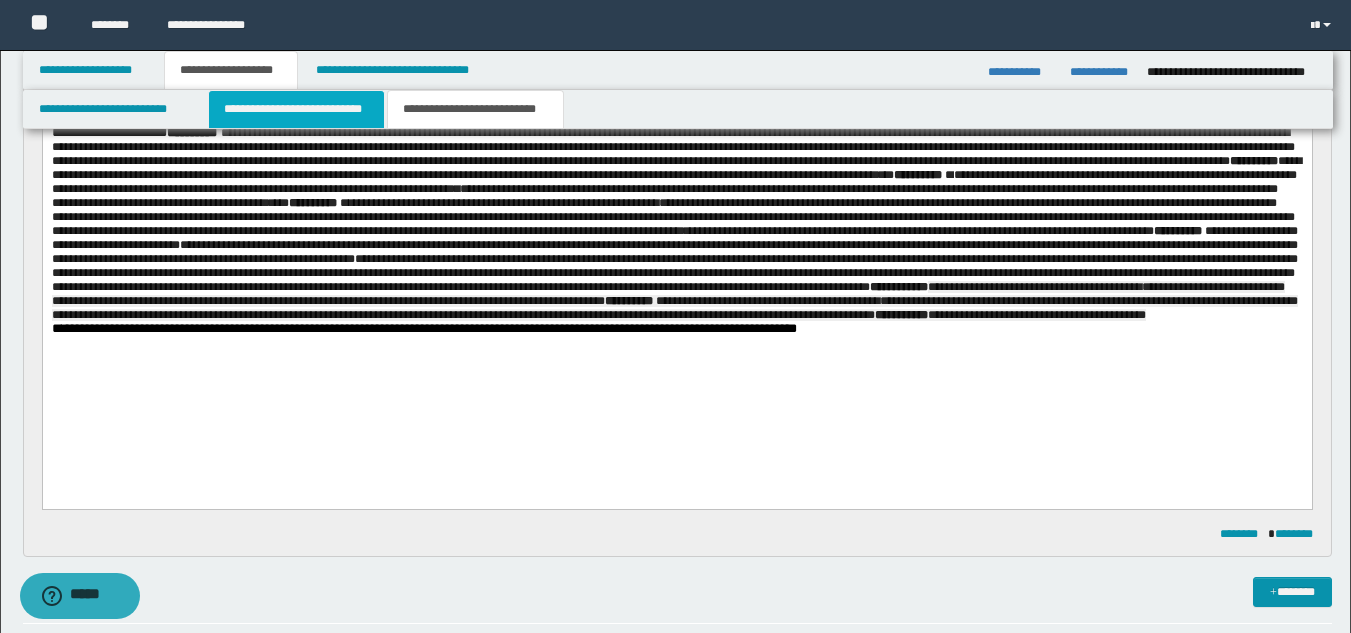 click on "**********" at bounding box center [296, 109] 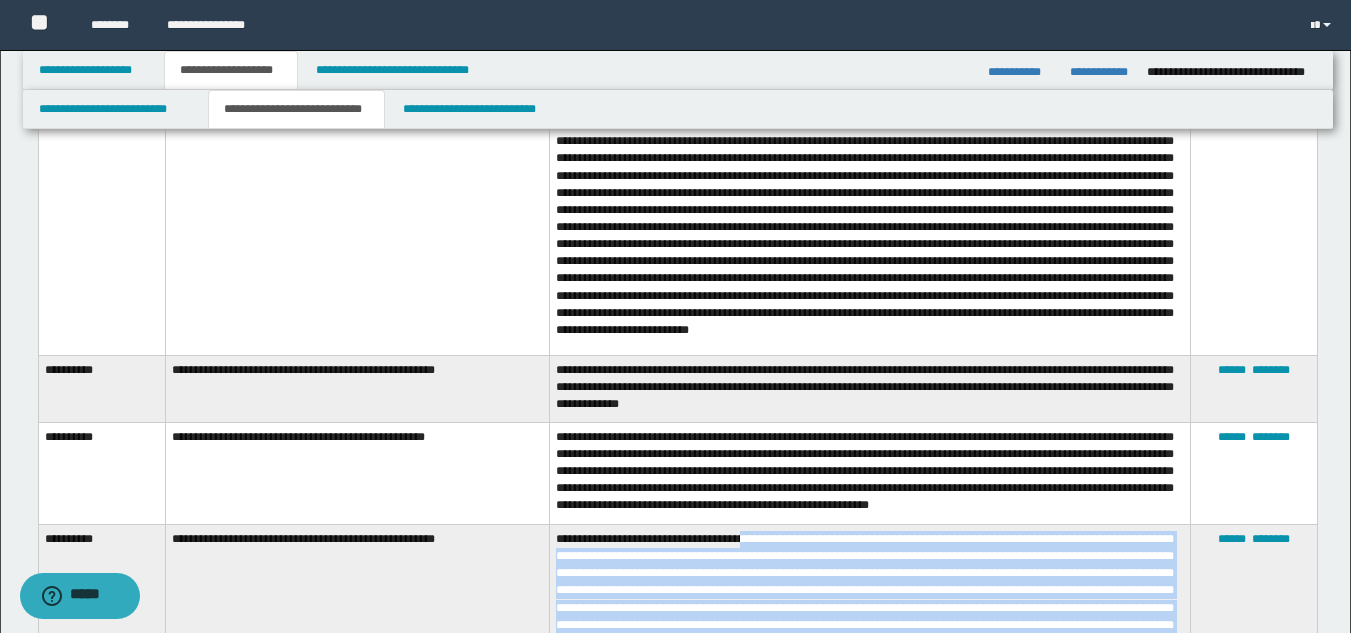 scroll, scrollTop: 1531, scrollLeft: 0, axis: vertical 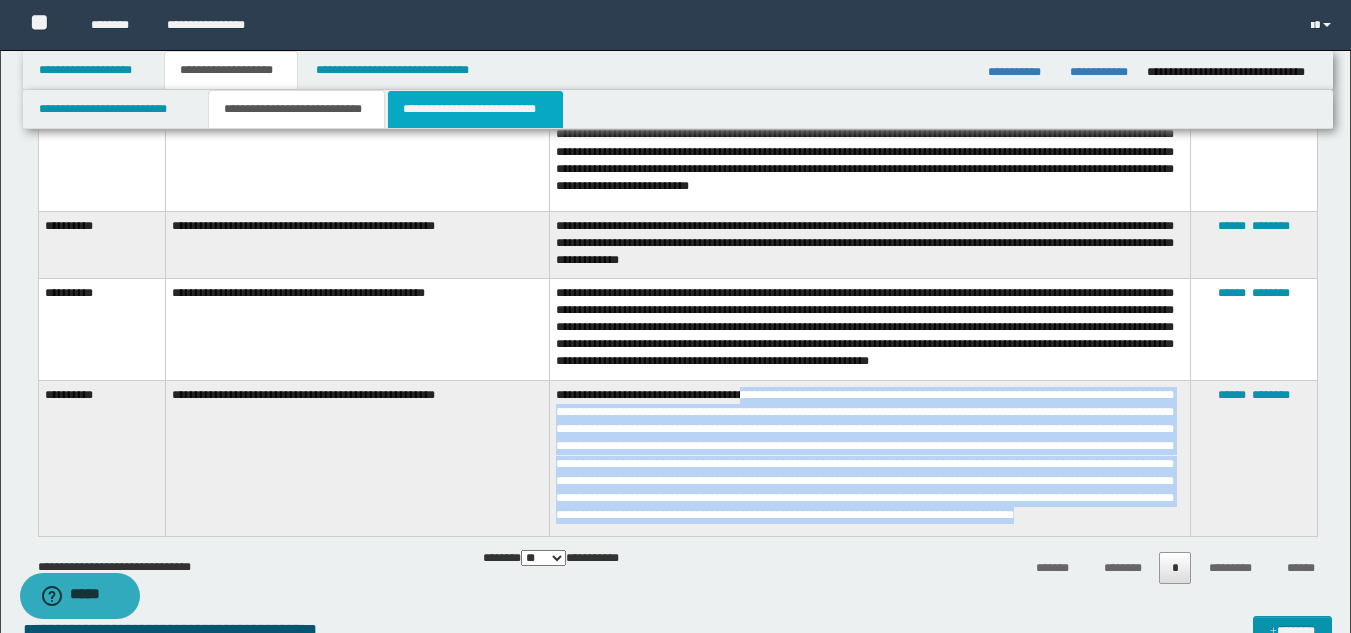 click on "**********" at bounding box center (475, 109) 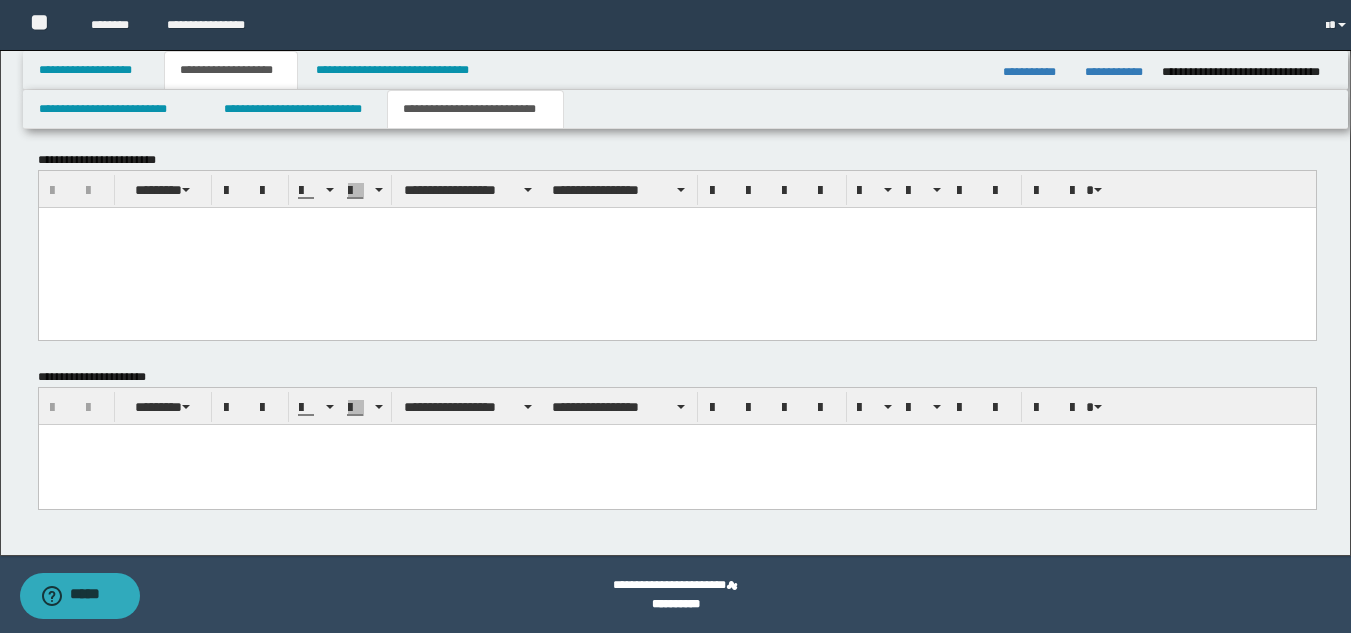 scroll, scrollTop: 1110, scrollLeft: 0, axis: vertical 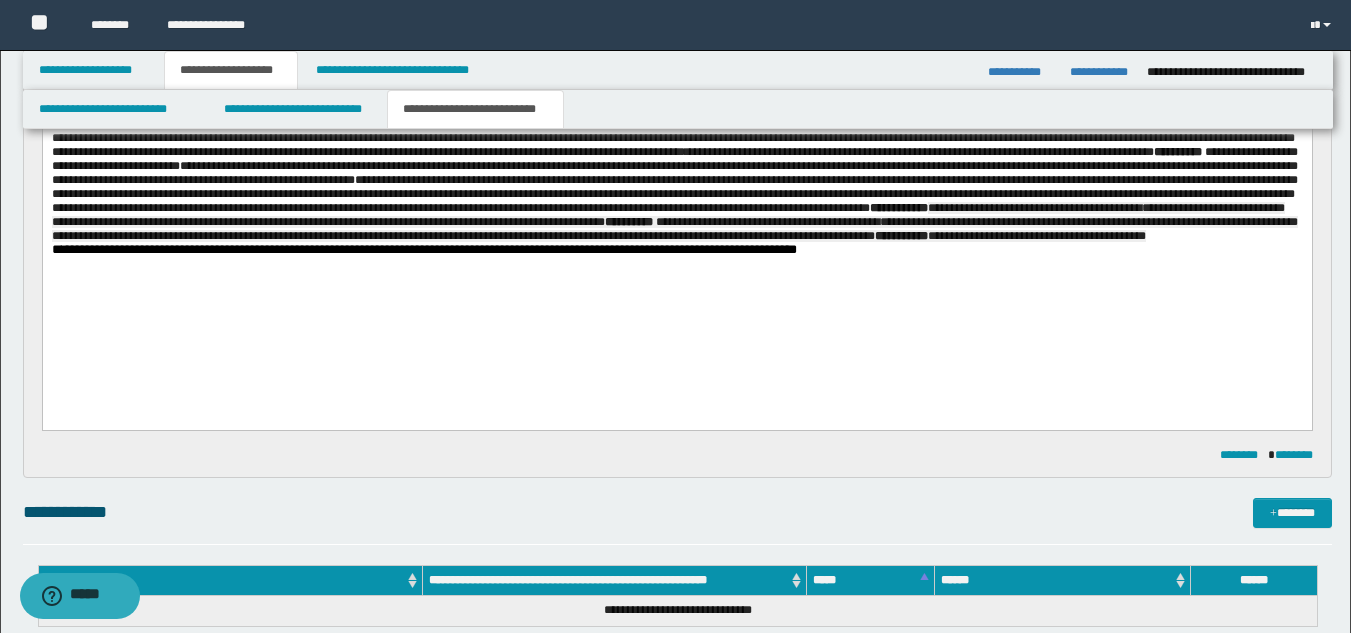 click on "**********" at bounding box center [676, 170] 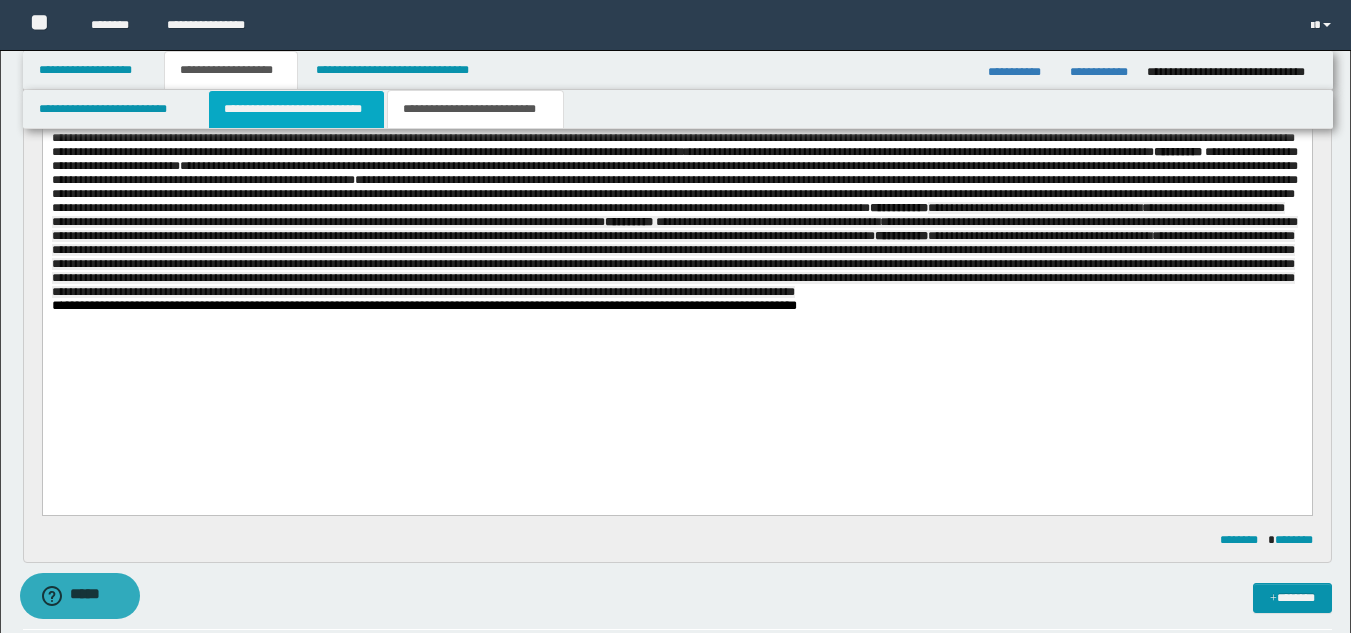 click on "**********" at bounding box center [296, 109] 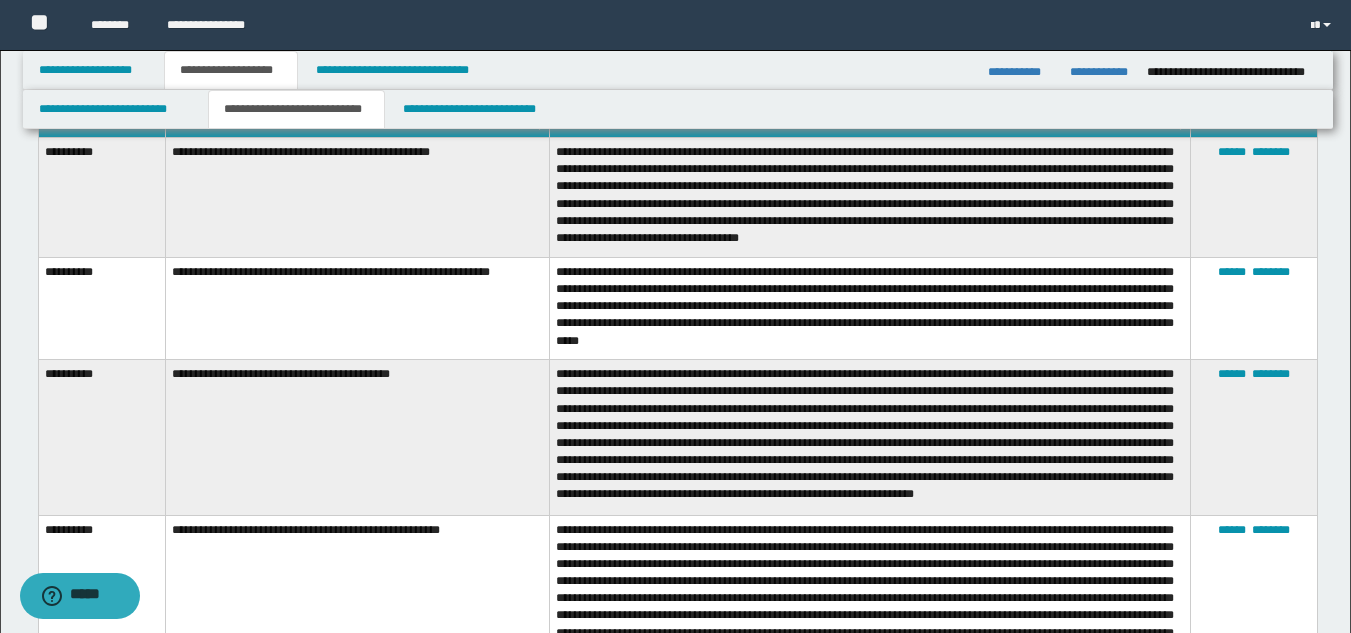 scroll, scrollTop: 1530, scrollLeft: 0, axis: vertical 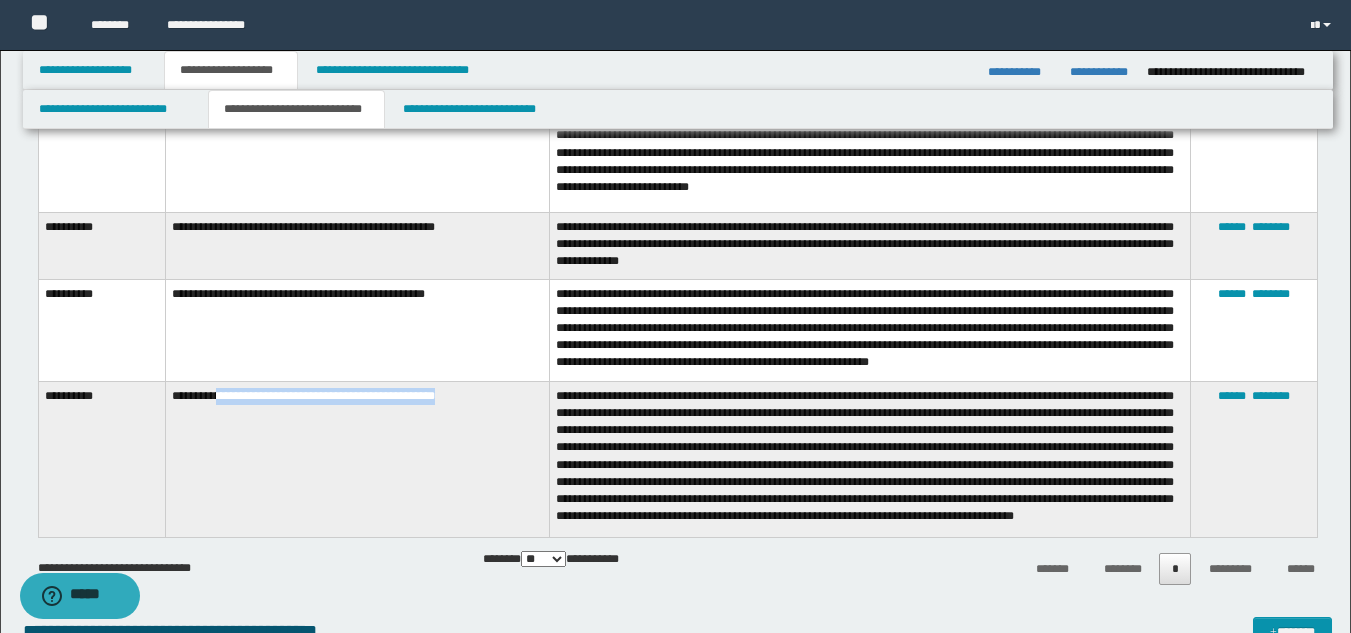 drag, startPoint x: 229, startPoint y: 386, endPoint x: 453, endPoint y: 386, distance: 224 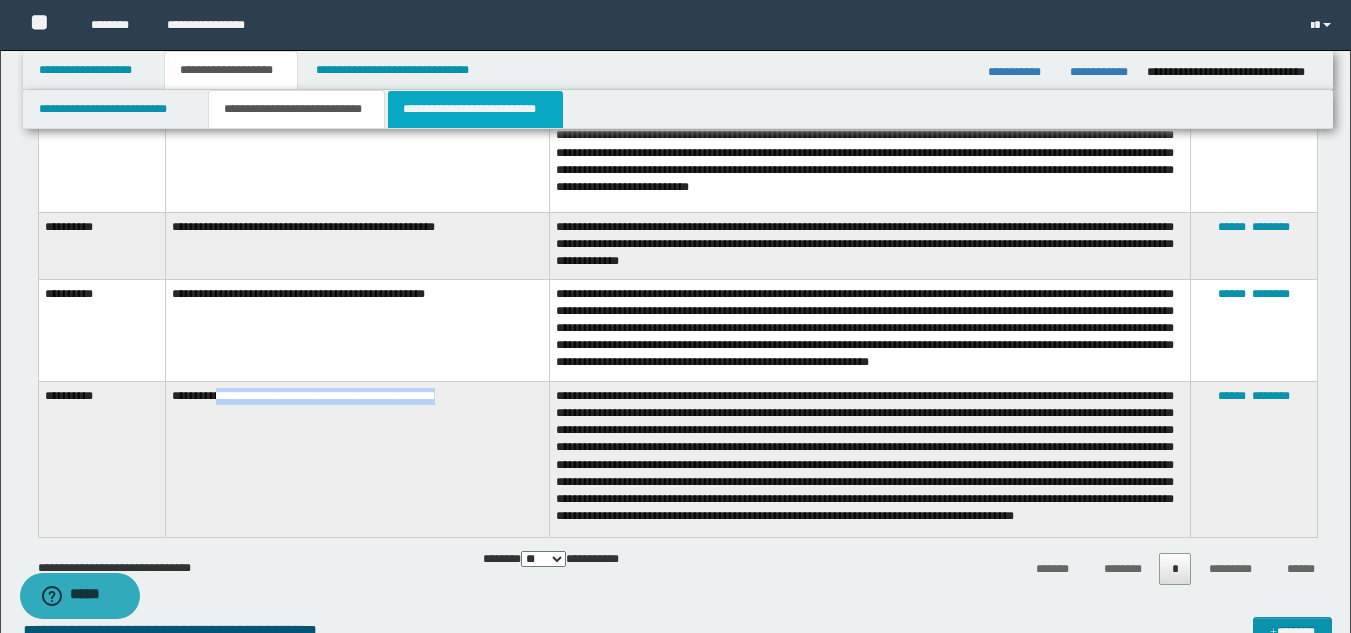 click on "**********" at bounding box center [475, 109] 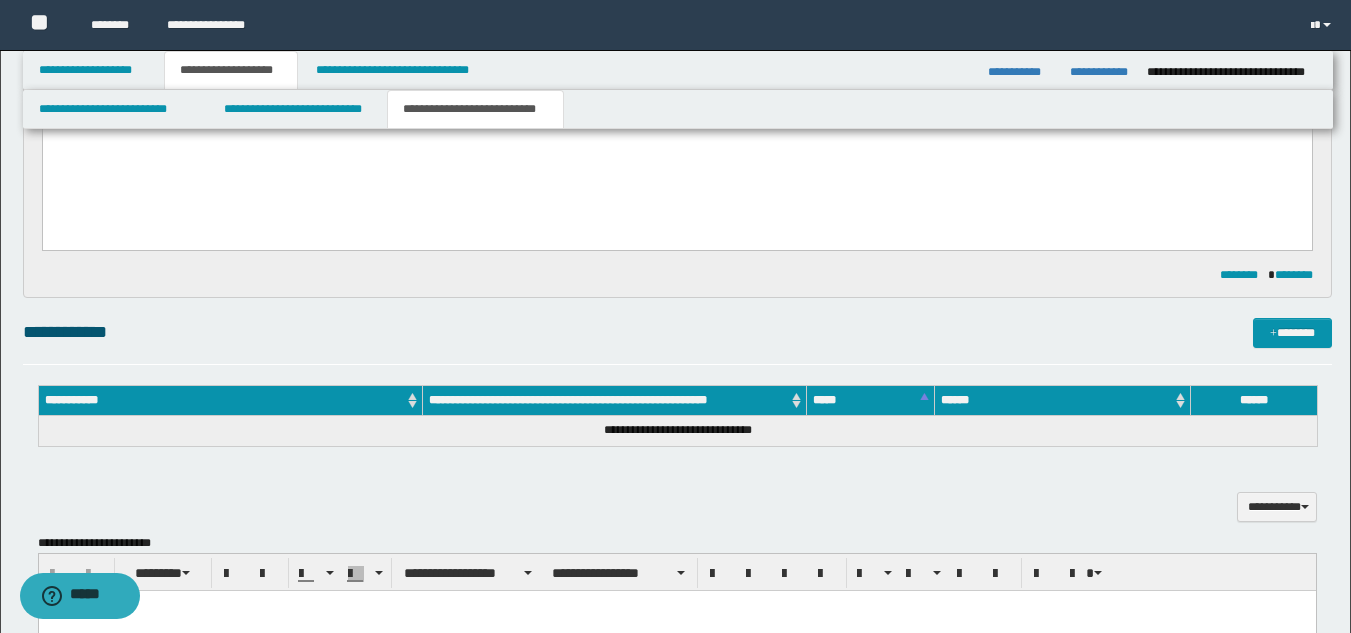 scroll, scrollTop: 0, scrollLeft: 0, axis: both 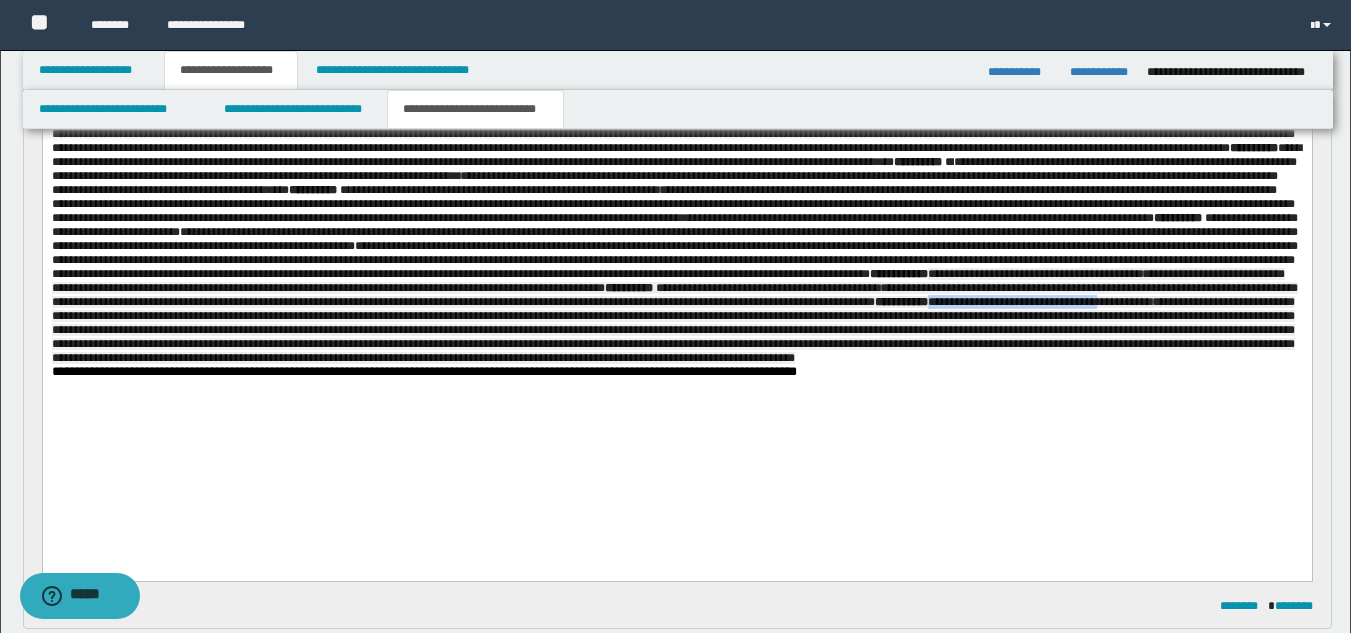 drag, startPoint x: 1071, startPoint y: 367, endPoint x: 1248, endPoint y: 361, distance: 177.10167 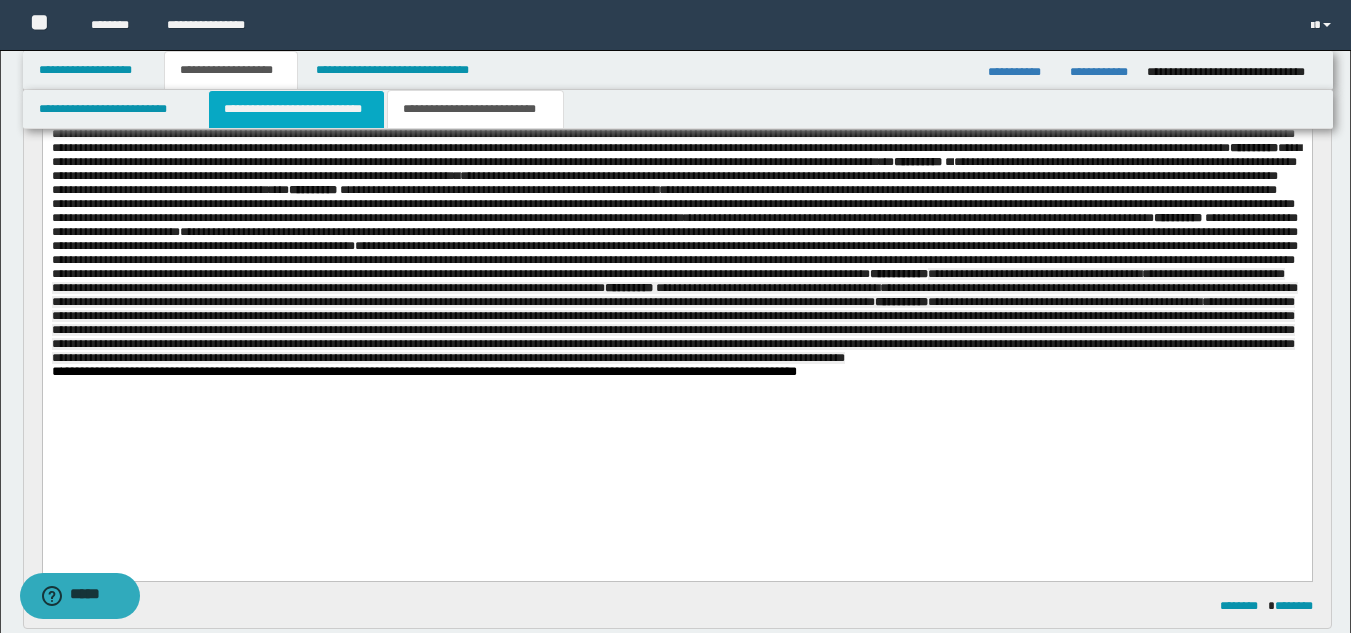 click on "**********" at bounding box center (296, 109) 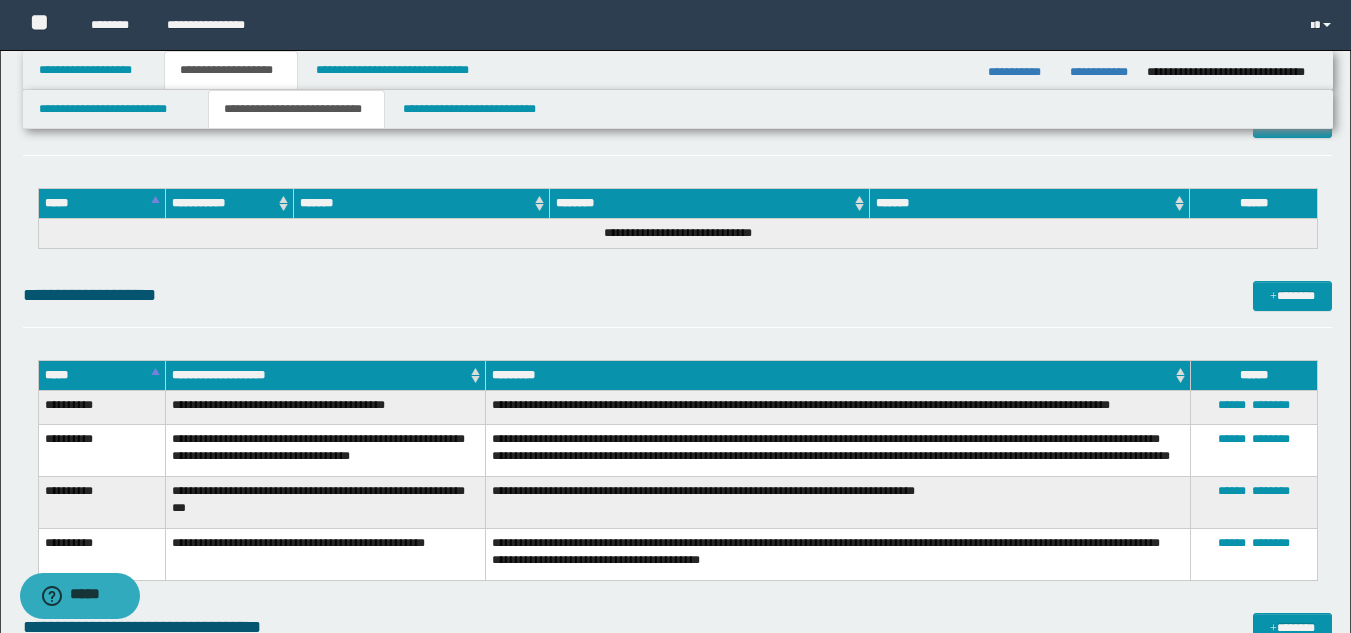 scroll, scrollTop: 2081, scrollLeft: 0, axis: vertical 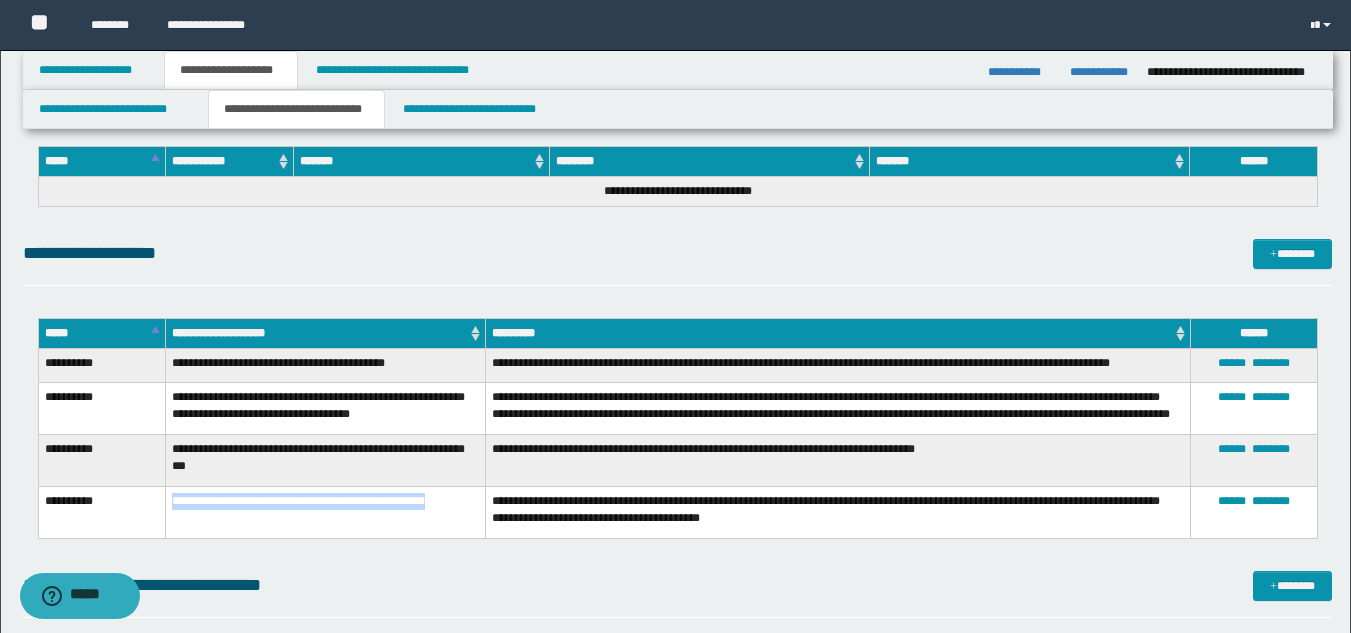 drag, startPoint x: 173, startPoint y: 508, endPoint x: 454, endPoint y: 511, distance: 281.01602 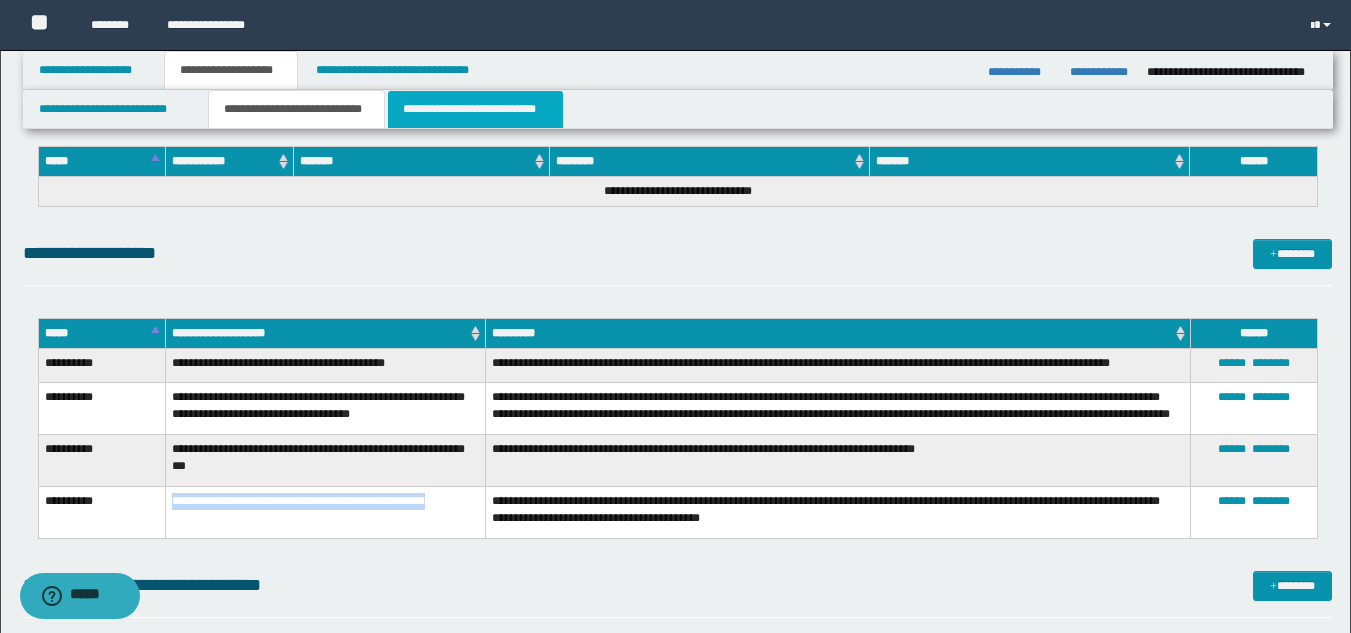 click on "**********" at bounding box center [475, 109] 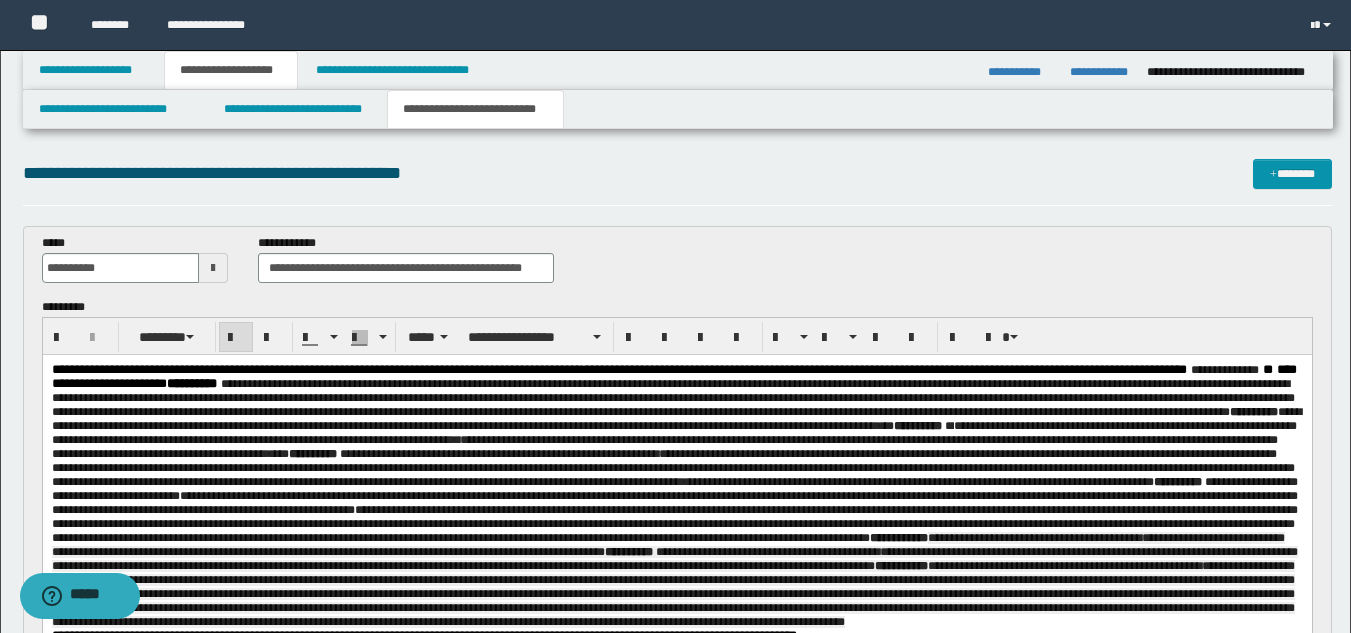 scroll, scrollTop: 600, scrollLeft: 0, axis: vertical 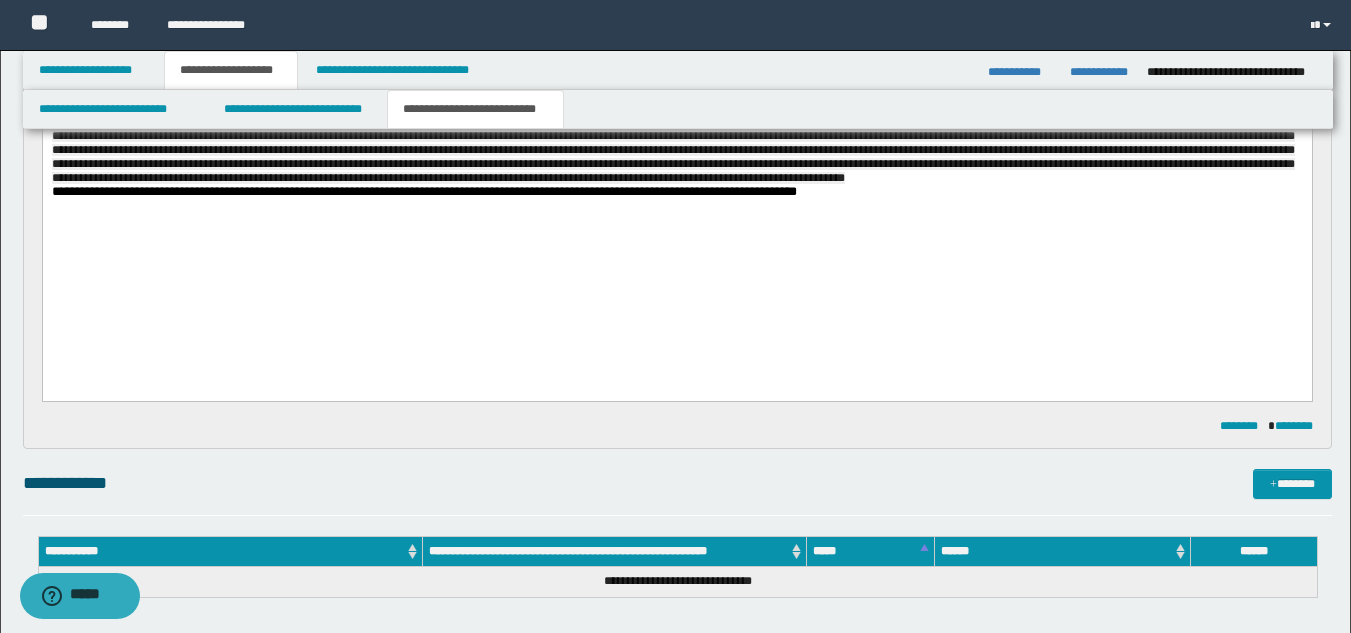 click on "**********" at bounding box center (676, 53) 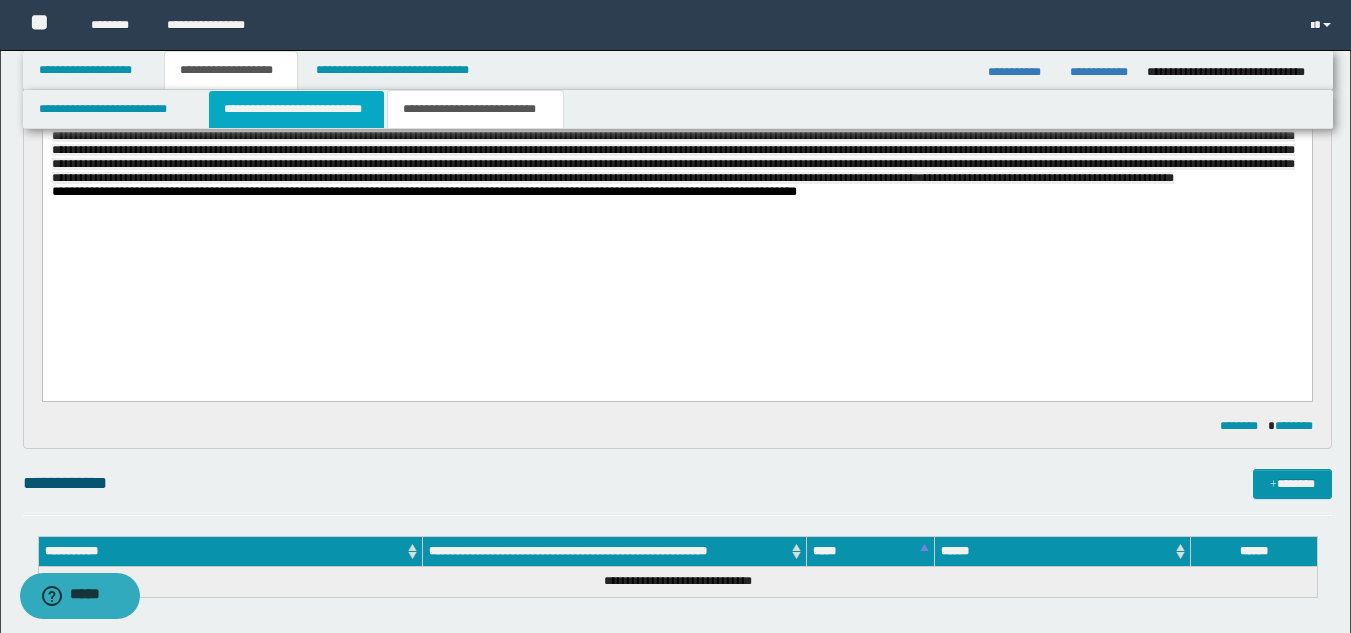 click on "**********" at bounding box center [296, 109] 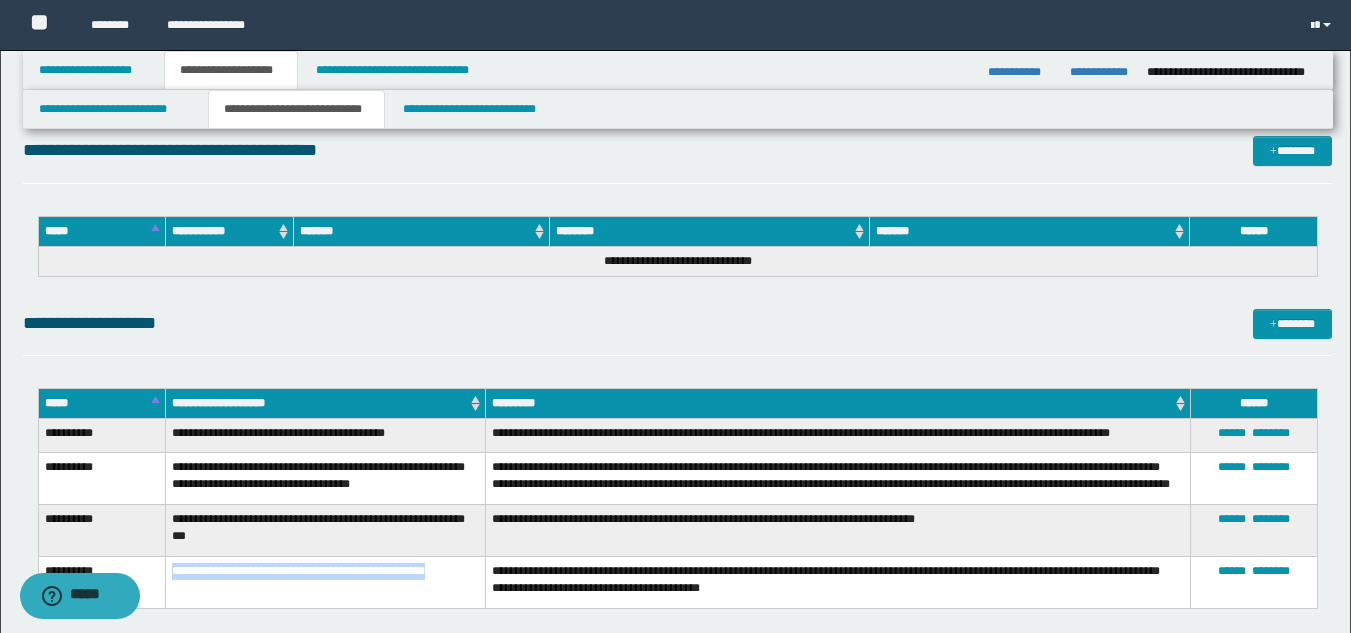 scroll, scrollTop: 2123, scrollLeft: 0, axis: vertical 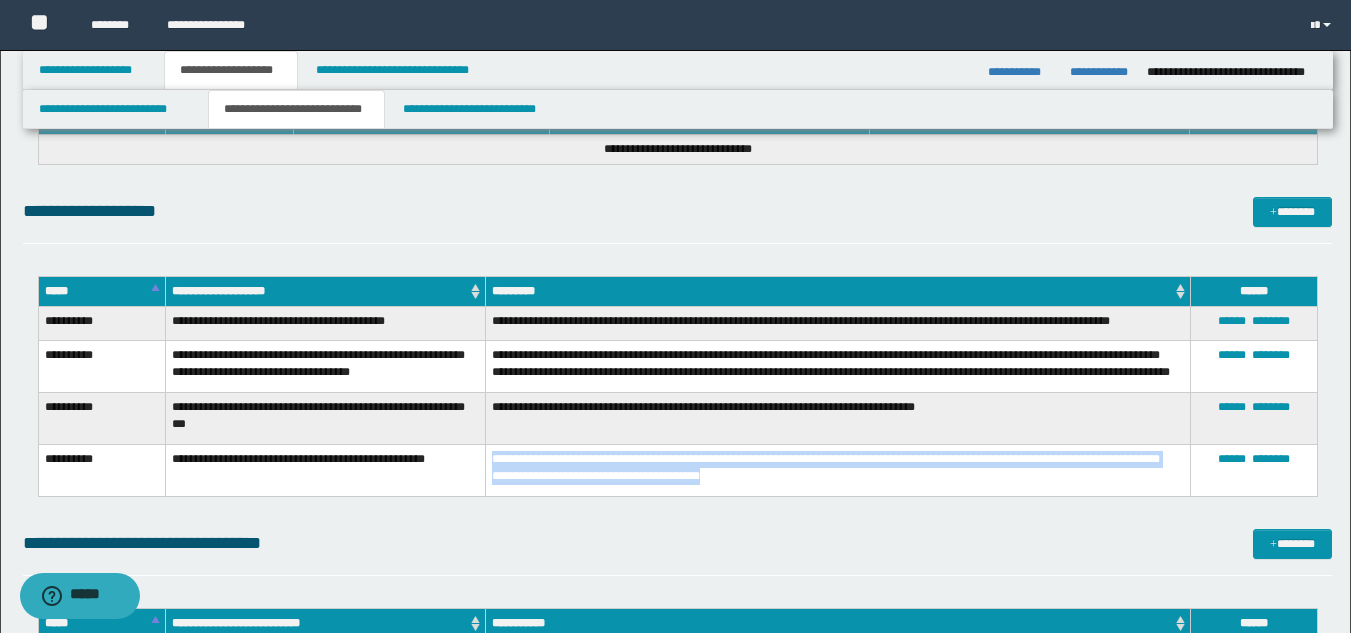 drag, startPoint x: 490, startPoint y: 462, endPoint x: 758, endPoint y: 485, distance: 268.98514 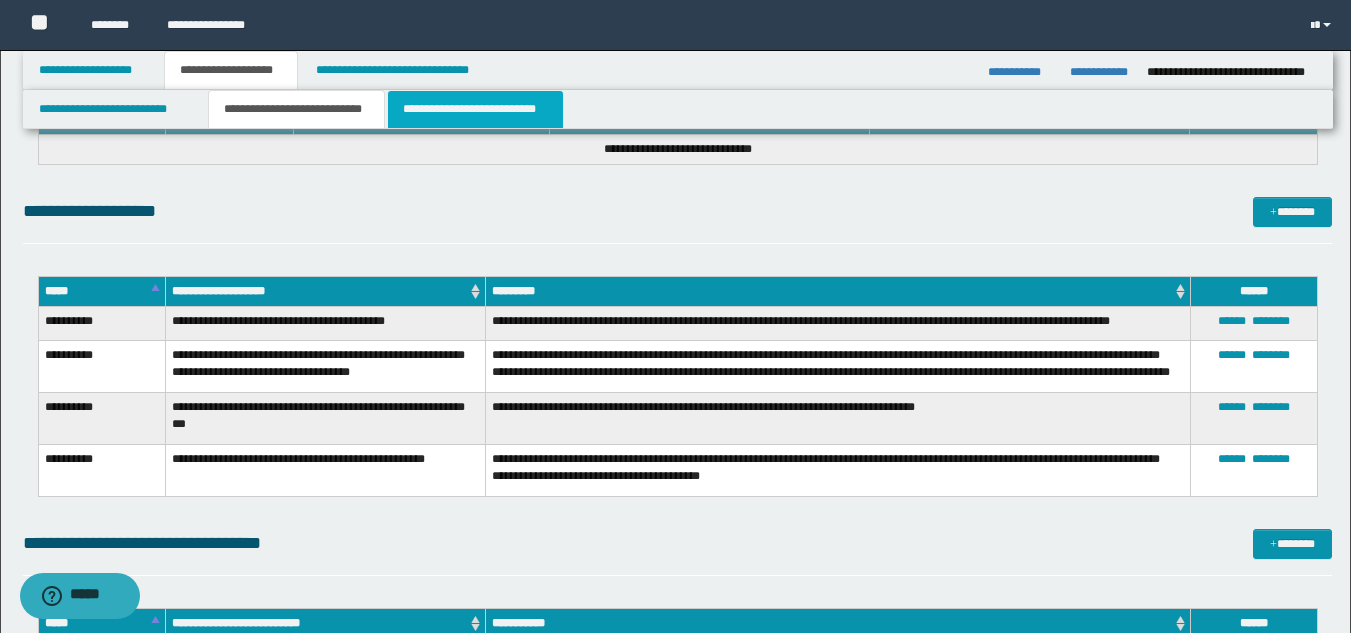 click on "**********" at bounding box center (475, 109) 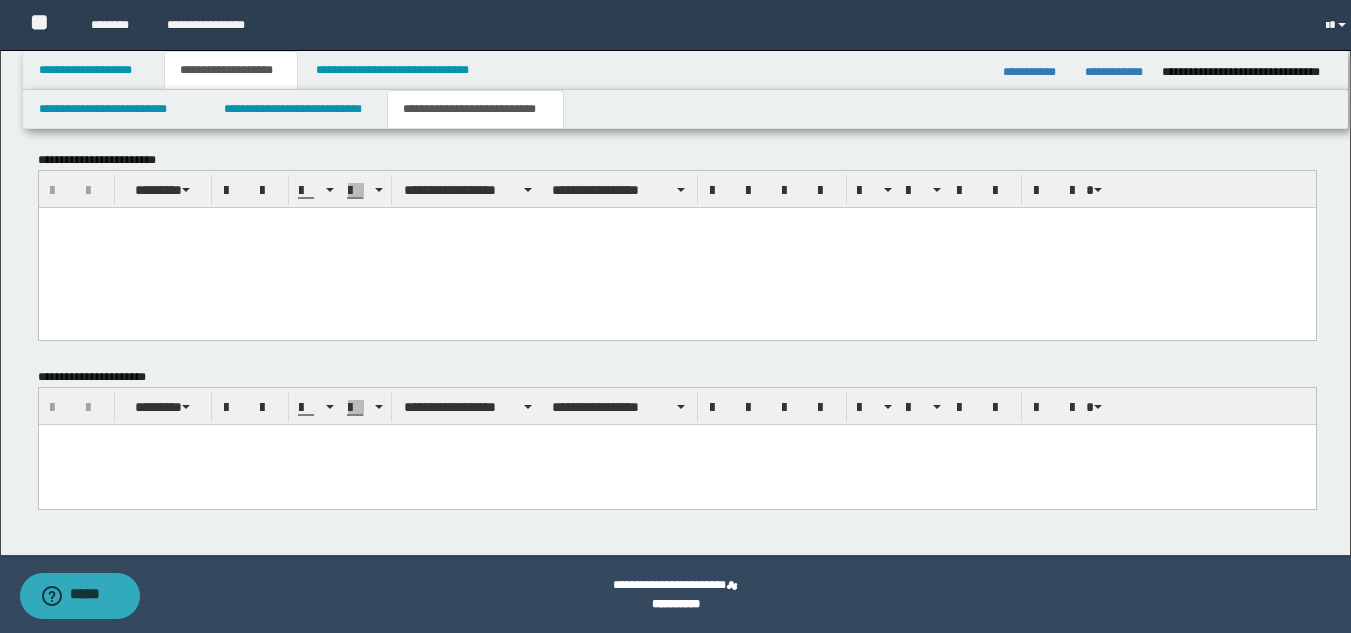scroll, scrollTop: 1195, scrollLeft: 0, axis: vertical 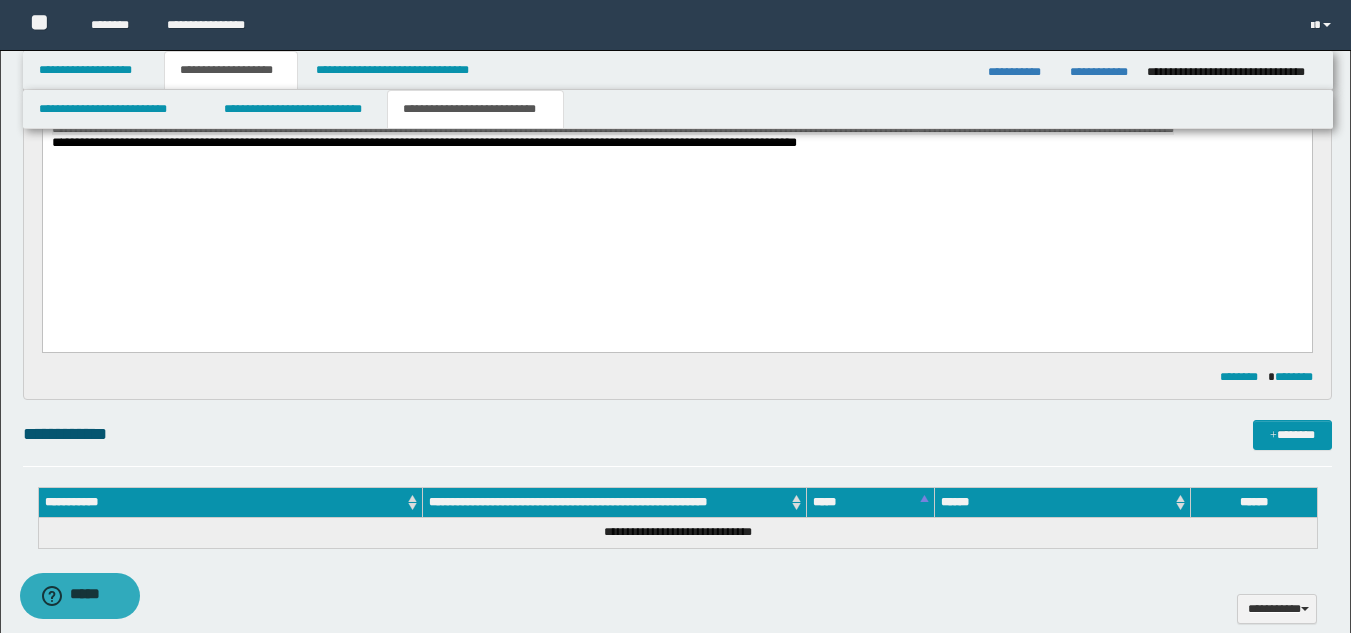 click on "**********" at bounding box center [676, 4] 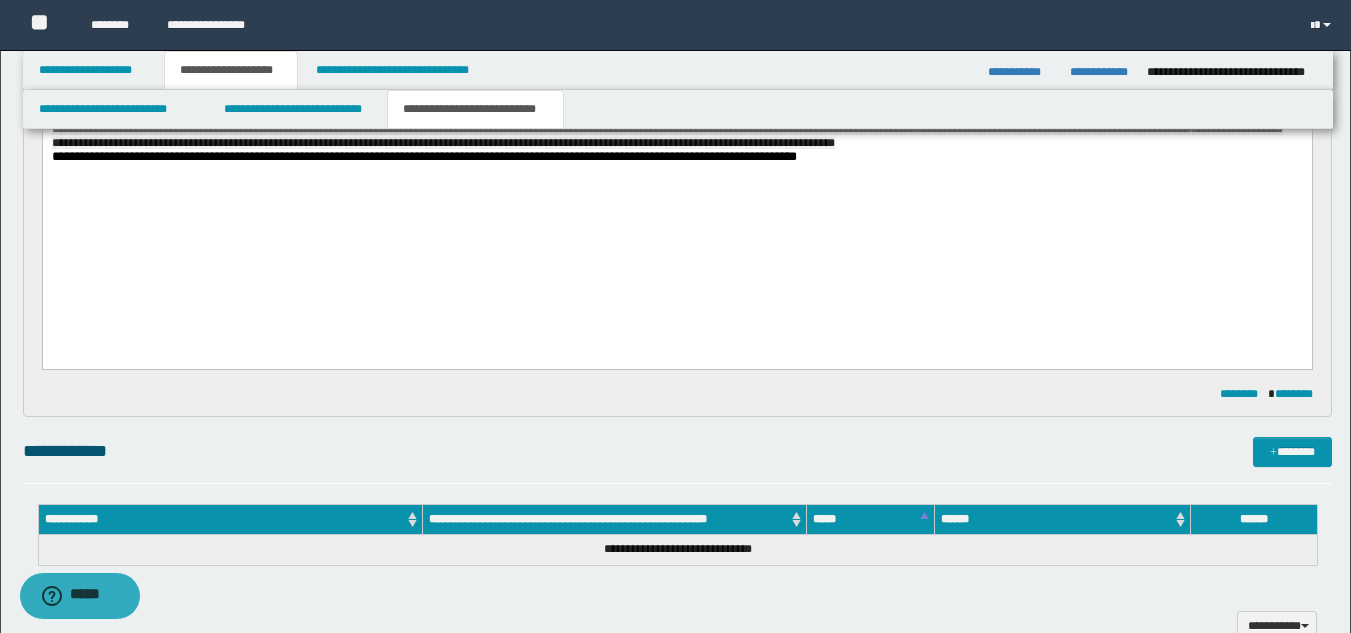 click on "**********" at bounding box center [676, 43] 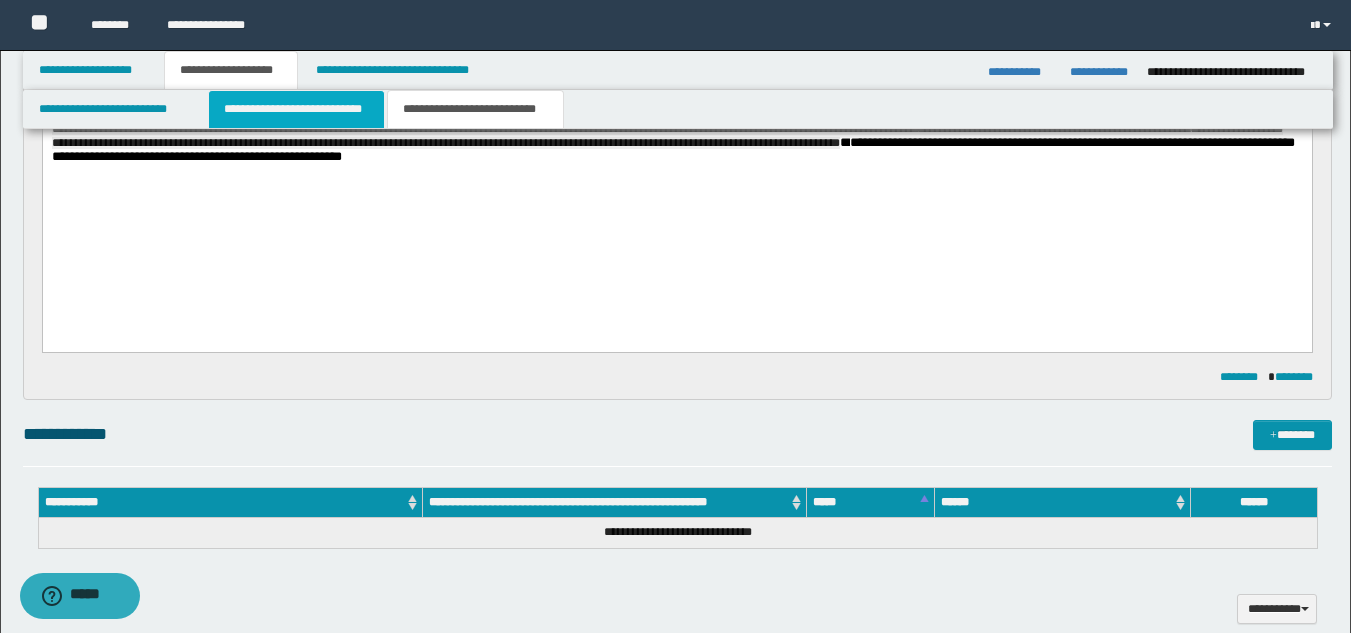 click on "**********" at bounding box center (296, 109) 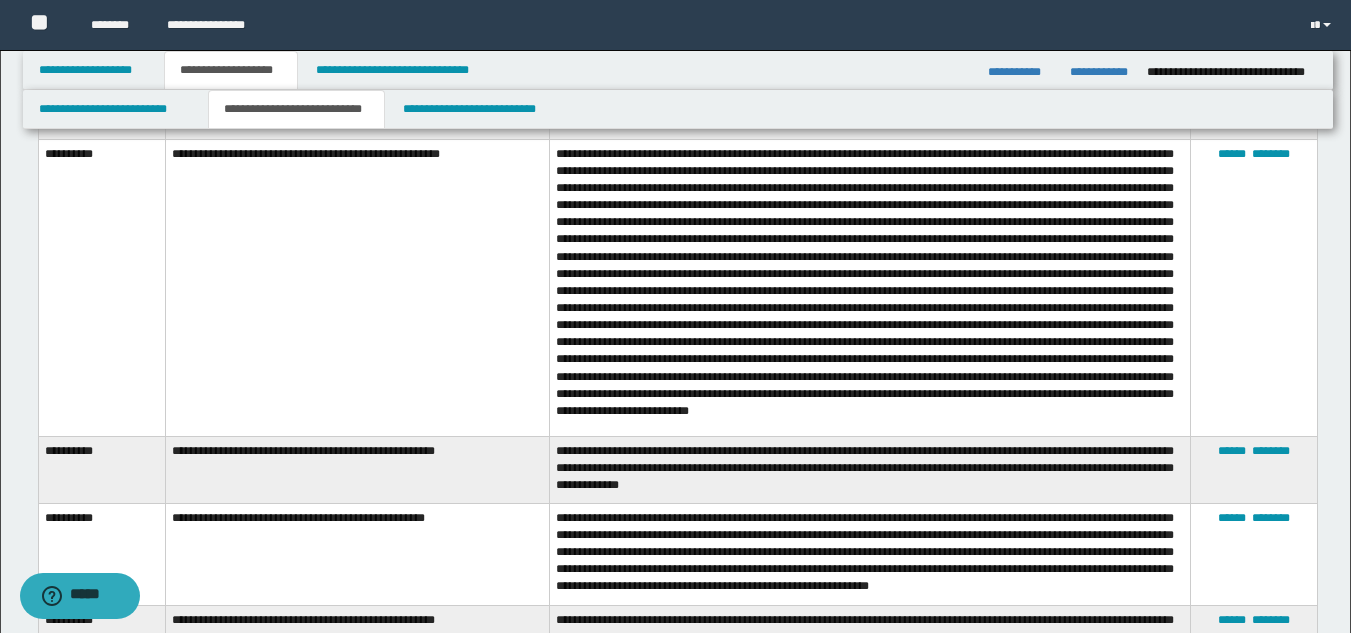 scroll, scrollTop: 1285, scrollLeft: 0, axis: vertical 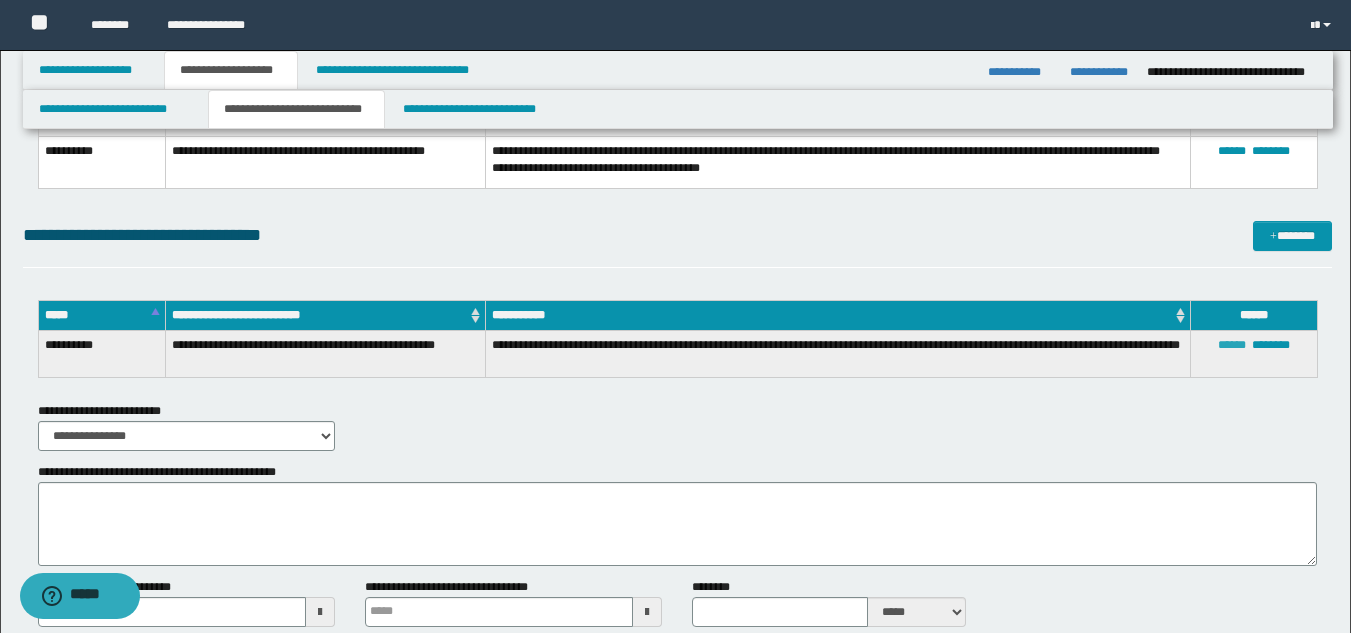 click on "******" at bounding box center (1232, 345) 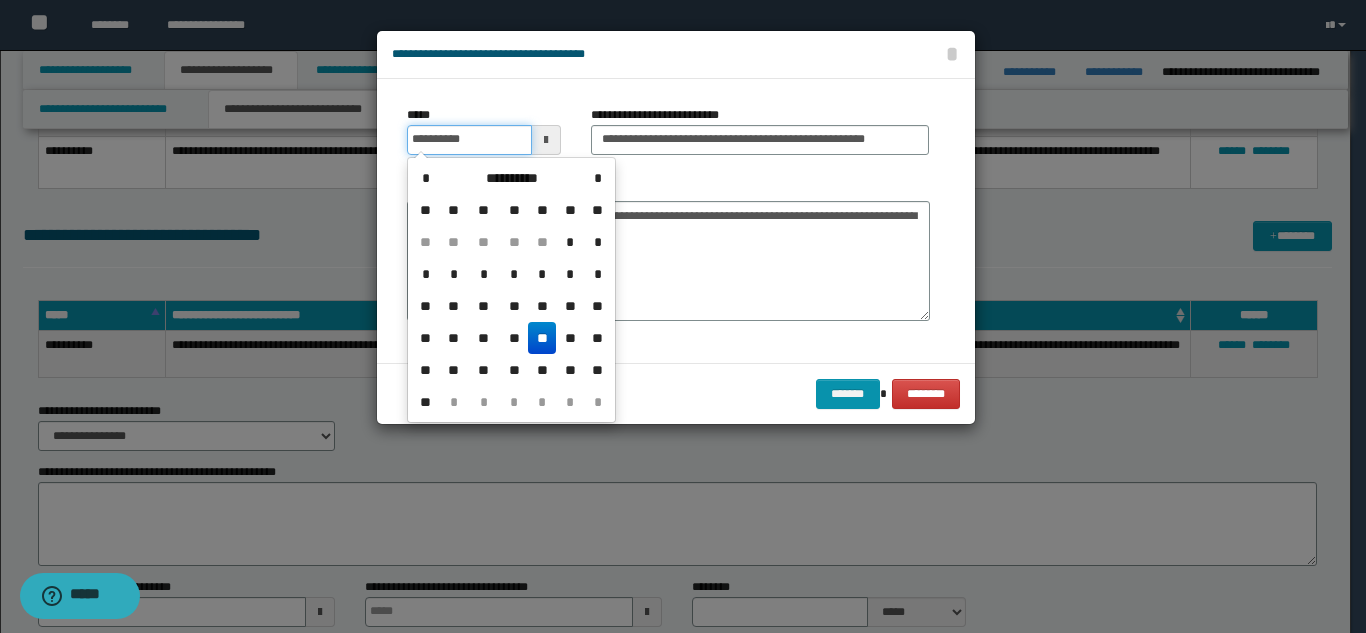 click on "**********" at bounding box center [469, 140] 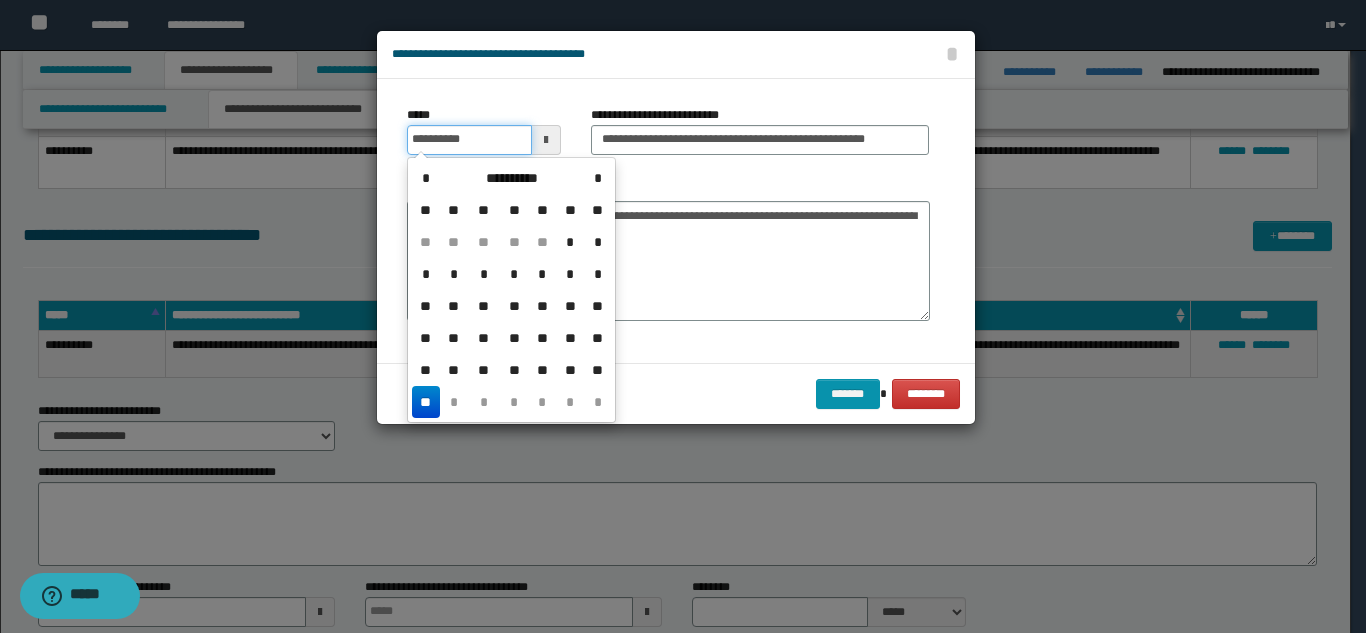 type on "**********" 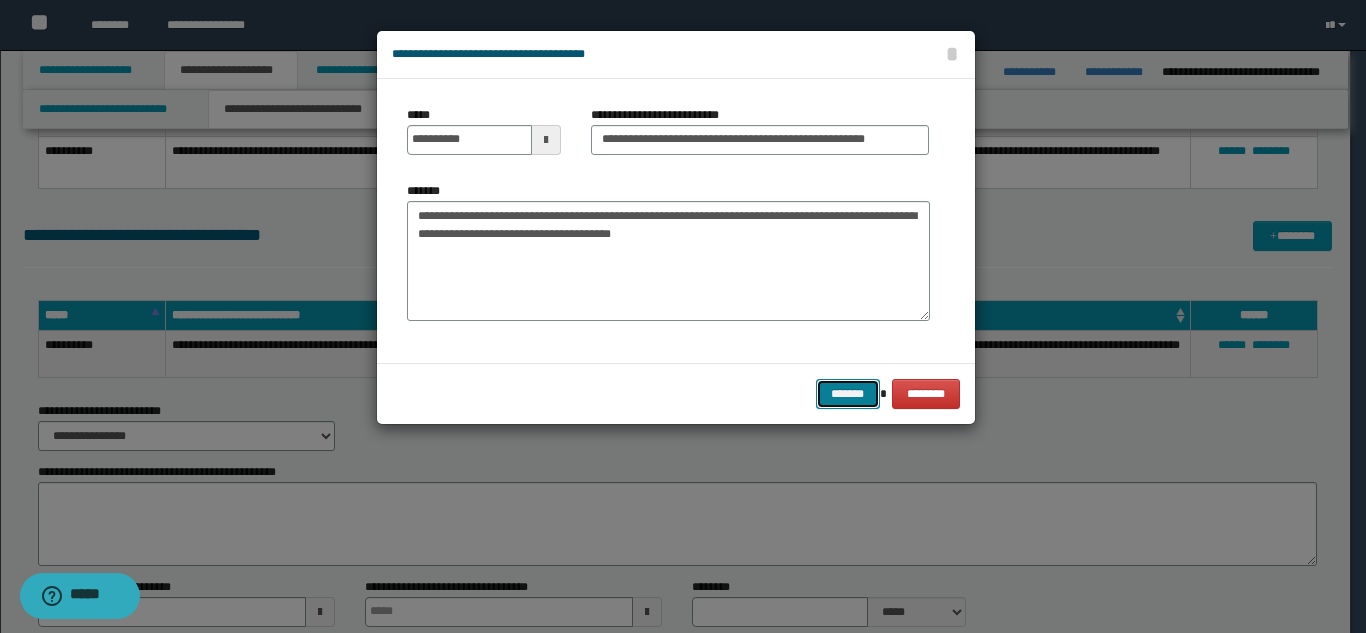 click on "*******" at bounding box center (848, 394) 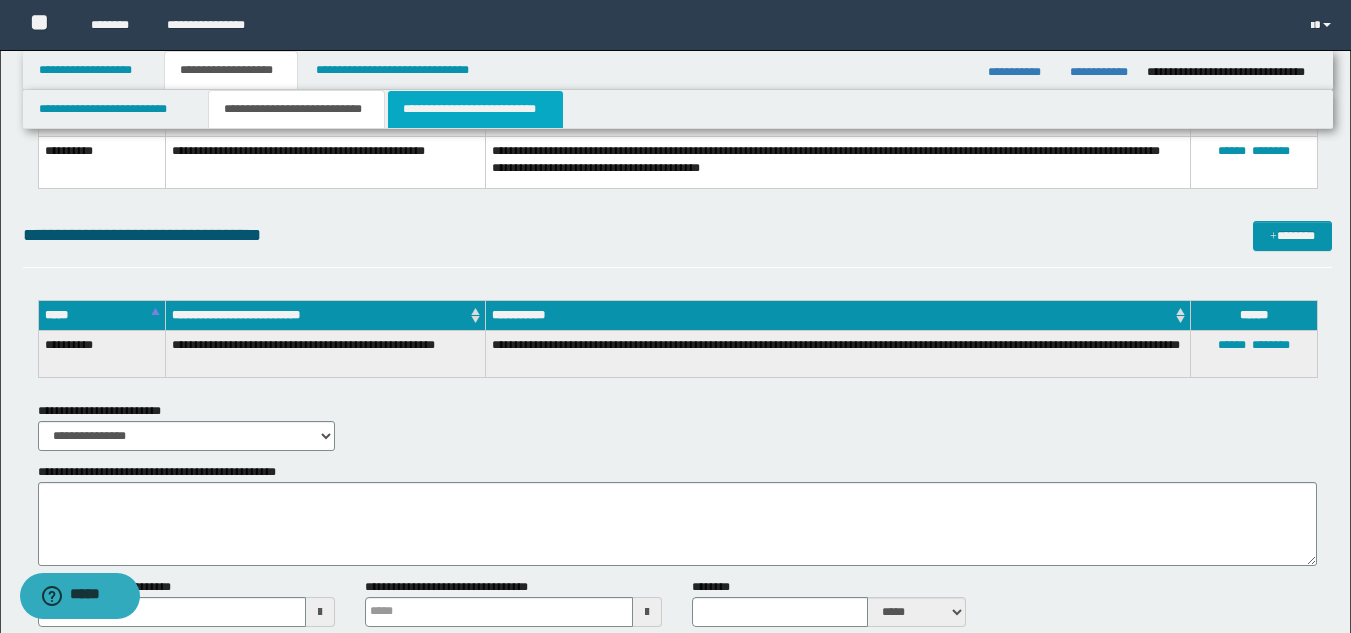 click on "**********" at bounding box center [475, 109] 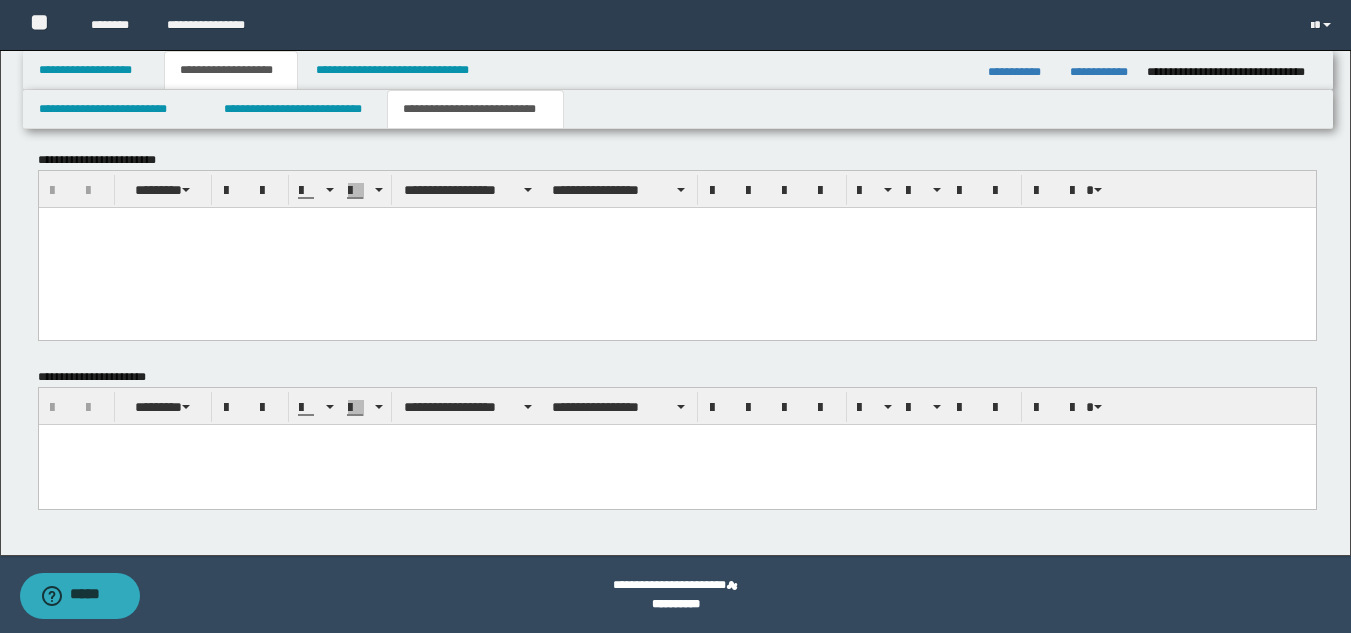 scroll, scrollTop: 0, scrollLeft: 0, axis: both 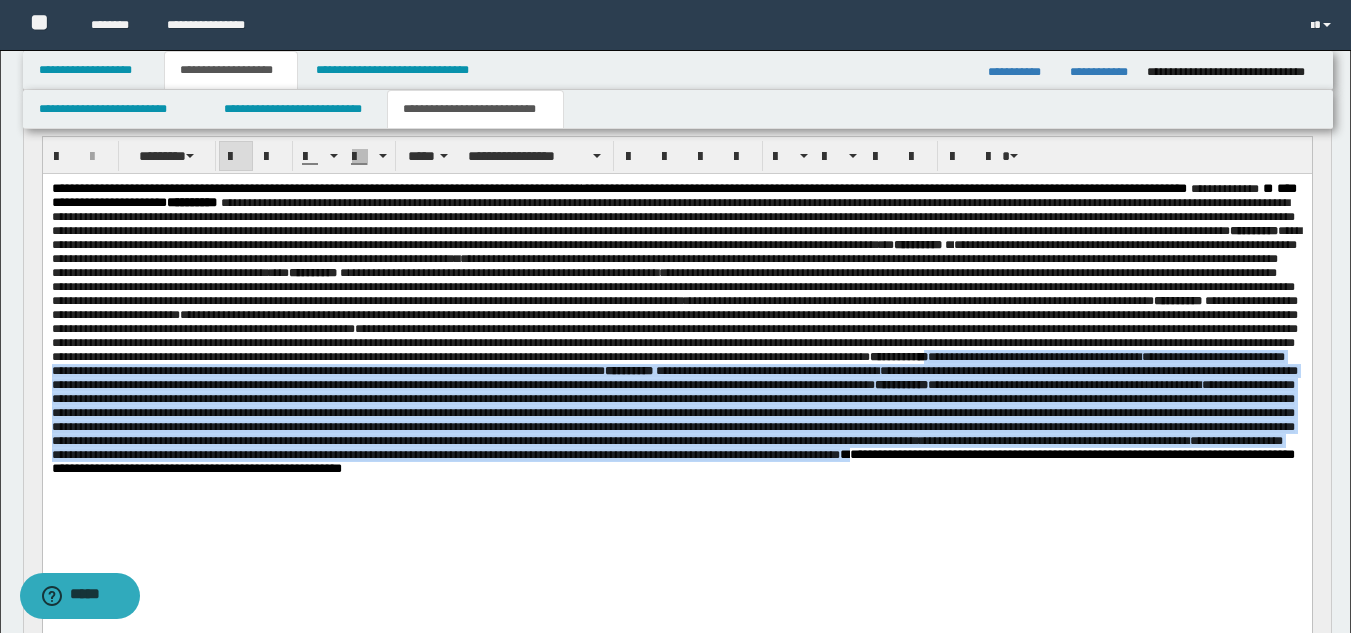drag, startPoint x: 978, startPoint y: 406, endPoint x: 313, endPoint y: 546, distance: 679.5771 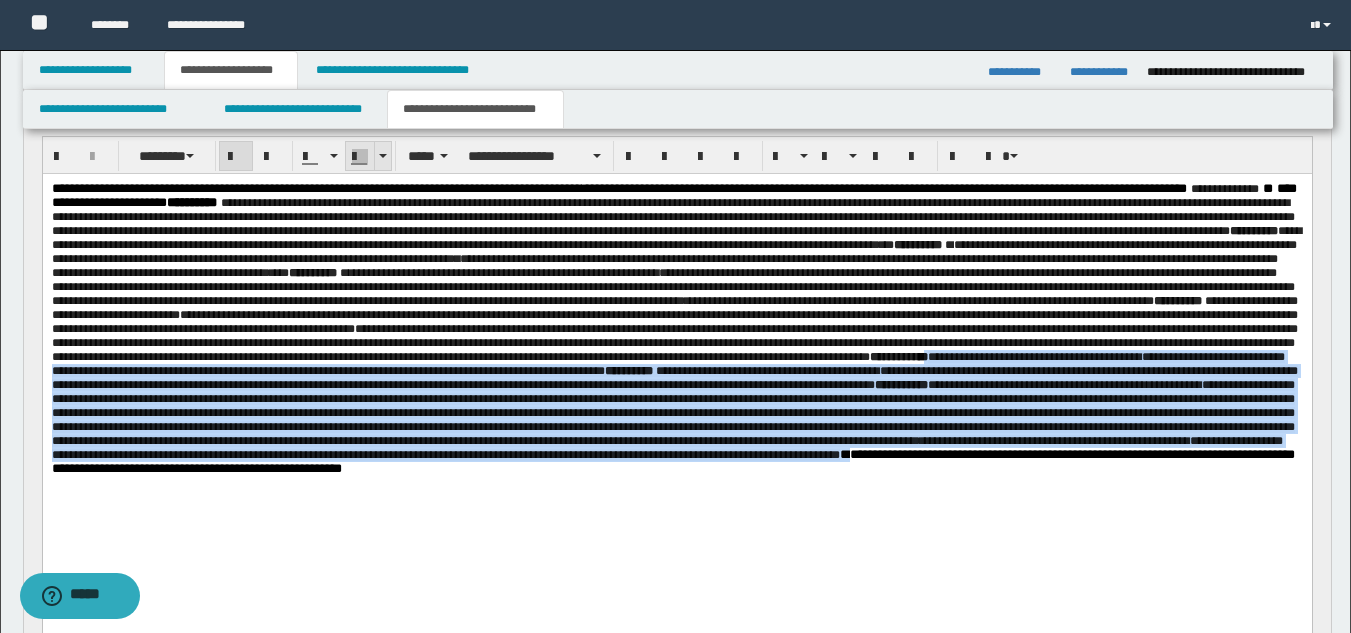 click at bounding box center [360, 157] 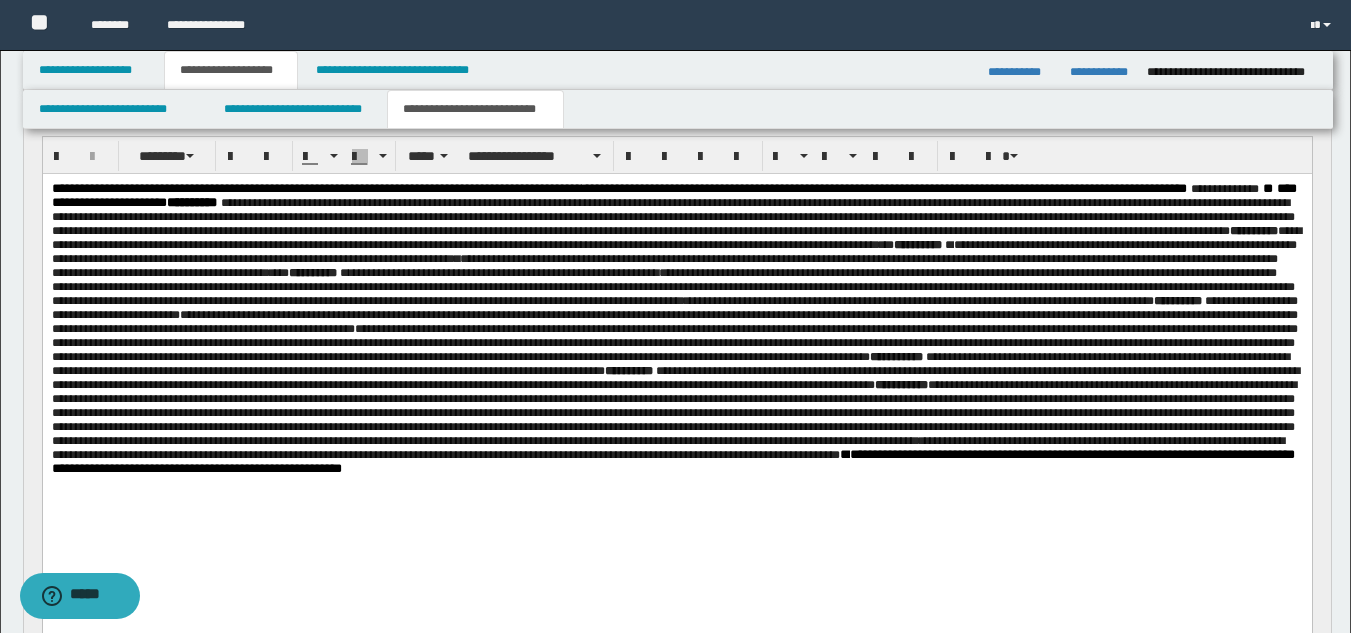 click on "**********" at bounding box center [676, 238] 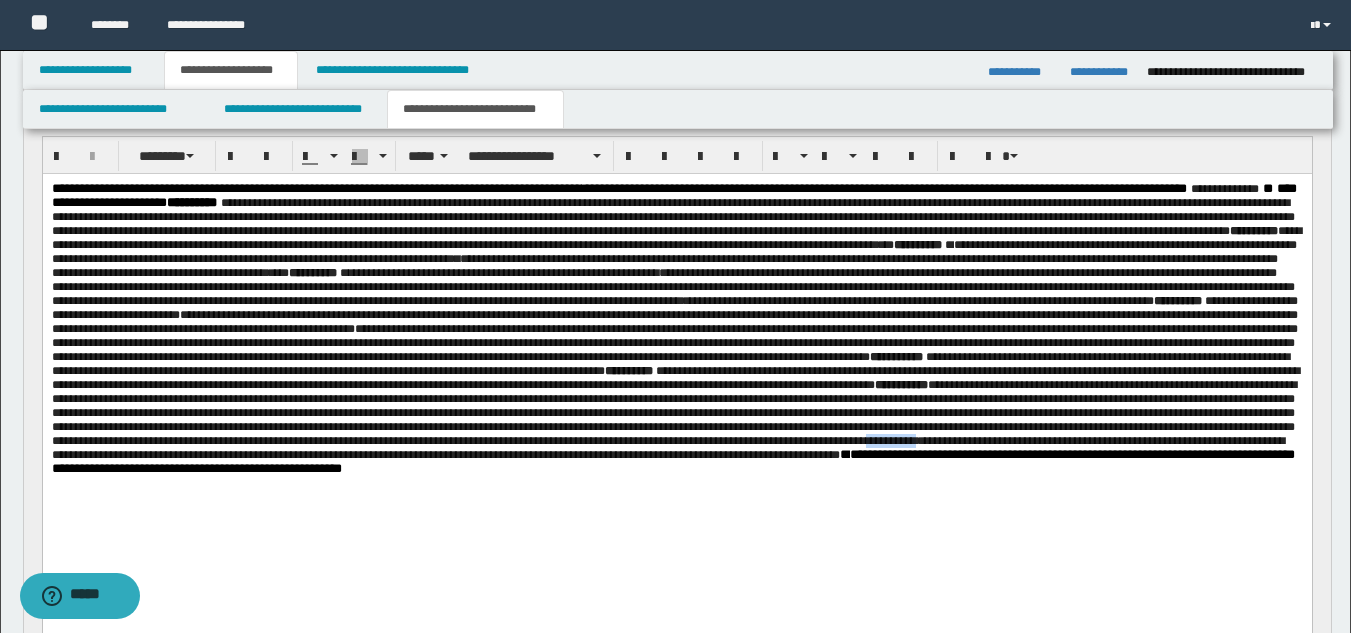 drag, startPoint x: 362, startPoint y: 528, endPoint x: 303, endPoint y: 531, distance: 59.07622 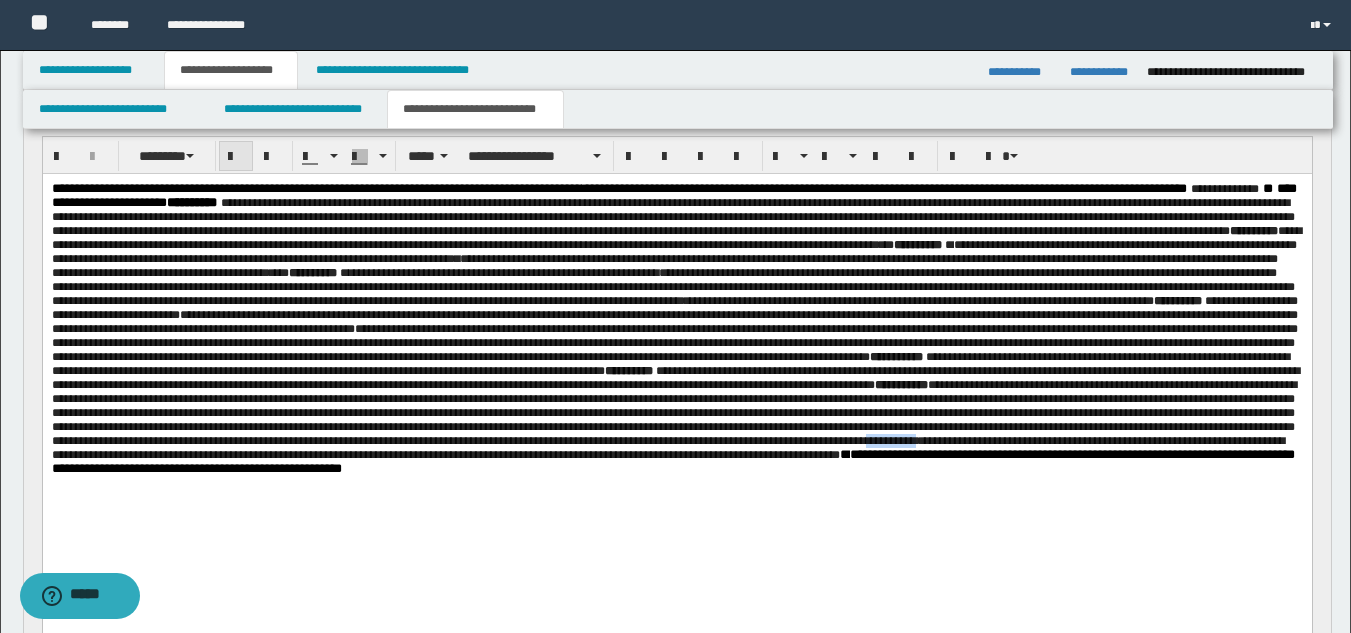 click at bounding box center [236, 156] 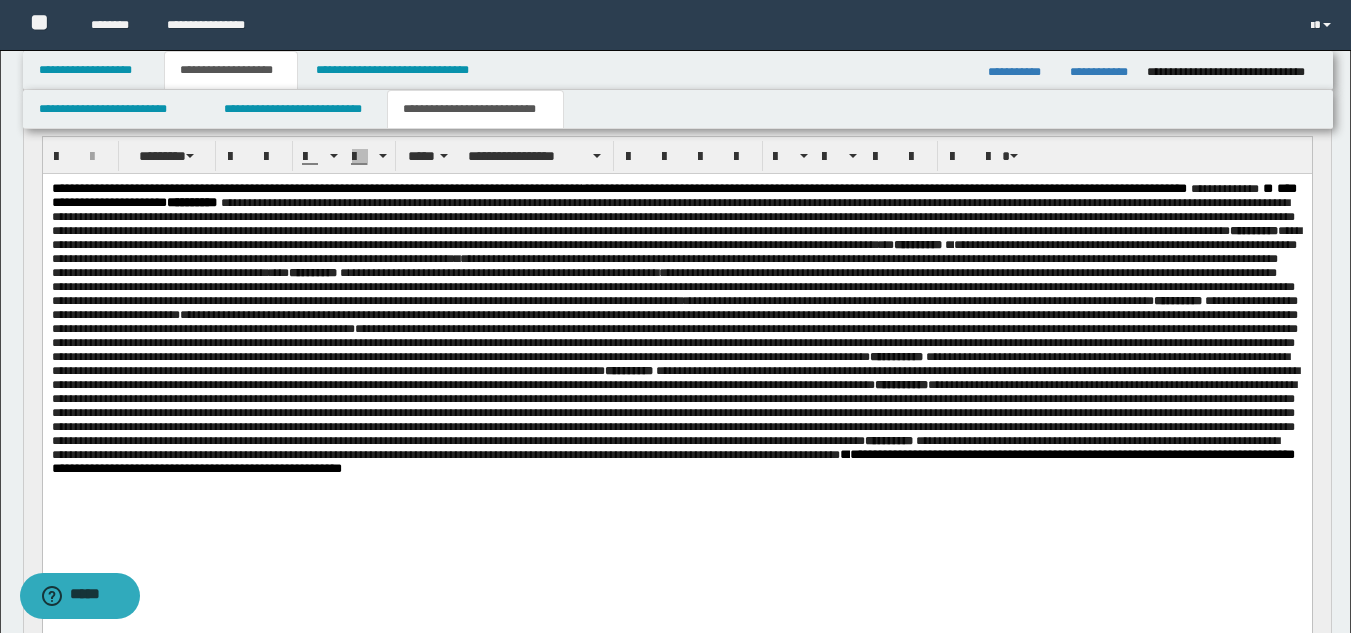 click on "**********" at bounding box center [672, 287] 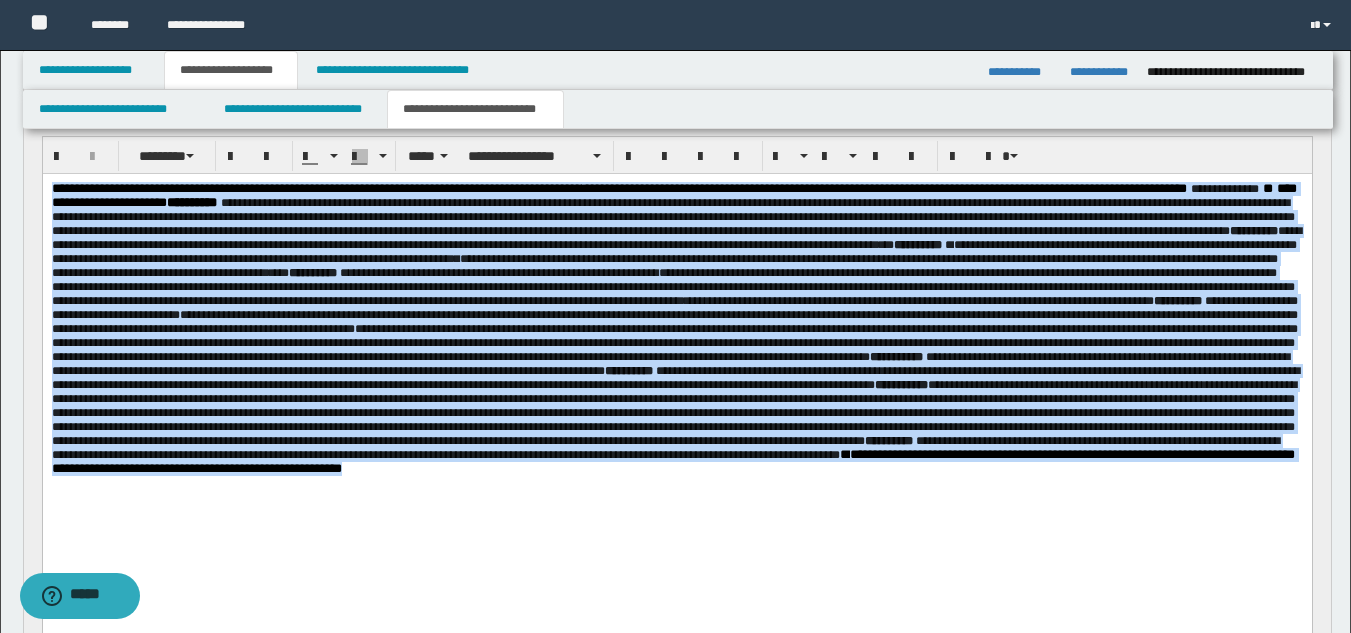 drag, startPoint x: 52, startPoint y: 185, endPoint x: 1209, endPoint y: 558, distance: 1215.6389 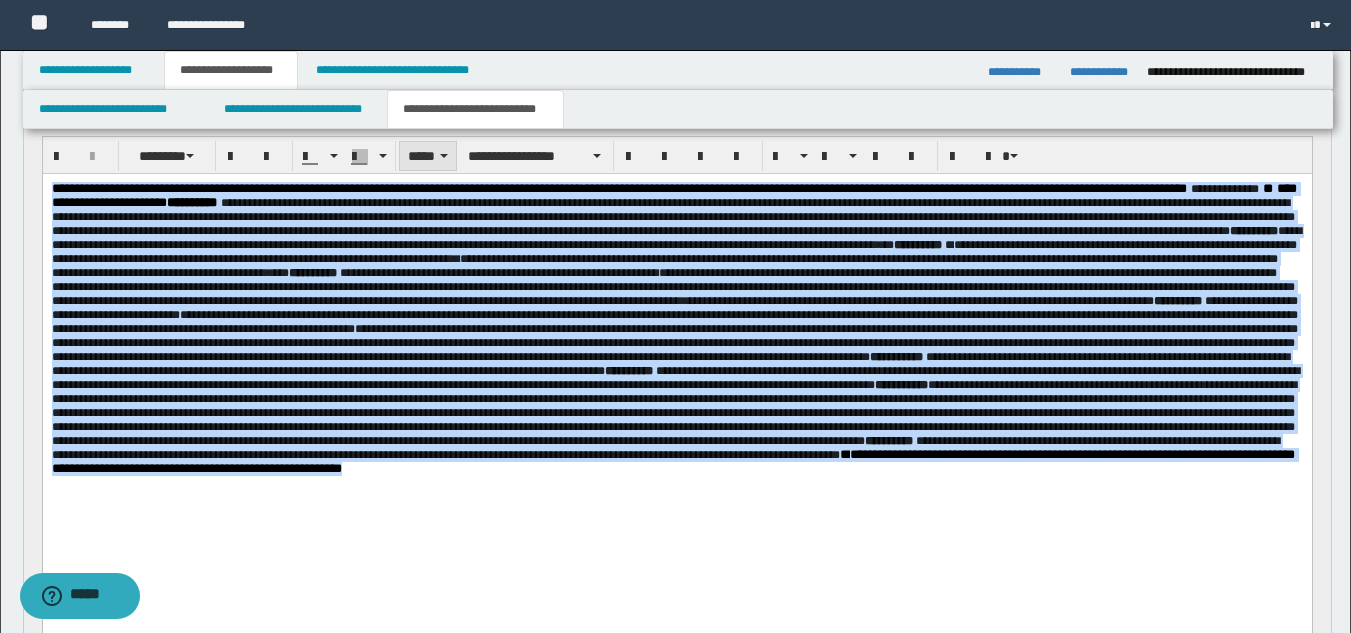click on "*****" at bounding box center (428, 156) 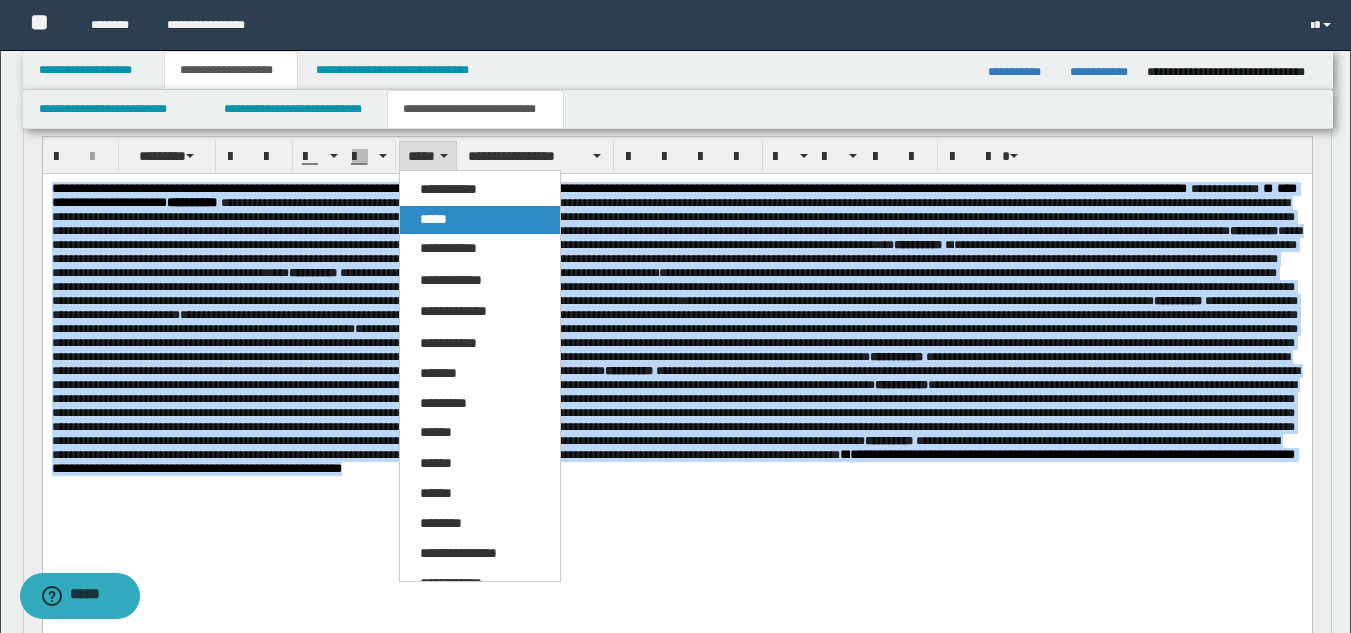 click on "*****" at bounding box center [433, 219] 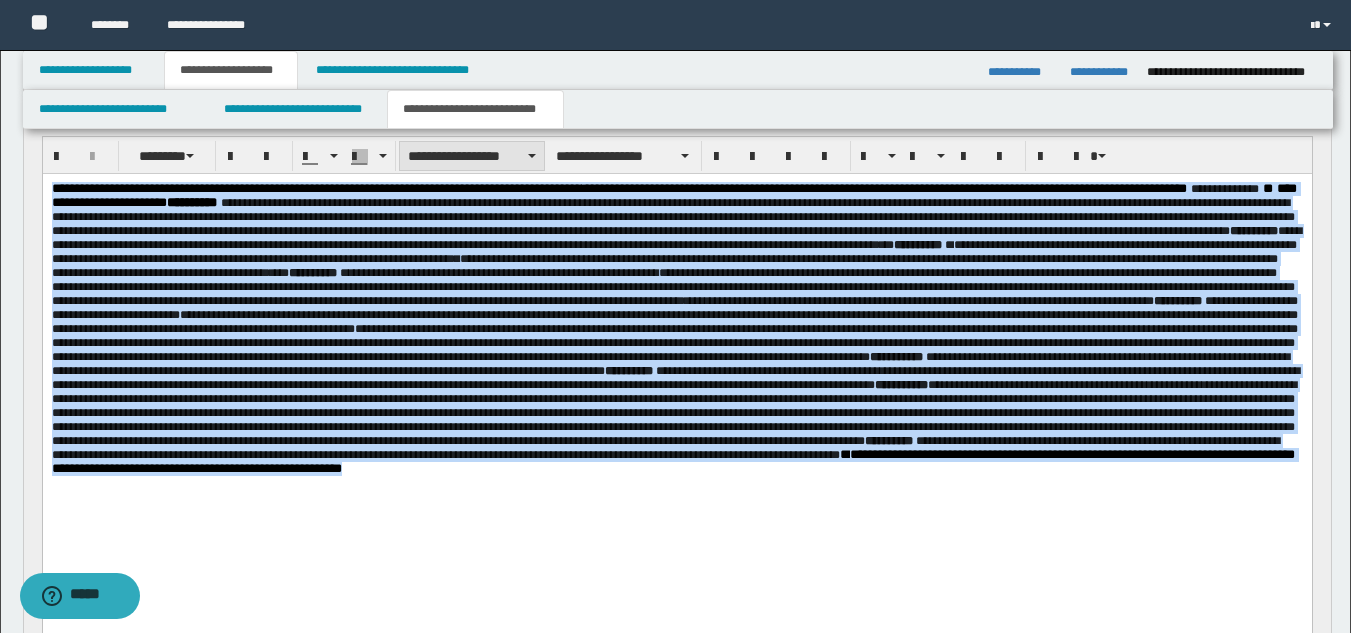 click on "**********" at bounding box center (472, 156) 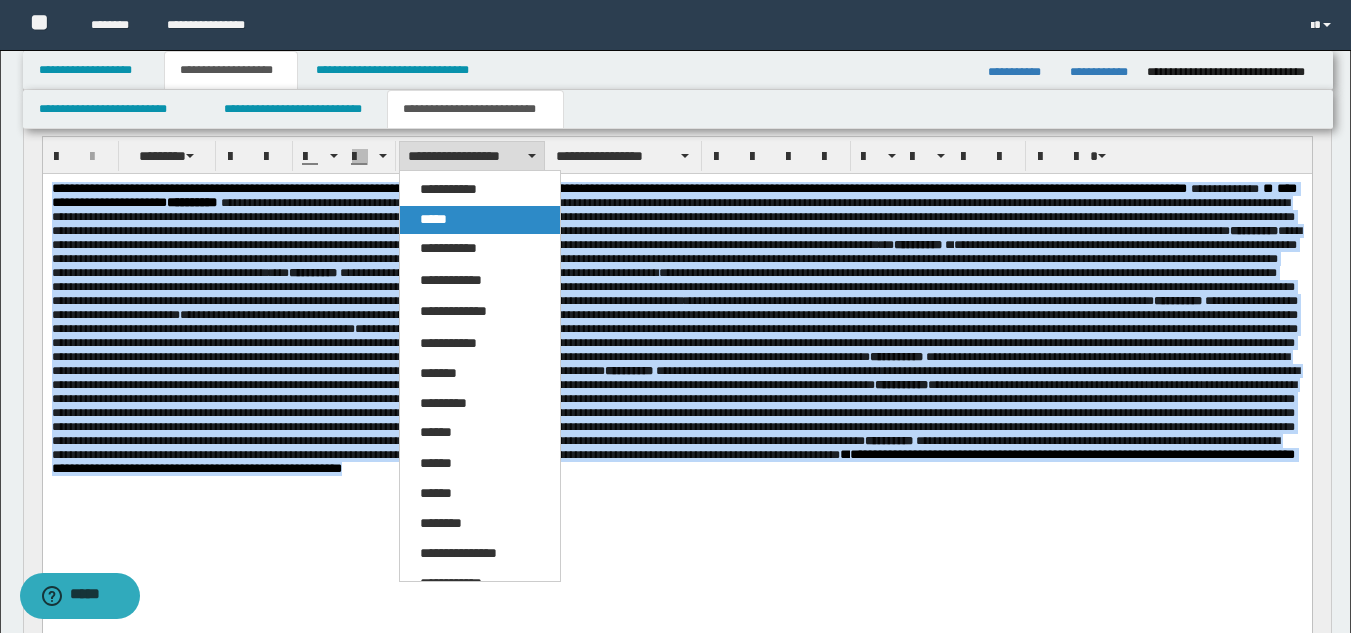 click on "*****" at bounding box center (433, 219) 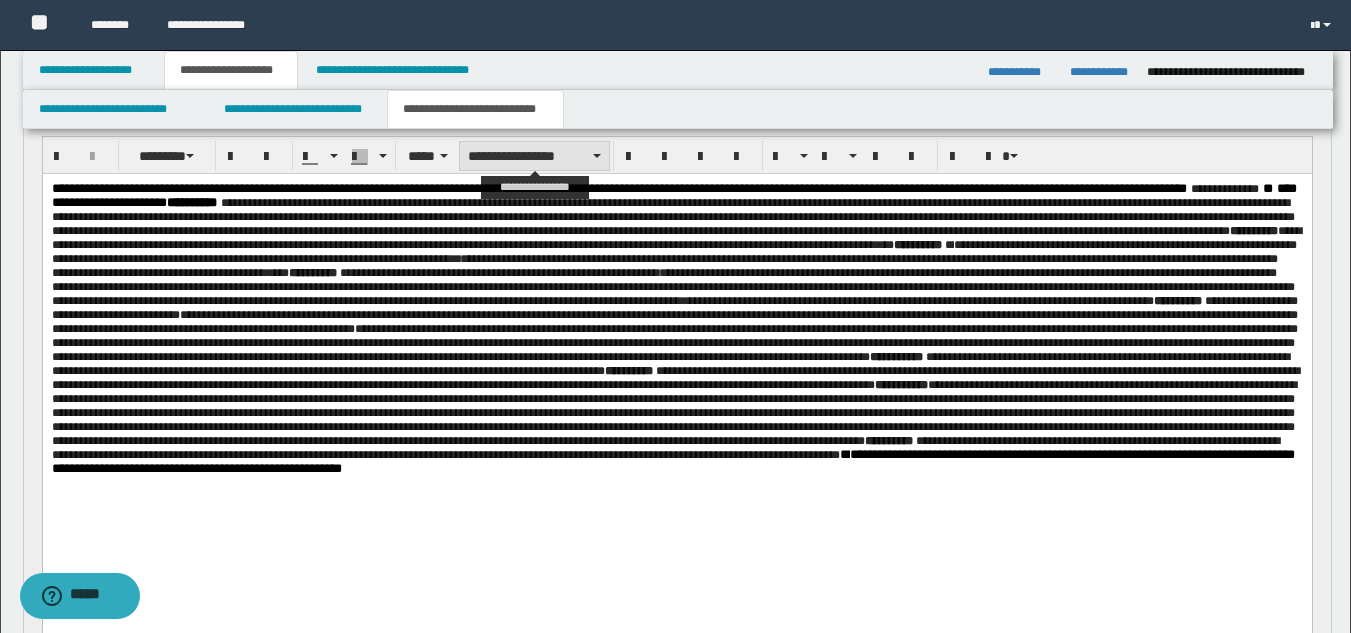 click on "**********" at bounding box center (534, 156) 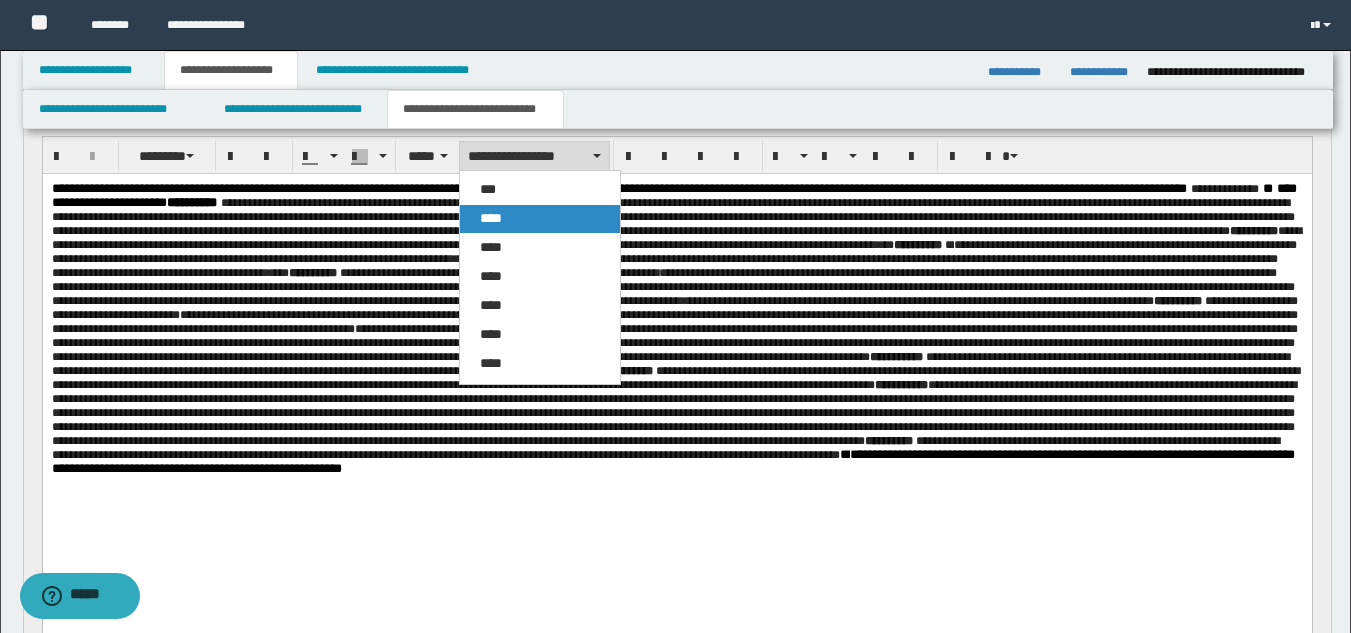 click on "****" at bounding box center [540, 219] 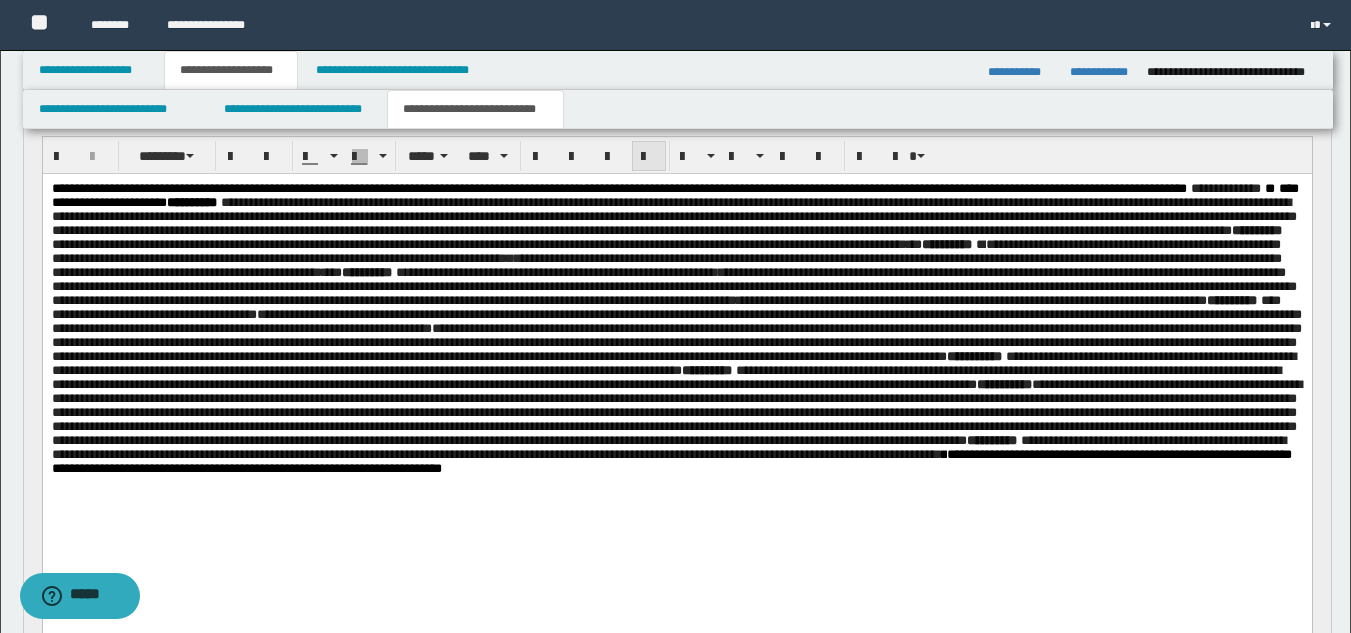click at bounding box center [649, 157] 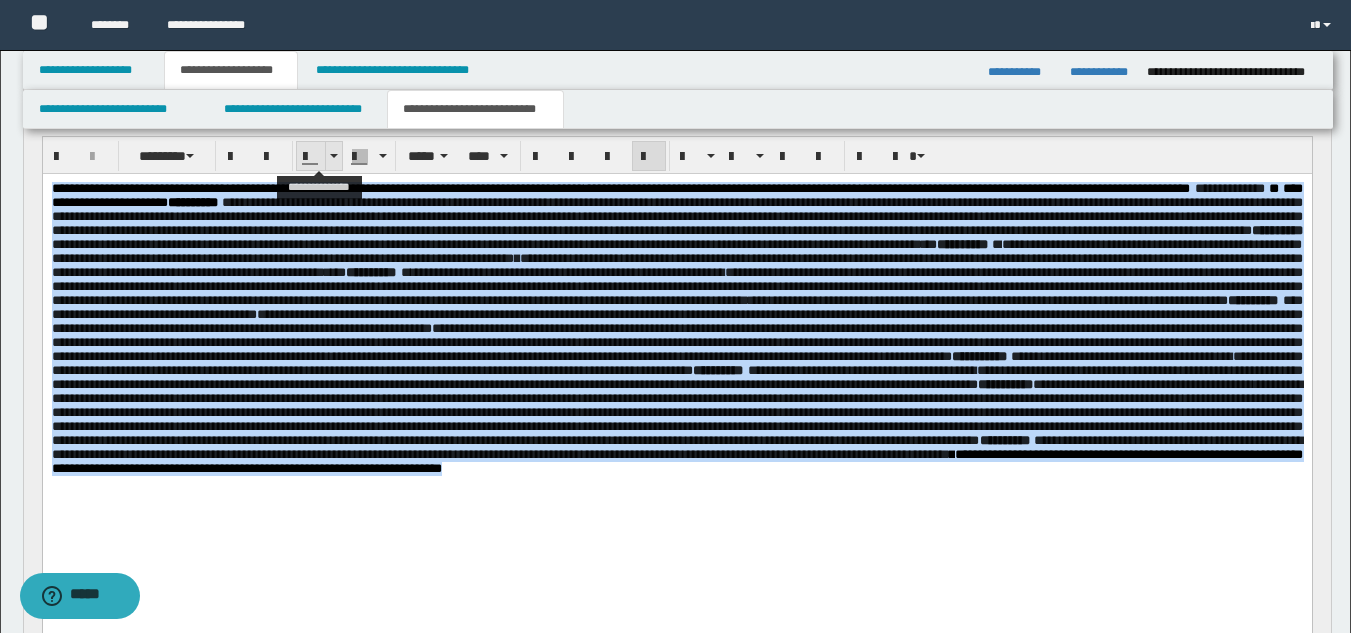click at bounding box center [333, 156] 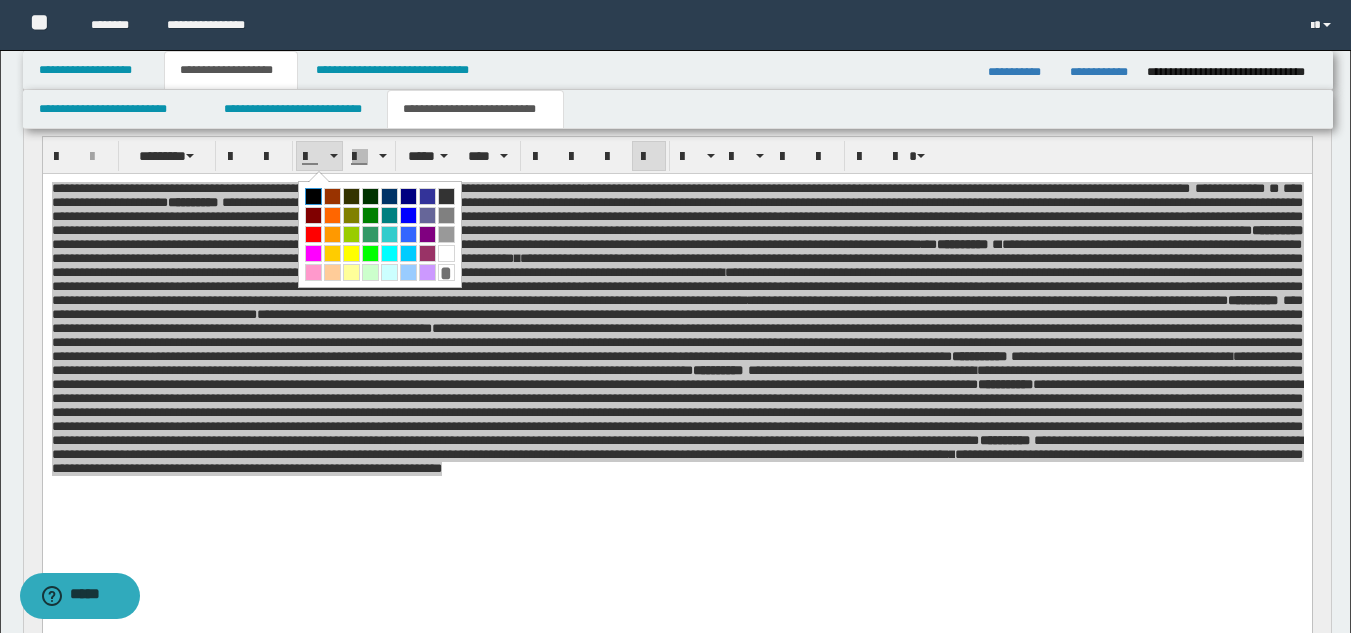 click at bounding box center (313, 196) 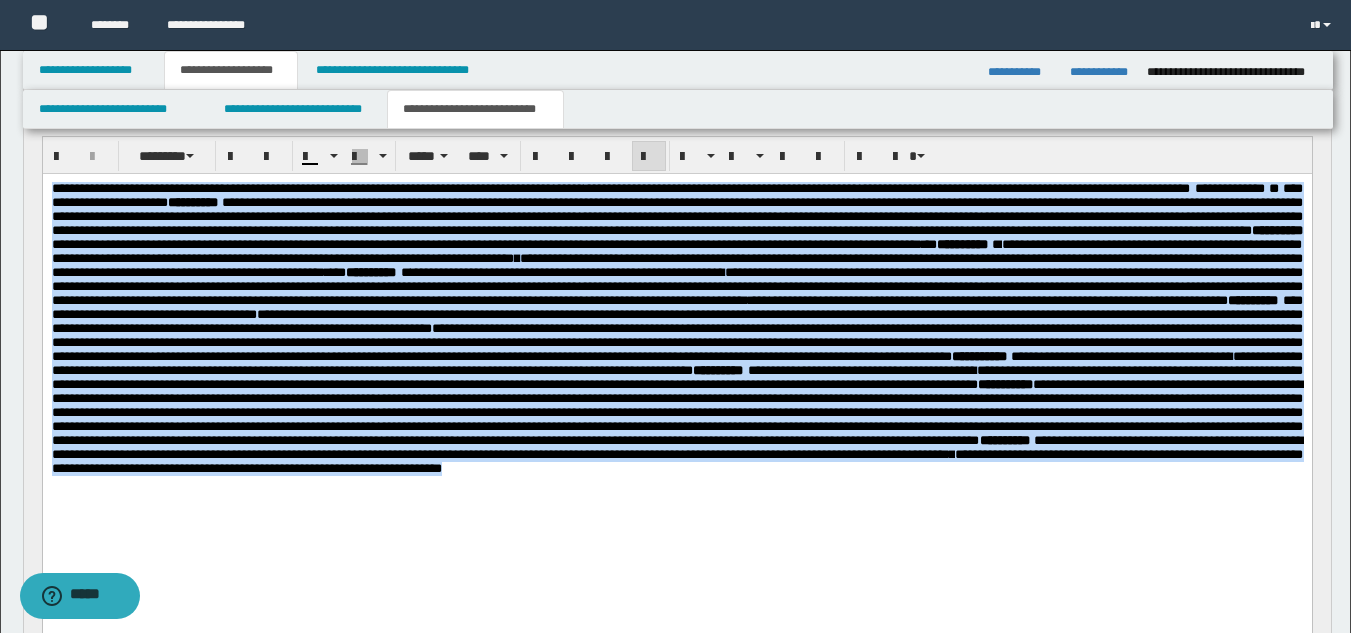 click on "**********" at bounding box center [676, 286] 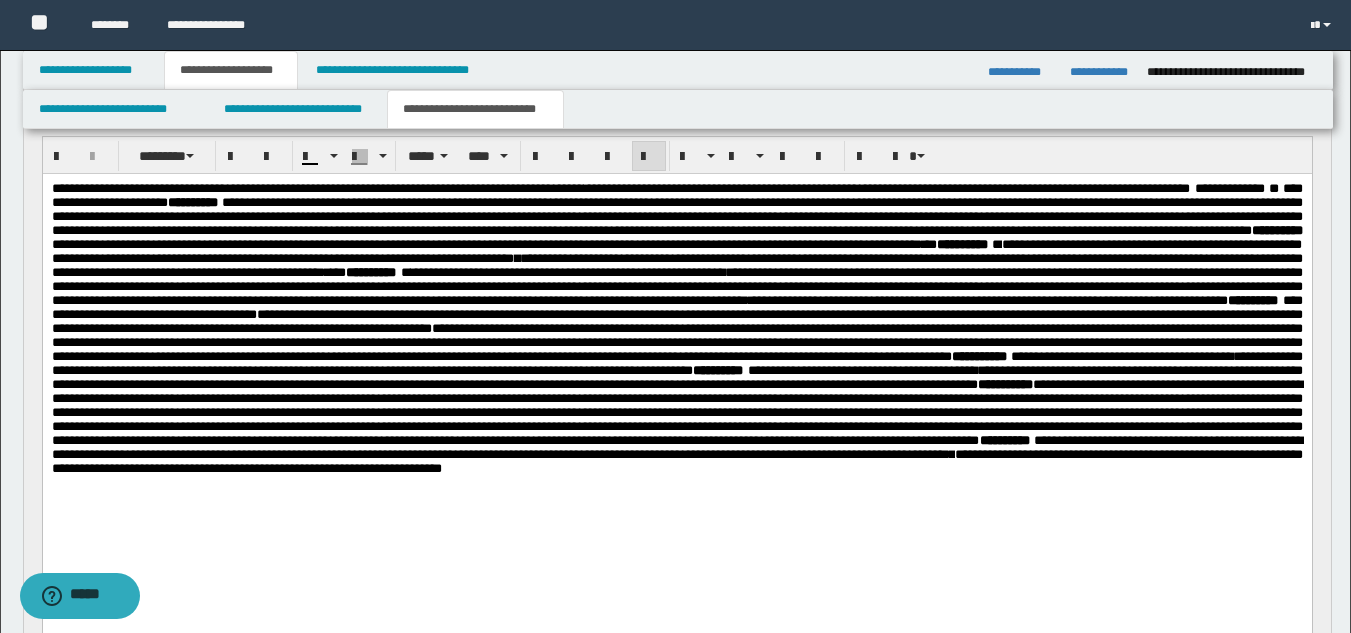 click on "**********" at bounding box center (676, 237) 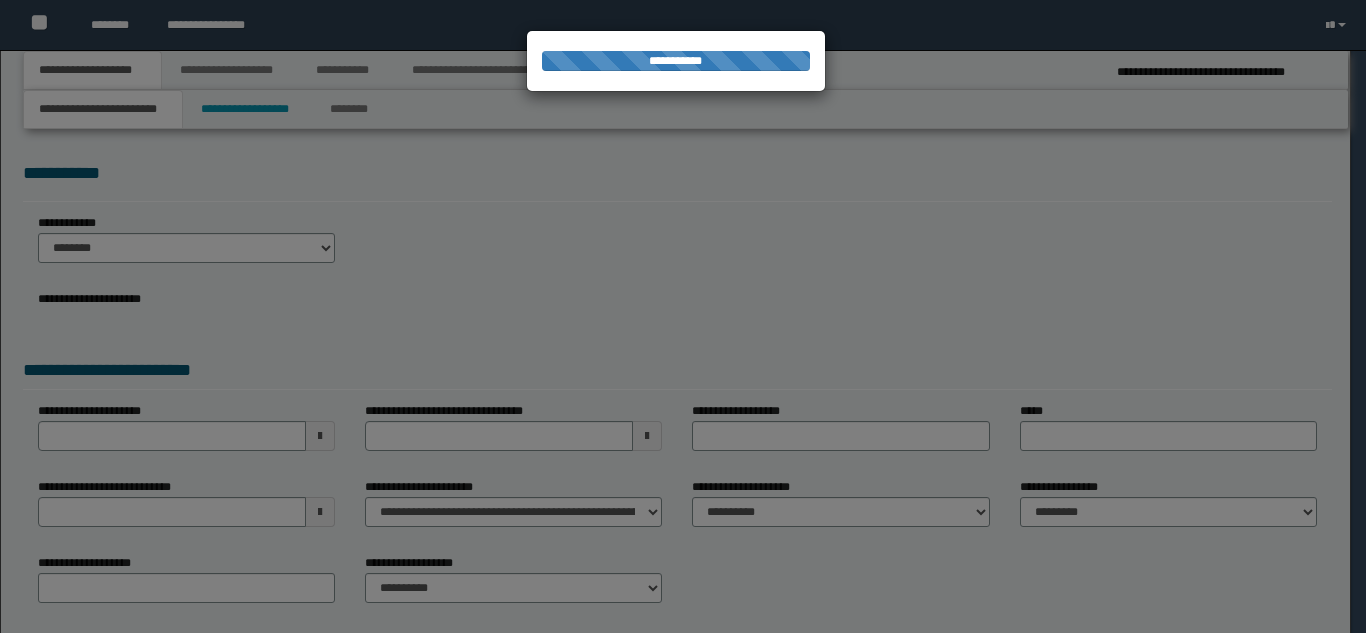 scroll, scrollTop: 0, scrollLeft: 0, axis: both 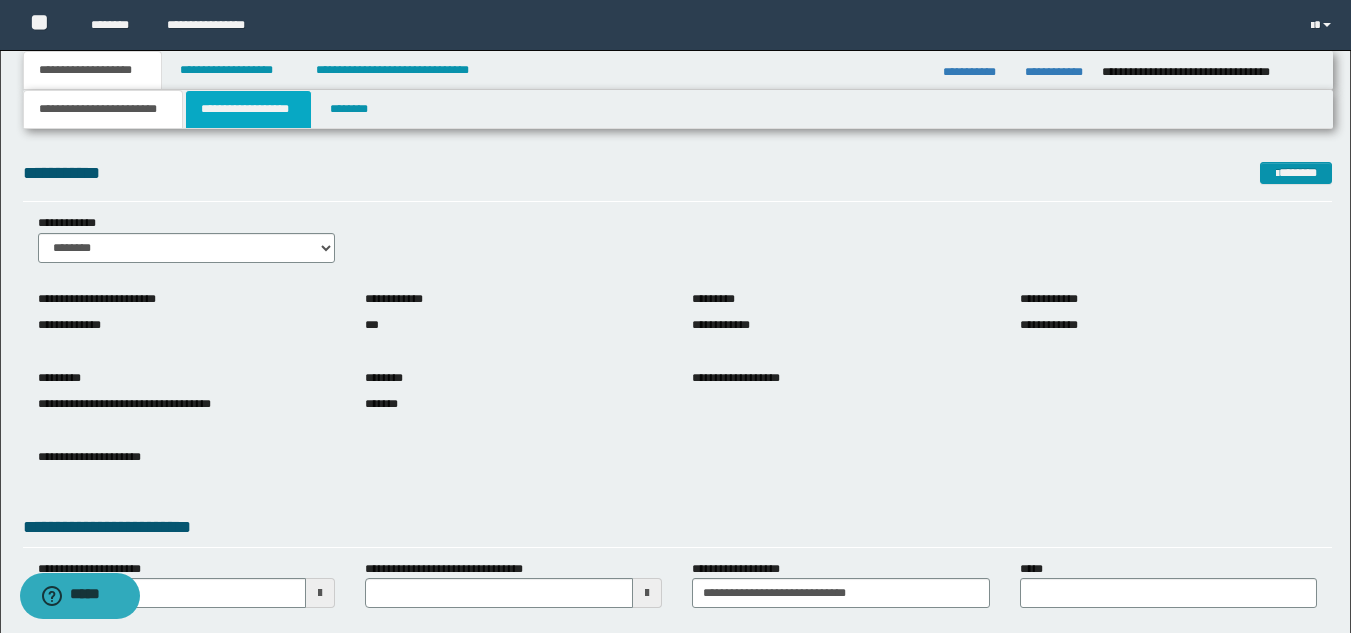 click on "**********" at bounding box center [248, 109] 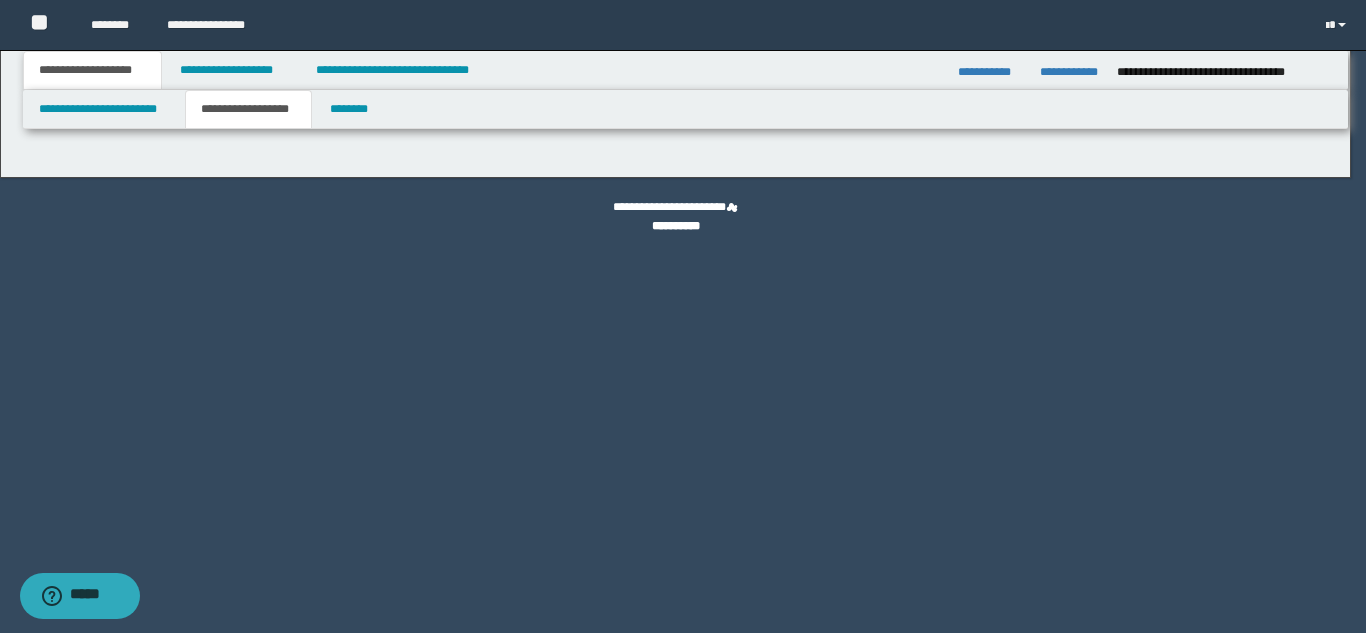 type on "********" 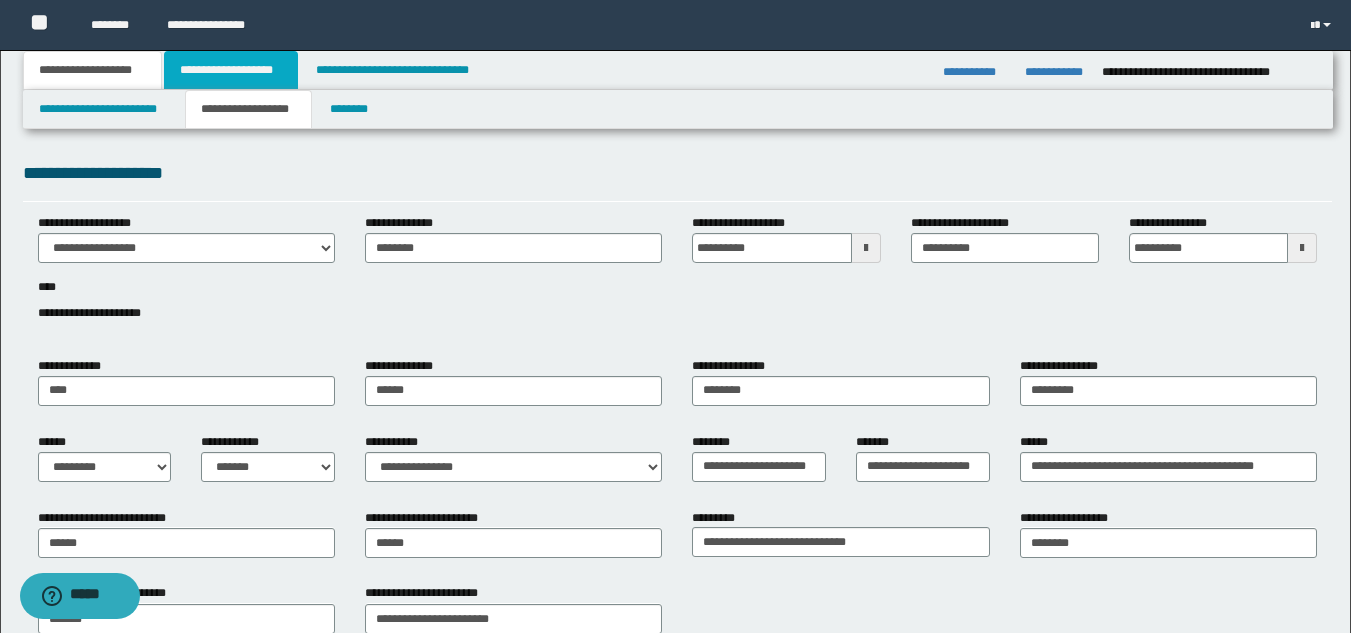 click on "**********" at bounding box center [231, 70] 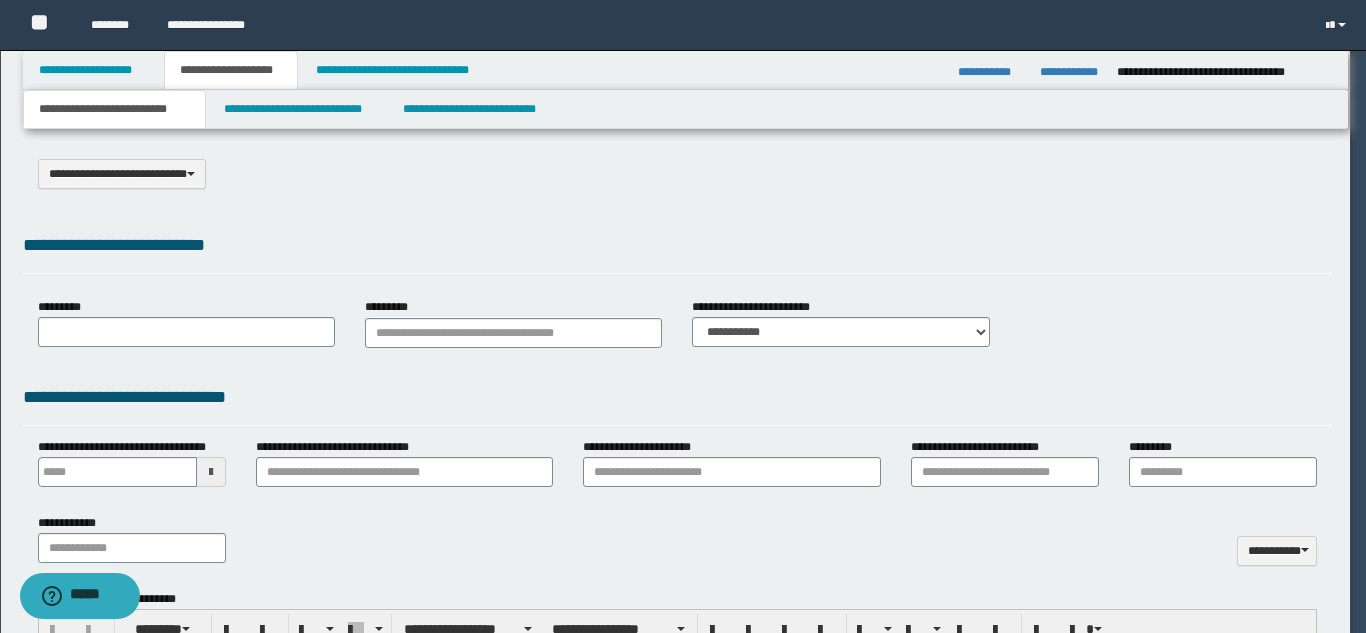select on "*" 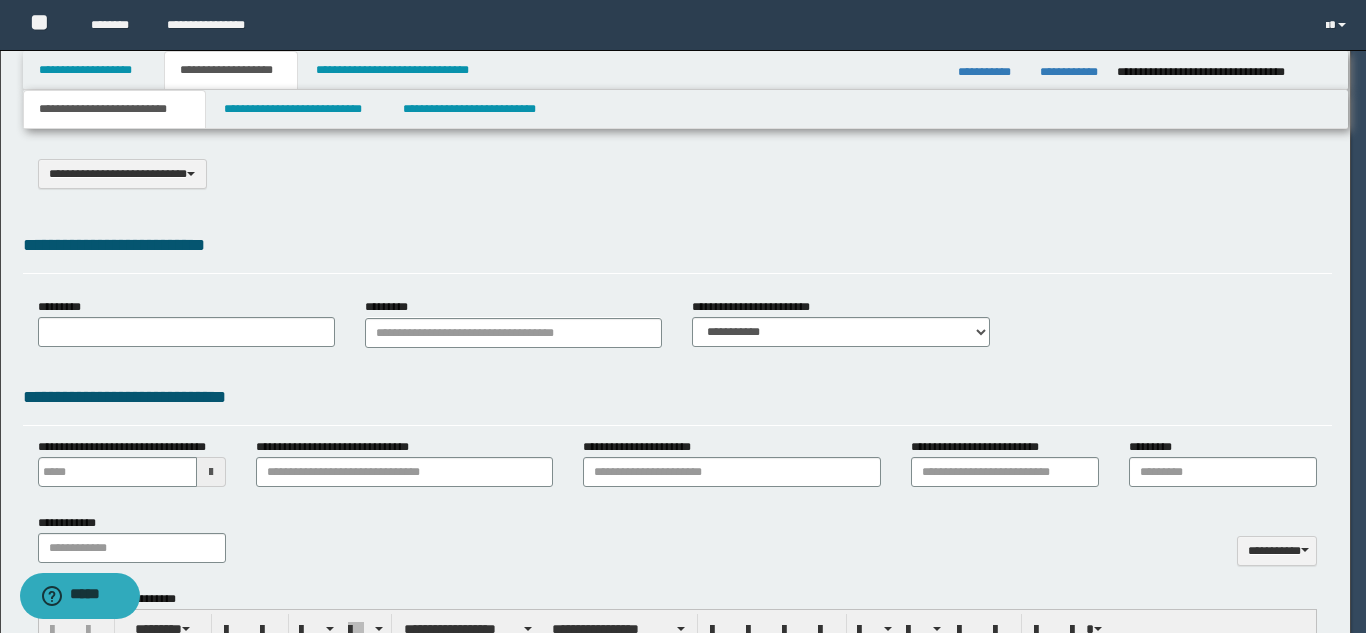 scroll, scrollTop: 0, scrollLeft: 0, axis: both 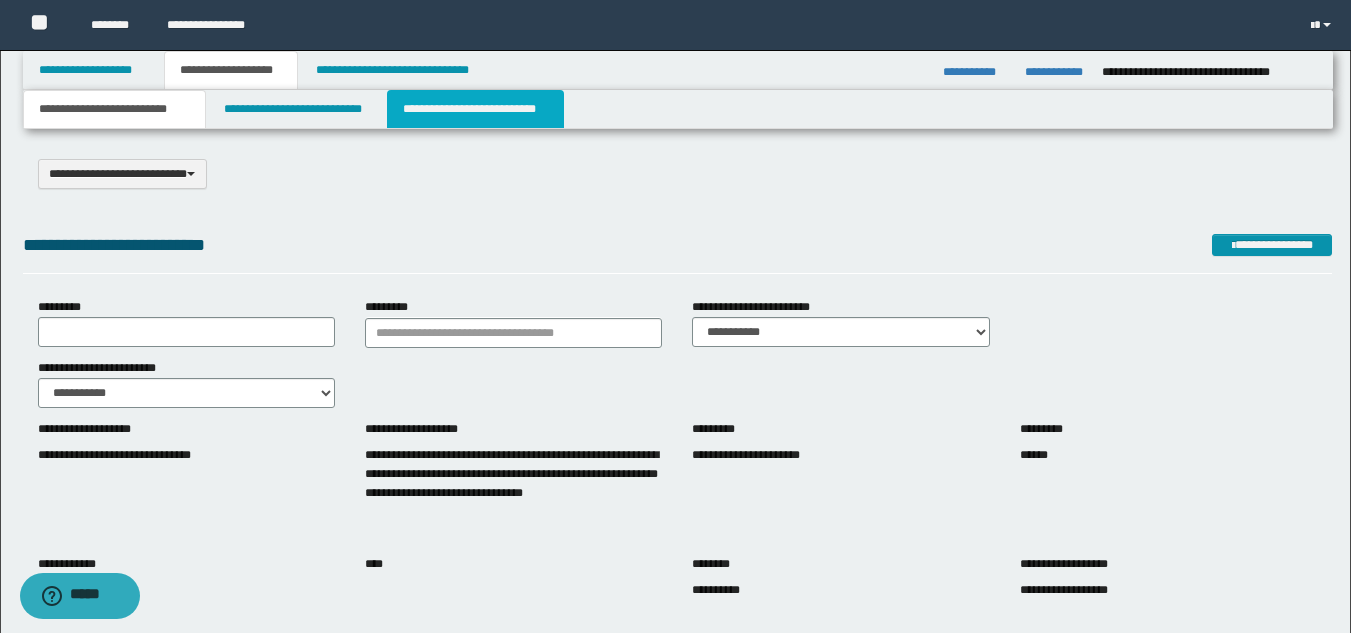 click on "**********" at bounding box center [475, 109] 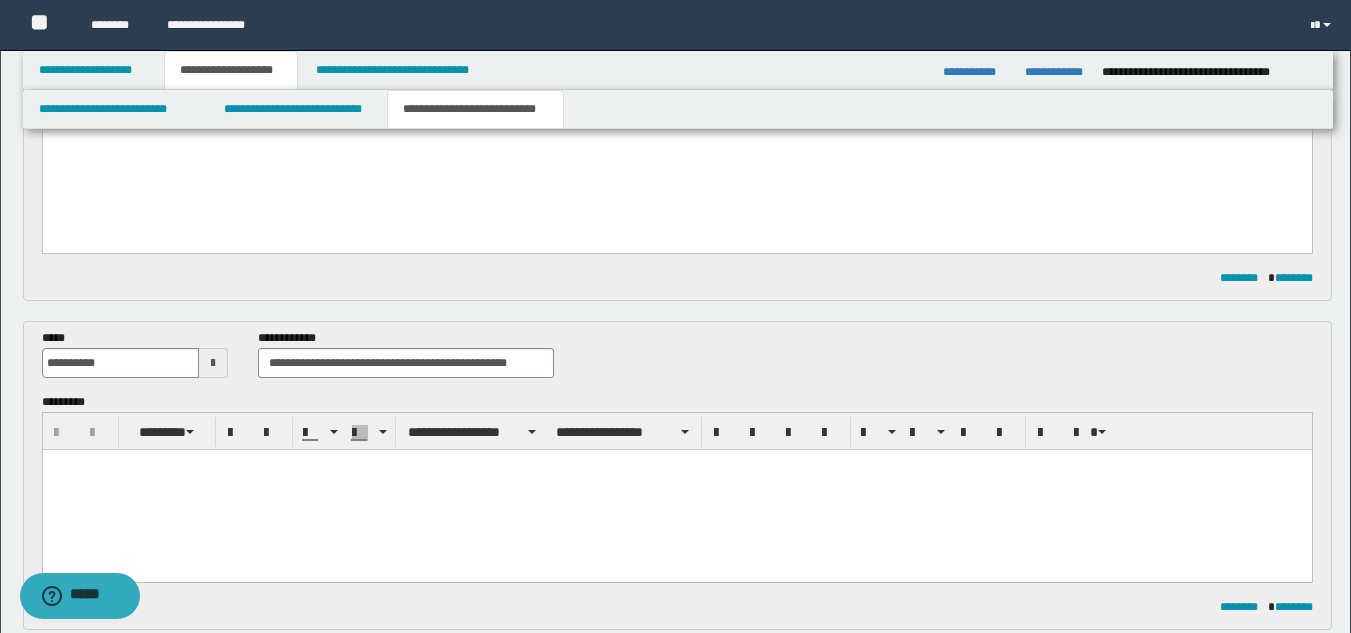 scroll, scrollTop: 0, scrollLeft: 0, axis: both 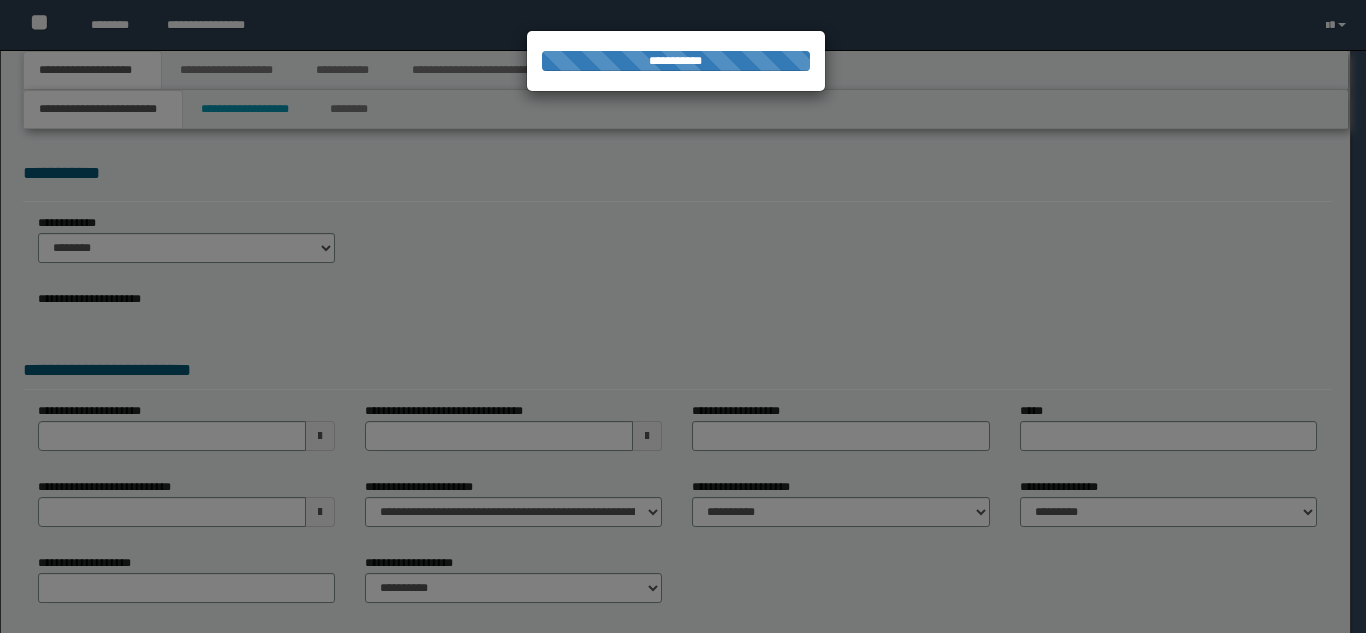 type on "**********" 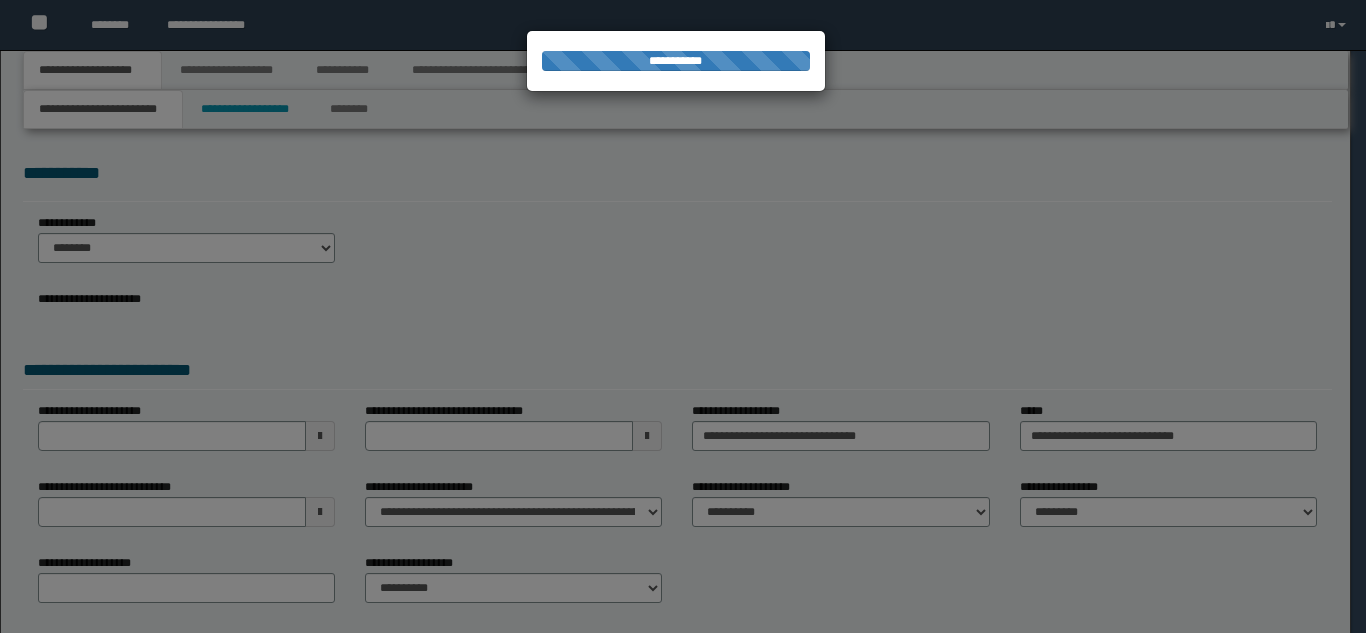 select on "*" 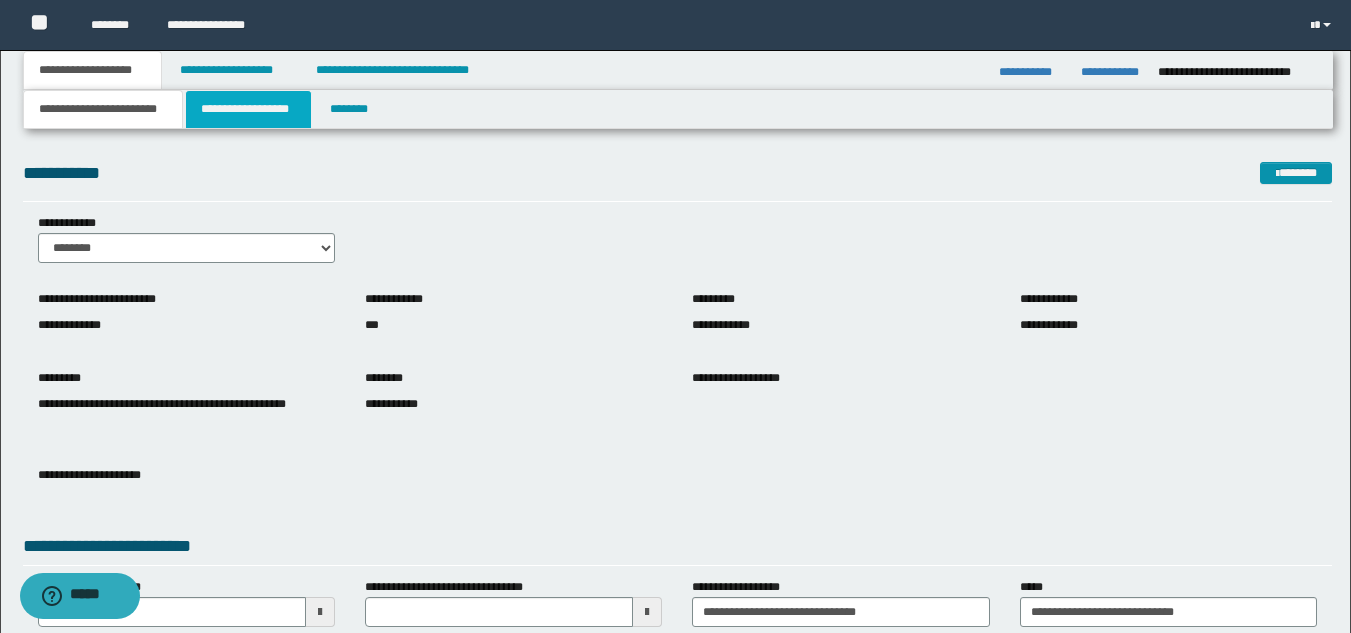 click on "**********" at bounding box center [248, 109] 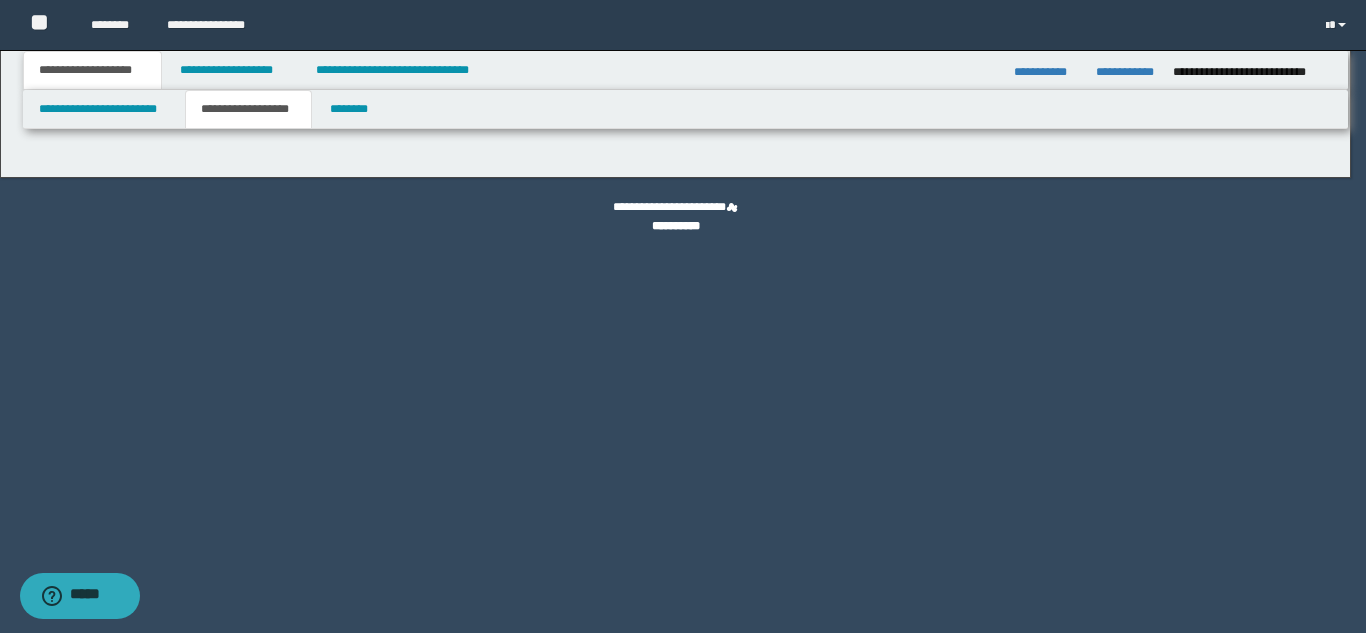 type on "**********" 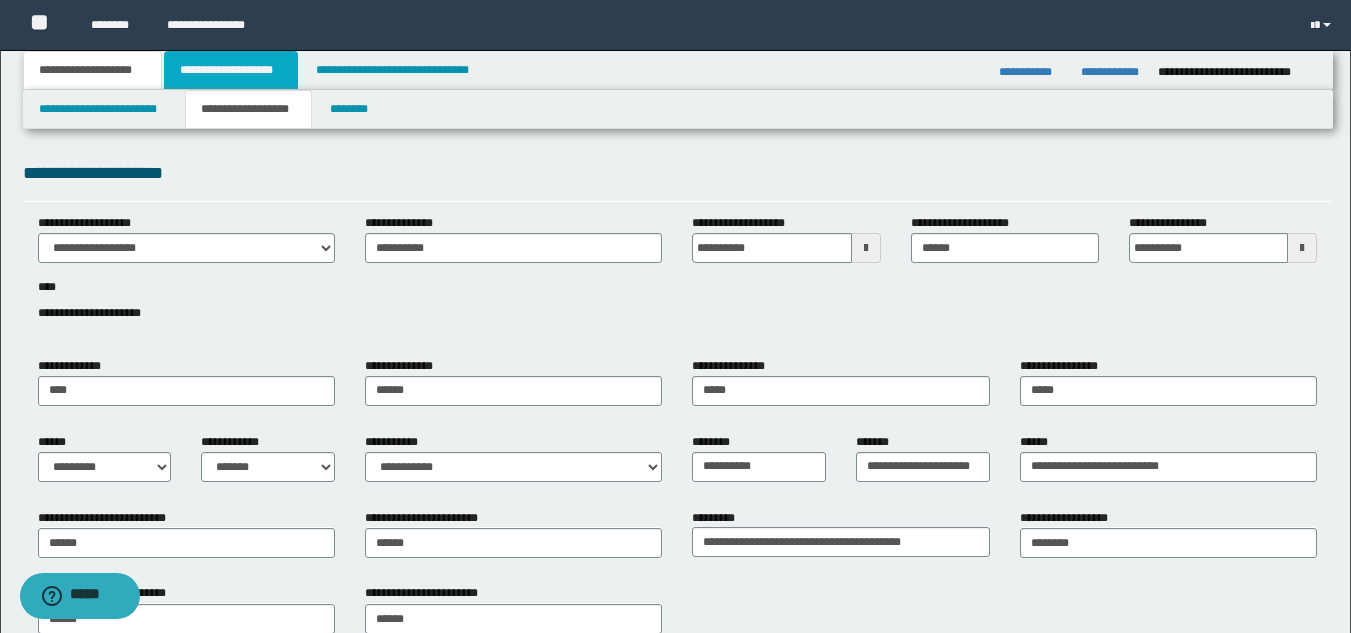 click on "**********" at bounding box center (231, 70) 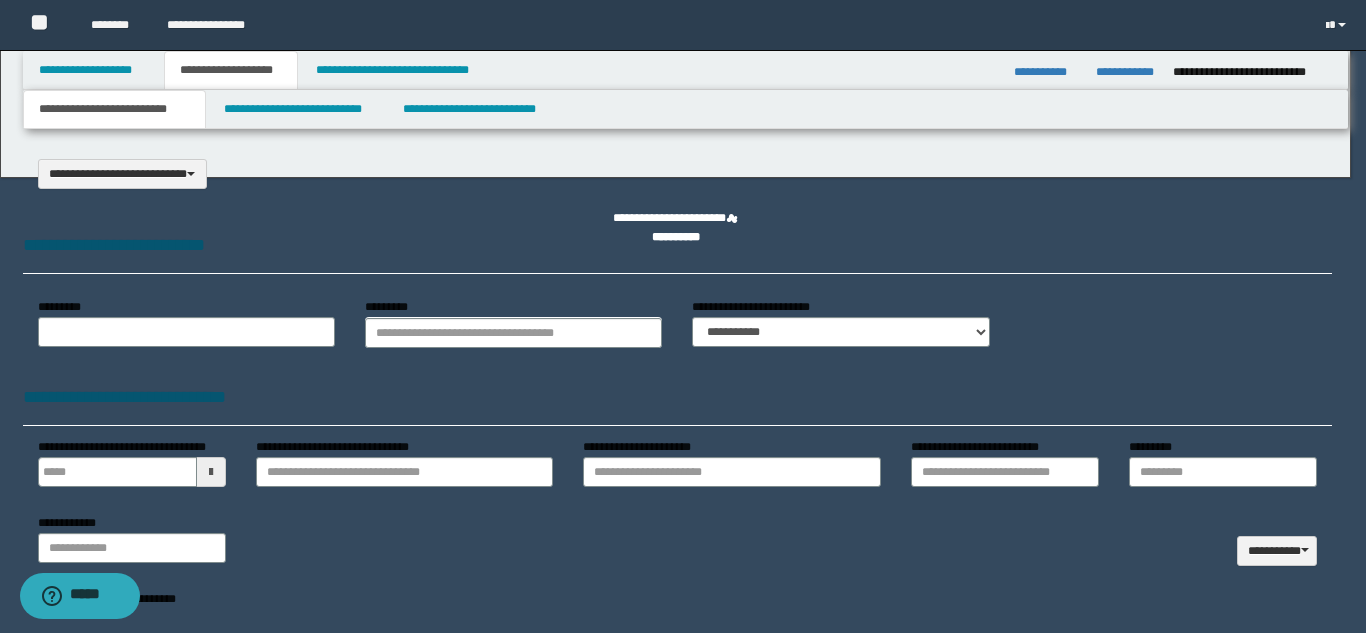 type on "*********" 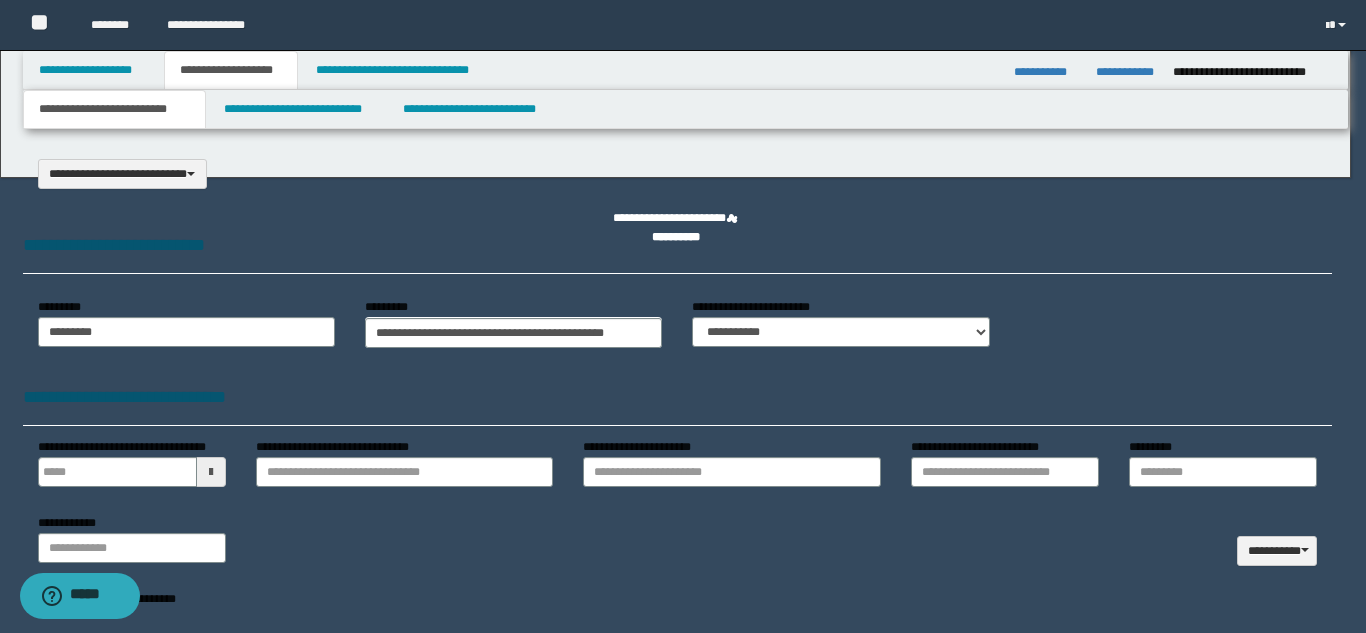 type 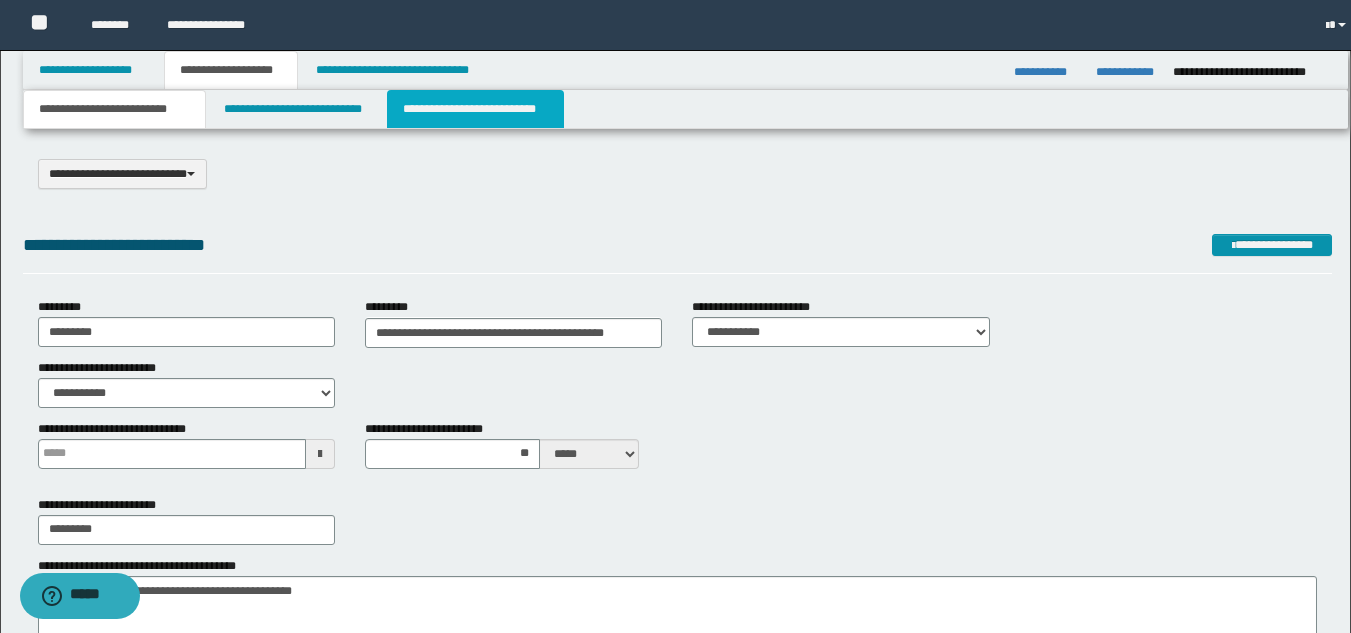 scroll, scrollTop: 0, scrollLeft: 0, axis: both 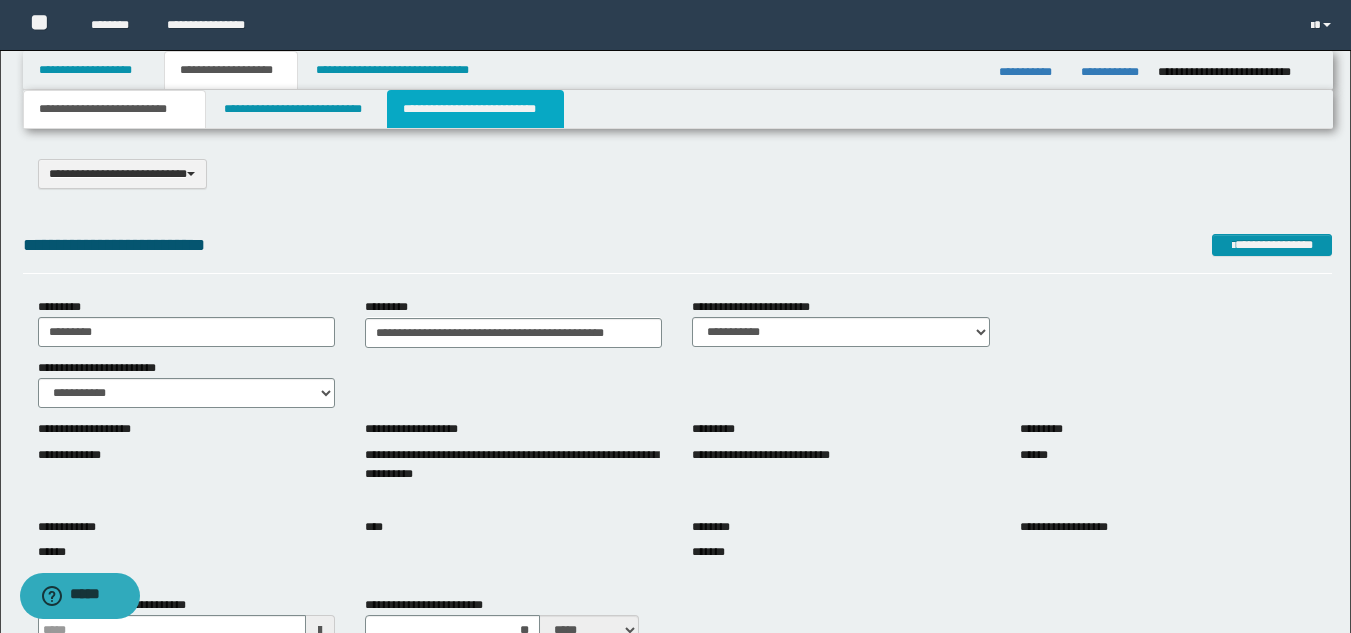 click on "**********" at bounding box center [475, 109] 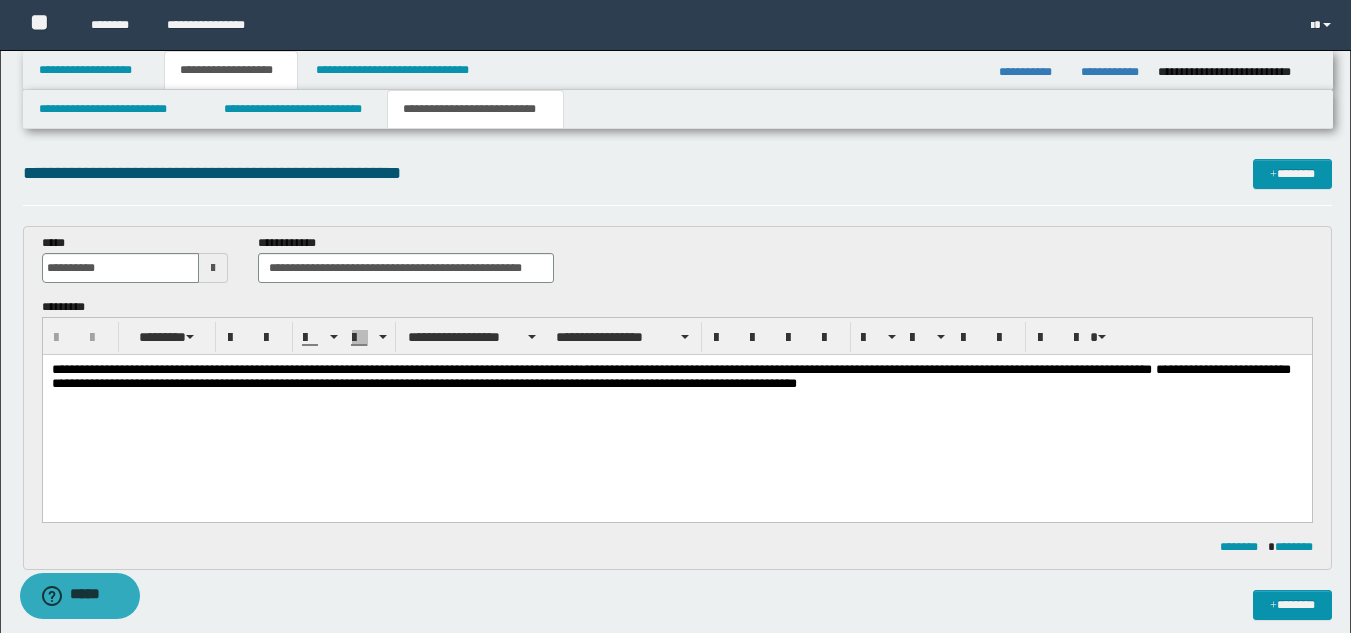 scroll, scrollTop: 0, scrollLeft: 0, axis: both 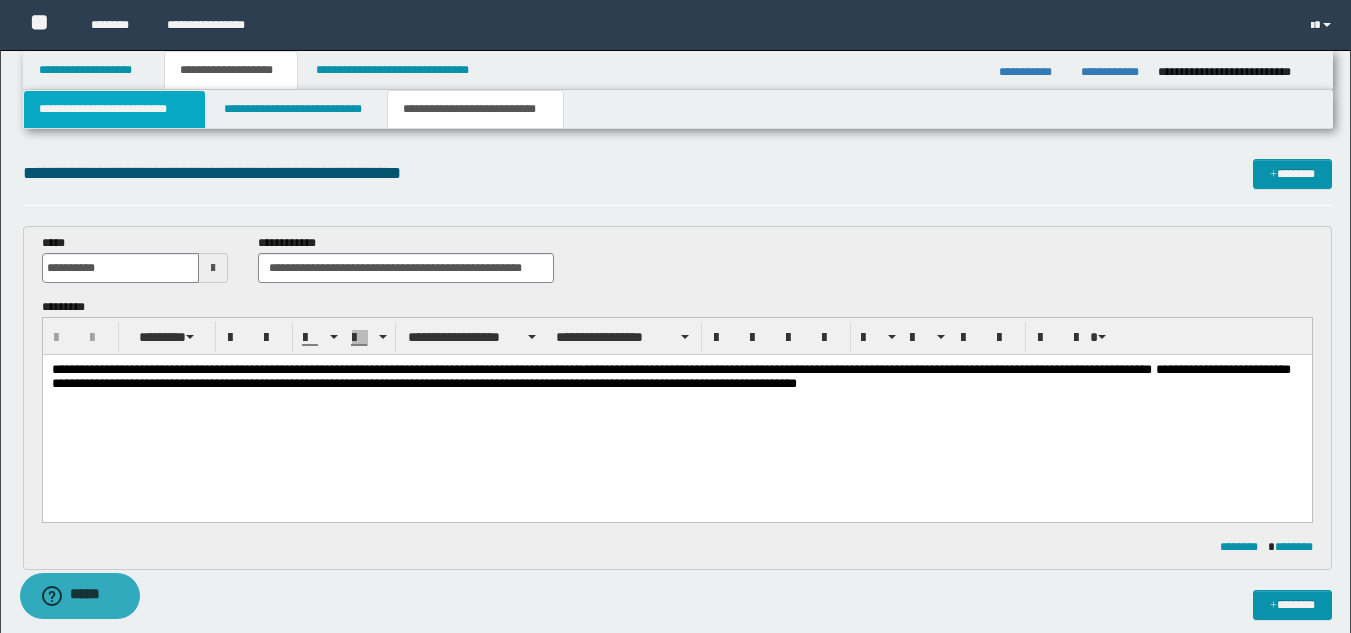 click on "**********" at bounding box center (114, 109) 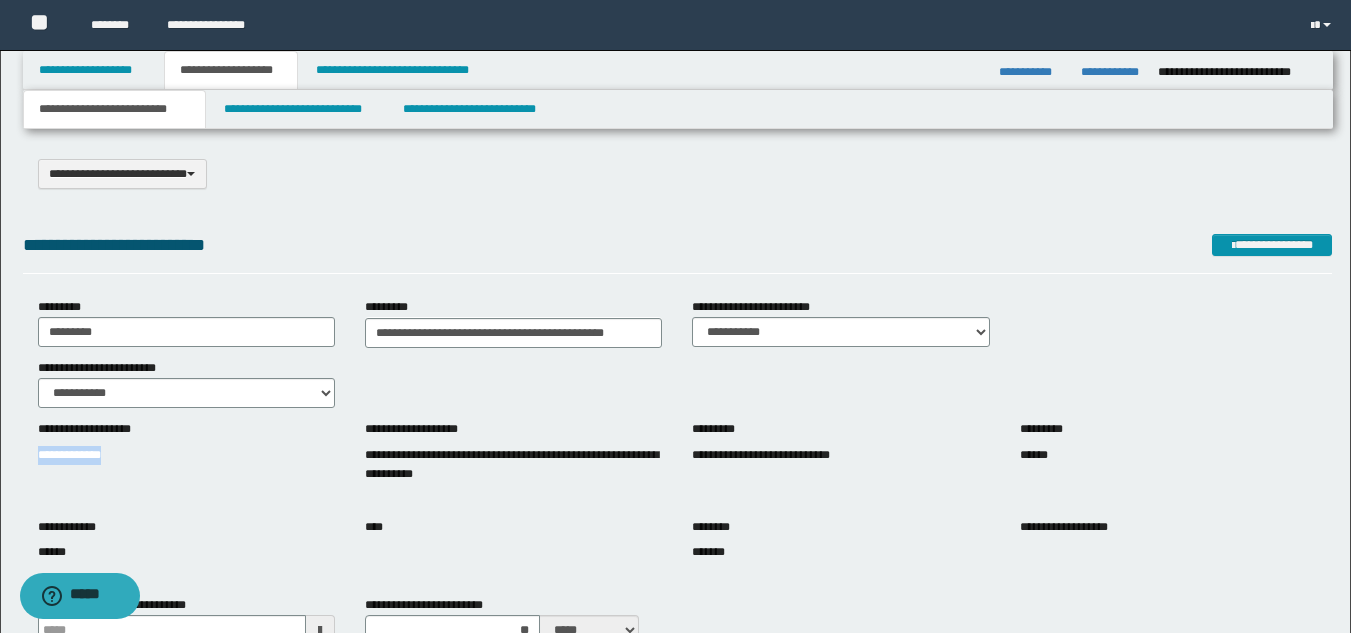 drag, startPoint x: 39, startPoint y: 454, endPoint x: 168, endPoint y: 454, distance: 129 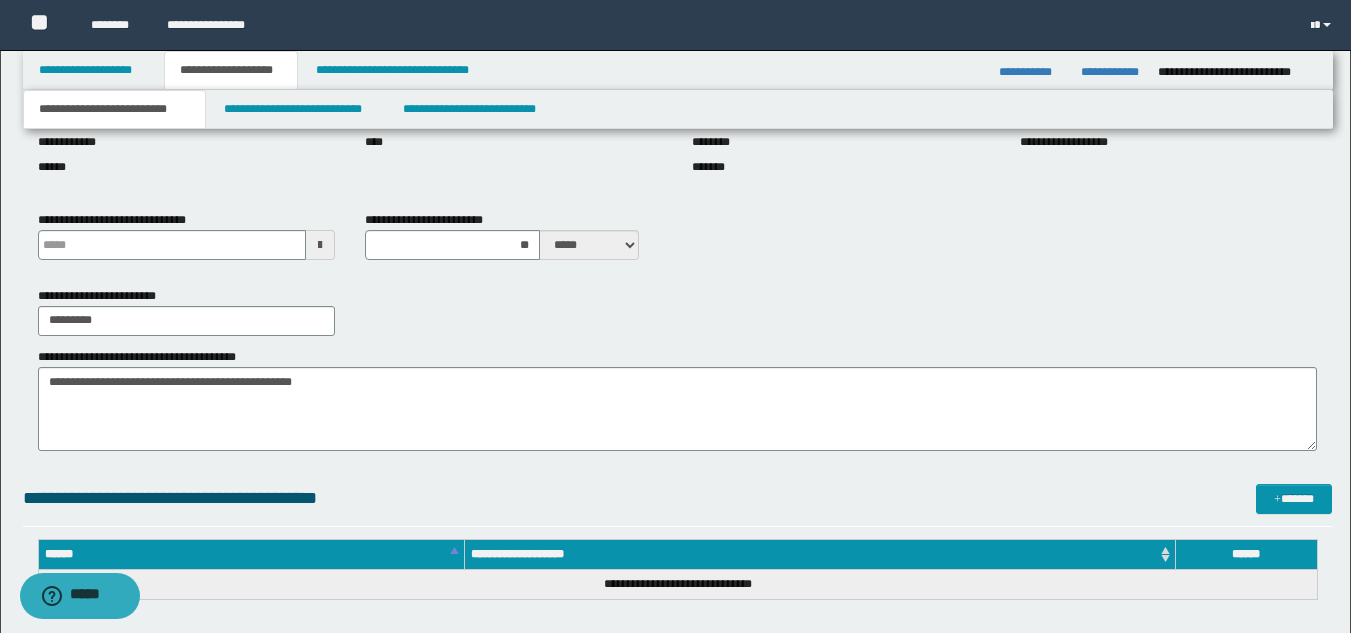 scroll, scrollTop: 331, scrollLeft: 0, axis: vertical 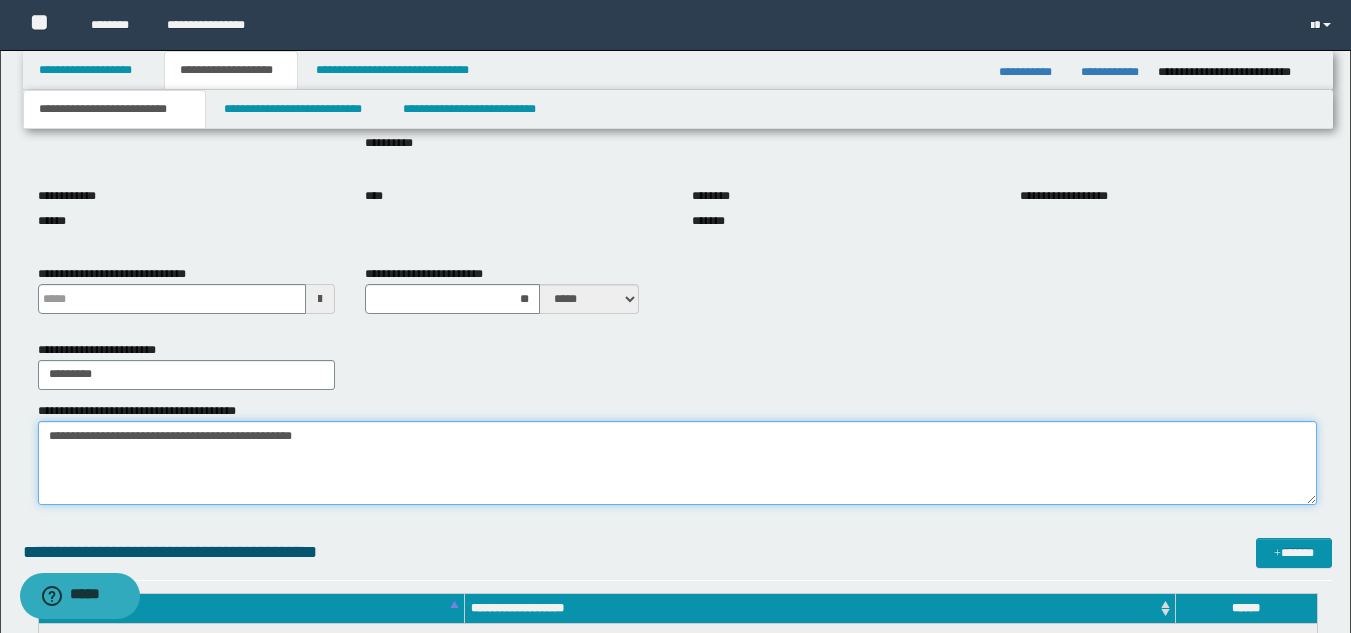drag, startPoint x: 46, startPoint y: 434, endPoint x: 377, endPoint y: 434, distance: 331 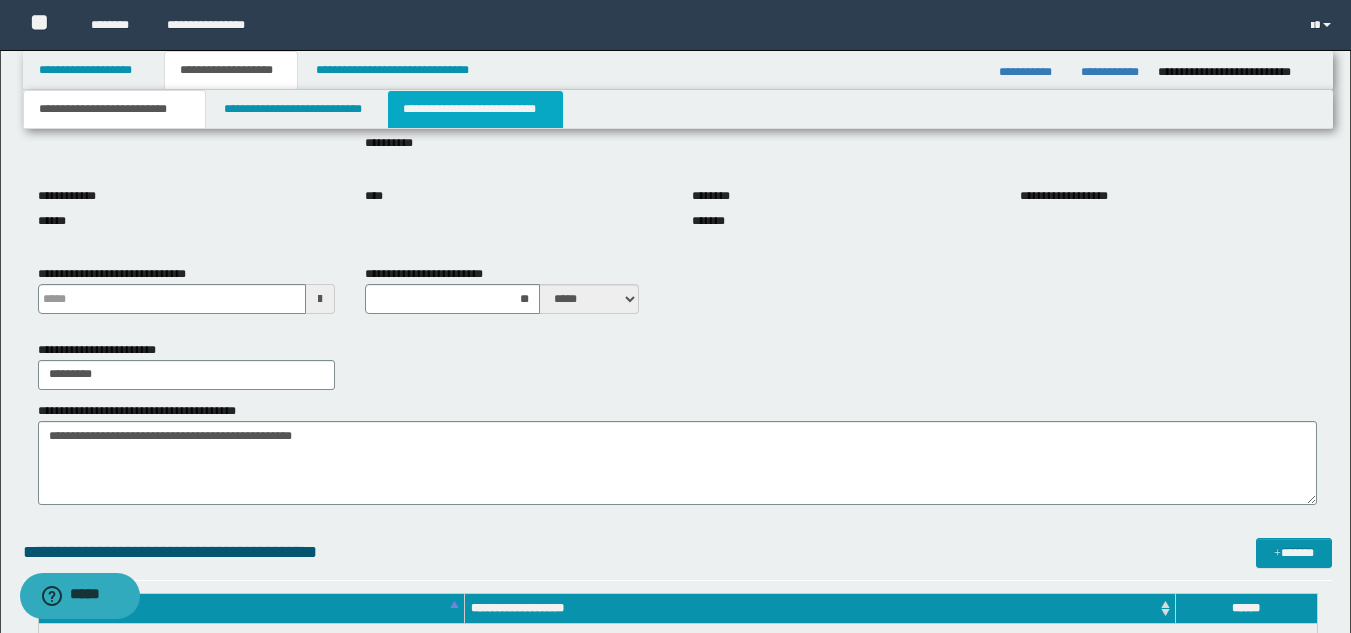 click on "**********" at bounding box center [475, 109] 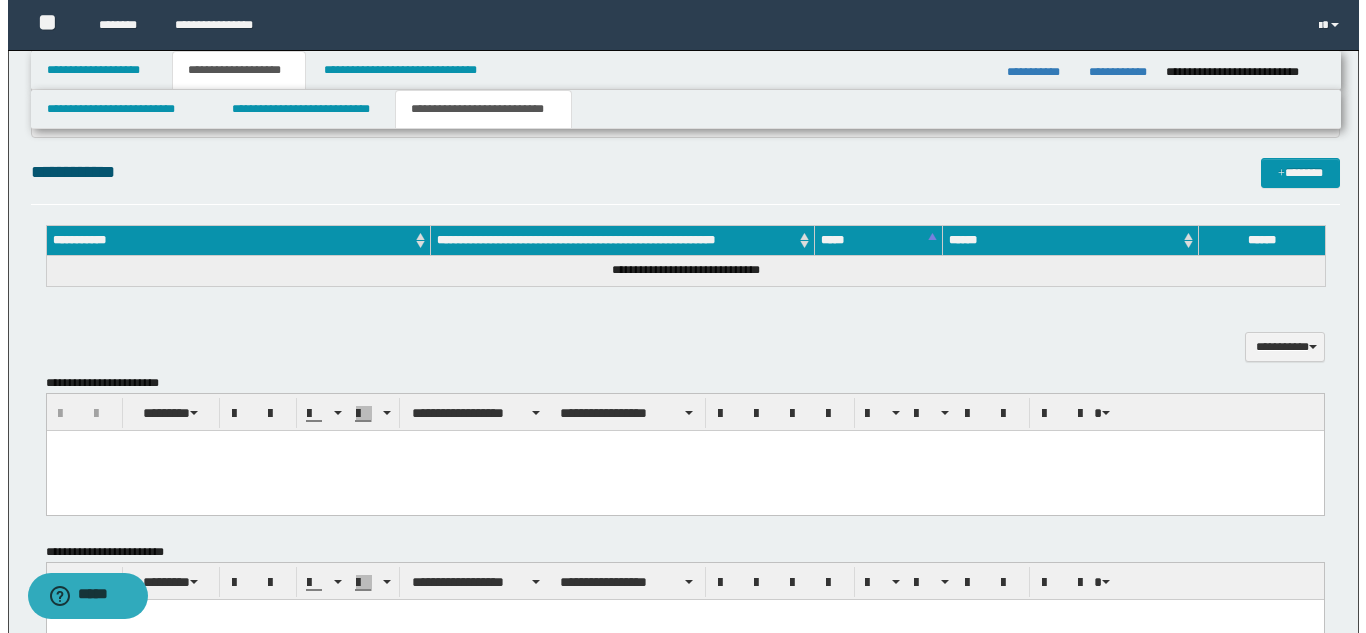 scroll, scrollTop: 0, scrollLeft: 0, axis: both 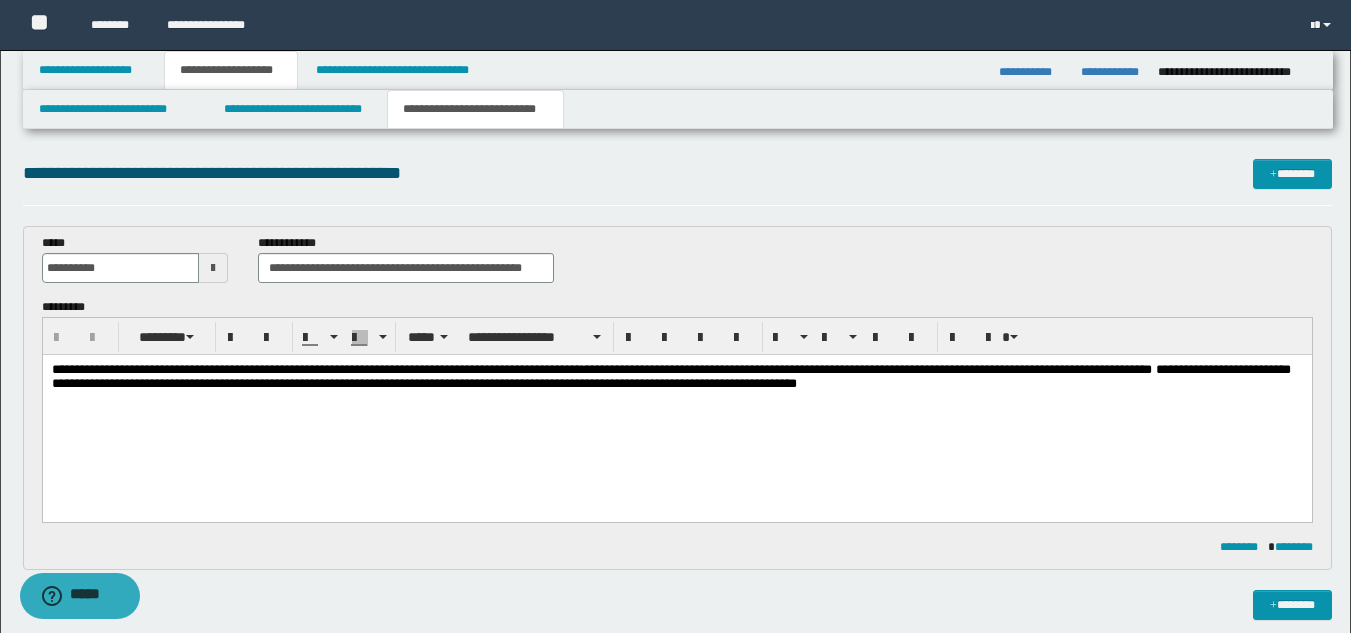 click on "*" at bounding box center [1160, 369] 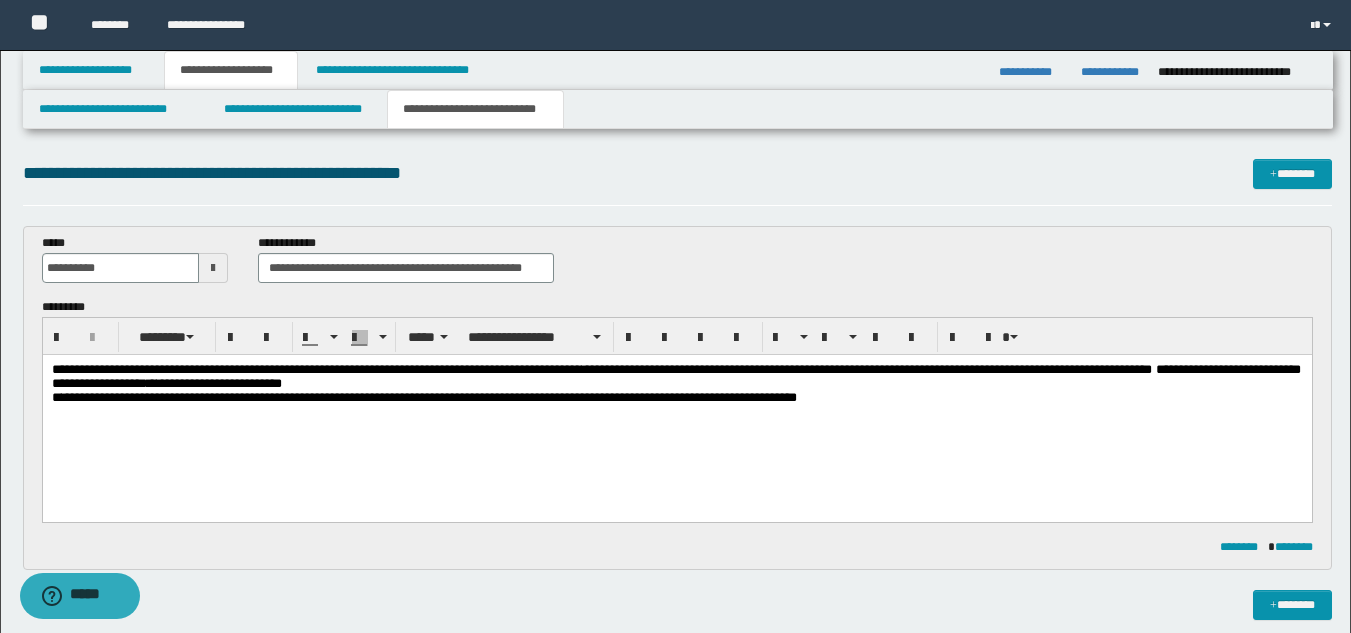click on "**********" at bounding box center [675, 376] 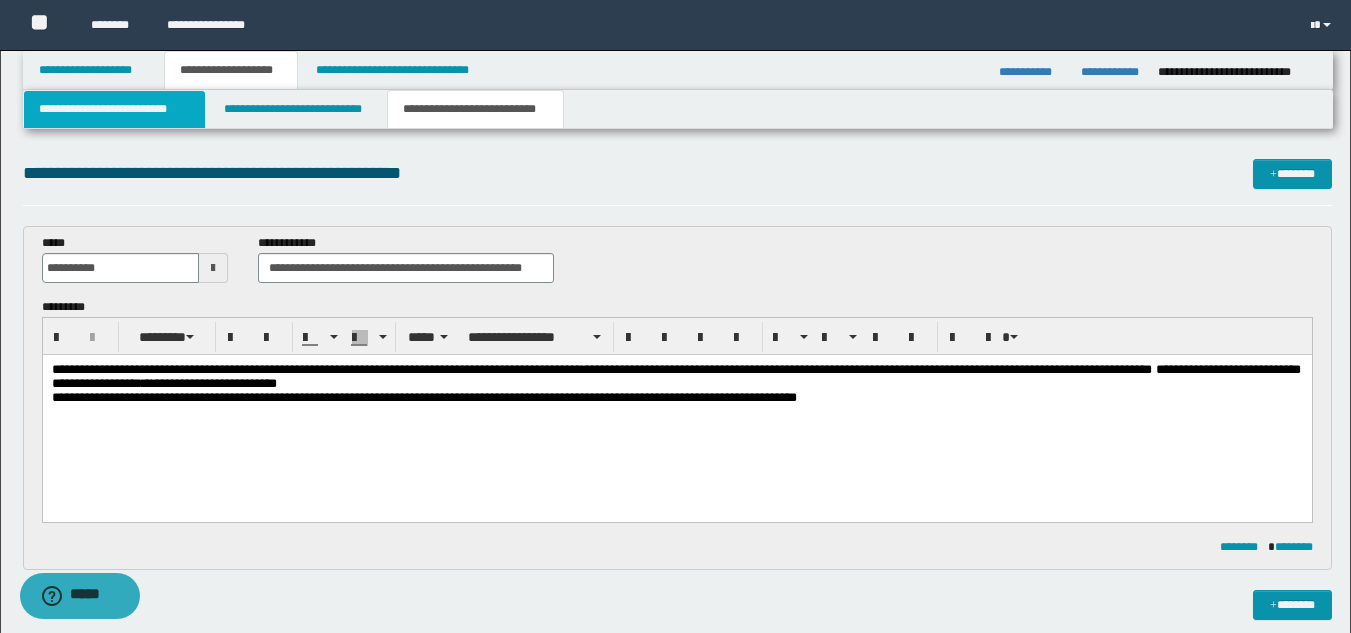 click on "**********" at bounding box center (114, 109) 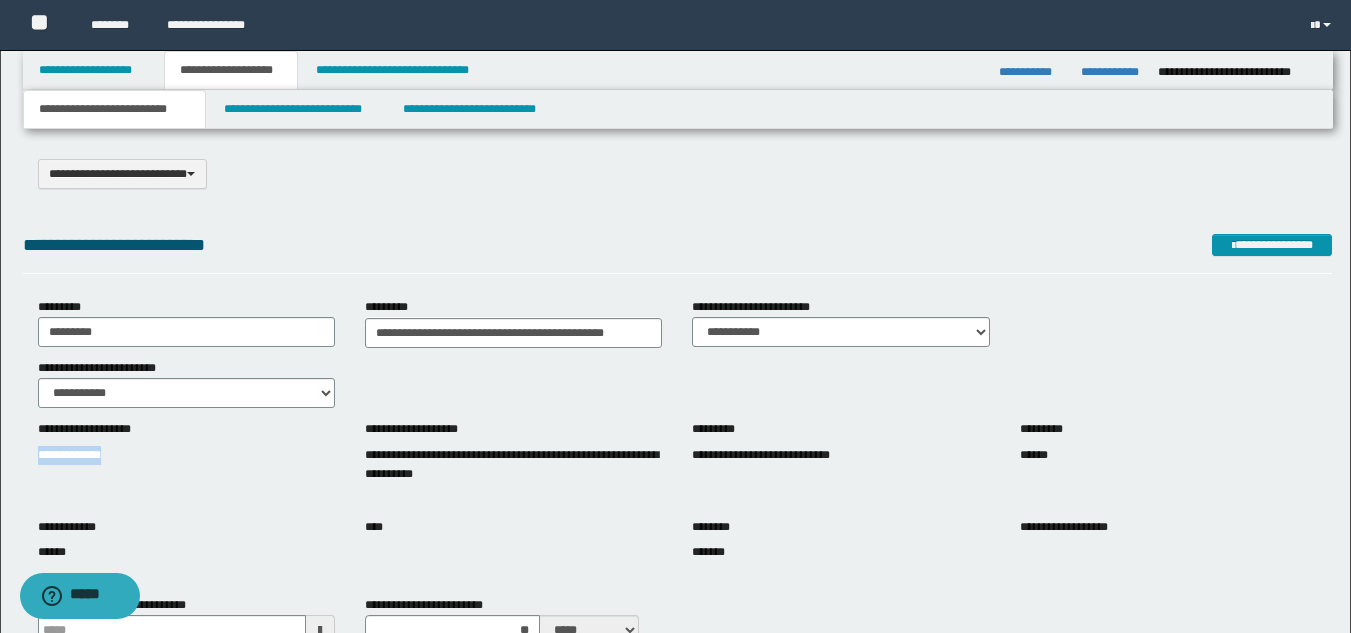 drag, startPoint x: 39, startPoint y: 458, endPoint x: 164, endPoint y: 459, distance: 125.004 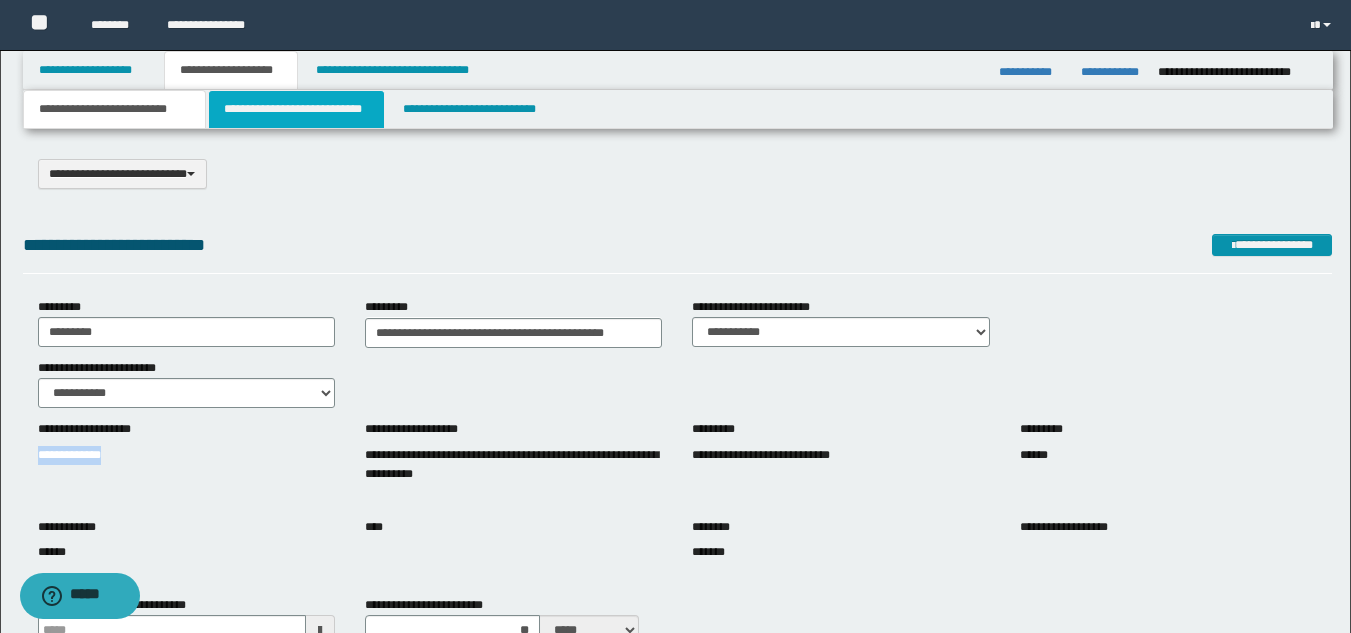 click on "**********" at bounding box center (296, 109) 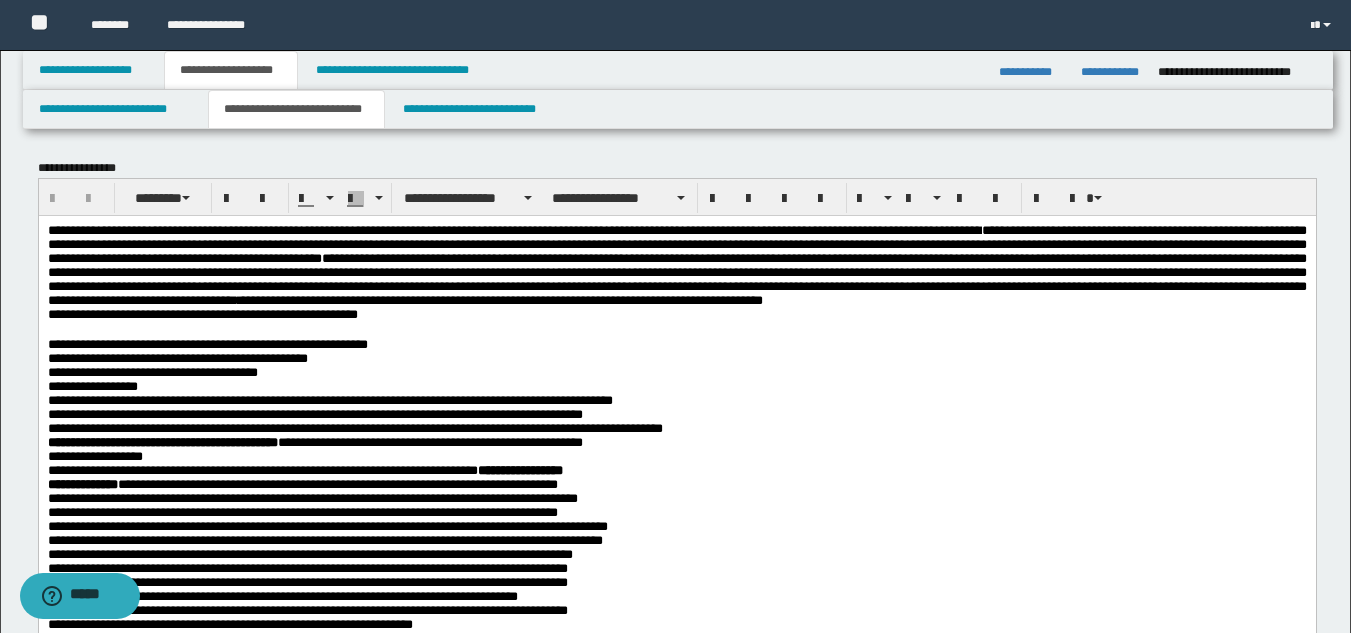 scroll, scrollTop: 600, scrollLeft: 0, axis: vertical 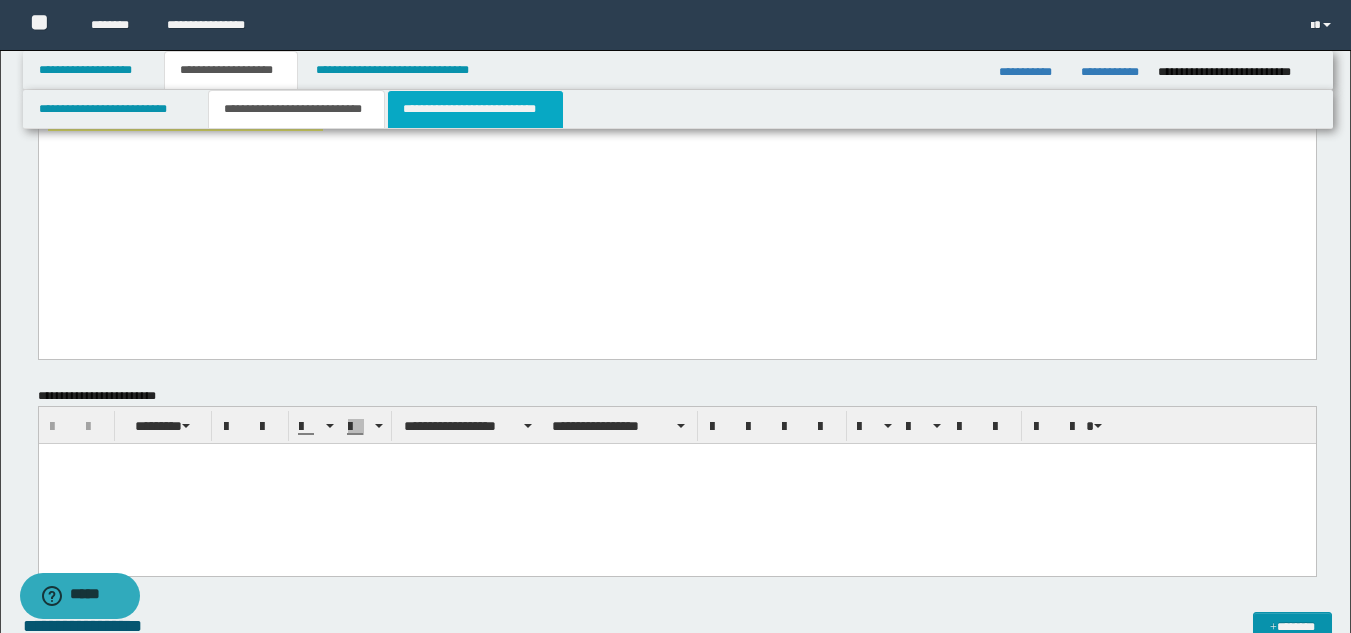 click on "**********" at bounding box center (475, 109) 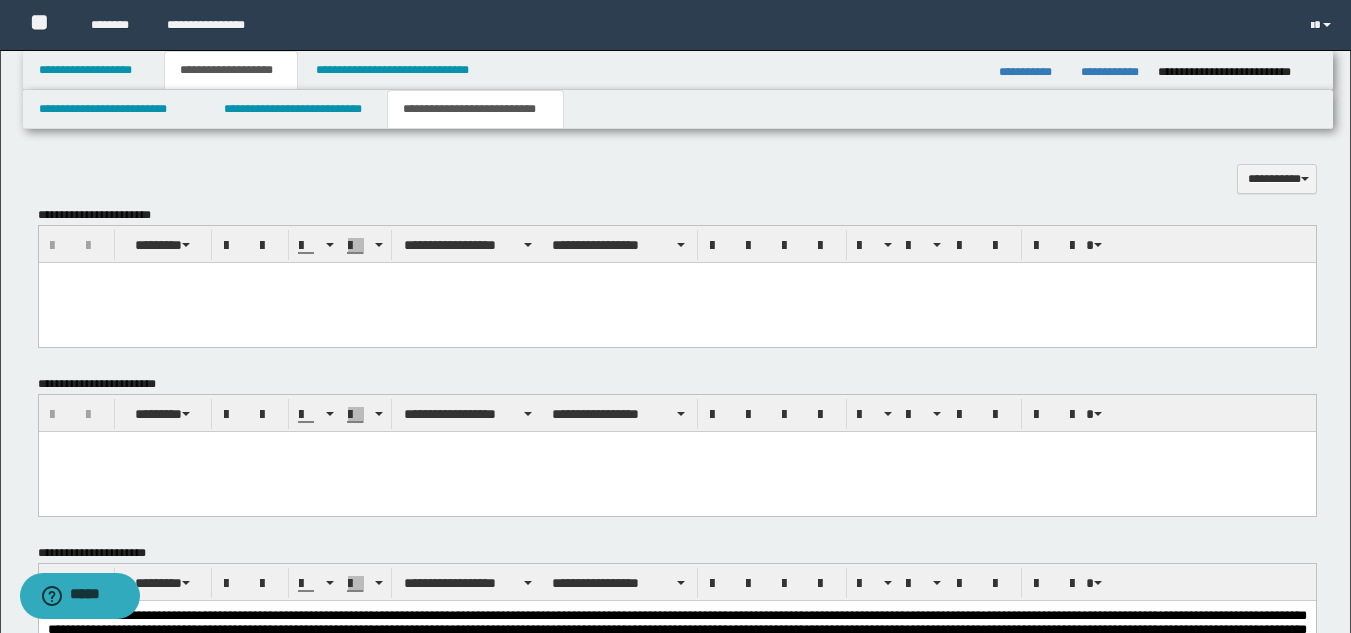 scroll, scrollTop: 0, scrollLeft: 0, axis: both 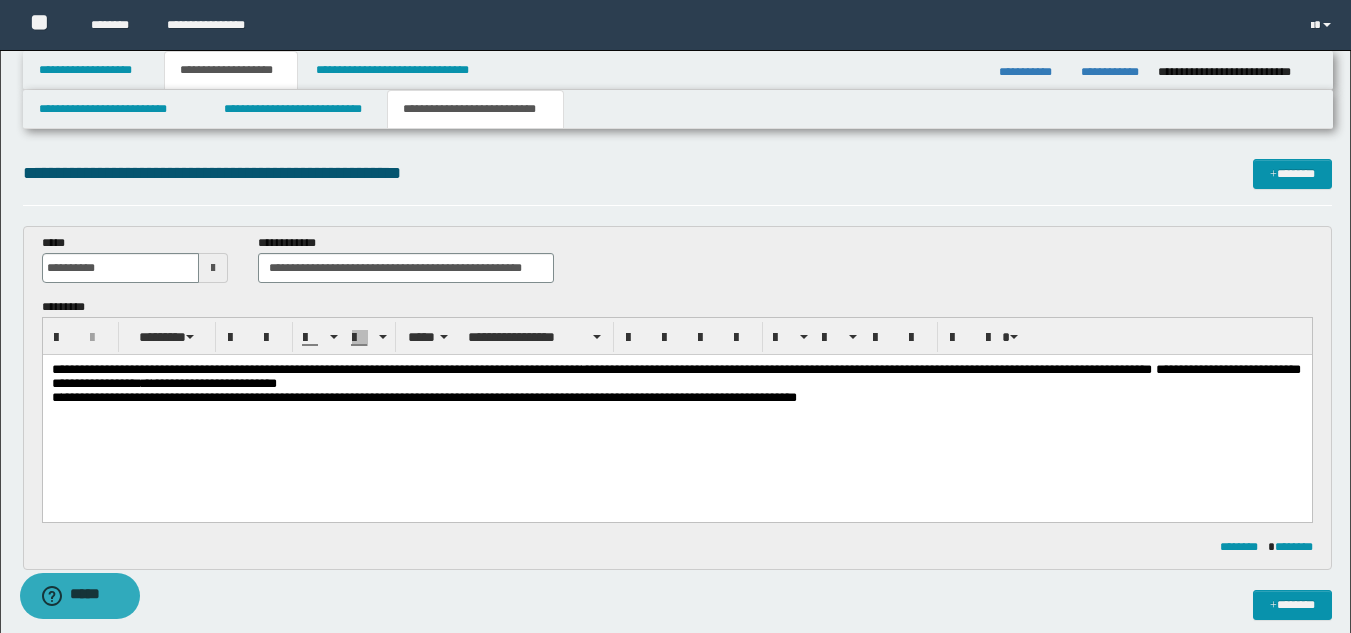 click on "**********" at bounding box center (675, 376) 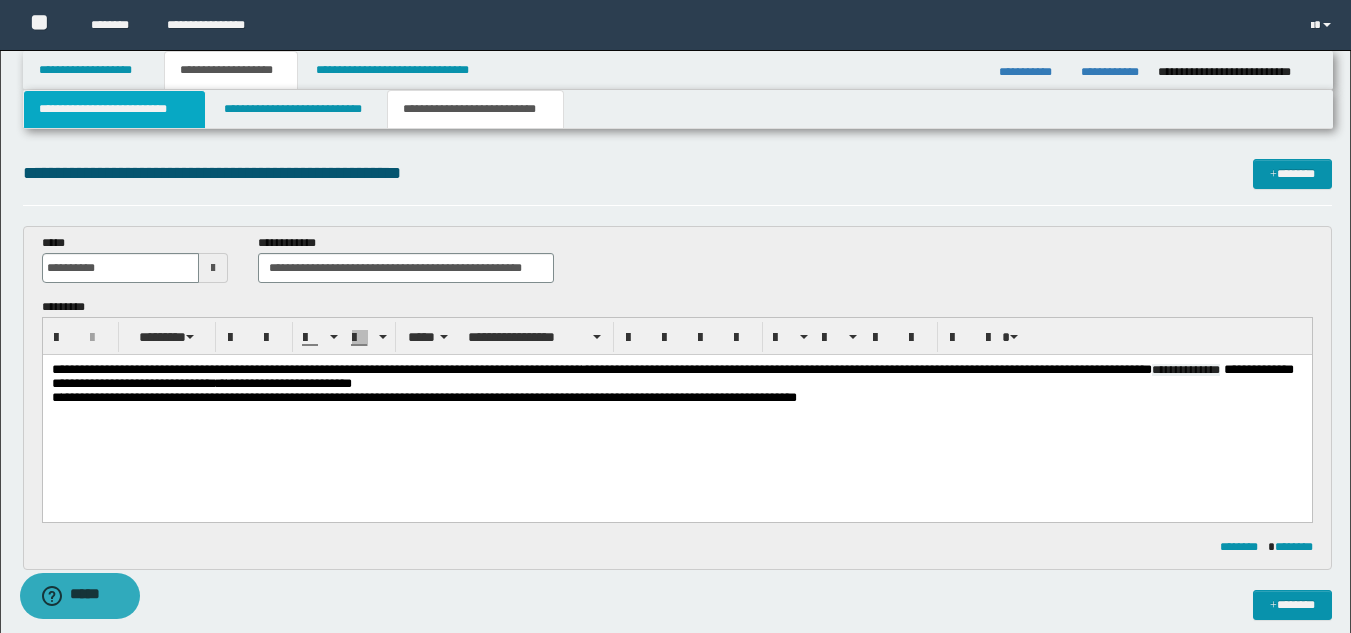 click on "**********" at bounding box center (114, 109) 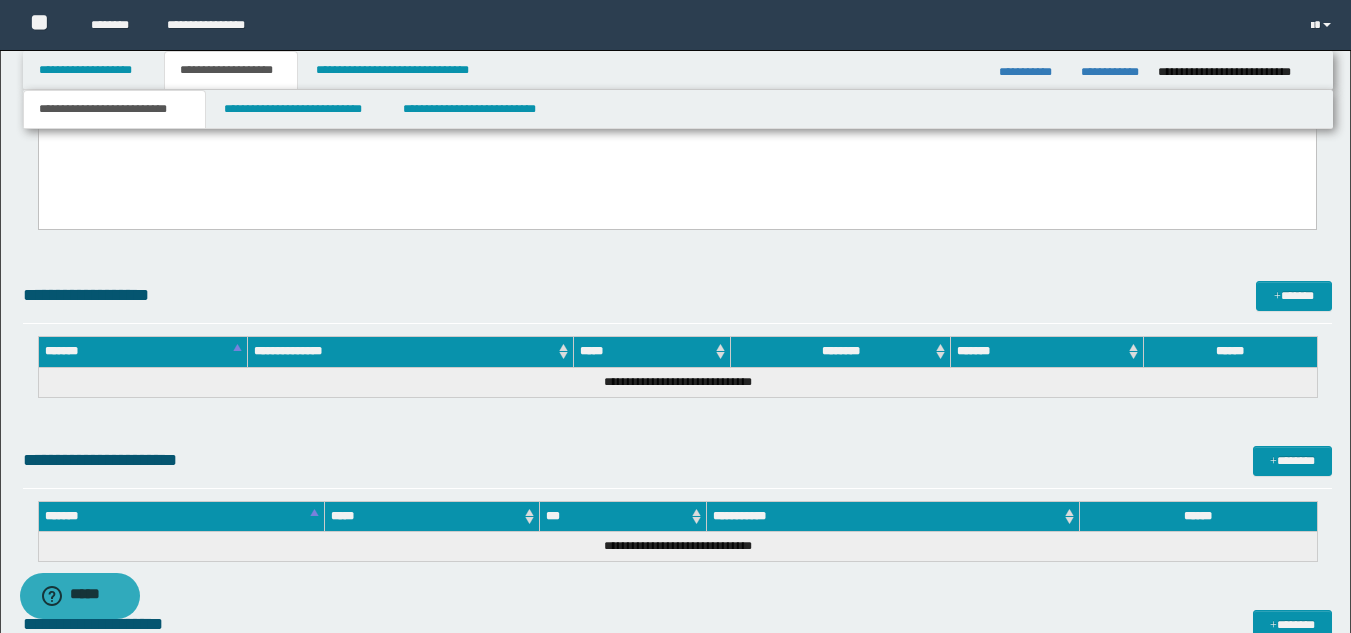 scroll, scrollTop: 1402, scrollLeft: 0, axis: vertical 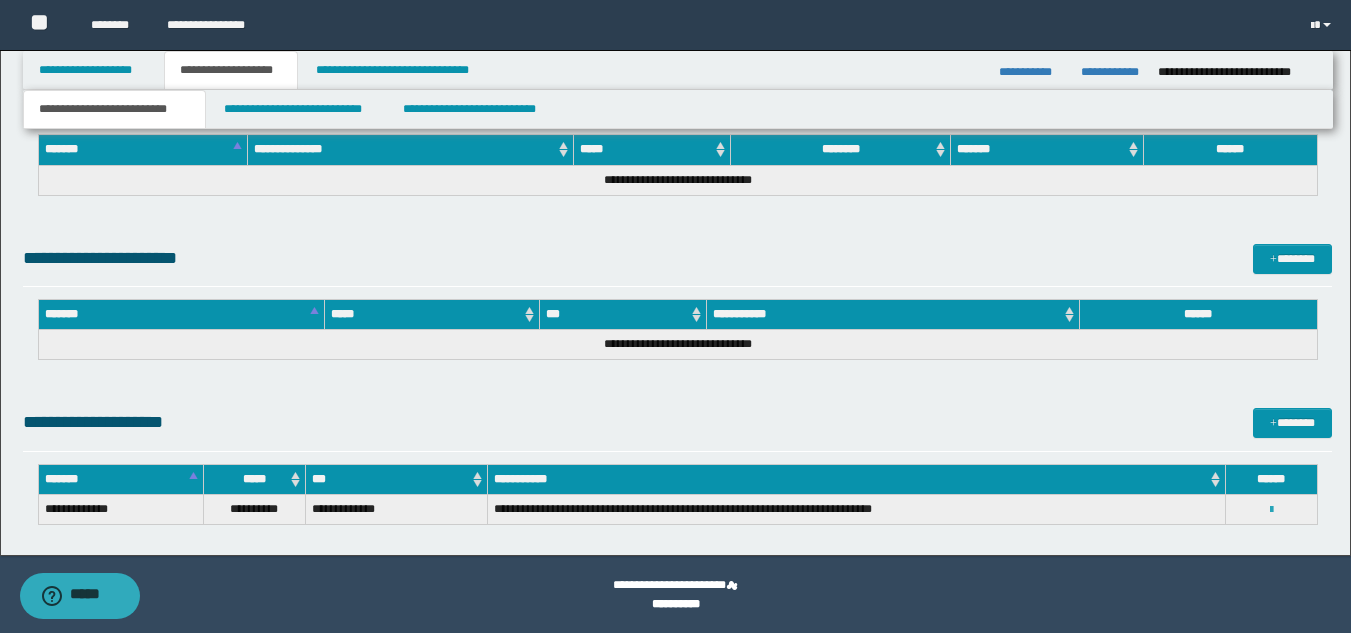 click at bounding box center [1271, 510] 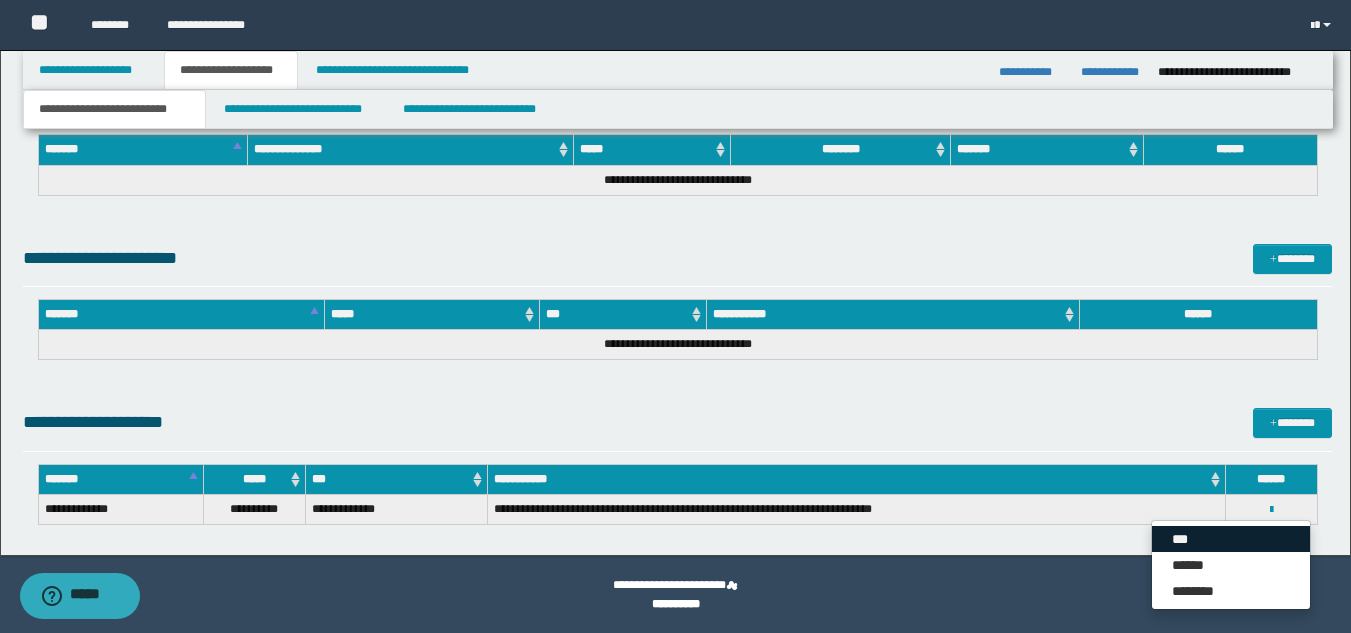click on "***" at bounding box center (1231, 539) 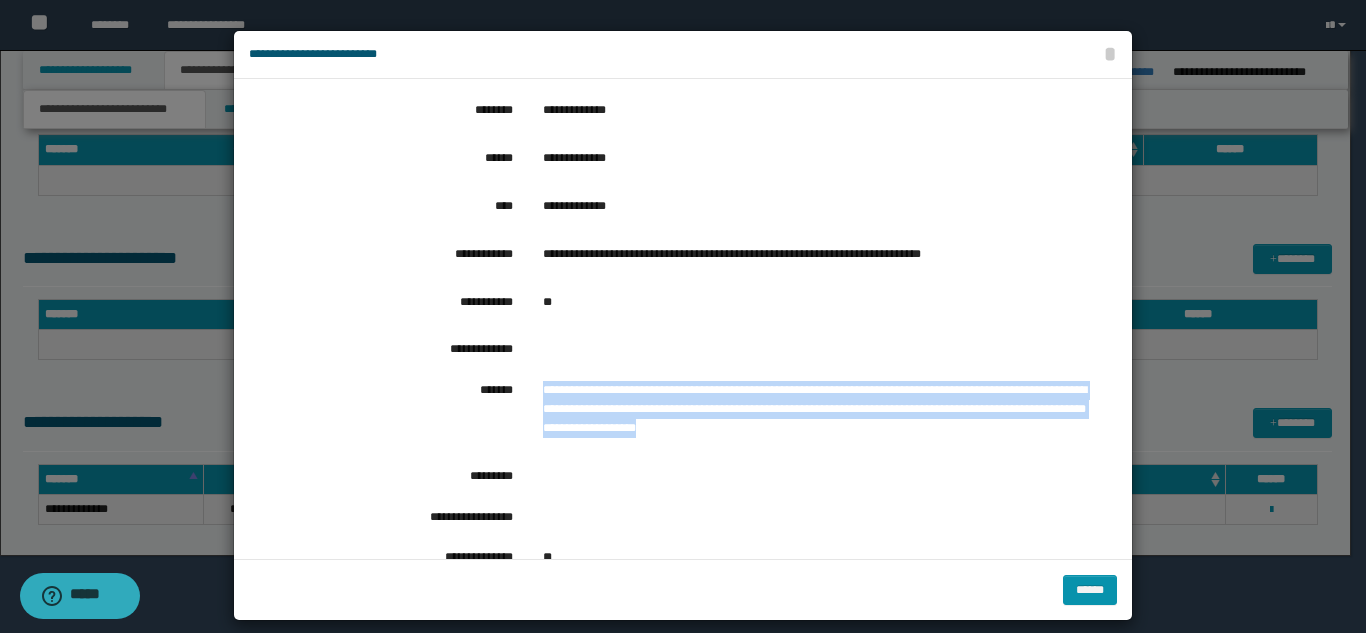 drag, startPoint x: 531, startPoint y: 383, endPoint x: 777, endPoint y: 434, distance: 251.23097 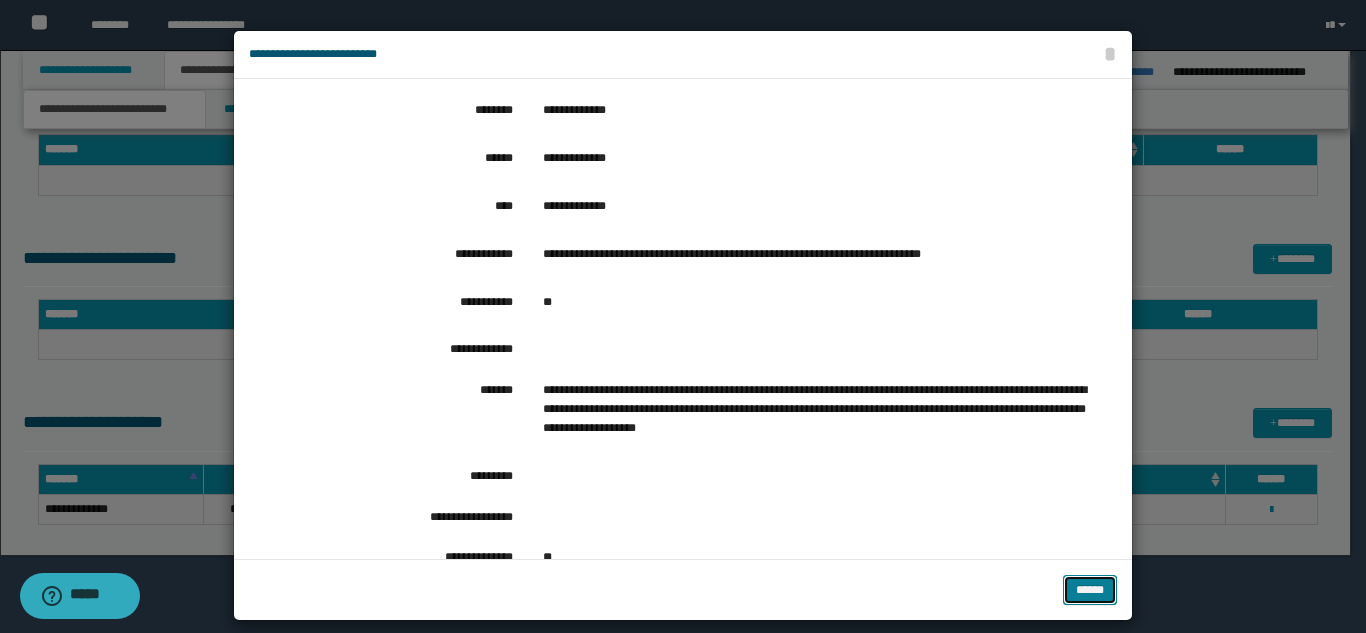 click on "******" at bounding box center (1090, 590) 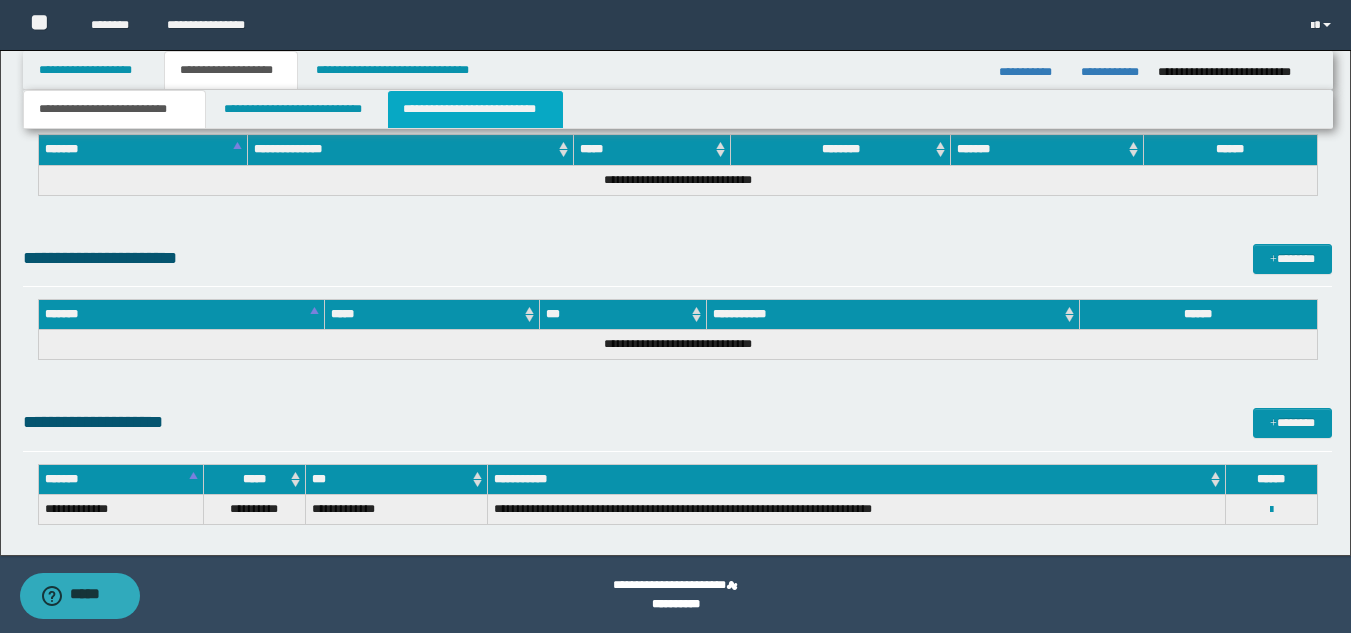 click on "**********" at bounding box center (475, 109) 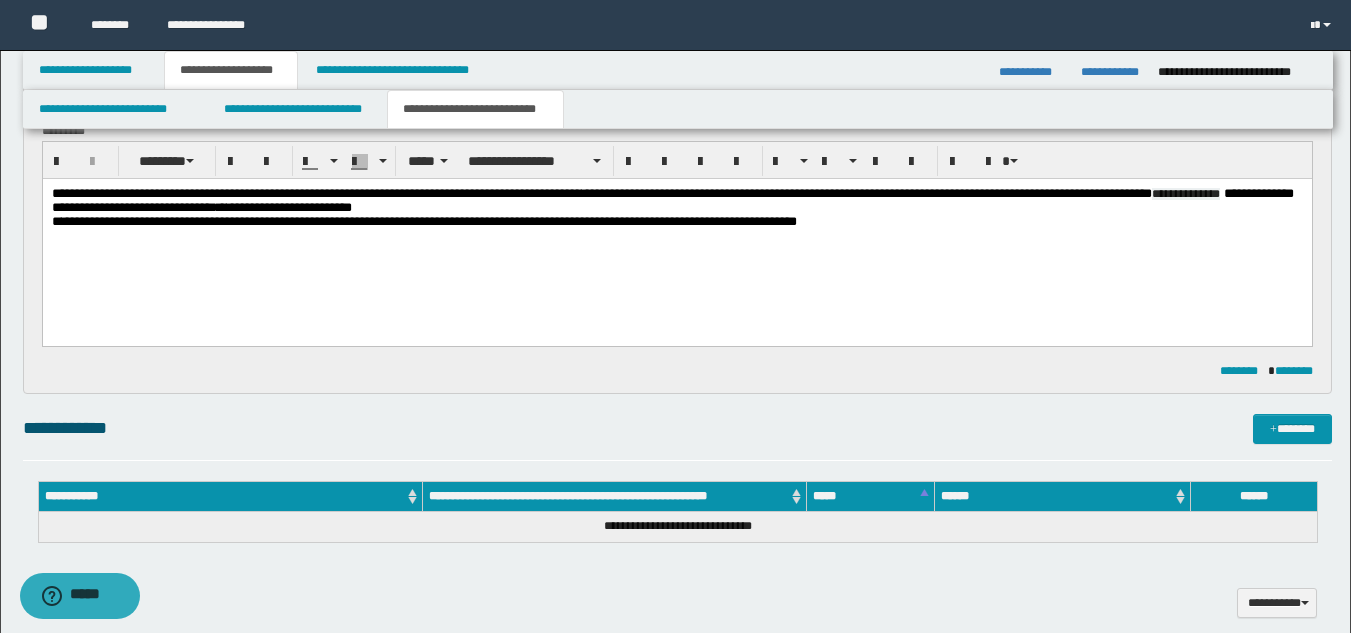scroll, scrollTop: 0, scrollLeft: 0, axis: both 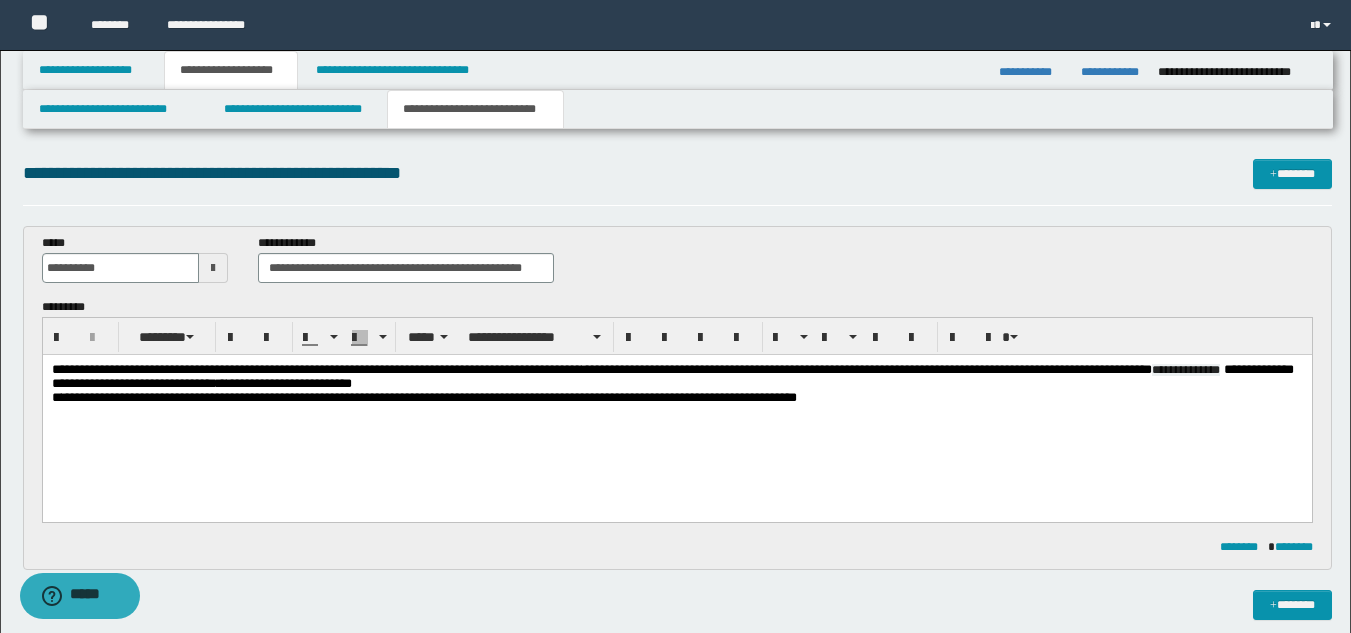 click on "**********" at bounding box center (676, 377) 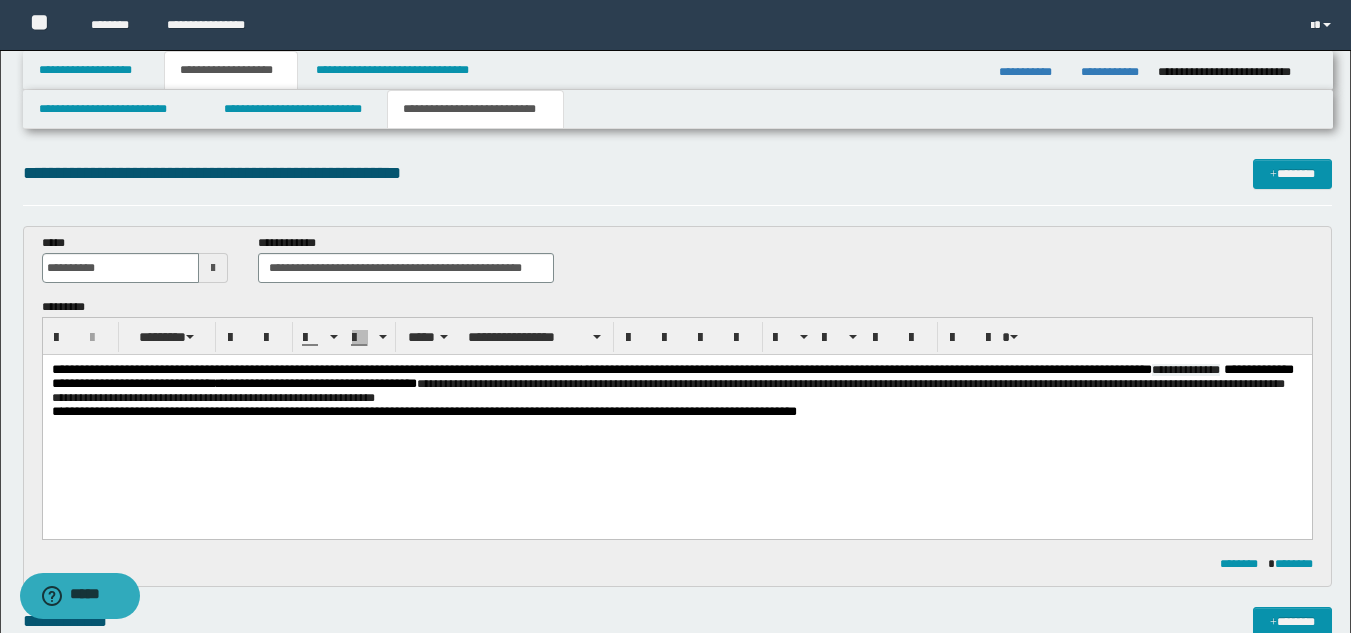 click on "**********" at bounding box center [667, 390] 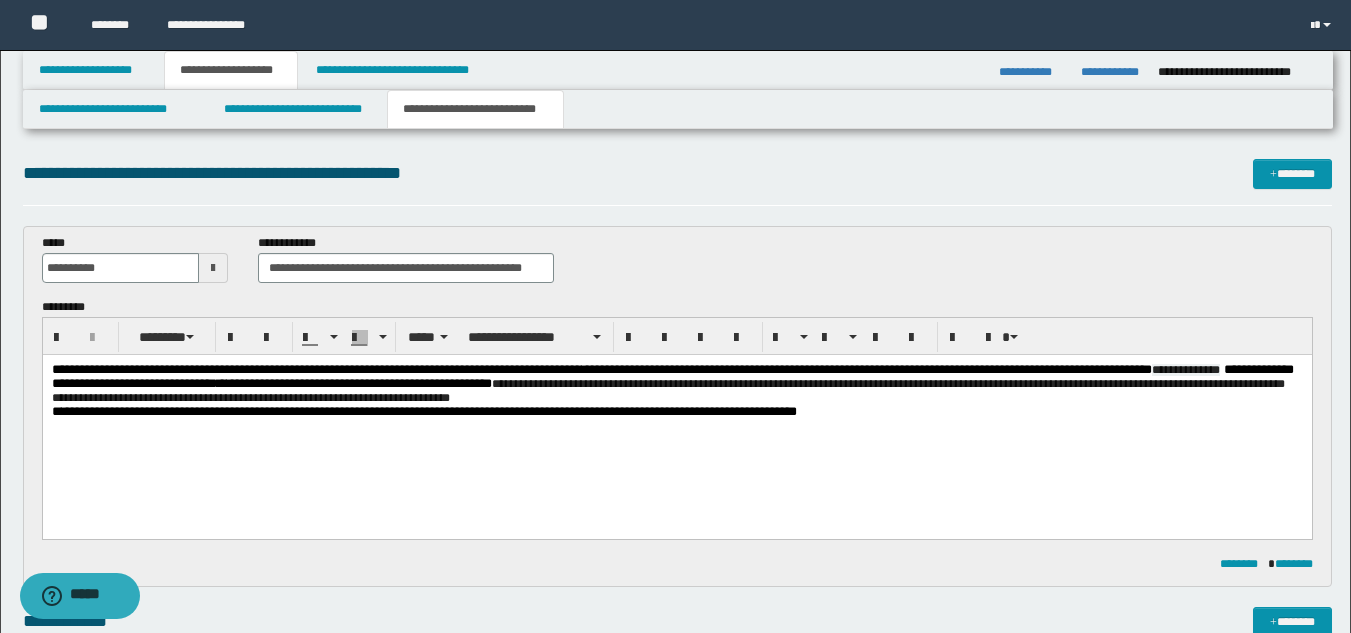 click on "**********" at bounding box center [676, 384] 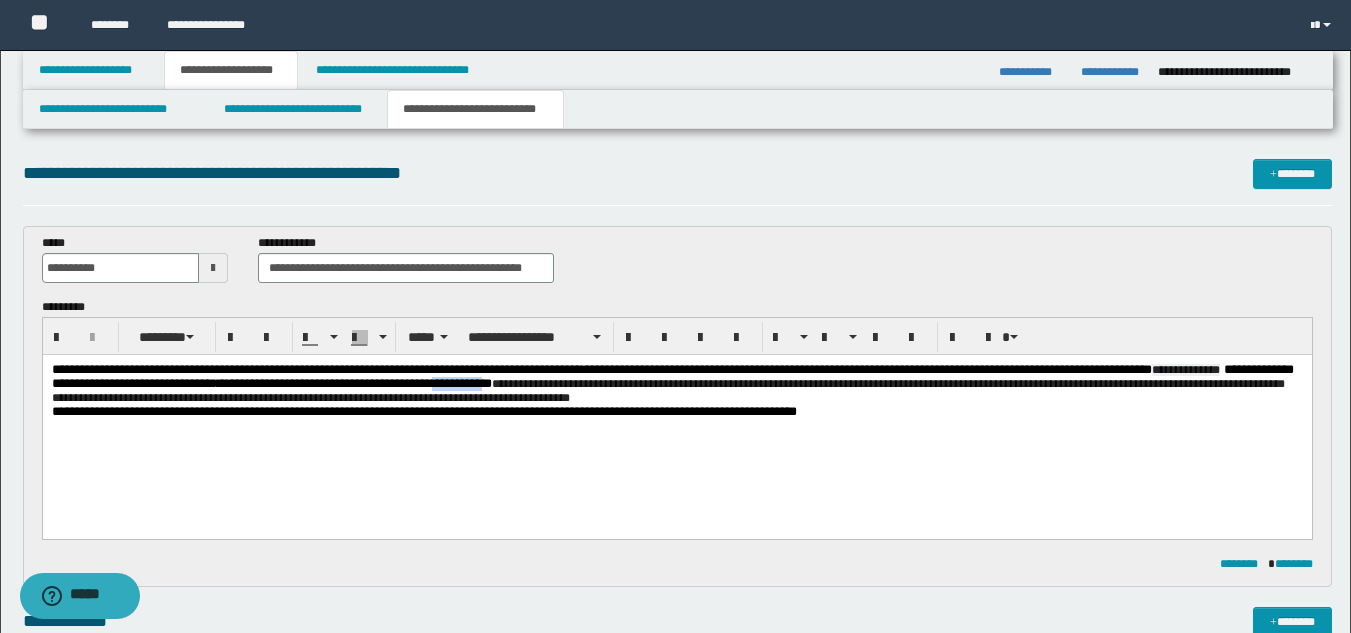 drag, startPoint x: 776, startPoint y: 385, endPoint x: 714, endPoint y: 385, distance: 62 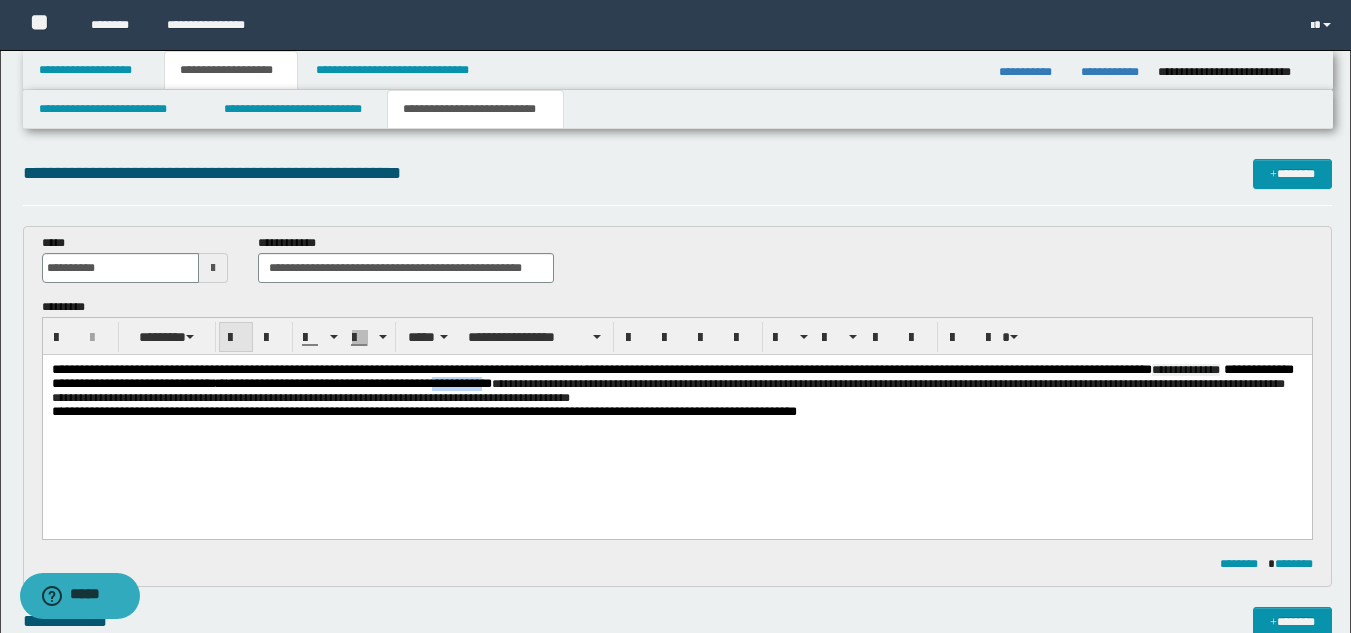 click at bounding box center (236, 338) 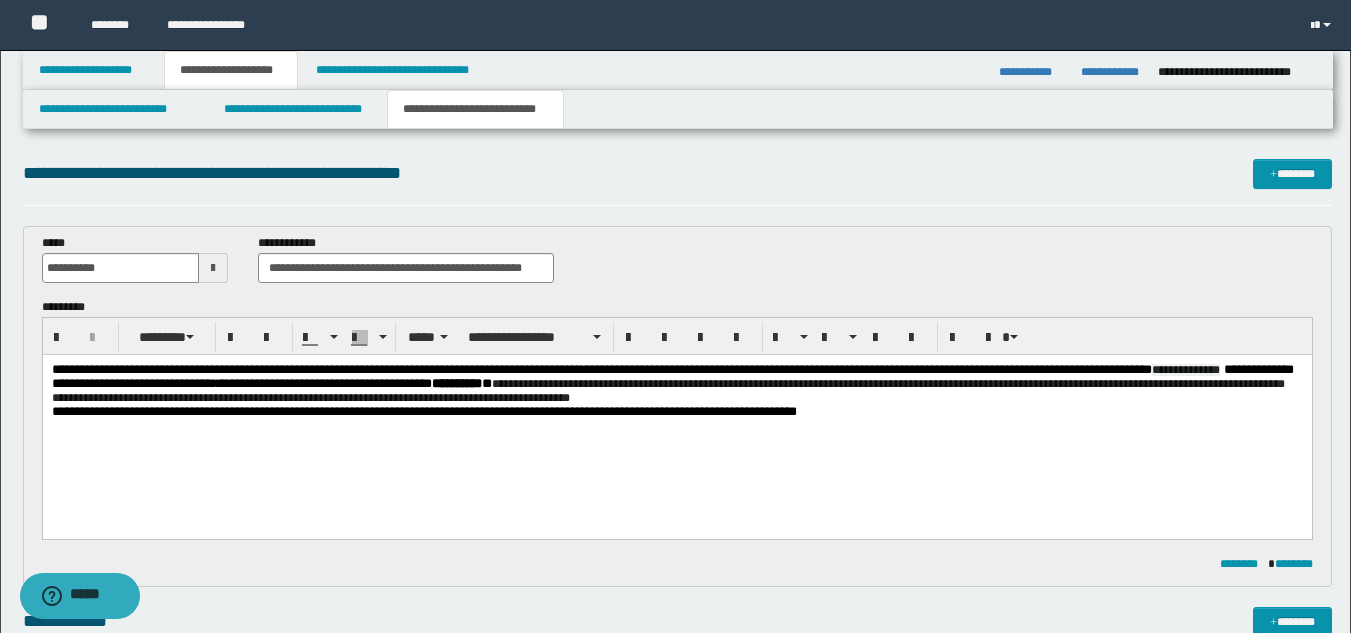 click on "**********" at bounding box center [676, 416] 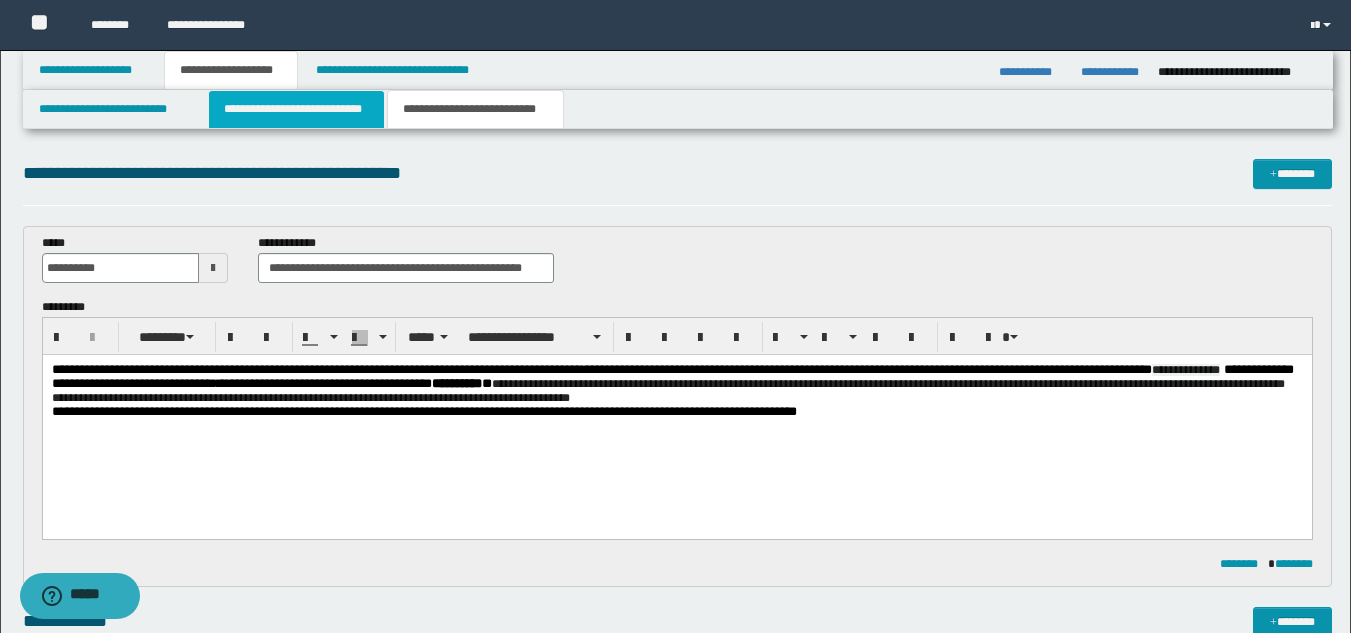 click on "**********" at bounding box center [296, 109] 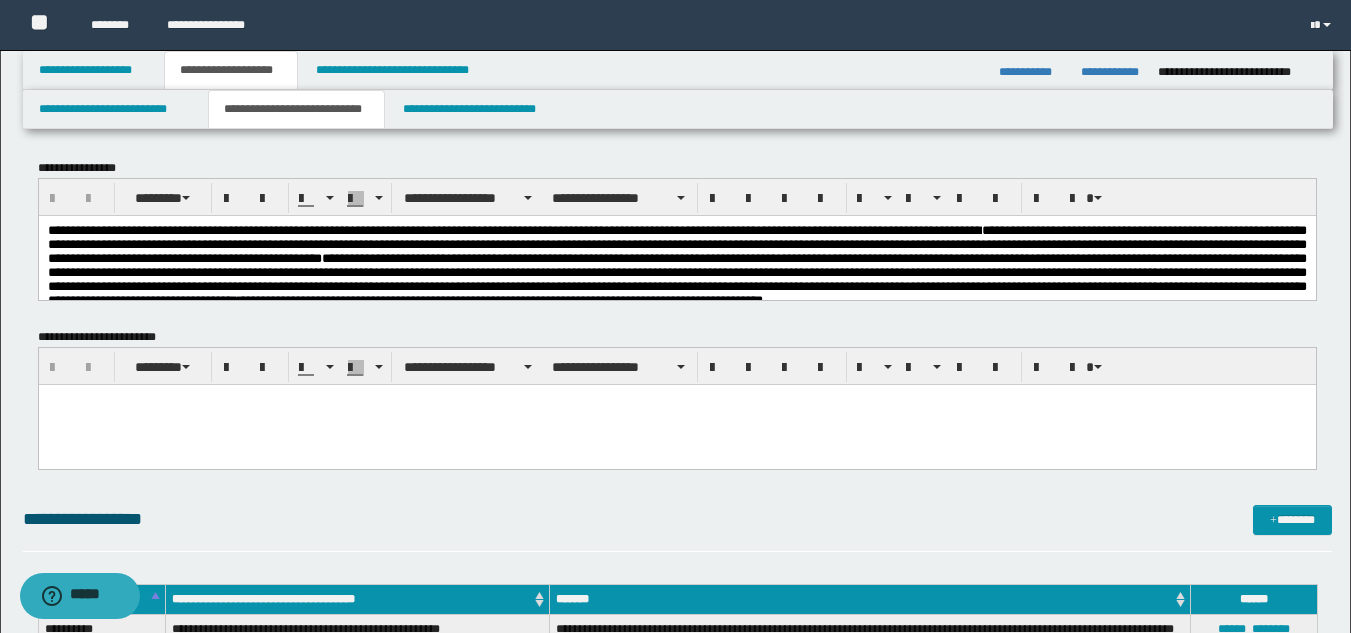 scroll, scrollTop: 600, scrollLeft: 0, axis: vertical 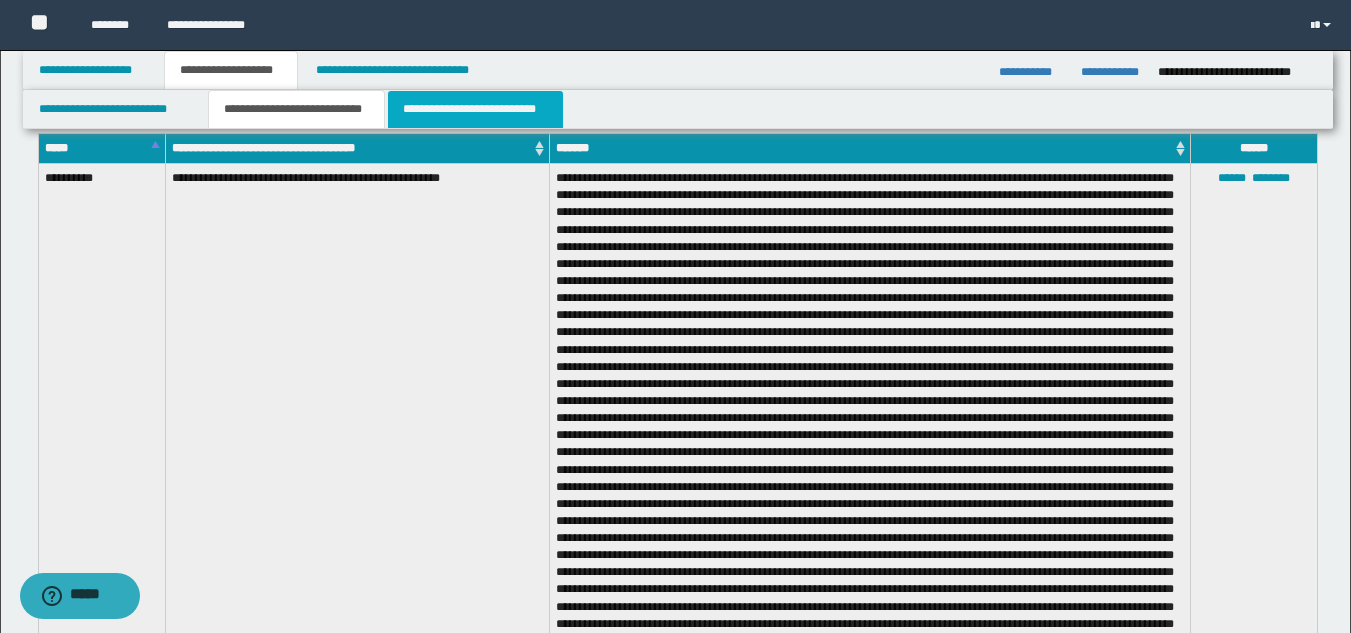 click on "**********" at bounding box center (475, 109) 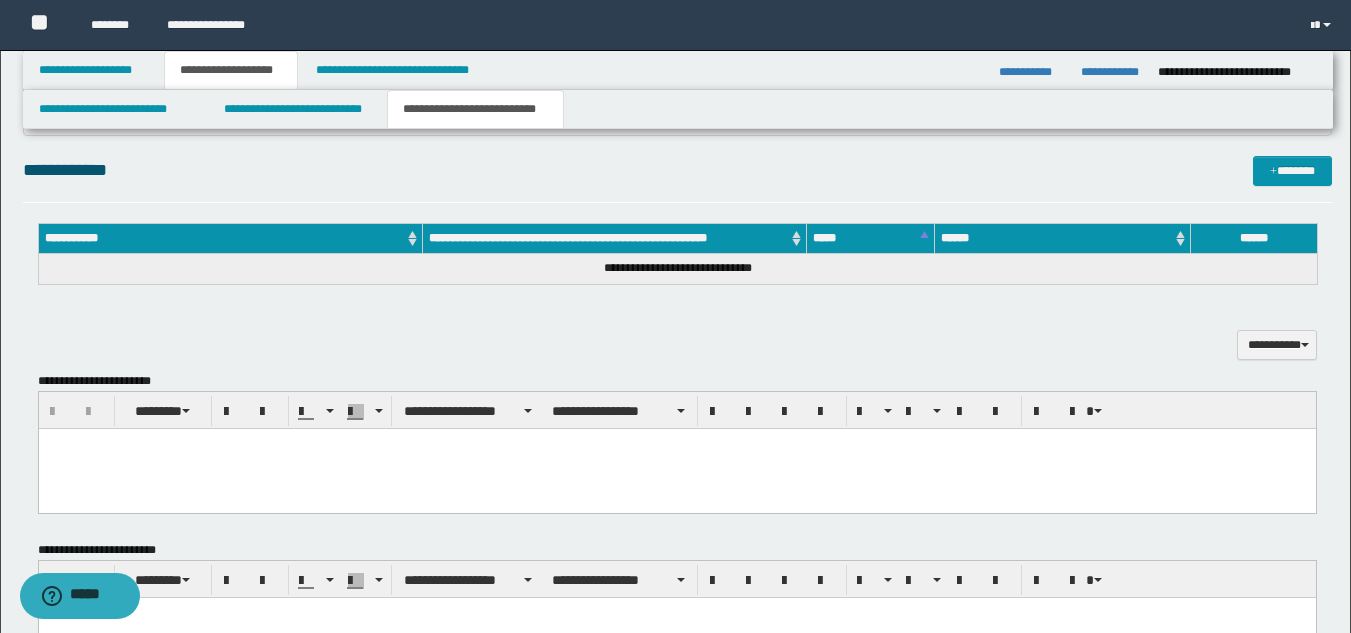 scroll, scrollTop: 0, scrollLeft: 0, axis: both 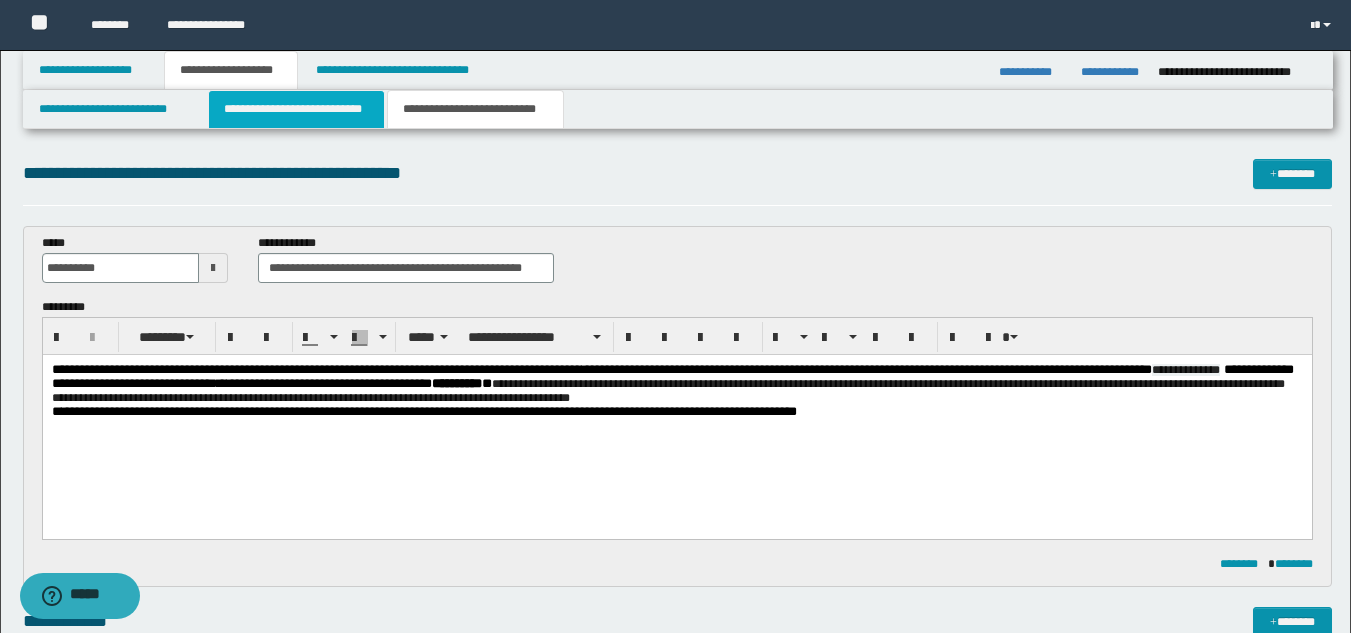 click on "**********" at bounding box center (296, 109) 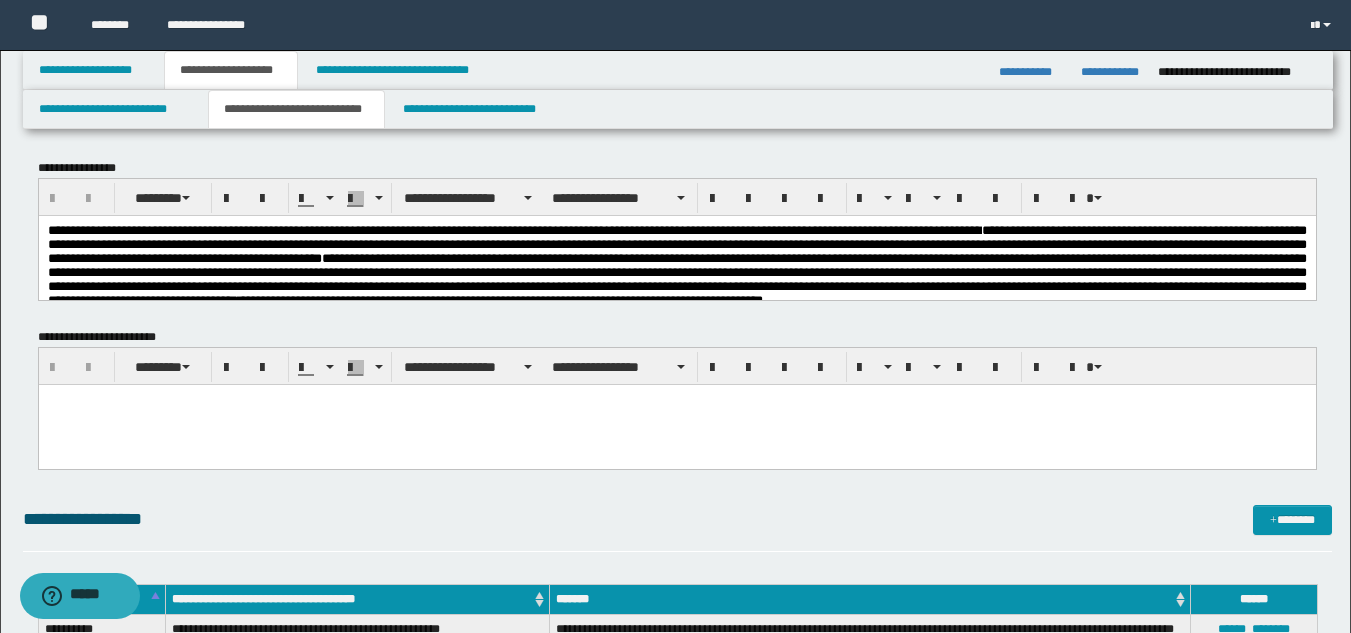 scroll, scrollTop: 600, scrollLeft: 0, axis: vertical 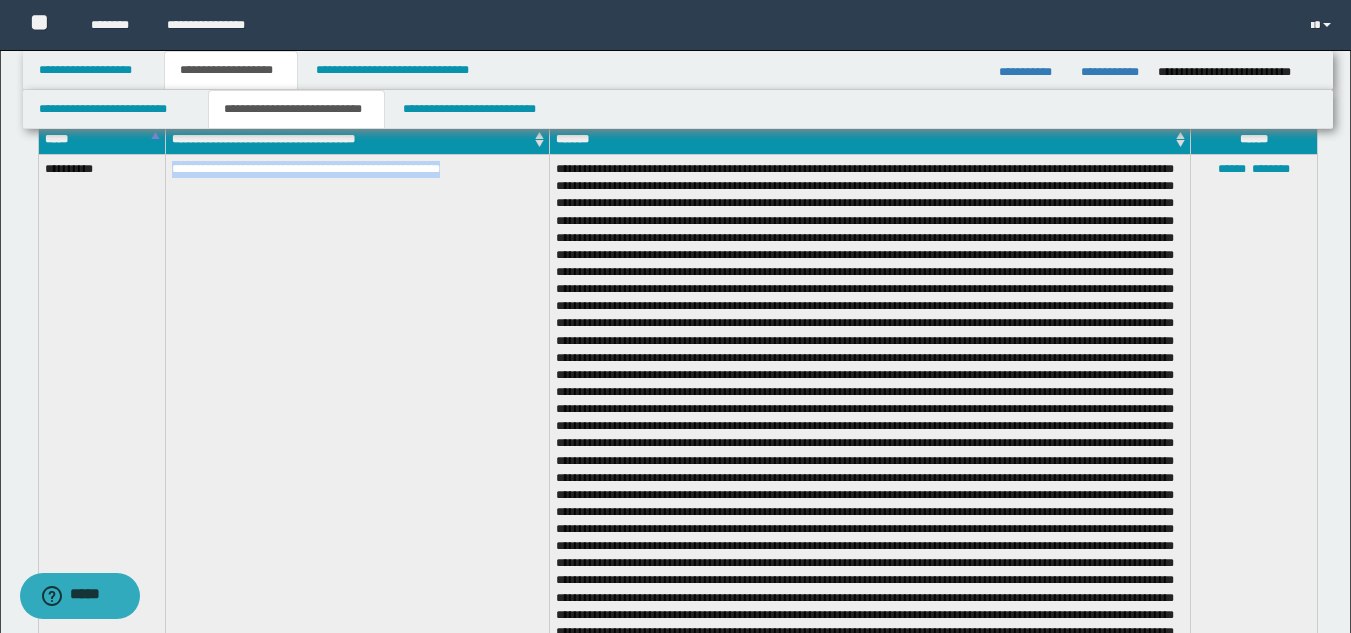 drag, startPoint x: 171, startPoint y: 168, endPoint x: 499, endPoint y: 178, distance: 328.1524 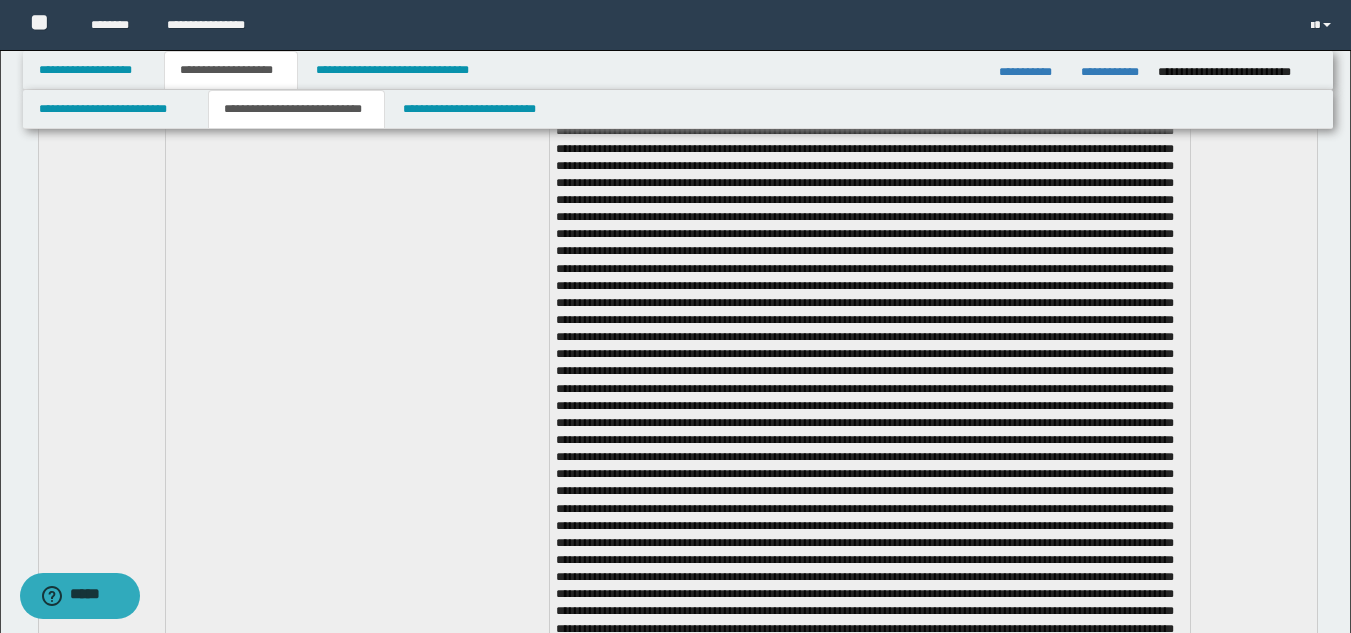 scroll, scrollTop: 963, scrollLeft: 0, axis: vertical 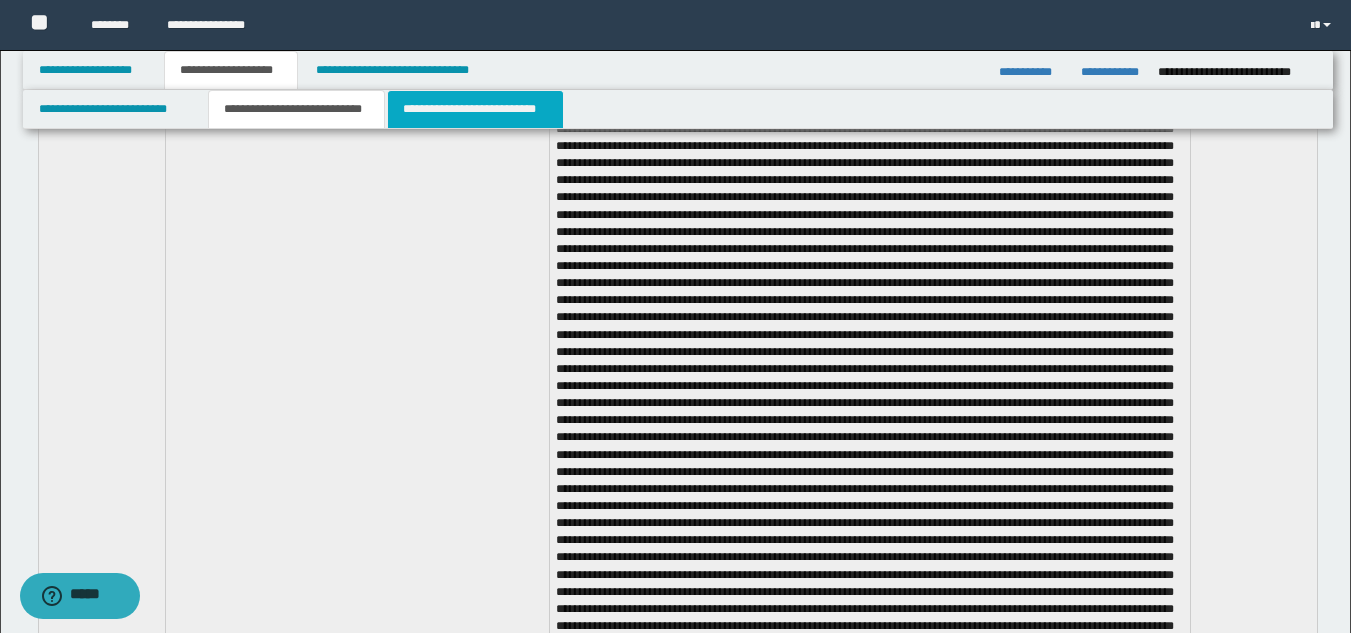 click on "**********" at bounding box center (475, 109) 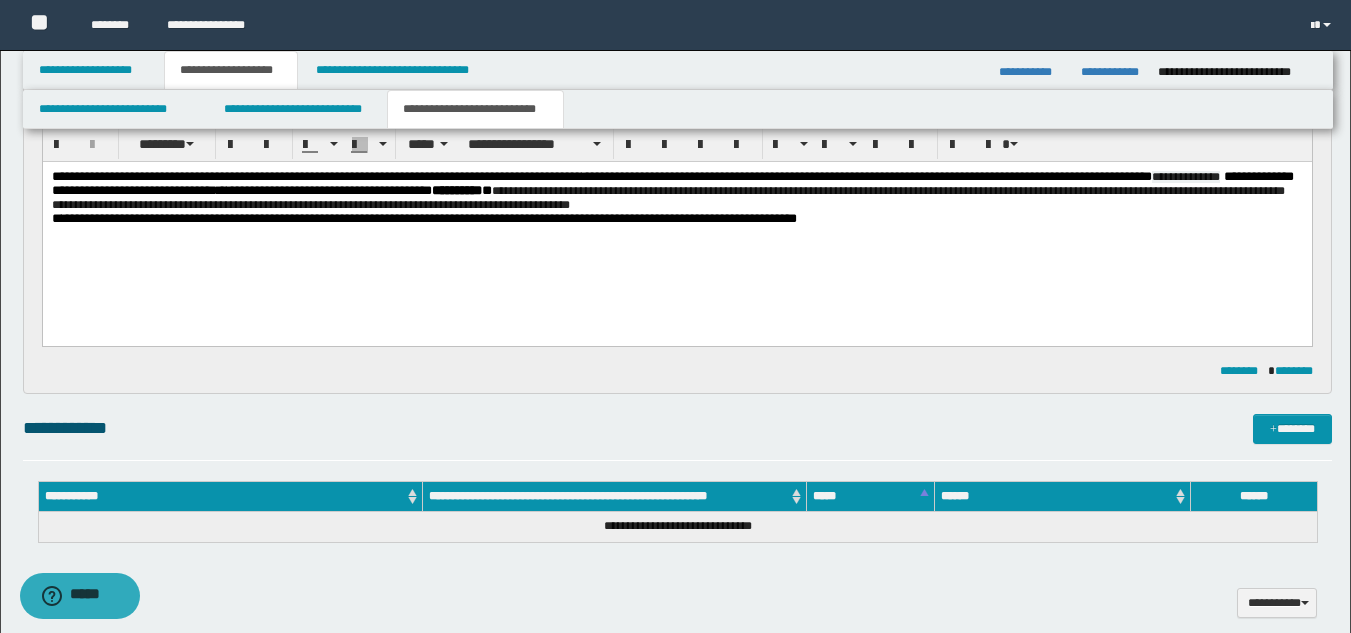 scroll, scrollTop: 0, scrollLeft: 0, axis: both 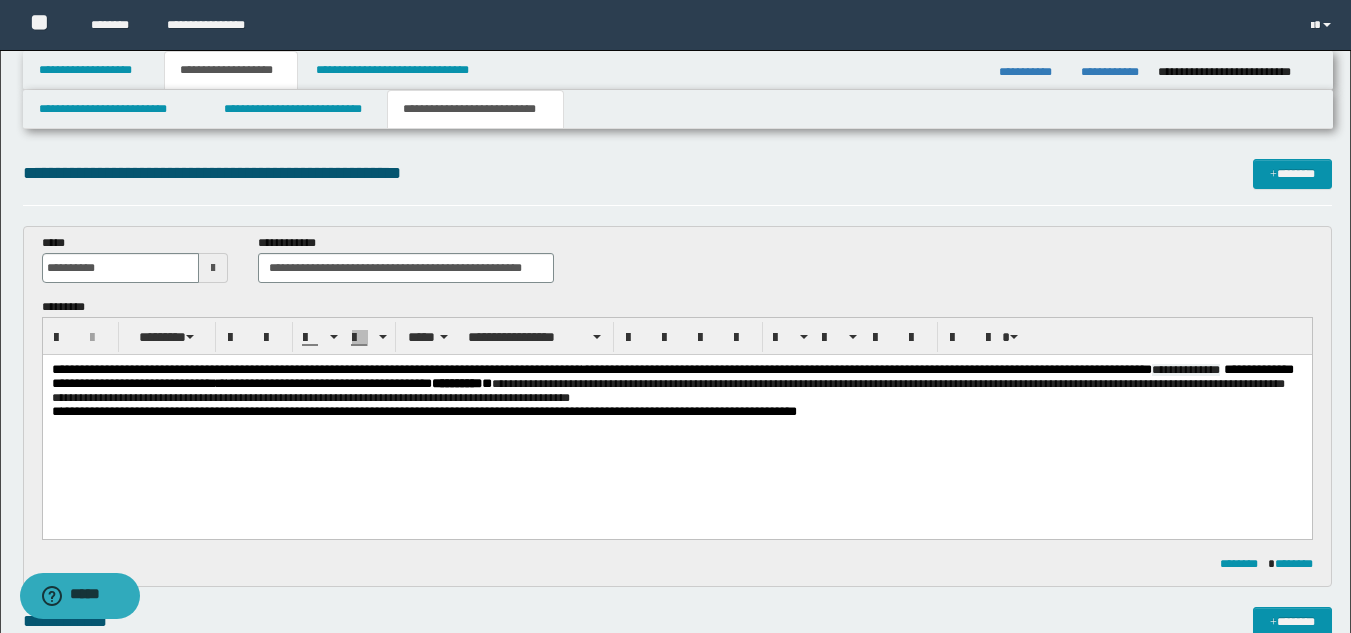 click on "**********" at bounding box center [676, 384] 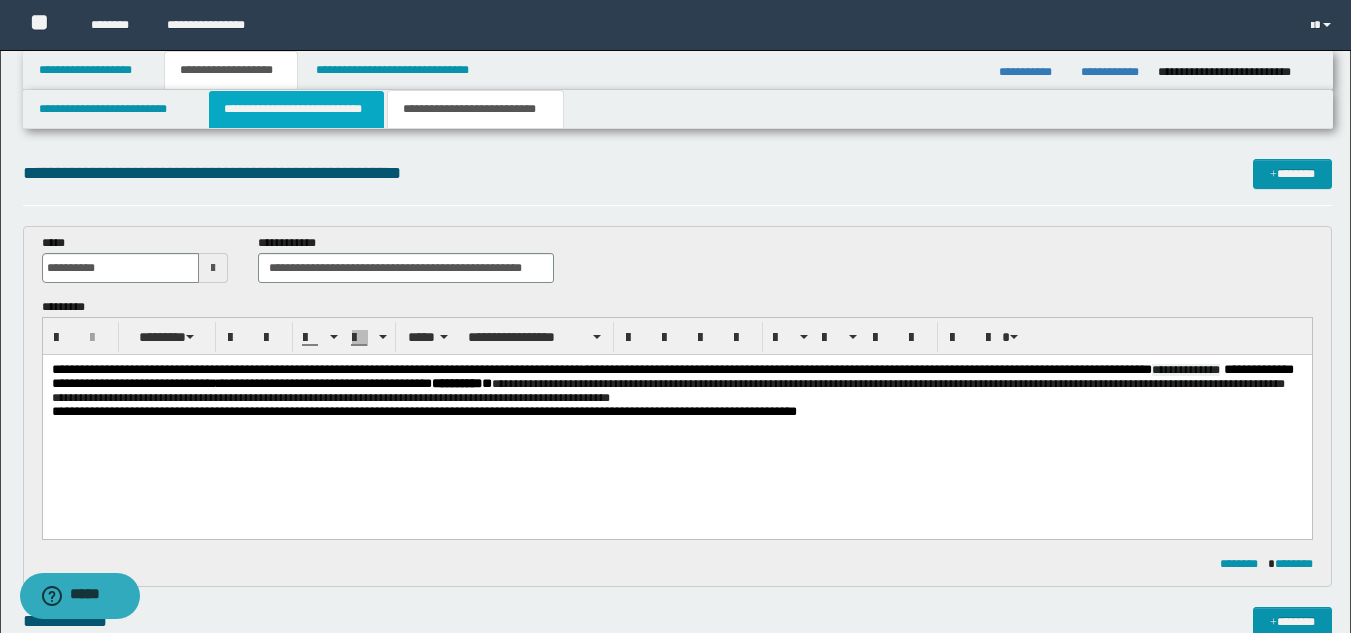 click on "**********" at bounding box center (296, 109) 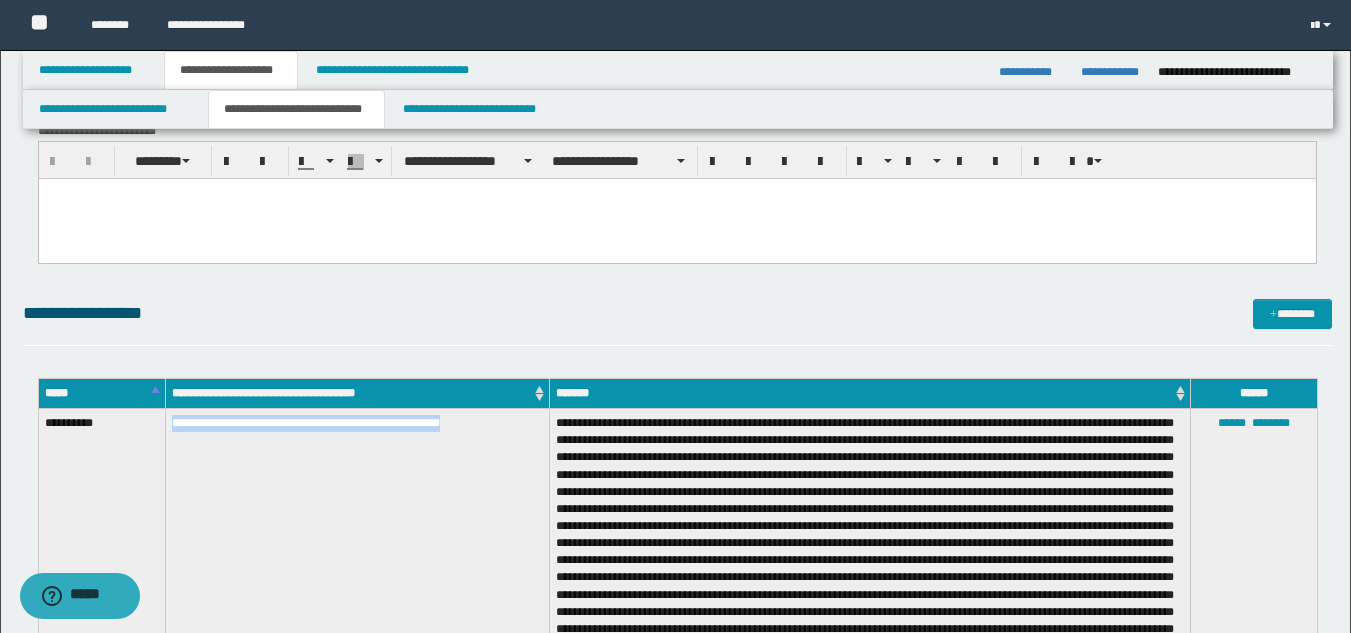 scroll, scrollTop: 91, scrollLeft: 0, axis: vertical 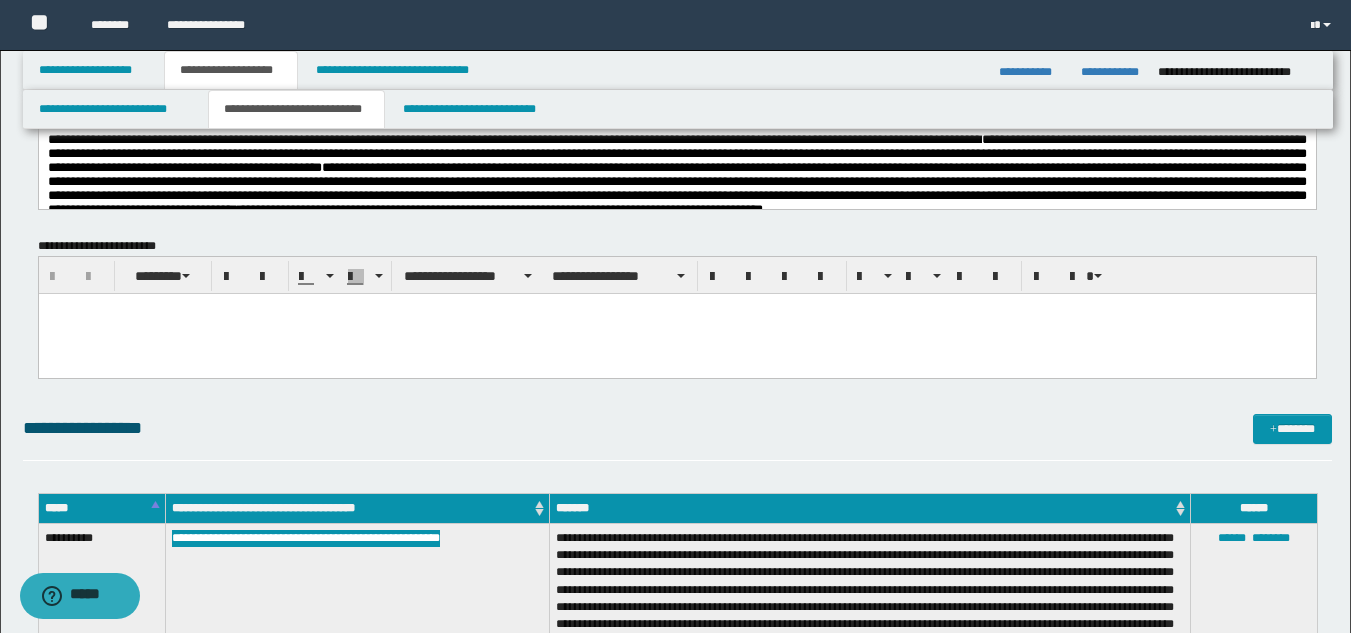 click on "**********" at bounding box center [676, 152] 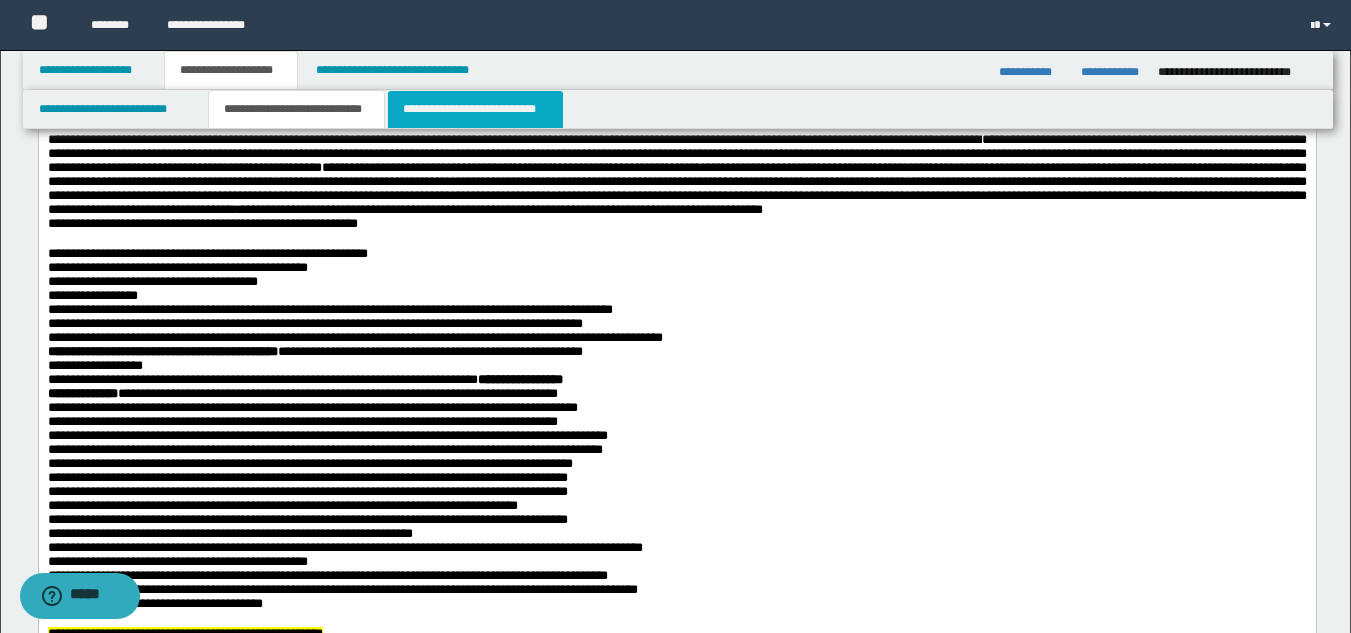 click on "**********" at bounding box center [475, 109] 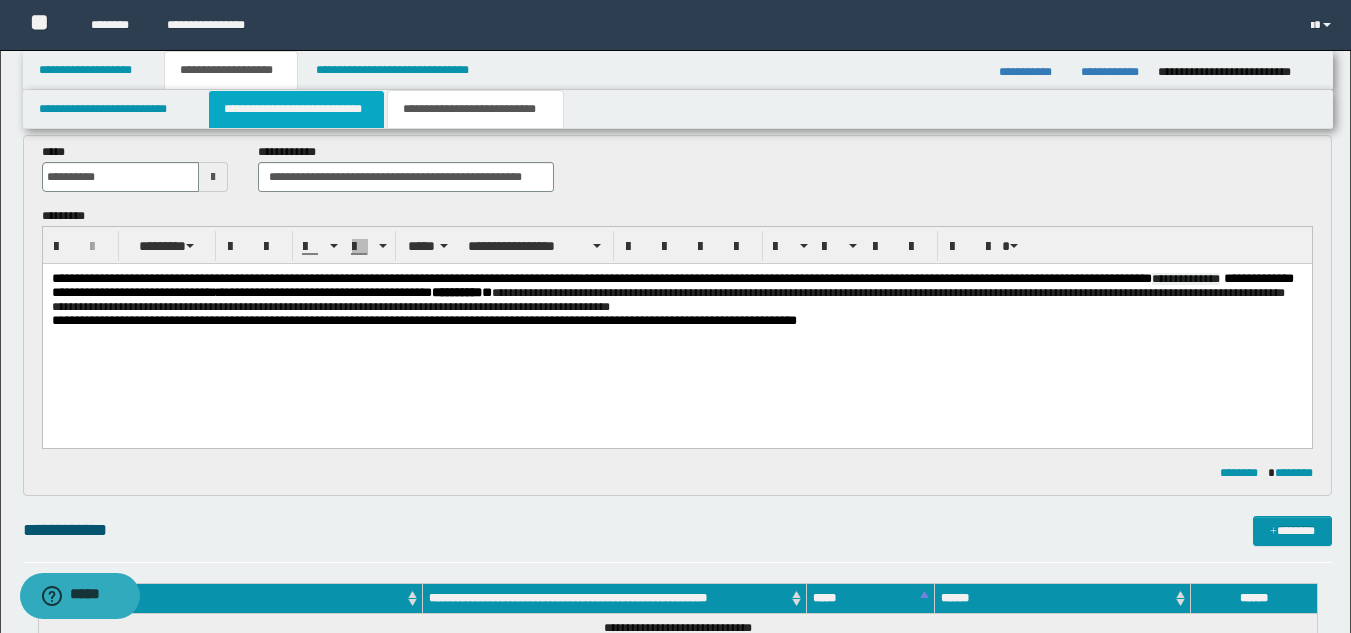 click on "**********" at bounding box center (296, 109) 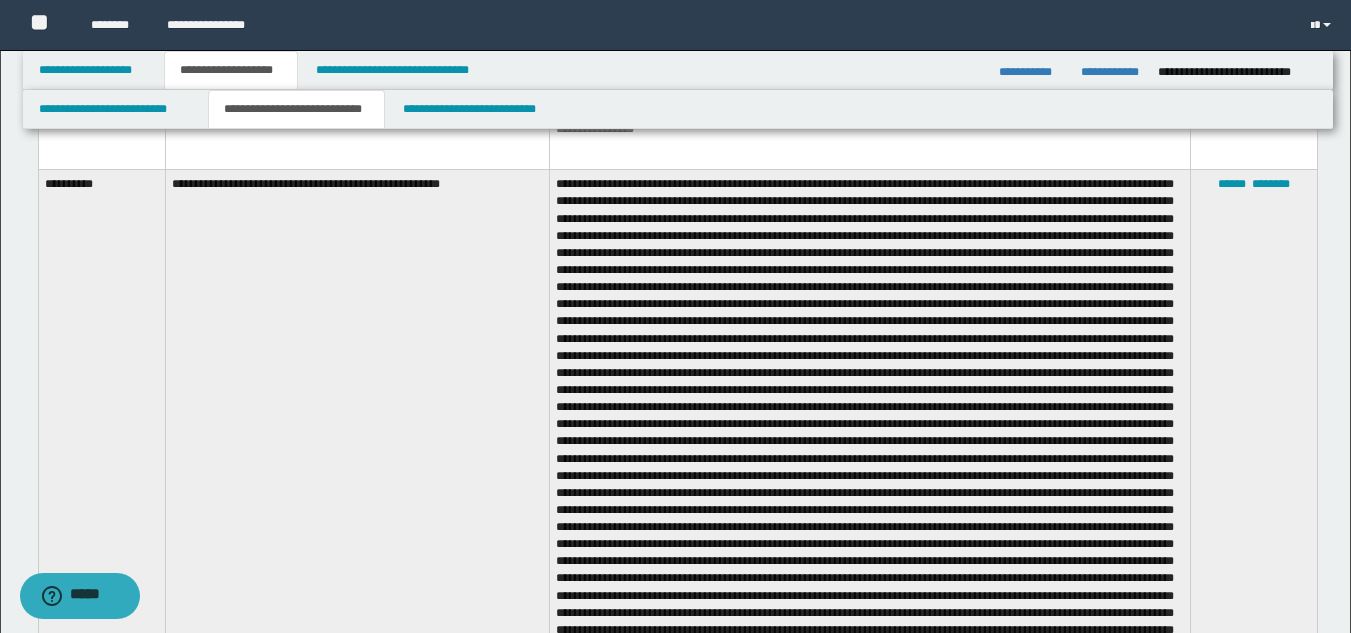 scroll, scrollTop: 3639, scrollLeft: 0, axis: vertical 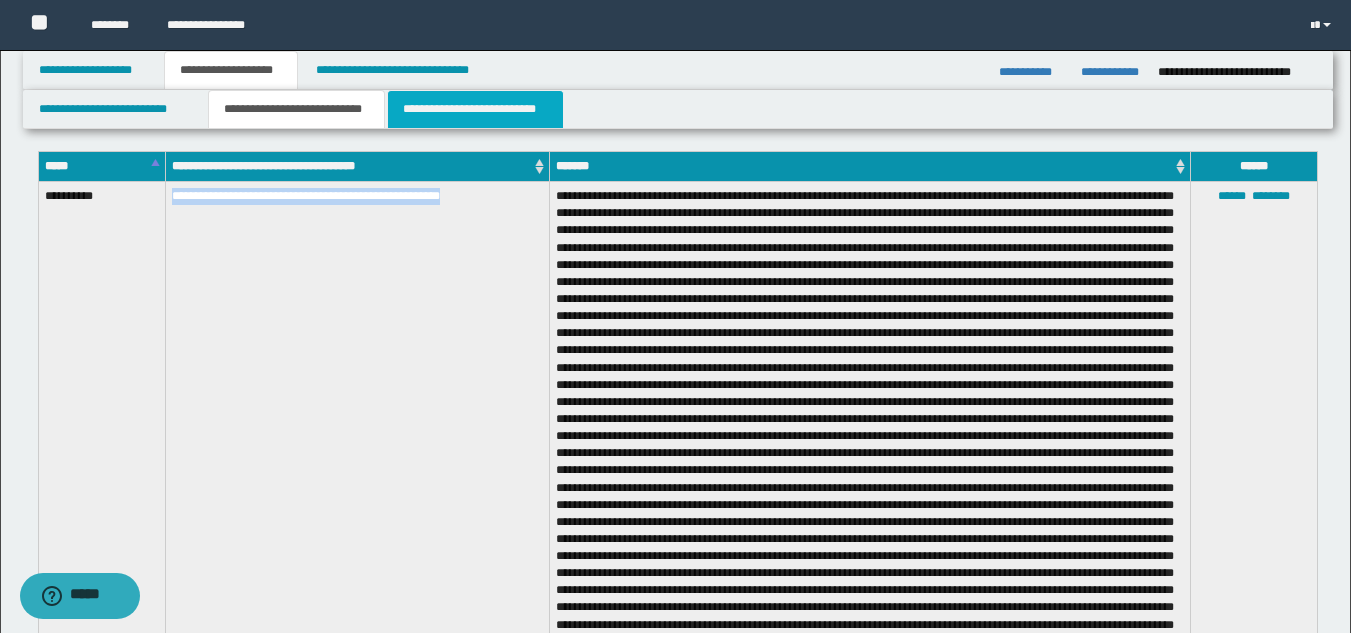 click on "**********" at bounding box center (475, 109) 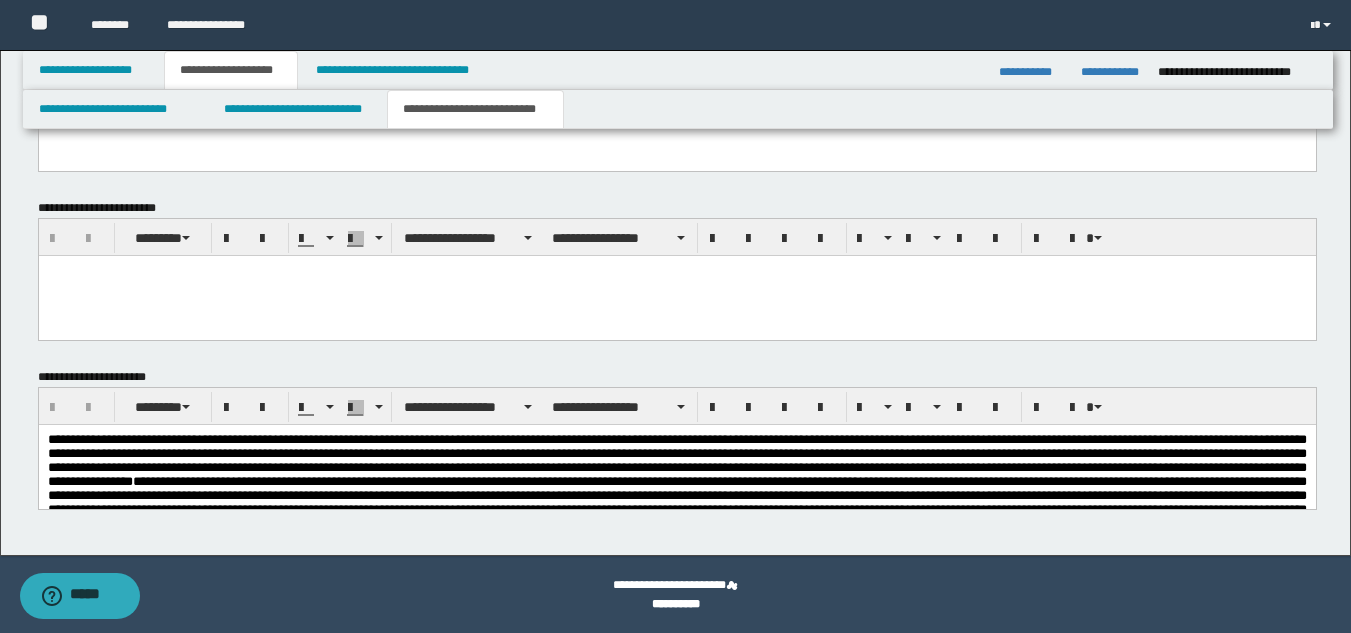 scroll, scrollTop: 193, scrollLeft: 0, axis: vertical 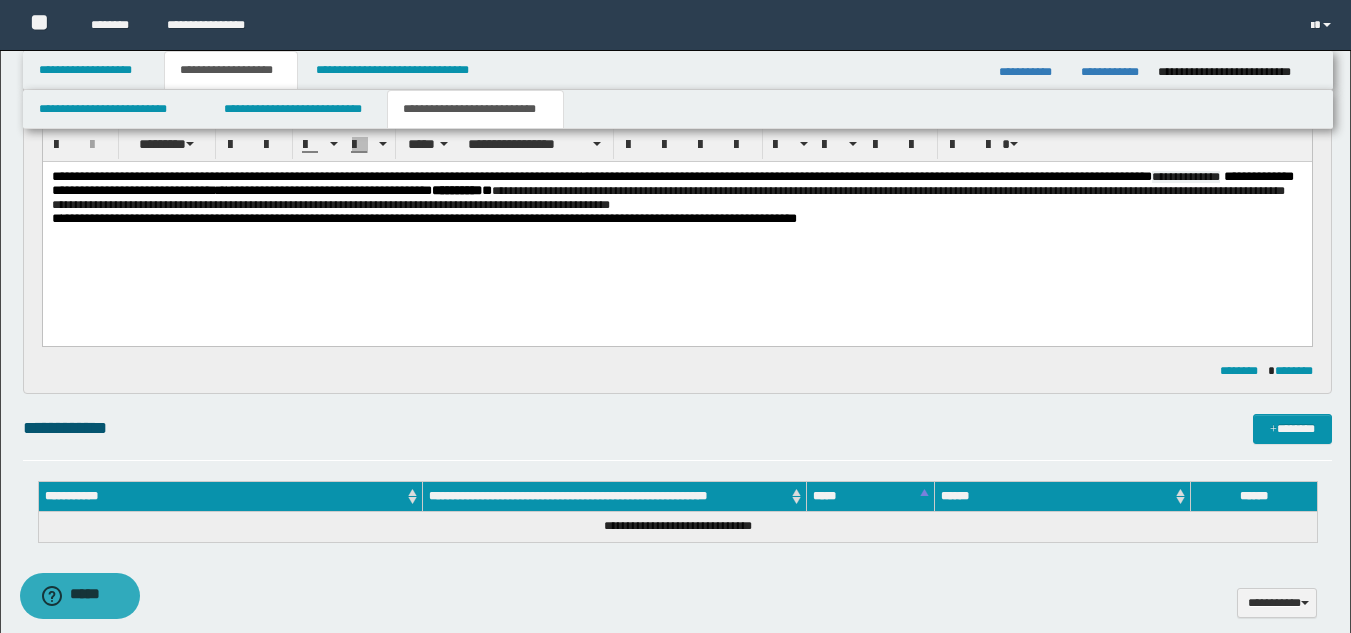 click on "**********" at bounding box center (667, 198) 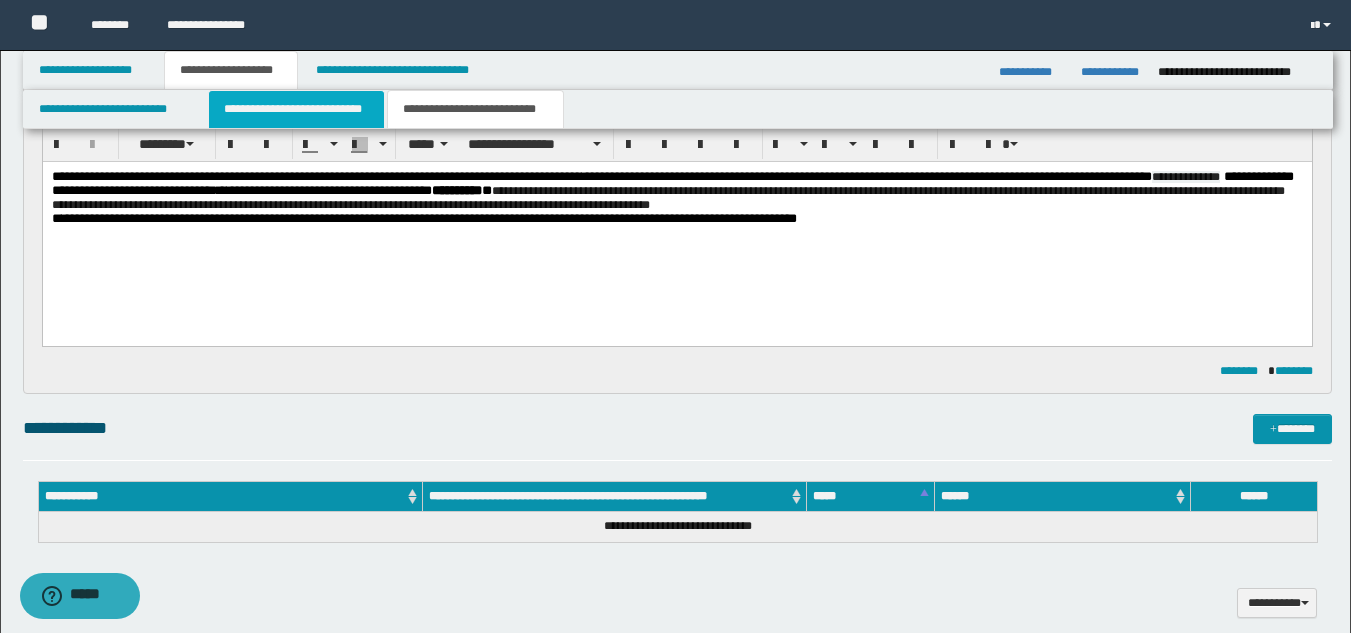 click on "**********" at bounding box center (296, 109) 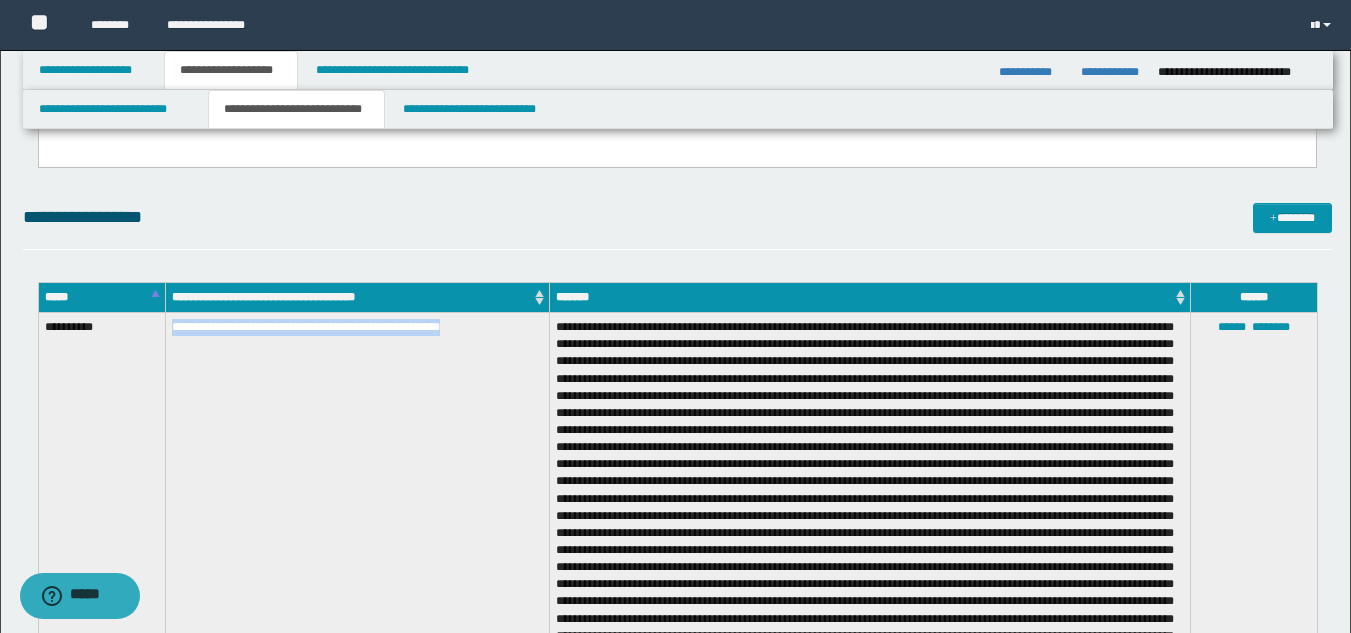 scroll, scrollTop: 1120, scrollLeft: 0, axis: vertical 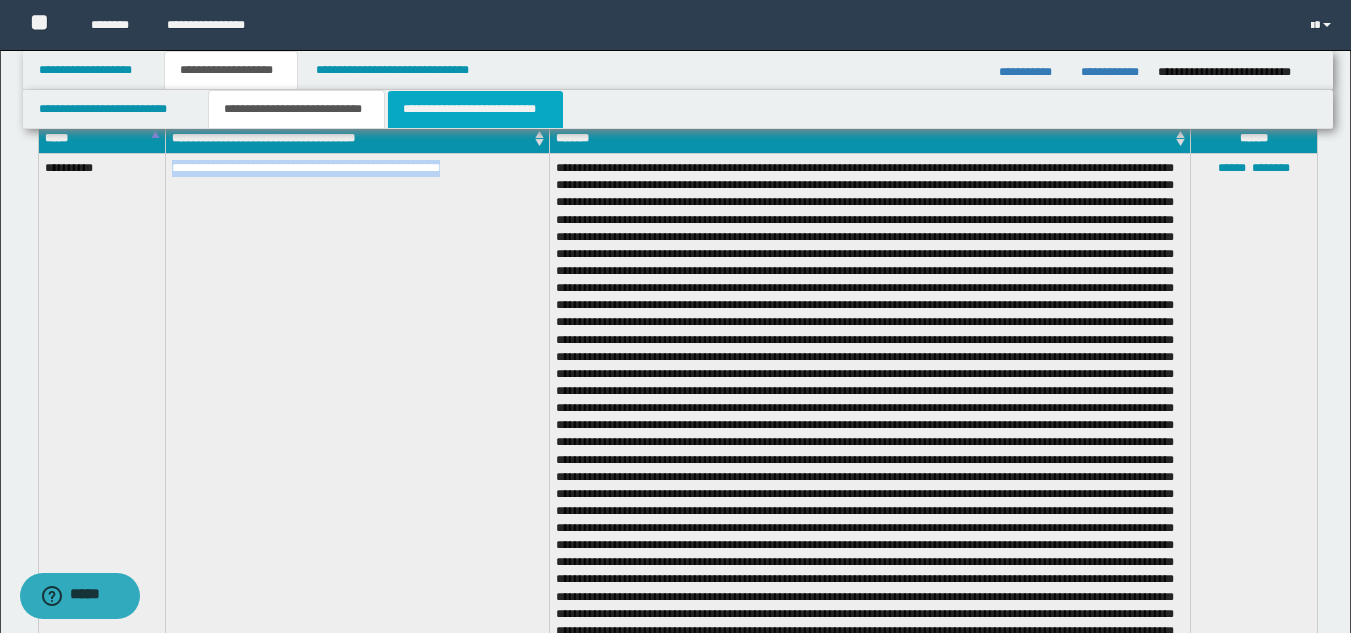 click on "**********" at bounding box center [475, 109] 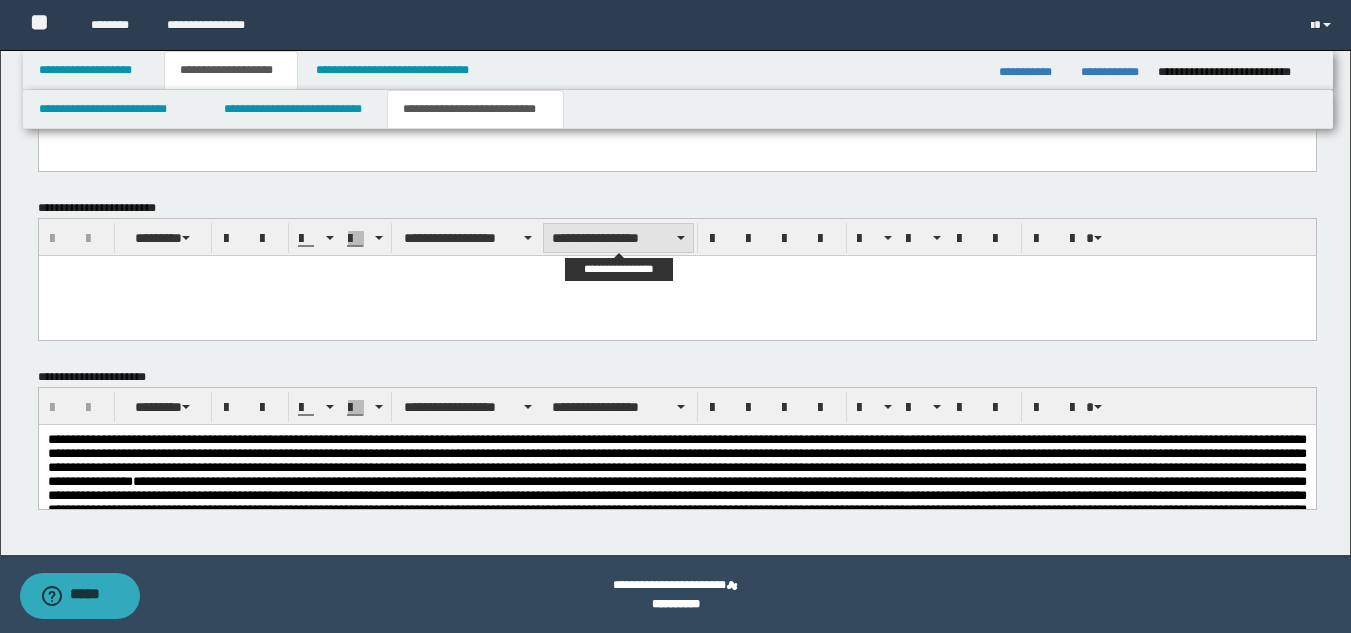scroll, scrollTop: 193, scrollLeft: 0, axis: vertical 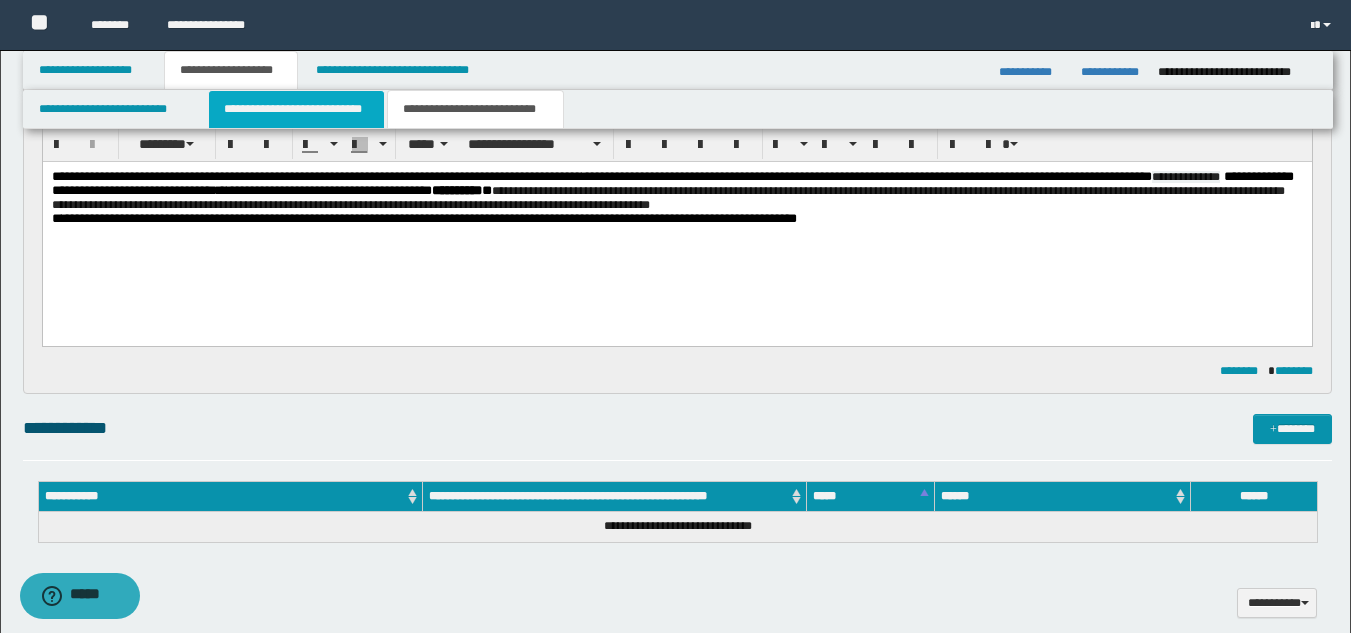 click on "**********" at bounding box center [296, 109] 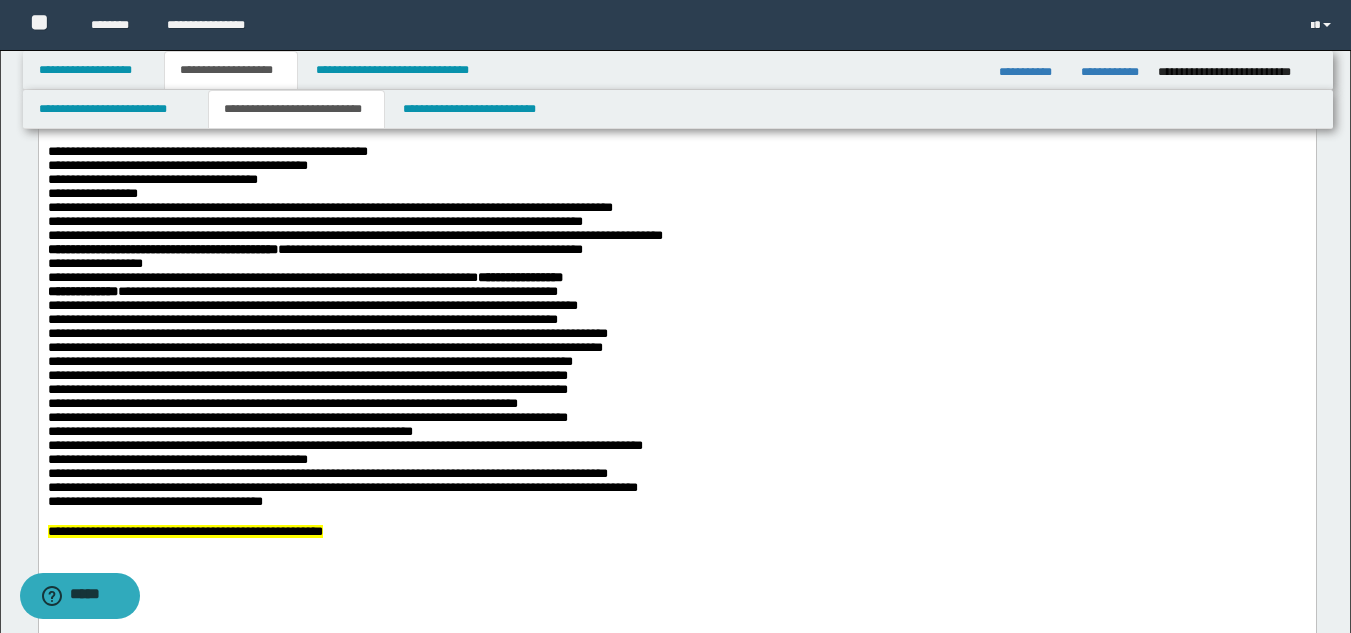 scroll, scrollTop: 793, scrollLeft: 0, axis: vertical 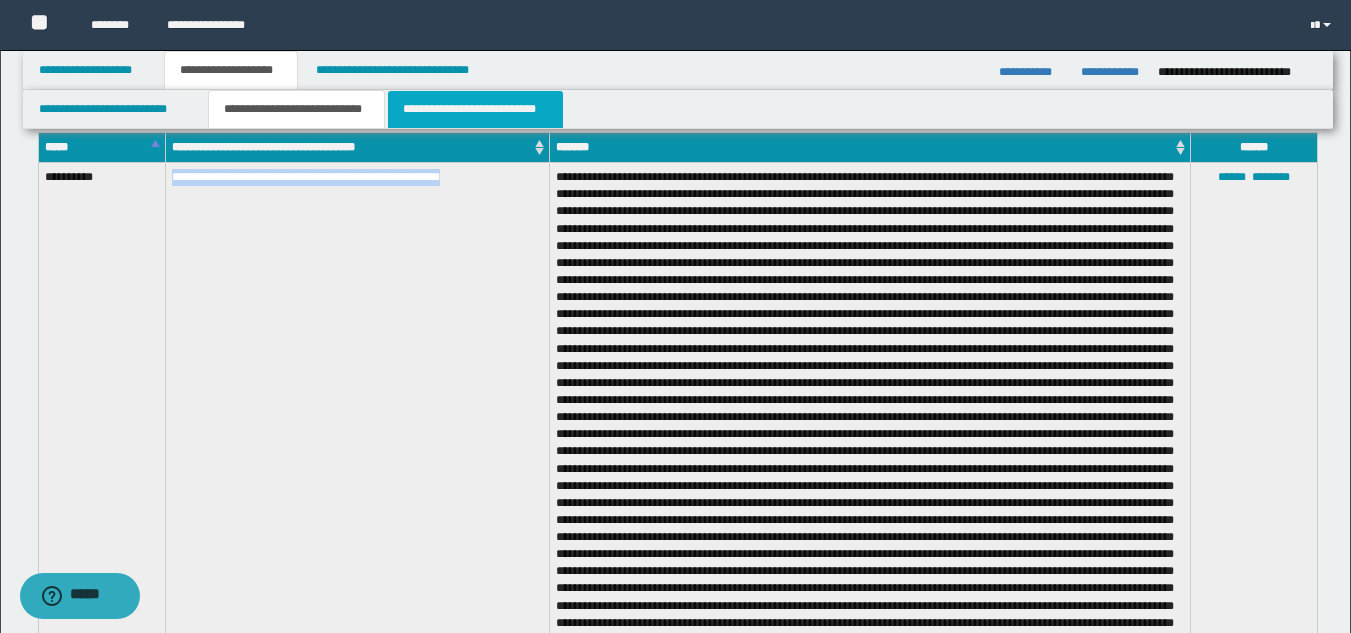 click on "**********" at bounding box center [475, 109] 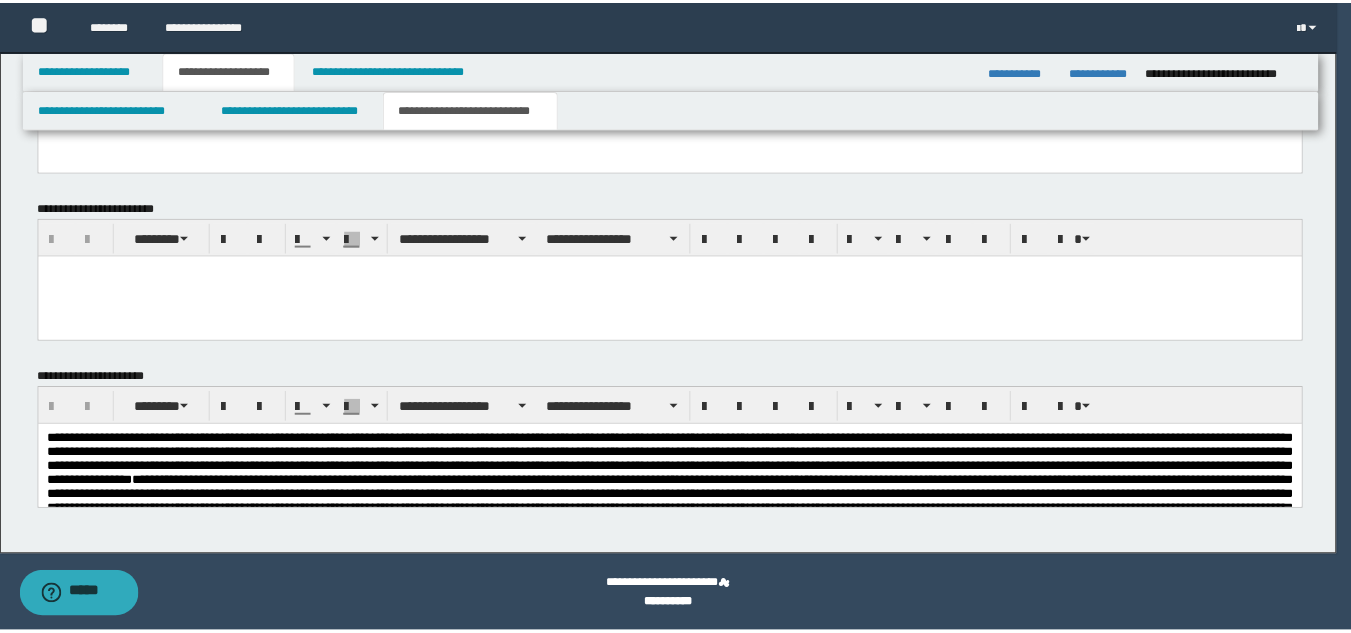 scroll, scrollTop: 193, scrollLeft: 0, axis: vertical 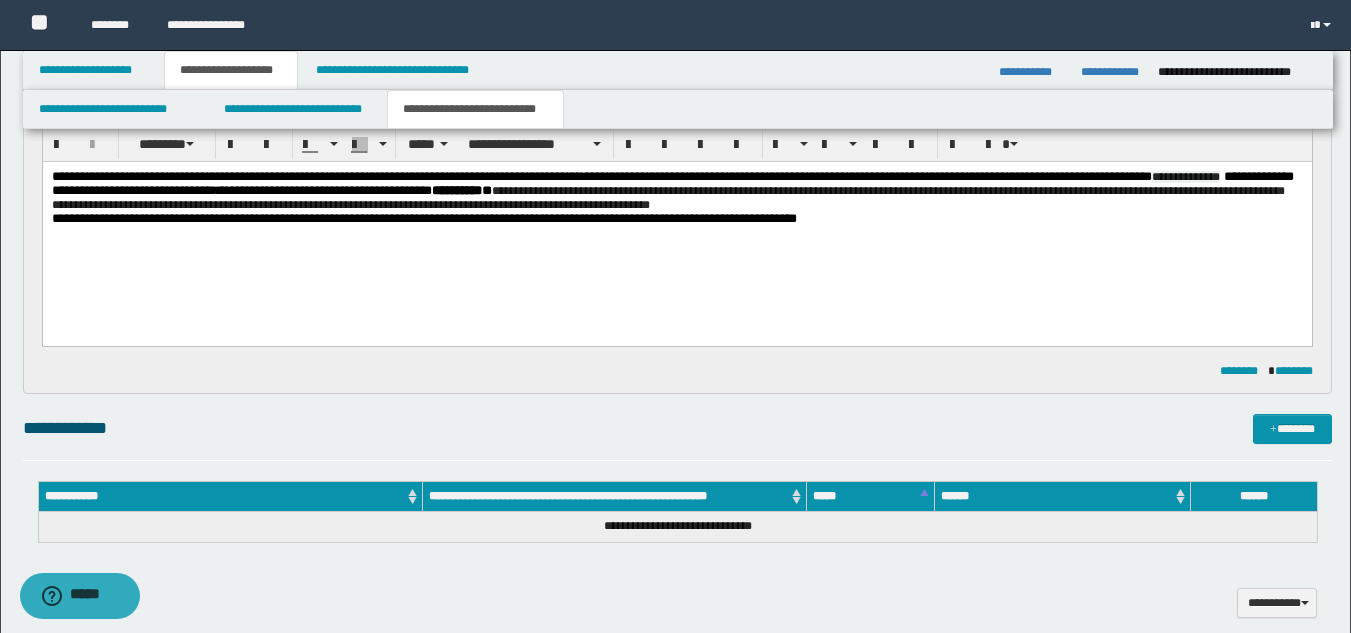 click on "**********" at bounding box center [676, 191] 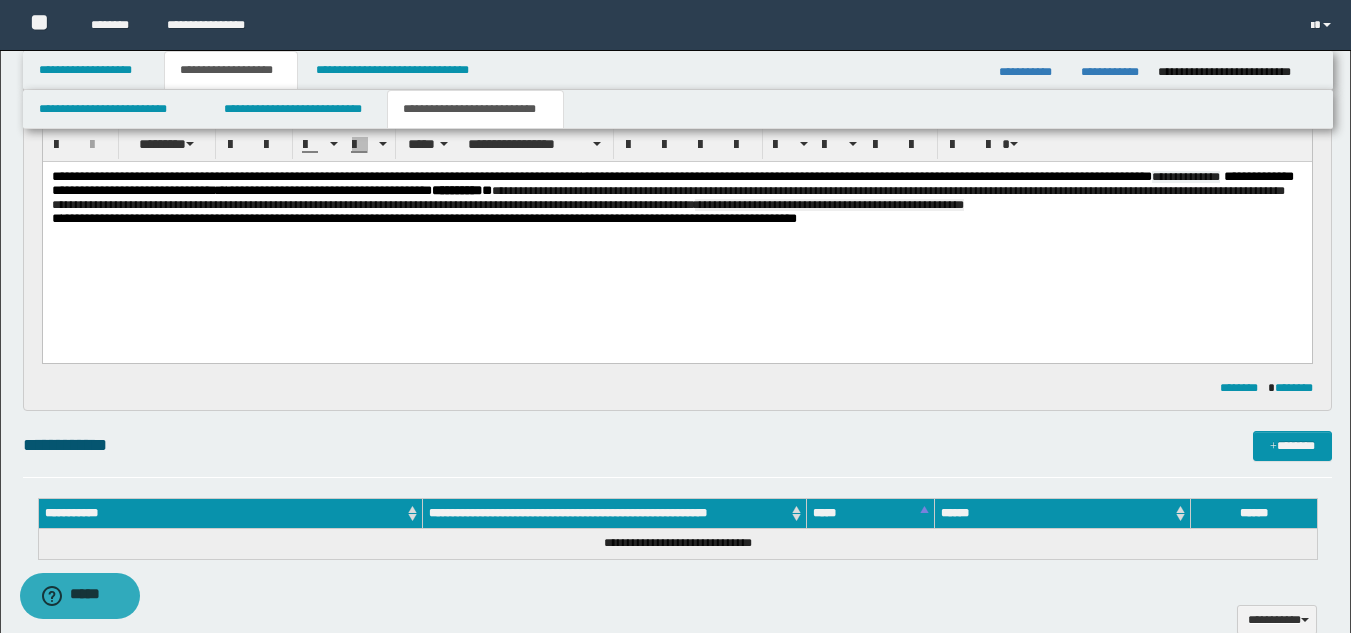 scroll, scrollTop: 0, scrollLeft: 0, axis: both 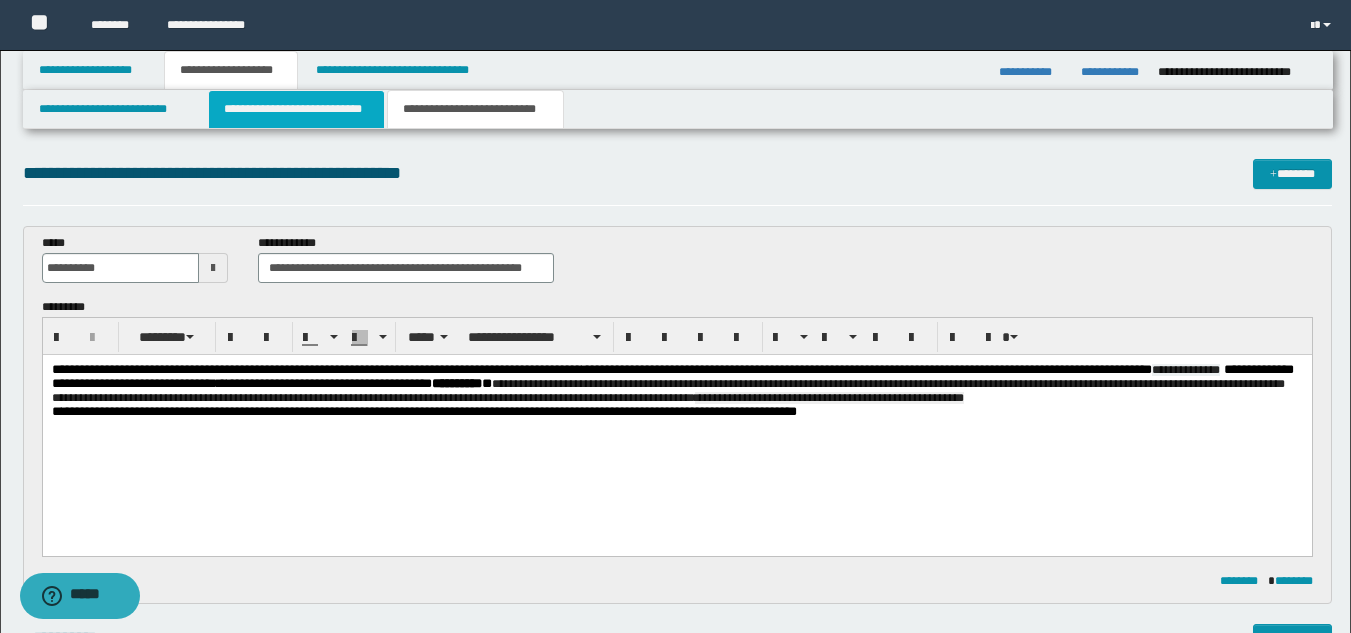 click on "**********" at bounding box center [296, 109] 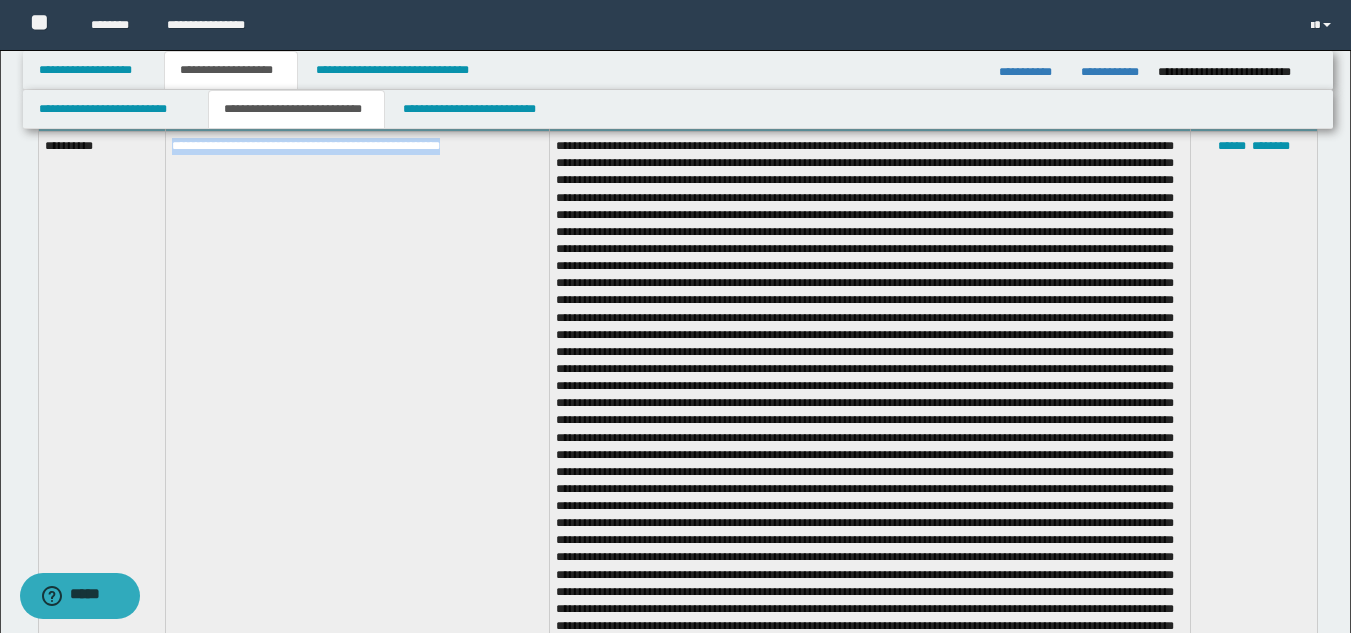 scroll, scrollTop: 1011, scrollLeft: 0, axis: vertical 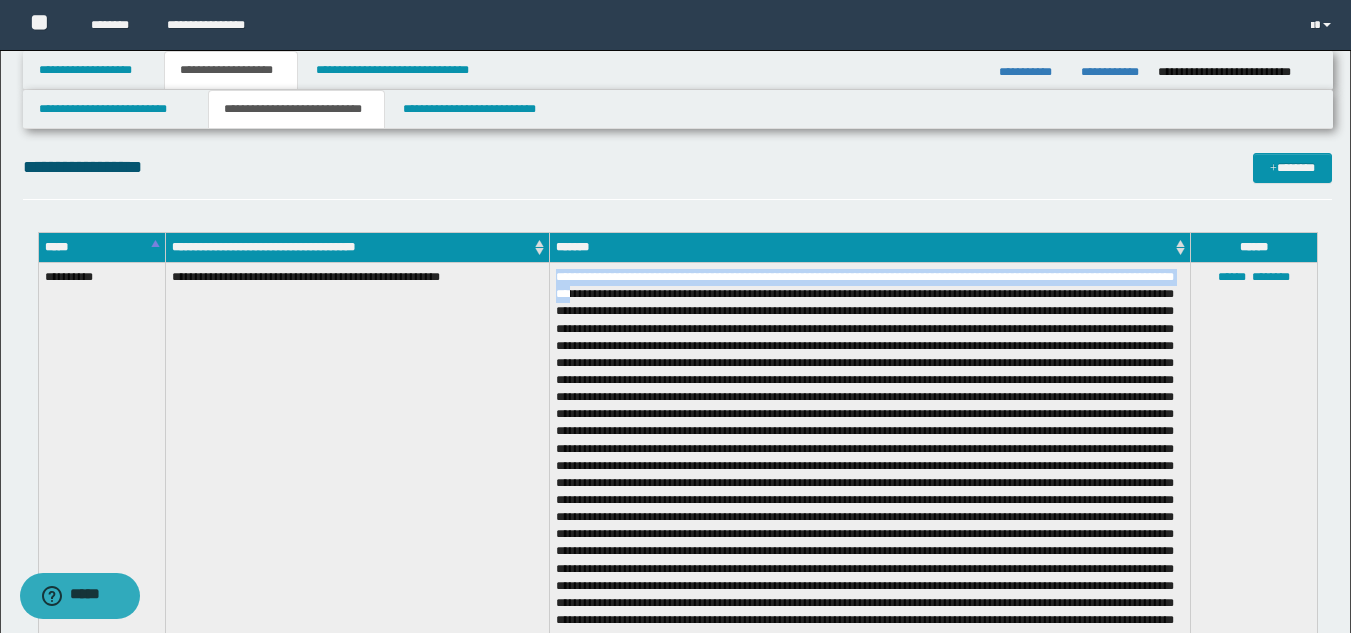 drag, startPoint x: 590, startPoint y: 297, endPoint x: 547, endPoint y: 275, distance: 48.30114 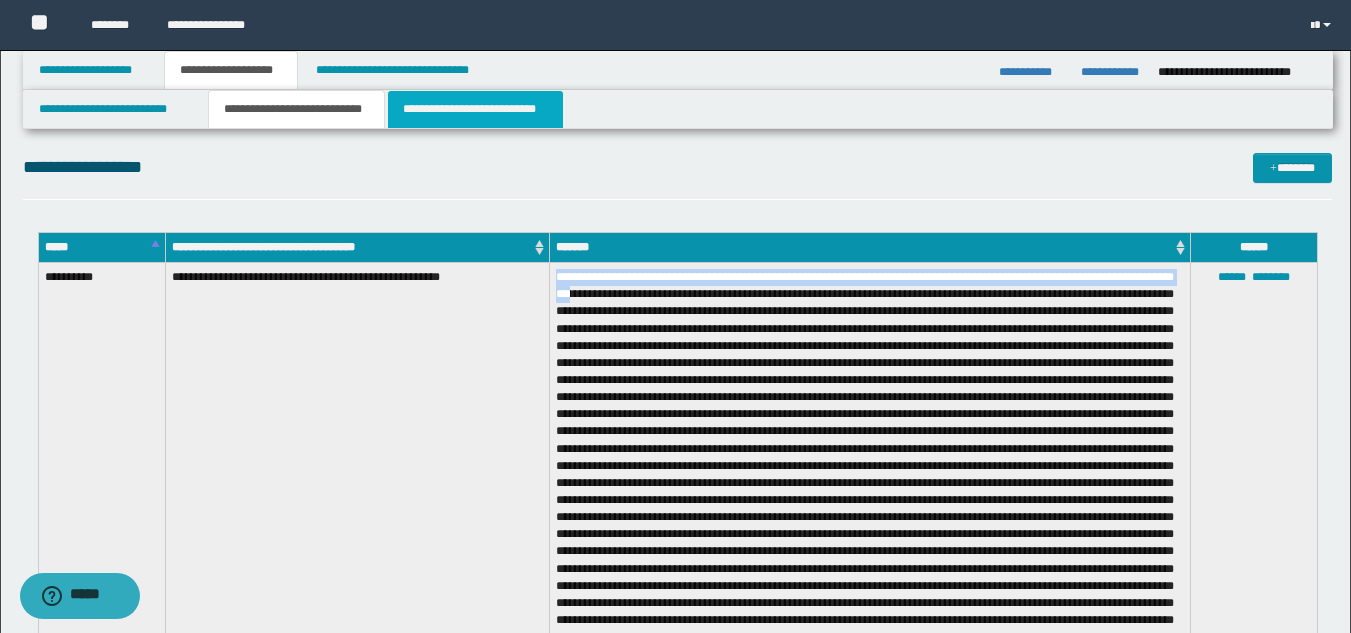 click on "**********" at bounding box center (475, 109) 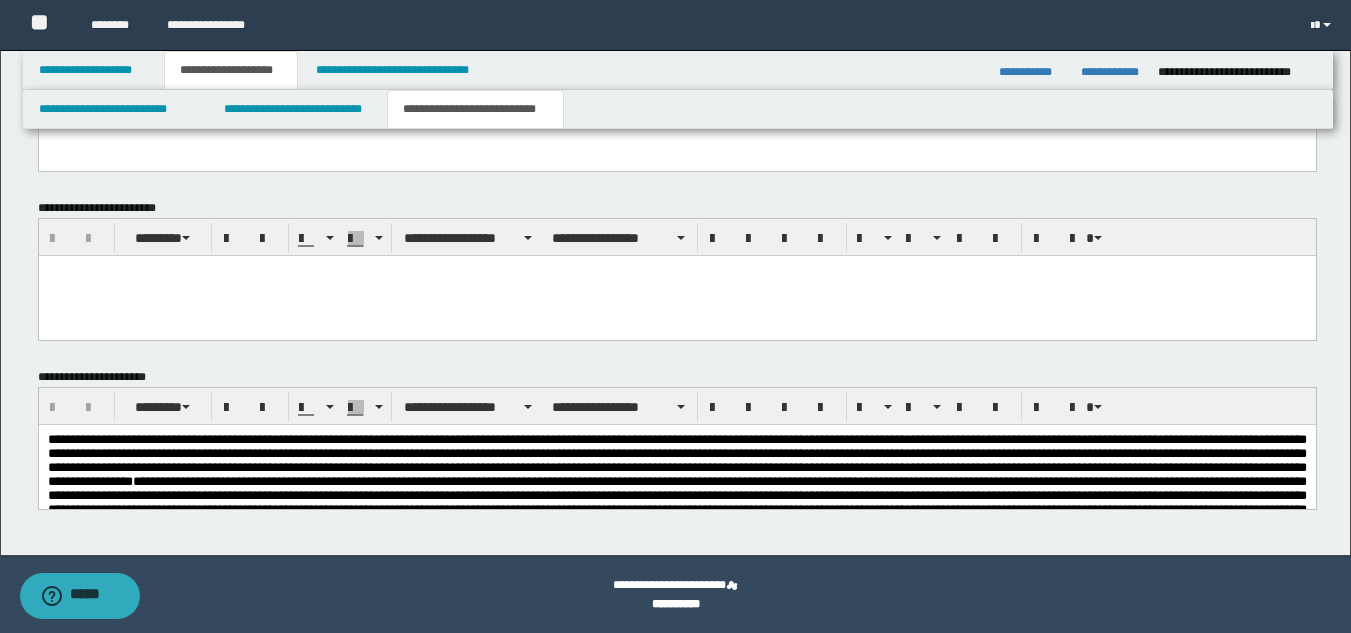 scroll, scrollTop: 210, scrollLeft: 0, axis: vertical 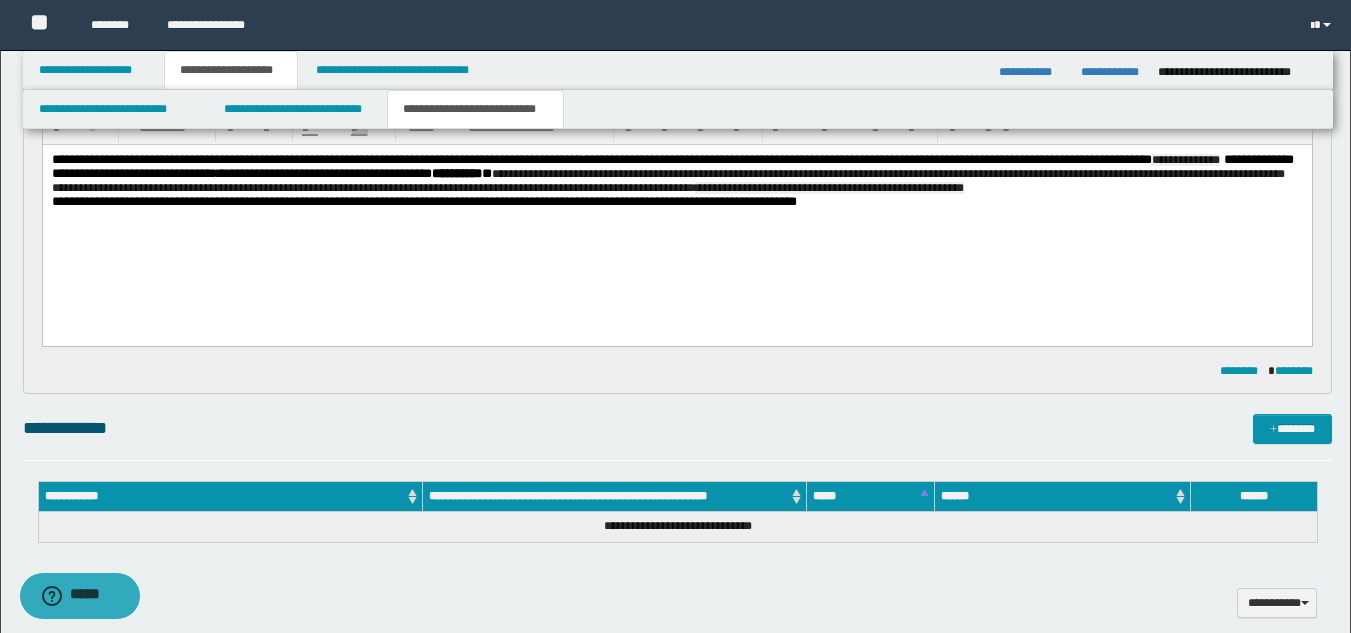 click on "**********" at bounding box center (676, 174) 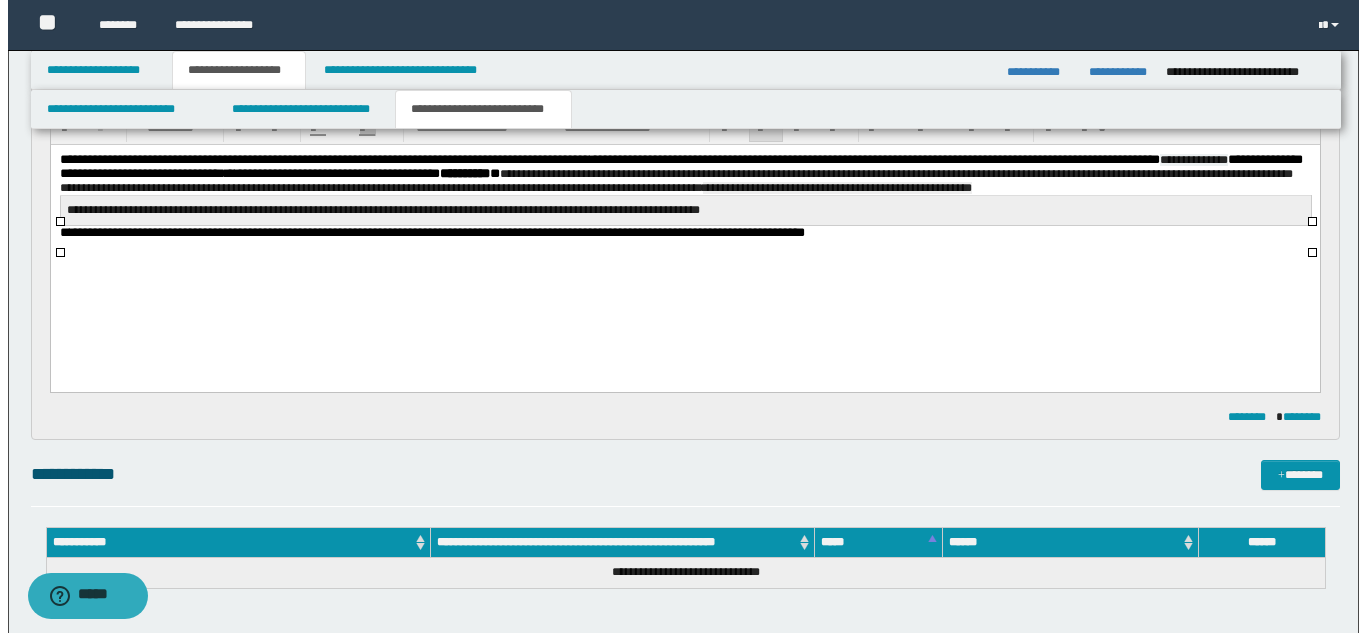 scroll, scrollTop: 0, scrollLeft: 0, axis: both 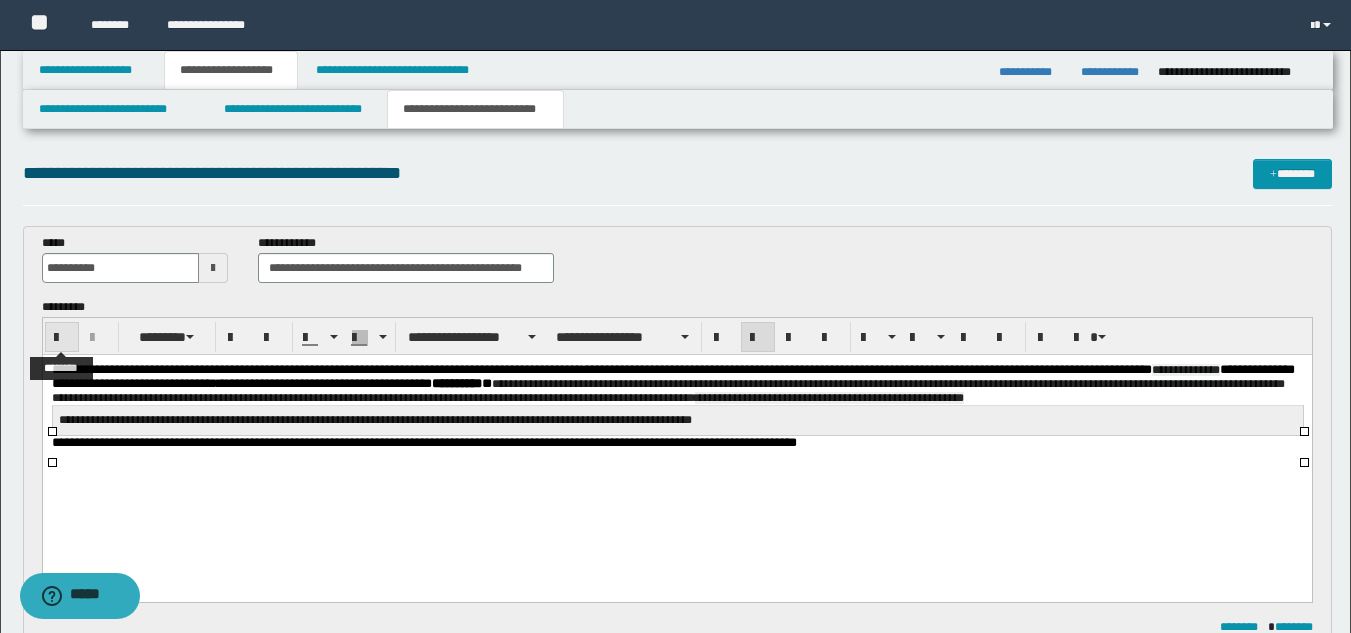 click at bounding box center [62, 337] 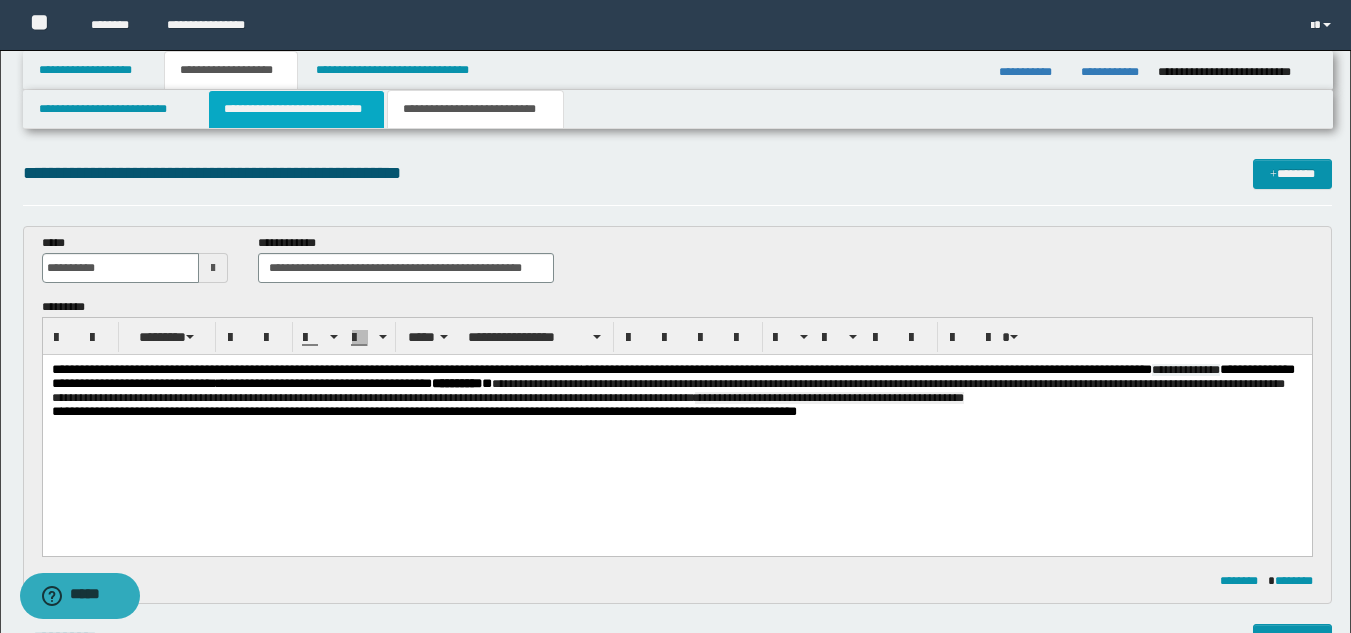 click on "**********" at bounding box center (296, 109) 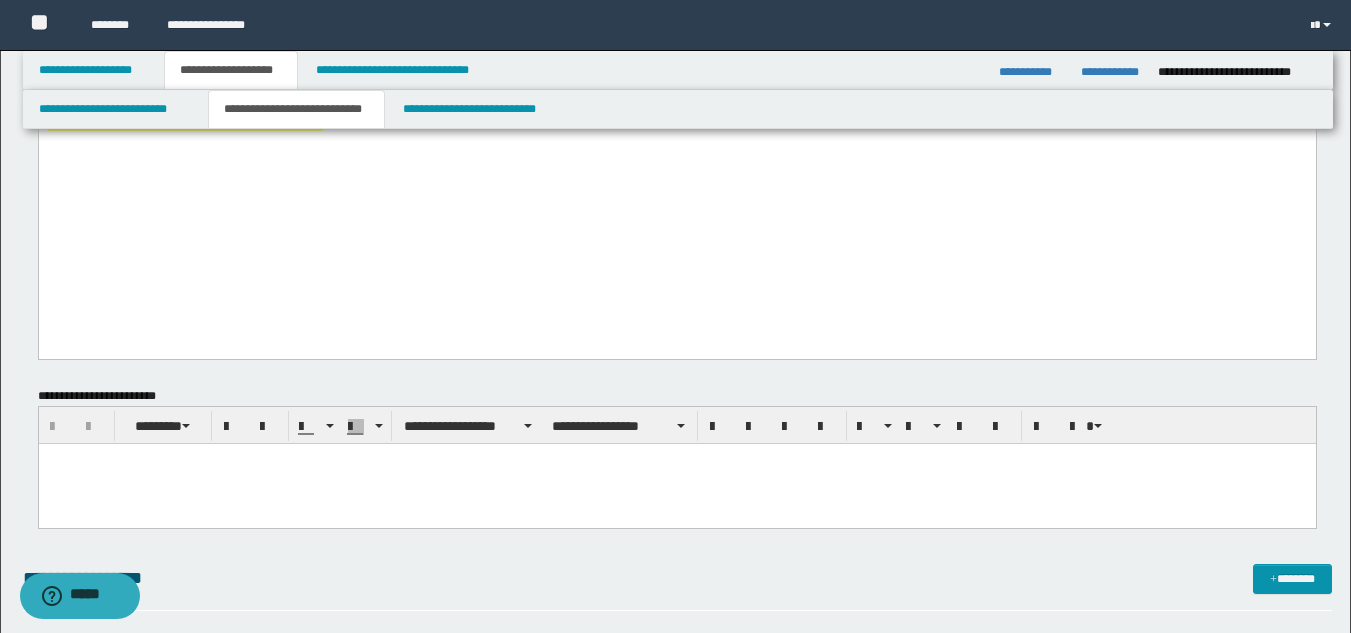scroll, scrollTop: 1200, scrollLeft: 0, axis: vertical 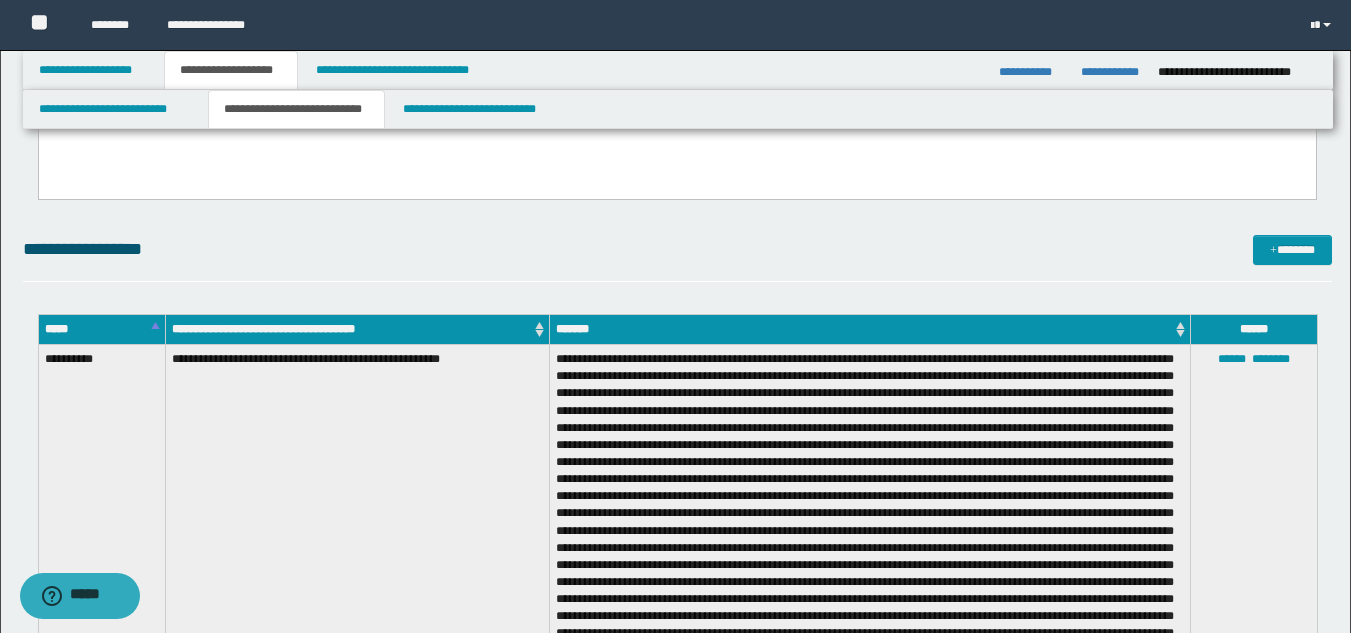 click at bounding box center [869, 927] 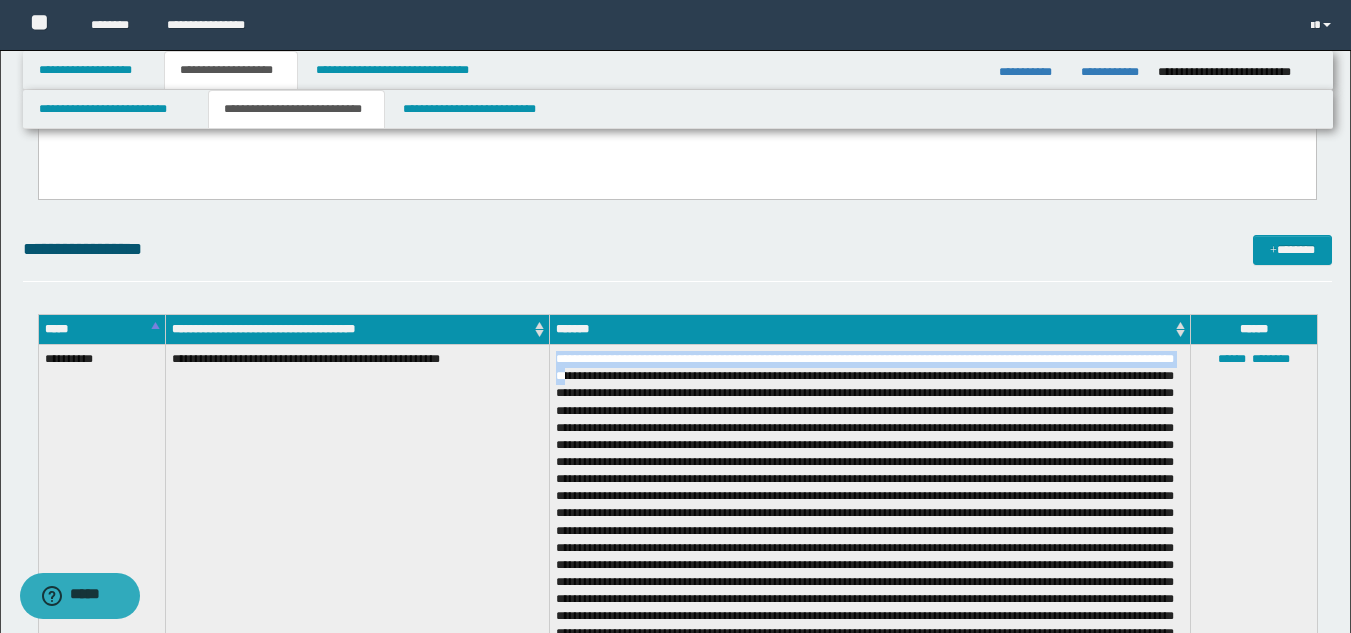 drag, startPoint x: 556, startPoint y: 362, endPoint x: 587, endPoint y: 376, distance: 34.0147 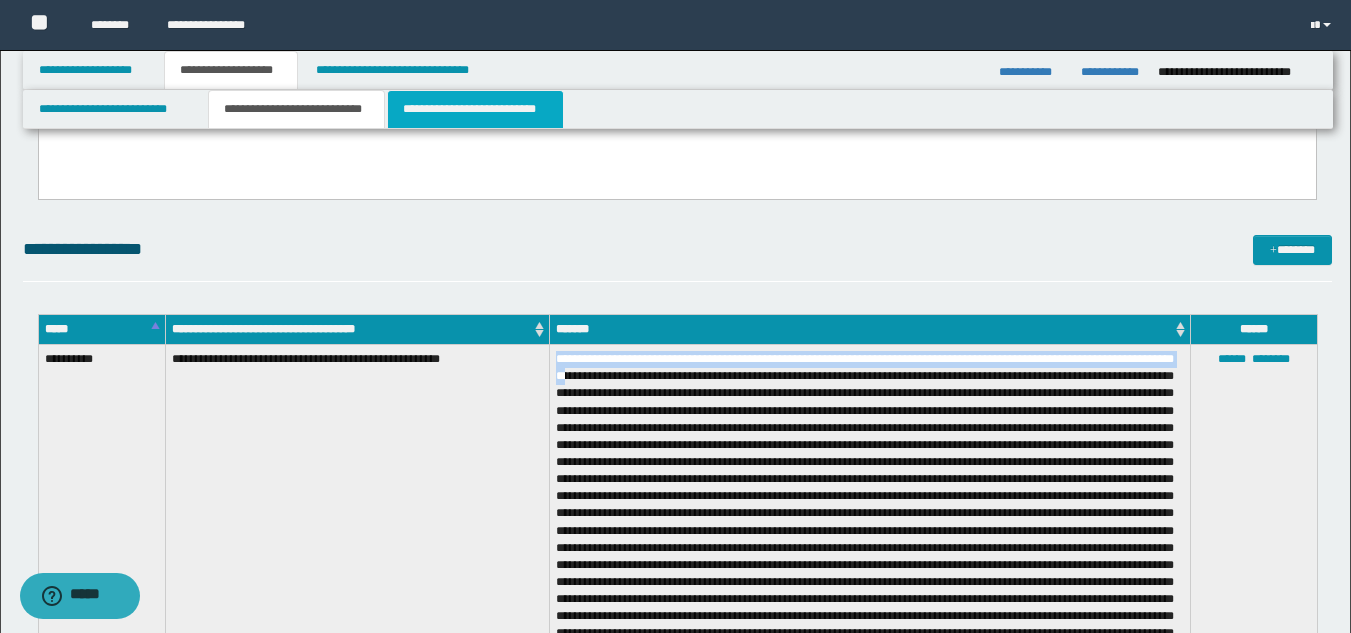 click on "**********" at bounding box center (475, 109) 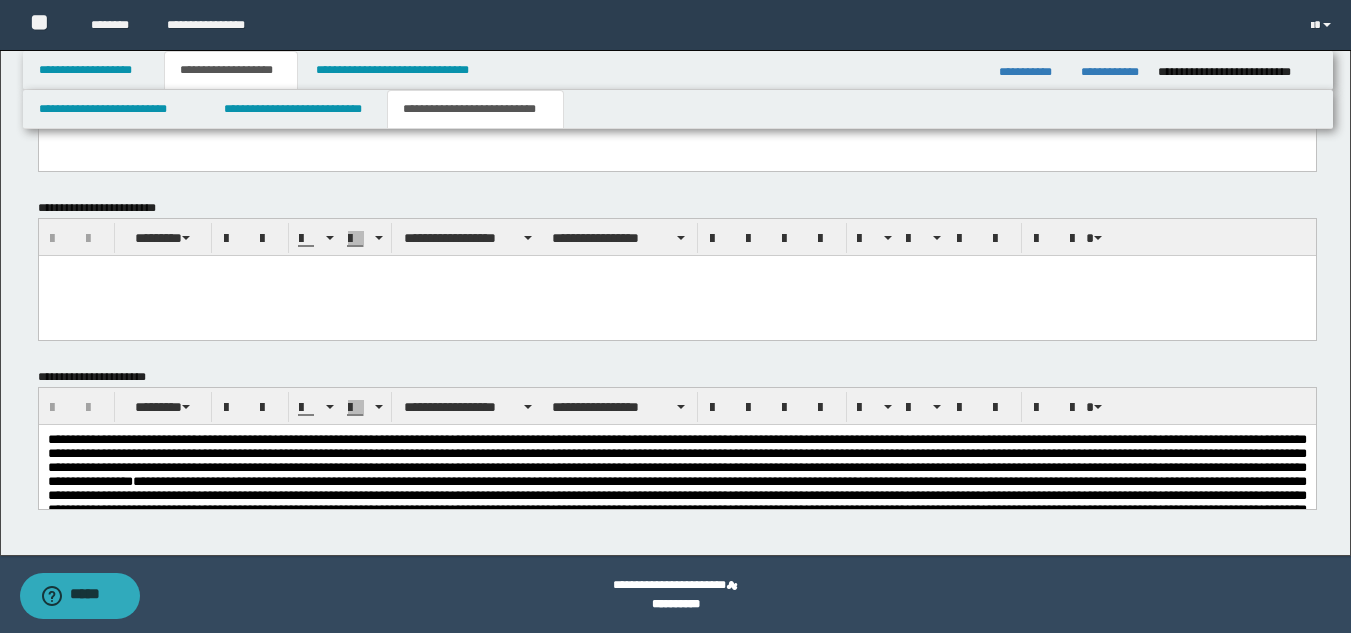 scroll, scrollTop: 210, scrollLeft: 0, axis: vertical 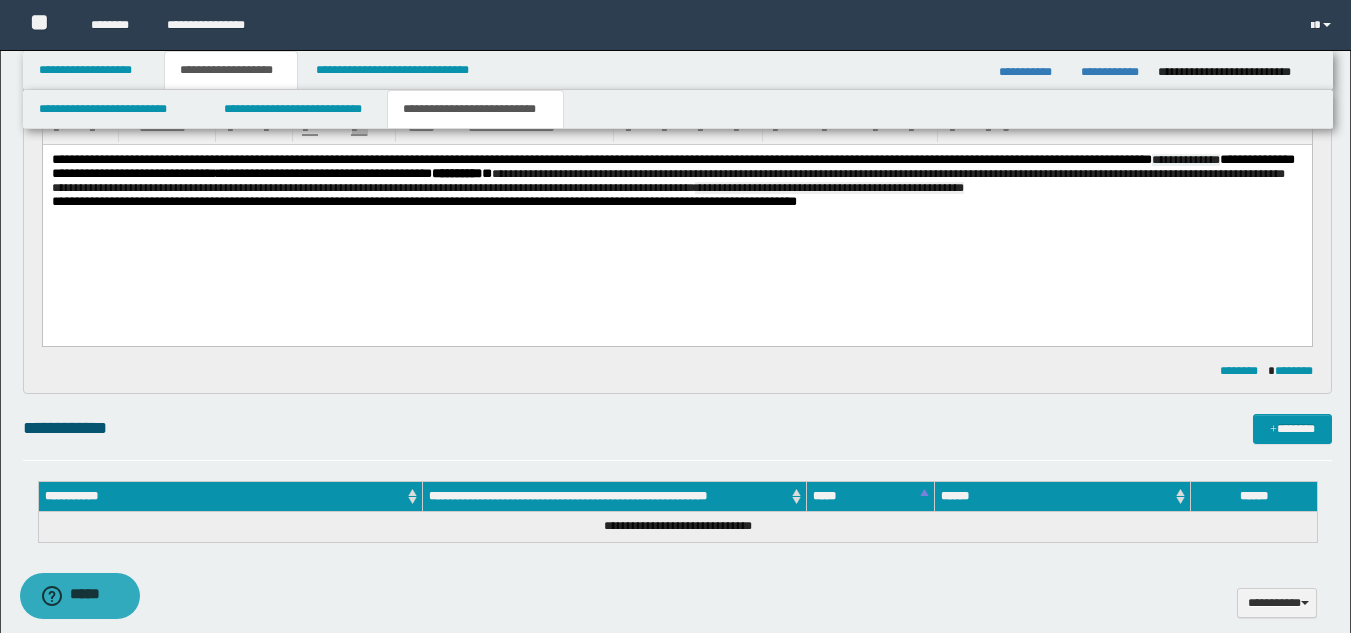 click on "**********" at bounding box center (676, 174) 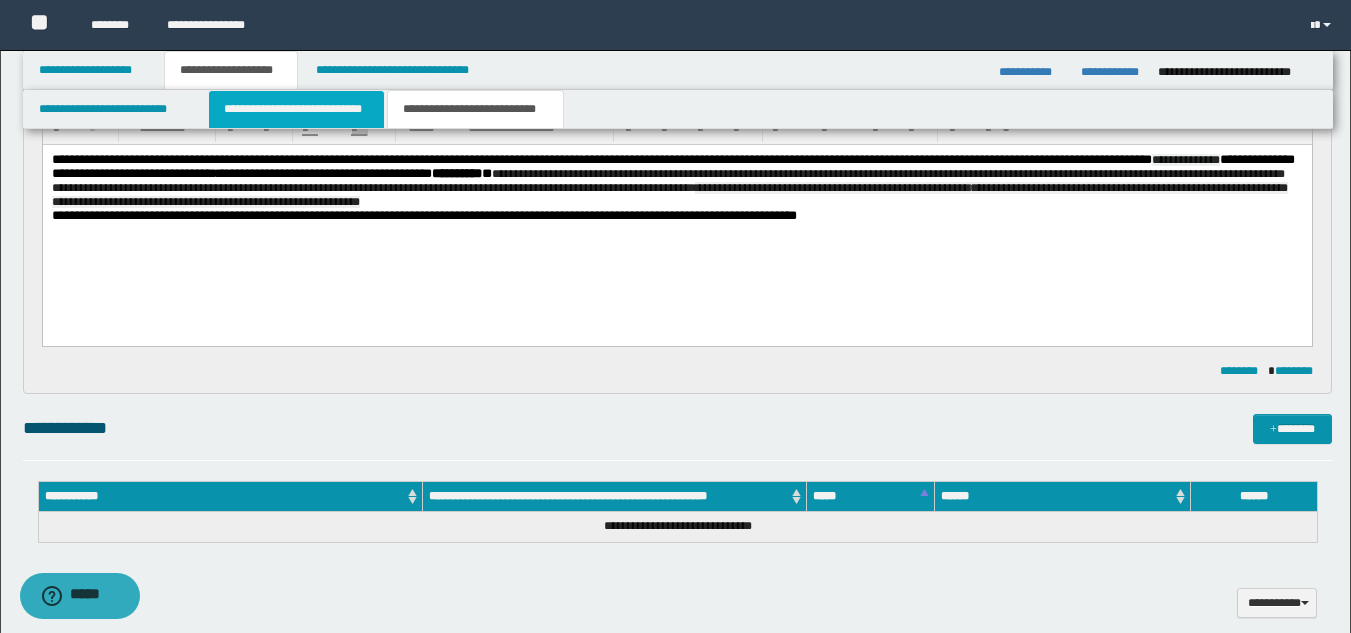 click on "**********" at bounding box center (296, 109) 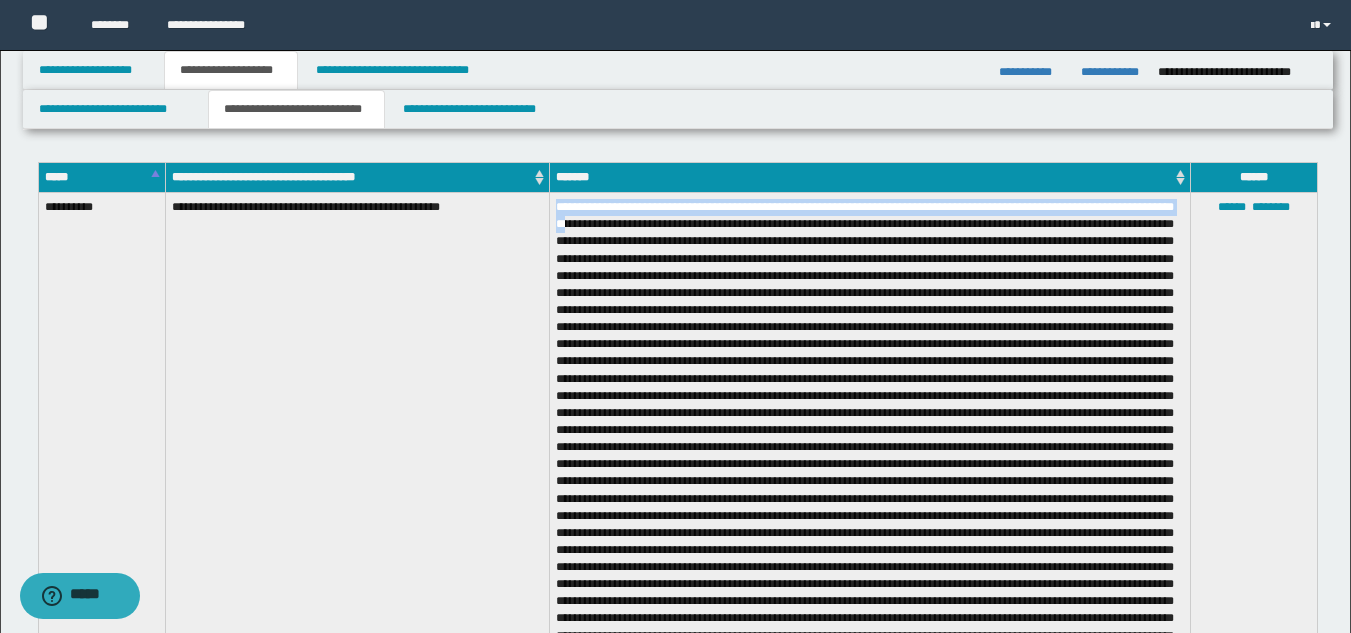 scroll, scrollTop: 1156, scrollLeft: 0, axis: vertical 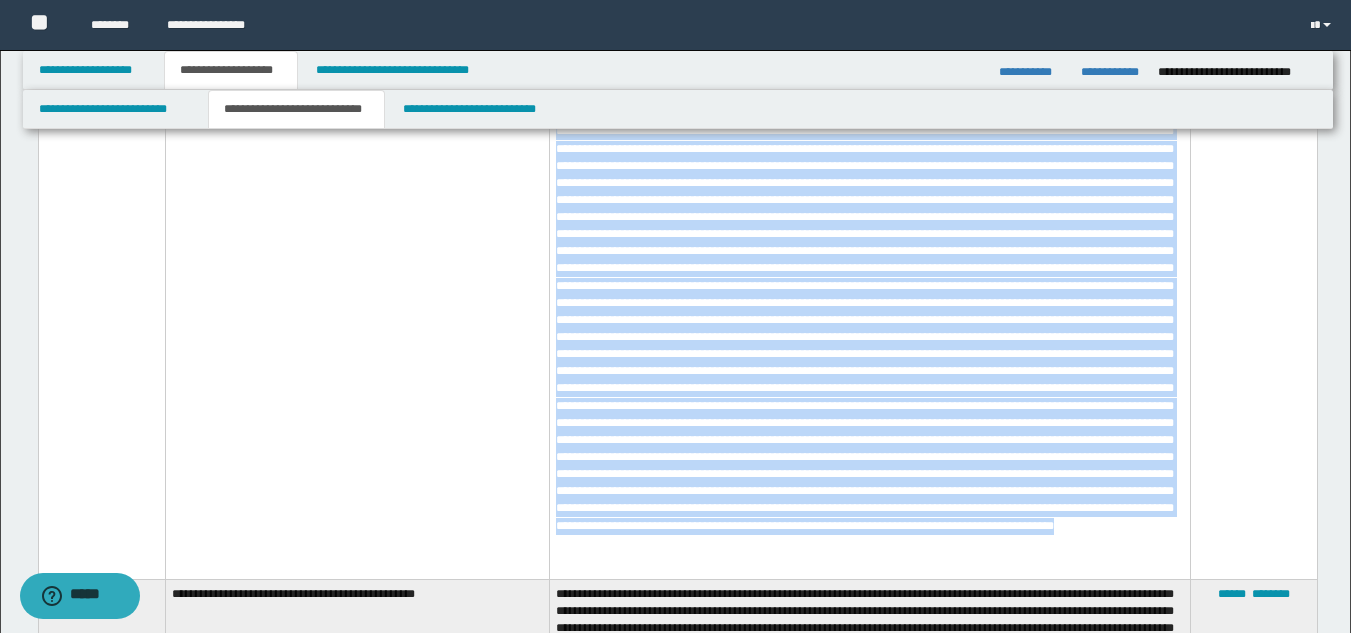 drag, startPoint x: 674, startPoint y: 184, endPoint x: 1099, endPoint y: 569, distance: 573.45447 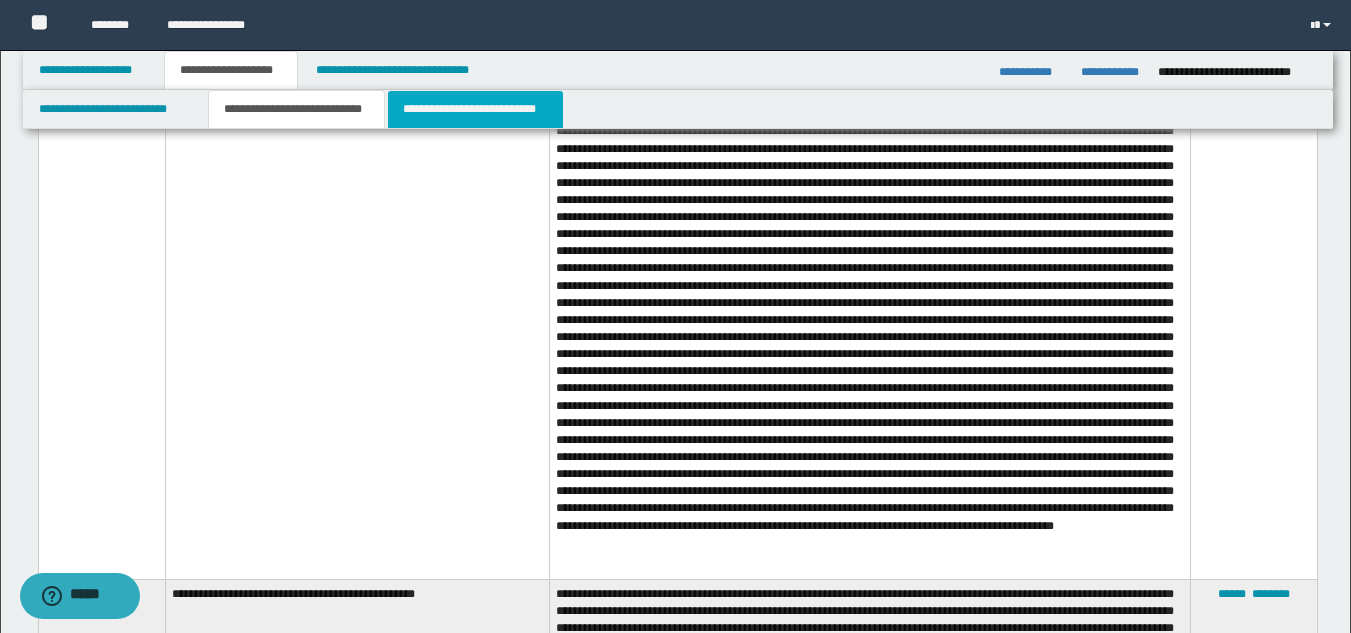 click on "**********" at bounding box center (475, 109) 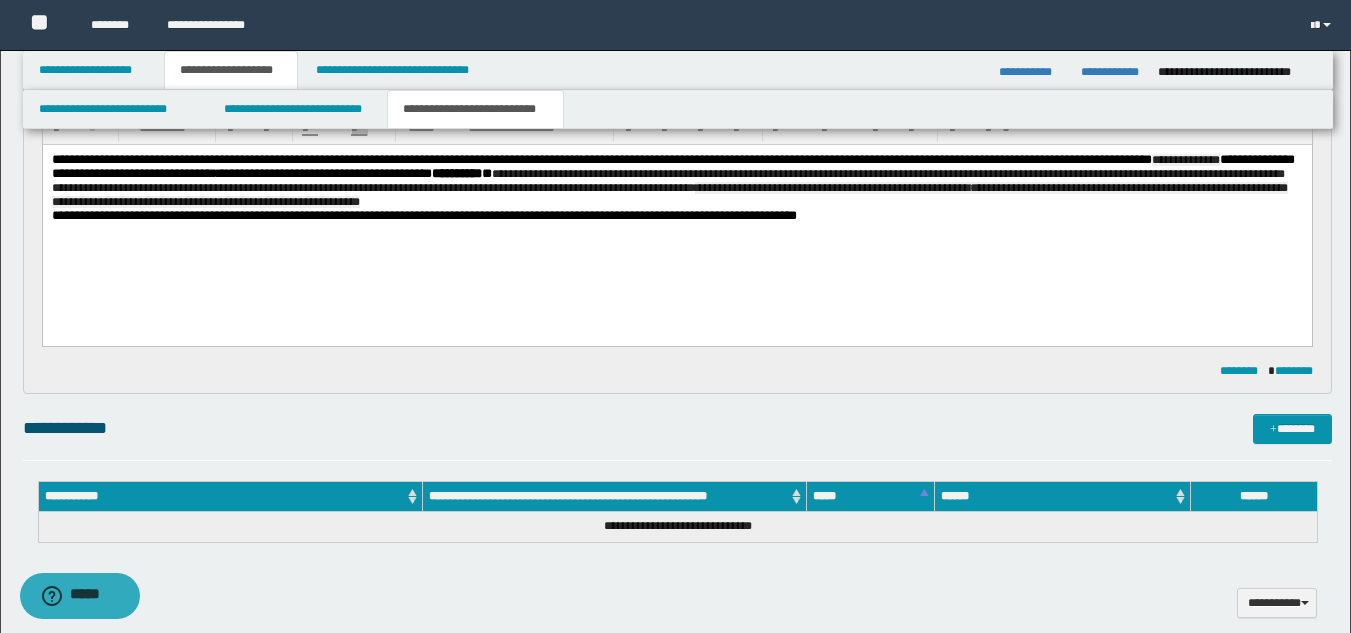 scroll, scrollTop: 0, scrollLeft: 0, axis: both 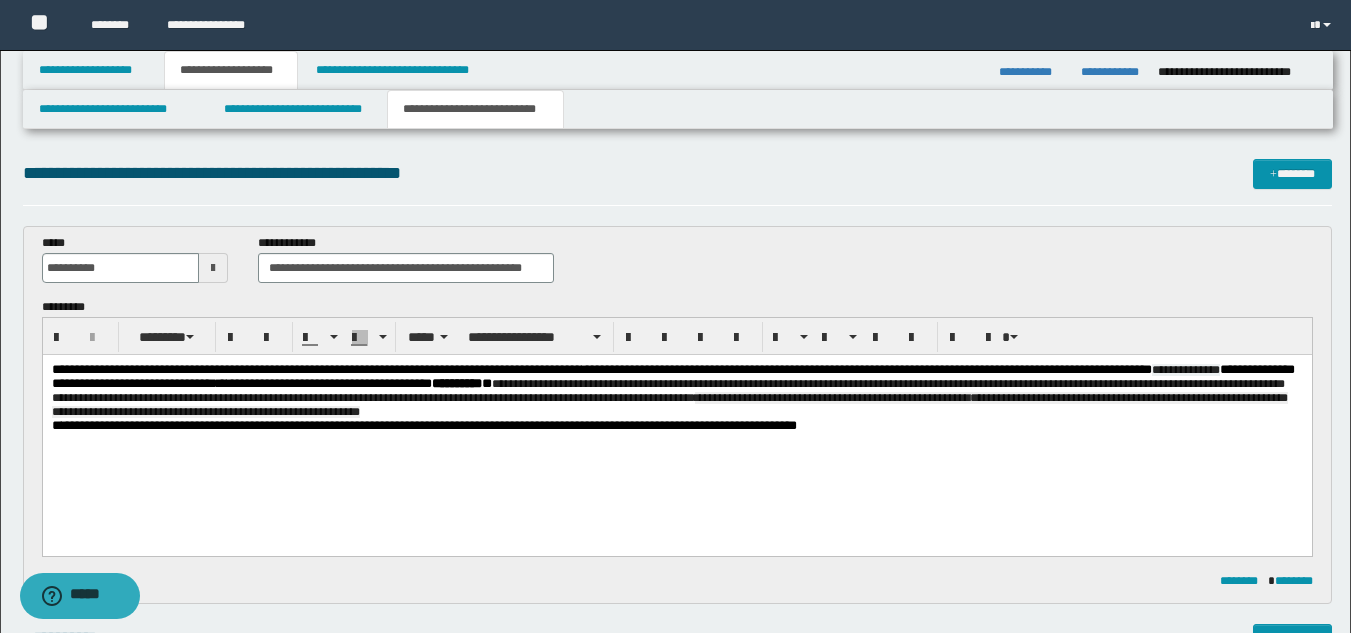 click on "**********" at bounding box center [676, 391] 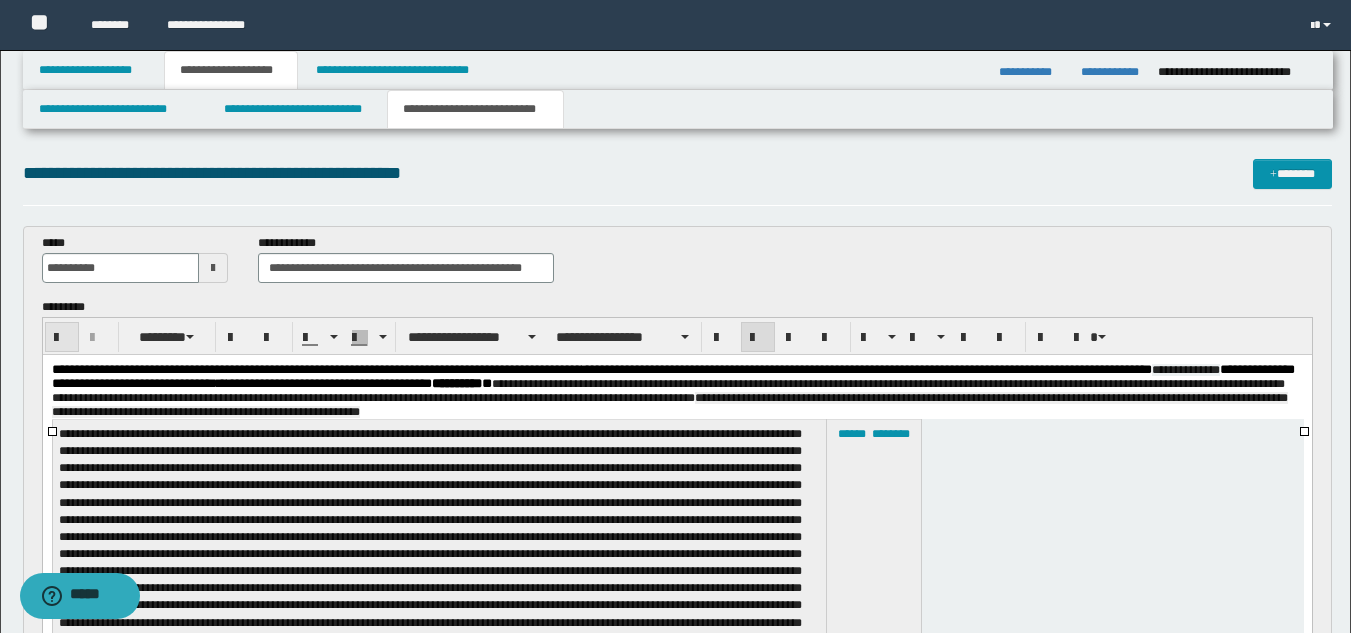 click at bounding box center [62, 338] 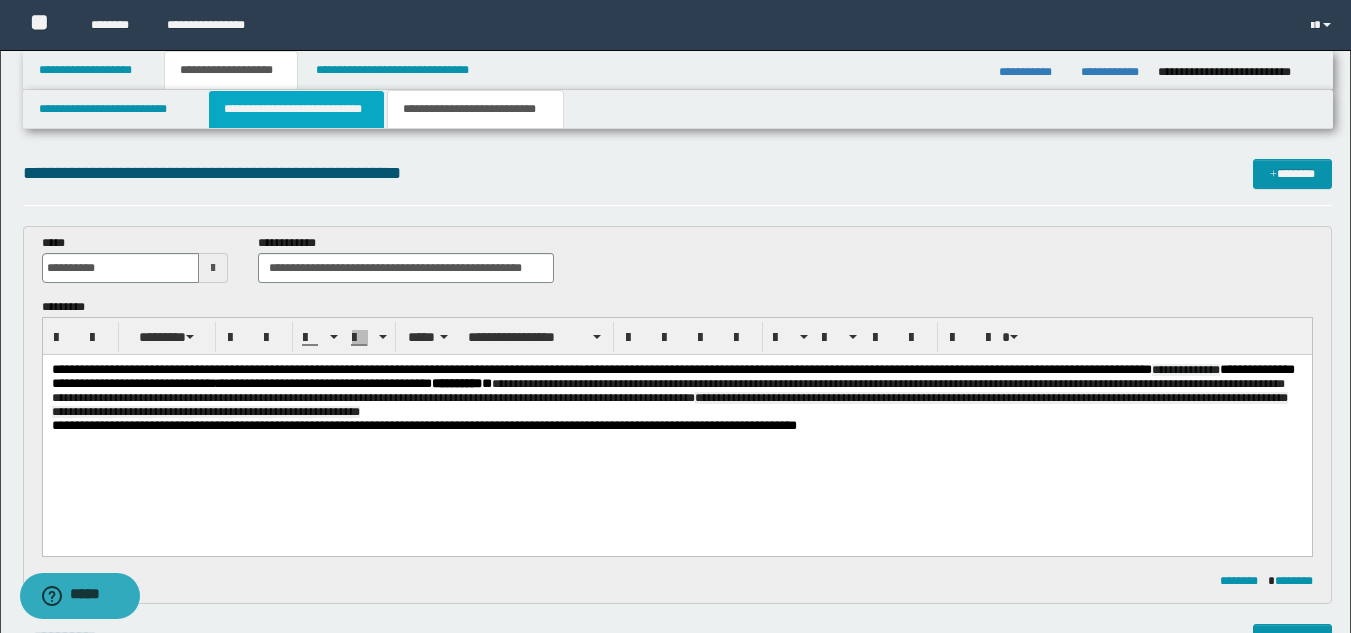 click on "**********" at bounding box center [296, 109] 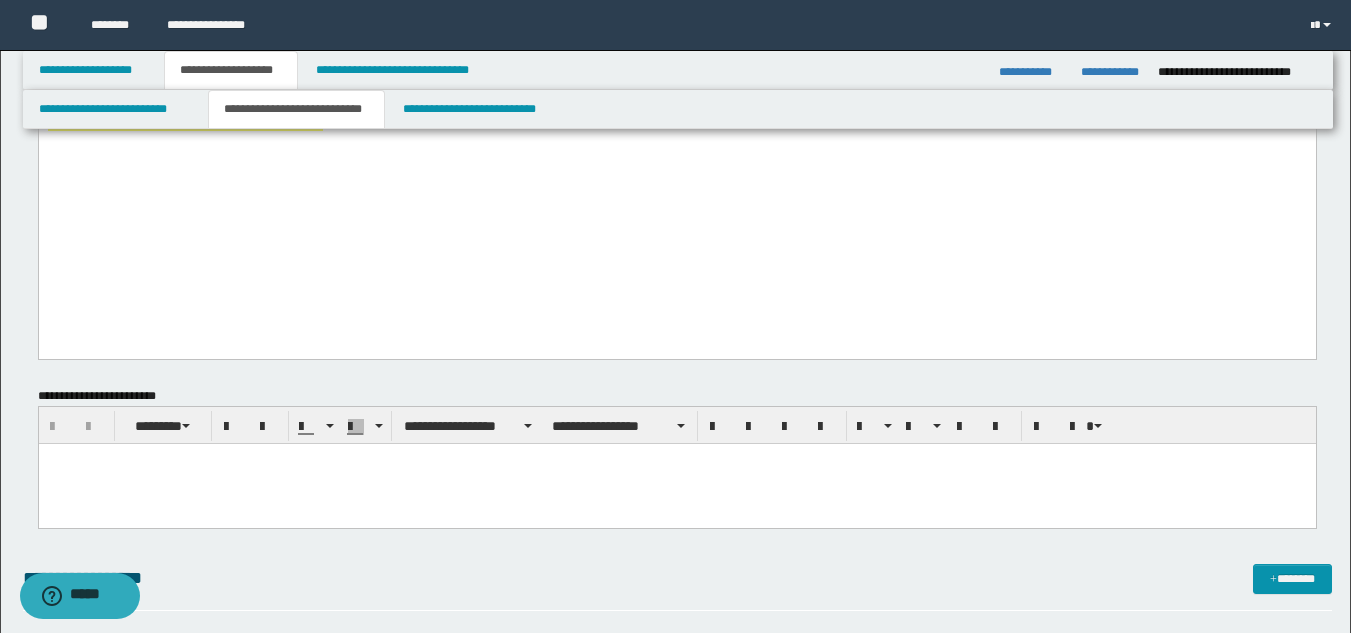 scroll, scrollTop: 1200, scrollLeft: 0, axis: vertical 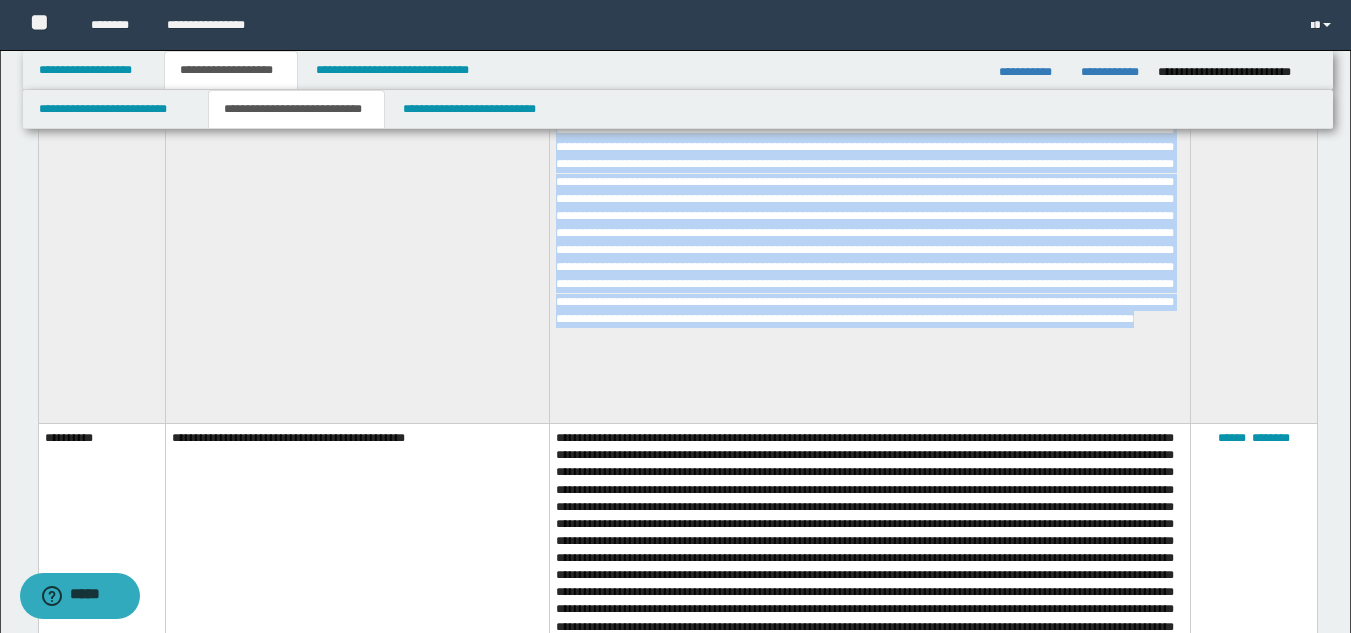 drag, startPoint x: 671, startPoint y: 209, endPoint x: 706, endPoint y: 419, distance: 212.89668 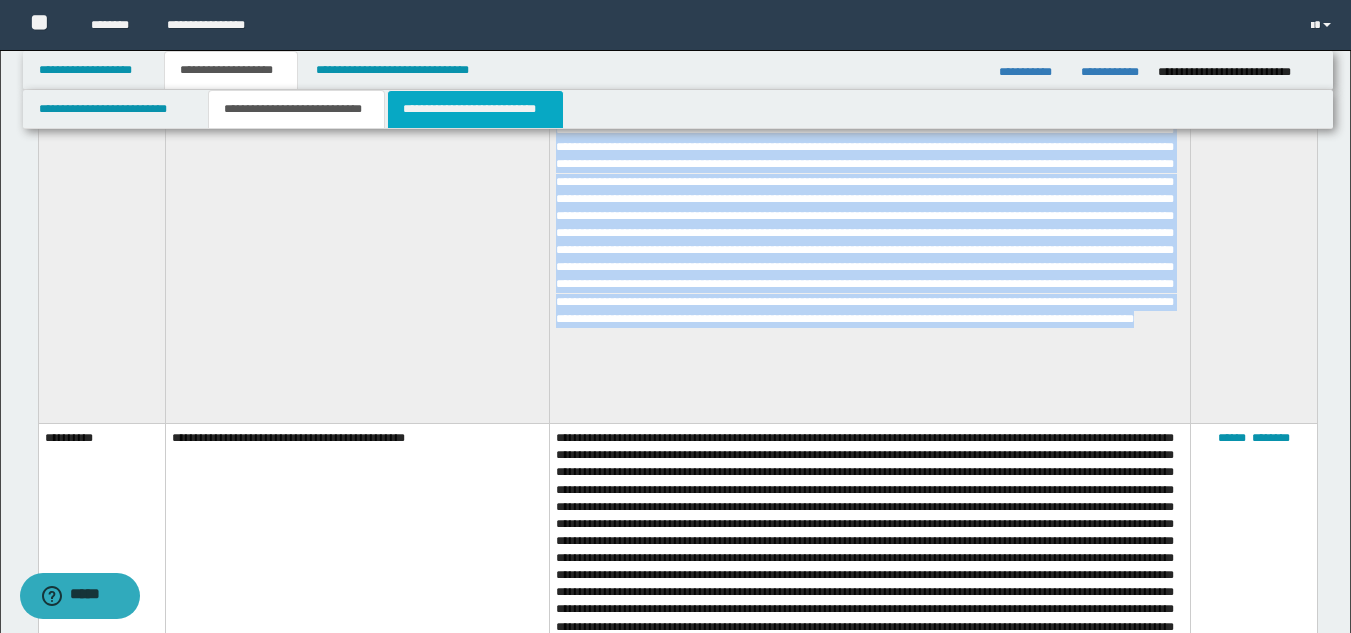 click on "**********" at bounding box center (475, 109) 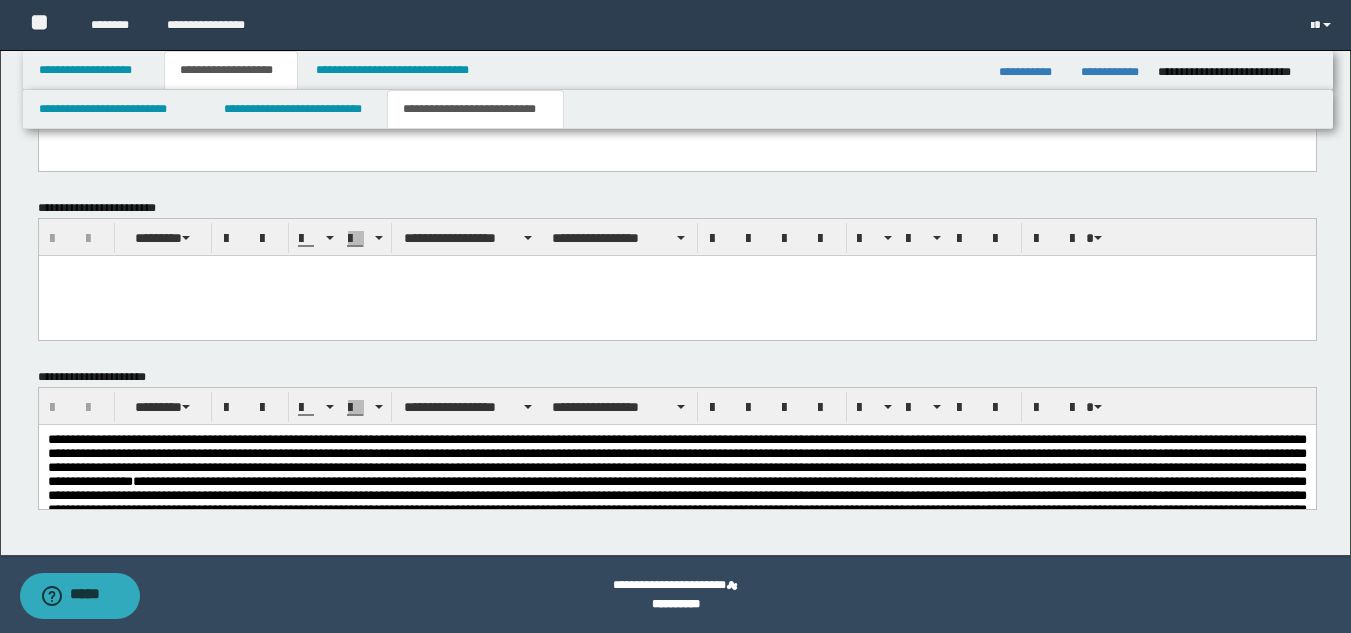 scroll, scrollTop: 210, scrollLeft: 0, axis: vertical 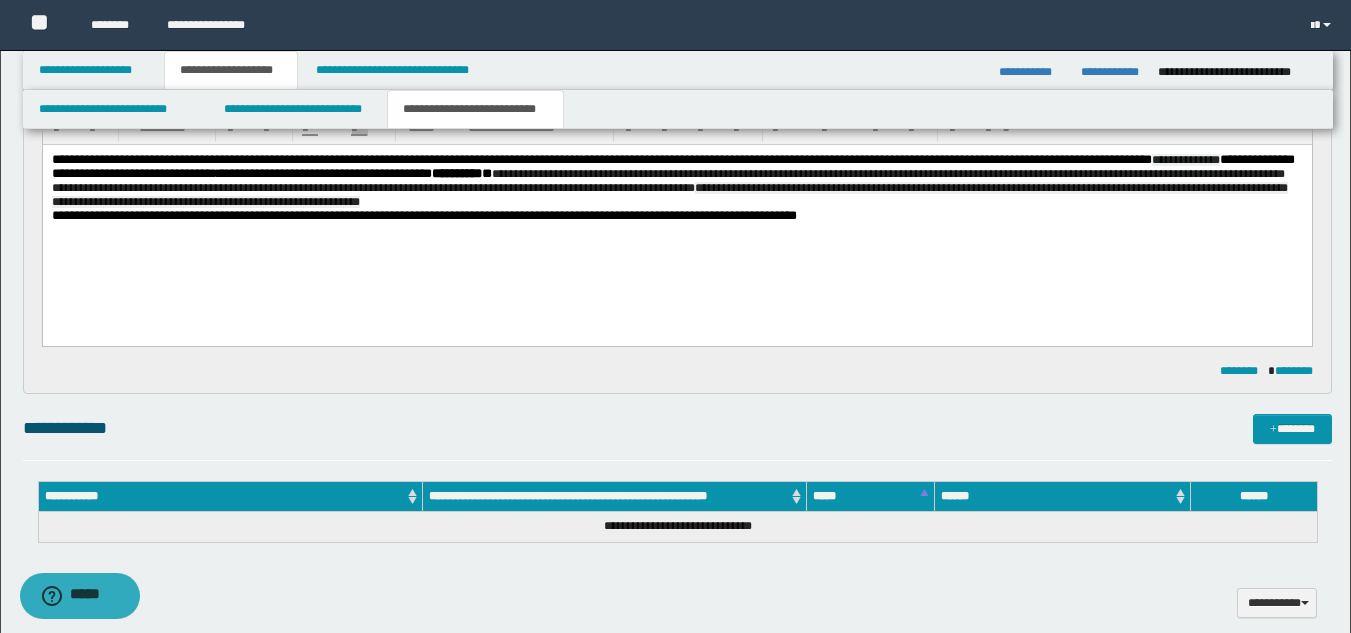 click on "**********" at bounding box center [676, 181] 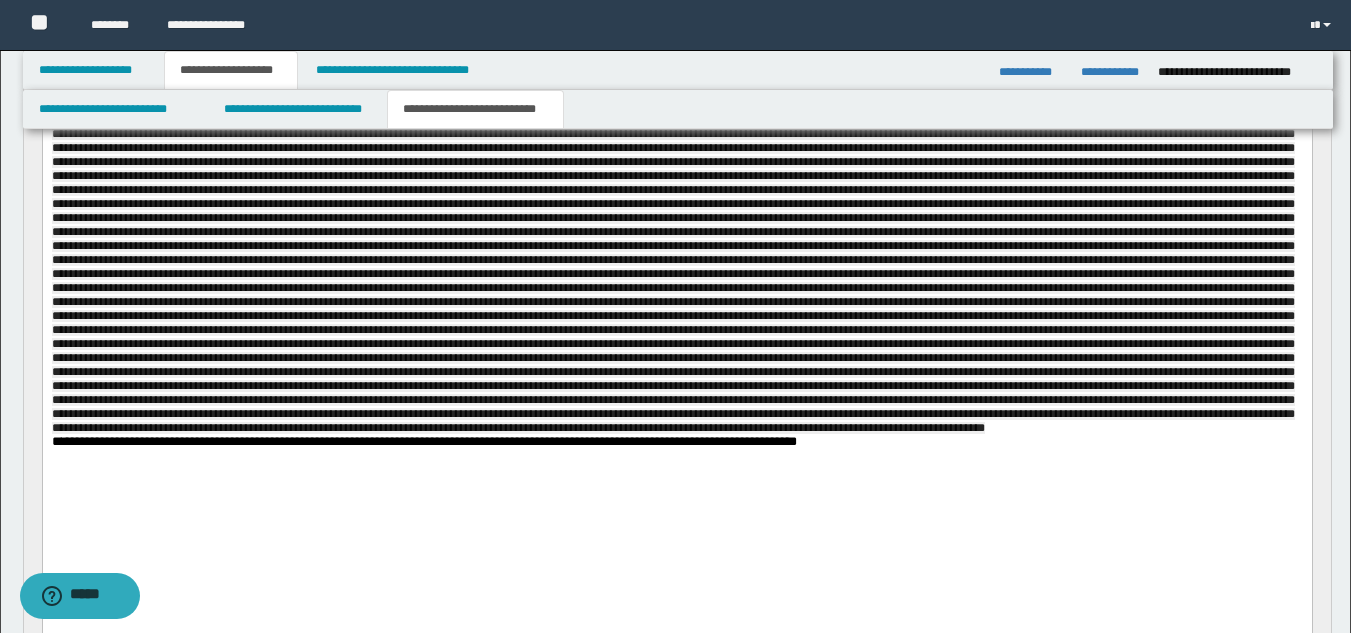 scroll, scrollTop: 403, scrollLeft: 0, axis: vertical 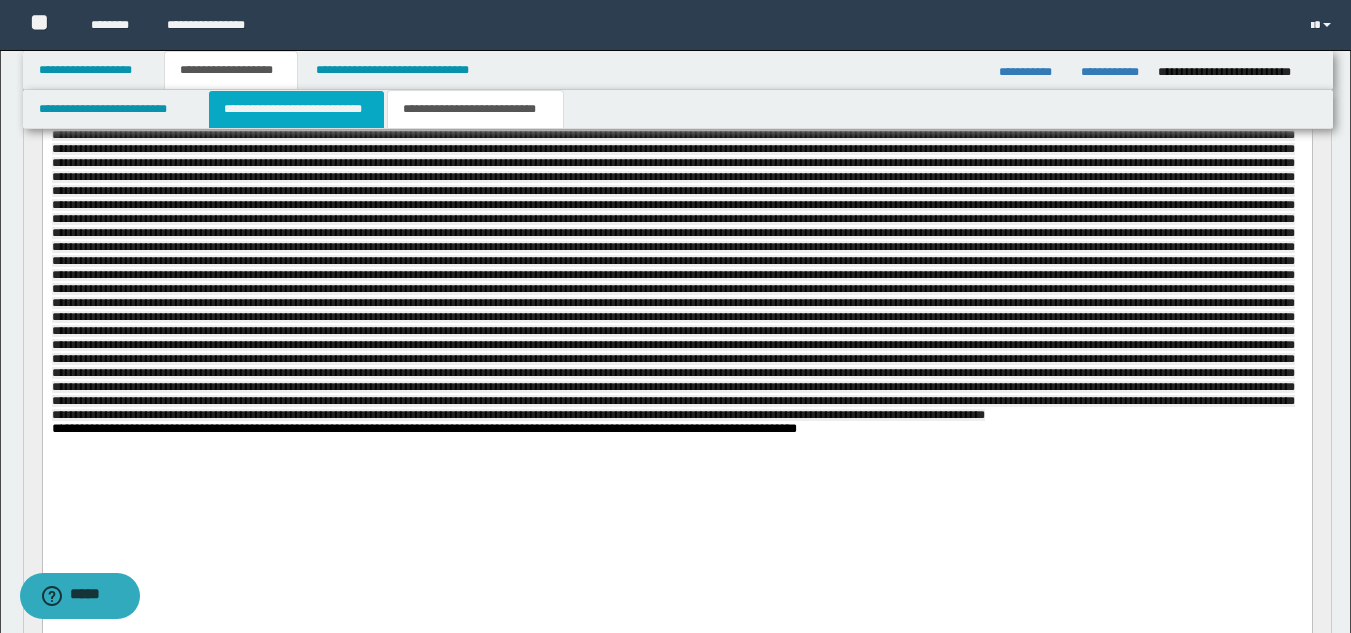 click on "**********" at bounding box center (296, 109) 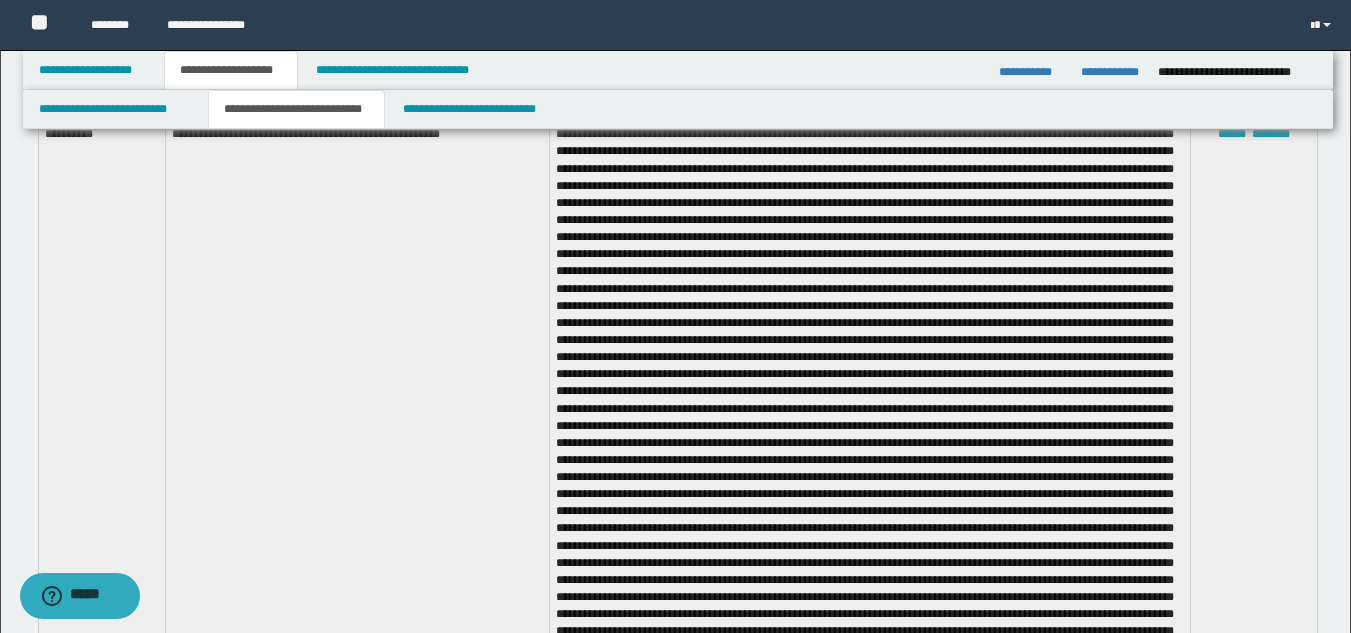 scroll, scrollTop: 3642, scrollLeft: 0, axis: vertical 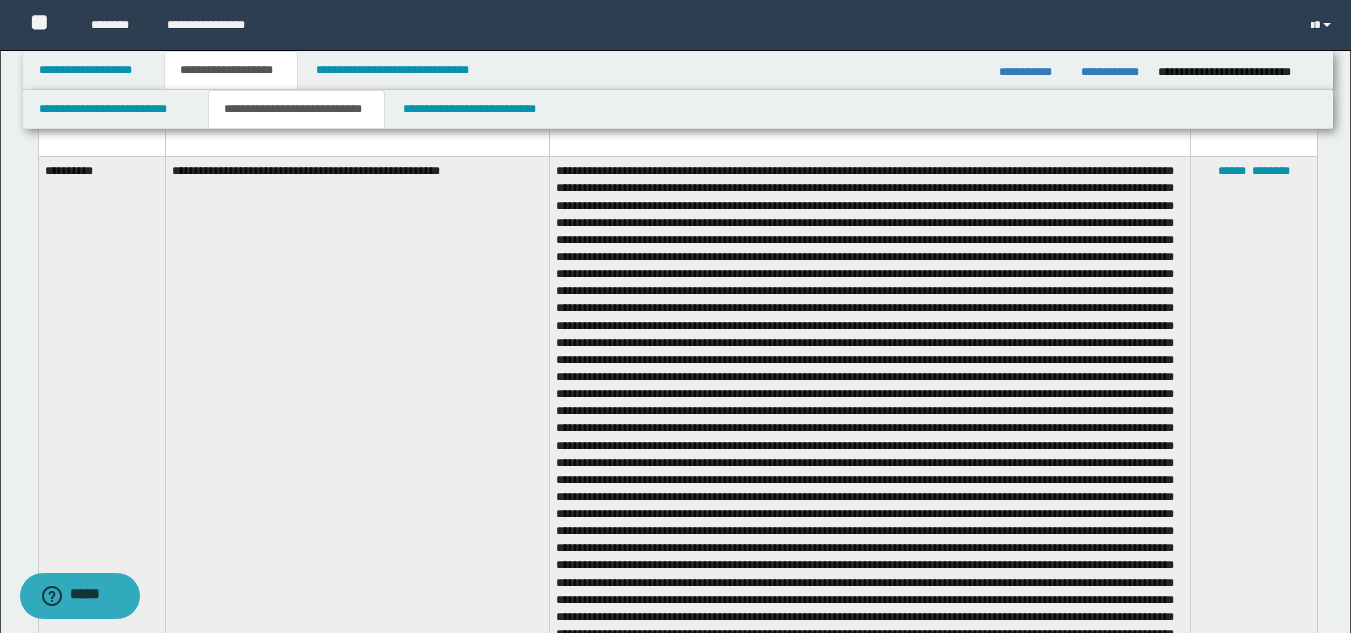click on "**********" at bounding box center [357, 572] 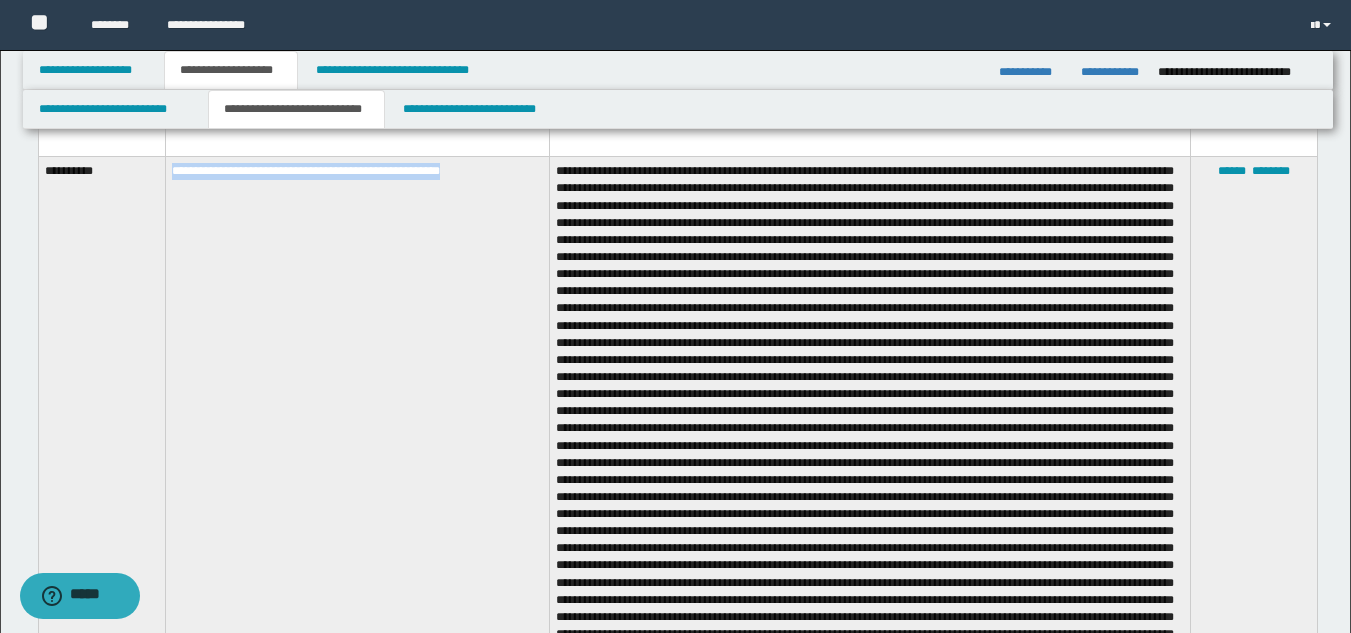 drag, startPoint x: 167, startPoint y: 166, endPoint x: 498, endPoint y: 193, distance: 332.0994 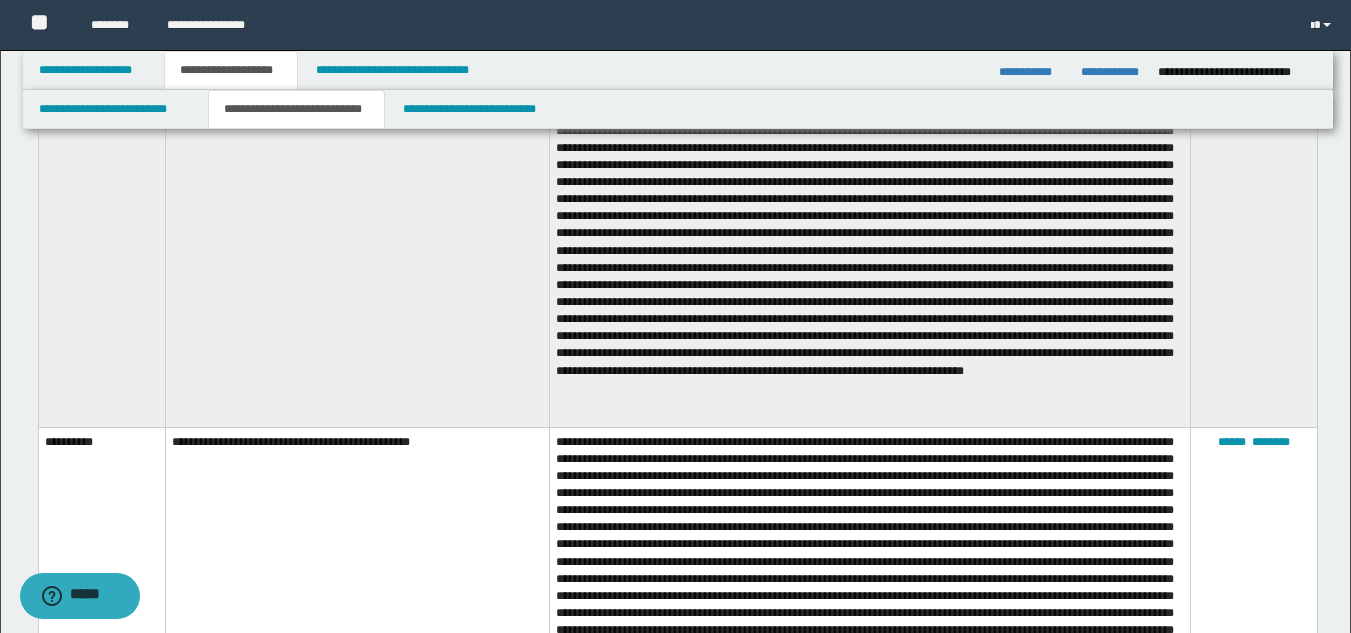 scroll, scrollTop: 3642, scrollLeft: 0, axis: vertical 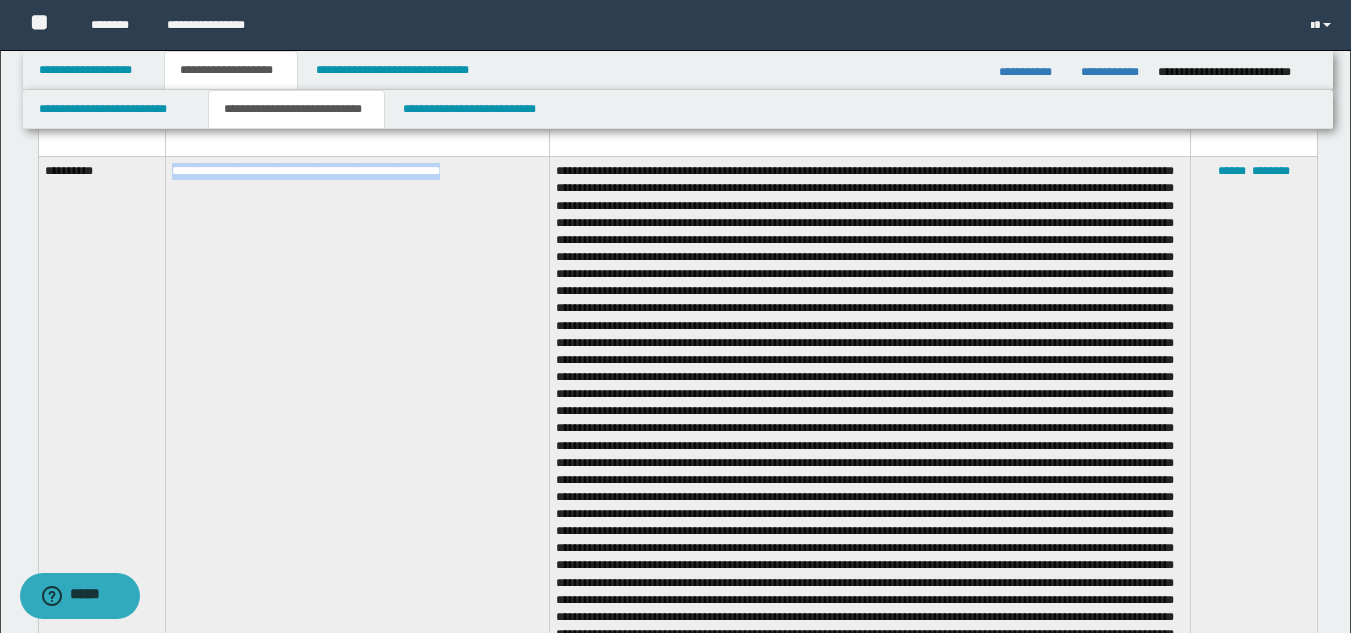 copy on "**********" 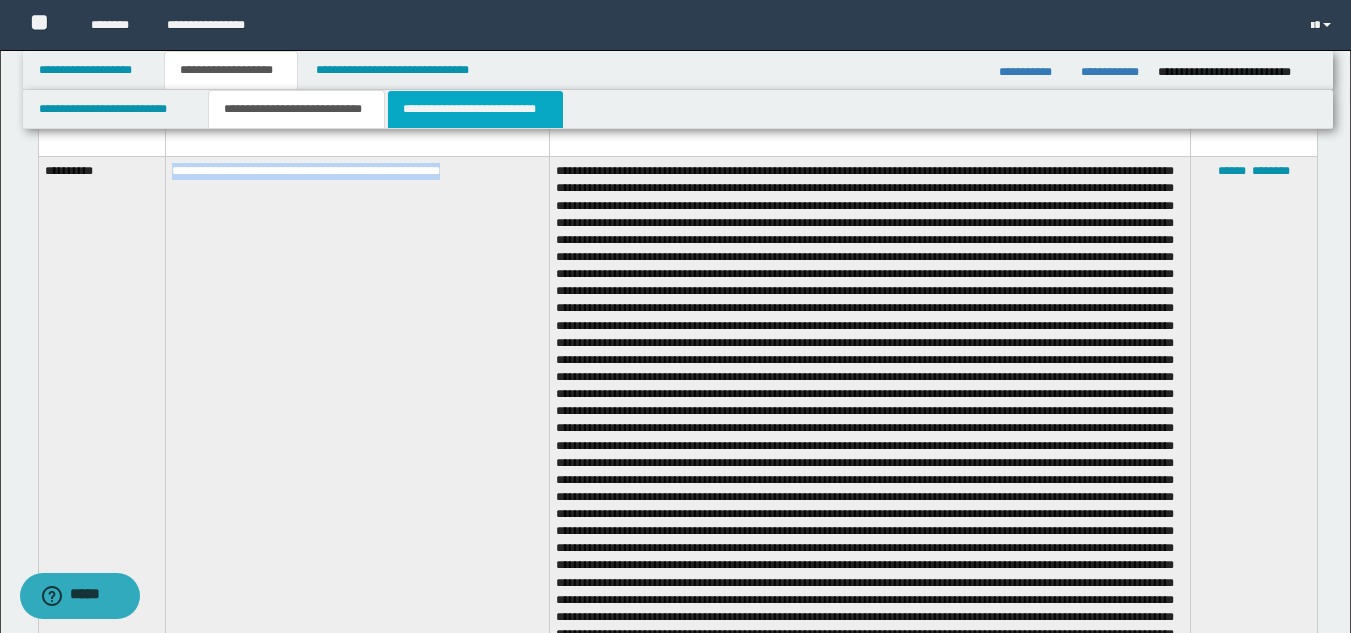 click on "**********" at bounding box center [475, 109] 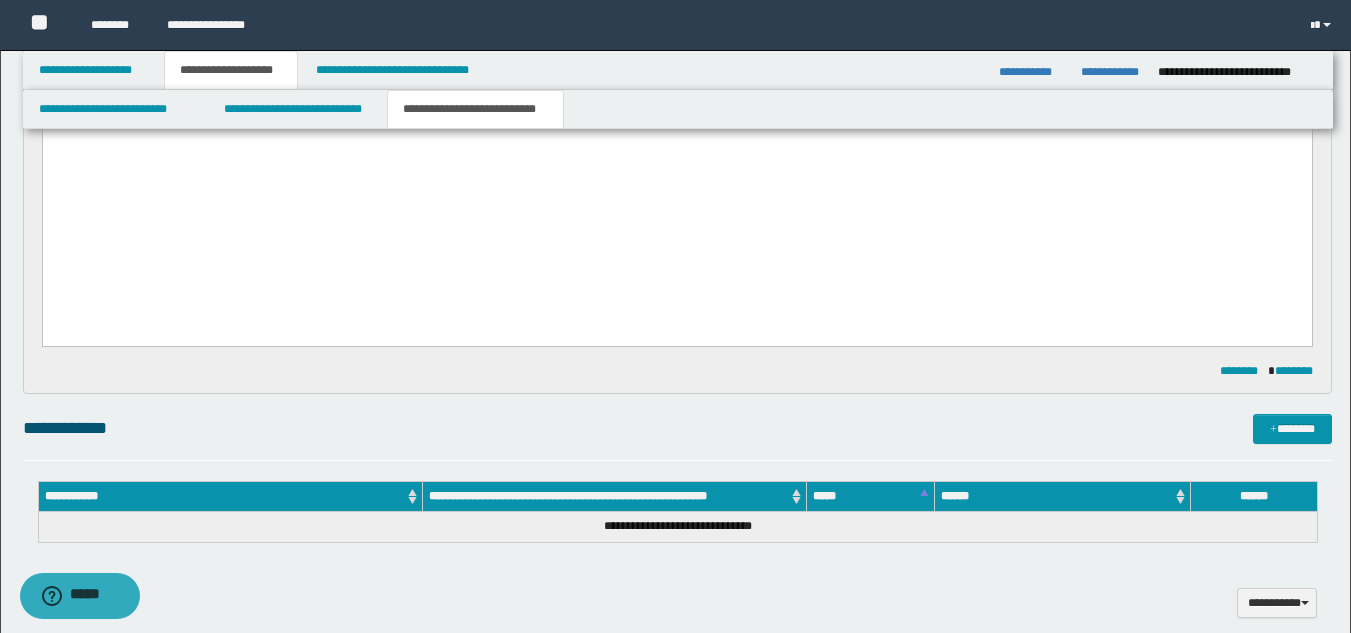 scroll, scrollTop: 154, scrollLeft: 0, axis: vertical 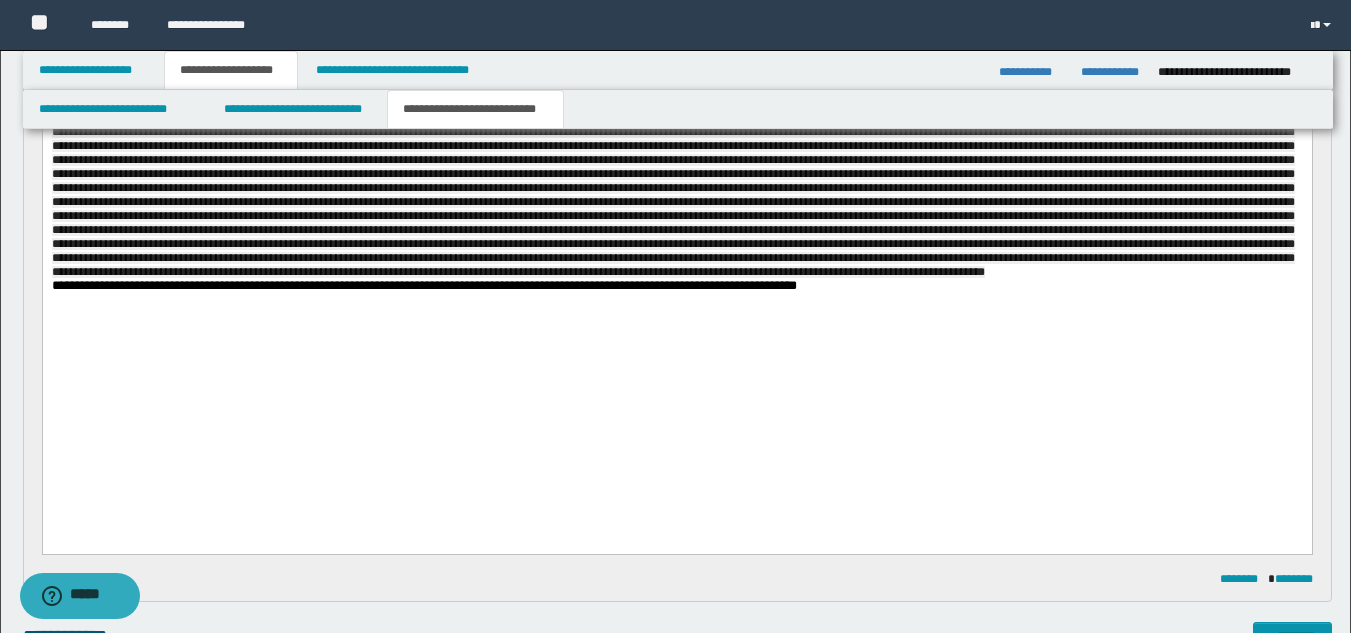 click on "**********" at bounding box center (676, 49) 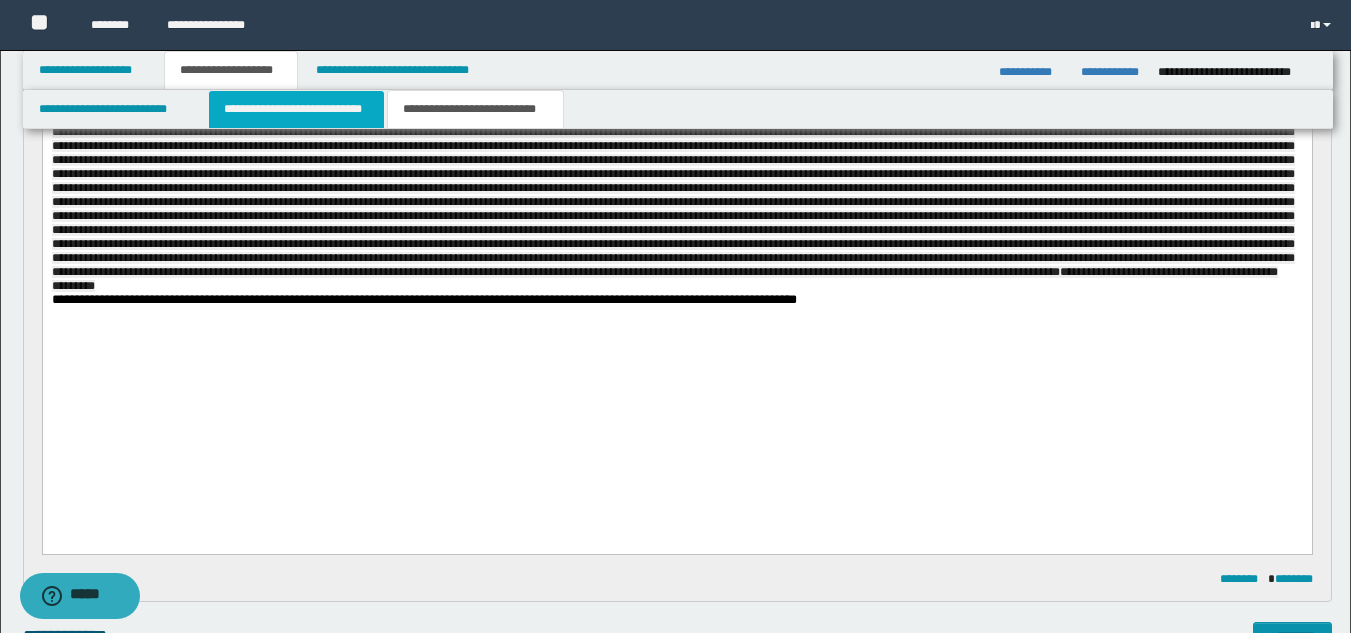 click on "**********" at bounding box center [296, 109] 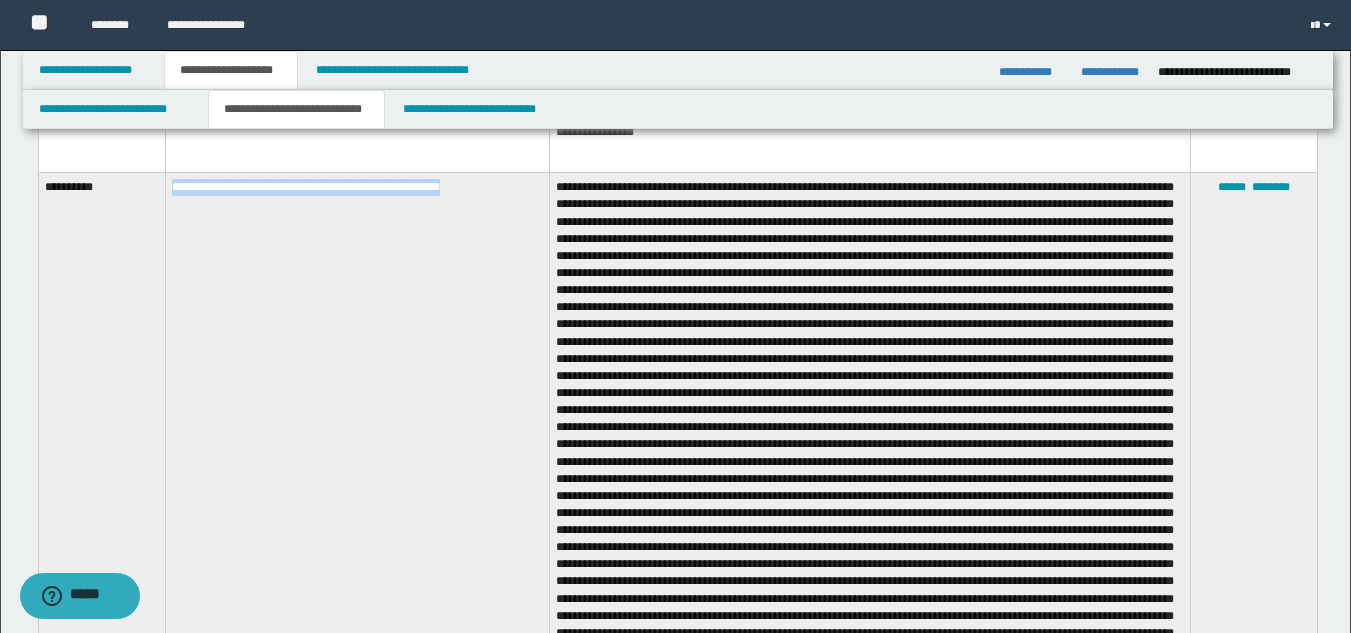 scroll, scrollTop: 3654, scrollLeft: 0, axis: vertical 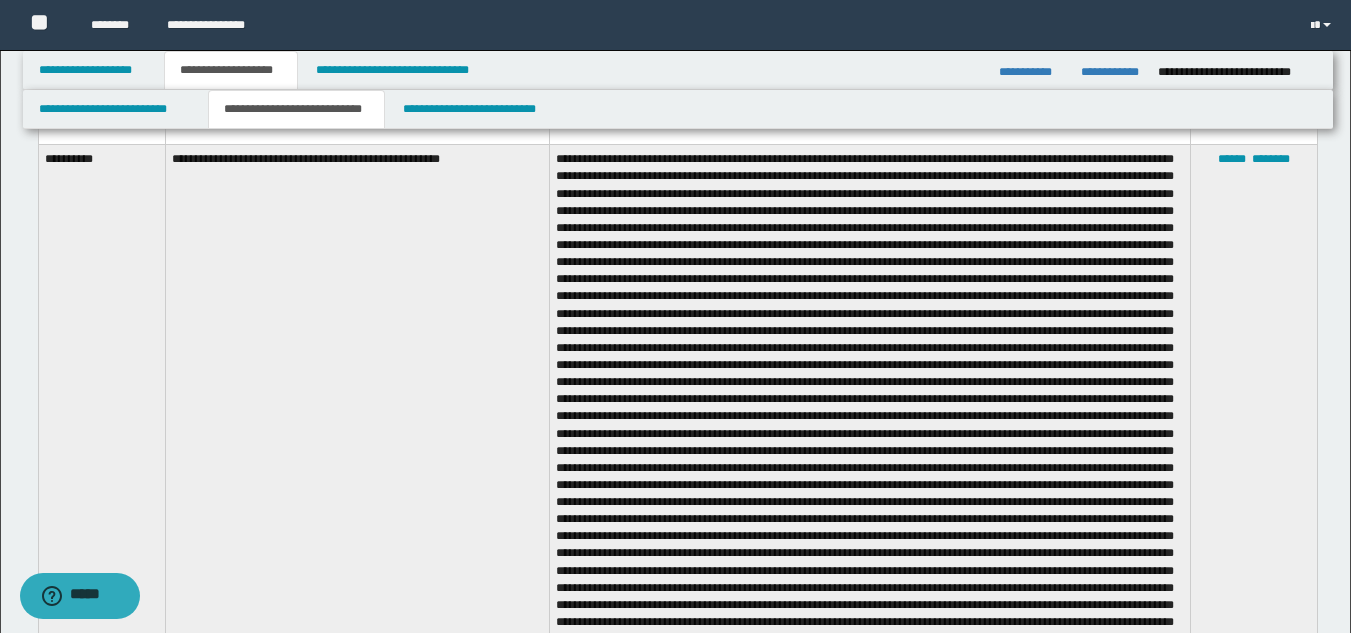 click at bounding box center (869, 560) 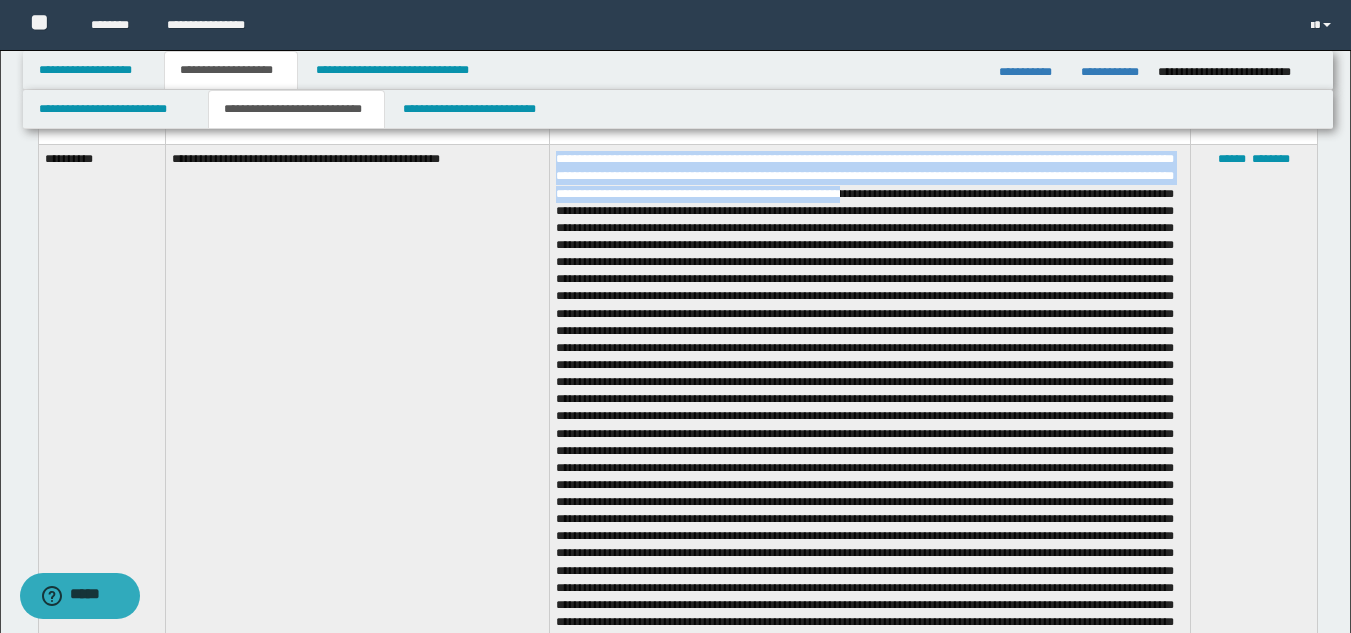 drag, startPoint x: 1006, startPoint y: 192, endPoint x: 554, endPoint y: 150, distance: 453.94714 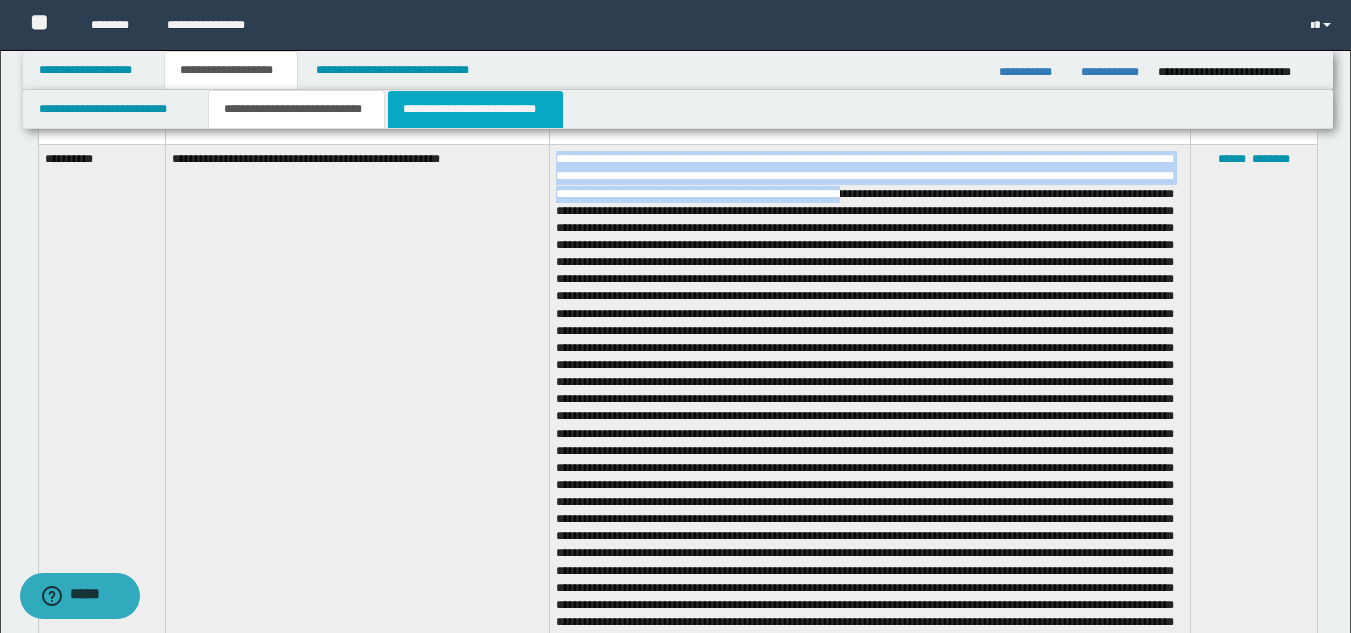 click on "**********" at bounding box center (475, 109) 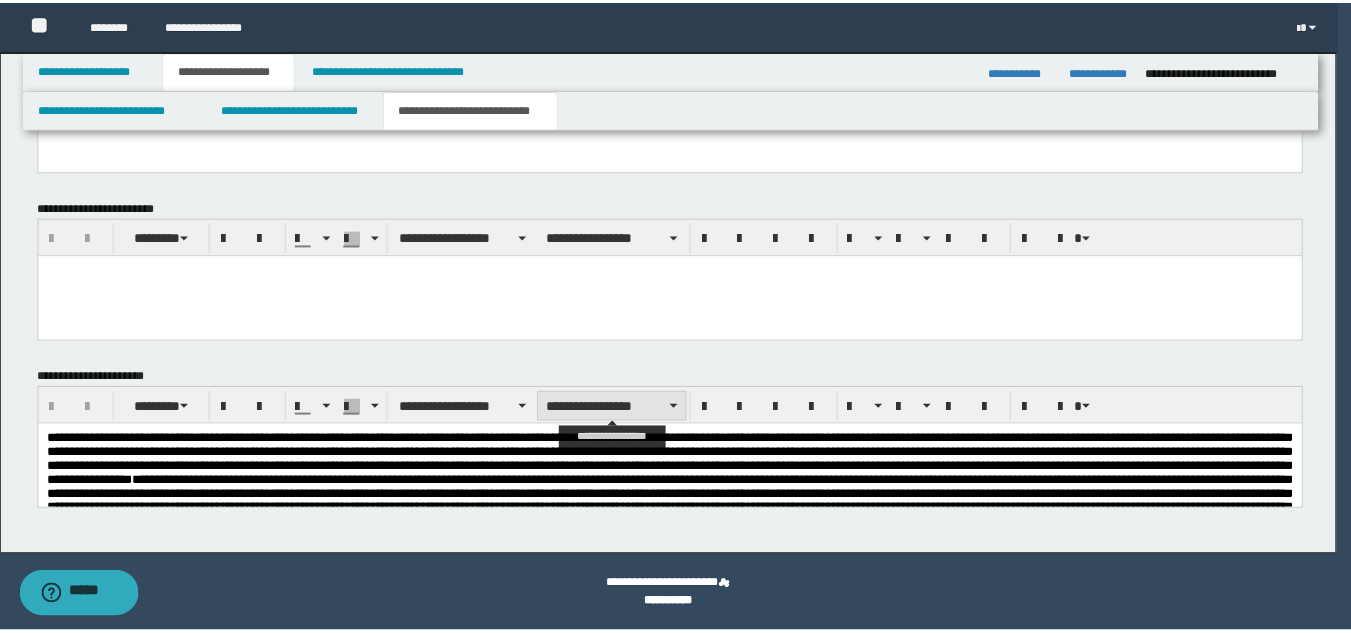 scroll, scrollTop: 754, scrollLeft: 0, axis: vertical 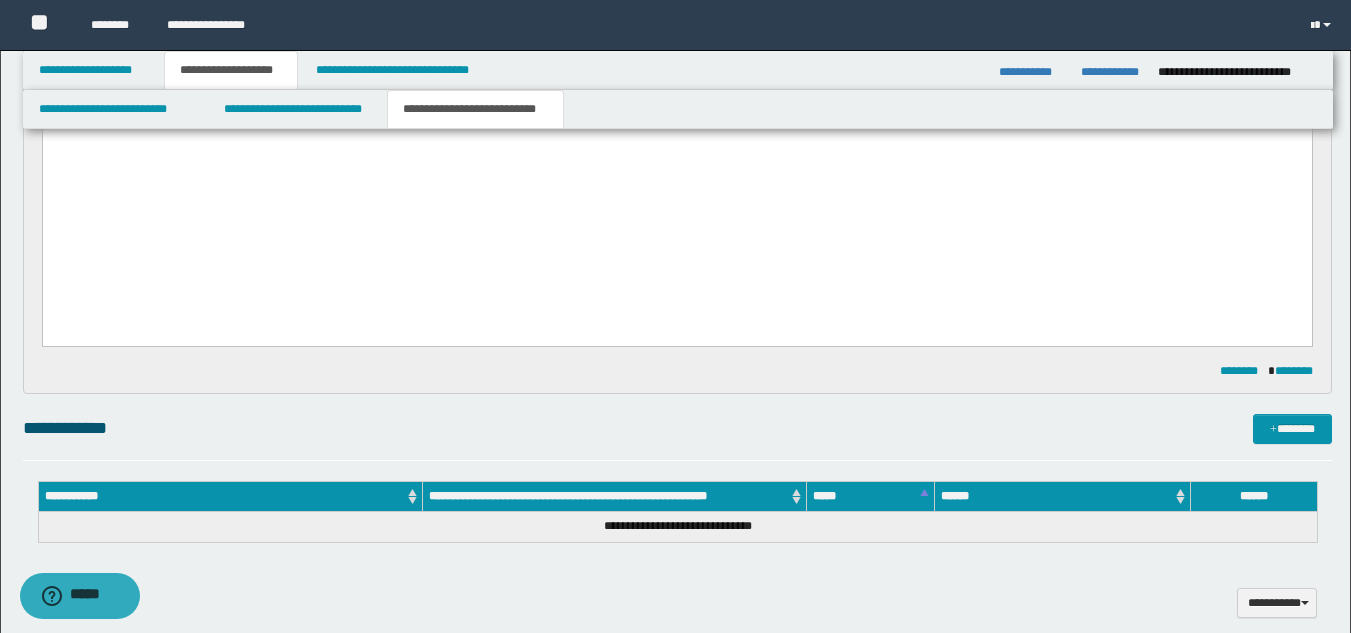 click on "**********" at bounding box center [676, -152] 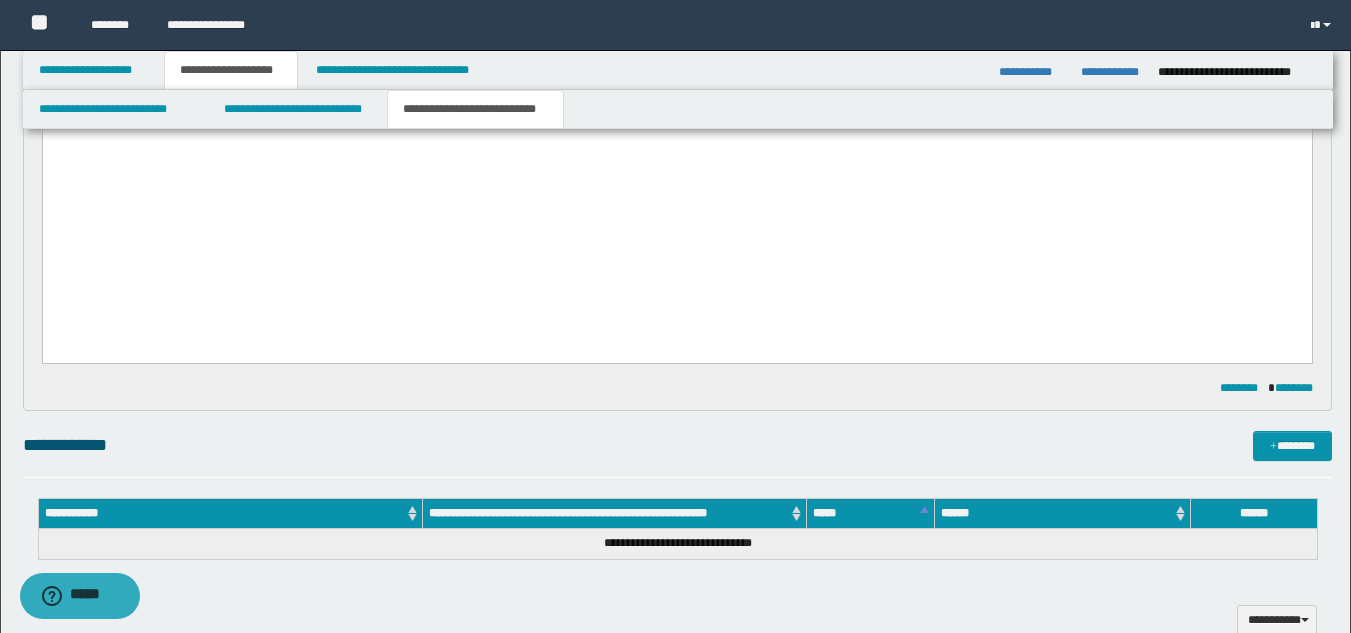 click on "**********" at bounding box center [672, -131] 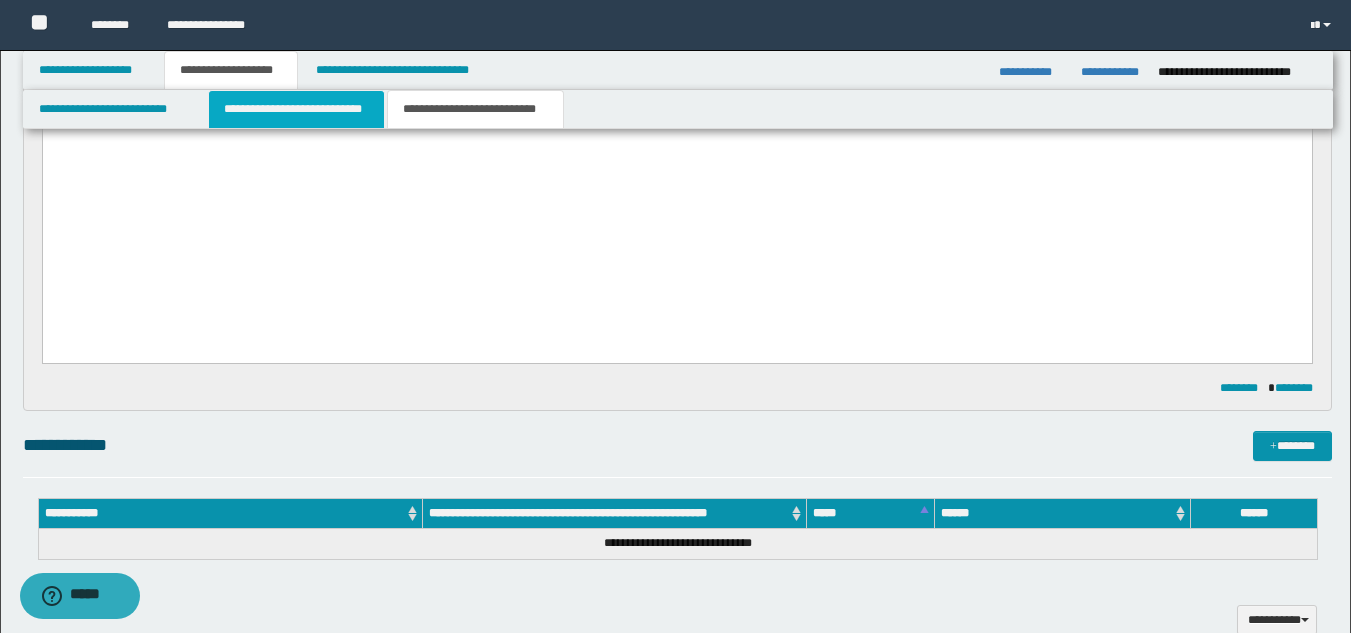 click on "**********" at bounding box center (296, 109) 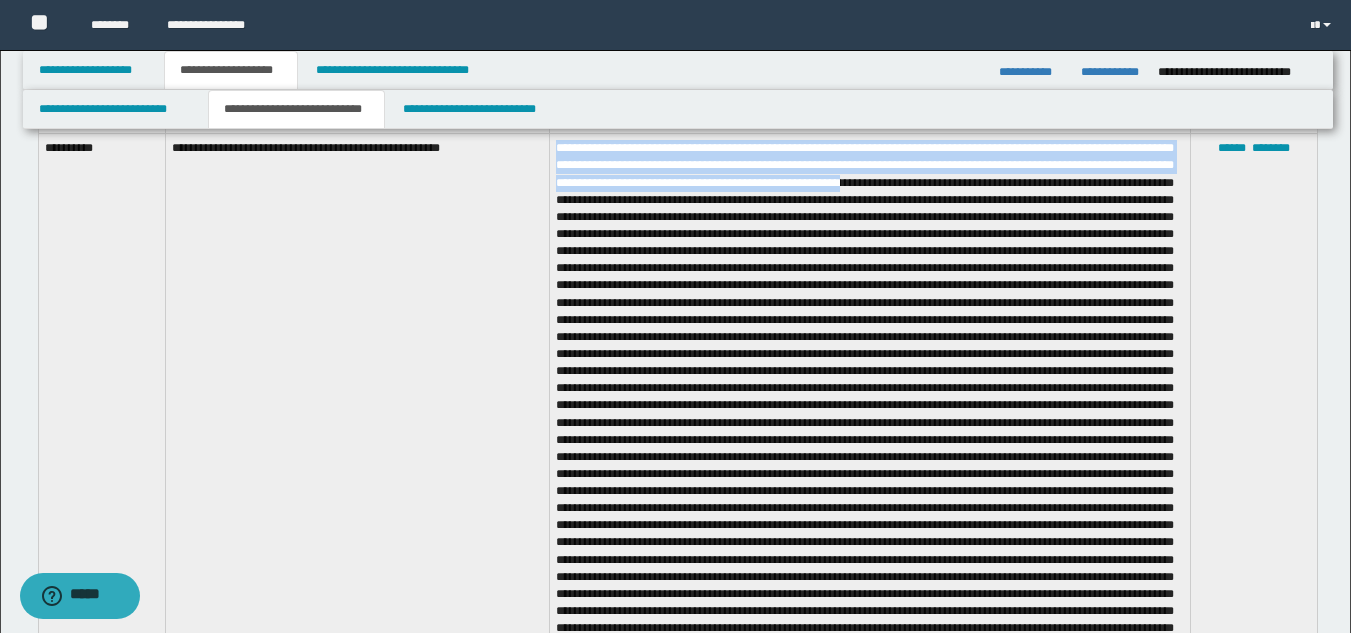 scroll, scrollTop: 3684, scrollLeft: 0, axis: vertical 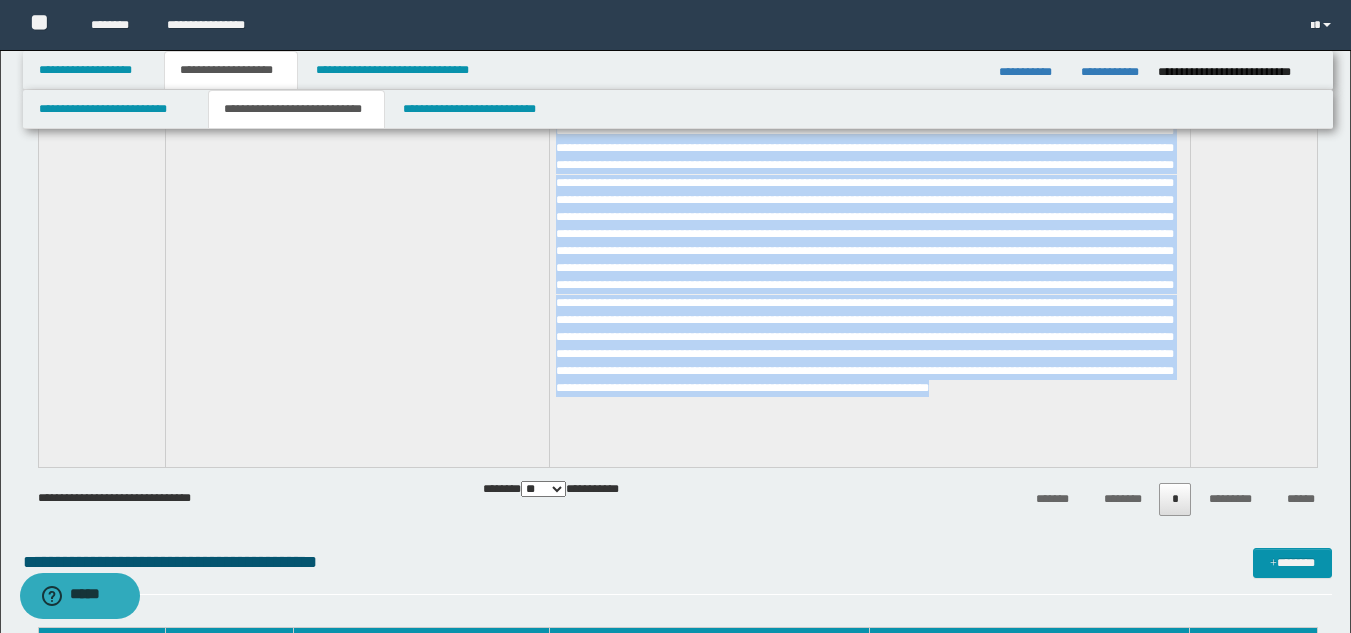 drag, startPoint x: 611, startPoint y: 227, endPoint x: 1078, endPoint y: 451, distance: 517.94305 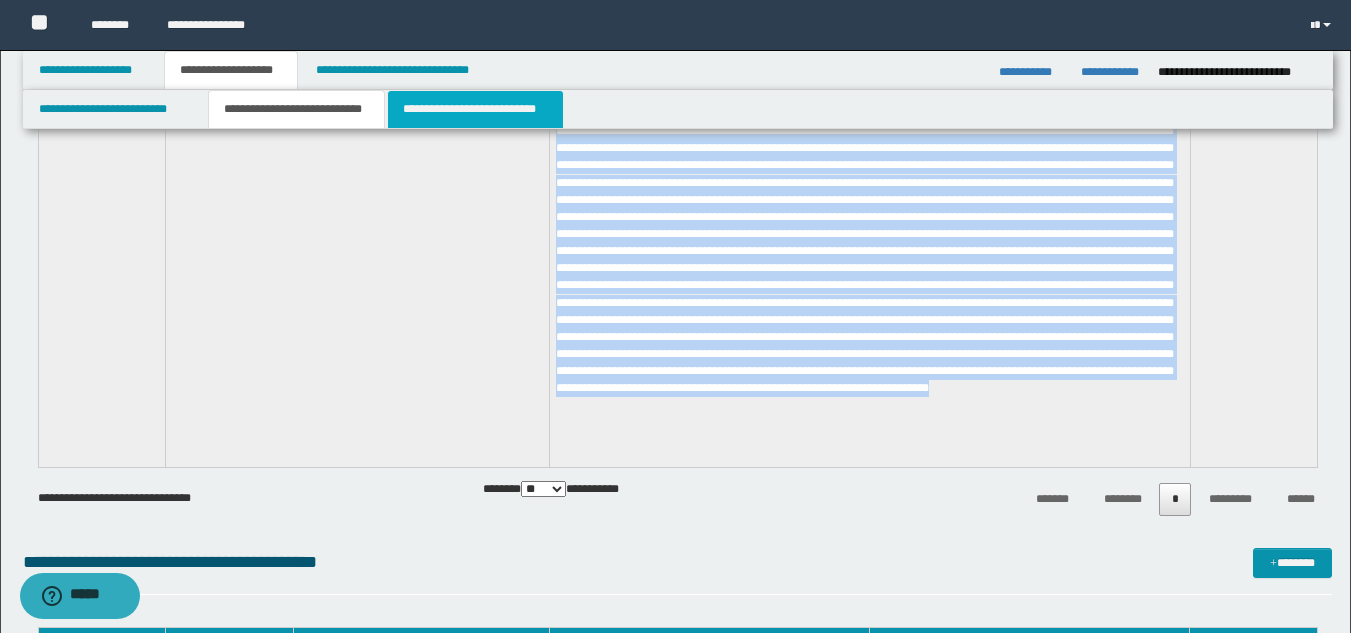 click on "**********" at bounding box center [475, 109] 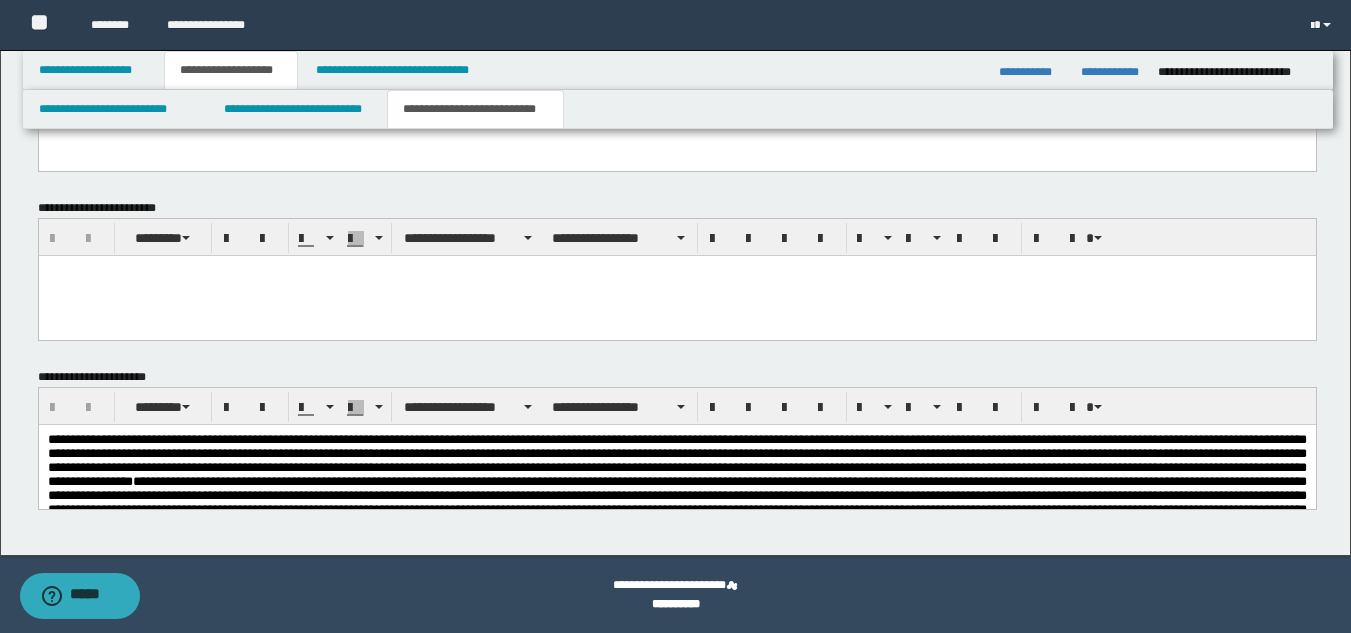 scroll, scrollTop: 771, scrollLeft: 0, axis: vertical 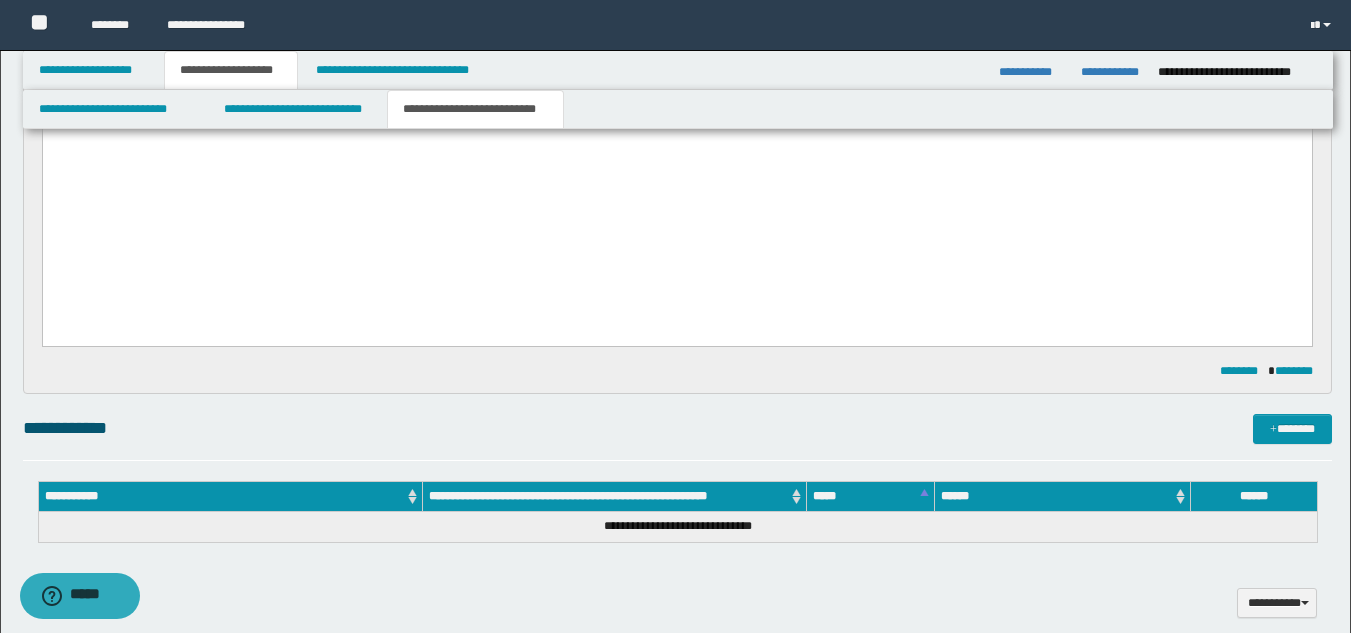 click on "**********" at bounding box center (676, -162) 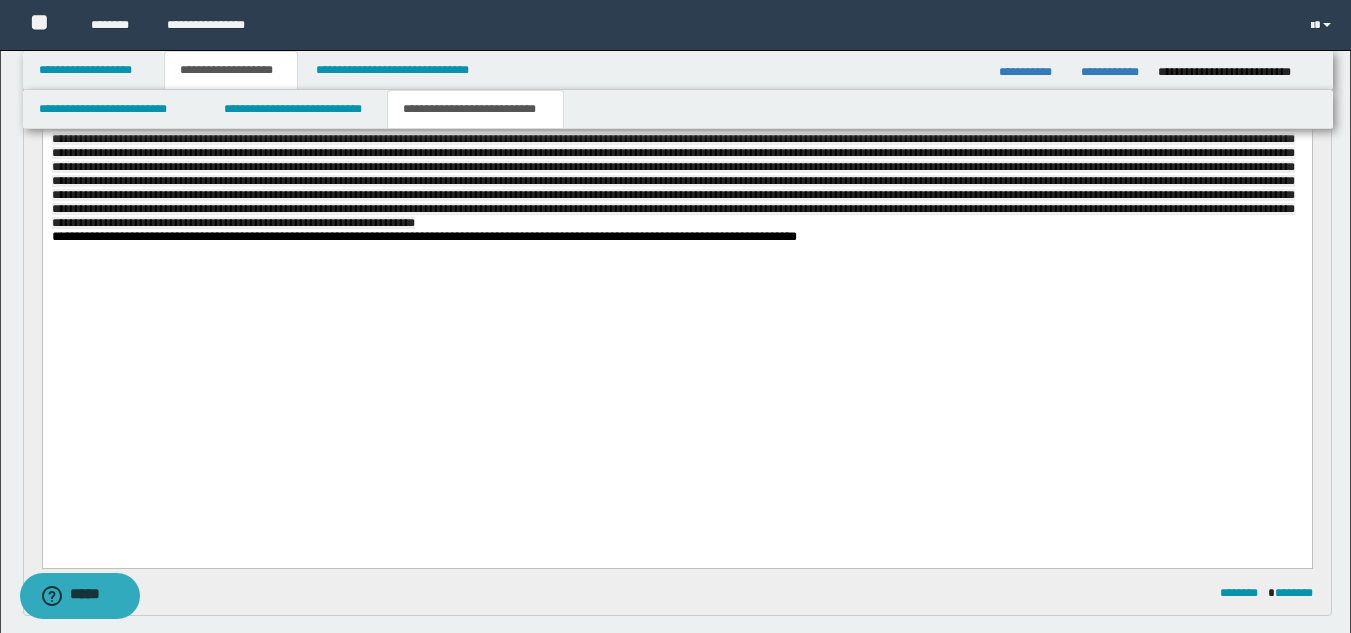 scroll, scrollTop: 904, scrollLeft: 0, axis: vertical 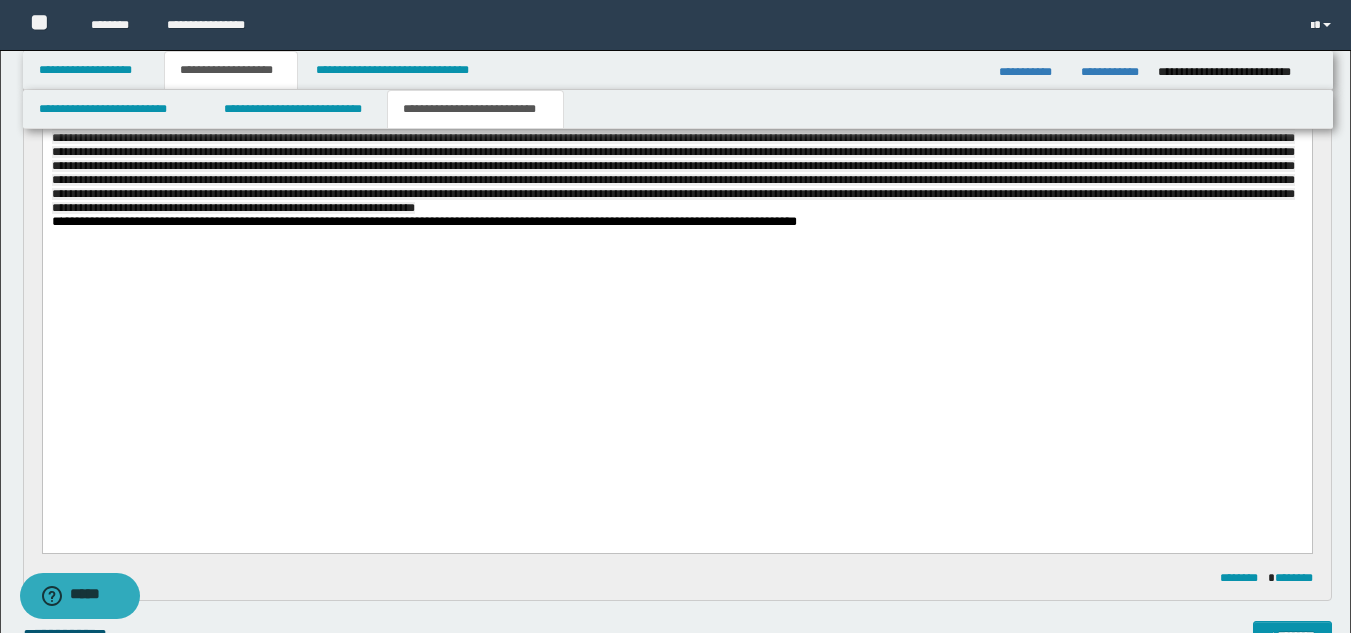 click on "*" at bounding box center [56, 222] 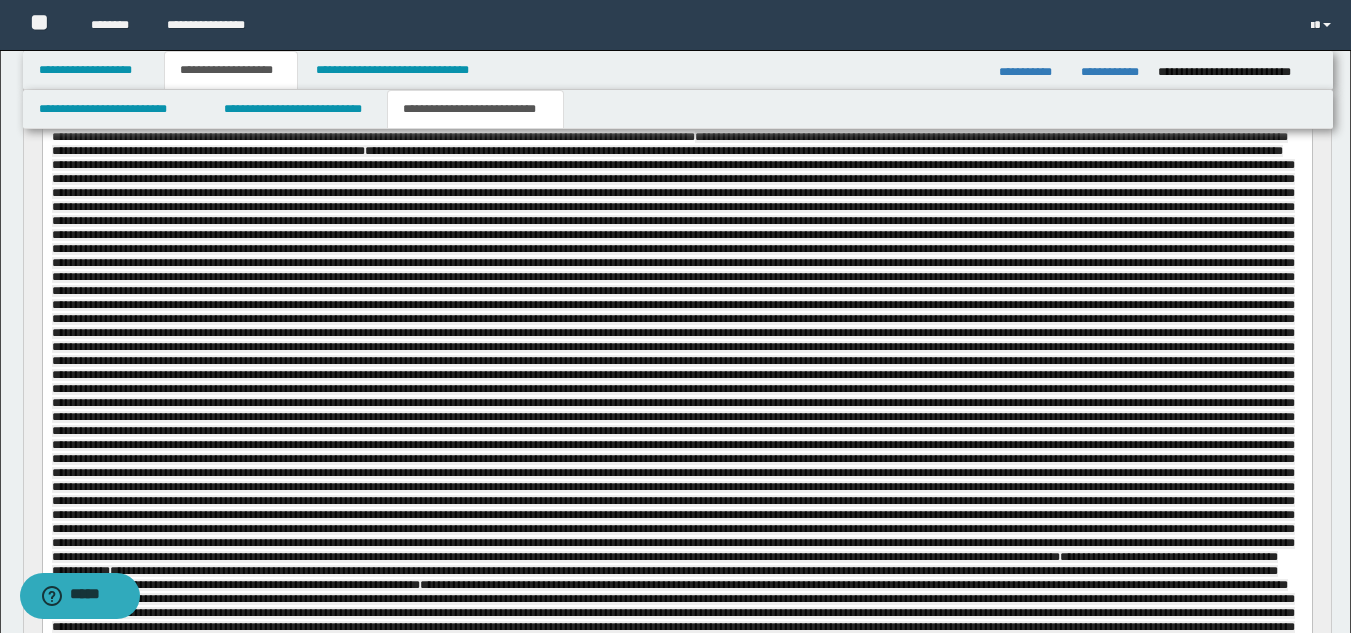 scroll, scrollTop: 249, scrollLeft: 0, axis: vertical 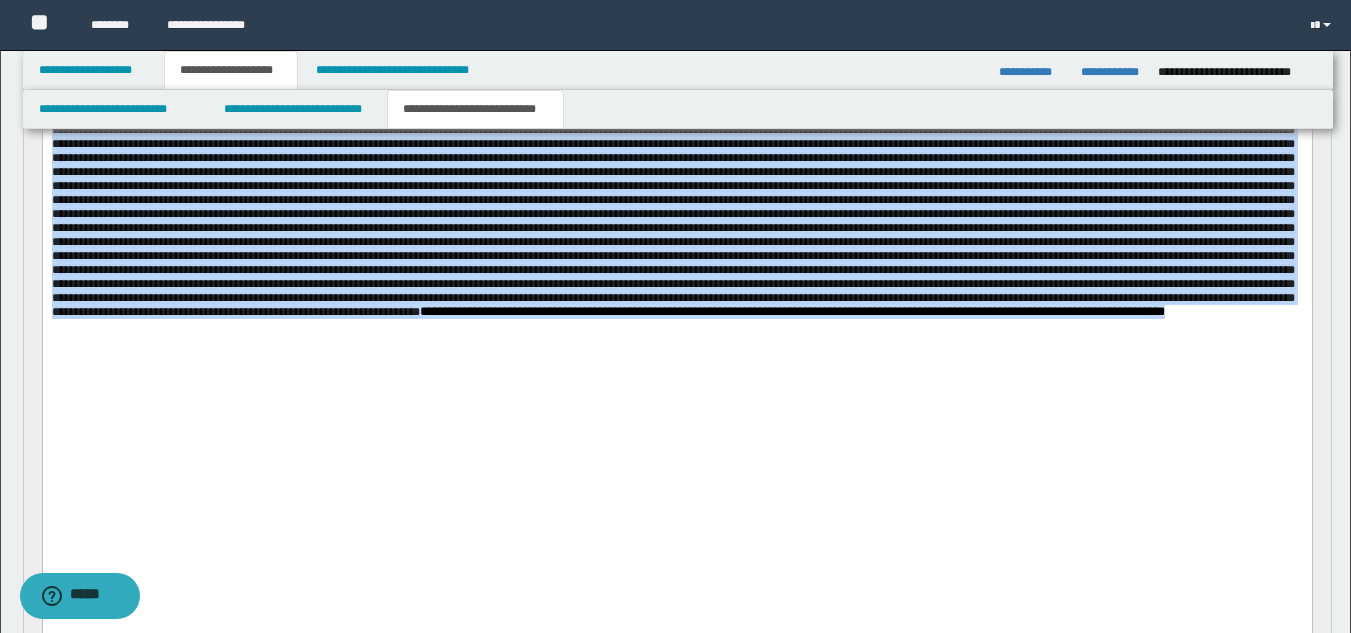 drag, startPoint x: 1113, startPoint y: -399, endPoint x: 1186, endPoint y: 538, distance: 939.83936 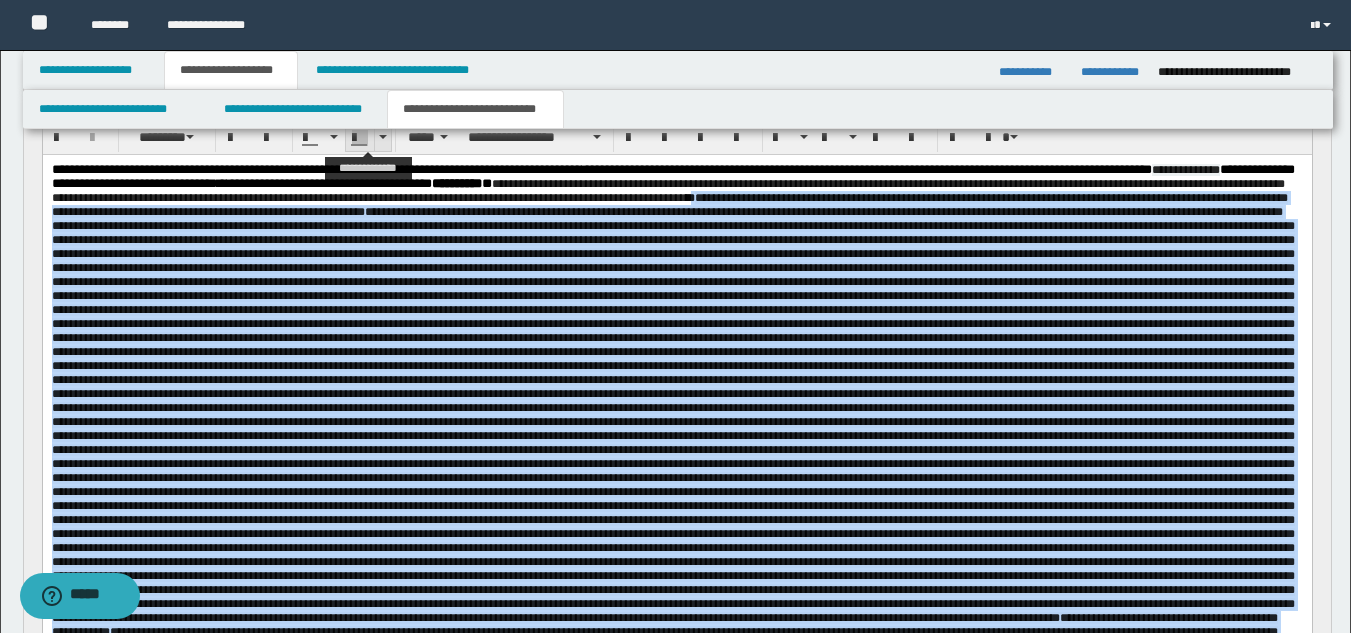 click at bounding box center [360, 138] 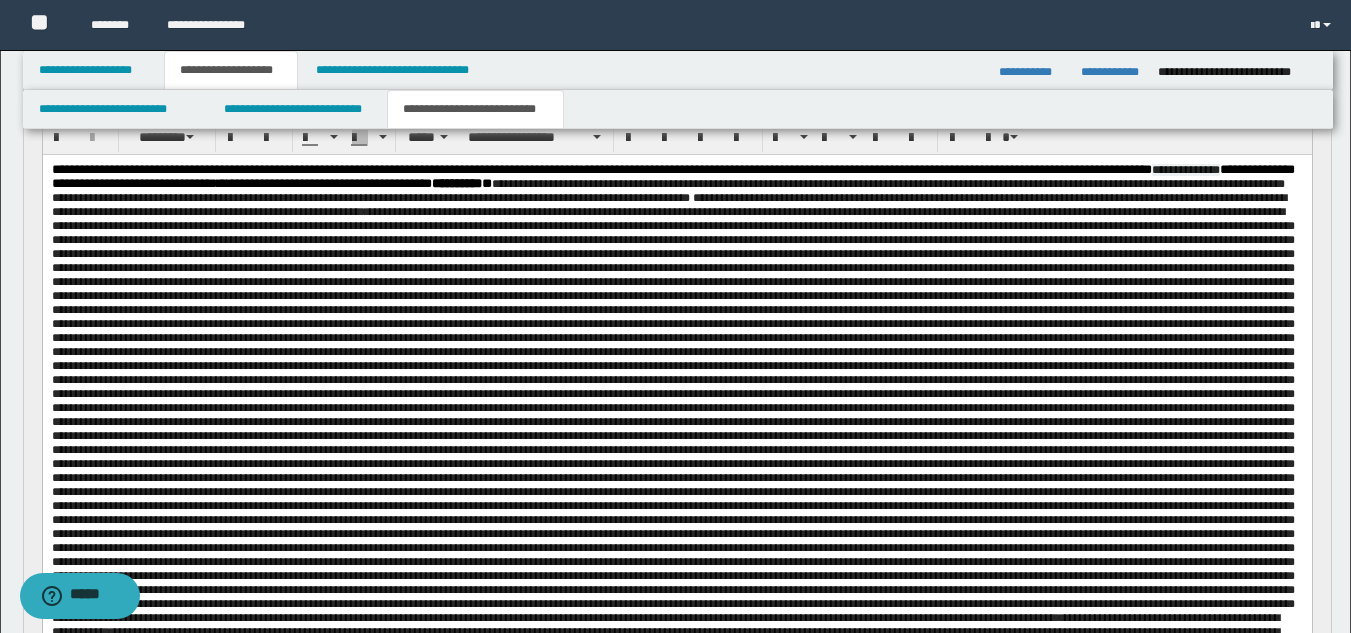 click on "**********" at bounding box center (672, 555) 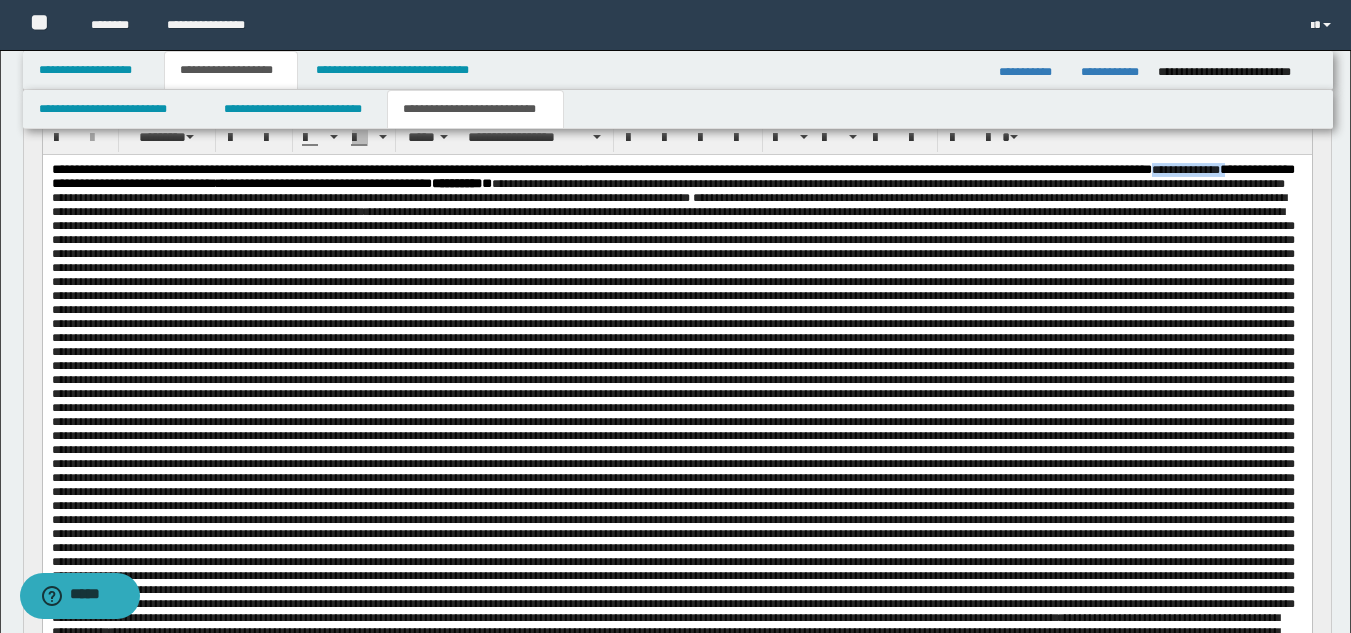 drag, startPoint x: 117, startPoint y: 185, endPoint x: 187, endPoint y: 195, distance: 70.71068 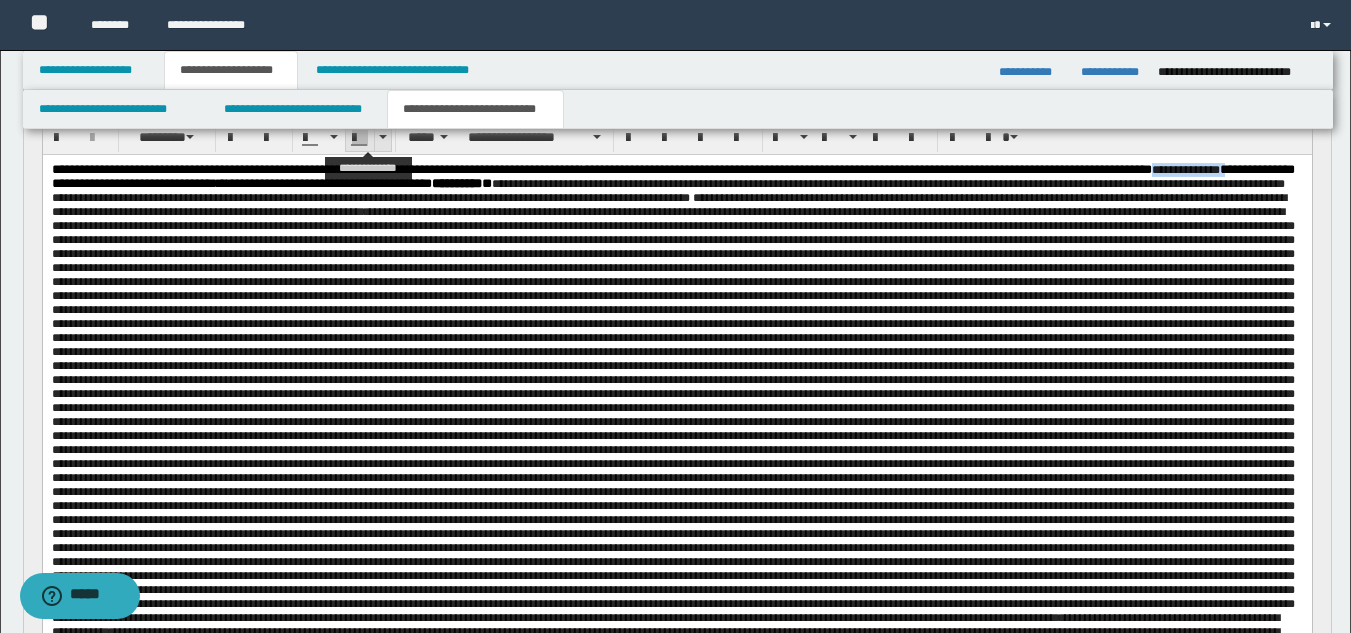 click at bounding box center [360, 138] 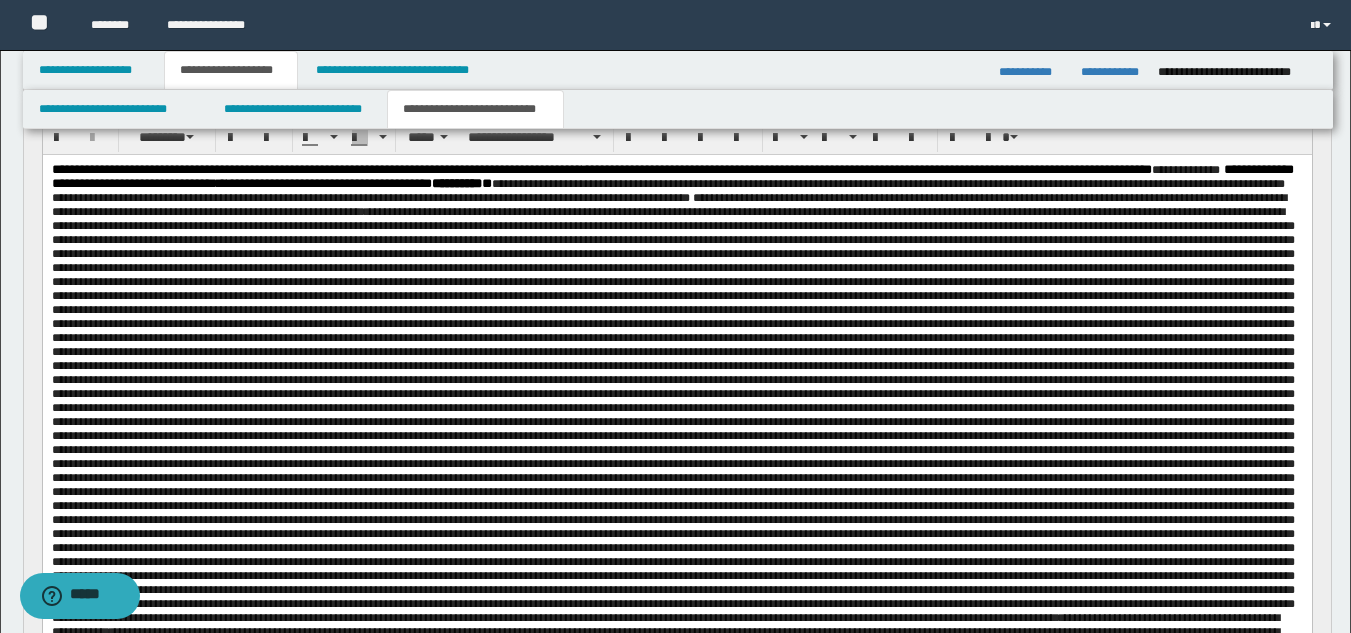 click on "**********" at bounding box center (672, 555) 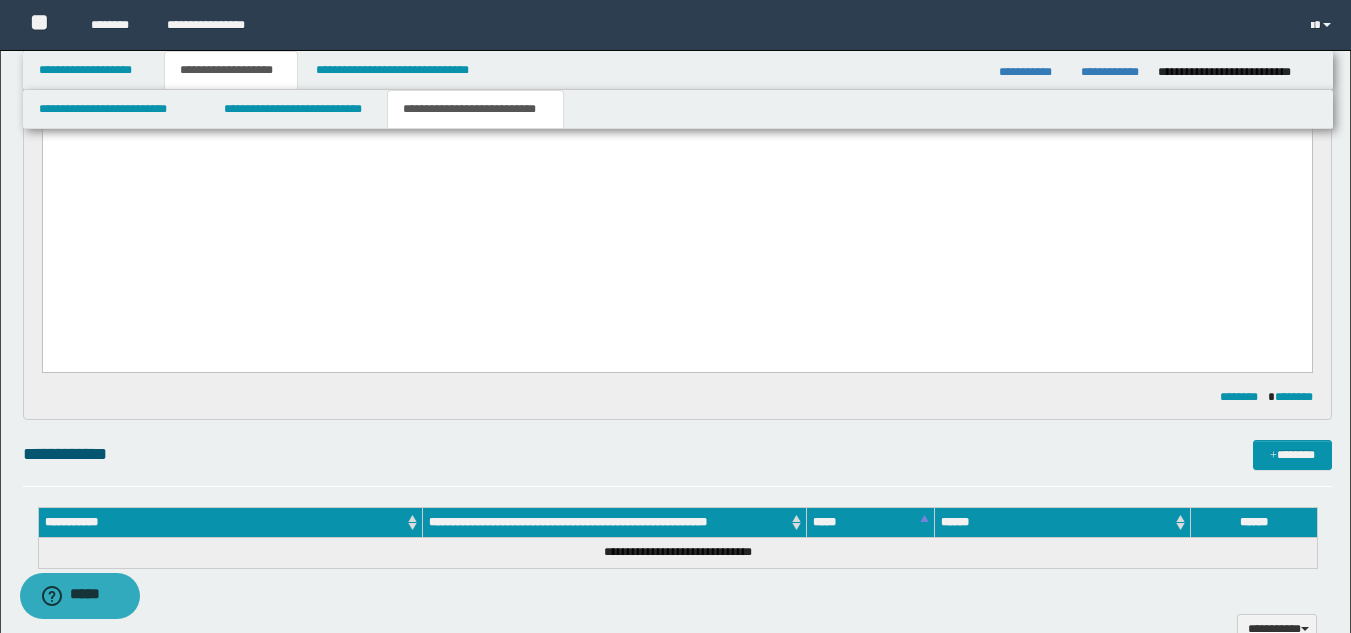 scroll, scrollTop: 1127, scrollLeft: 0, axis: vertical 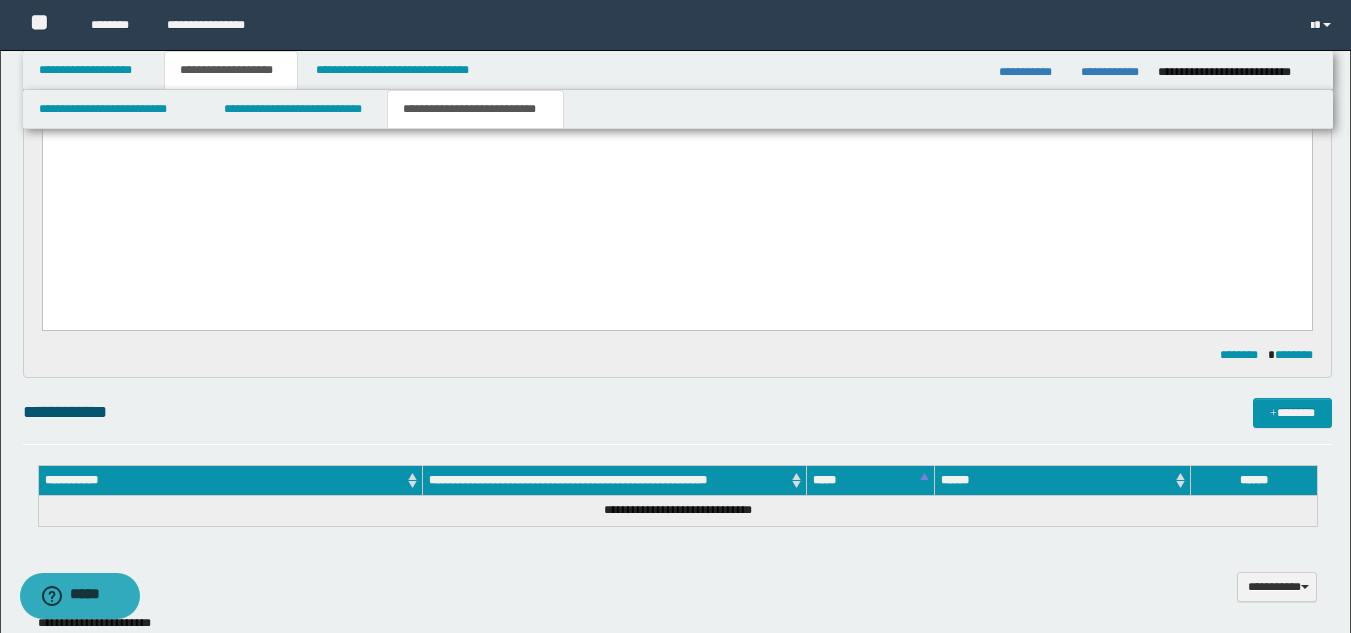drag, startPoint x: 52, startPoint y: -759, endPoint x: 1100, endPoint y: 249, distance: 1454.0867 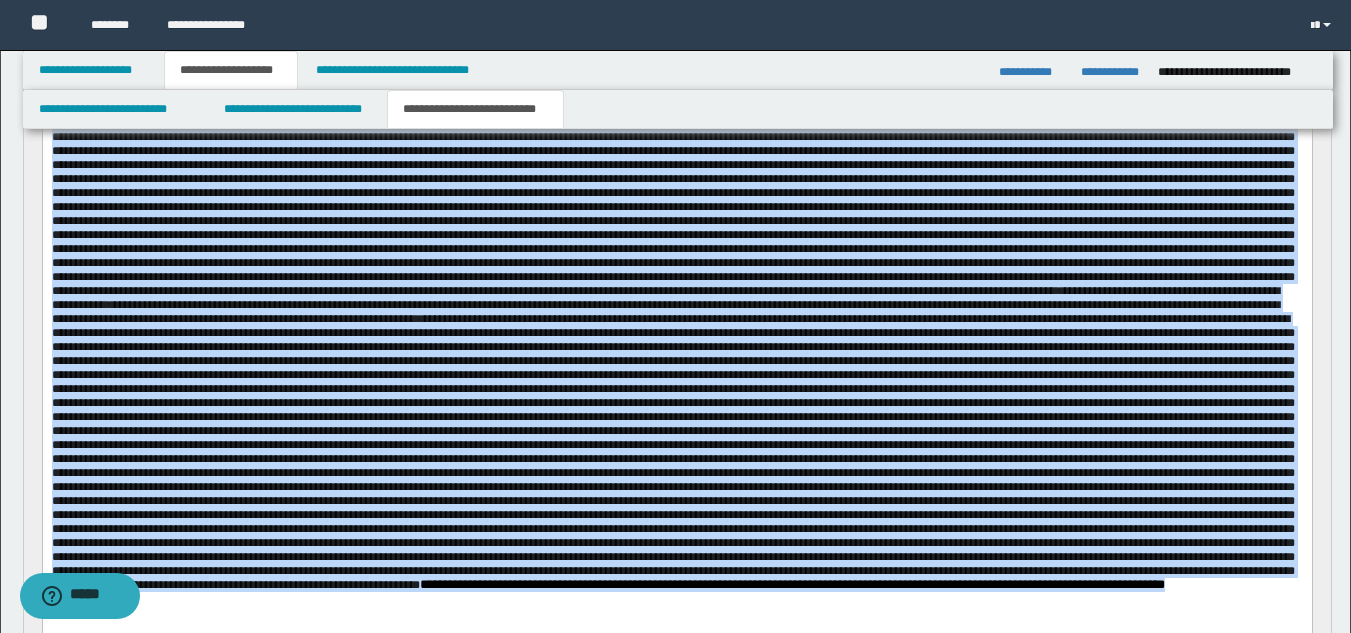 scroll, scrollTop: 0, scrollLeft: 0, axis: both 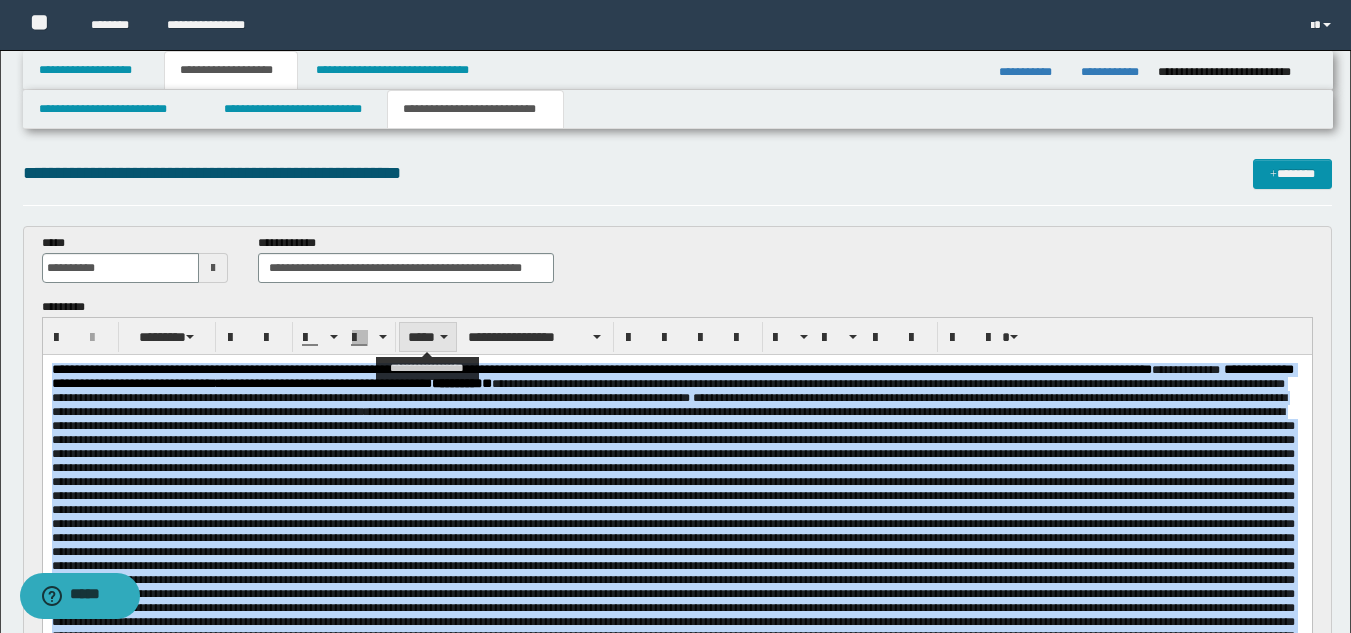 click on "*****" at bounding box center (428, 337) 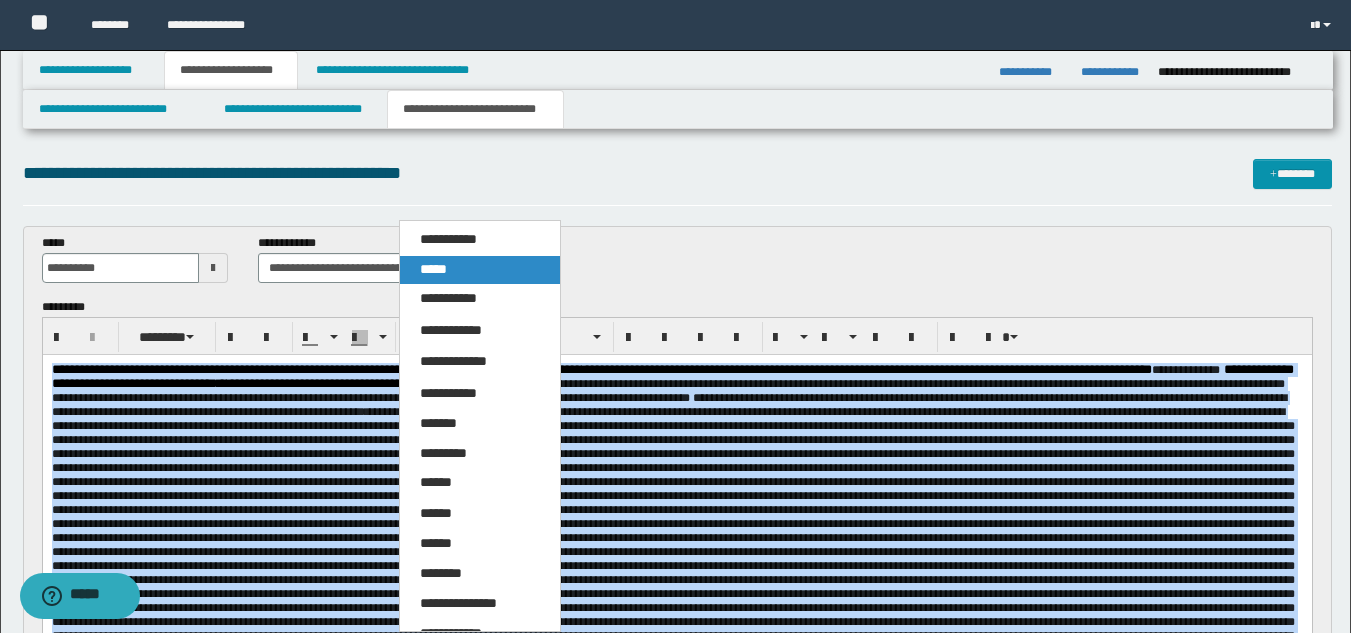 click on "*****" at bounding box center (480, 270) 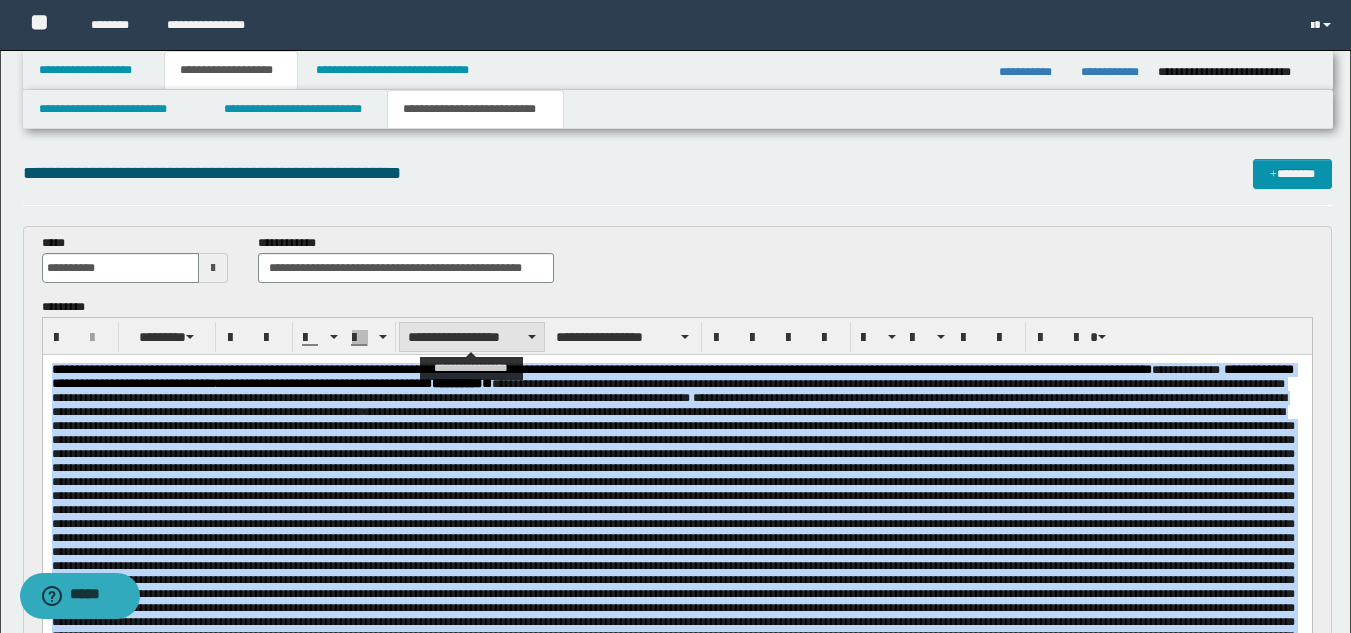 click on "**********" at bounding box center (472, 337) 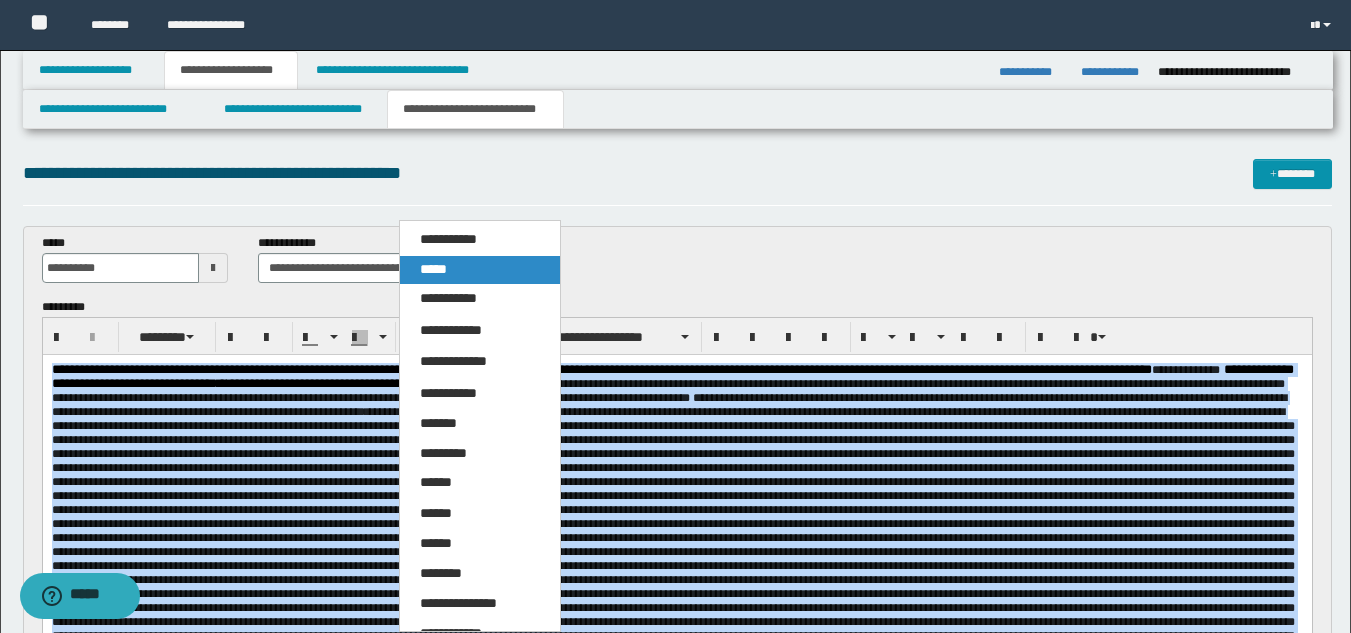 click on "*****" at bounding box center [480, 270] 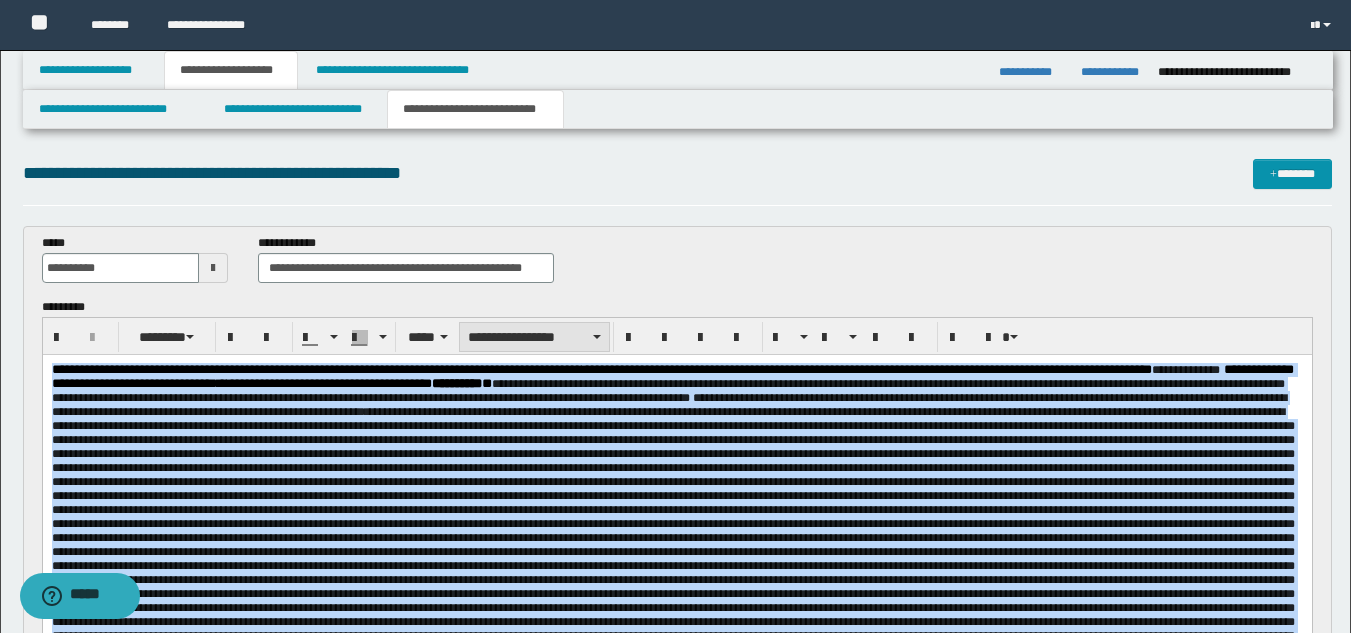 click on "**********" at bounding box center (534, 337) 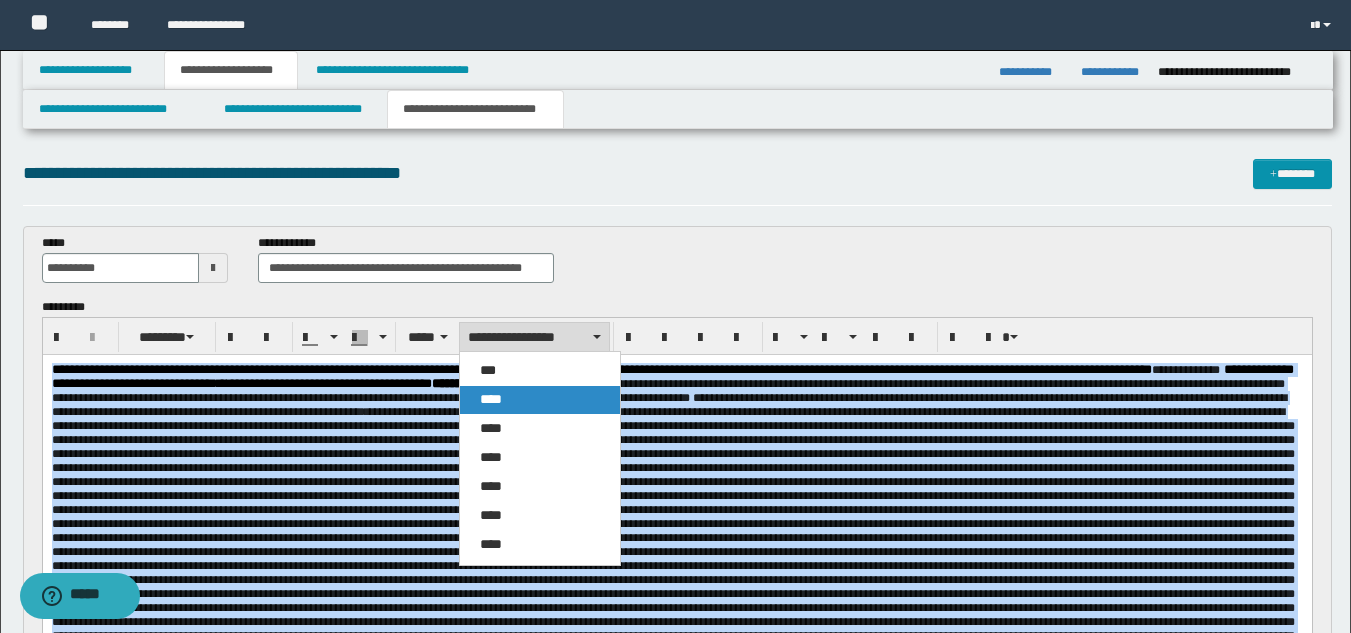 click on "****" at bounding box center (540, 400) 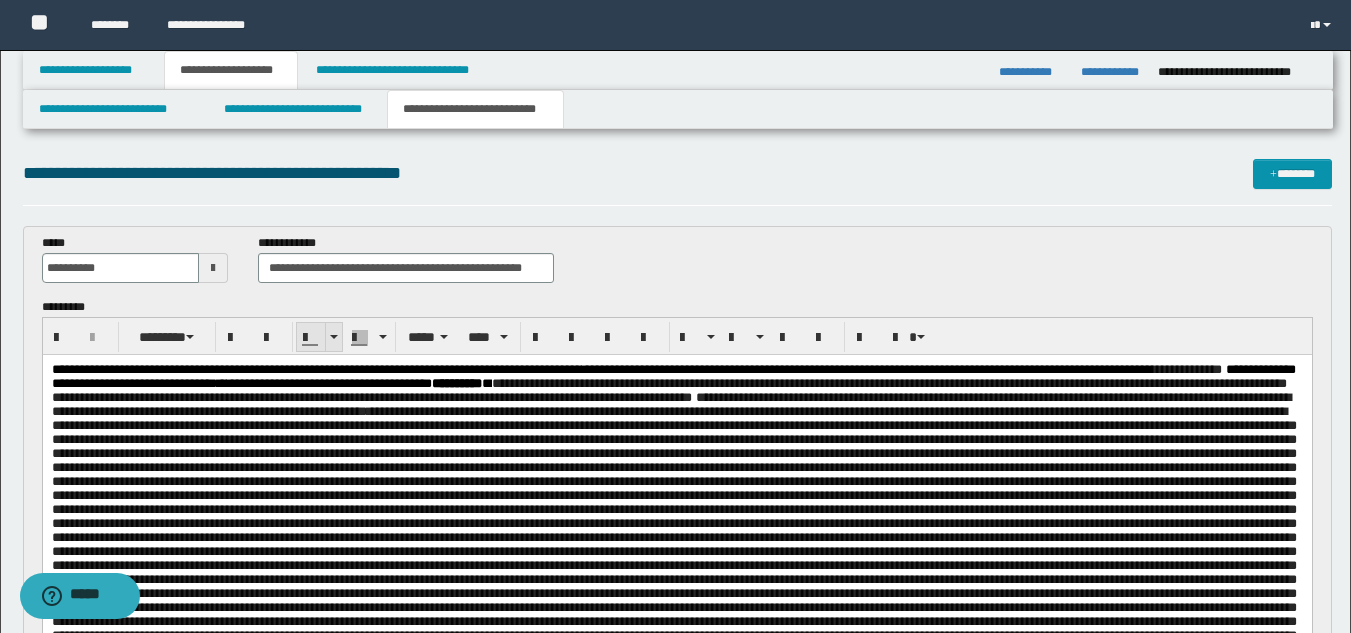 click at bounding box center (333, 337) 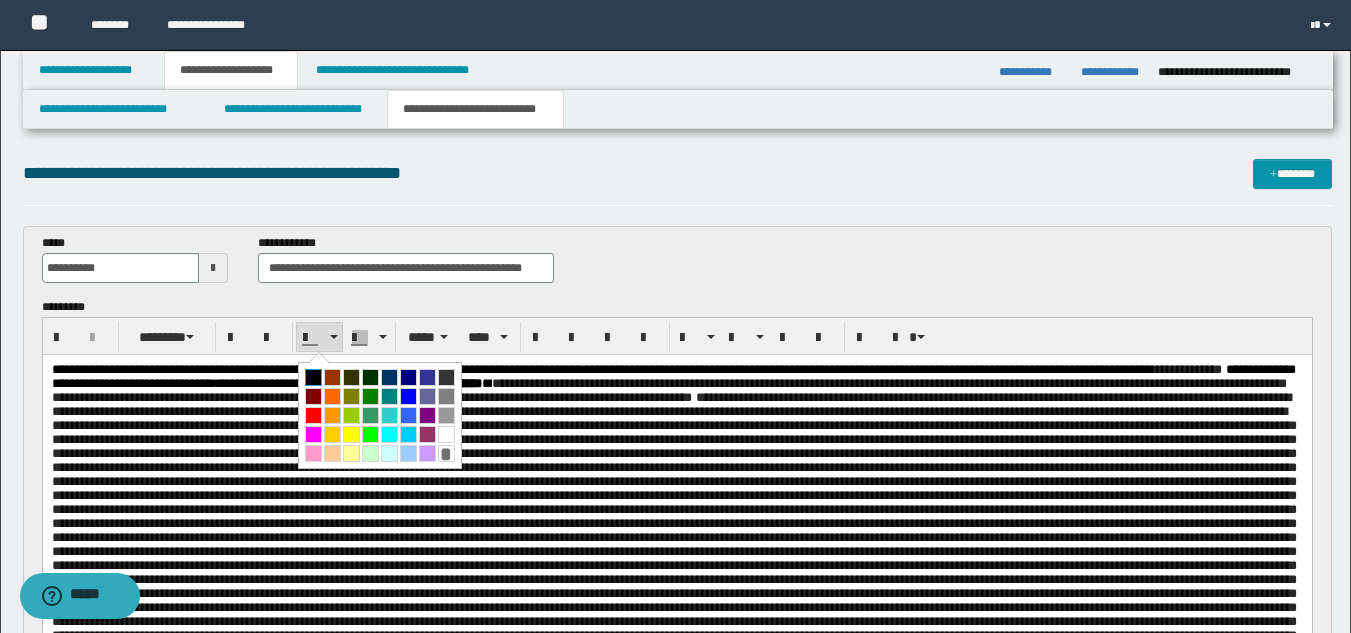 click at bounding box center [313, 377] 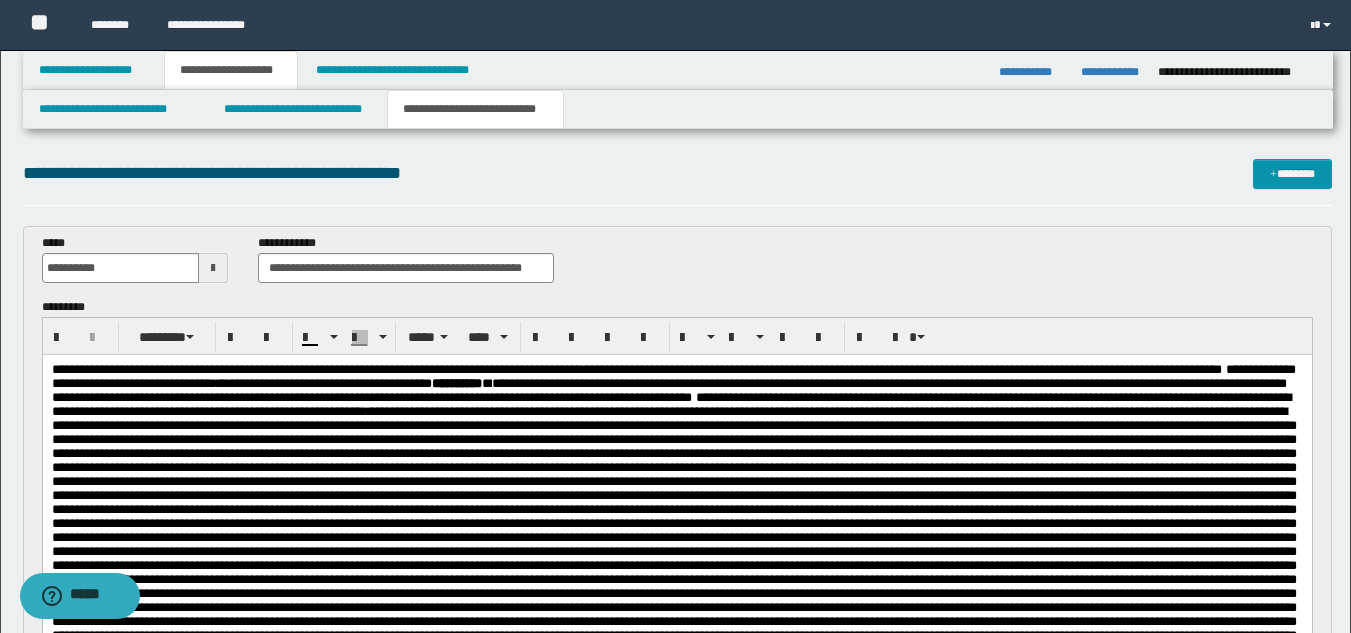 click on "**********" at bounding box center (673, 754) 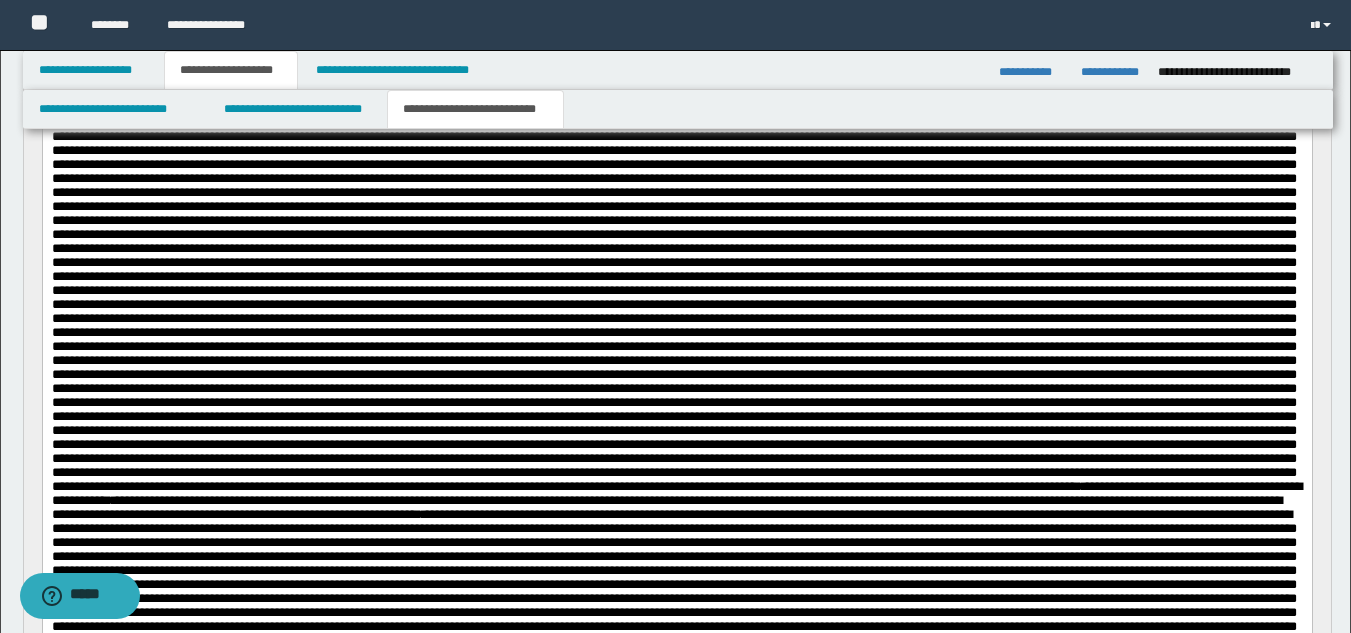 scroll, scrollTop: 381, scrollLeft: 0, axis: vertical 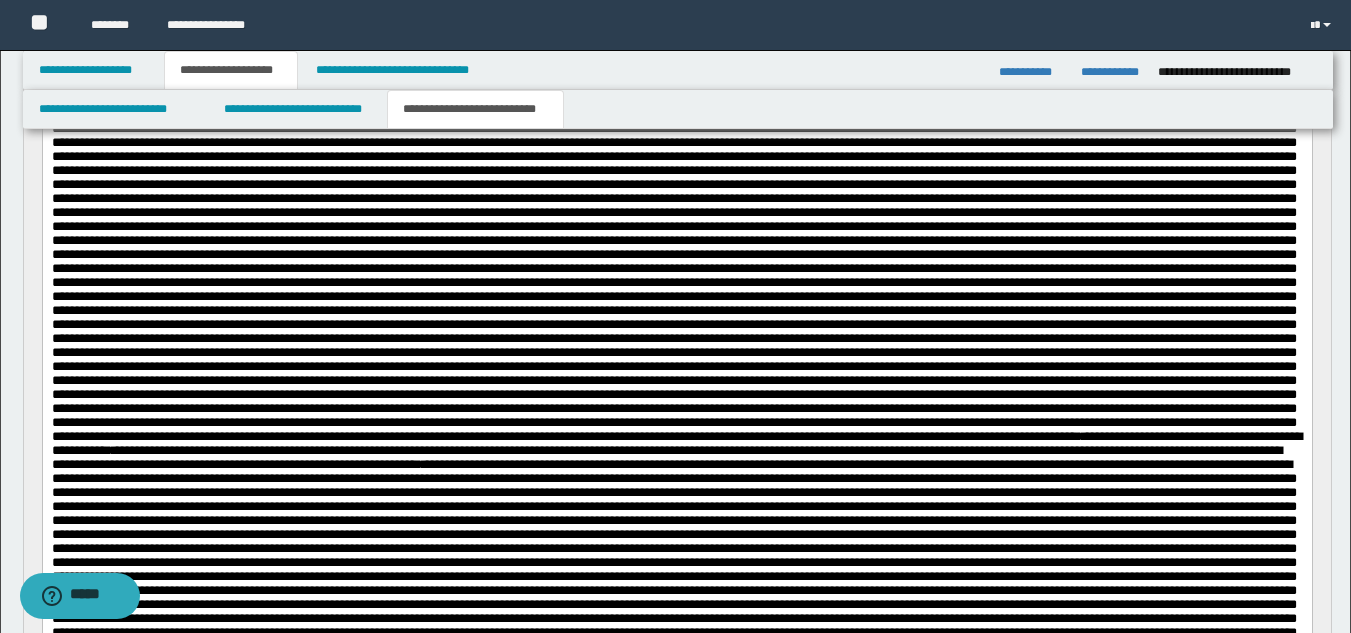 click on "**********" at bounding box center (676, 374) 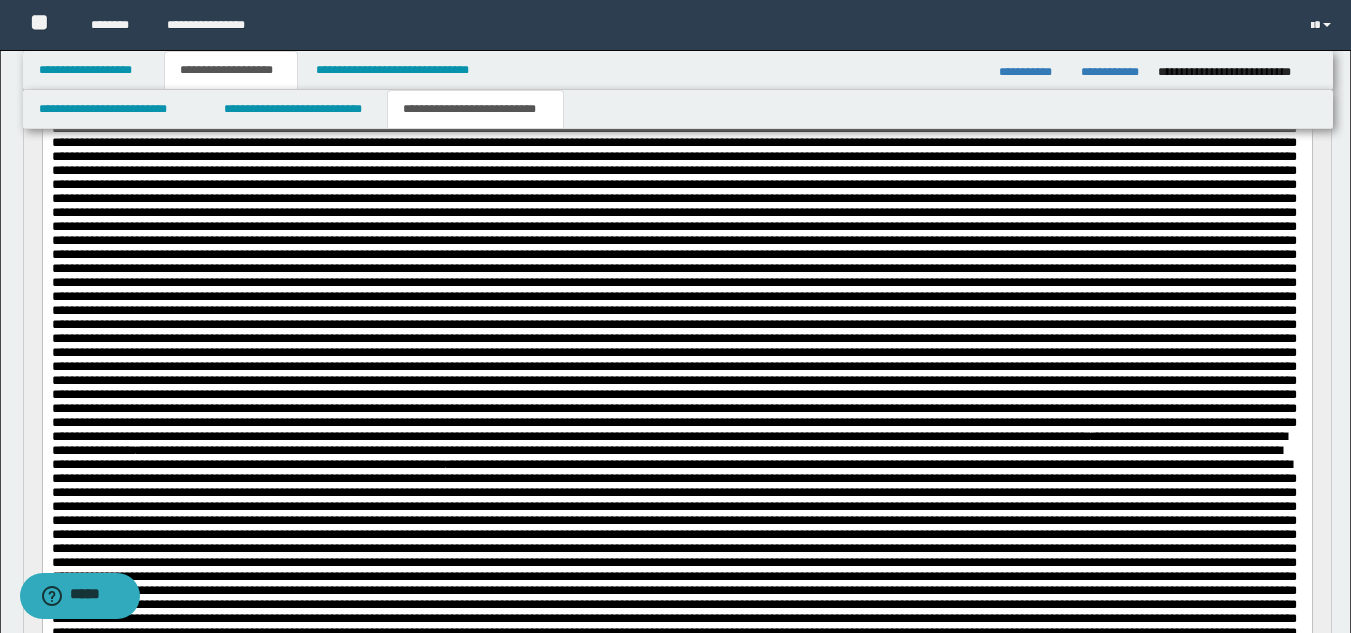 click on "**********" at bounding box center [673, 374] 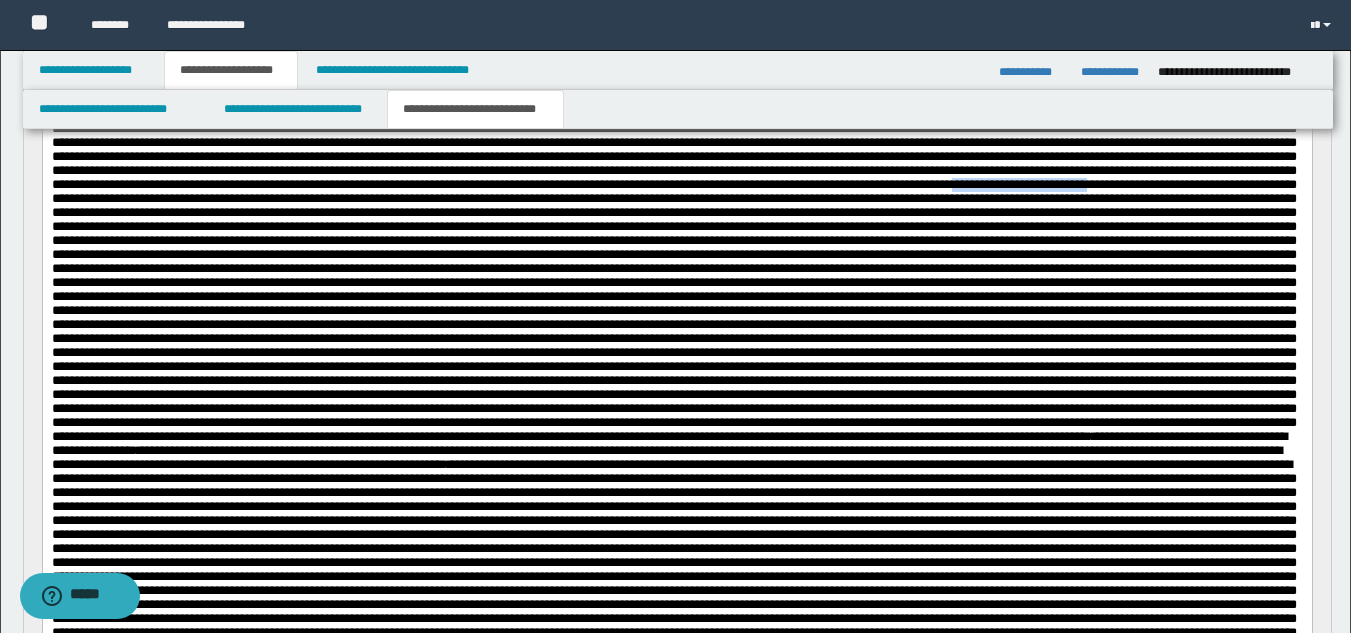 drag, startPoint x: 602, startPoint y: 282, endPoint x: 755, endPoint y: 287, distance: 153.08168 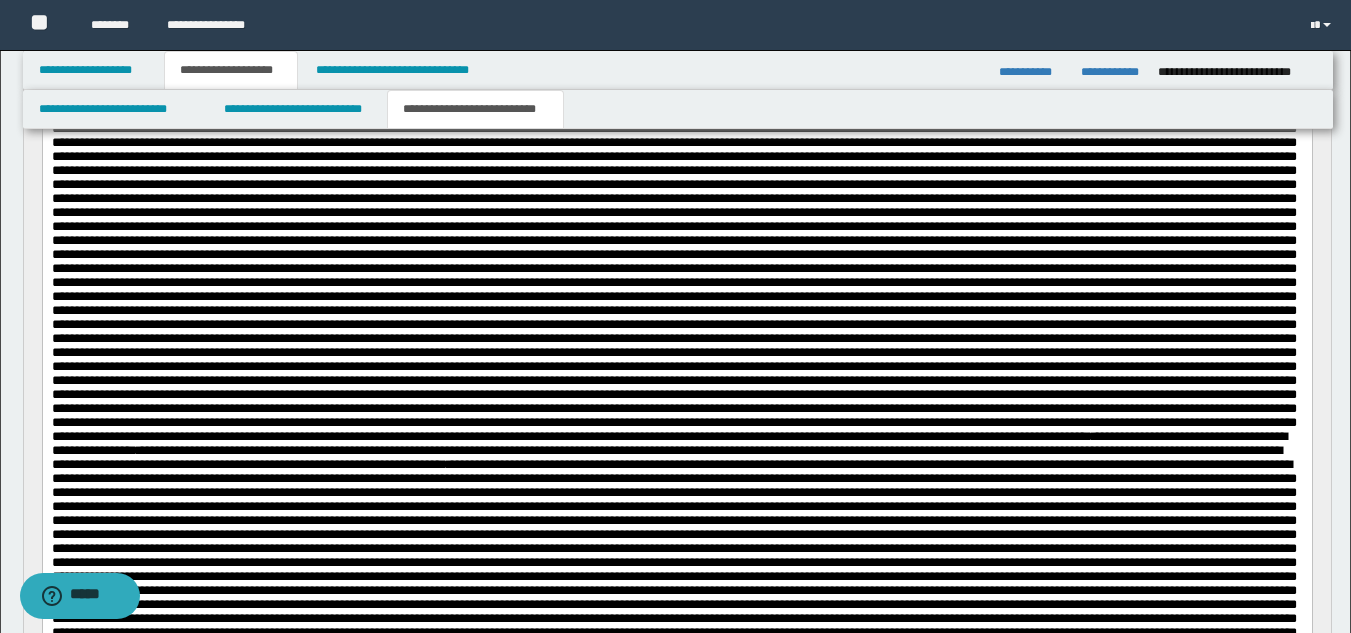 click on "**********" at bounding box center (673, 374) 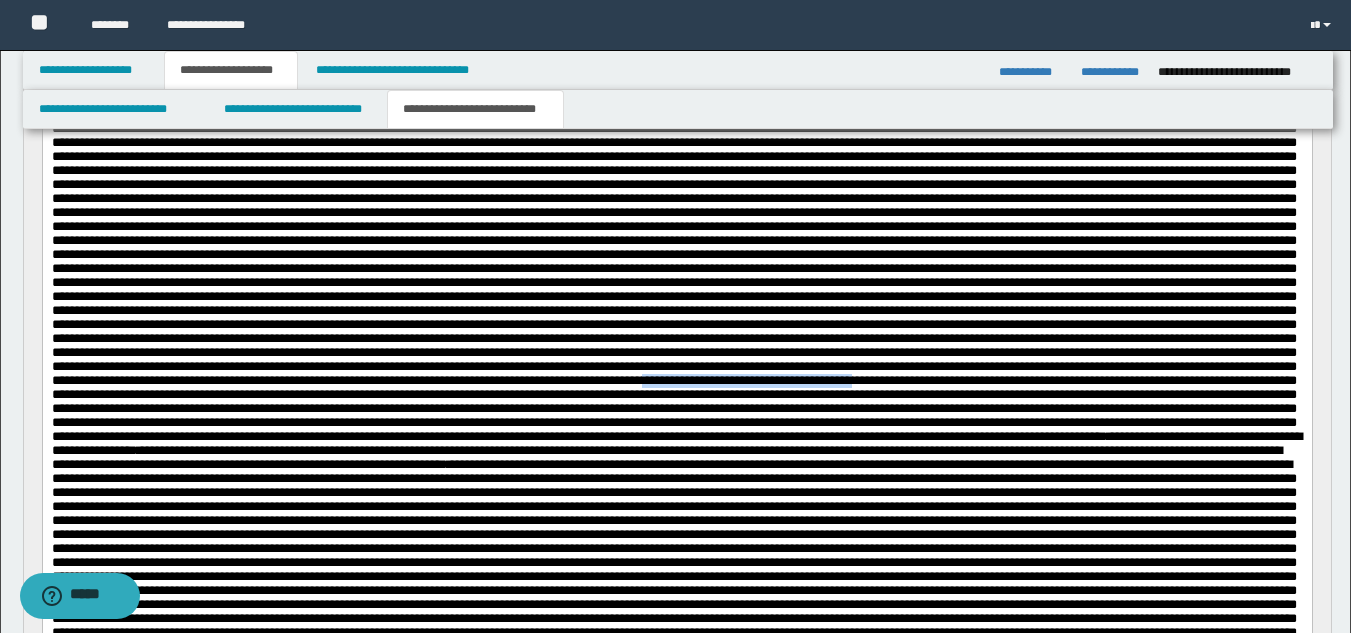 drag, startPoint x: 668, startPoint y: 555, endPoint x: 928, endPoint y: 556, distance: 260.00192 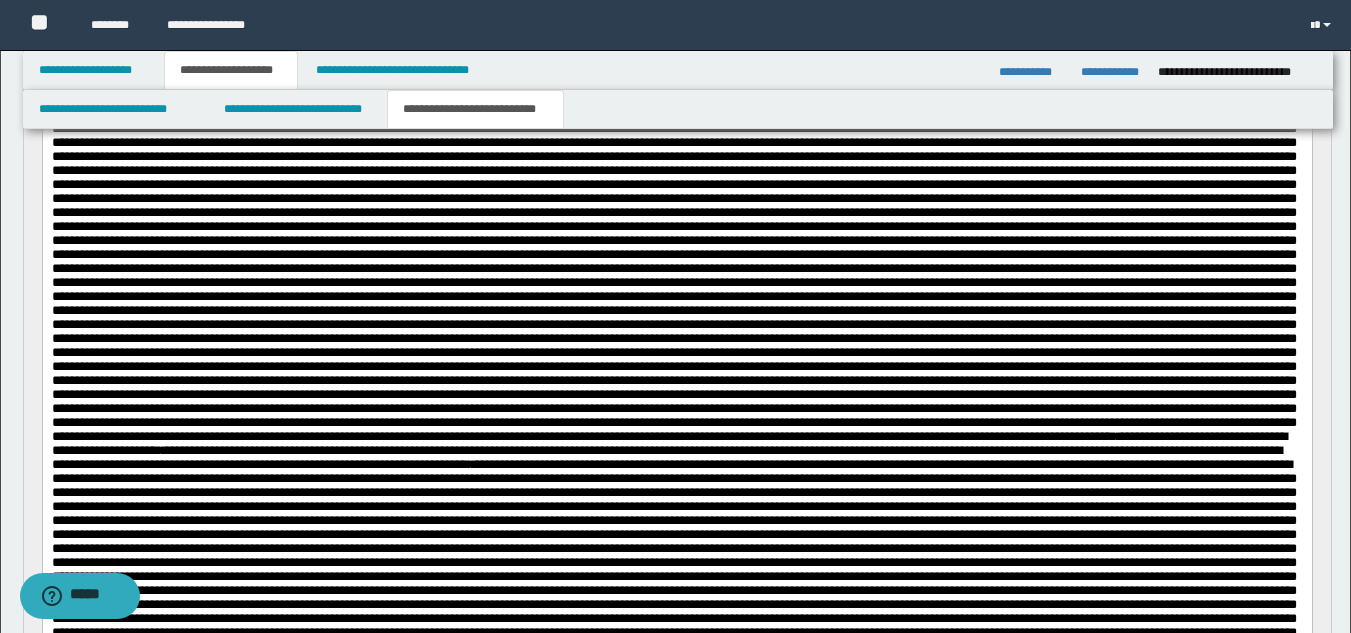drag, startPoint x: 1244, startPoint y: 553, endPoint x: 952, endPoint y: 524, distance: 293.43652 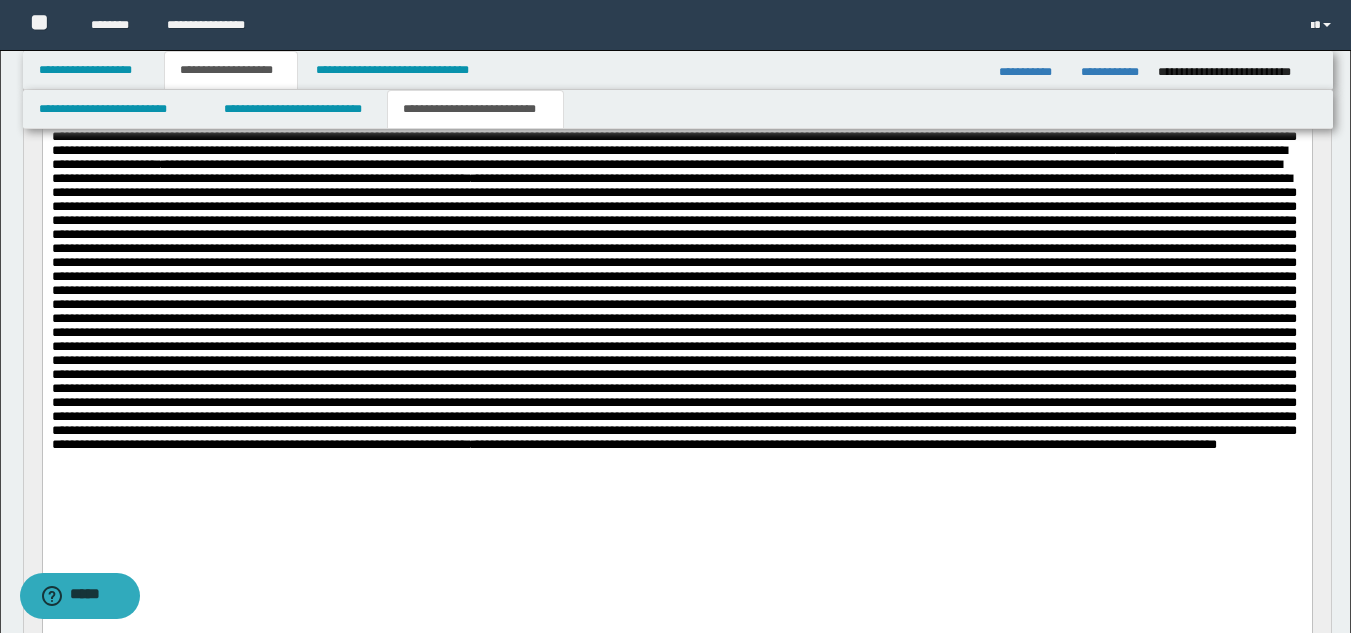 scroll, scrollTop: 671, scrollLeft: 0, axis: vertical 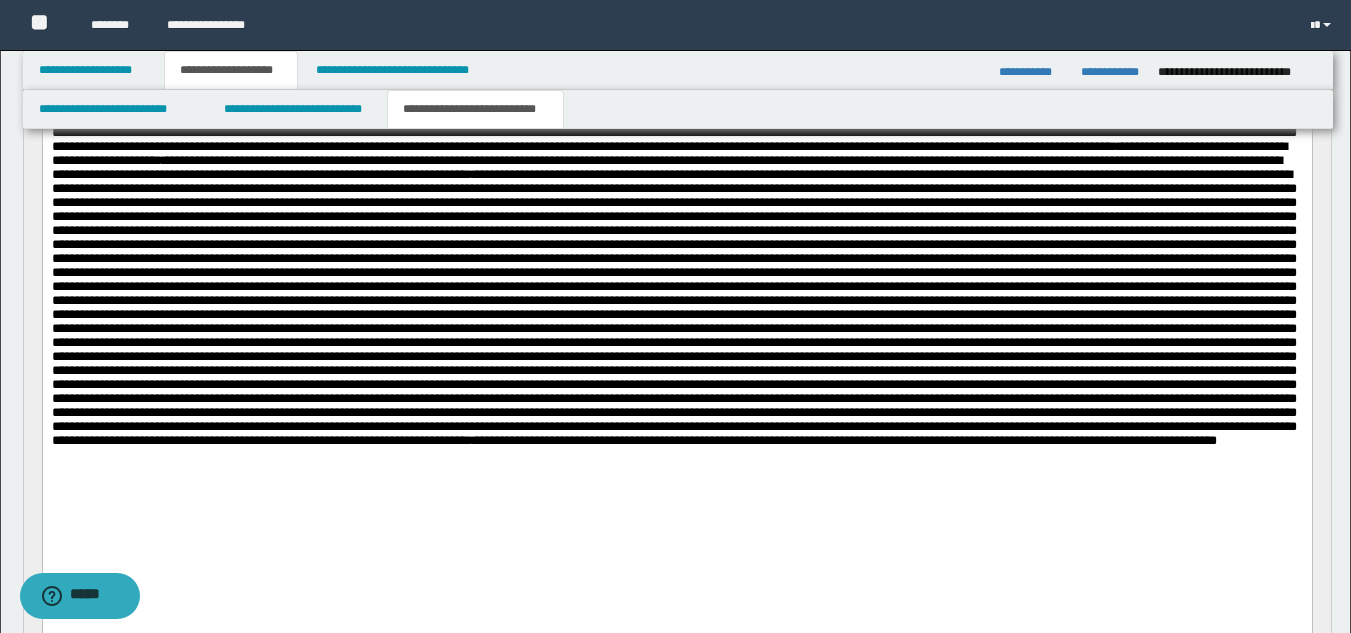 drag, startPoint x: 1138, startPoint y: 267, endPoint x: 1261, endPoint y: 266, distance: 123.00407 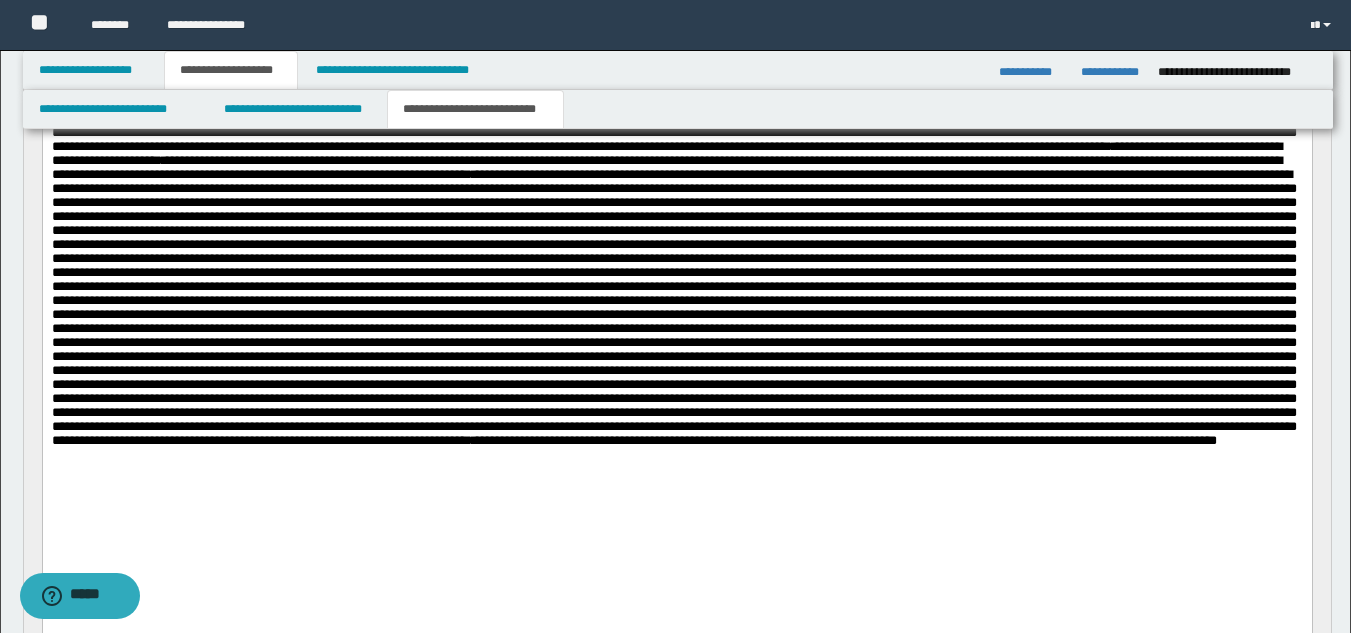 click on "**********" at bounding box center [673, 84] 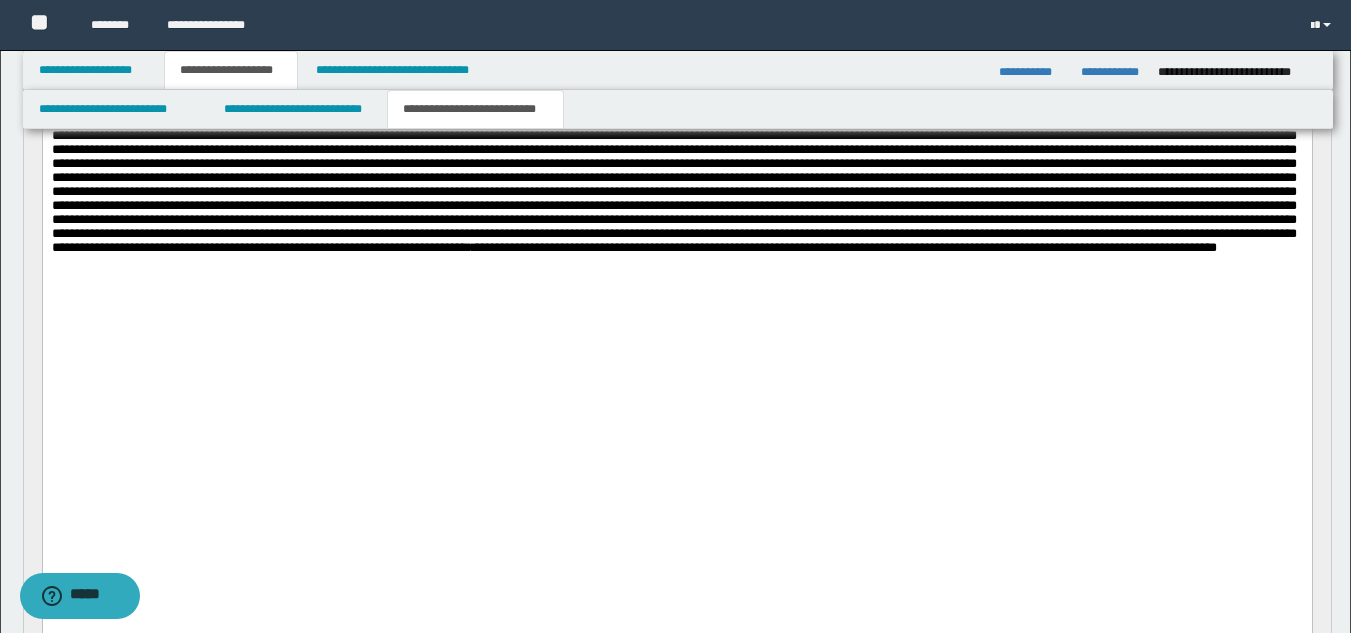 scroll, scrollTop: 929, scrollLeft: 0, axis: vertical 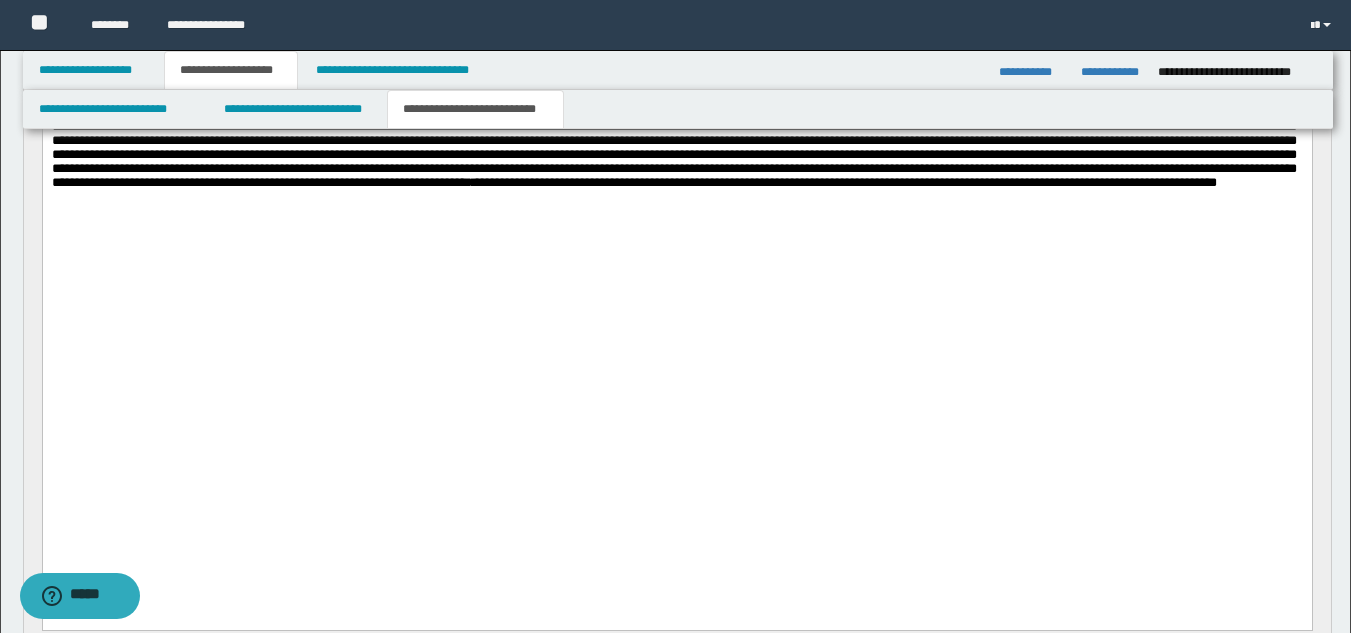 drag, startPoint x: 388, startPoint y: 481, endPoint x: 480, endPoint y: 486, distance: 92.13577 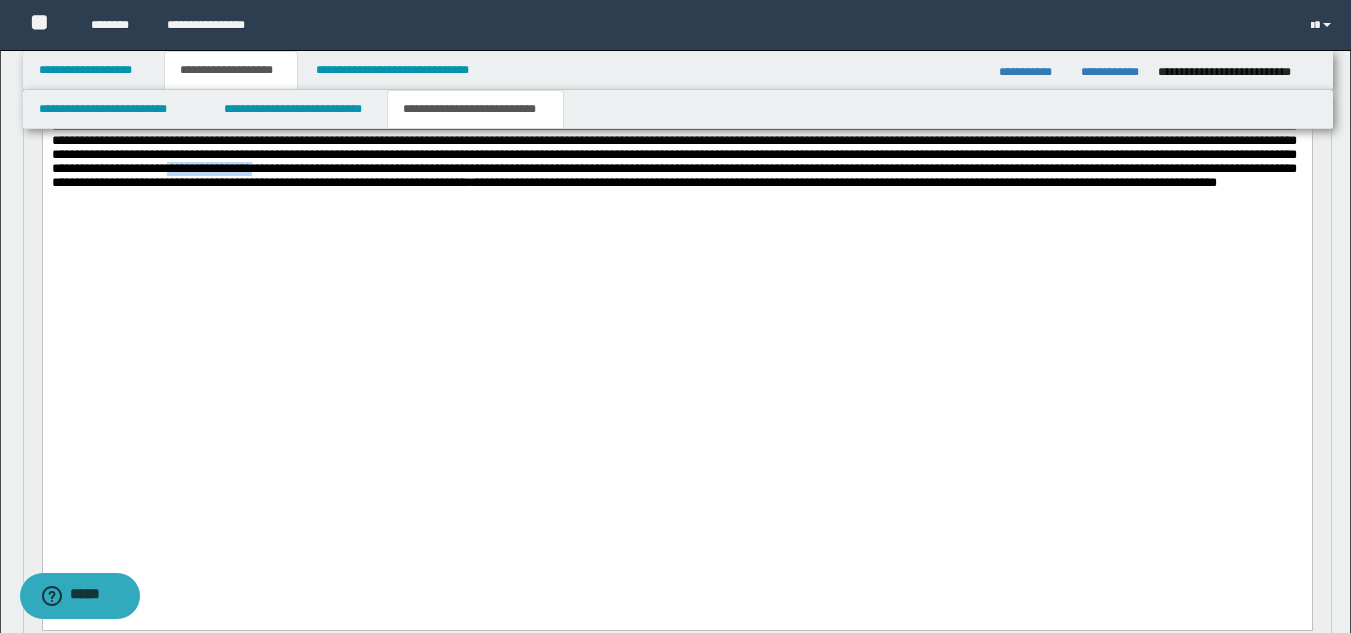 drag, startPoint x: 386, startPoint y: 476, endPoint x: 481, endPoint y: 485, distance: 95.42536 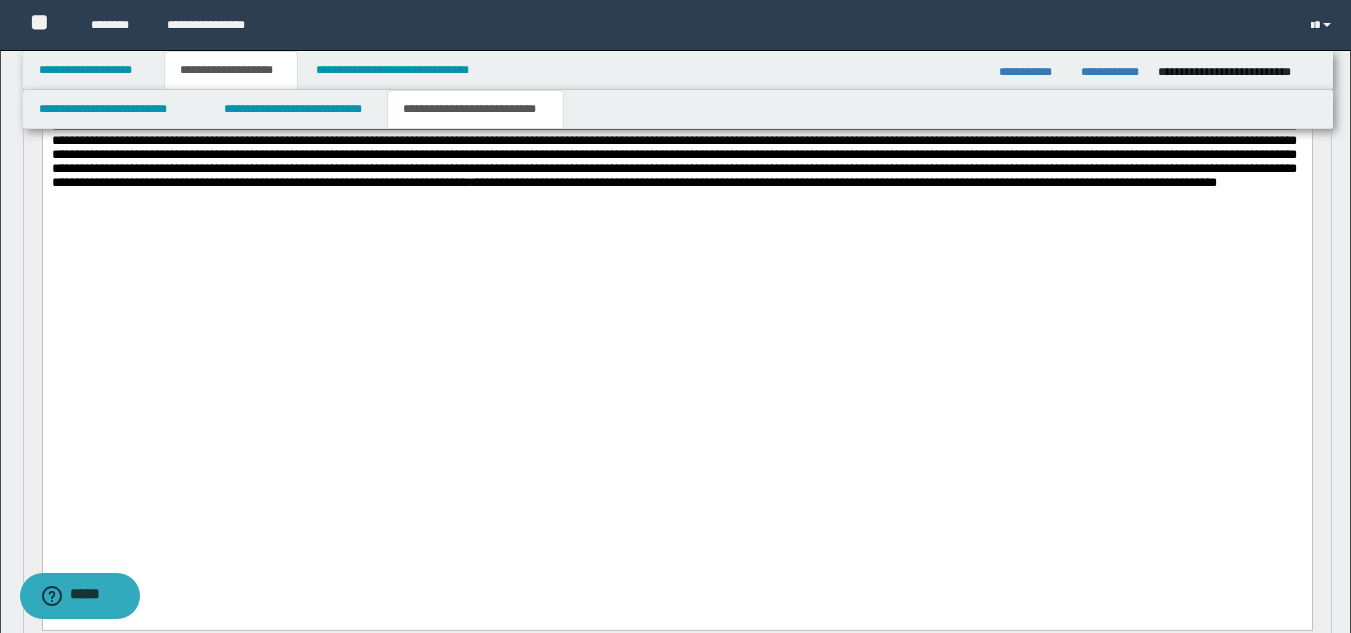 click on "**********" at bounding box center (676, -162) 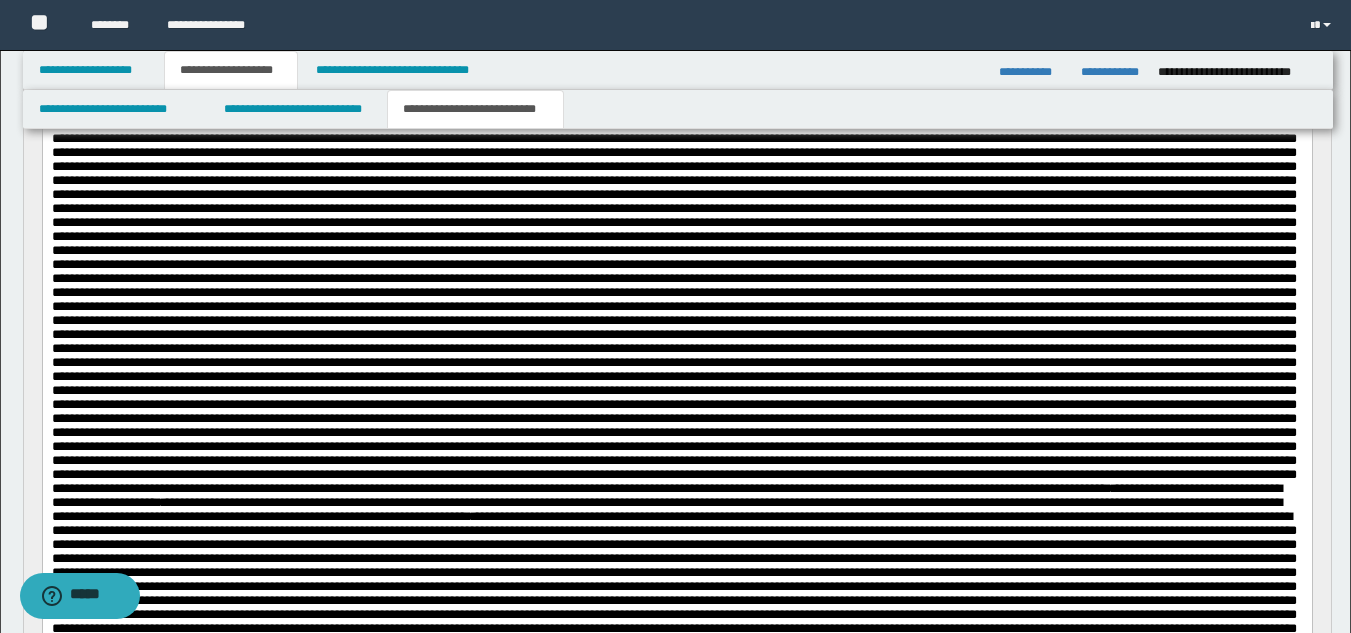 scroll, scrollTop: 0, scrollLeft: 0, axis: both 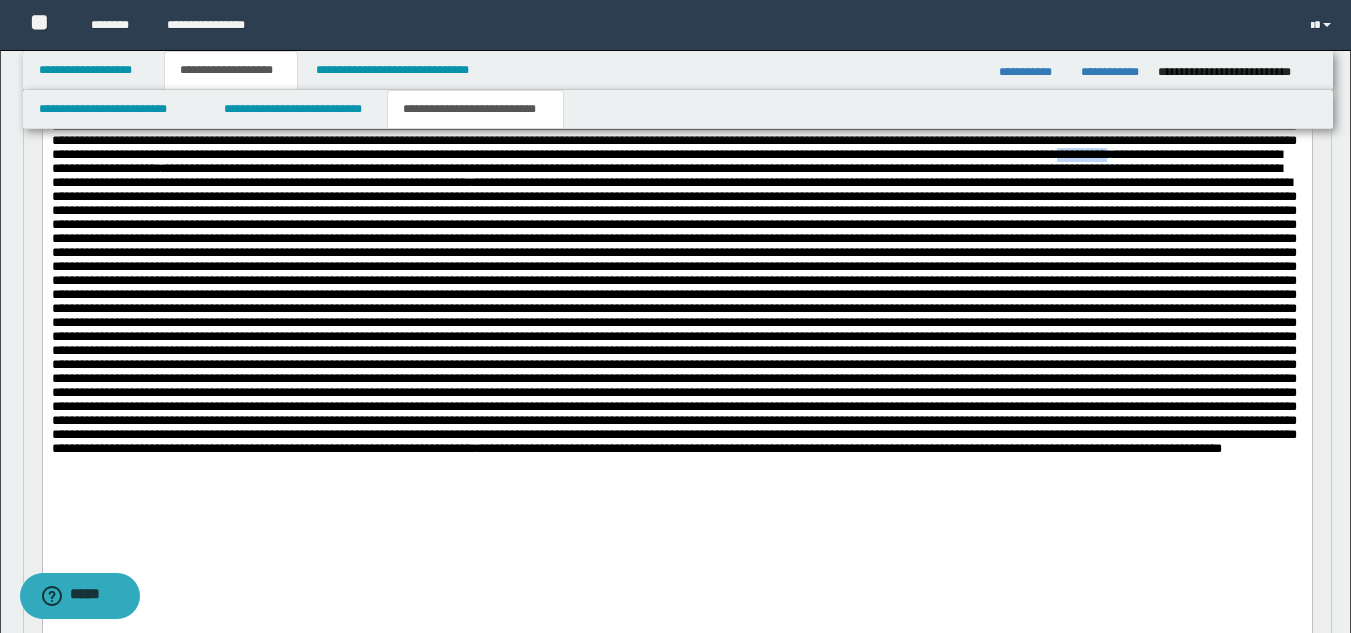 drag, startPoint x: 849, startPoint y: 350, endPoint x: 784, endPoint y: 356, distance: 65.27634 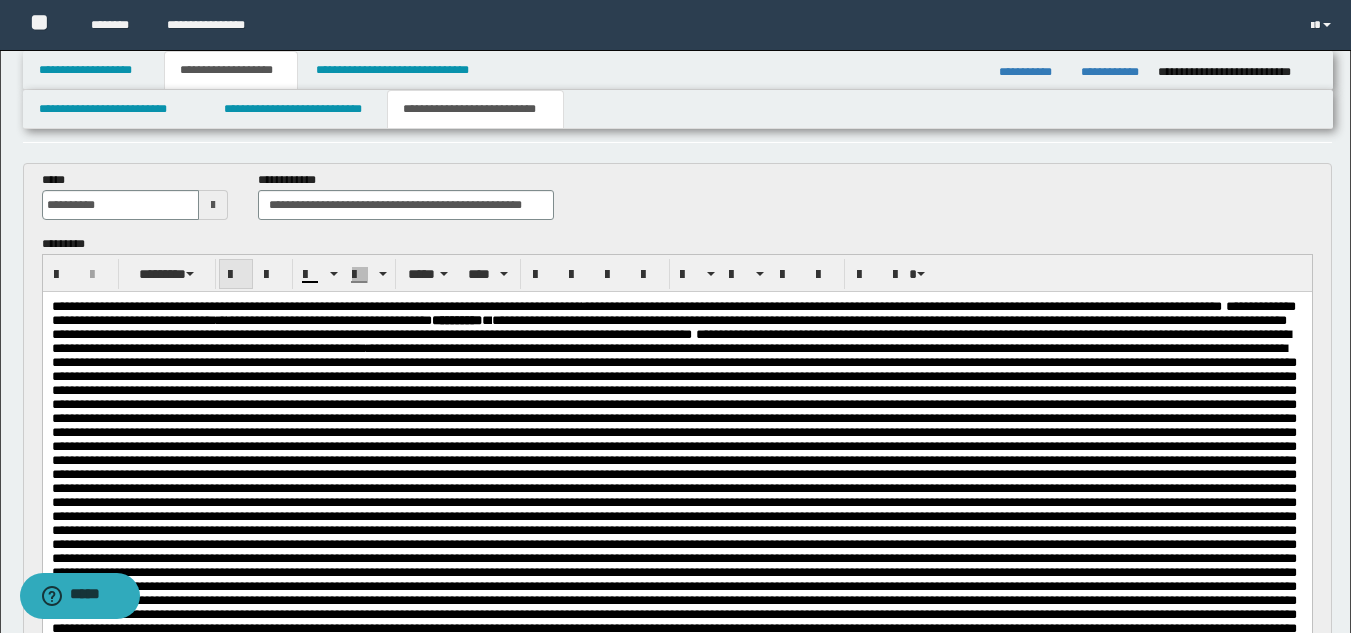 click at bounding box center (236, 274) 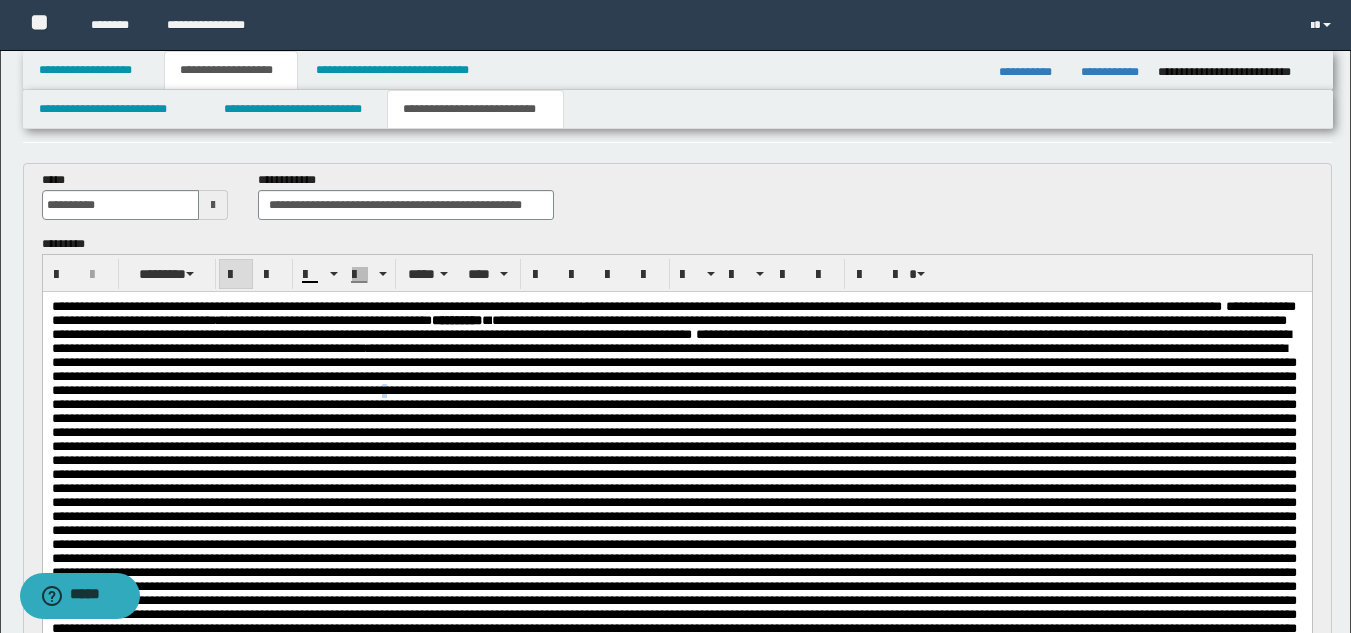 drag, startPoint x: 628, startPoint y: 421, endPoint x: 650, endPoint y: 410, distance: 24.596748 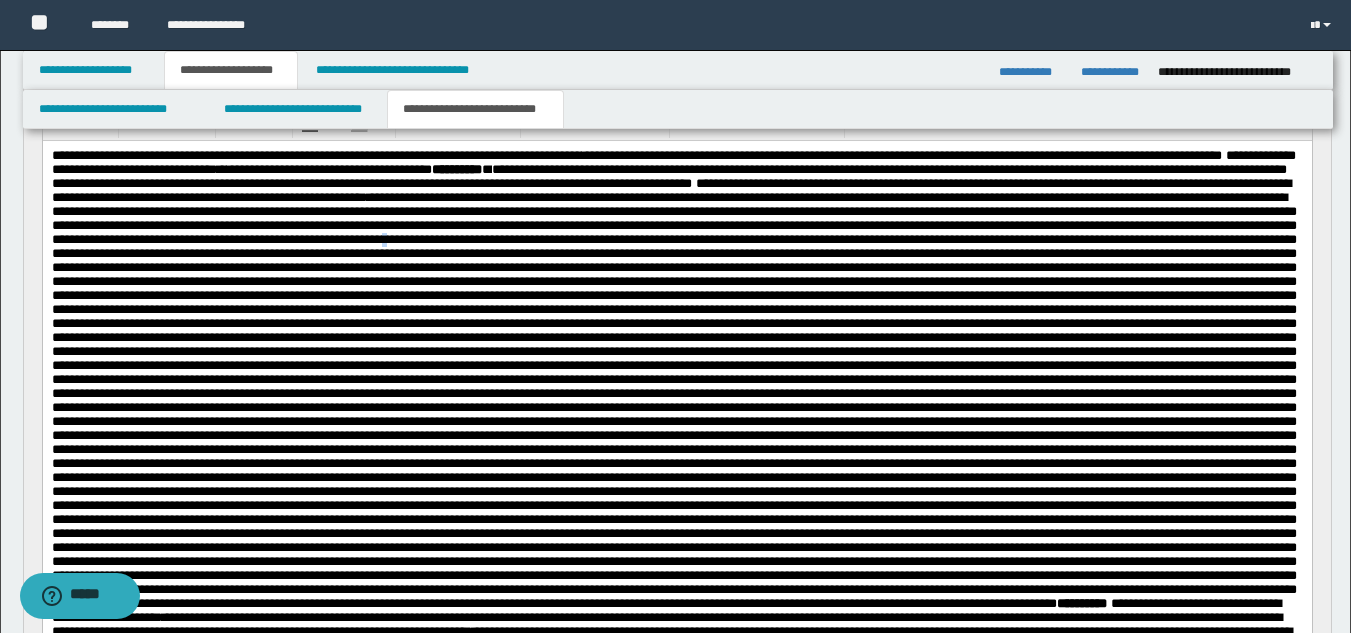 scroll, scrollTop: 219, scrollLeft: 0, axis: vertical 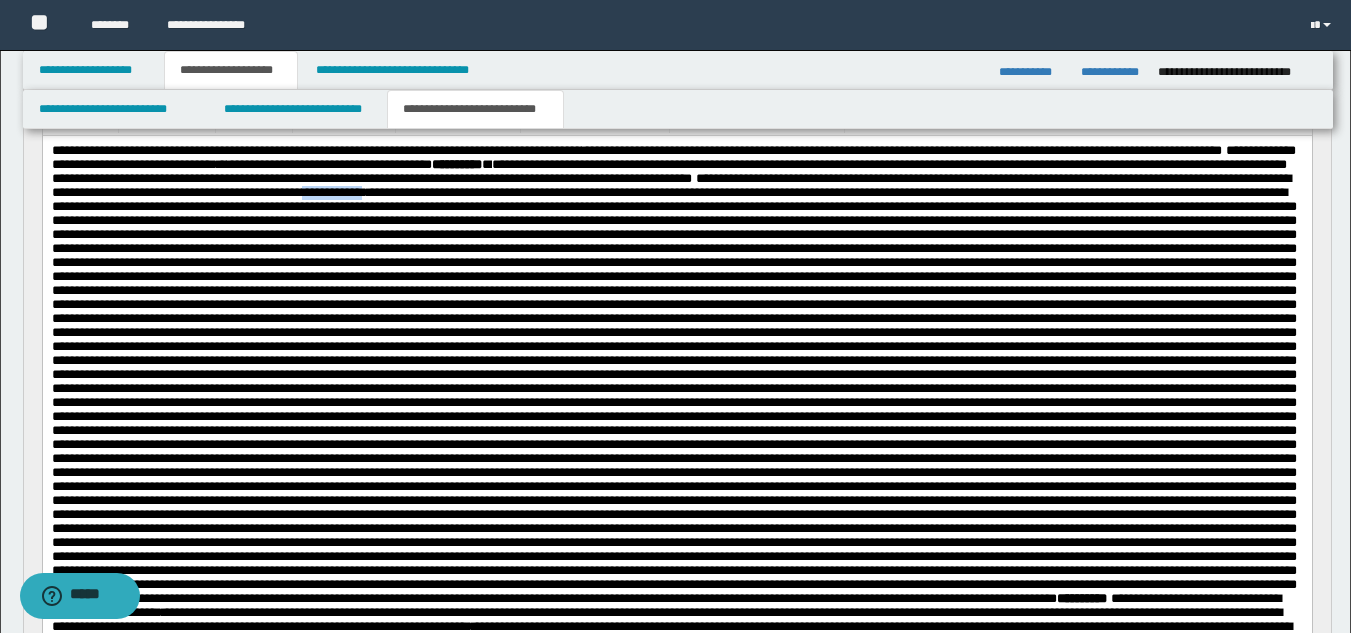 drag, startPoint x: 1199, startPoint y: 201, endPoint x: 1130, endPoint y: 205, distance: 69.115845 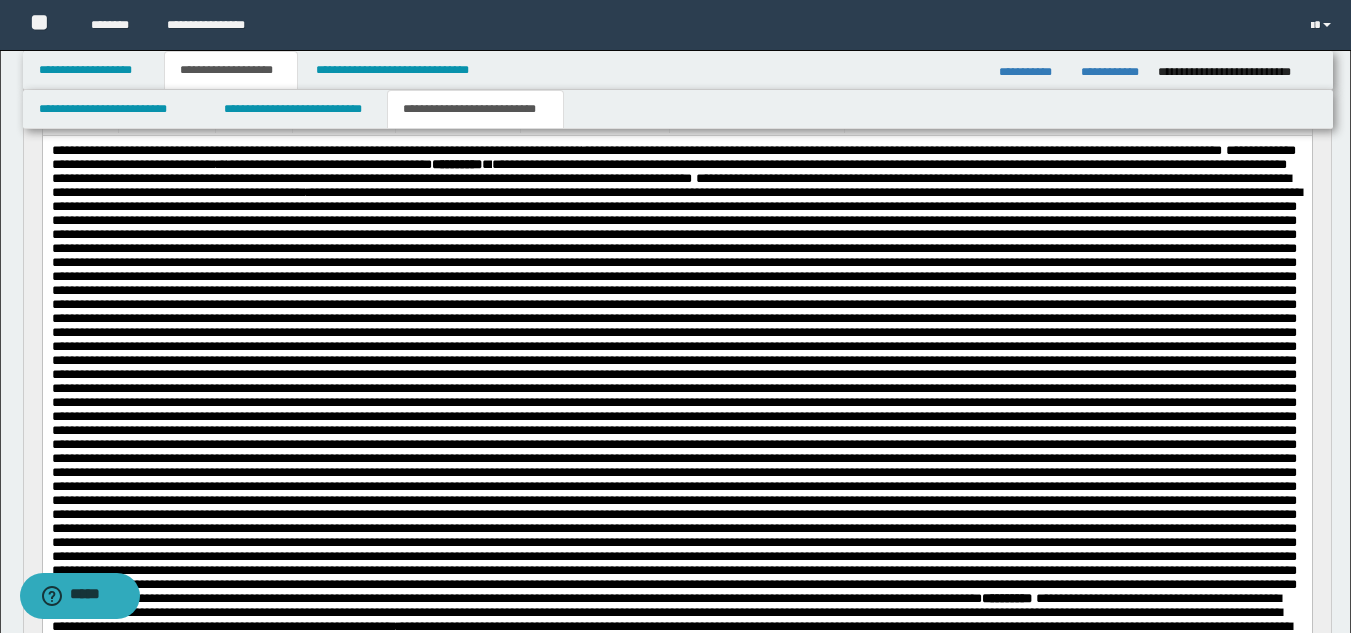 click on "**********" at bounding box center (676, 535) 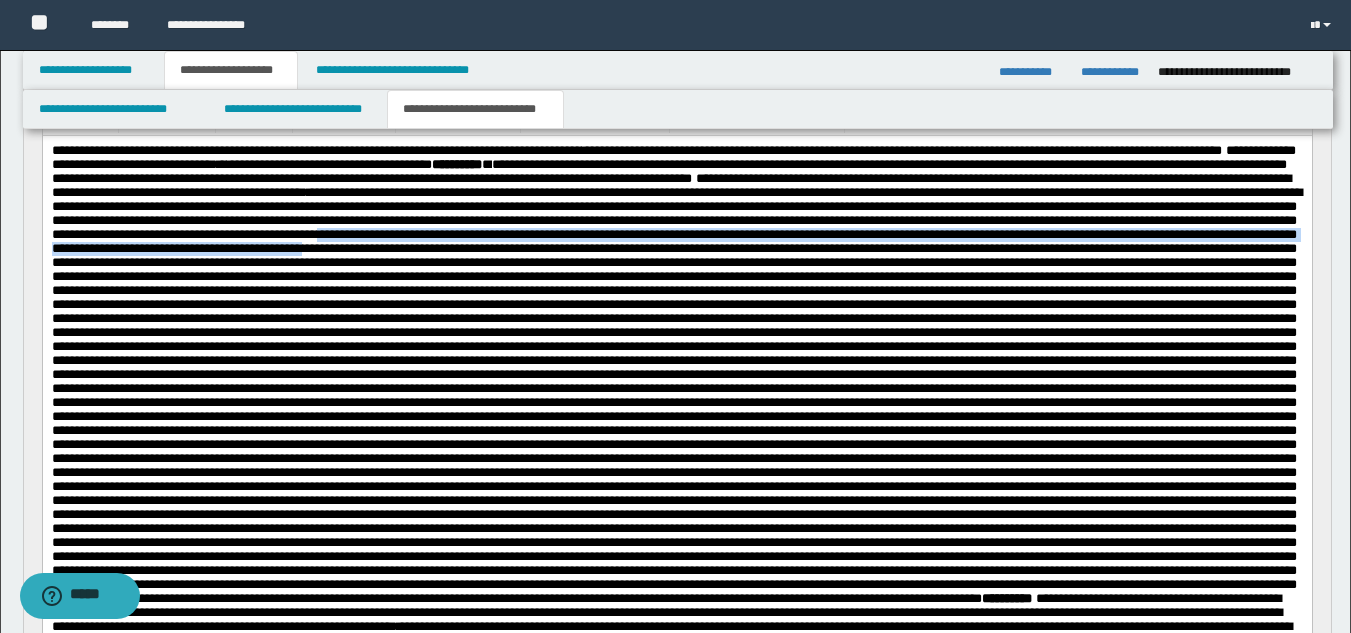 drag, startPoint x: 573, startPoint y: 271, endPoint x: 781, endPoint y: 294, distance: 209.26778 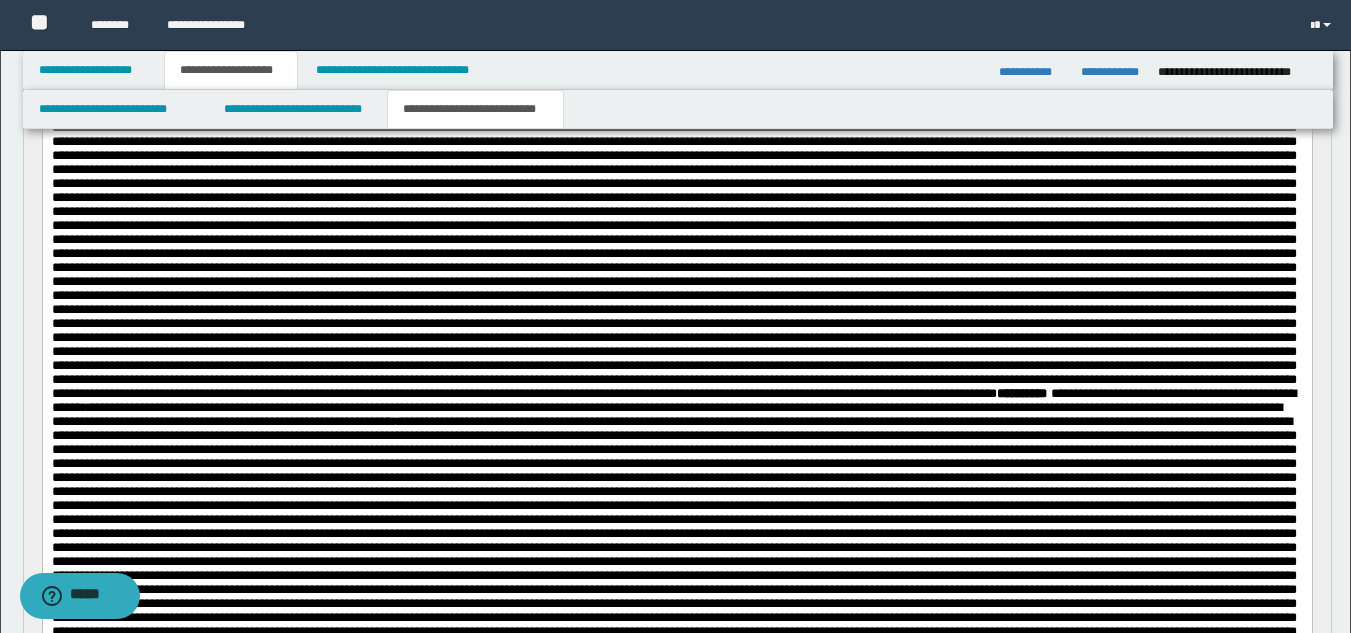 scroll, scrollTop: 414, scrollLeft: 0, axis: vertical 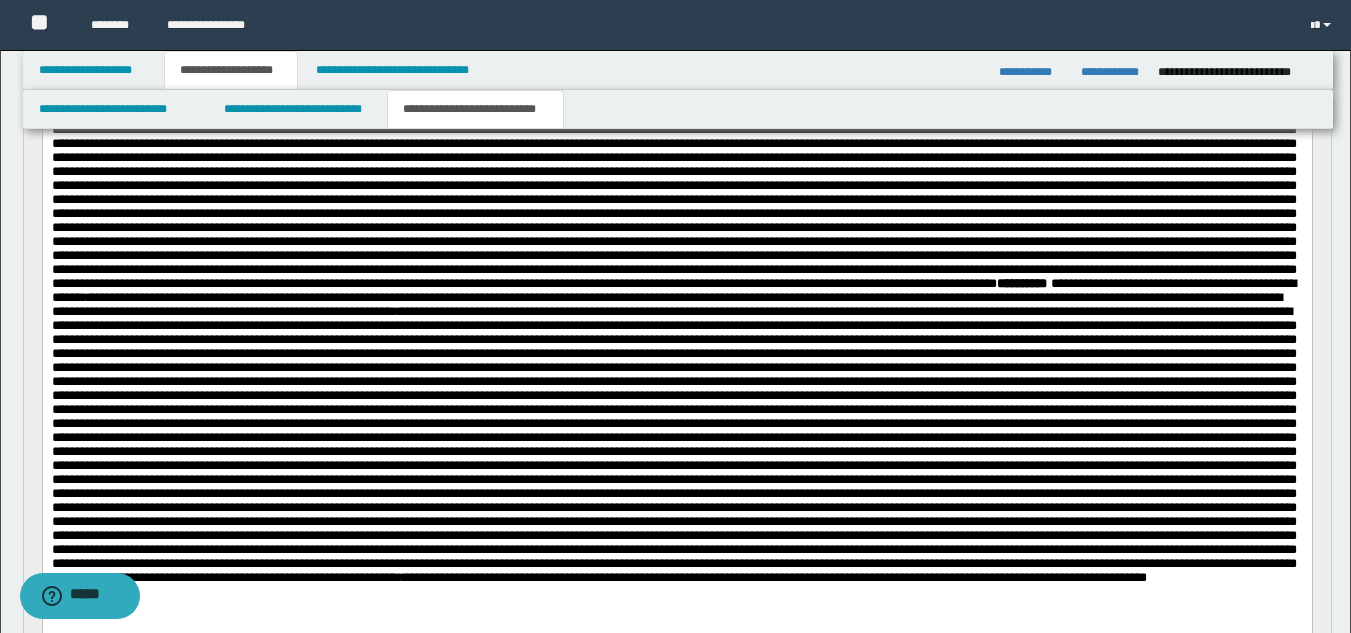 drag, startPoint x: 415, startPoint y: 344, endPoint x: 482, endPoint y: 357, distance: 68.24954 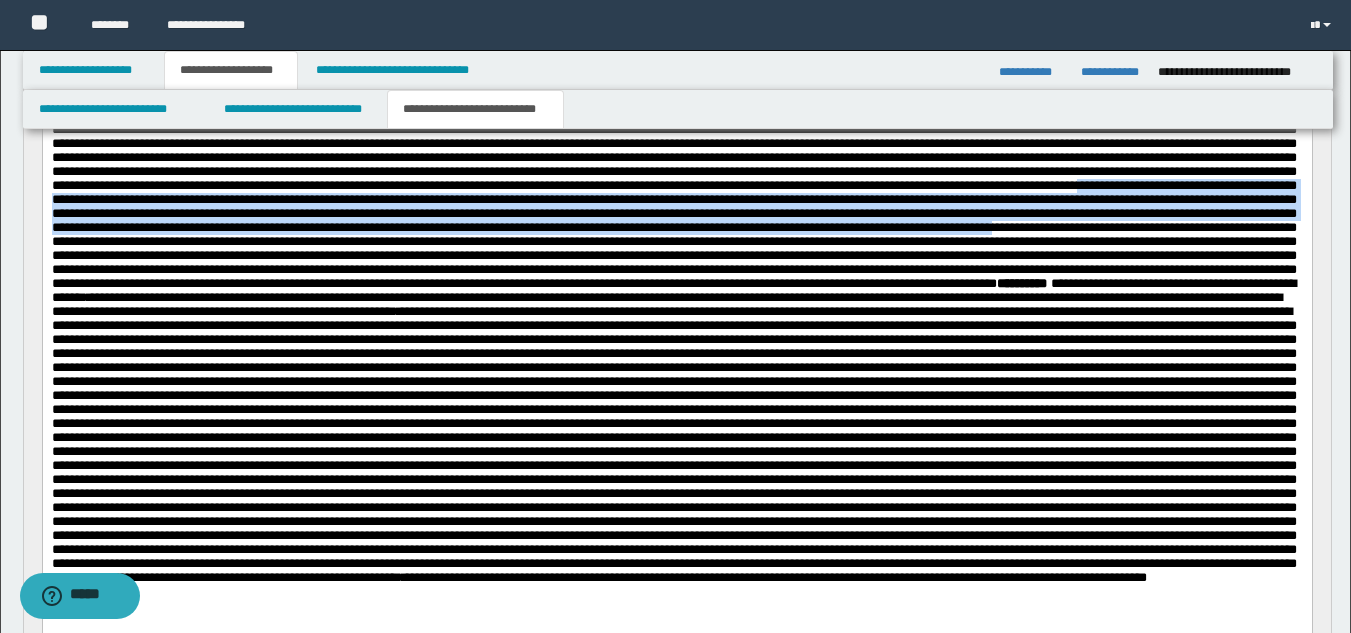 drag, startPoint x: 412, startPoint y: 343, endPoint x: 904, endPoint y: 400, distance: 495.29083 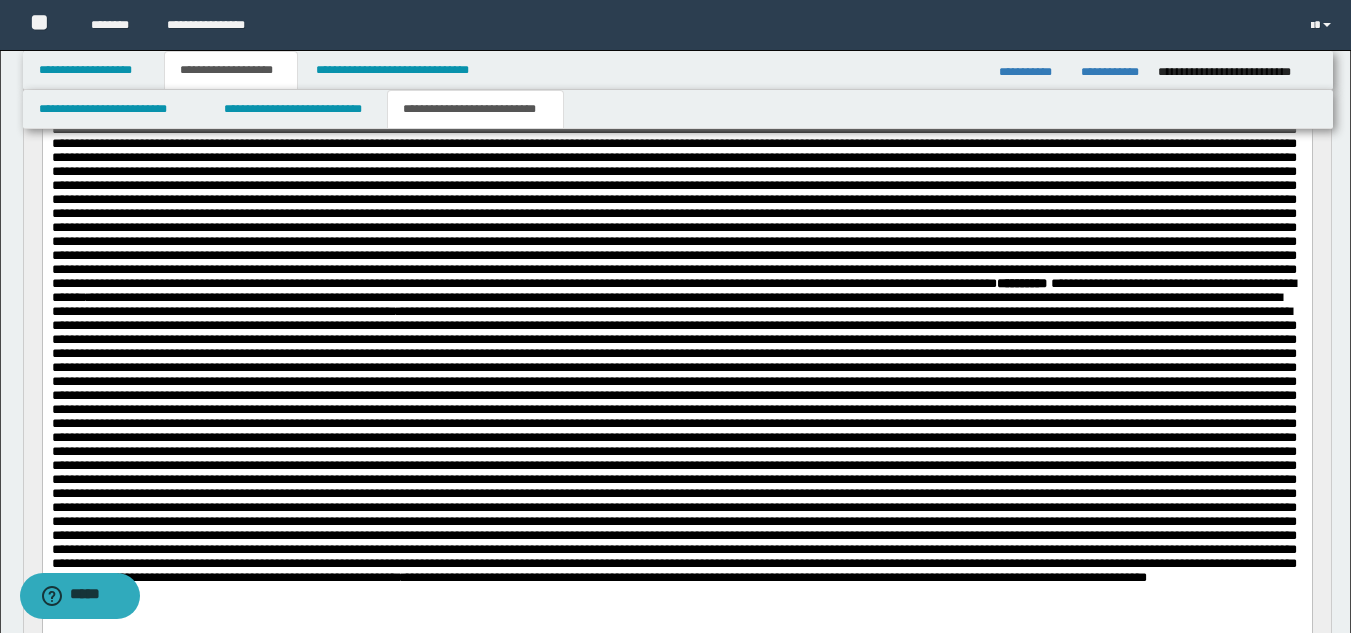 click on "**********" at bounding box center (676, 228) 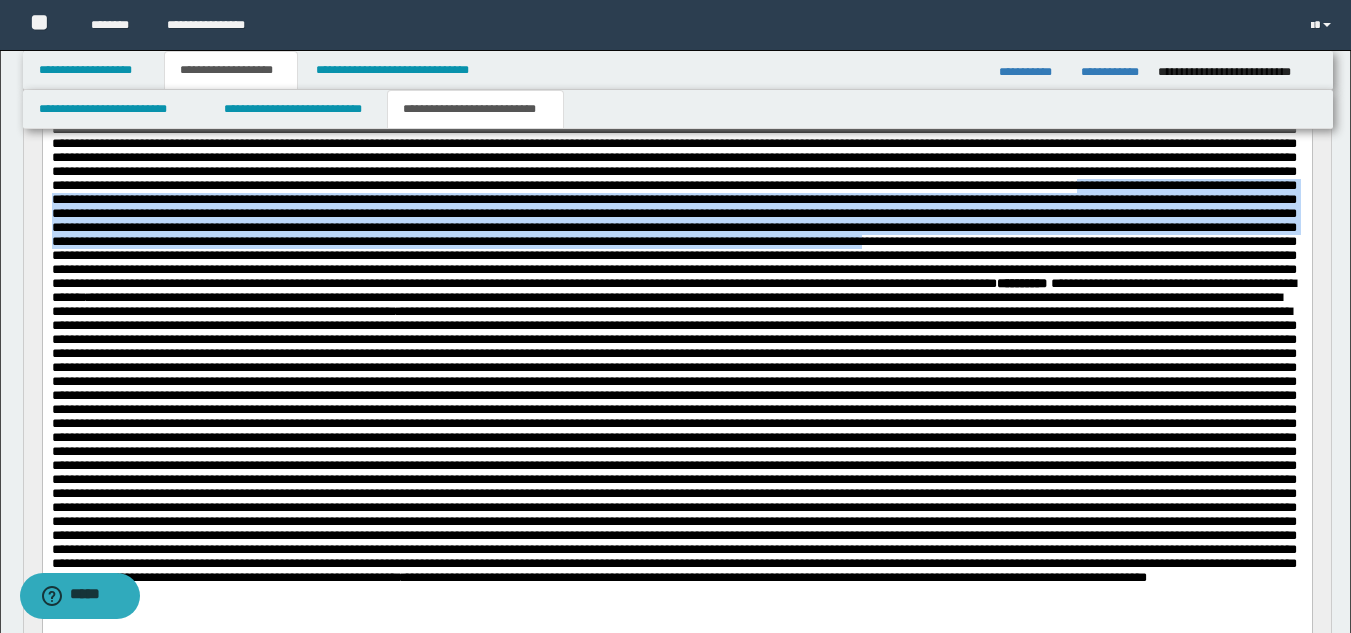 drag, startPoint x: 414, startPoint y: 348, endPoint x: 961, endPoint y: 416, distance: 551.2105 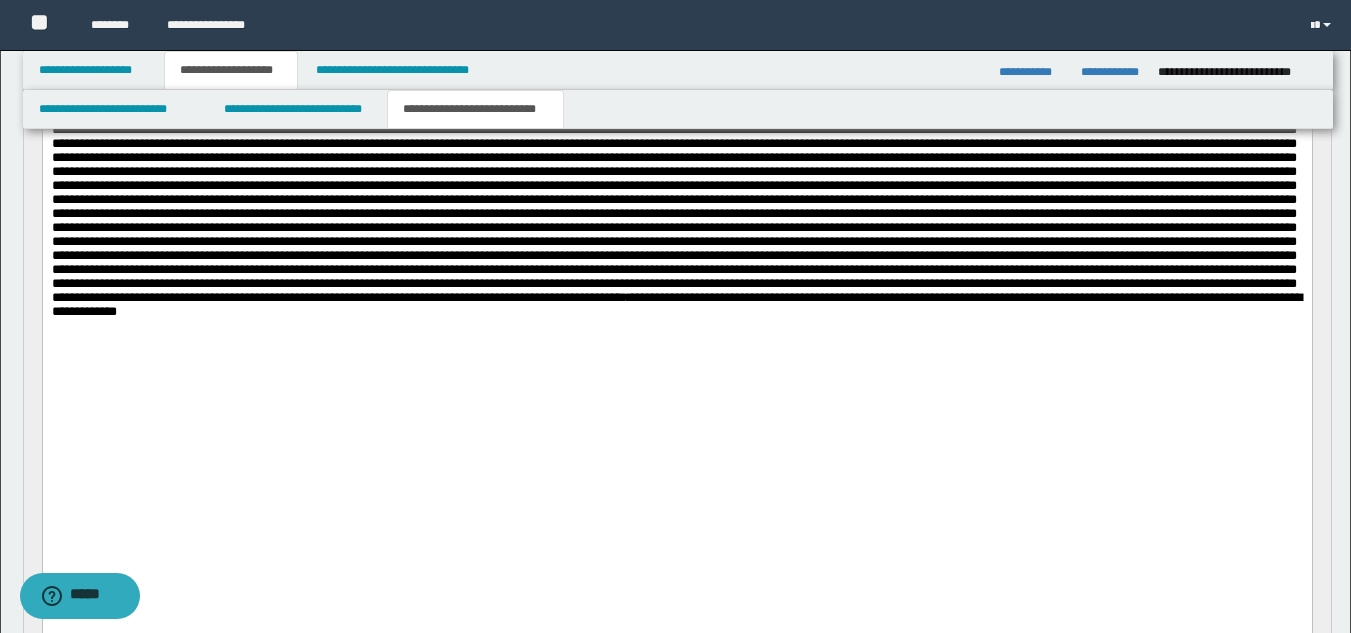scroll, scrollTop: 755, scrollLeft: 0, axis: vertical 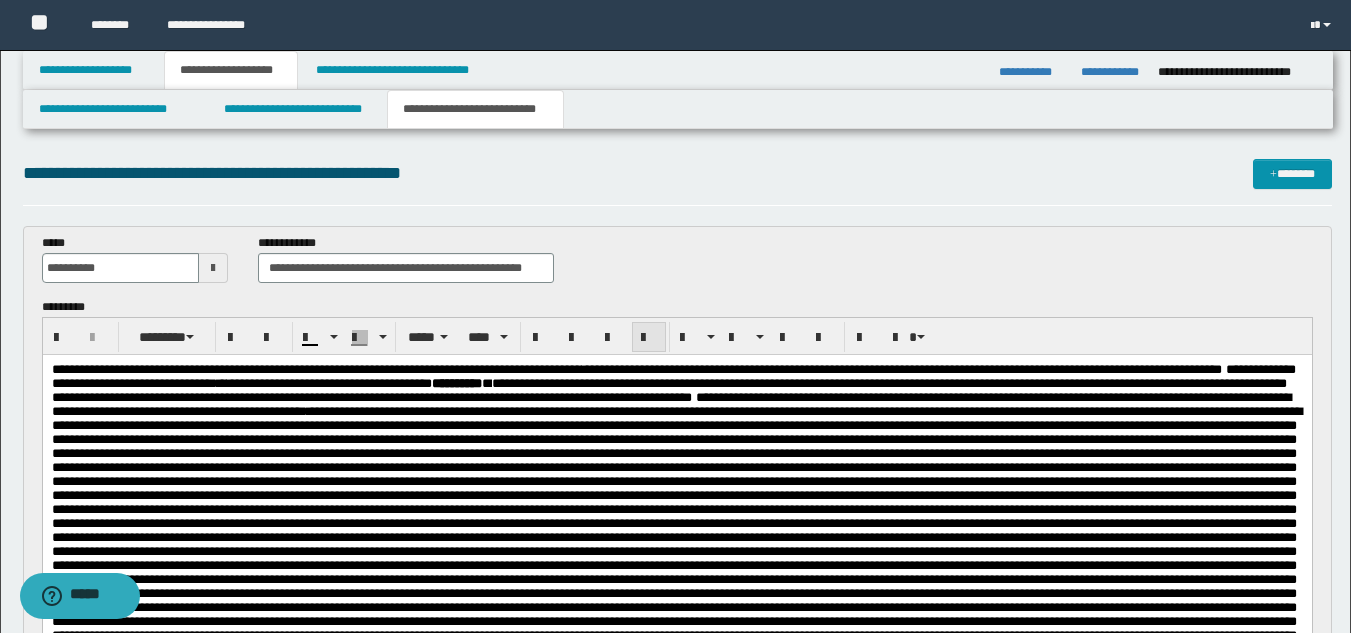 click at bounding box center [649, 338] 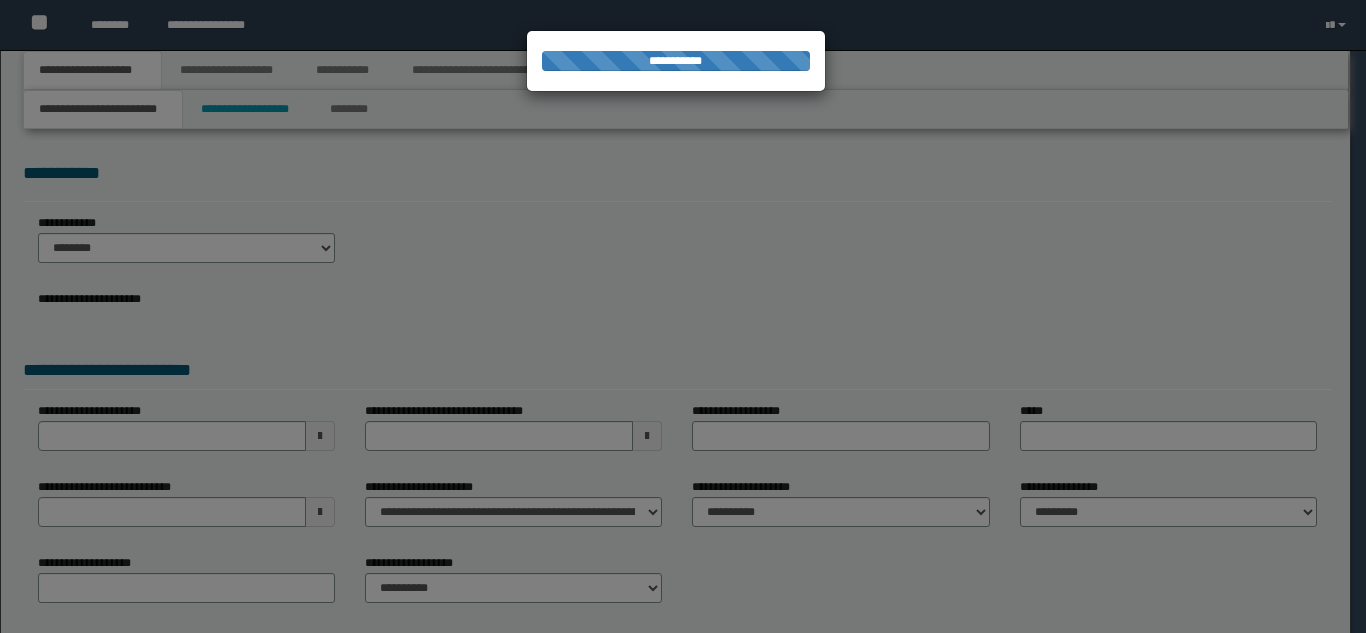 scroll, scrollTop: 0, scrollLeft: 0, axis: both 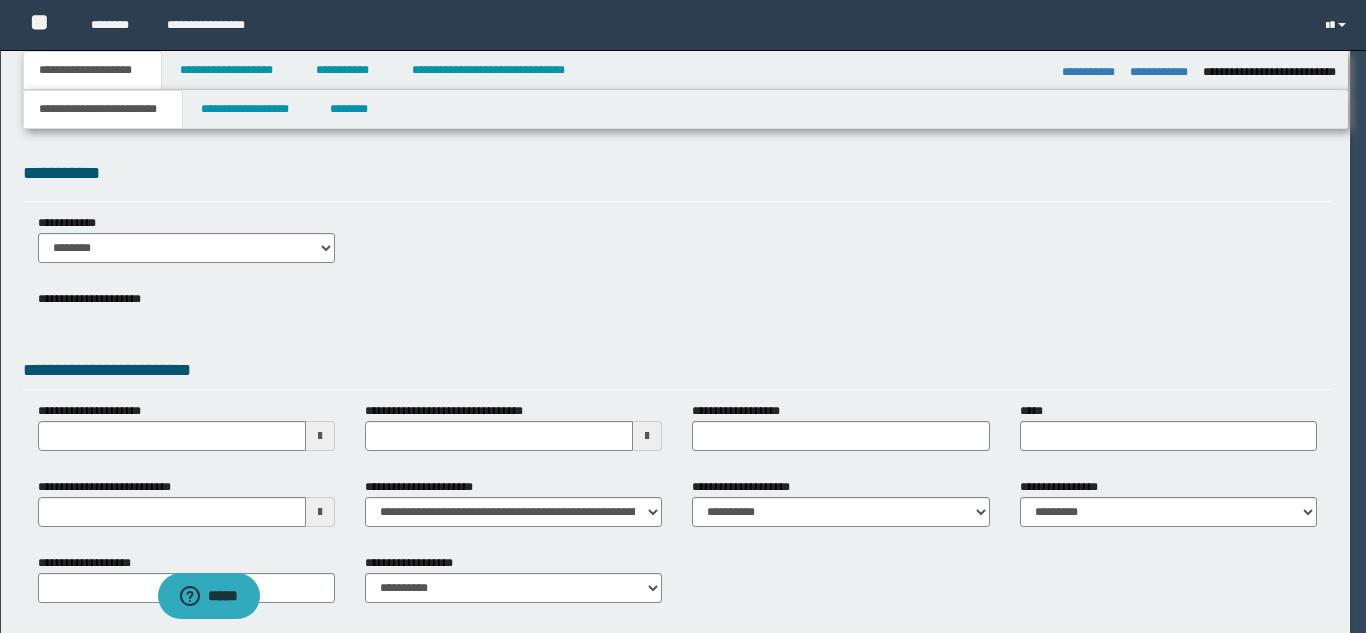 select on "**" 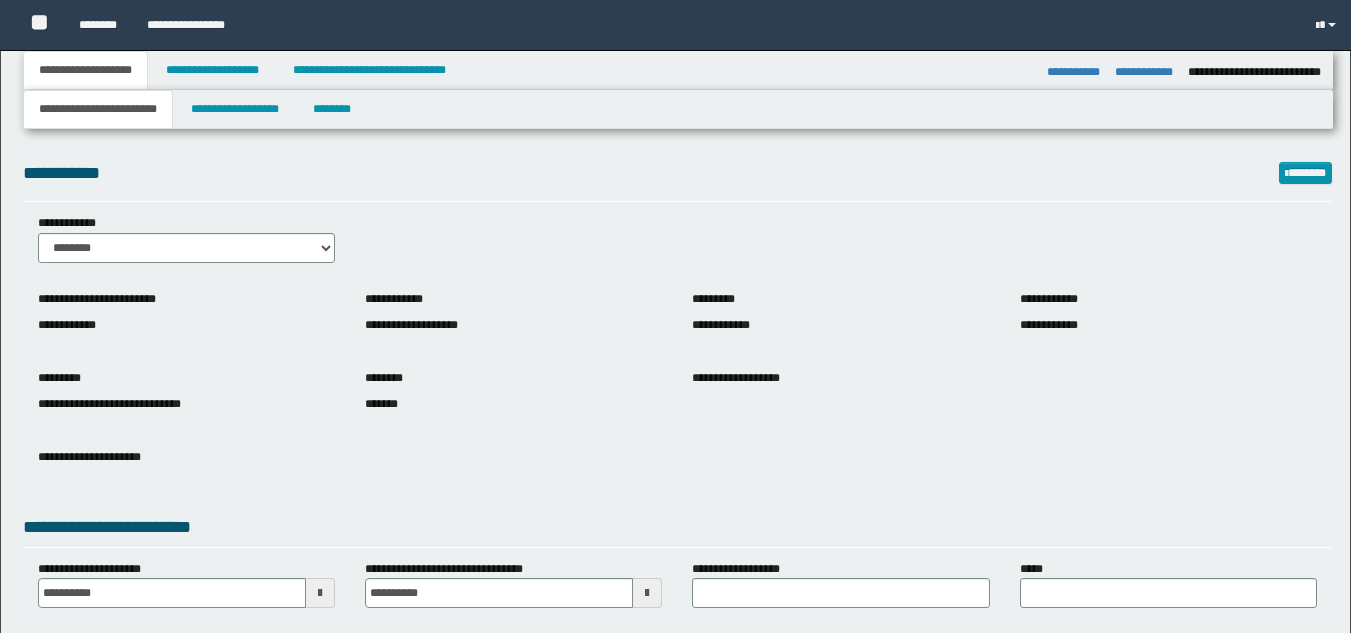 select on "**" 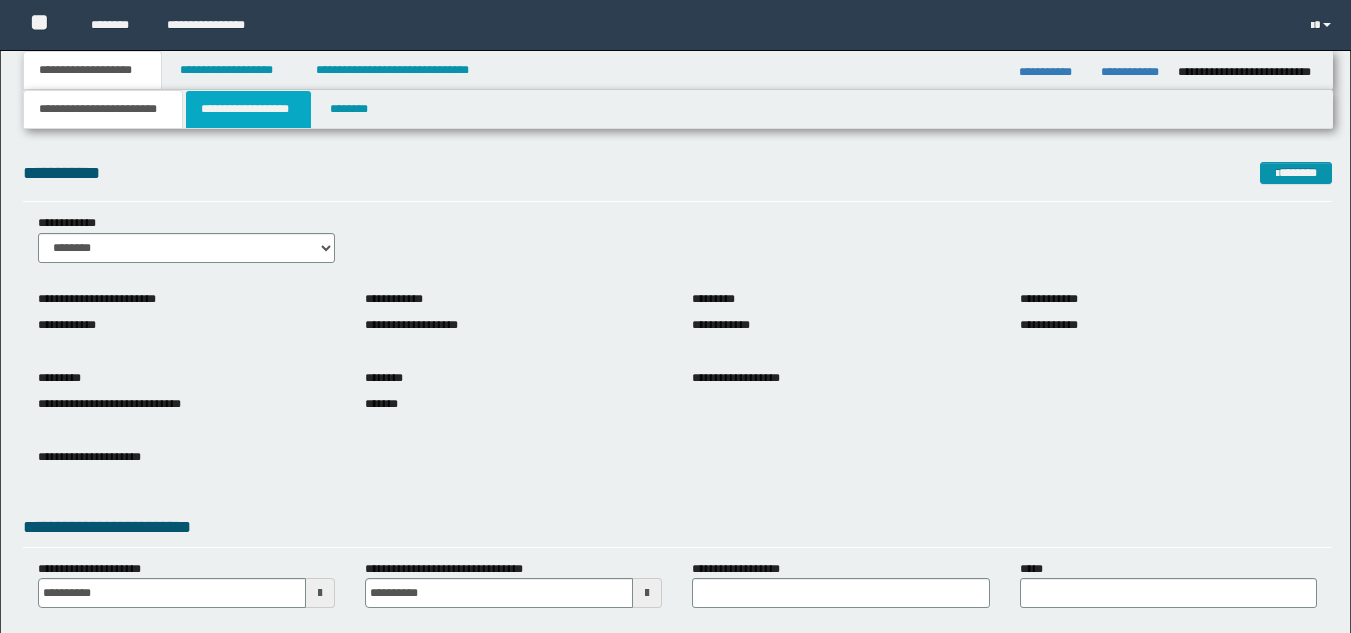 scroll, scrollTop: 0, scrollLeft: 0, axis: both 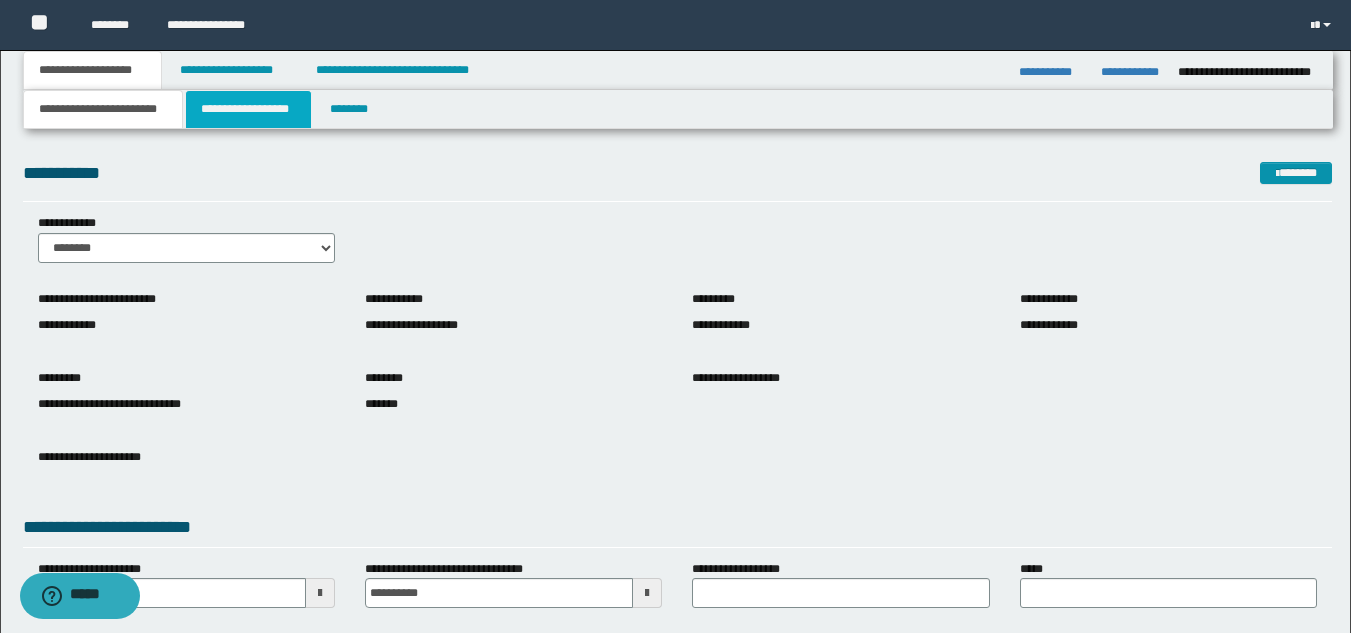 click on "**********" at bounding box center (248, 109) 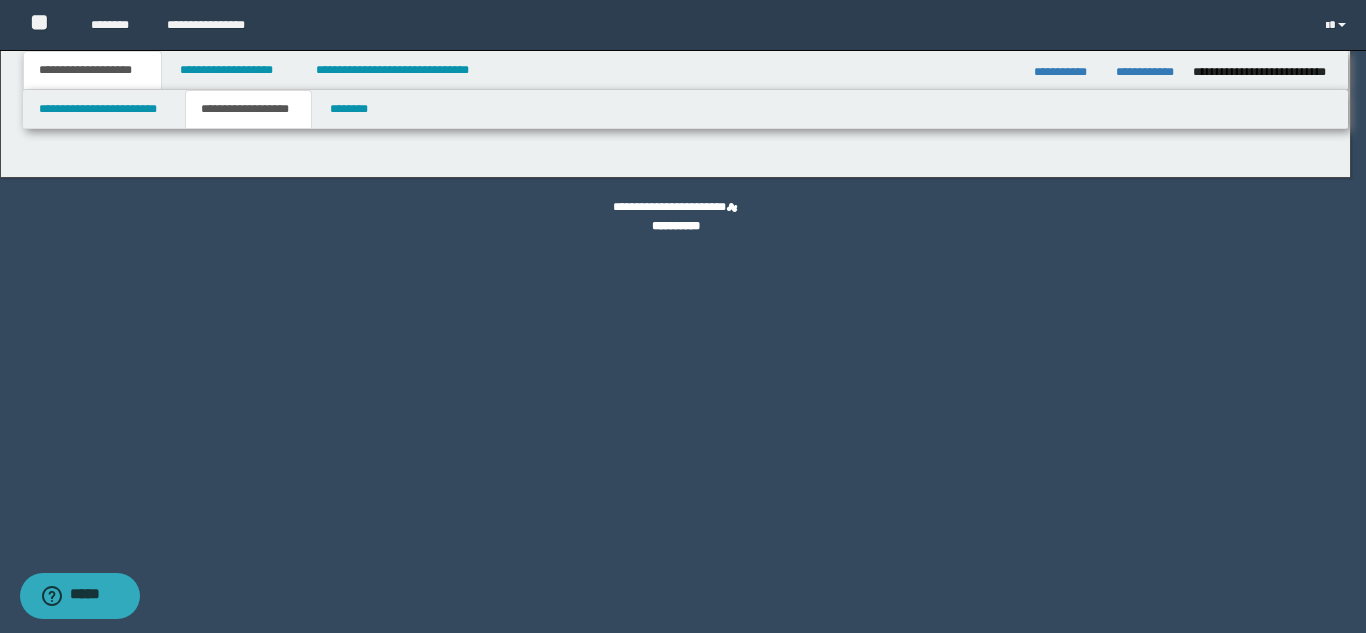 type on "**********" 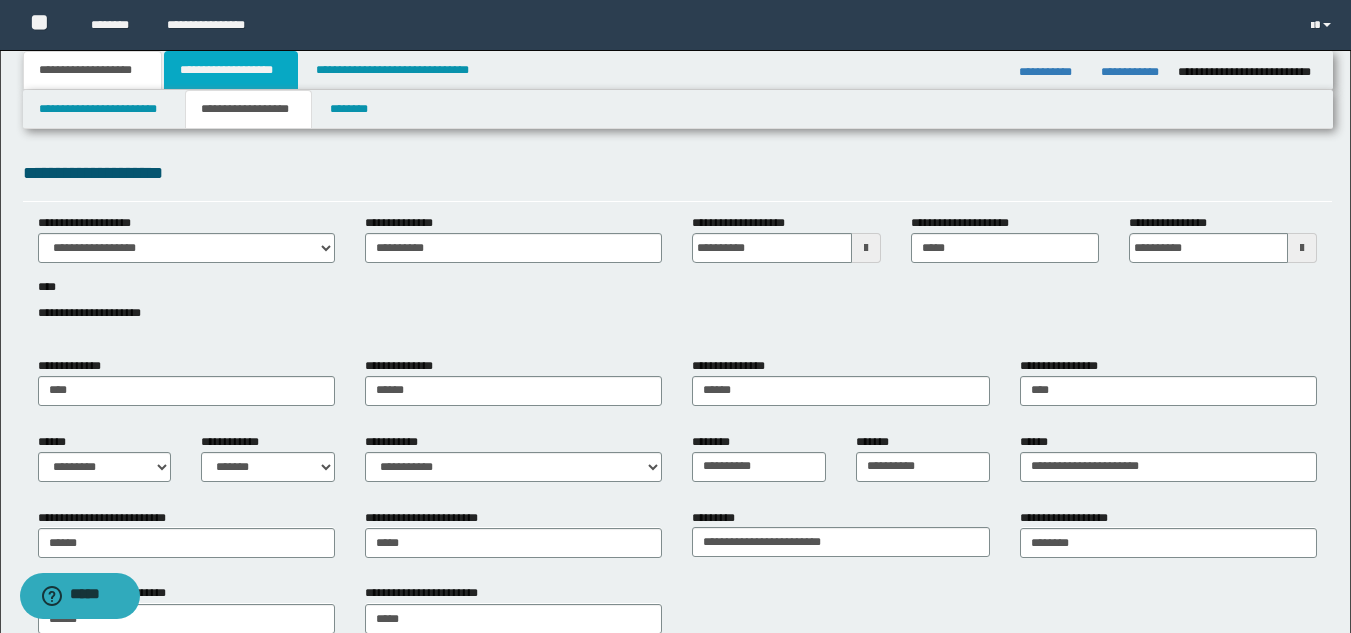 click on "**********" at bounding box center [231, 70] 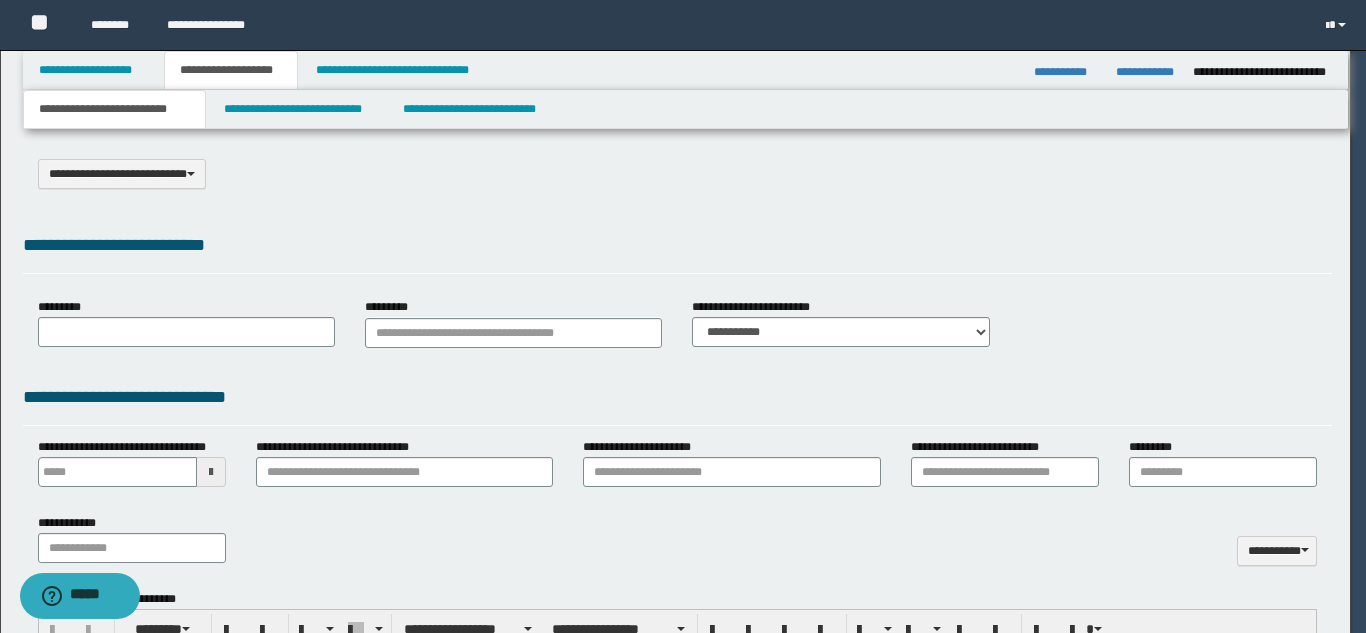 select on "*" 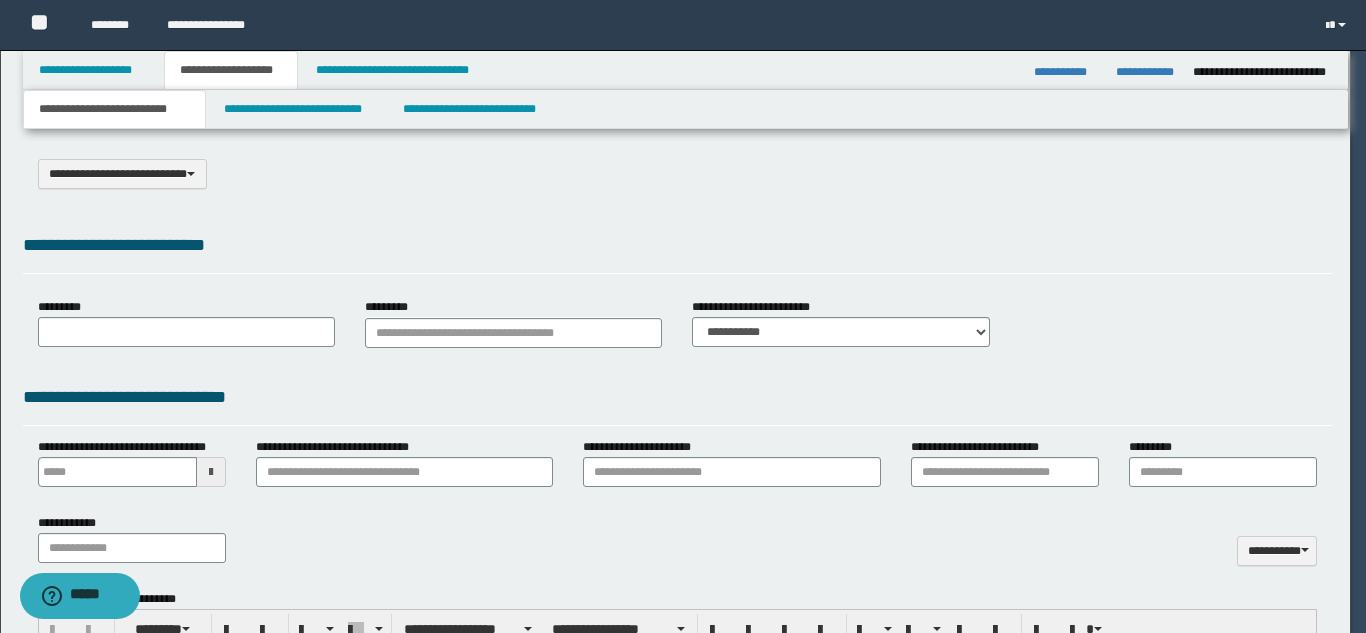 scroll, scrollTop: 0, scrollLeft: 0, axis: both 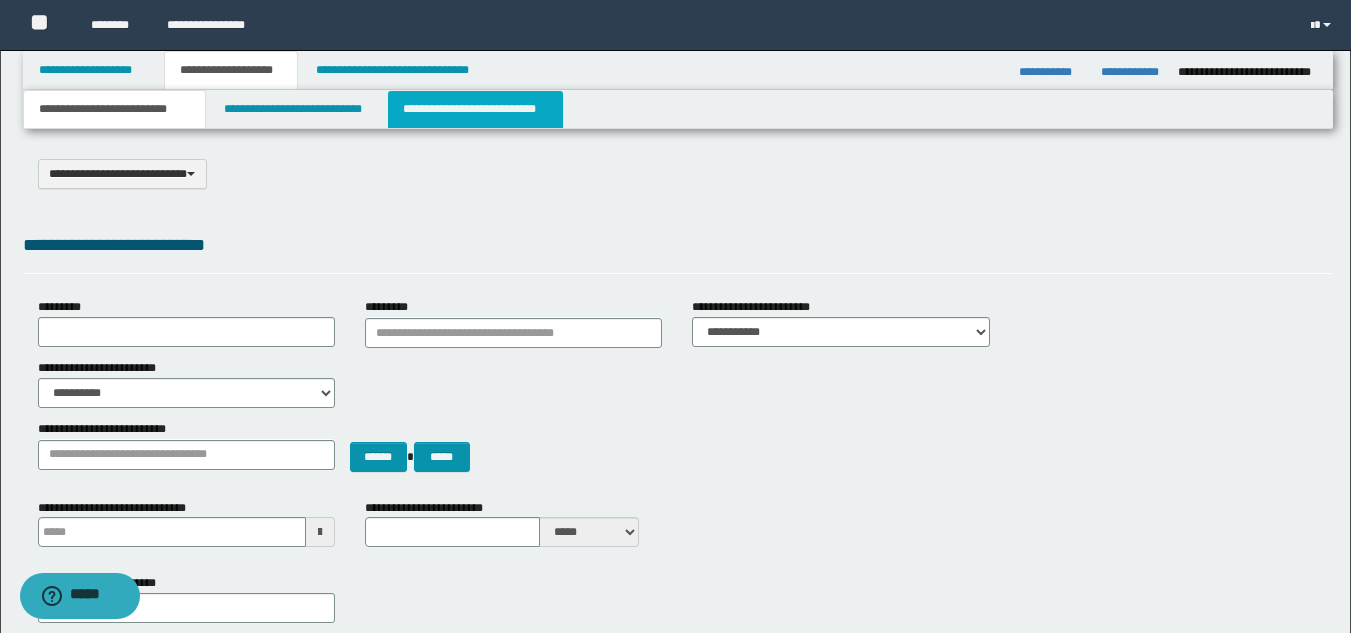 click on "**********" at bounding box center [475, 109] 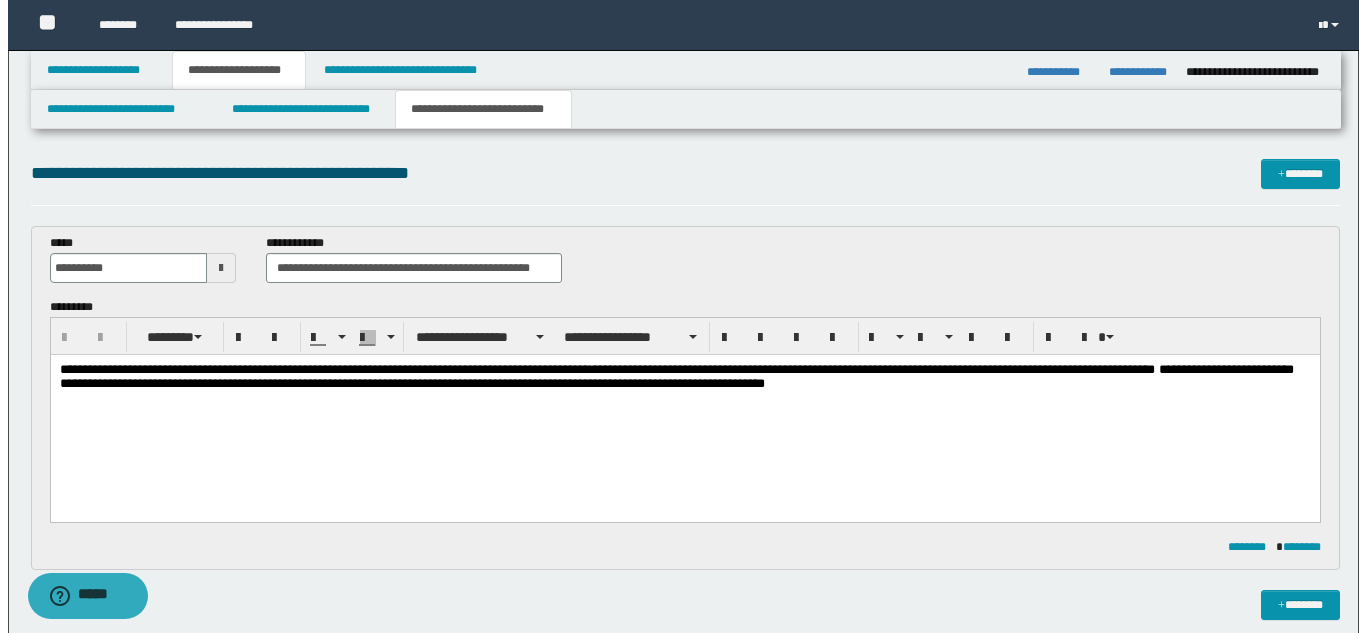 scroll, scrollTop: 0, scrollLeft: 0, axis: both 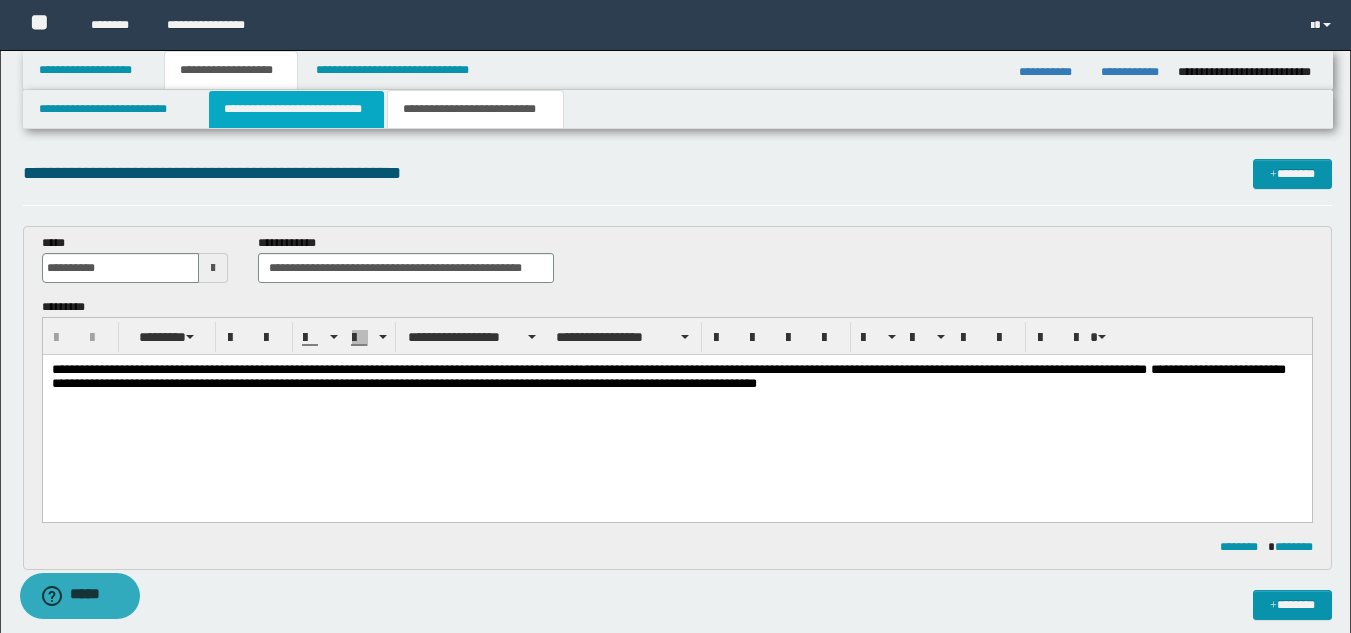 click on "**********" at bounding box center [296, 109] 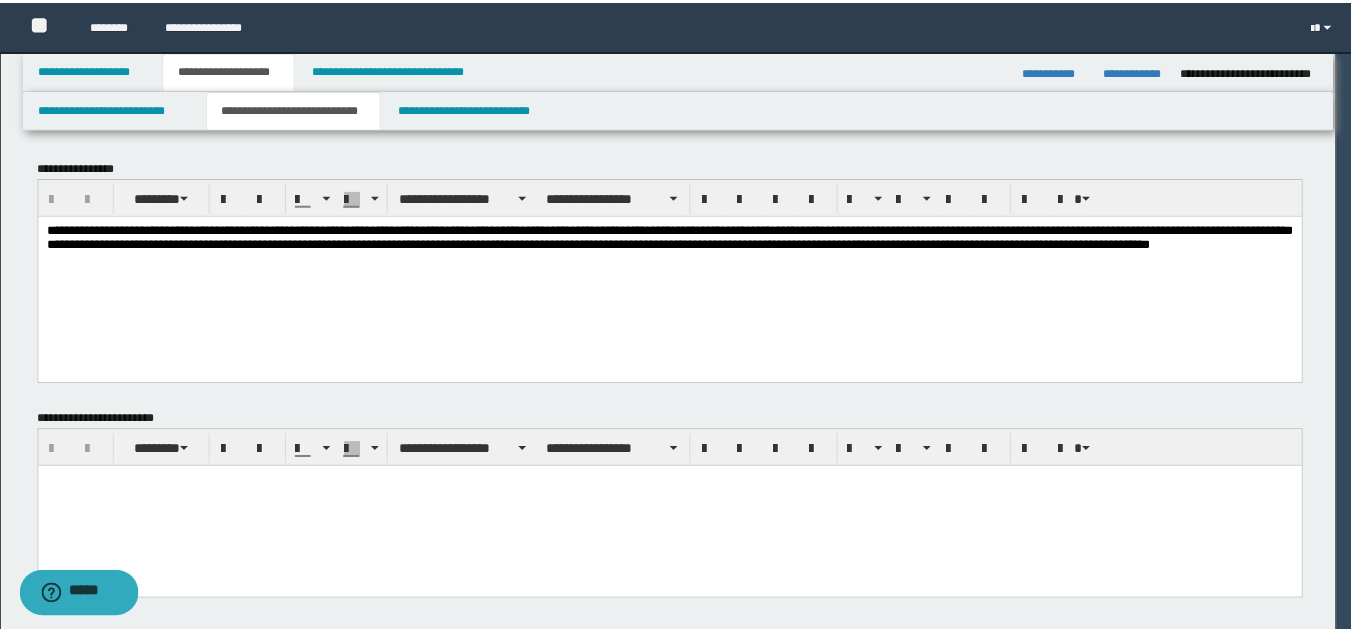 scroll, scrollTop: 0, scrollLeft: 0, axis: both 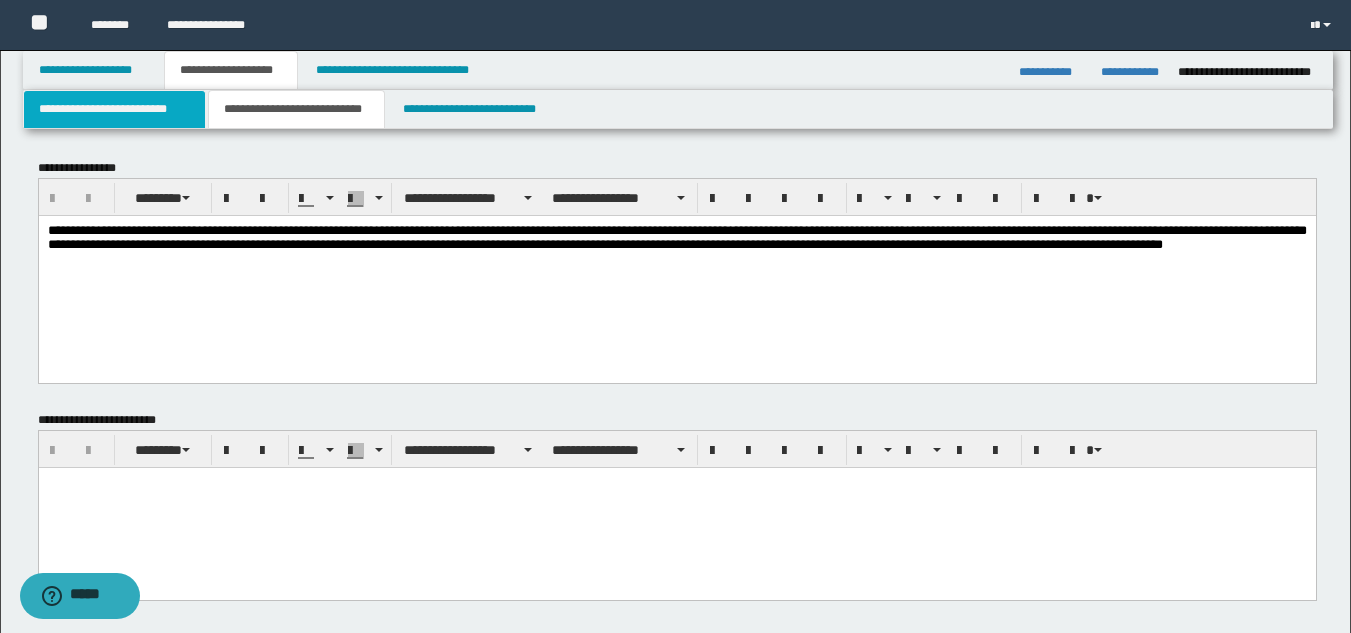 click on "**********" at bounding box center [114, 109] 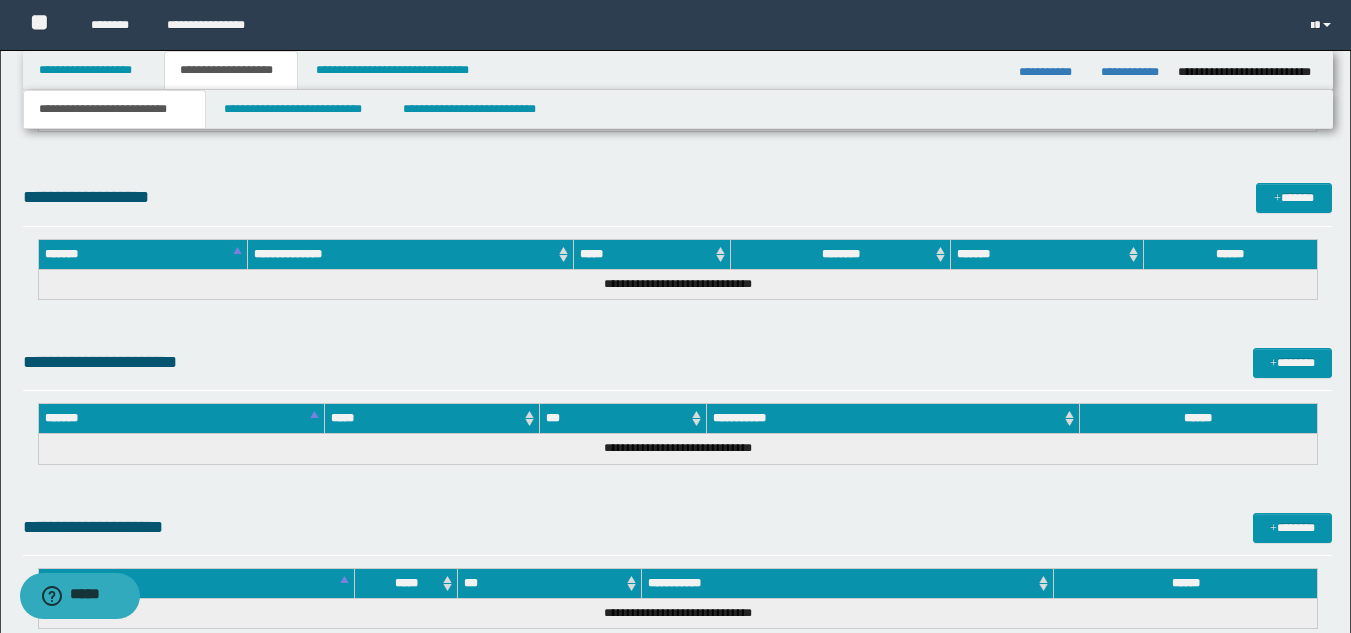scroll, scrollTop: 1305, scrollLeft: 0, axis: vertical 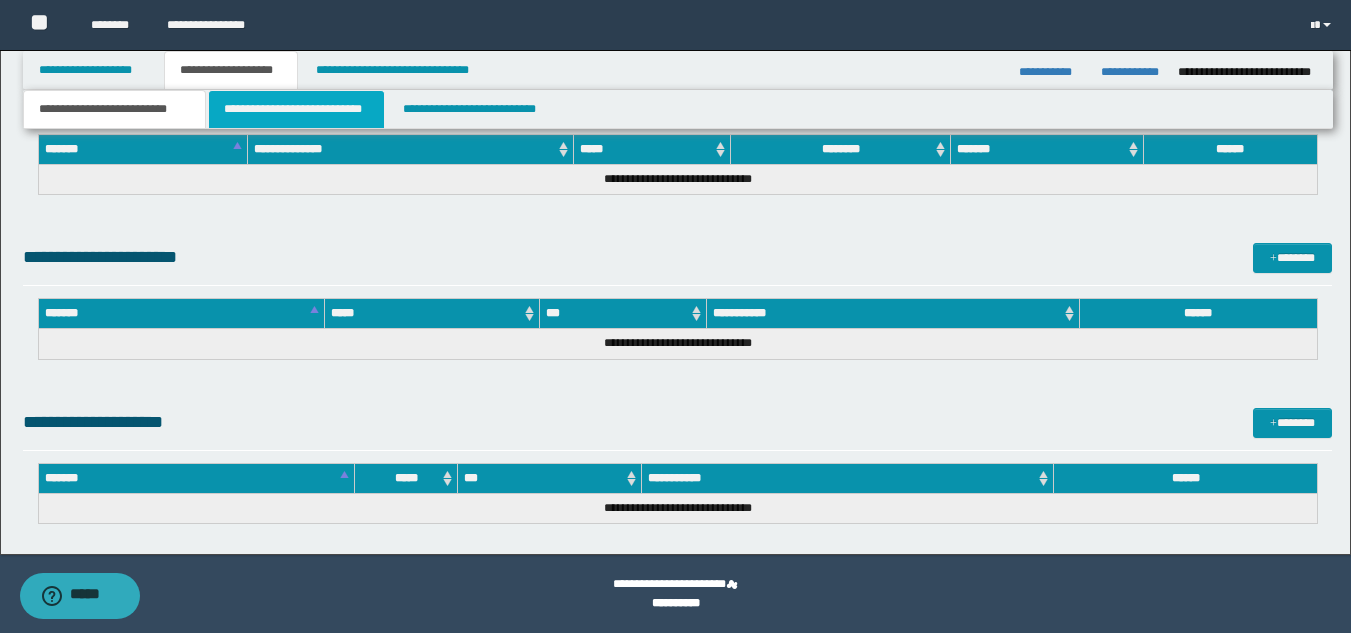 click on "**********" at bounding box center (296, 109) 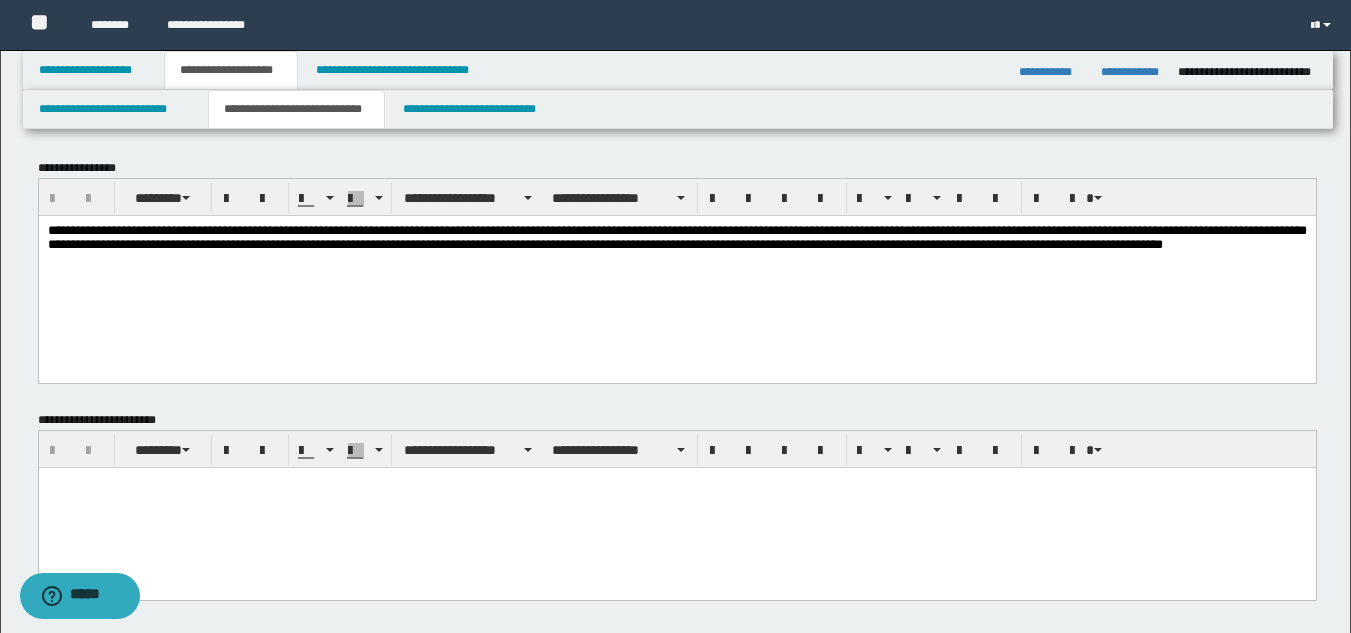 scroll, scrollTop: 600, scrollLeft: 0, axis: vertical 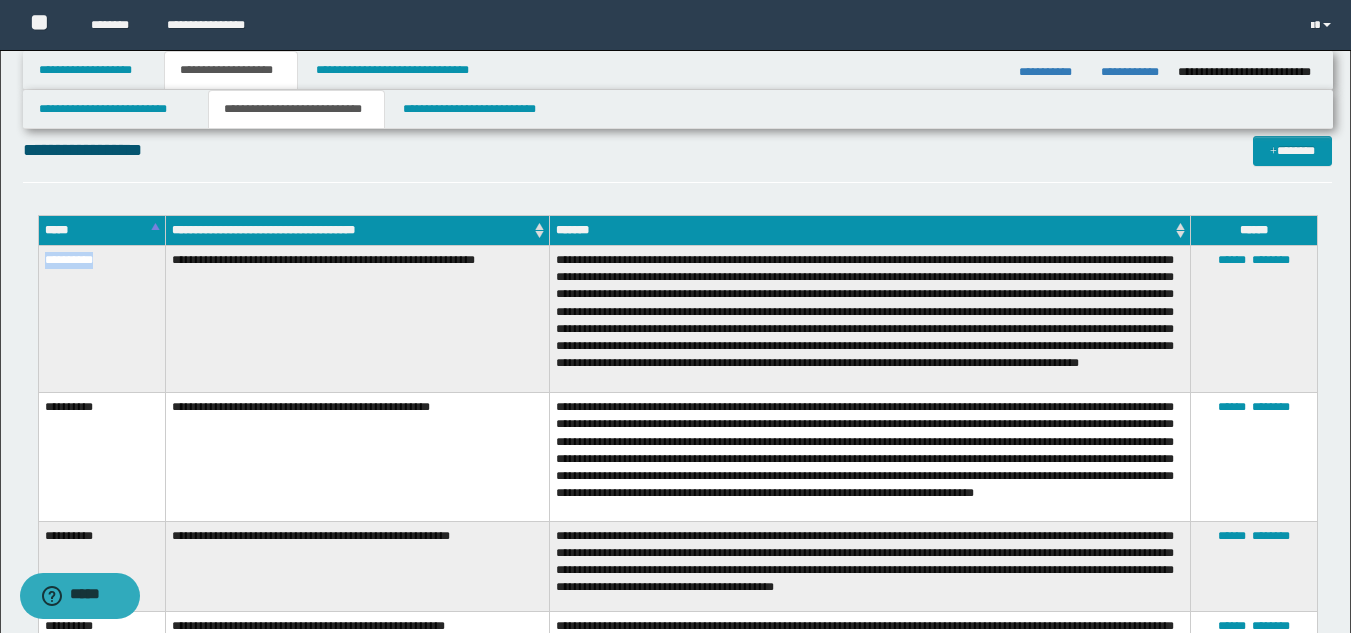 drag, startPoint x: 44, startPoint y: 262, endPoint x: 134, endPoint y: 255, distance: 90.27181 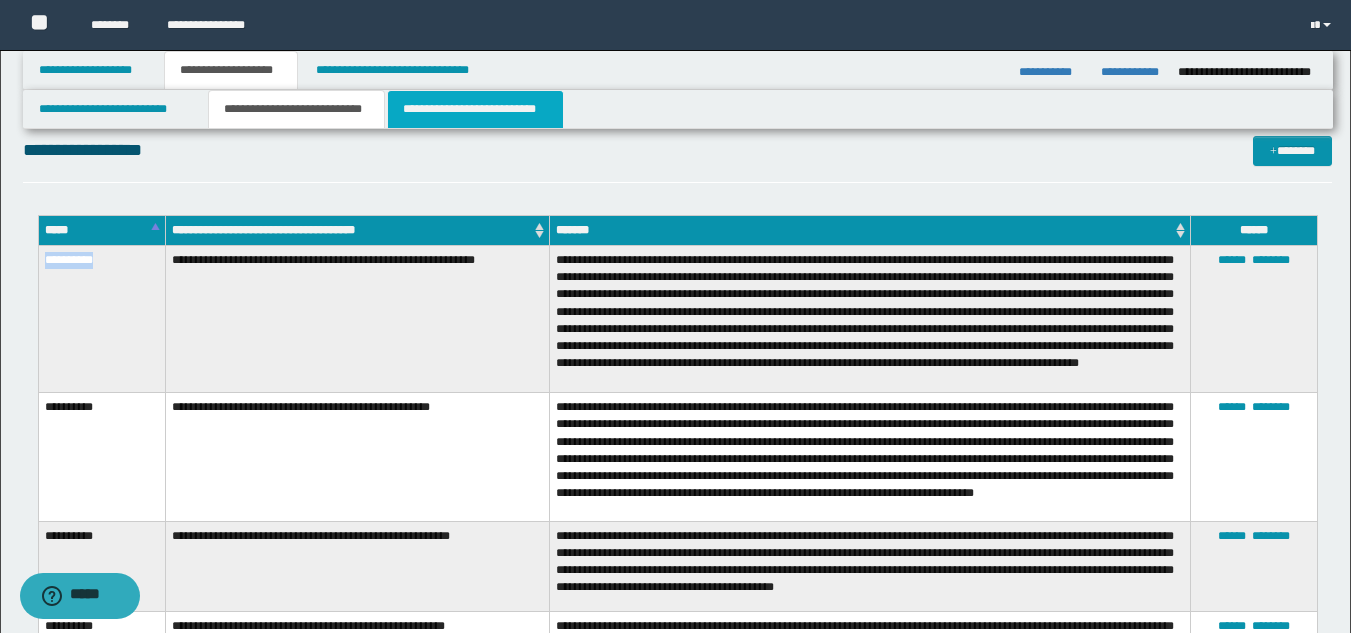 click on "**********" at bounding box center [475, 109] 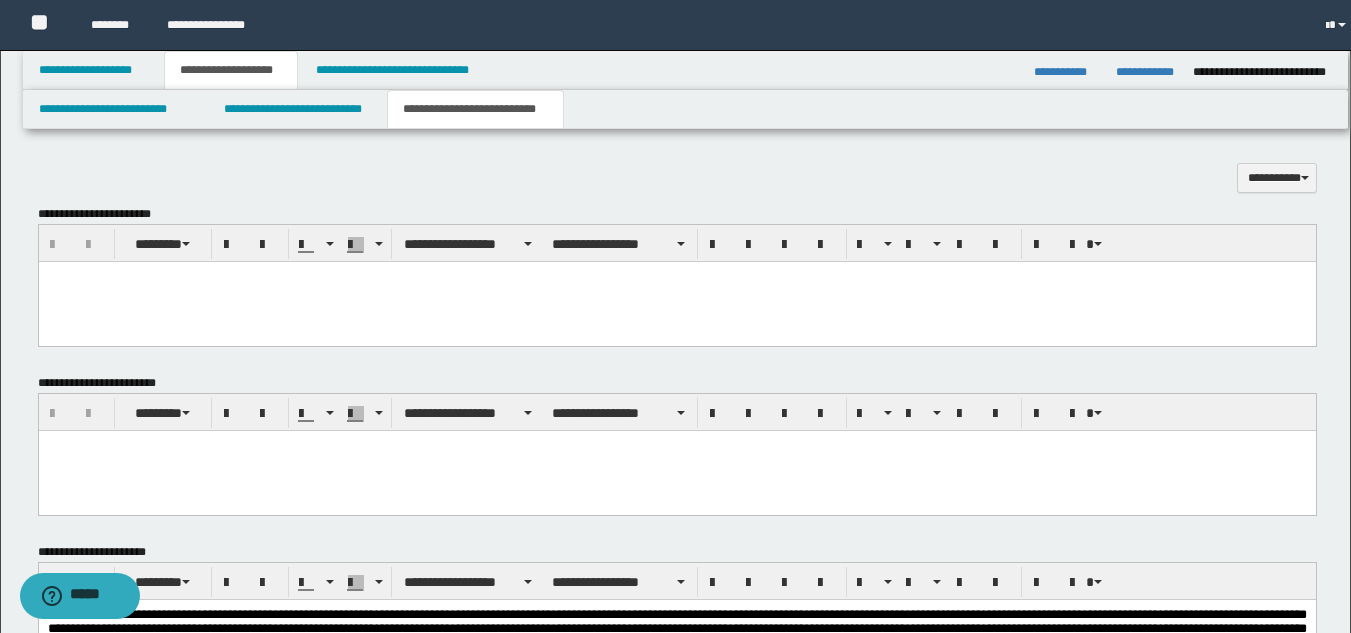 scroll, scrollTop: 0, scrollLeft: 0, axis: both 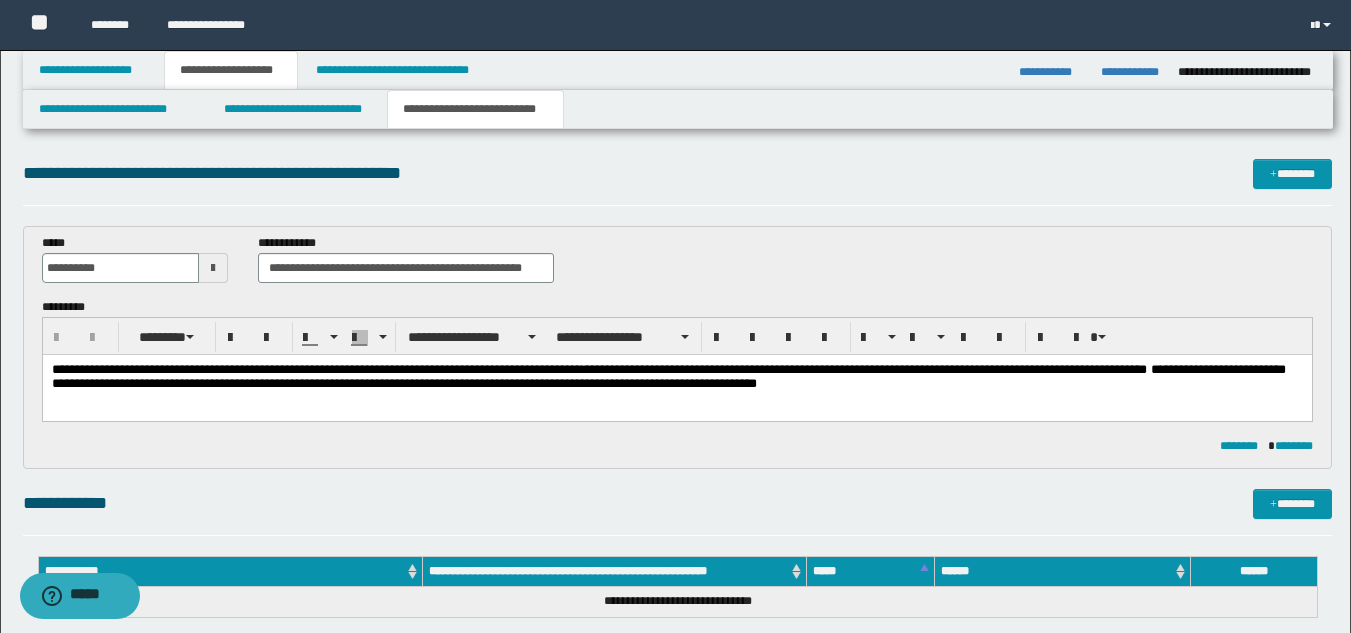 click on "**********" at bounding box center [676, 370] 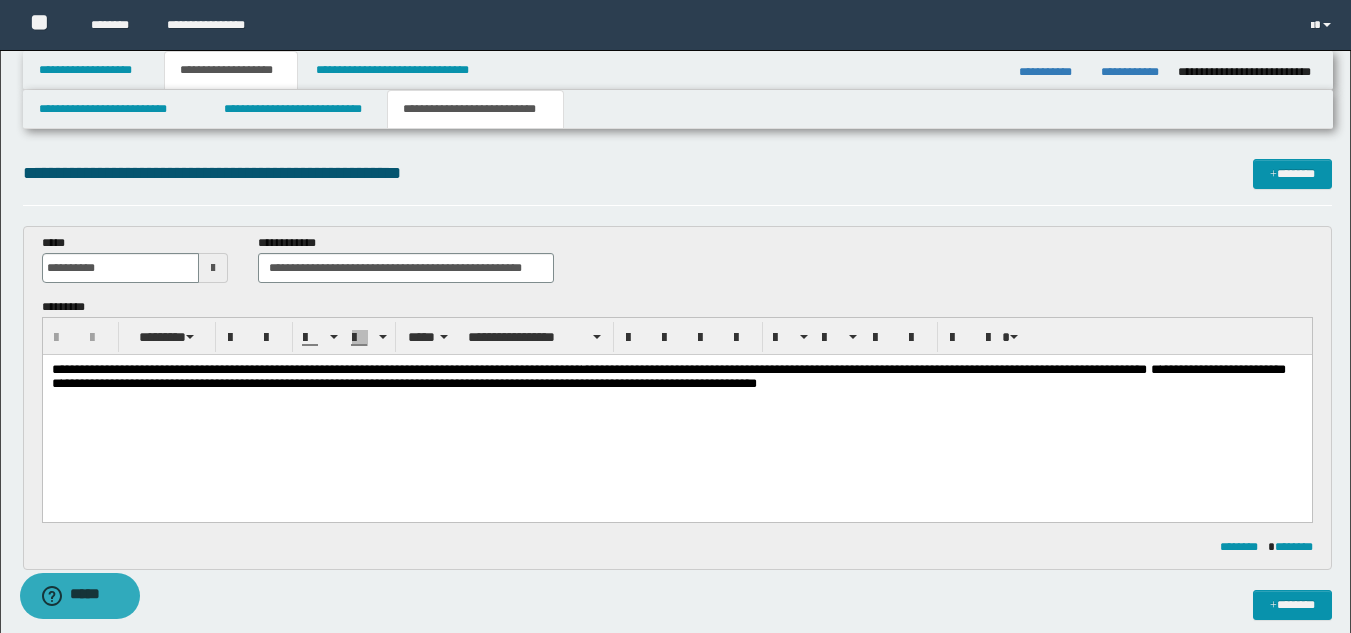 type 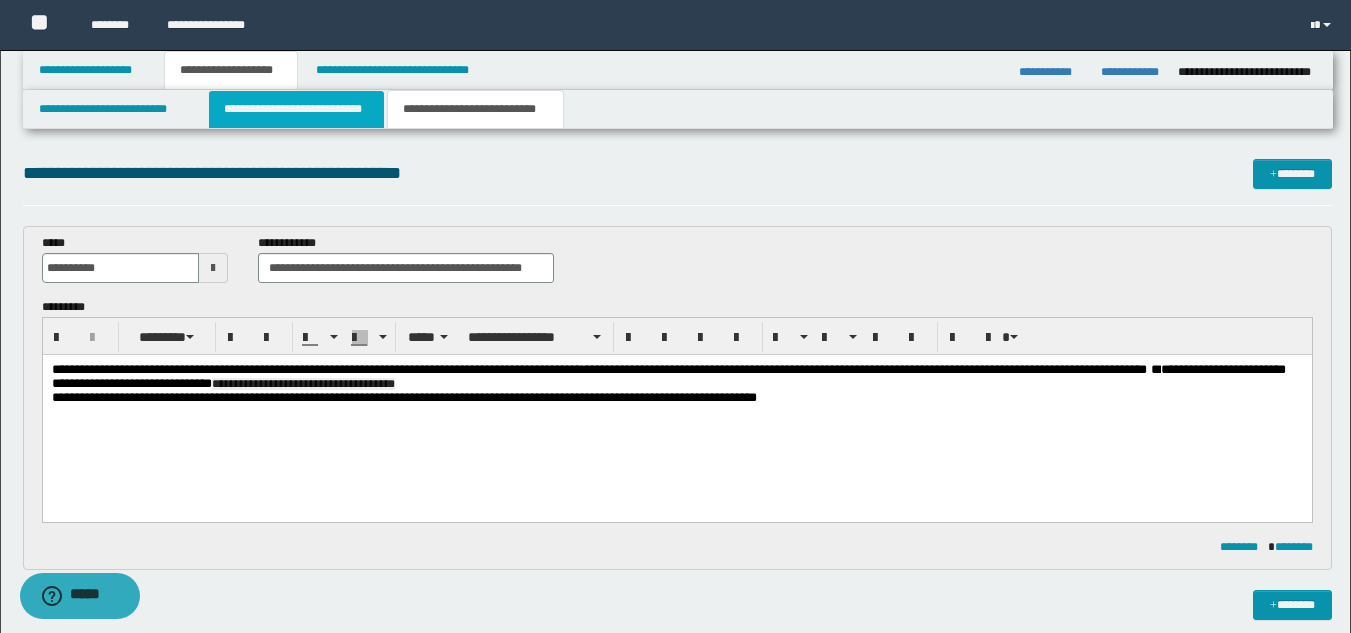 click on "**********" at bounding box center [296, 109] 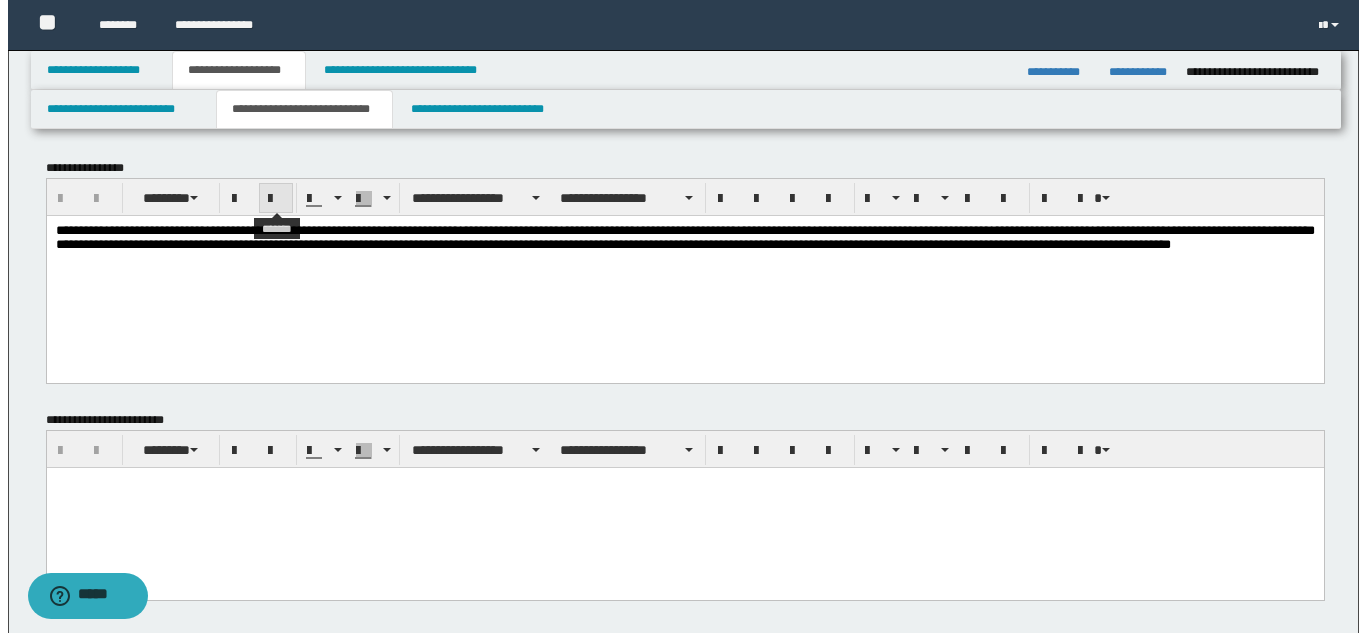 scroll, scrollTop: 600, scrollLeft: 0, axis: vertical 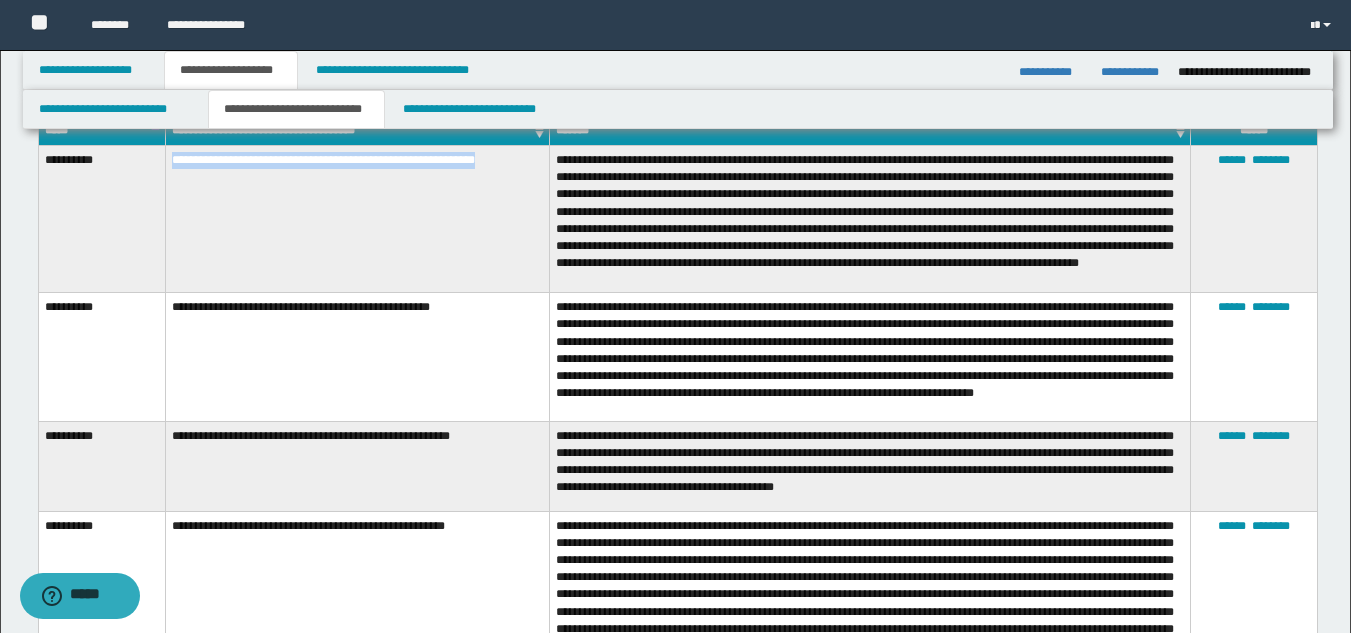 drag, startPoint x: 172, startPoint y: 159, endPoint x: 527, endPoint y: 171, distance: 355.20276 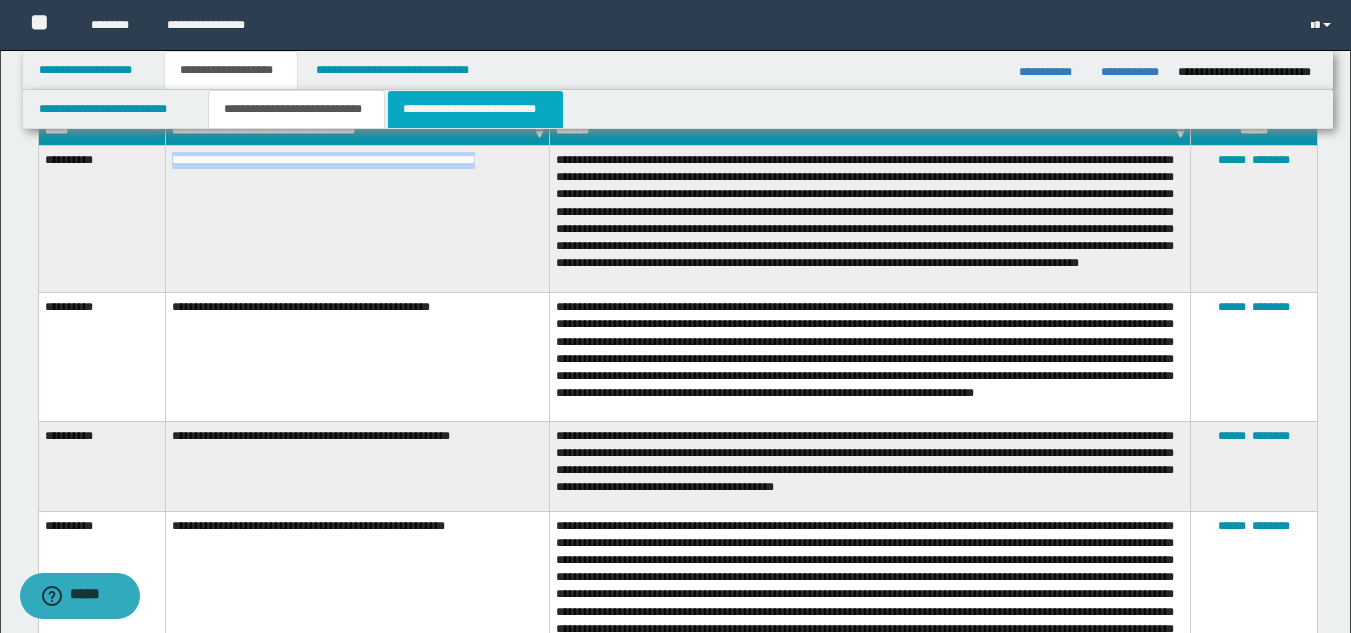 click on "**********" at bounding box center (475, 109) 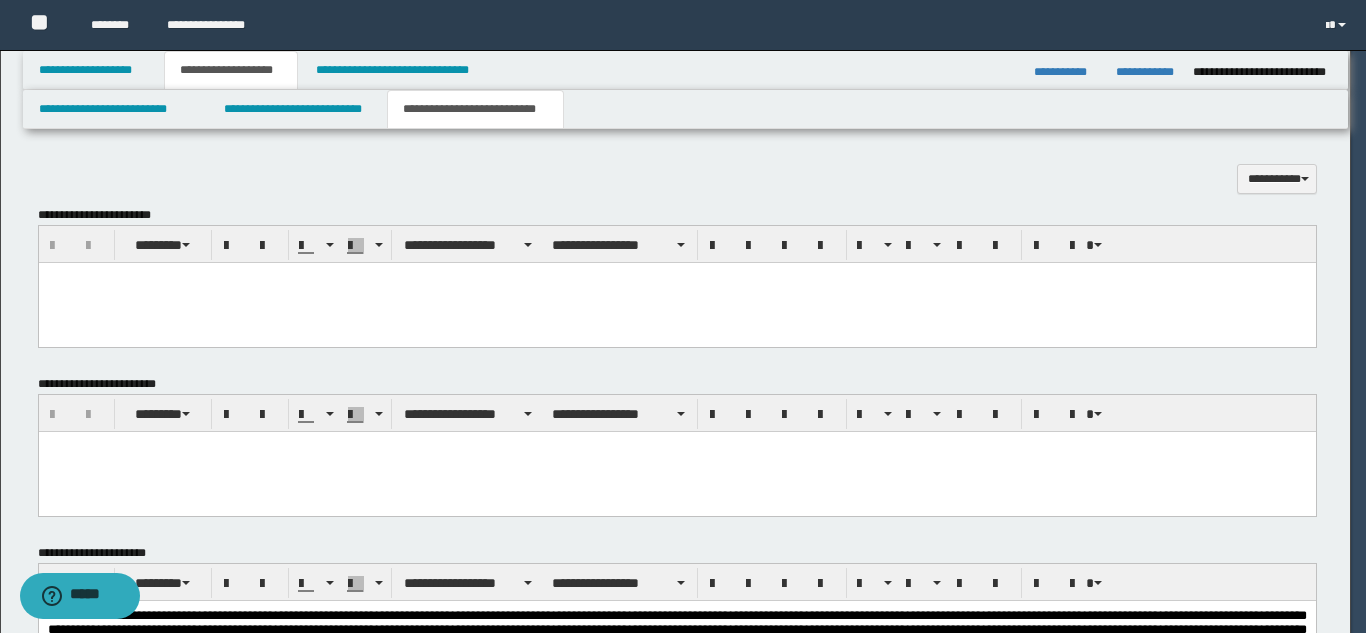 scroll, scrollTop: 0, scrollLeft: 0, axis: both 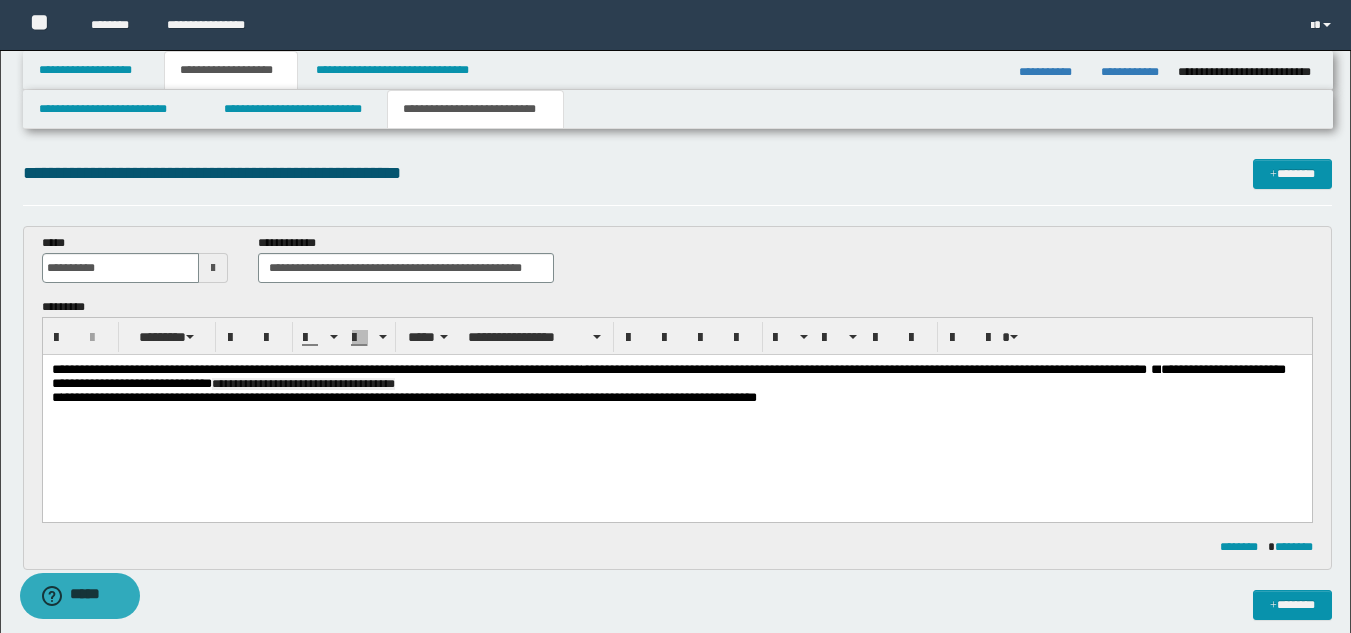 click on "**********" at bounding box center [676, 377] 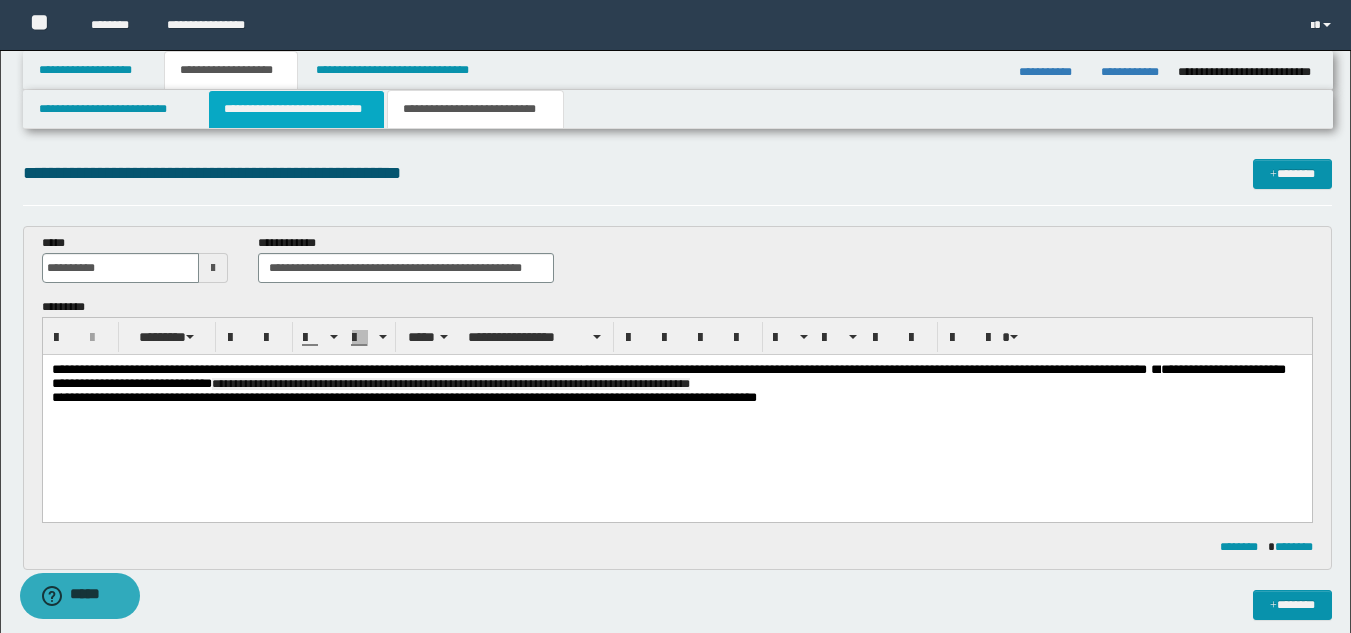 click on "**********" at bounding box center (296, 109) 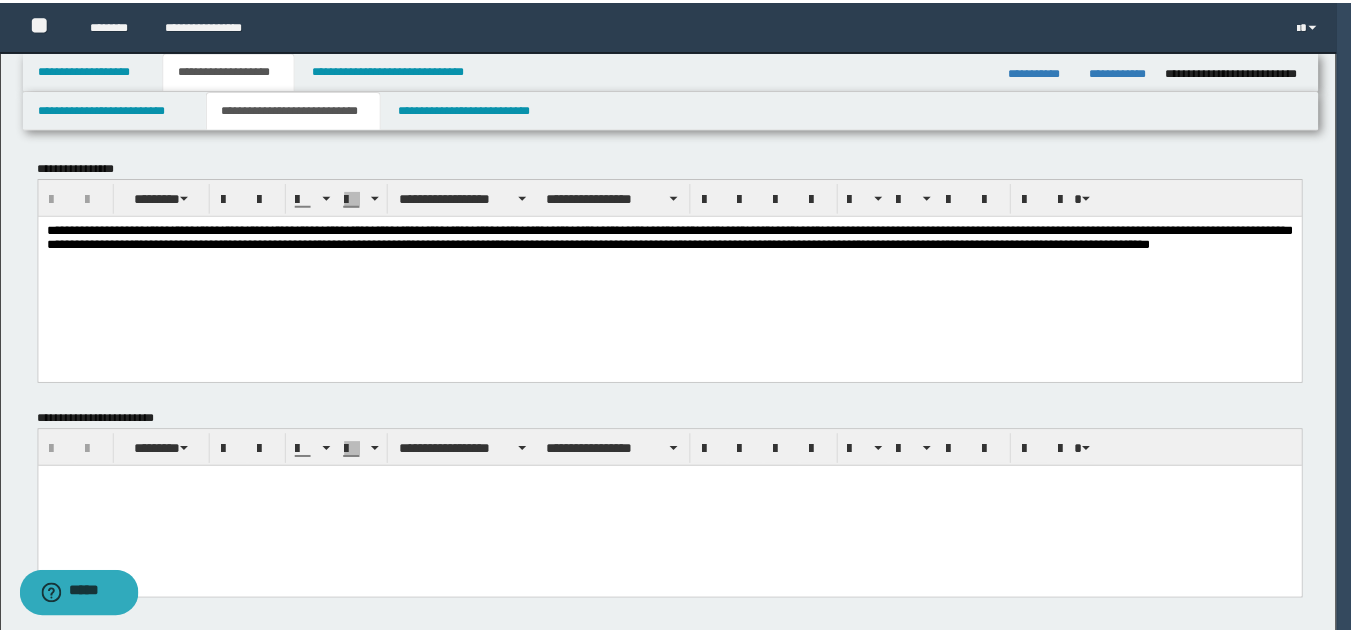 scroll, scrollTop: 600, scrollLeft: 0, axis: vertical 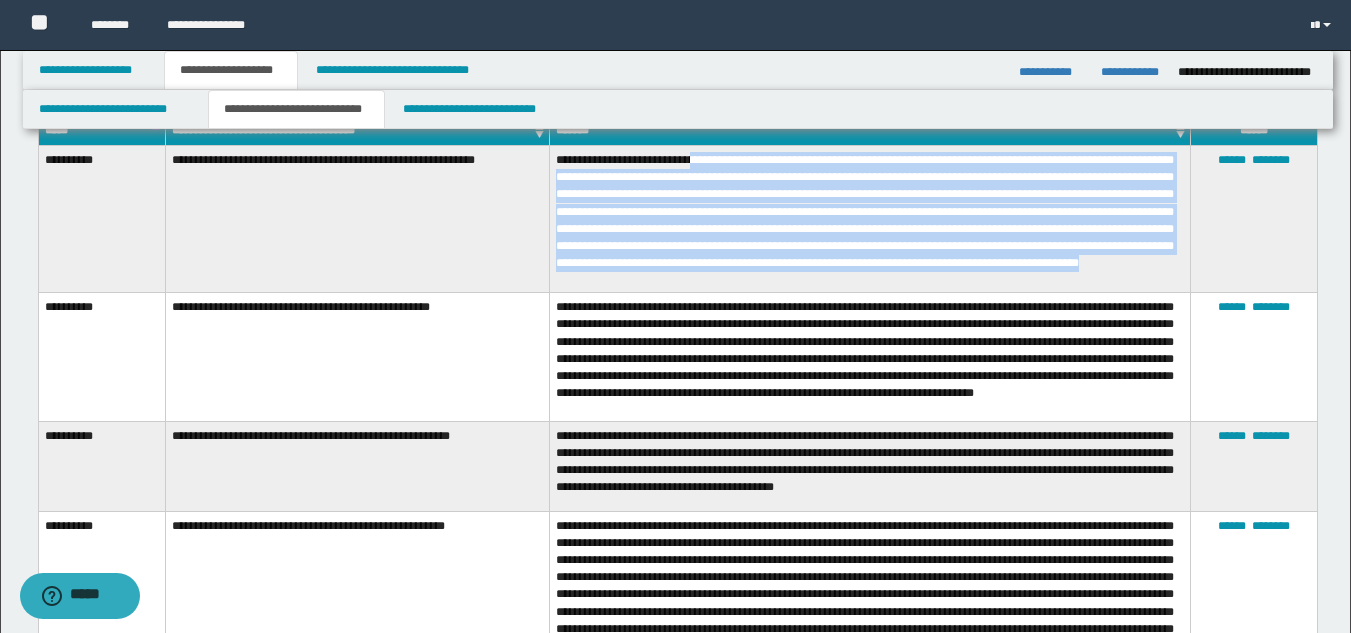 drag, startPoint x: 698, startPoint y: 158, endPoint x: 823, endPoint y: 283, distance: 176.7767 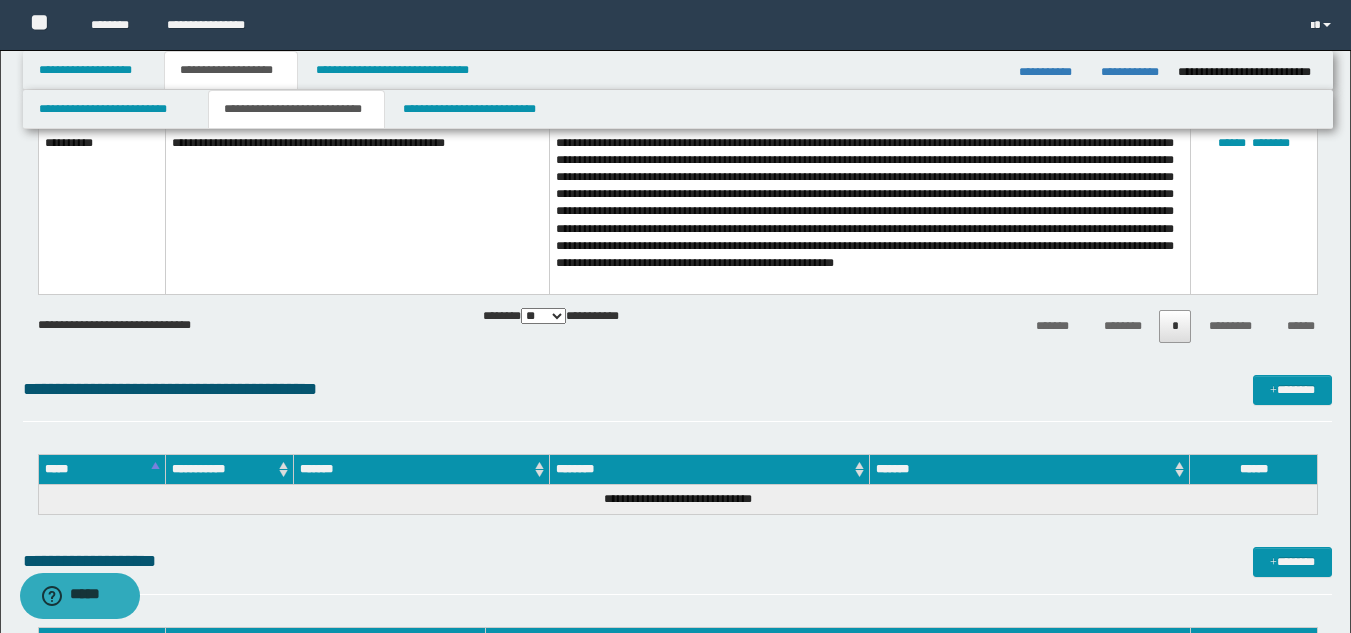 scroll, scrollTop: 383, scrollLeft: 0, axis: vertical 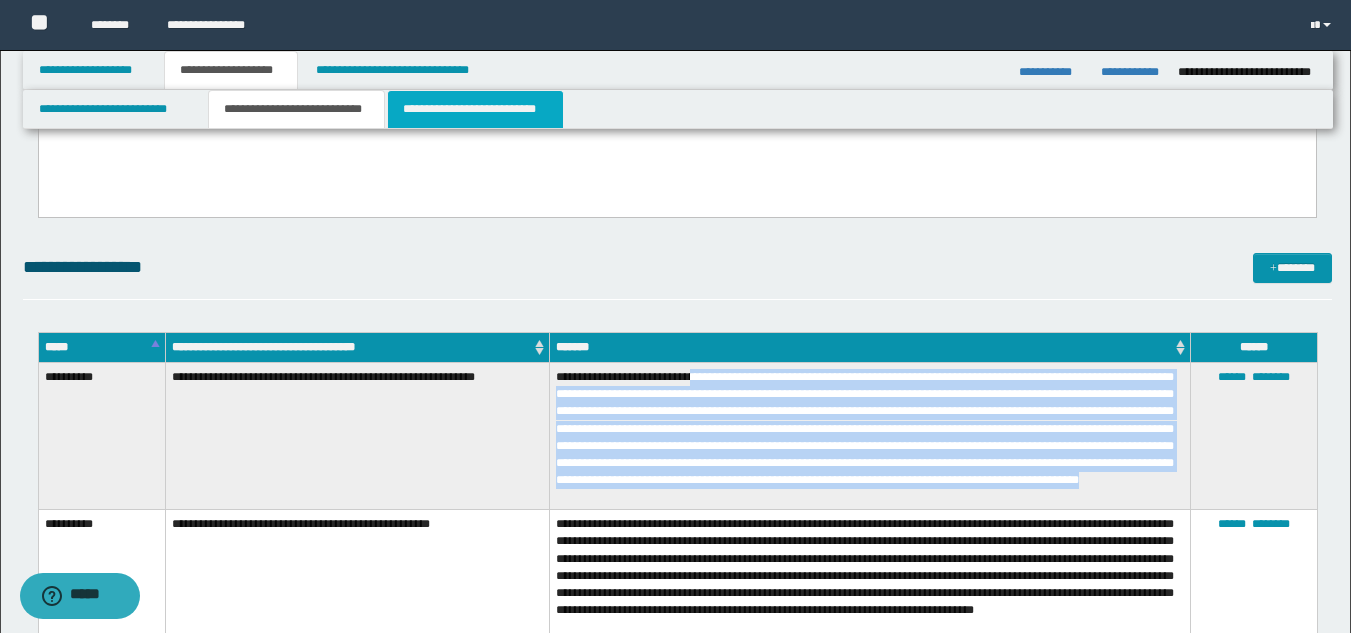 click on "**********" at bounding box center (475, 109) 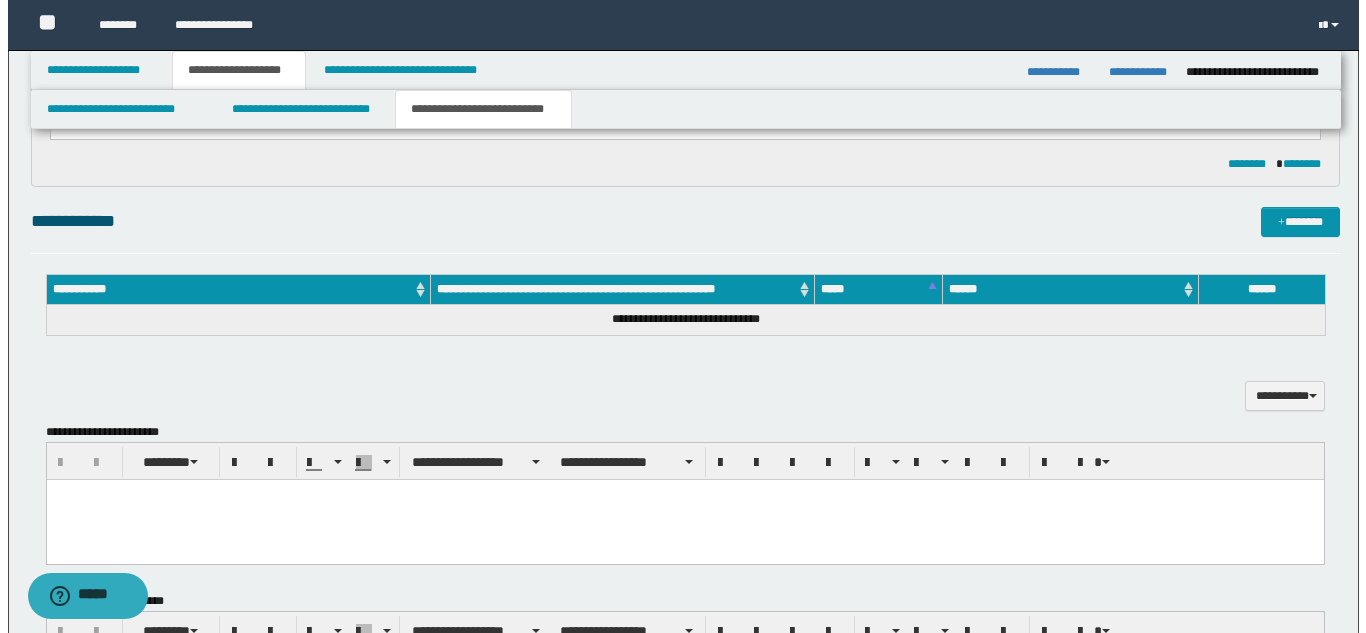 scroll, scrollTop: 0, scrollLeft: 0, axis: both 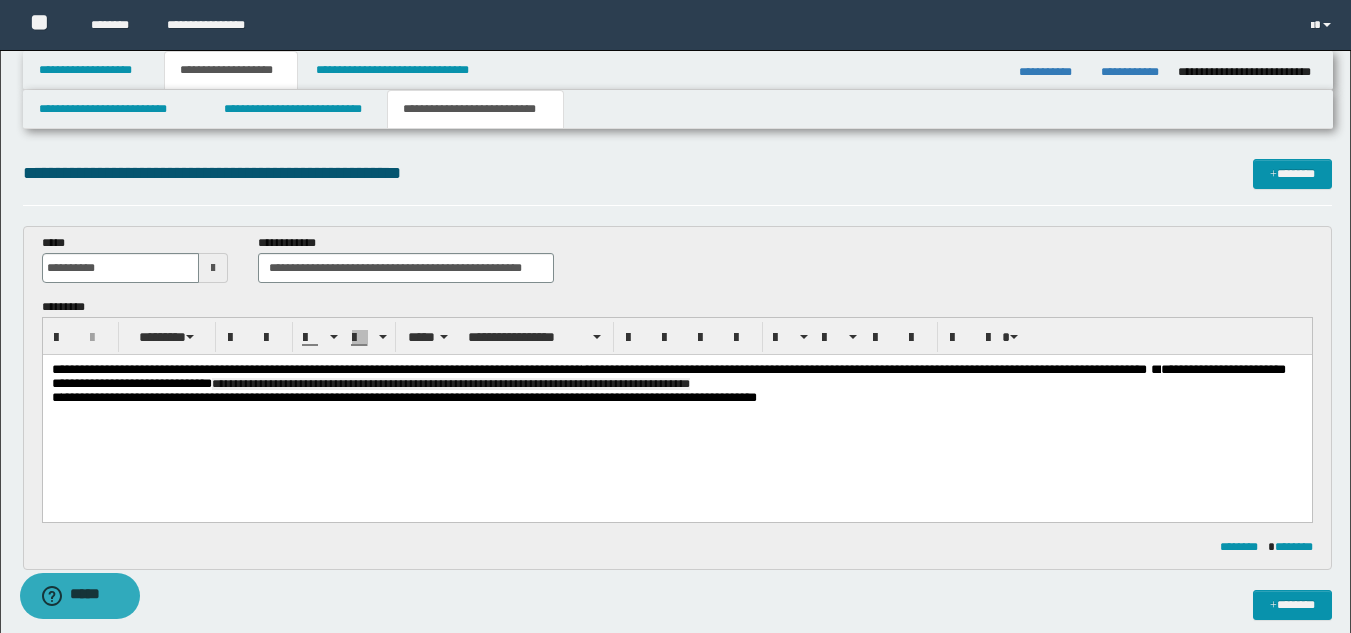 click on "**********" at bounding box center (676, 377) 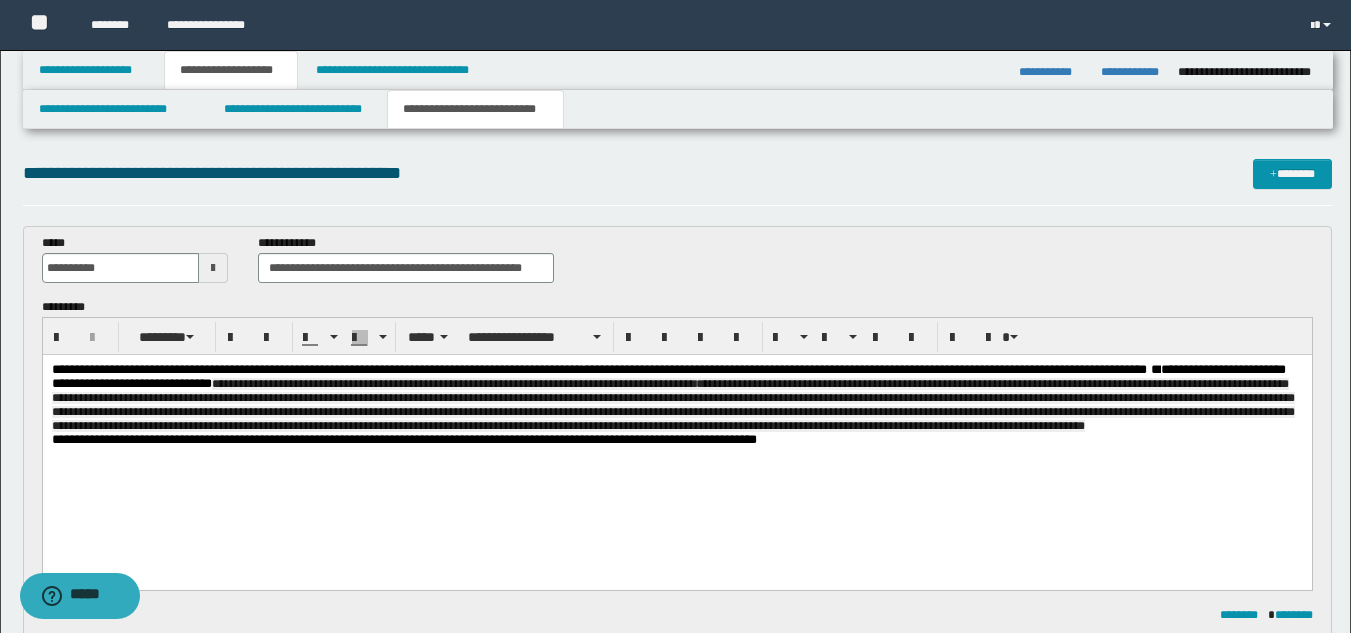 click on "**********" at bounding box center [672, 405] 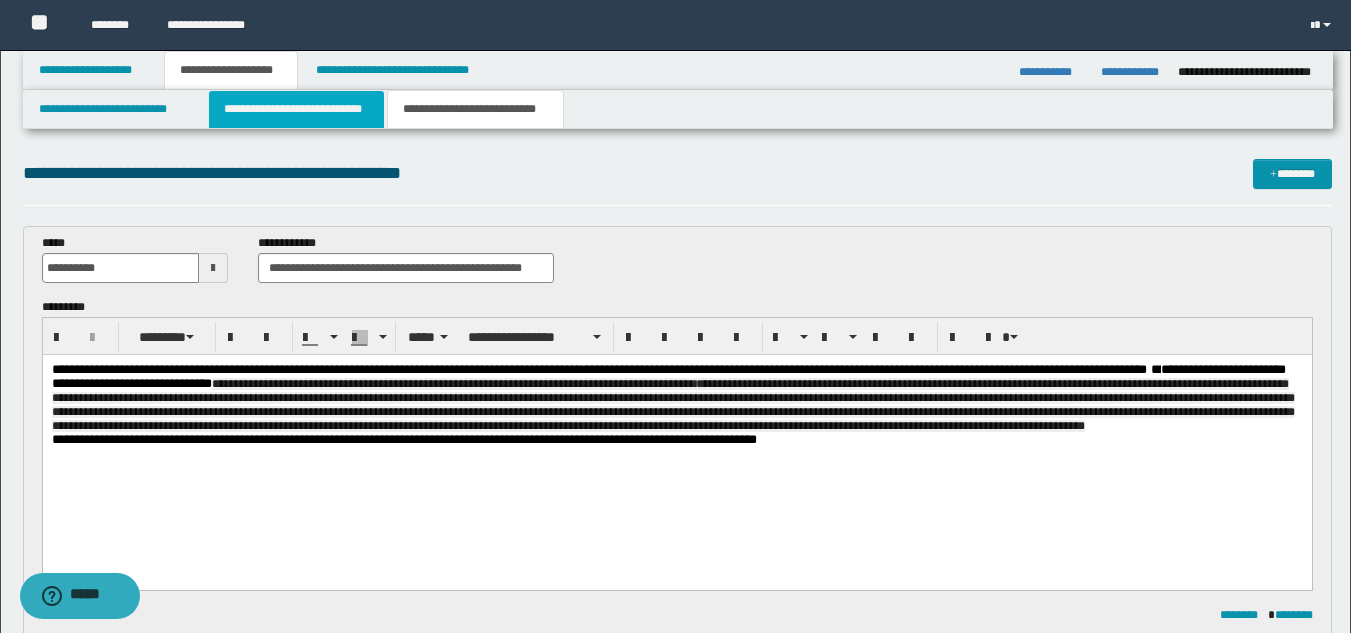 click on "**********" at bounding box center [296, 109] 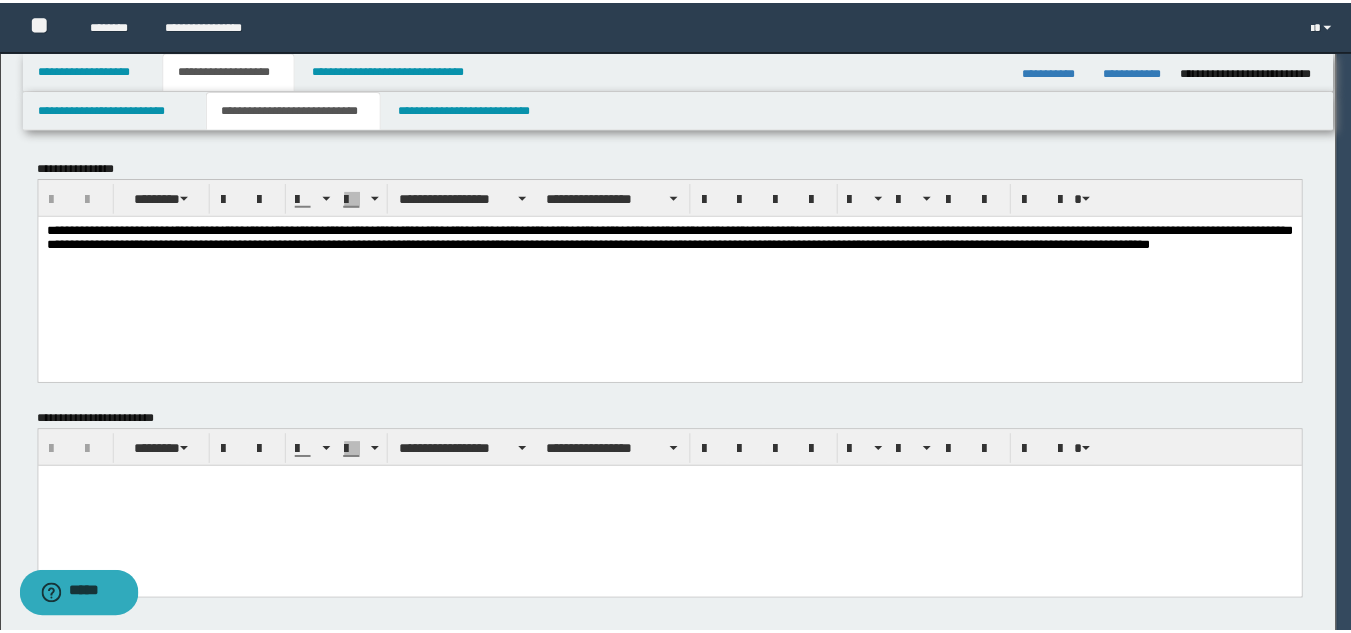 scroll, scrollTop: 600, scrollLeft: 0, axis: vertical 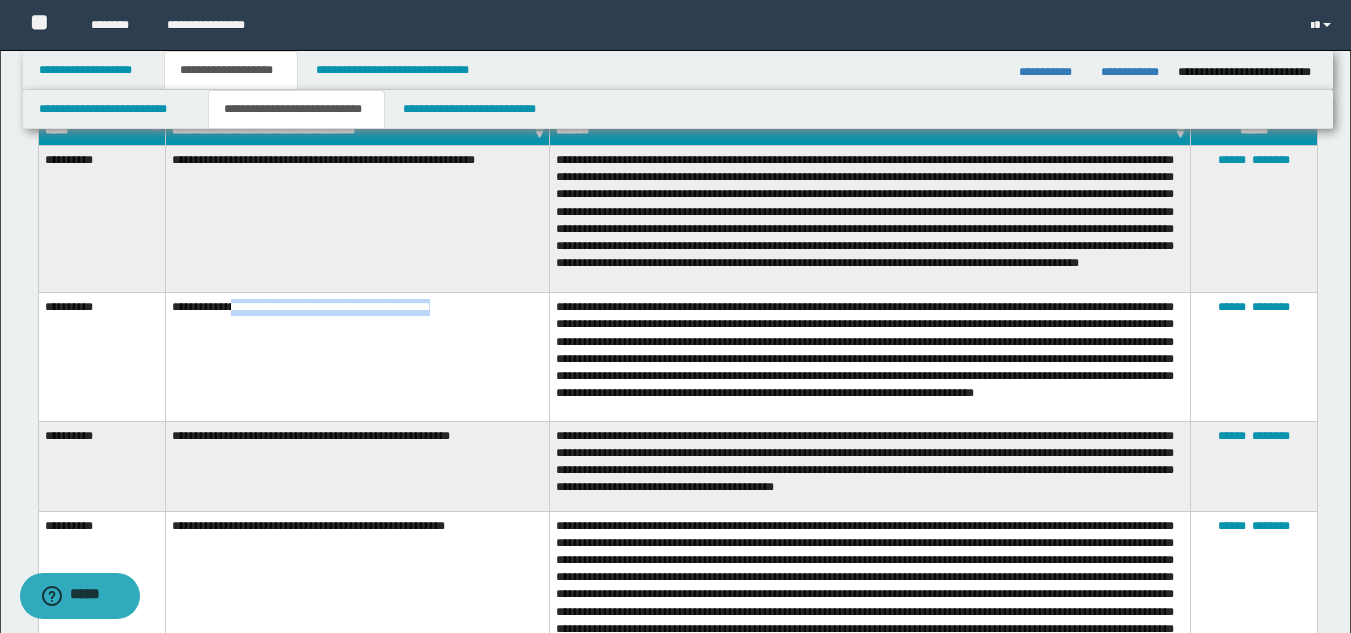 drag, startPoint x: 243, startPoint y: 312, endPoint x: 494, endPoint y: 312, distance: 251 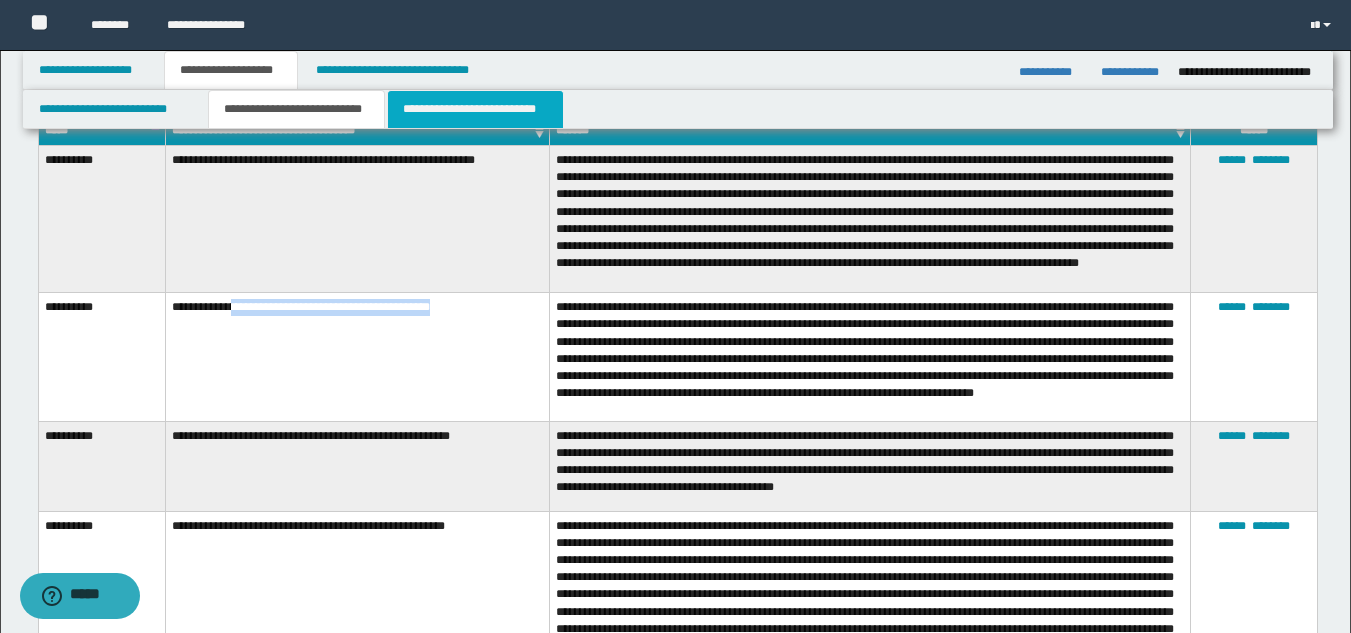 click on "**********" at bounding box center (475, 109) 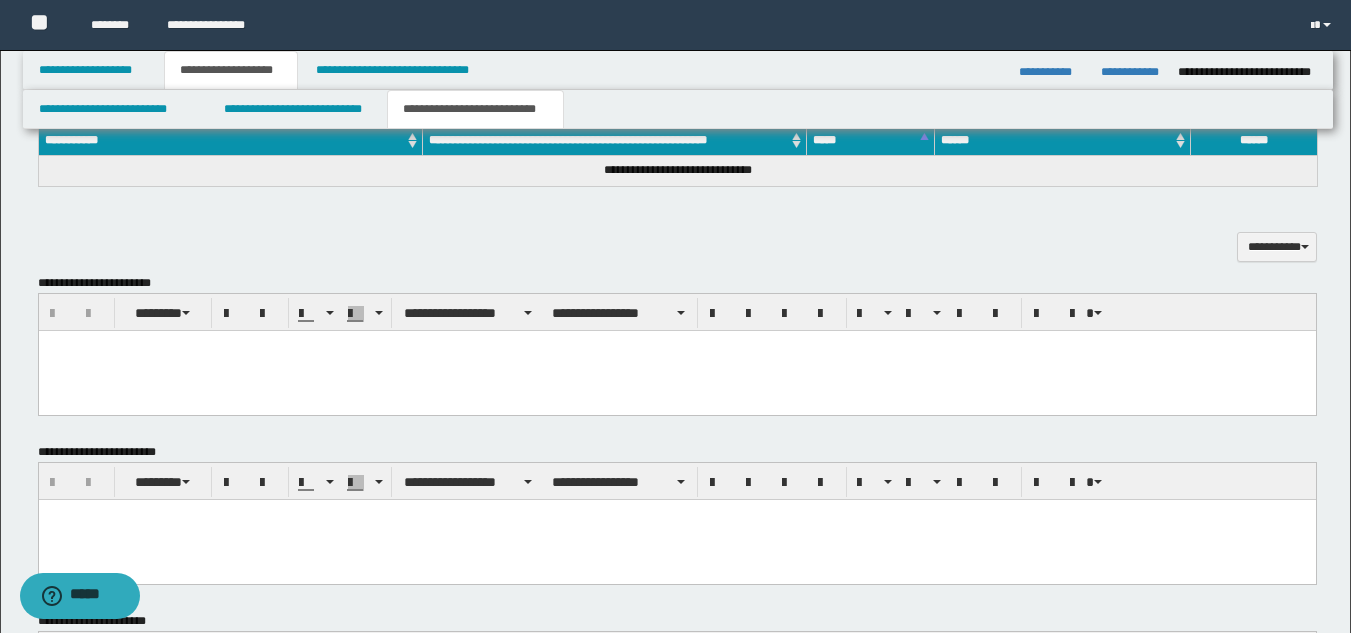 scroll, scrollTop: 0, scrollLeft: 0, axis: both 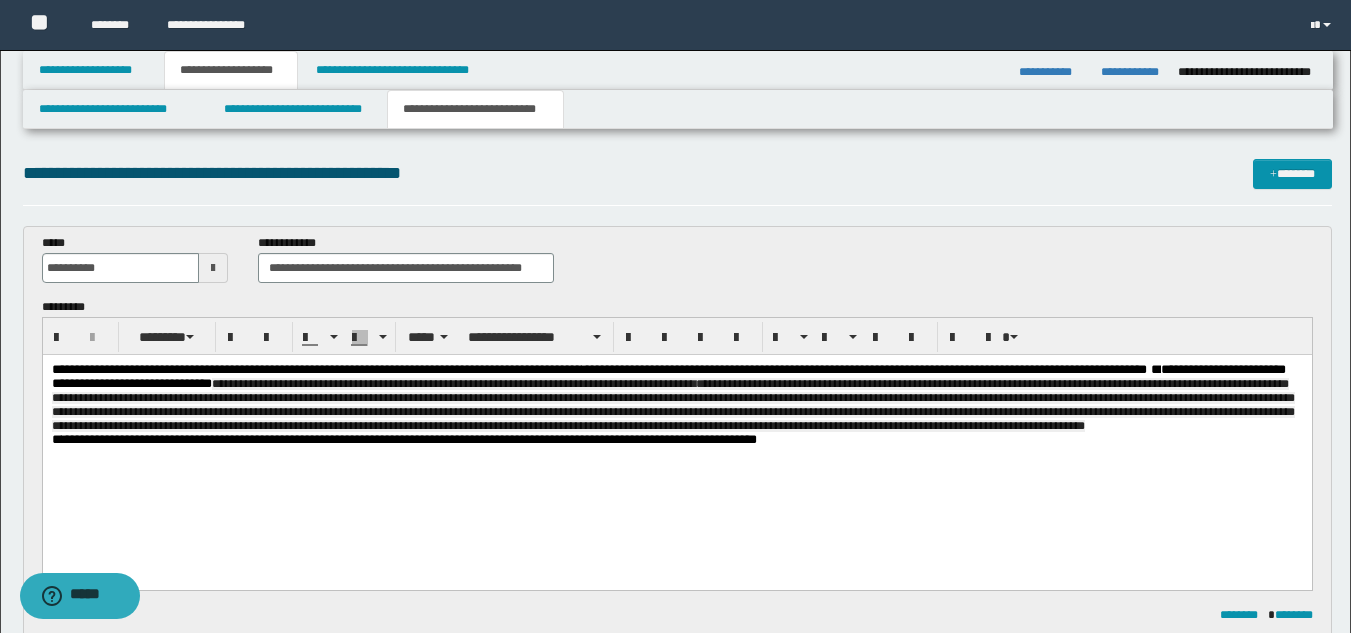click on "**********" at bounding box center (676, 398) 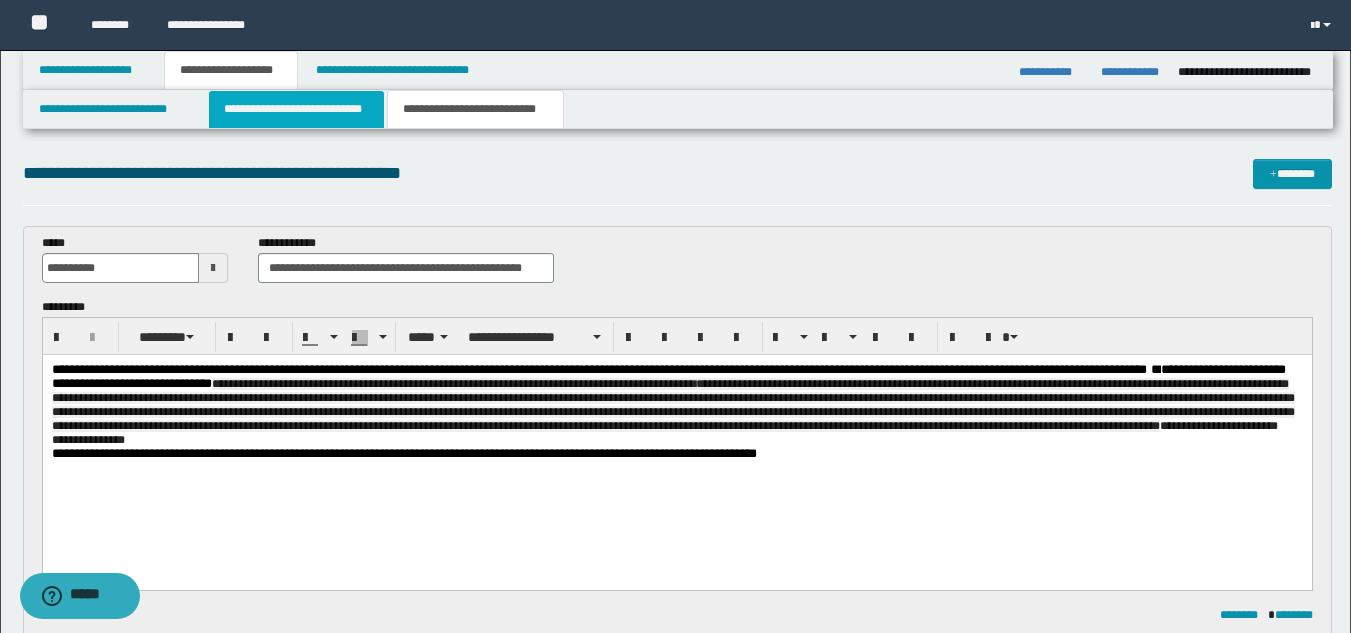 click on "**********" at bounding box center [296, 109] 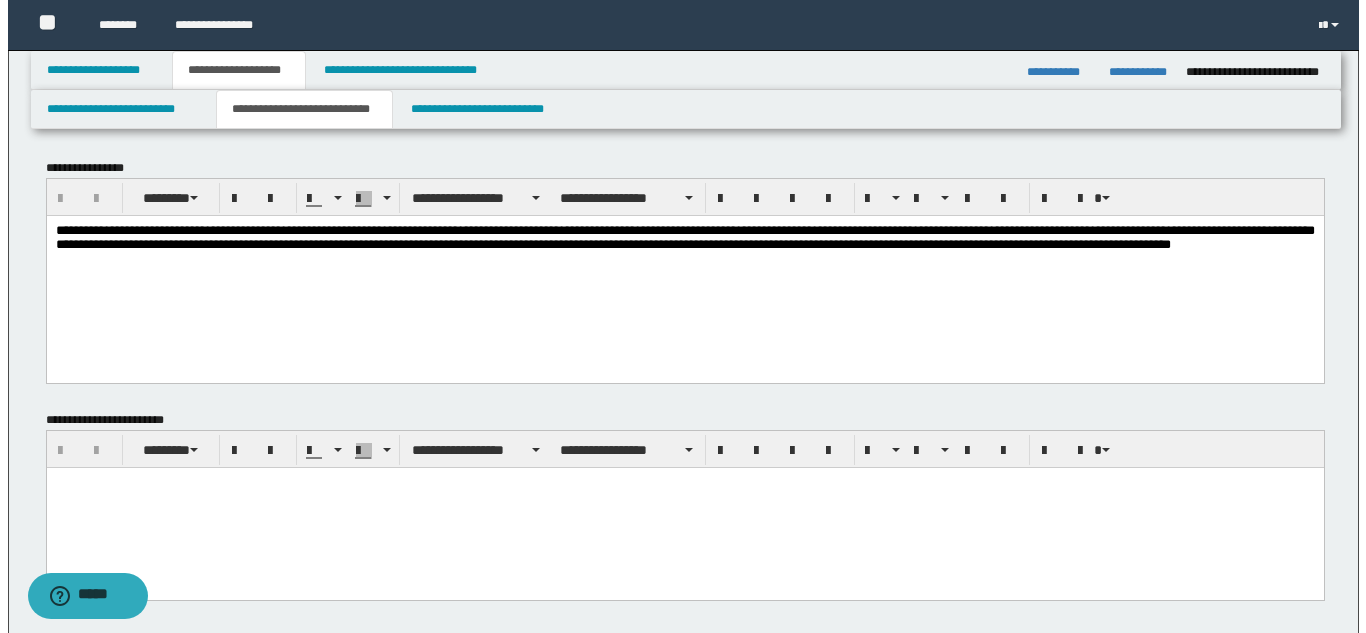 scroll, scrollTop: 600, scrollLeft: 0, axis: vertical 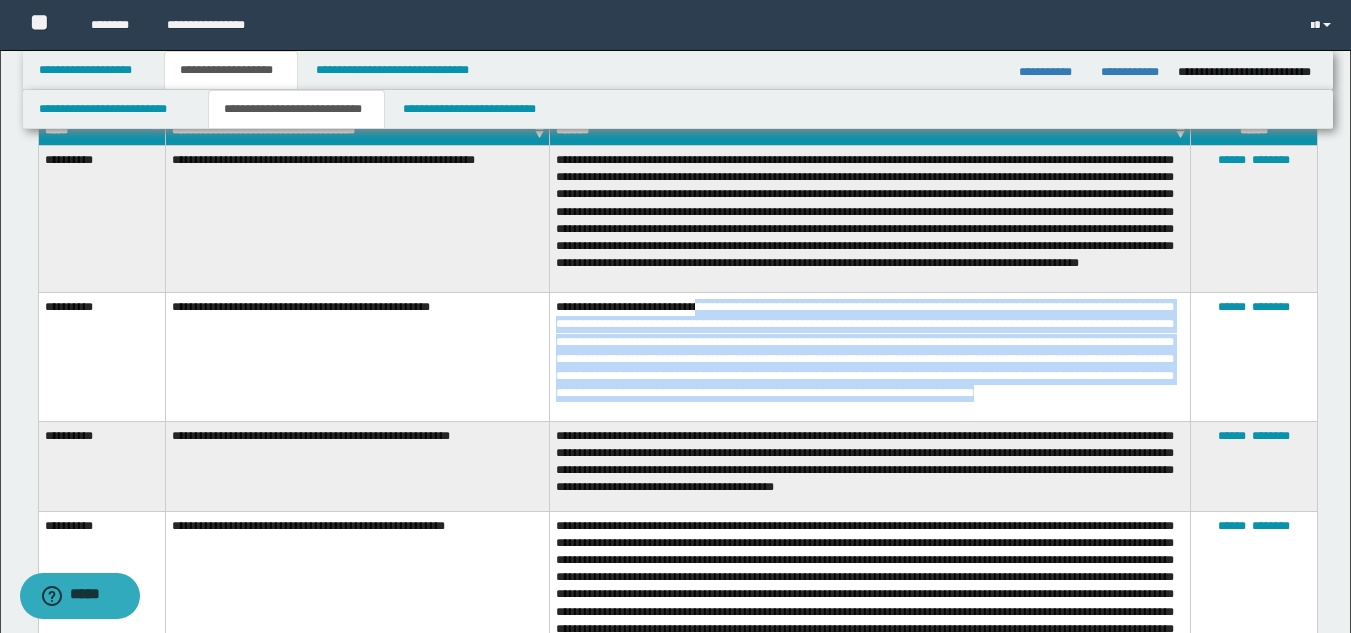 drag, startPoint x: 708, startPoint y: 314, endPoint x: 770, endPoint y: 415, distance: 118.511604 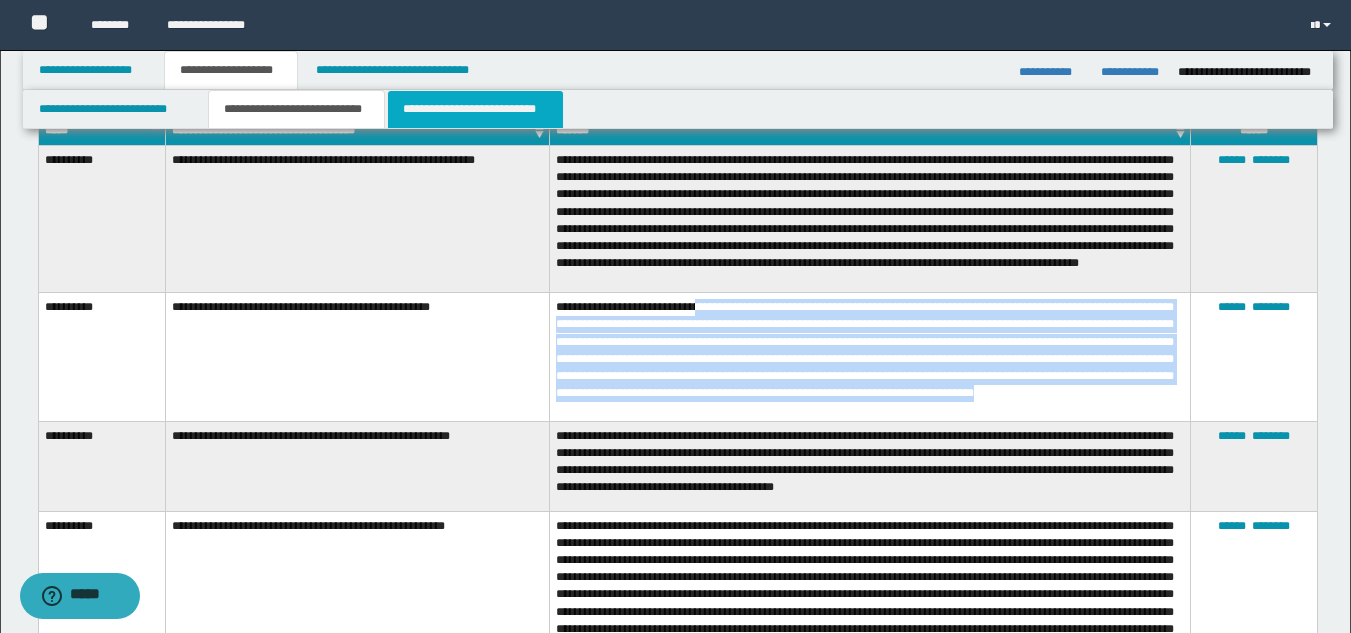 click on "**********" at bounding box center [475, 109] 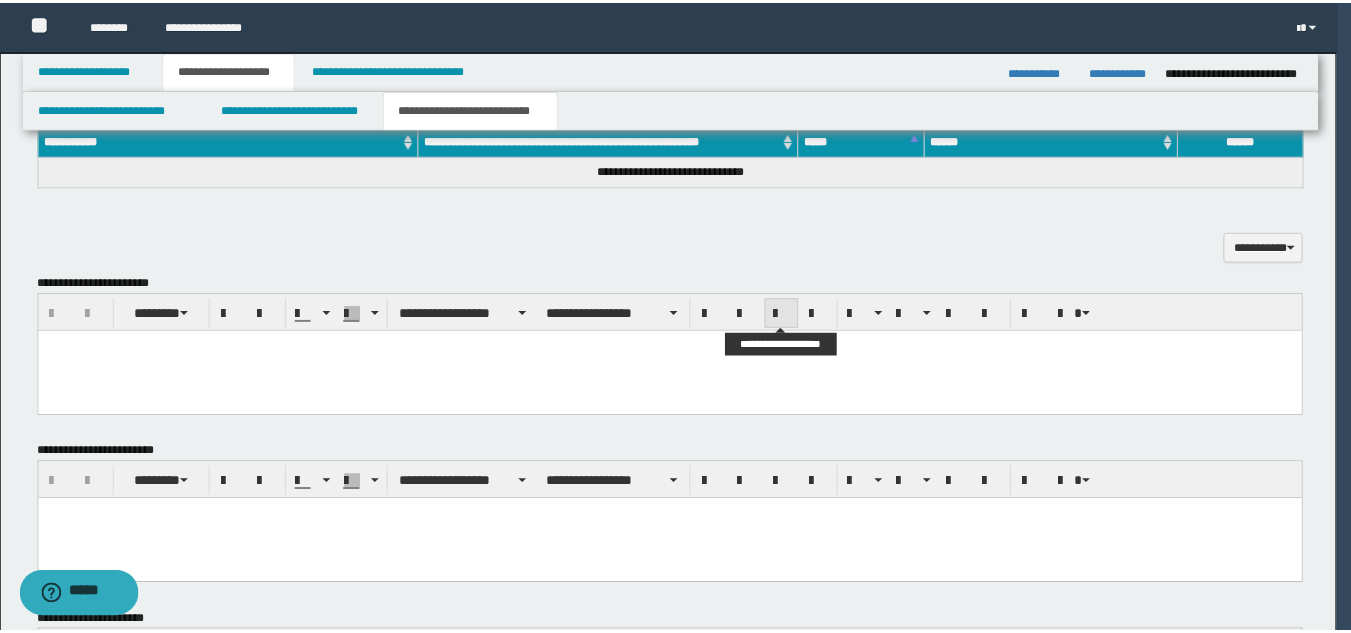 scroll, scrollTop: 0, scrollLeft: 0, axis: both 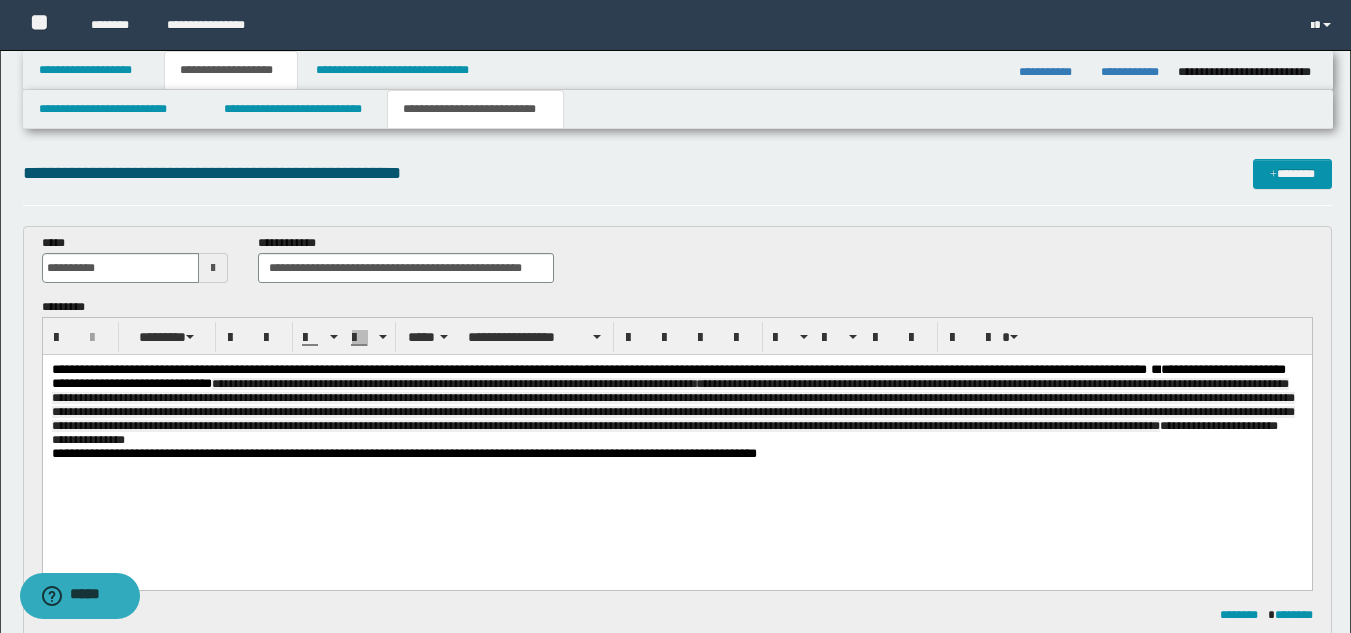 click on "**********" at bounding box center (676, 405) 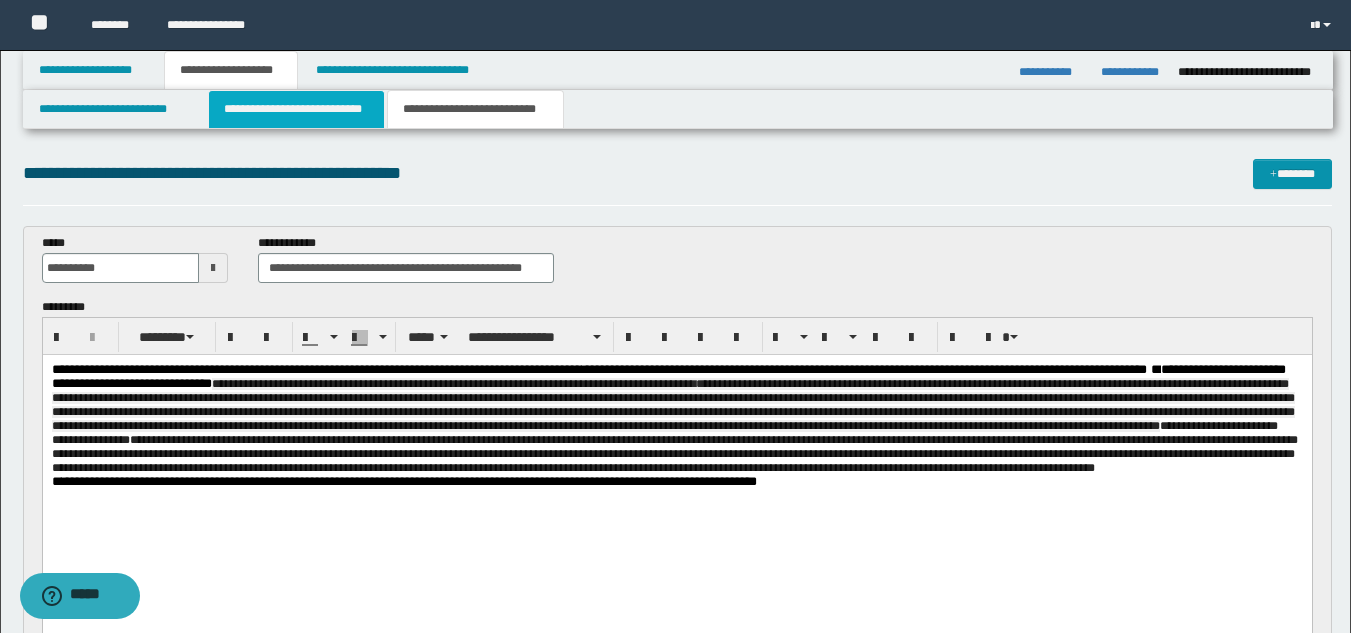 click on "**********" at bounding box center [296, 109] 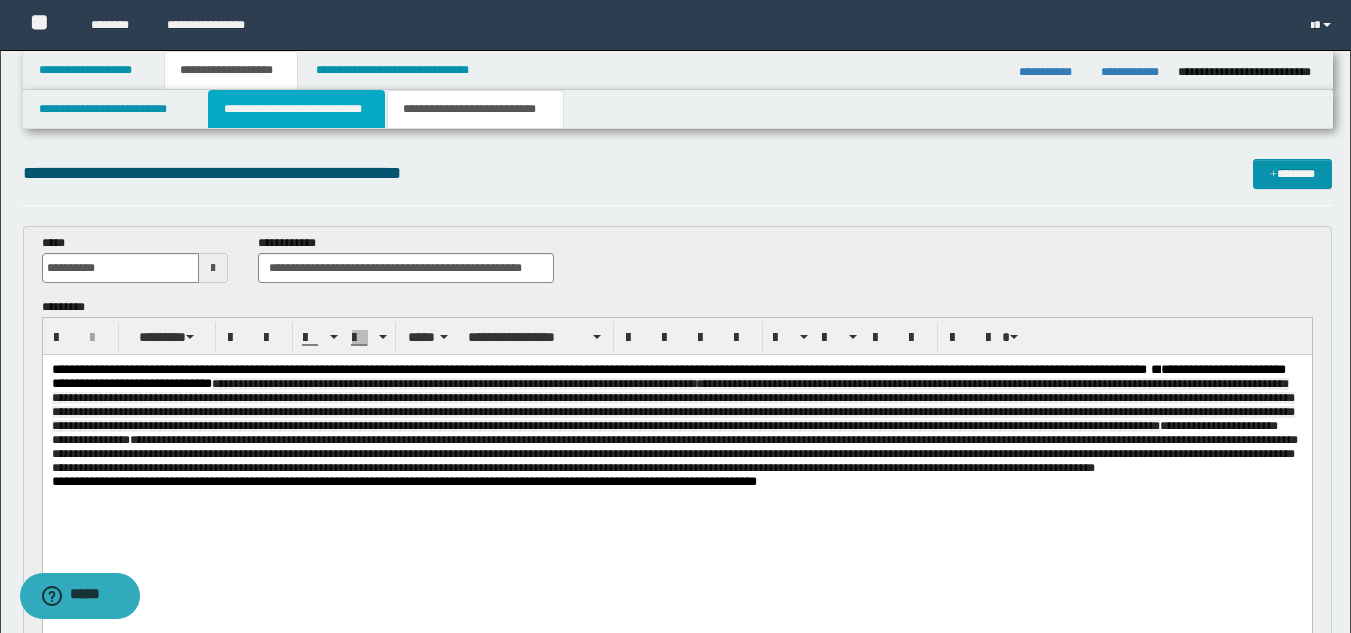 type 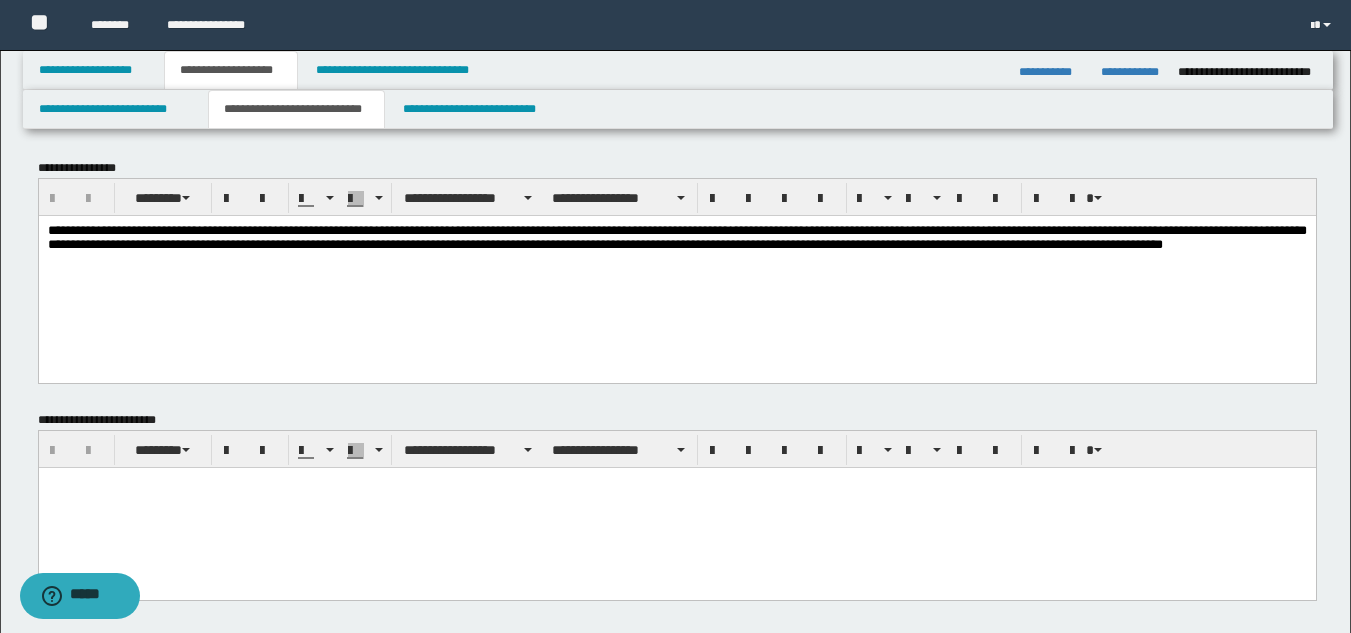 scroll, scrollTop: 600, scrollLeft: 0, axis: vertical 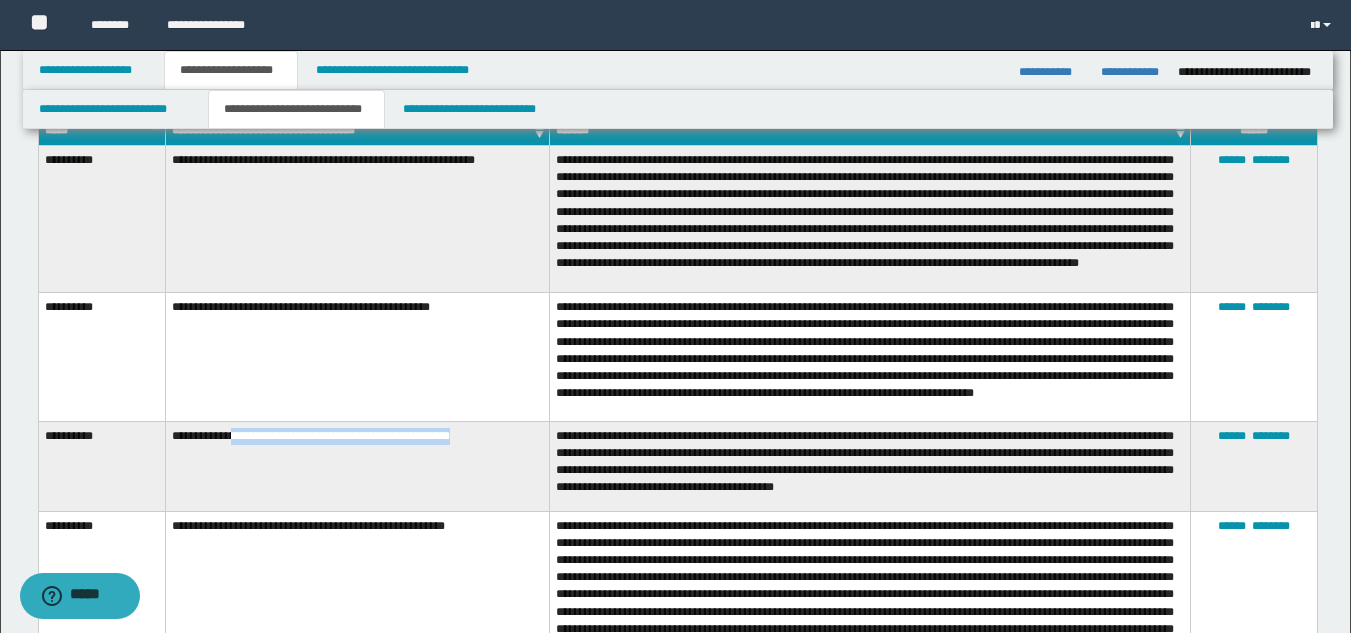 drag, startPoint x: 242, startPoint y: 443, endPoint x: 517, endPoint y: 459, distance: 275.46506 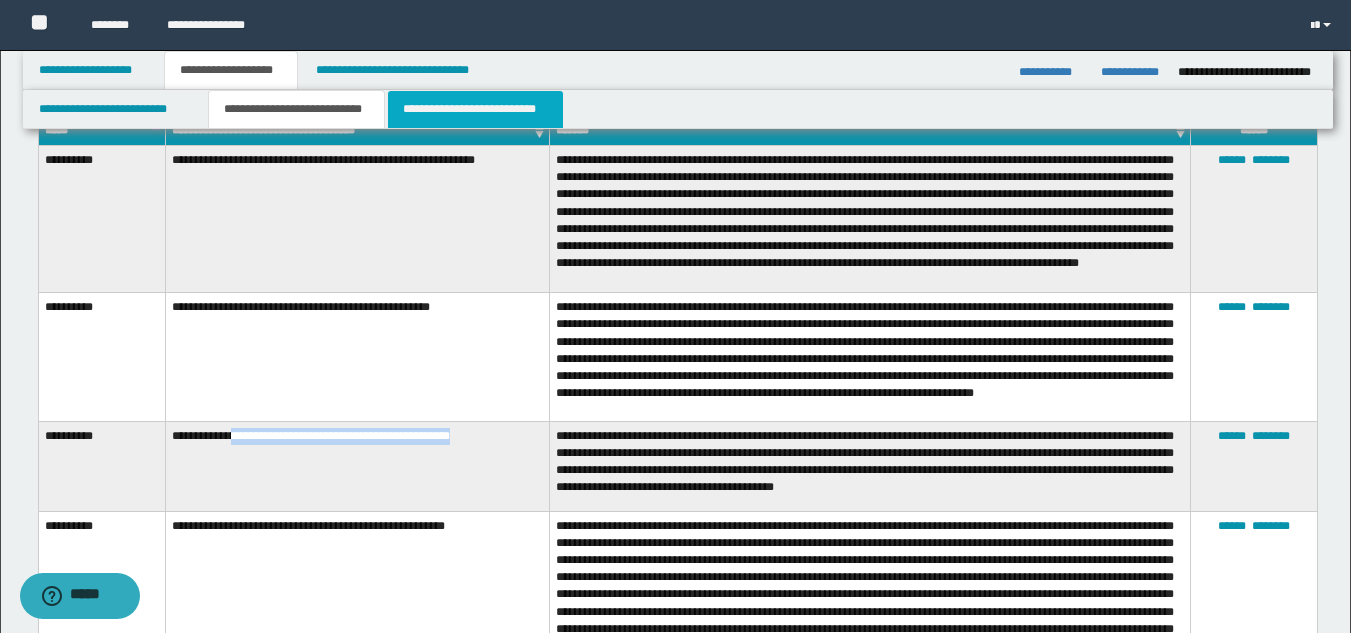 click on "**********" at bounding box center (475, 109) 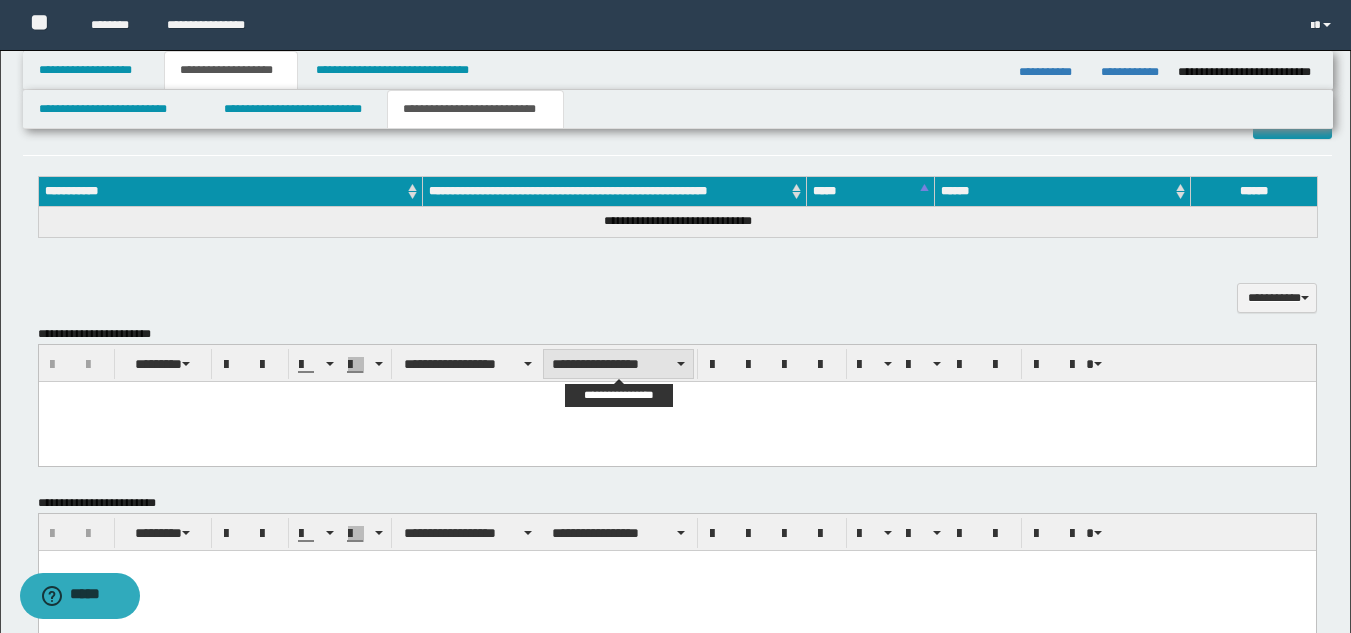 scroll, scrollTop: 0, scrollLeft: 0, axis: both 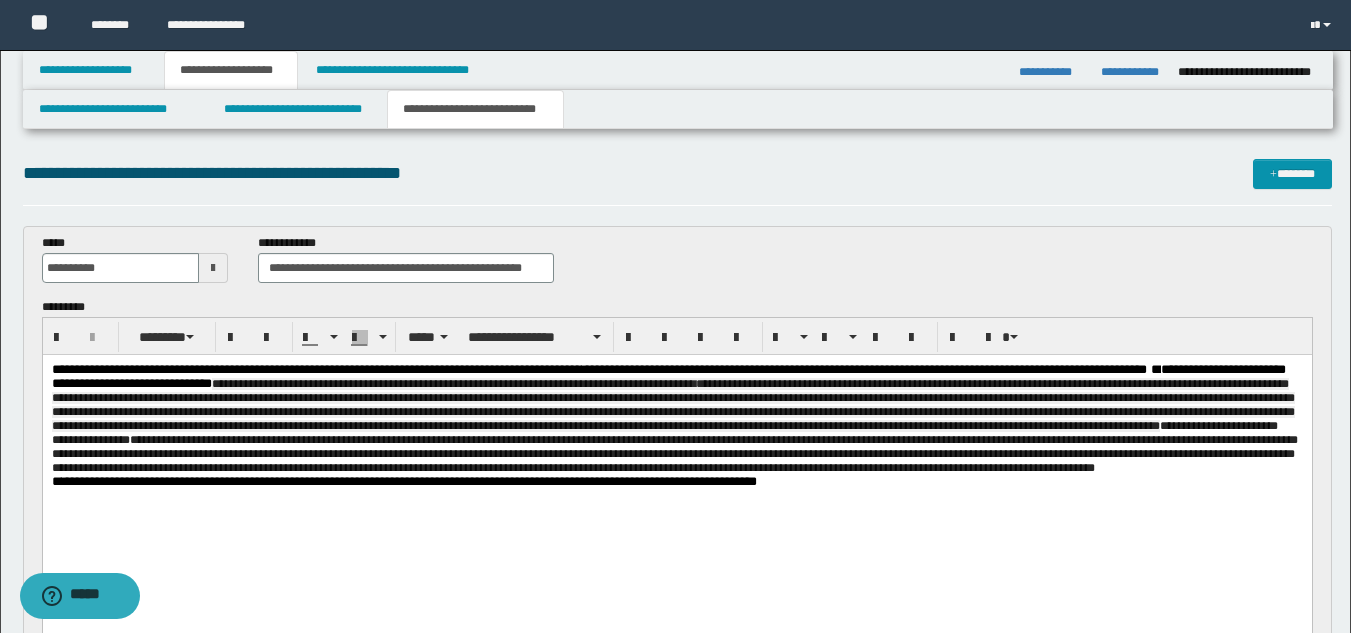 click on "**********" at bounding box center (676, 419) 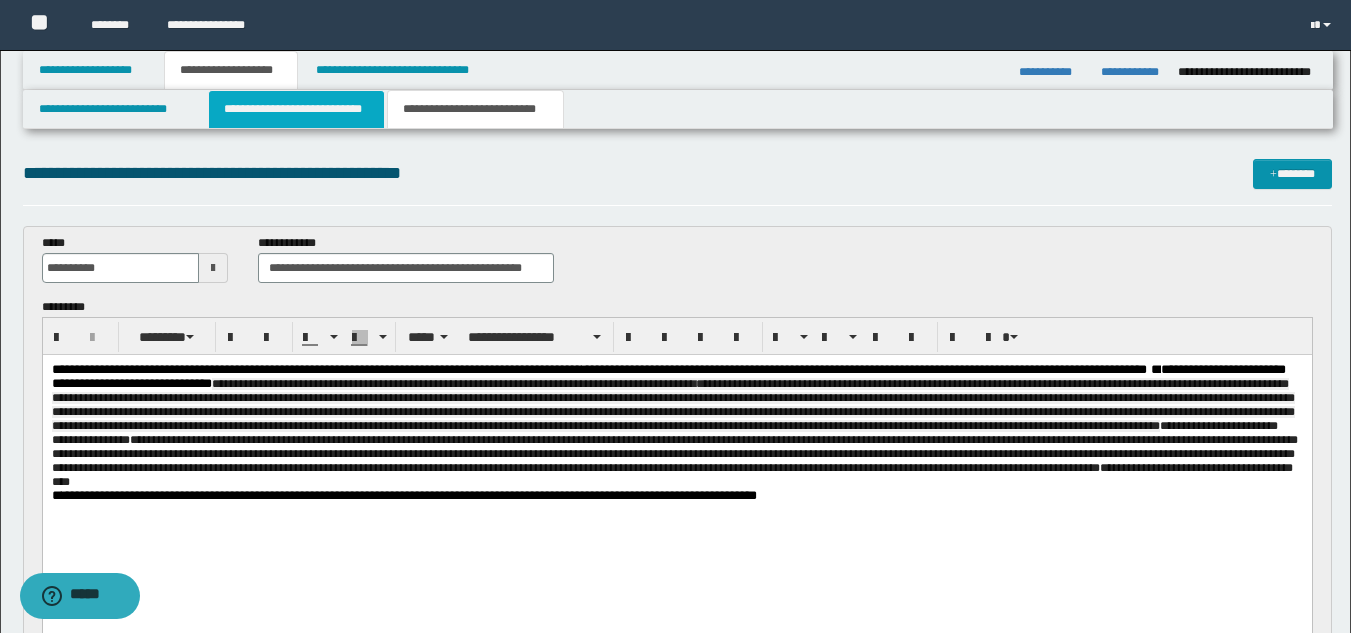 click on "**********" at bounding box center [296, 109] 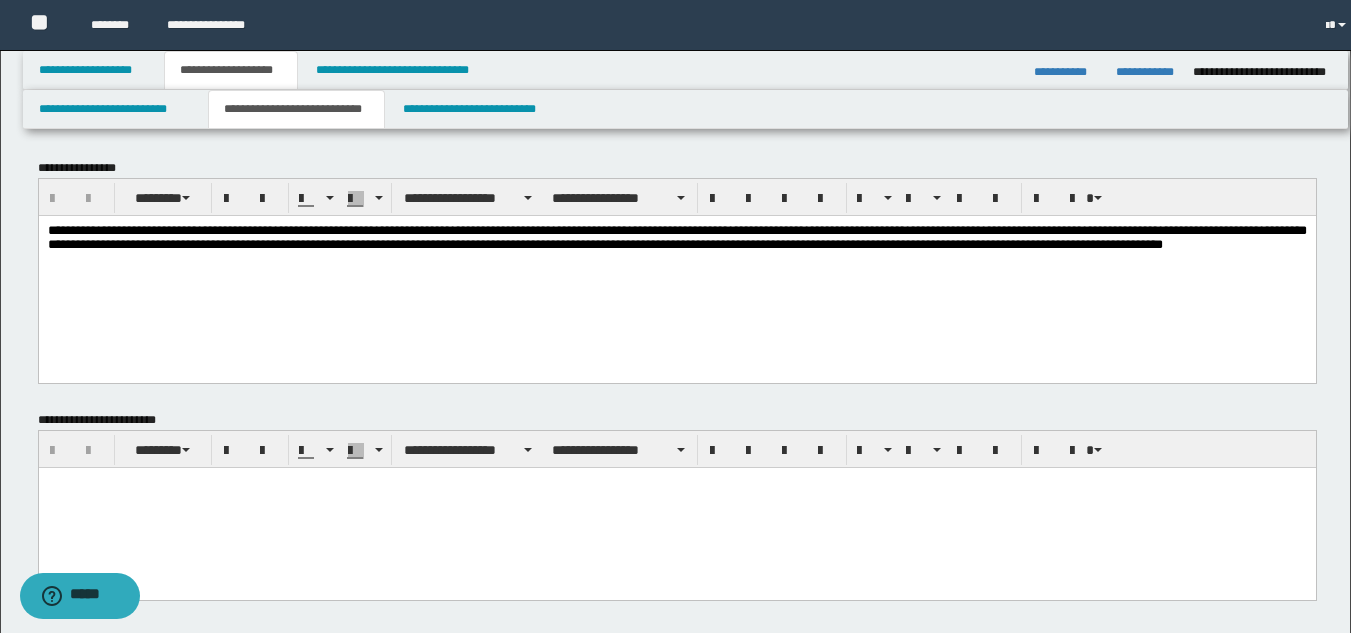 scroll, scrollTop: 600, scrollLeft: 0, axis: vertical 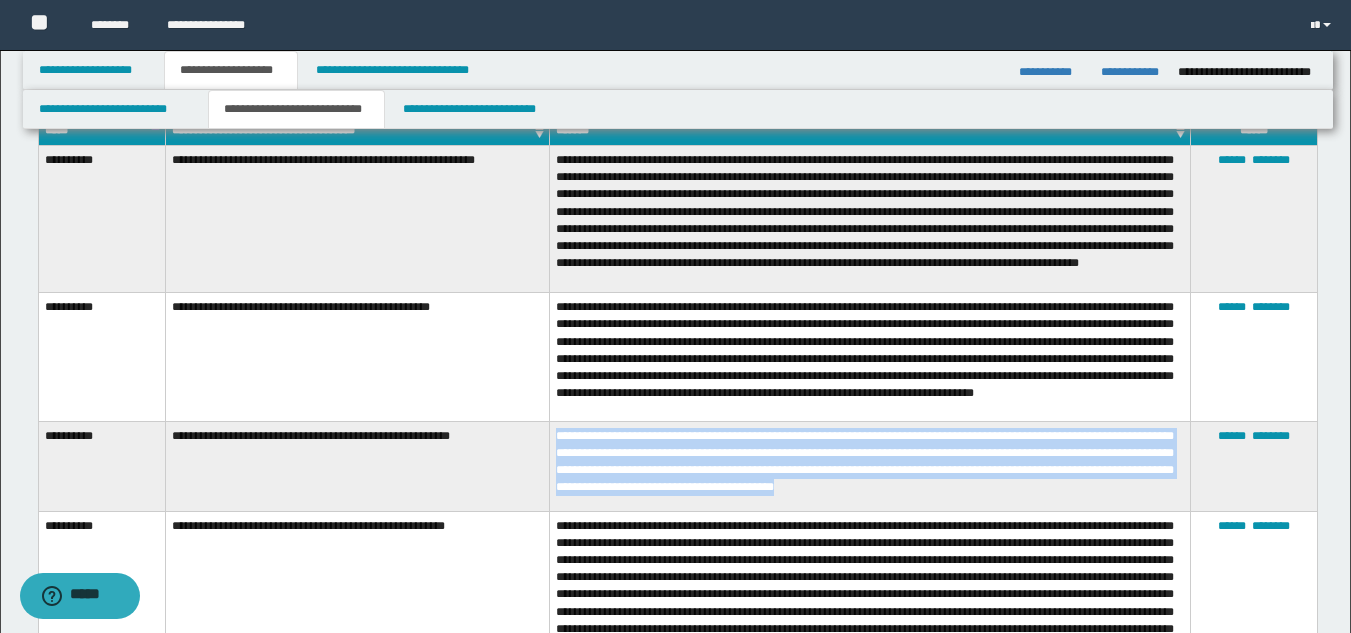 drag, startPoint x: 553, startPoint y: 444, endPoint x: 933, endPoint y: 508, distance: 385.35178 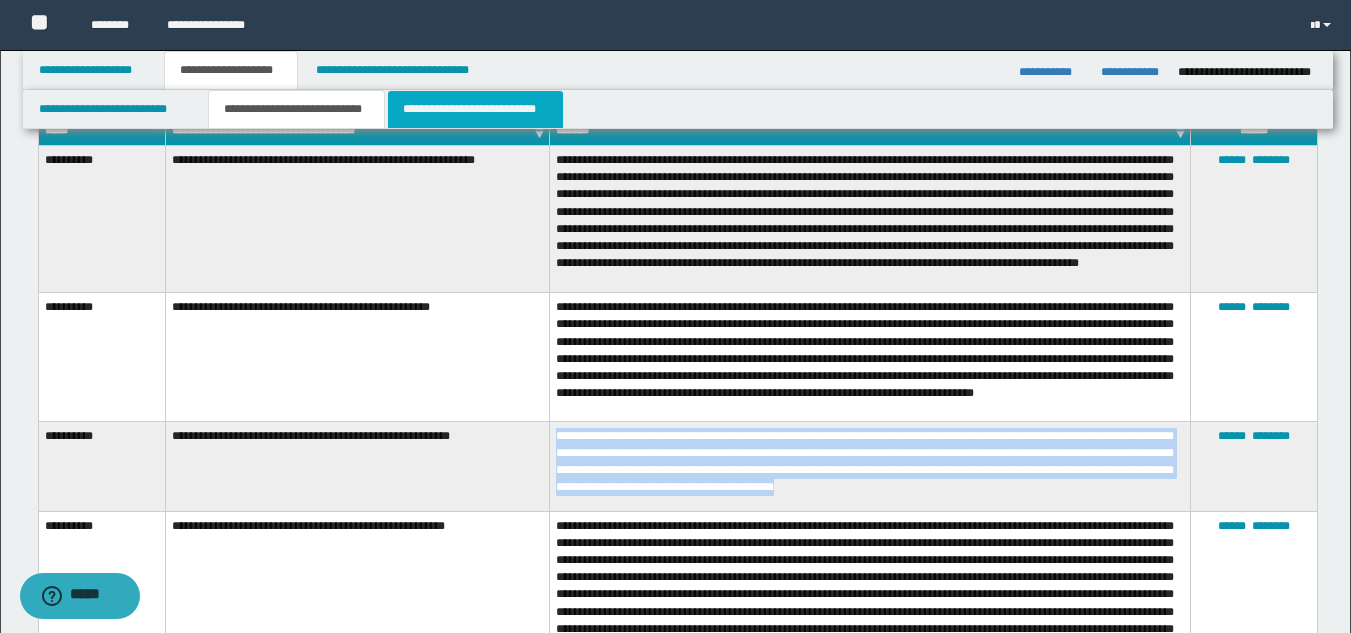 click on "**********" at bounding box center (475, 109) 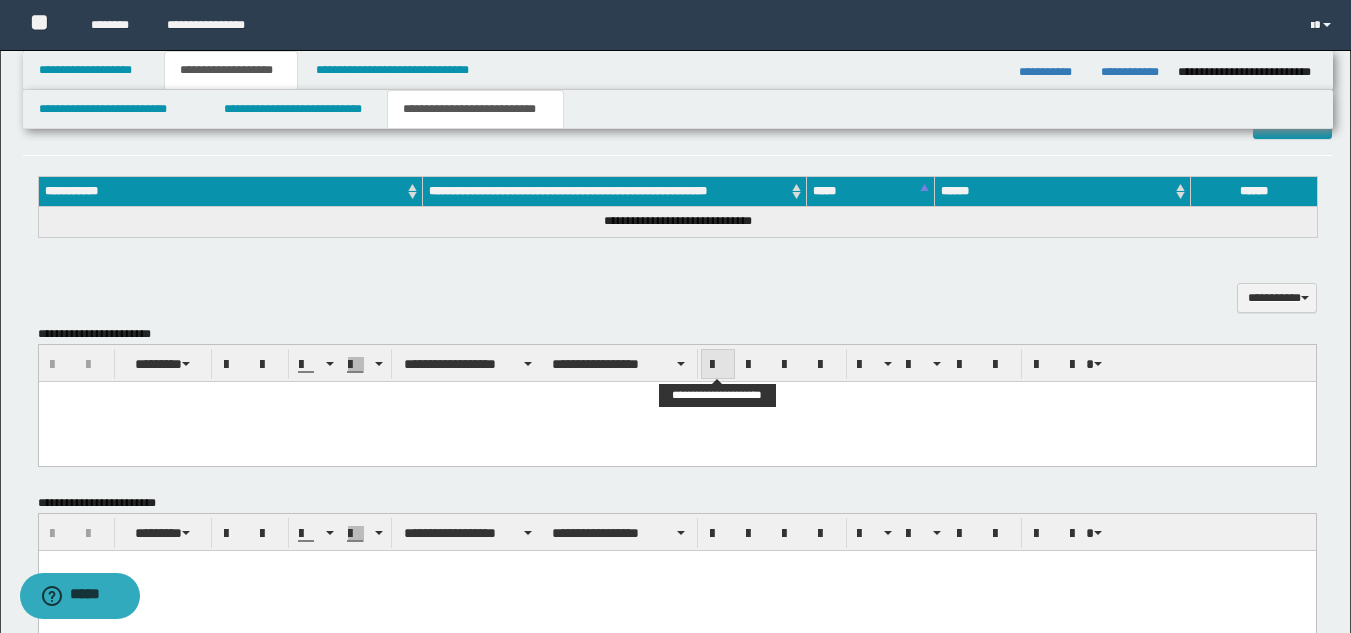scroll, scrollTop: 0, scrollLeft: 0, axis: both 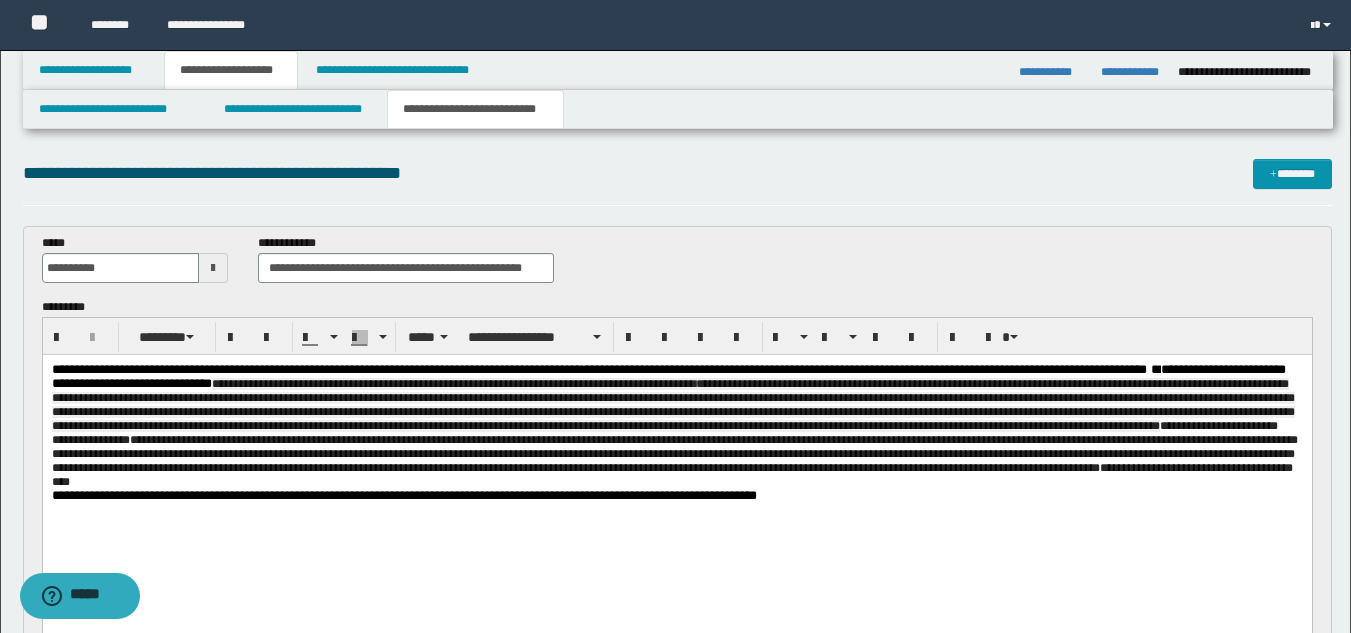 click on "**********" at bounding box center [676, 426] 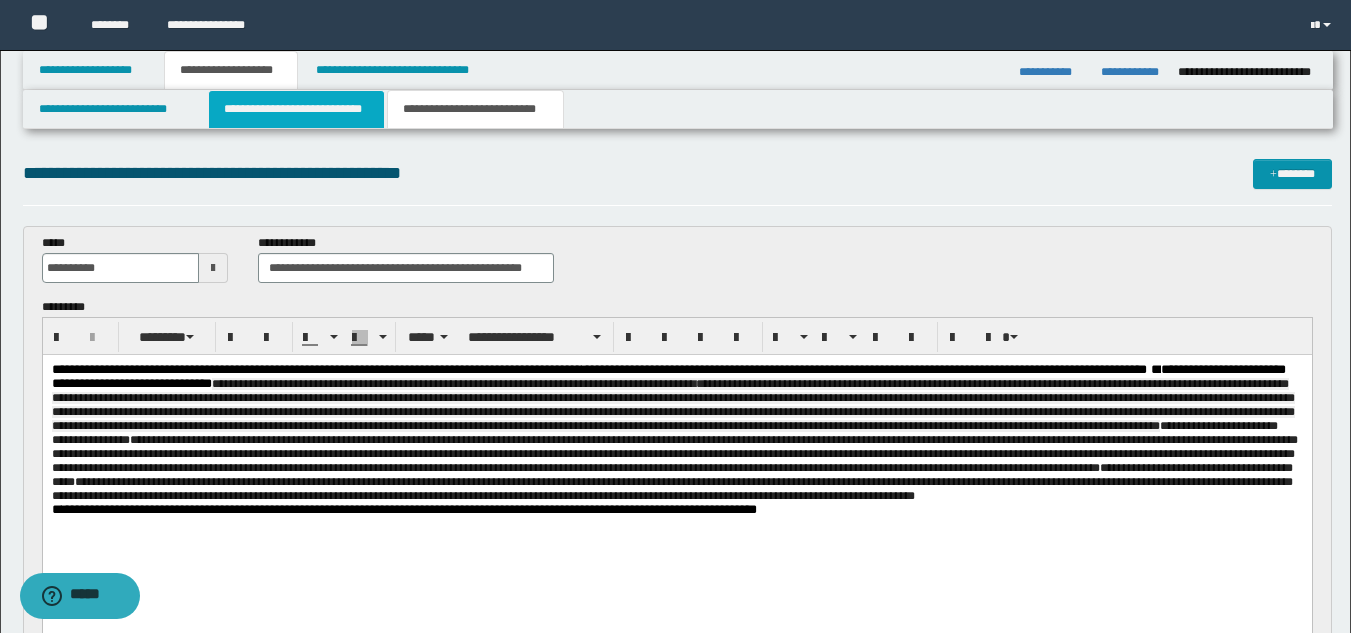 click on "**********" at bounding box center [296, 109] 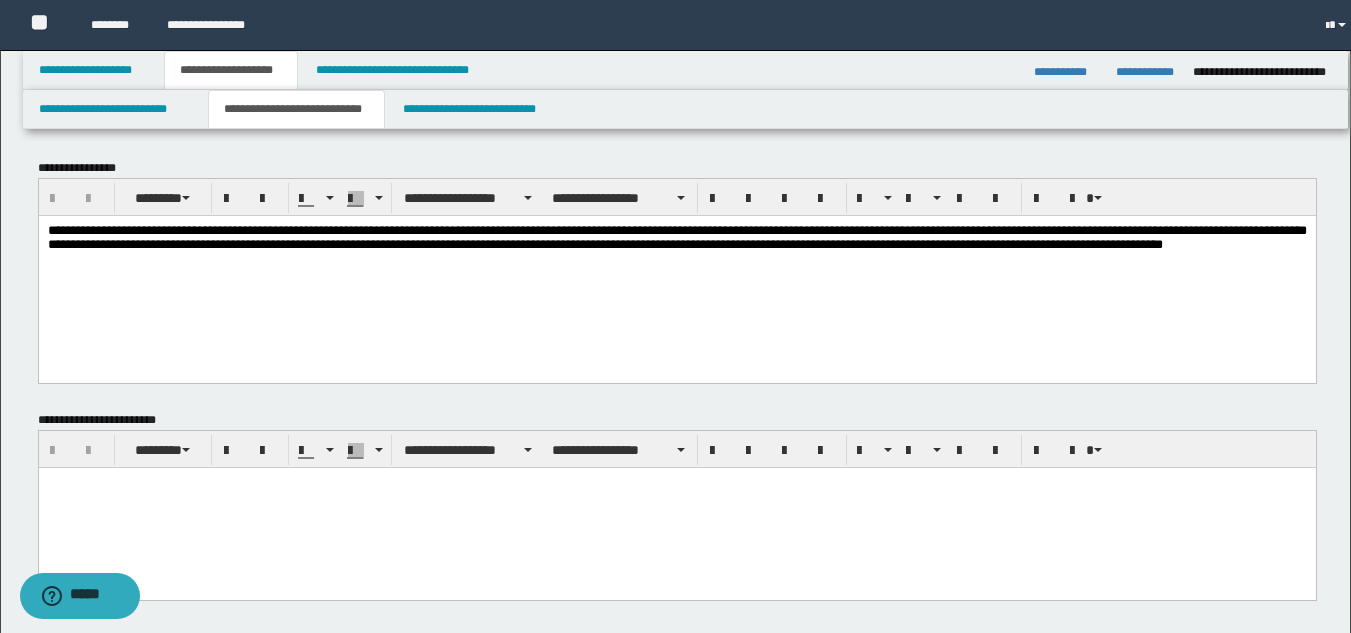 scroll, scrollTop: 600, scrollLeft: 0, axis: vertical 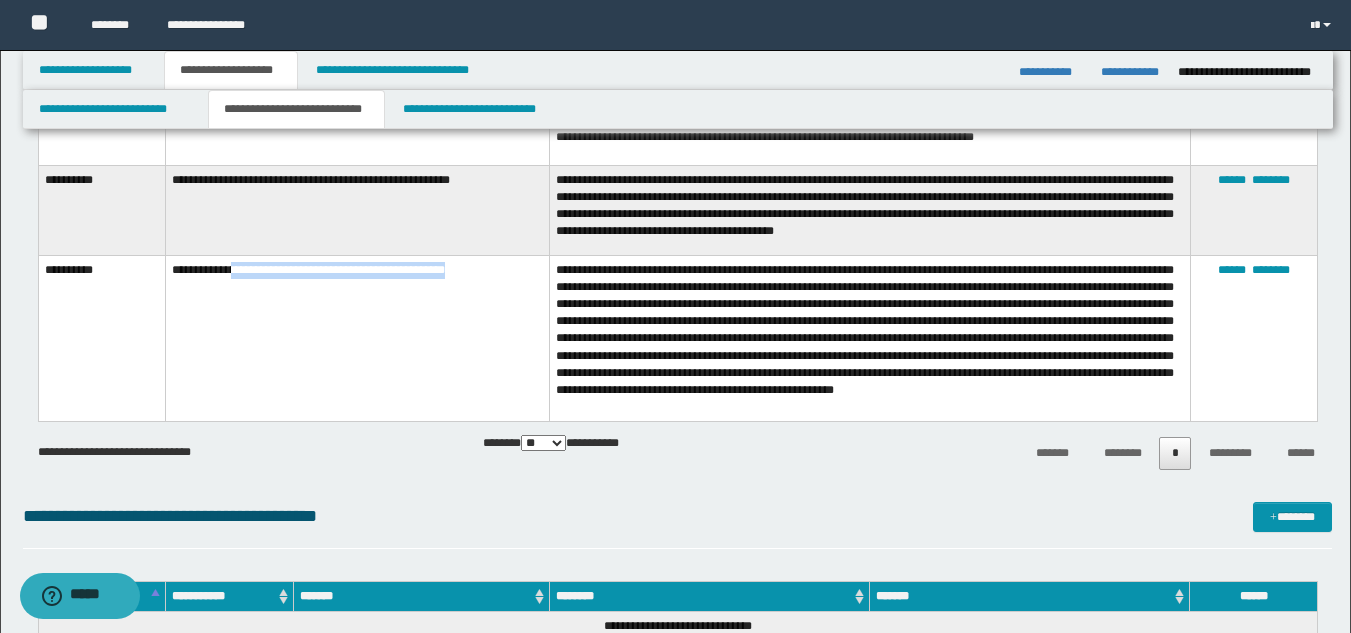 drag, startPoint x: 243, startPoint y: 272, endPoint x: 513, endPoint y: 284, distance: 270.26654 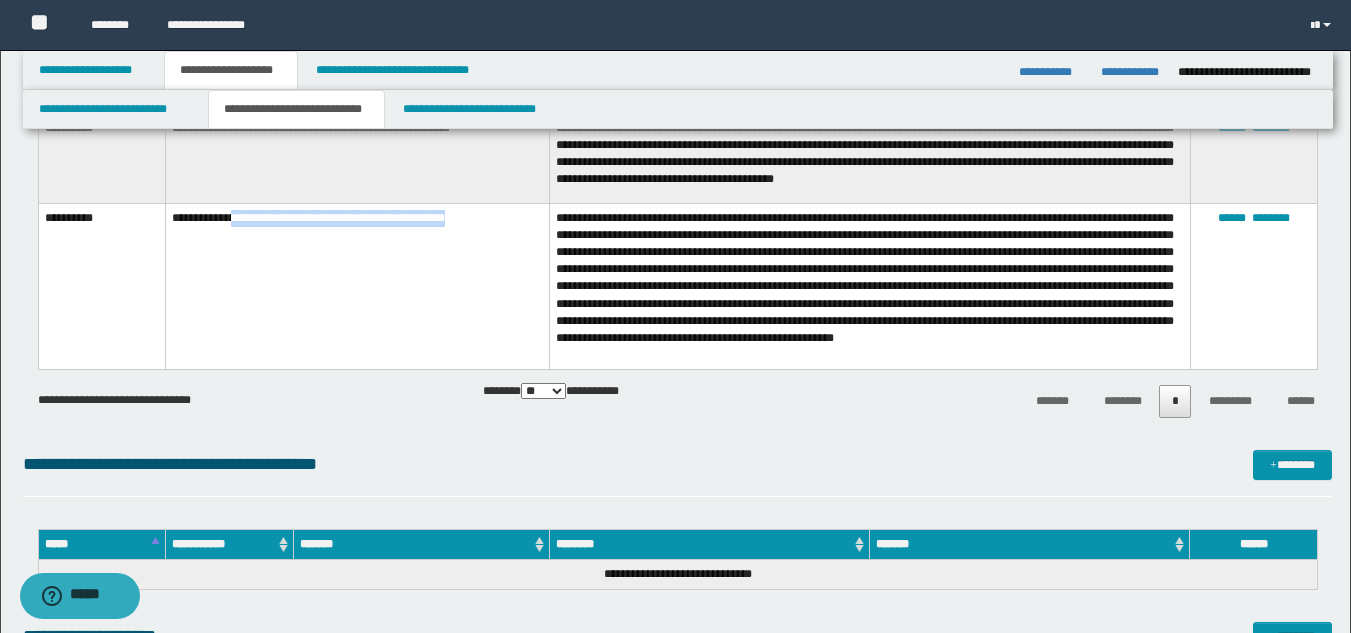 scroll, scrollTop: 886, scrollLeft: 0, axis: vertical 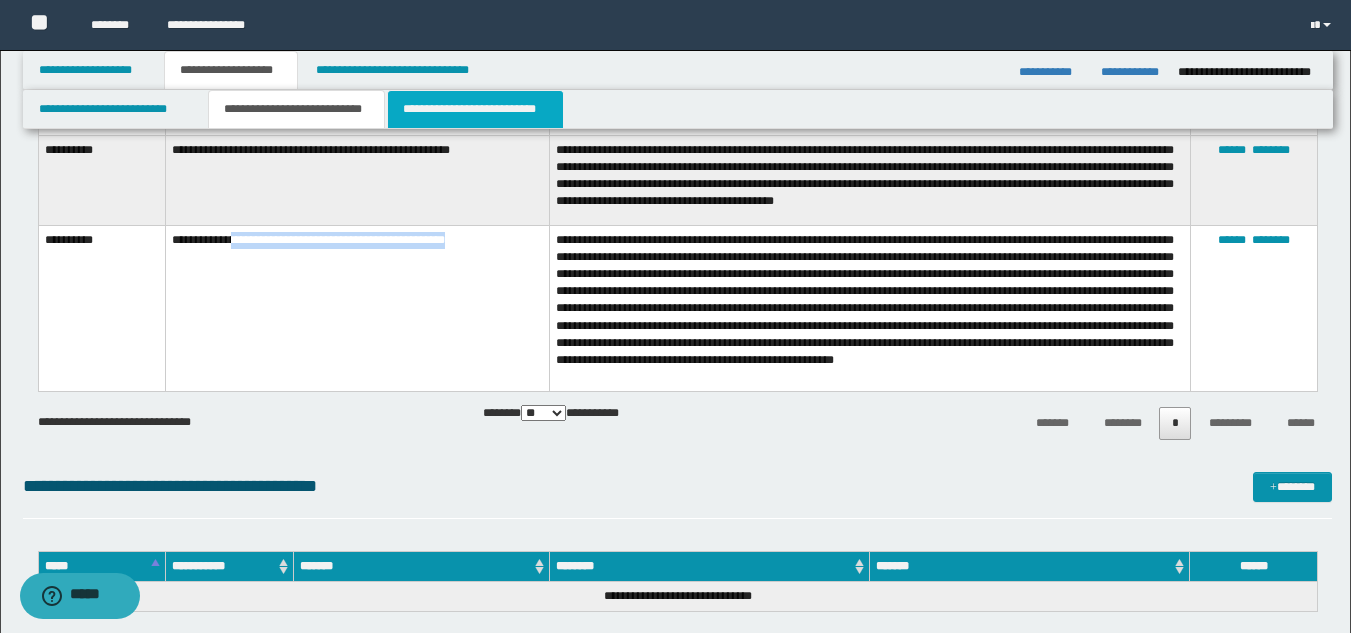 click on "**********" at bounding box center (475, 109) 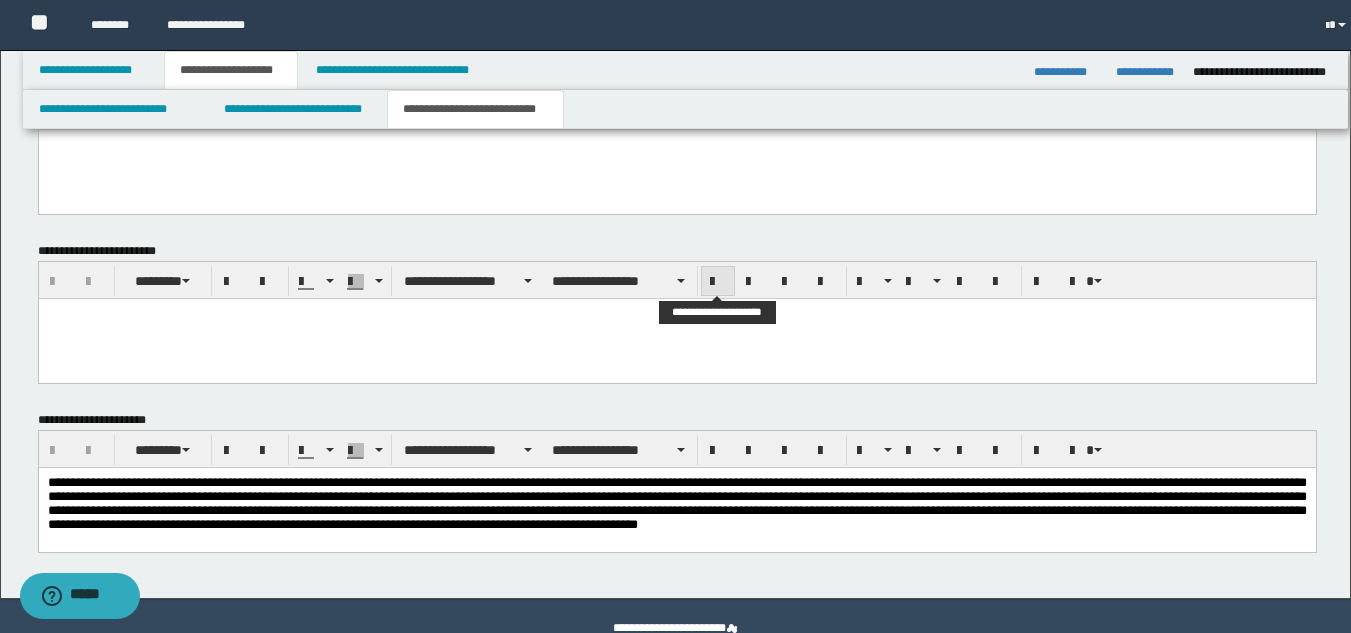 scroll, scrollTop: 286, scrollLeft: 0, axis: vertical 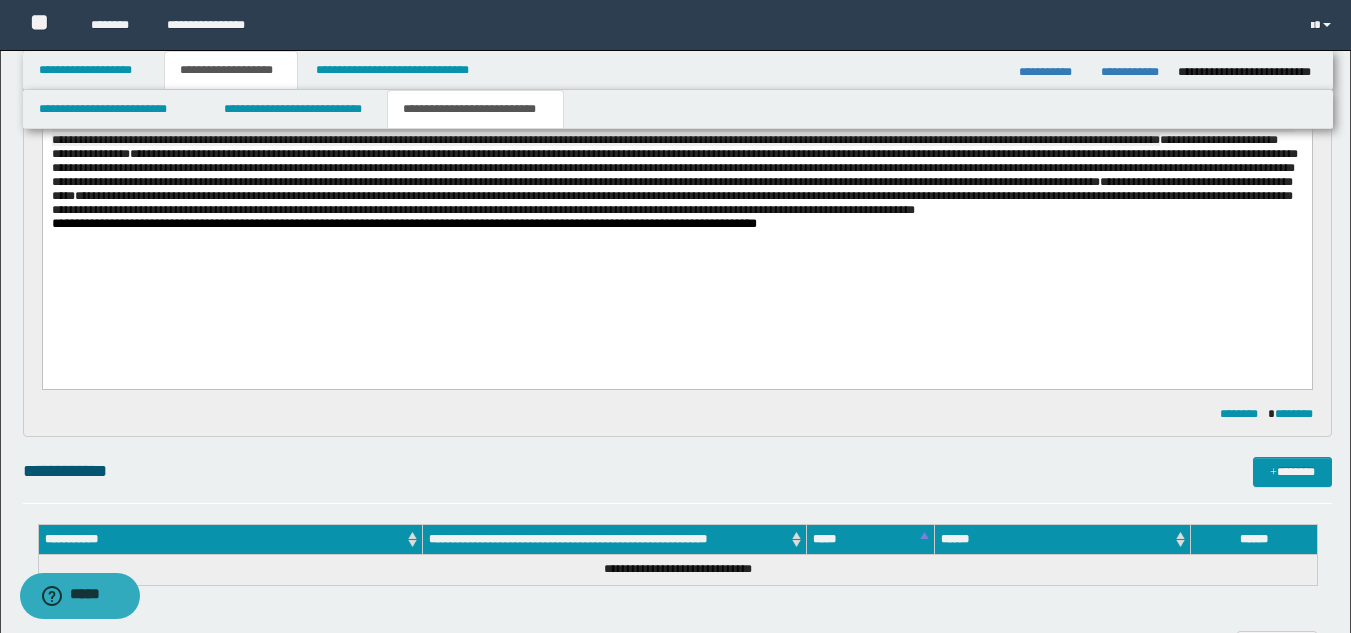 click on "**********" at bounding box center [676, 147] 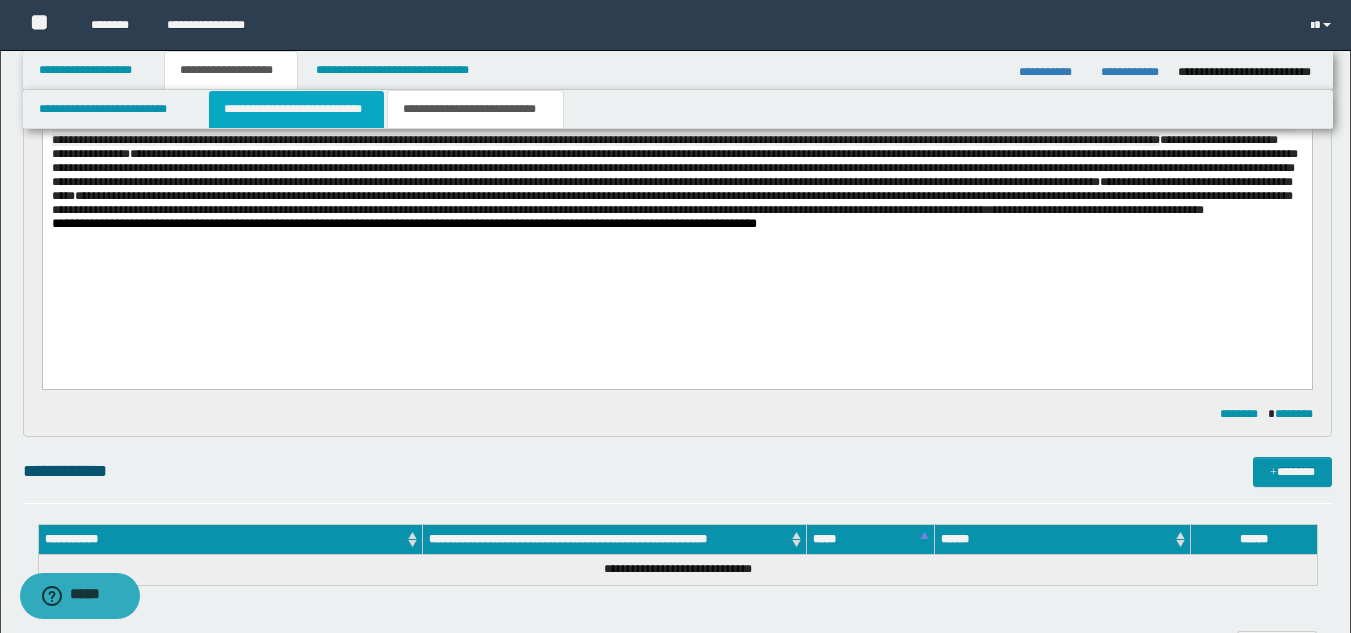 click on "**********" at bounding box center [296, 109] 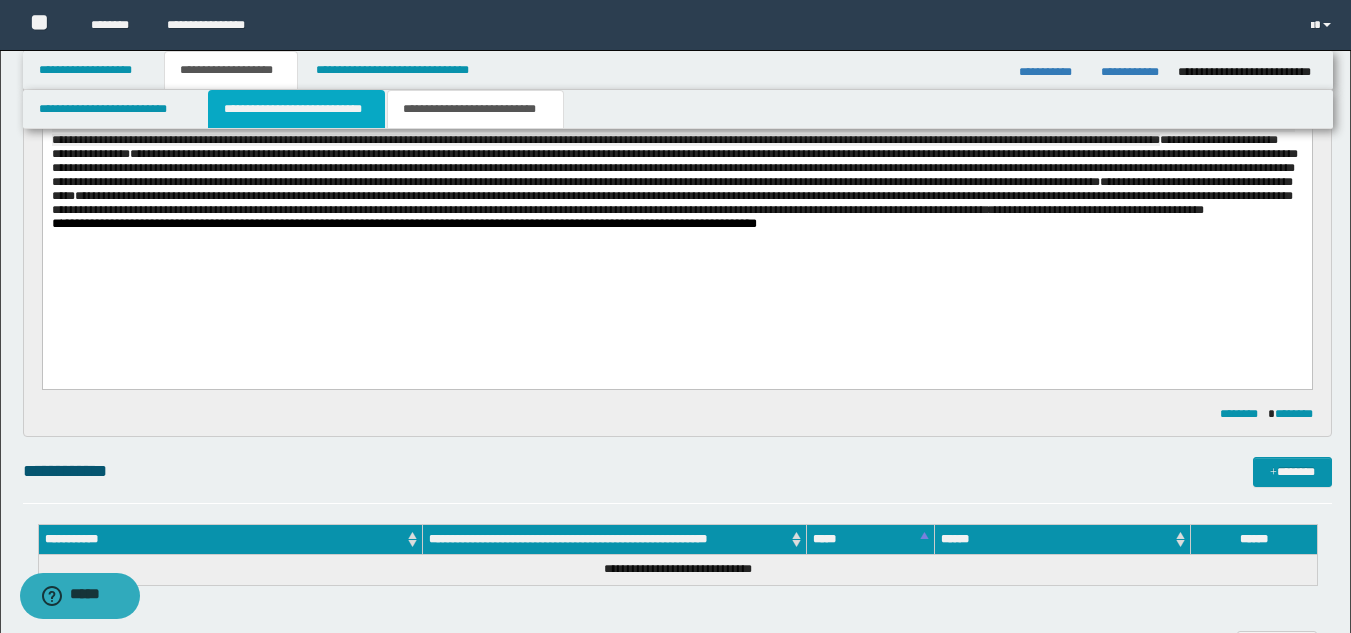 type 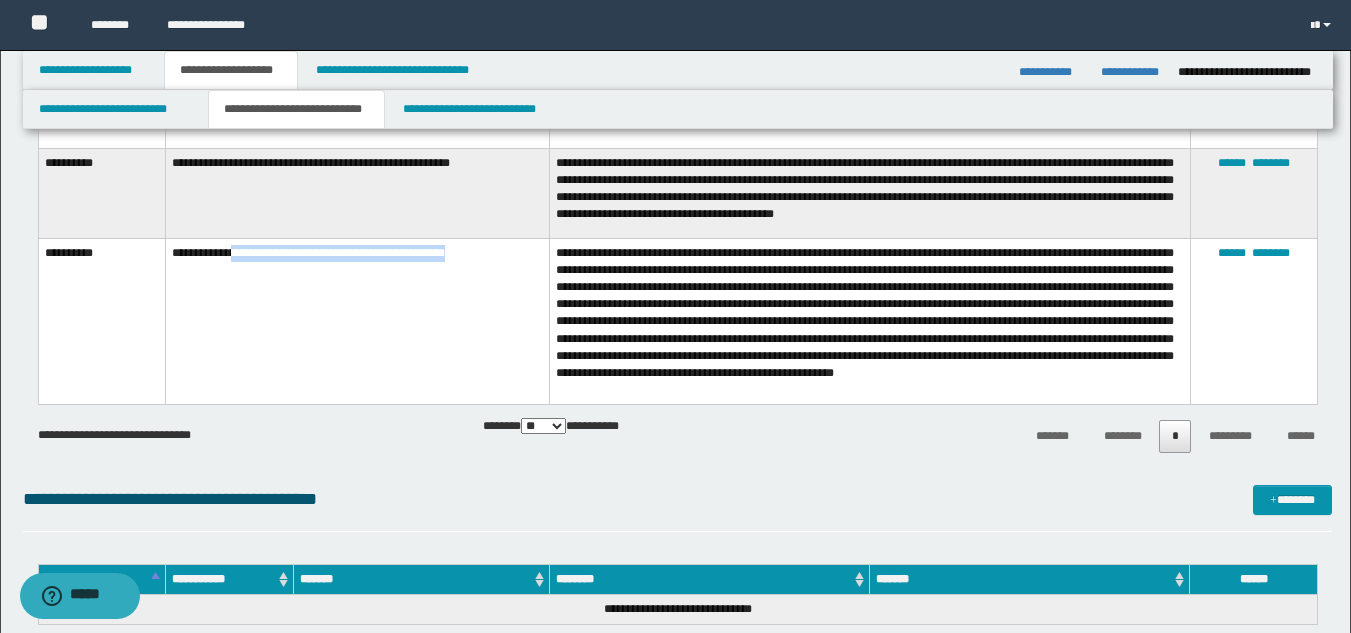 scroll, scrollTop: 914, scrollLeft: 0, axis: vertical 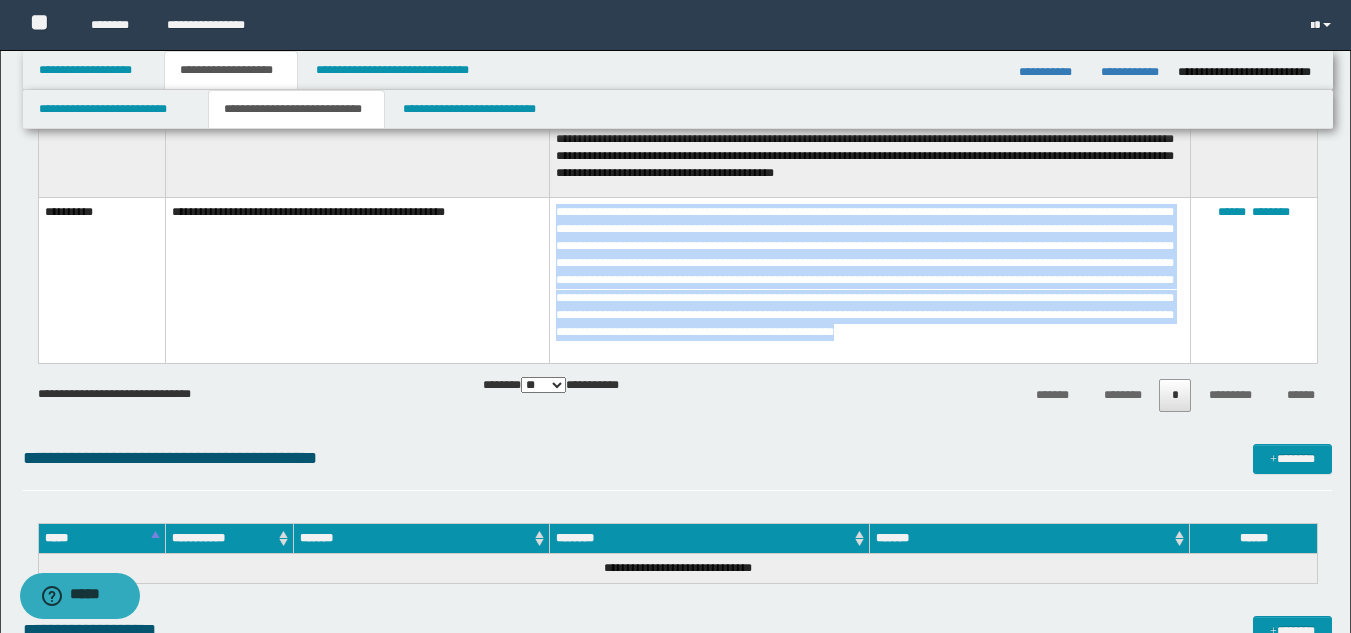 drag, startPoint x: 558, startPoint y: 203, endPoint x: 834, endPoint y: 340, distance: 308.13147 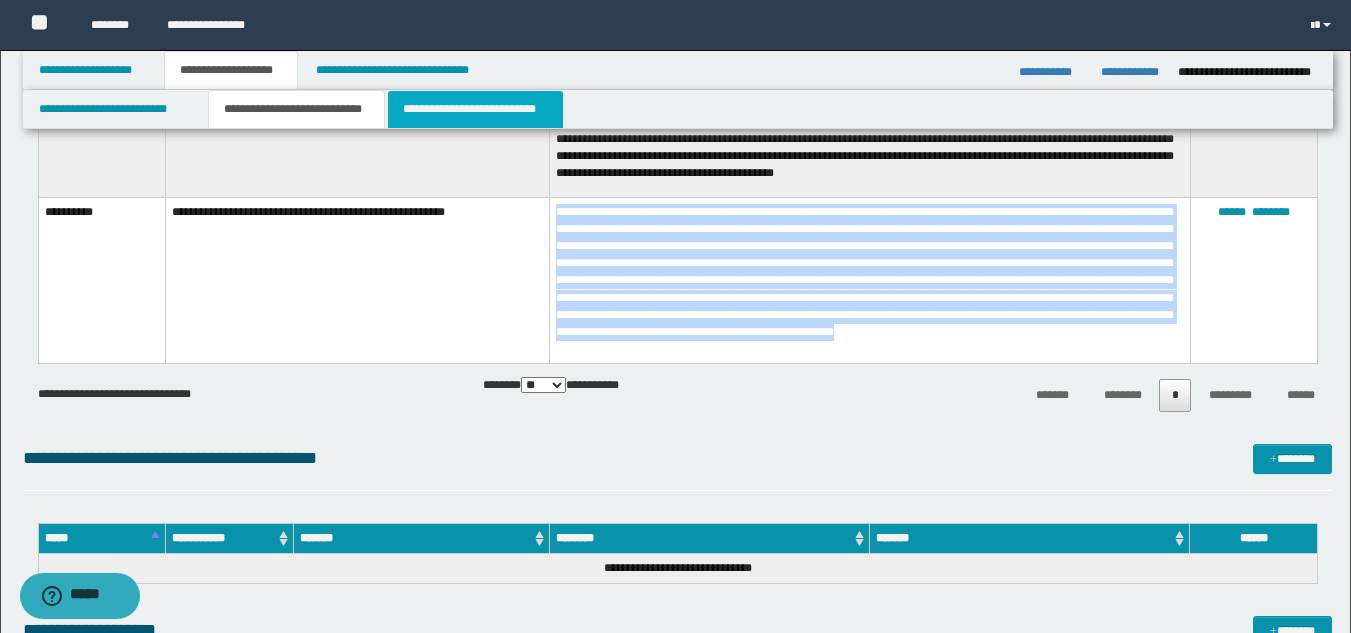 click on "**********" at bounding box center [475, 109] 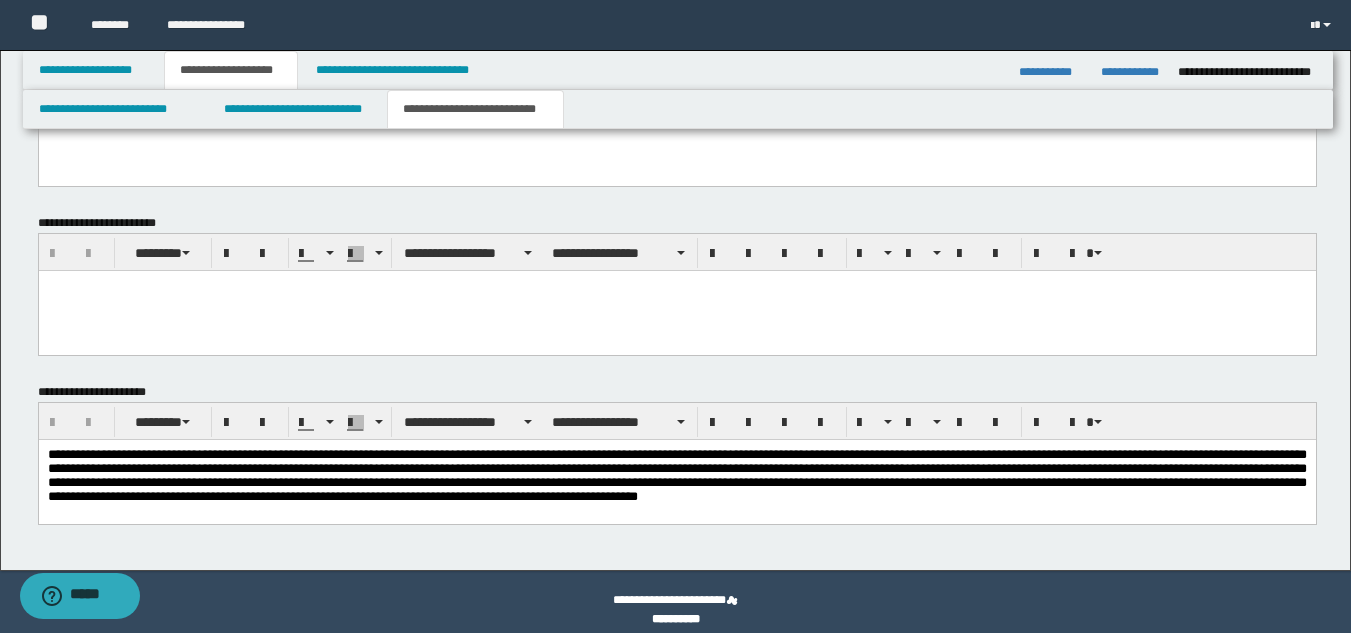 scroll, scrollTop: 314, scrollLeft: 0, axis: vertical 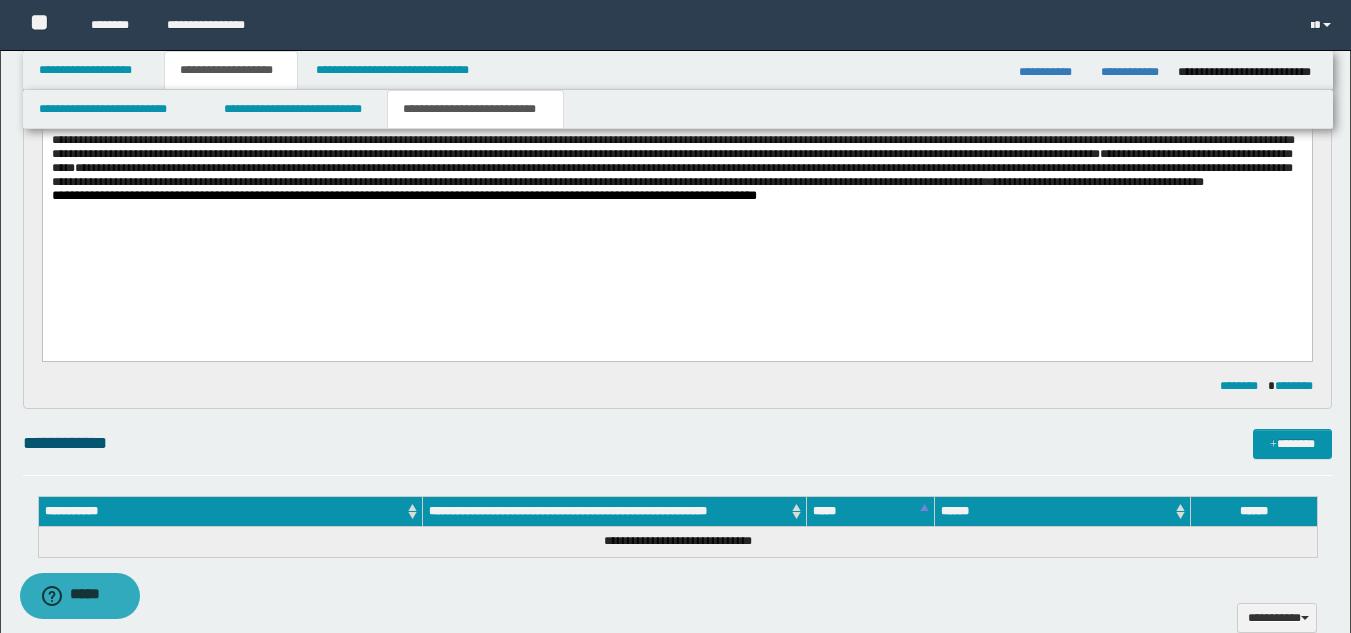 click on "**********" at bounding box center (676, 119) 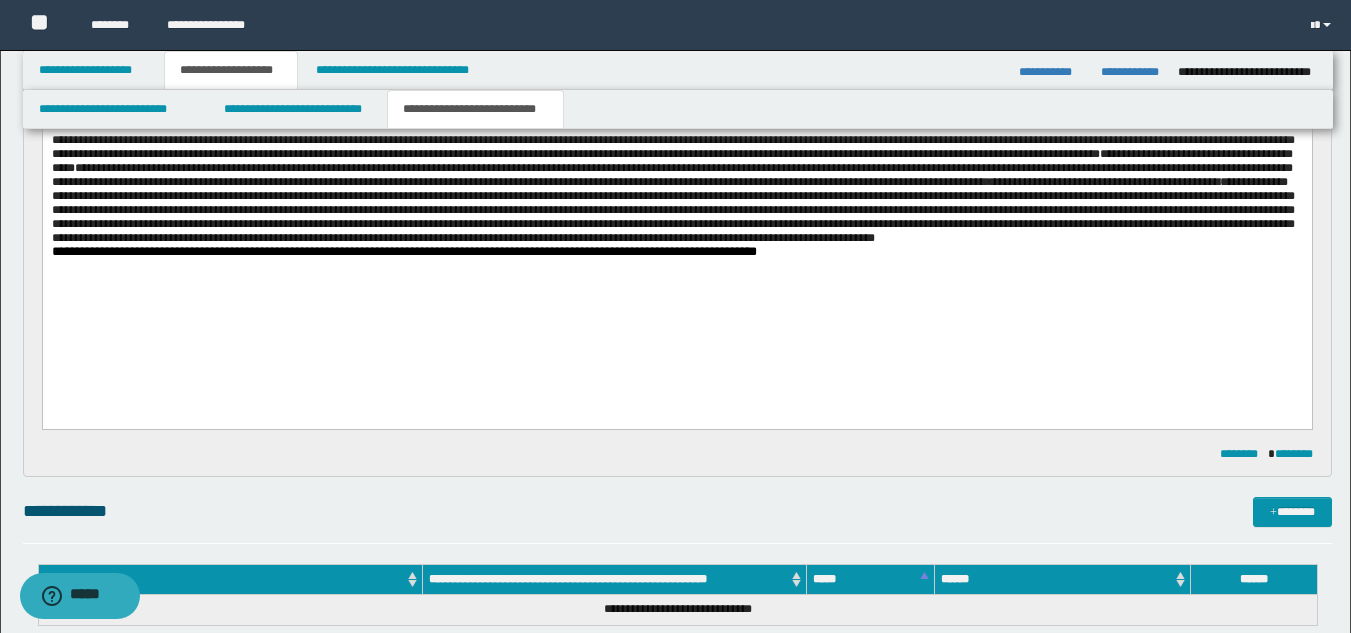 click on "**********" at bounding box center [676, 179] 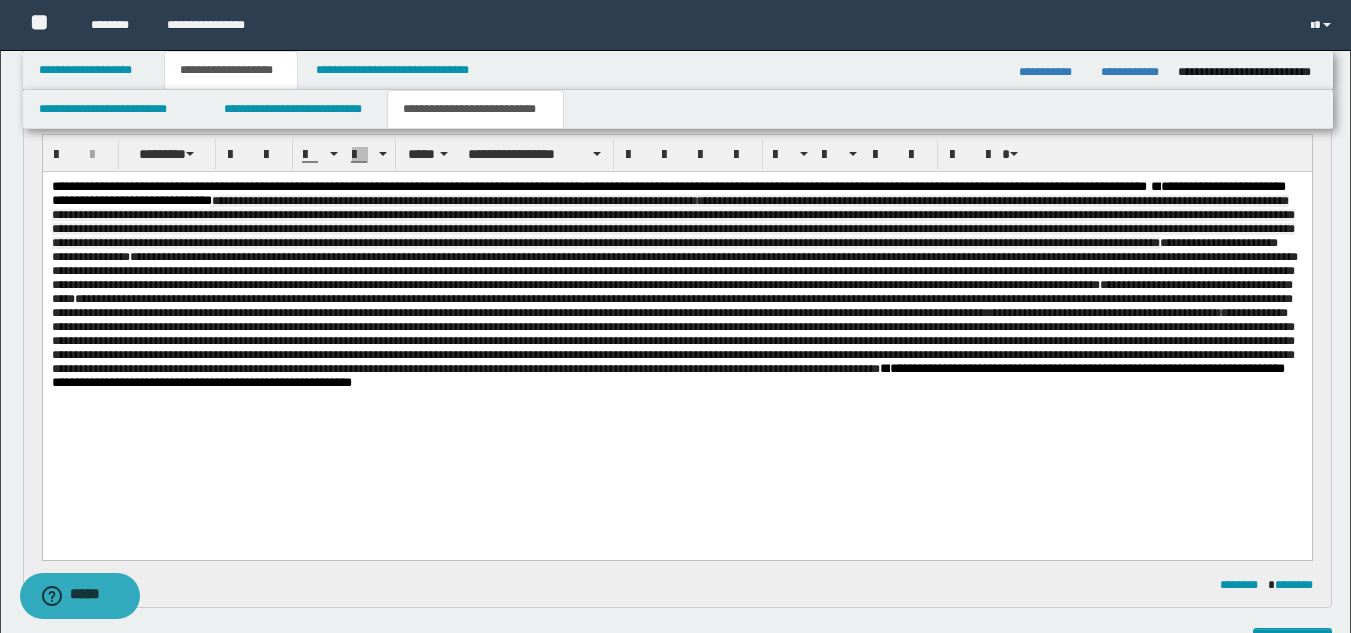 scroll, scrollTop: 175, scrollLeft: 0, axis: vertical 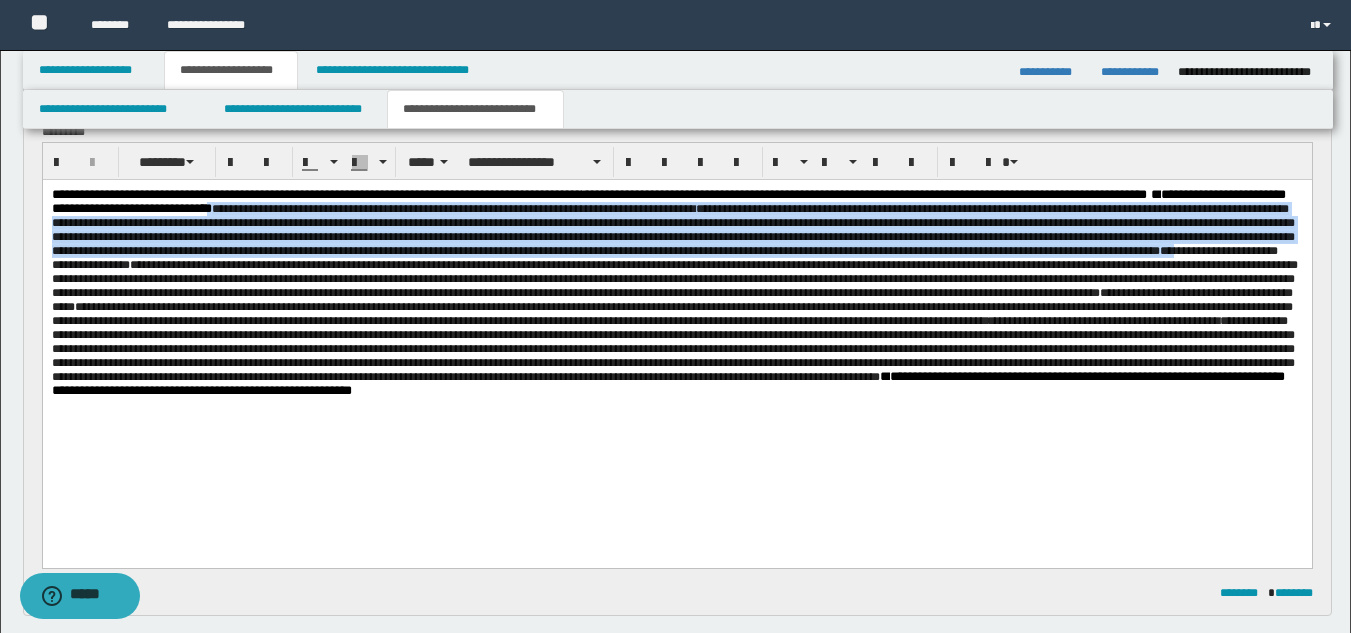 drag, startPoint x: 391, startPoint y: 208, endPoint x: 378, endPoint y: 278, distance: 71.19691 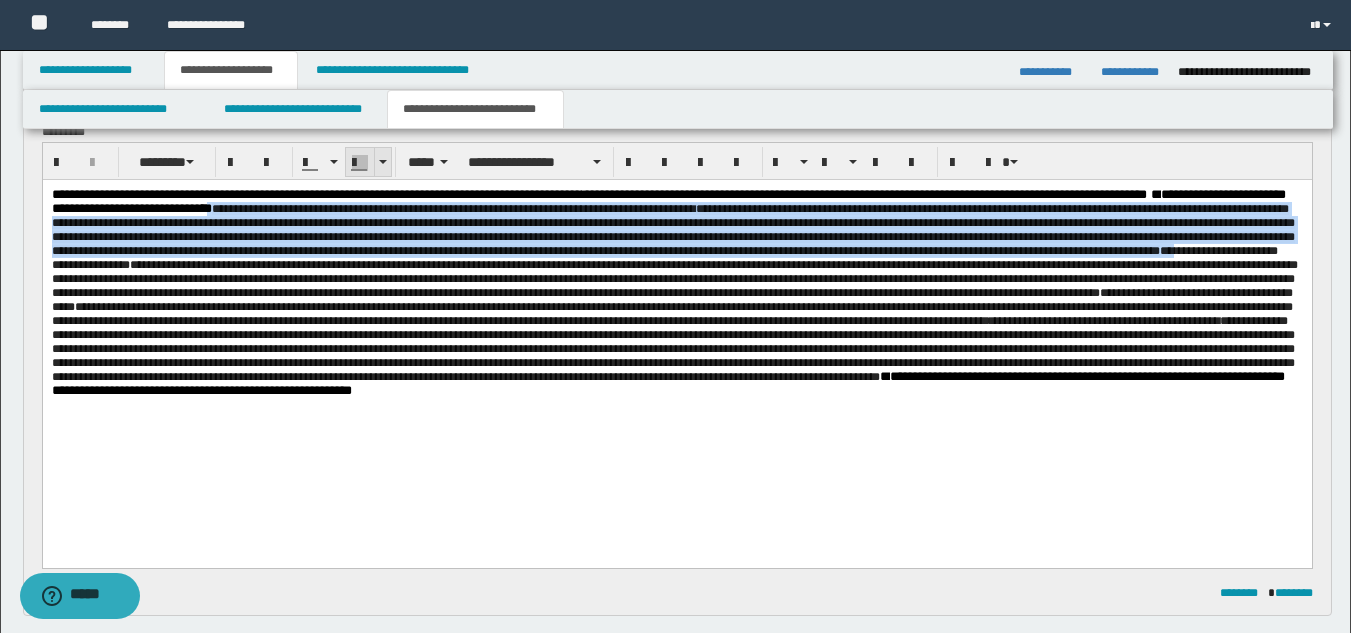 click at bounding box center (360, 163) 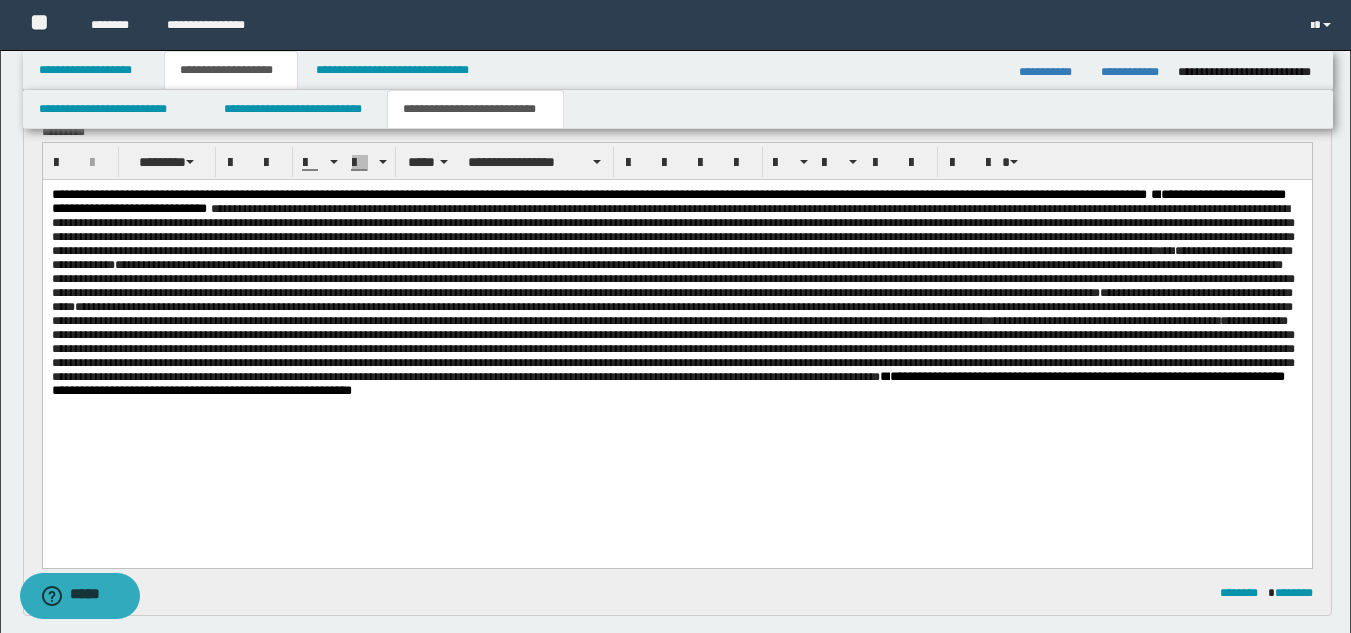click on "**********" at bounding box center [672, 314] 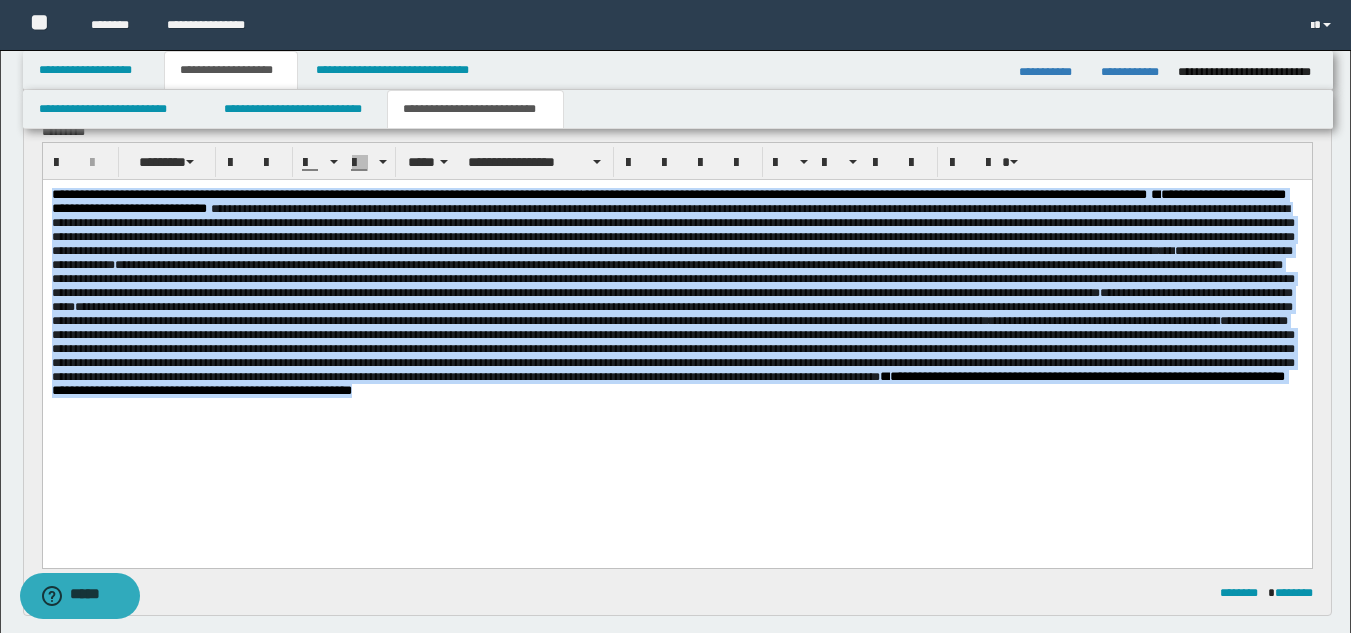 drag, startPoint x: 51, startPoint y: 190, endPoint x: 454, endPoint y: 475, distance: 493.59296 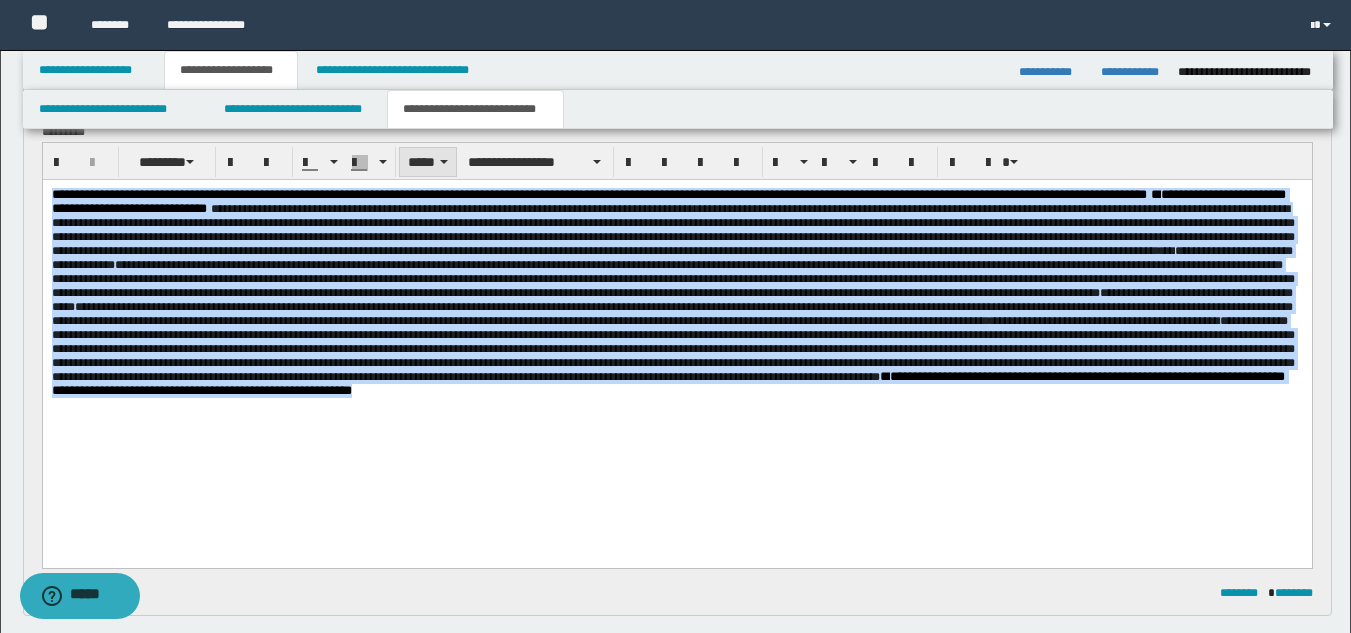 click on "*****" at bounding box center (428, 162) 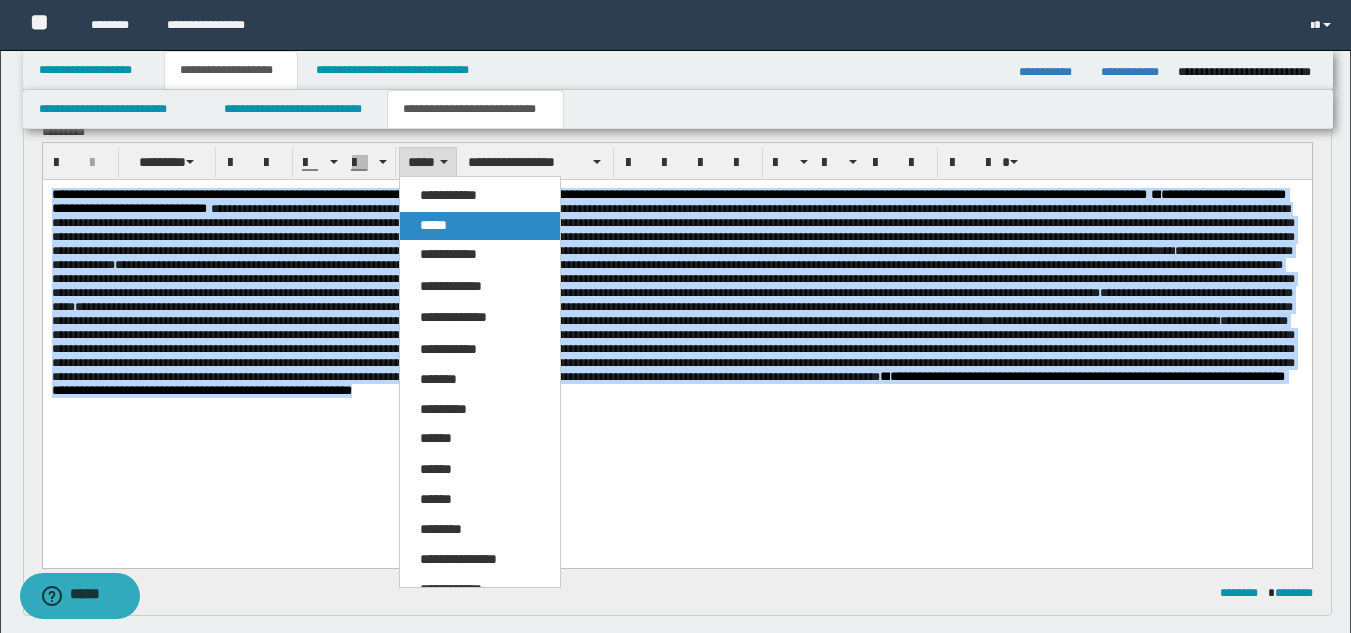 click on "*****" at bounding box center [480, 226] 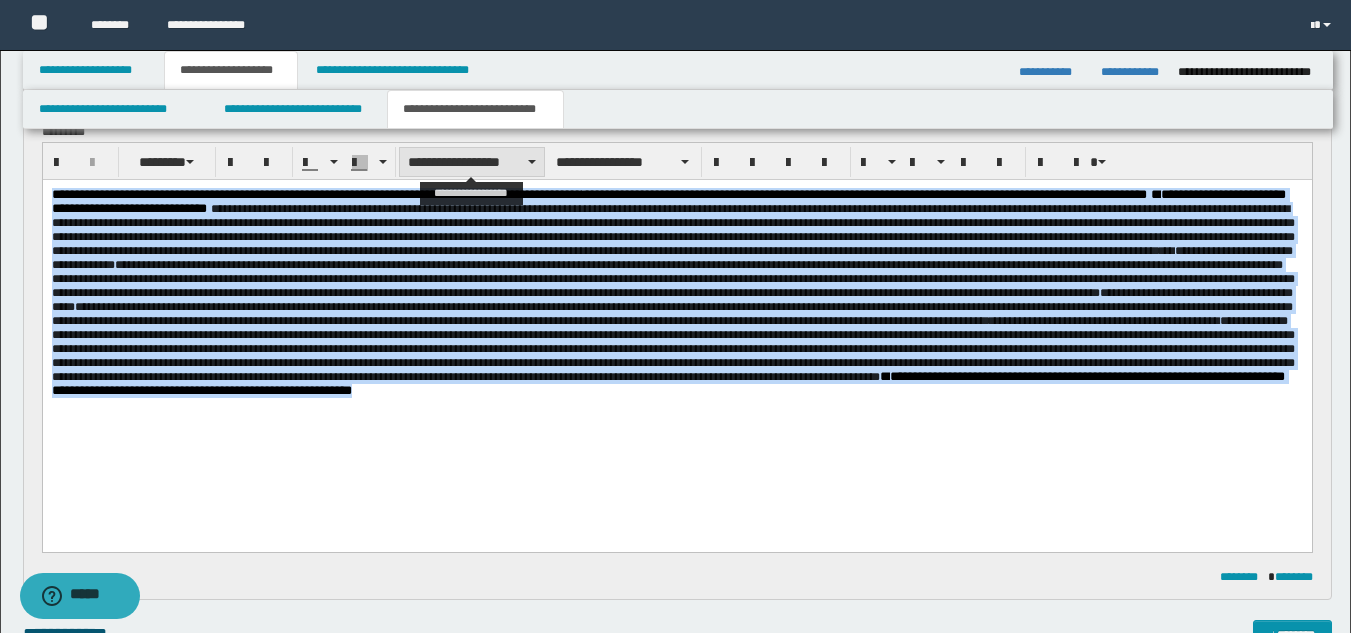 click on "**********" at bounding box center (472, 162) 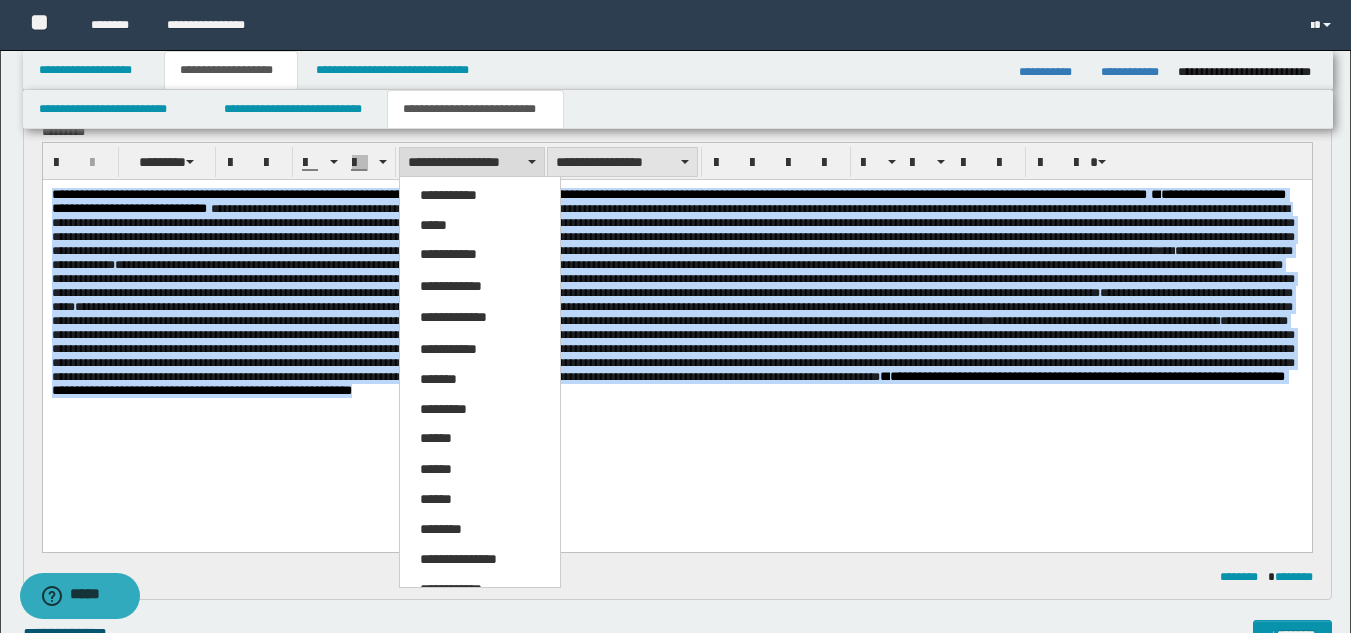 drag, startPoint x: 479, startPoint y: 221, endPoint x: 491, endPoint y: 174, distance: 48.507732 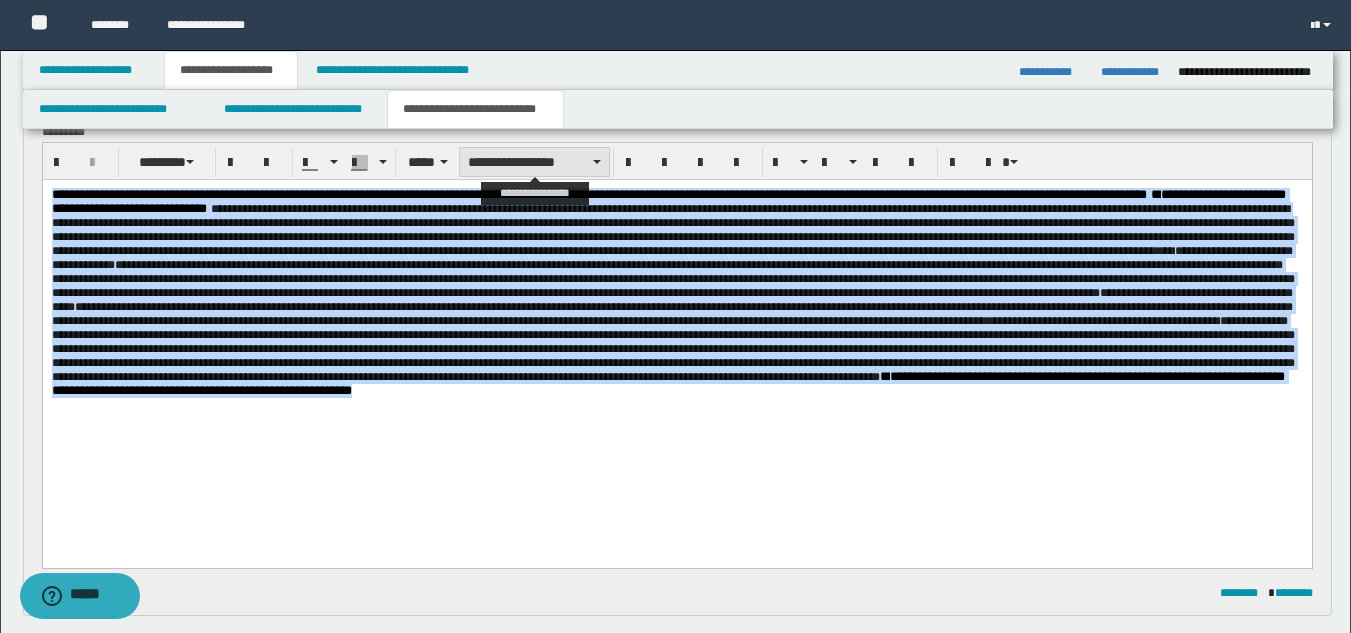 click on "**********" at bounding box center [534, 162] 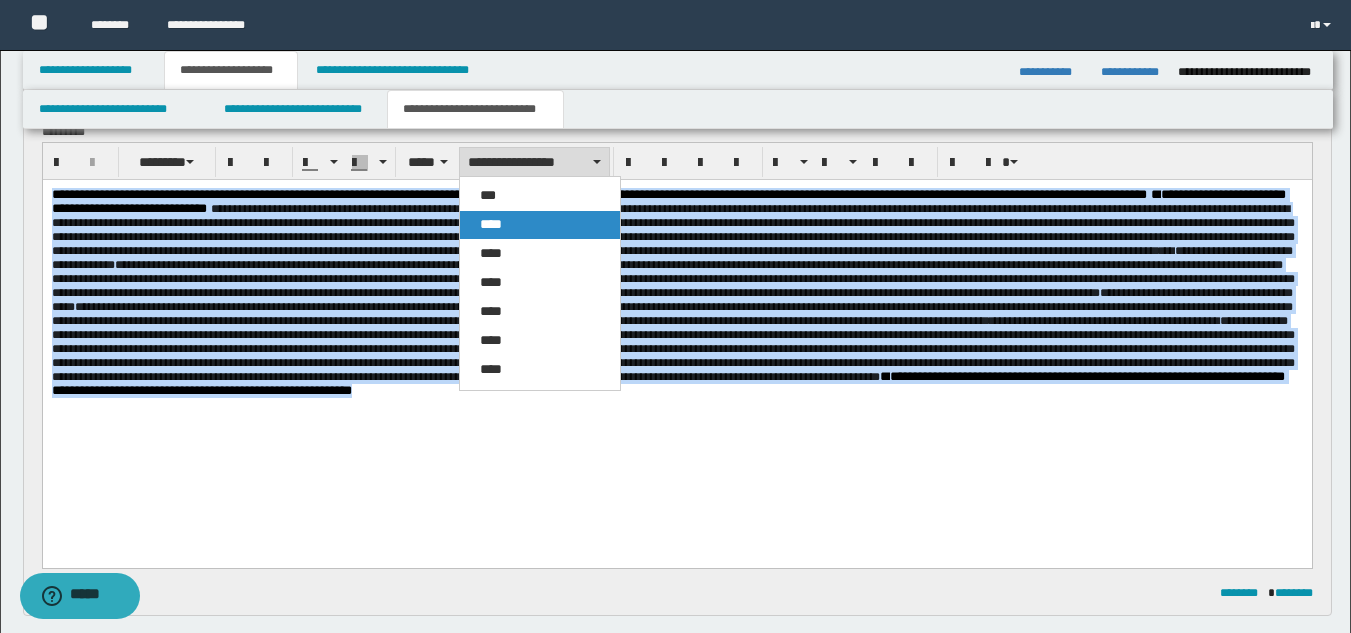 click on "****" at bounding box center (540, 225) 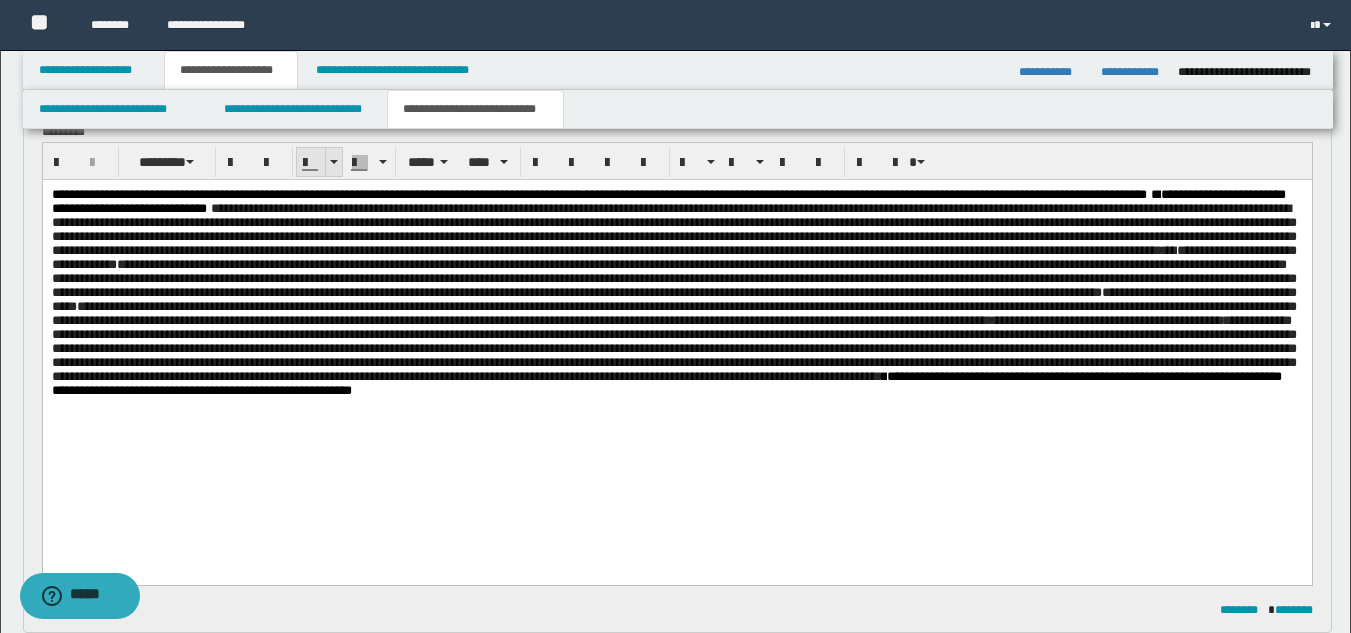 click at bounding box center [333, 162] 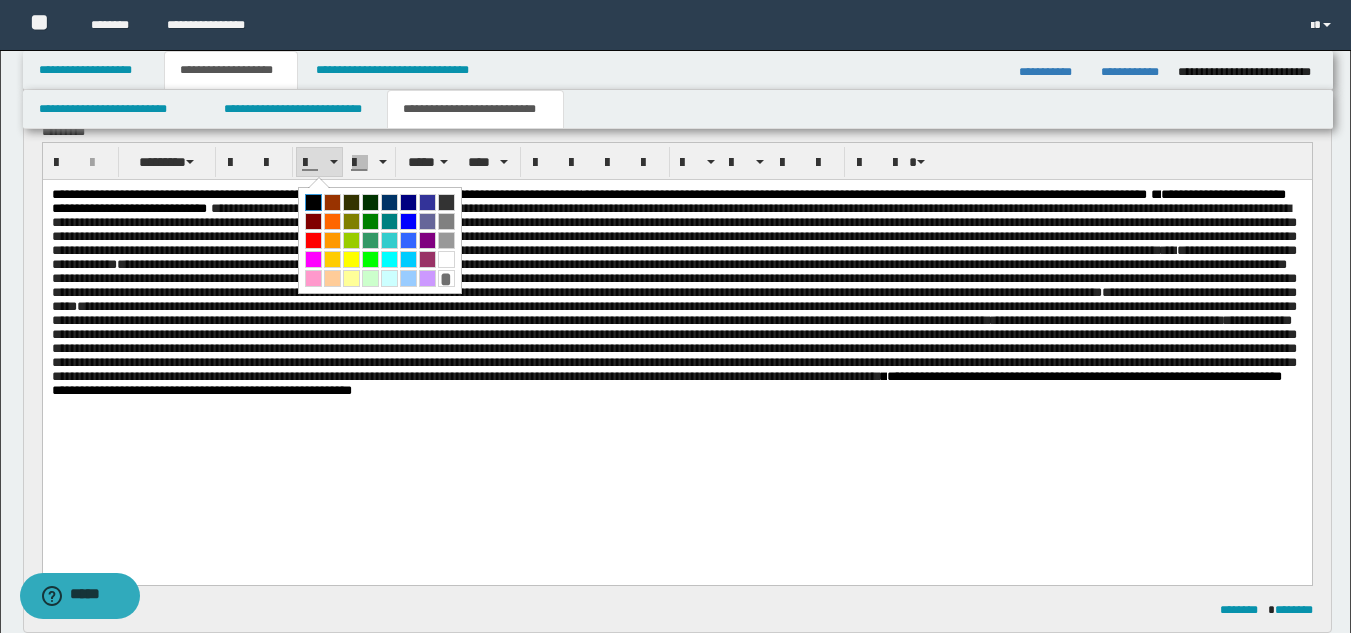click at bounding box center [313, 202] 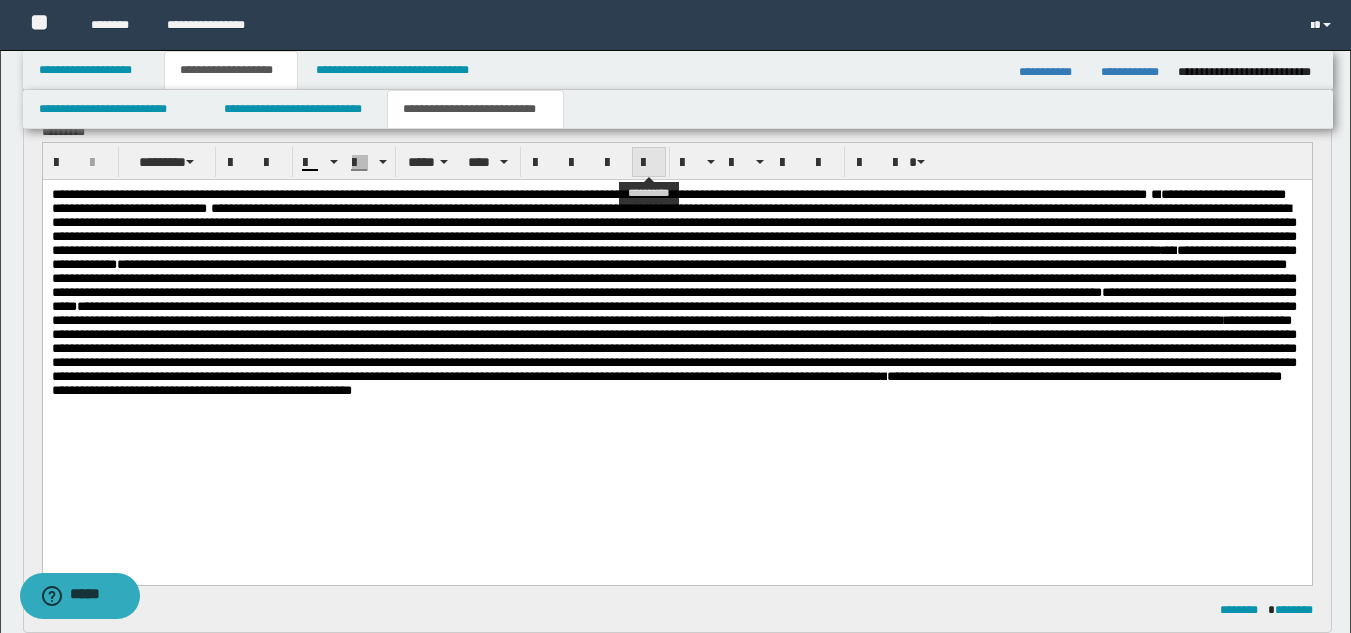 click at bounding box center [649, 163] 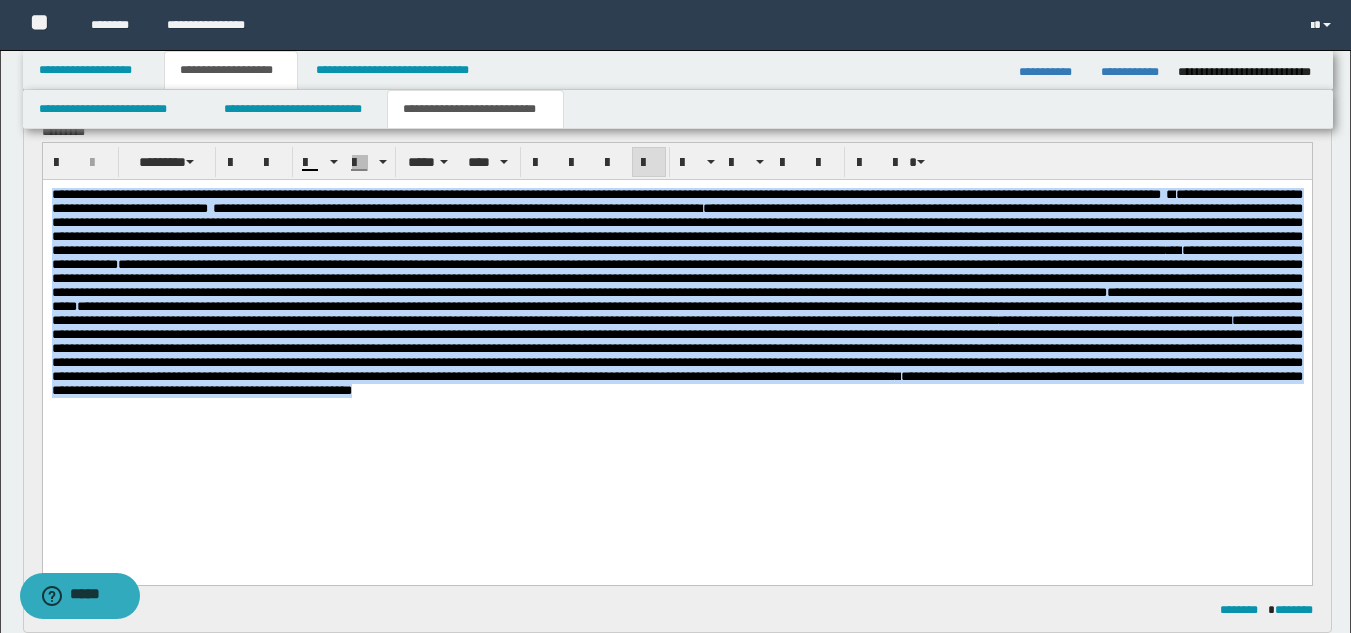 click on "**********" at bounding box center [676, 313] 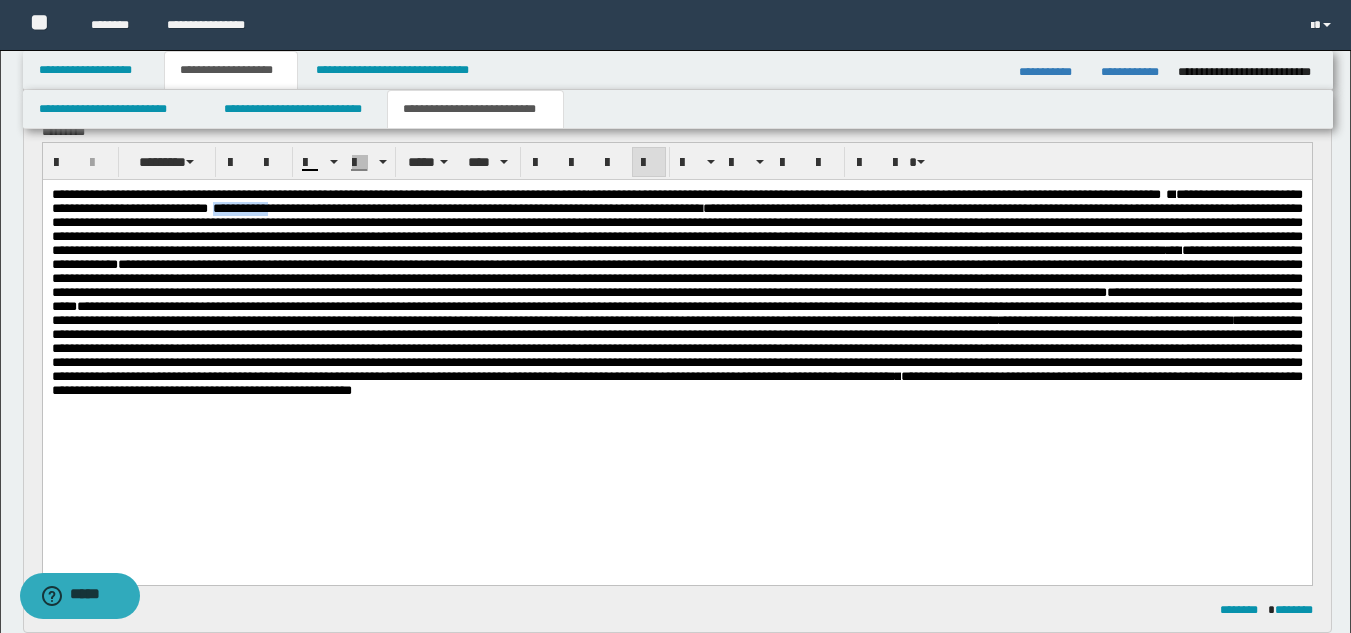 drag, startPoint x: 462, startPoint y: 211, endPoint x: 394, endPoint y: 215, distance: 68.117546 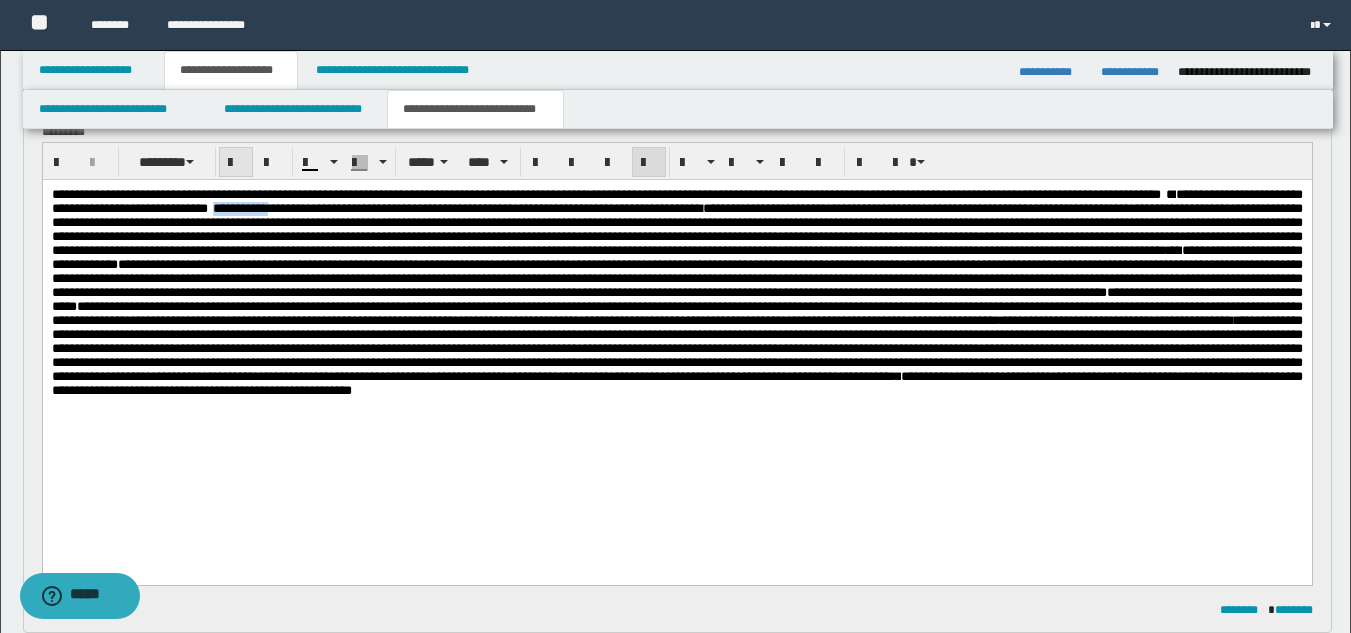 click at bounding box center (236, 163) 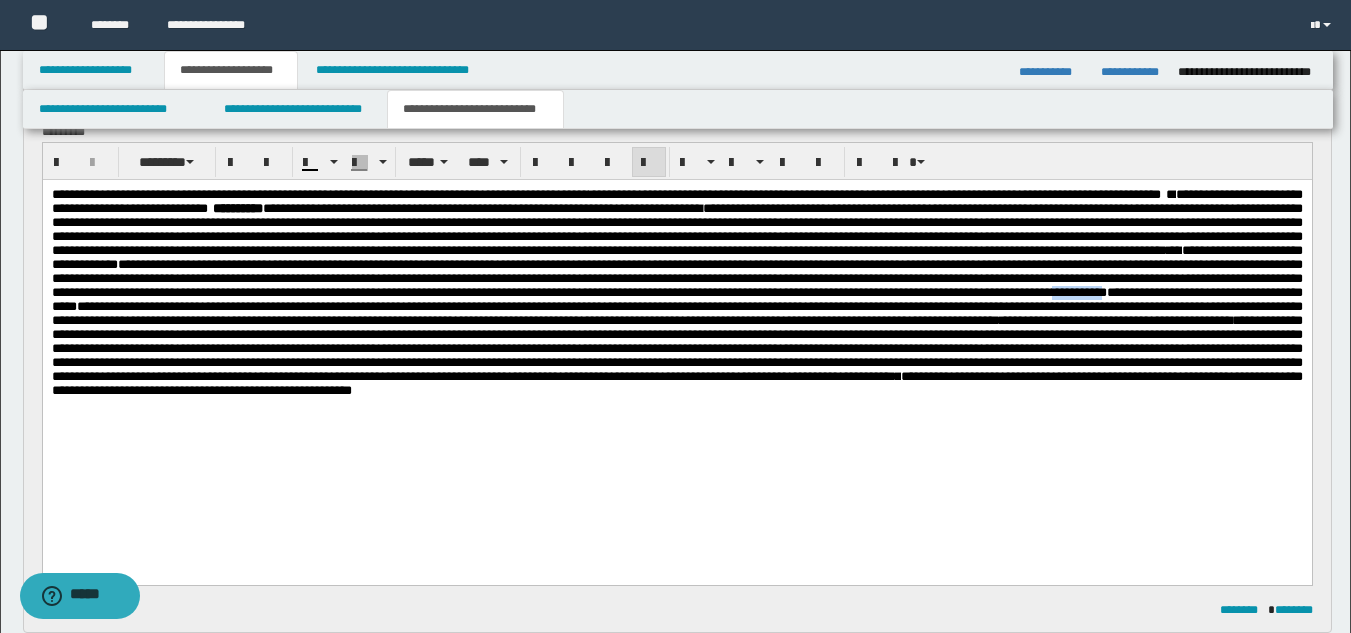 drag, startPoint x: 171, startPoint y: 350, endPoint x: 107, endPoint y: 350, distance: 64 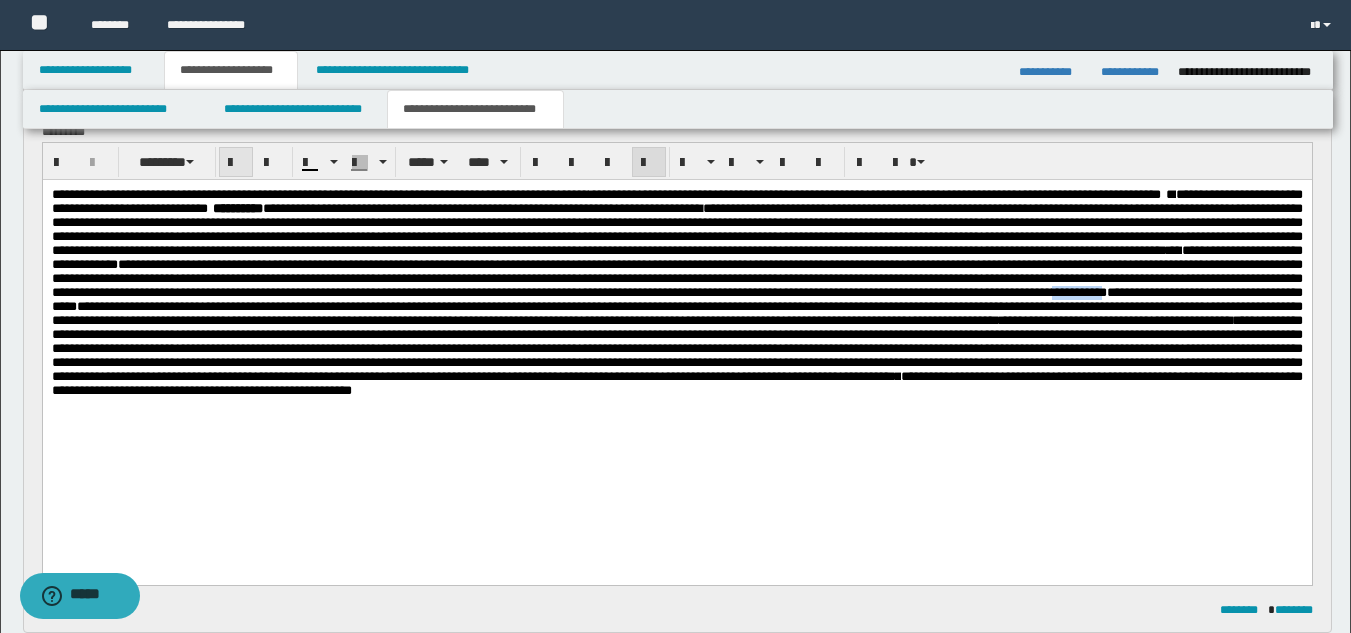 click at bounding box center [236, 162] 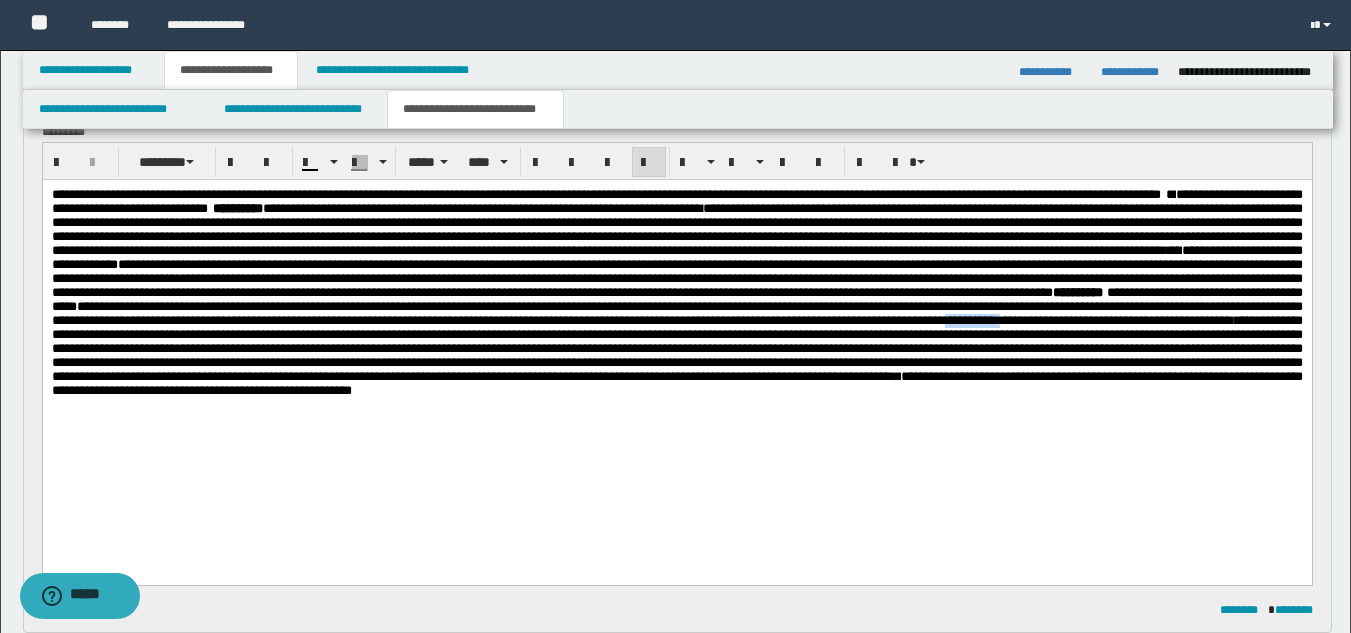 drag, startPoint x: 509, startPoint y: 378, endPoint x: 437, endPoint y: 382, distance: 72.11102 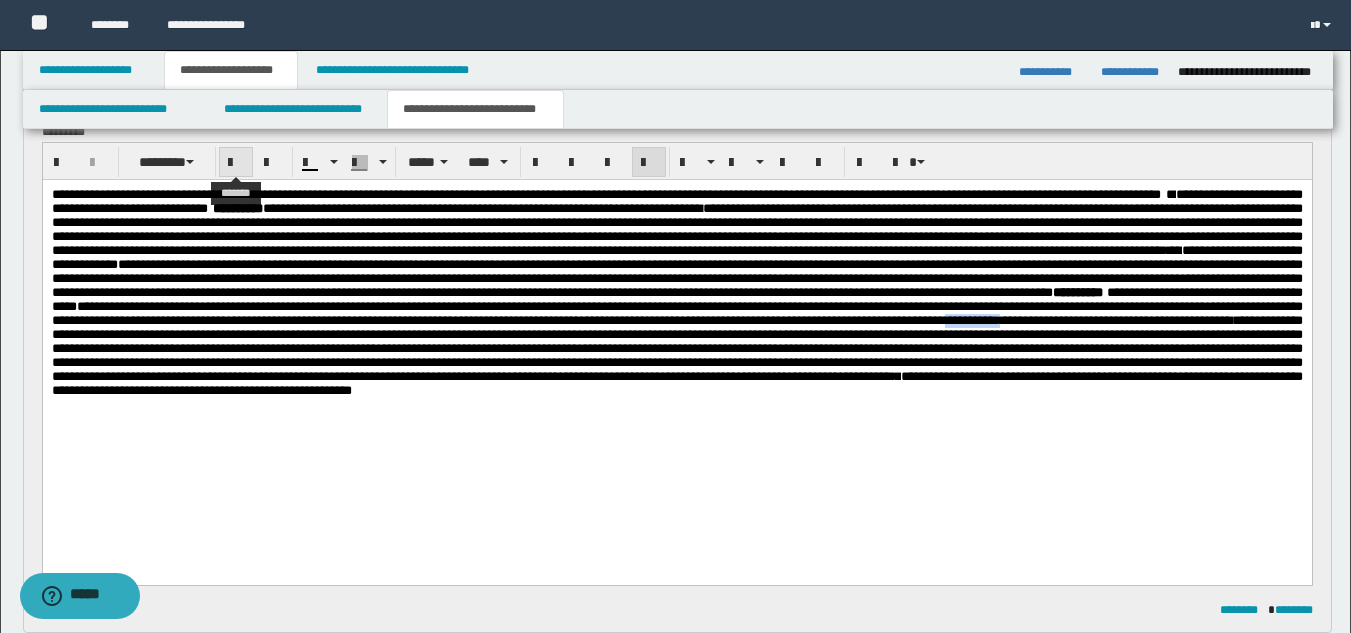 click at bounding box center (236, 163) 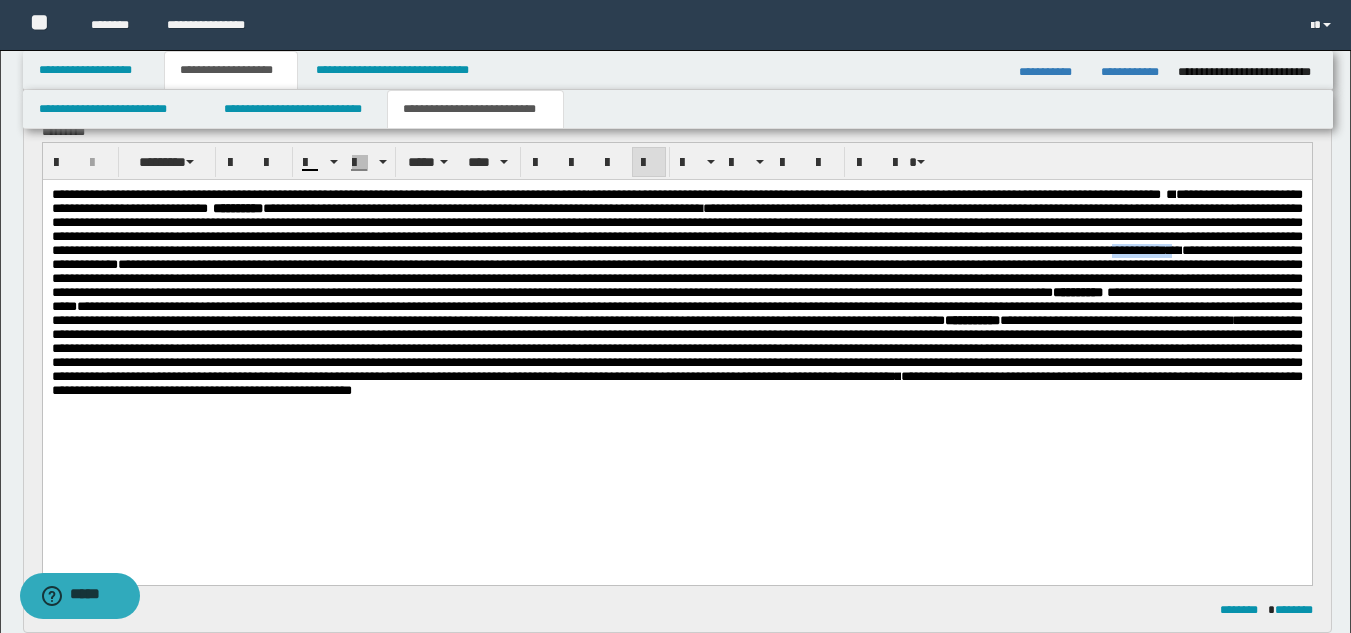 drag, startPoint x: 848, startPoint y: 283, endPoint x: 773, endPoint y: 283, distance: 75 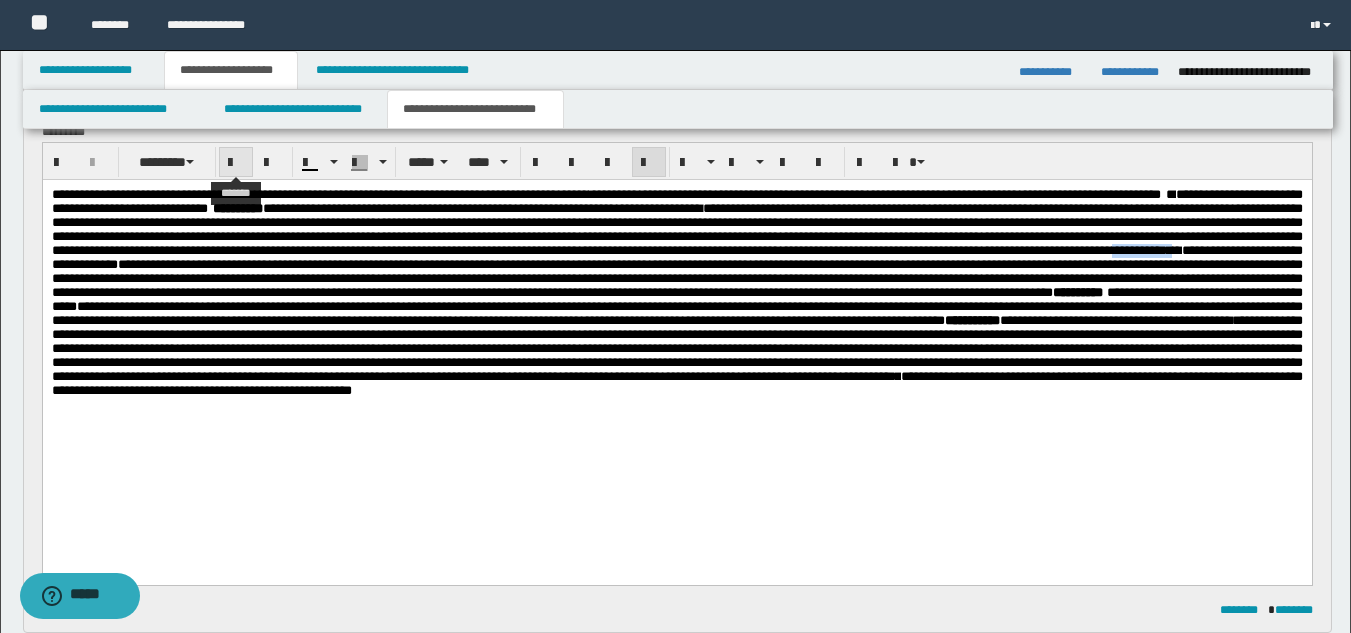 click at bounding box center (236, 163) 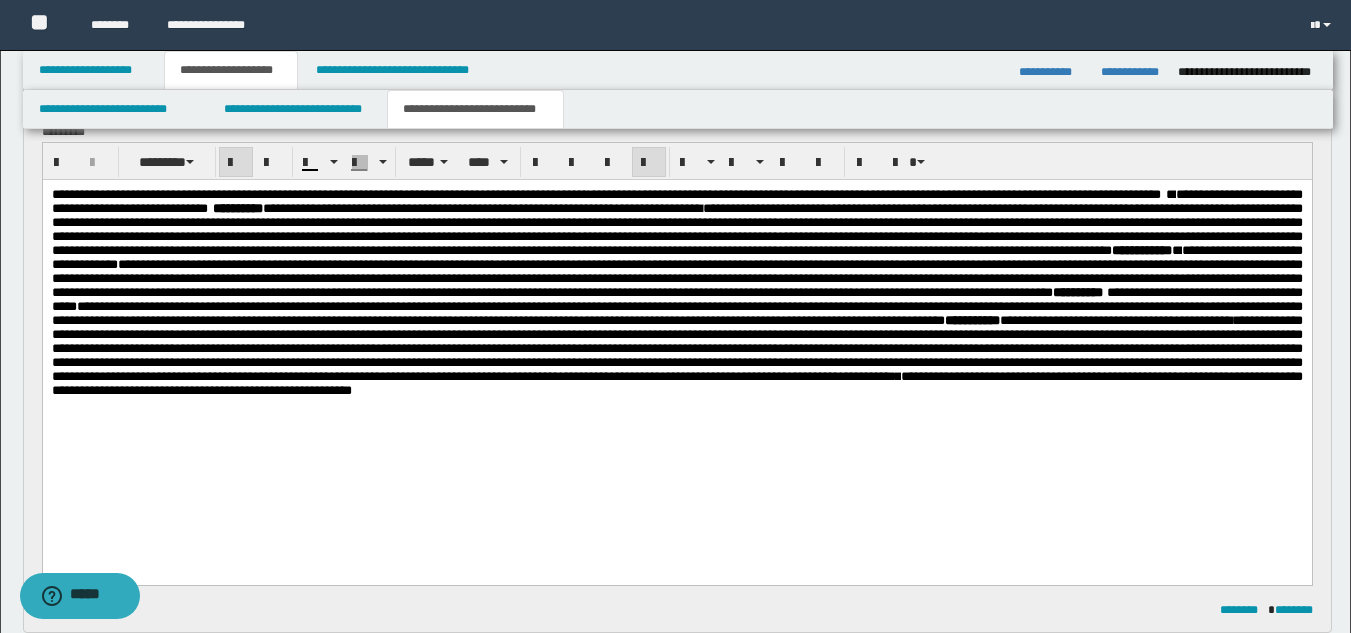 drag, startPoint x: 943, startPoint y: 384, endPoint x: 947, endPoint y: 324, distance: 60.133186 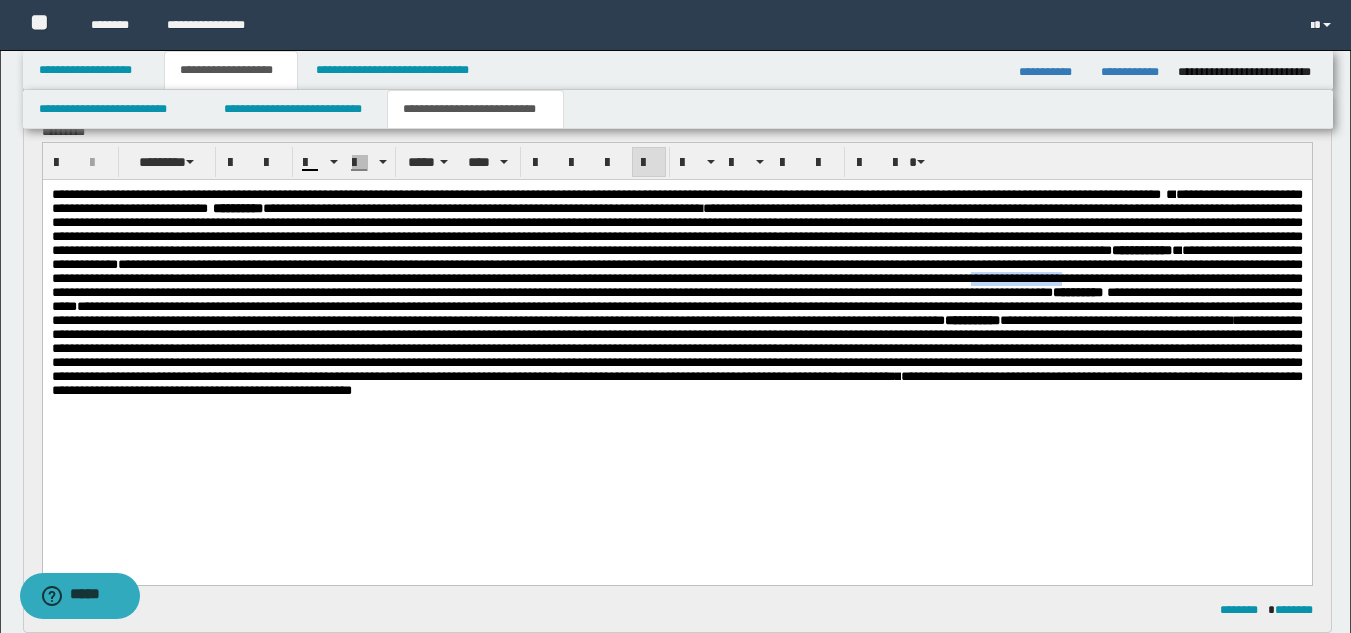 drag, startPoint x: 1039, startPoint y: 319, endPoint x: 1139, endPoint y: 319, distance: 100 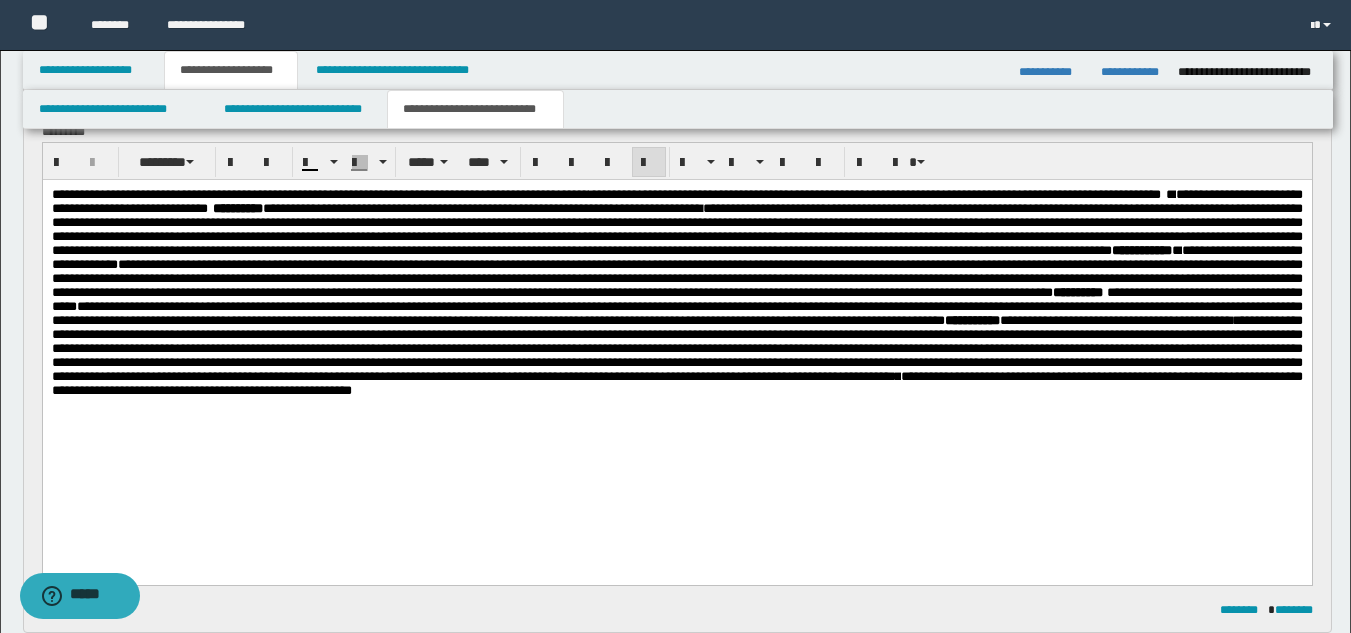 click on "**********" at bounding box center [676, 313] 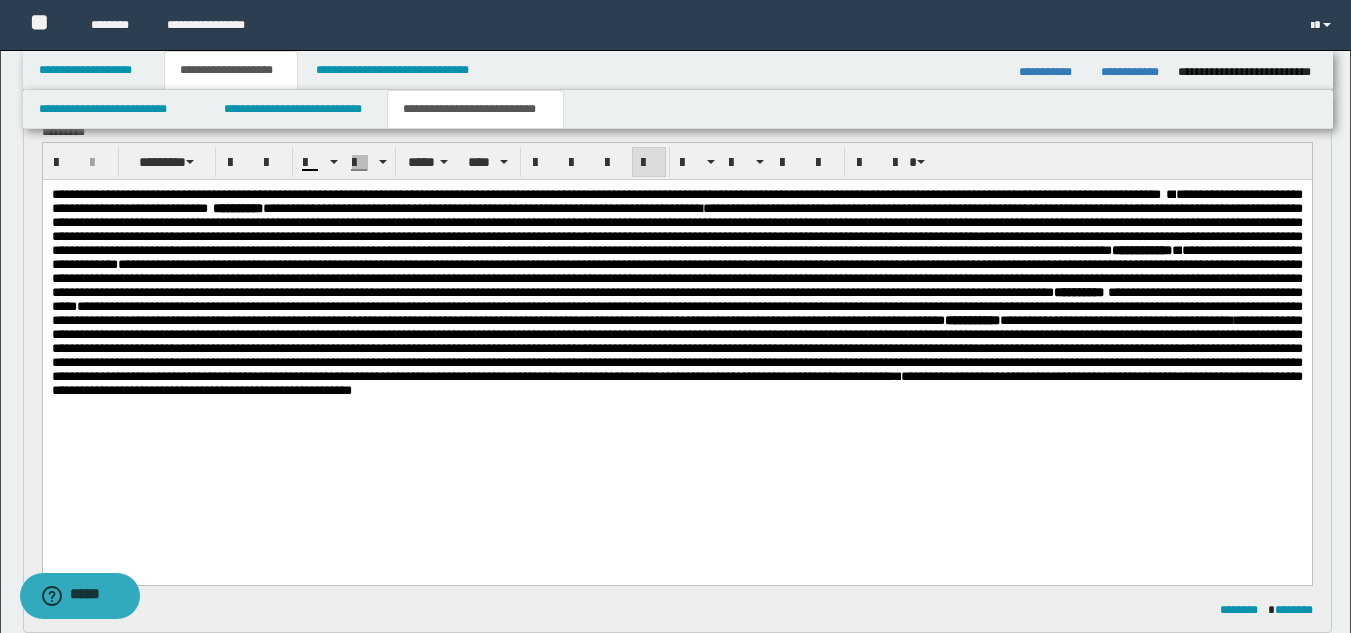 click on "**********" at bounding box center [676, 318] 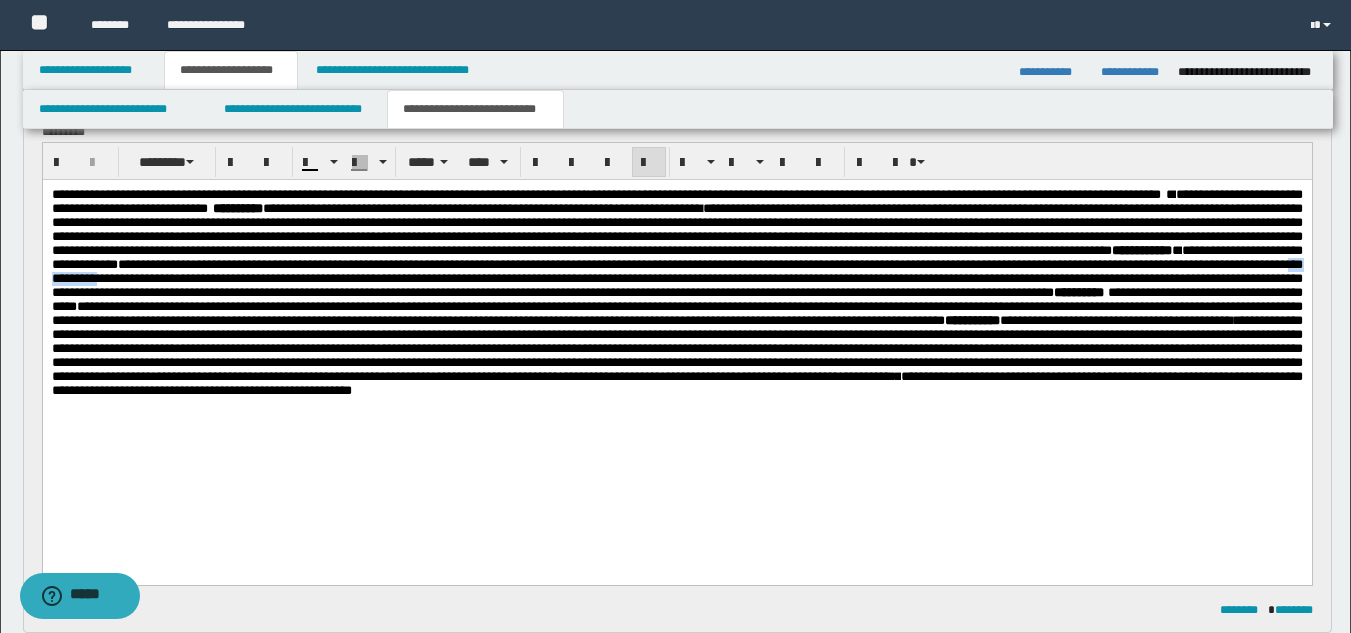 drag, startPoint x: 1181, startPoint y: 301, endPoint x: 1248, endPoint y: 300, distance: 67.00746 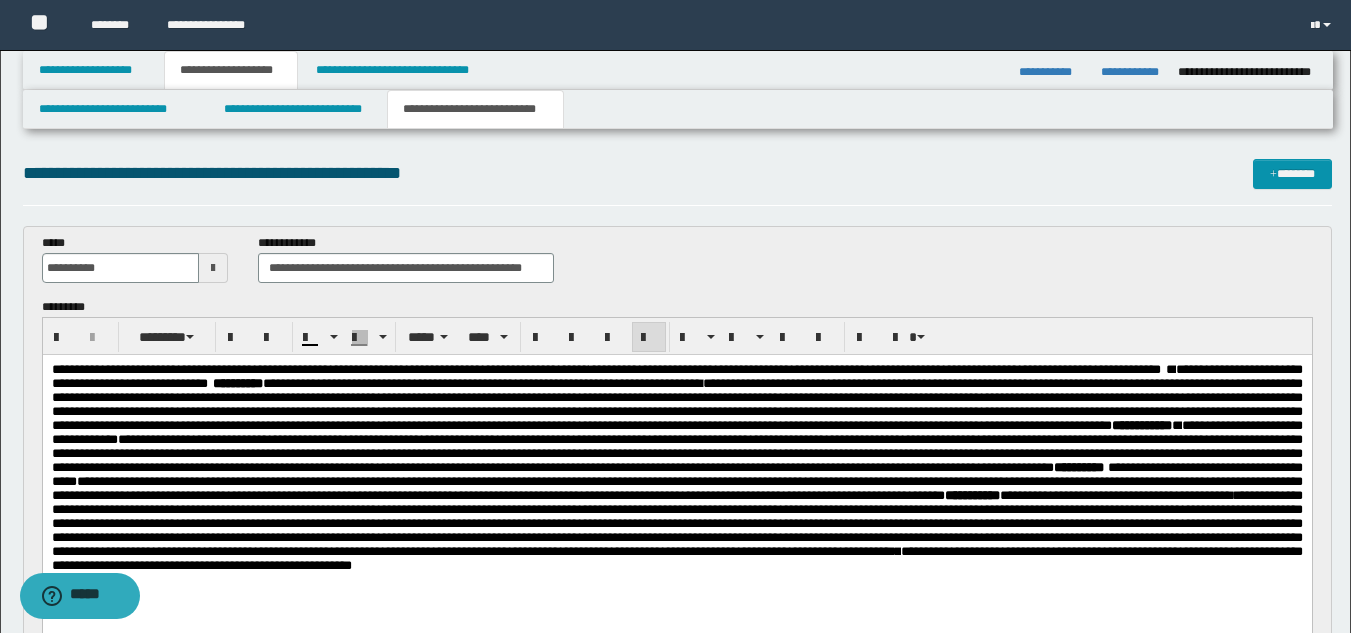 drag, startPoint x: 1252, startPoint y: 366, endPoint x: 1252, endPoint y: 352, distance: 14 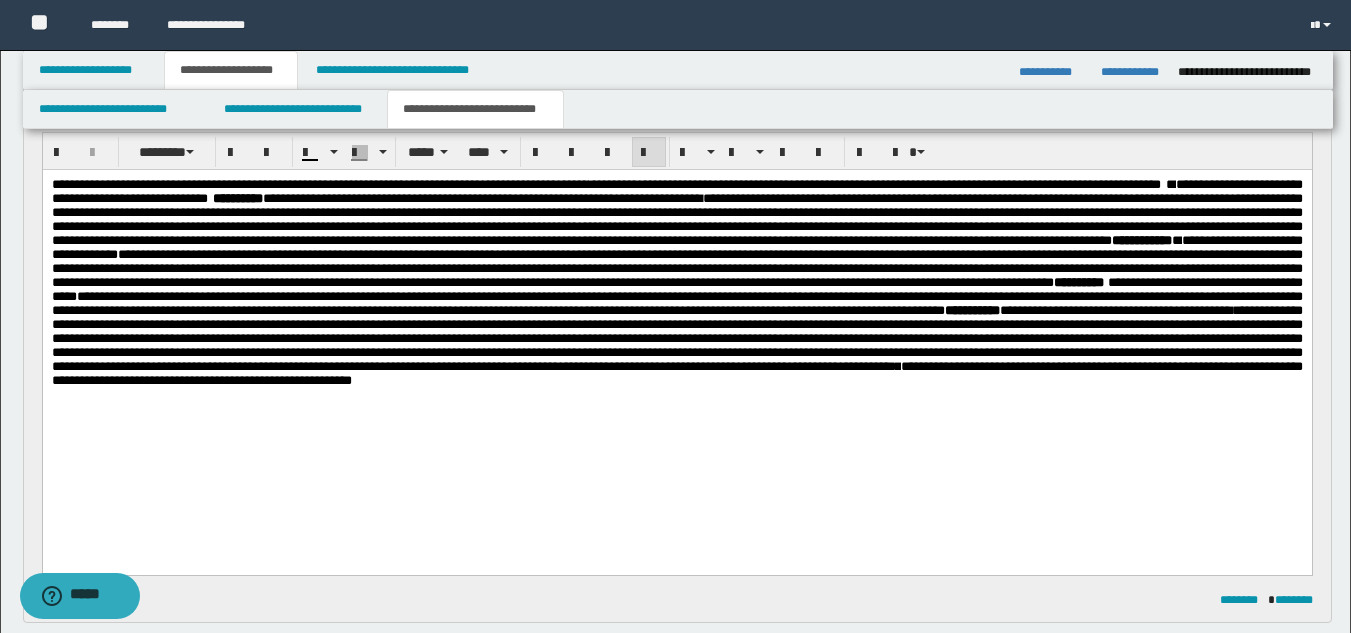 scroll, scrollTop: 209, scrollLeft: 0, axis: vertical 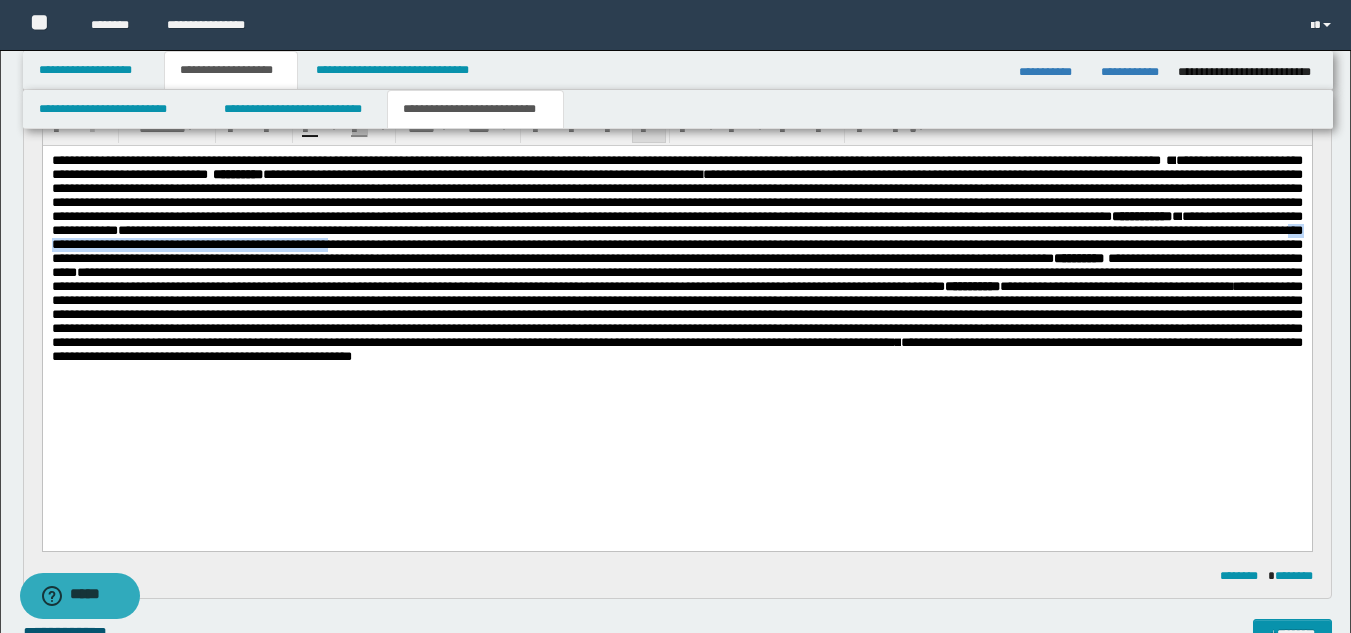 drag, startPoint x: 1180, startPoint y: 265, endPoint x: 266, endPoint y: 281, distance: 914.14 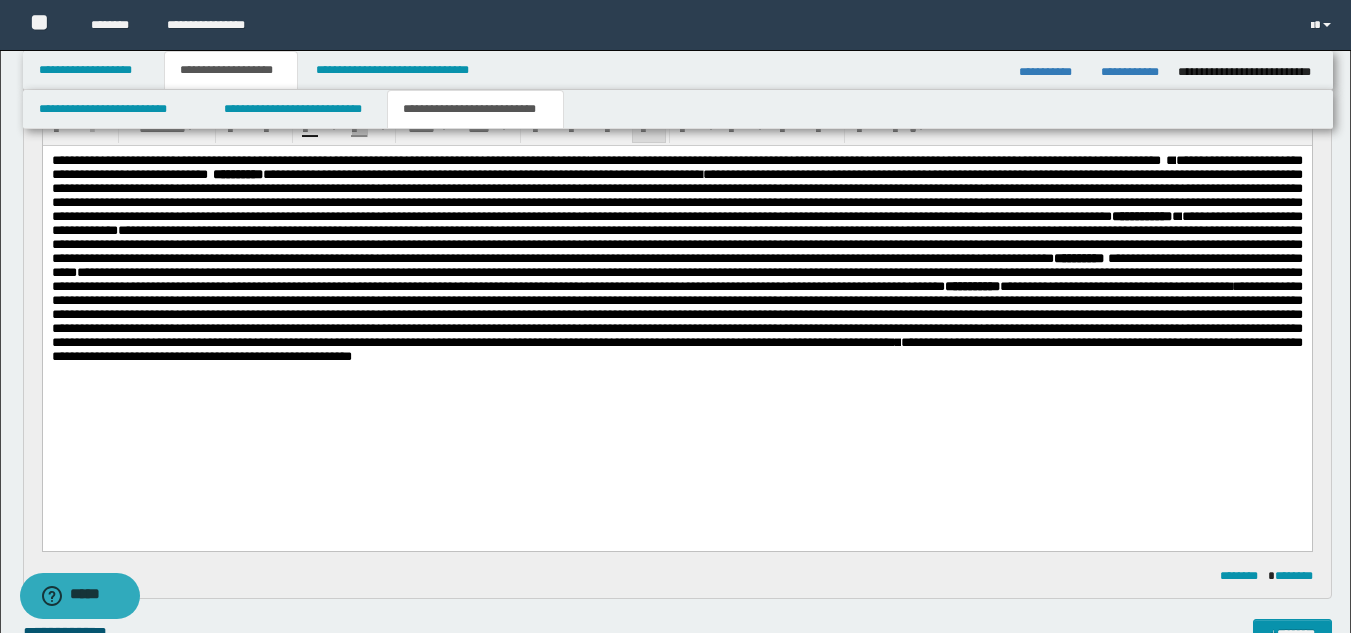 drag, startPoint x: 1214, startPoint y: 346, endPoint x: 1218, endPoint y: 334, distance: 12.649111 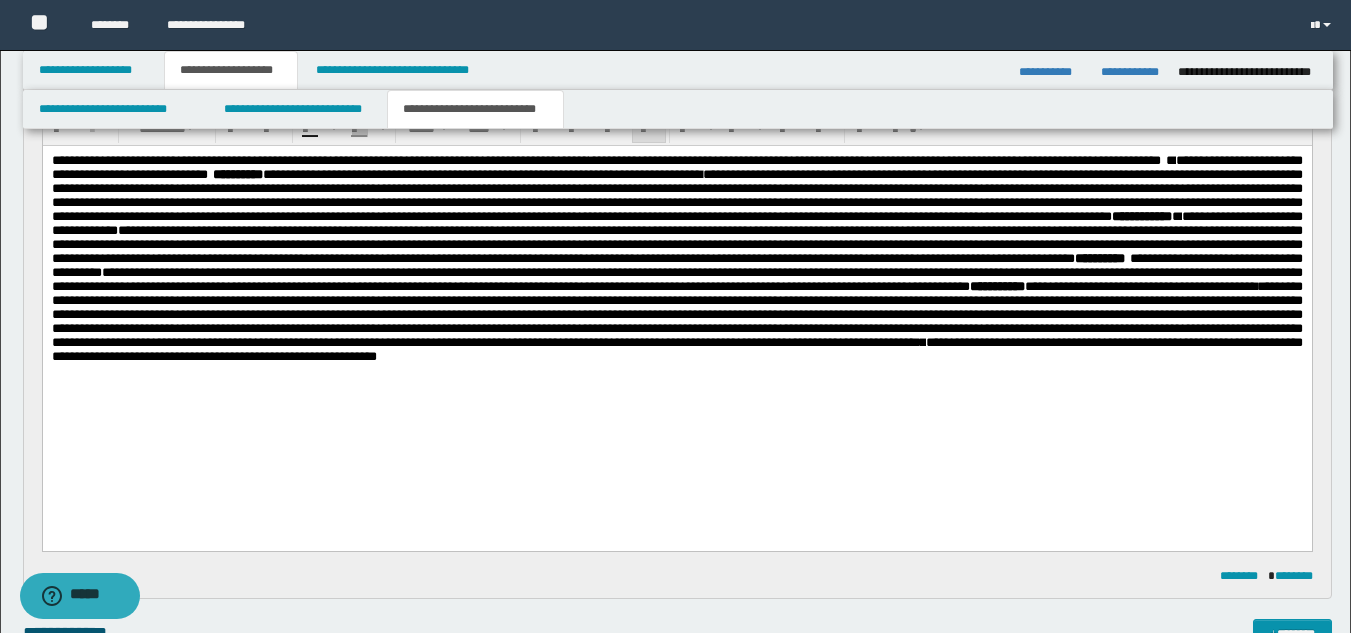 click on "**********" at bounding box center (676, 279) 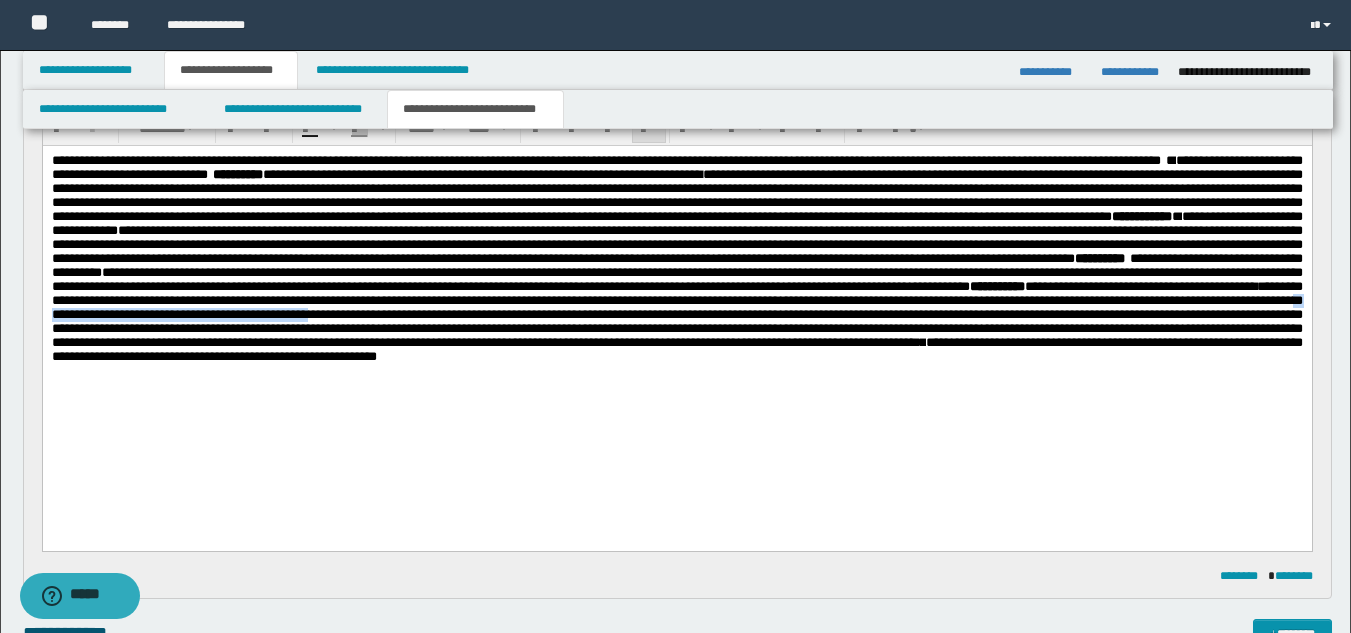 drag, startPoint x: 1065, startPoint y: 366, endPoint x: 124, endPoint y: 391, distance: 941.33203 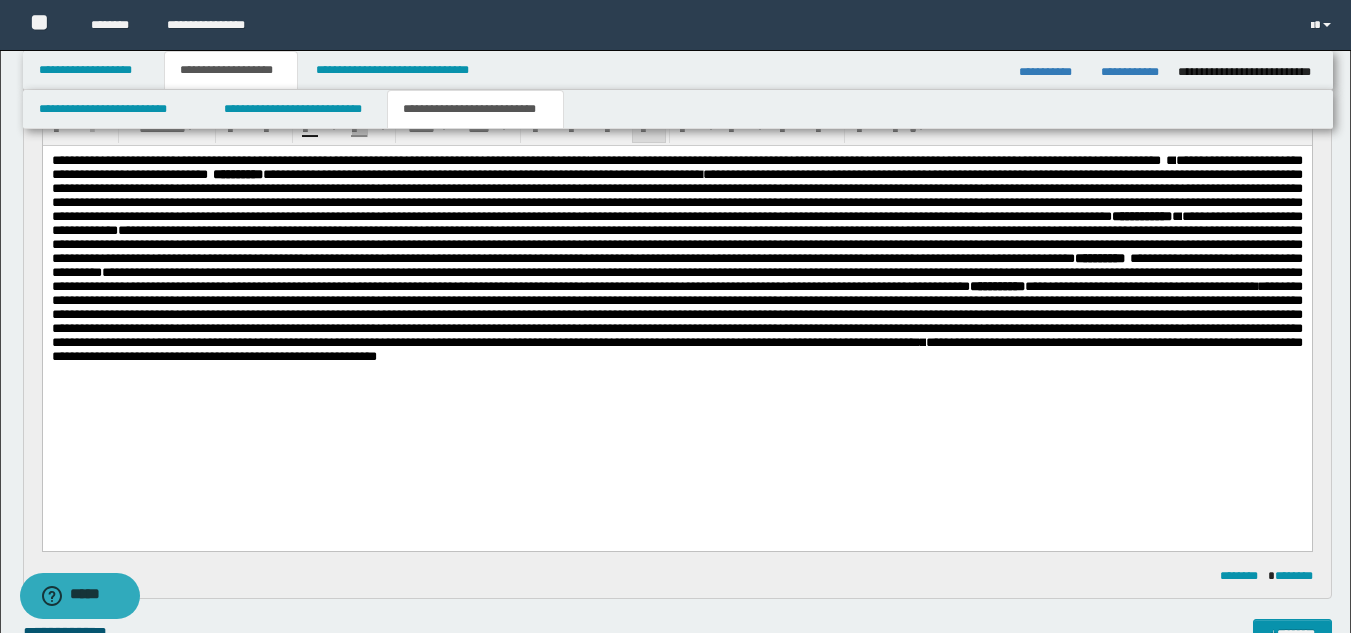 click on "**********" at bounding box center (676, 195) 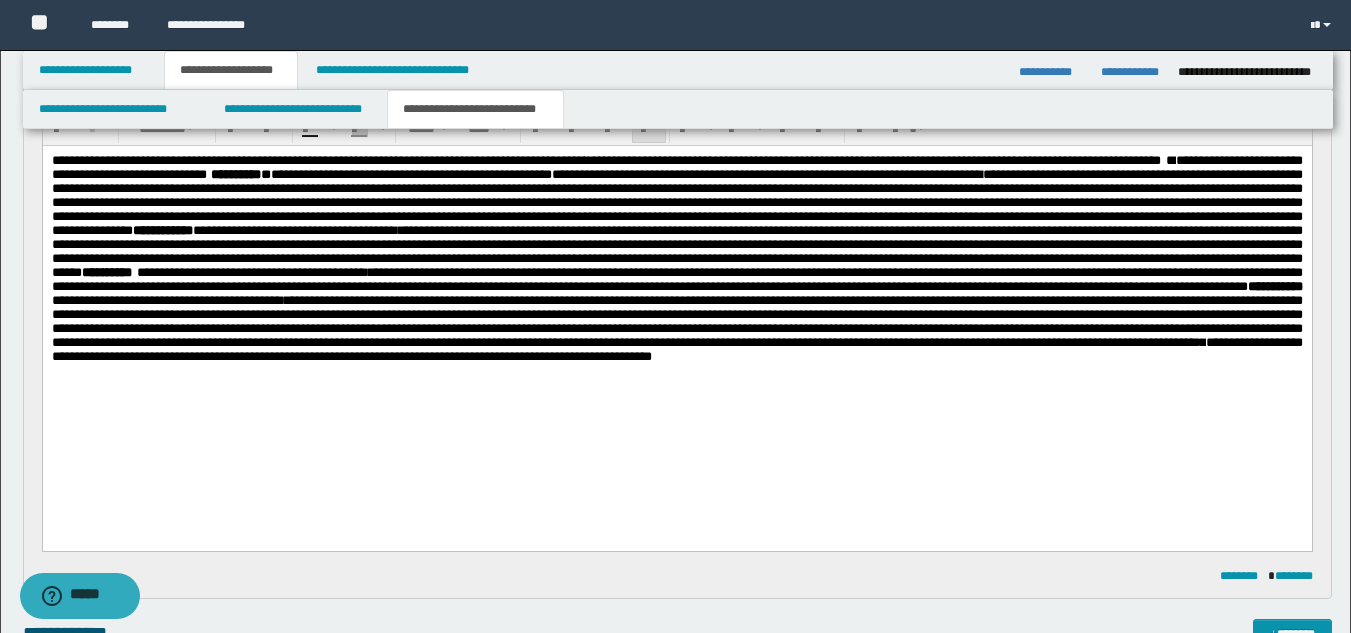 click on "**********" at bounding box center [676, 259] 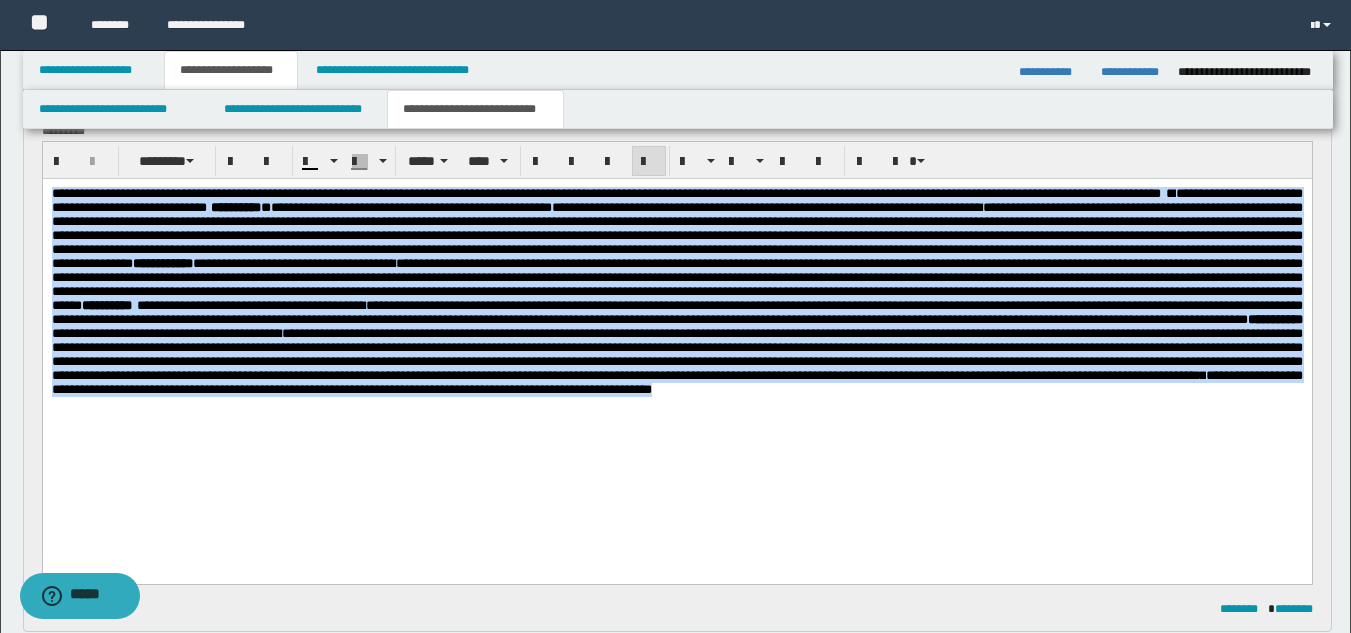 drag, startPoint x: 51, startPoint y: 186, endPoint x: 1187, endPoint y: 464, distance: 1169.5212 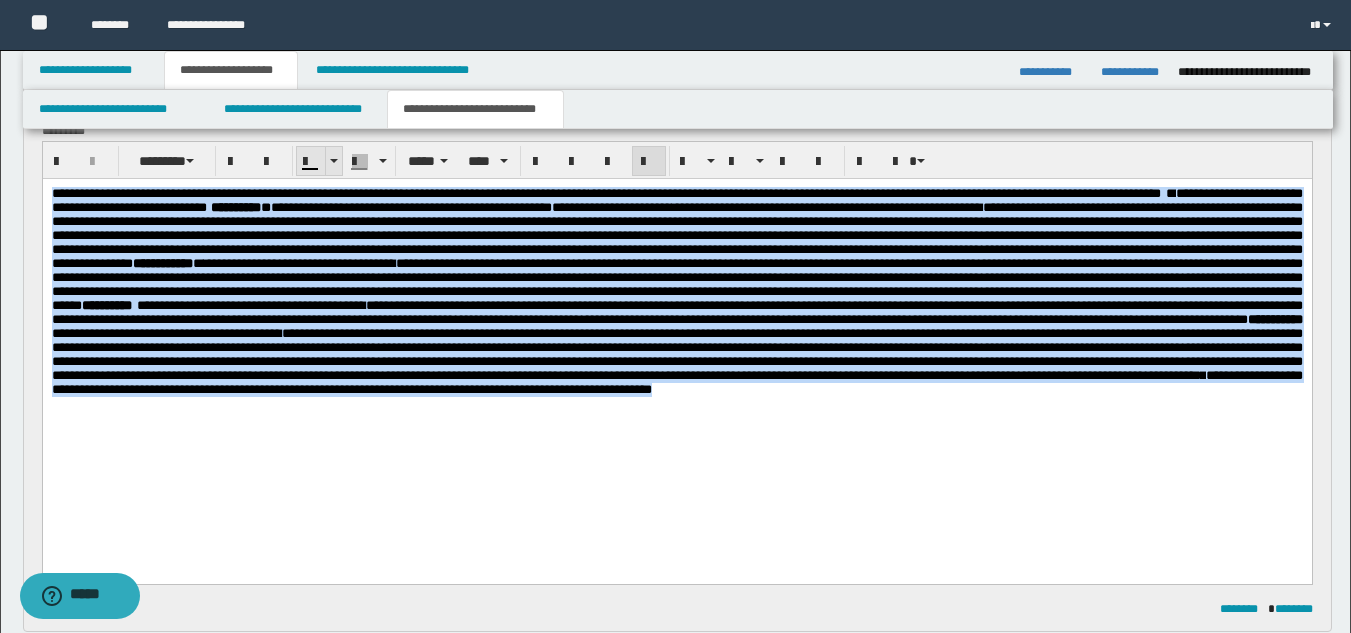 click at bounding box center (333, 161) 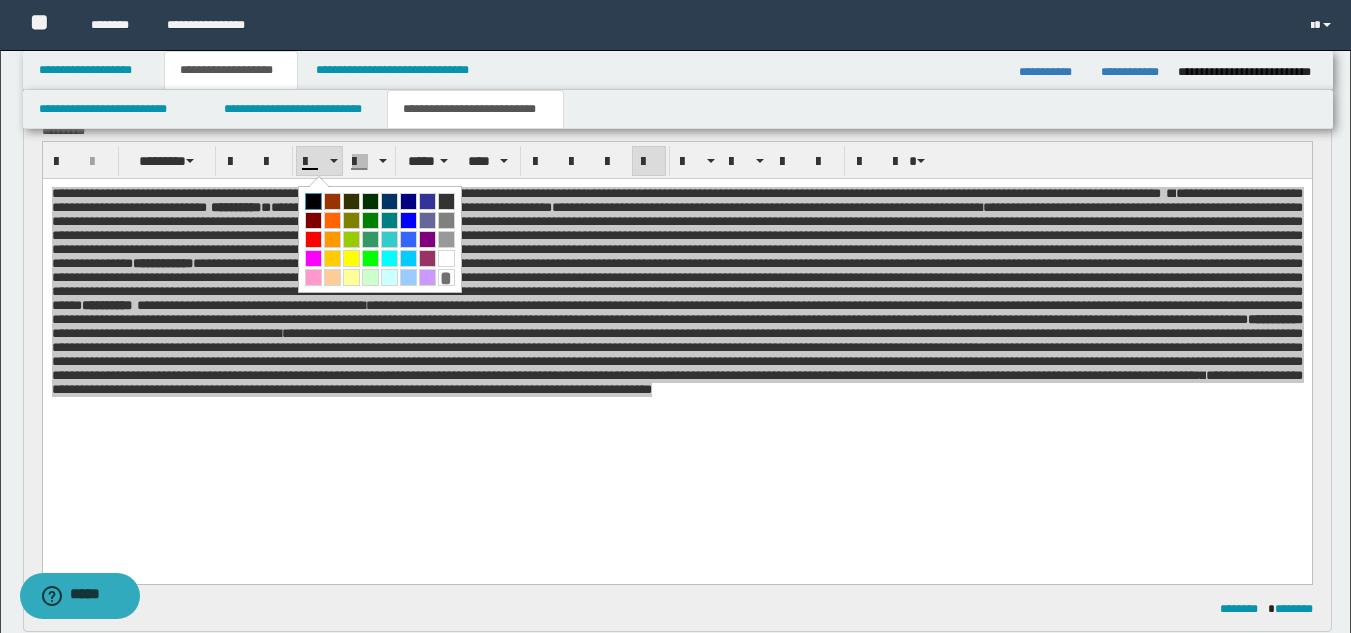 click at bounding box center (313, 201) 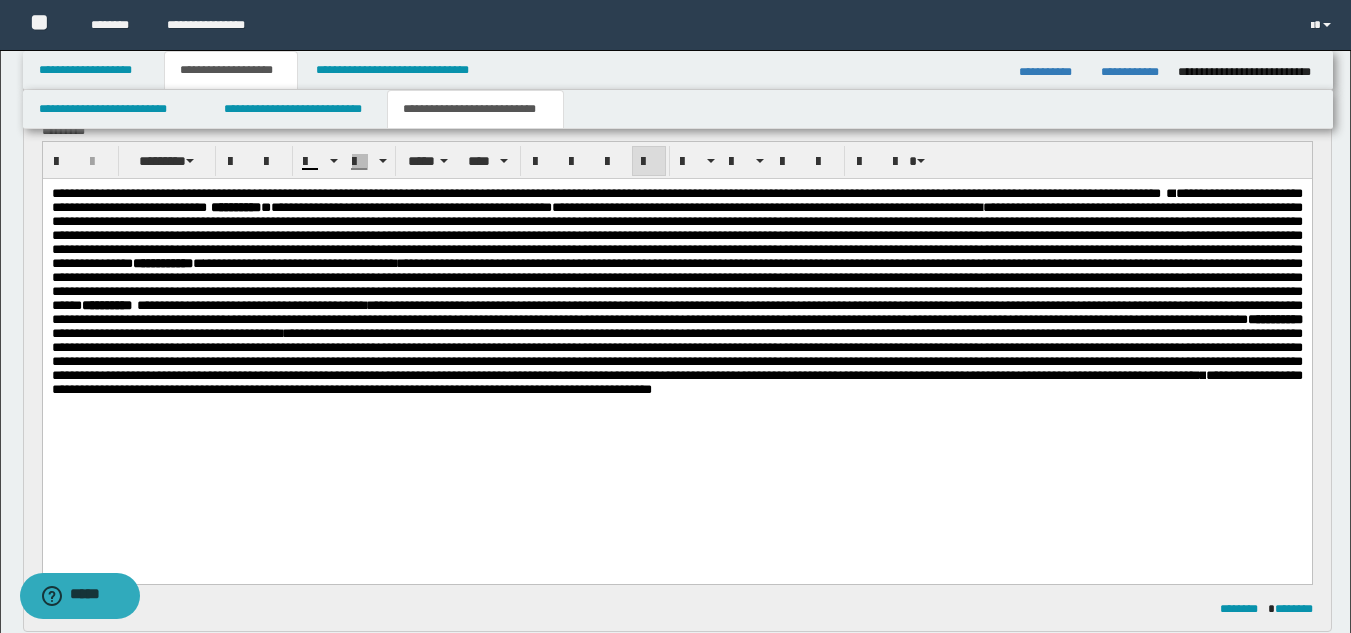 click on "**********" at bounding box center (676, 235) 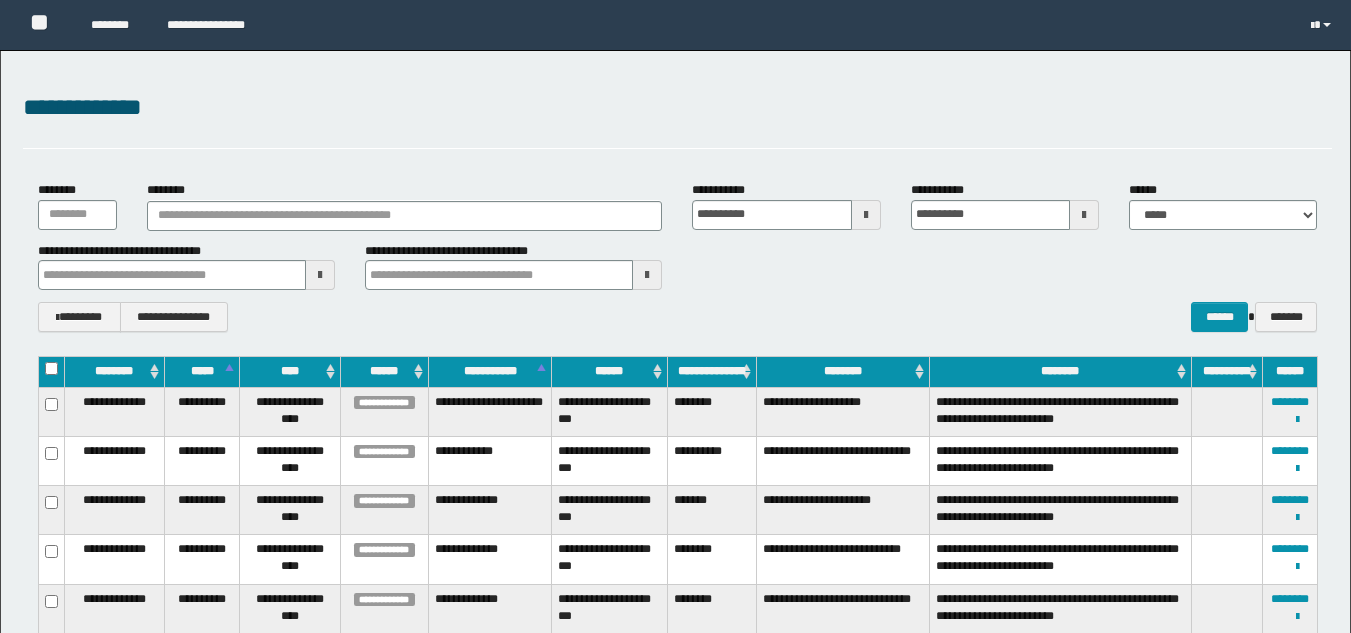 scroll, scrollTop: 197, scrollLeft: 0, axis: vertical 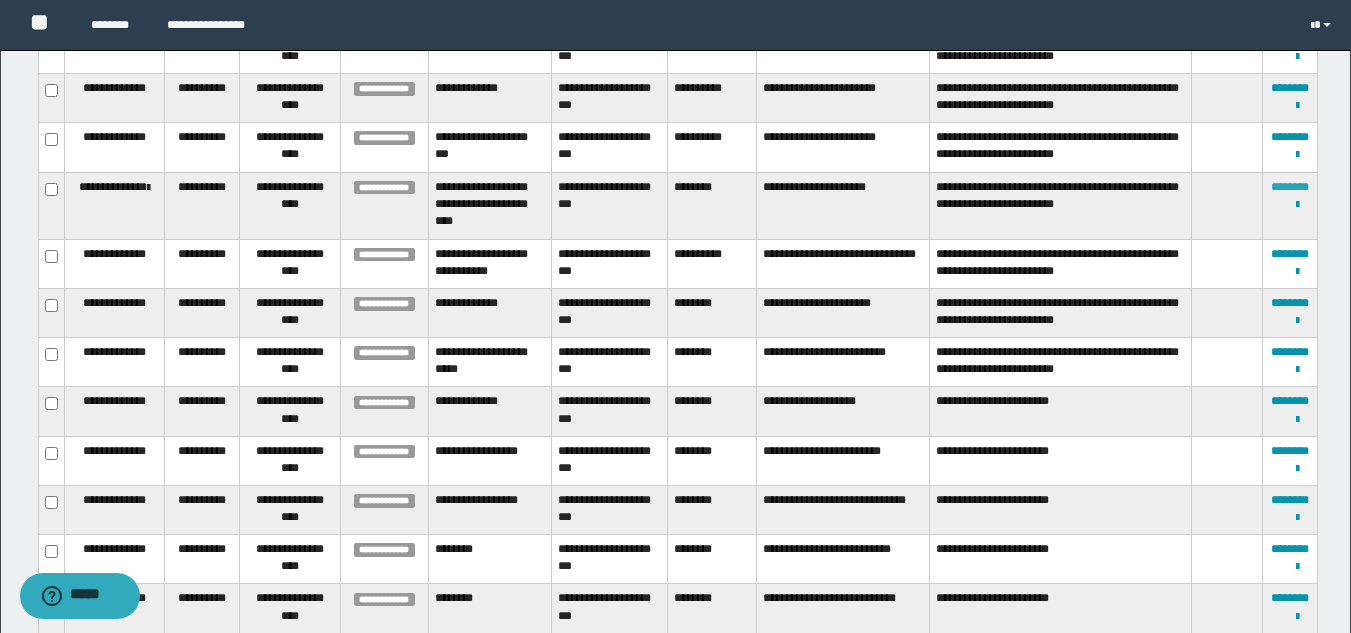 click on "********" at bounding box center (1290, 187) 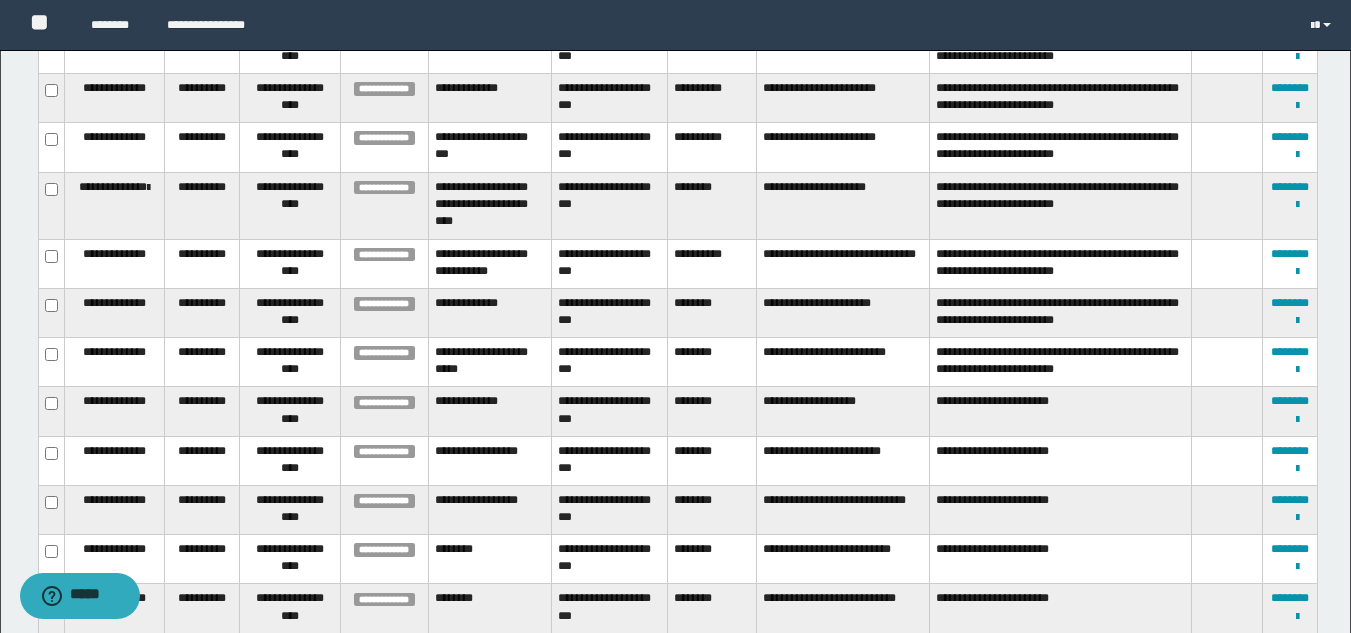 scroll, scrollTop: 388, scrollLeft: 0, axis: vertical 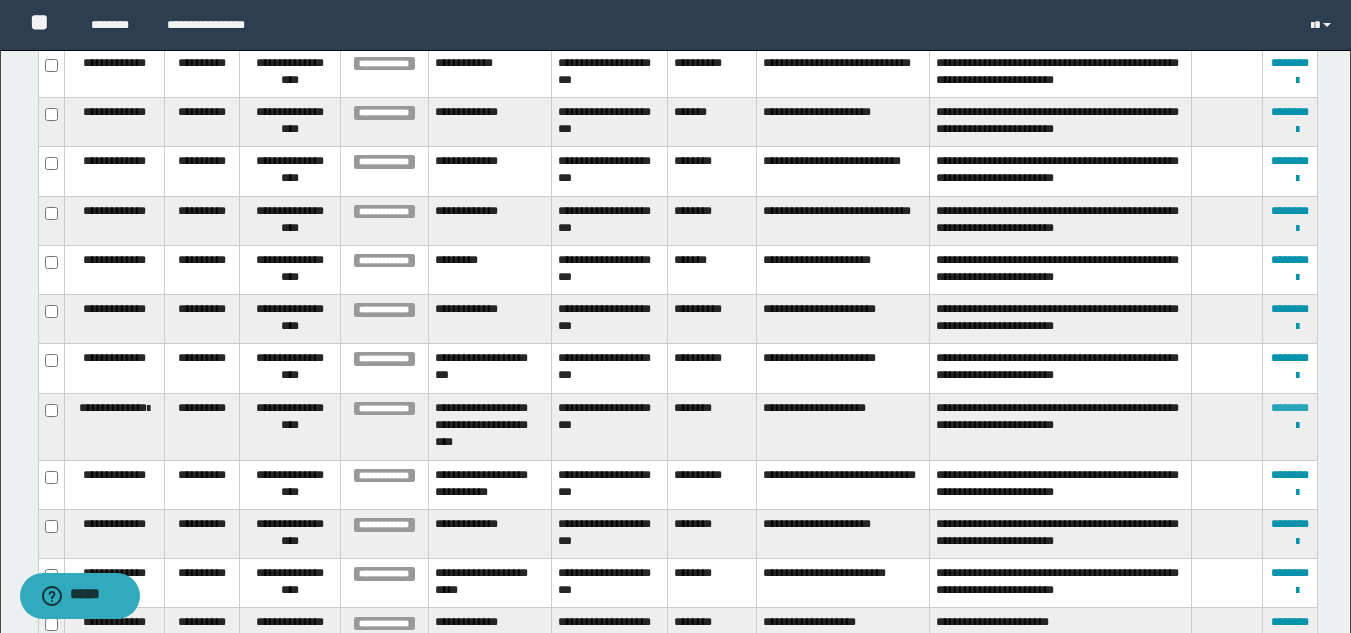 click on "********" at bounding box center [1290, 408] 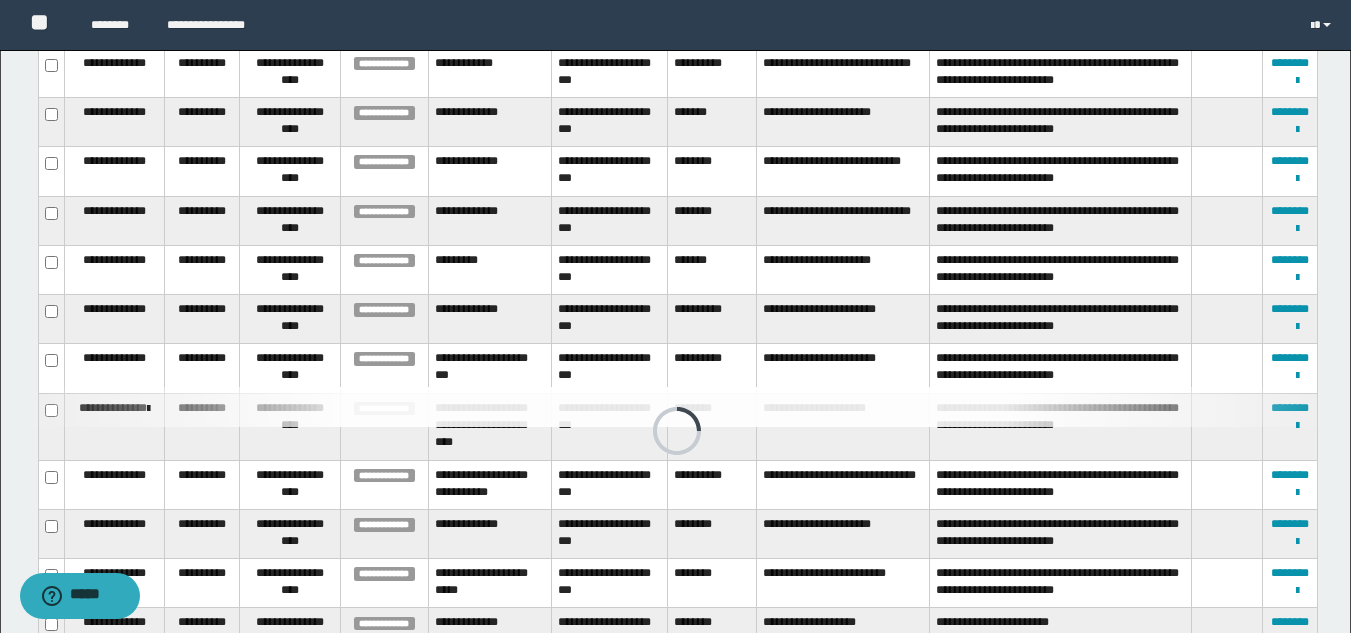 scroll, scrollTop: 198, scrollLeft: 0, axis: vertical 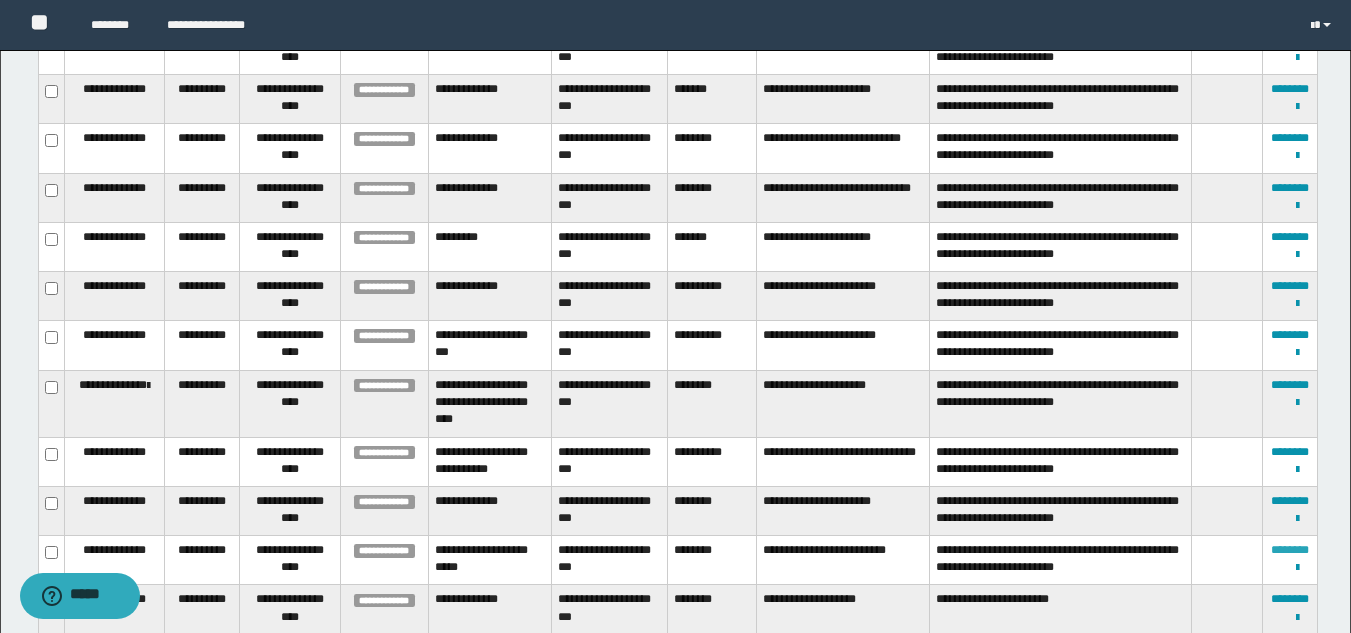 click on "********" at bounding box center [1290, 550] 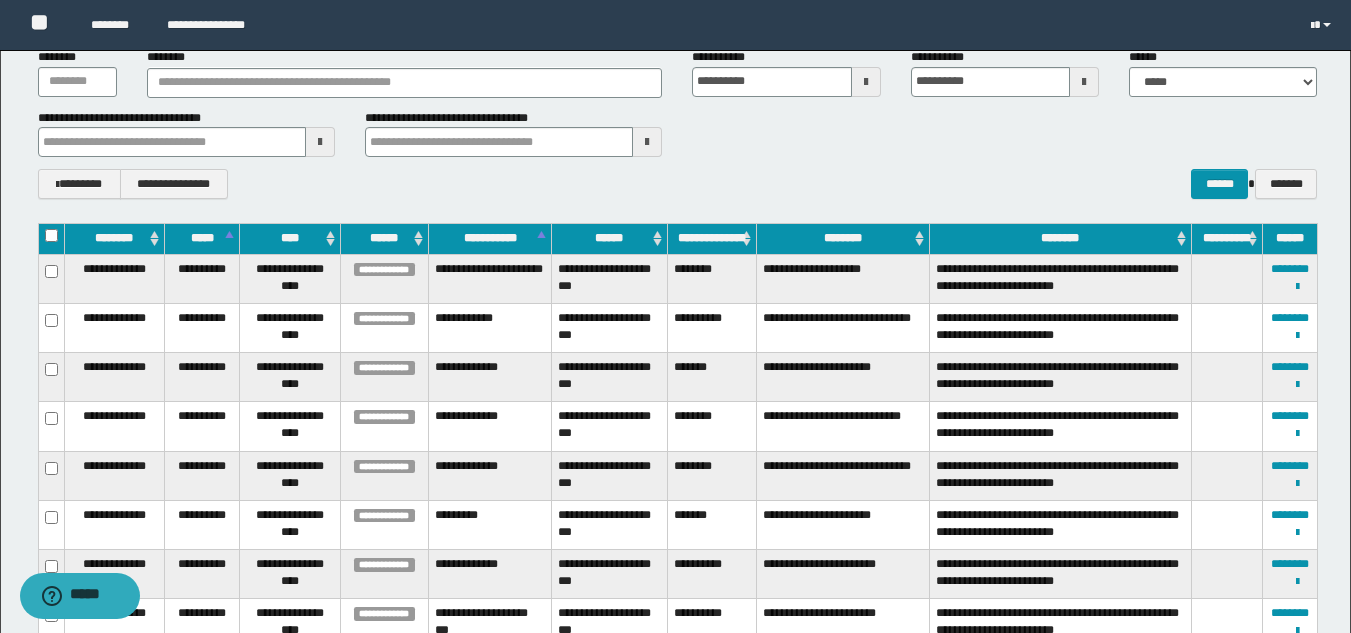scroll, scrollTop: 733, scrollLeft: 0, axis: vertical 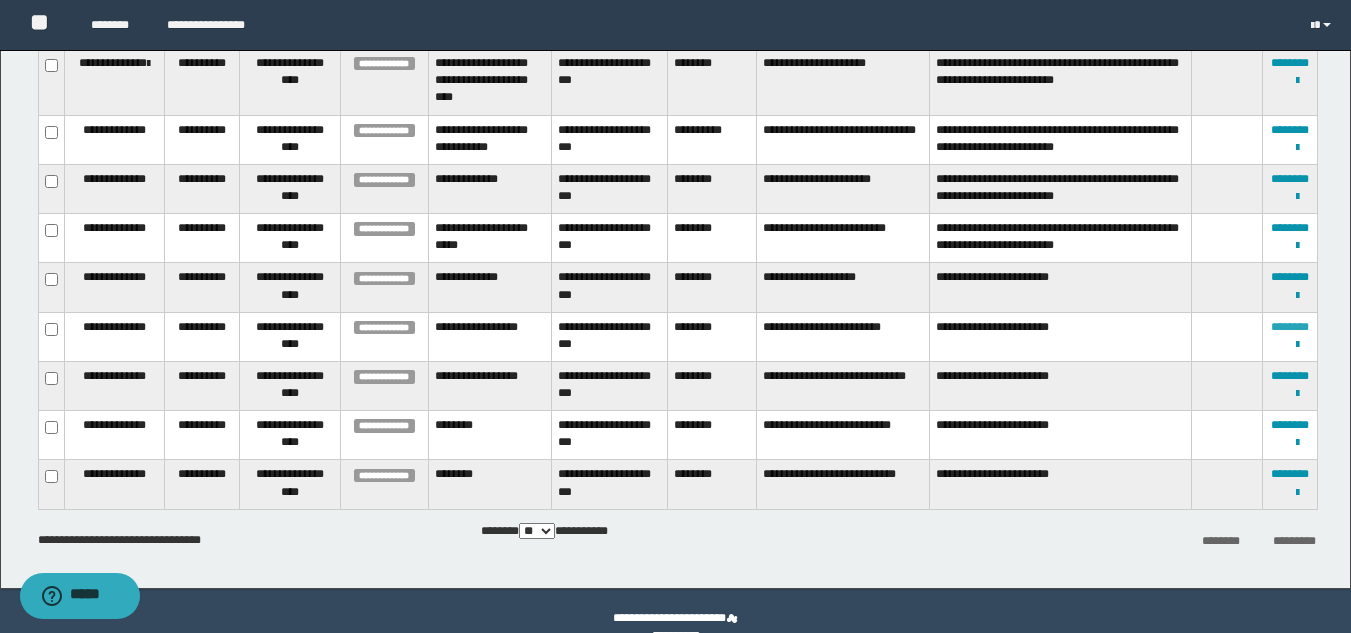 click on "********" at bounding box center [1290, 327] 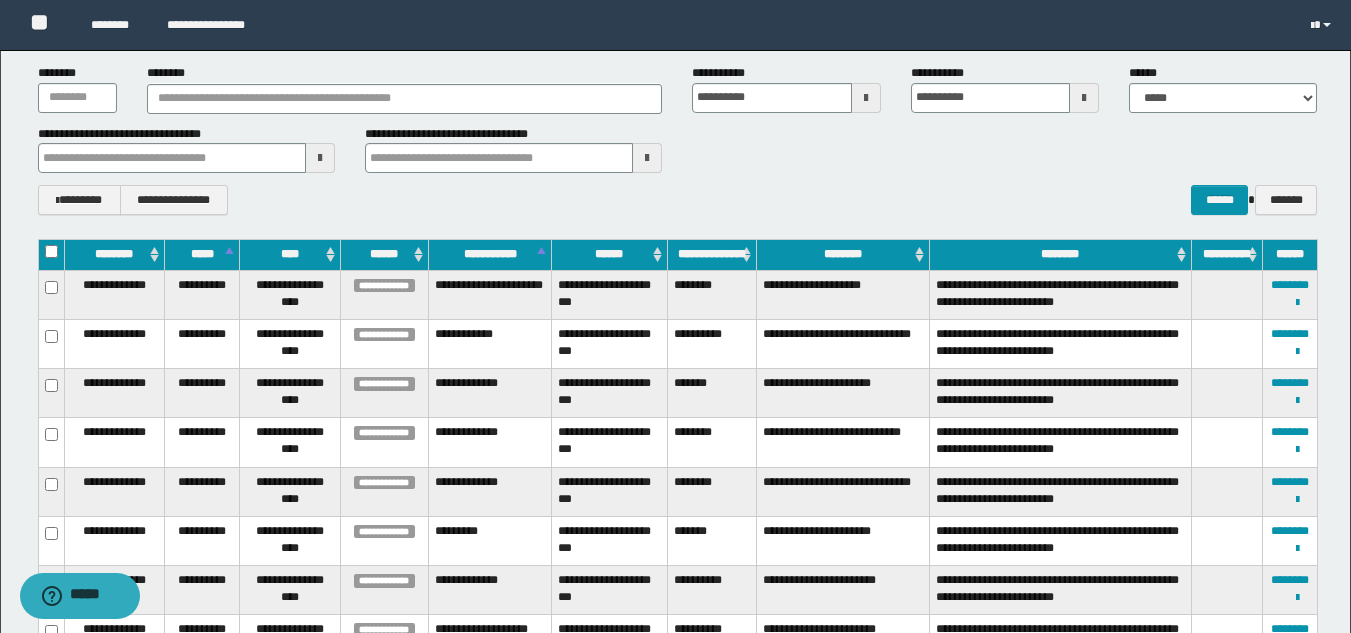 scroll, scrollTop: 766, scrollLeft: 0, axis: vertical 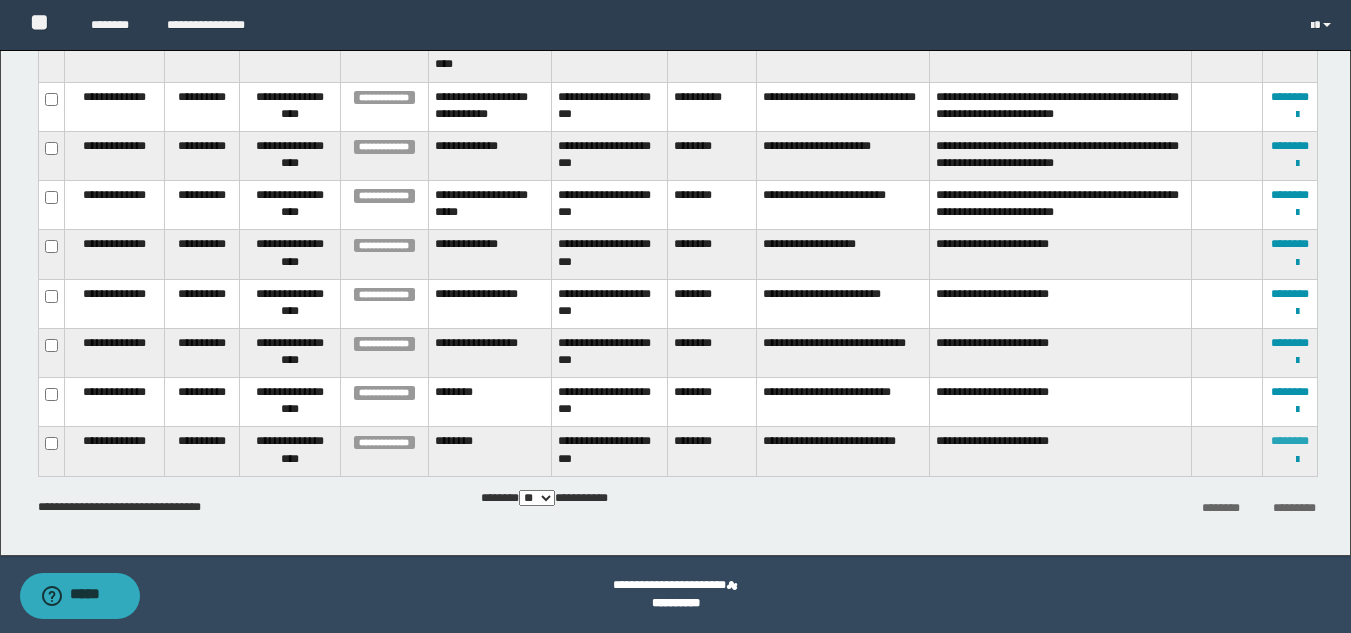 click on "********" at bounding box center (1290, 441) 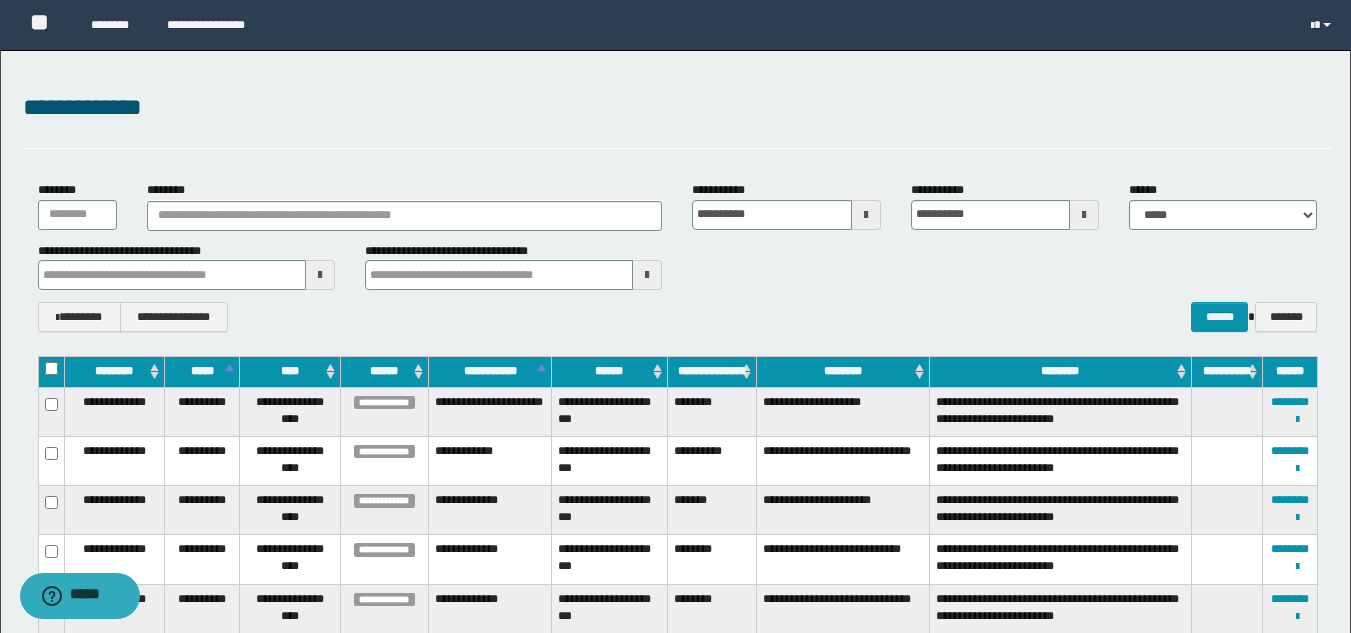 scroll, scrollTop: 766, scrollLeft: 0, axis: vertical 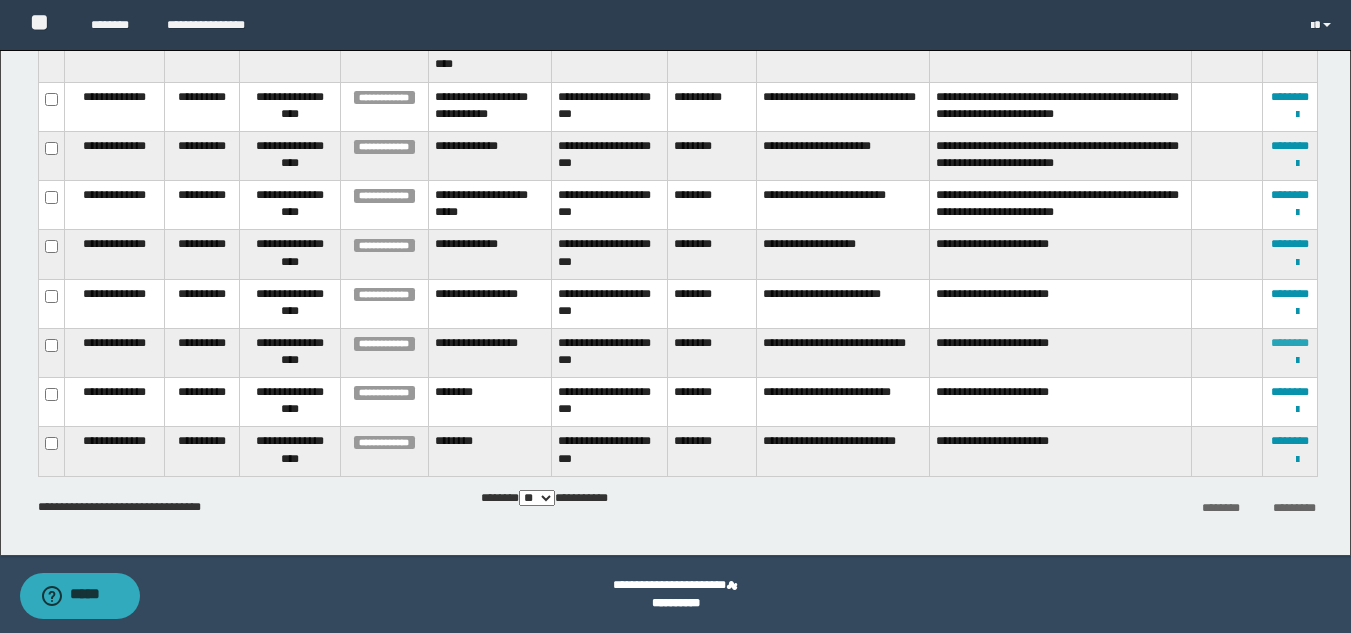 click on "********" at bounding box center (1290, 343) 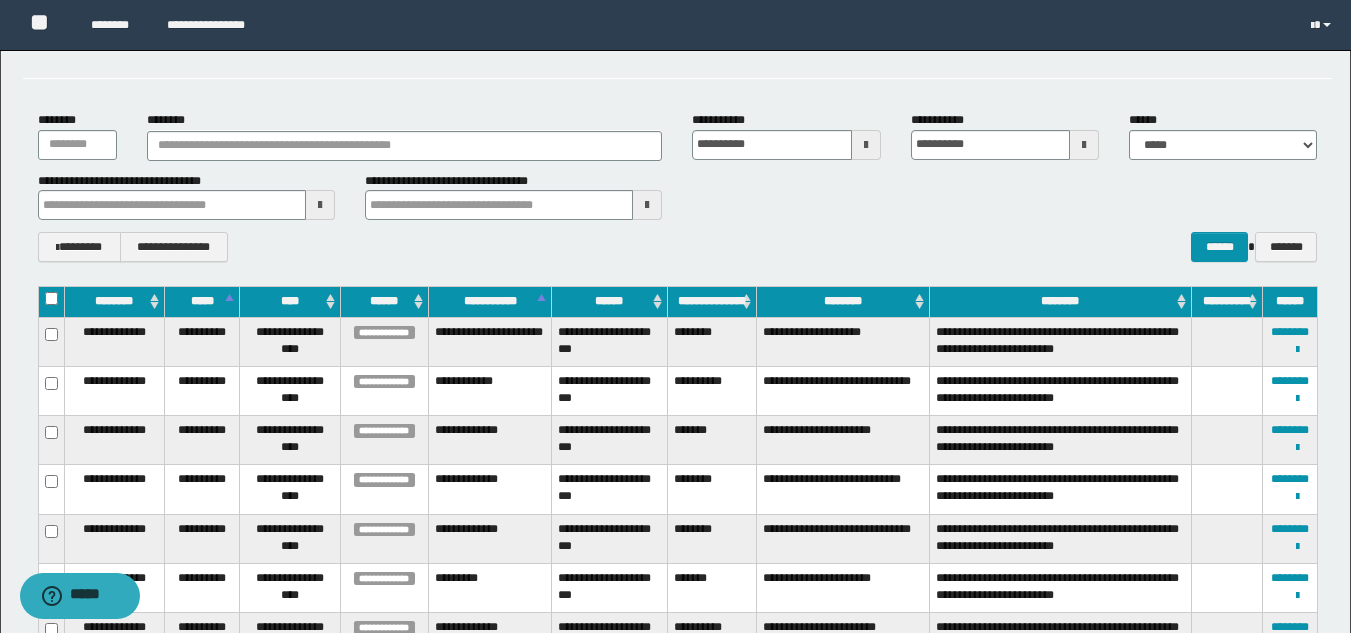 scroll, scrollTop: 670, scrollLeft: 0, axis: vertical 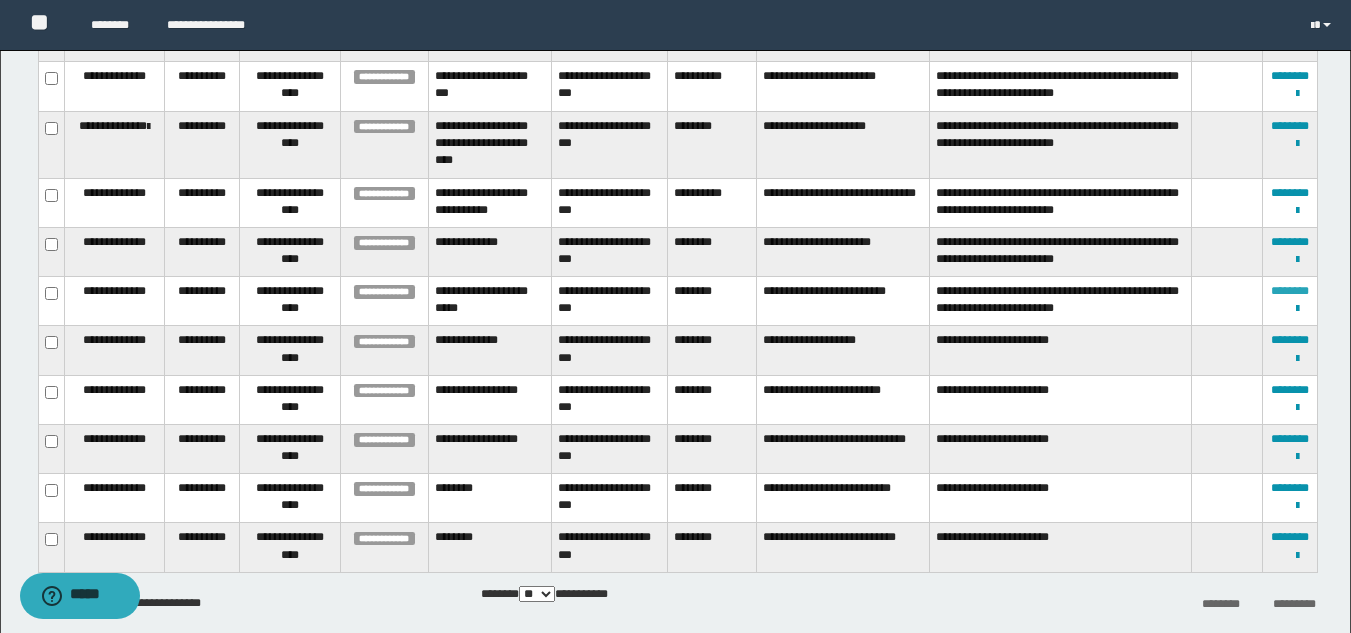 click on "********" at bounding box center [1290, 291] 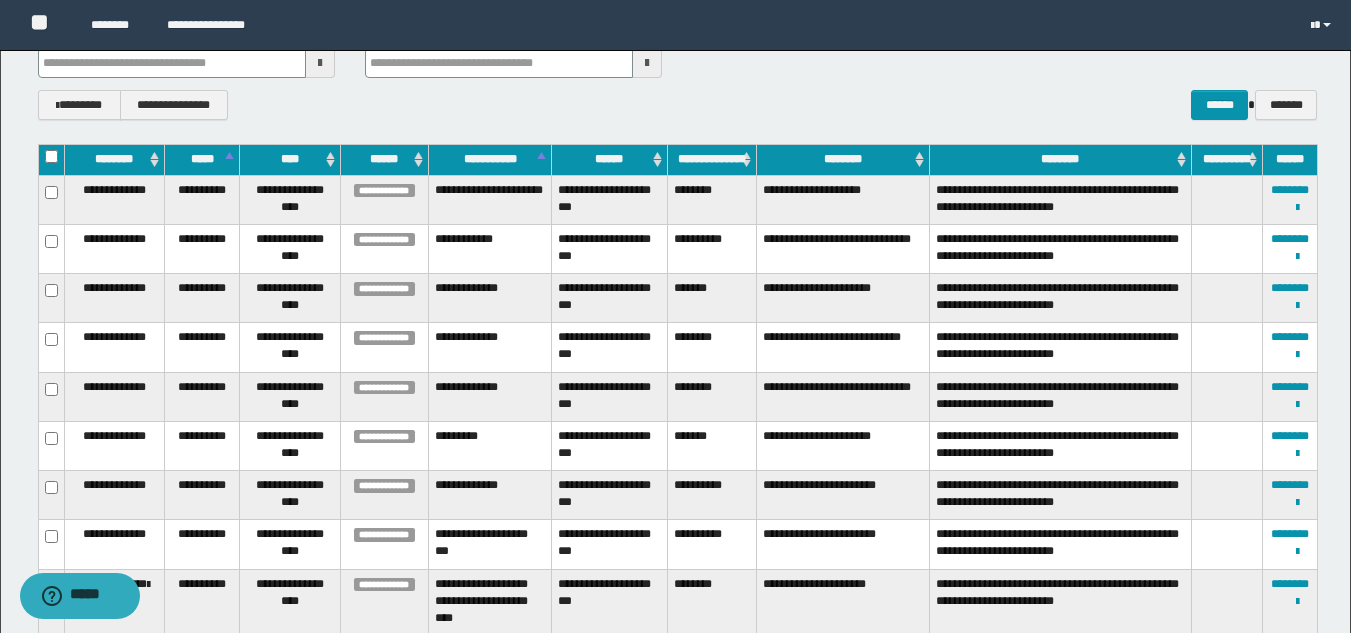 scroll, scrollTop: 766, scrollLeft: 0, axis: vertical 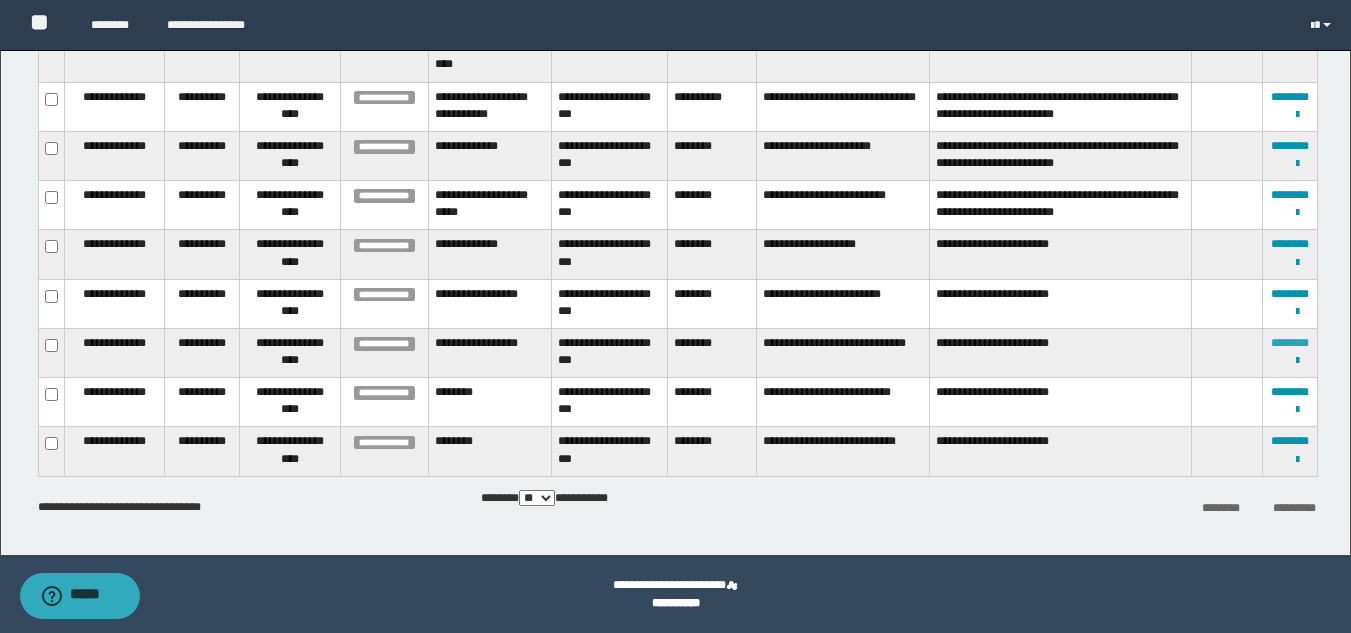 click on "********" at bounding box center [1290, 343] 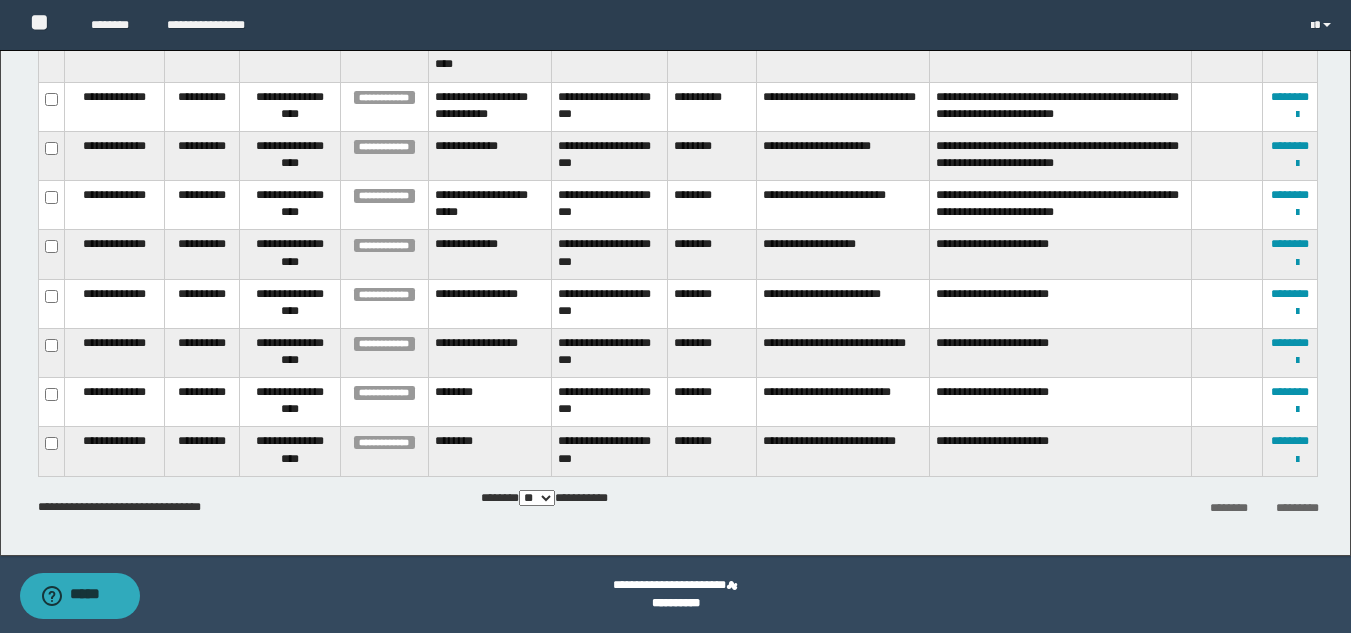 scroll, scrollTop: 70, scrollLeft: 0, axis: vertical 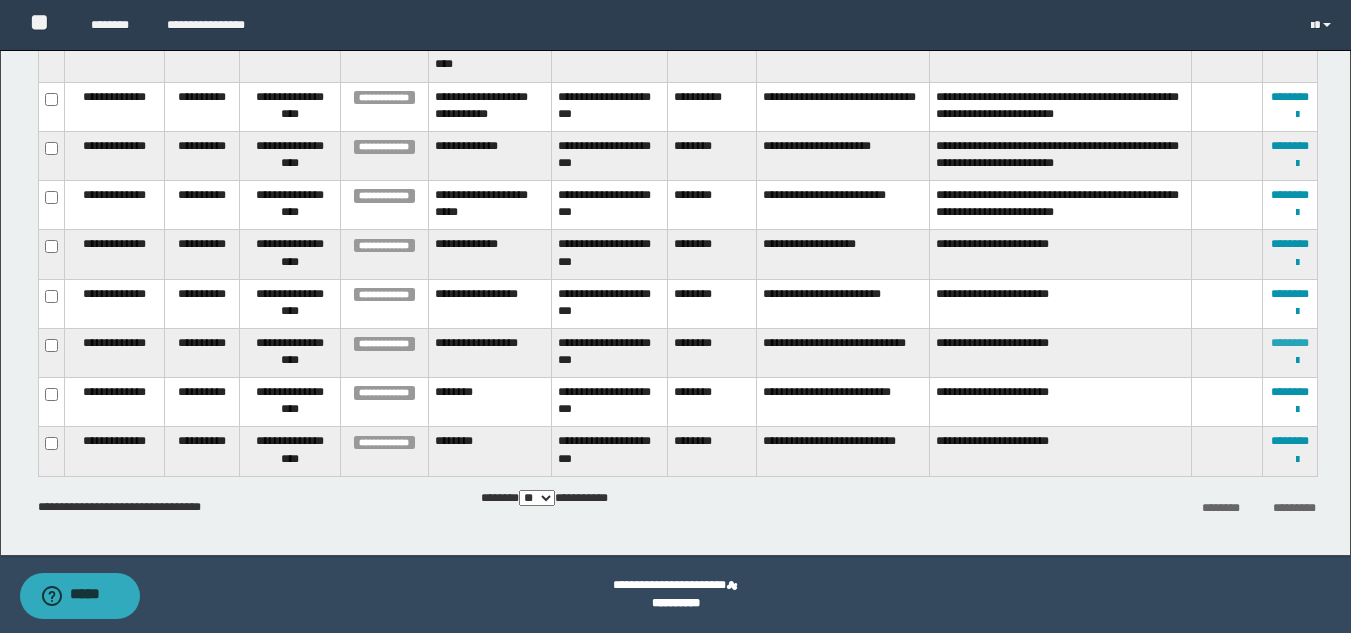 click on "********" at bounding box center (1290, 343) 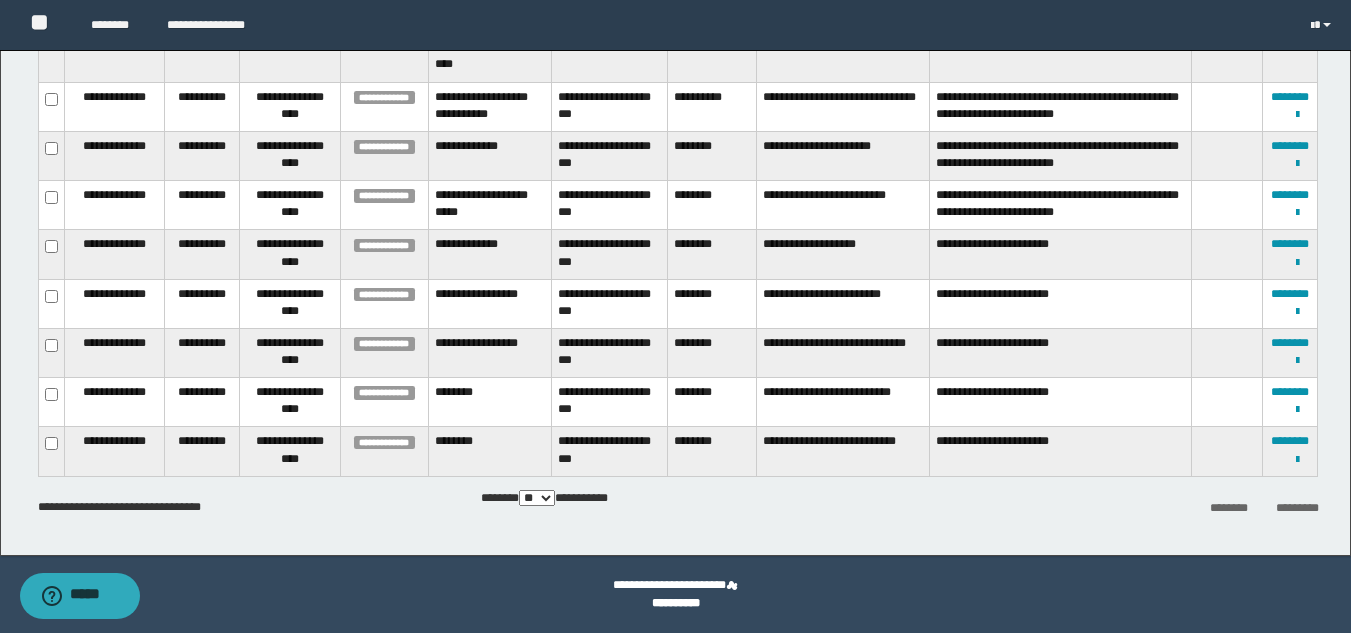 scroll, scrollTop: 70, scrollLeft: 0, axis: vertical 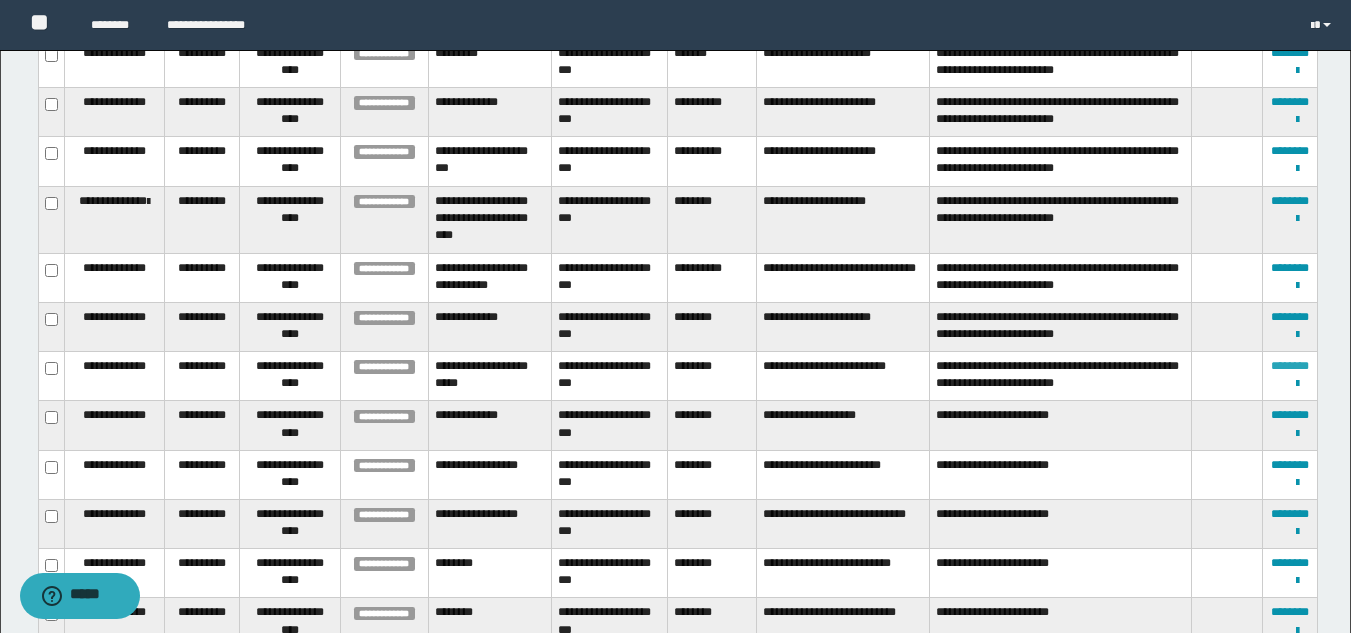 click on "********" at bounding box center [1290, 366] 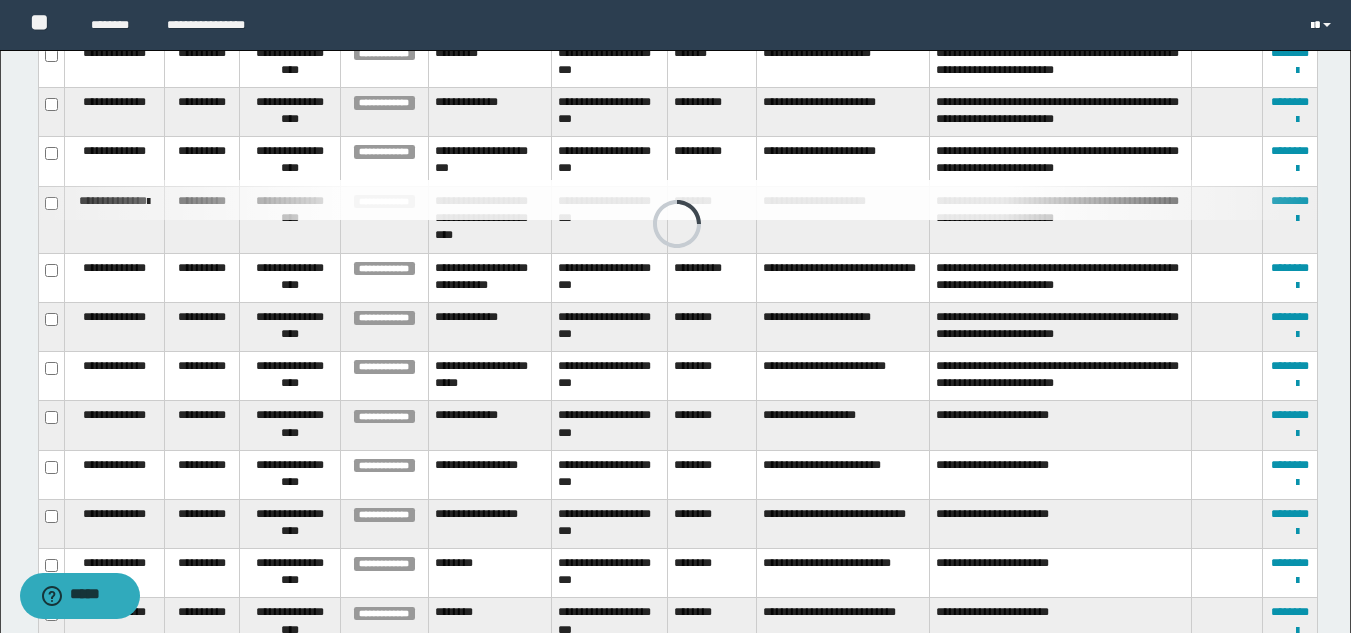 scroll, scrollTop: 212, scrollLeft: 0, axis: vertical 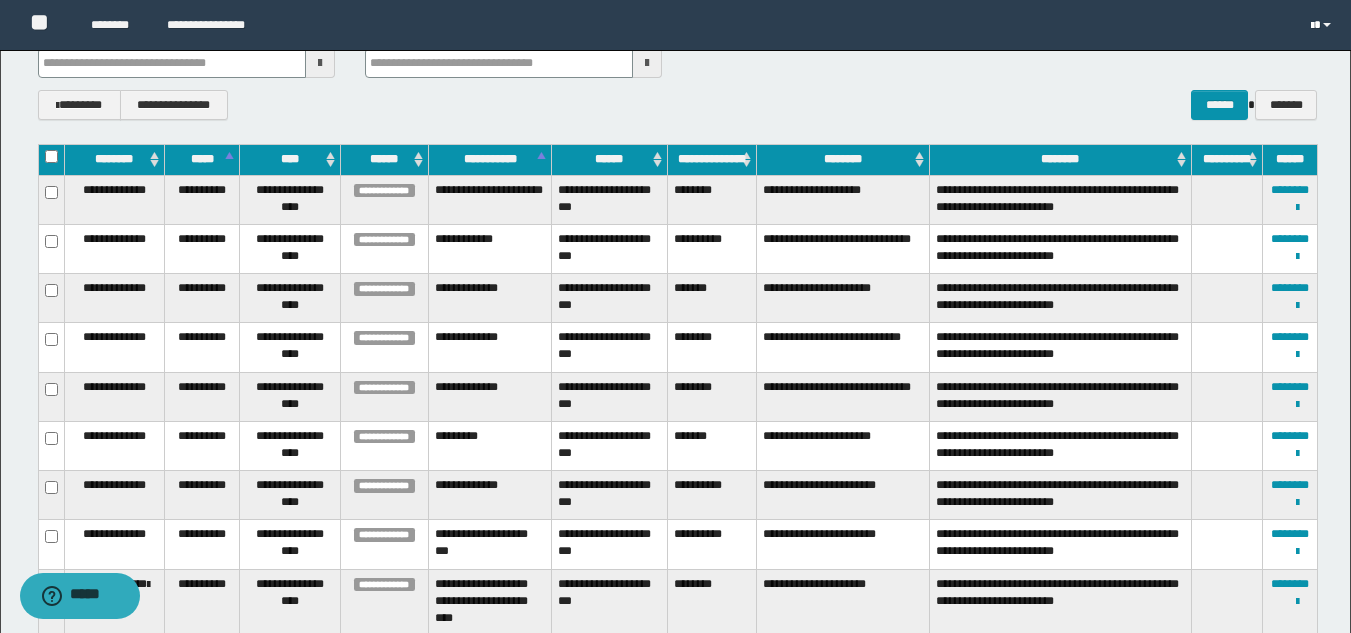click at bounding box center [1327, 25] 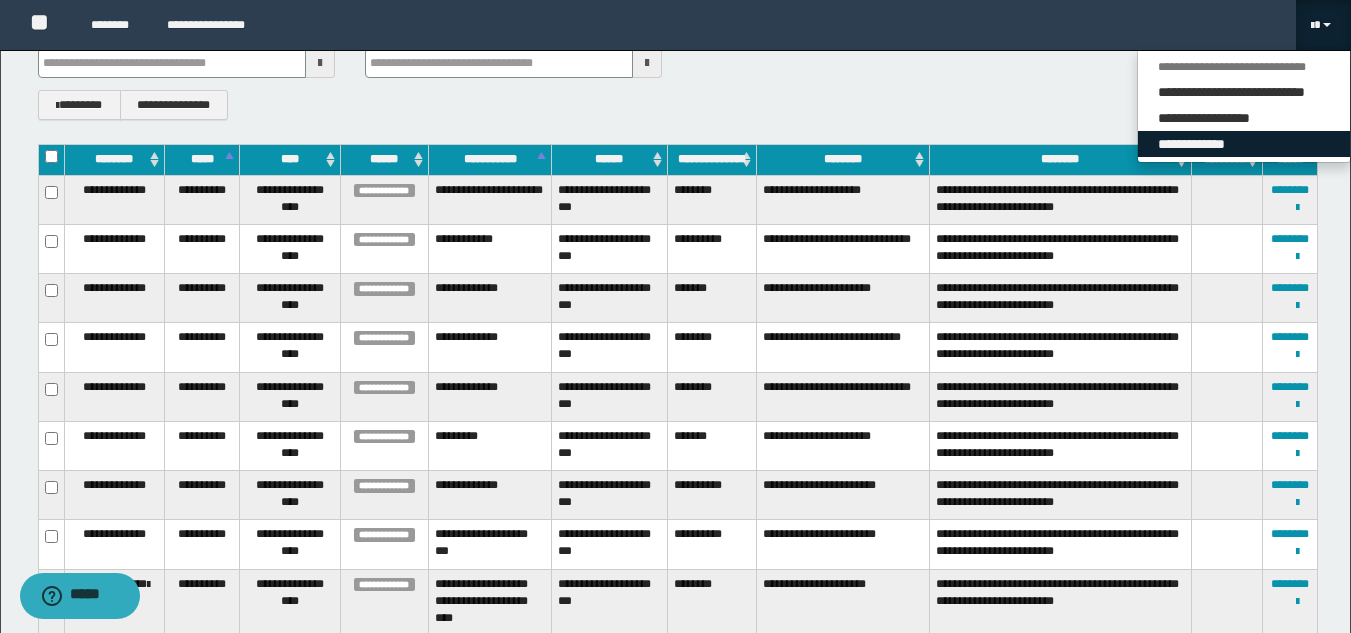 click on "**********" at bounding box center [1244, 144] 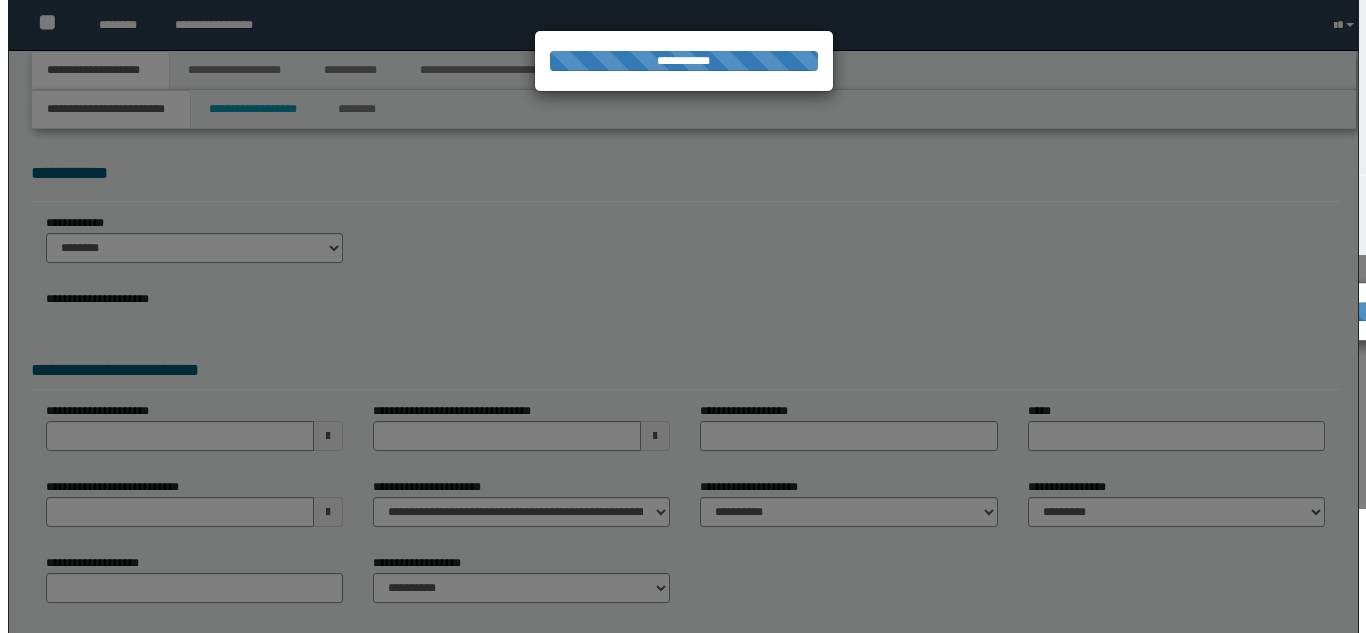 scroll, scrollTop: 0, scrollLeft: 0, axis: both 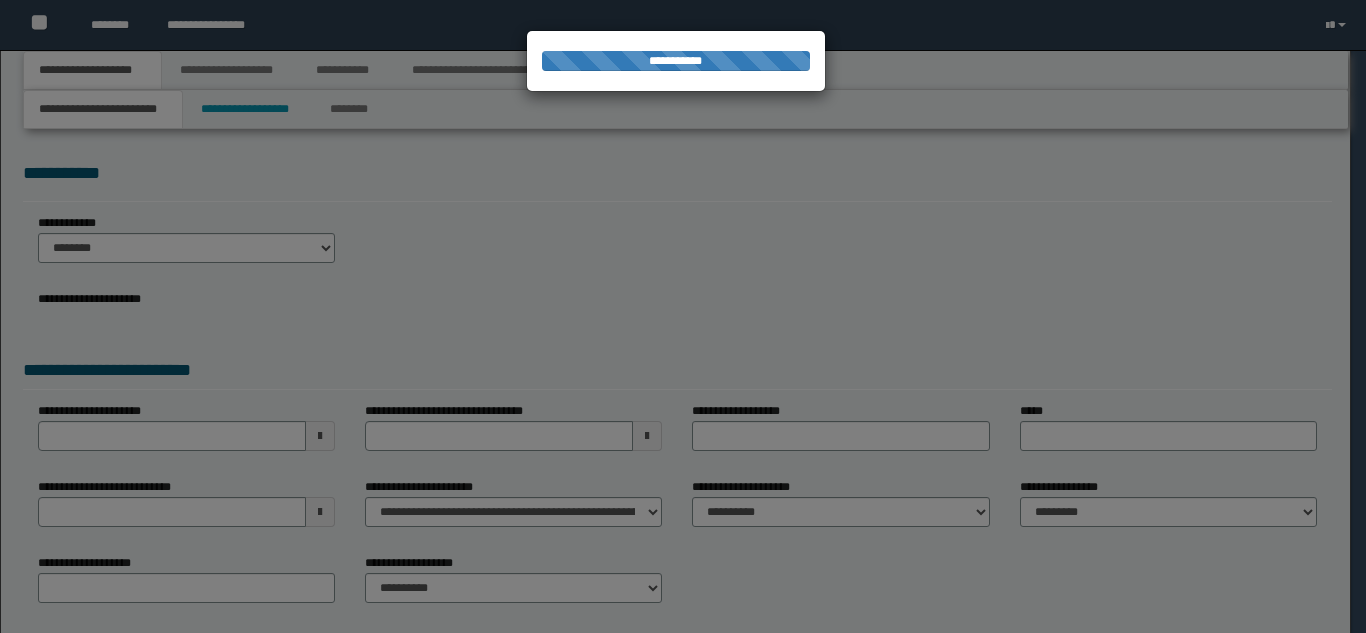 type on "**********" 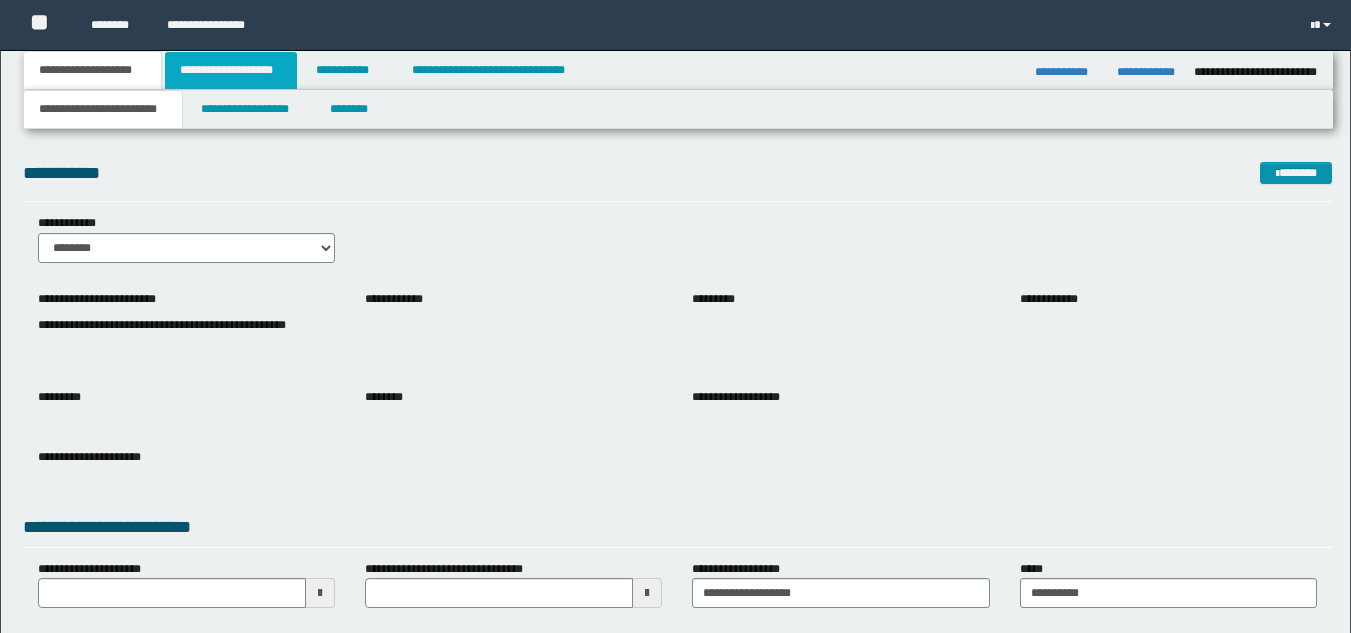 click on "**********" at bounding box center (231, 70) 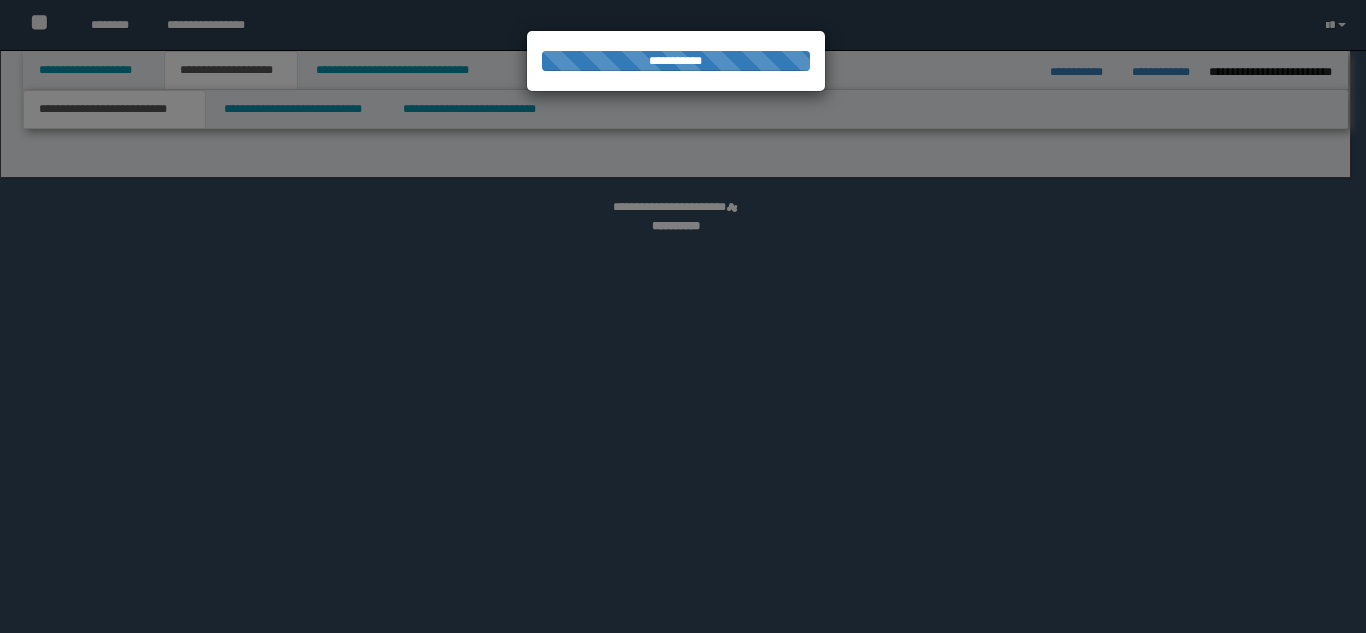 scroll, scrollTop: 0, scrollLeft: 0, axis: both 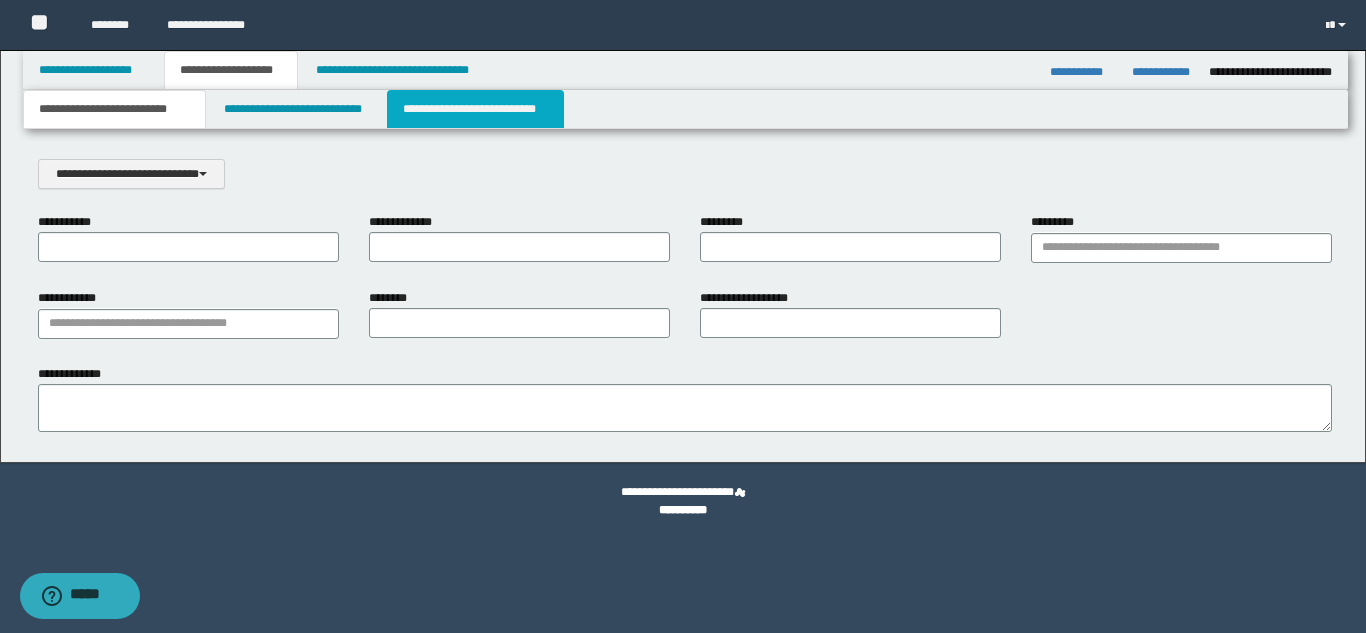 click on "**********" at bounding box center (475, 109) 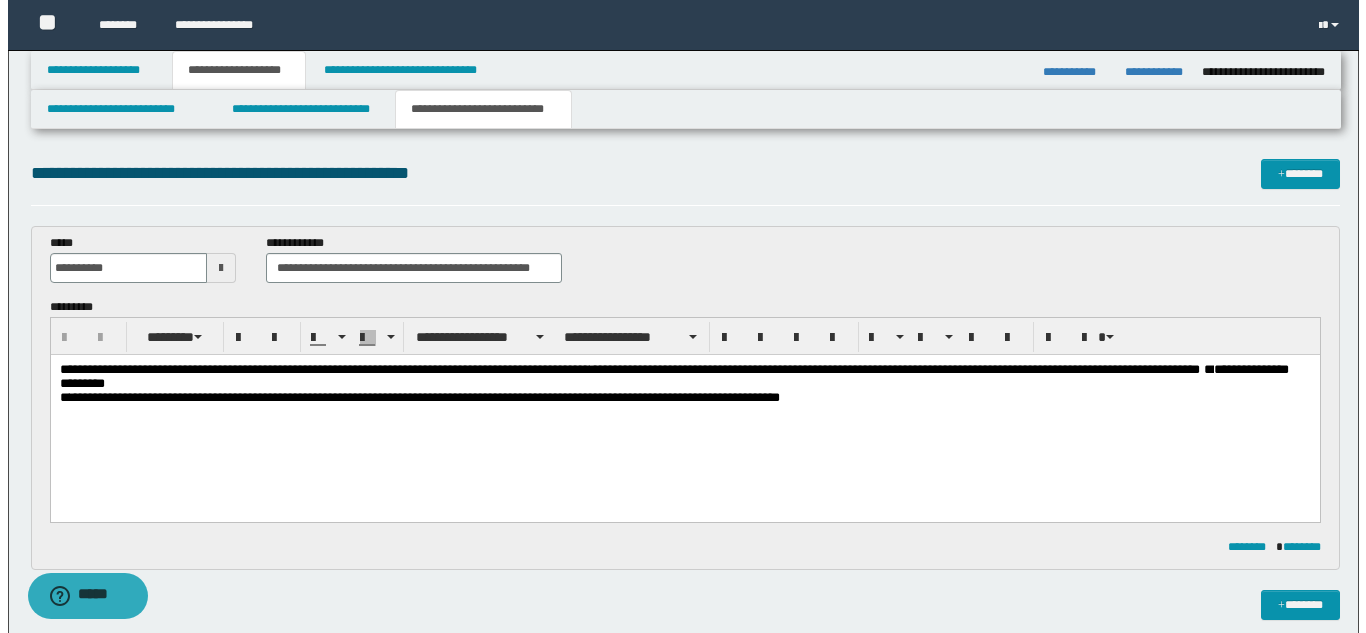 scroll, scrollTop: 0, scrollLeft: 0, axis: both 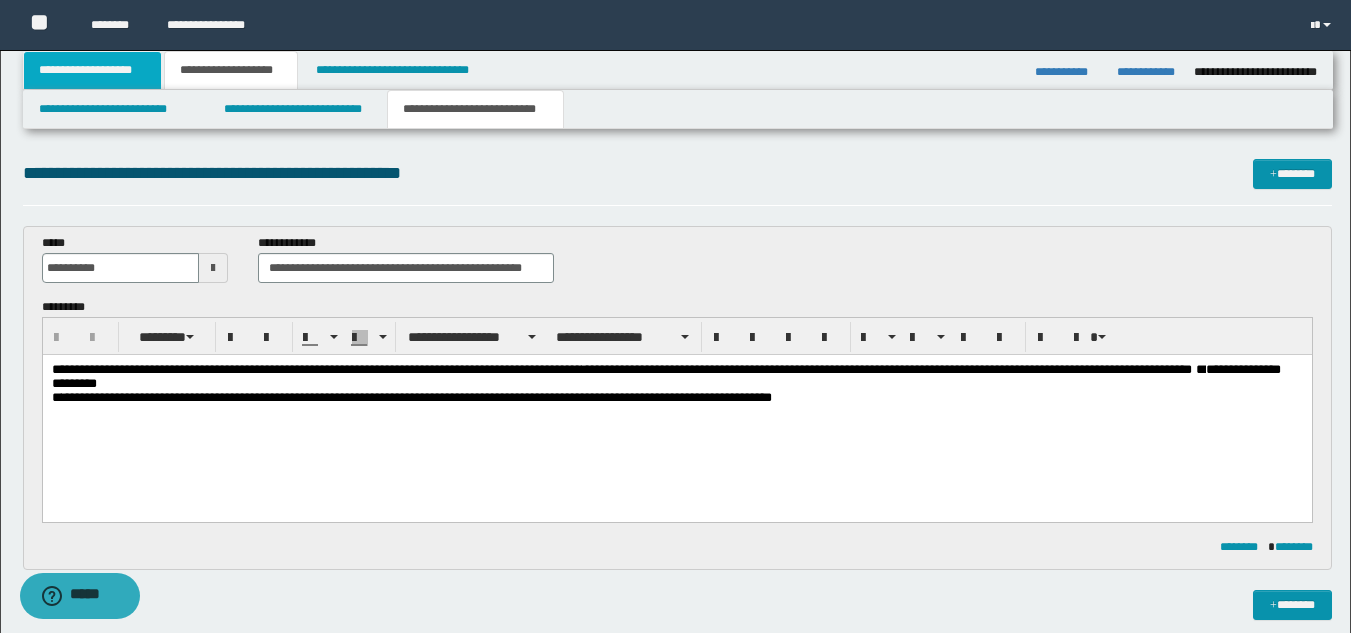 click on "**********" at bounding box center [92, 70] 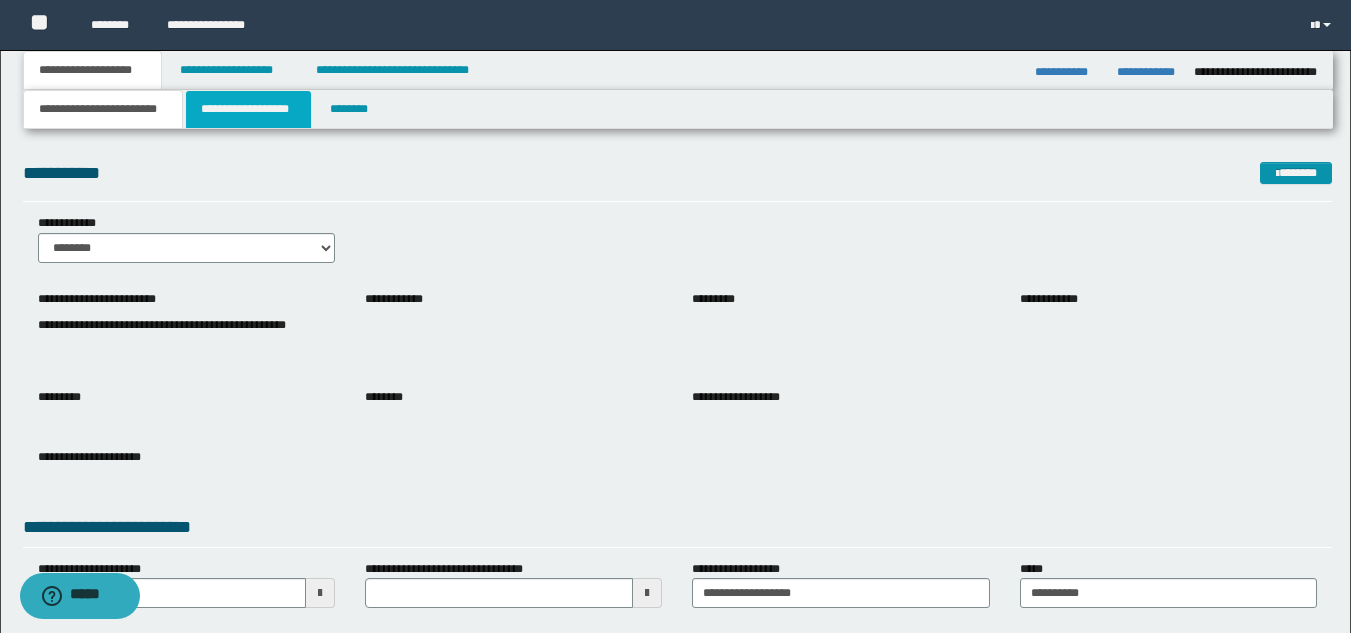 click on "**********" at bounding box center [248, 109] 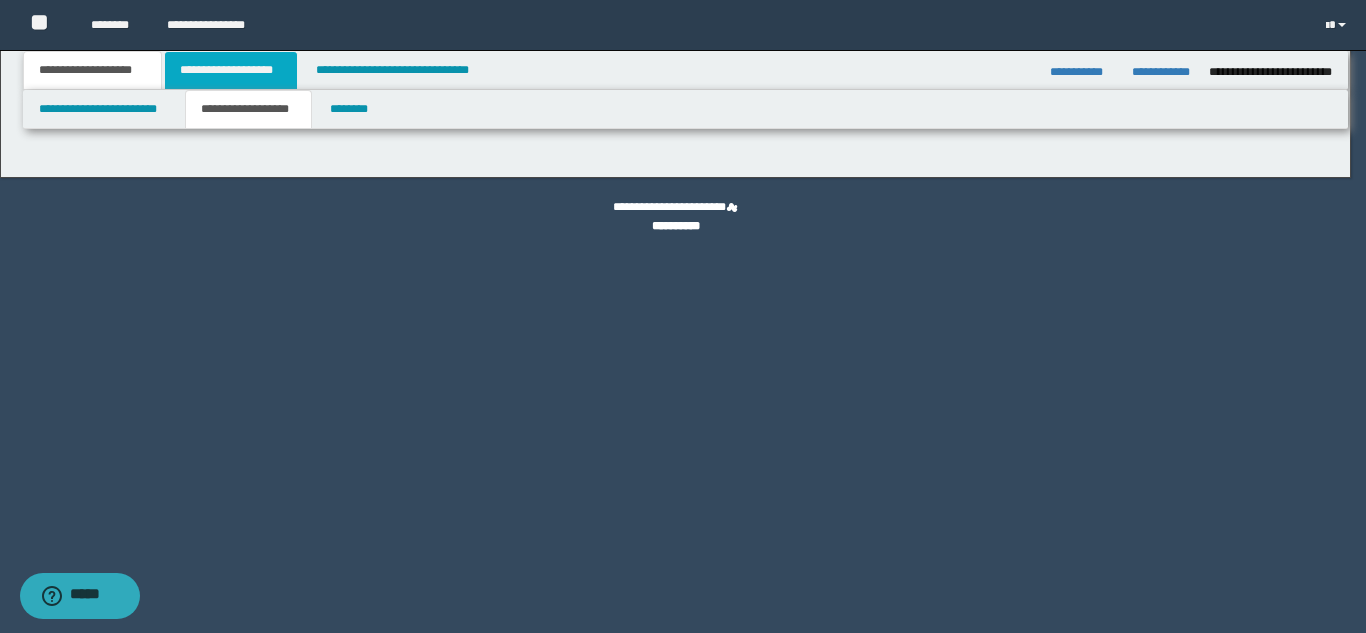 type on "********" 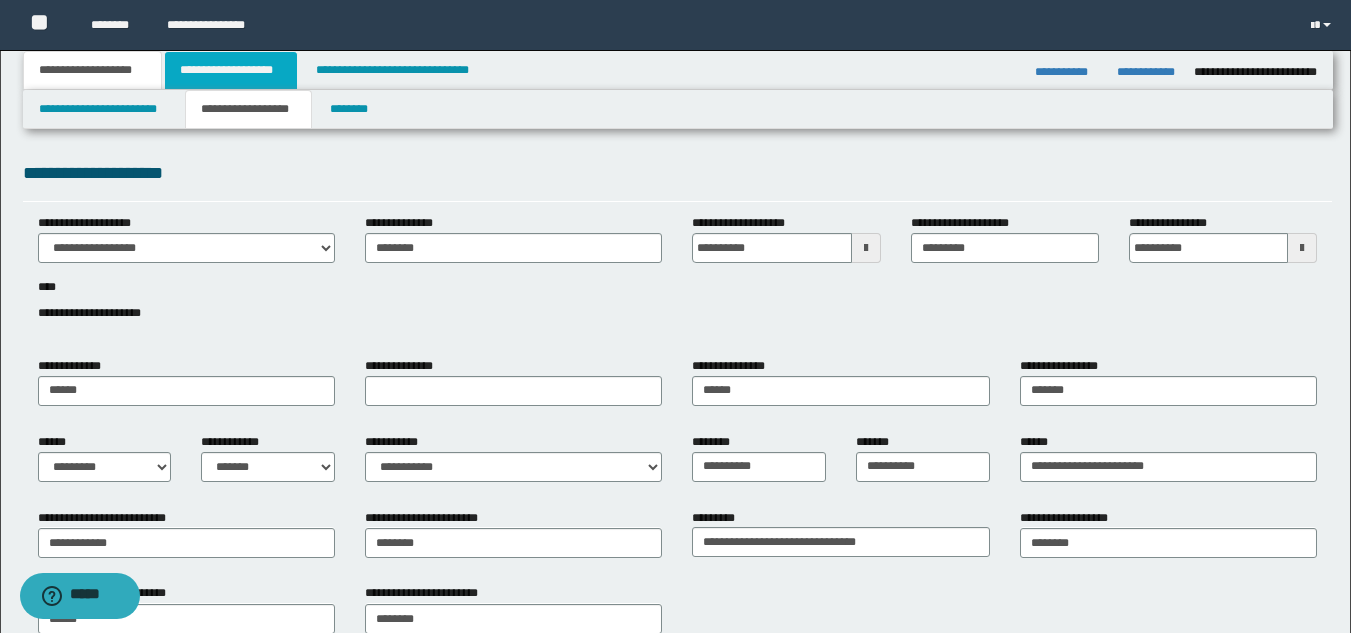click on "**********" at bounding box center (231, 70) 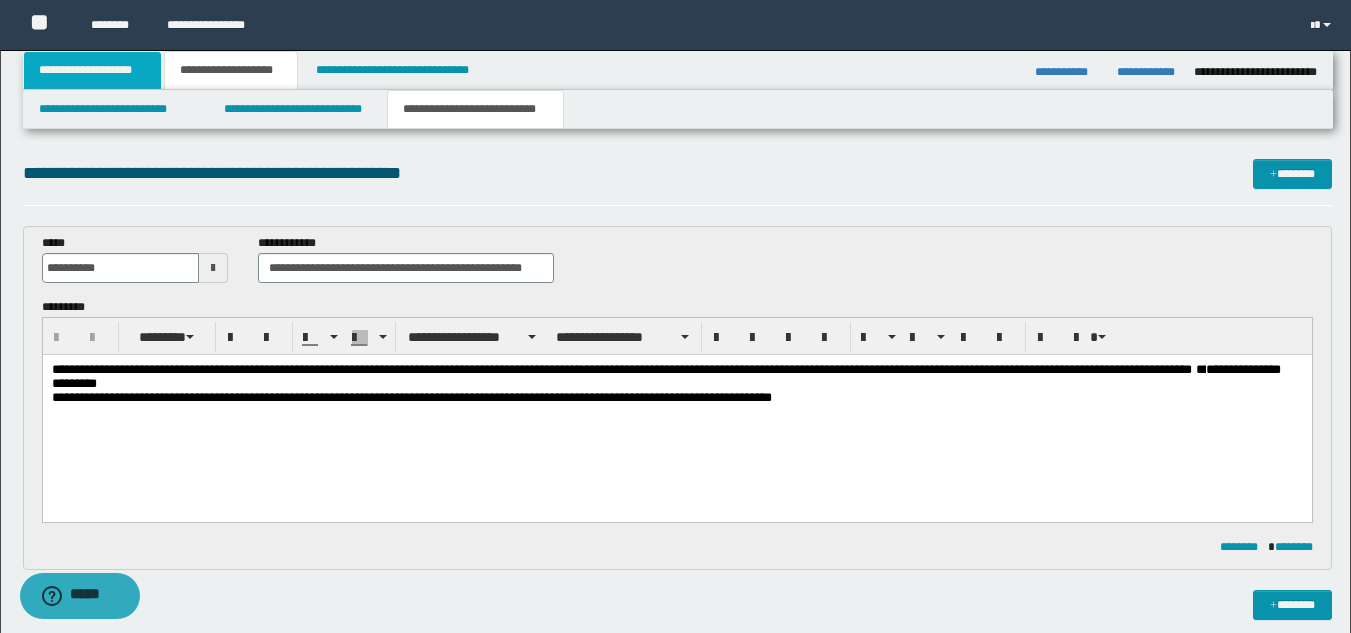 click on "**********" at bounding box center [92, 70] 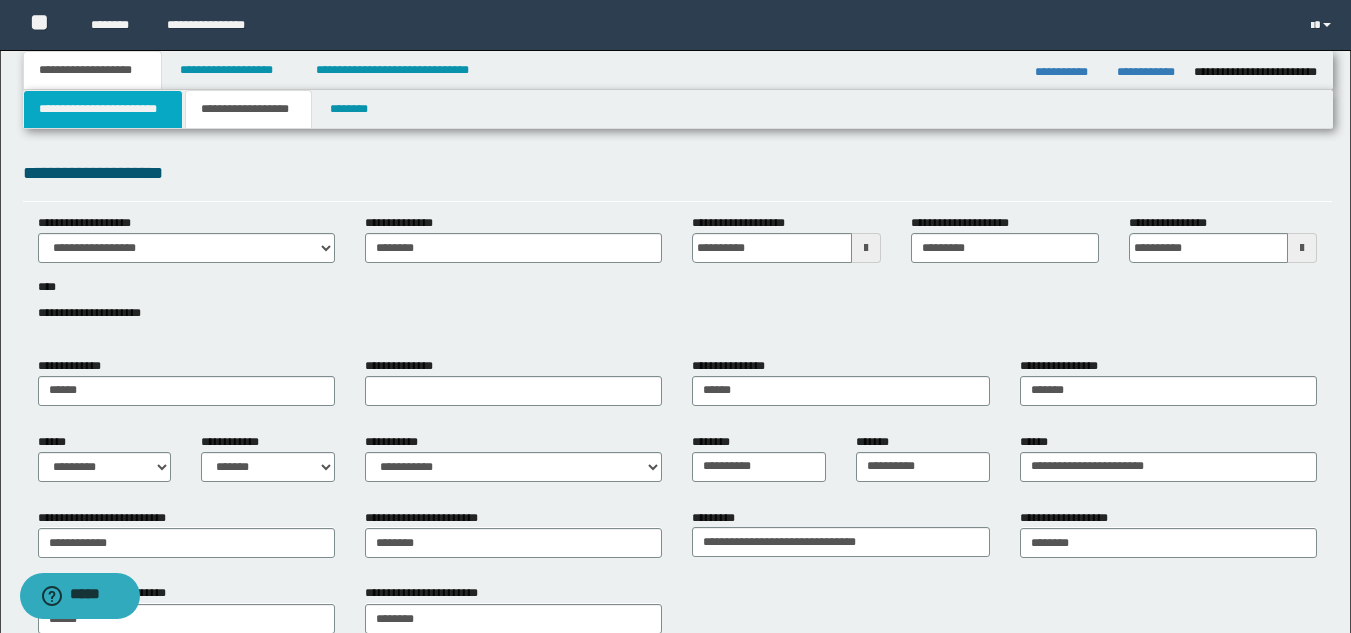 click on "**********" at bounding box center [103, 109] 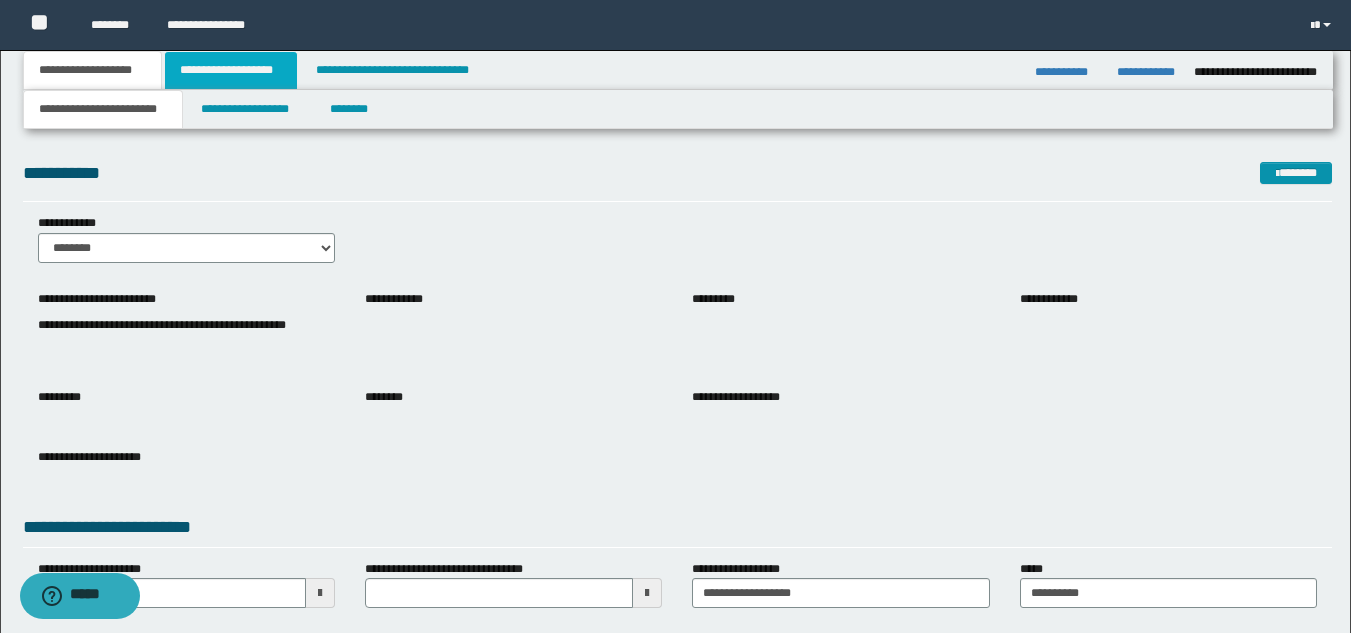 click on "**********" at bounding box center [231, 70] 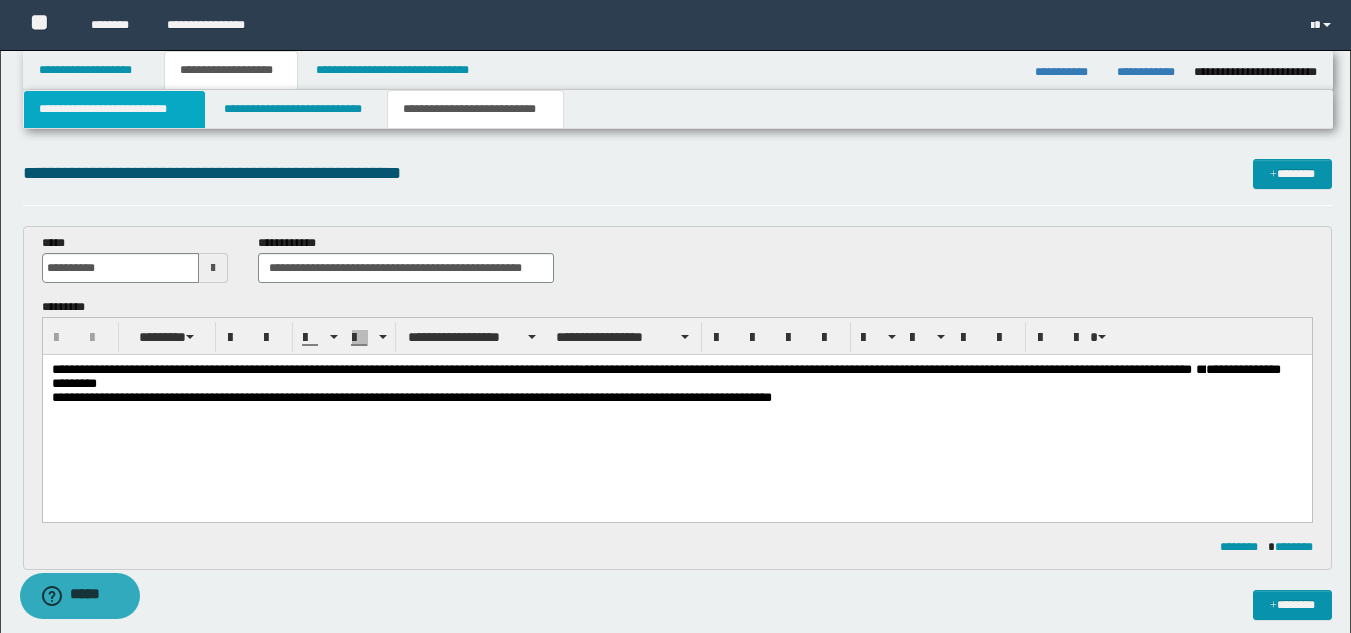 click on "**********" at bounding box center [114, 109] 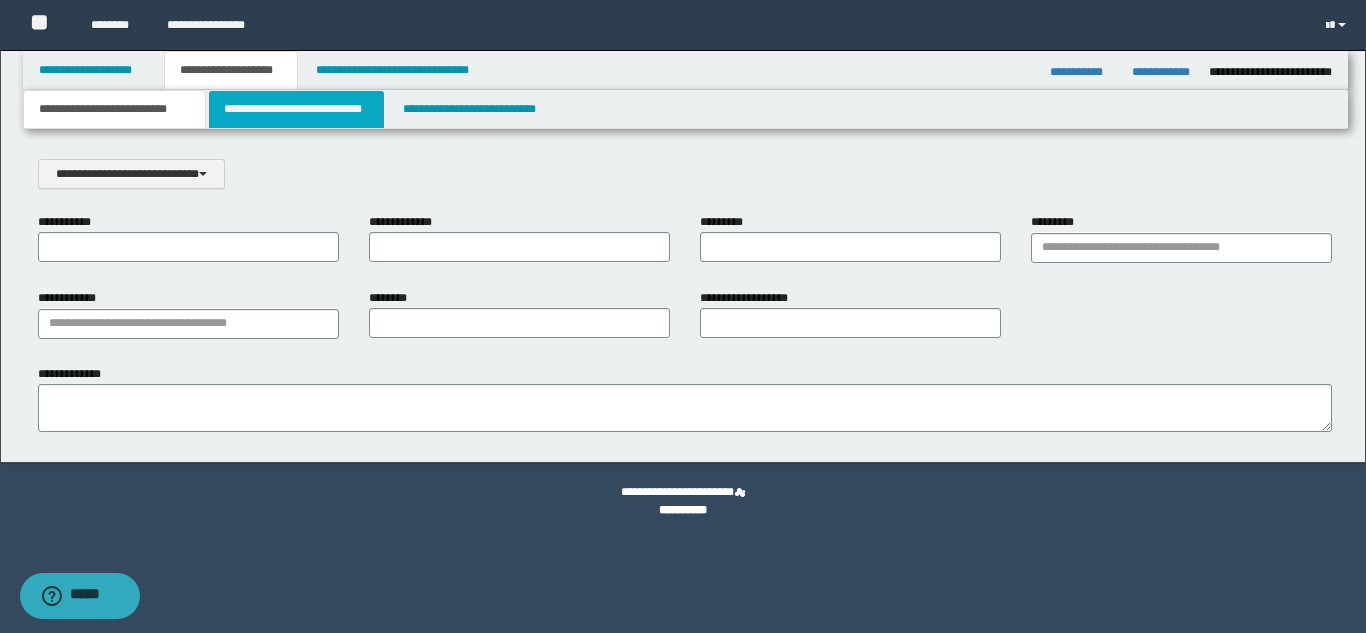 click on "**********" at bounding box center [296, 109] 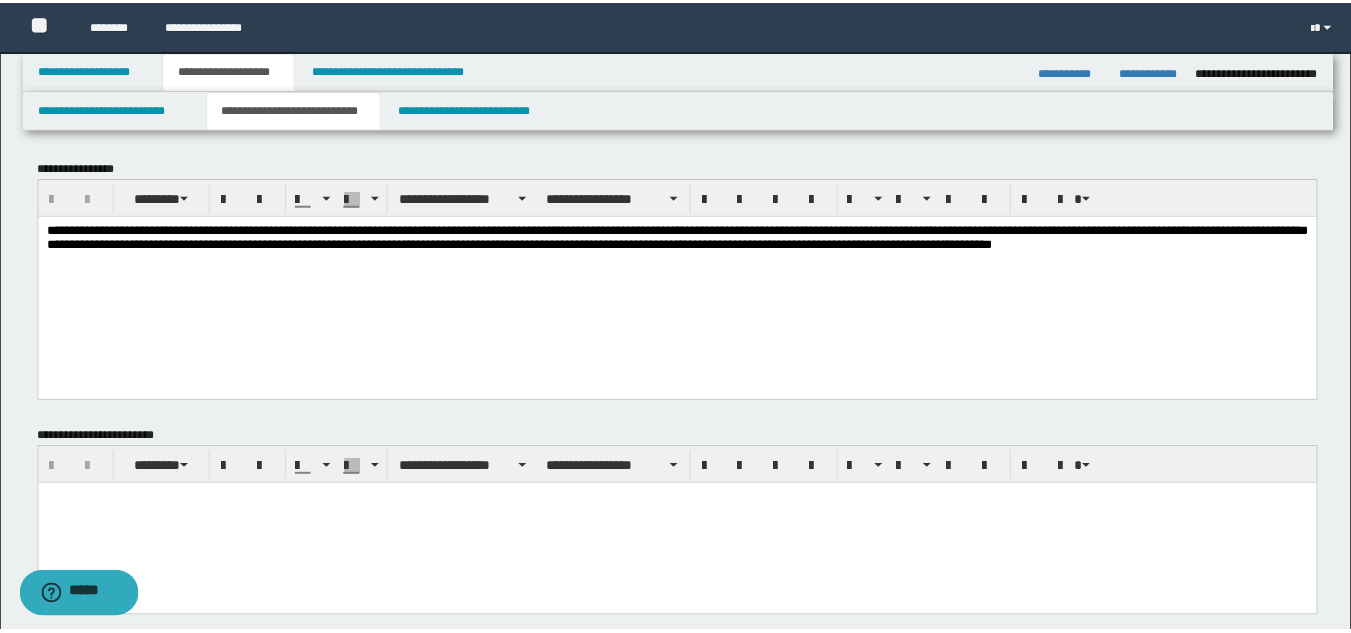 scroll, scrollTop: 0, scrollLeft: 0, axis: both 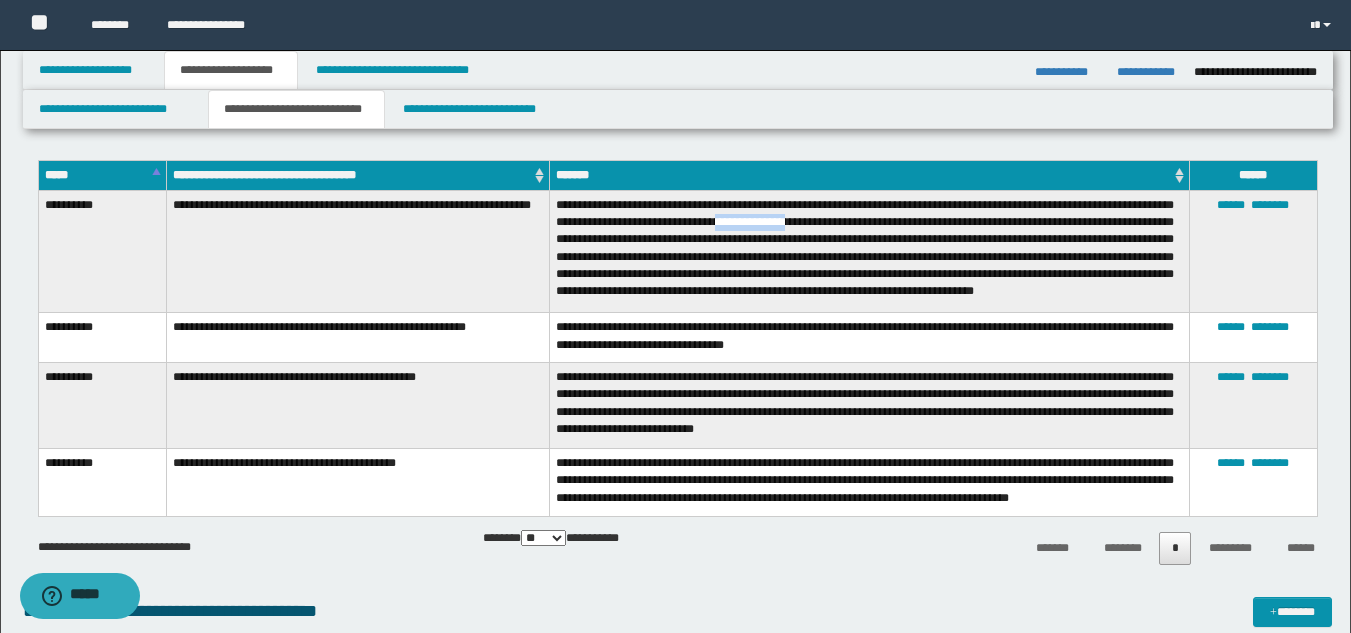 drag, startPoint x: 802, startPoint y: 227, endPoint x: 878, endPoint y: 227, distance: 76 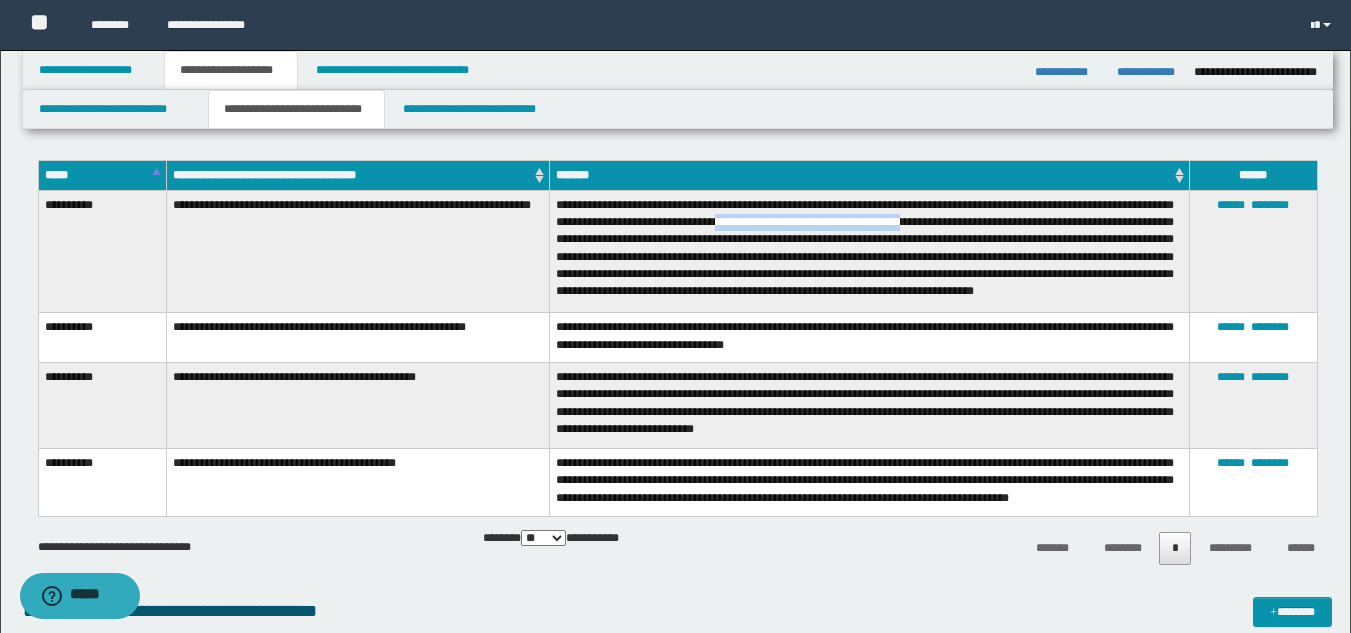 drag, startPoint x: 804, startPoint y: 227, endPoint x: 1002, endPoint y: 221, distance: 198.09088 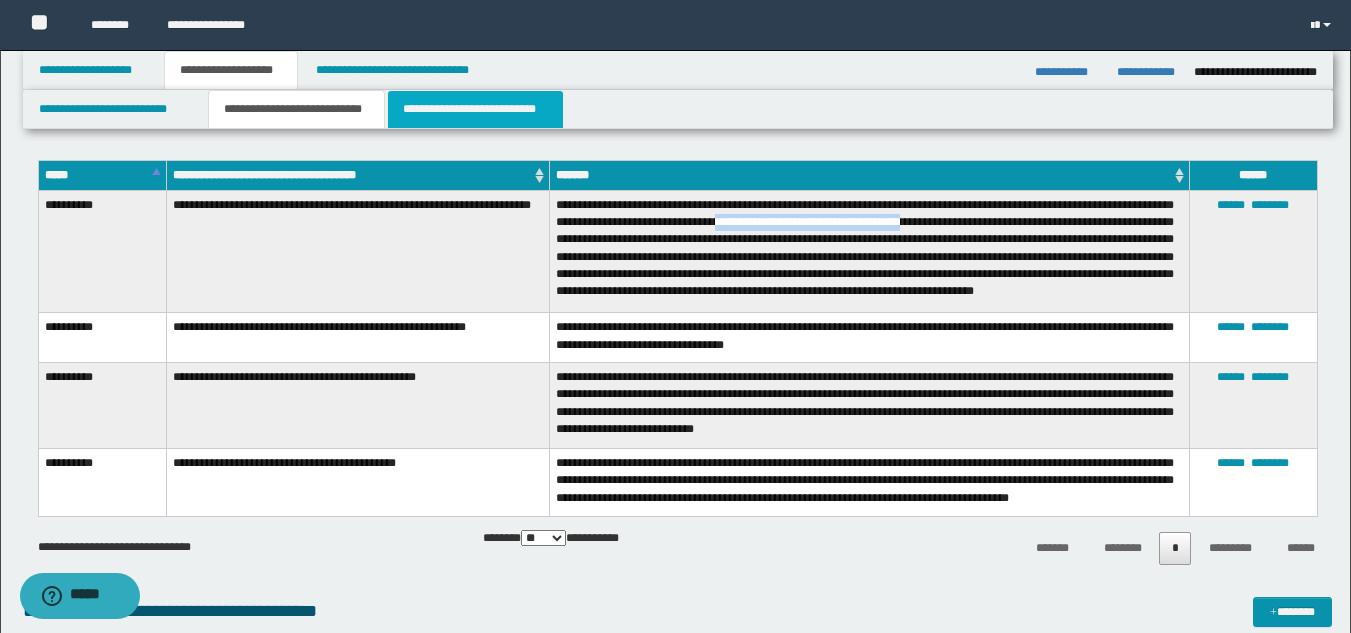 click on "**********" at bounding box center (475, 109) 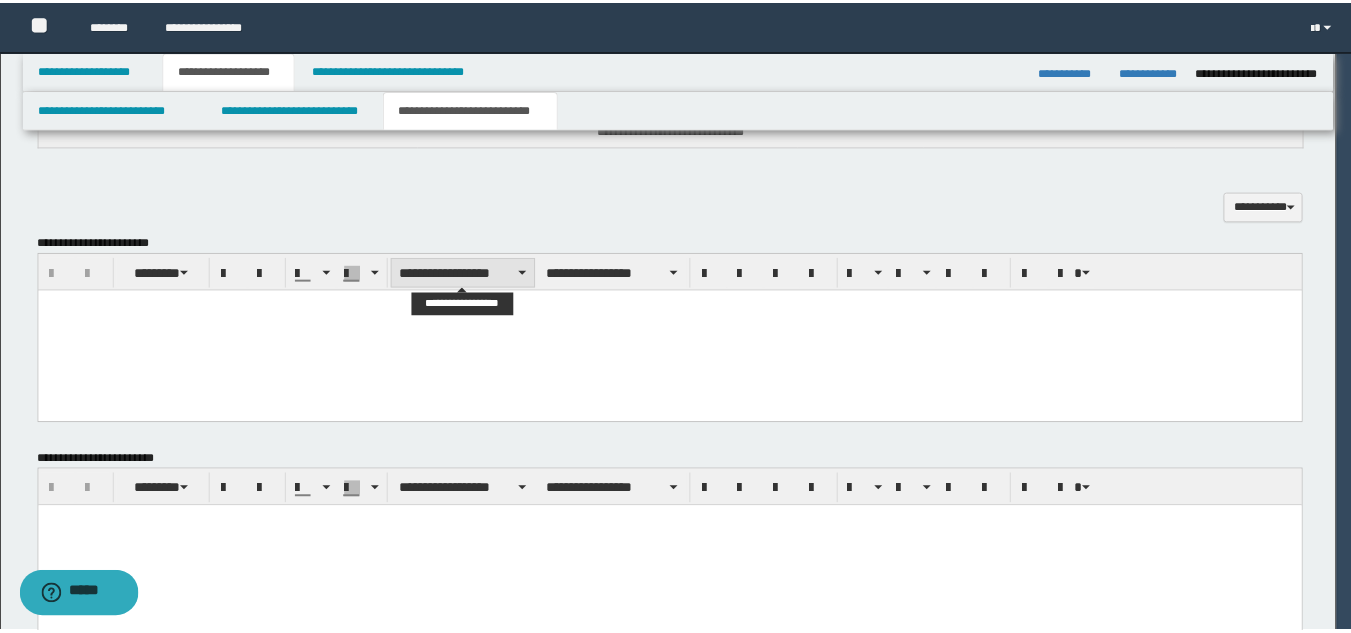 scroll, scrollTop: 0, scrollLeft: 0, axis: both 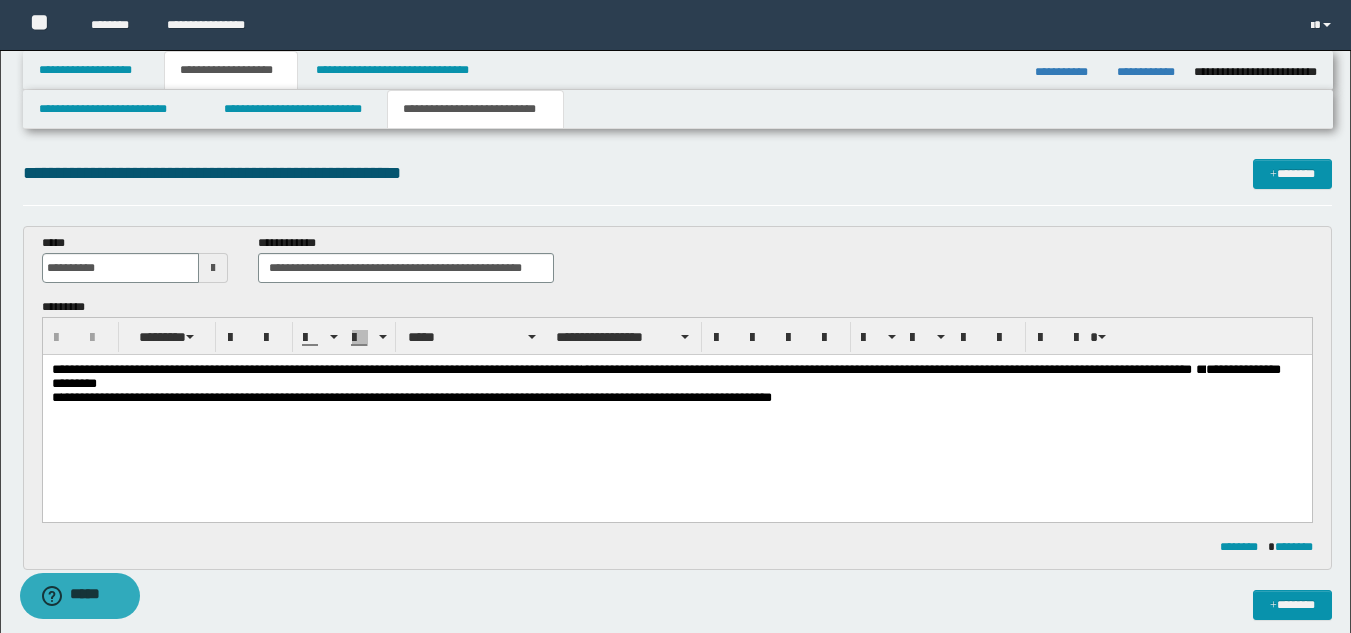 click on "**********" at bounding box center (676, 377) 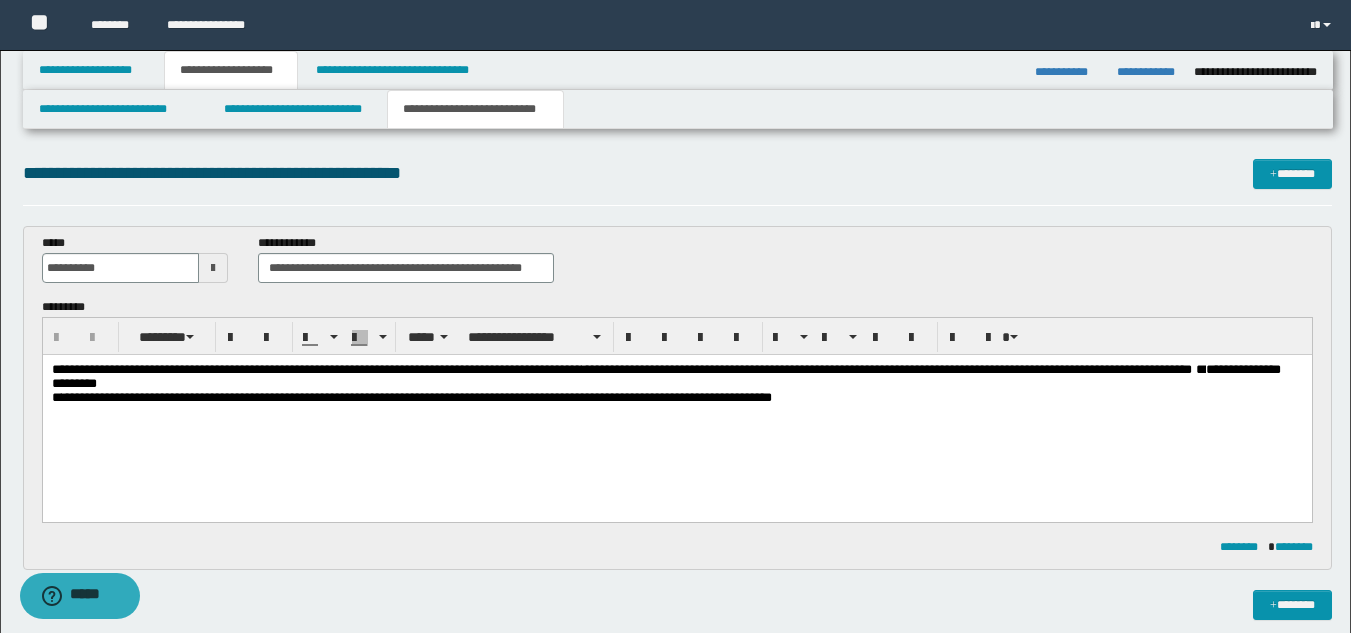 type 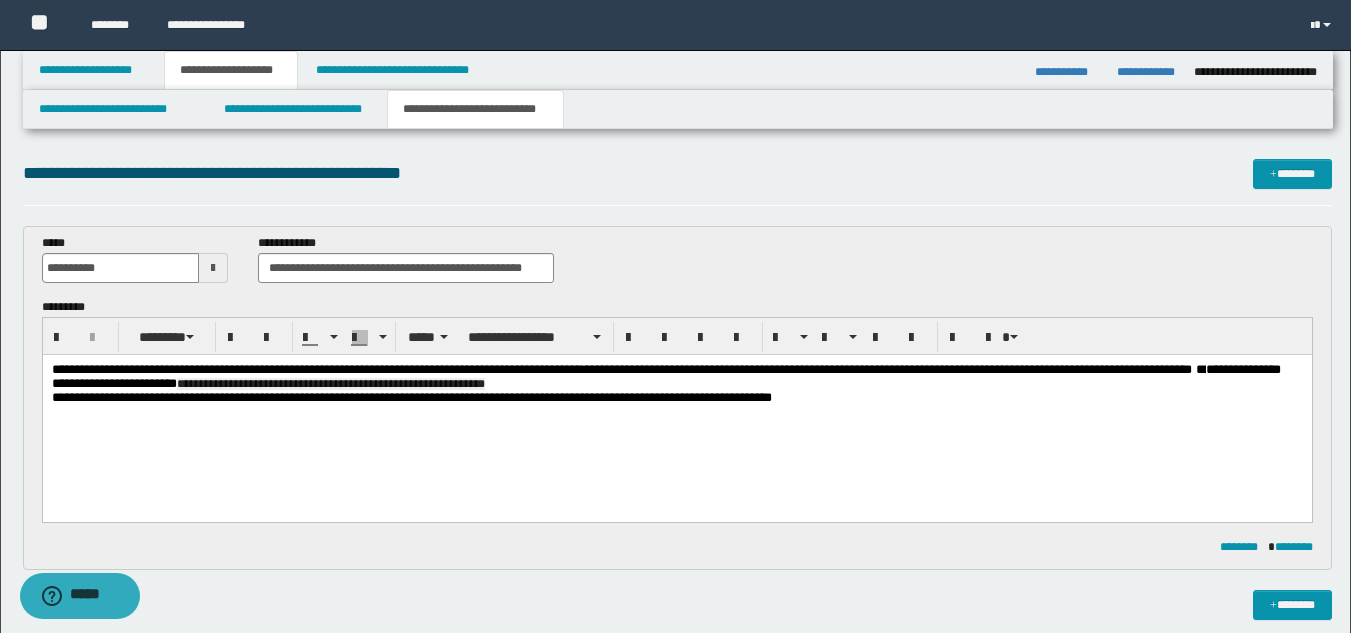 click on "**********" at bounding box center [665, 376] 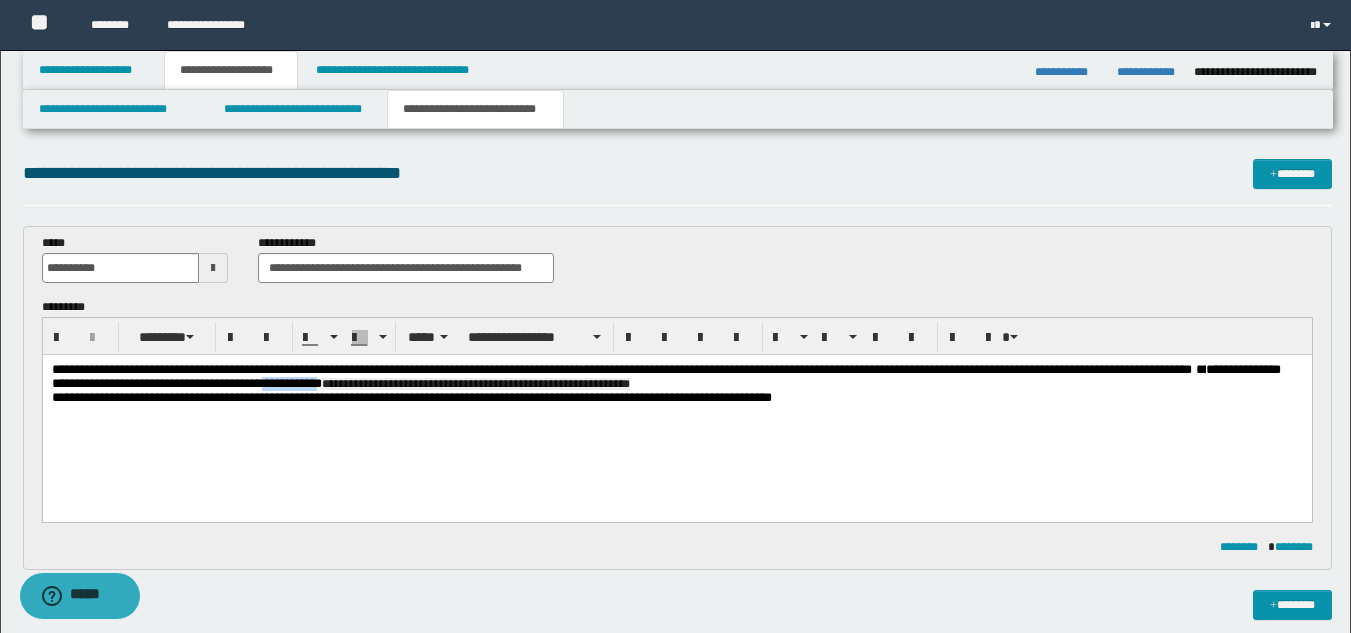 drag, startPoint x: 539, startPoint y: 388, endPoint x: 473, endPoint y: 386, distance: 66.0303 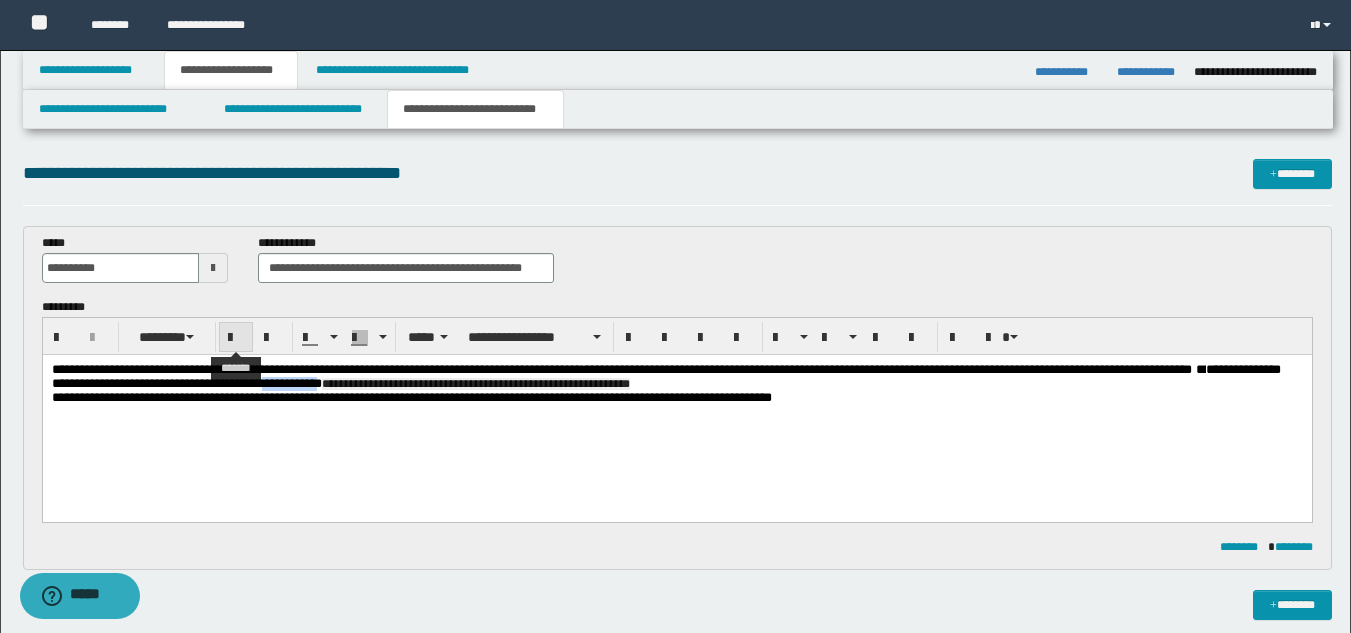 click at bounding box center [236, 338] 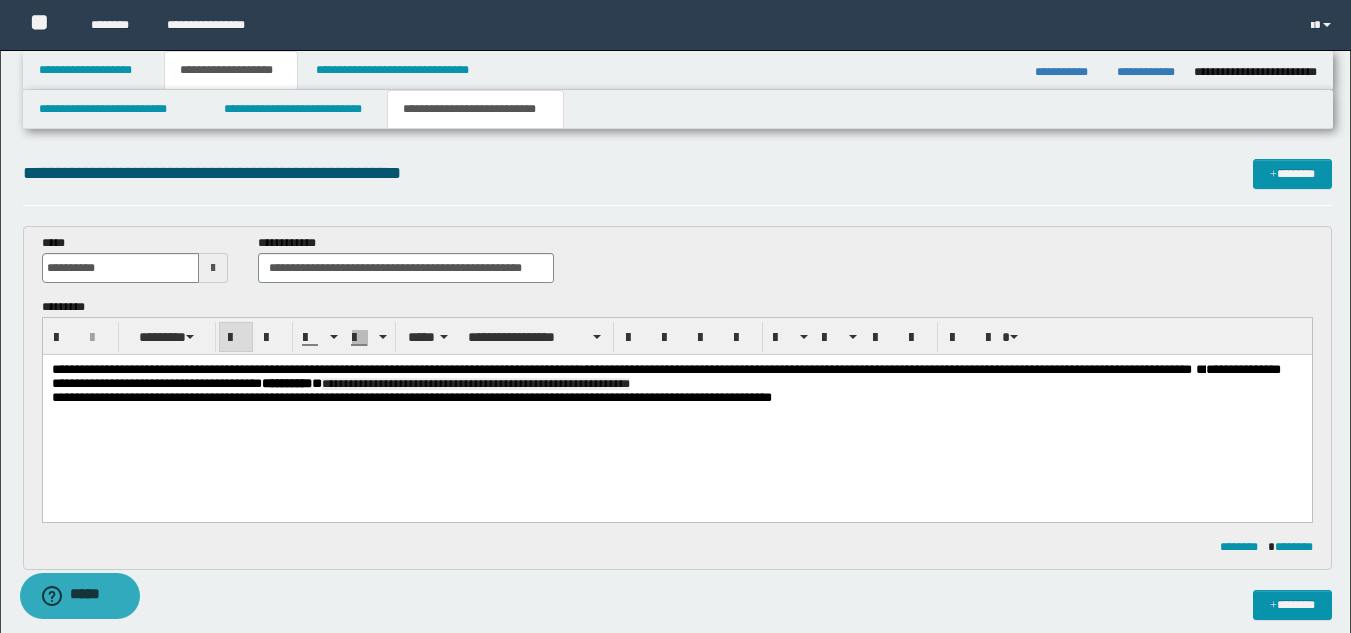 click on "**********" at bounding box center (676, 409) 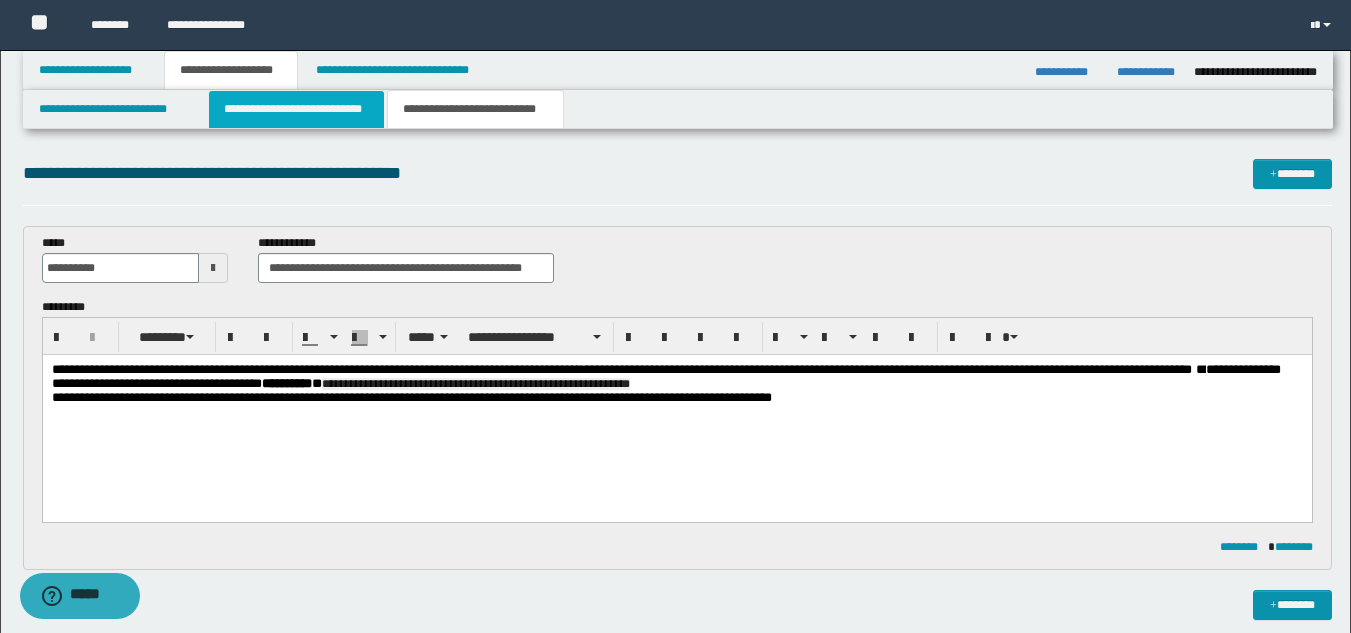 click on "**********" at bounding box center (296, 109) 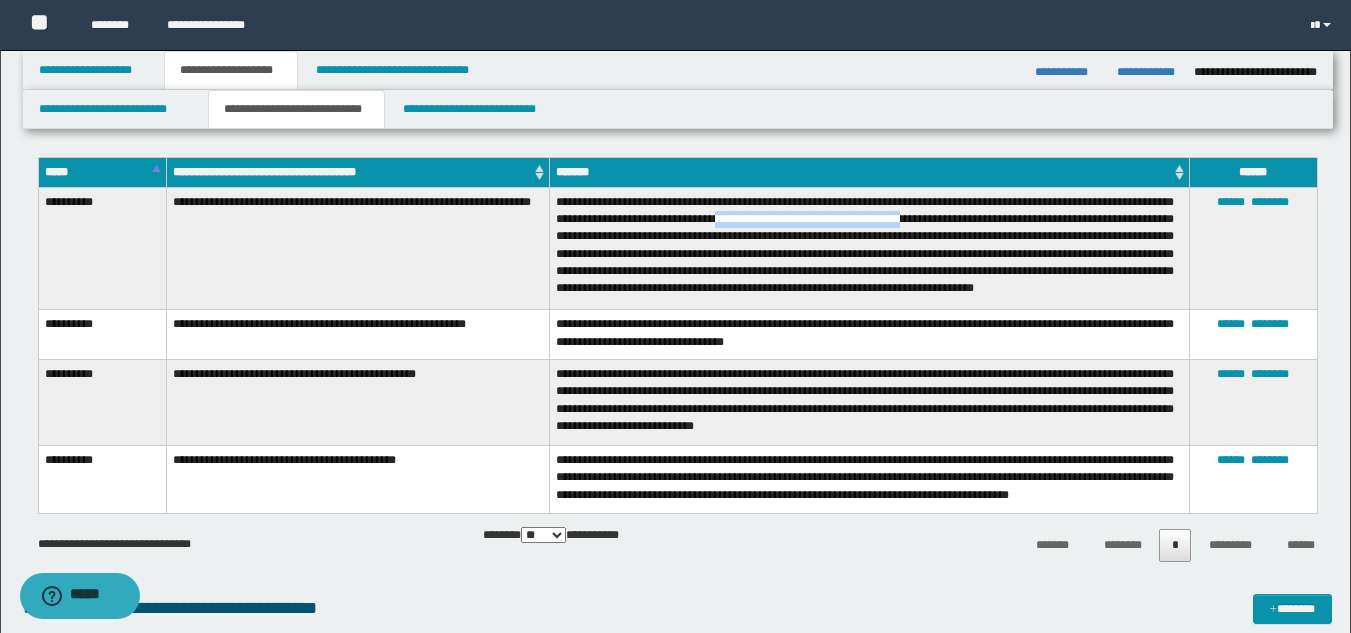scroll, scrollTop: 664, scrollLeft: 0, axis: vertical 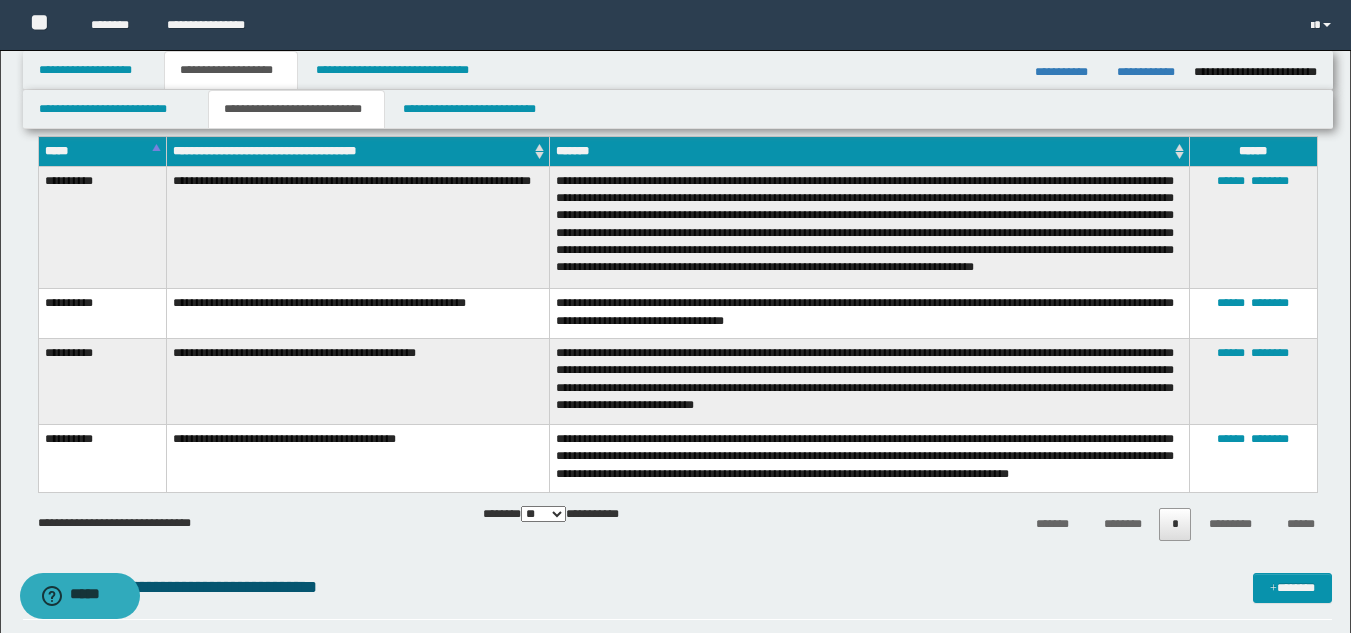 click on "**********" at bounding box center (358, 228) 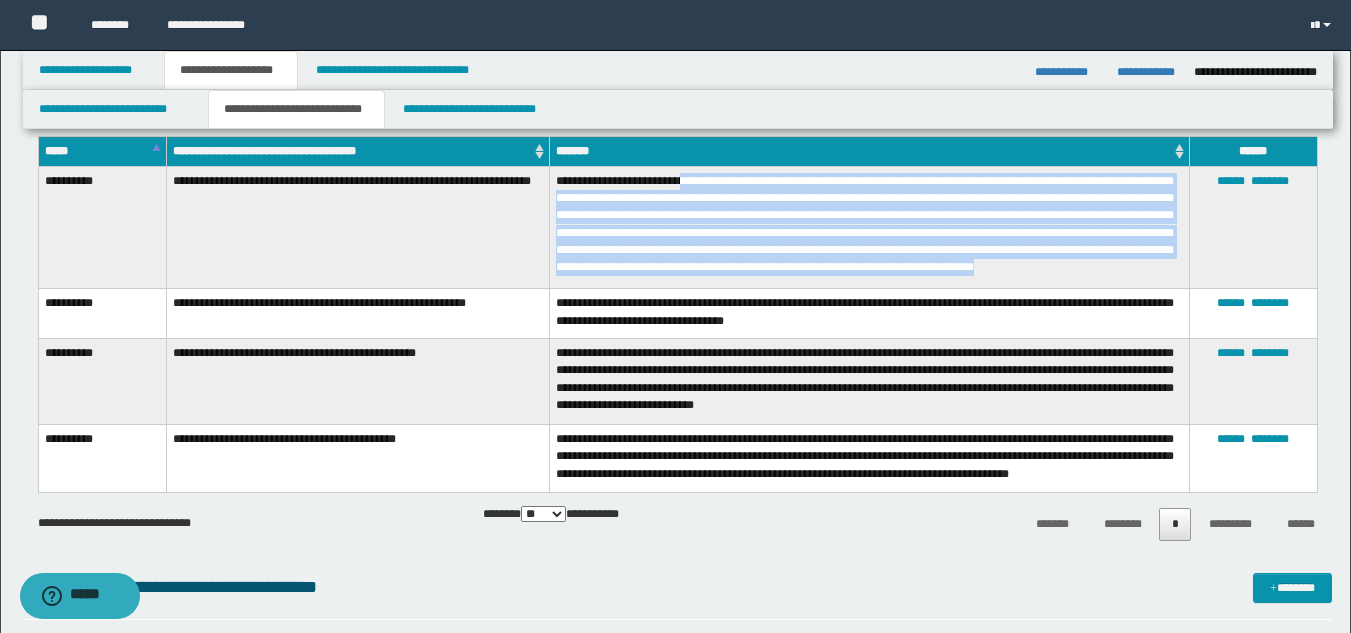 drag, startPoint x: 694, startPoint y: 181, endPoint x: 765, endPoint y: 280, distance: 121.82774 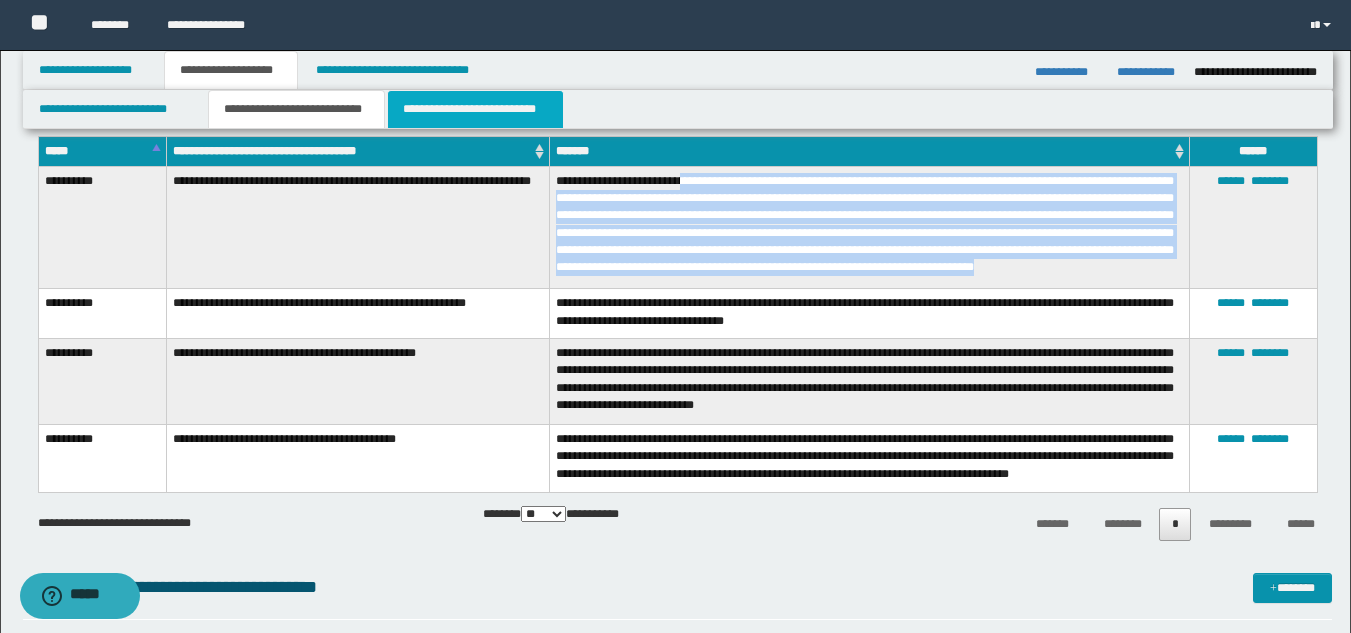click on "**********" at bounding box center (475, 109) 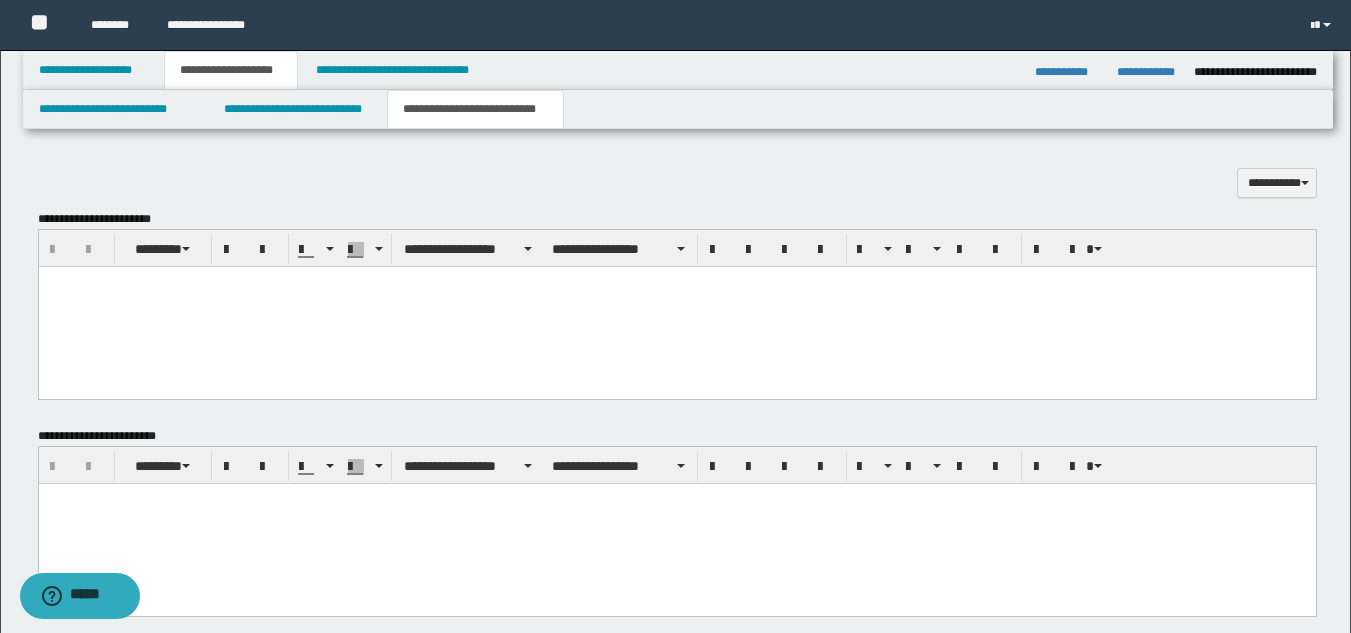 scroll, scrollTop: 0, scrollLeft: 0, axis: both 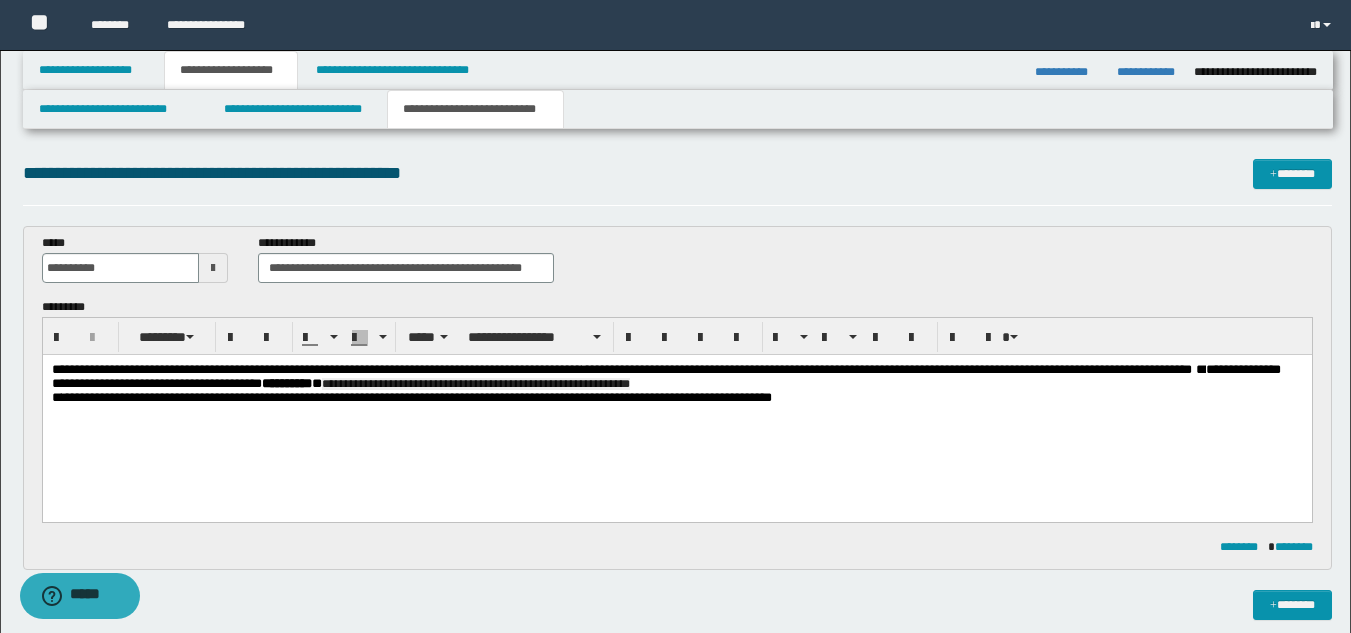 click on "**********" at bounding box center (676, 377) 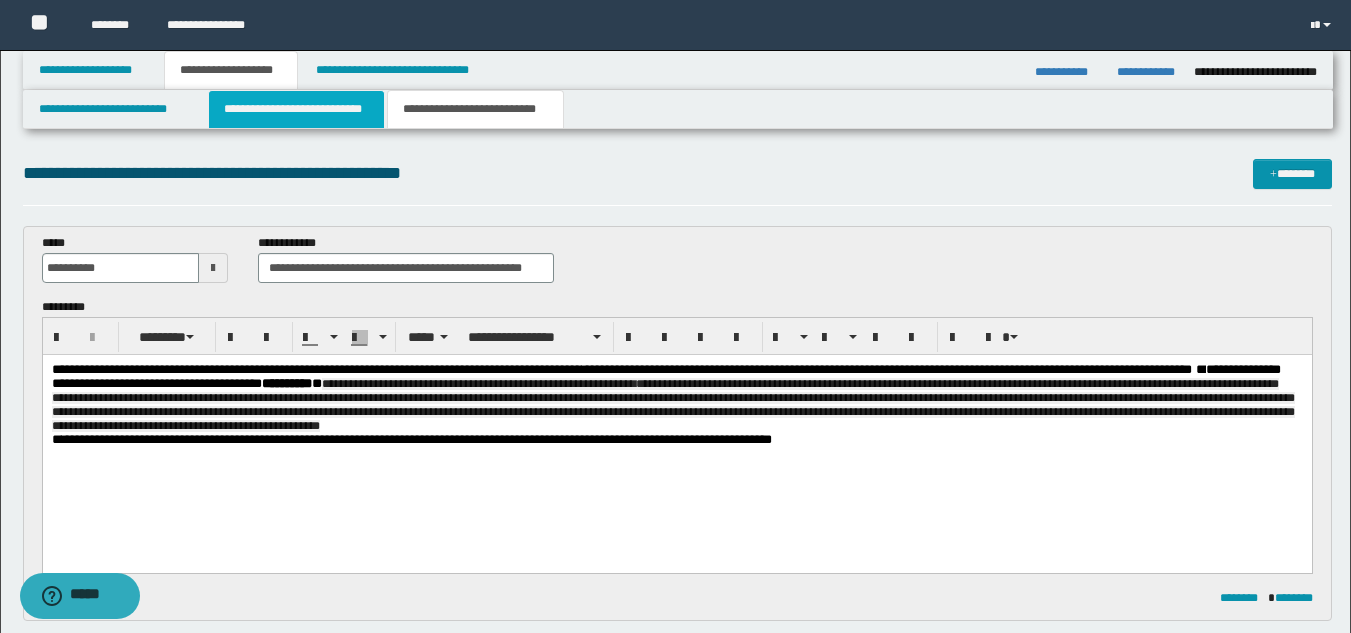 click on "**********" at bounding box center (296, 109) 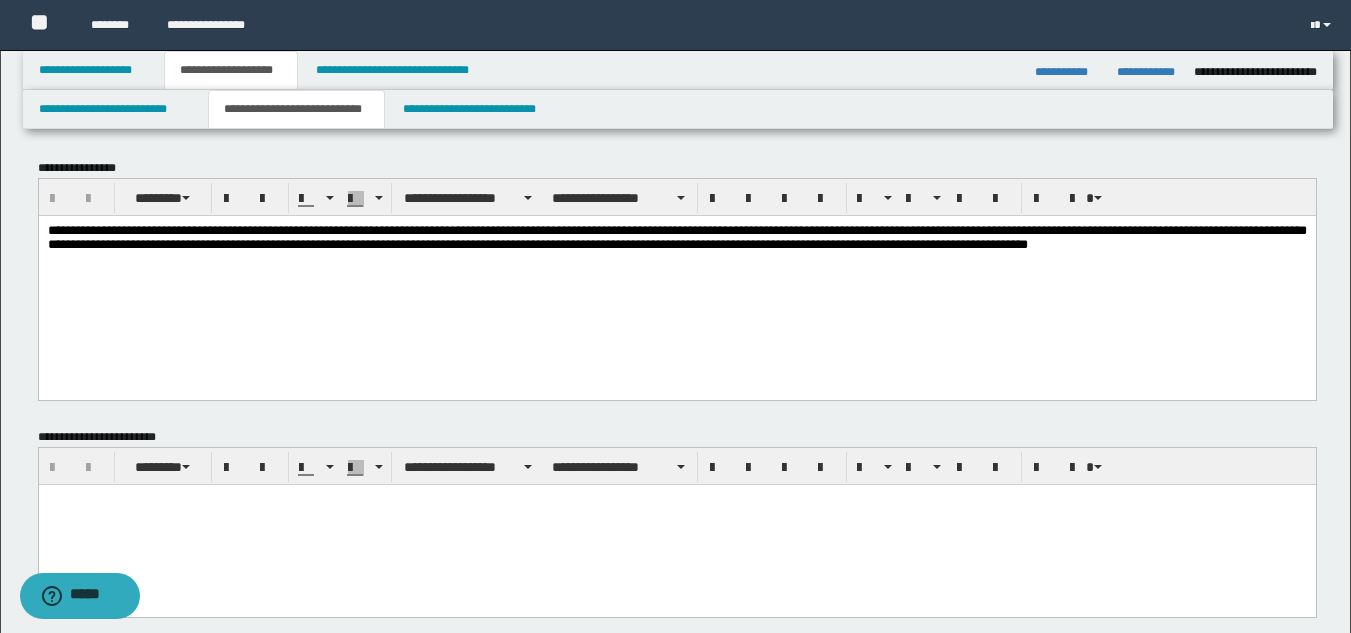 scroll, scrollTop: 600, scrollLeft: 0, axis: vertical 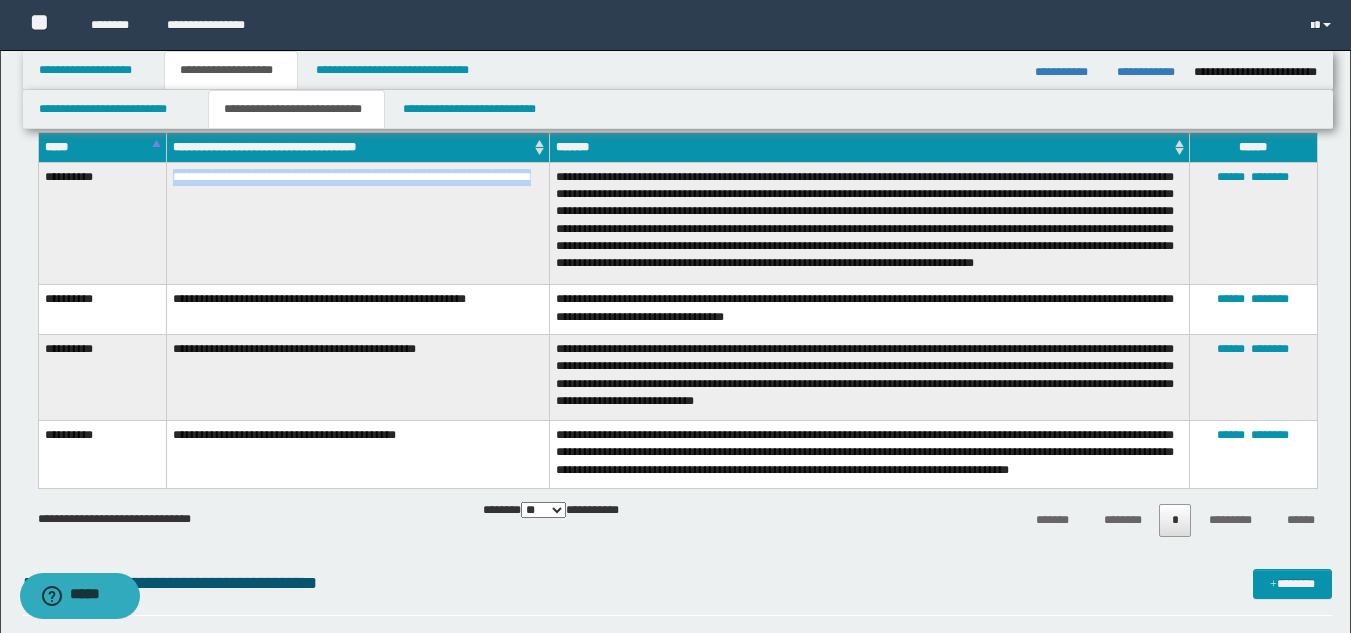 drag, startPoint x: 170, startPoint y: 173, endPoint x: 547, endPoint y: 184, distance: 377.16043 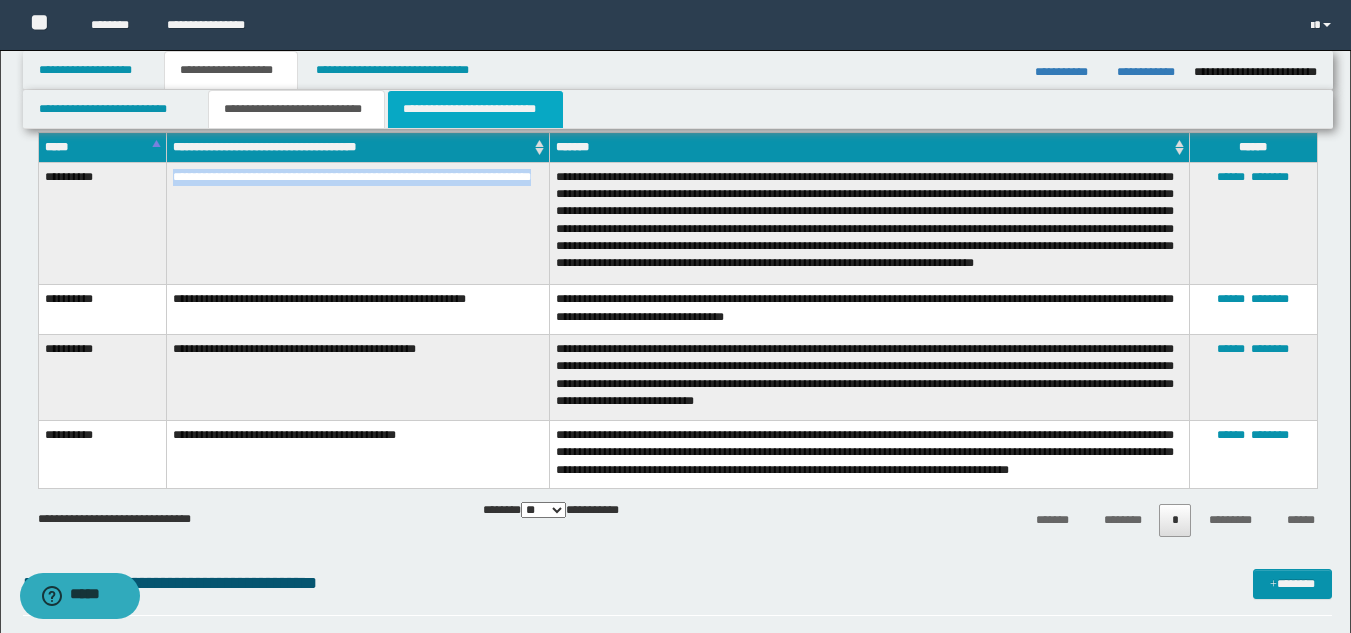 click on "**********" at bounding box center (475, 109) 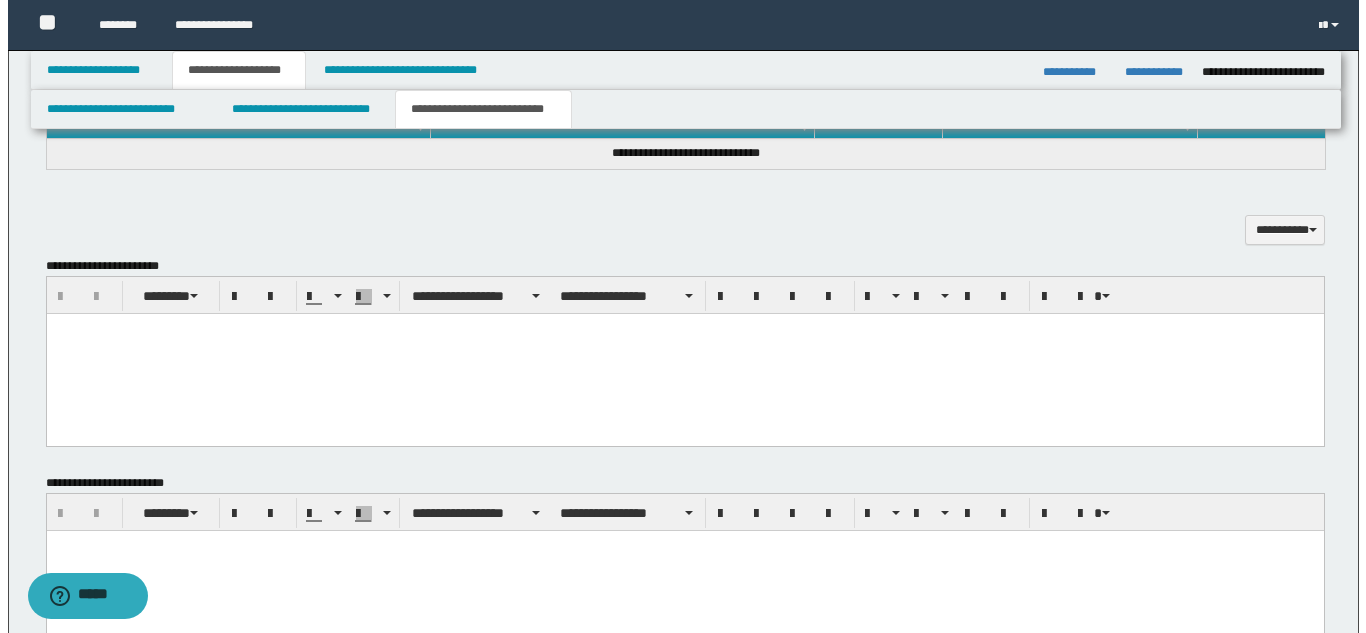 scroll, scrollTop: 0, scrollLeft: 0, axis: both 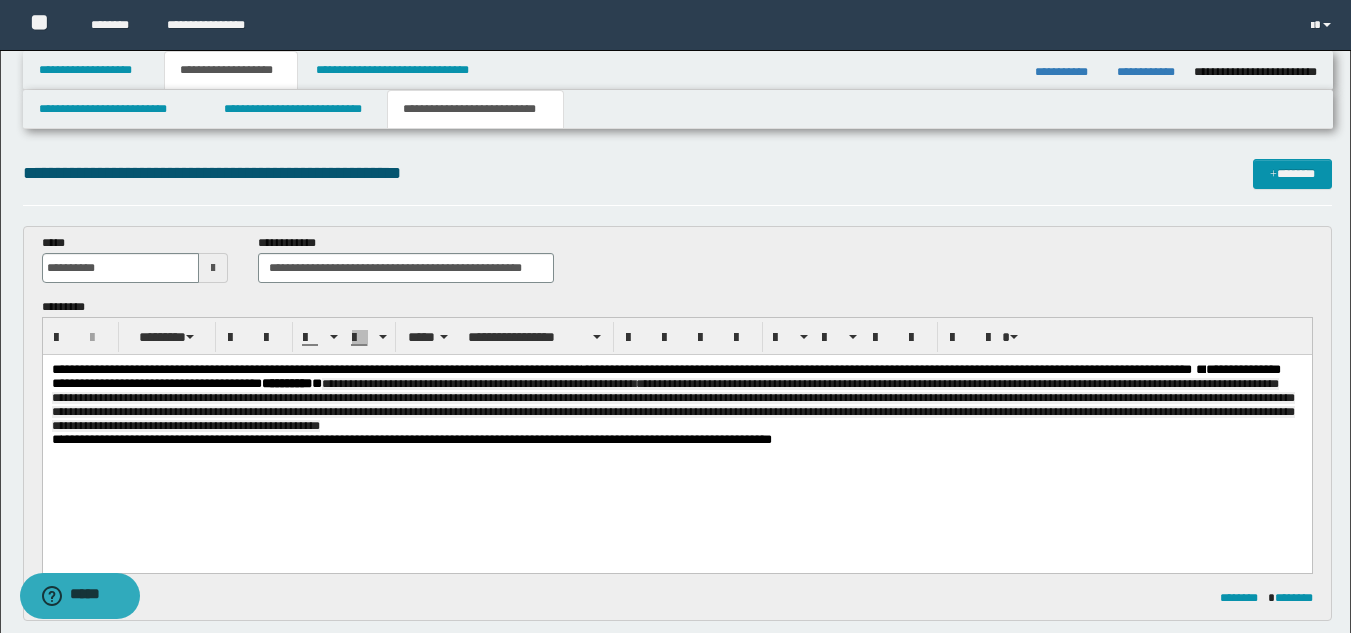 click on "**********" at bounding box center [672, 405] 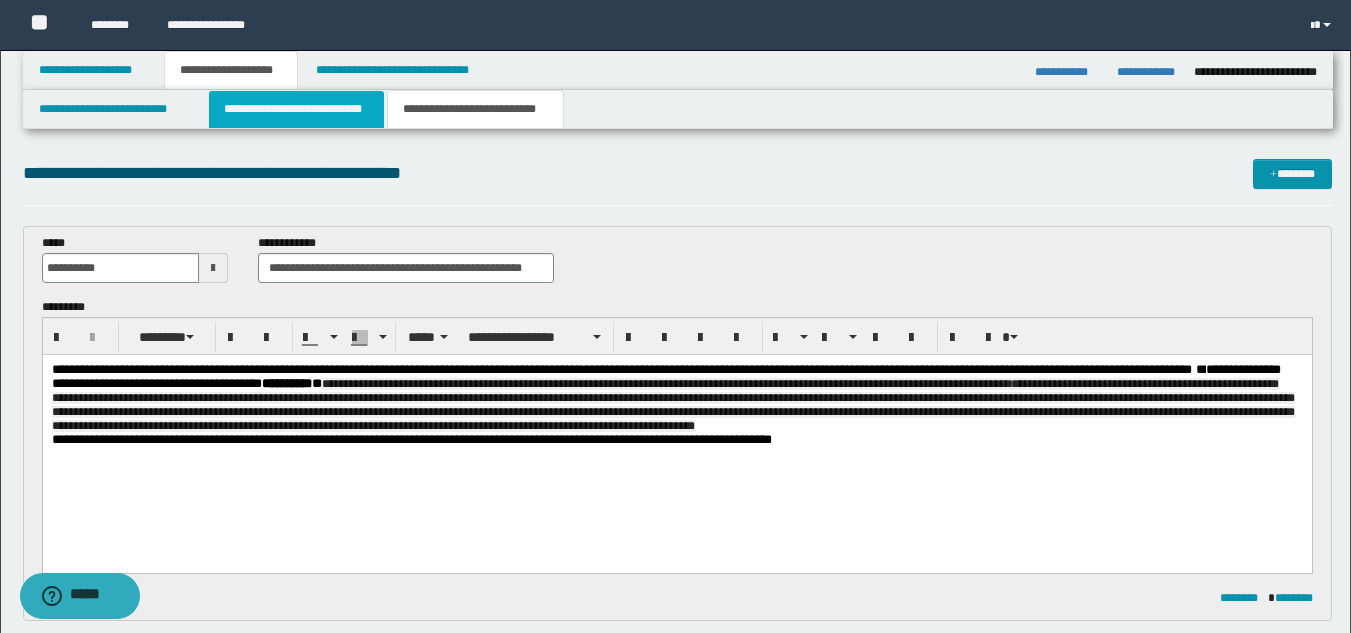 click on "**********" at bounding box center [296, 109] 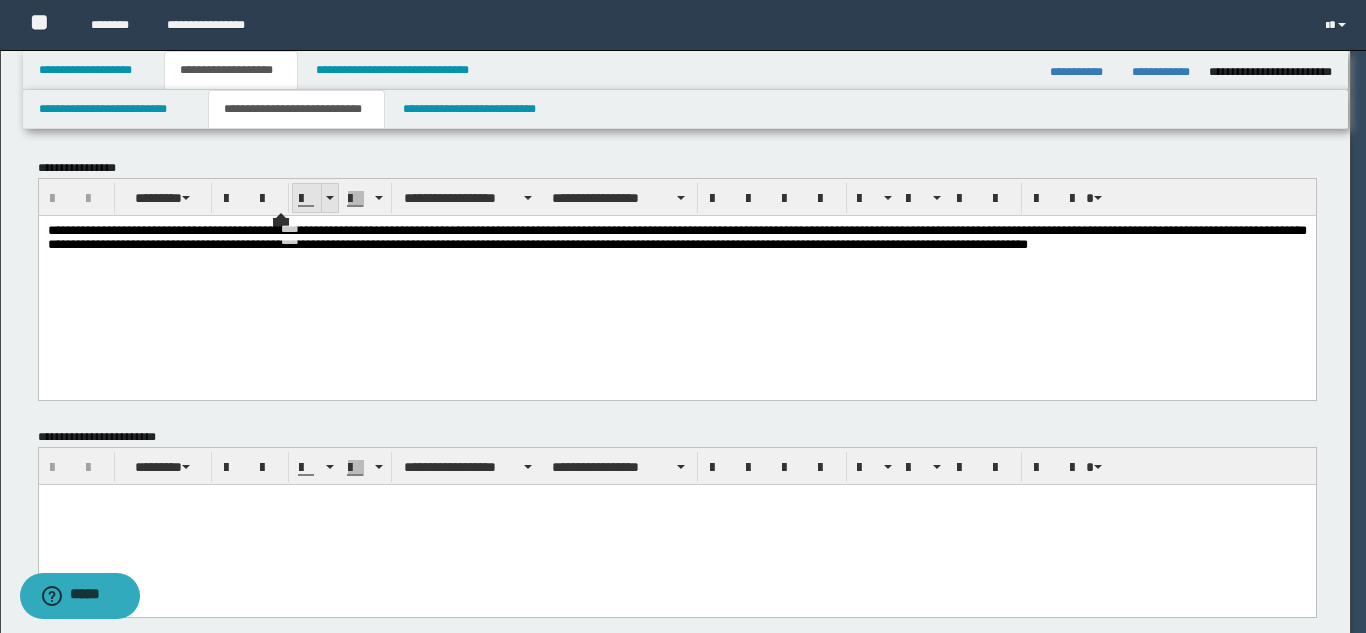 scroll, scrollTop: 600, scrollLeft: 0, axis: vertical 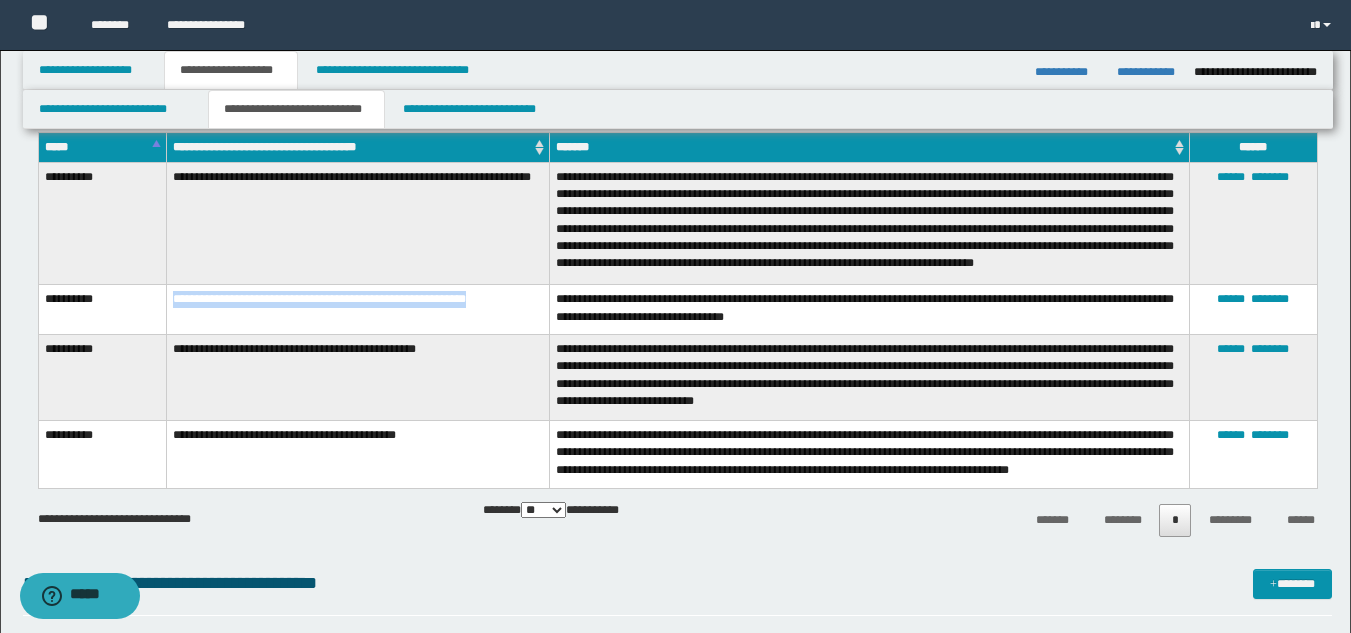 drag, startPoint x: 165, startPoint y: 315, endPoint x: 523, endPoint y: 324, distance: 358.1131 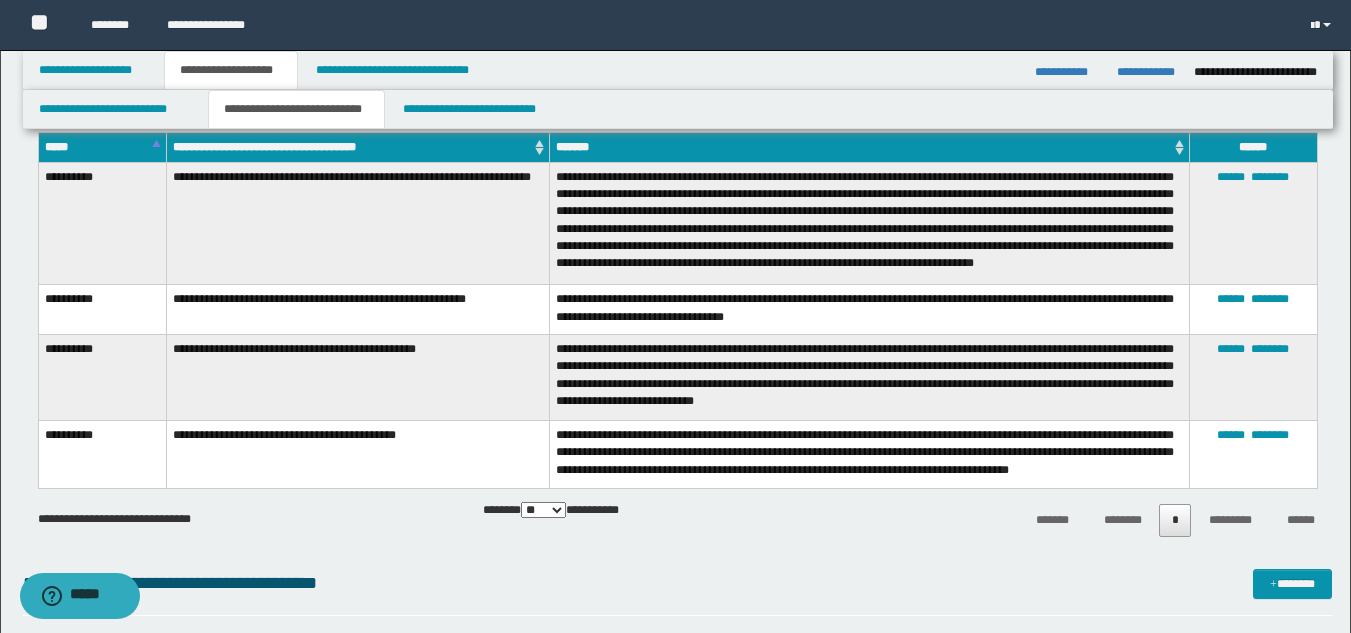 click on "**********" at bounding box center [358, 310] 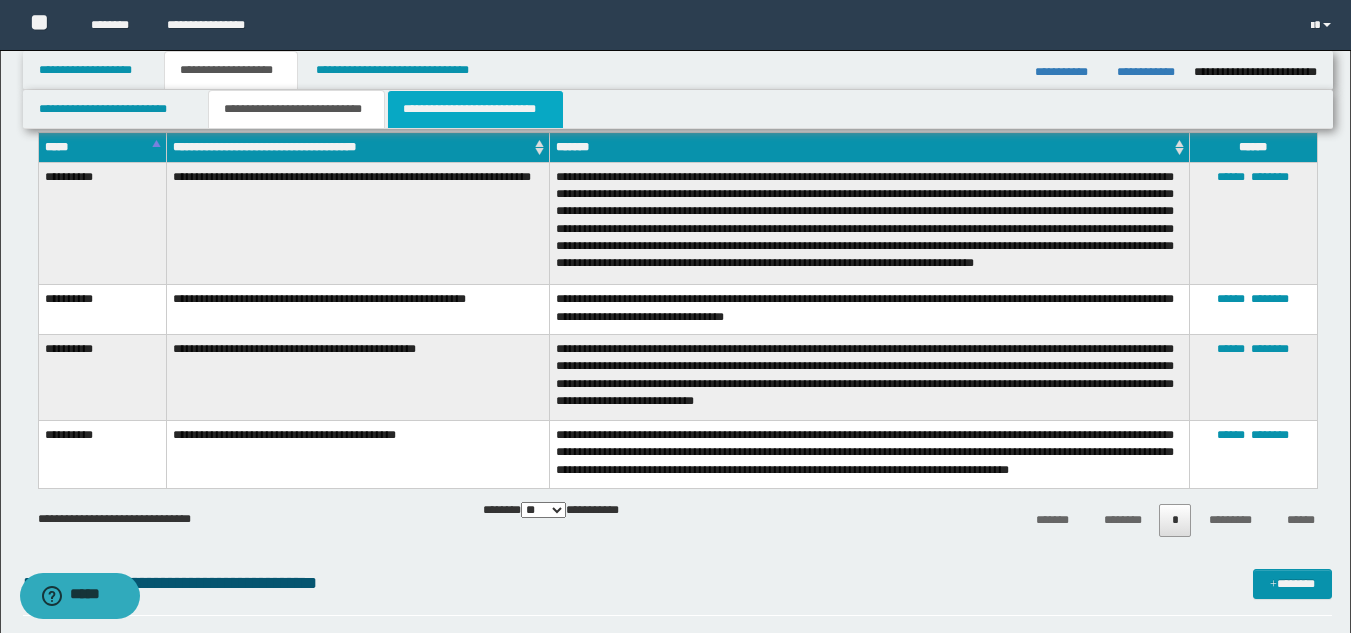 click on "**********" at bounding box center [475, 109] 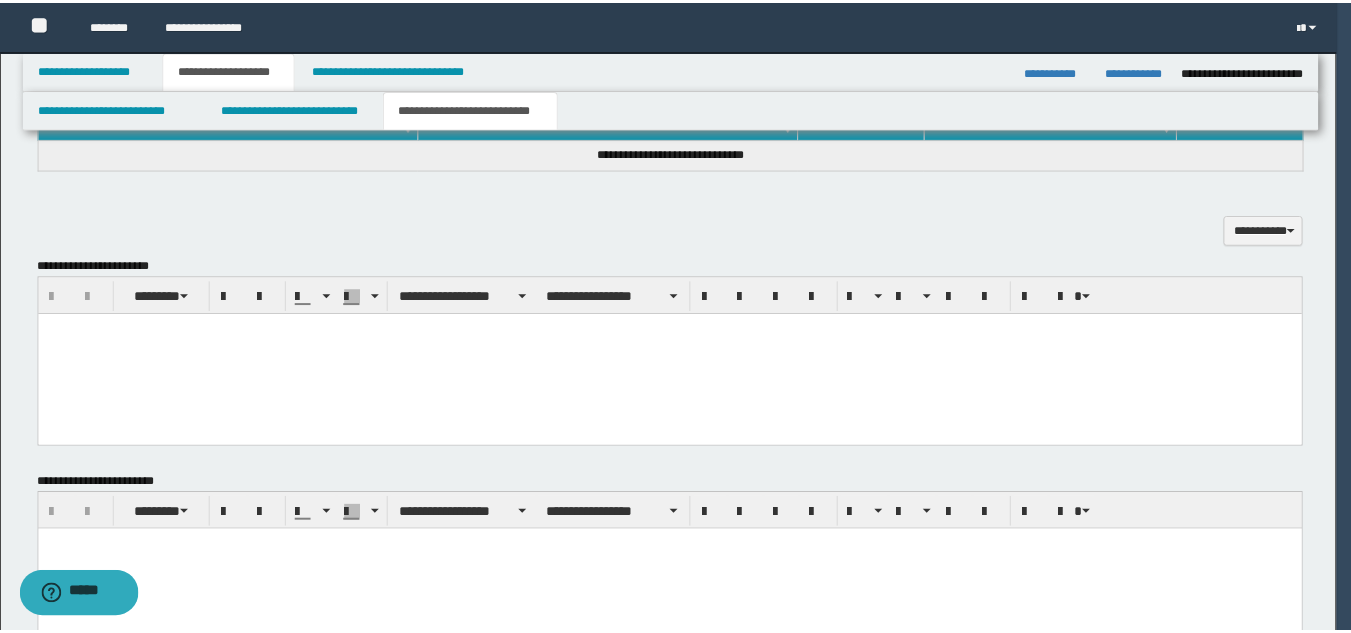 scroll, scrollTop: 0, scrollLeft: 0, axis: both 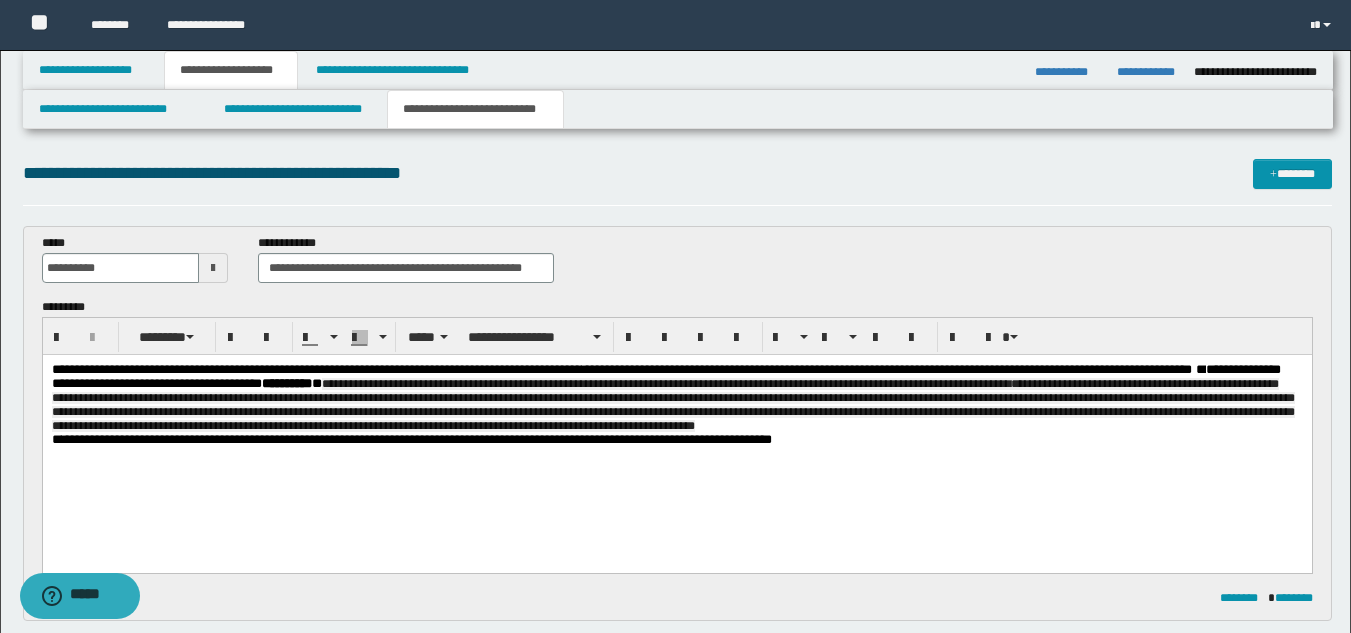 click on "**********" at bounding box center [676, 398] 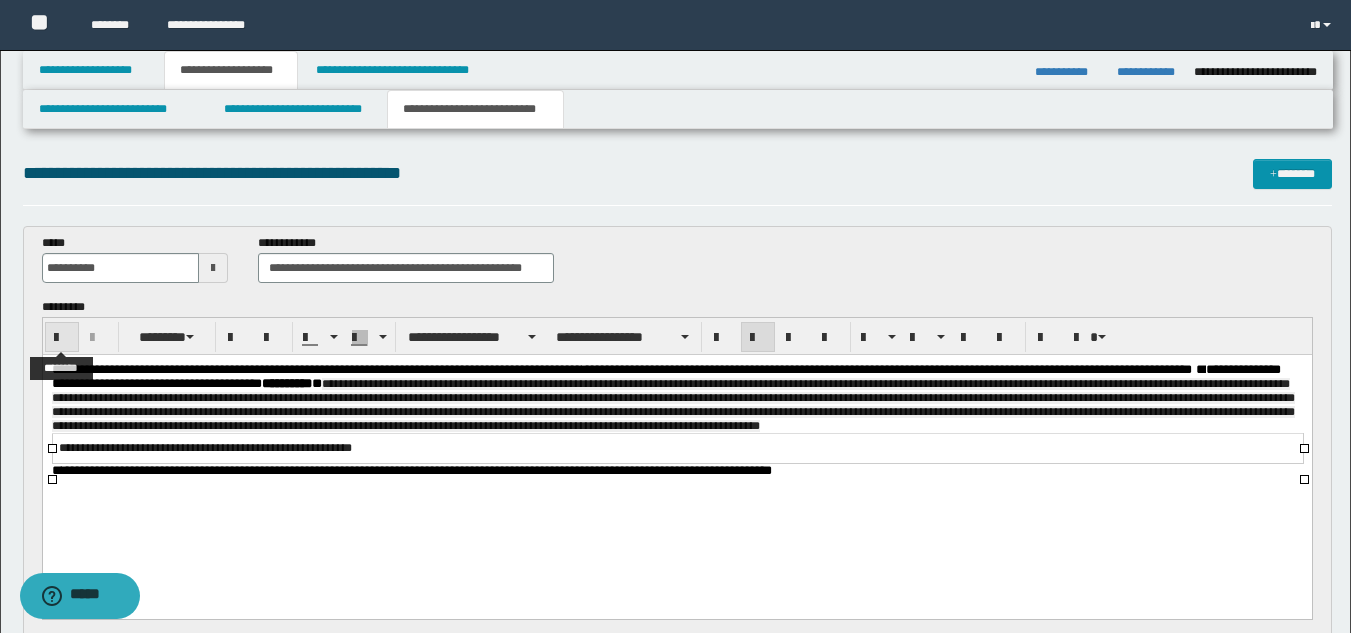 click at bounding box center (62, 338) 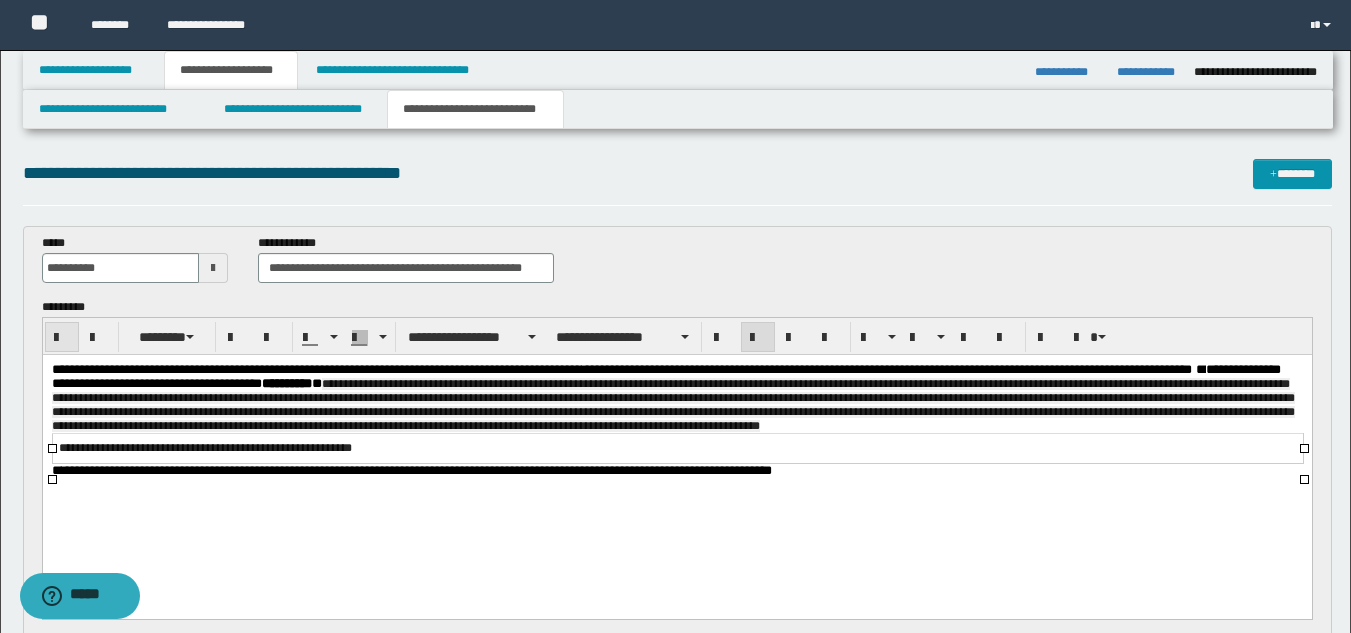 click at bounding box center (62, 338) 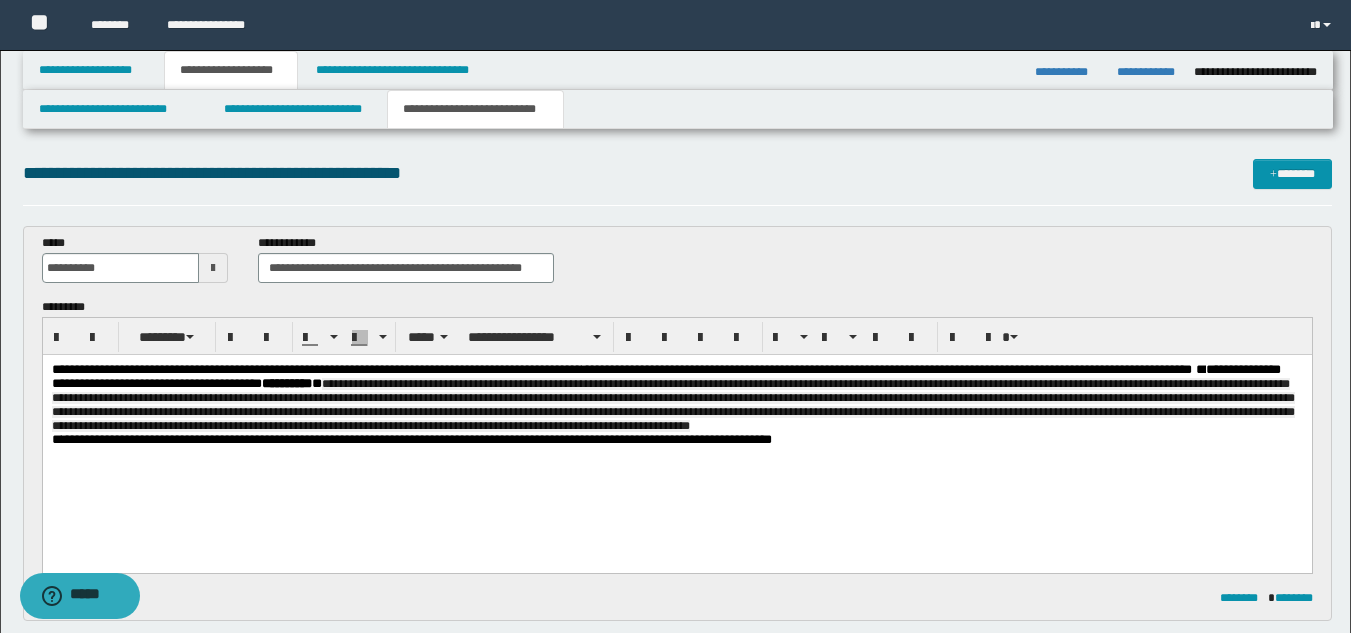 click on "**********" at bounding box center (676, 440) 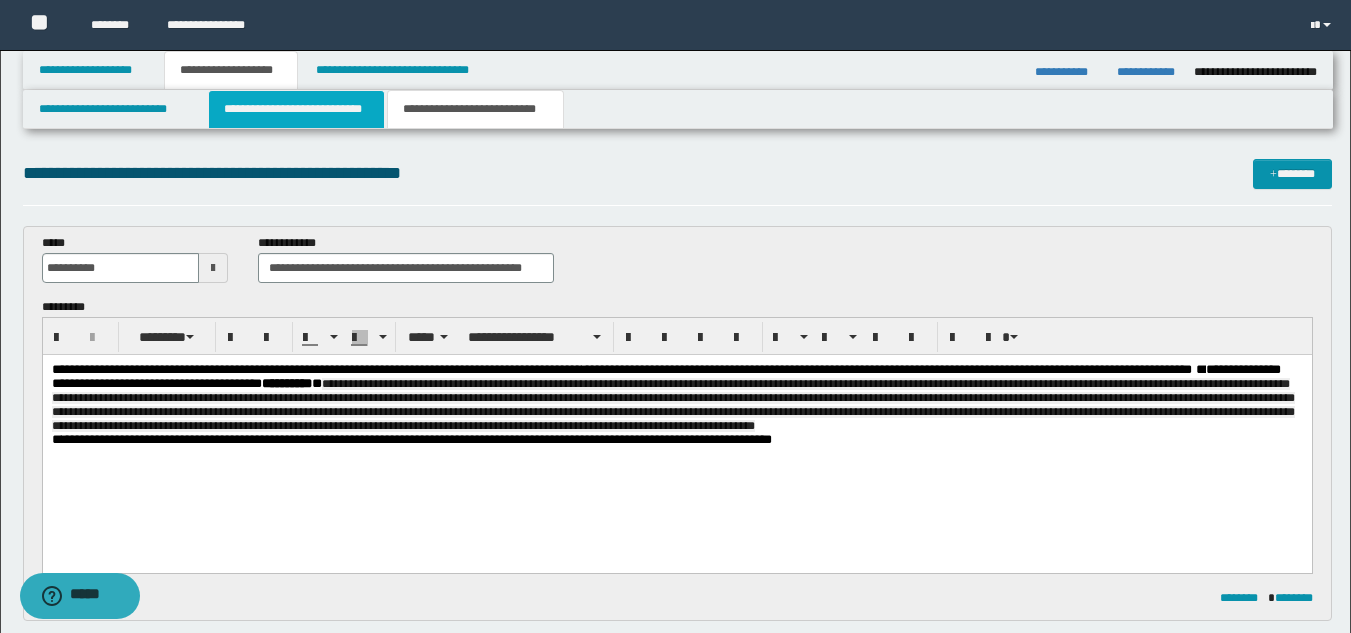 click on "**********" at bounding box center [296, 109] 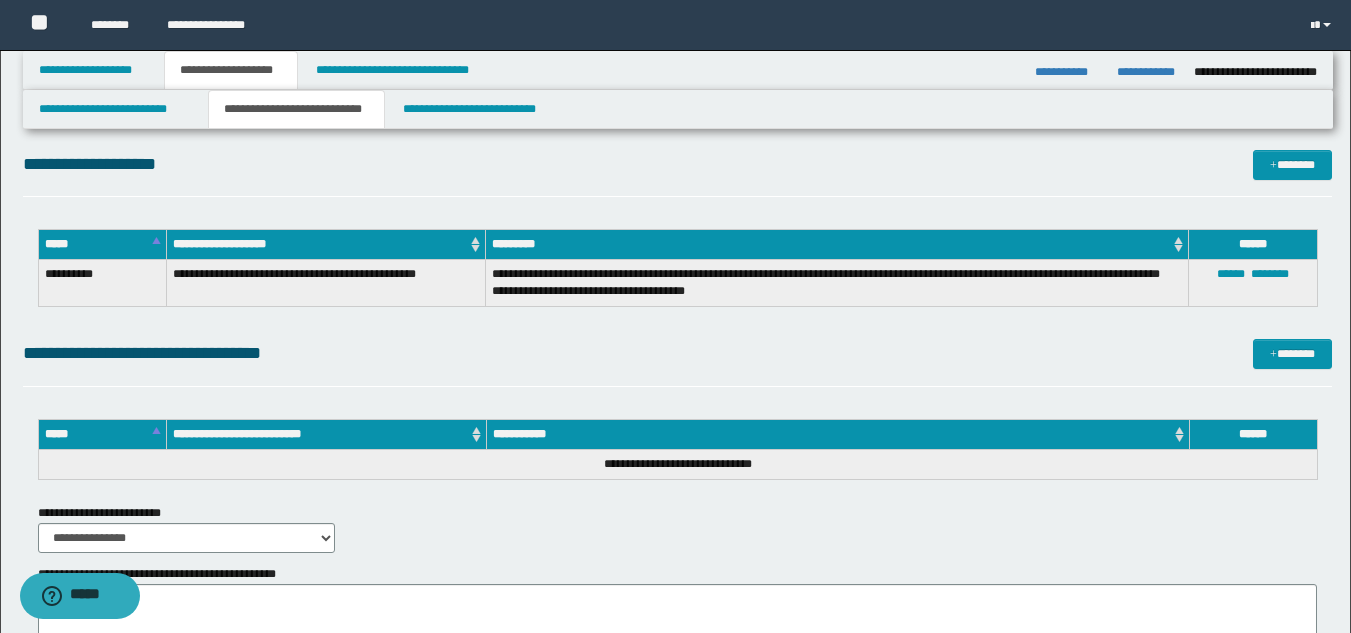 scroll, scrollTop: 1185, scrollLeft: 0, axis: vertical 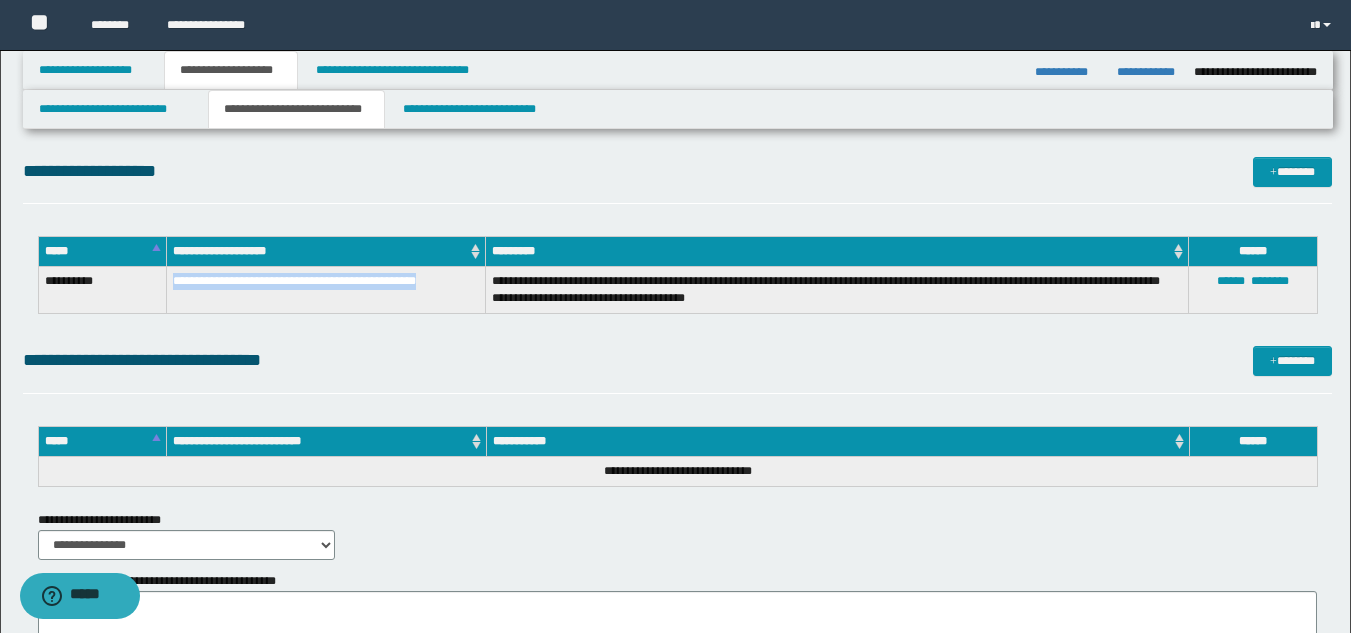 drag, startPoint x: 173, startPoint y: 276, endPoint x: 452, endPoint y: 277, distance: 279.0018 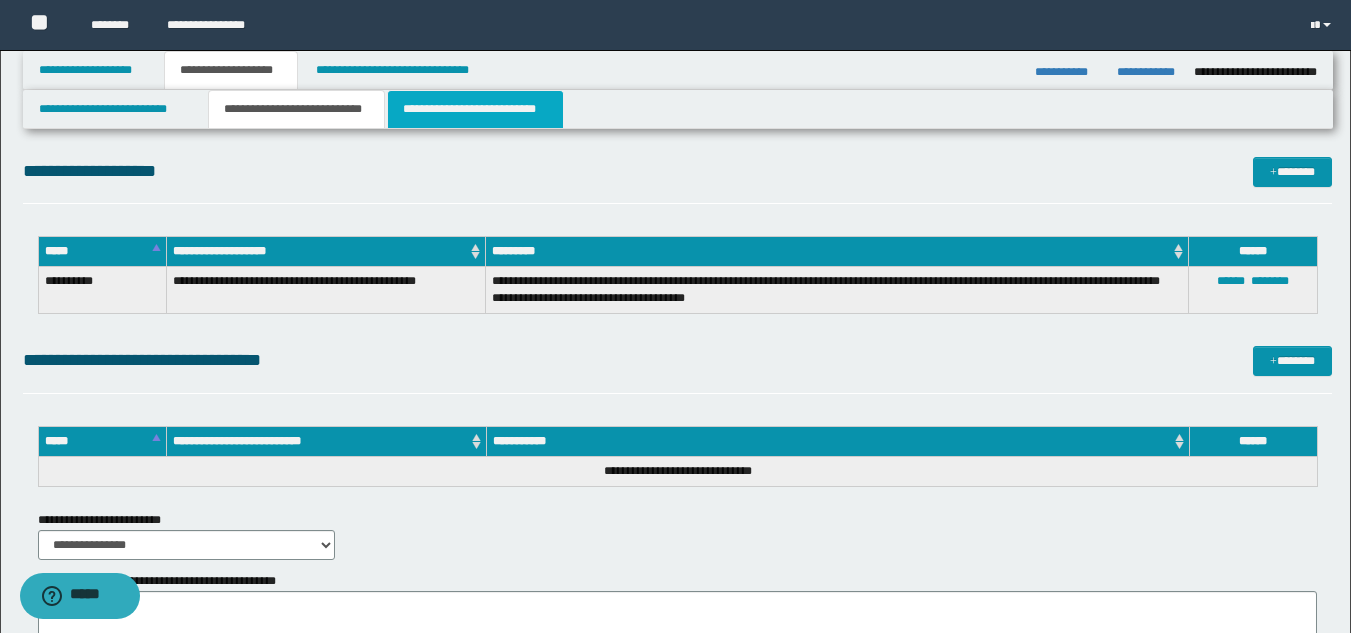 click on "**********" at bounding box center (475, 109) 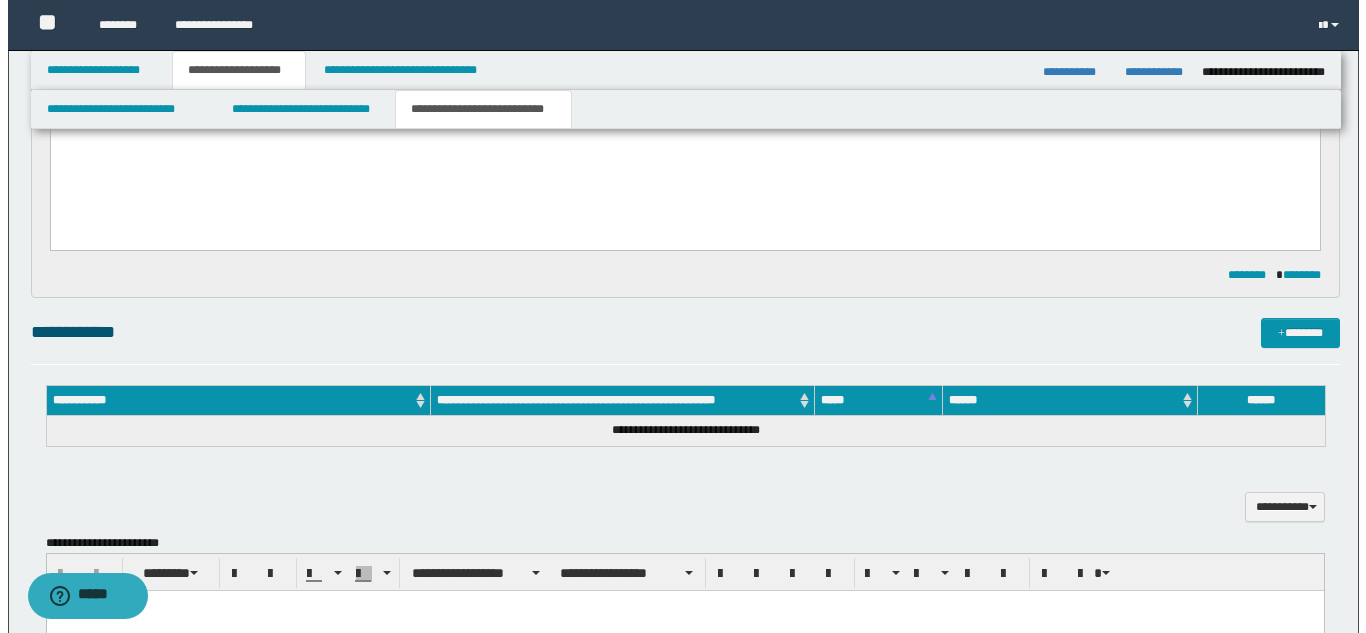 scroll, scrollTop: 0, scrollLeft: 0, axis: both 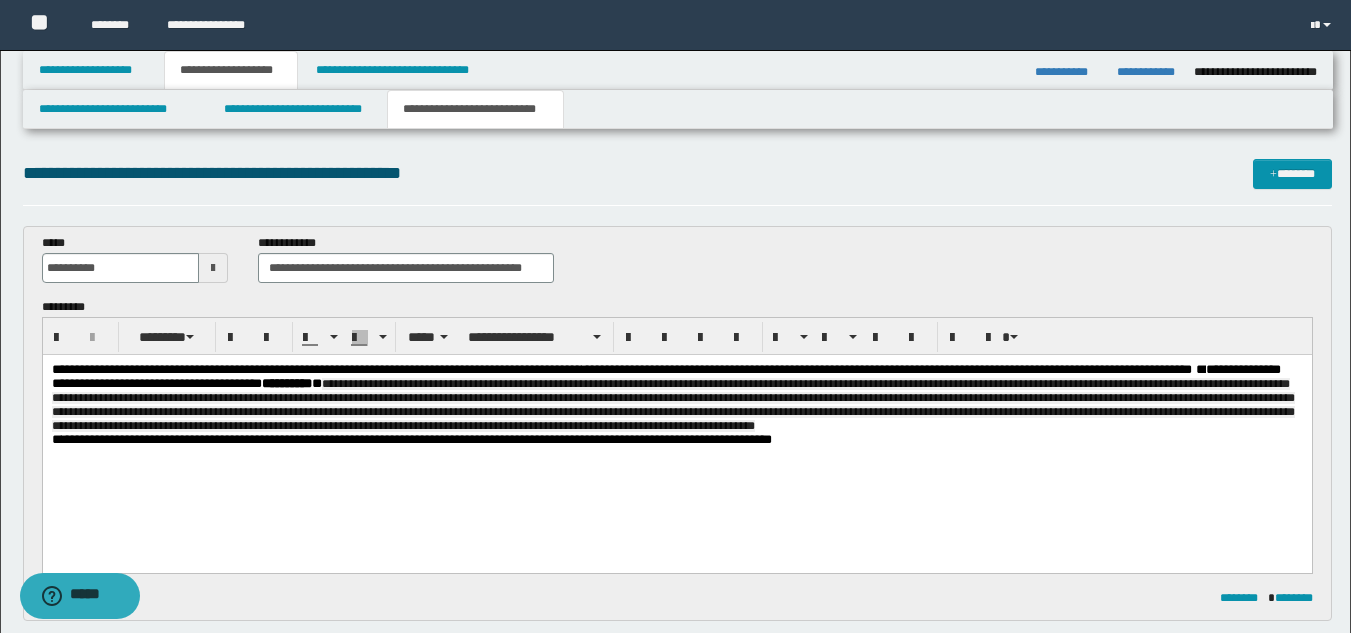 click on "**********" at bounding box center [676, 430] 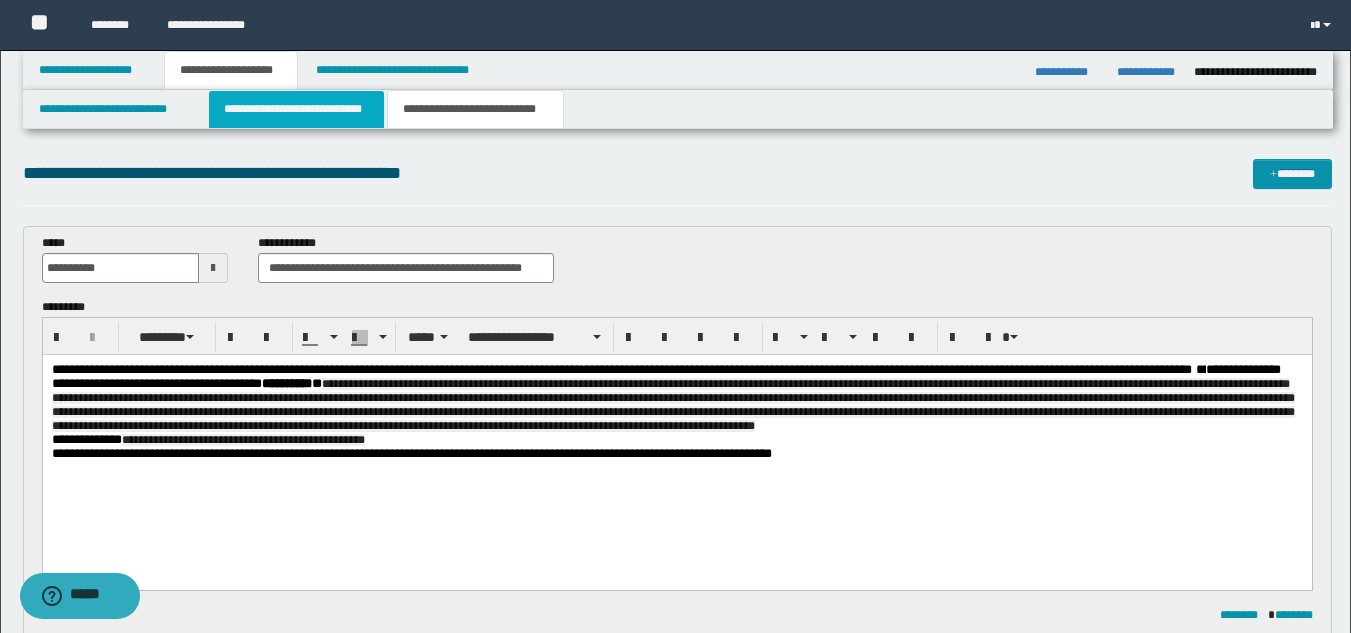 click on "**********" at bounding box center (296, 109) 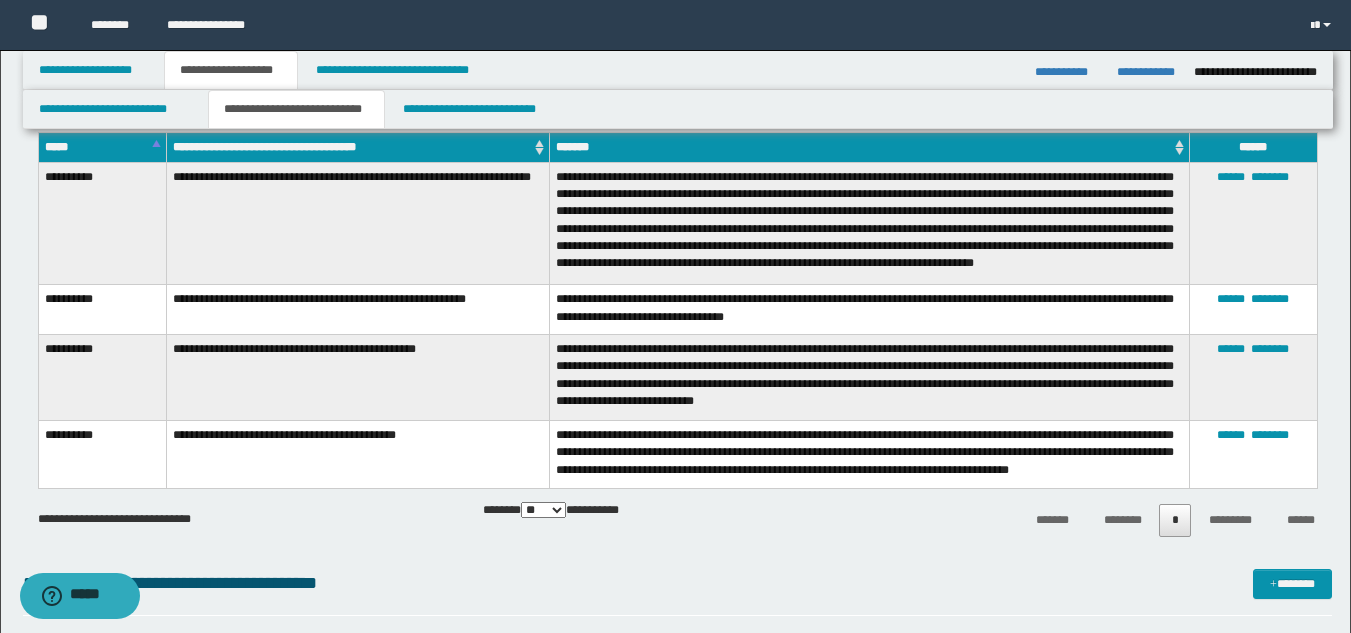 scroll, scrollTop: 1200, scrollLeft: 0, axis: vertical 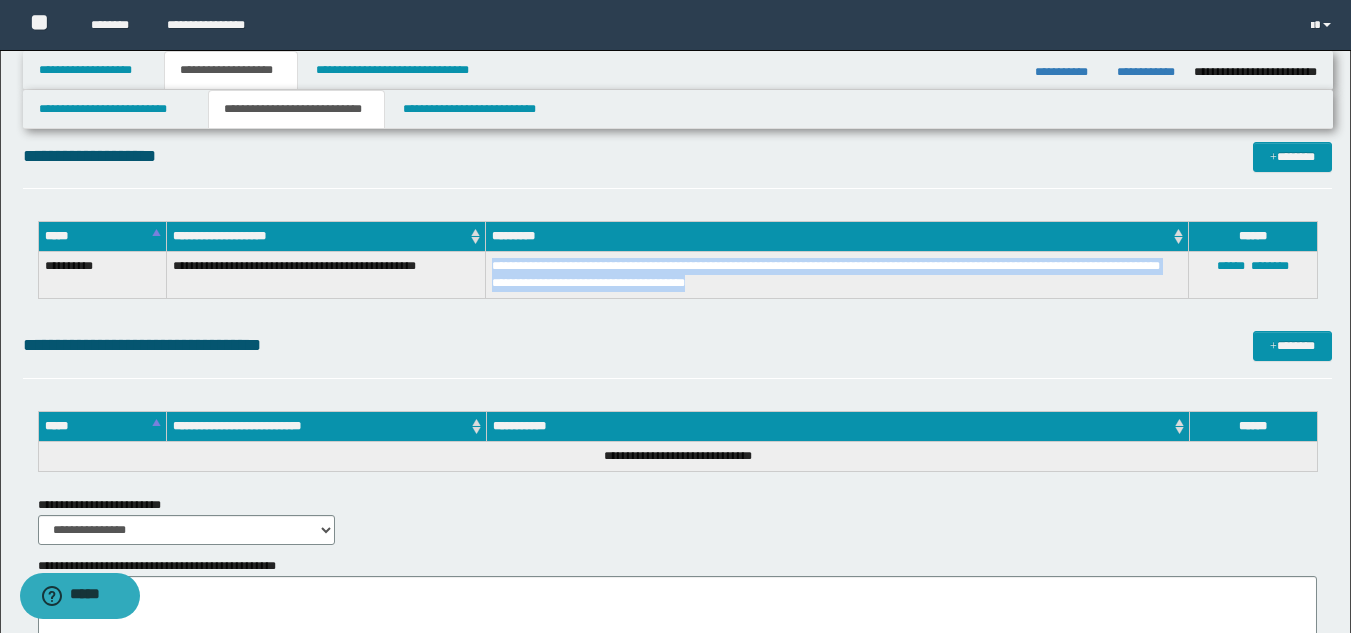 drag, startPoint x: 487, startPoint y: 269, endPoint x: 791, endPoint y: 282, distance: 304.27783 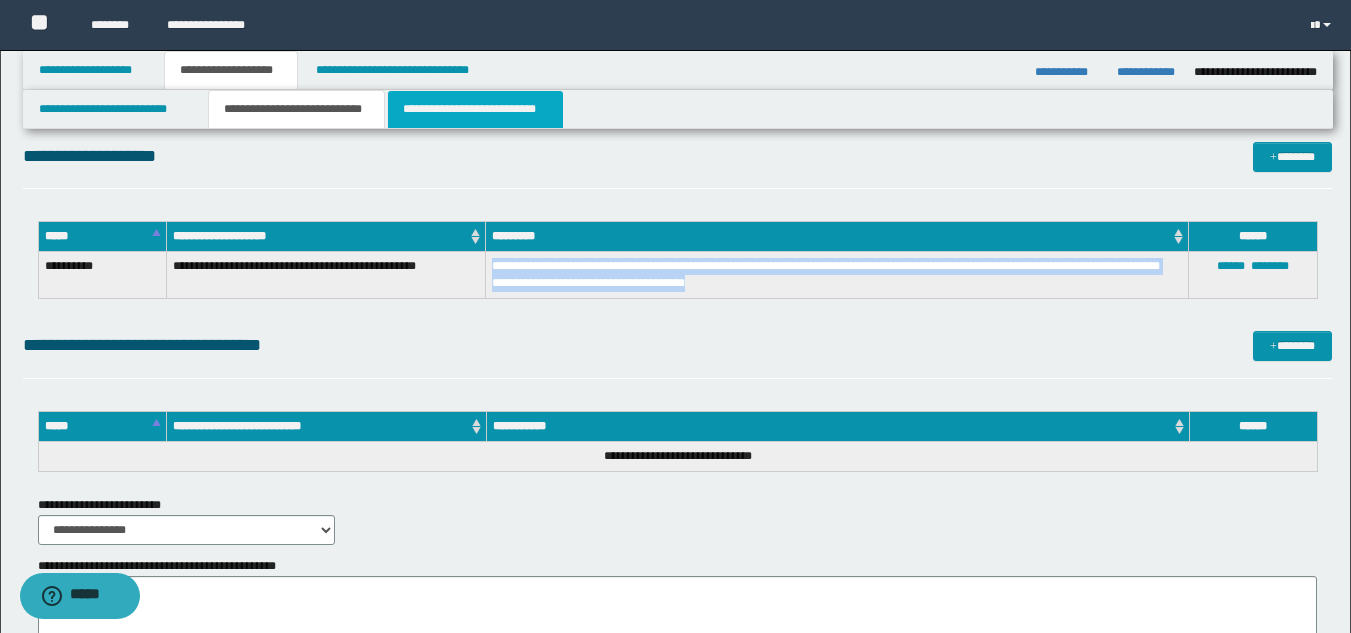 click on "**********" at bounding box center (475, 109) 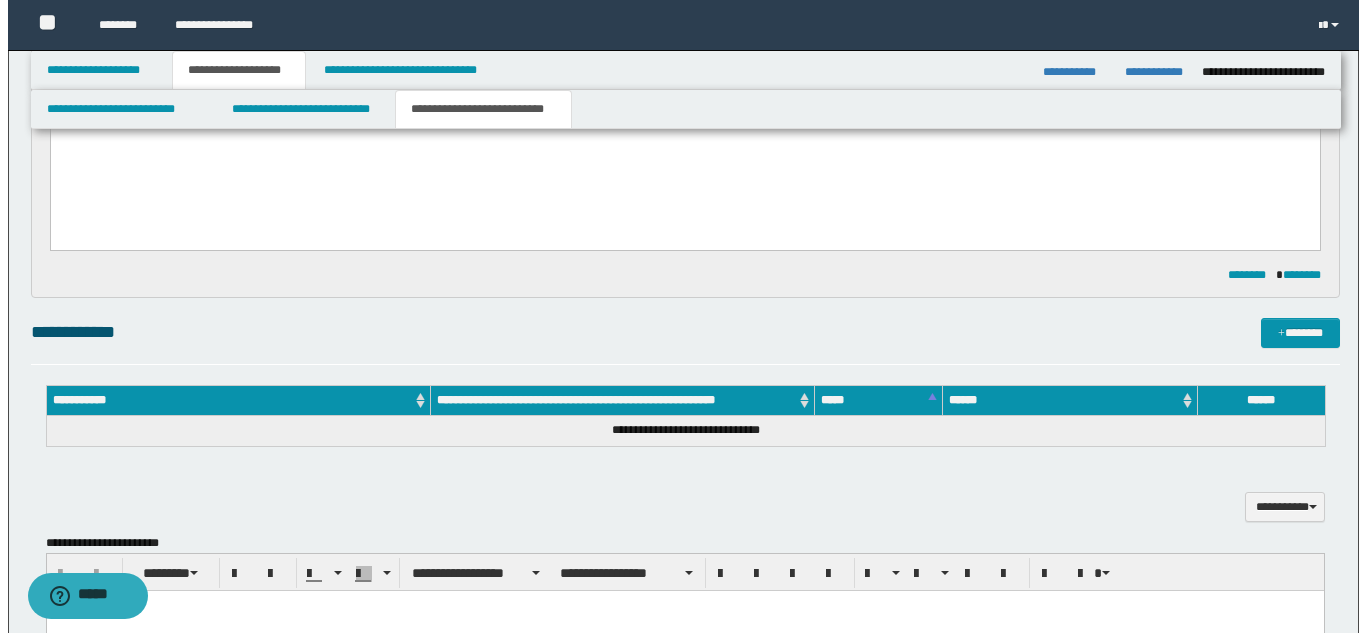 scroll, scrollTop: 0, scrollLeft: 0, axis: both 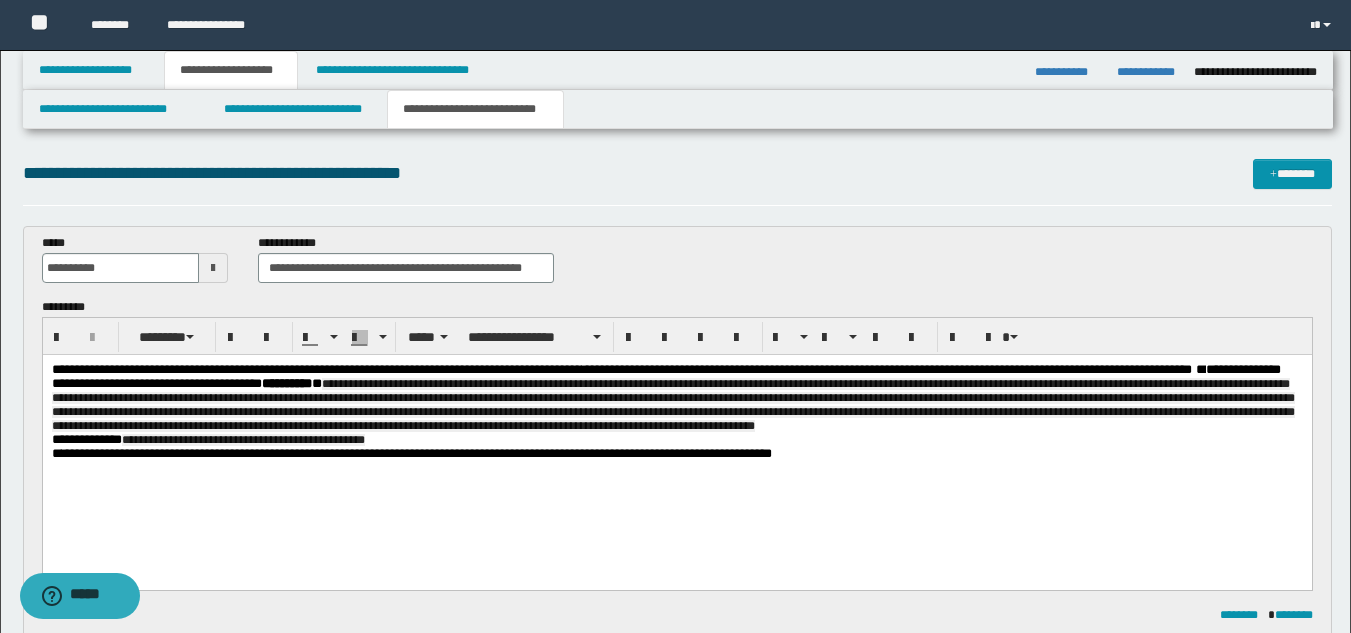 click on "**********" at bounding box center [676, 440] 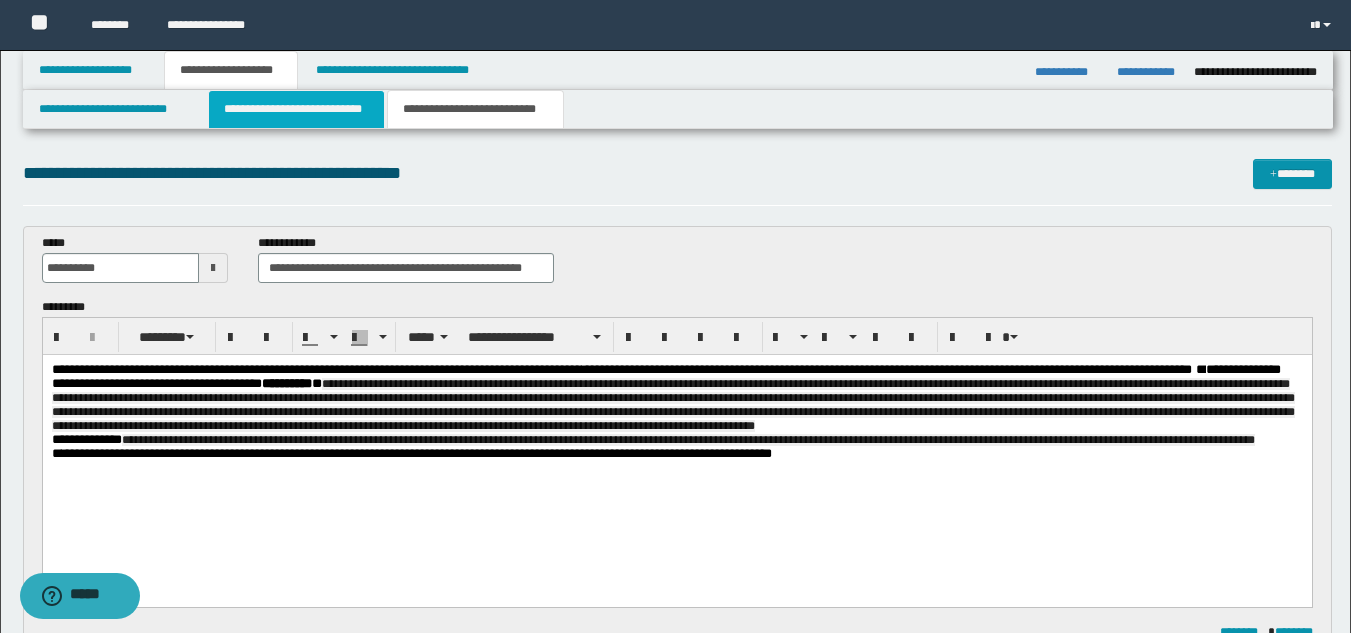 click on "**********" at bounding box center (296, 109) 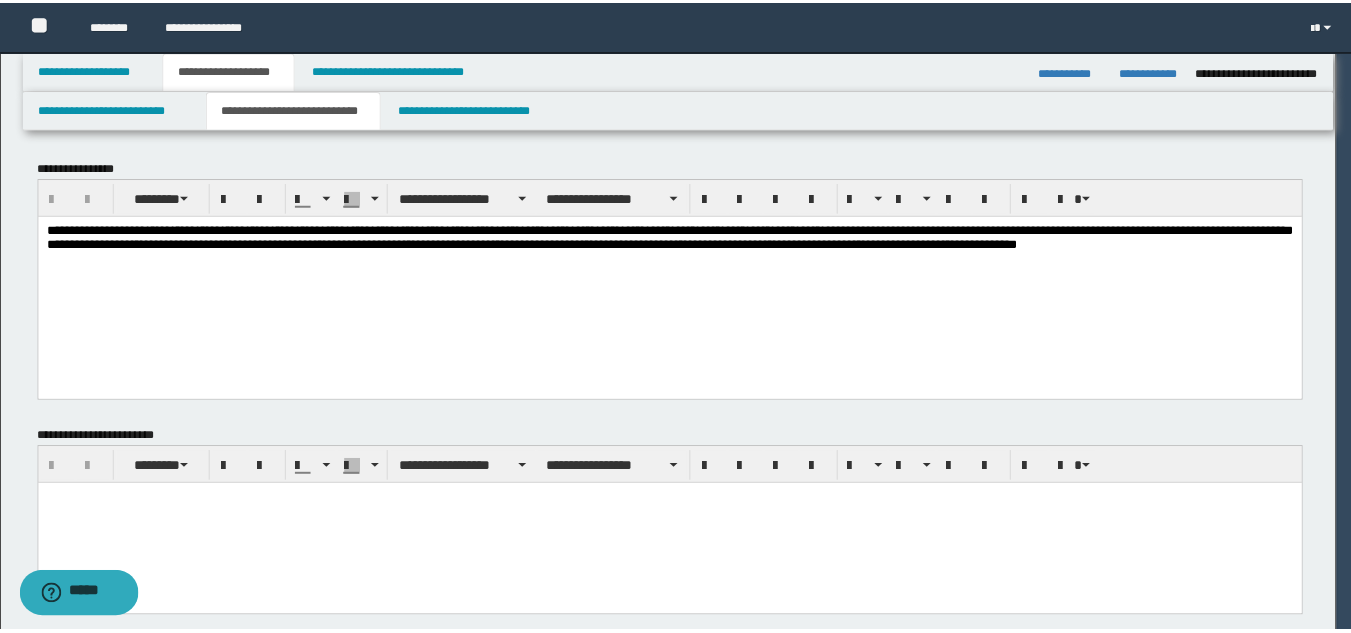 scroll, scrollTop: 600, scrollLeft: 0, axis: vertical 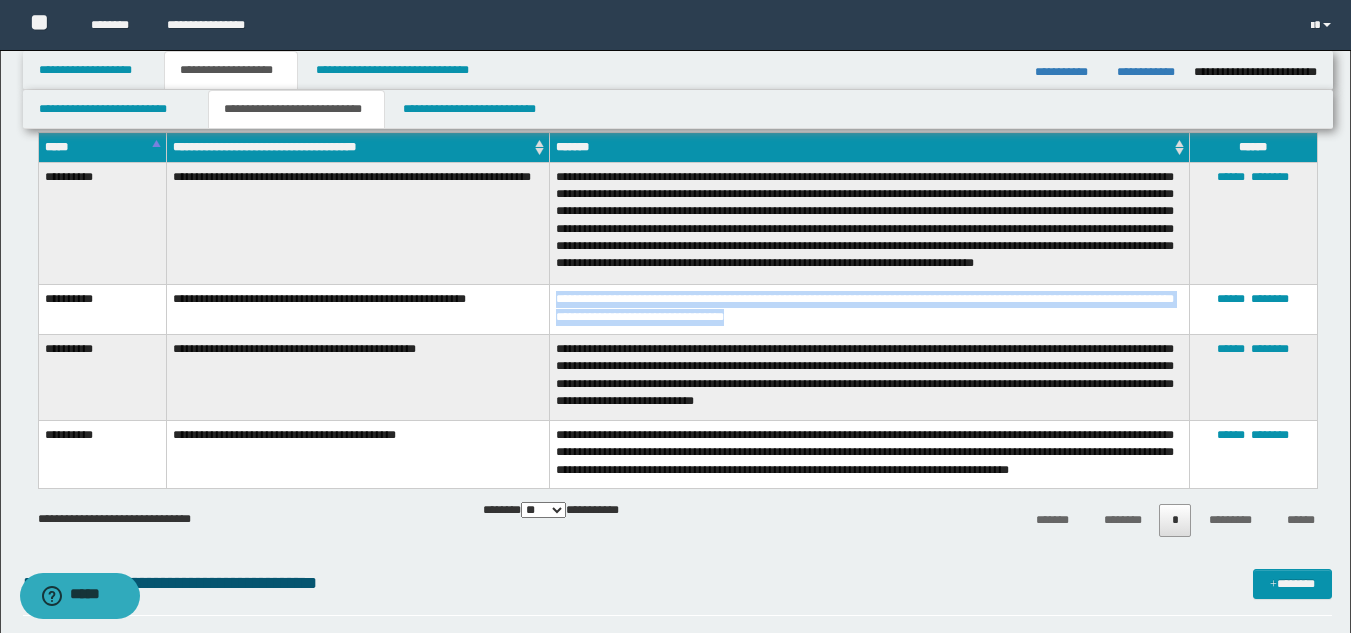 drag, startPoint x: 553, startPoint y: 313, endPoint x: 791, endPoint y: 325, distance: 238.30232 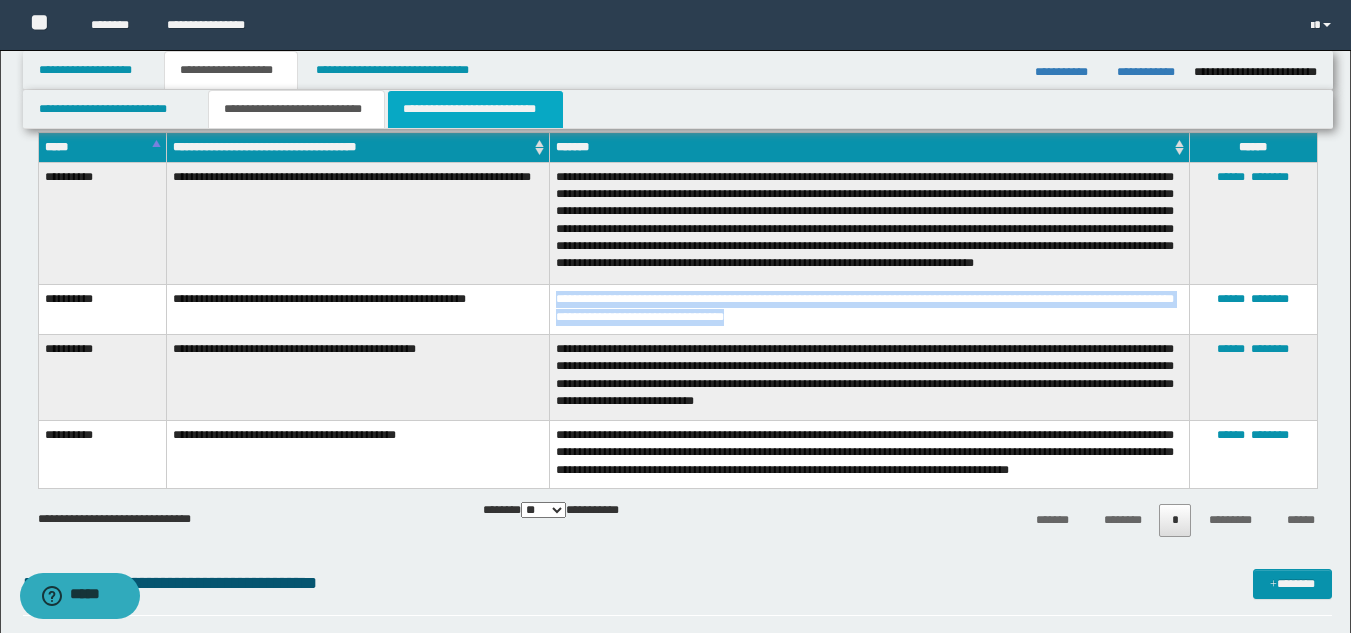 click on "**********" at bounding box center (475, 109) 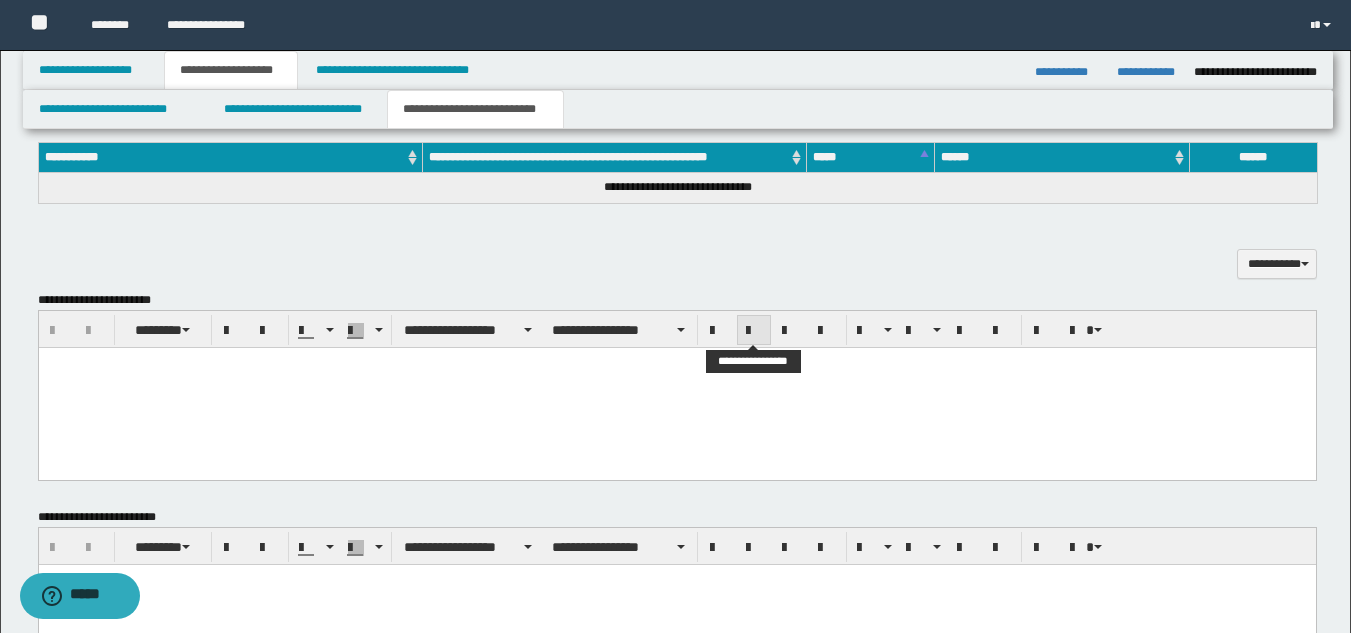 scroll, scrollTop: 0, scrollLeft: 0, axis: both 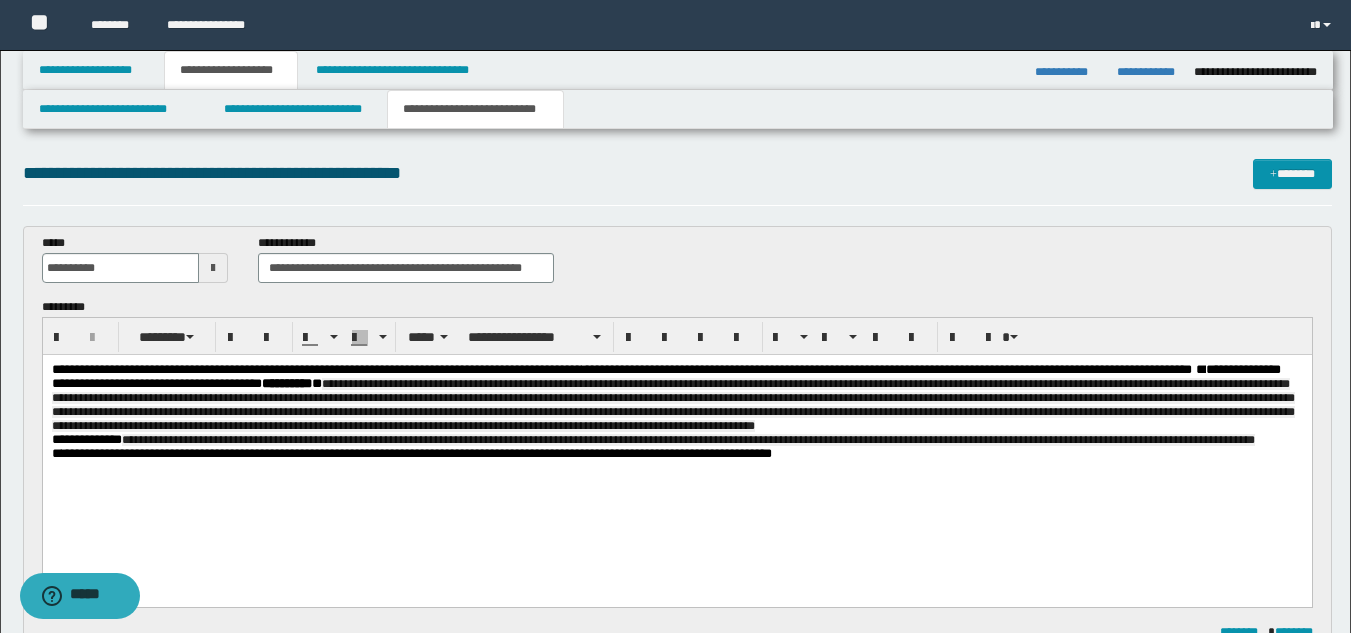 click on "**********" at bounding box center [676, 398] 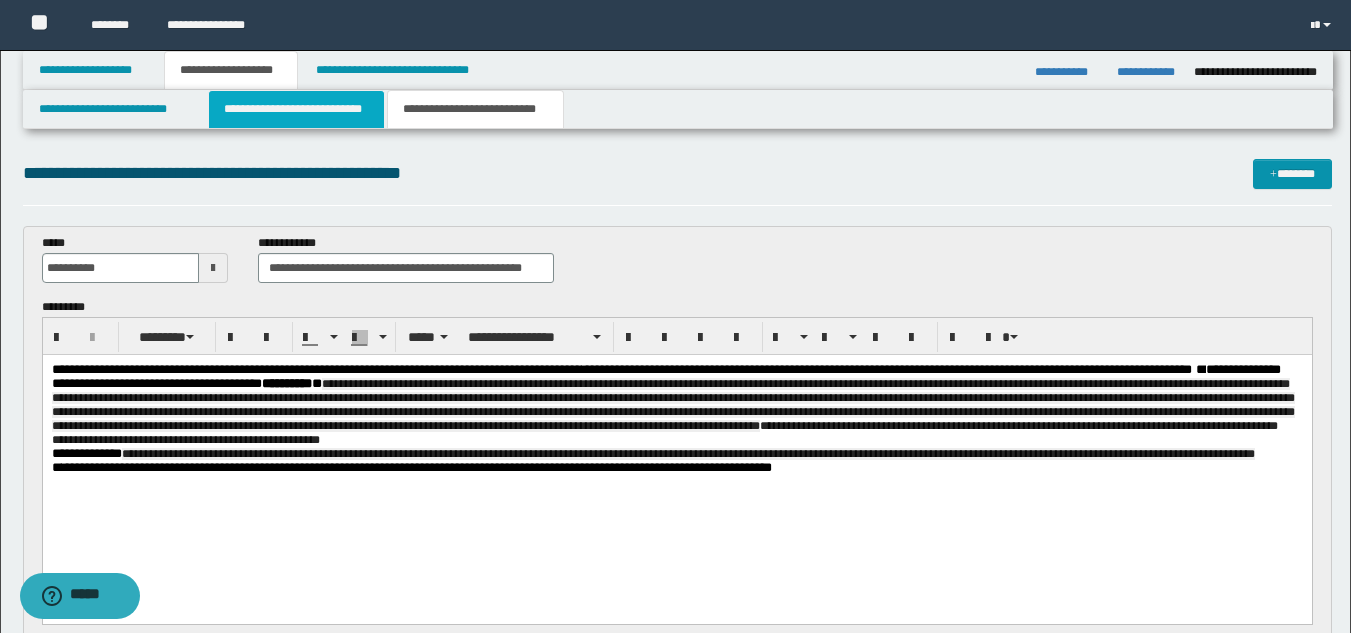 click on "**********" at bounding box center (296, 109) 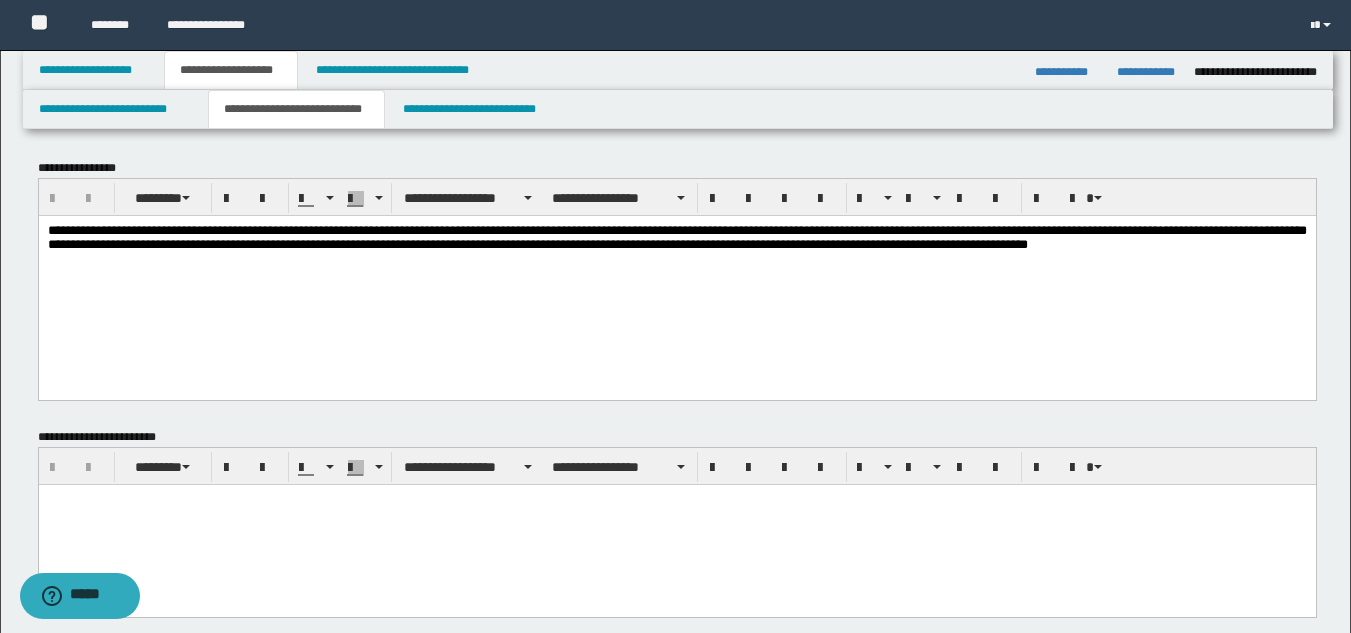 scroll, scrollTop: 600, scrollLeft: 0, axis: vertical 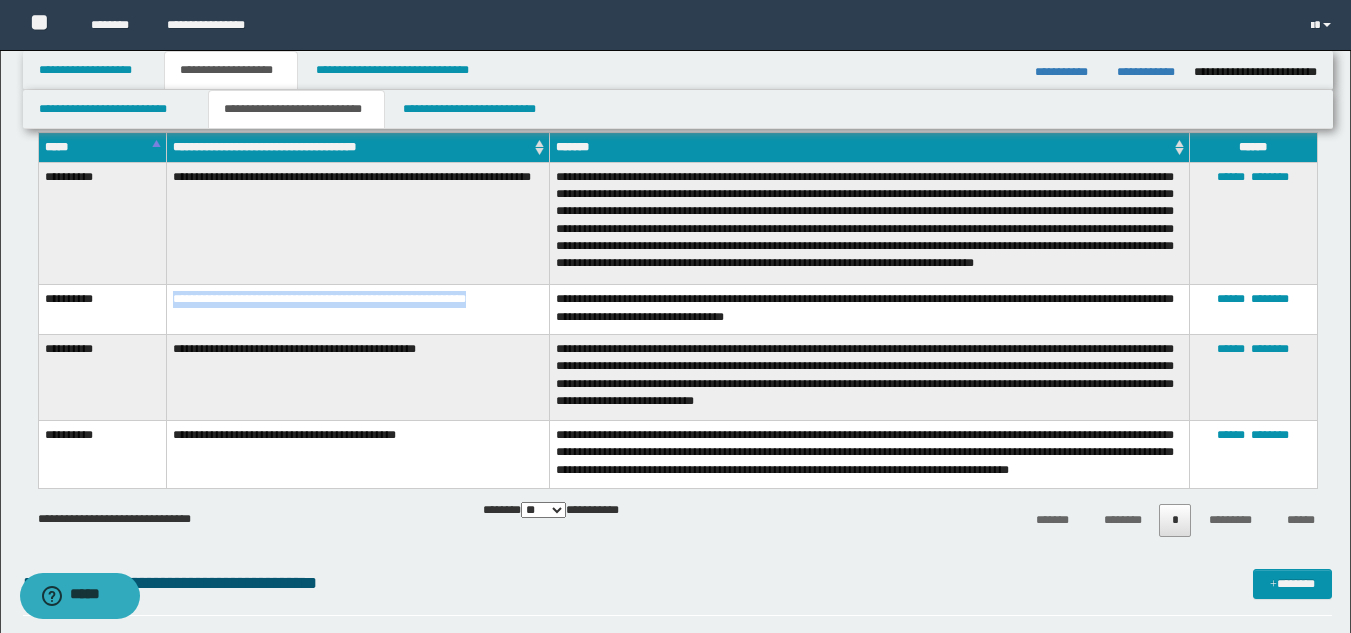 drag, startPoint x: 175, startPoint y: 315, endPoint x: 530, endPoint y: 317, distance: 355.00565 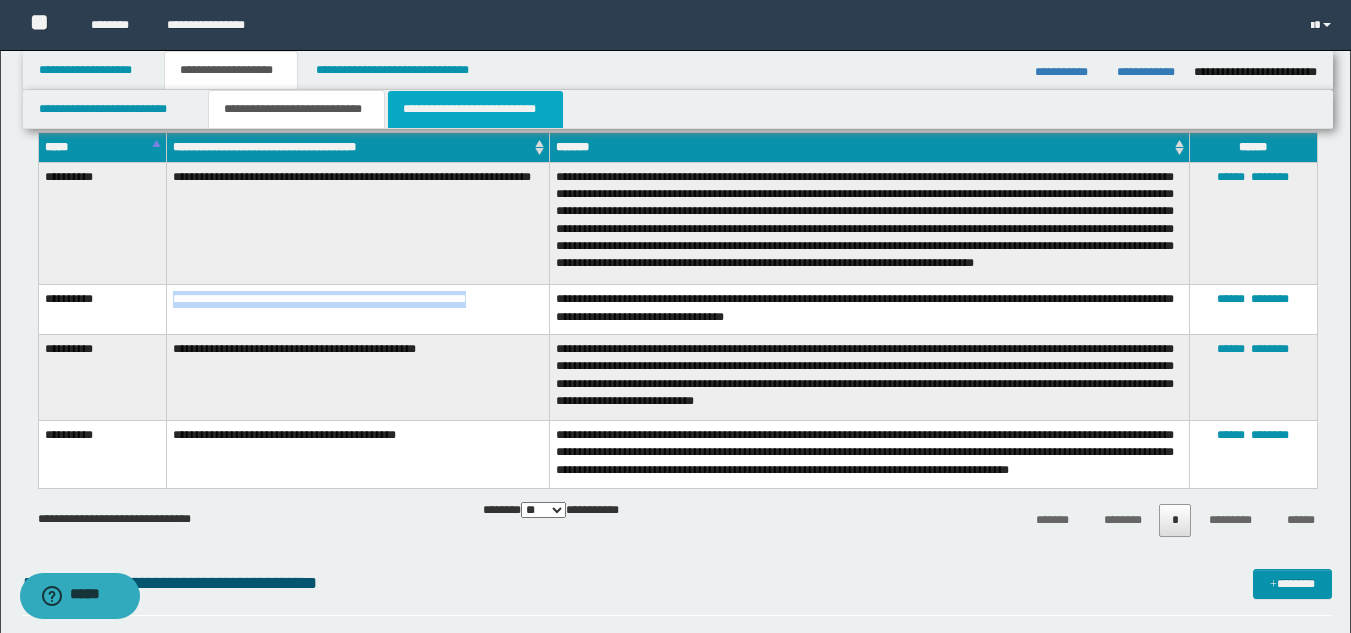 click on "**********" at bounding box center (475, 109) 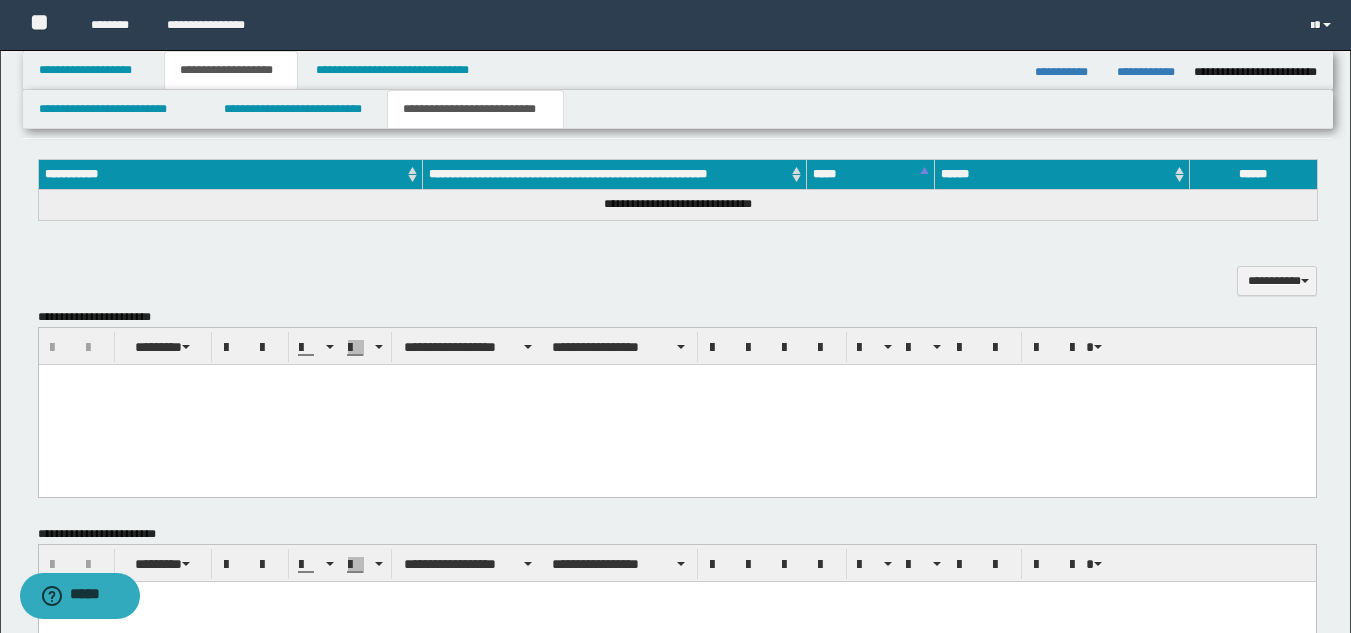 scroll, scrollTop: 0, scrollLeft: 0, axis: both 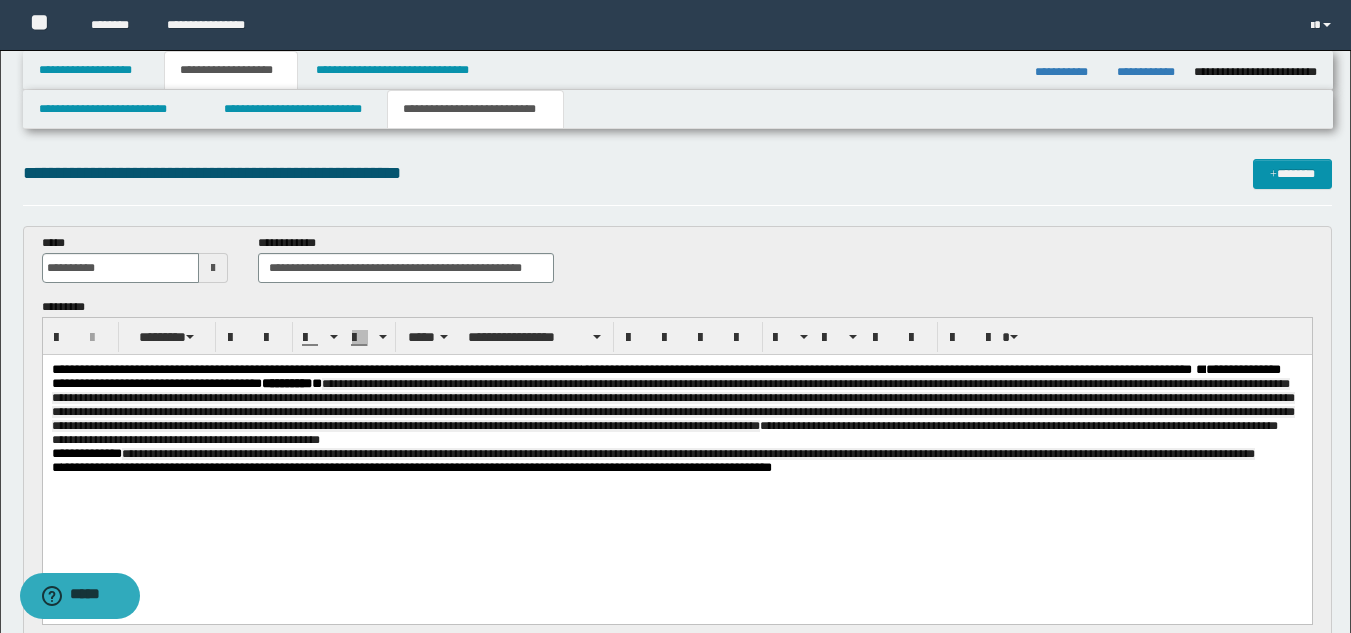 click on "**********" at bounding box center [672, 412] 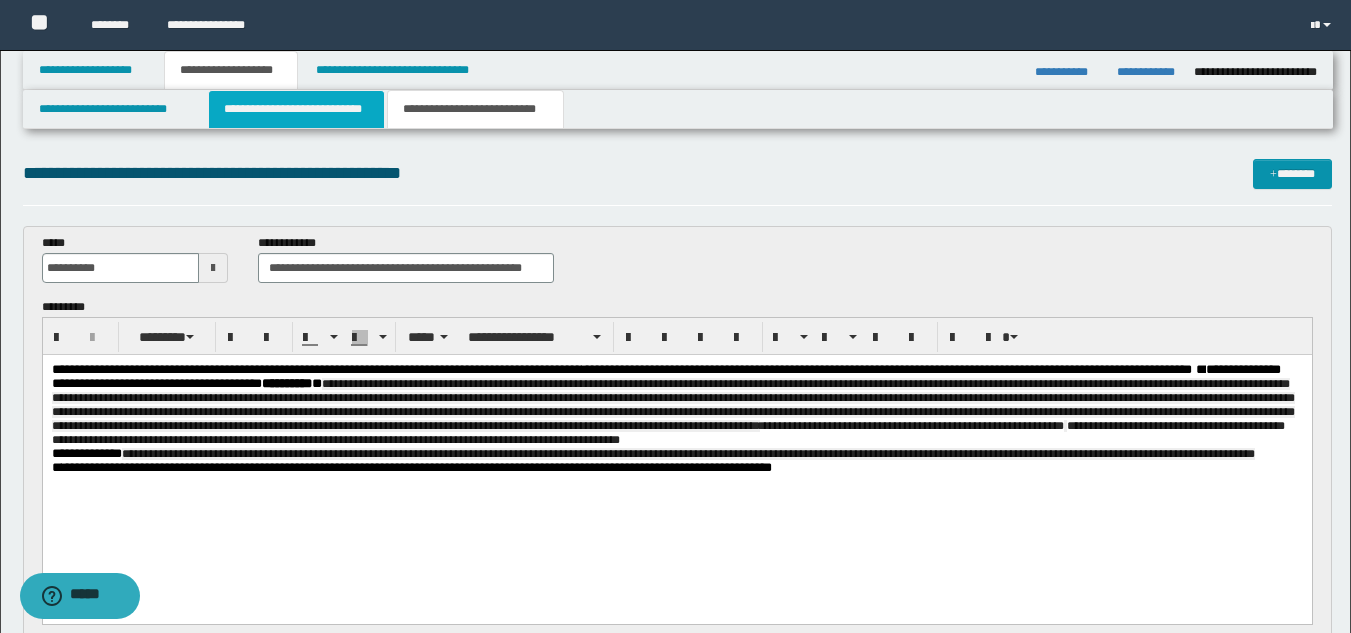 click on "**********" at bounding box center [296, 109] 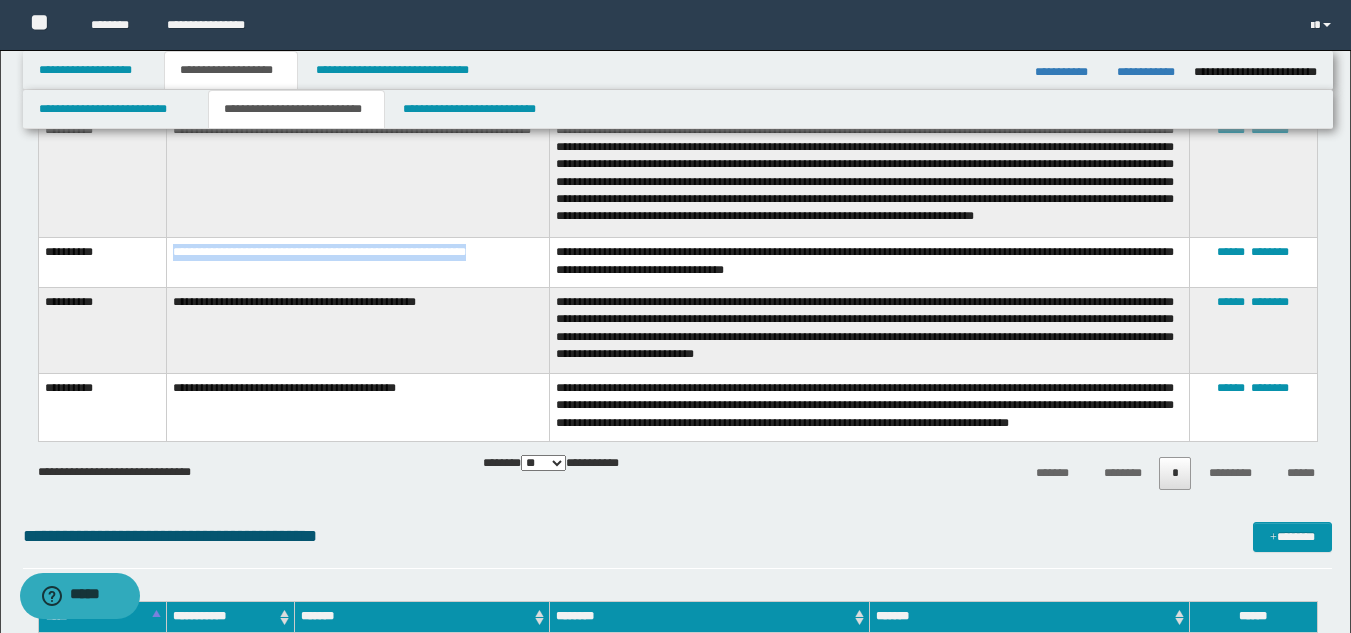 scroll, scrollTop: 651, scrollLeft: 0, axis: vertical 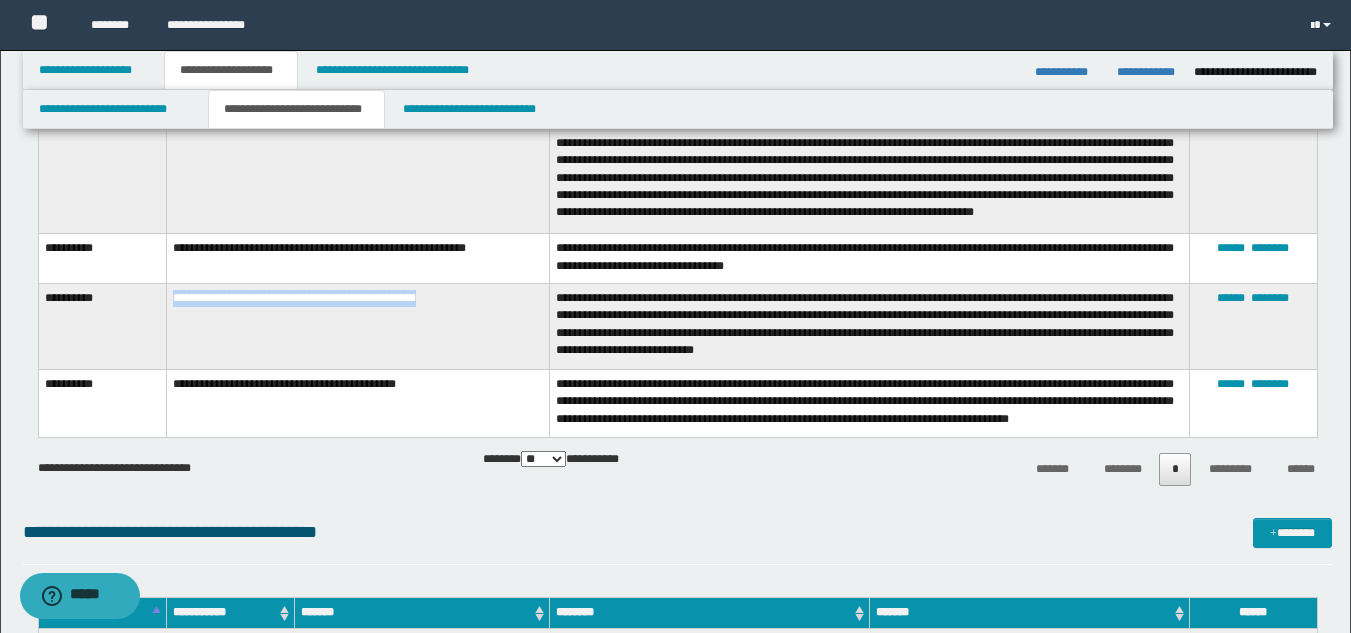 drag, startPoint x: 173, startPoint y: 305, endPoint x: 462, endPoint y: 309, distance: 289.02768 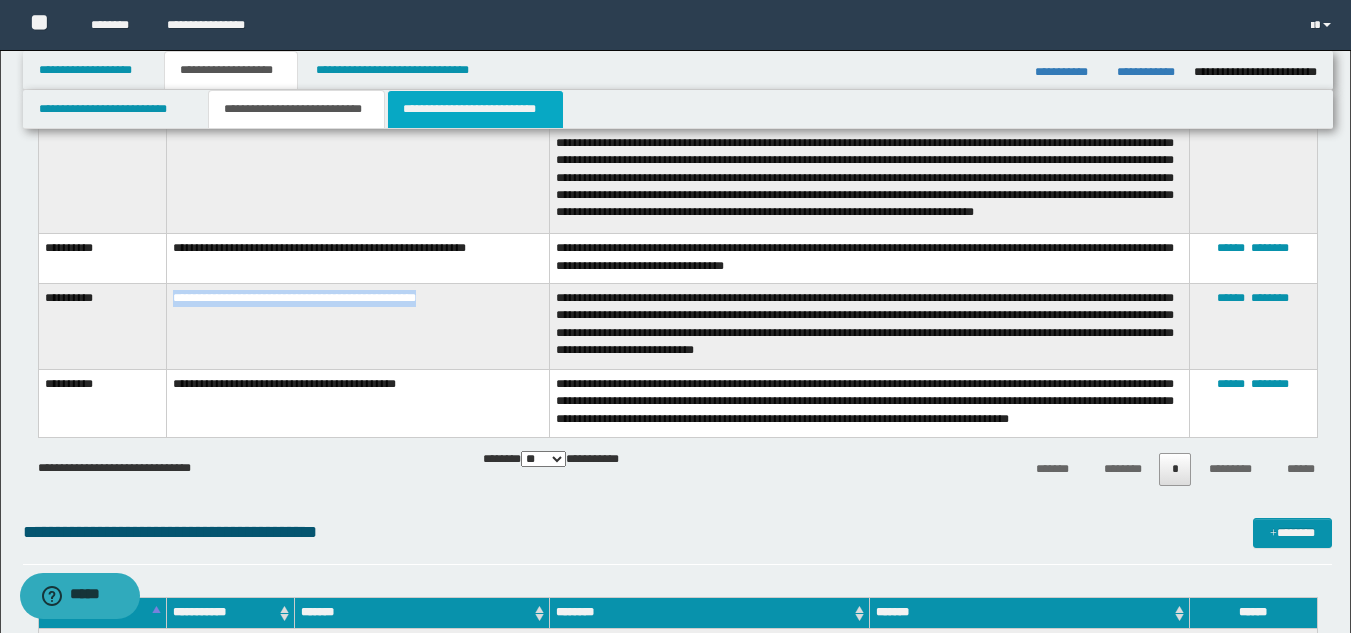 click on "**********" at bounding box center [475, 109] 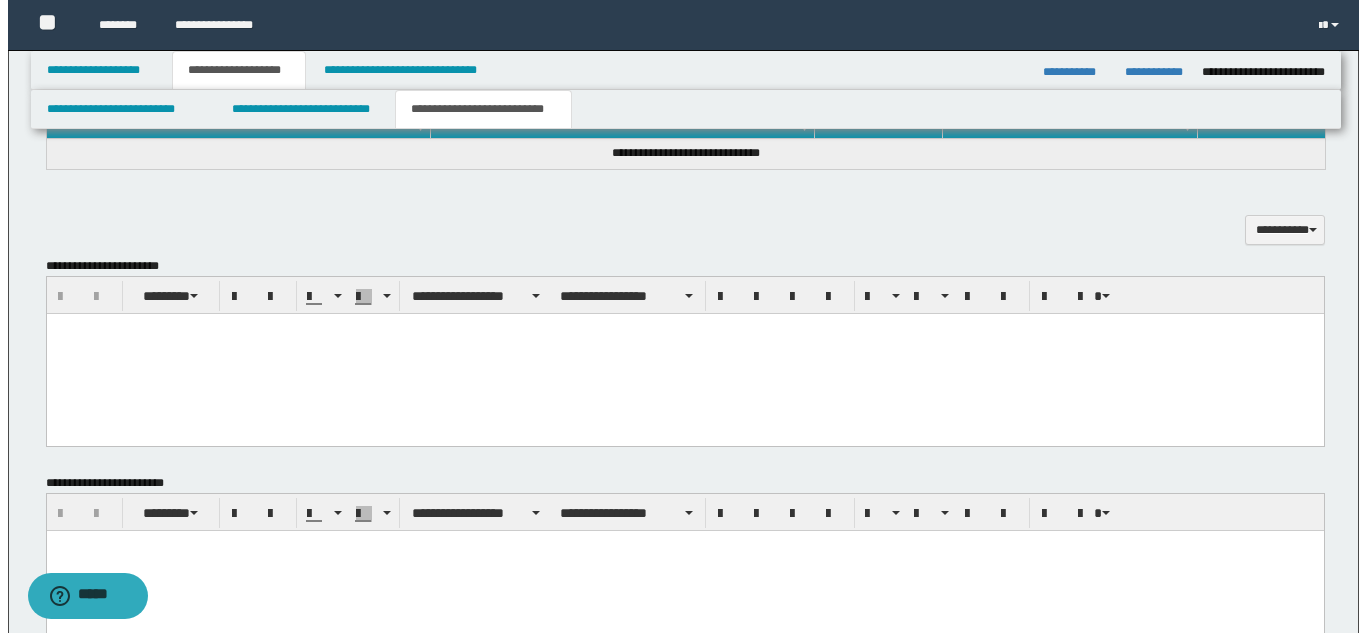 scroll, scrollTop: 51, scrollLeft: 0, axis: vertical 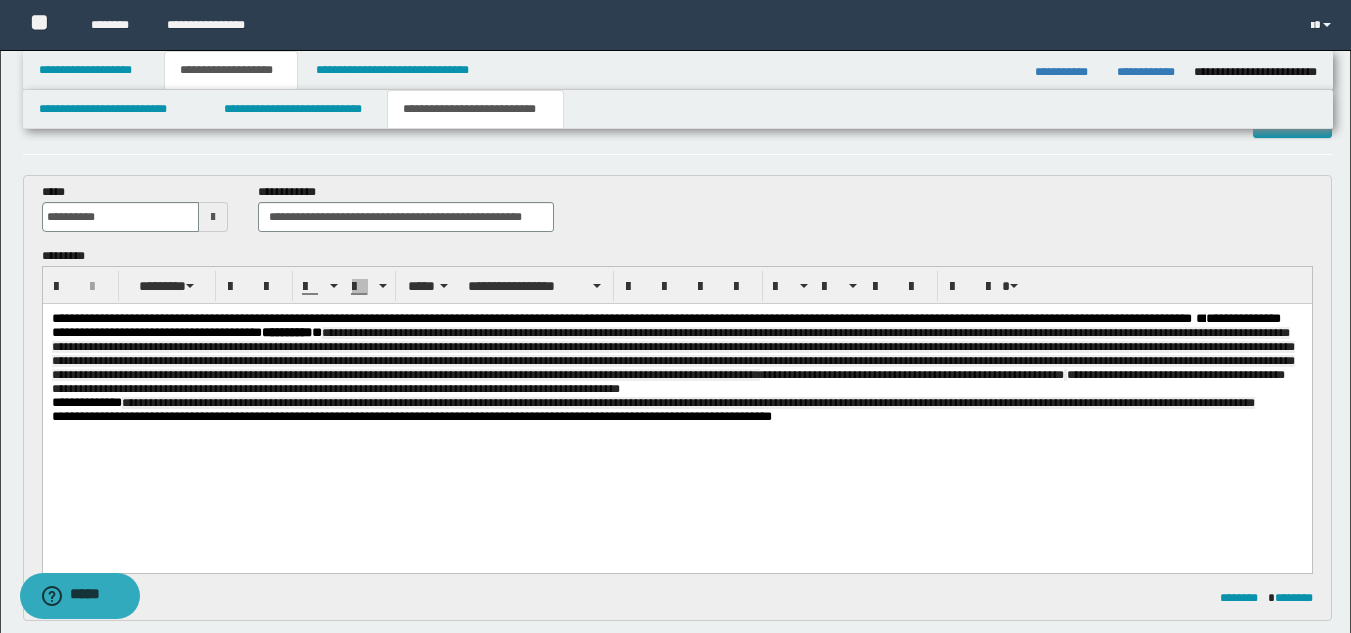 click on "**********" at bounding box center (676, 403) 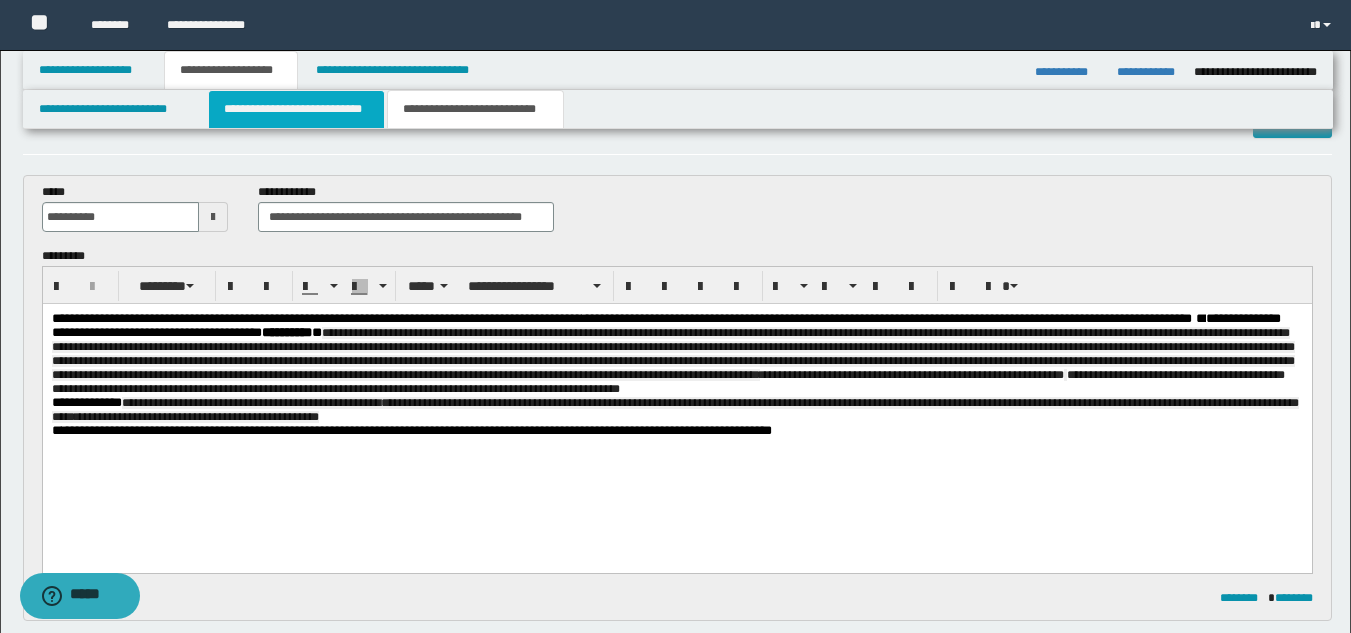 click on "**********" at bounding box center [296, 109] 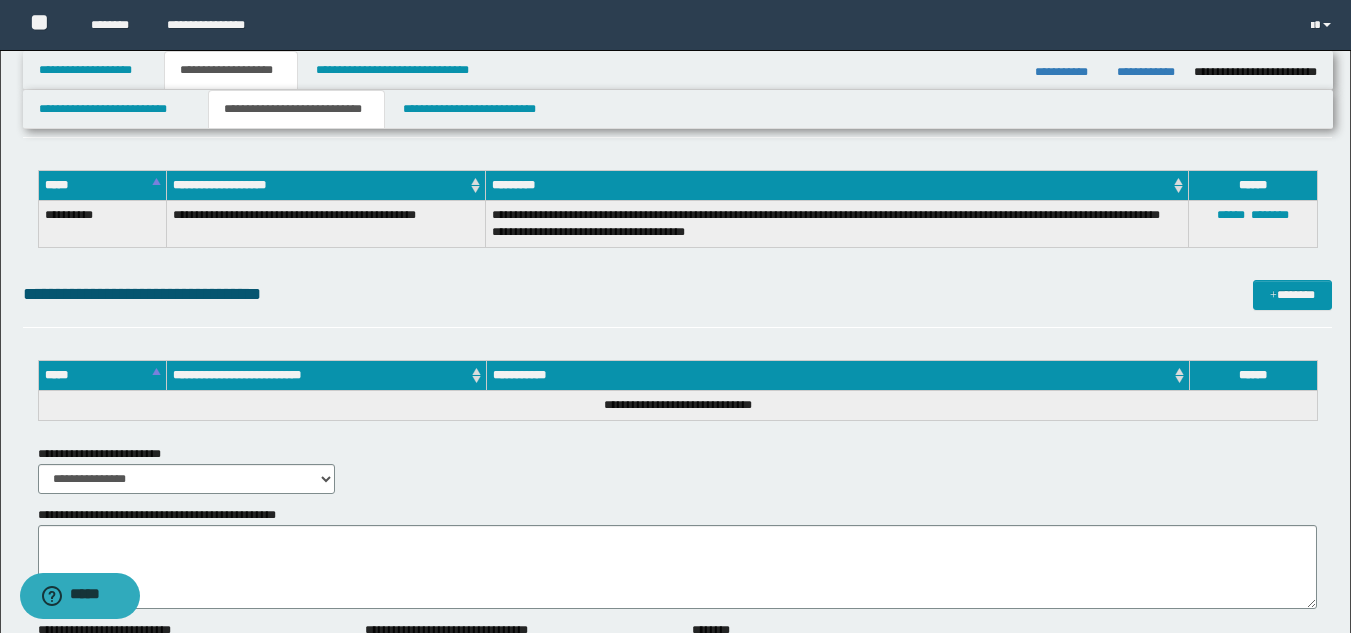 scroll, scrollTop: 651, scrollLeft: 0, axis: vertical 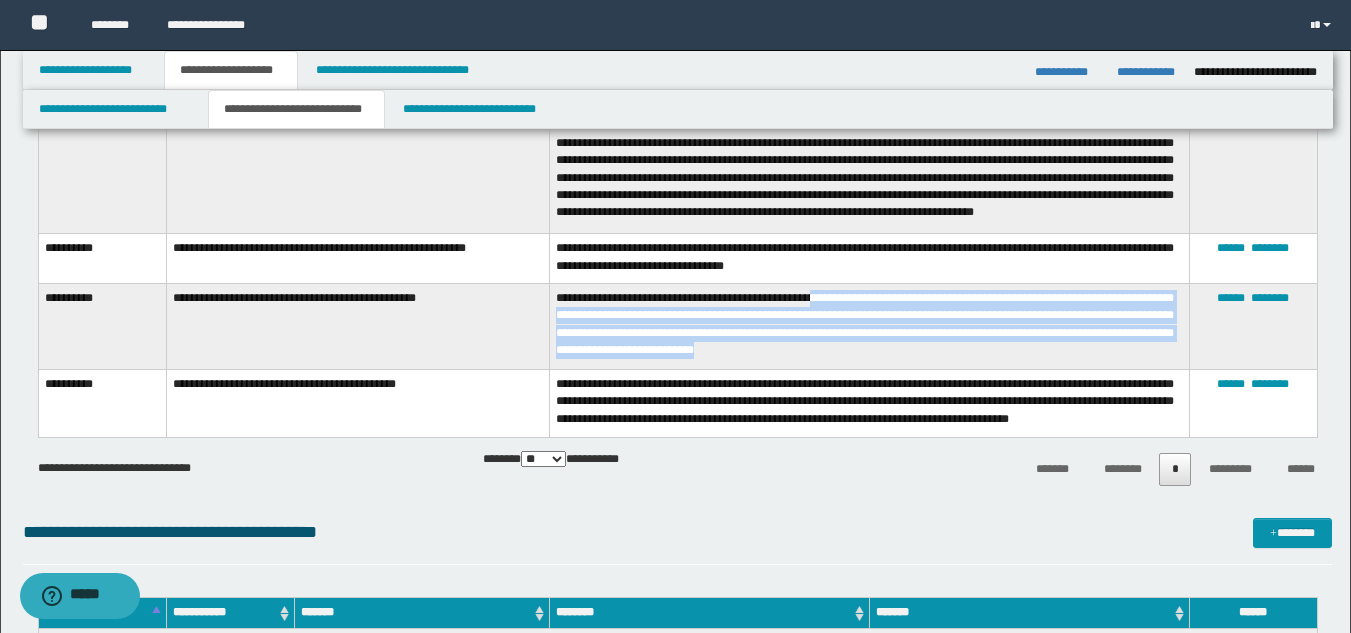 drag, startPoint x: 834, startPoint y: 304, endPoint x: 927, endPoint y: 352, distance: 104.65658 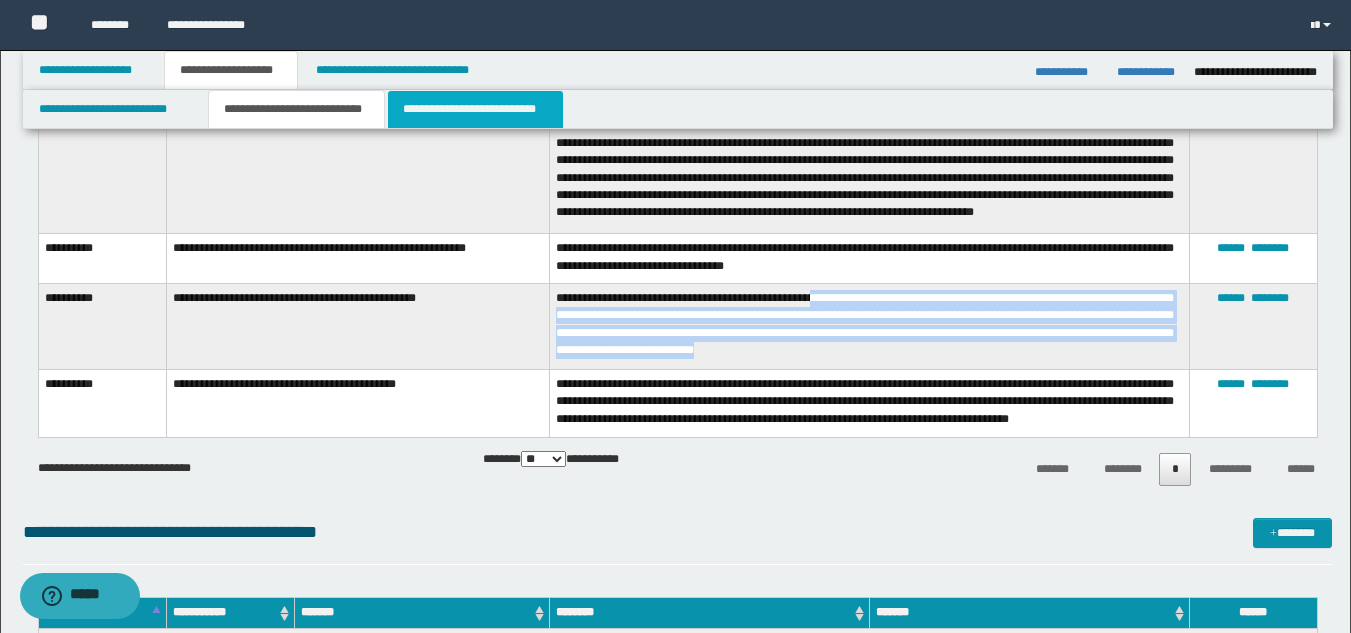 click on "**********" at bounding box center (475, 109) 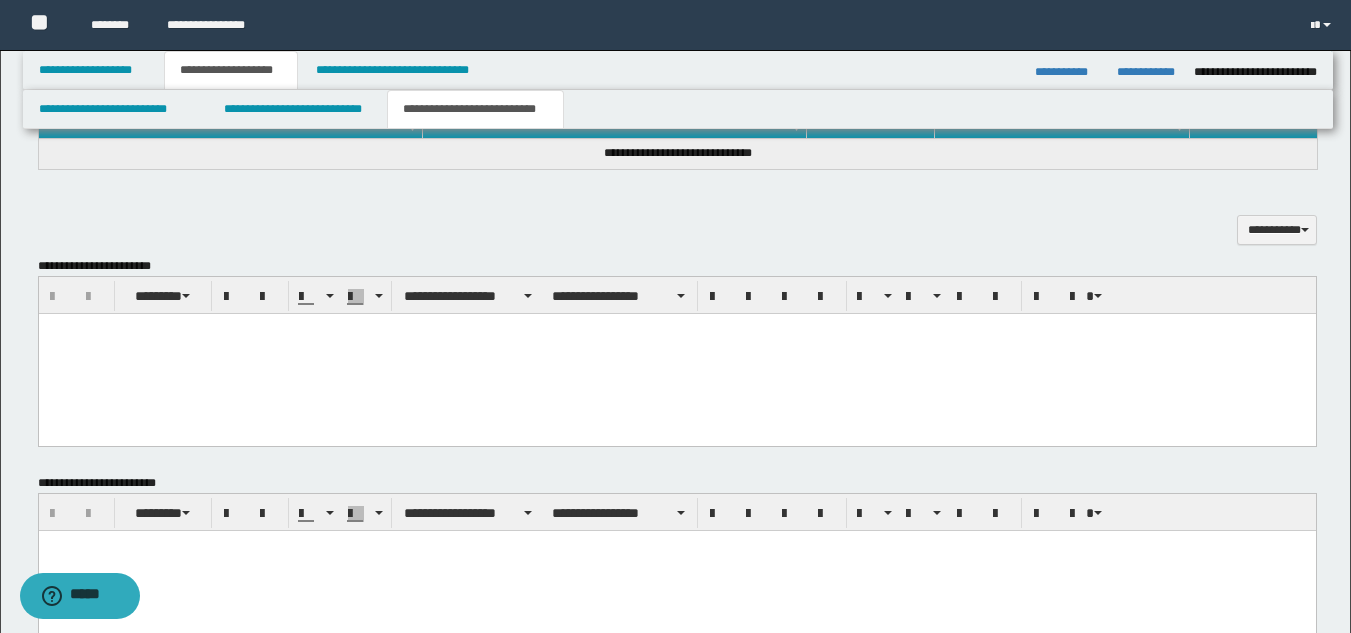 scroll, scrollTop: 51, scrollLeft: 0, axis: vertical 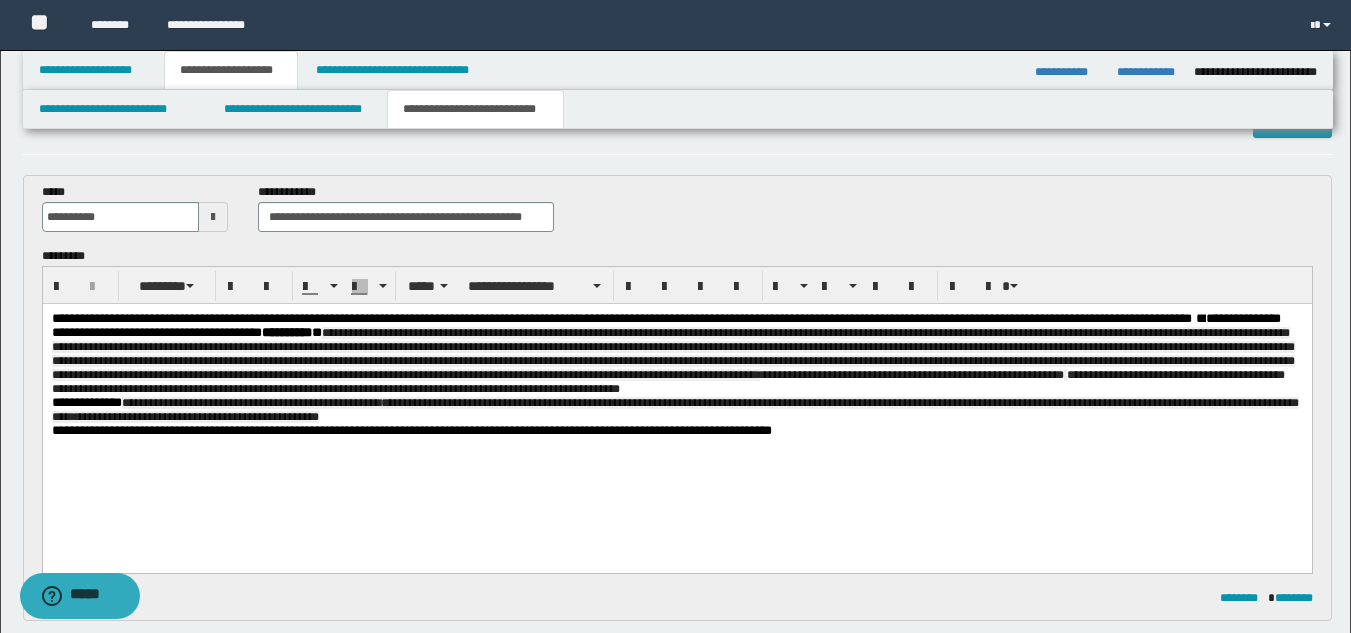 click on "**********" at bounding box center (676, 410) 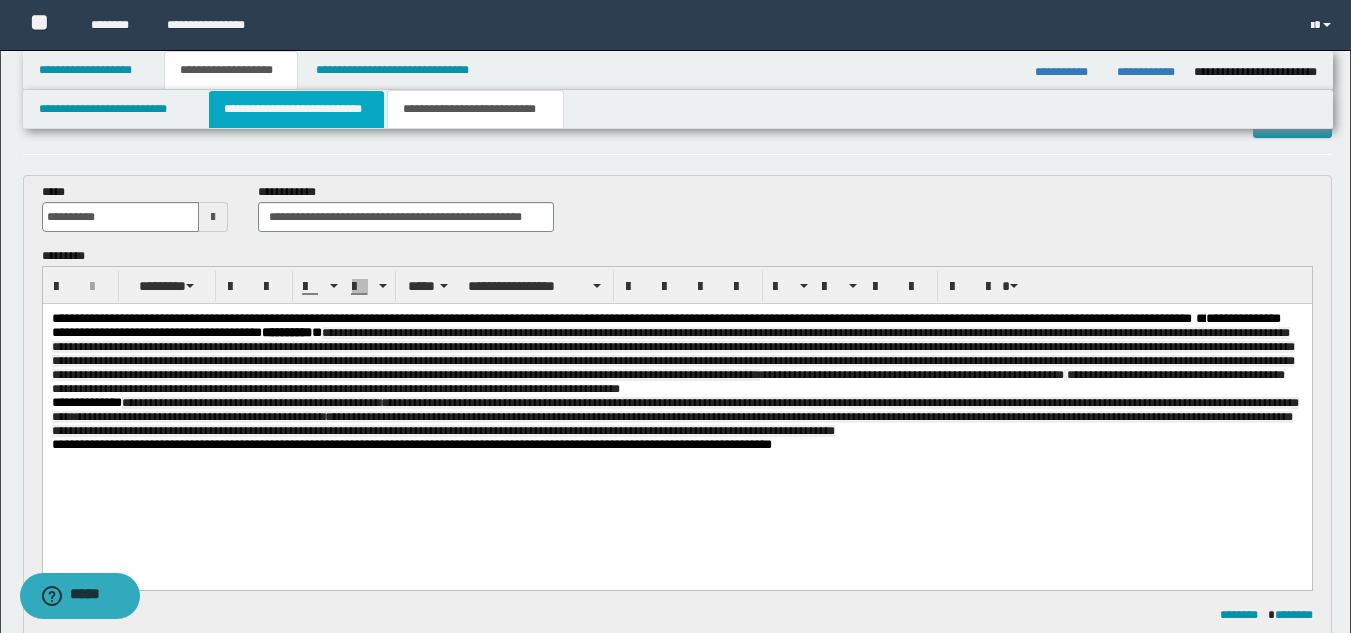 click on "**********" at bounding box center [296, 109] 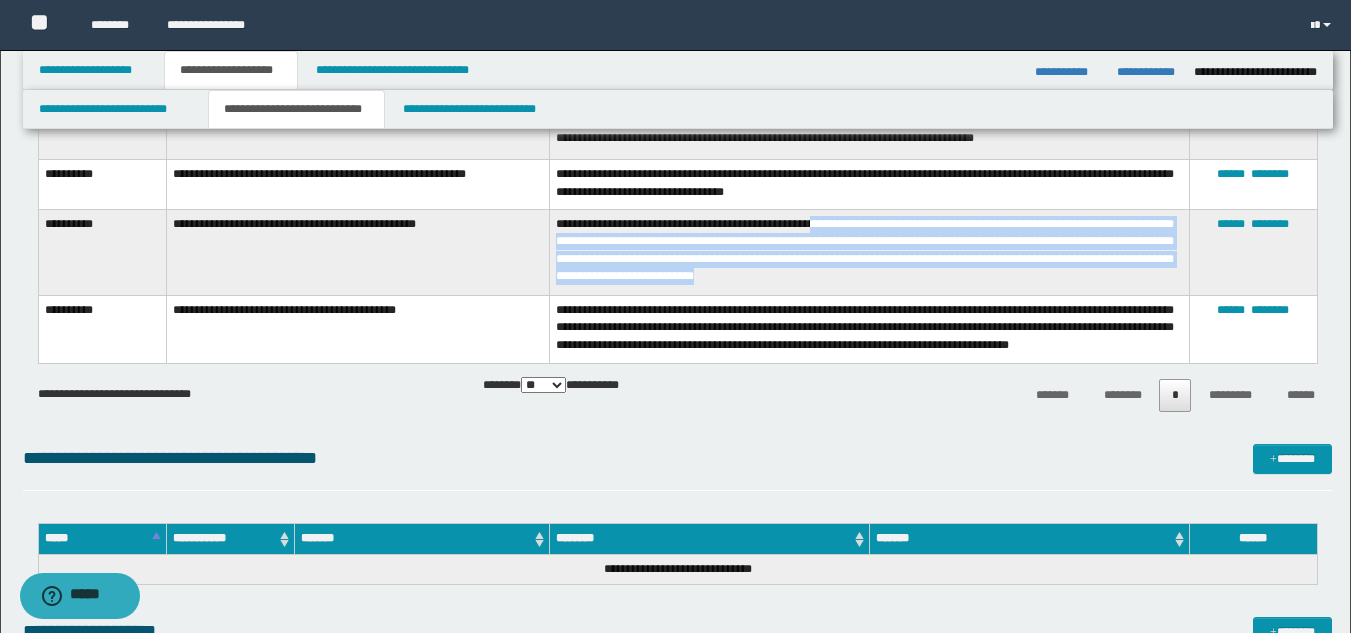 scroll, scrollTop: 732, scrollLeft: 0, axis: vertical 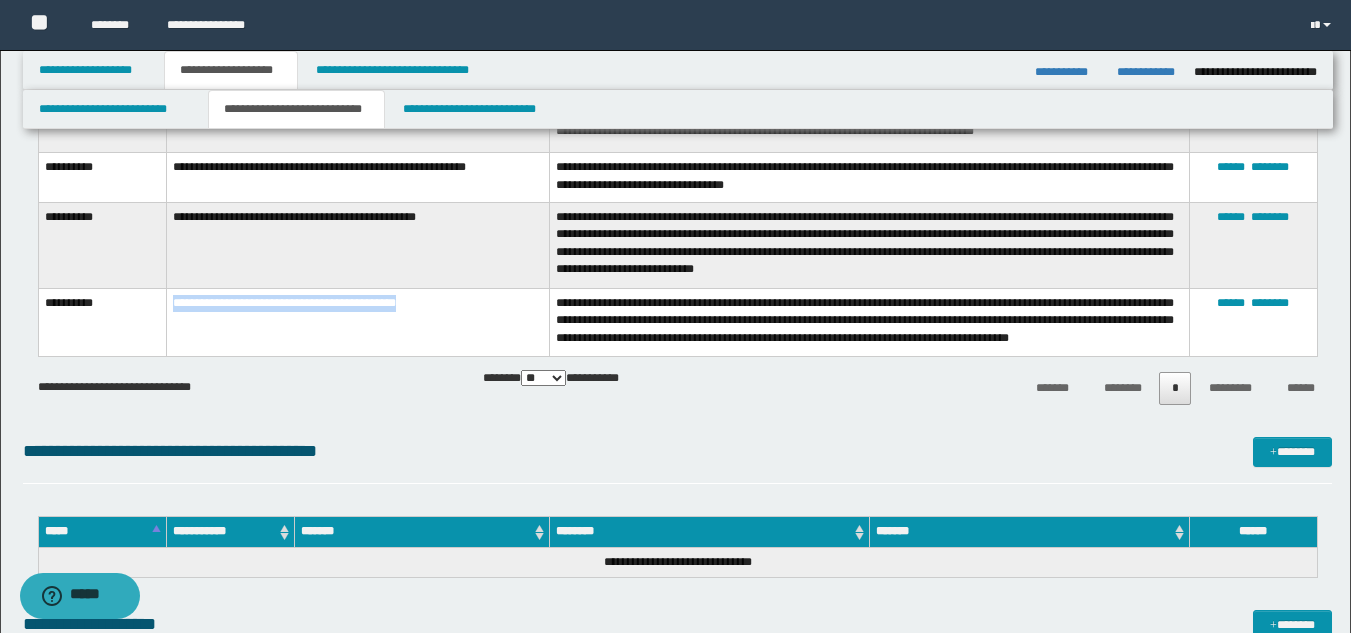 drag, startPoint x: 172, startPoint y: 312, endPoint x: 453, endPoint y: 304, distance: 281.11386 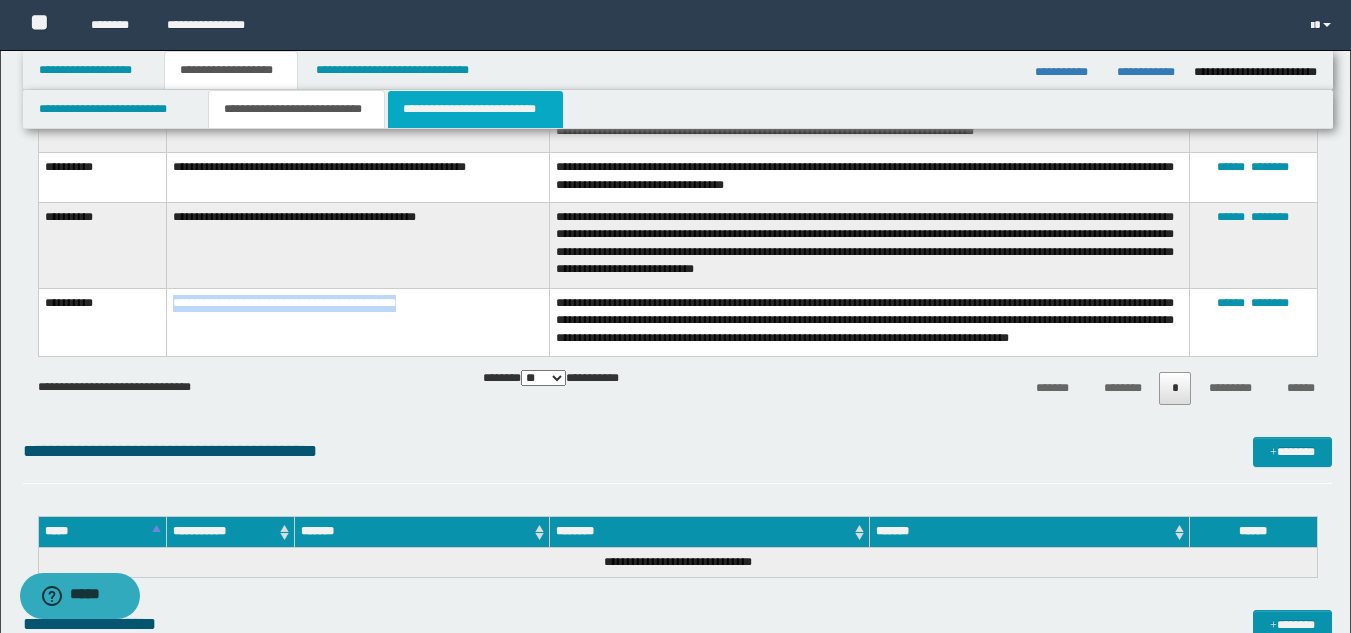 click on "**********" at bounding box center [475, 109] 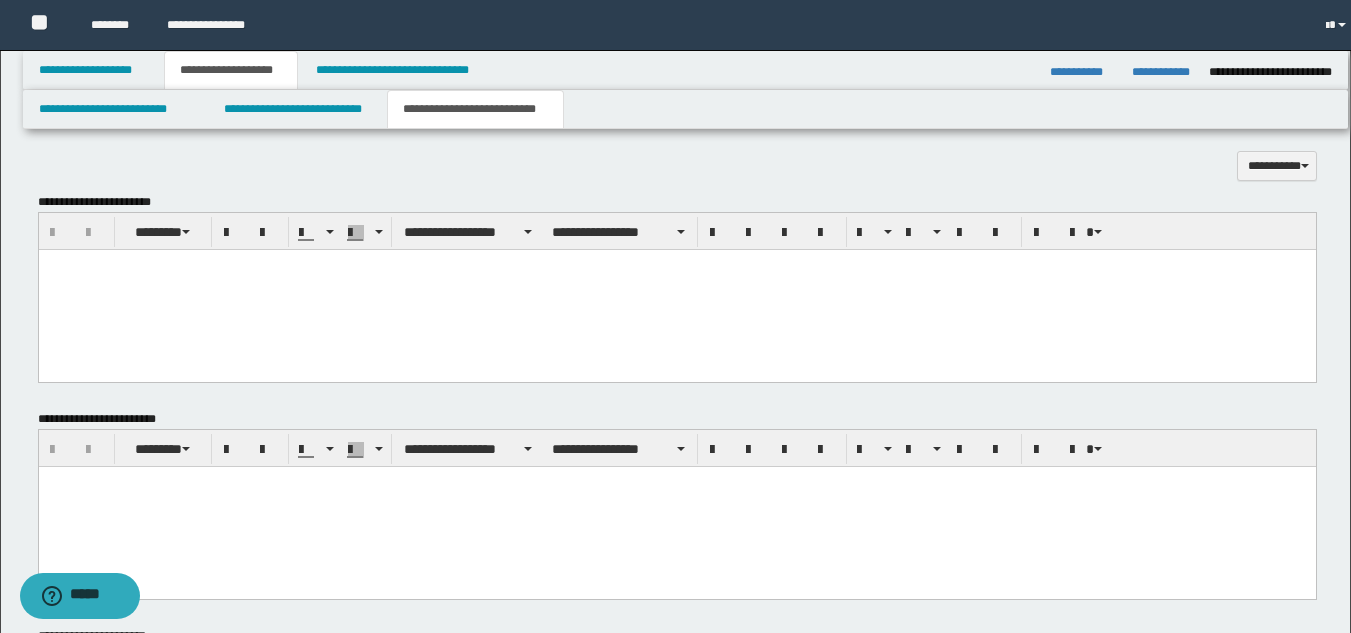 scroll, scrollTop: 132, scrollLeft: 0, axis: vertical 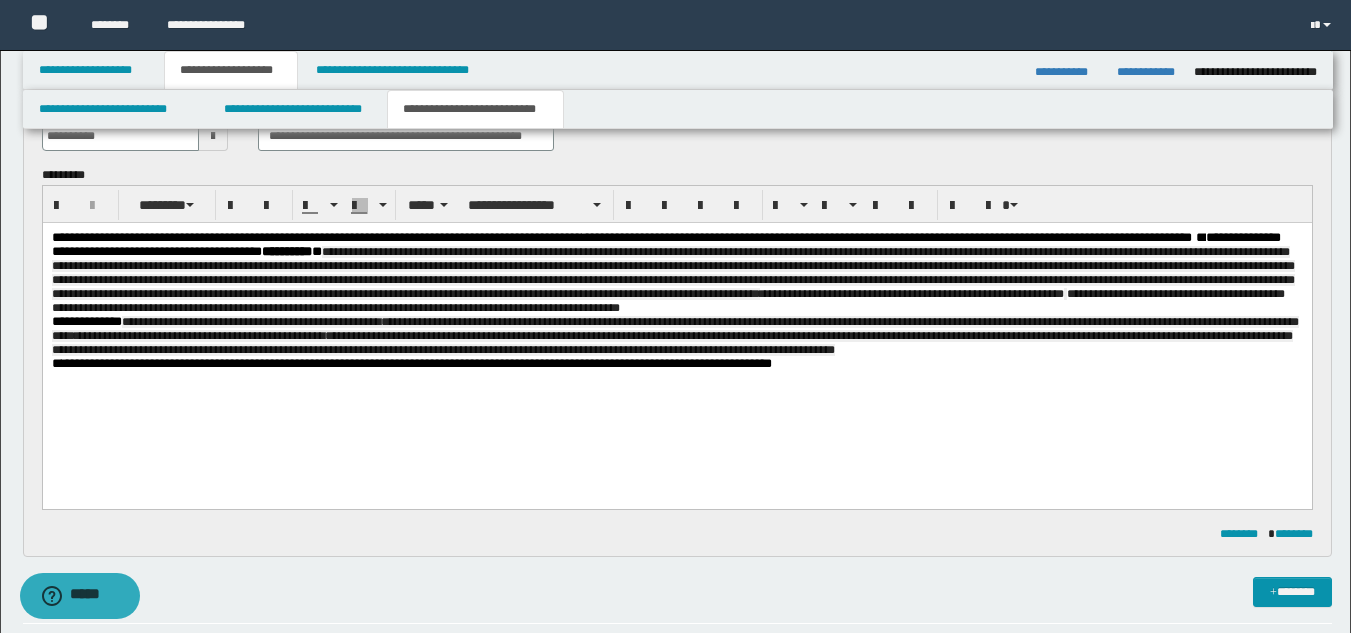 click on "**********" at bounding box center [676, 336] 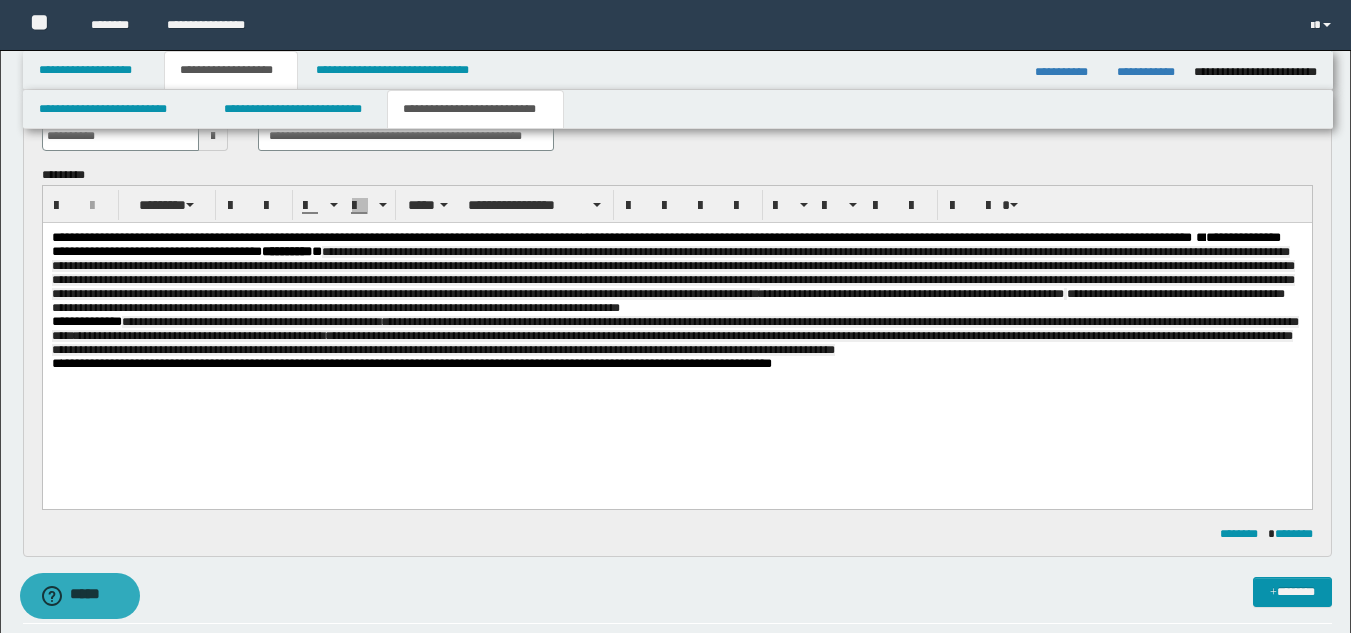 click on "**********" at bounding box center [676, 336] 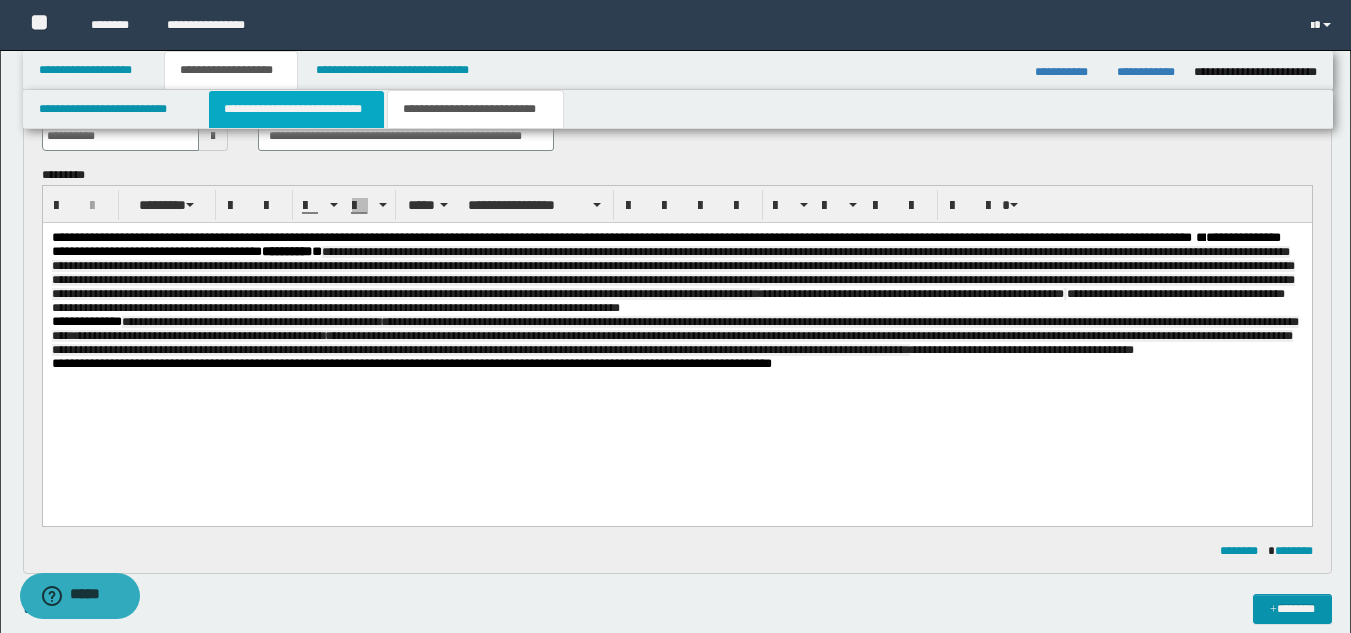 click on "**********" at bounding box center [296, 109] 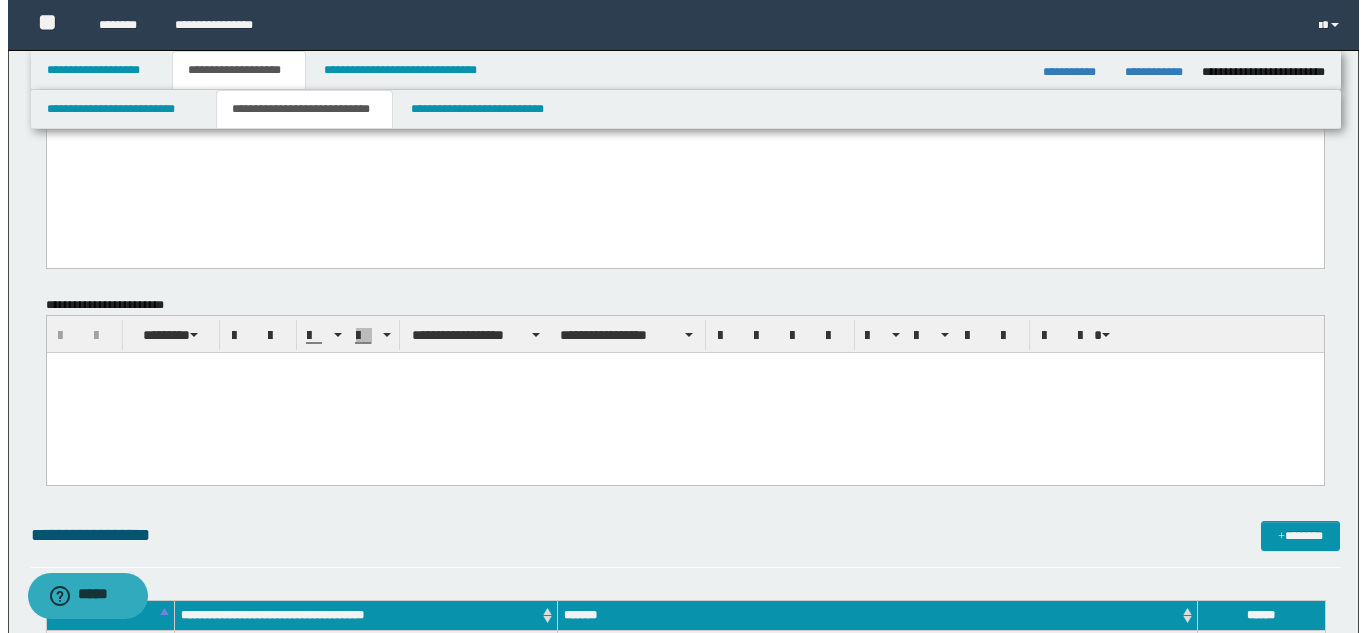 scroll, scrollTop: 732, scrollLeft: 0, axis: vertical 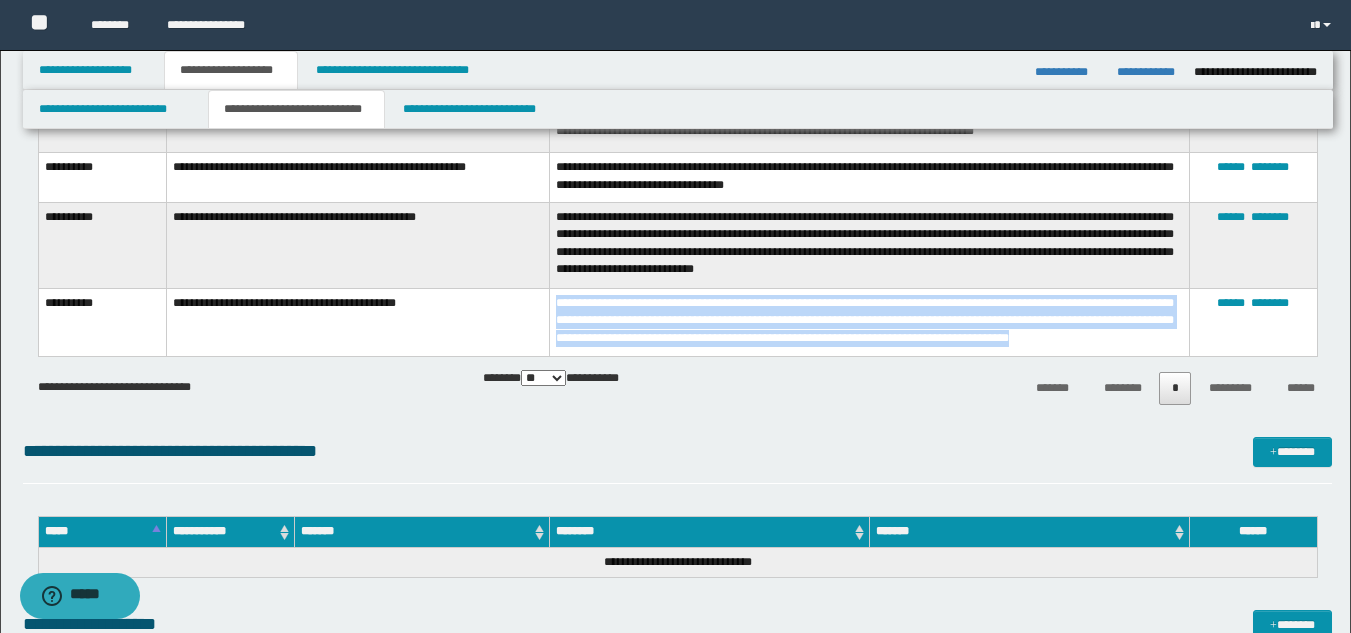 drag, startPoint x: 554, startPoint y: 311, endPoint x: 1179, endPoint y: 344, distance: 625.8706 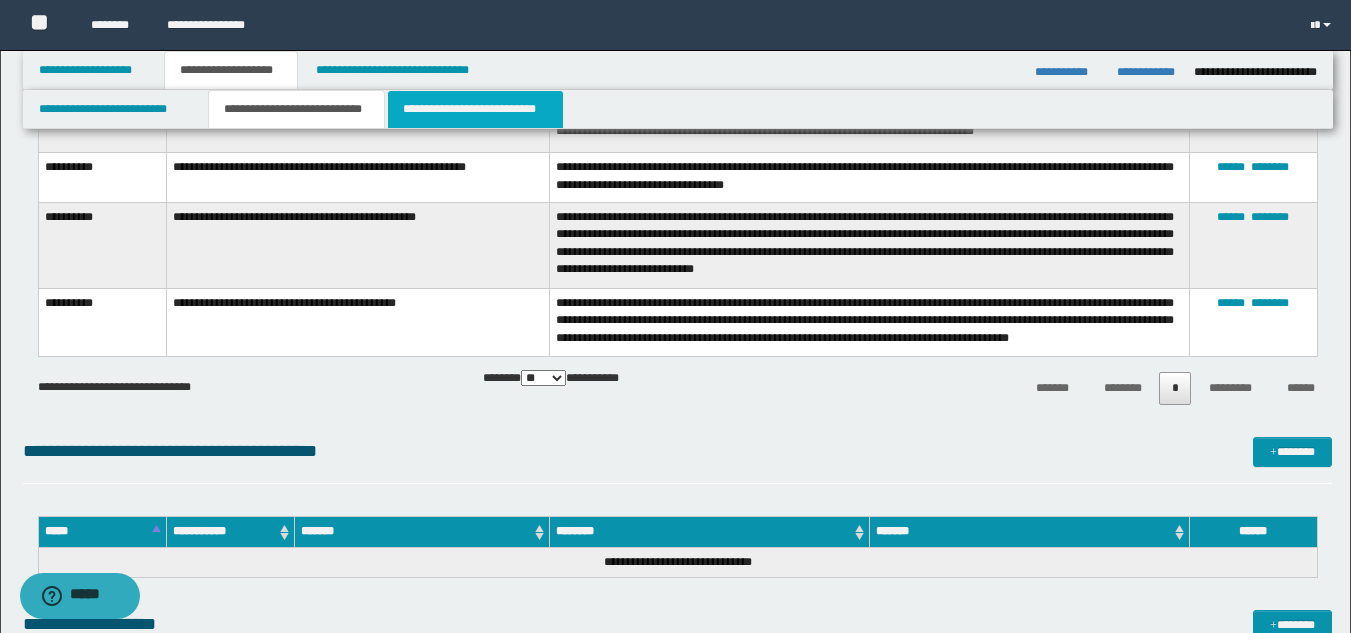 click on "**********" at bounding box center [475, 109] 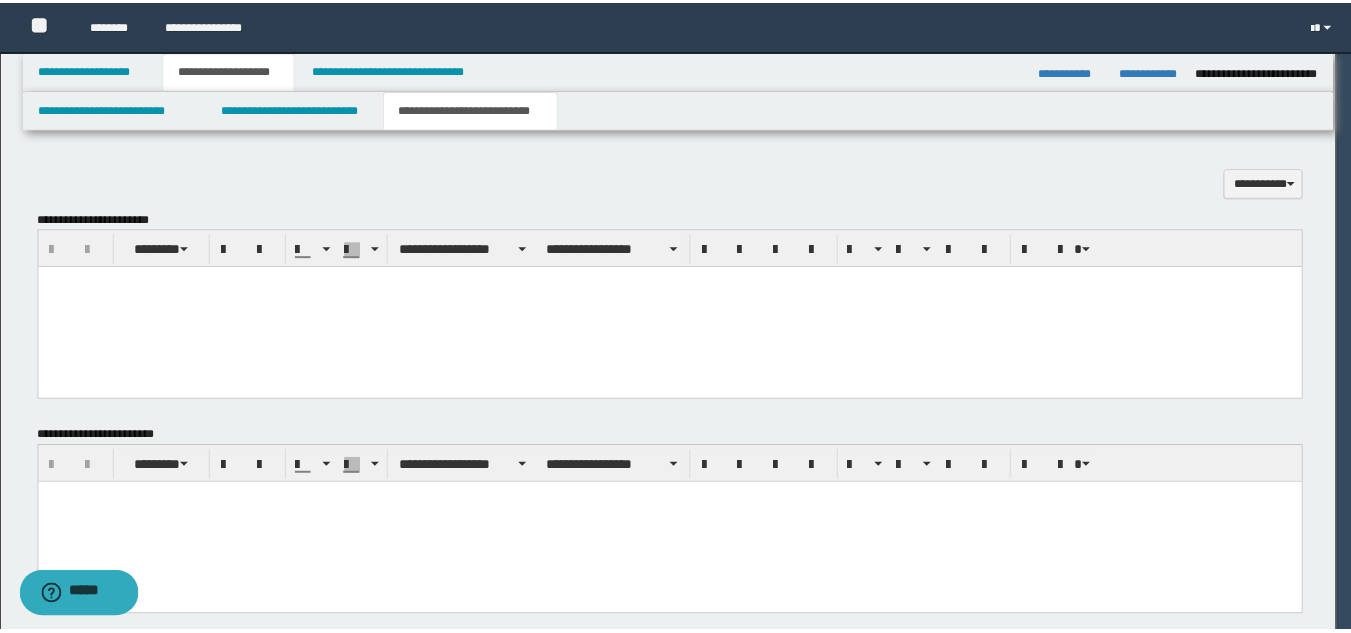 scroll, scrollTop: 132, scrollLeft: 0, axis: vertical 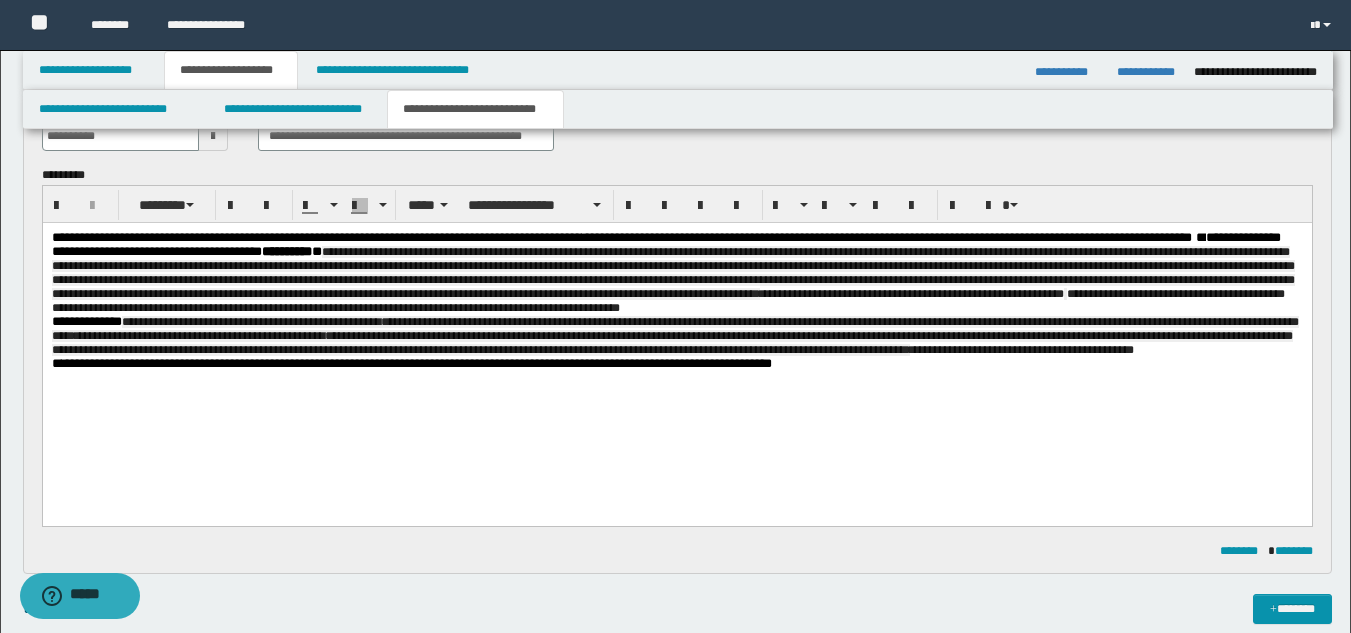click on "**********" at bounding box center [676, 336] 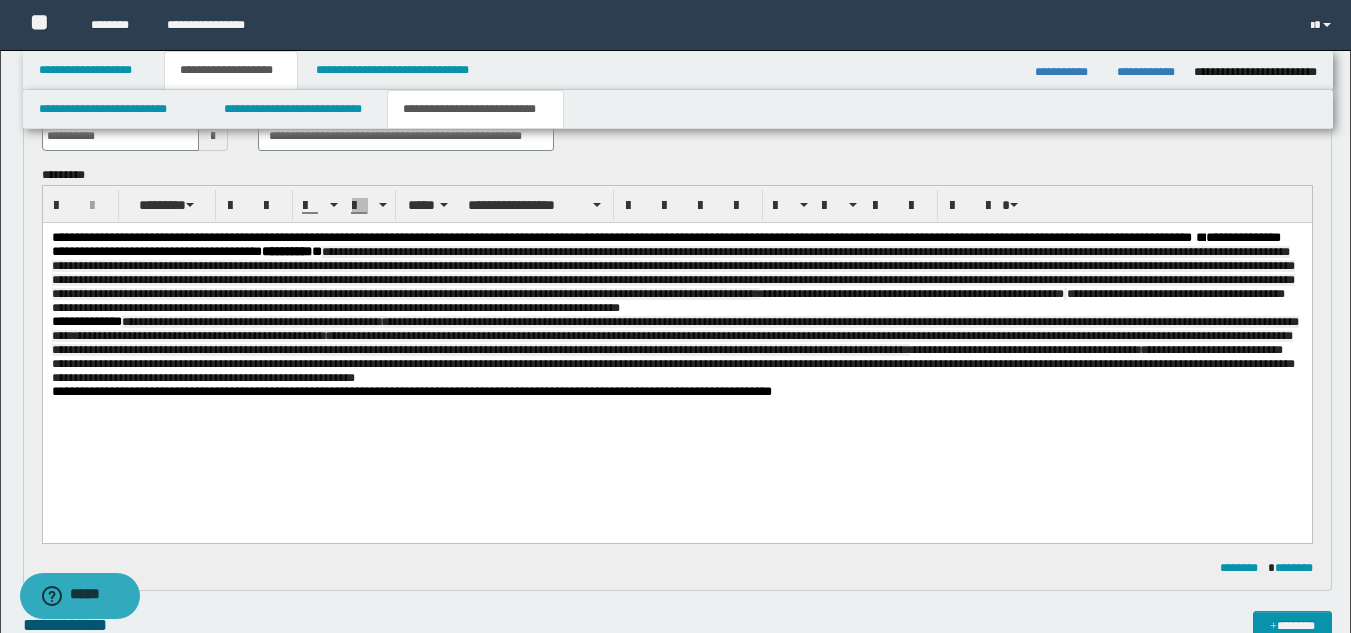 click on "**********" at bounding box center [676, 340] 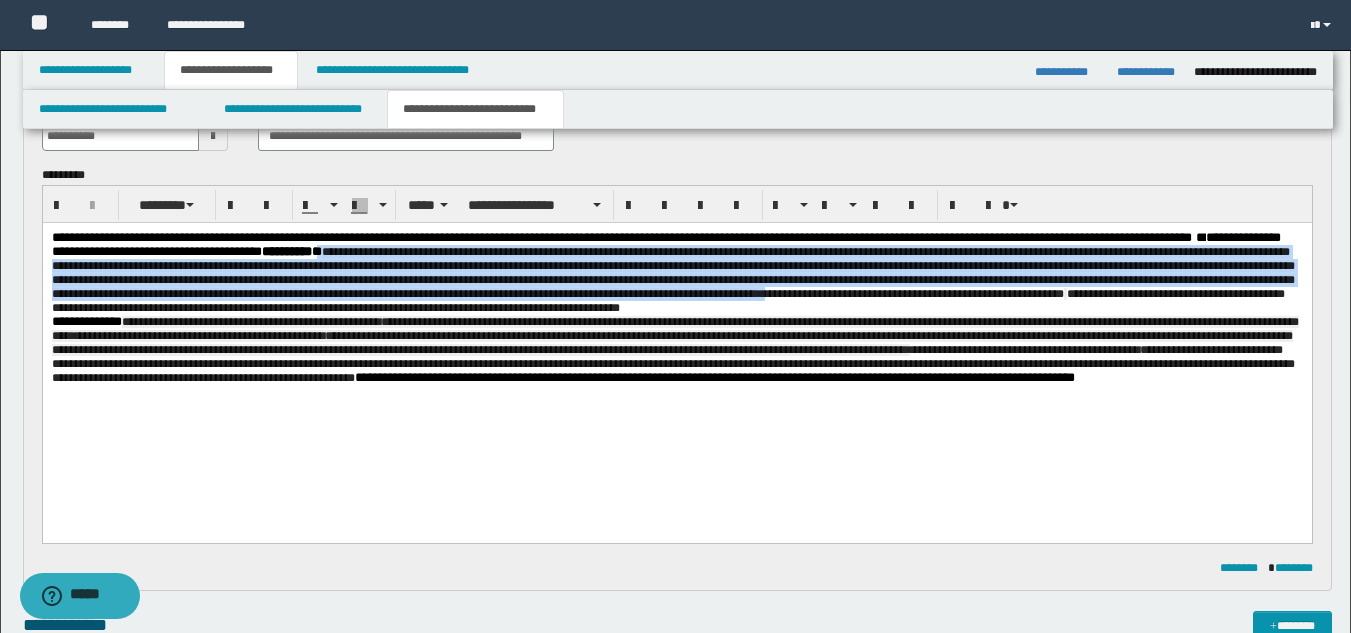drag, startPoint x: 538, startPoint y: 254, endPoint x: 1243, endPoint y: 310, distance: 707.22064 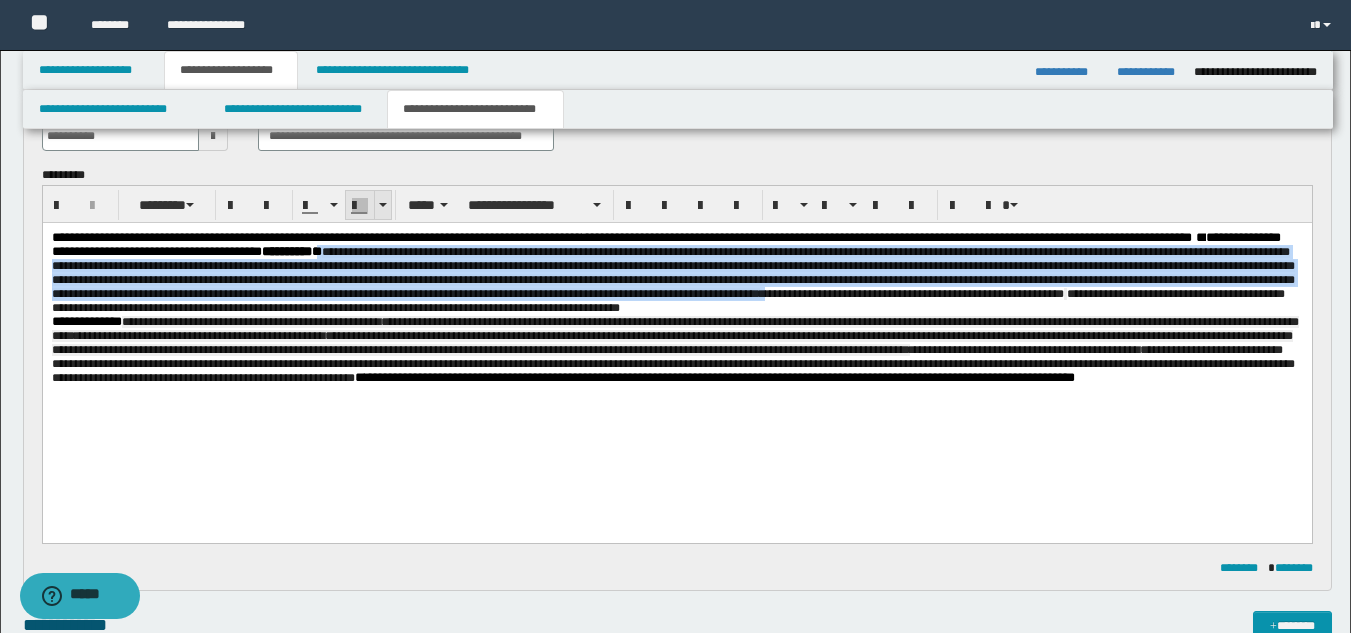 click at bounding box center (360, 206) 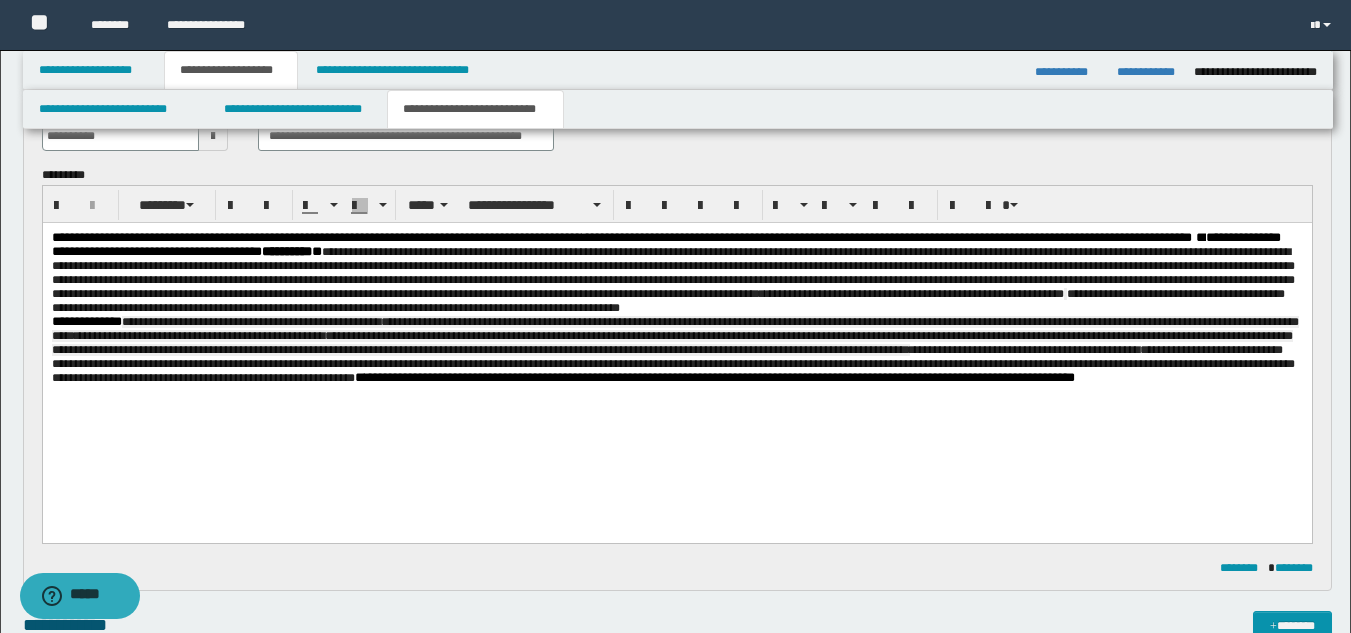 click on "**********" at bounding box center [676, 333] 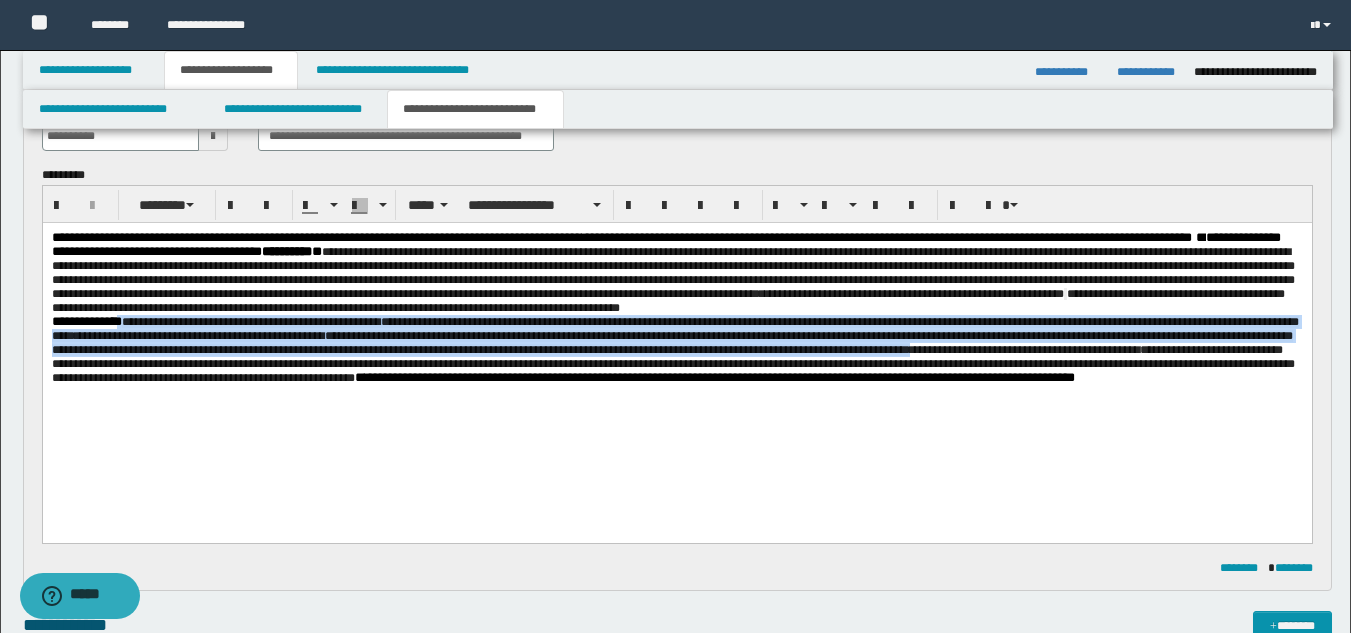 drag, startPoint x: 130, startPoint y: 342, endPoint x: 1181, endPoint y: 380, distance: 1051.6868 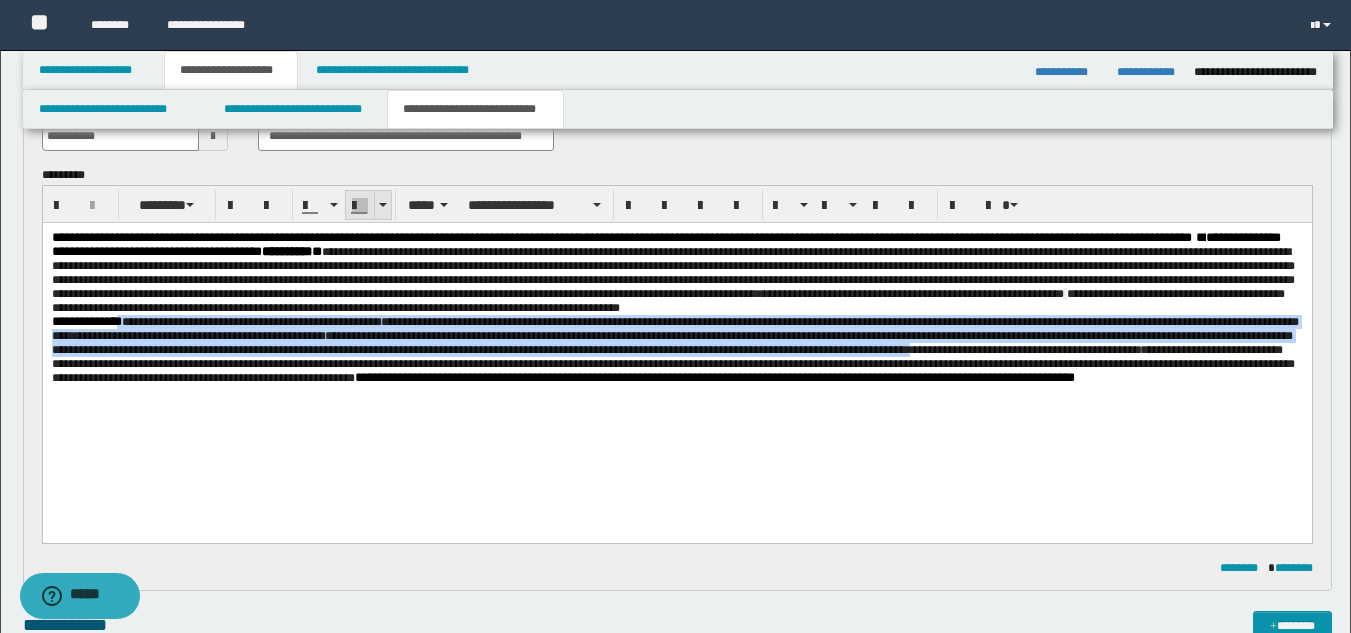 click at bounding box center (360, 206) 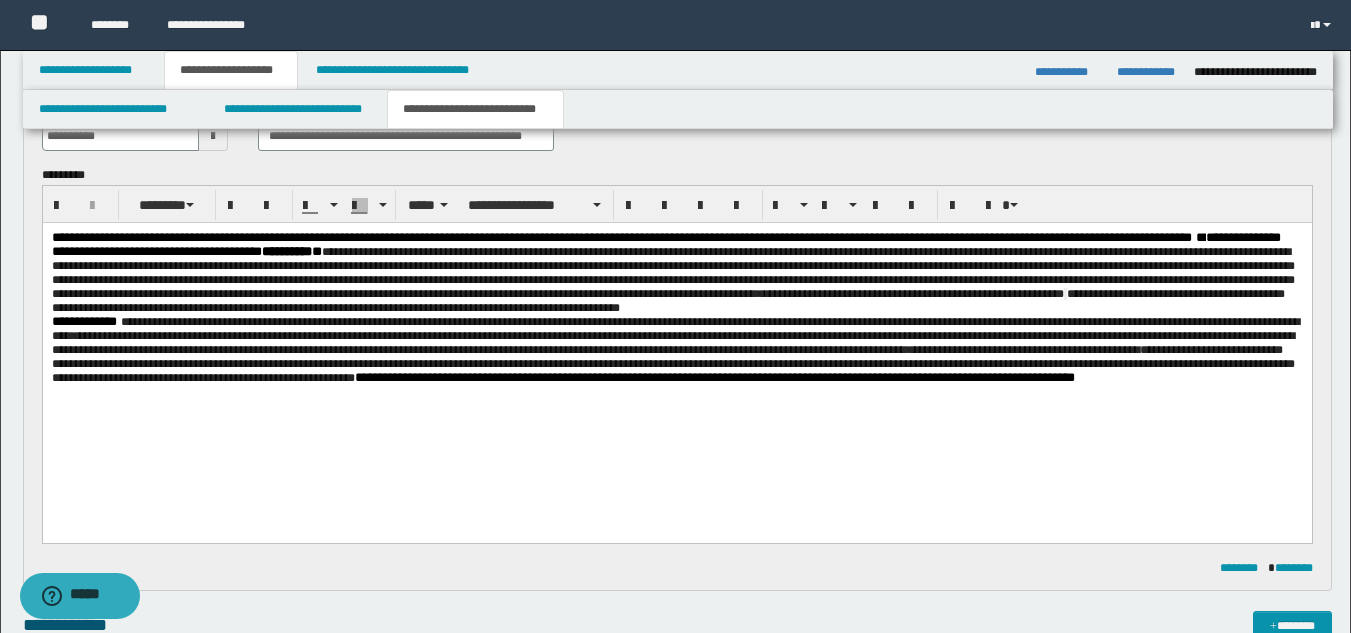 click on "**********" at bounding box center [676, 333] 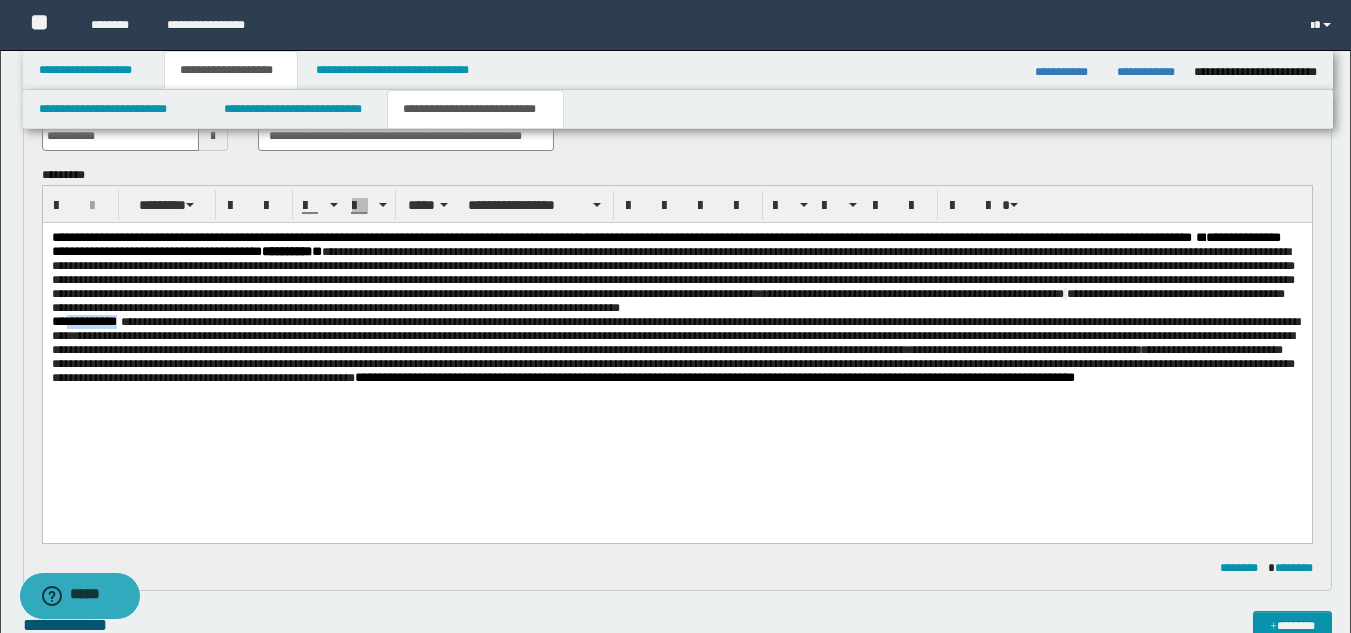 drag, startPoint x: 131, startPoint y: 343, endPoint x: 68, endPoint y: 339, distance: 63.126858 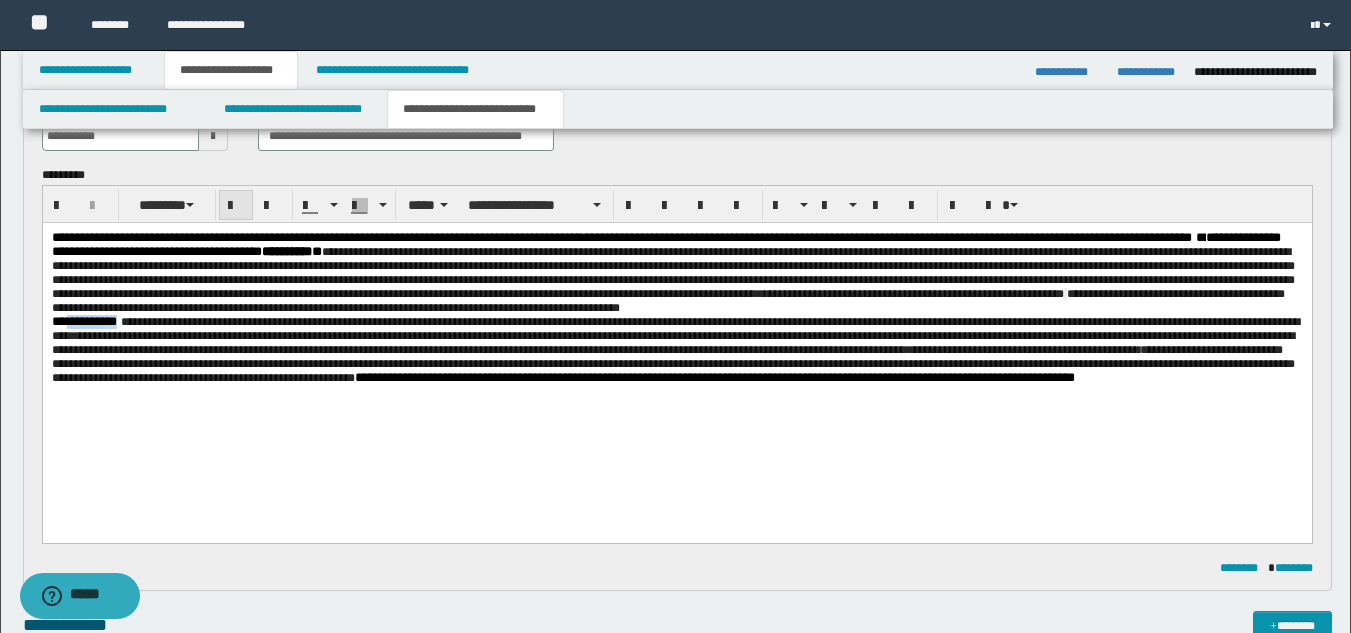 click at bounding box center (236, 206) 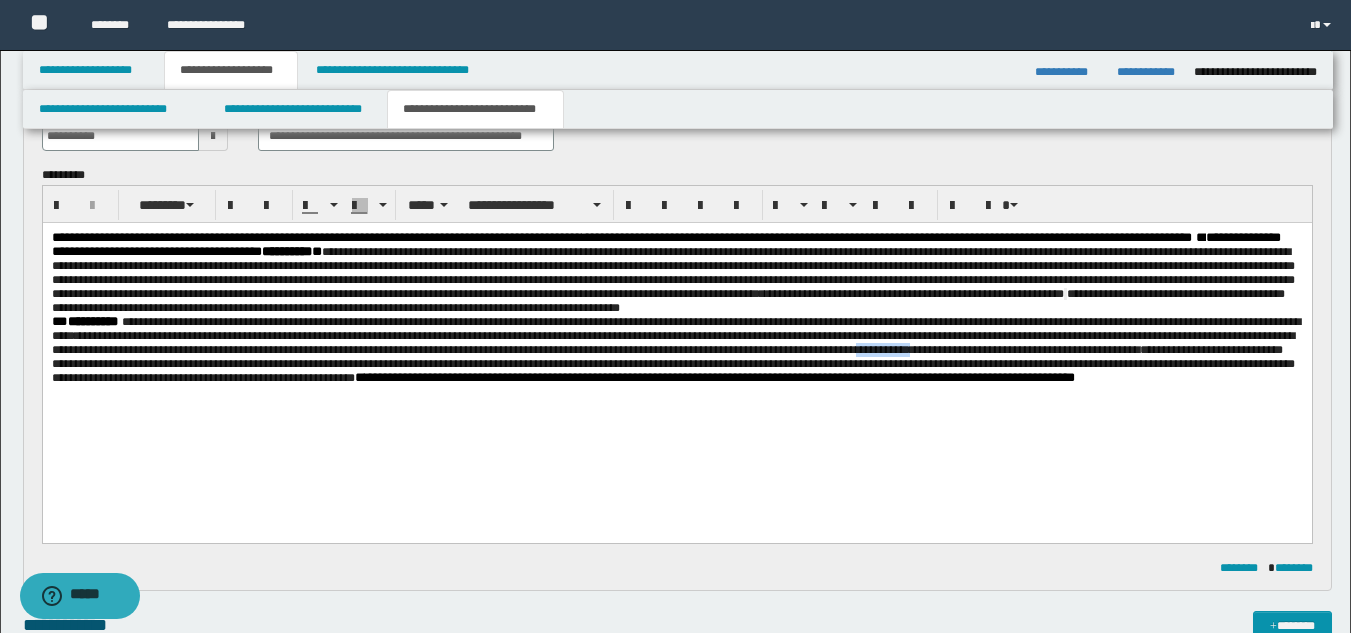 drag, startPoint x: 1178, startPoint y: 372, endPoint x: 1116, endPoint y: 372, distance: 62 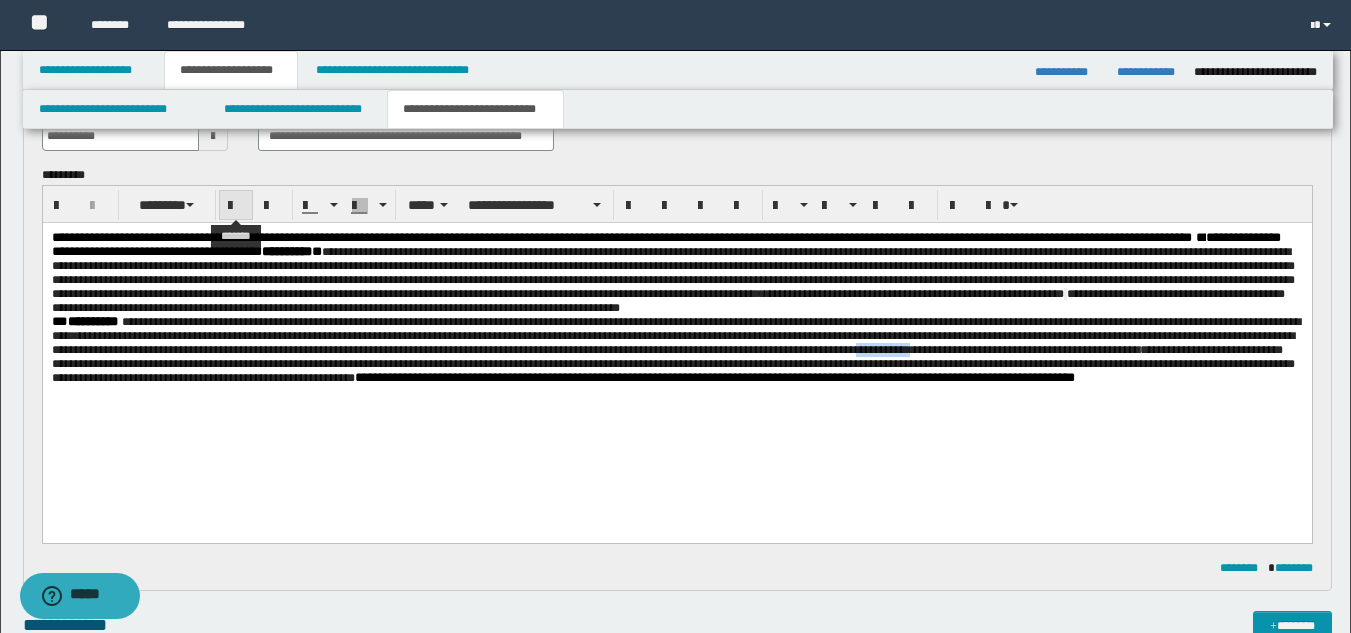 click at bounding box center [236, 206] 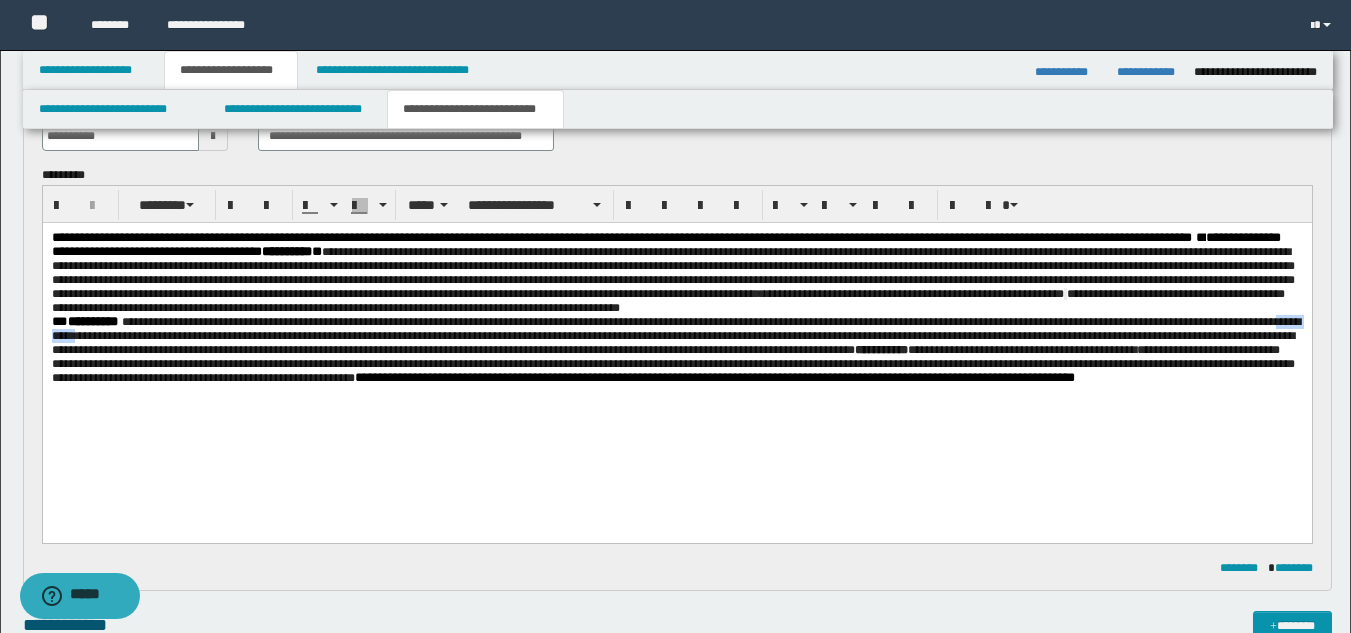 drag, startPoint x: 194, startPoint y: 359, endPoint x: 134, endPoint y: 356, distance: 60.074955 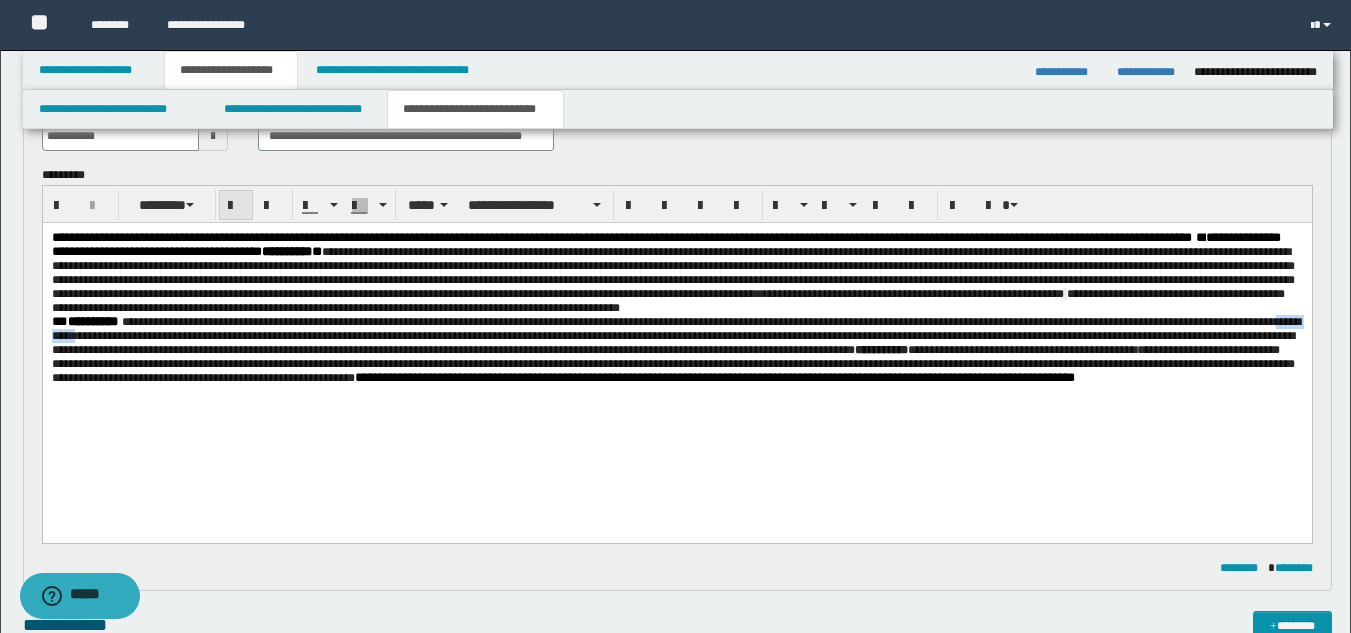 click at bounding box center (236, 206) 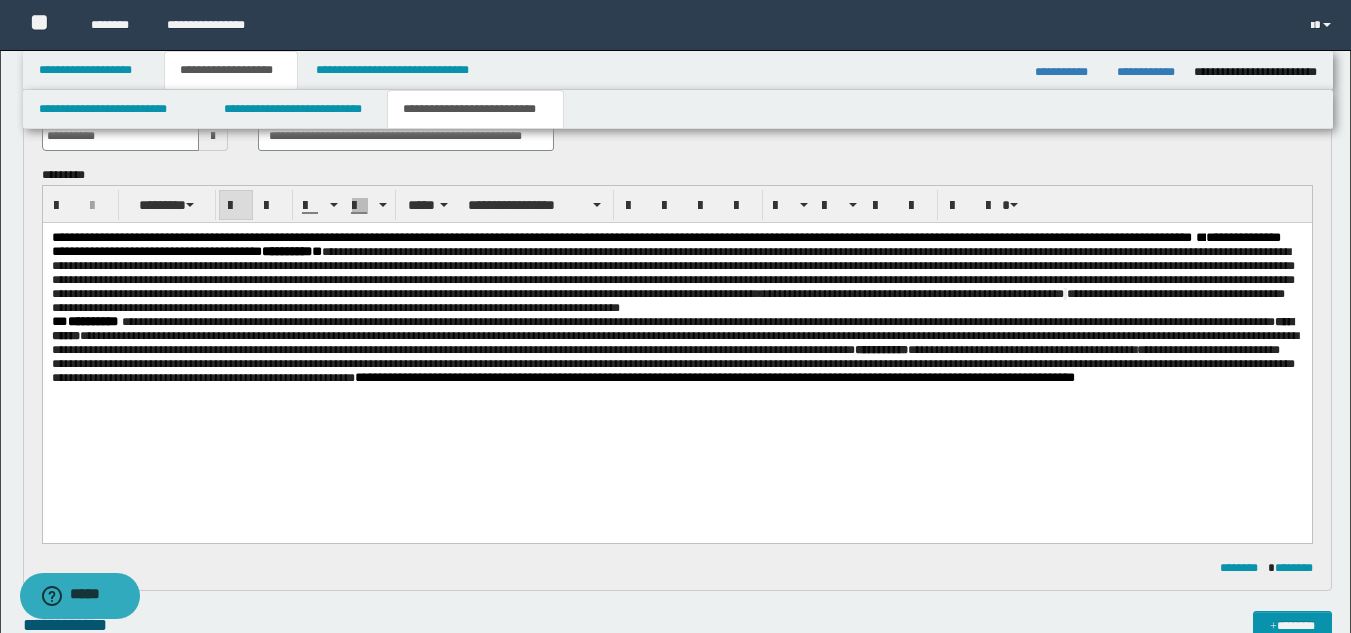 click on "**********" at bounding box center (84, 321) 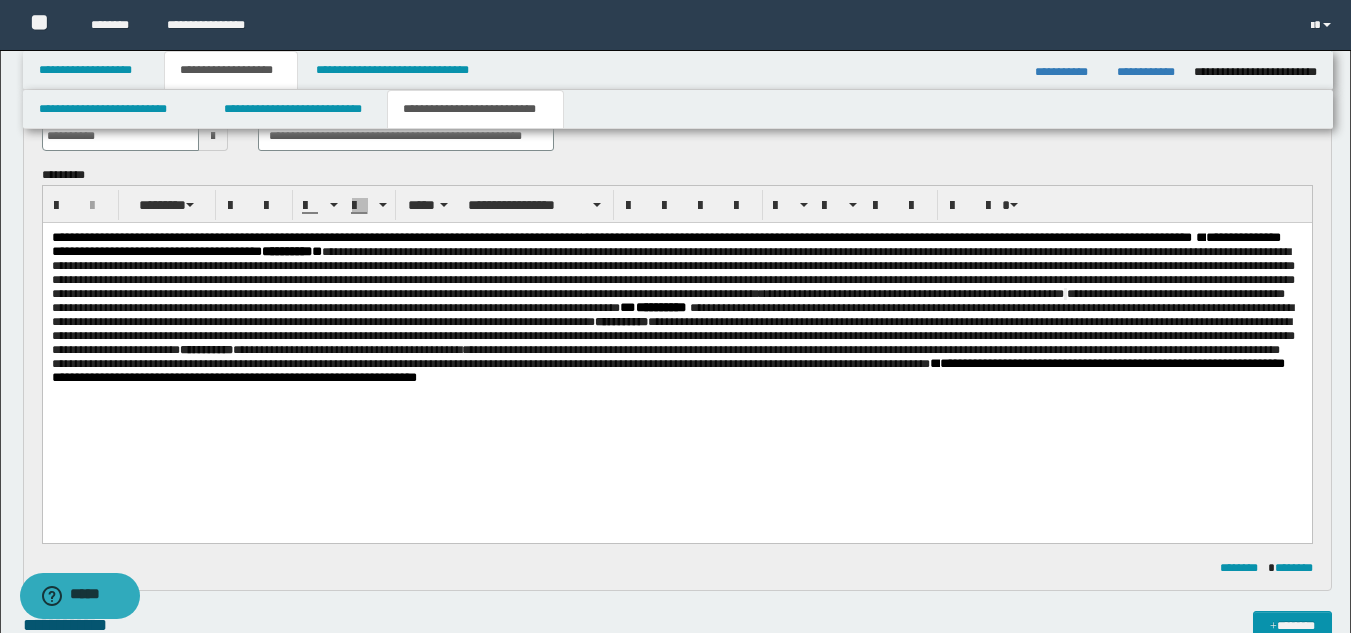 click on "**********" at bounding box center (676, 333) 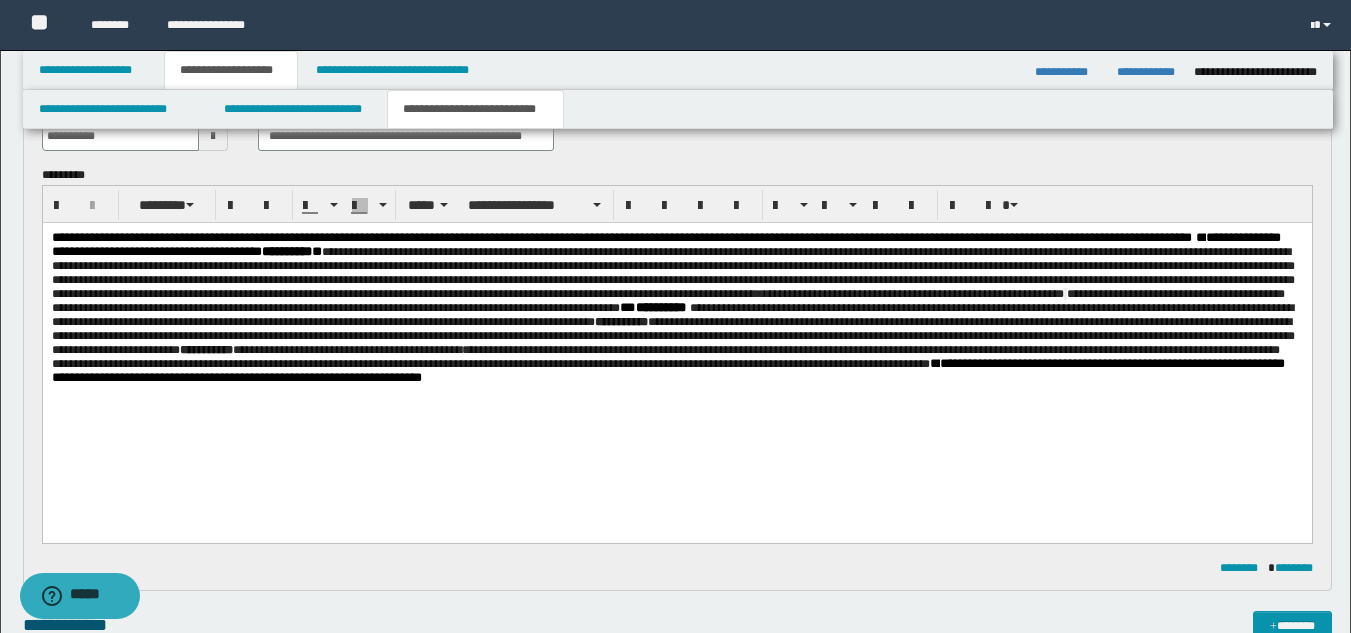 click on "**********" at bounding box center (652, 307) 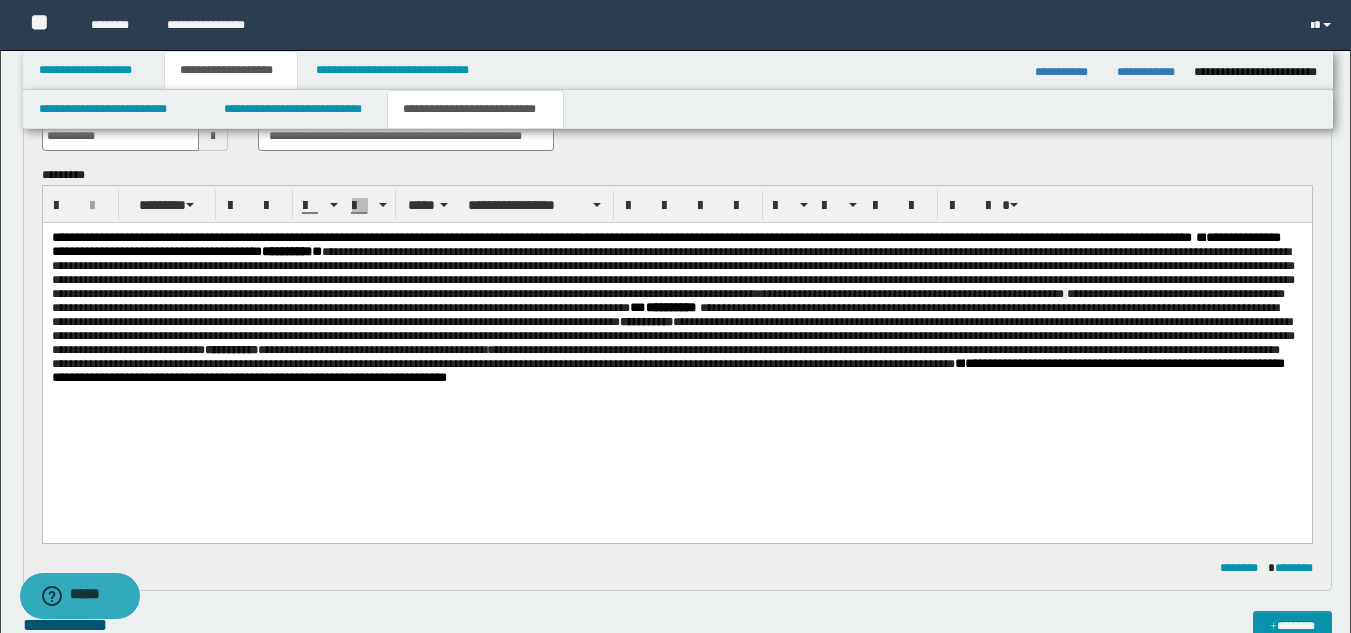 click on "**********" at bounding box center [672, 273] 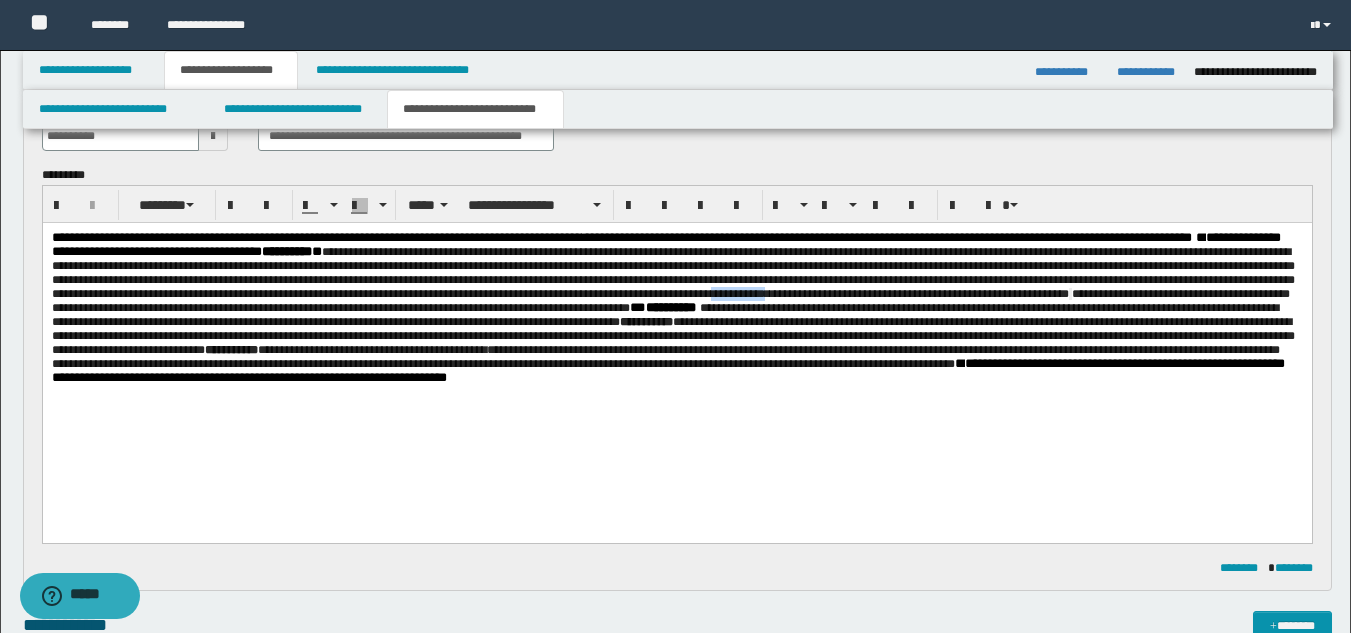 drag, startPoint x: 1245, startPoint y: 307, endPoint x: 1182, endPoint y: 309, distance: 63.03174 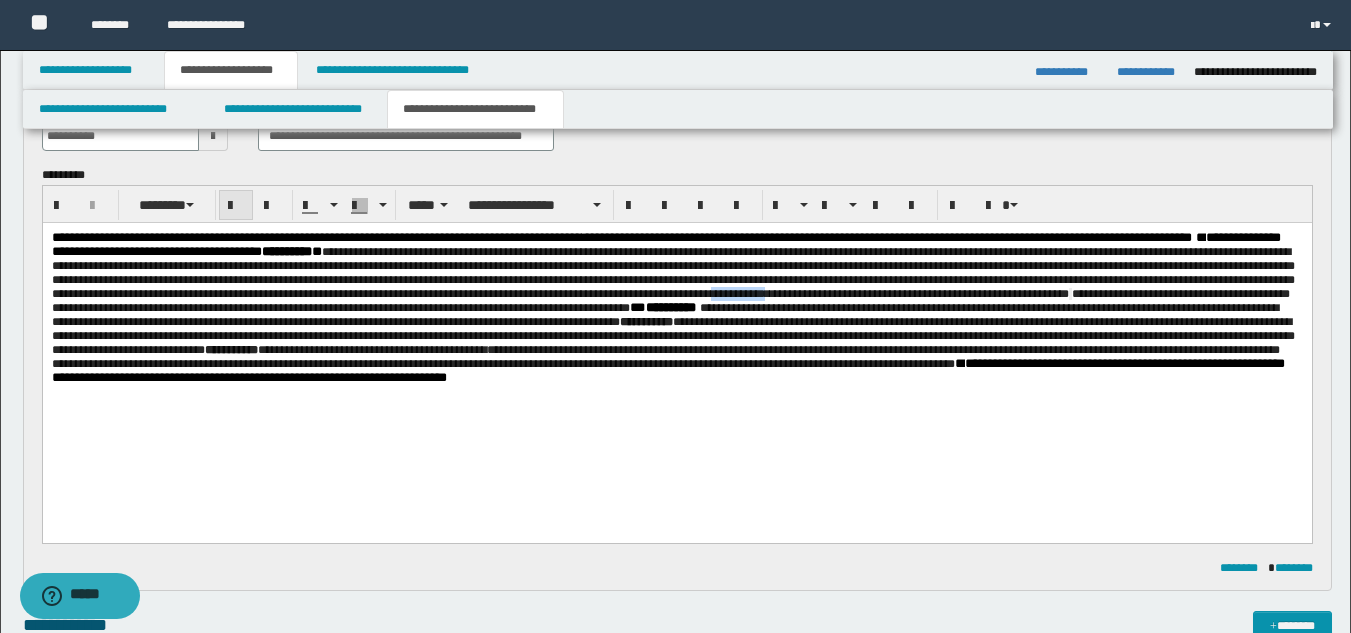 click at bounding box center [236, 206] 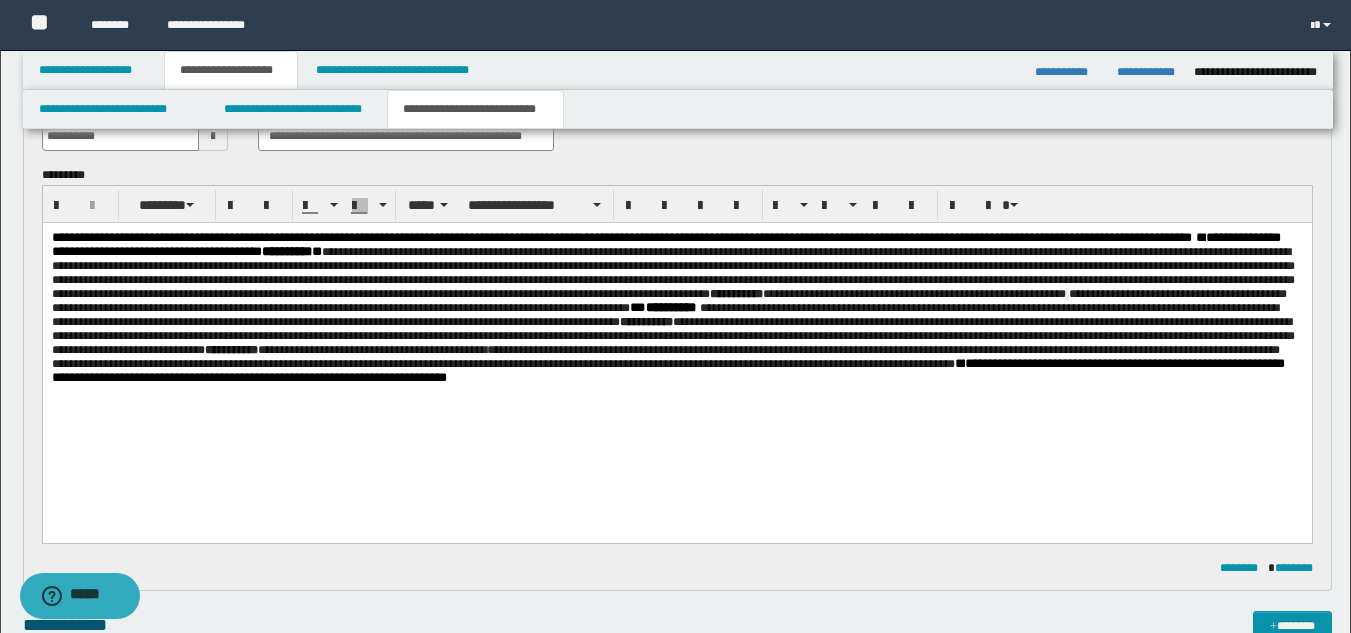 click on "**********" at bounding box center (676, 333) 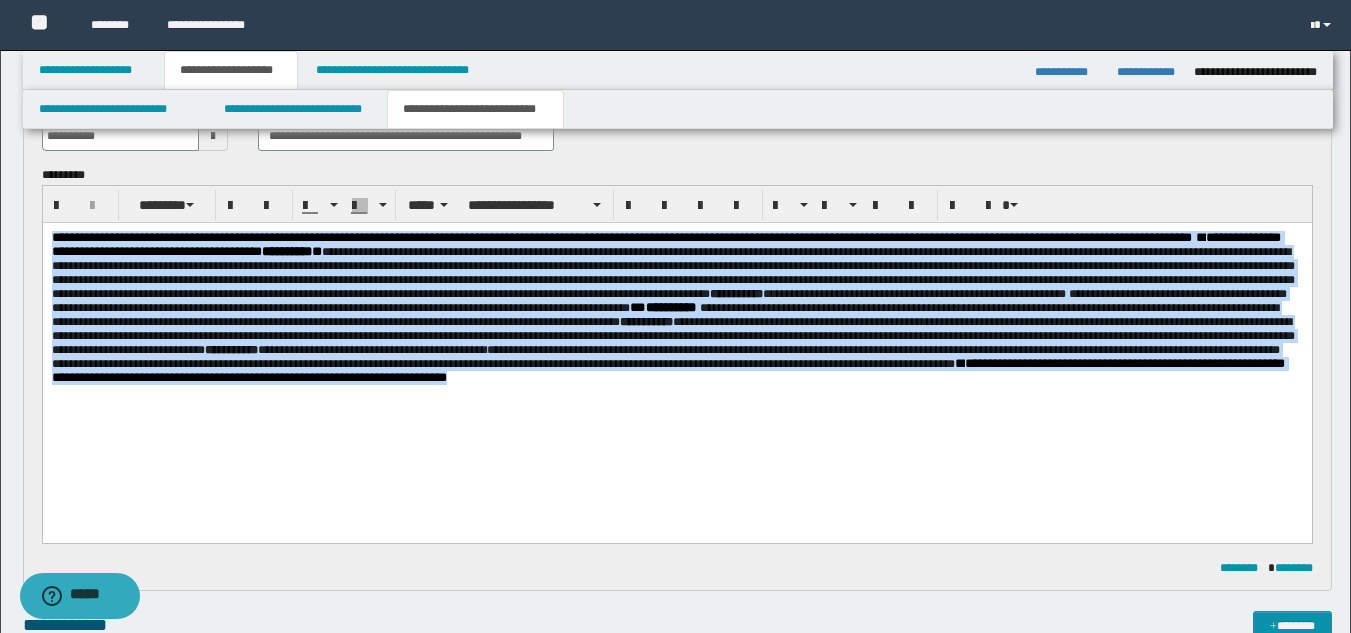 drag, startPoint x: 49, startPoint y: 236, endPoint x: 252, endPoint y: 432, distance: 282.17902 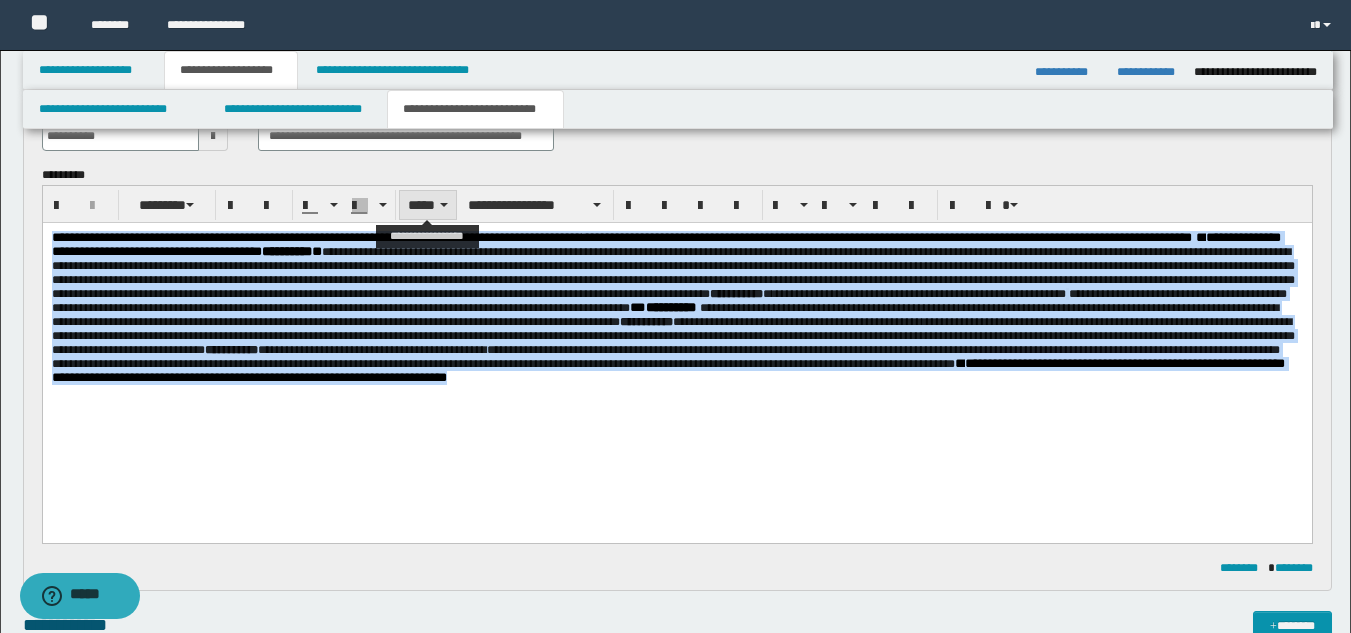 click on "*****" at bounding box center [428, 205] 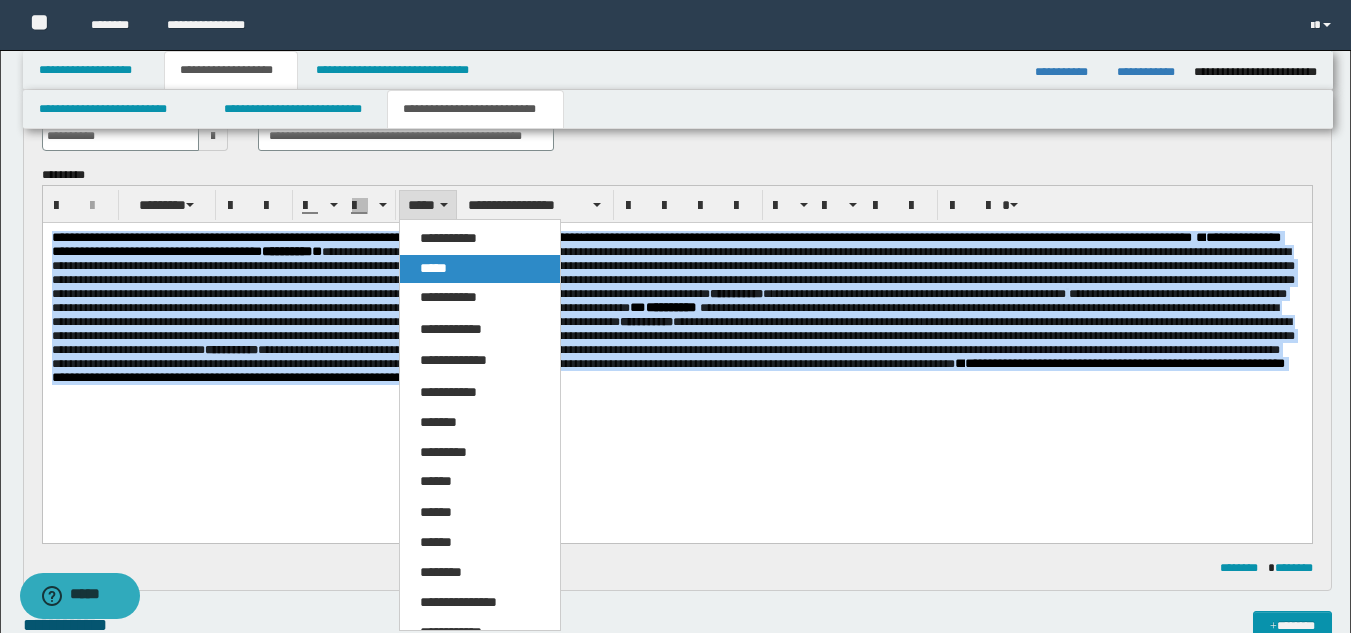 drag, startPoint x: 429, startPoint y: 272, endPoint x: 389, endPoint y: 43, distance: 232.46721 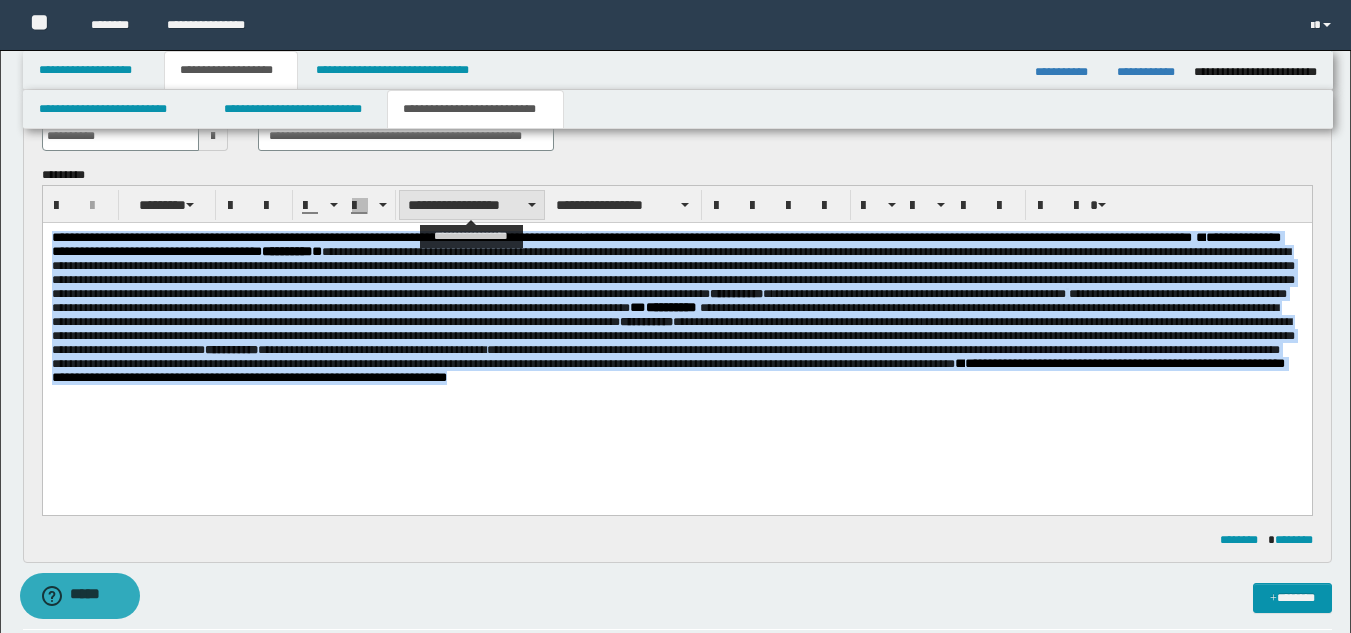 click on "**********" at bounding box center [472, 205] 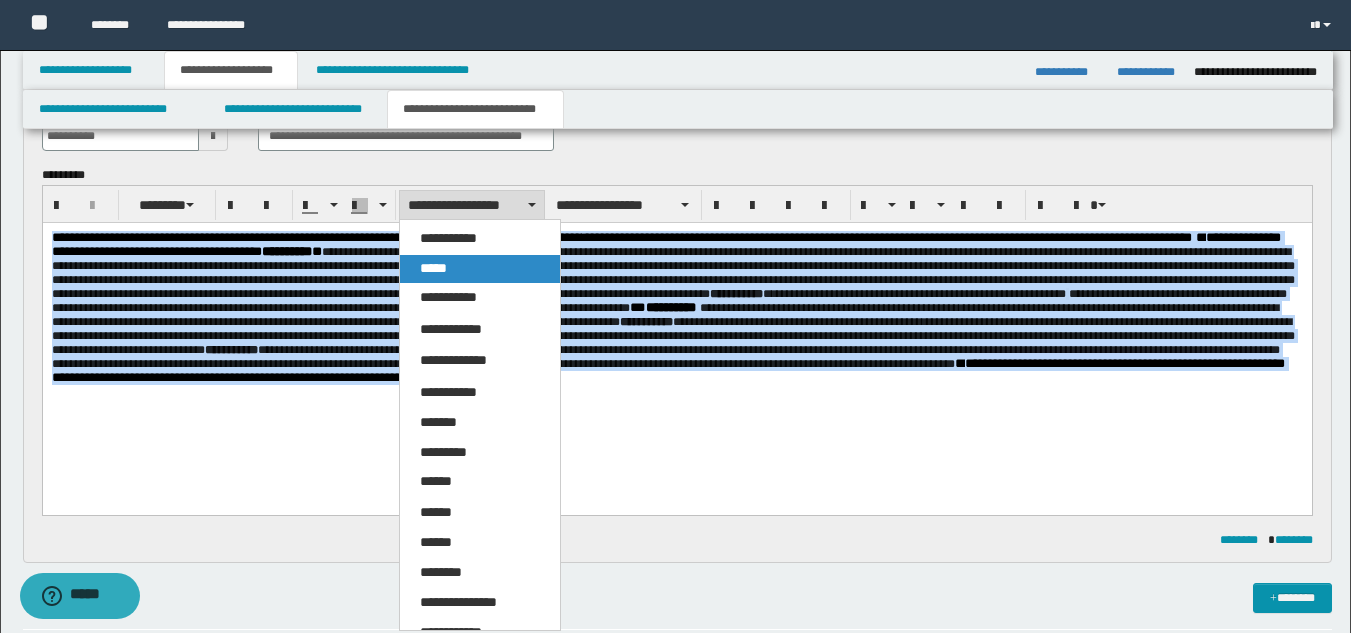 click on "*****" at bounding box center (480, 269) 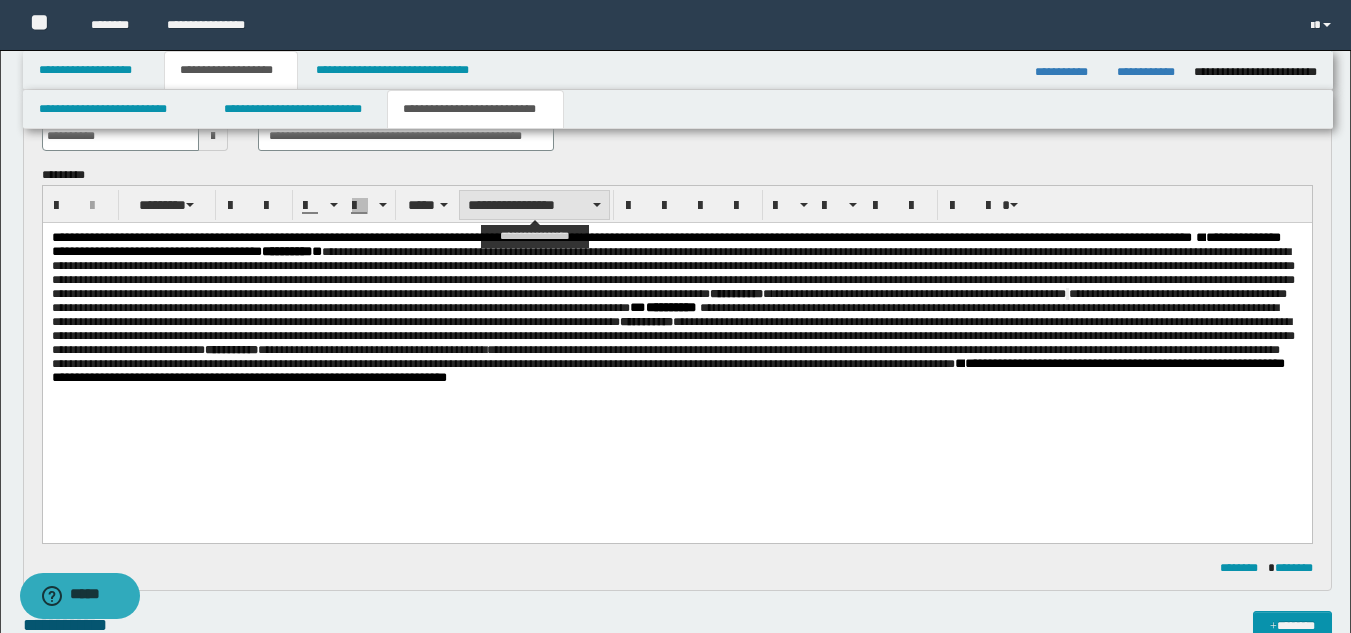 click on "**********" at bounding box center [534, 205] 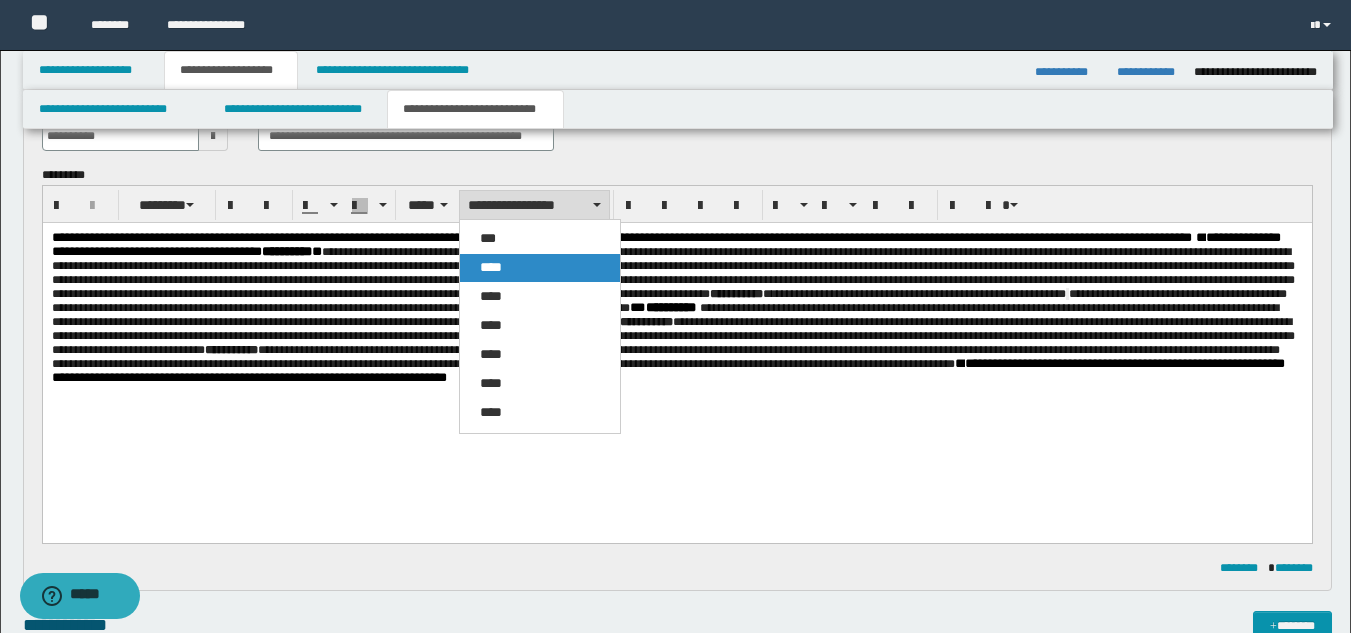 click on "****" at bounding box center [540, 268] 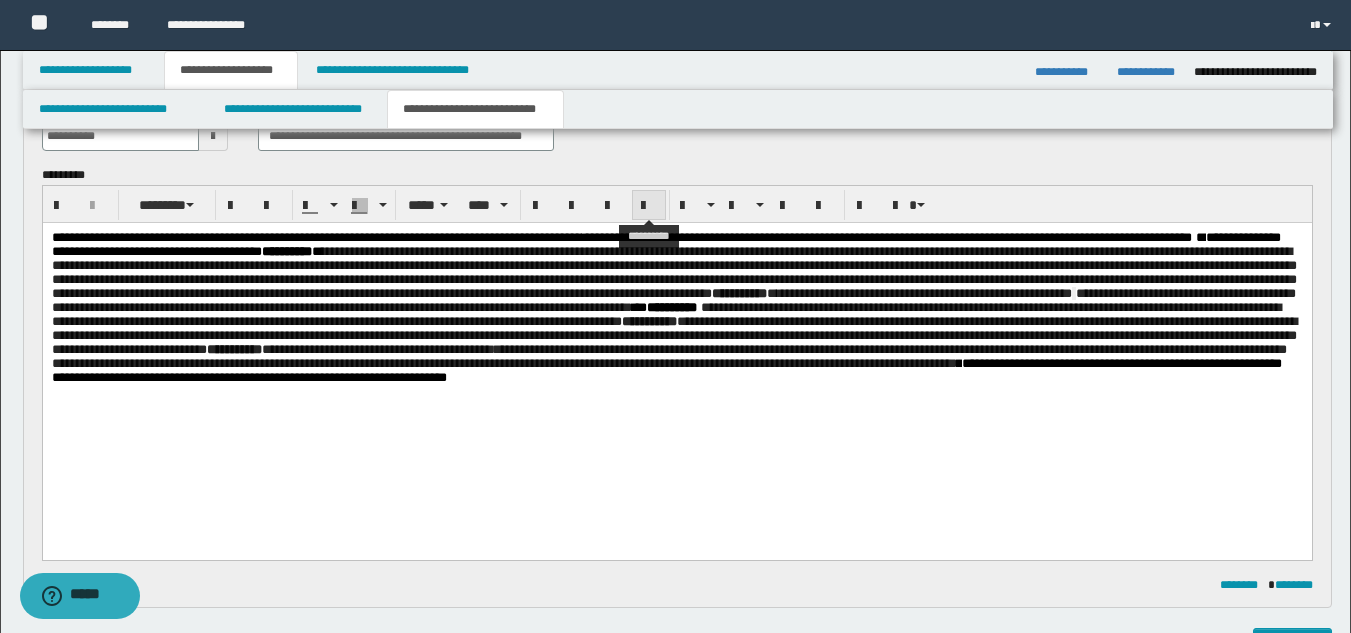 click at bounding box center (649, 206) 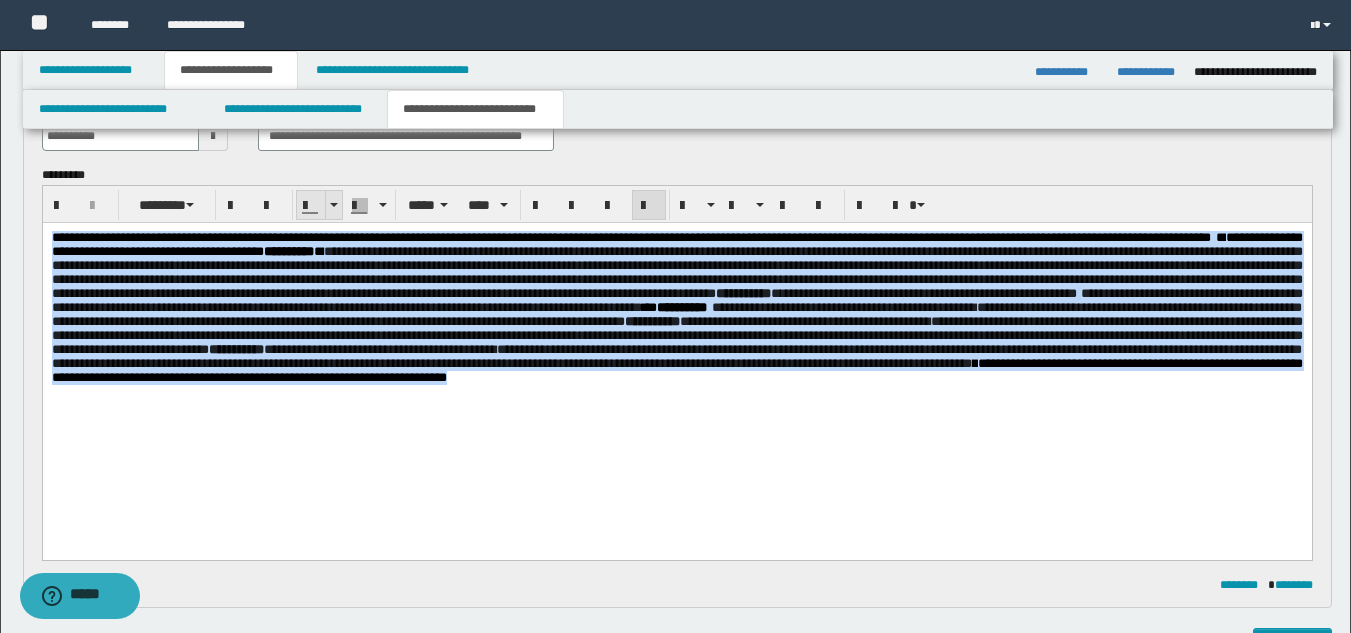 click at bounding box center [333, 205] 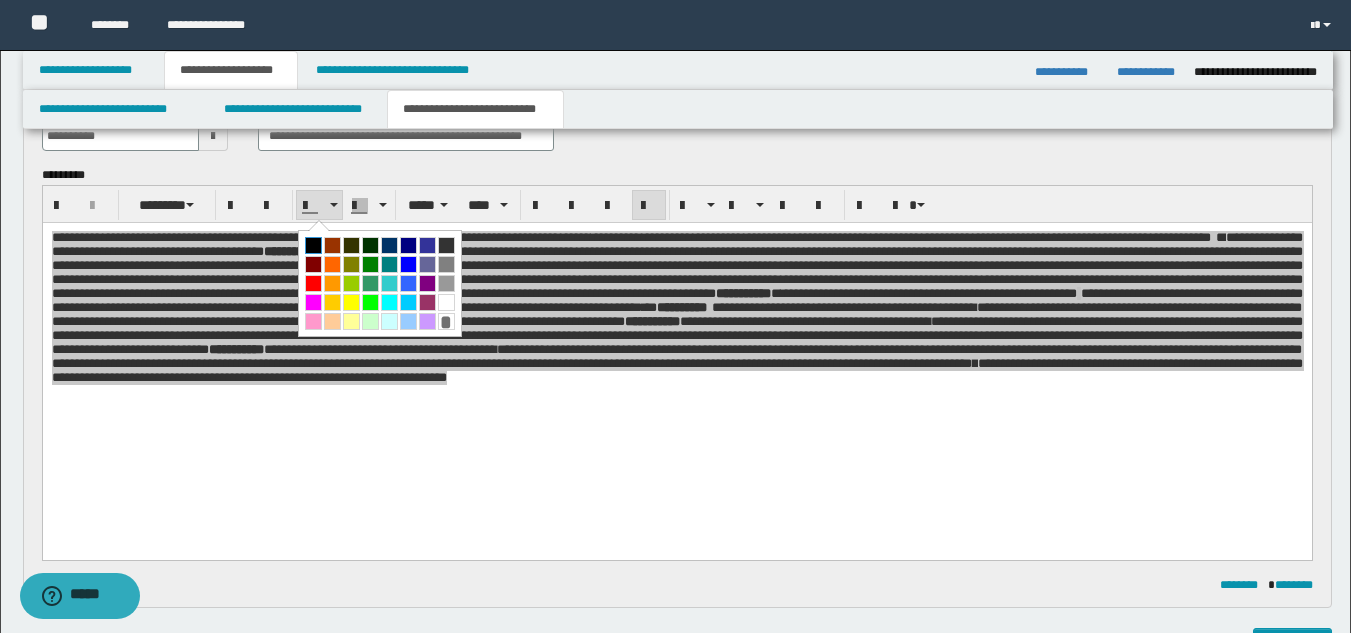 click at bounding box center (313, 245) 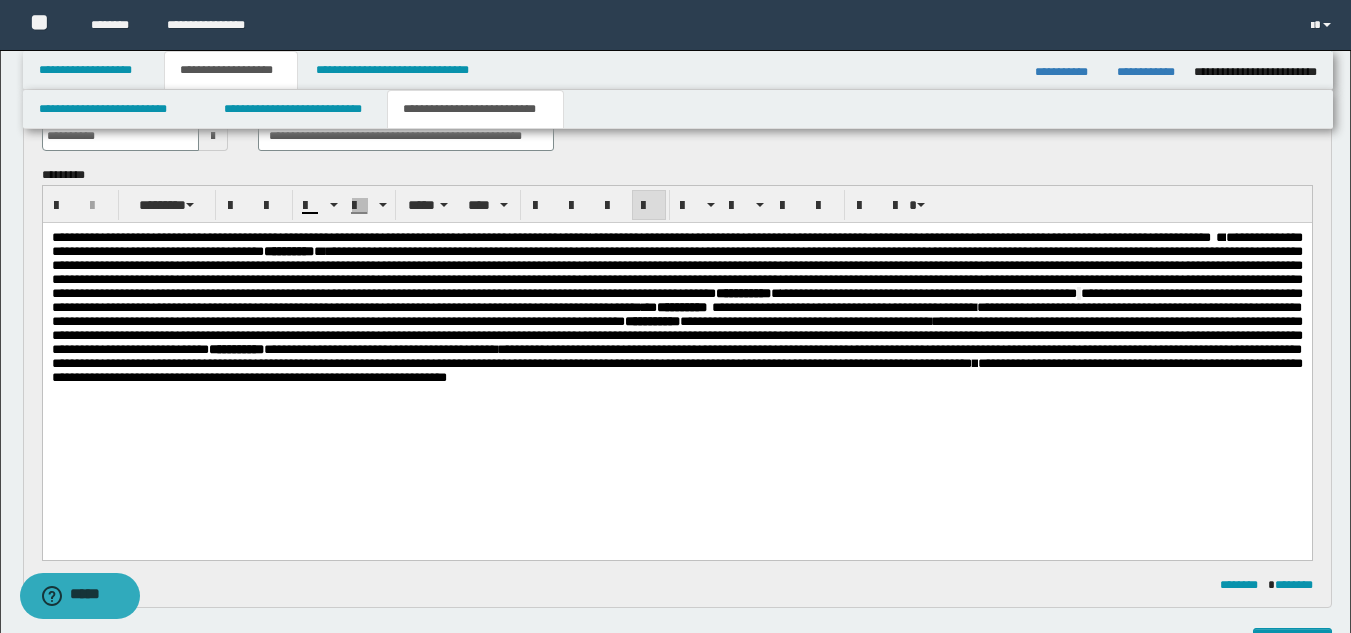 click on "**********" at bounding box center (676, 272) 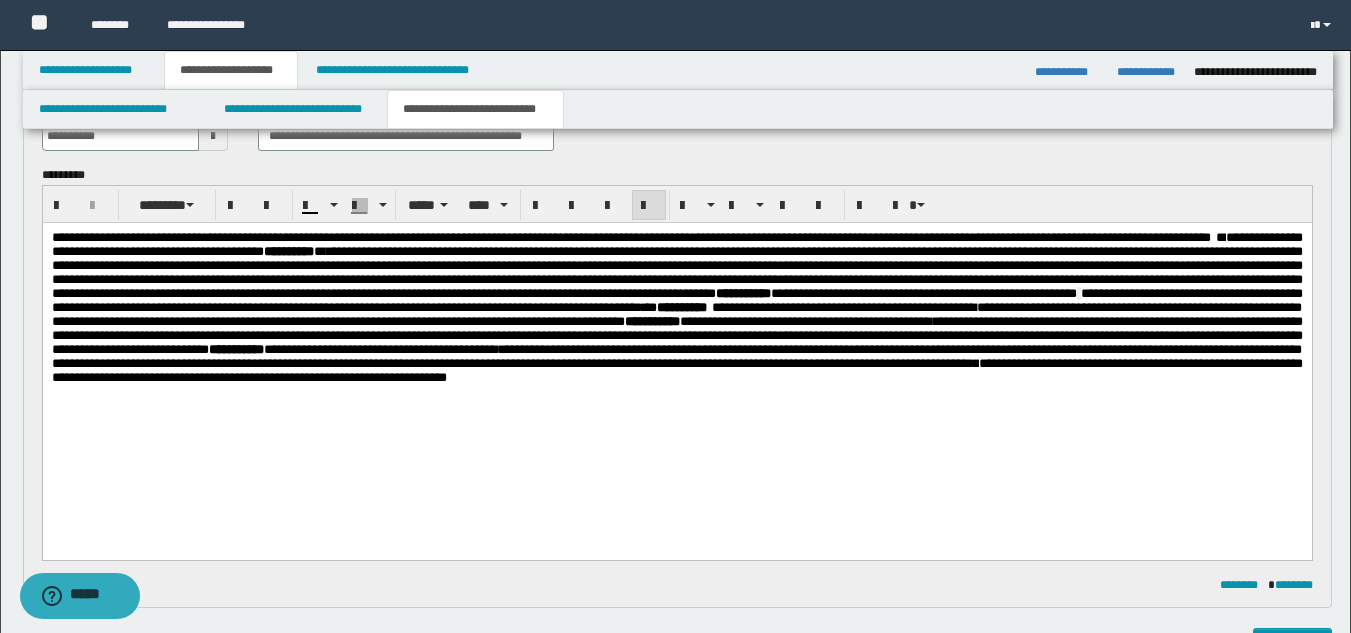 drag, startPoint x: 47, startPoint y: 394, endPoint x: 140, endPoint y: 399, distance: 93.13431 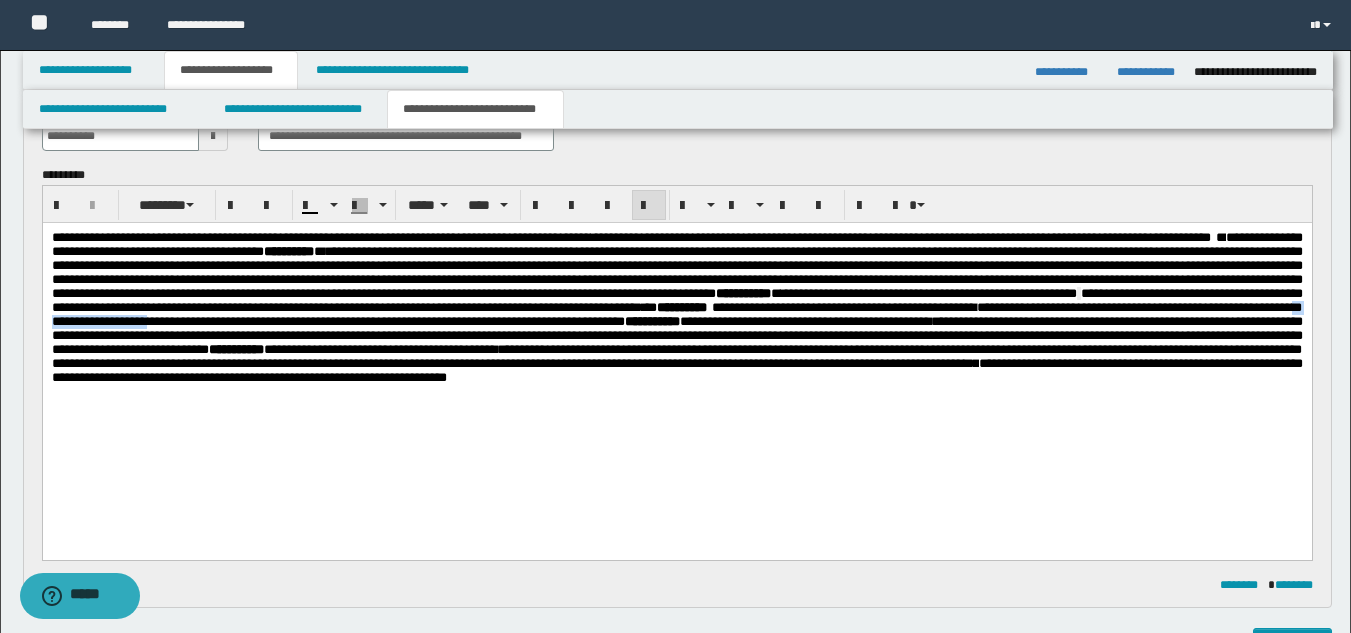 drag, startPoint x: 75, startPoint y: 354, endPoint x: 201, endPoint y: 363, distance: 126.32102 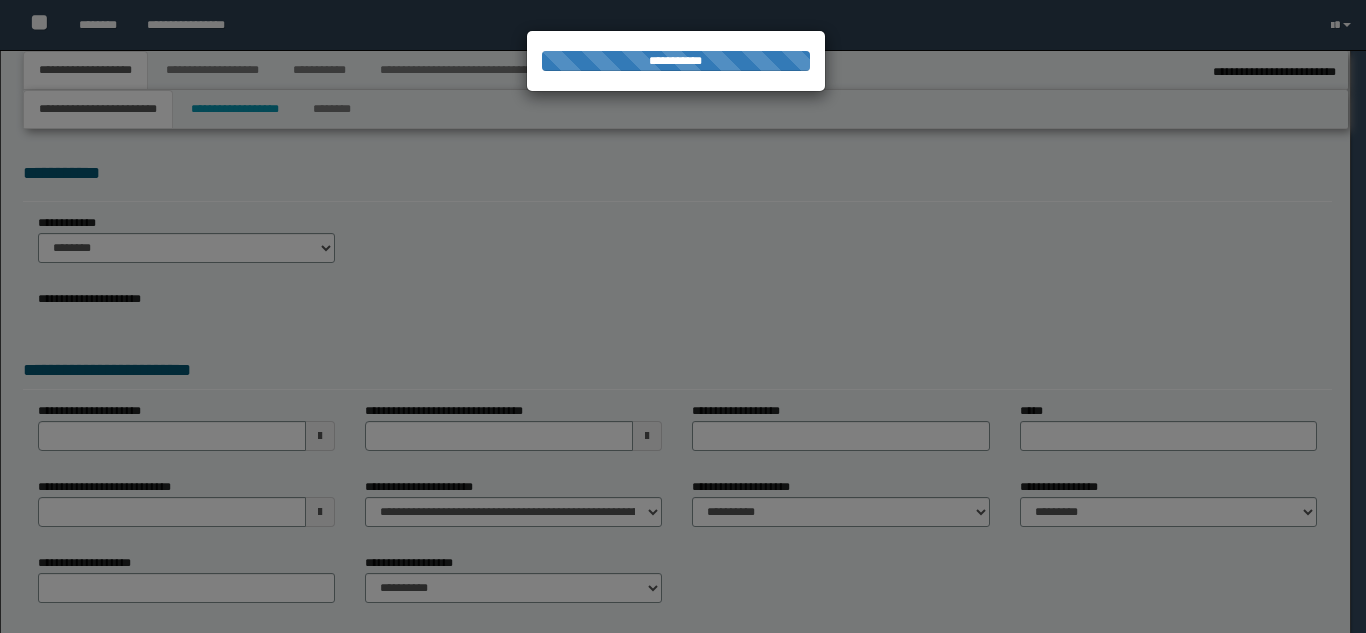 type on "**********" 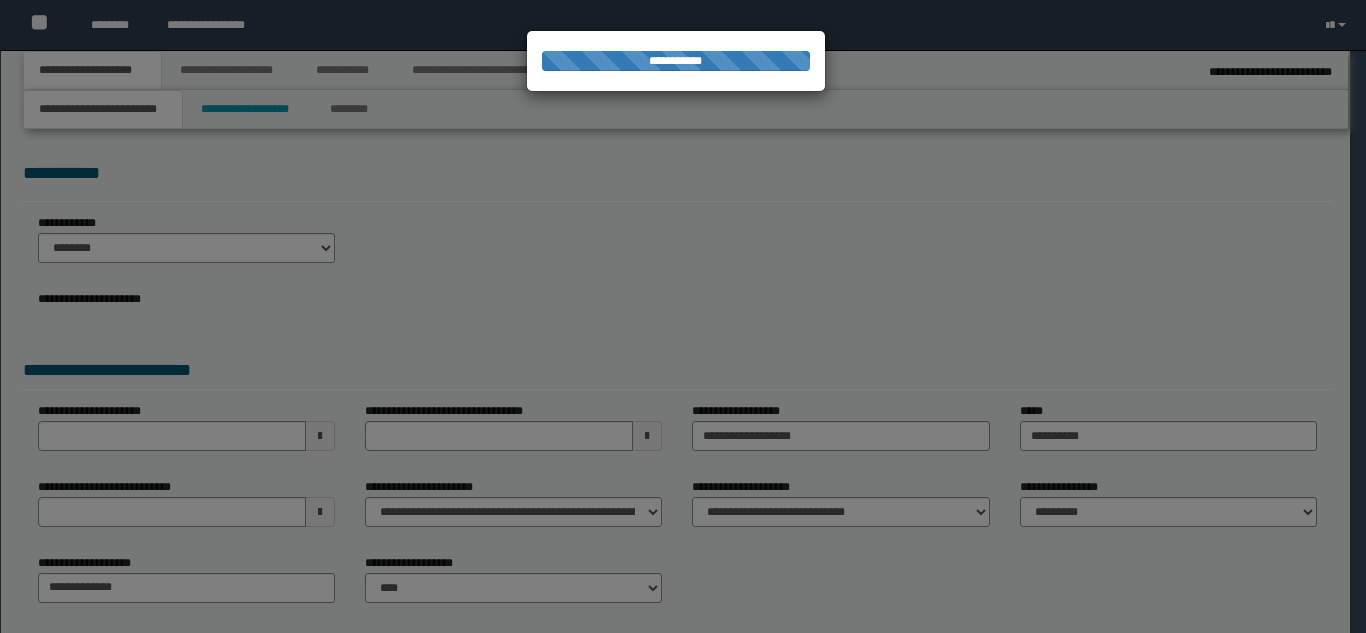 scroll, scrollTop: 0, scrollLeft: 0, axis: both 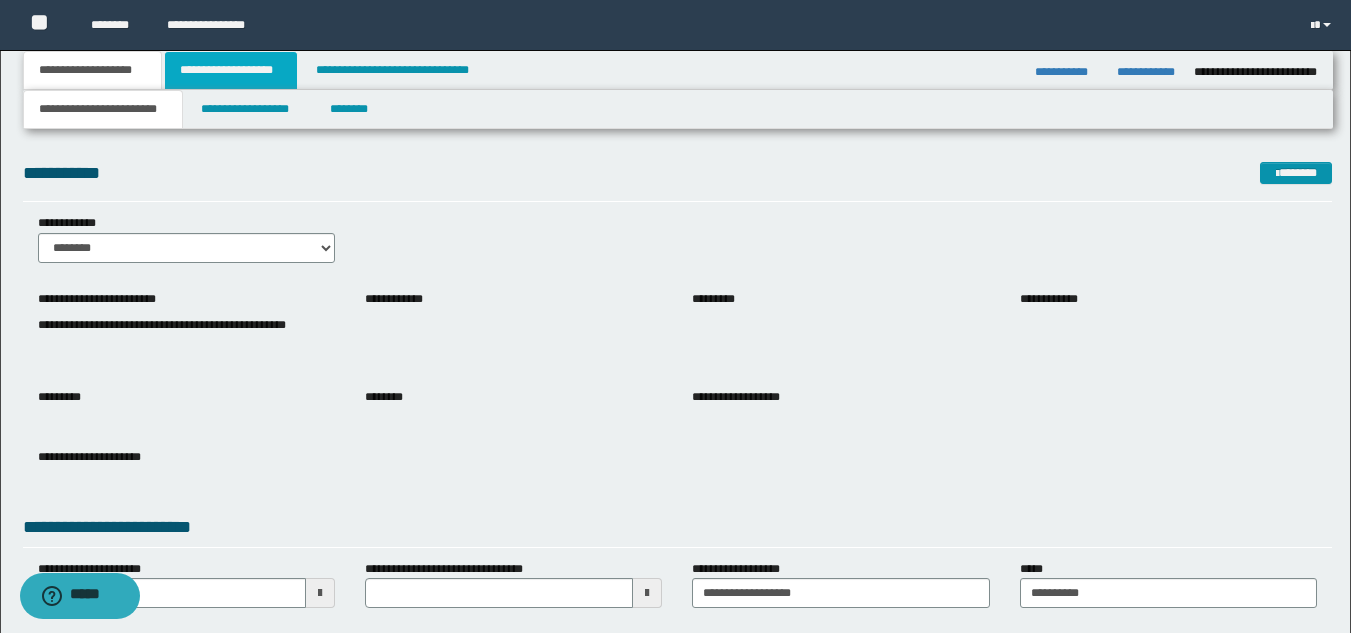 click on "**********" at bounding box center [231, 70] 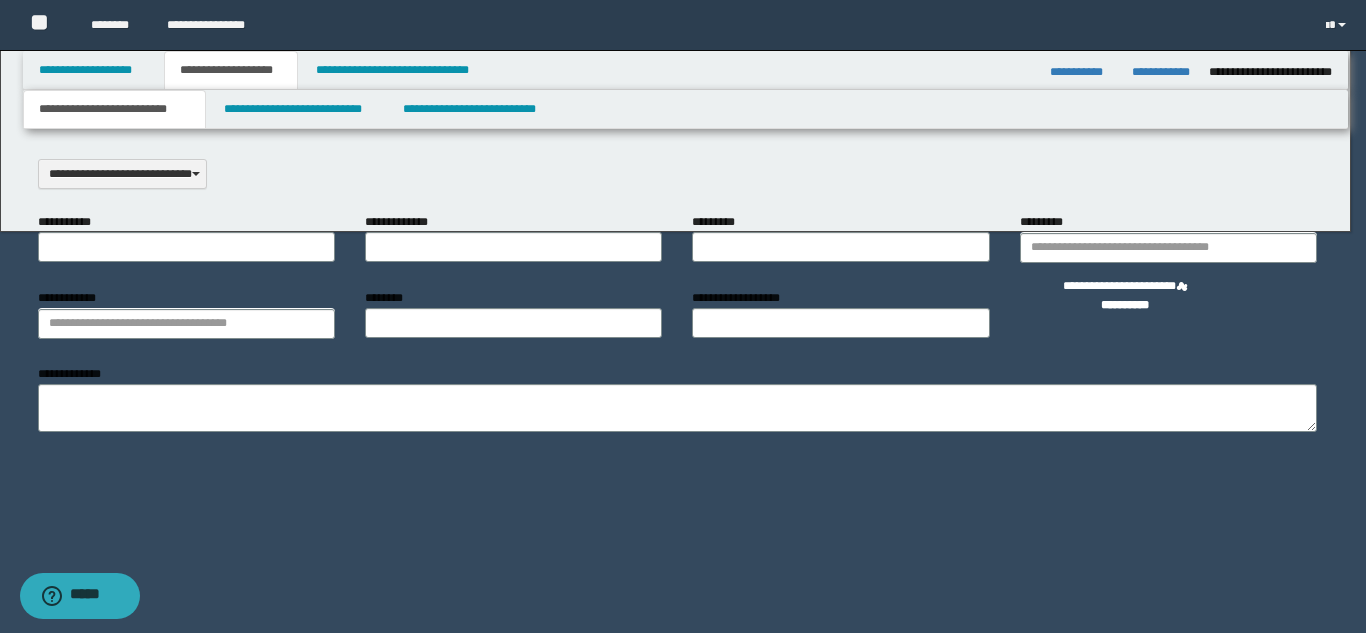 scroll, scrollTop: 0, scrollLeft: 0, axis: both 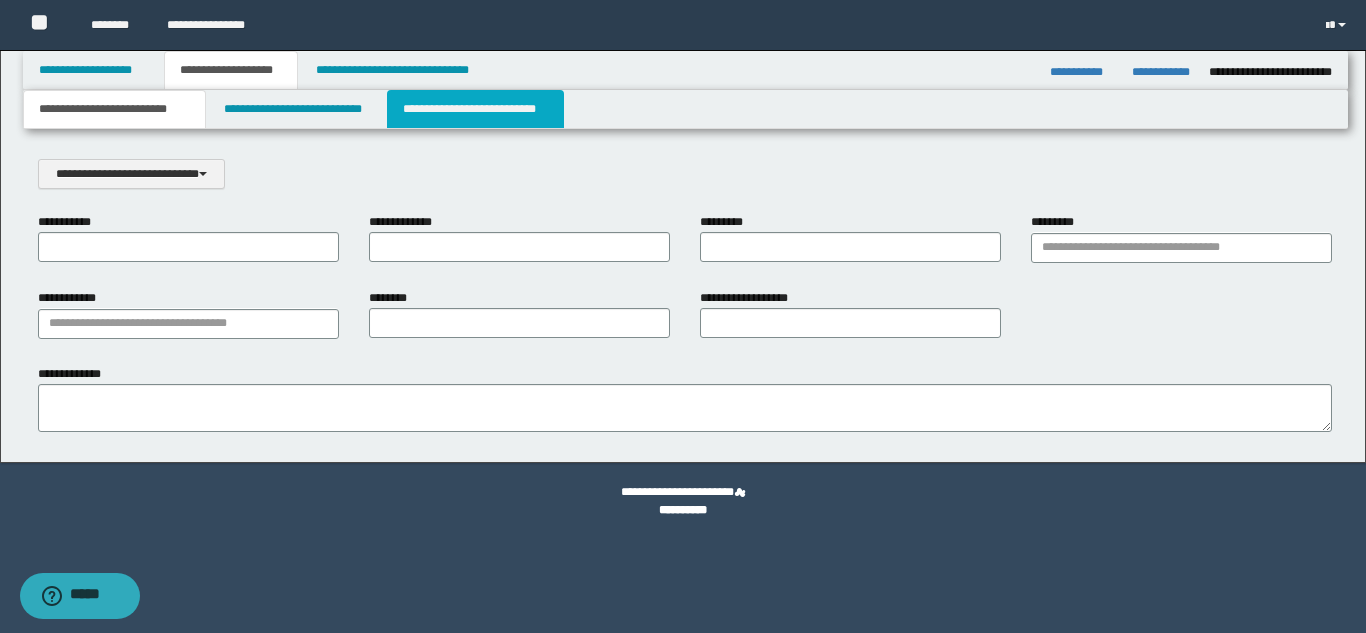 click on "**********" at bounding box center [475, 109] 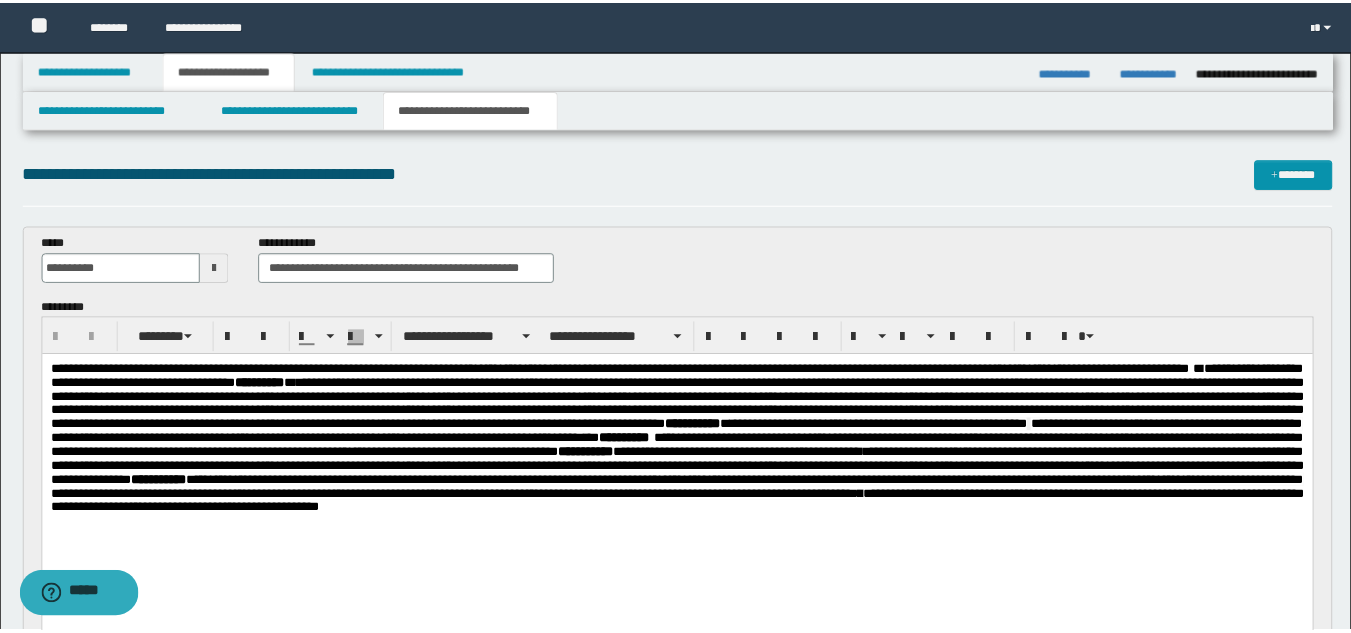 scroll, scrollTop: 0, scrollLeft: 0, axis: both 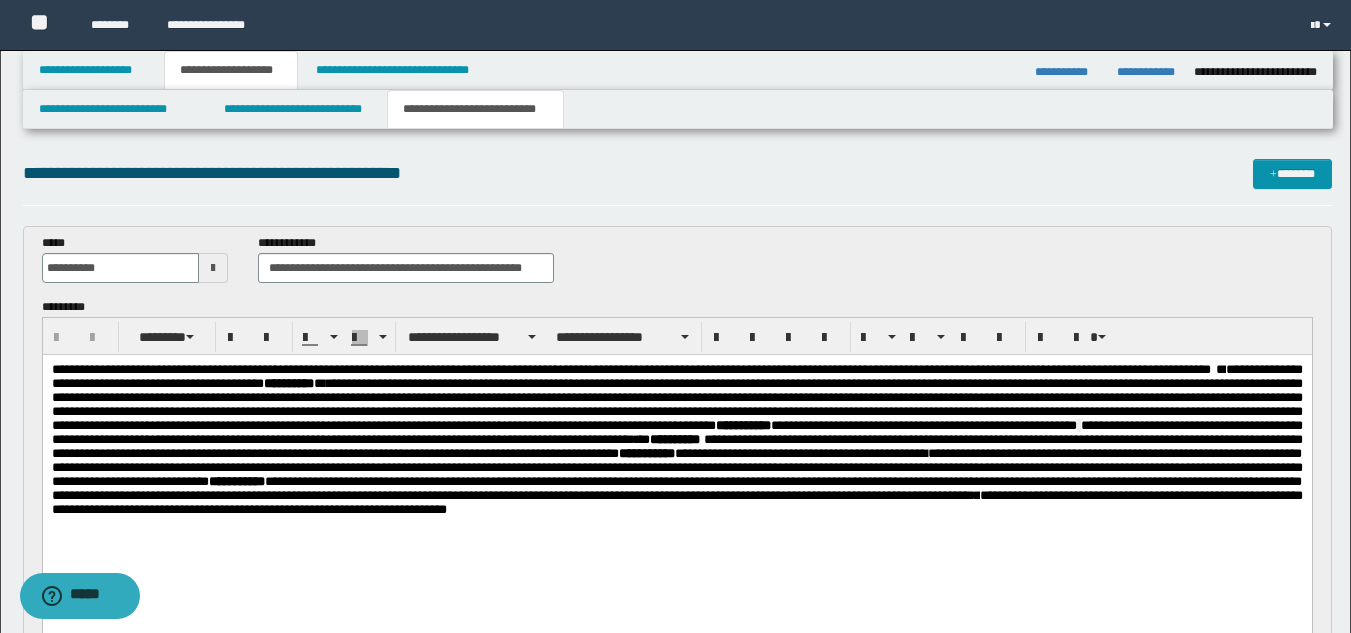 click on "**********" at bounding box center [676, 467] 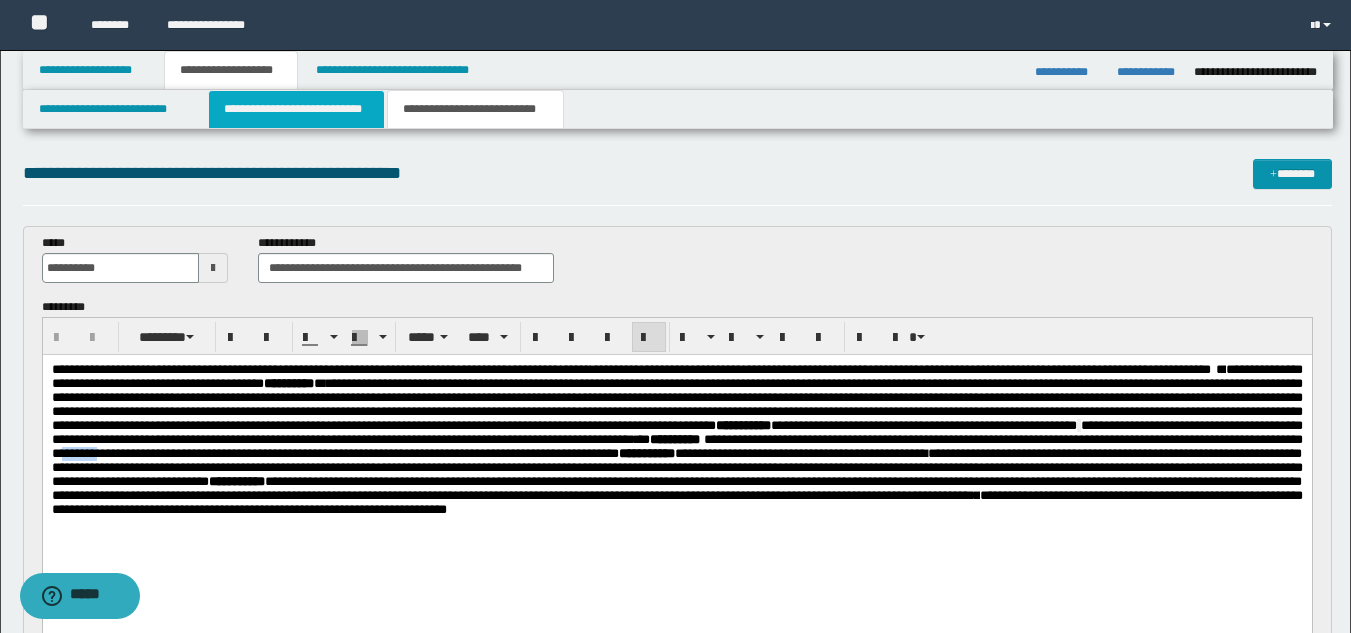 type 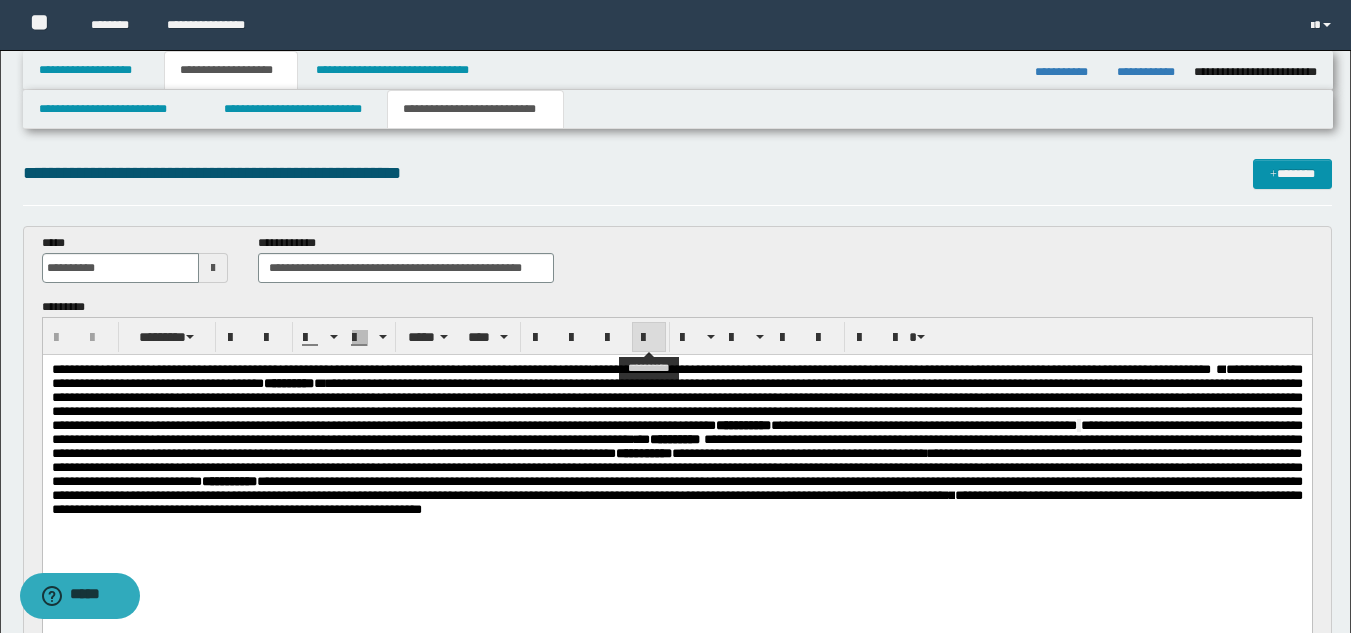 click at bounding box center (649, 338) 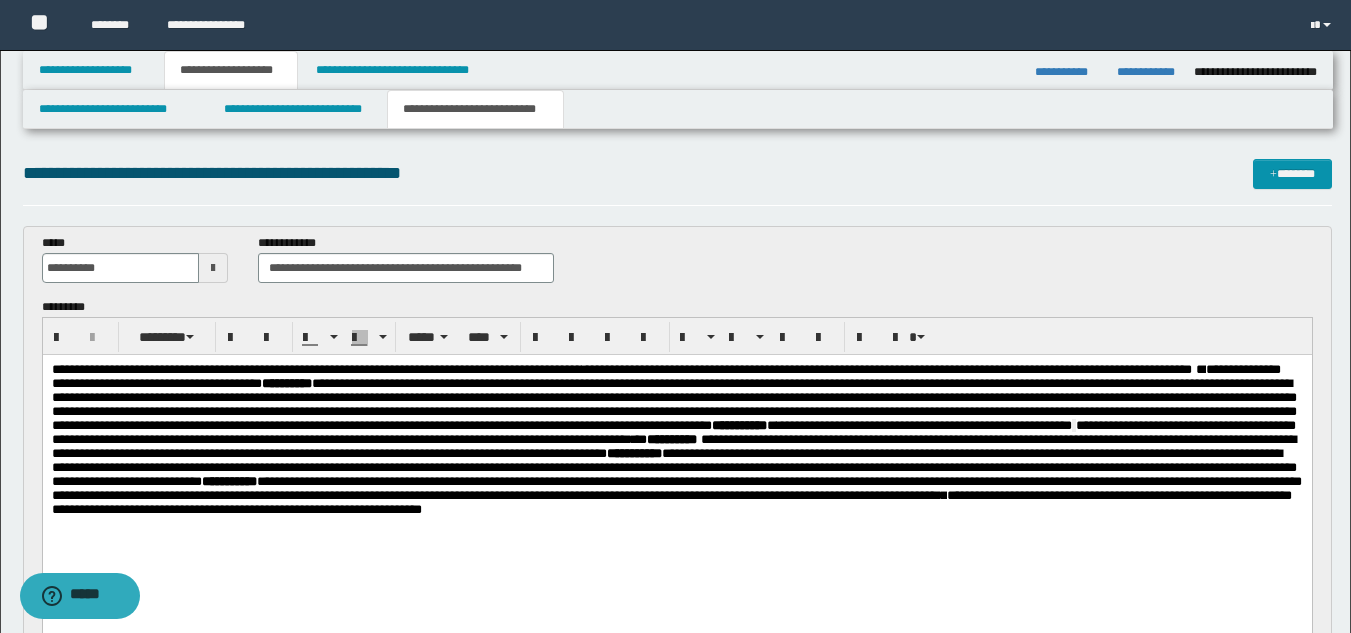 click on "**********" at bounding box center (673, 404) 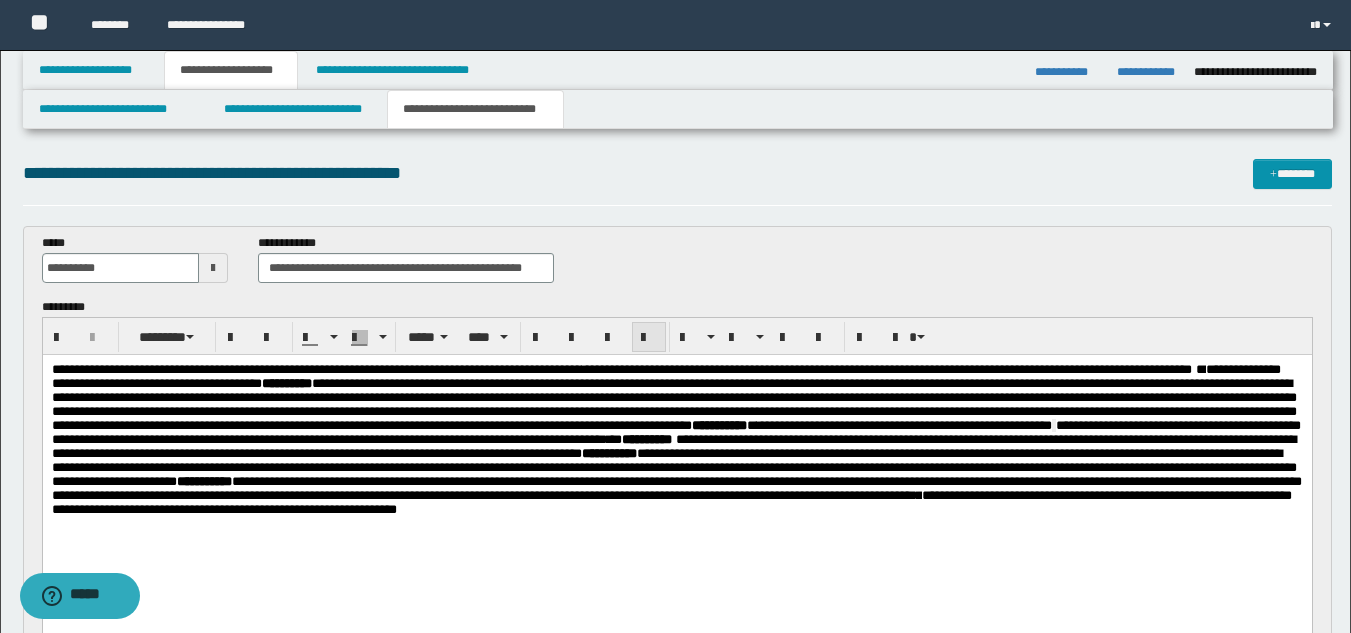 click at bounding box center (649, 338) 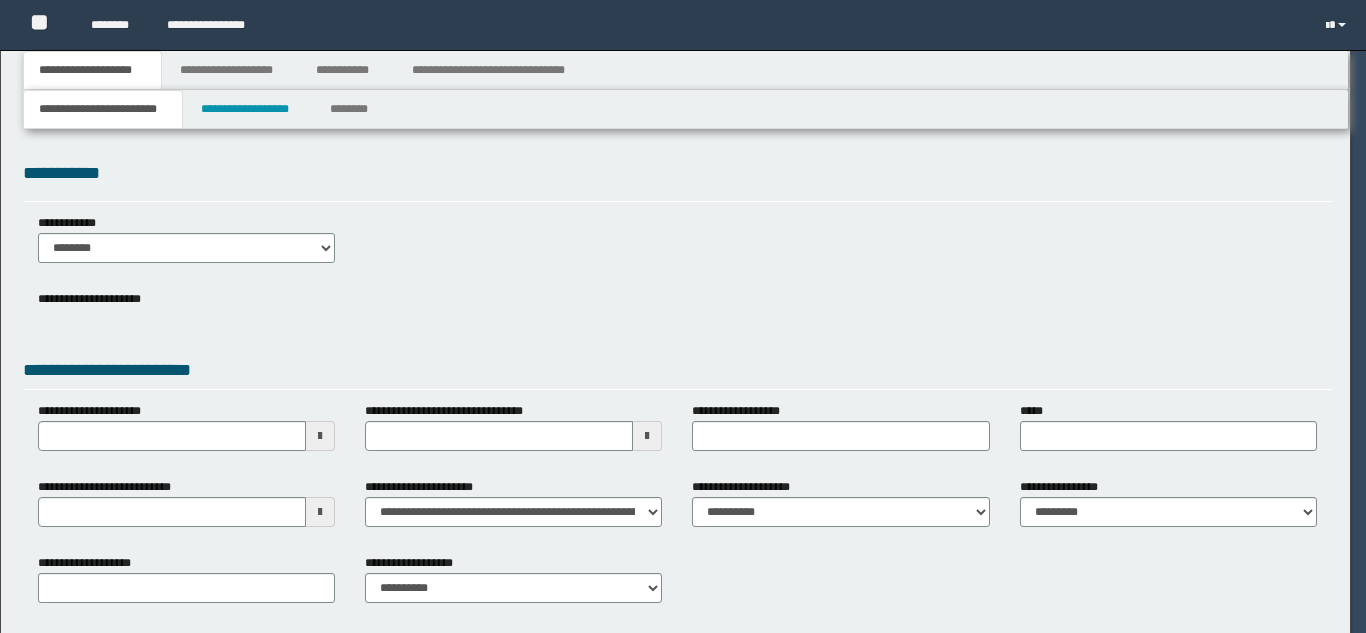 scroll, scrollTop: 0, scrollLeft: 0, axis: both 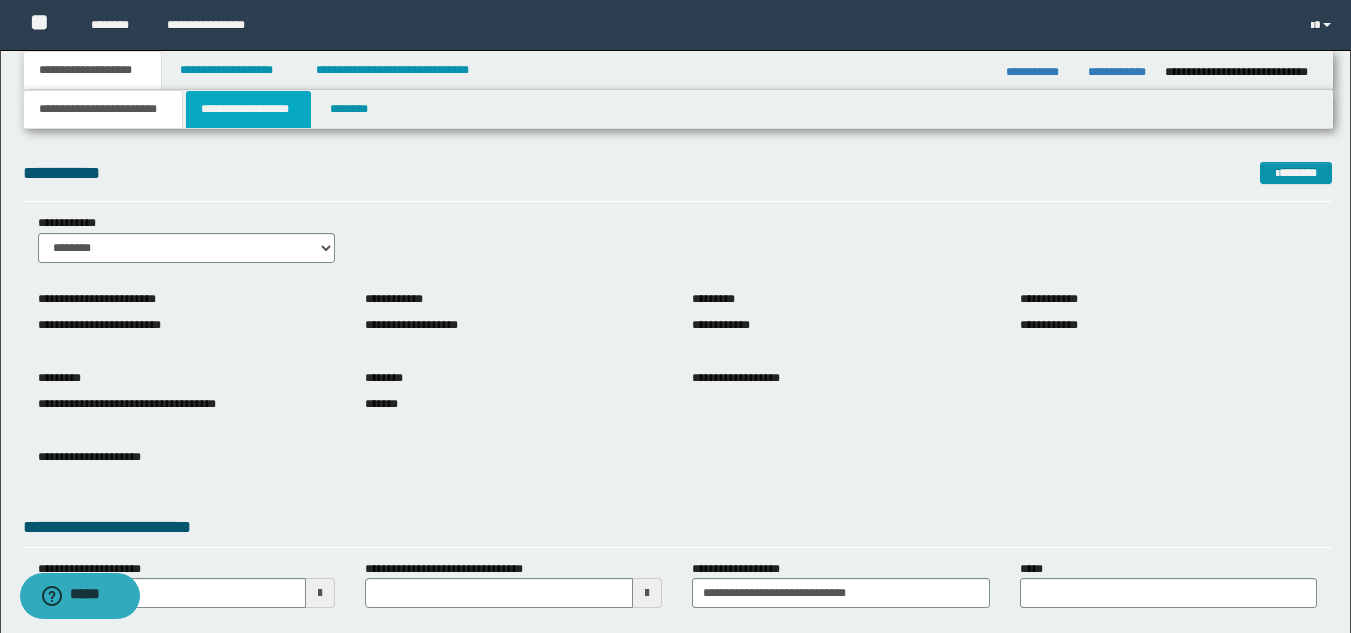 click on "**********" at bounding box center (248, 109) 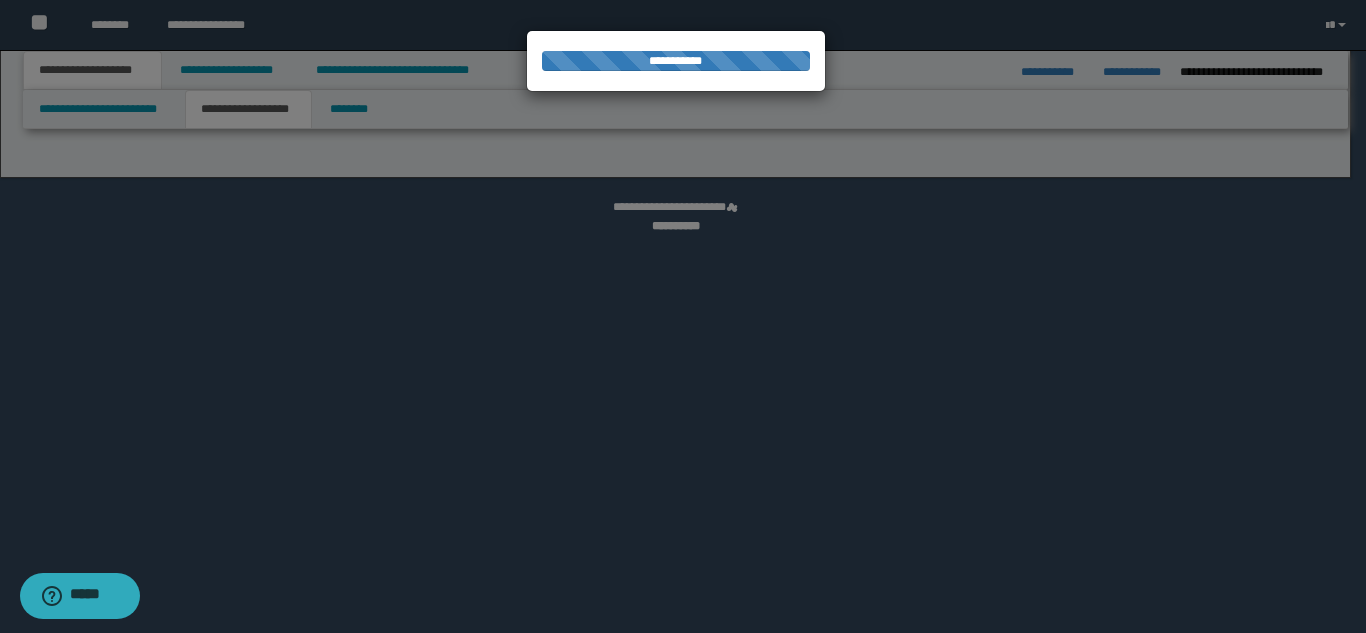 select on "*" 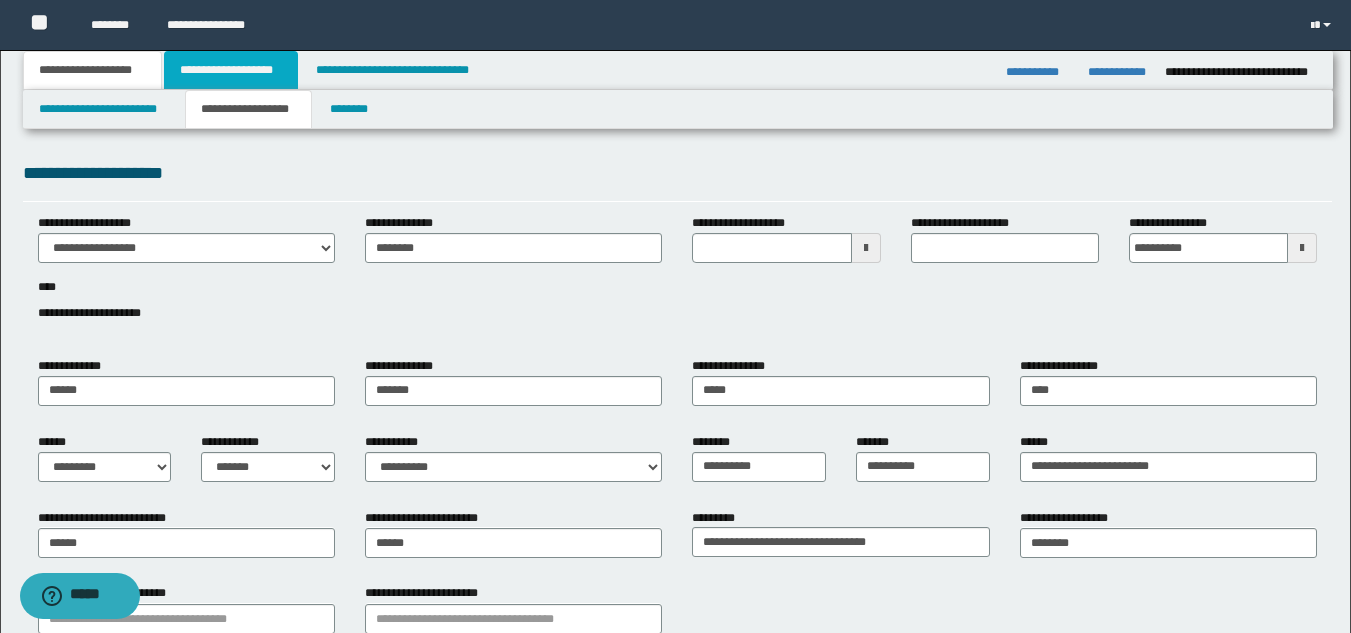 click on "**********" at bounding box center [231, 70] 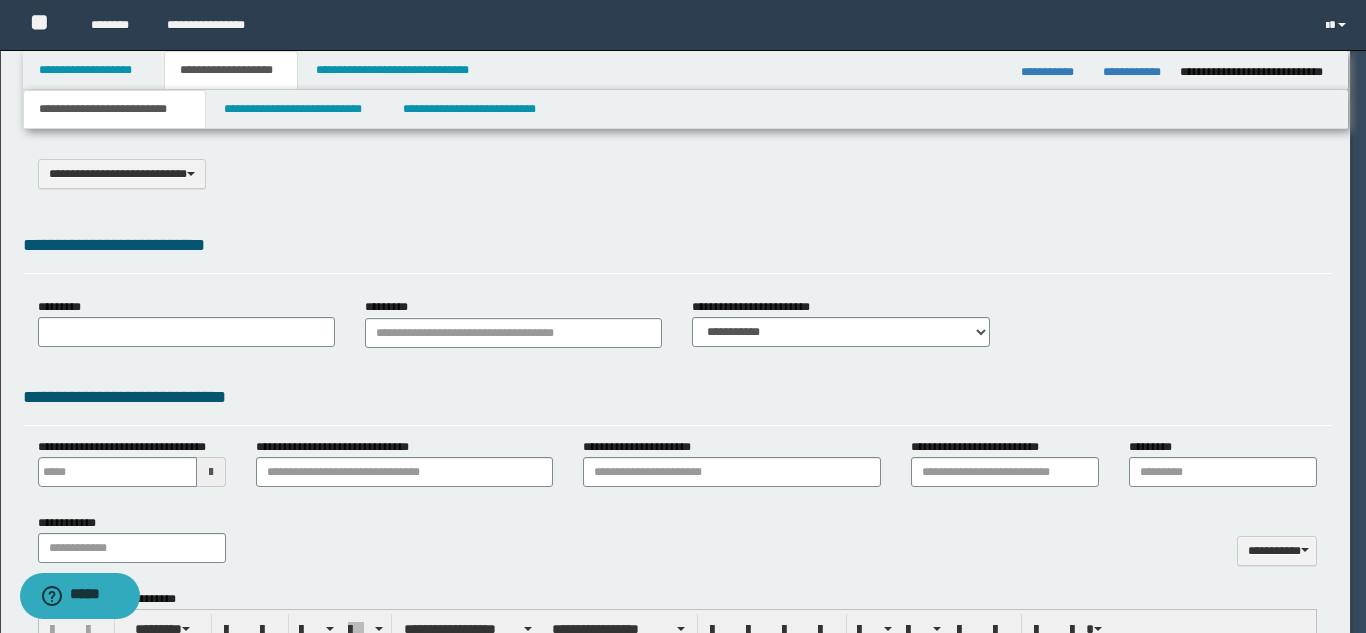 select on "*" 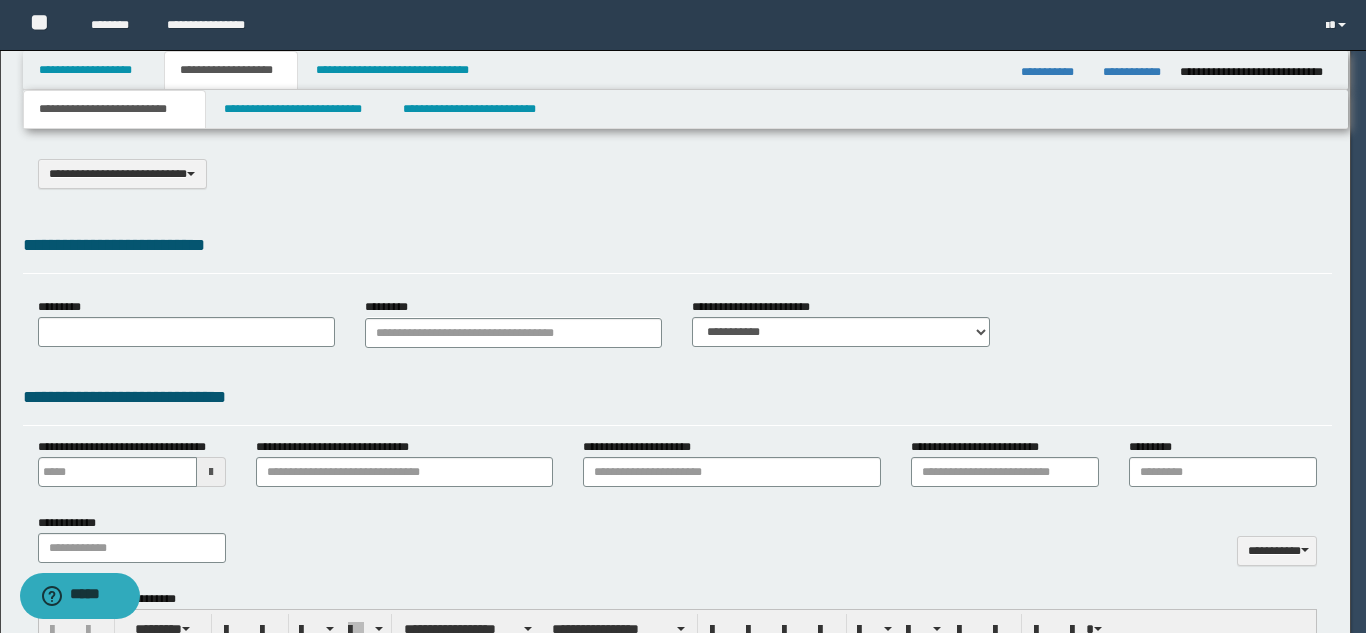 scroll, scrollTop: 0, scrollLeft: 0, axis: both 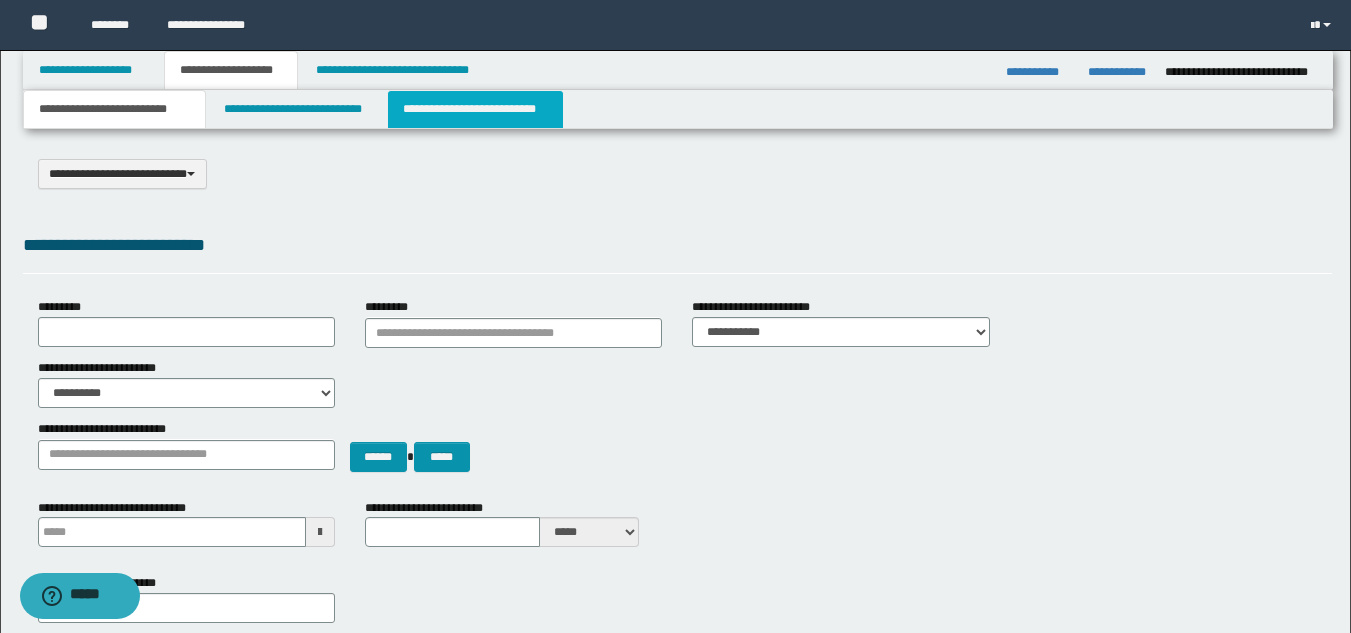 click on "**********" at bounding box center (475, 109) 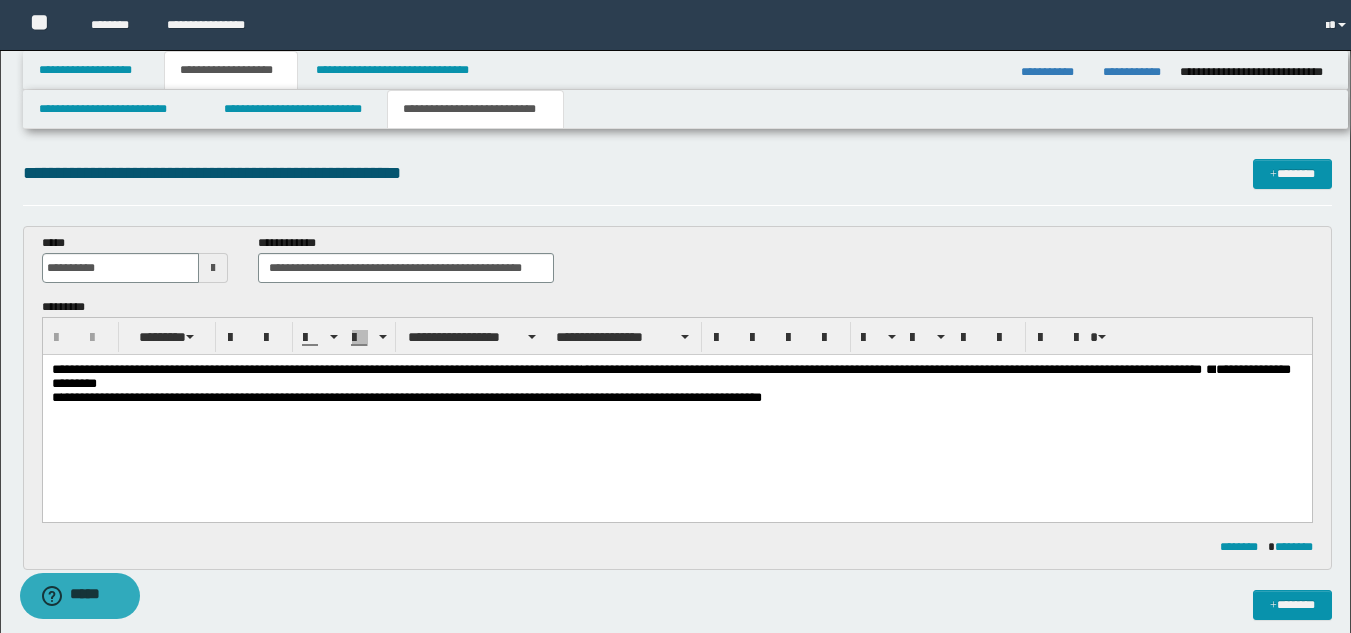 scroll, scrollTop: 0, scrollLeft: 0, axis: both 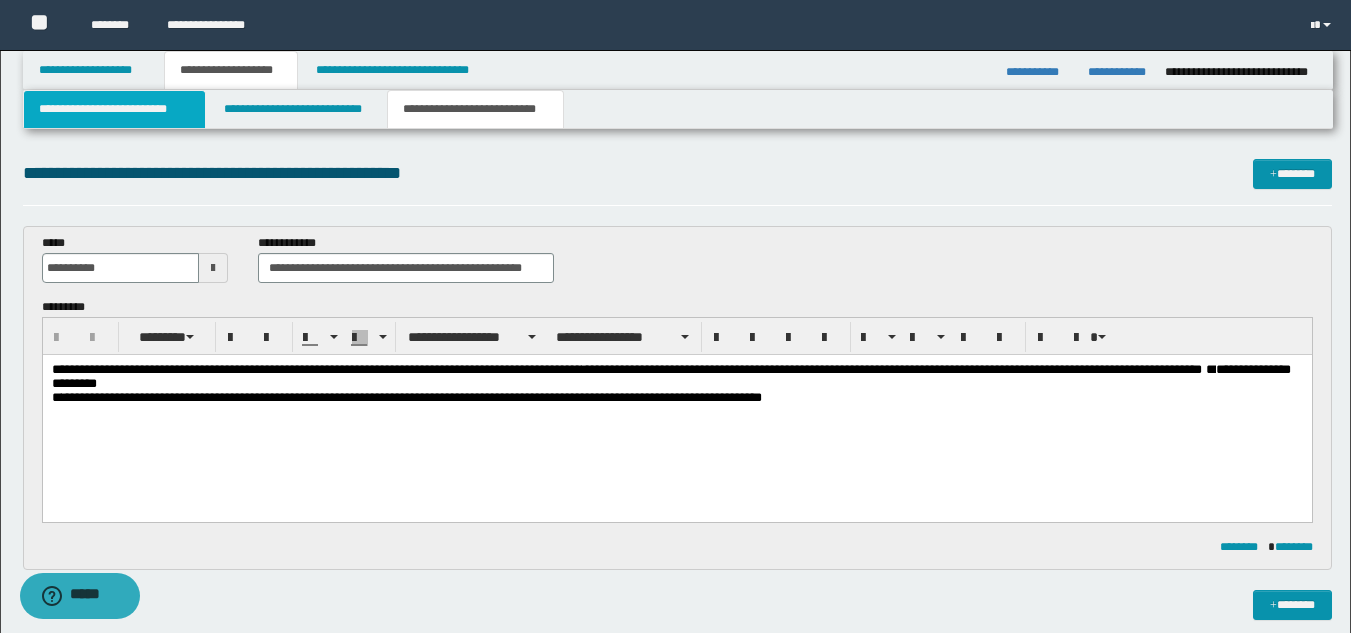 click on "**********" at bounding box center [114, 109] 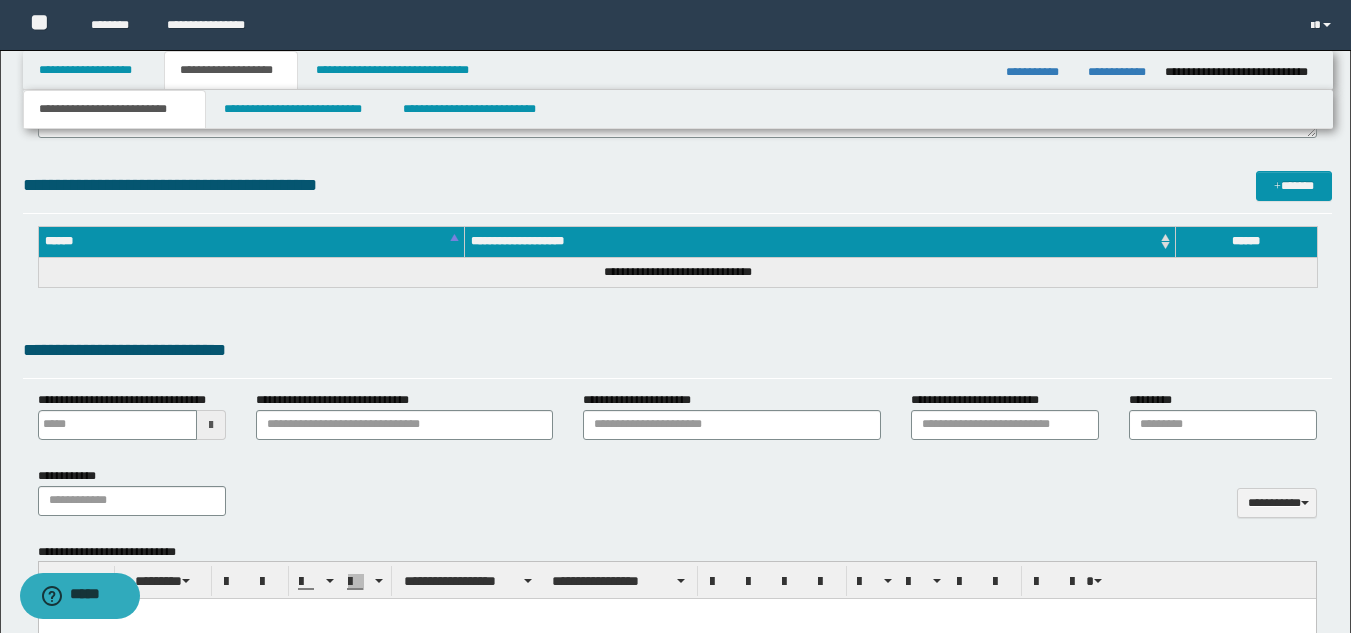 scroll, scrollTop: 1305, scrollLeft: 0, axis: vertical 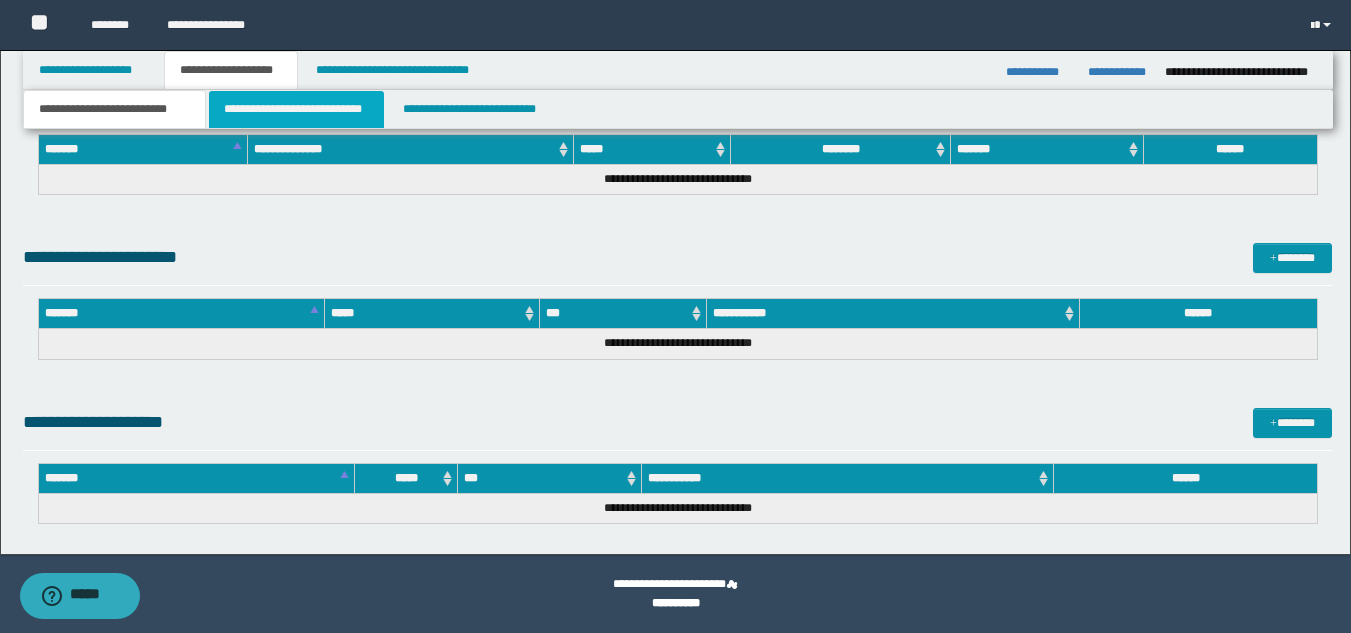 click on "**********" at bounding box center (296, 109) 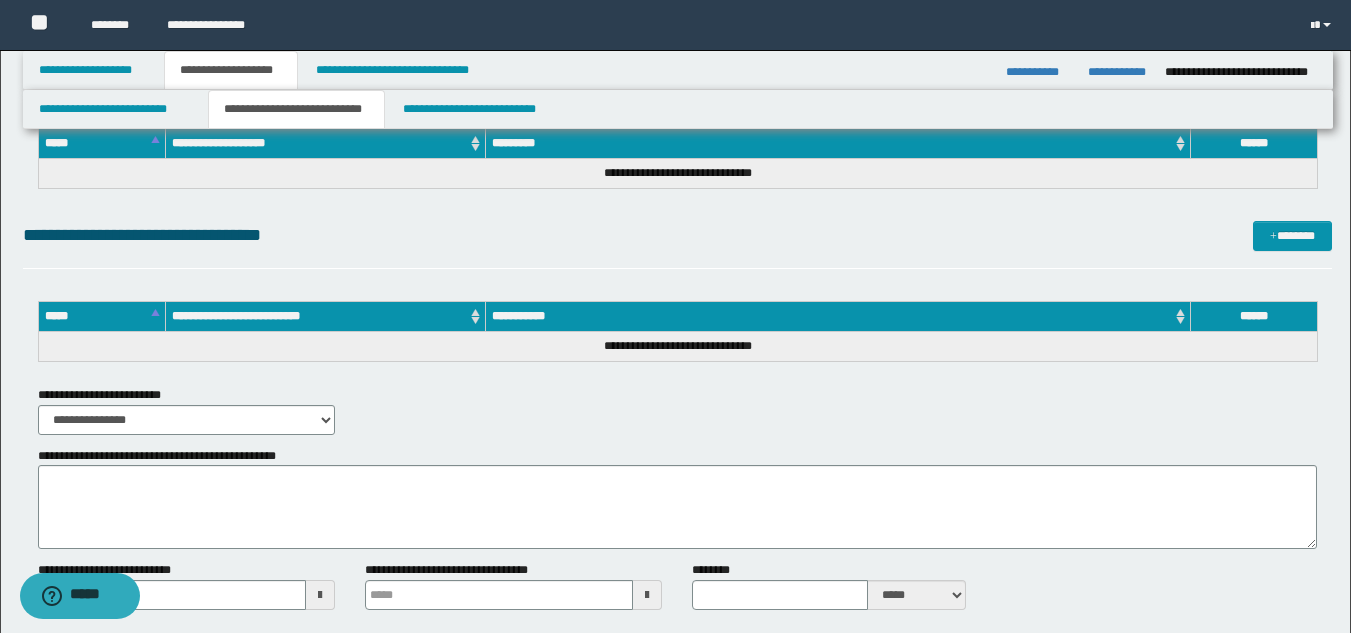 scroll, scrollTop: 0, scrollLeft: 0, axis: both 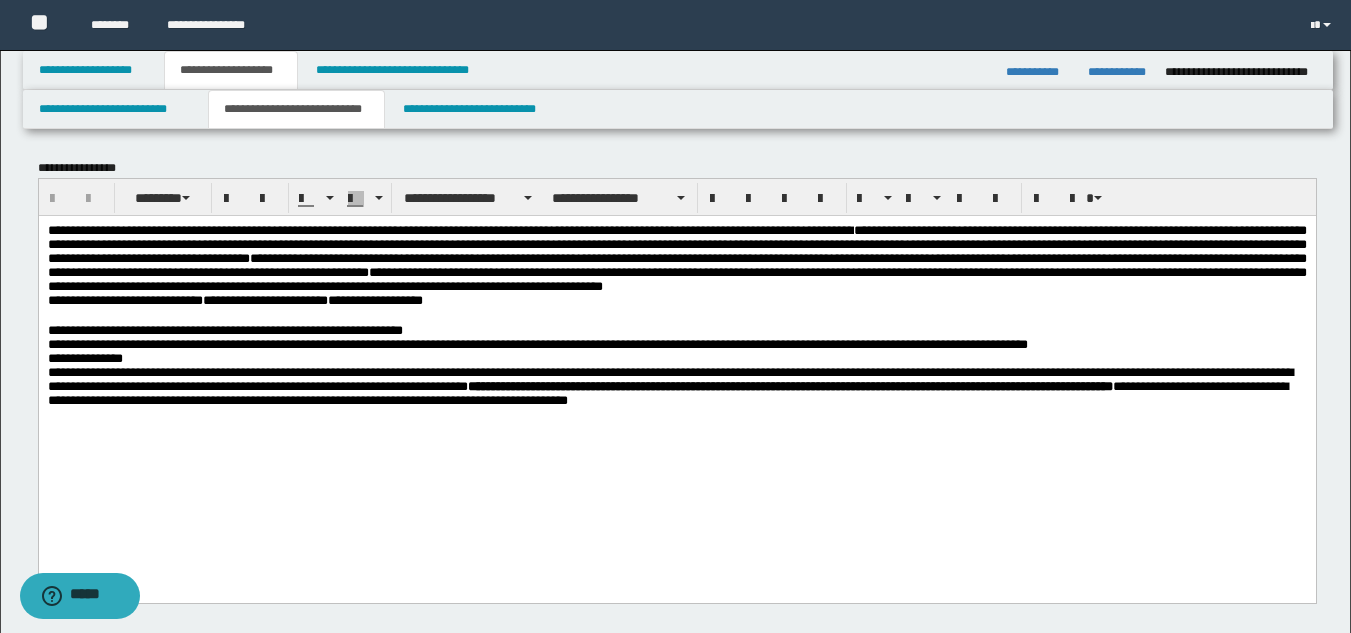 click on "**********" at bounding box center (1119, 72) 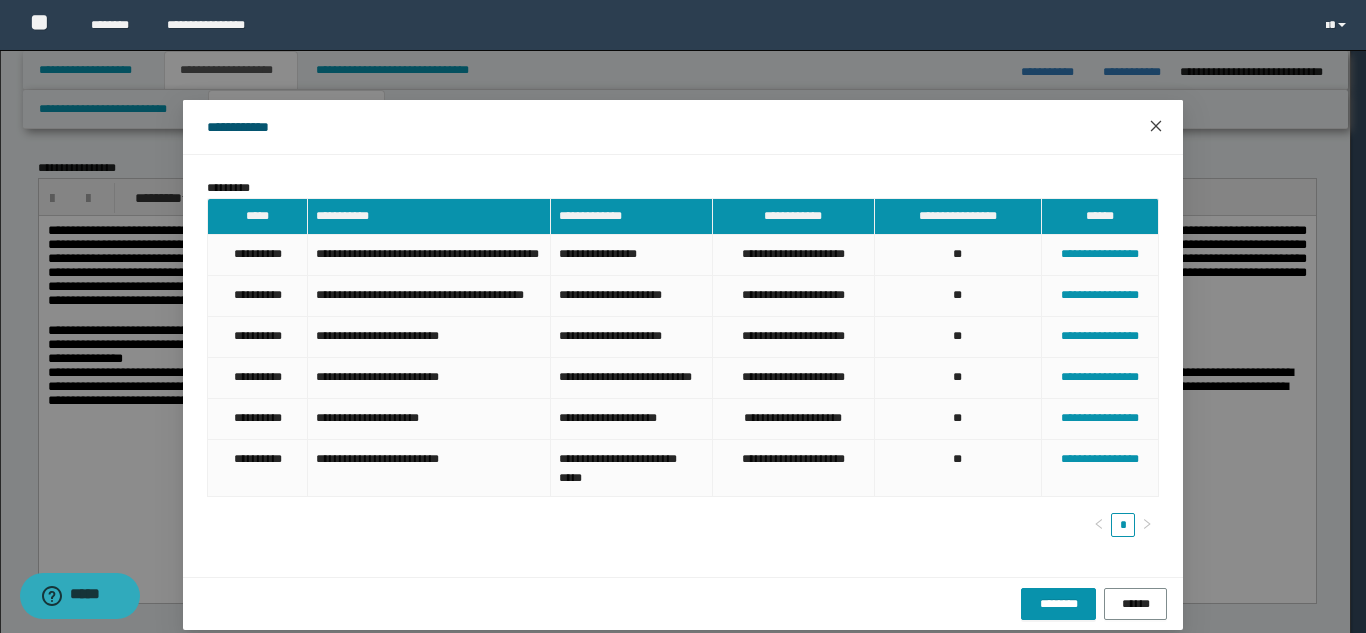 click 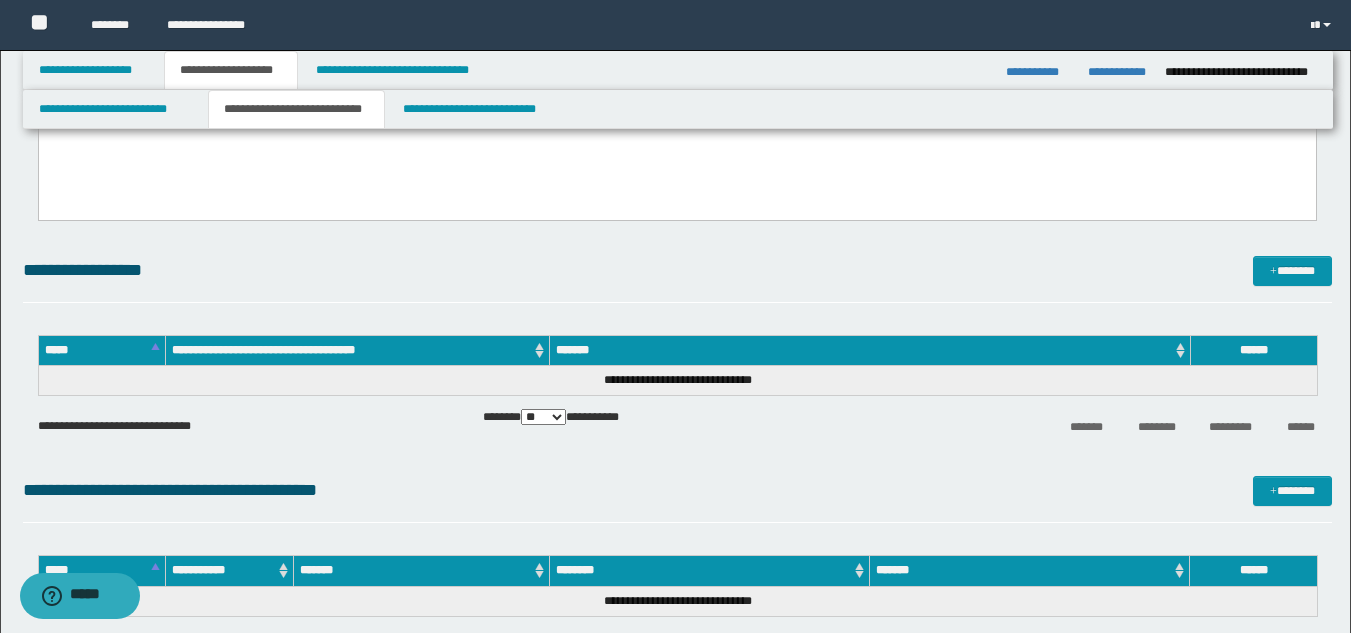 scroll, scrollTop: 0, scrollLeft: 0, axis: both 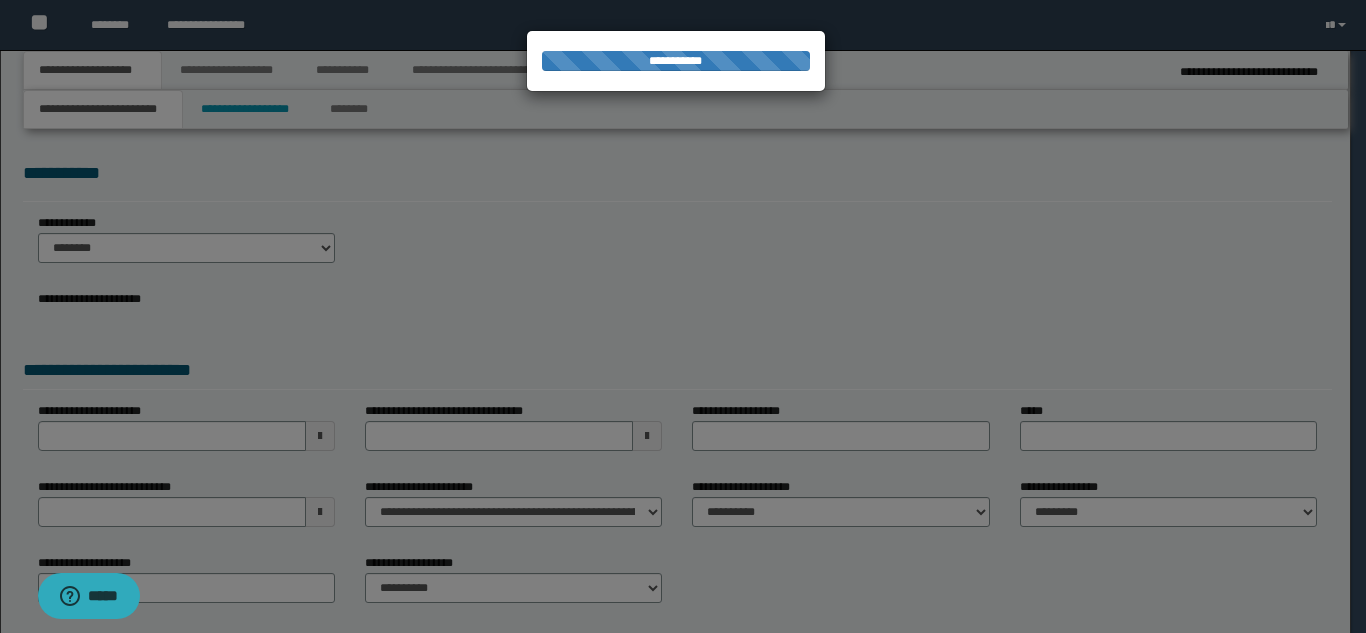 type on "**********" 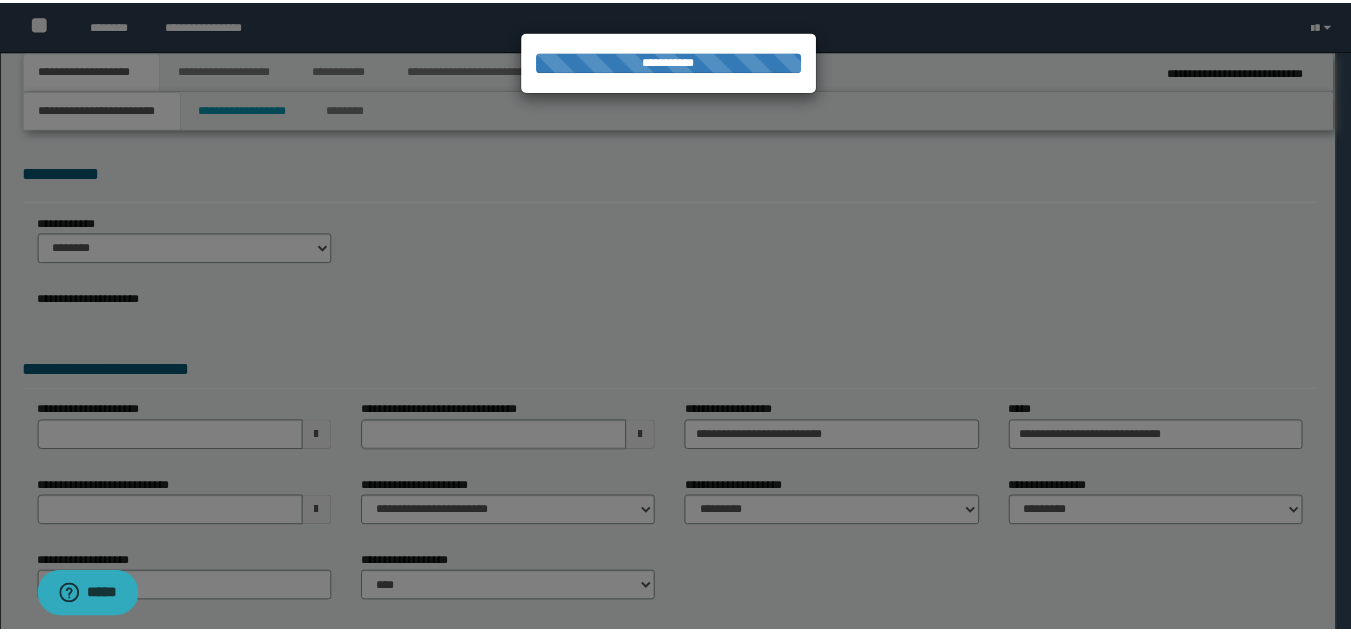 scroll, scrollTop: 0, scrollLeft: 0, axis: both 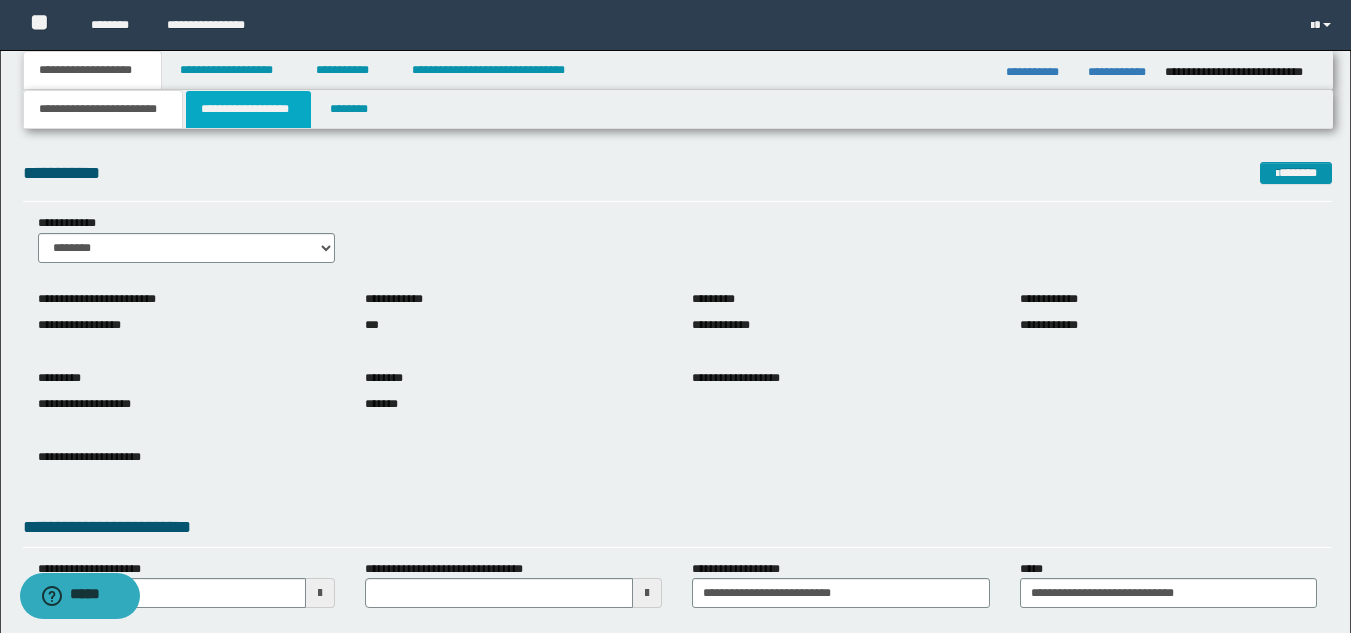click on "**********" at bounding box center [248, 109] 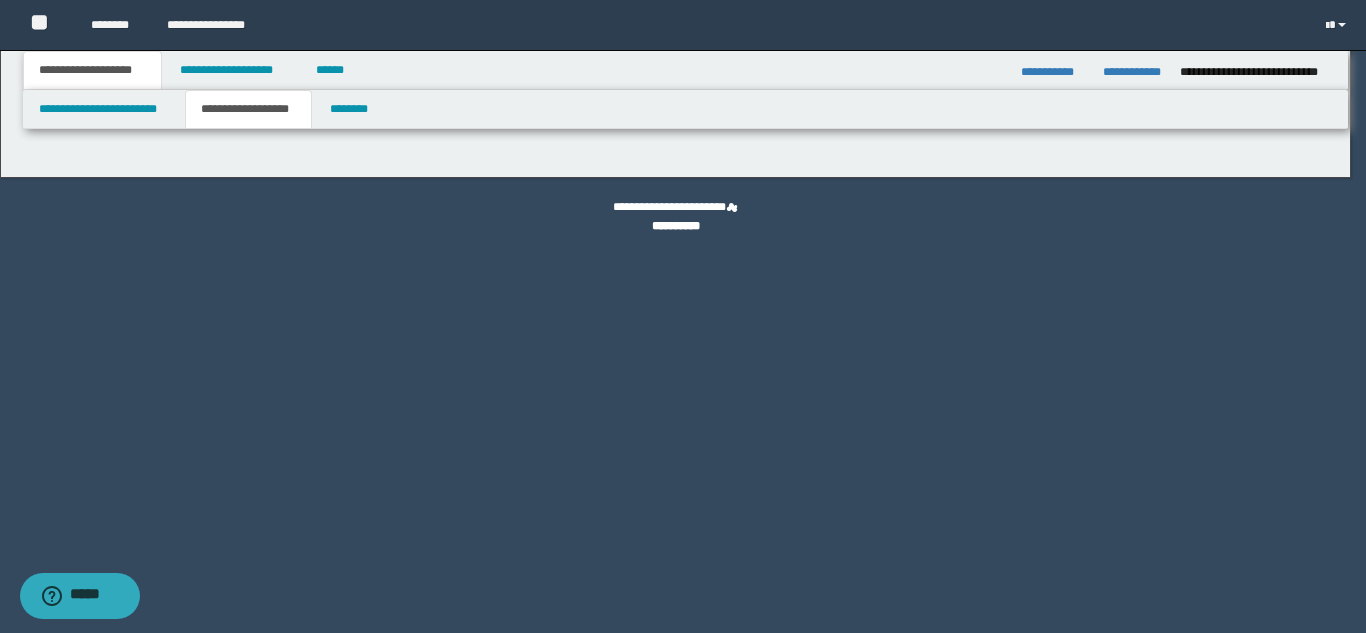 type on "********" 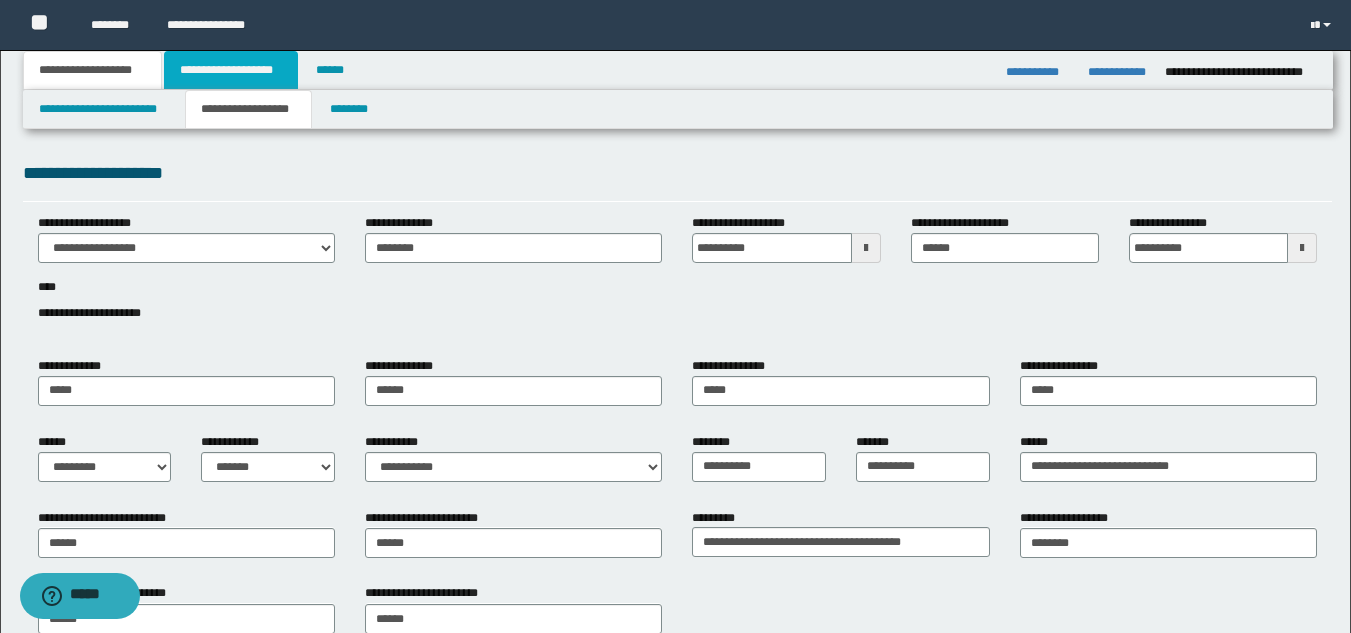 click on "**********" at bounding box center (231, 70) 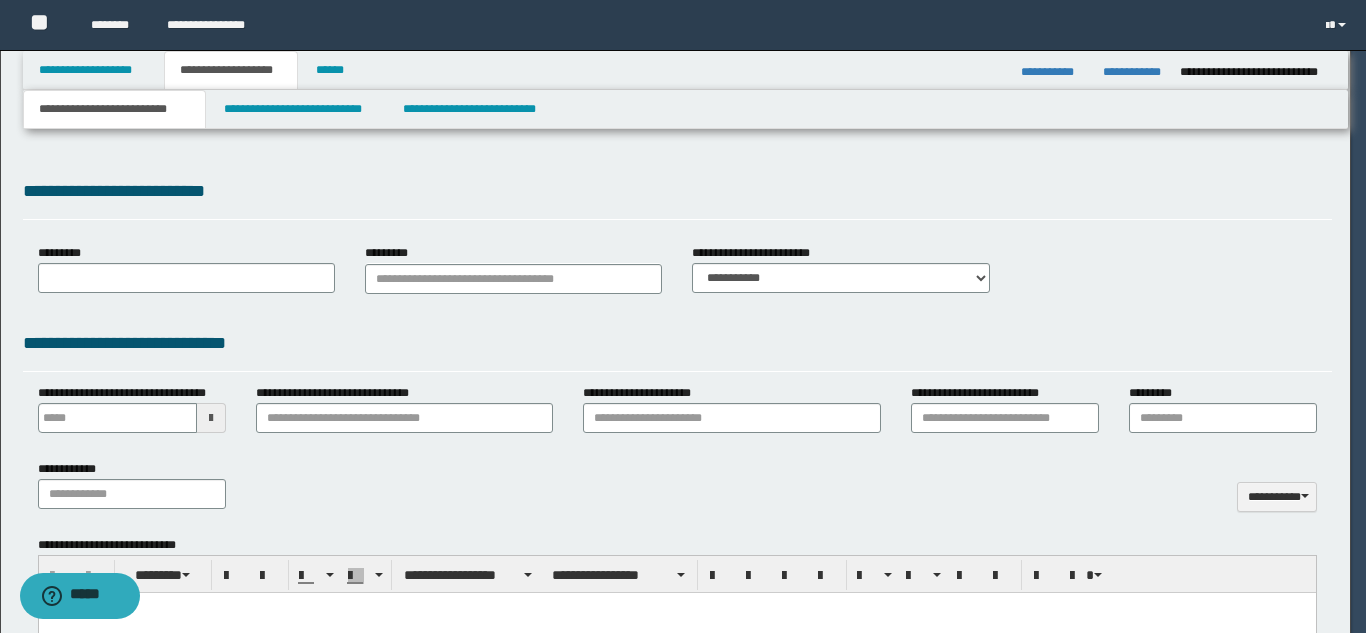 select on "*" 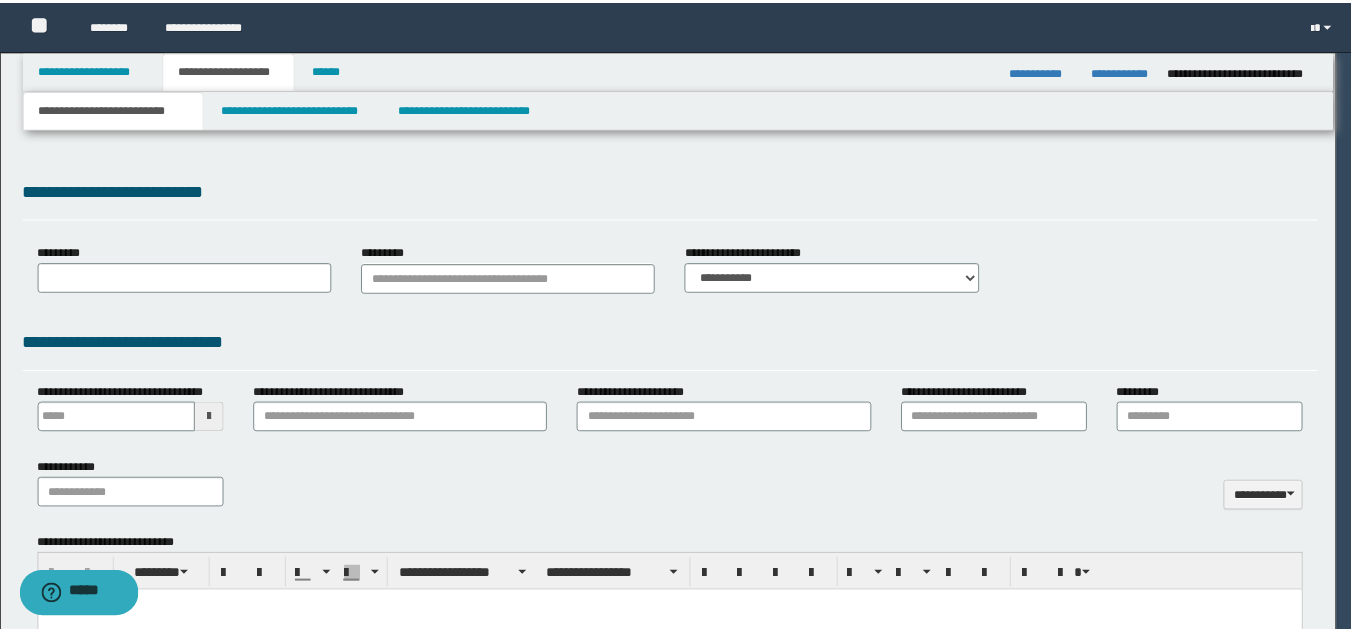 scroll, scrollTop: 0, scrollLeft: 0, axis: both 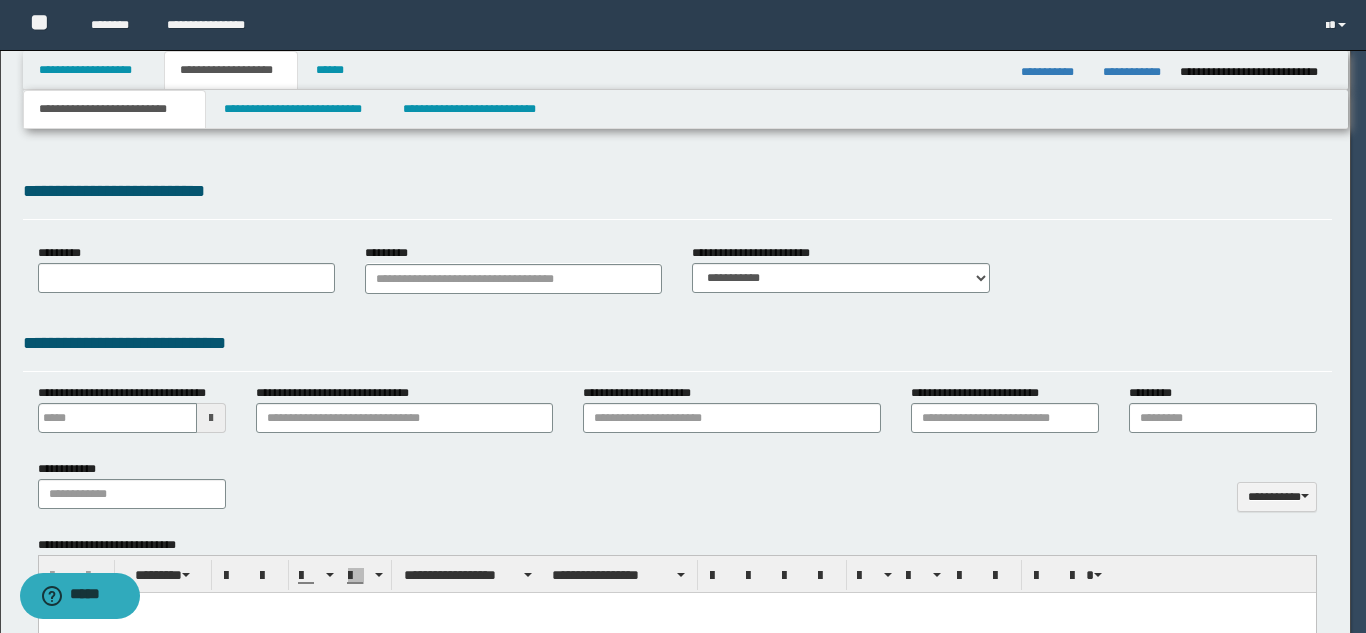 type 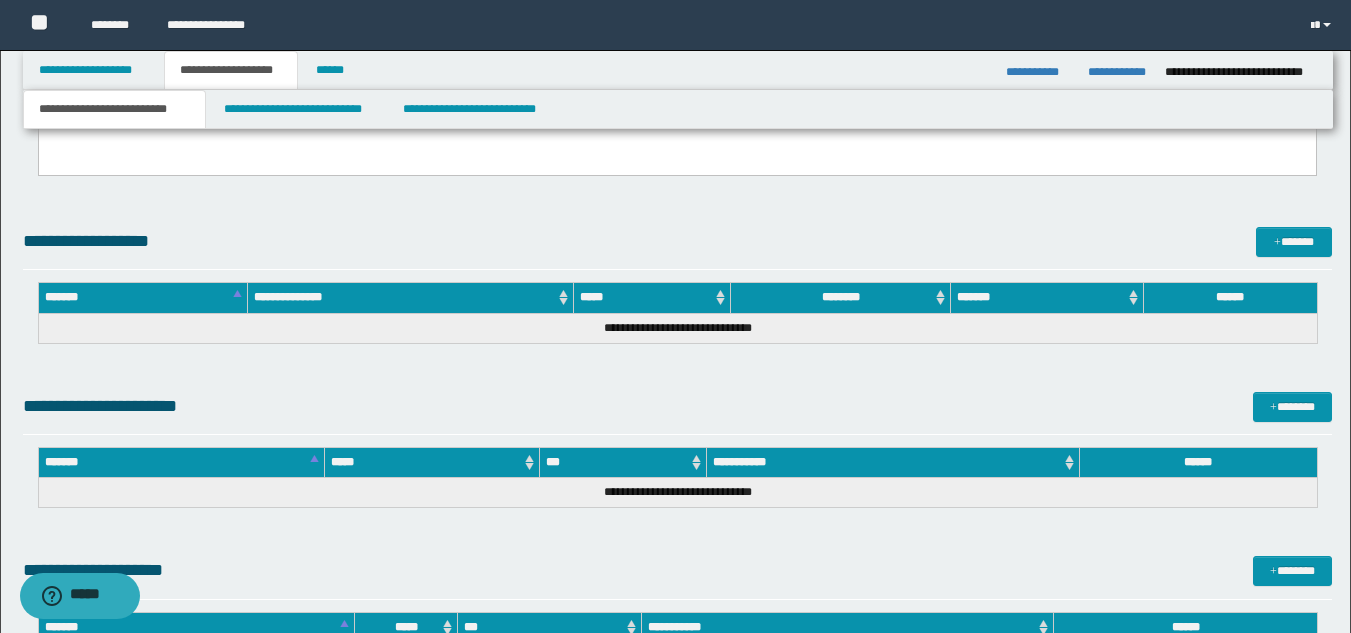 scroll, scrollTop: 1348, scrollLeft: 0, axis: vertical 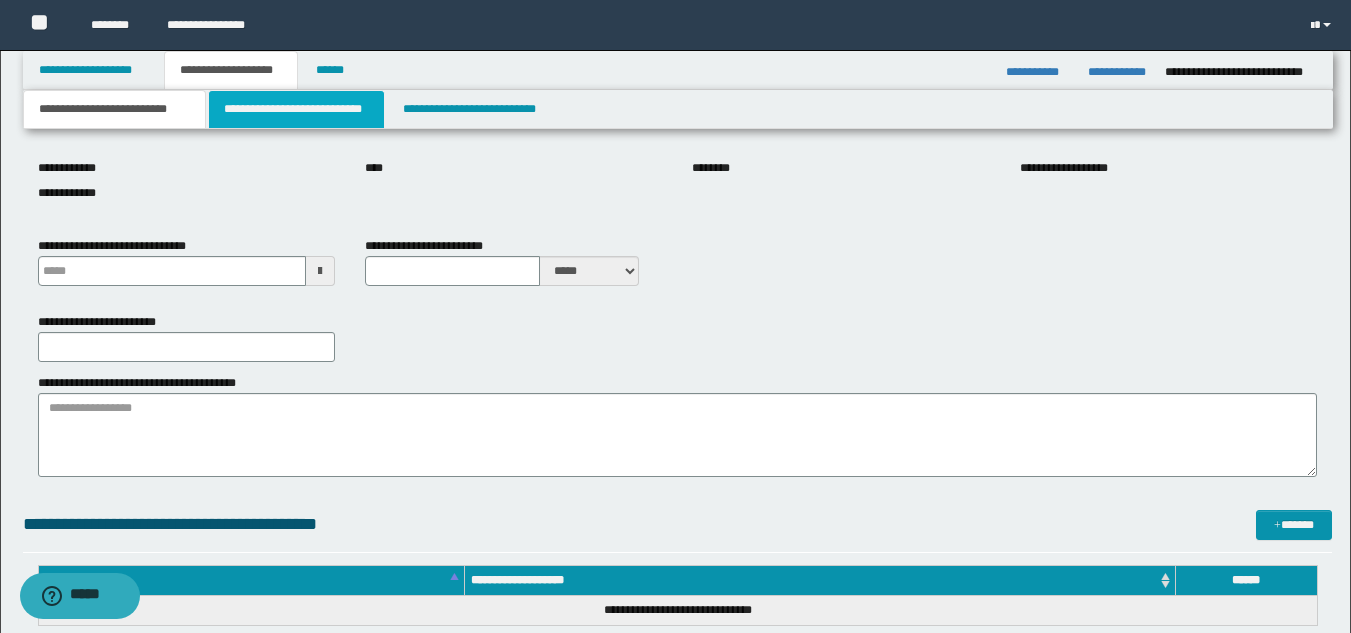 click on "**********" at bounding box center (296, 109) 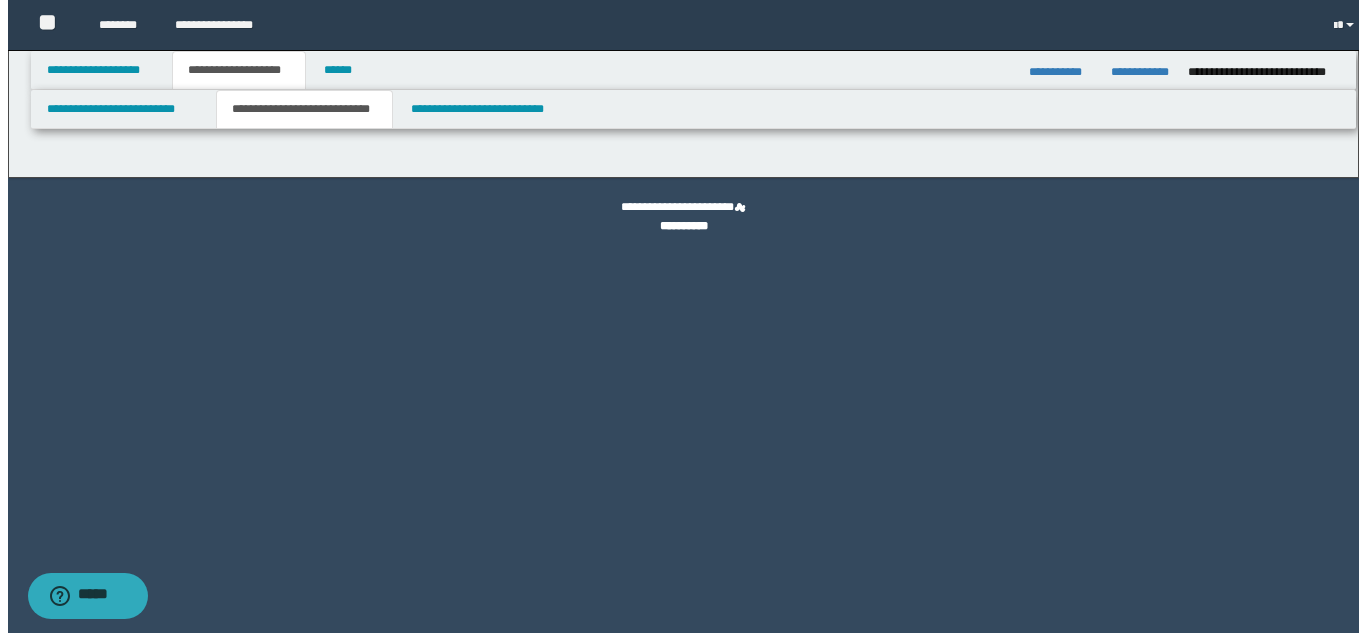 scroll, scrollTop: 0, scrollLeft: 0, axis: both 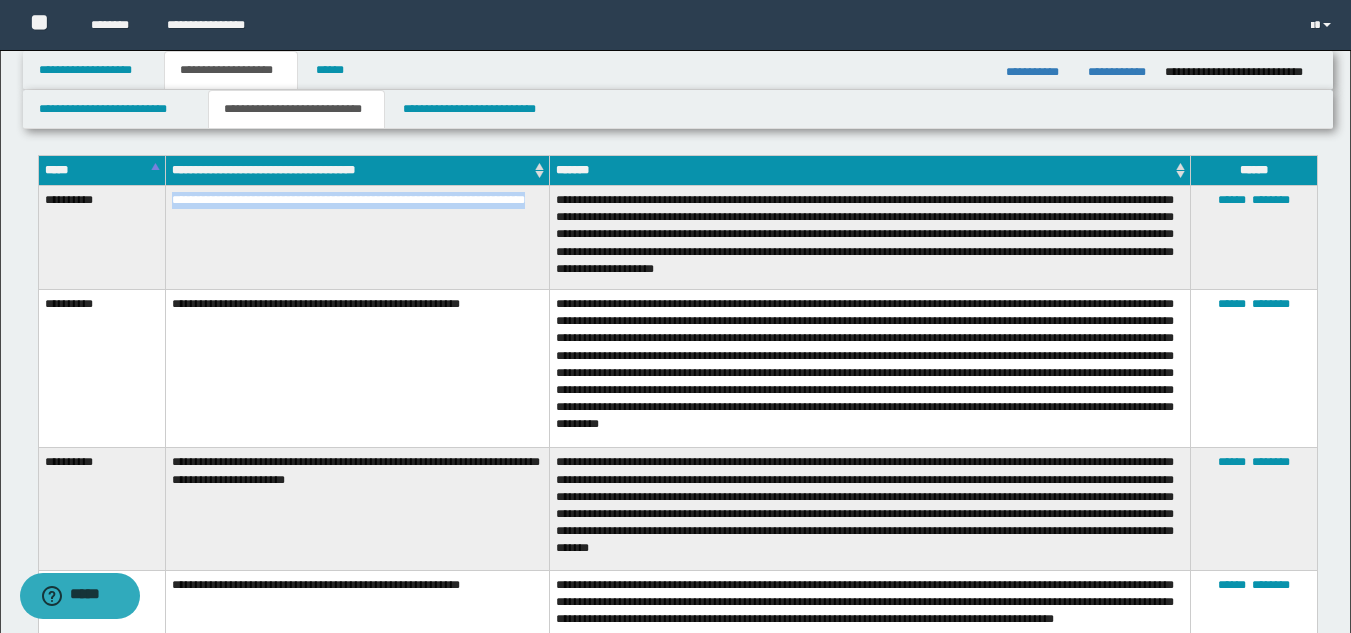 drag, startPoint x: 167, startPoint y: 198, endPoint x: 291, endPoint y: 222, distance: 126.30122 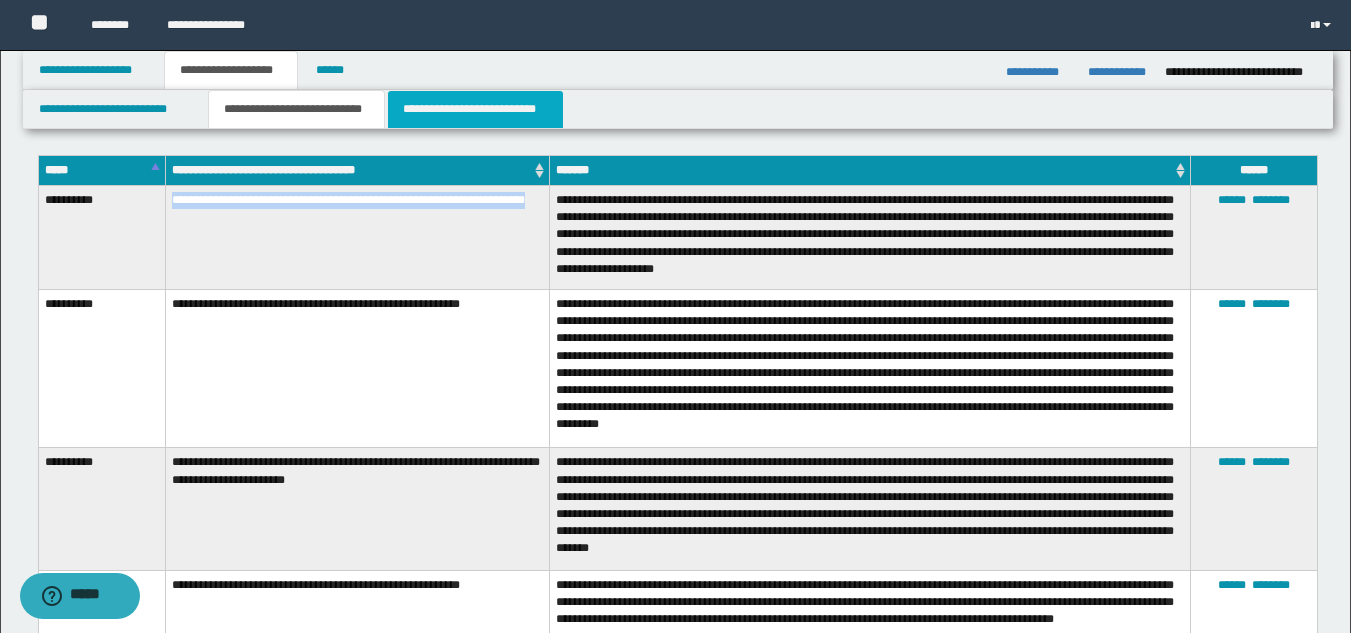 click on "**********" at bounding box center (475, 109) 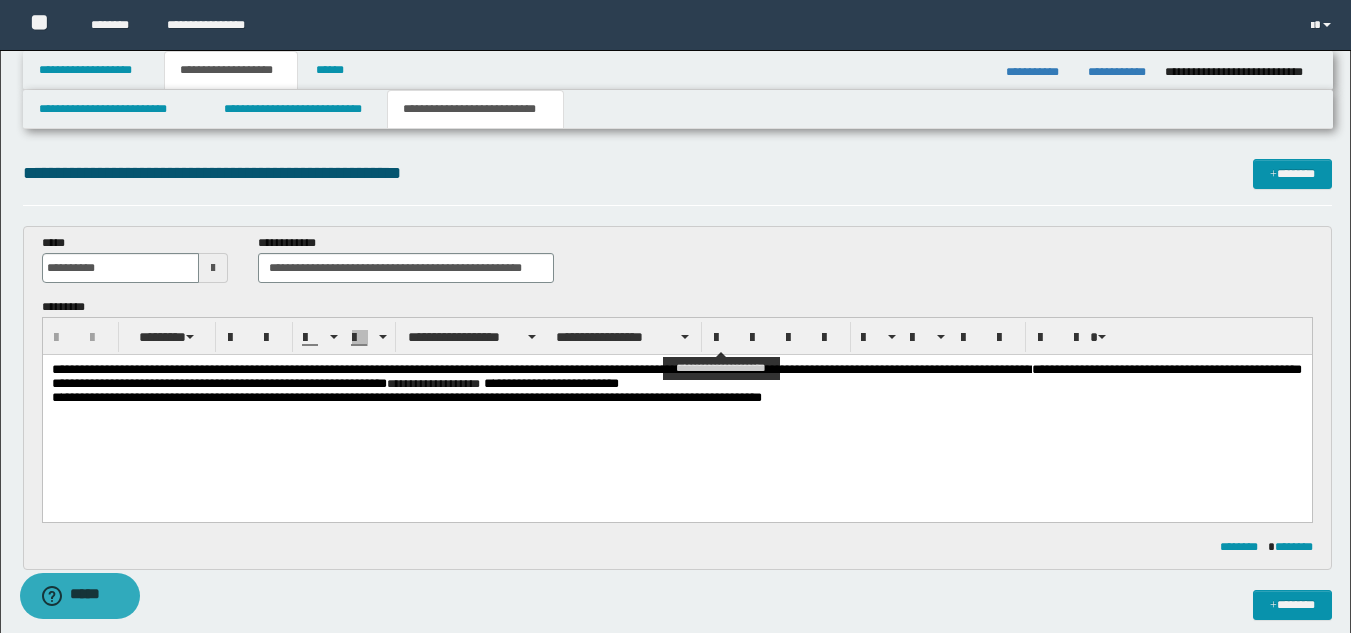 scroll, scrollTop: 0, scrollLeft: 0, axis: both 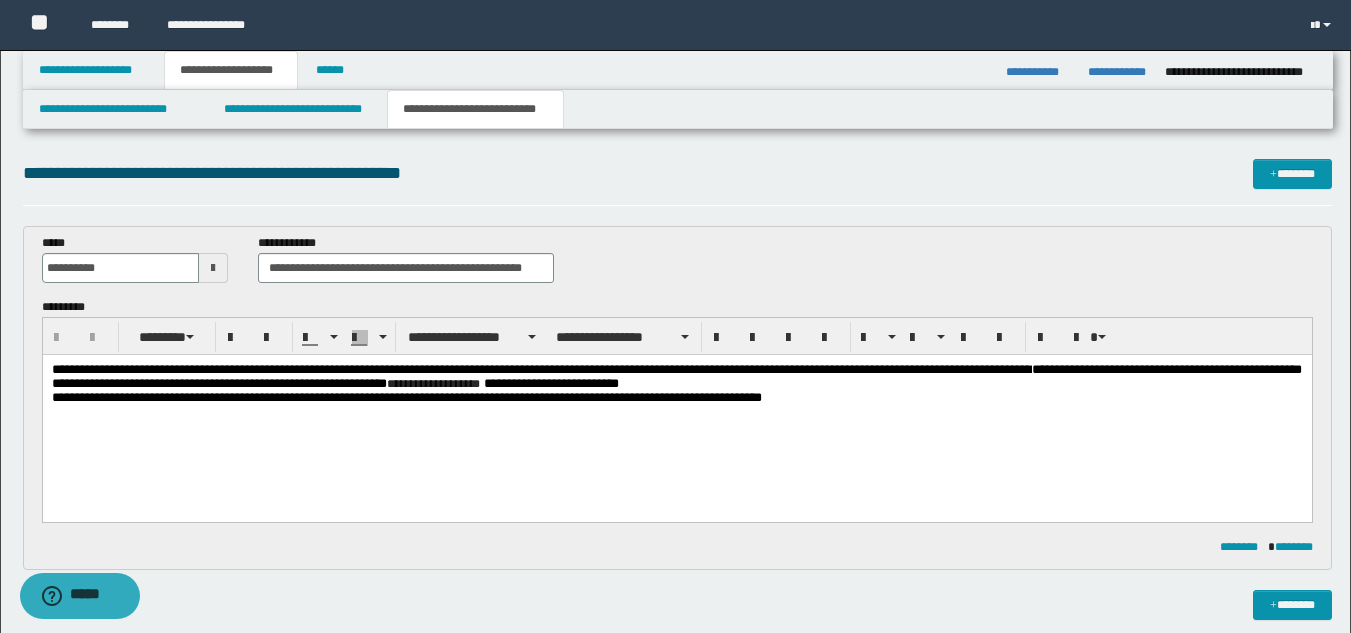 click on "**********" at bounding box center (676, 377) 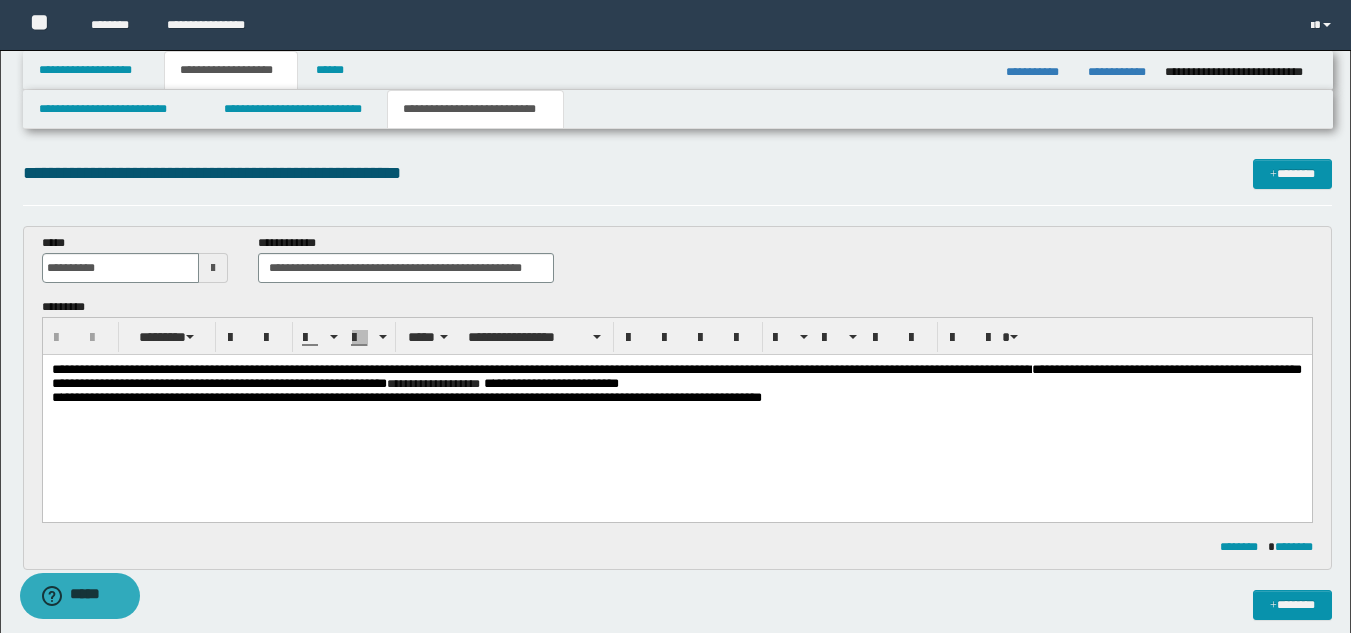 type 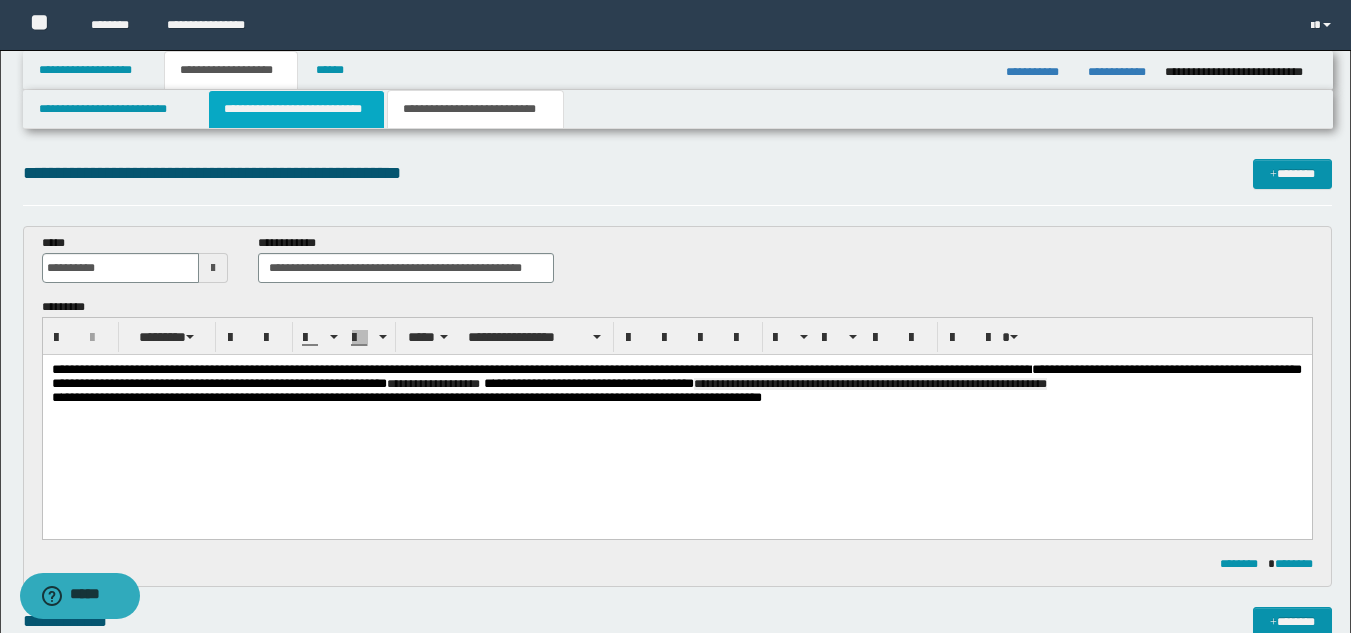 click on "**********" at bounding box center [296, 109] 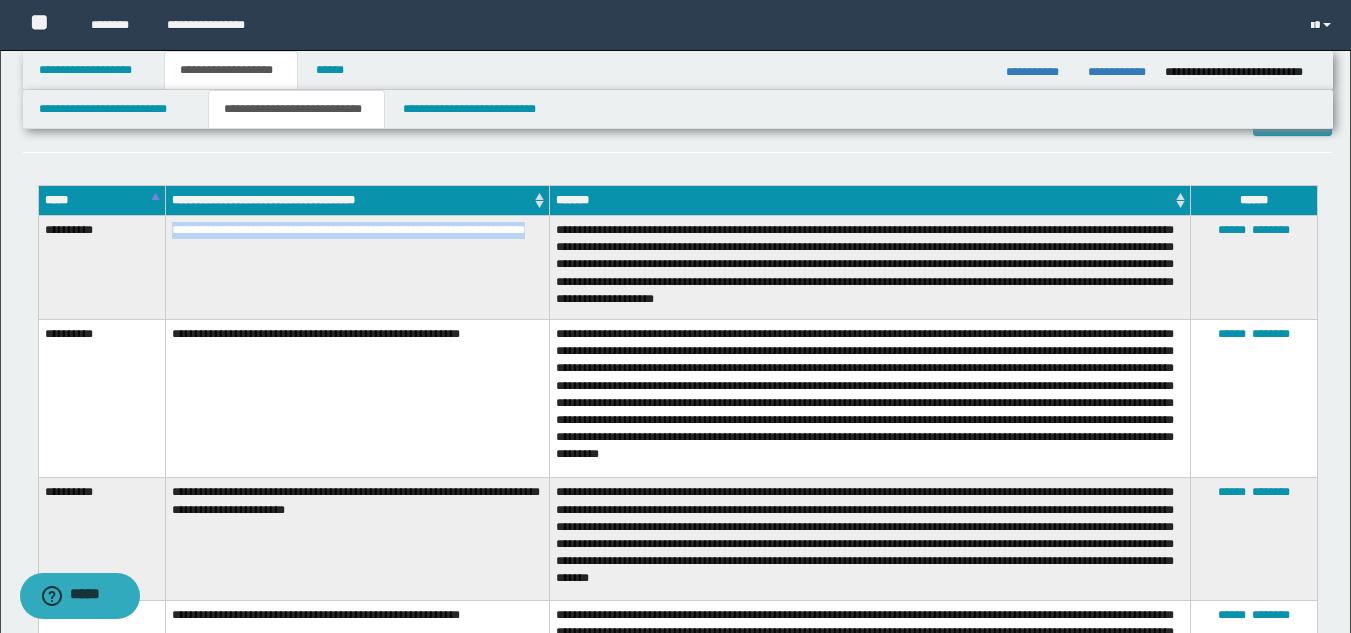 scroll, scrollTop: 738, scrollLeft: 0, axis: vertical 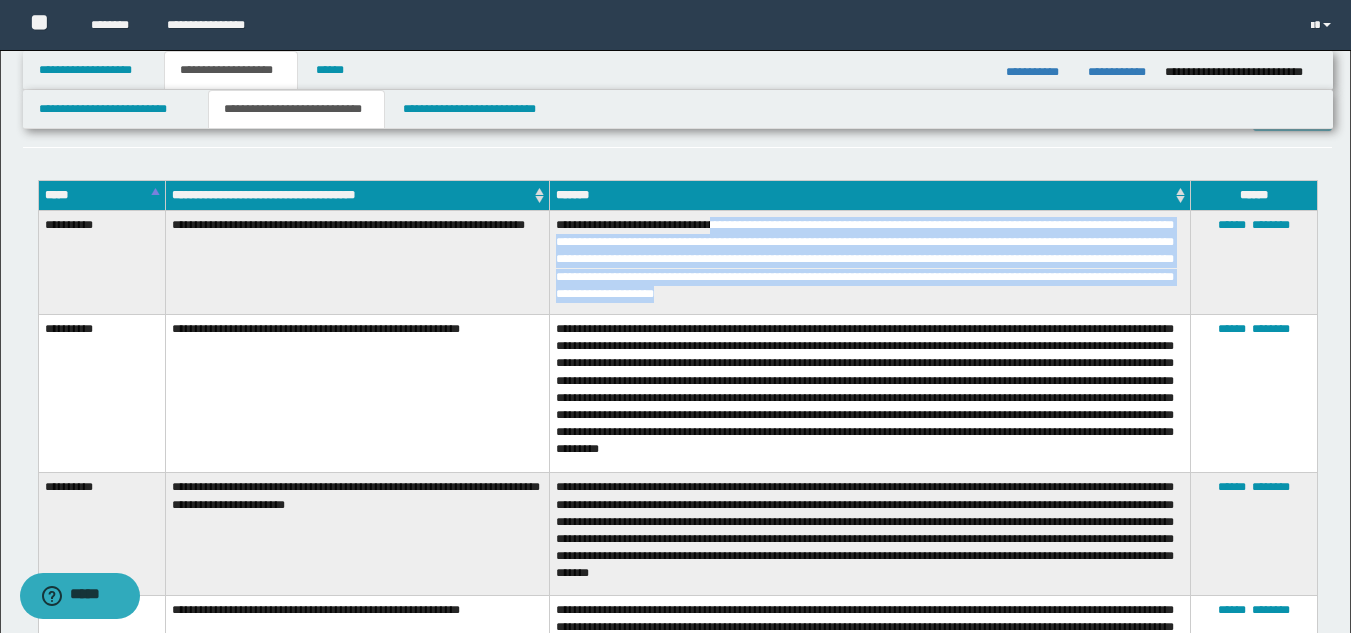 drag, startPoint x: 726, startPoint y: 226, endPoint x: 909, endPoint y: 291, distance: 194.20093 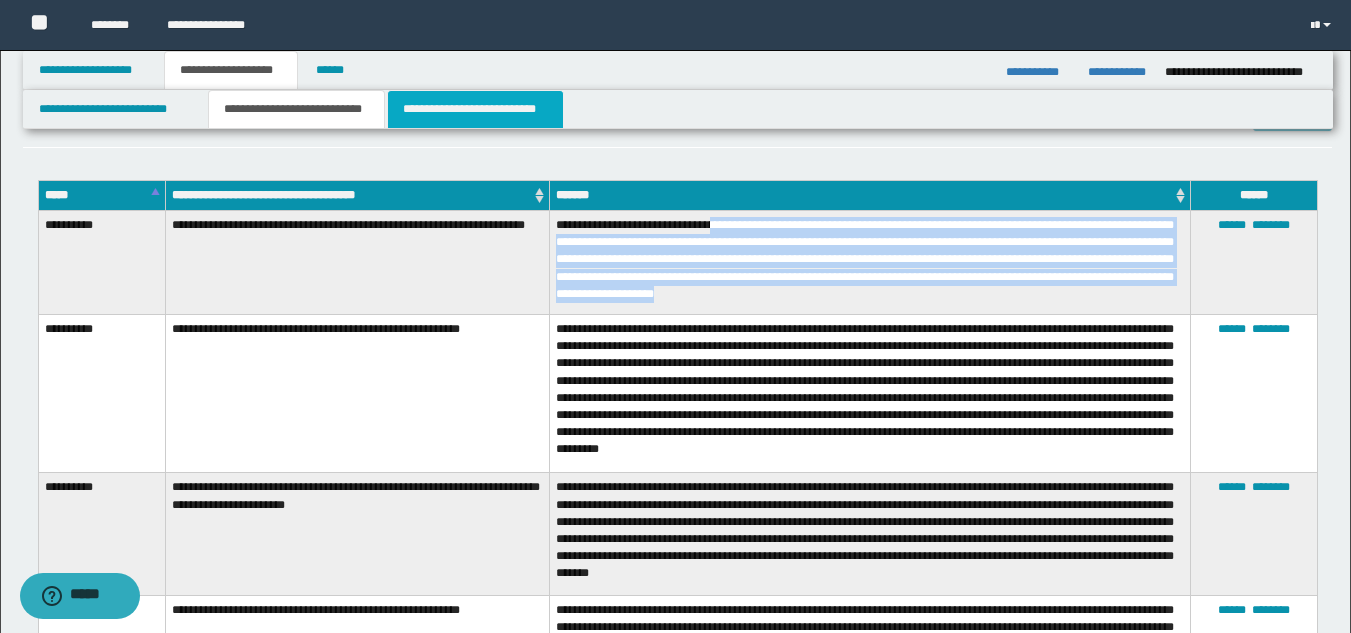 click on "**********" at bounding box center (475, 109) 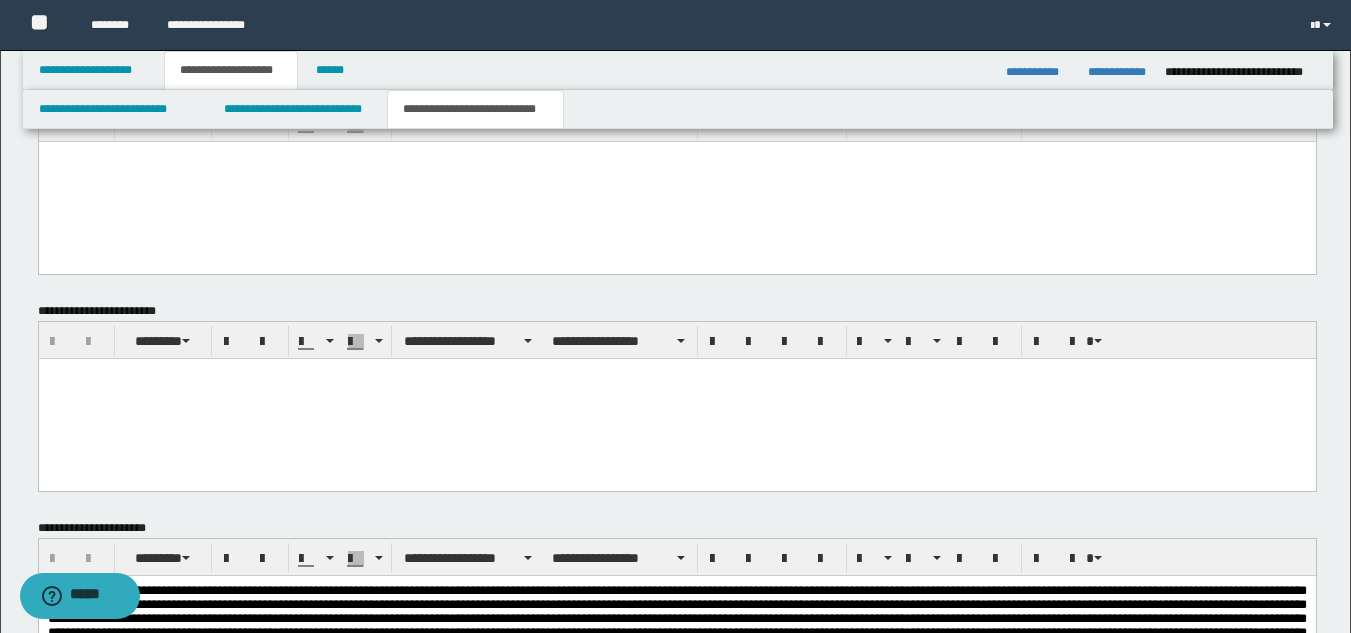 scroll, scrollTop: 138, scrollLeft: 0, axis: vertical 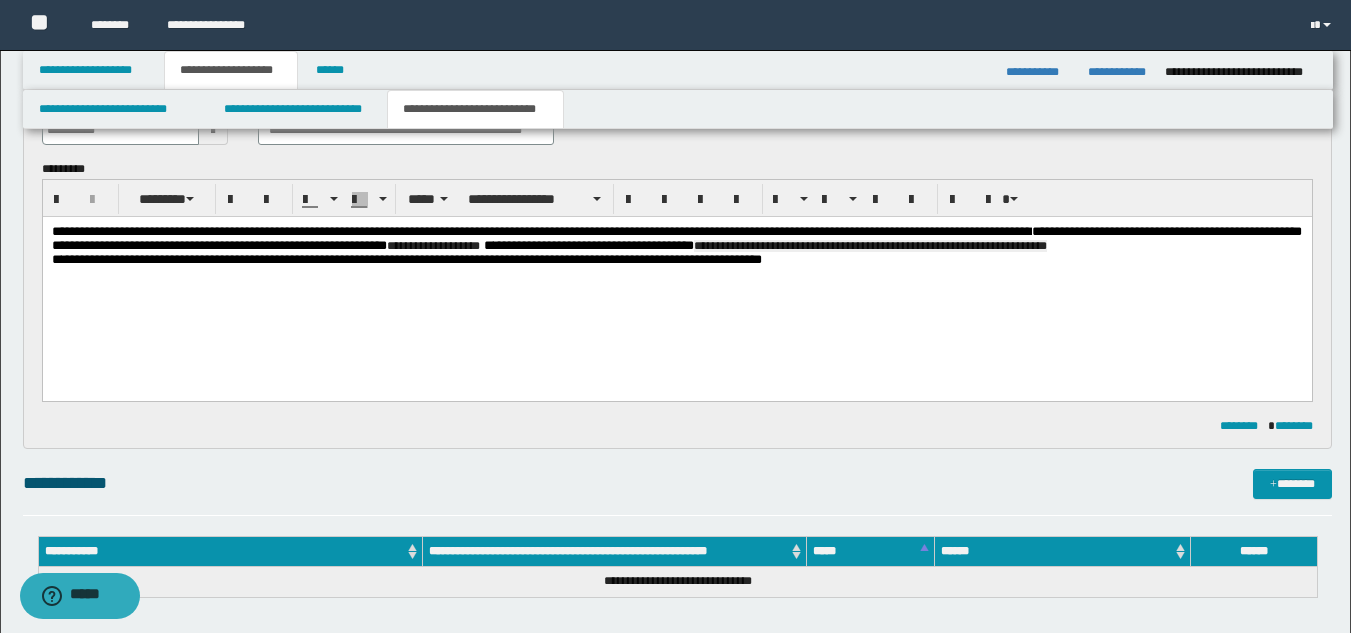 click on "**********" at bounding box center [676, 239] 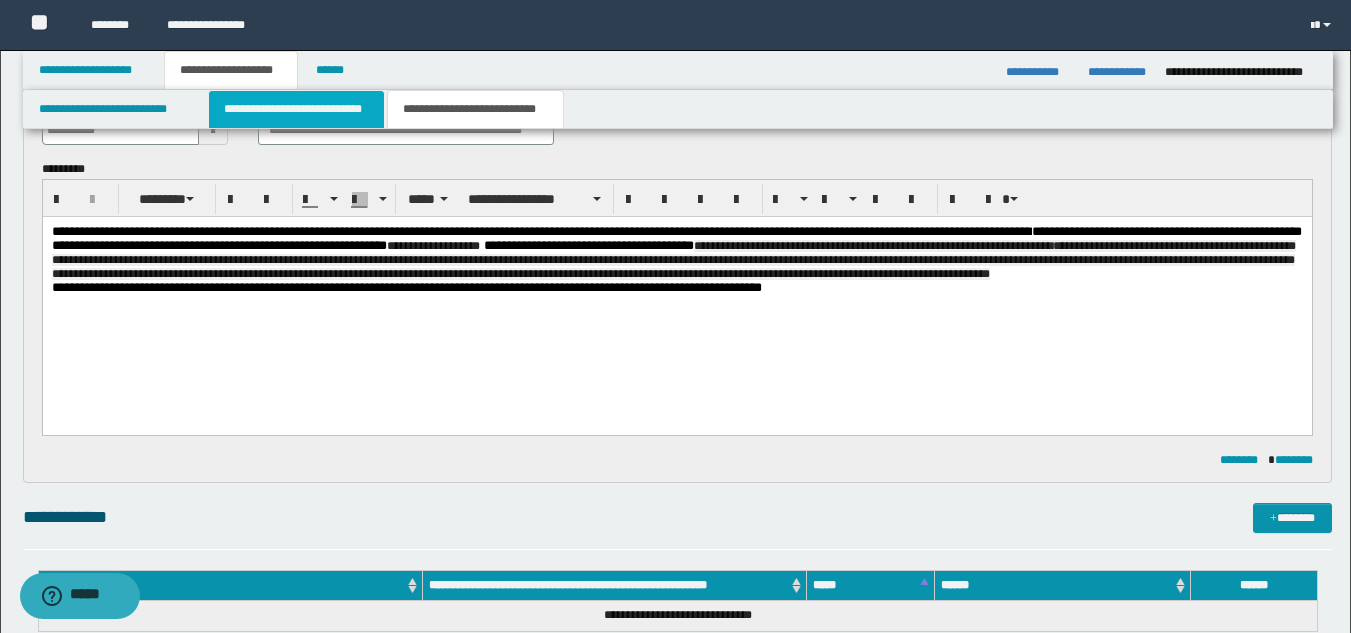 click on "**********" at bounding box center [296, 109] 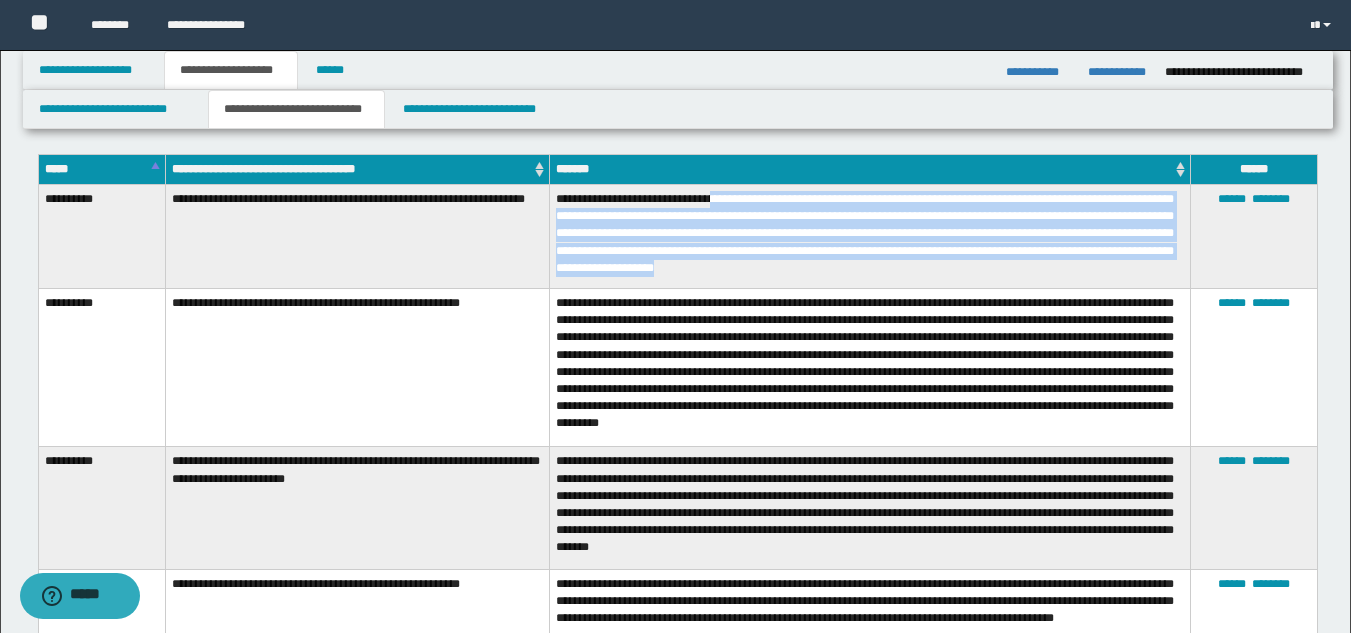 scroll, scrollTop: 837, scrollLeft: 0, axis: vertical 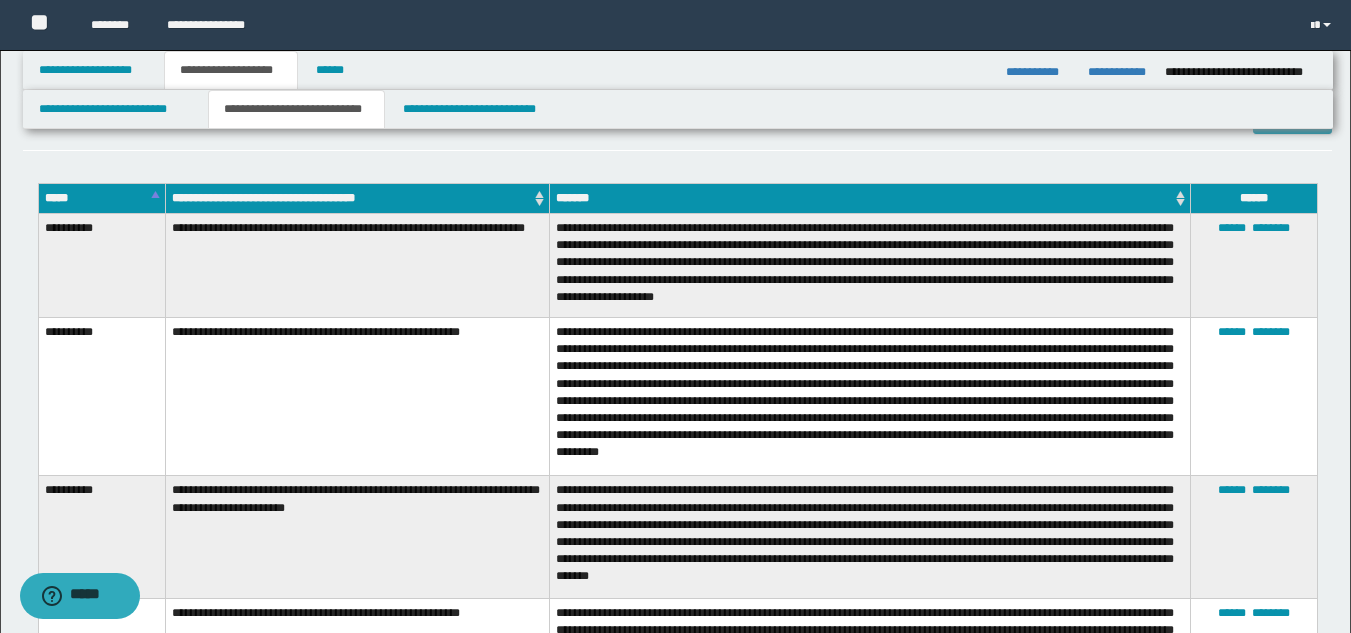 click on "**********" at bounding box center [357, 397] 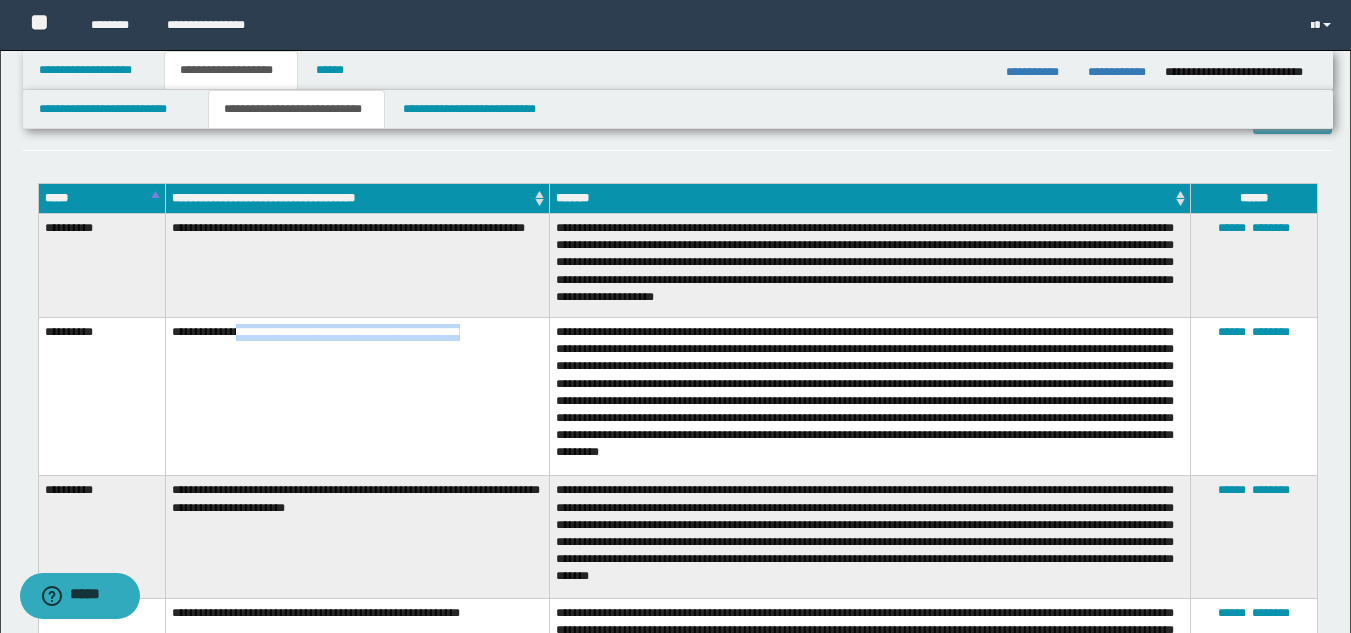 drag, startPoint x: 245, startPoint y: 326, endPoint x: 493, endPoint y: 335, distance: 248.16325 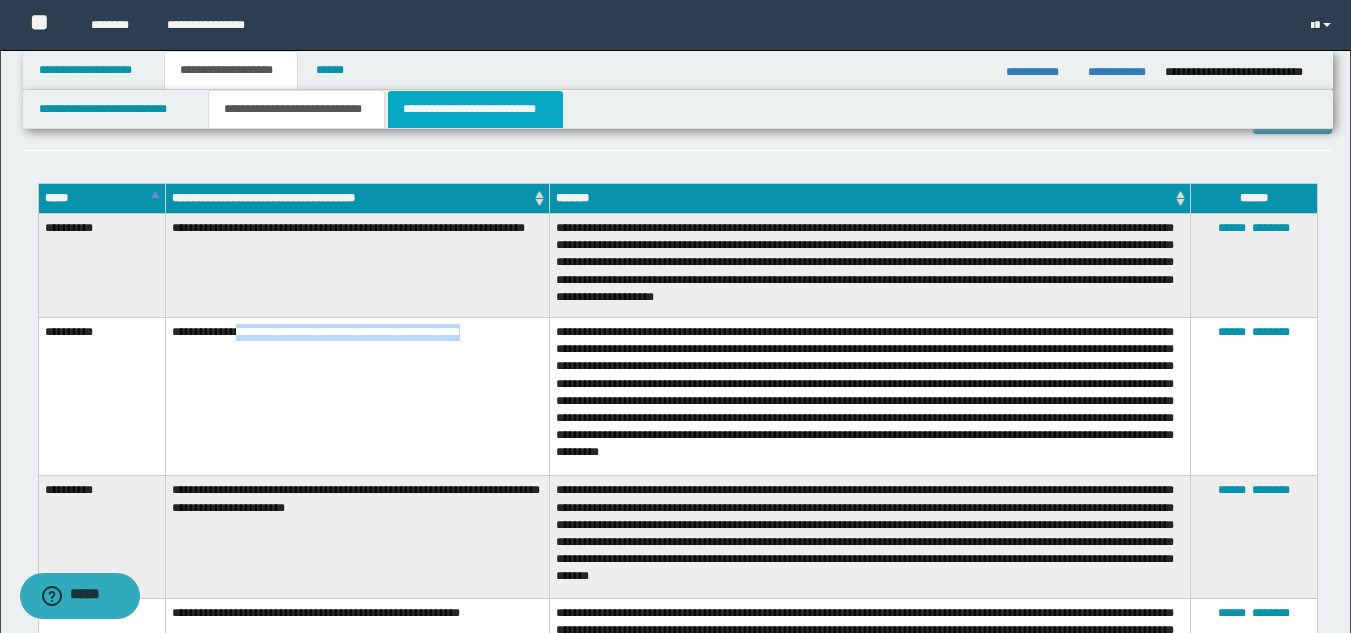 click on "**********" at bounding box center [475, 109] 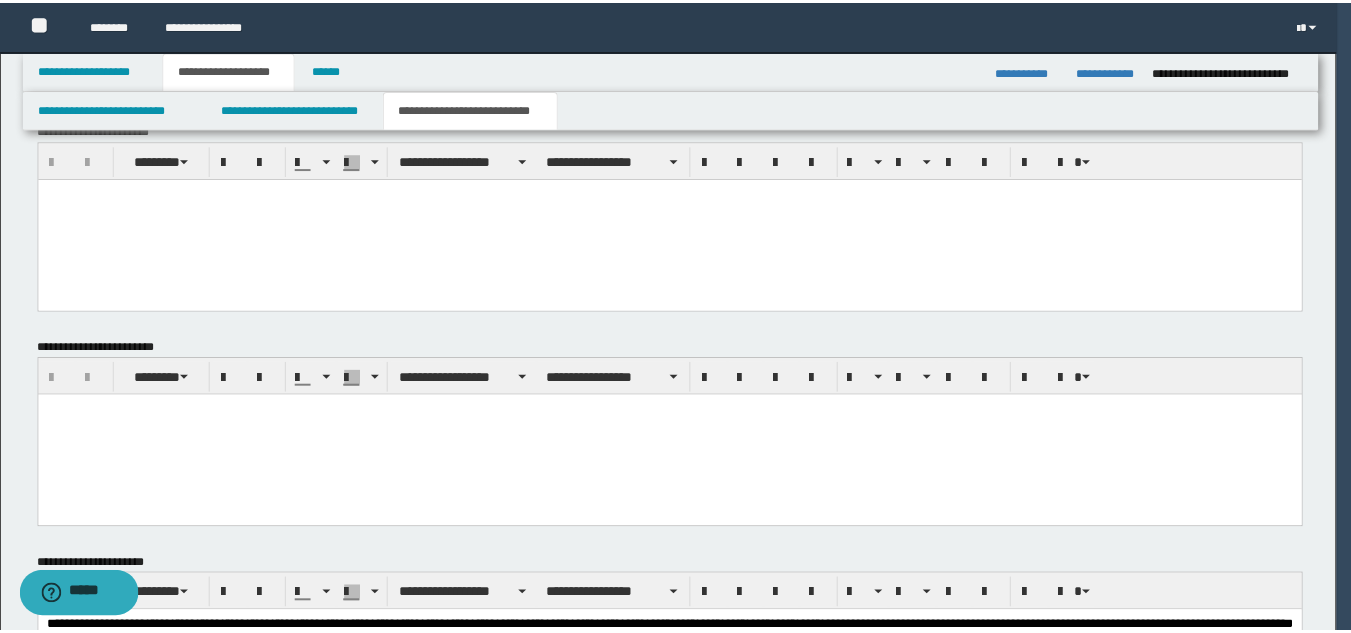 scroll, scrollTop: 135, scrollLeft: 0, axis: vertical 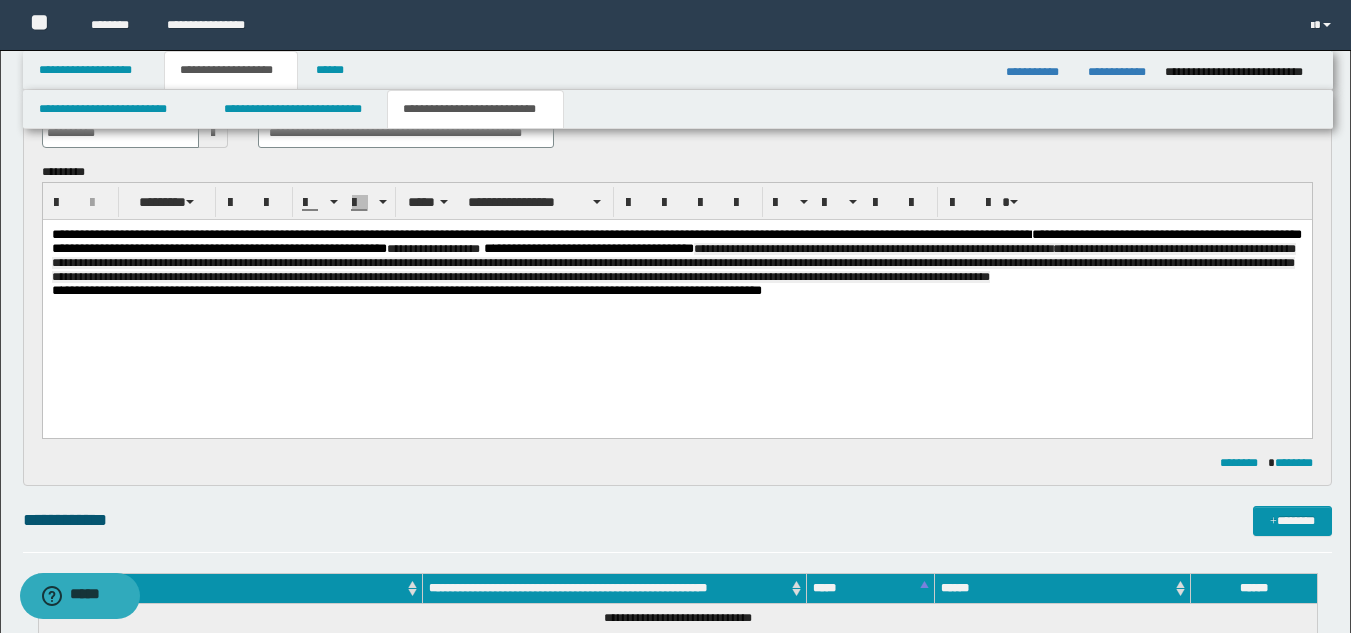 click on "**********" at bounding box center (676, 256) 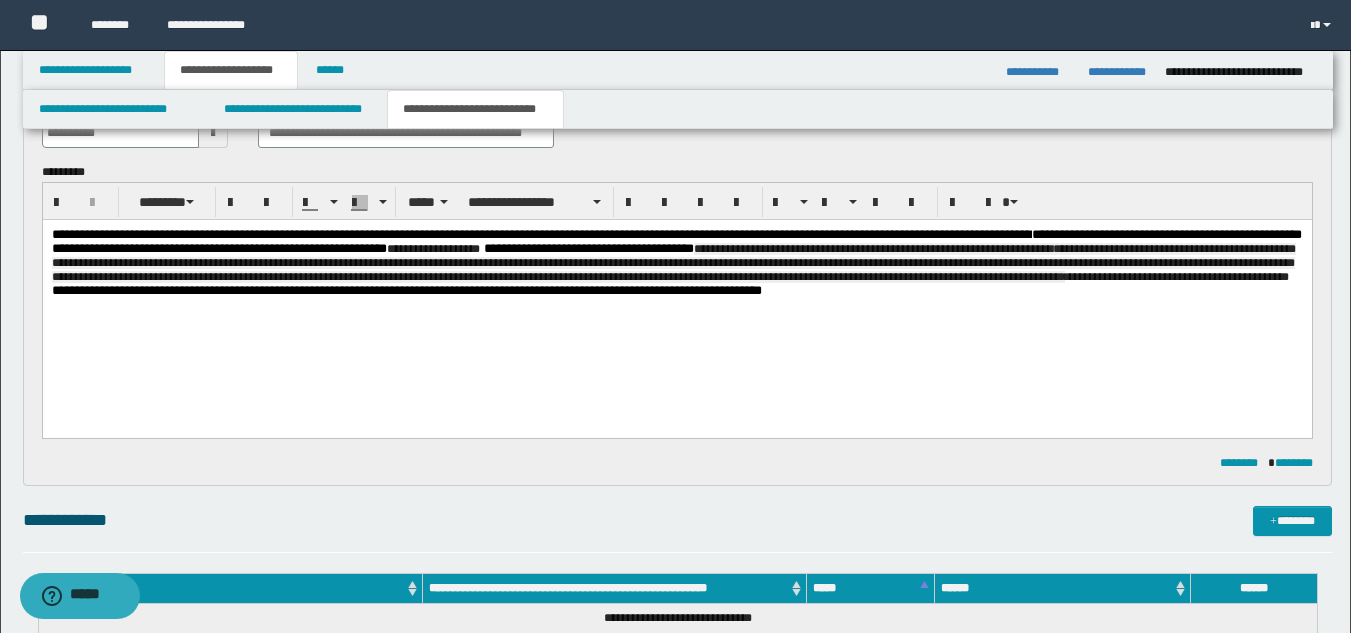 click on "**********" at bounding box center (676, 288) 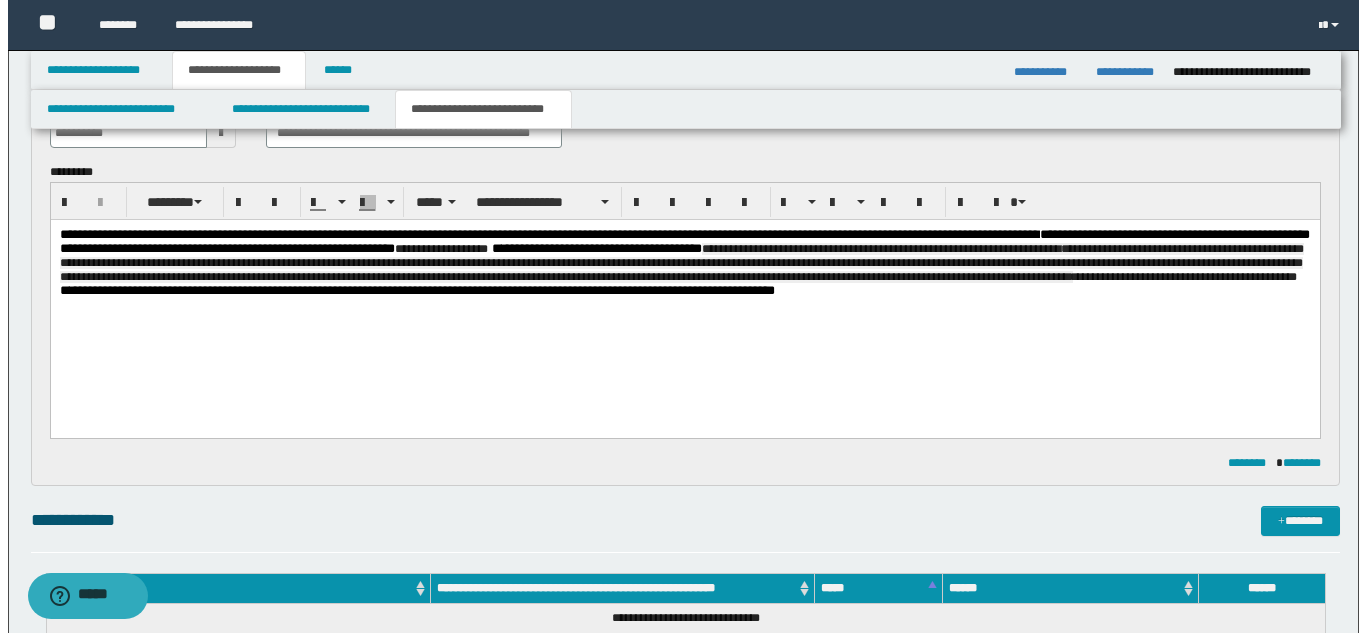 scroll, scrollTop: 0, scrollLeft: 0, axis: both 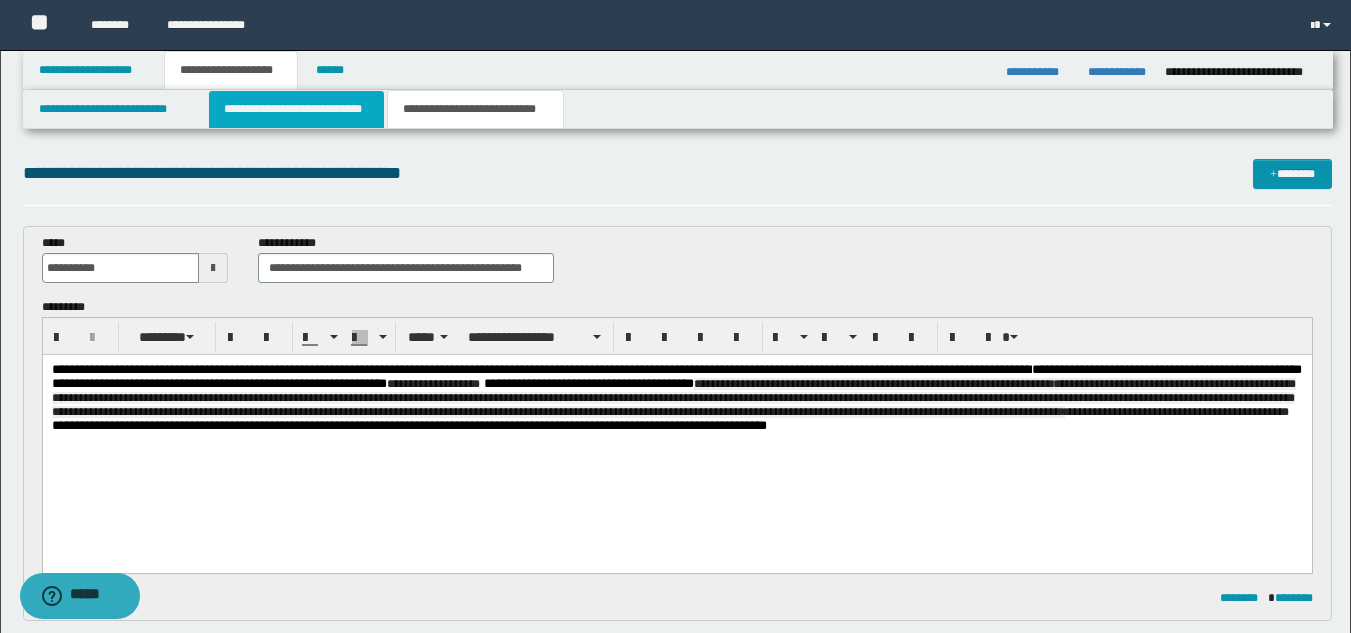 click on "**********" at bounding box center [296, 109] 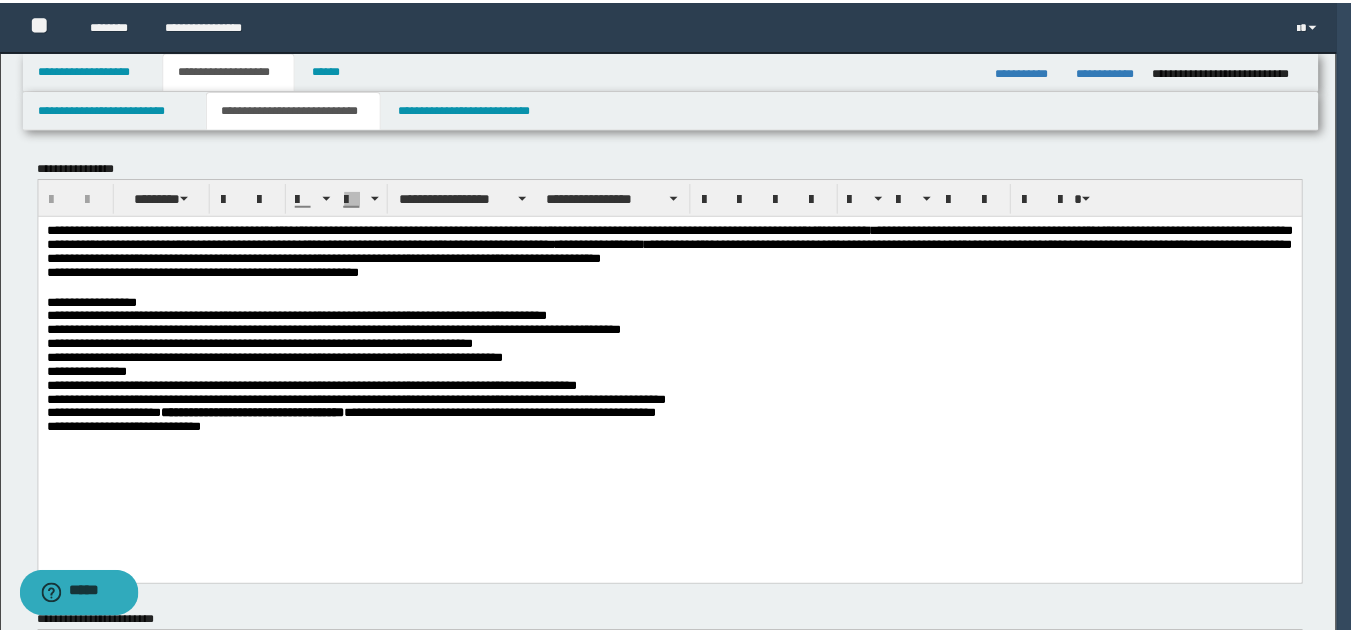 scroll, scrollTop: 600, scrollLeft: 0, axis: vertical 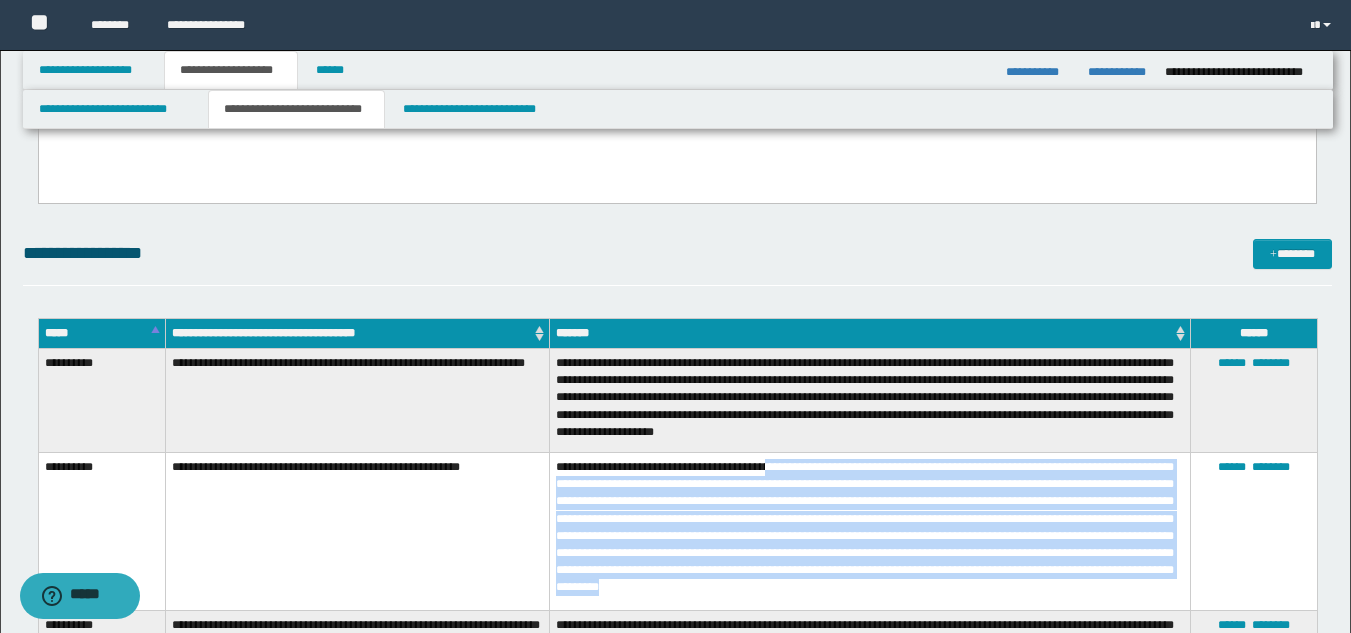drag, startPoint x: 800, startPoint y: 462, endPoint x: 1052, endPoint y: 582, distance: 279.11288 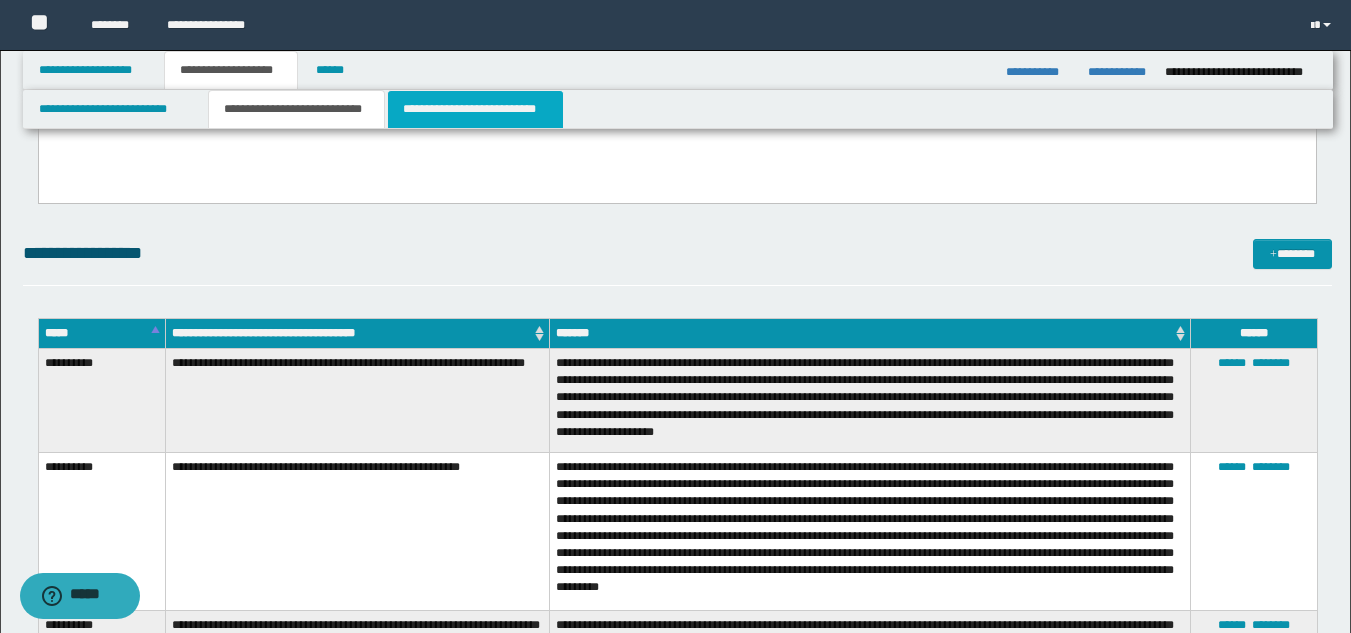 click on "**********" at bounding box center (475, 109) 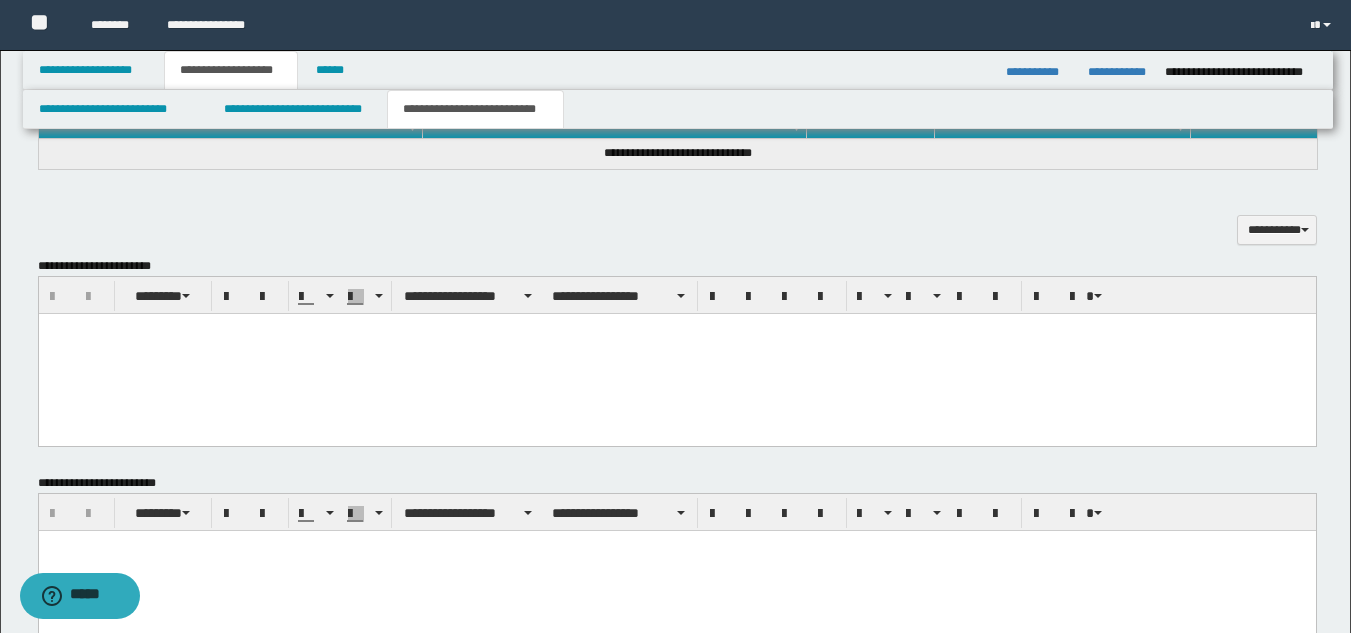 scroll, scrollTop: 0, scrollLeft: 0, axis: both 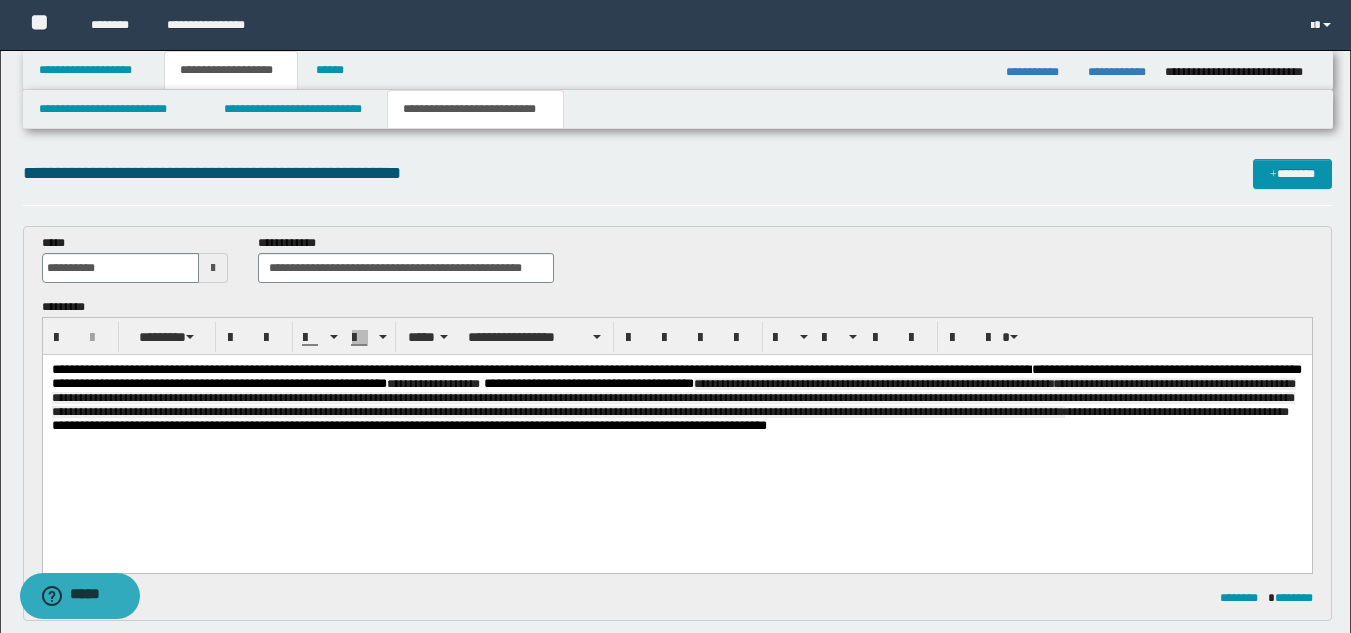 click on "**********" at bounding box center (676, 391) 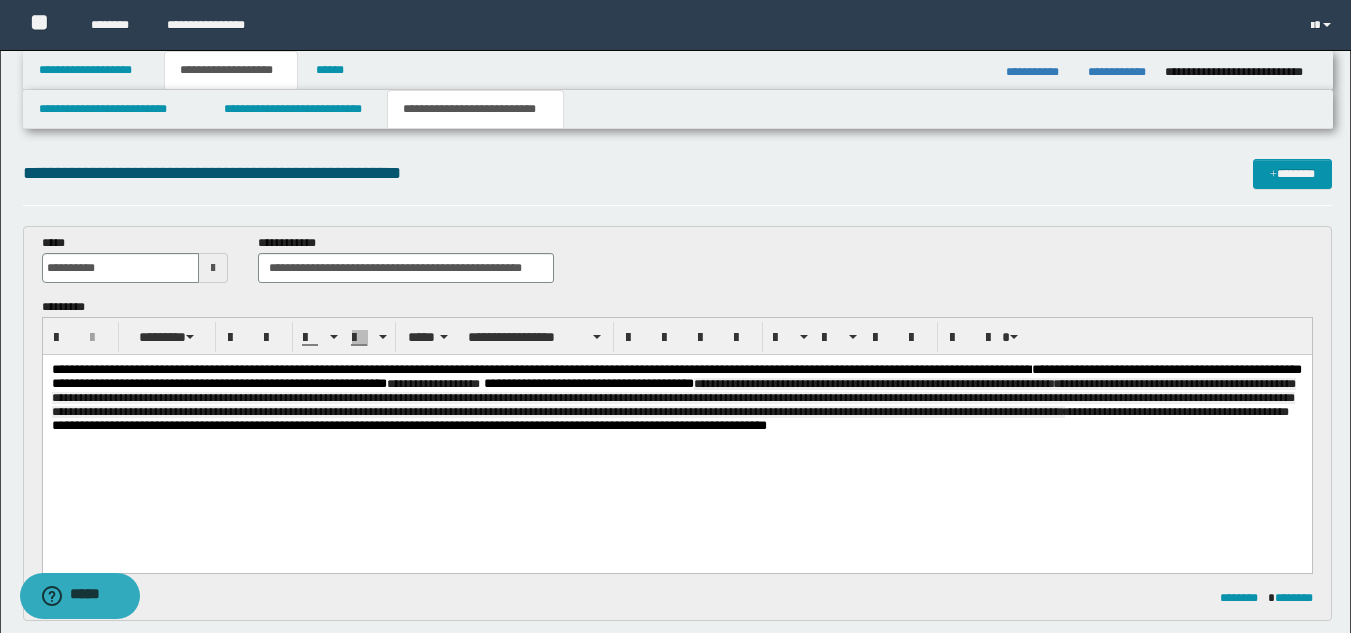click on "**********" at bounding box center (676, 391) 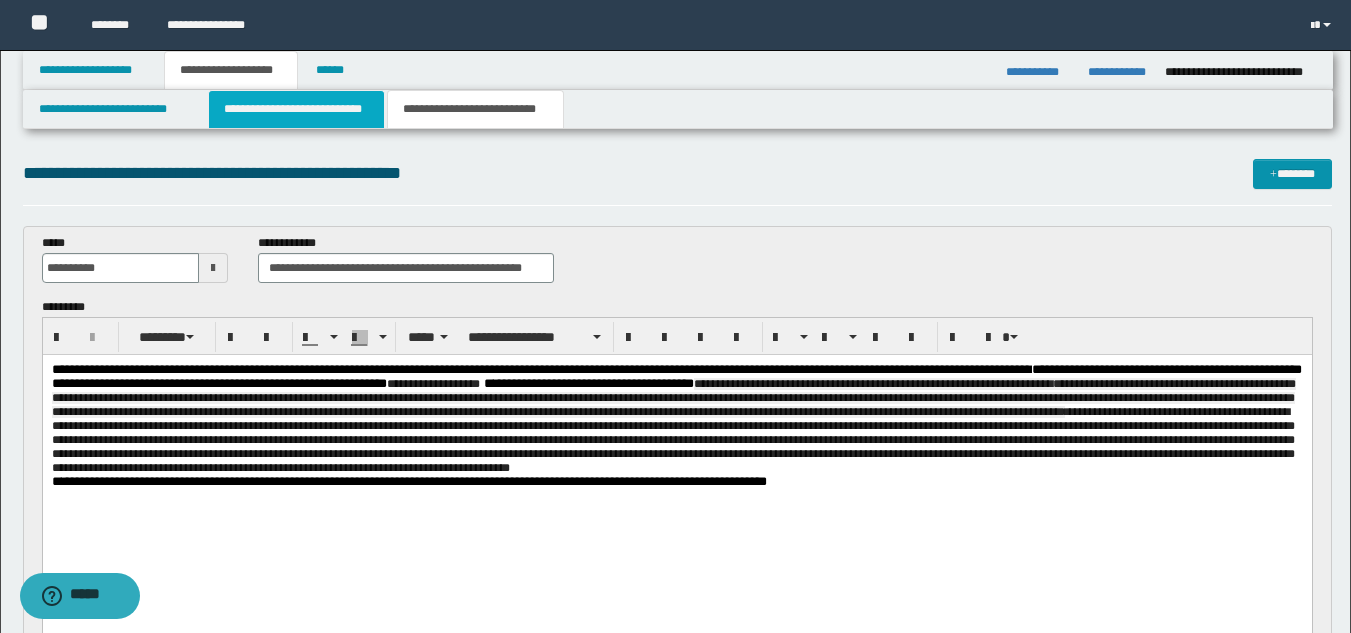 click on "**********" at bounding box center [296, 109] 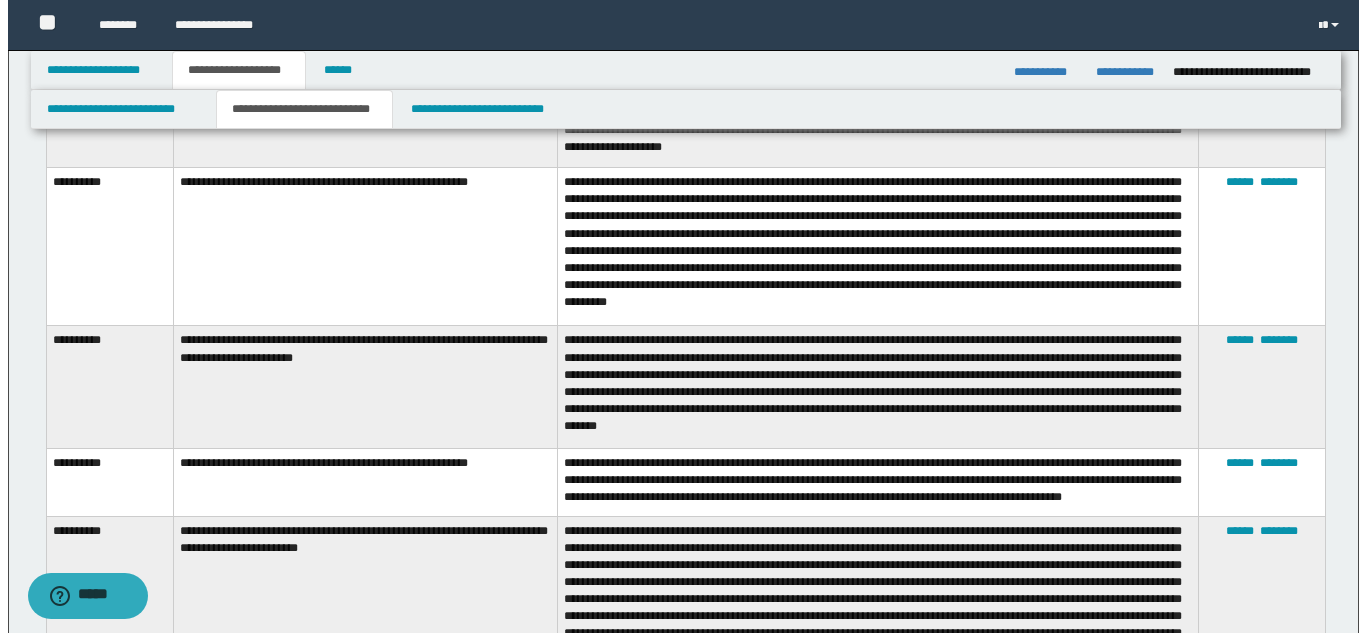 scroll, scrollTop: 983, scrollLeft: 0, axis: vertical 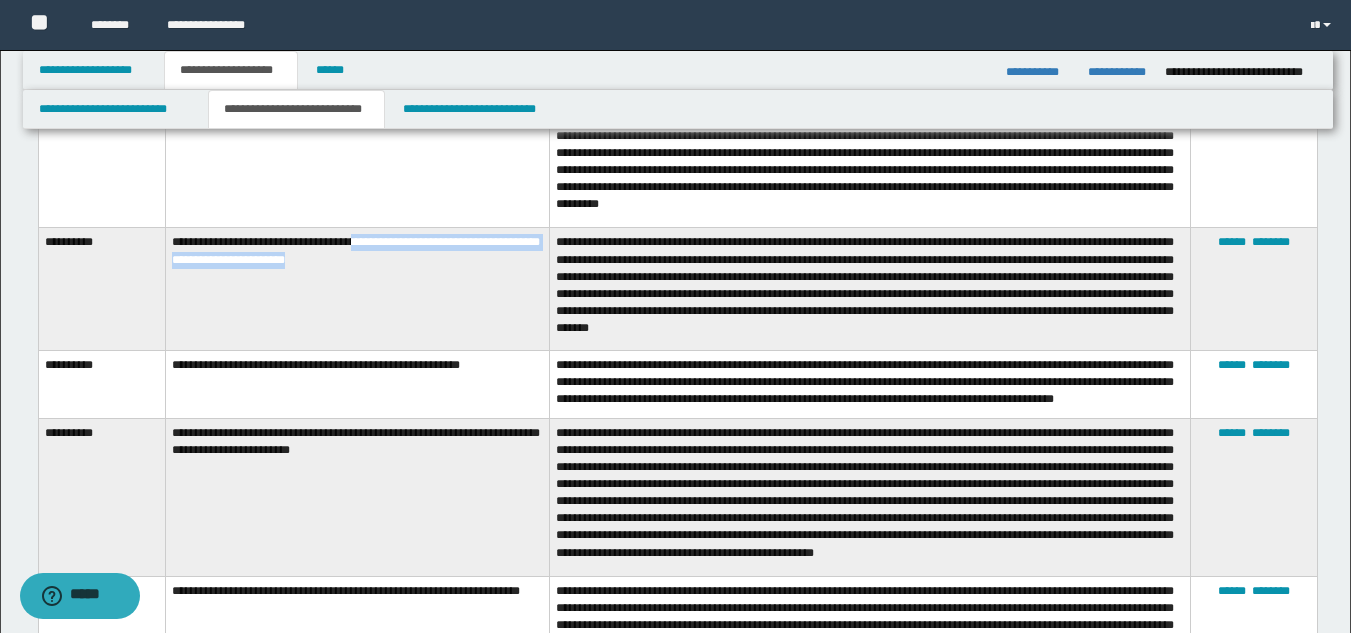 drag, startPoint x: 401, startPoint y: 224, endPoint x: 417, endPoint y: 257, distance: 36.67424 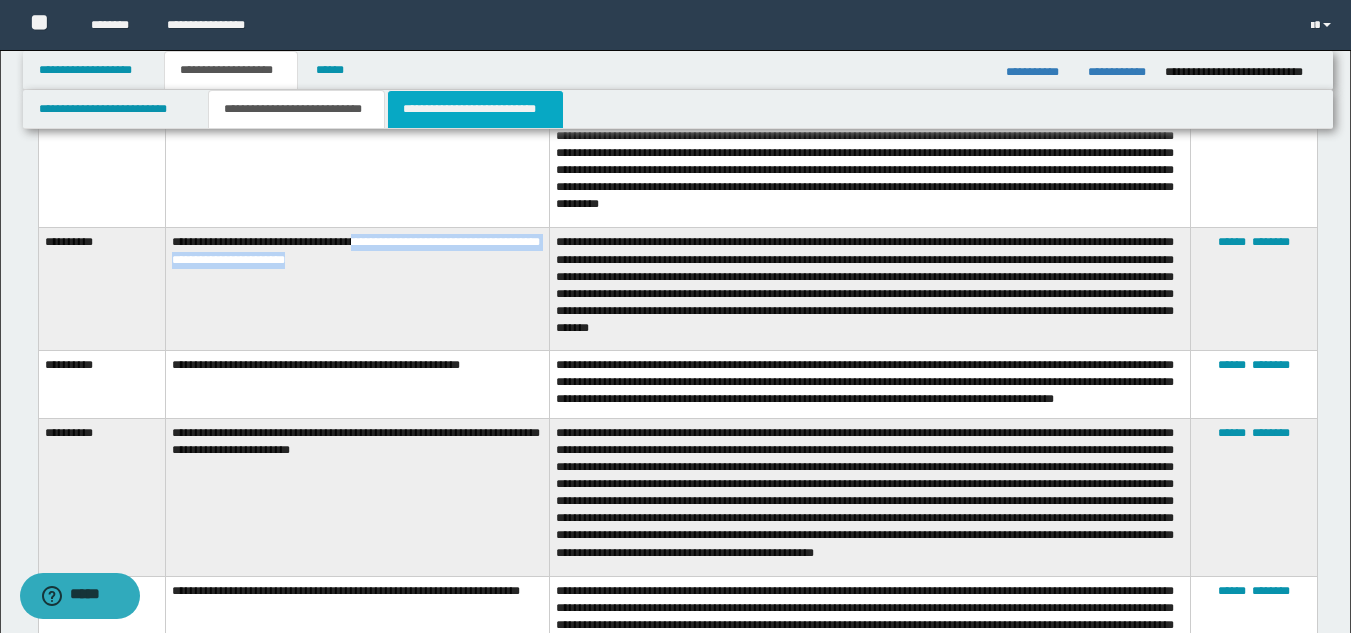 click on "**********" at bounding box center (475, 109) 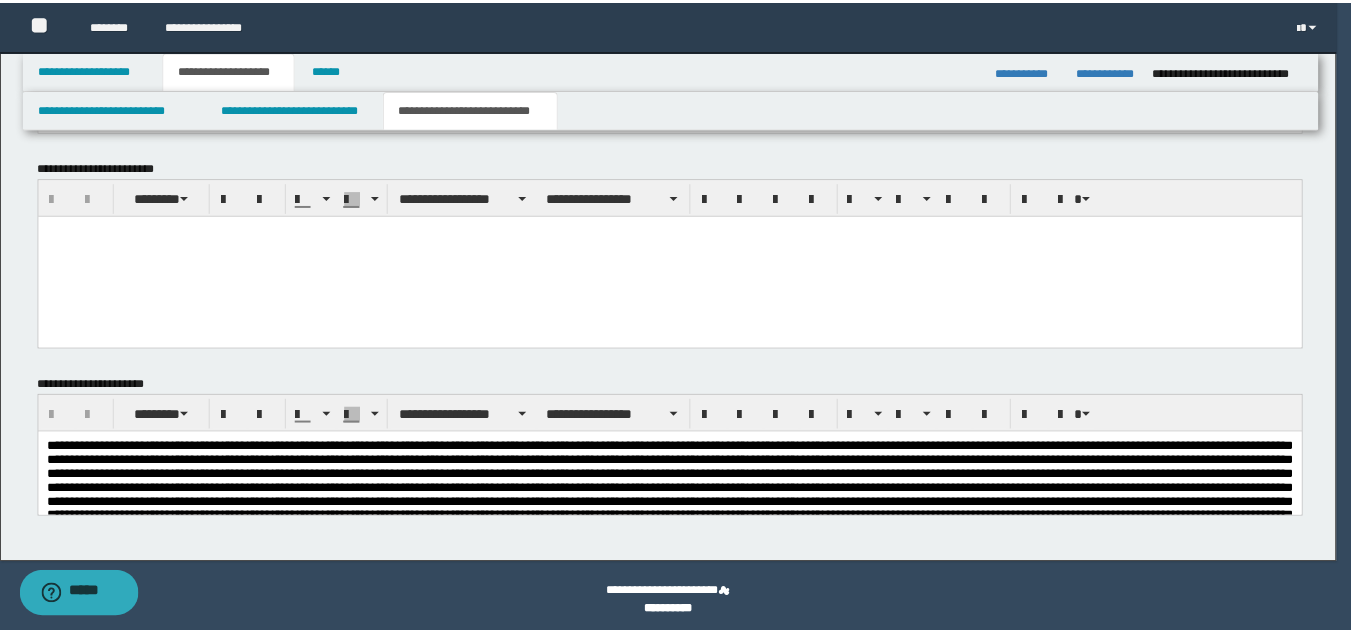 scroll, scrollTop: 383, scrollLeft: 0, axis: vertical 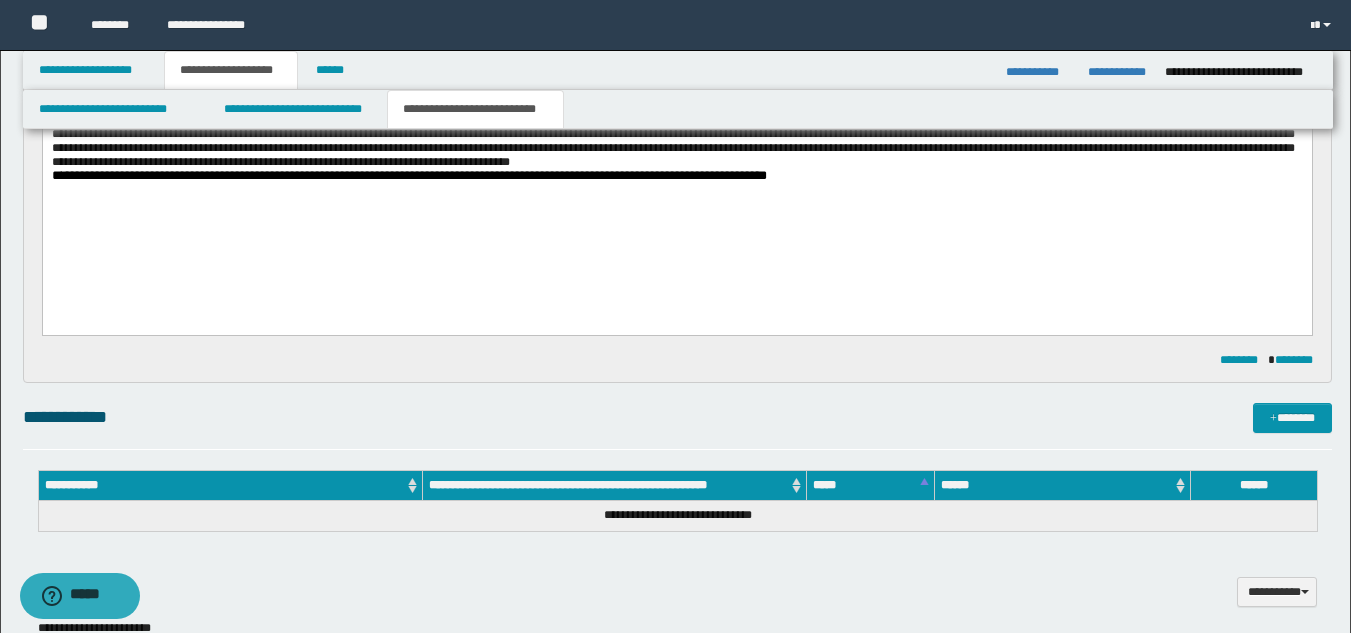 click on "**********" at bounding box center (676, 113) 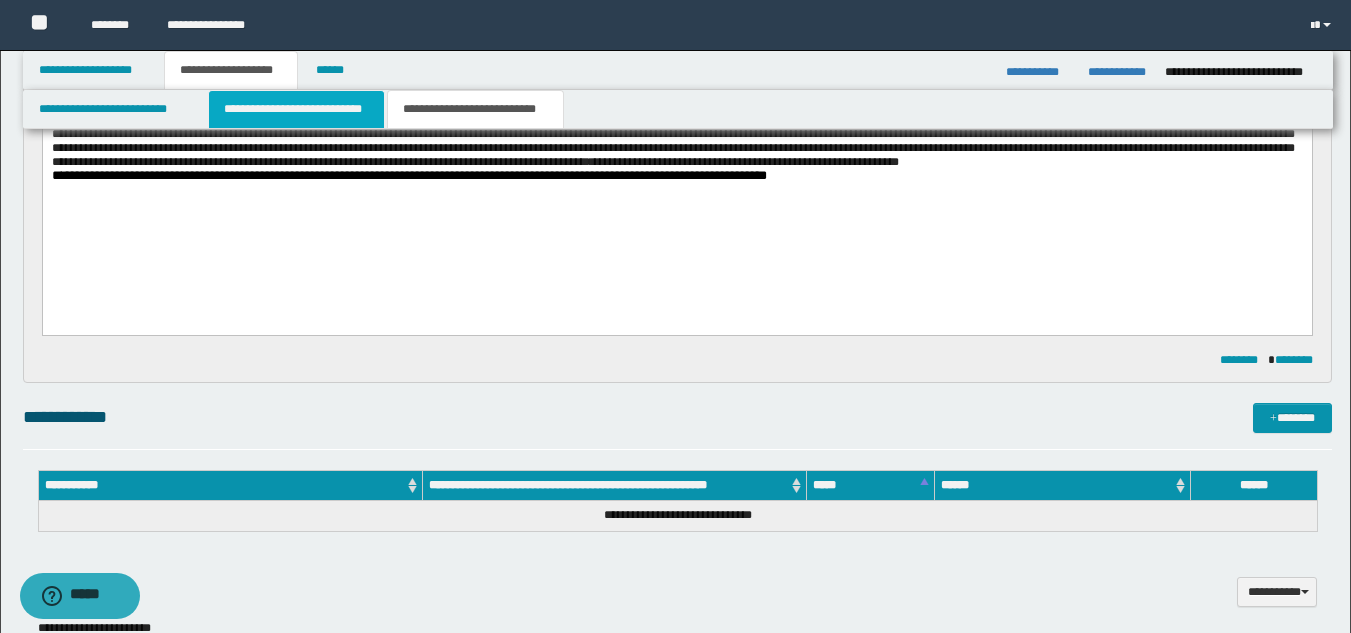 click on "**********" at bounding box center (296, 109) 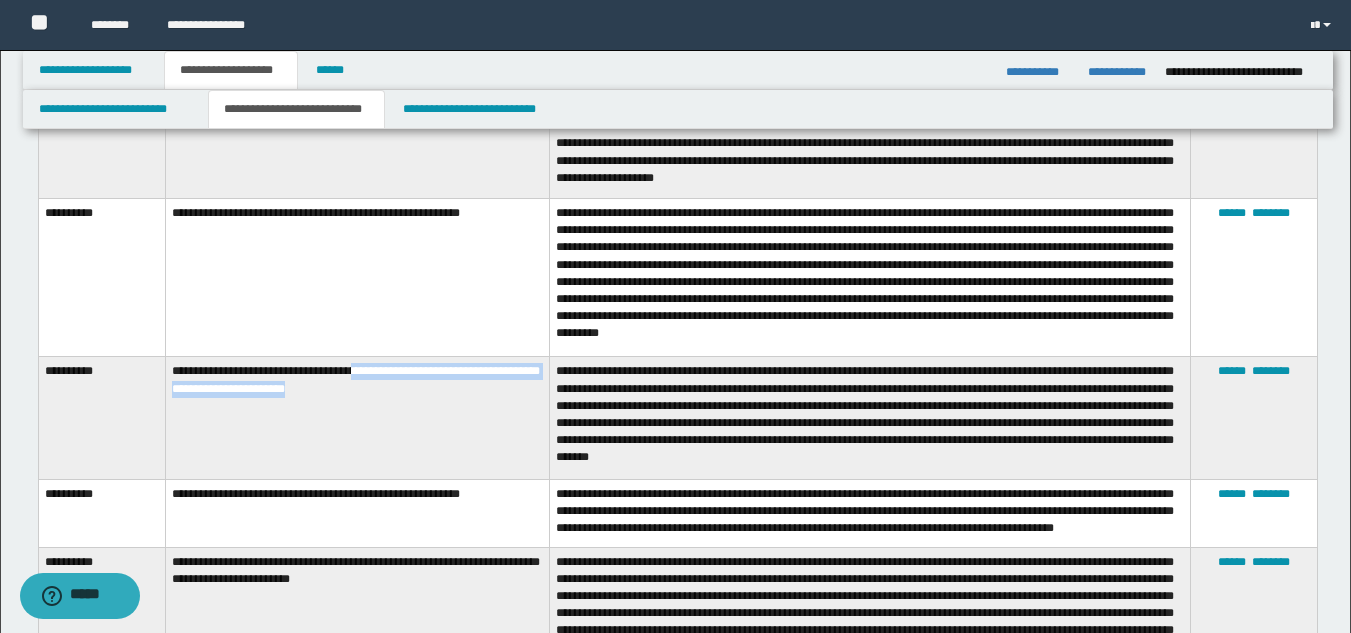 scroll, scrollTop: 898, scrollLeft: 0, axis: vertical 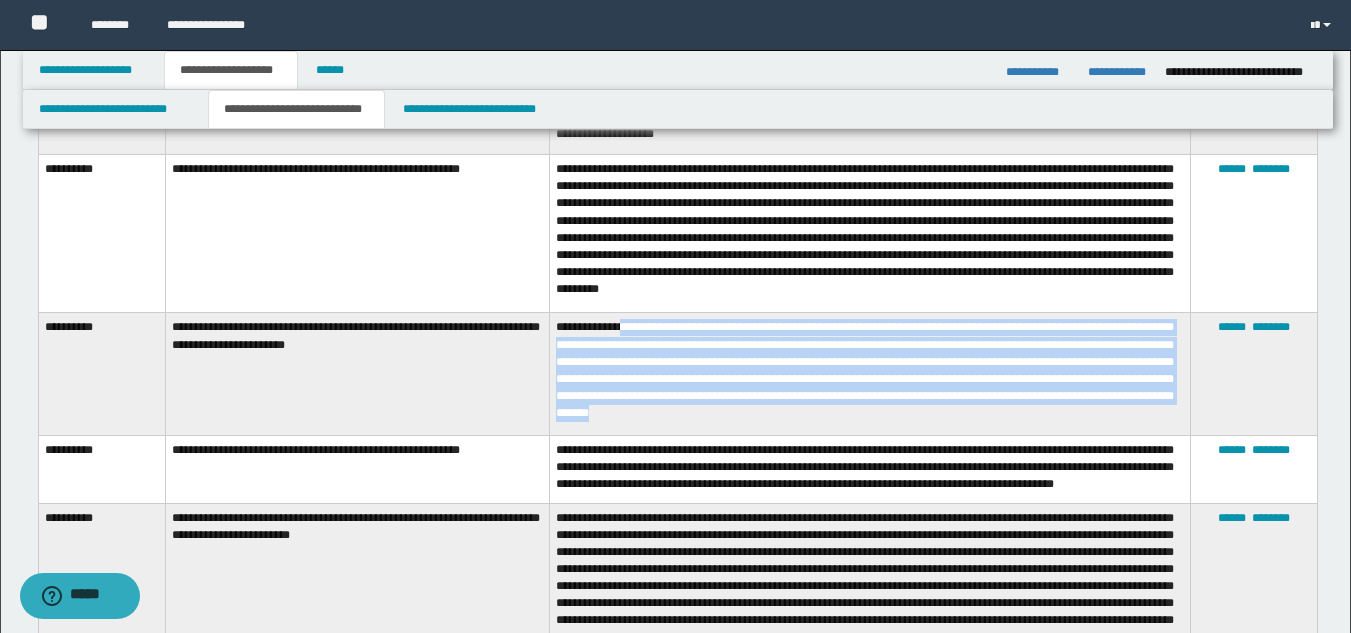 drag, startPoint x: 626, startPoint y: 313, endPoint x: 941, endPoint y: 403, distance: 327.60495 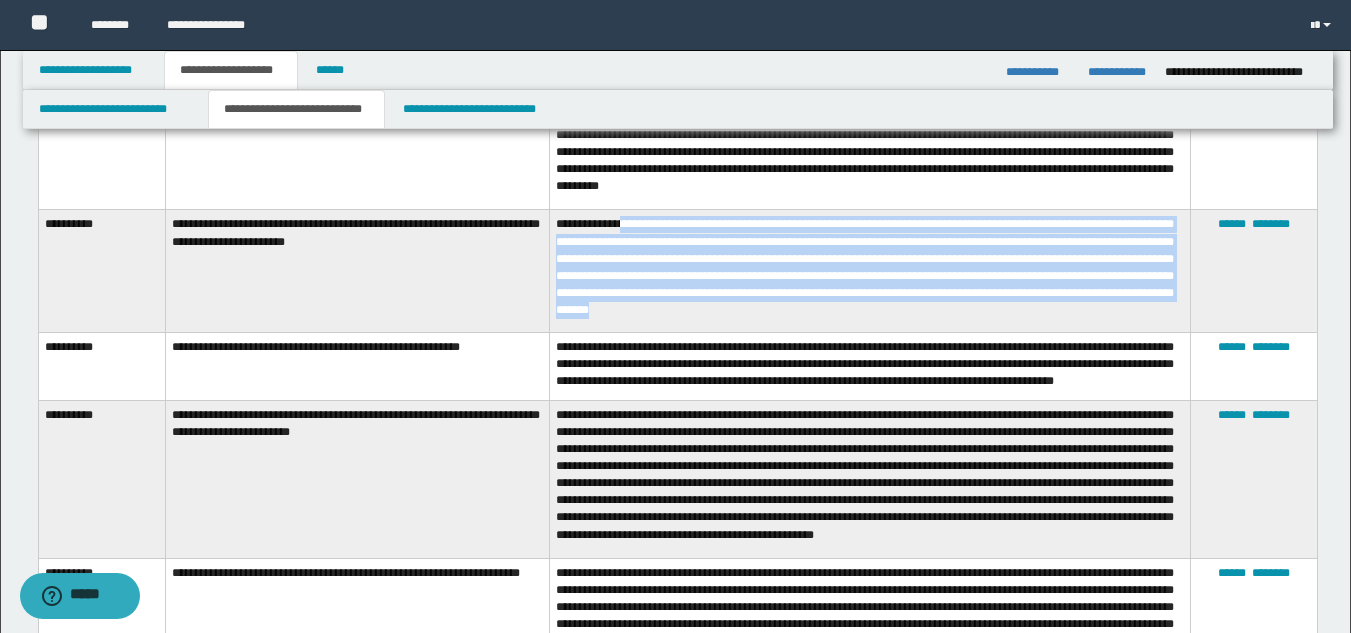 scroll, scrollTop: 1030, scrollLeft: 0, axis: vertical 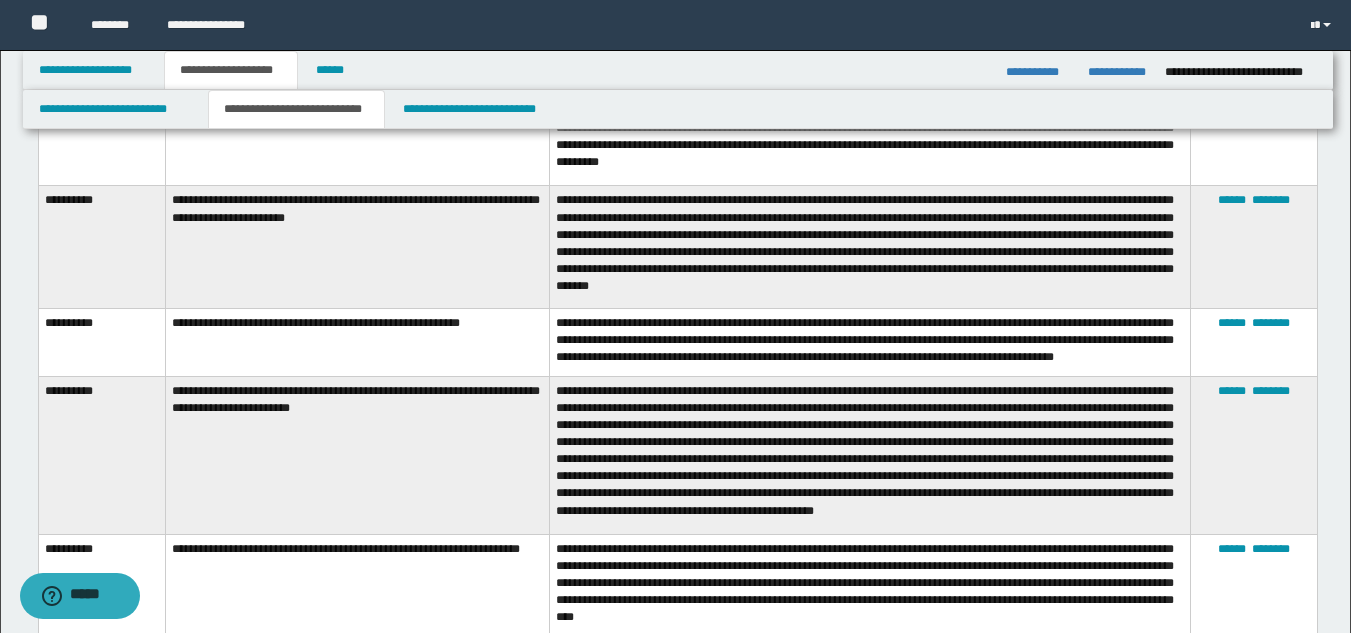 click on "**********" at bounding box center (357, 455) 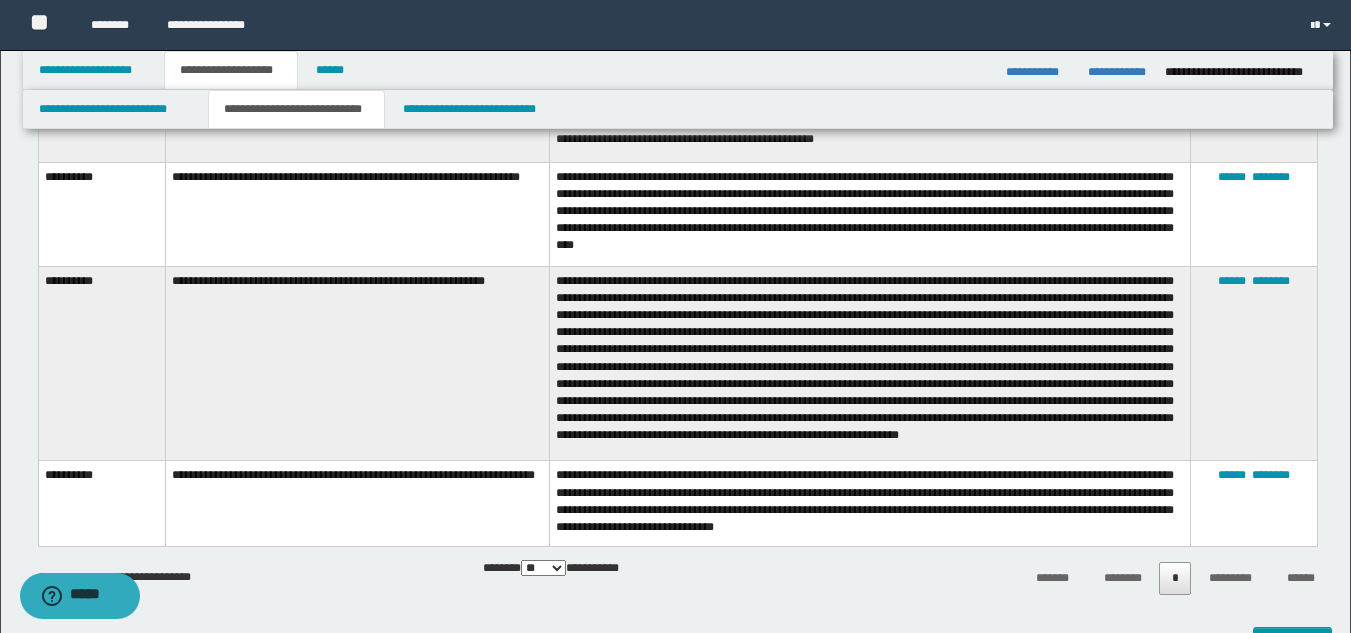 scroll, scrollTop: 1431, scrollLeft: 0, axis: vertical 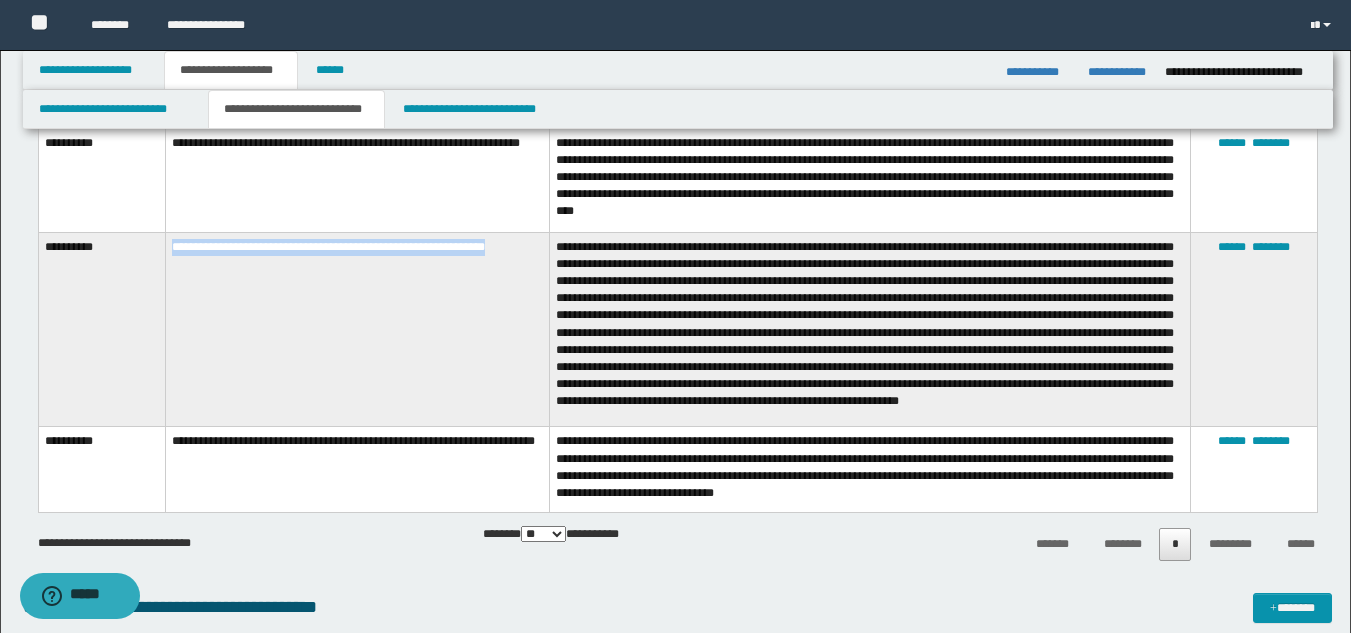 drag, startPoint x: 168, startPoint y: 250, endPoint x: 530, endPoint y: 254, distance: 362.0221 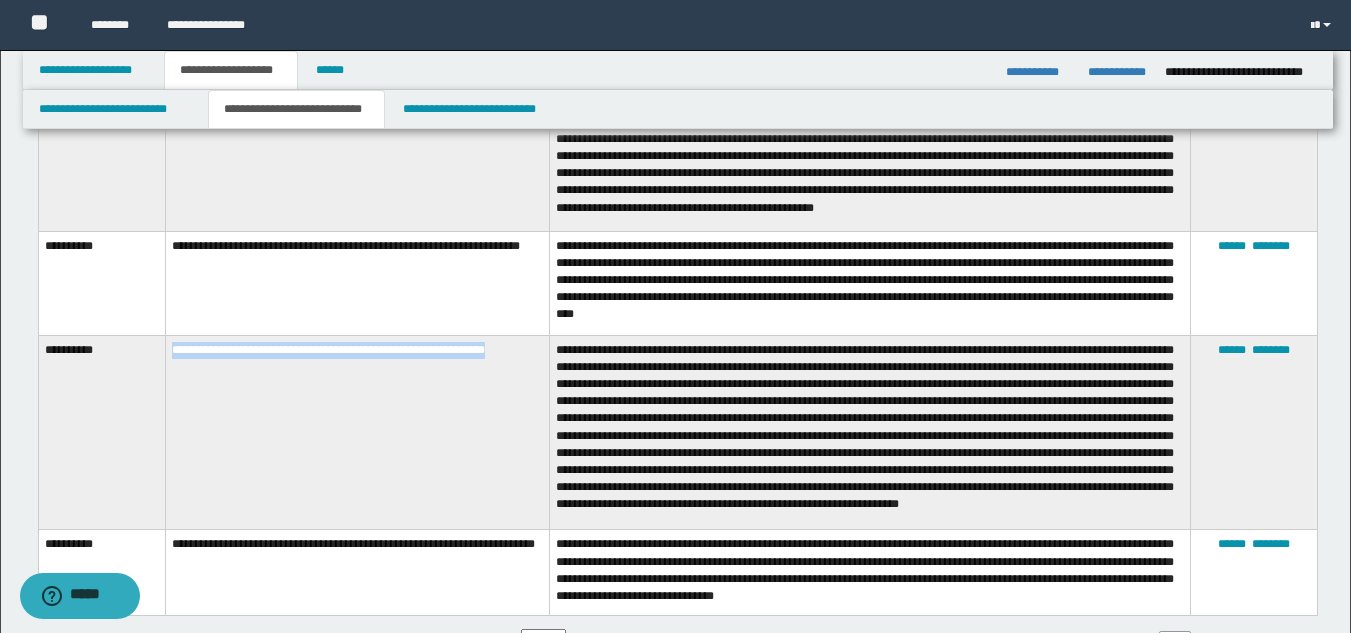 scroll, scrollTop: 1367, scrollLeft: 0, axis: vertical 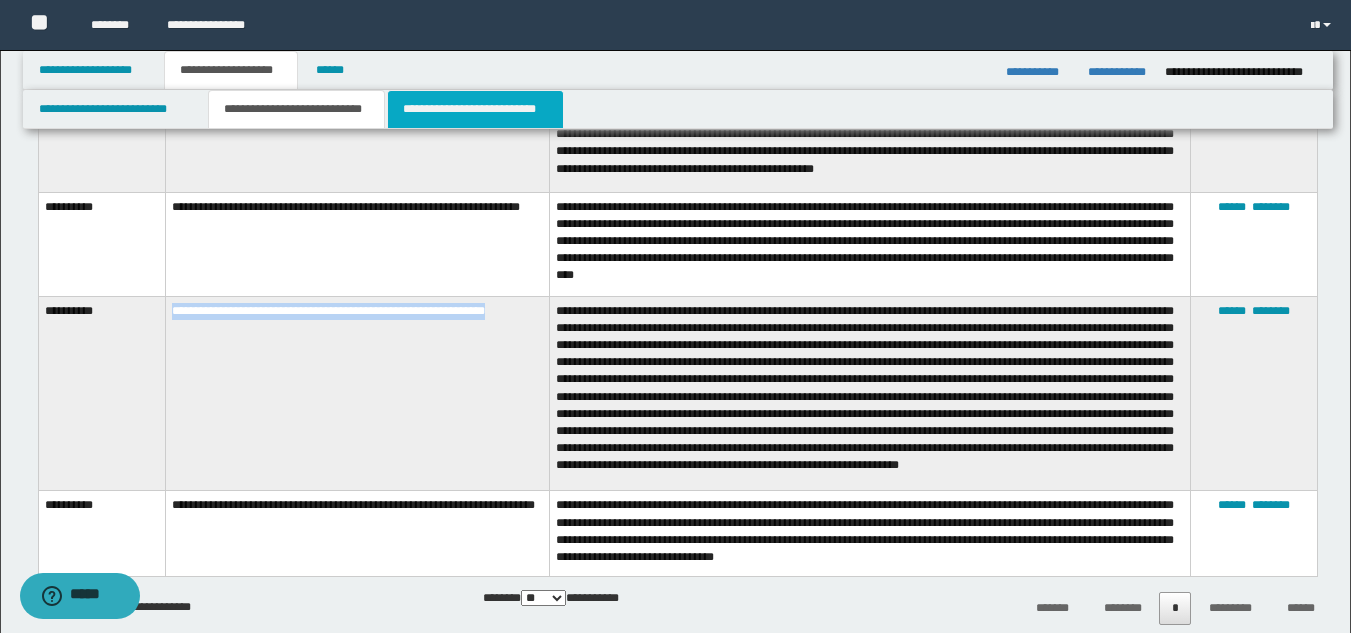 click on "**********" at bounding box center [475, 109] 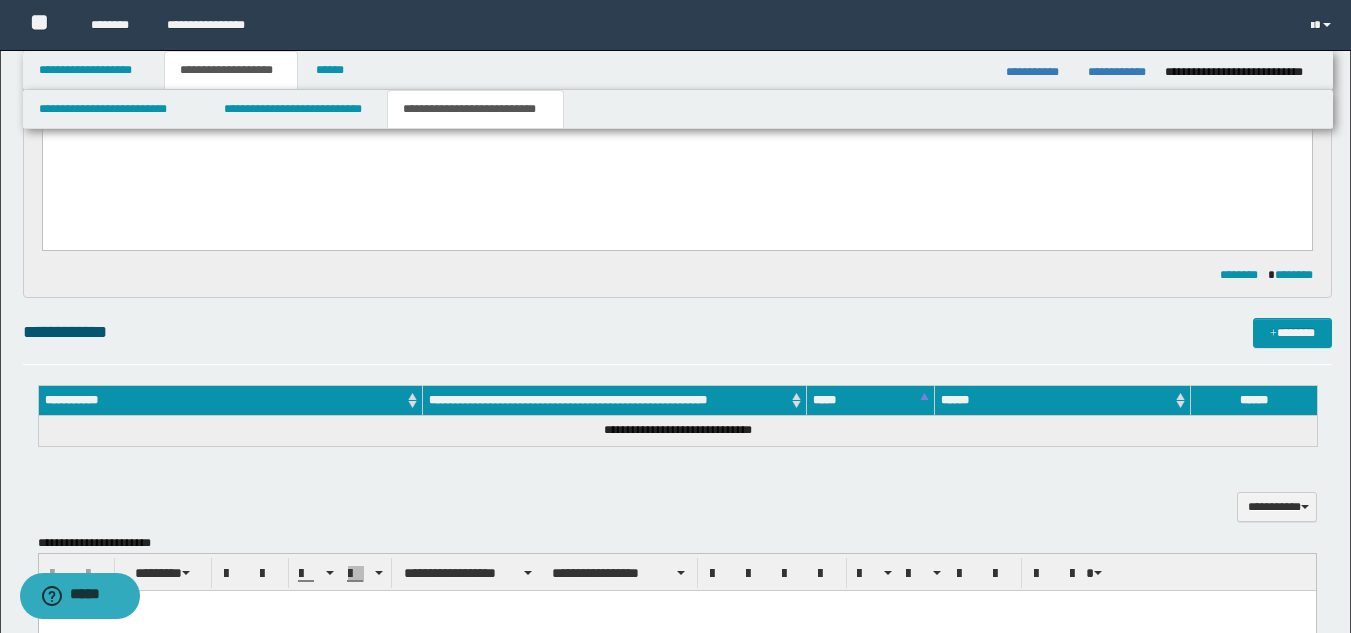scroll, scrollTop: 0, scrollLeft: 0, axis: both 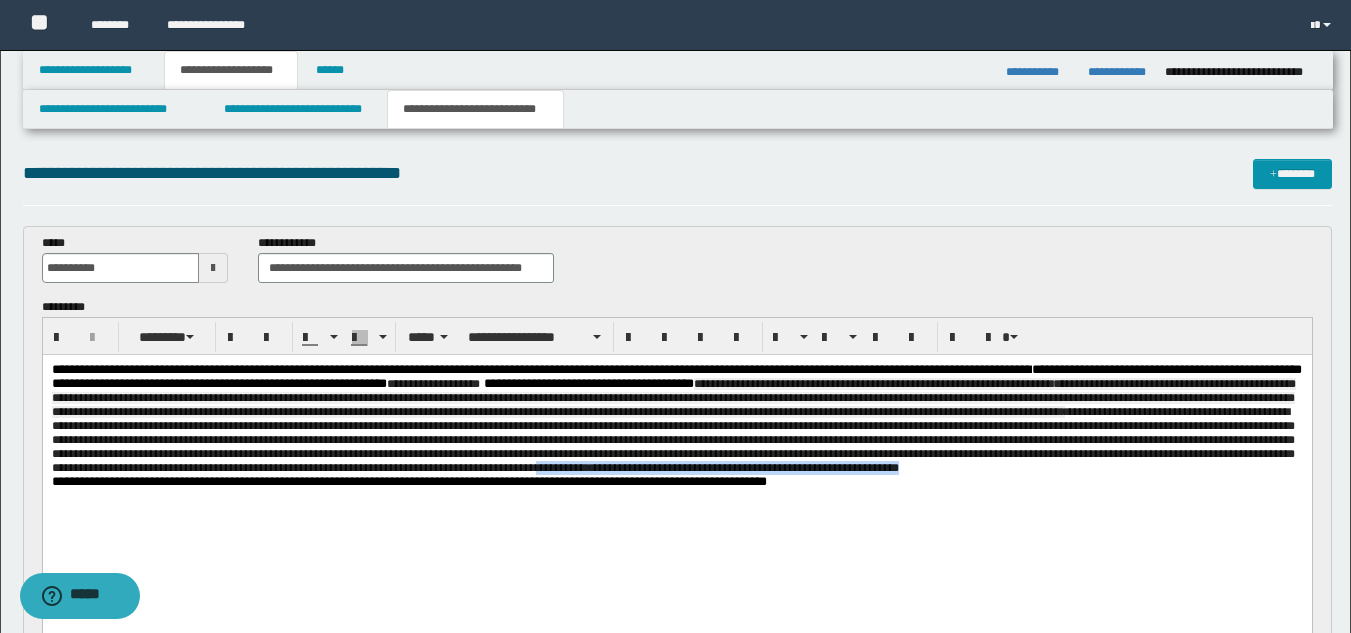 drag, startPoint x: 586, startPoint y: 507, endPoint x: 179, endPoint y: 506, distance: 407.00122 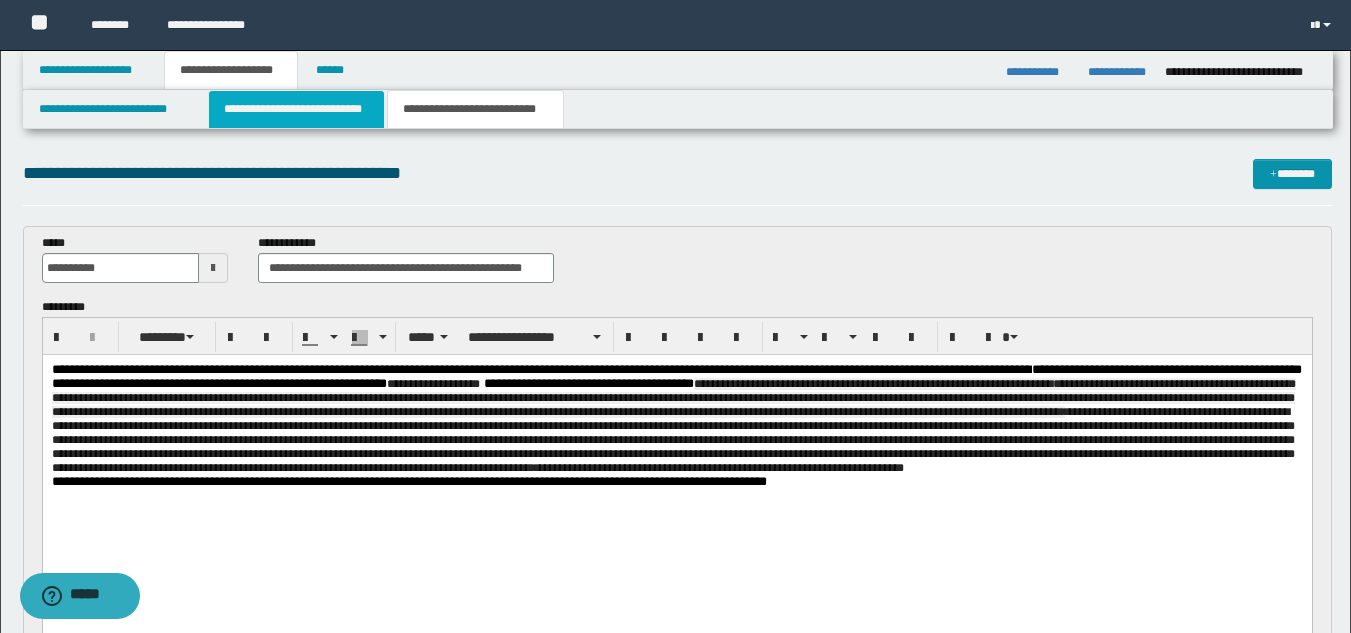click on "**********" at bounding box center [296, 109] 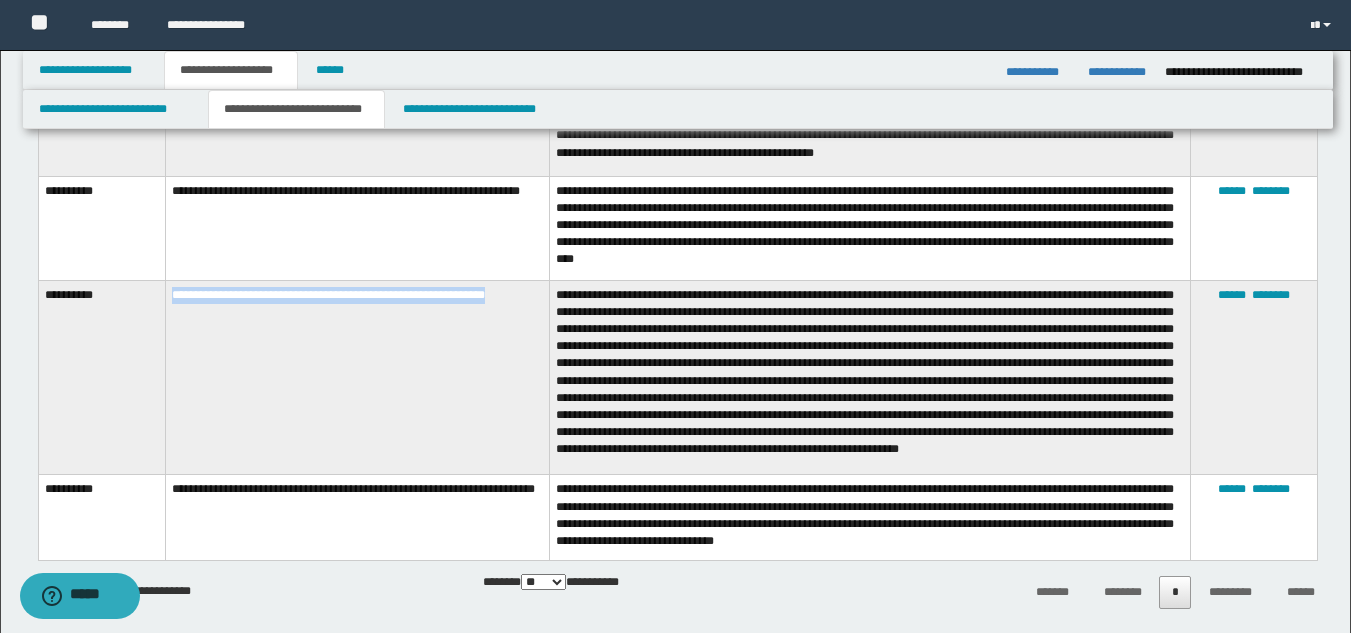 scroll, scrollTop: 1403, scrollLeft: 0, axis: vertical 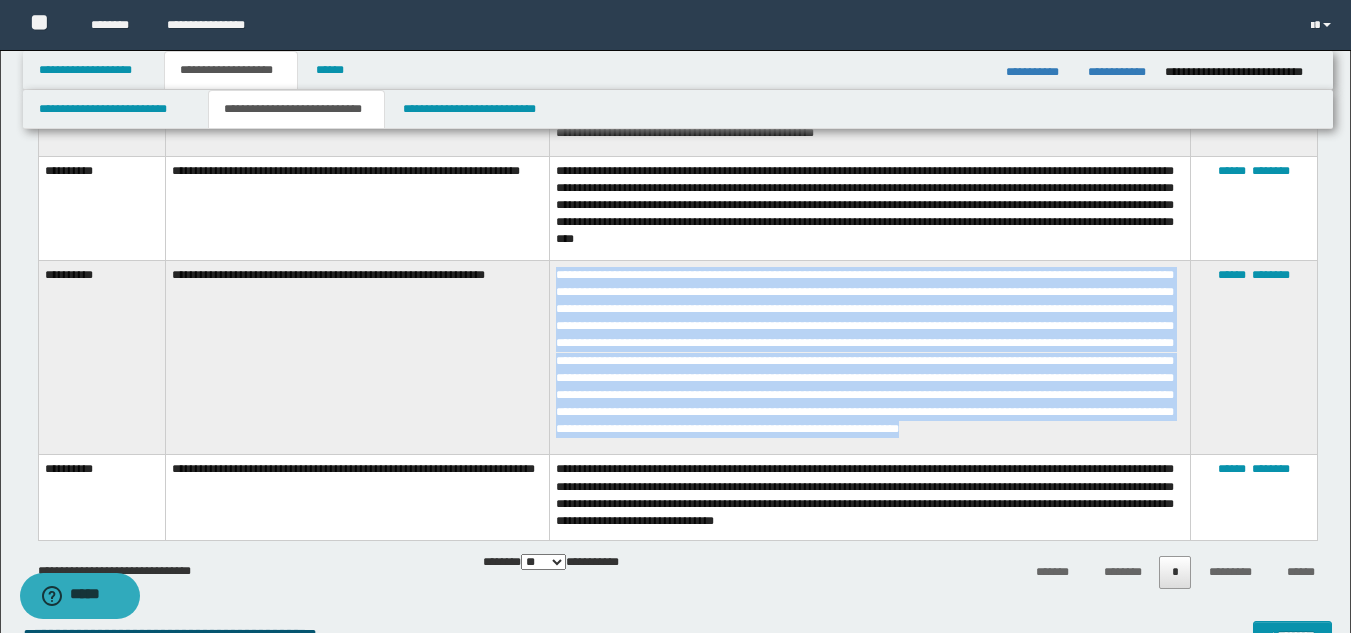 drag, startPoint x: 557, startPoint y: 276, endPoint x: 765, endPoint y: 452, distance: 272.47018 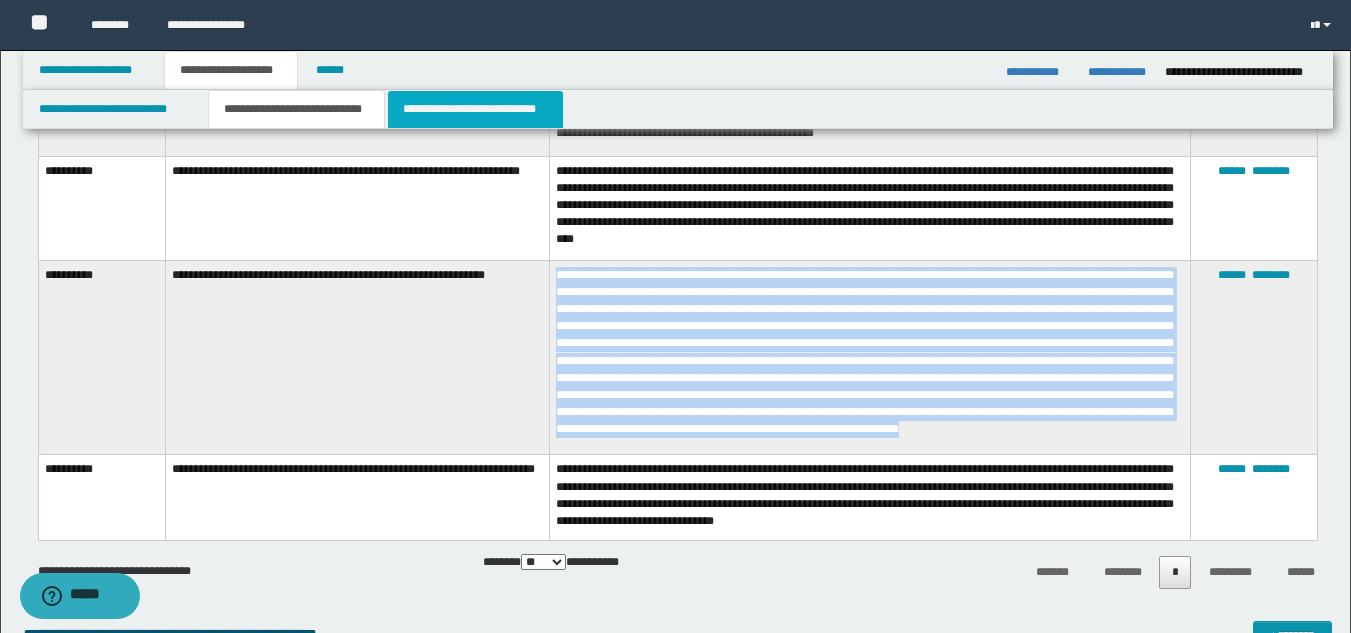 click on "**********" at bounding box center (475, 109) 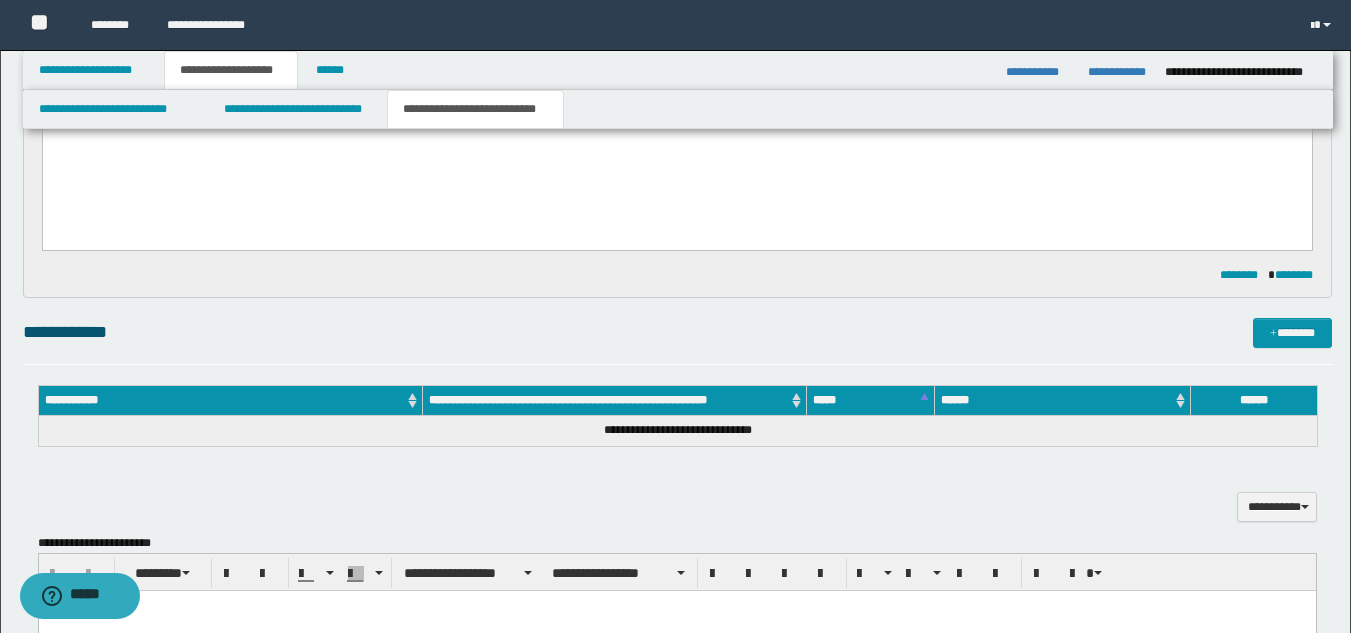 scroll, scrollTop: 0, scrollLeft: 0, axis: both 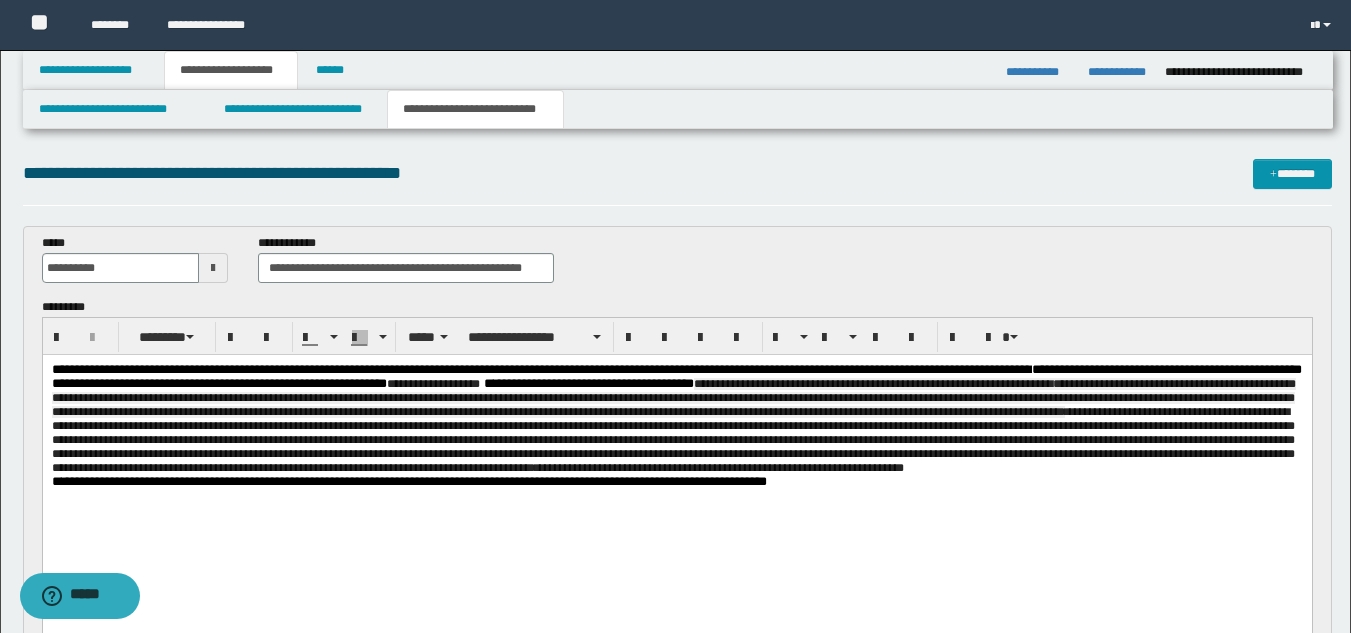 click on "**********" at bounding box center [676, 419] 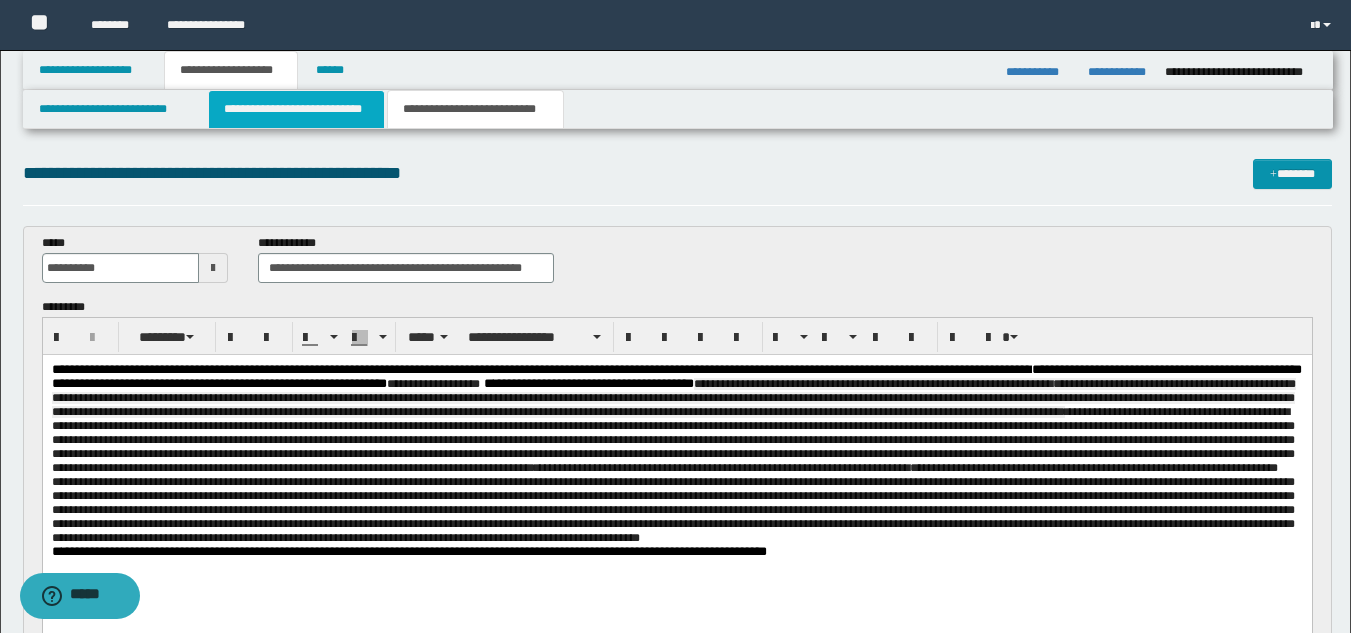 click on "**********" at bounding box center [296, 109] 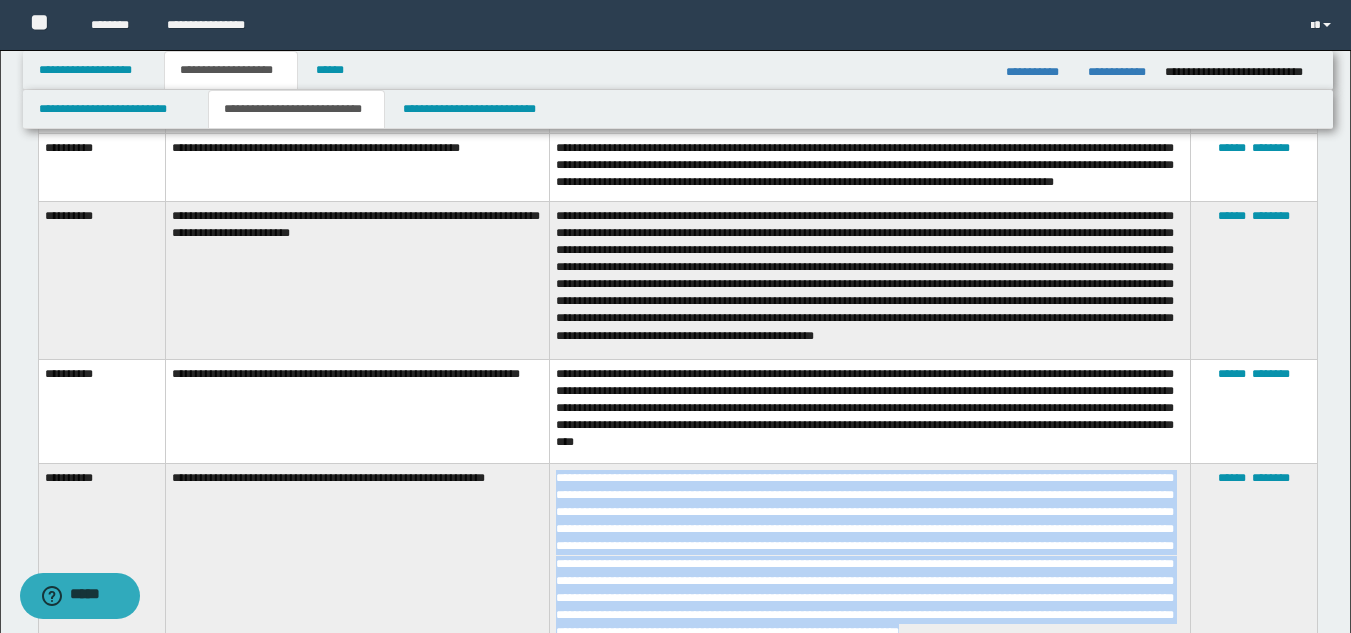 scroll, scrollTop: 1800, scrollLeft: 0, axis: vertical 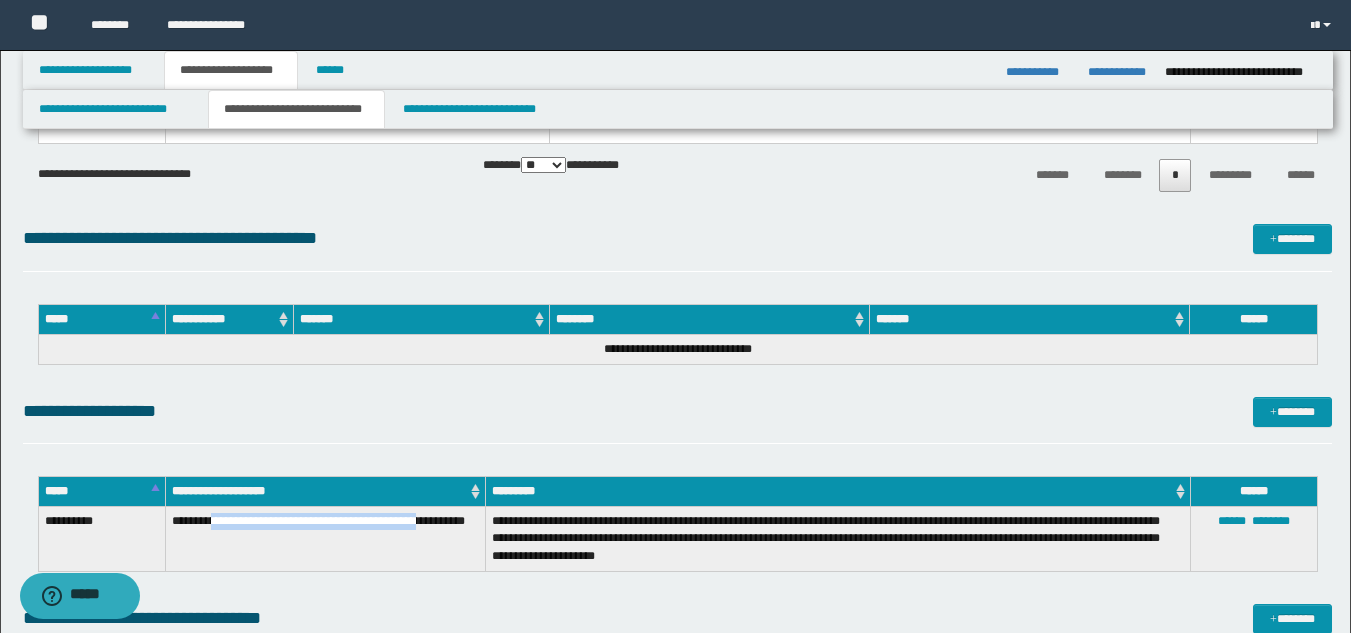 drag, startPoint x: 221, startPoint y: 525, endPoint x: 455, endPoint y: 512, distance: 234.36084 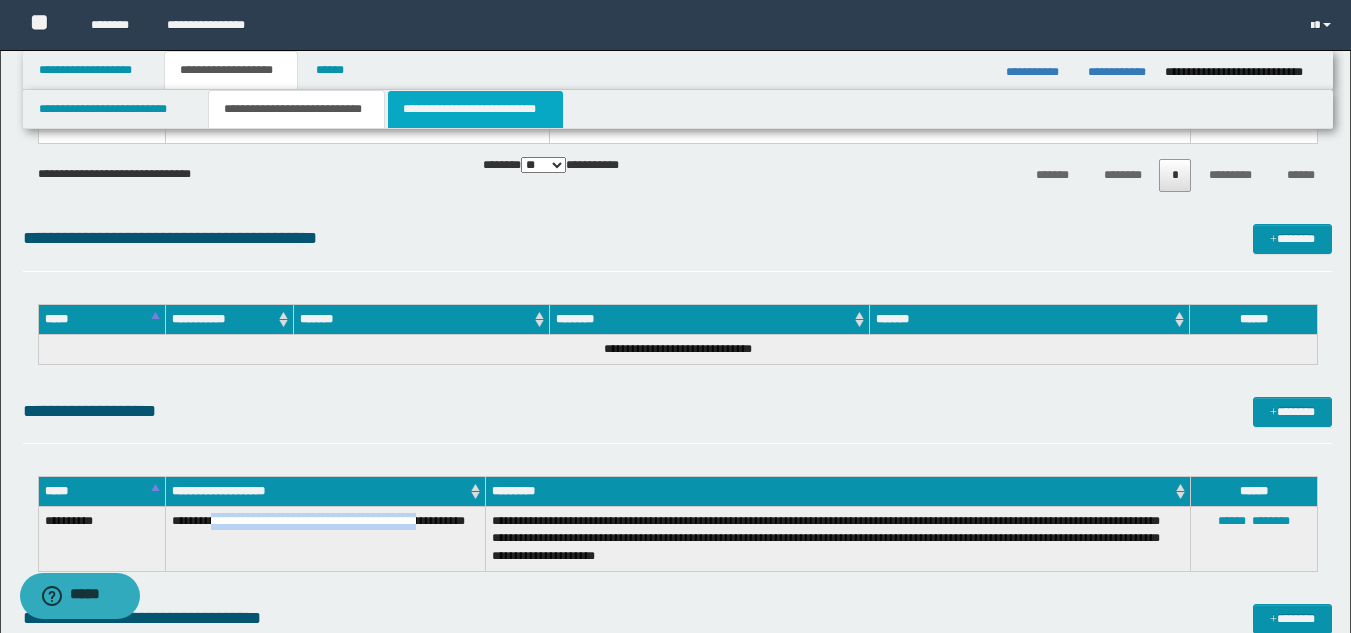 click on "**********" at bounding box center (475, 109) 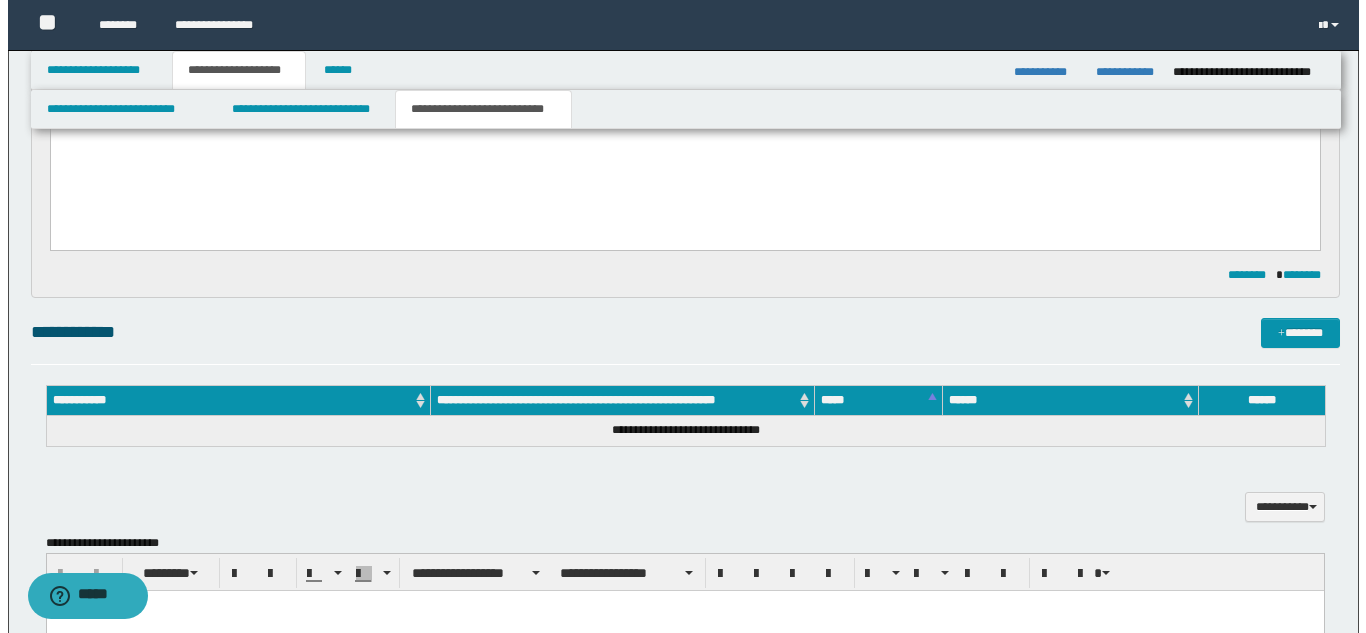 scroll, scrollTop: 0, scrollLeft: 0, axis: both 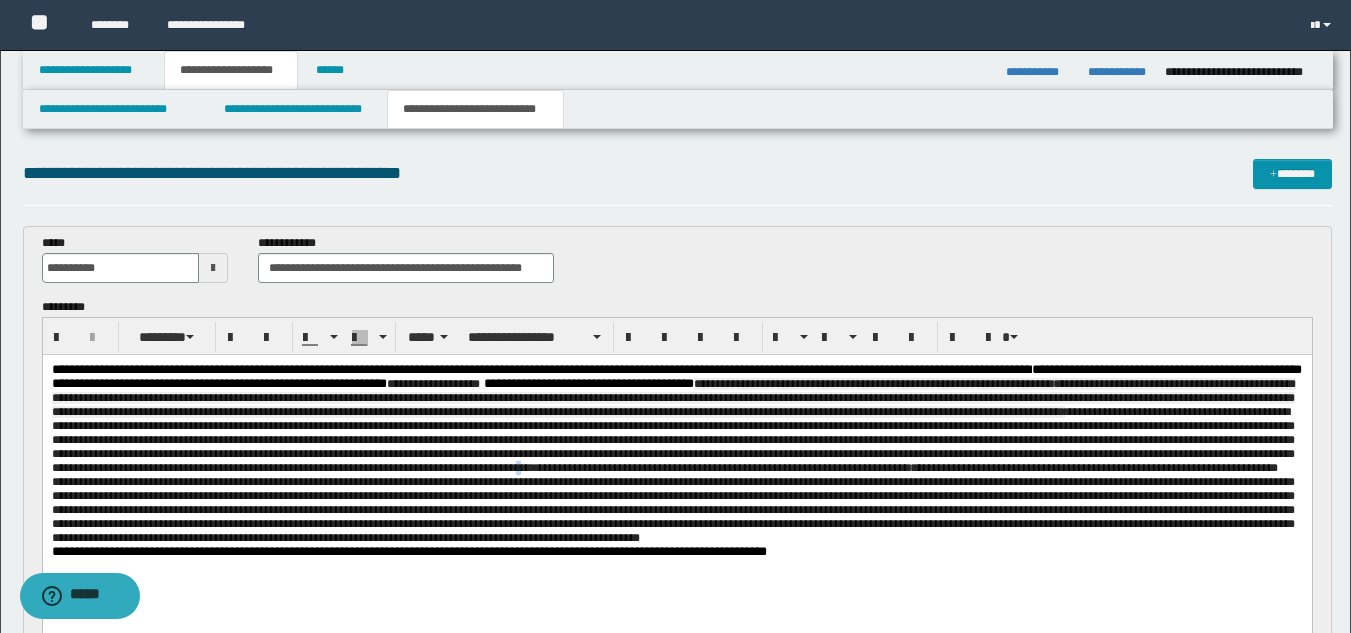 click on "**********" at bounding box center (672, 475) 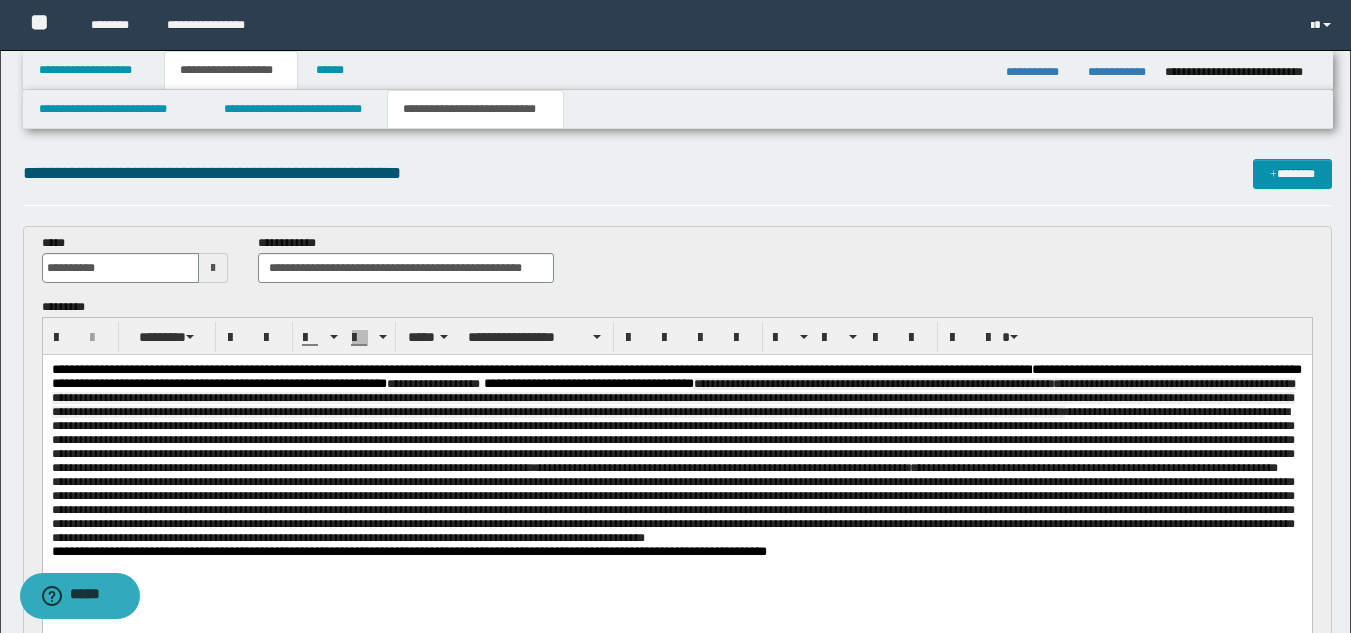 click on "**********" at bounding box center [672, 475] 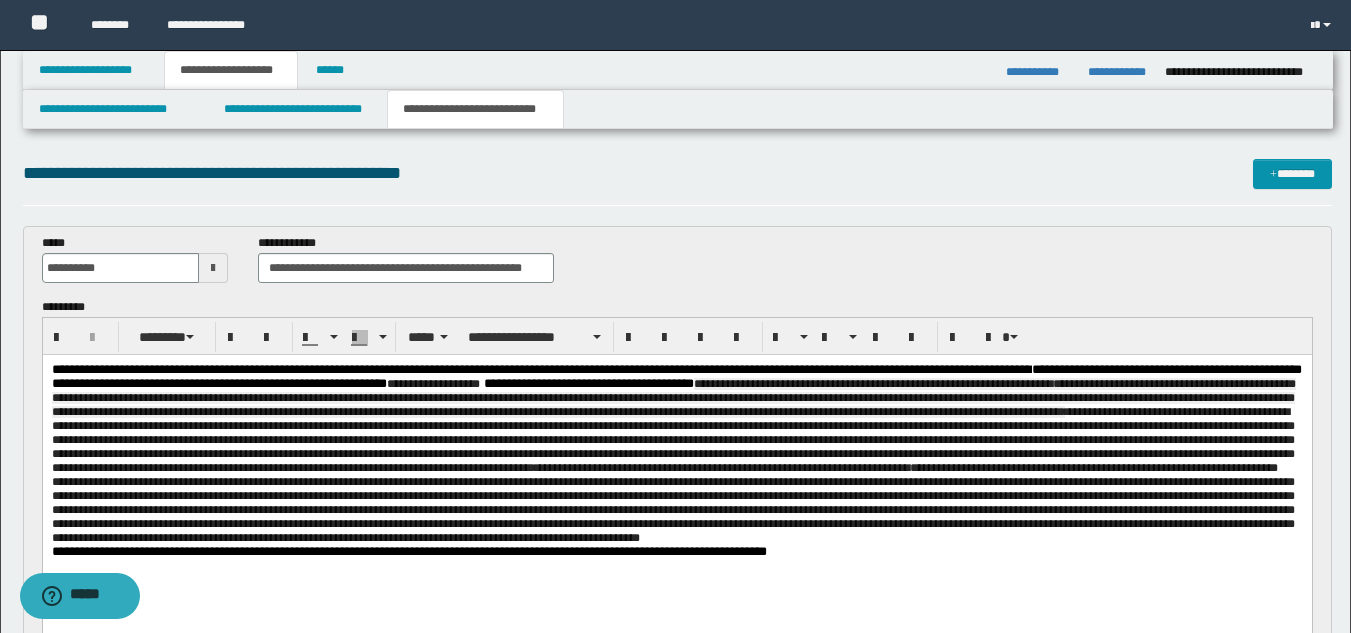 click on "**********" at bounding box center (672, 475) 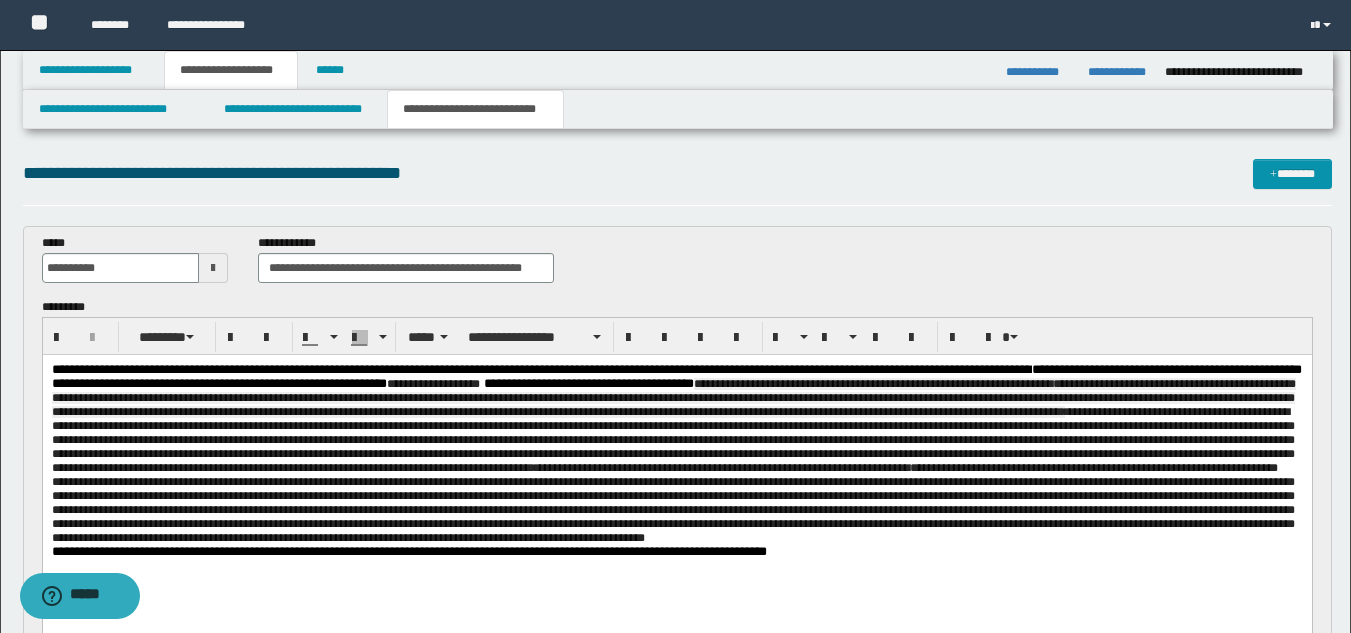 click on "**********" at bounding box center [672, 475] 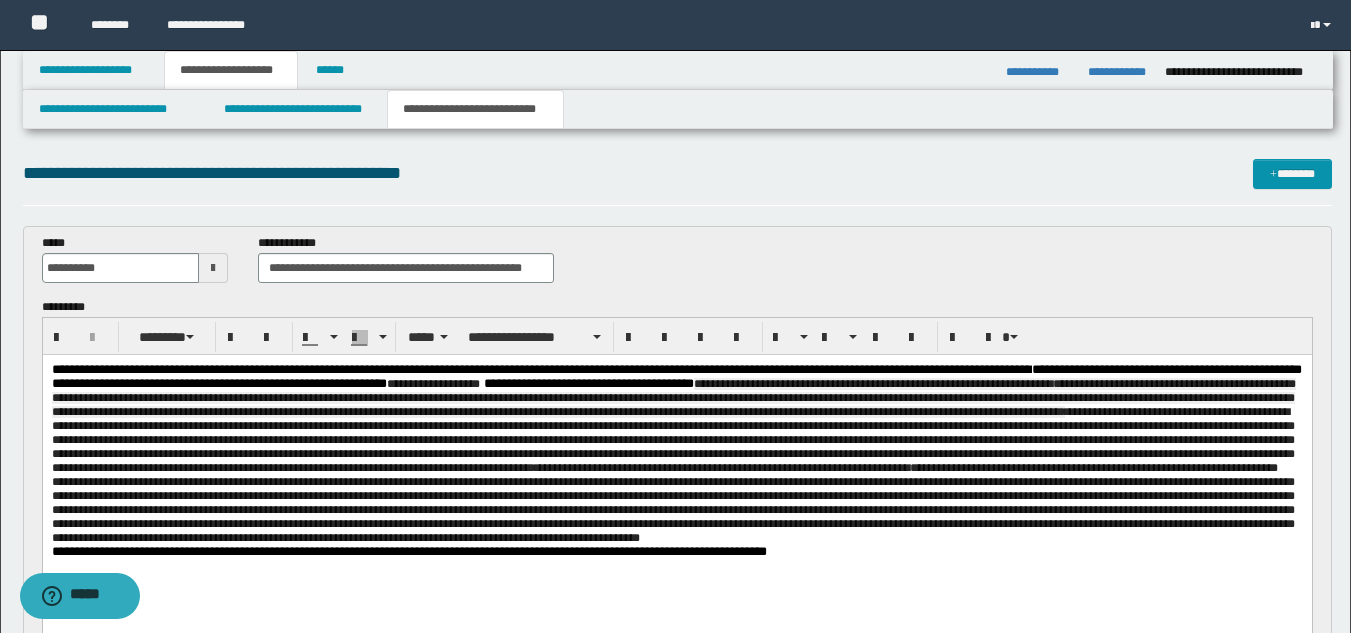 click on "**********" at bounding box center (672, 475) 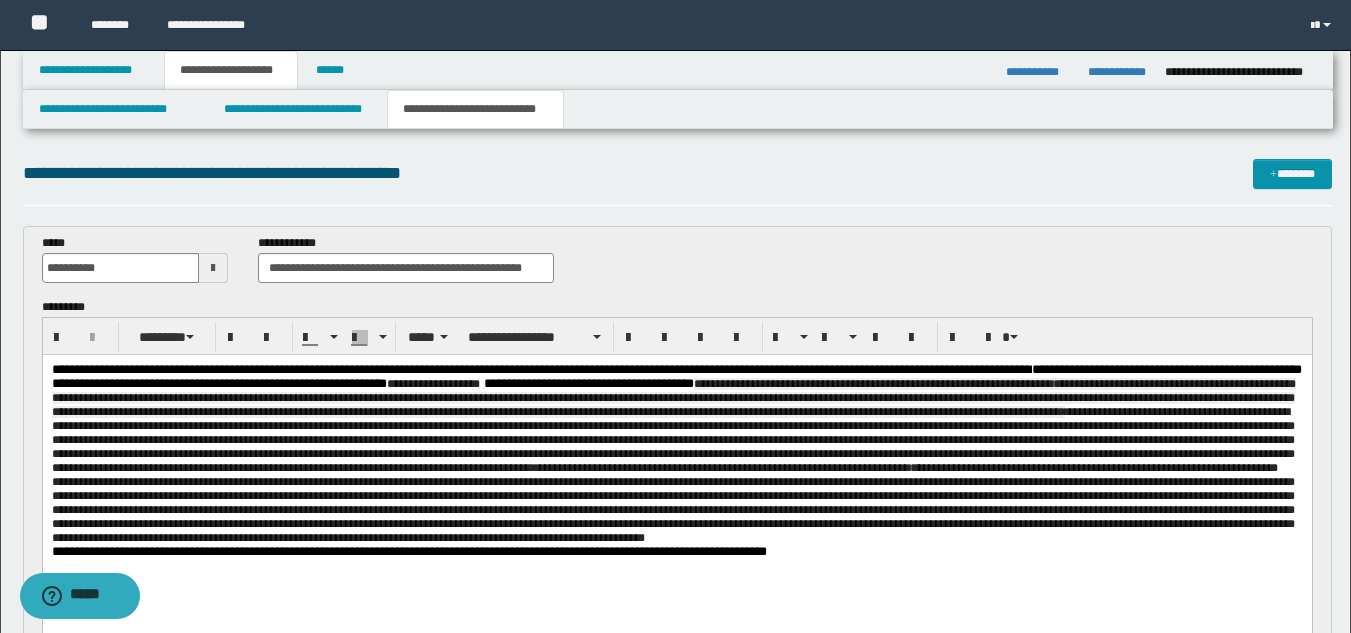 click on "**********" at bounding box center [672, 475] 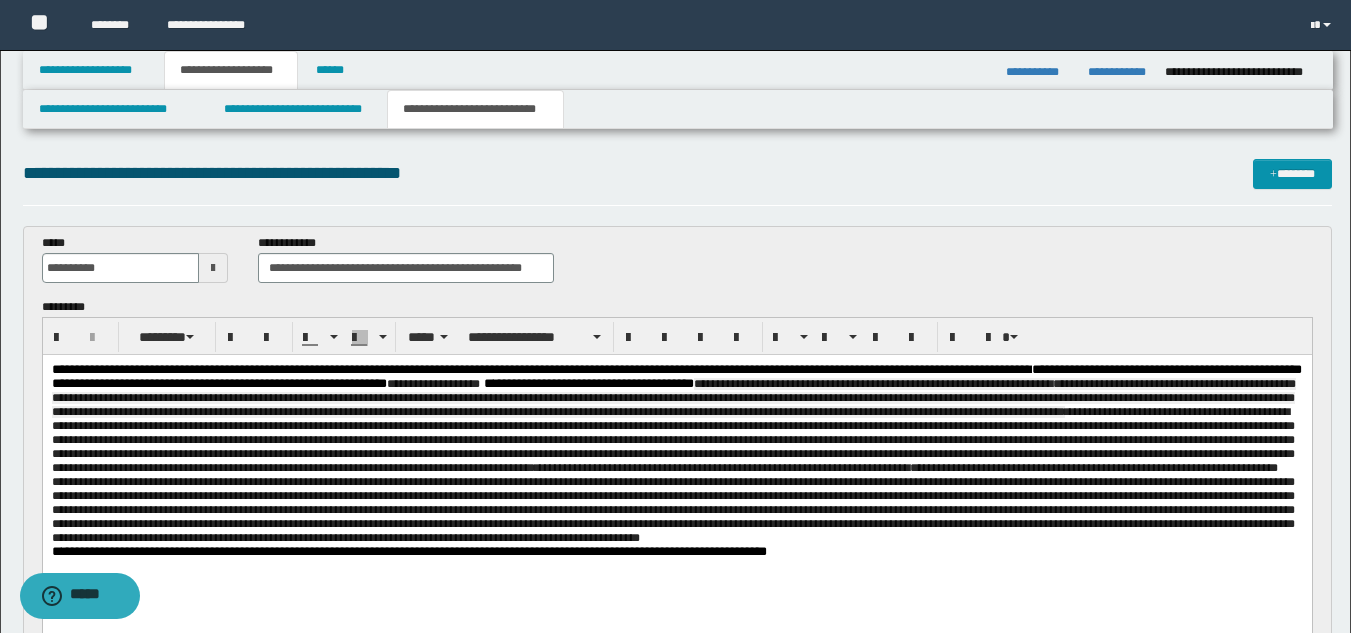click on "**********" at bounding box center (672, 475) 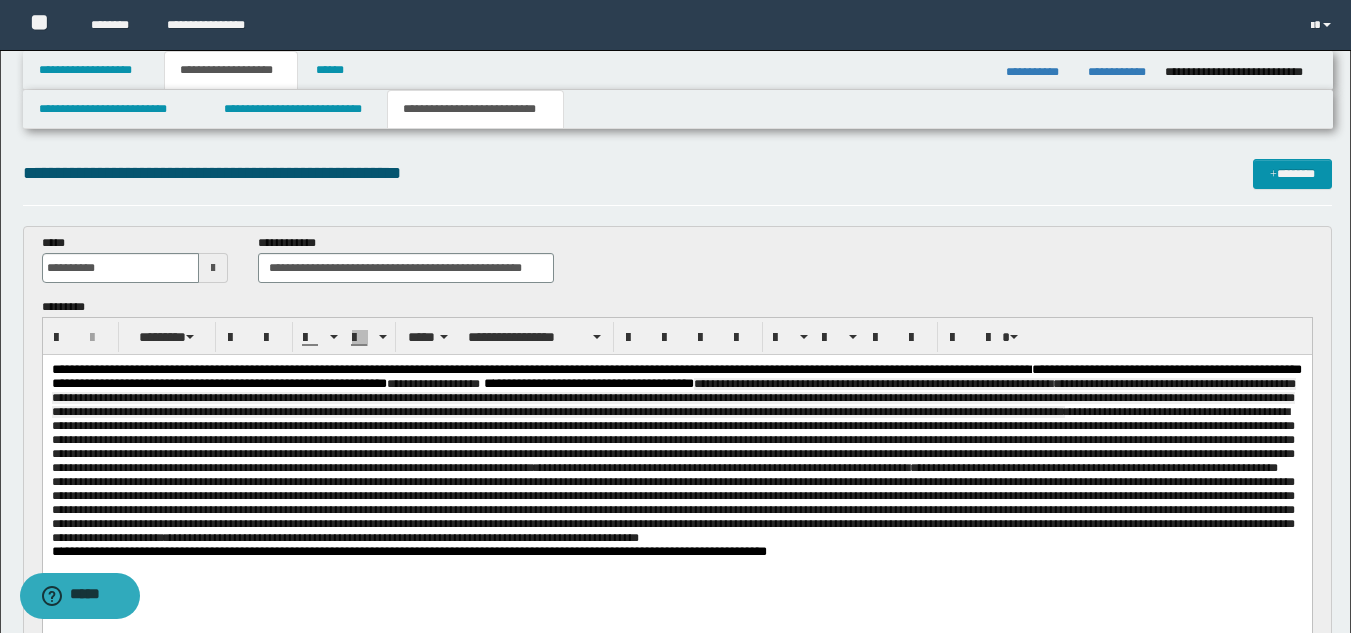 click on "**********" at bounding box center (672, 475) 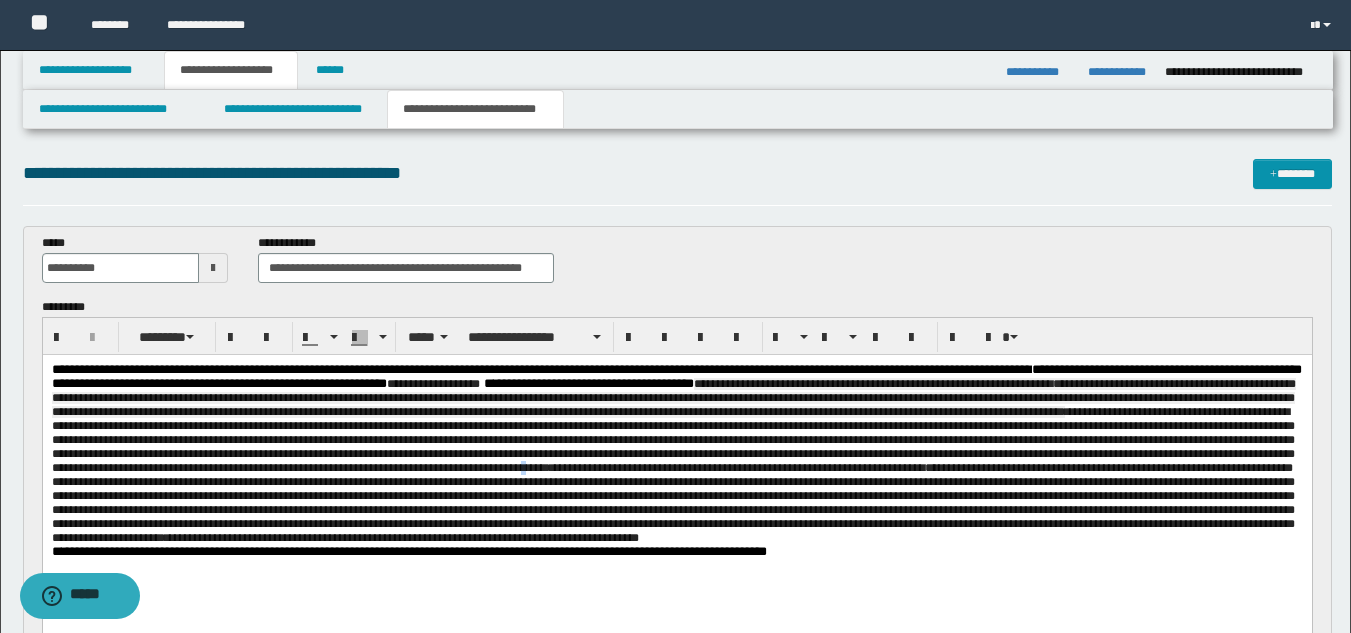 click on "**********" at bounding box center (672, 475) 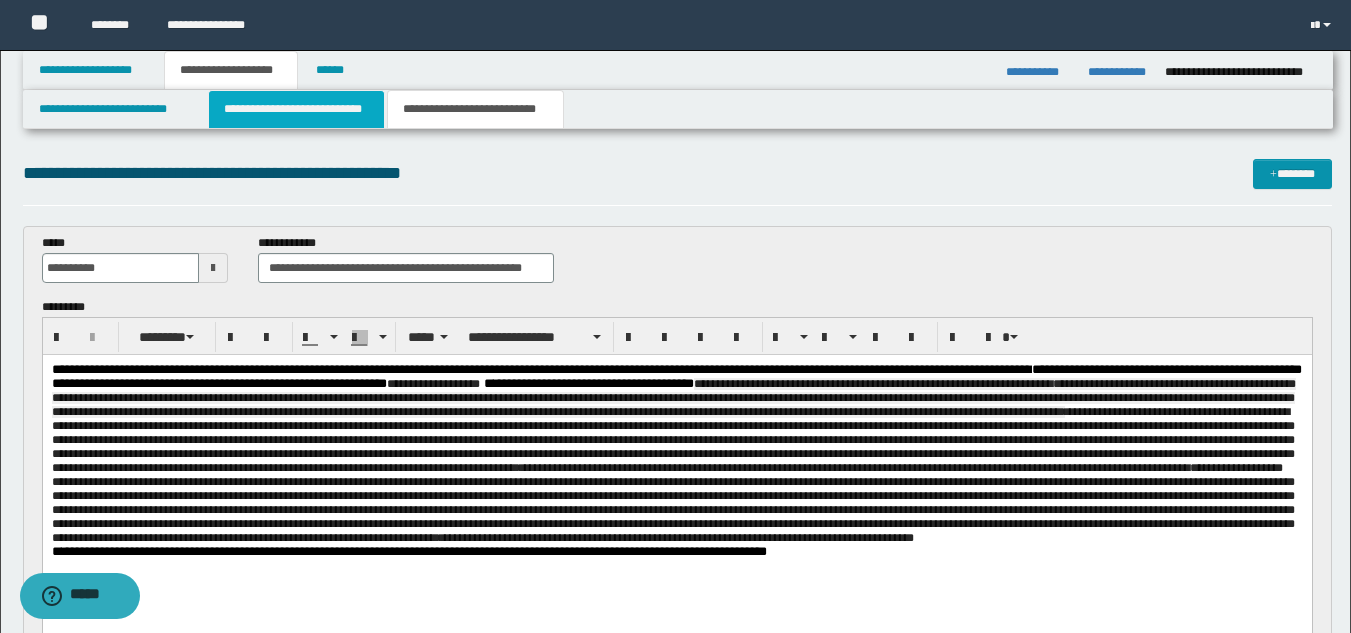 click on "**********" at bounding box center [296, 109] 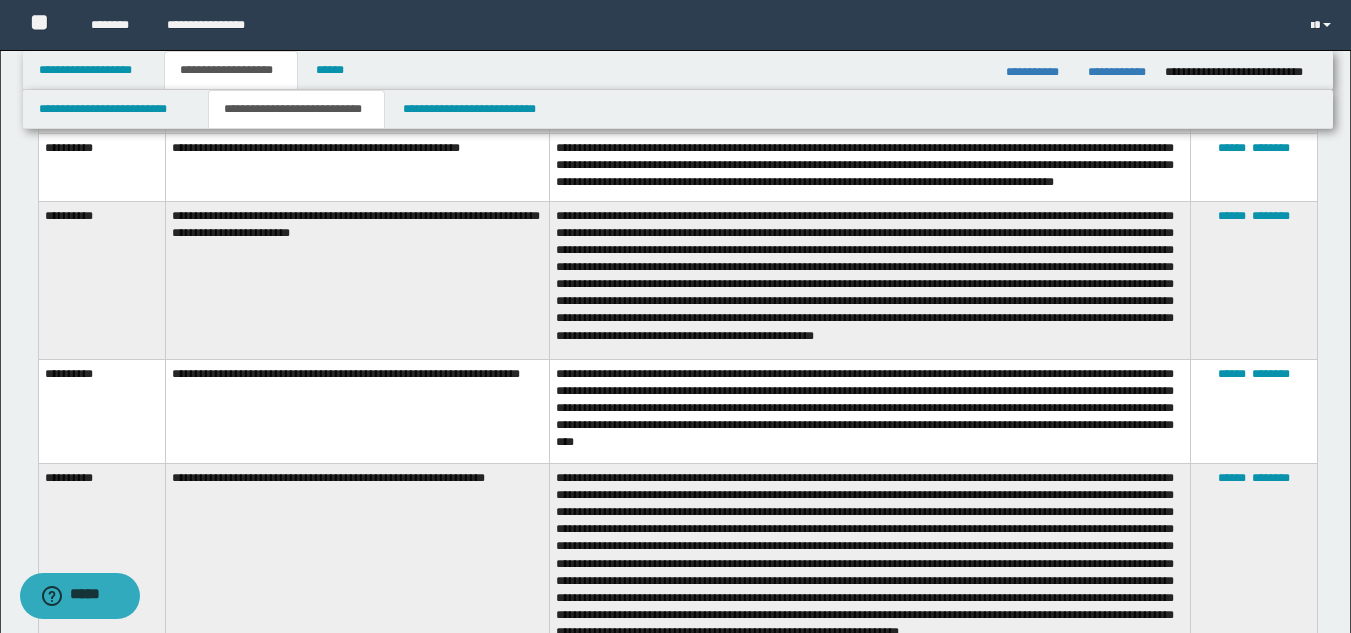 scroll, scrollTop: 1800, scrollLeft: 0, axis: vertical 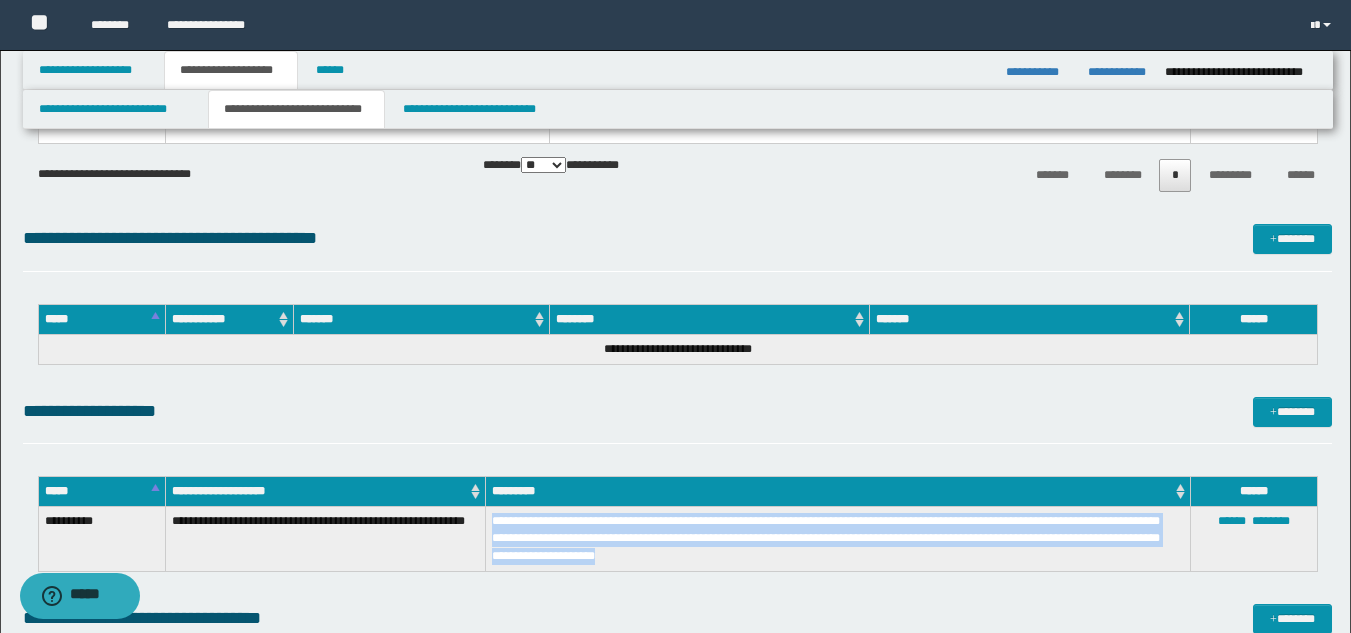 drag, startPoint x: 486, startPoint y: 518, endPoint x: 673, endPoint y: 555, distance: 190.62529 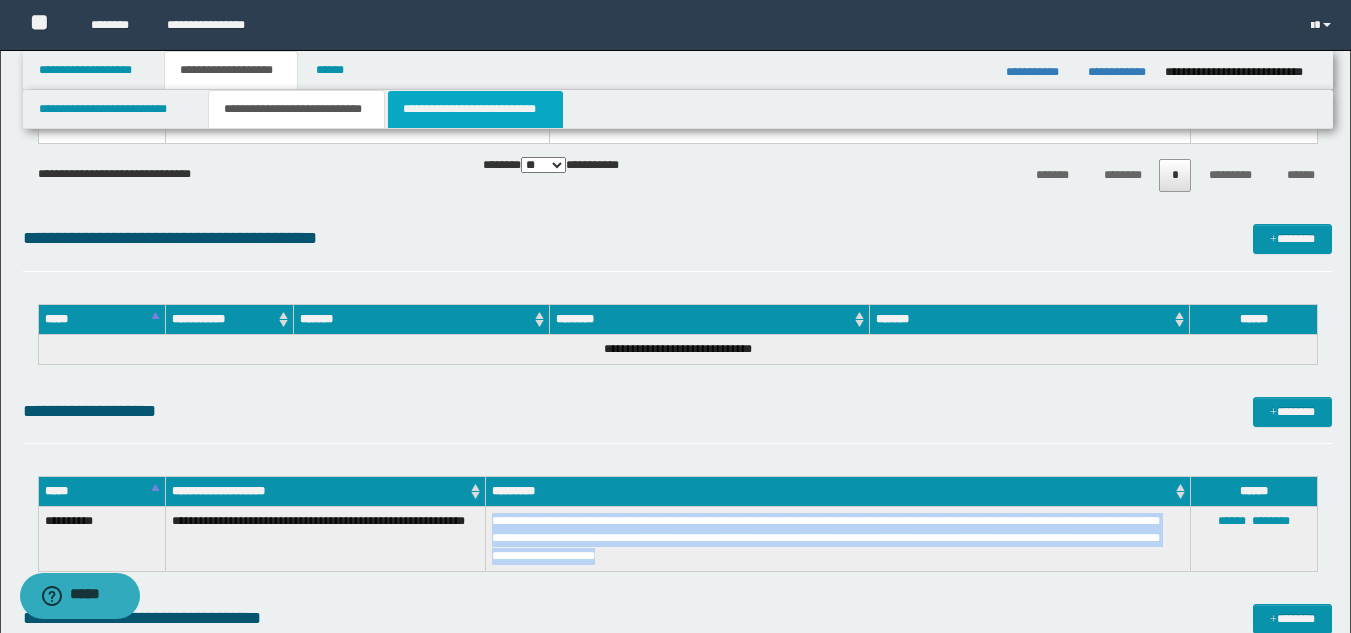 click on "**********" at bounding box center [475, 109] 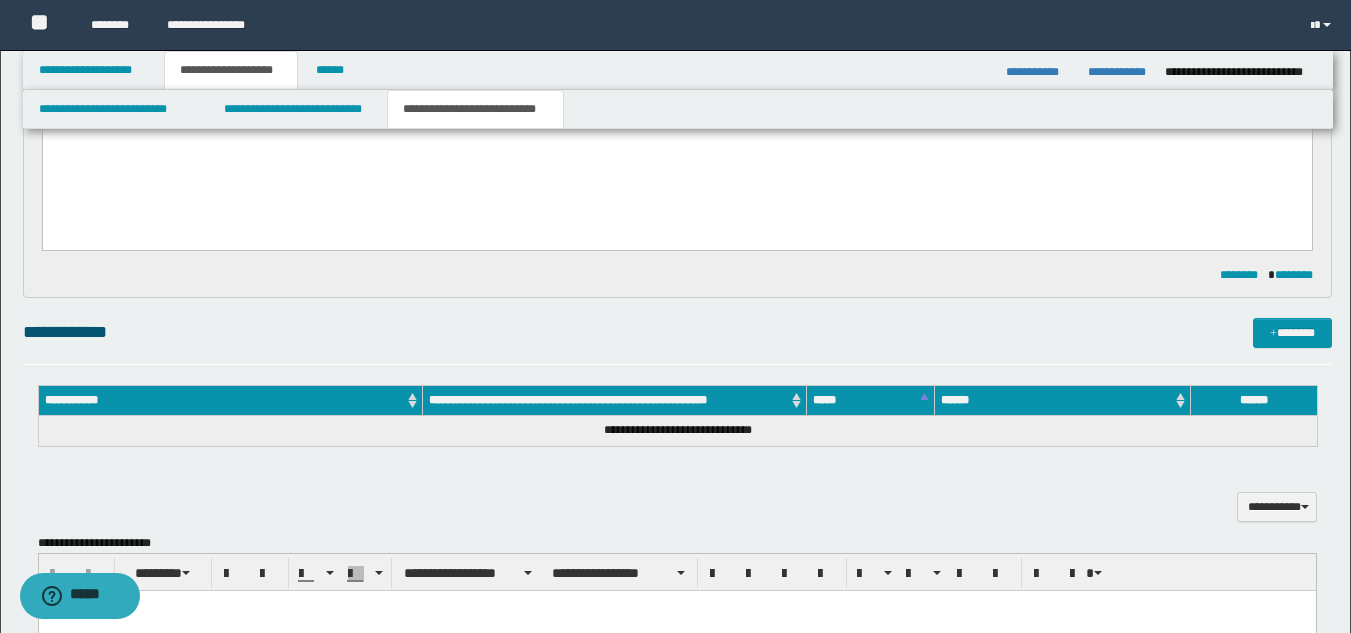 scroll, scrollTop: 0, scrollLeft: 0, axis: both 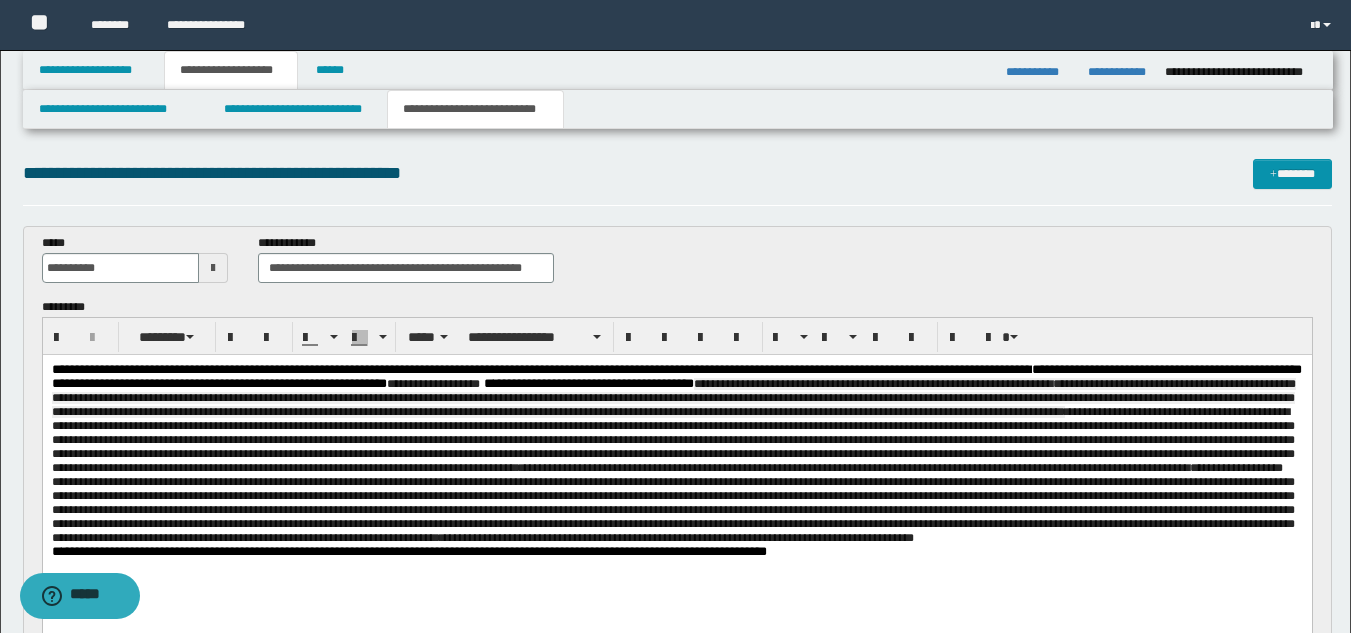 click on "**********" at bounding box center [672, 475] 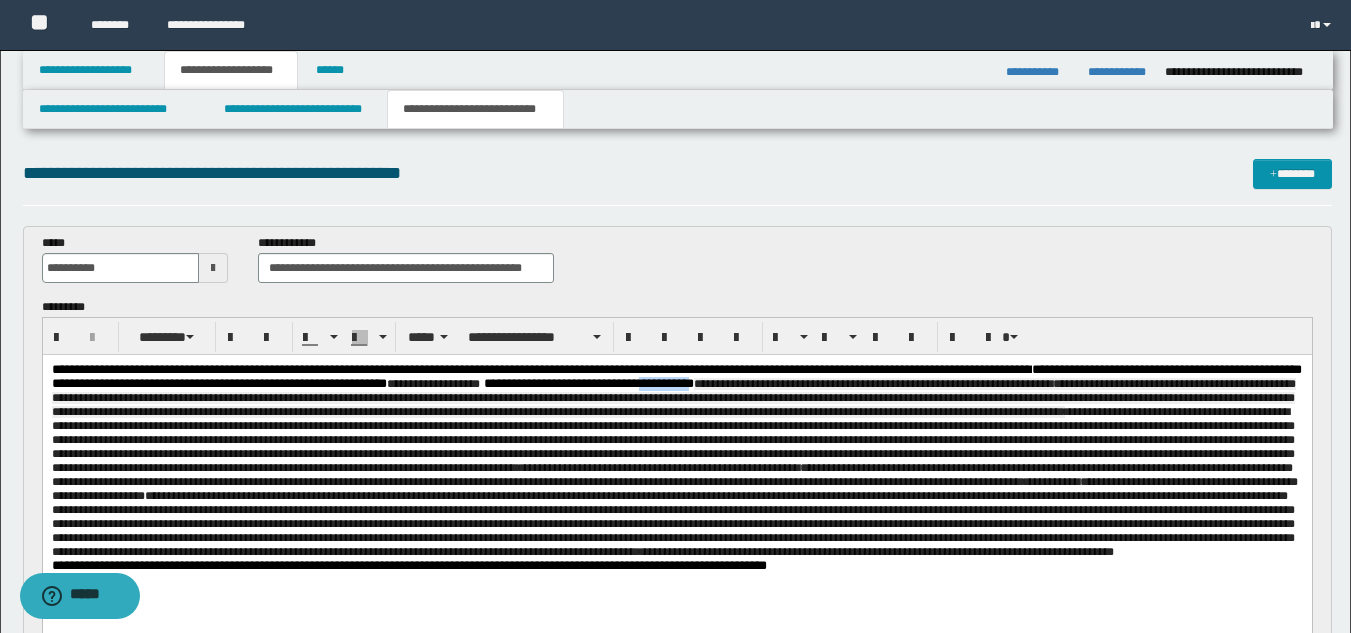 drag, startPoint x: 993, startPoint y: 389, endPoint x: 931, endPoint y: 388, distance: 62.008064 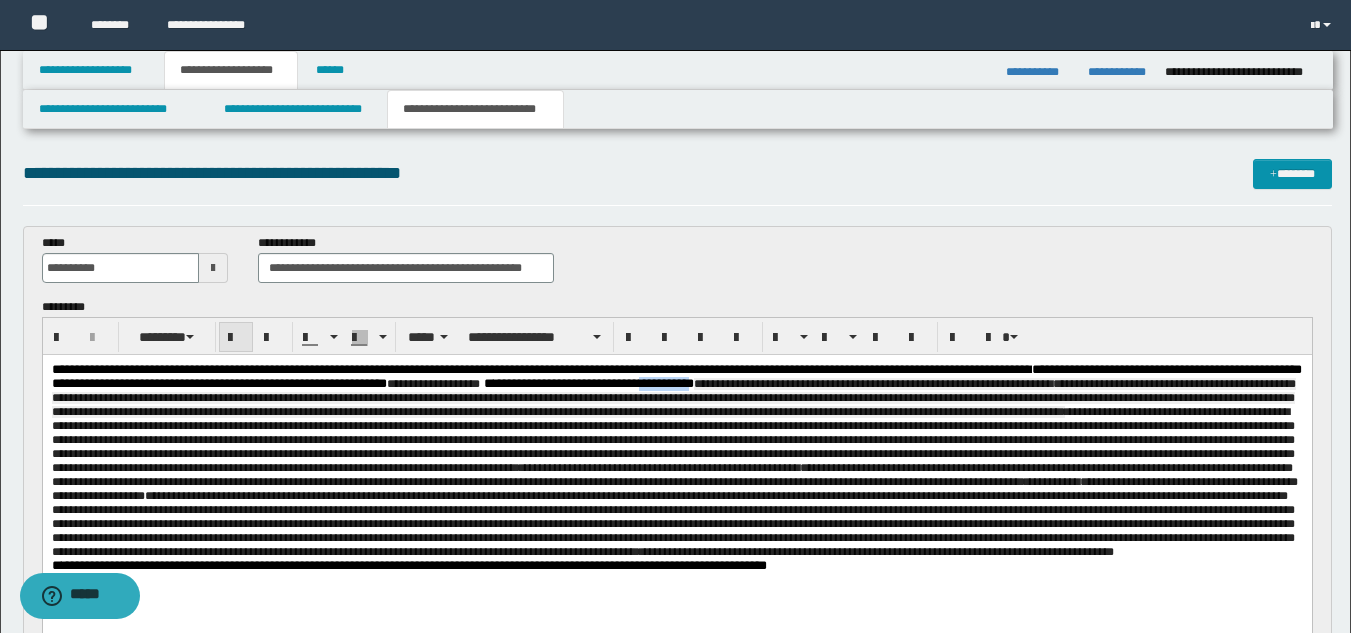 click at bounding box center [236, 338] 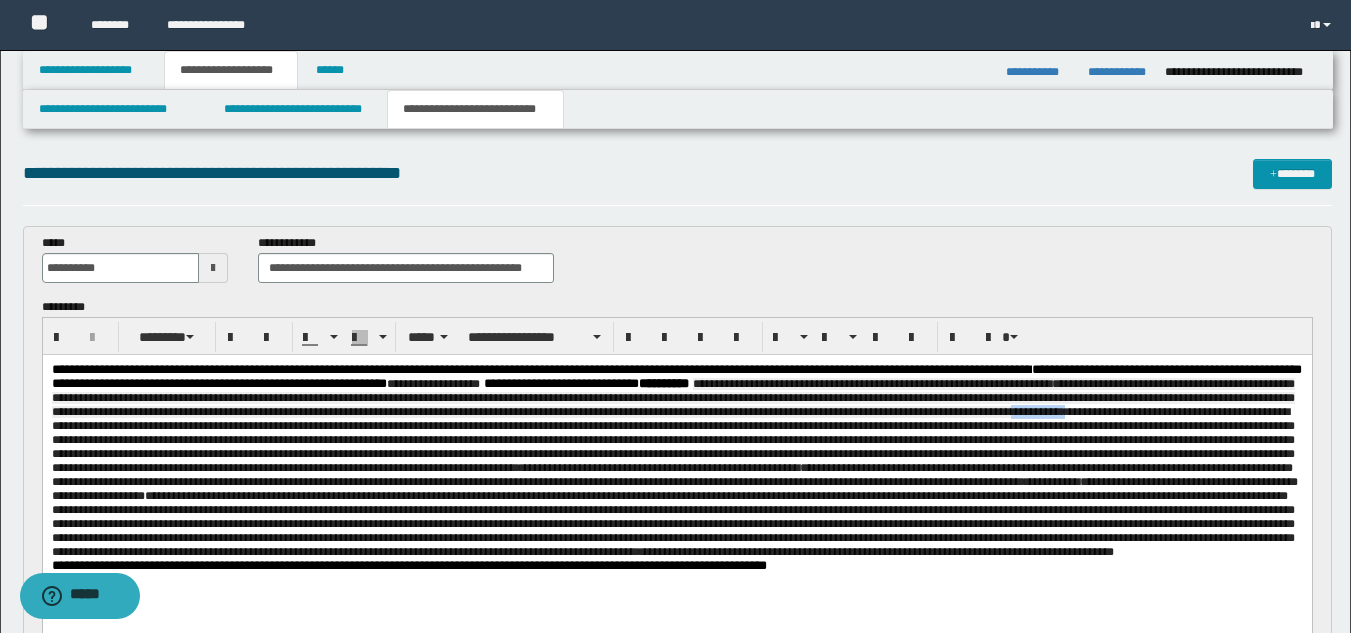 drag, startPoint x: 383, startPoint y: 439, endPoint x: 322, endPoint y: 441, distance: 61.03278 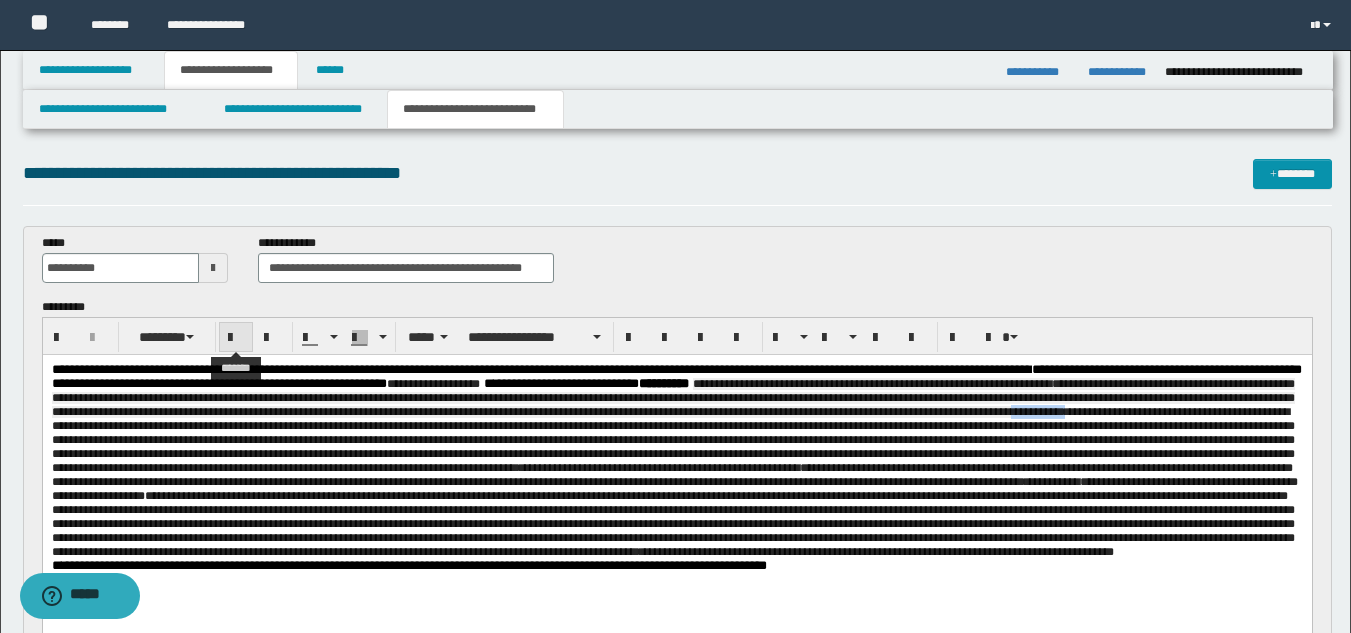 click at bounding box center (236, 338) 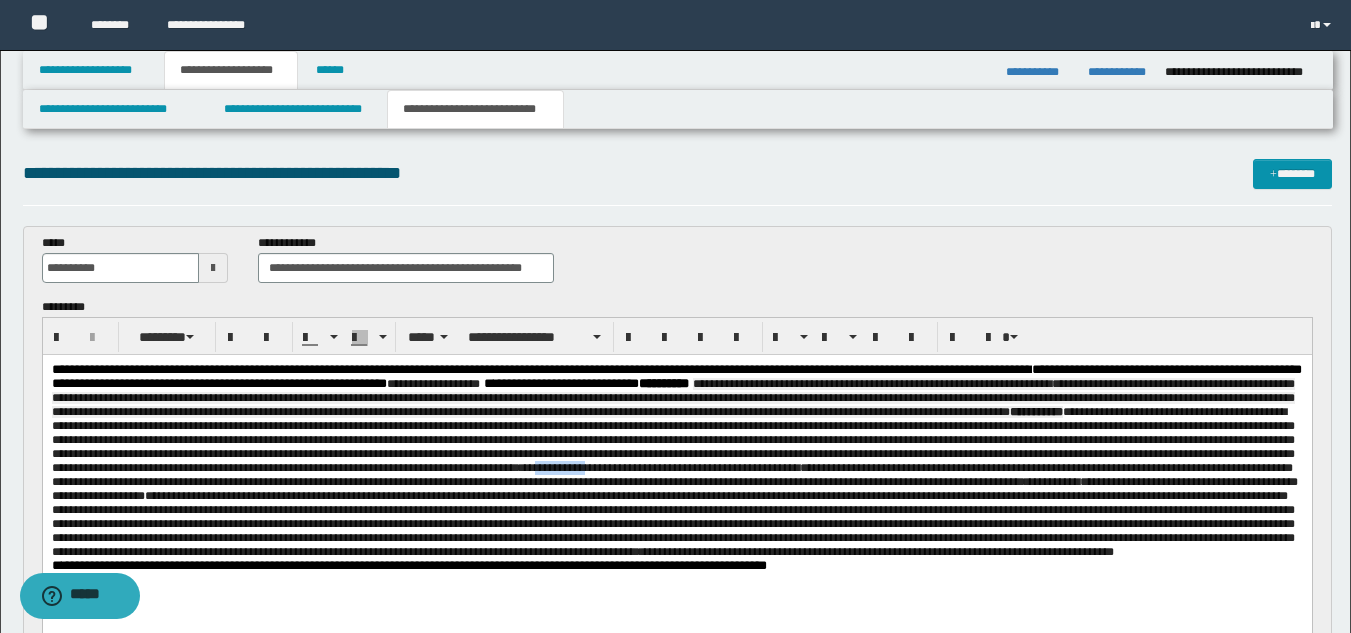drag, startPoint x: 236, startPoint y: 511, endPoint x: 181, endPoint y: 511, distance: 55 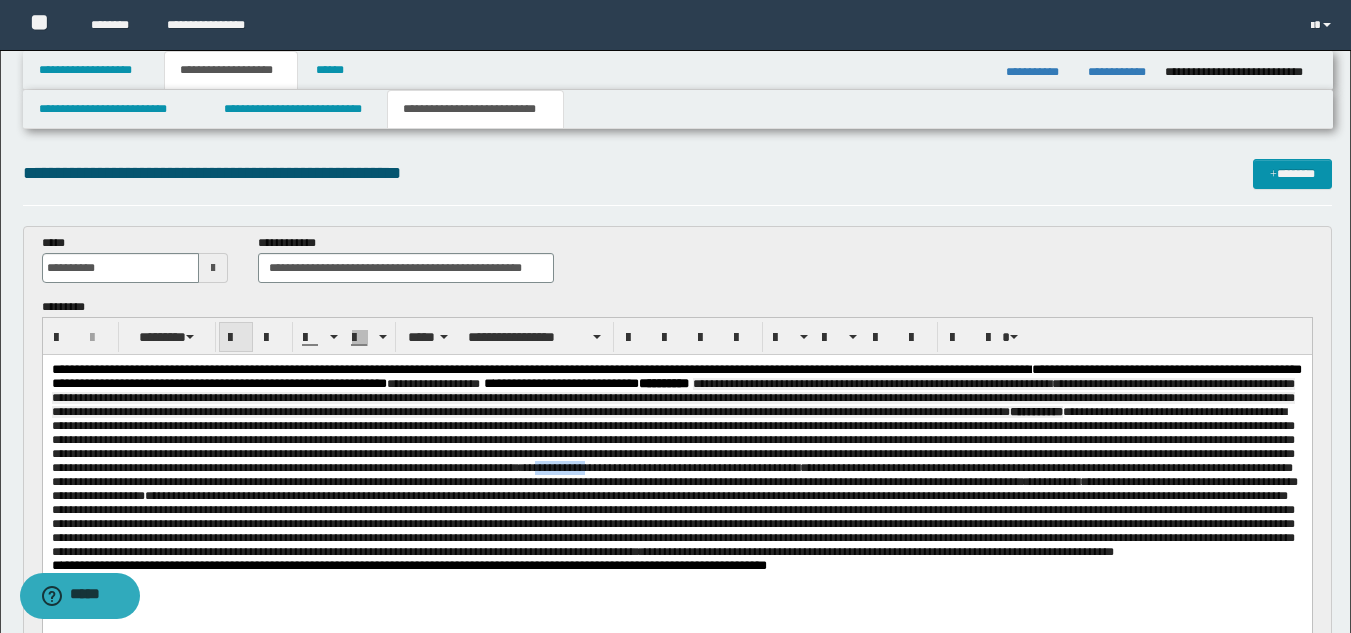 click at bounding box center [236, 338] 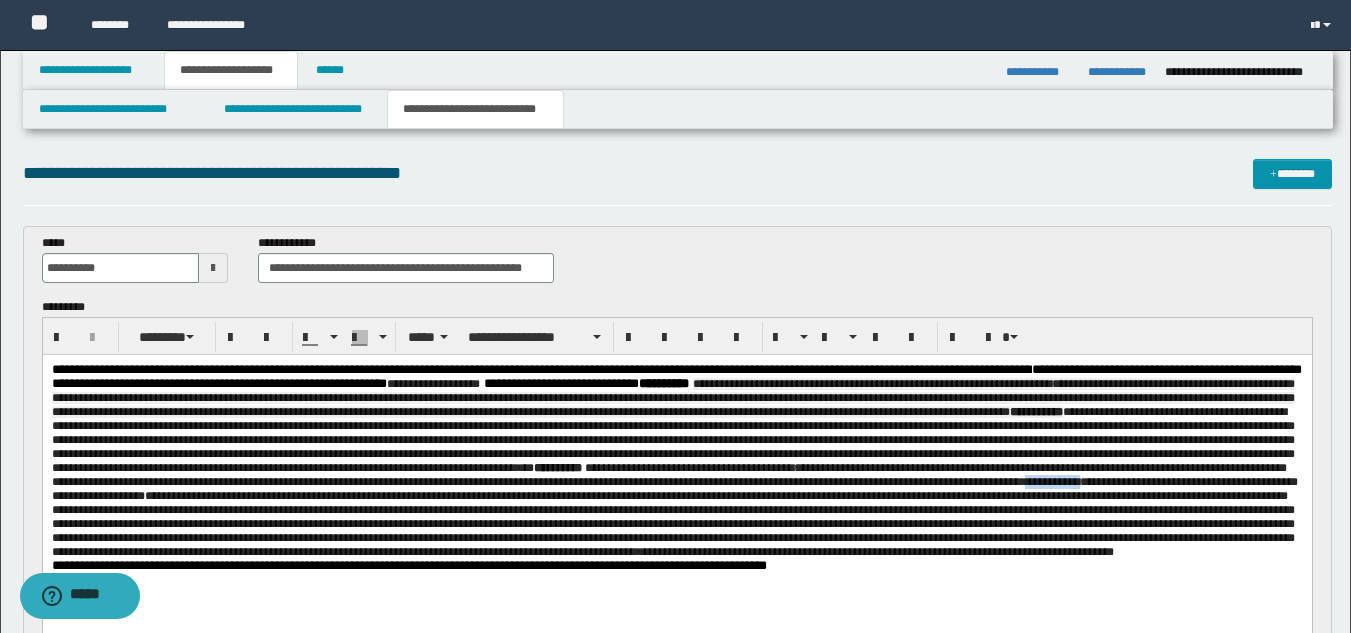 drag, startPoint x: 851, startPoint y: 524, endPoint x: 792, endPoint y: 524, distance: 59 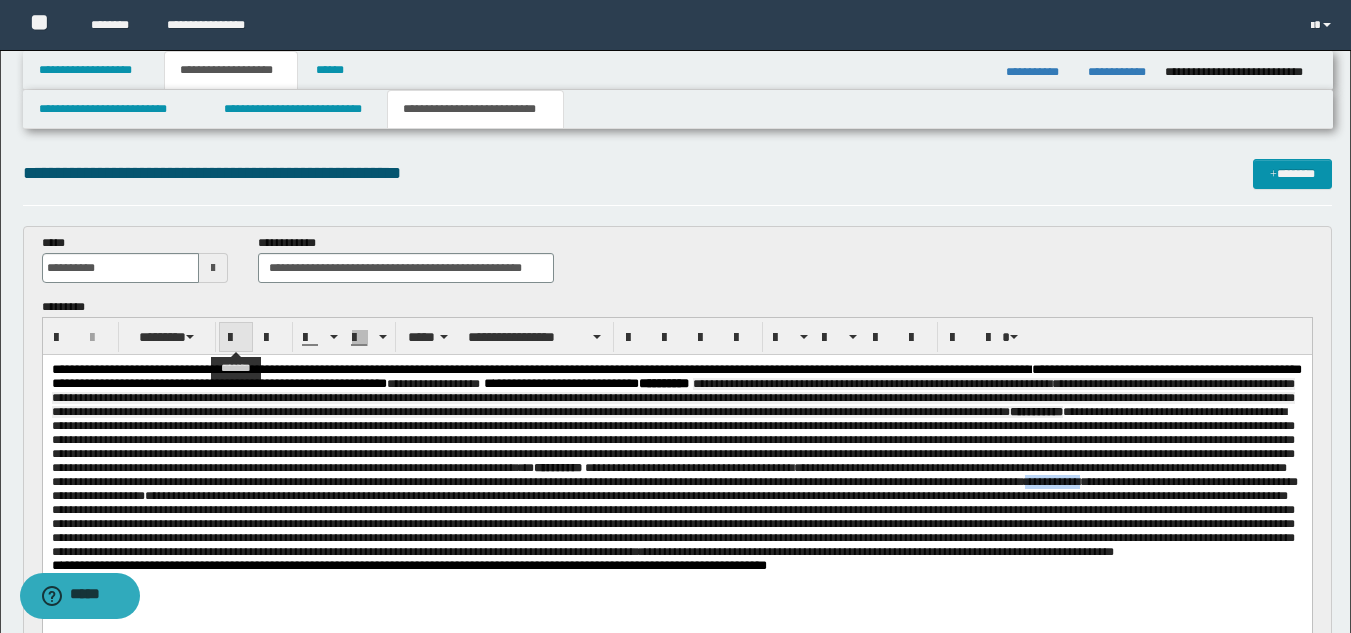 click at bounding box center (236, 338) 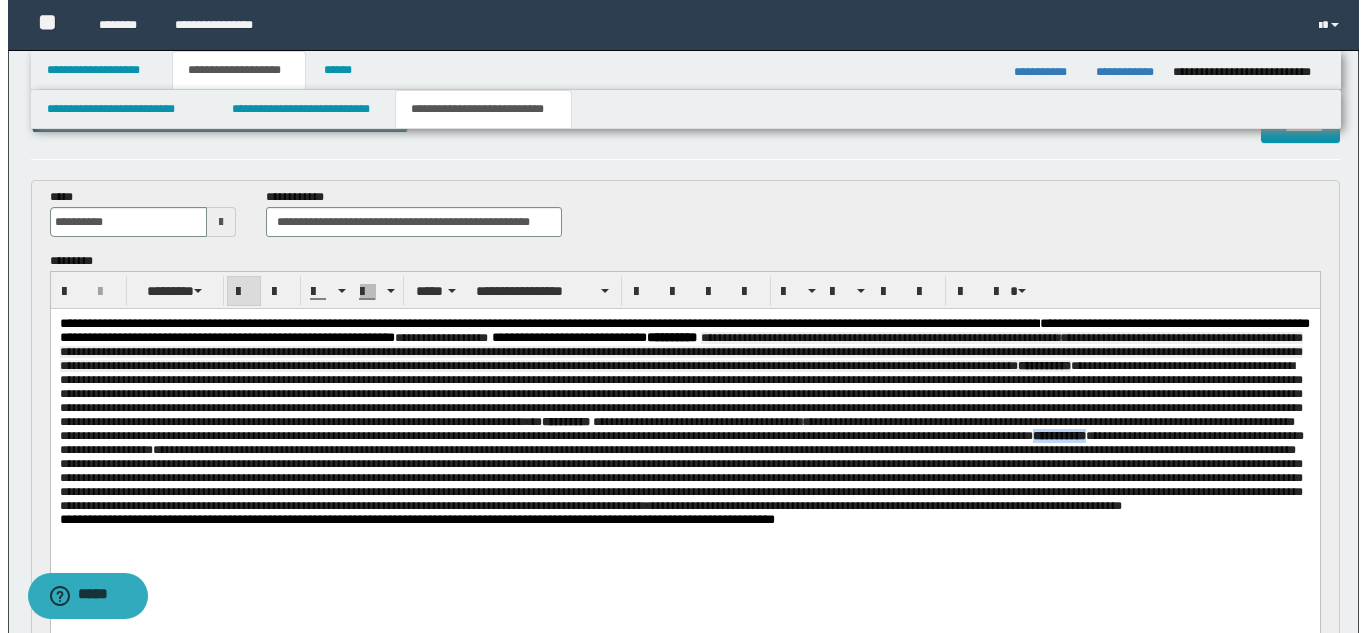 scroll, scrollTop: 75, scrollLeft: 0, axis: vertical 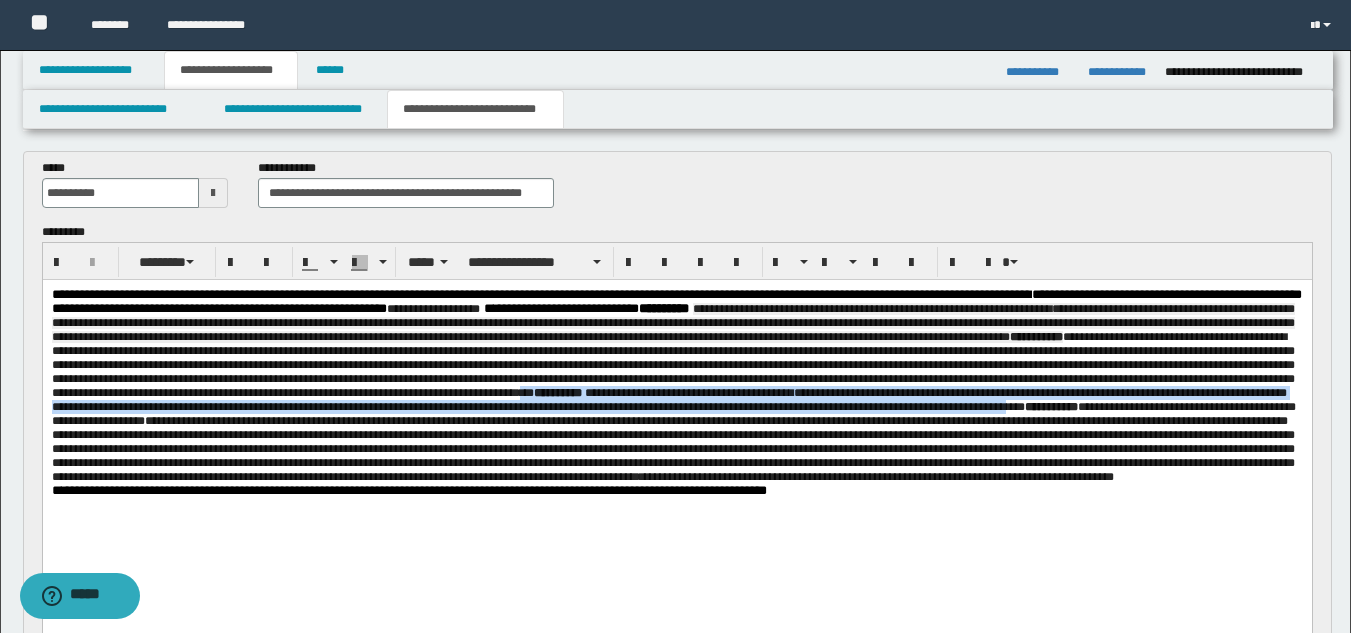 drag, startPoint x: 776, startPoint y: 450, endPoint x: 169, endPoint y: 435, distance: 607.1853 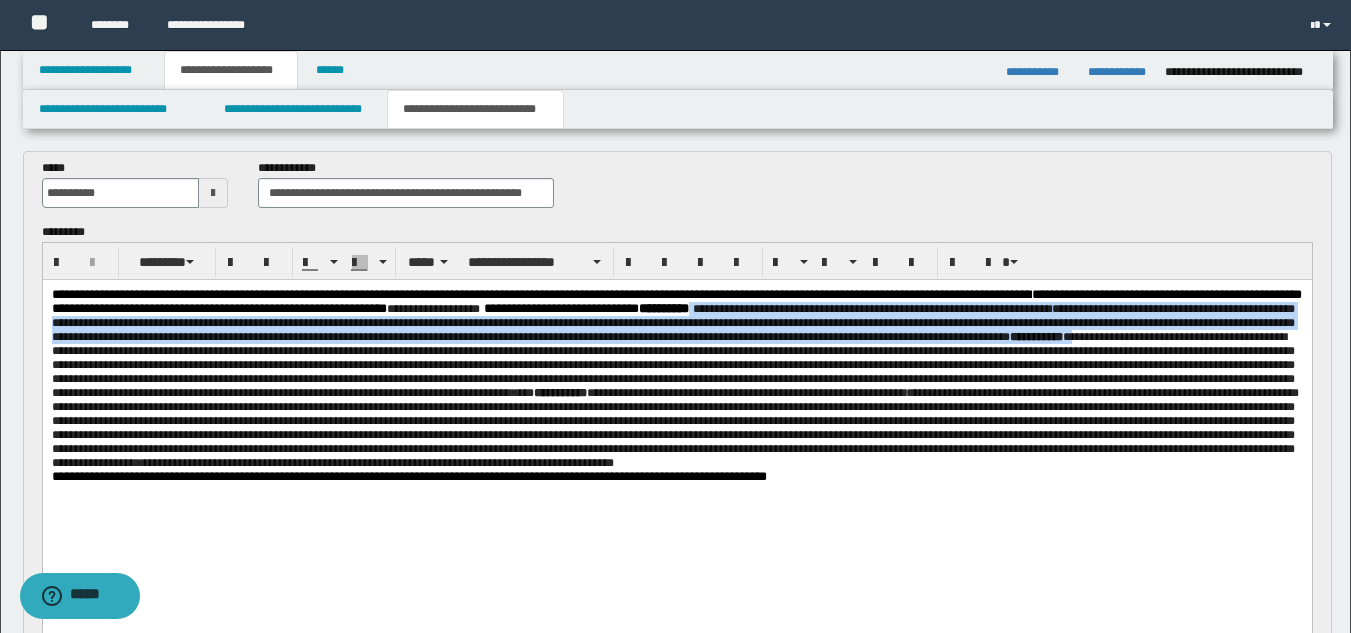 drag, startPoint x: 990, startPoint y: 306, endPoint x: 392, endPoint y: 360, distance: 600.43317 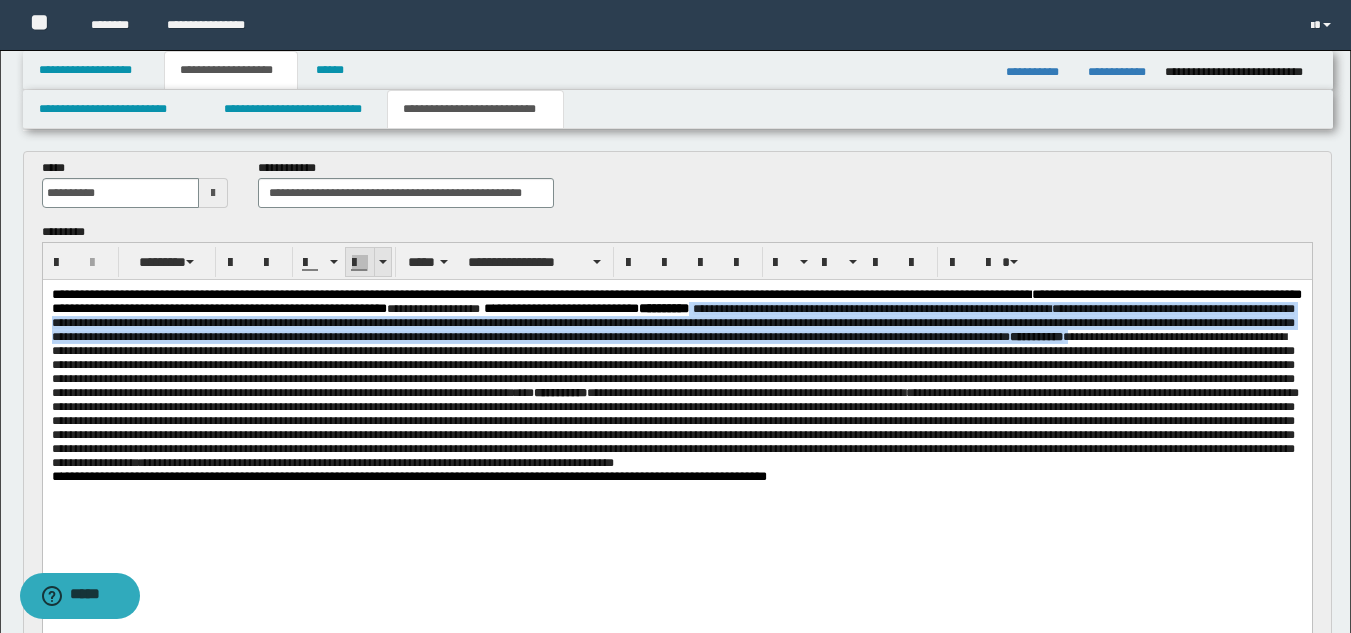 click at bounding box center (360, 263) 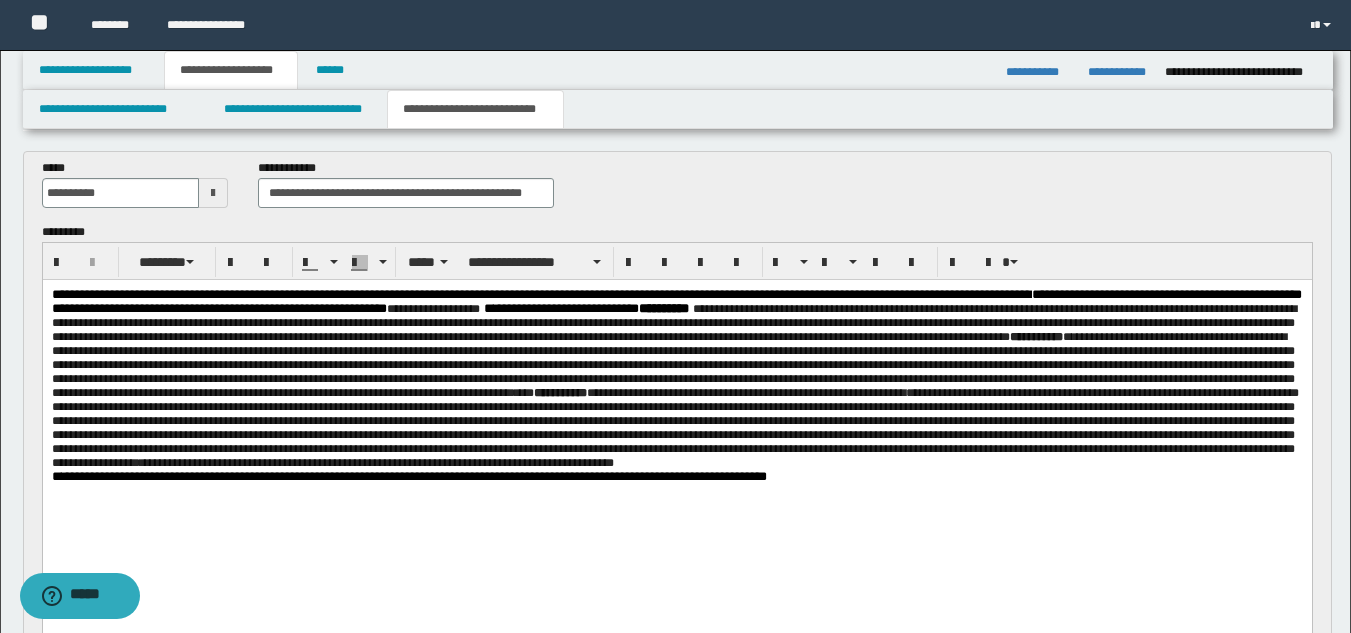 click on "**********" at bounding box center (674, 400) 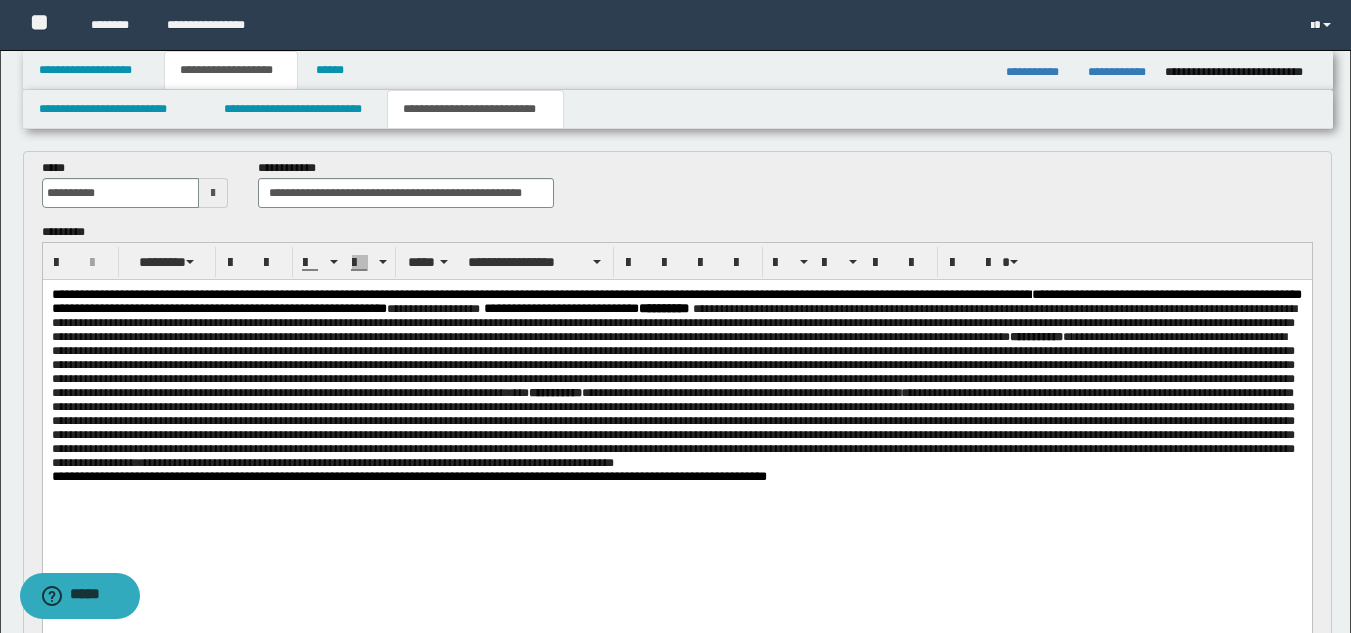 click on "**********" at bounding box center [672, 400] 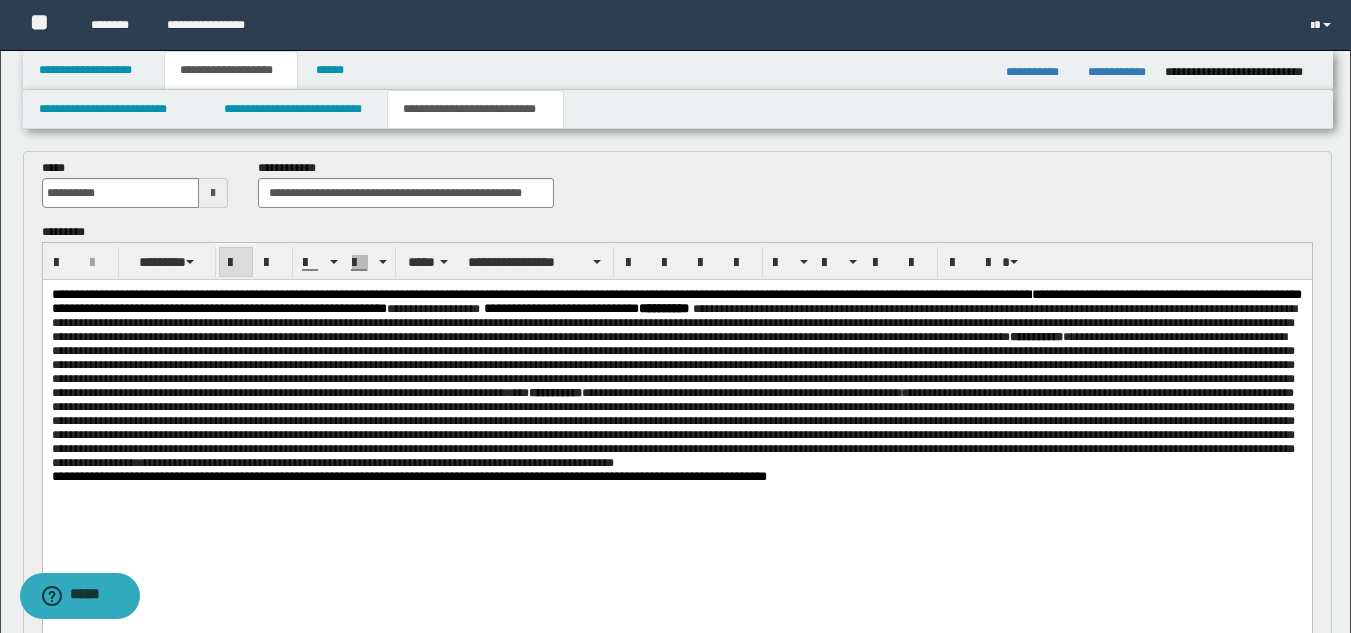 click on "**********" at bounding box center (1035, 337) 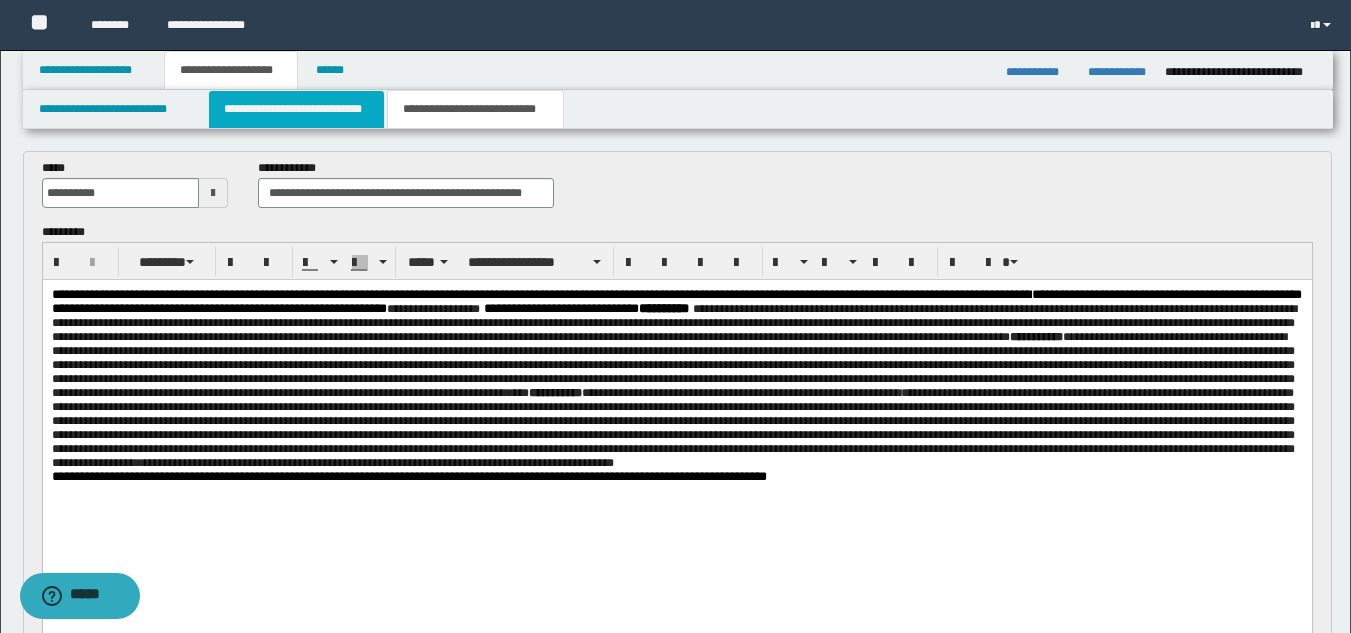 click on "**********" at bounding box center [296, 109] 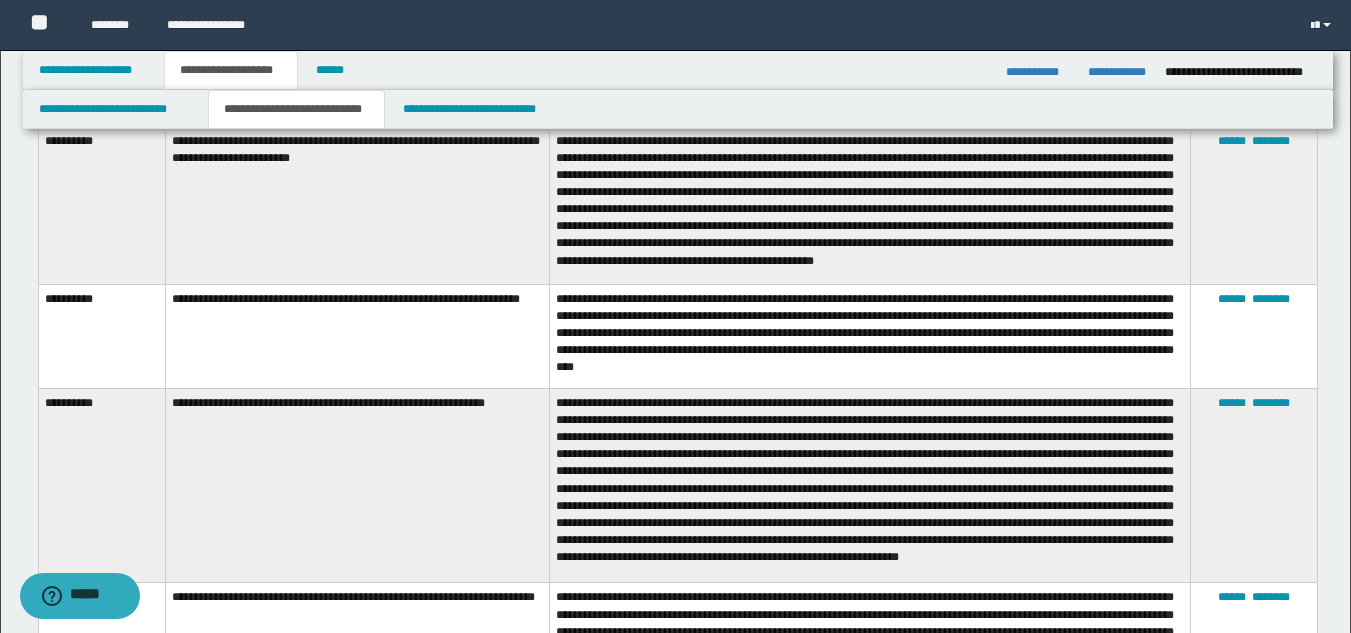 scroll, scrollTop: 1875, scrollLeft: 0, axis: vertical 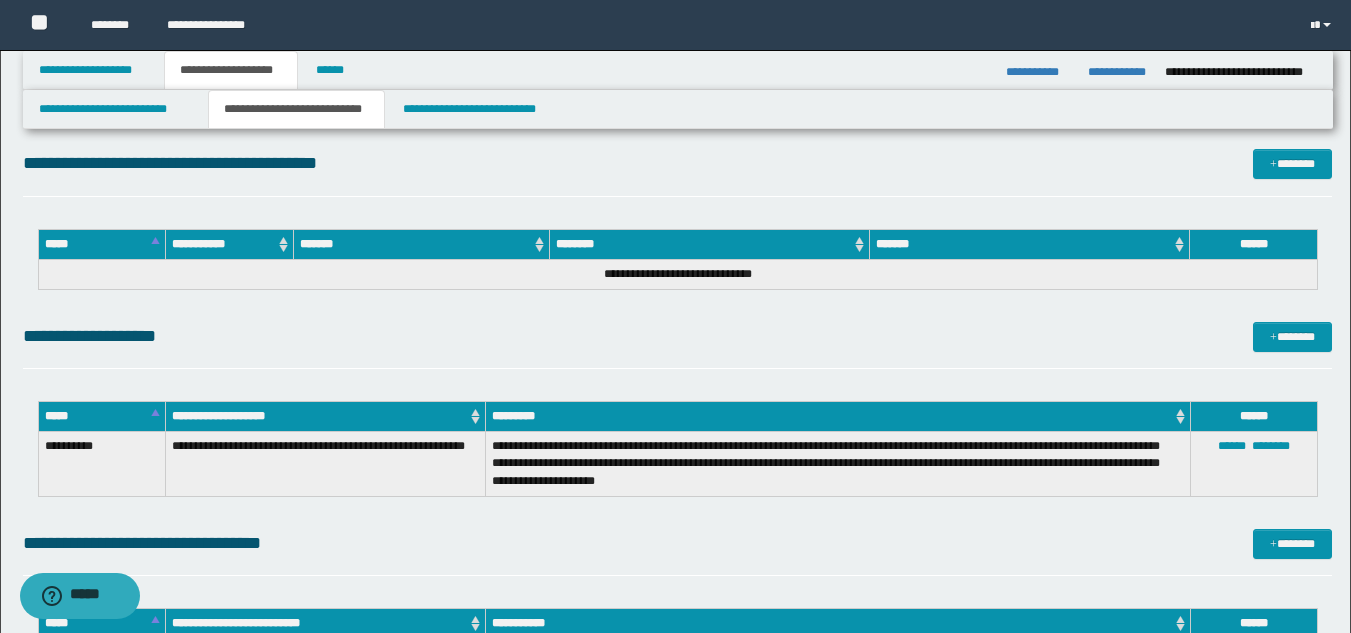 click on "**********" at bounding box center [677, 336] 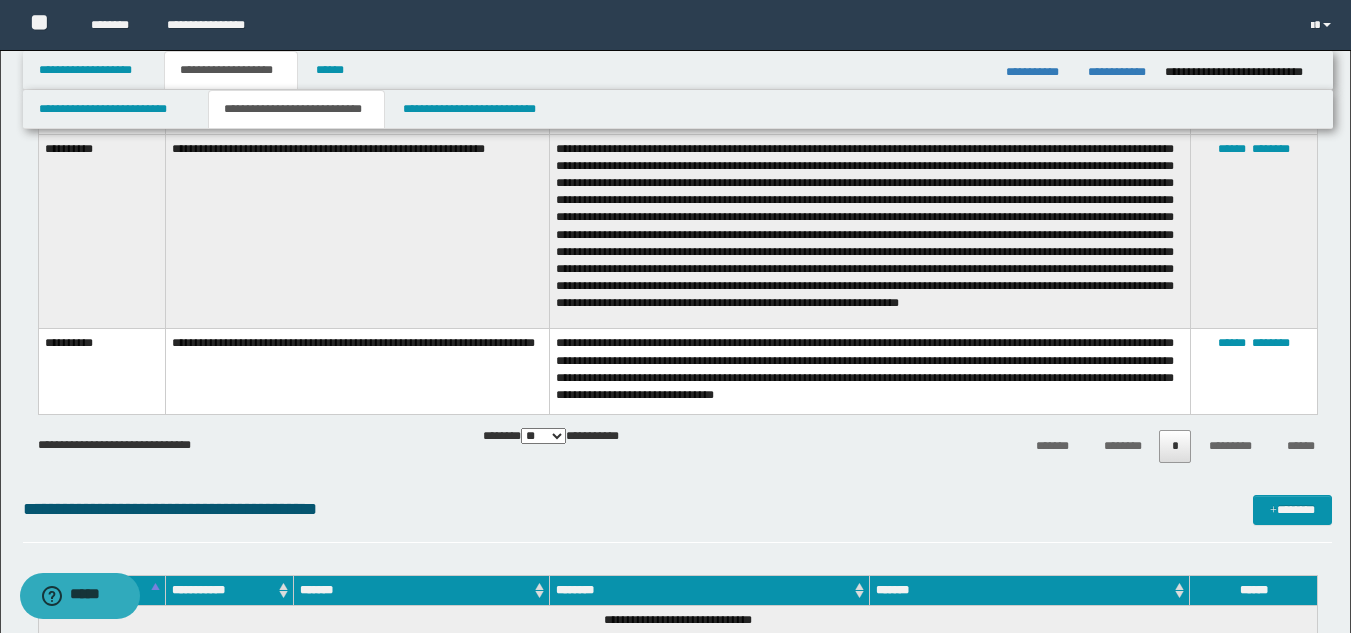 scroll, scrollTop: 1544, scrollLeft: 0, axis: vertical 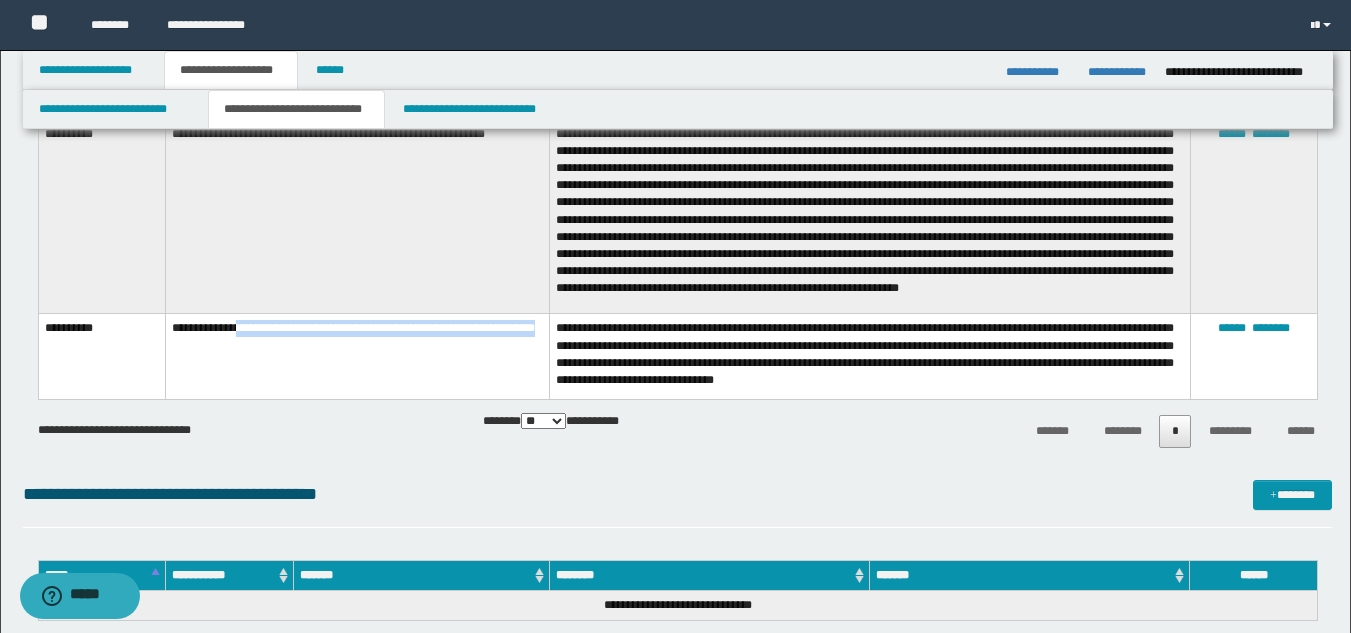 drag, startPoint x: 247, startPoint y: 335, endPoint x: 259, endPoint y: 360, distance: 27.730848 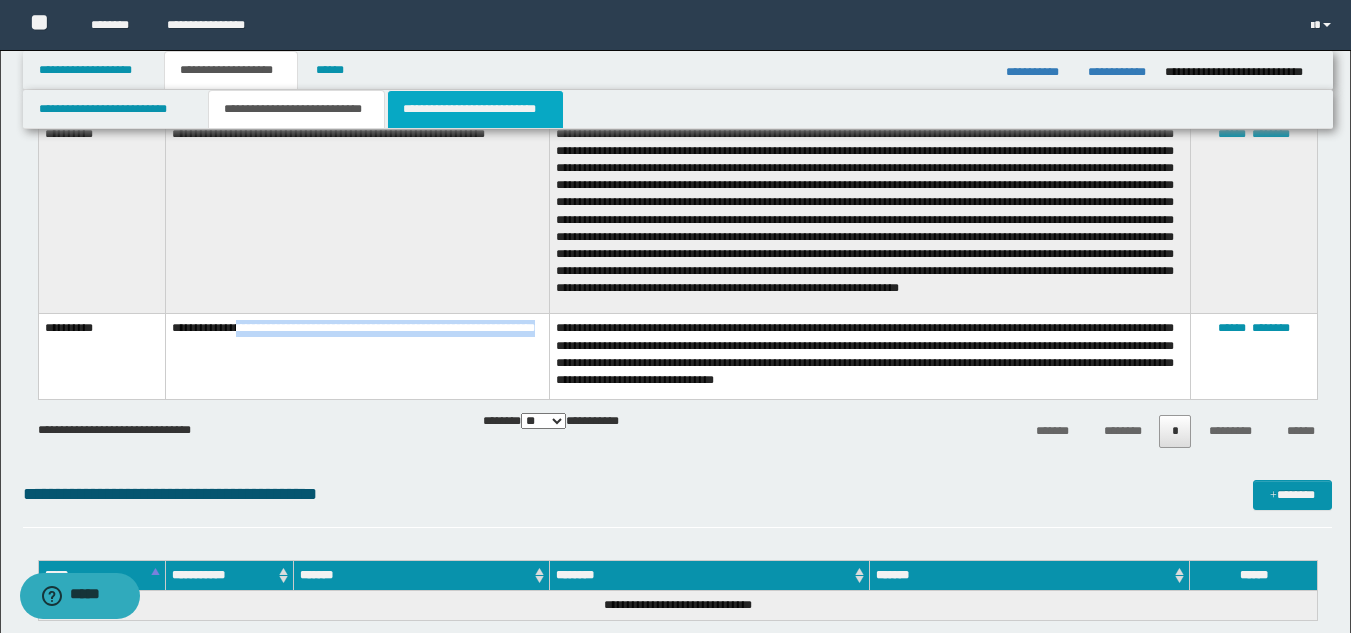 click on "**********" at bounding box center [475, 109] 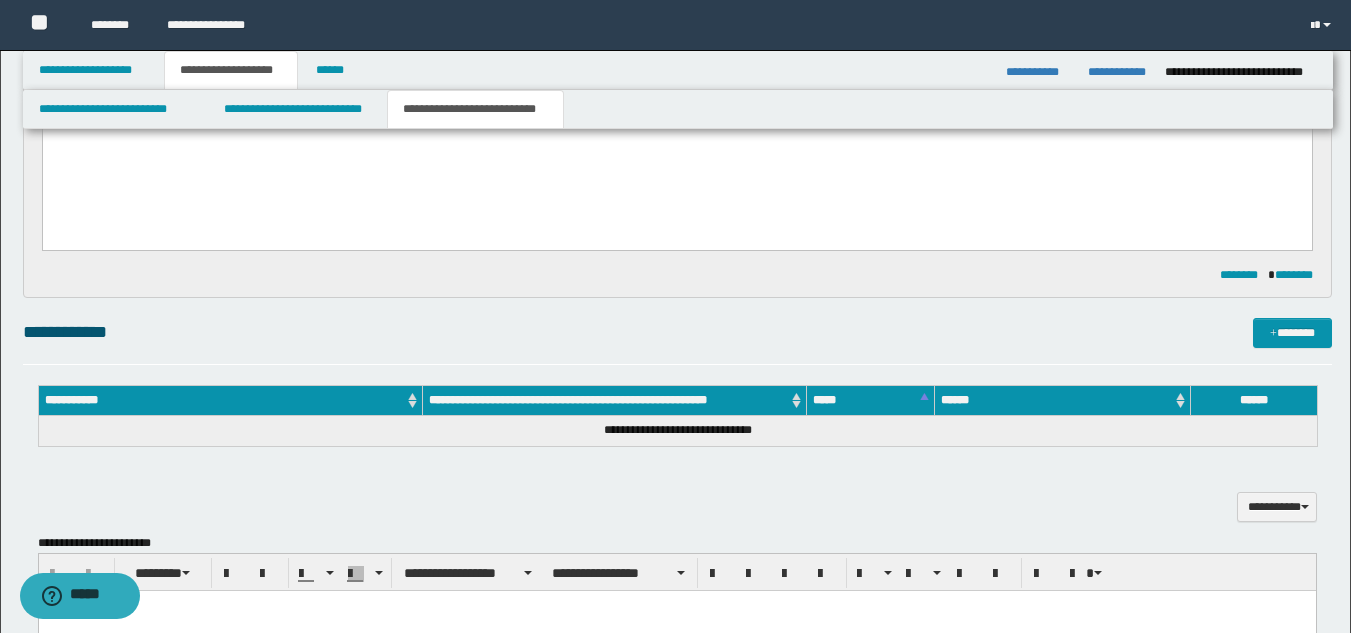 scroll, scrollTop: 0, scrollLeft: 0, axis: both 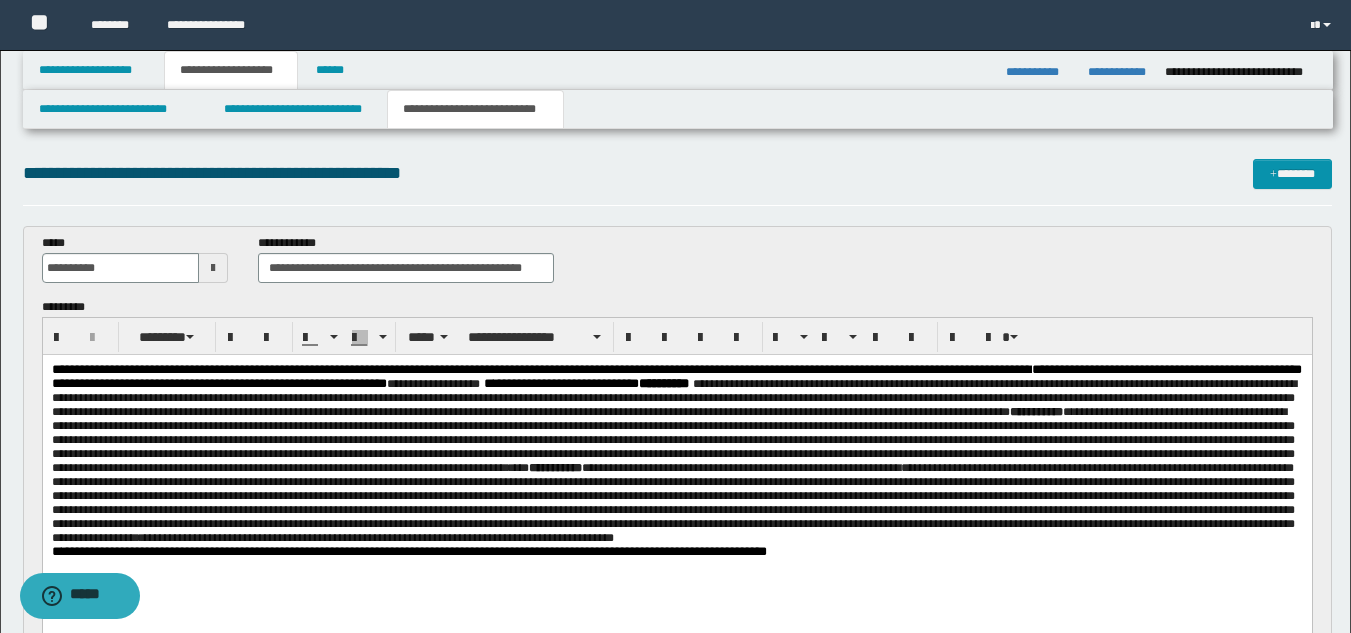 click on "**********" at bounding box center [676, 454] 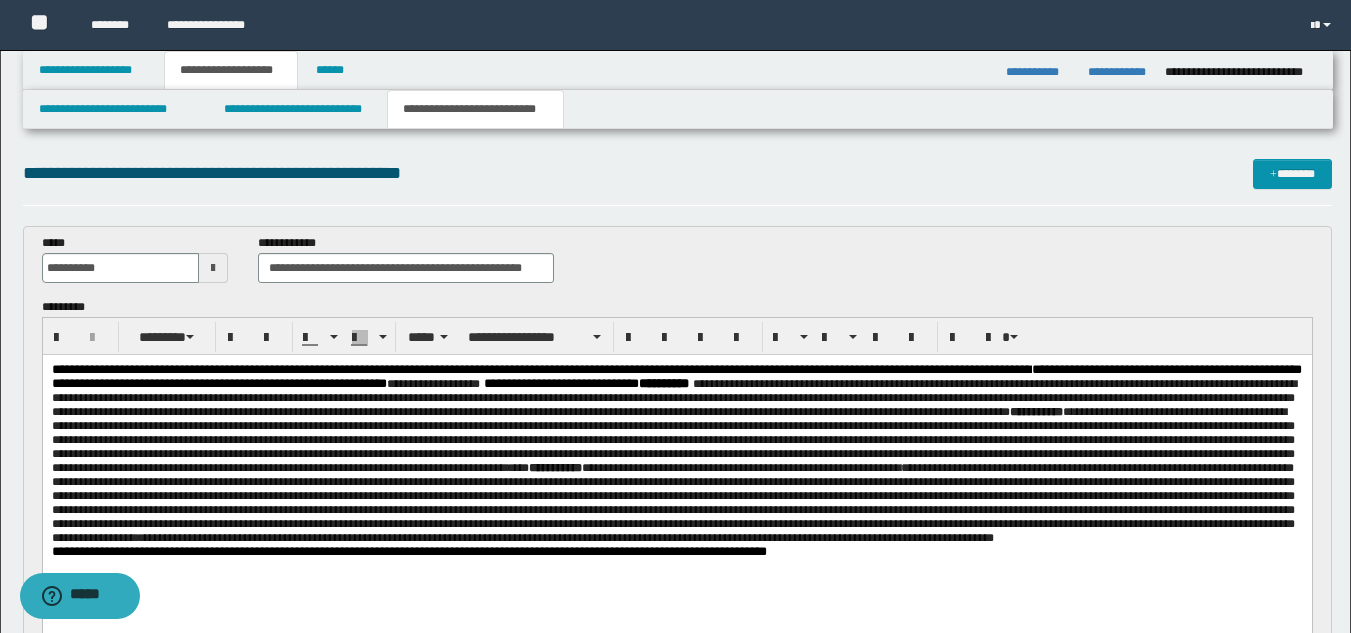 drag, startPoint x: 936, startPoint y: 601, endPoint x: 842, endPoint y: 506, distance: 133.64505 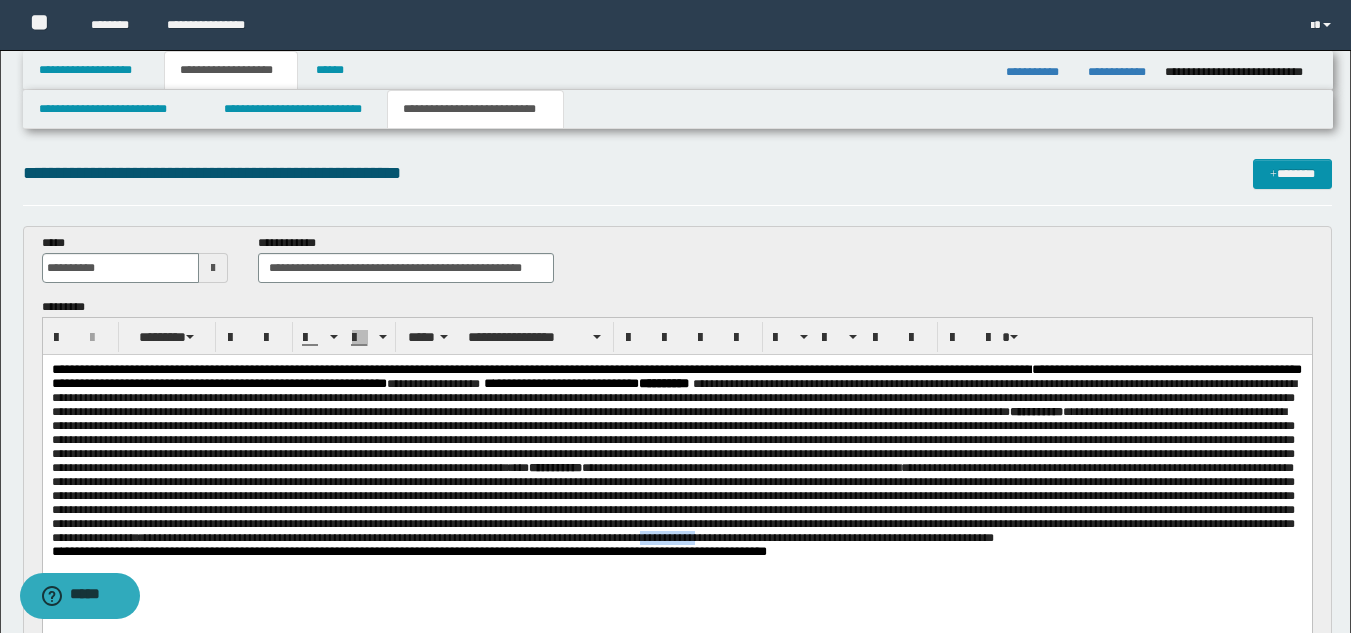 drag, startPoint x: 784, startPoint y: 593, endPoint x: 725, endPoint y: 591, distance: 59.03389 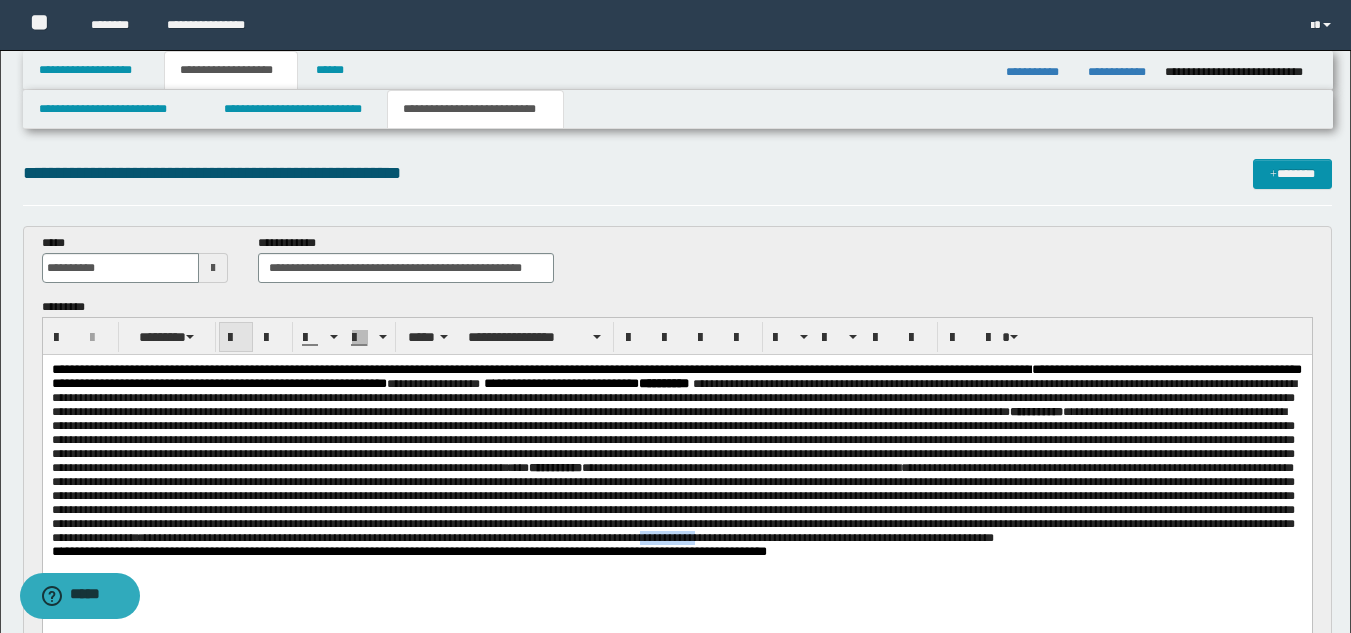 click at bounding box center (236, 337) 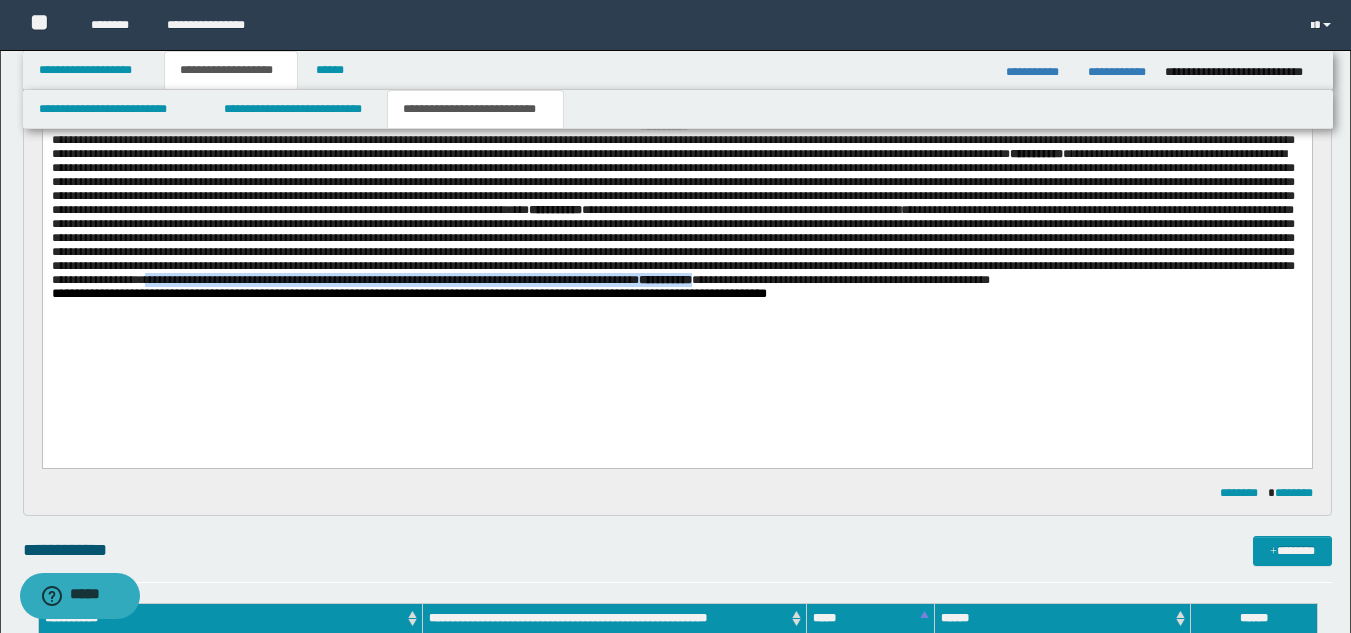 scroll, scrollTop: 263, scrollLeft: 0, axis: vertical 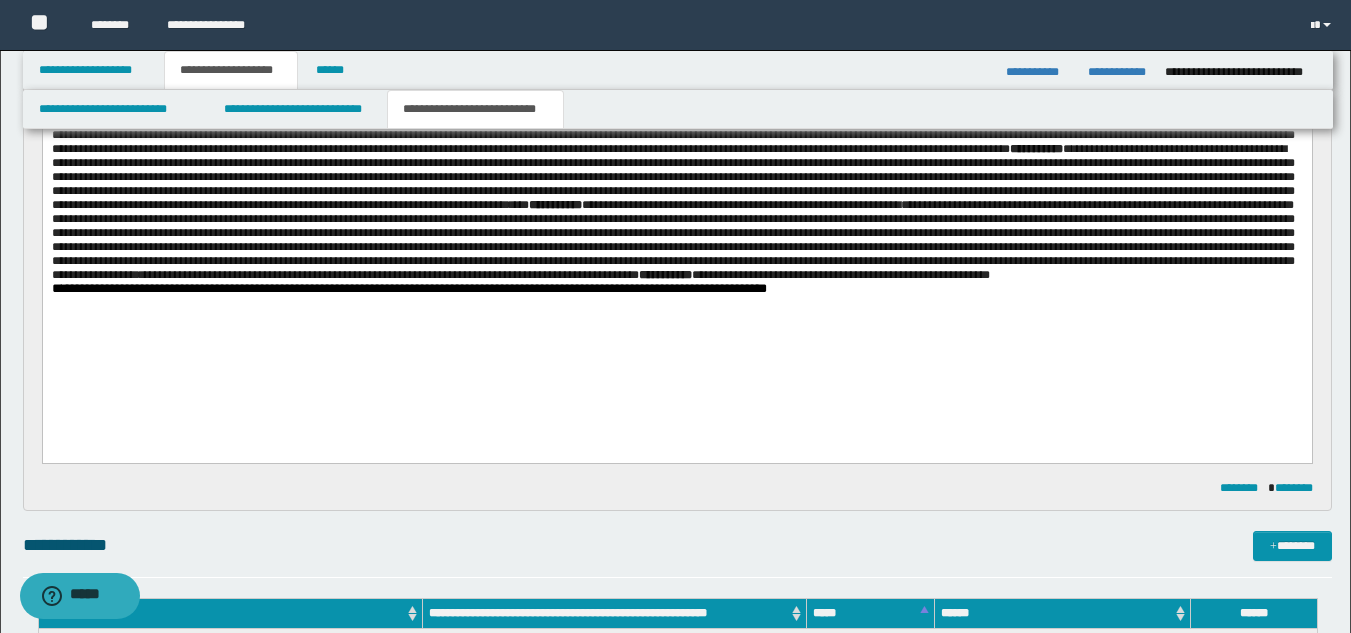 click on "**********" at bounding box center [676, 289] 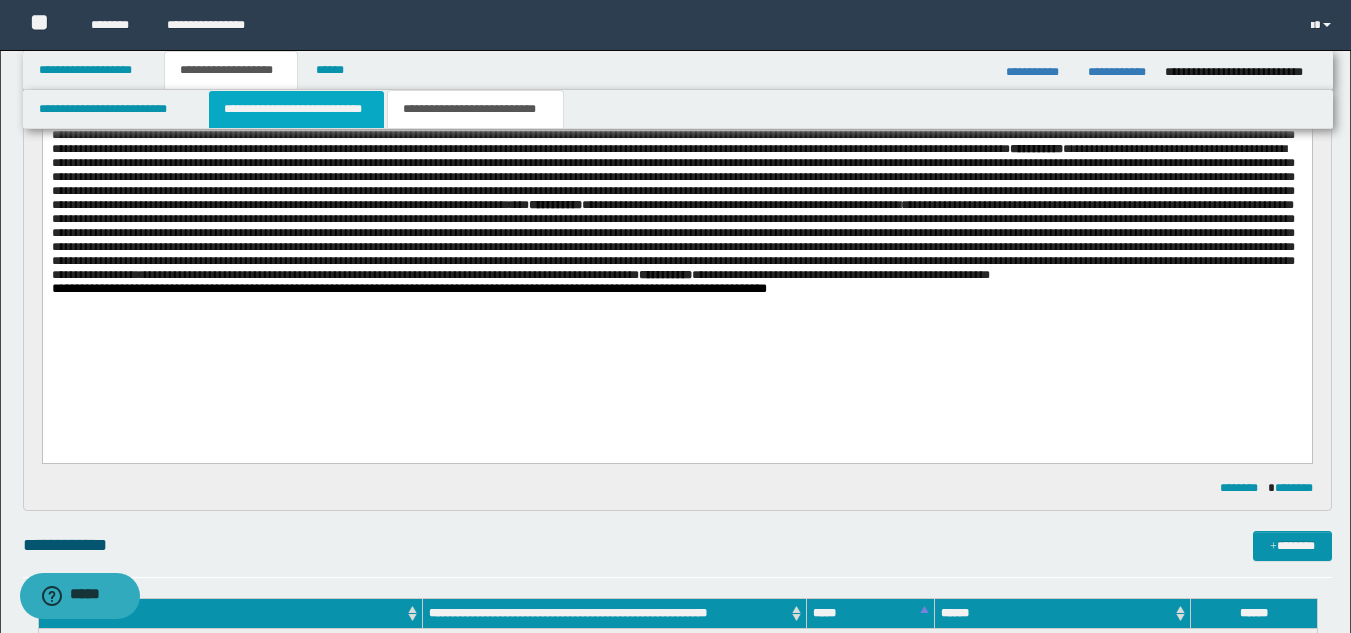 click on "**********" at bounding box center (296, 109) 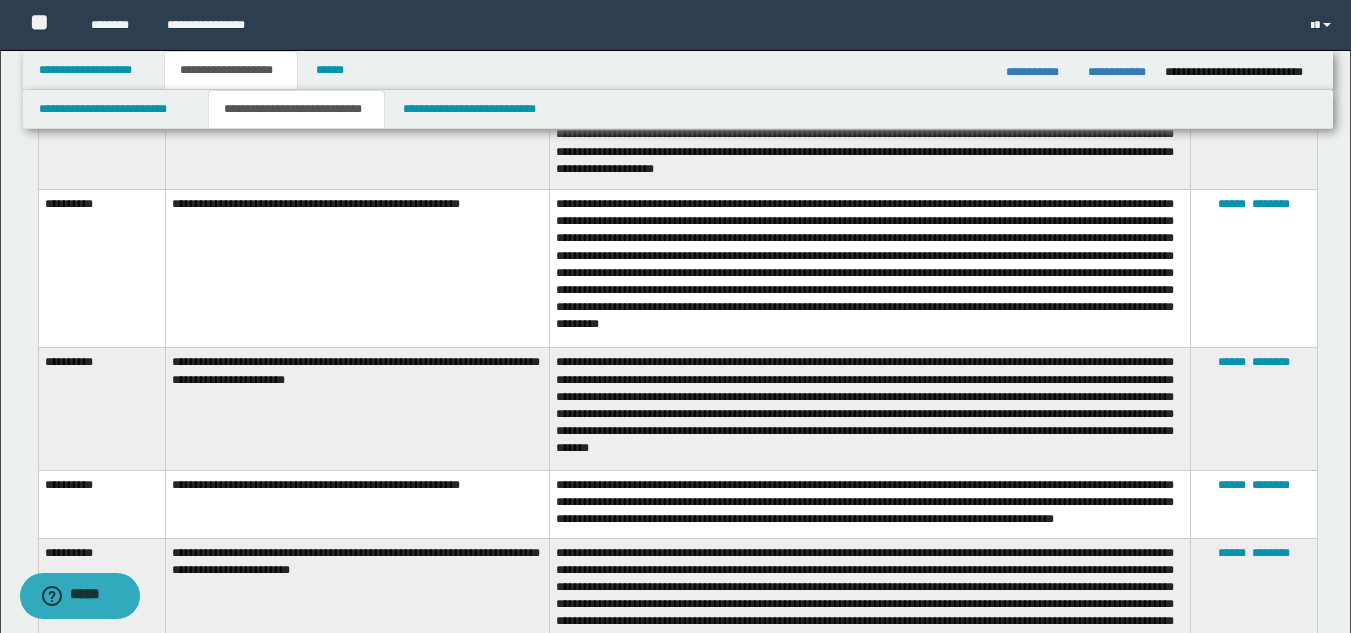 scroll, scrollTop: 1463, scrollLeft: 0, axis: vertical 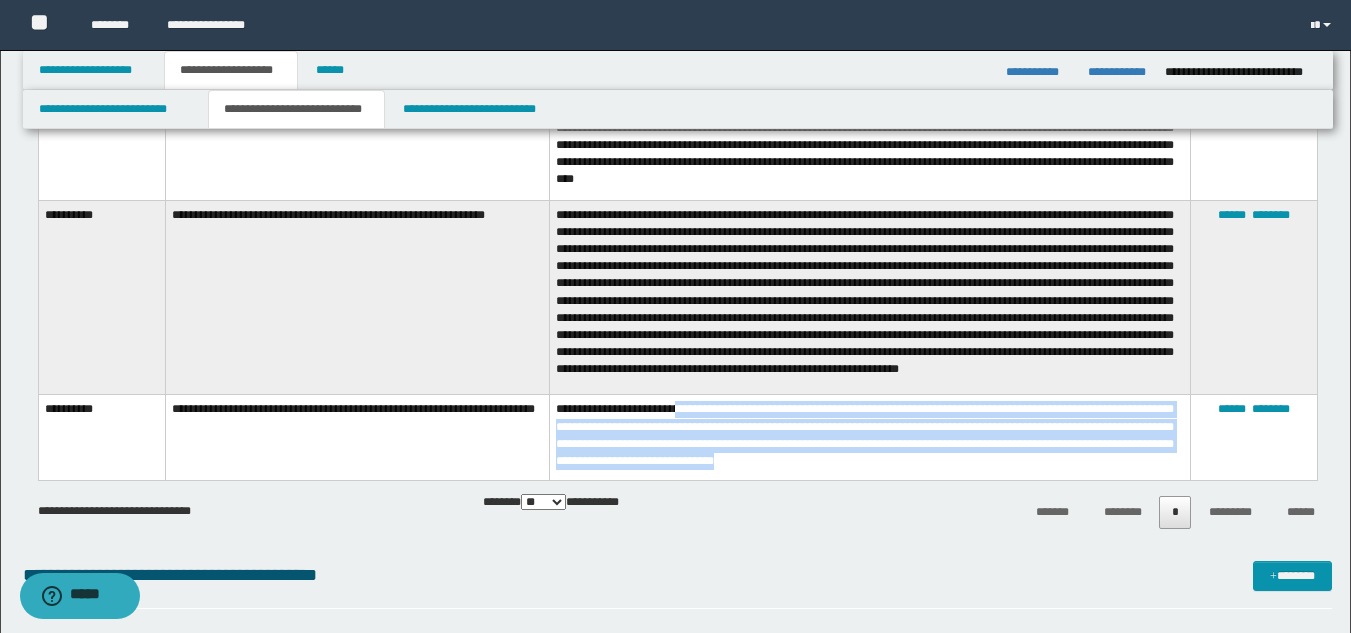 drag, startPoint x: 697, startPoint y: 417, endPoint x: 984, endPoint y: 462, distance: 290.50644 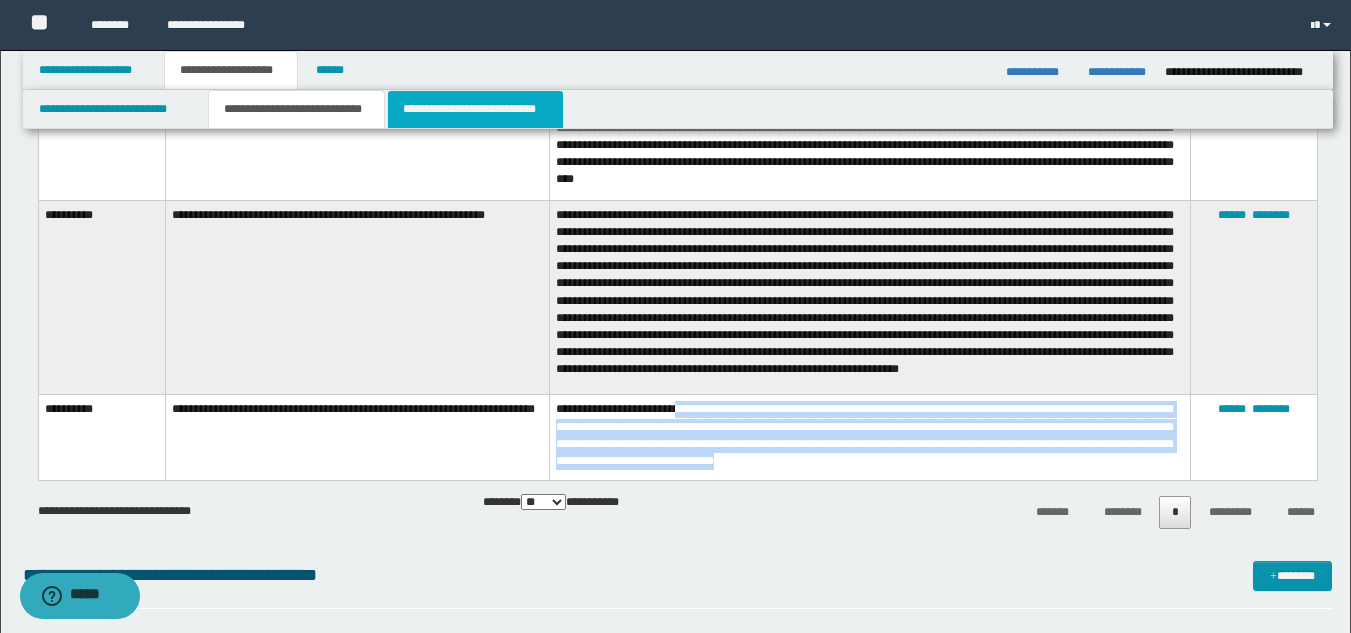 click on "**********" at bounding box center (475, 109) 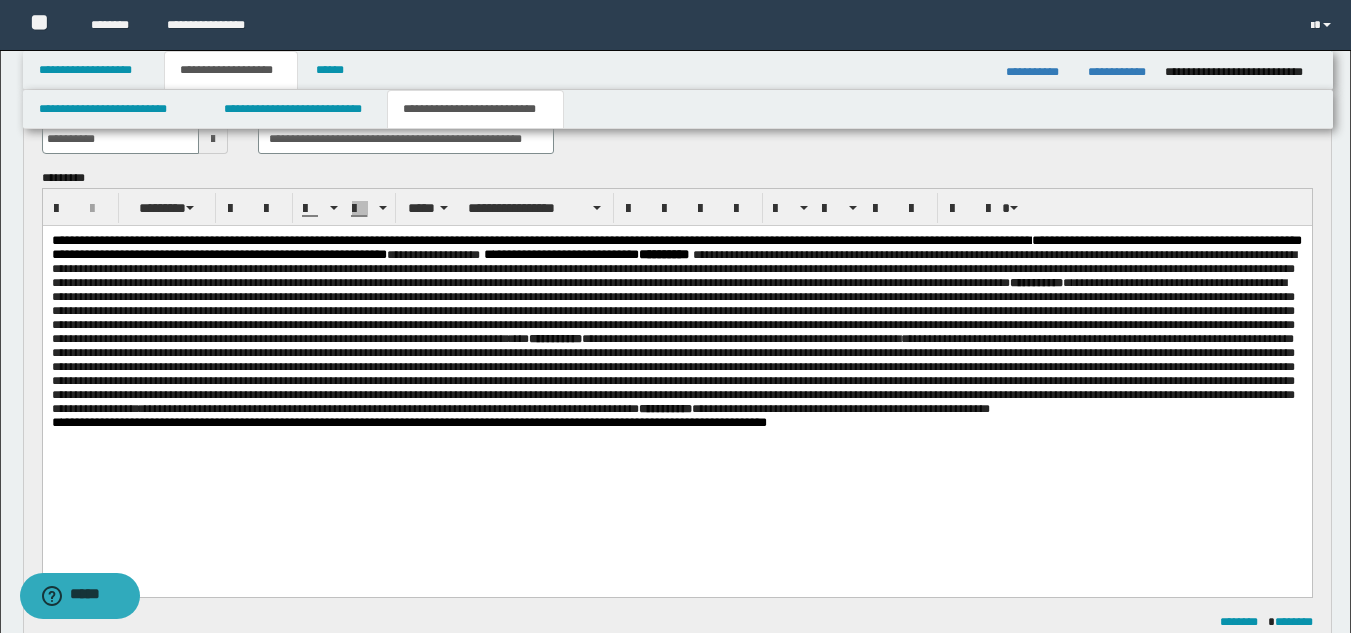 scroll, scrollTop: 146, scrollLeft: 0, axis: vertical 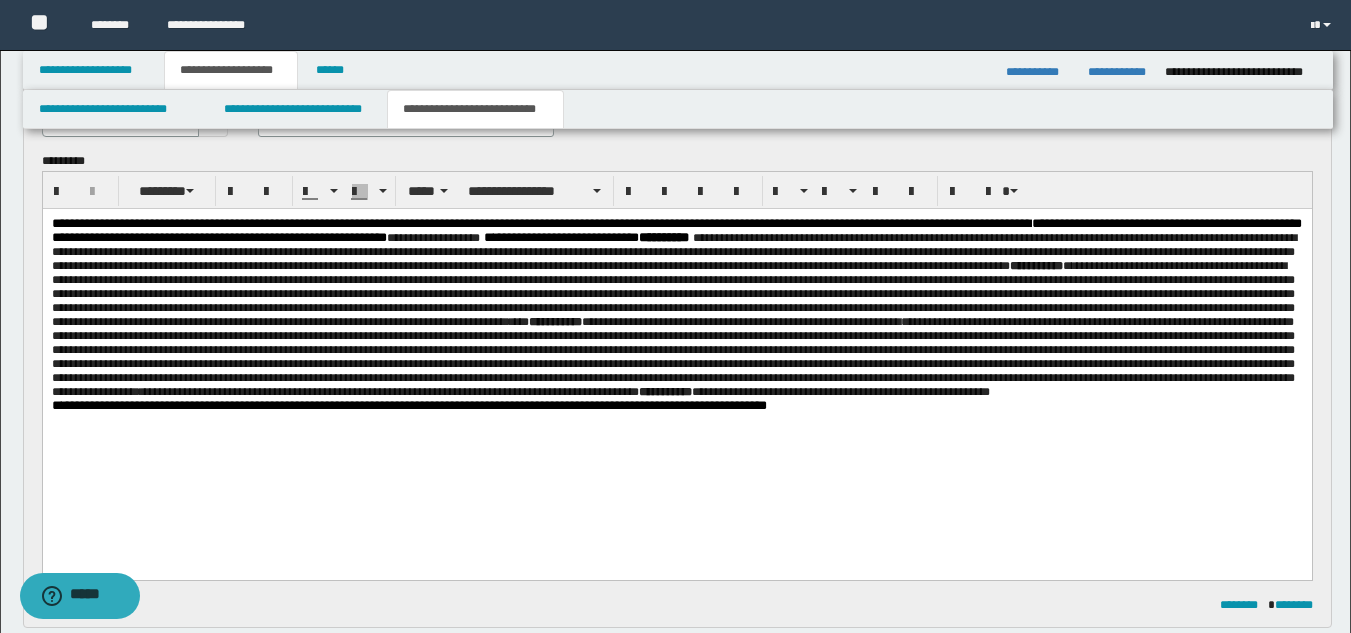 click on "**********" at bounding box center (676, 308) 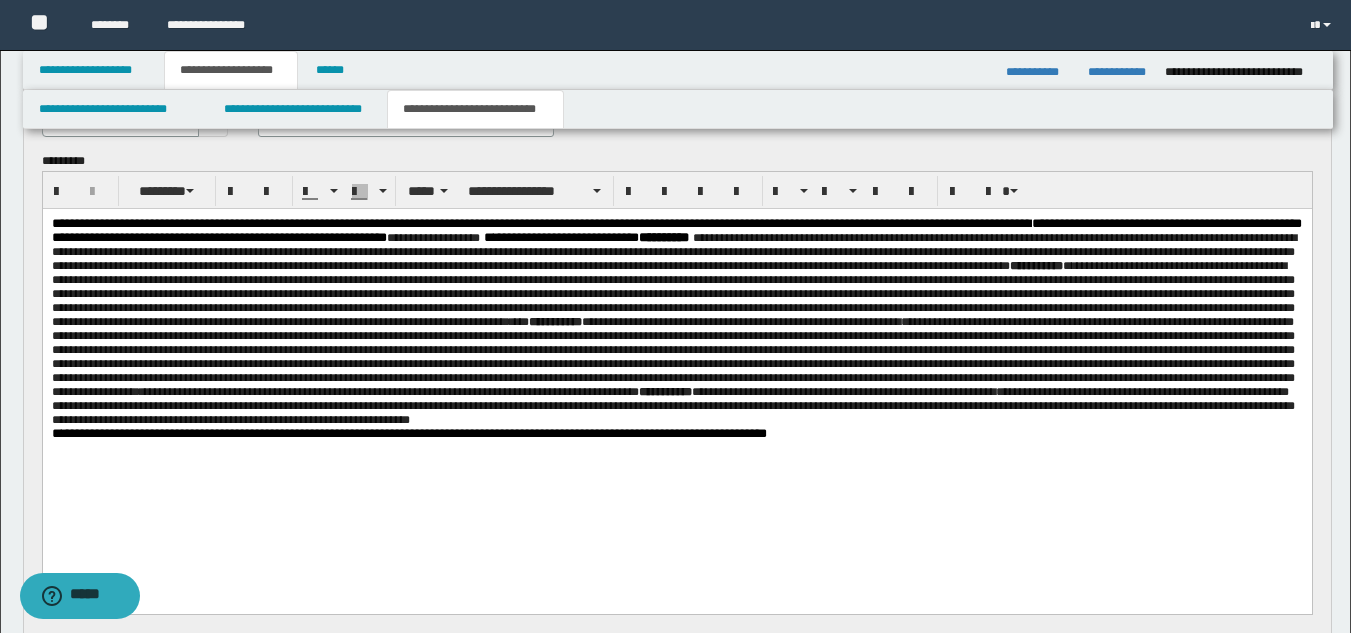 click on "**********" at bounding box center (676, 322) 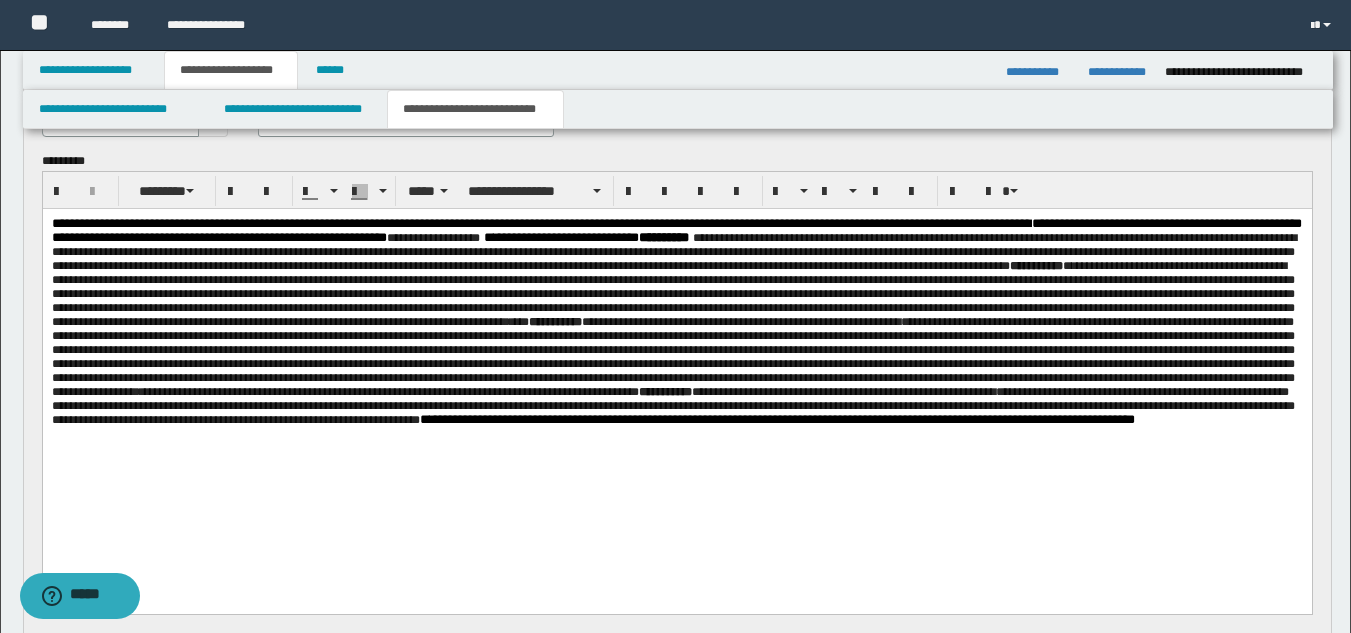 click on "**********" at bounding box center [676, 347] 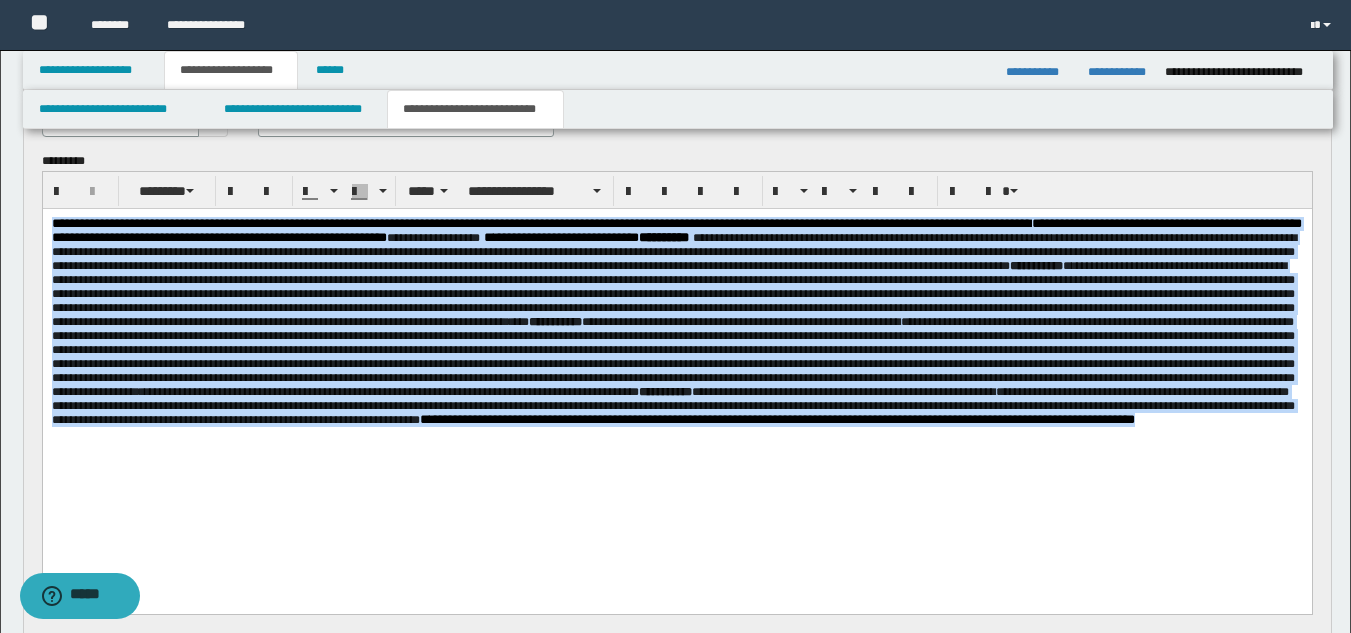 drag, startPoint x: 50, startPoint y: 224, endPoint x: 445, endPoint y: 498, distance: 480.72964 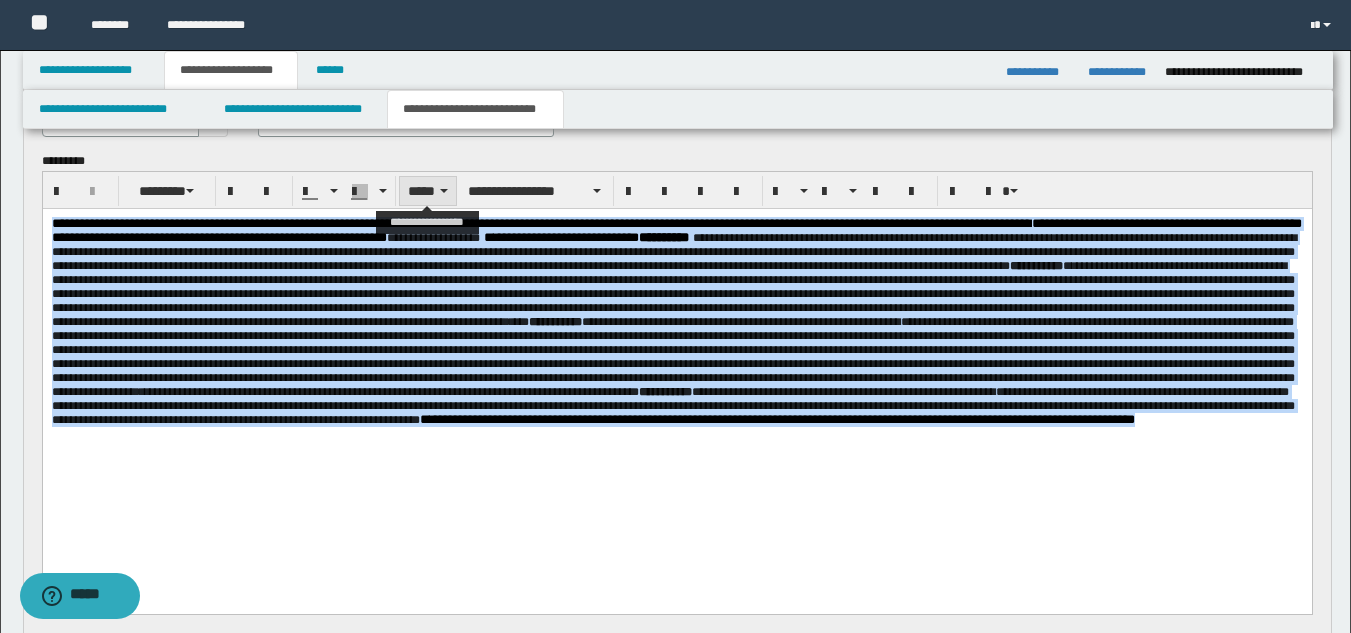 click on "*****" at bounding box center (428, 191) 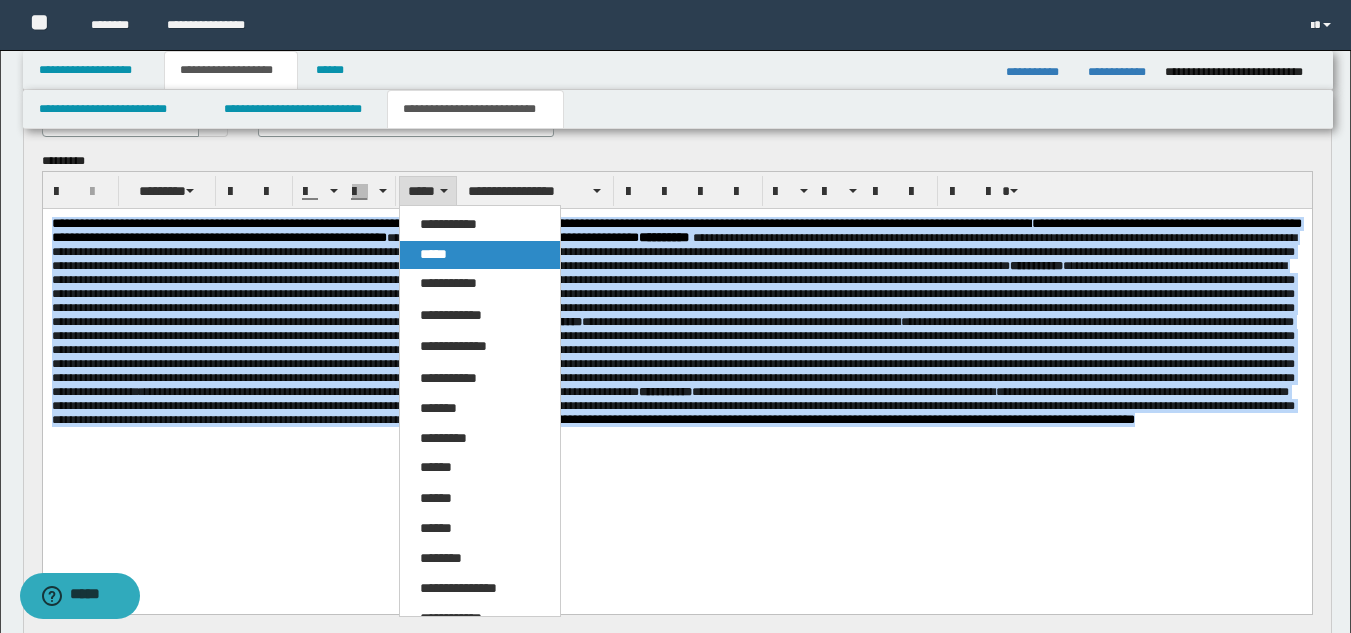 drag, startPoint x: 463, startPoint y: 255, endPoint x: 416, endPoint y: 0, distance: 259.2952 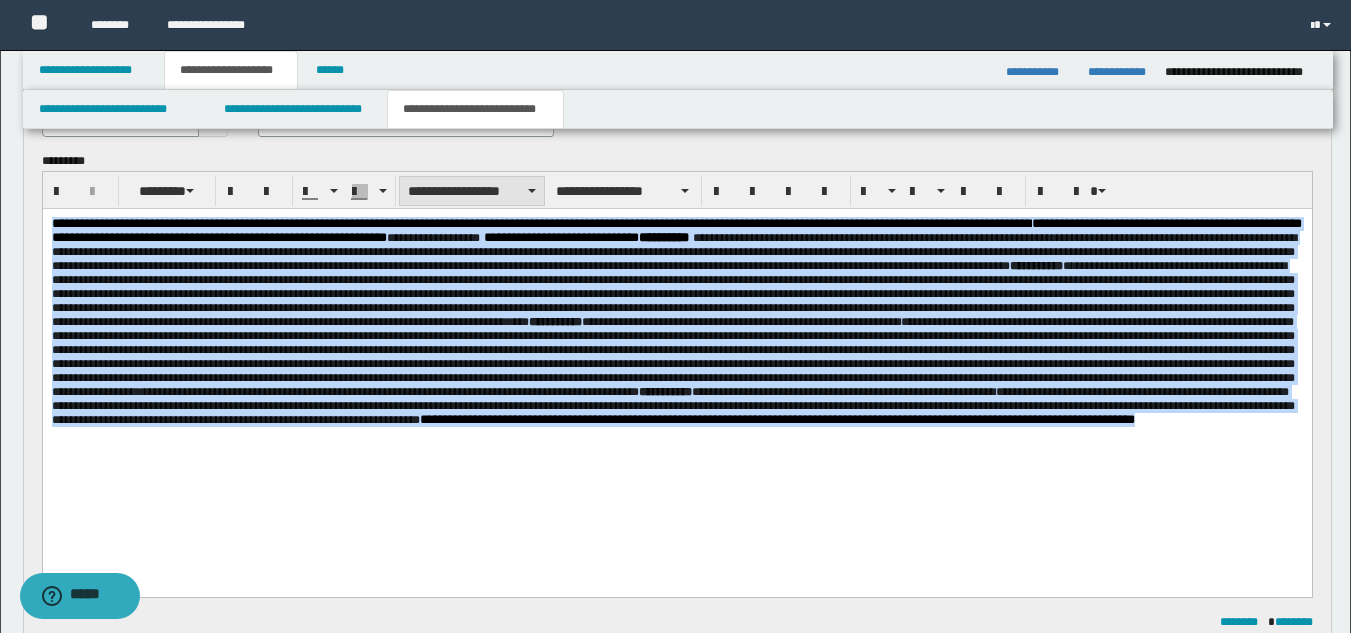 click on "**********" at bounding box center (472, 191) 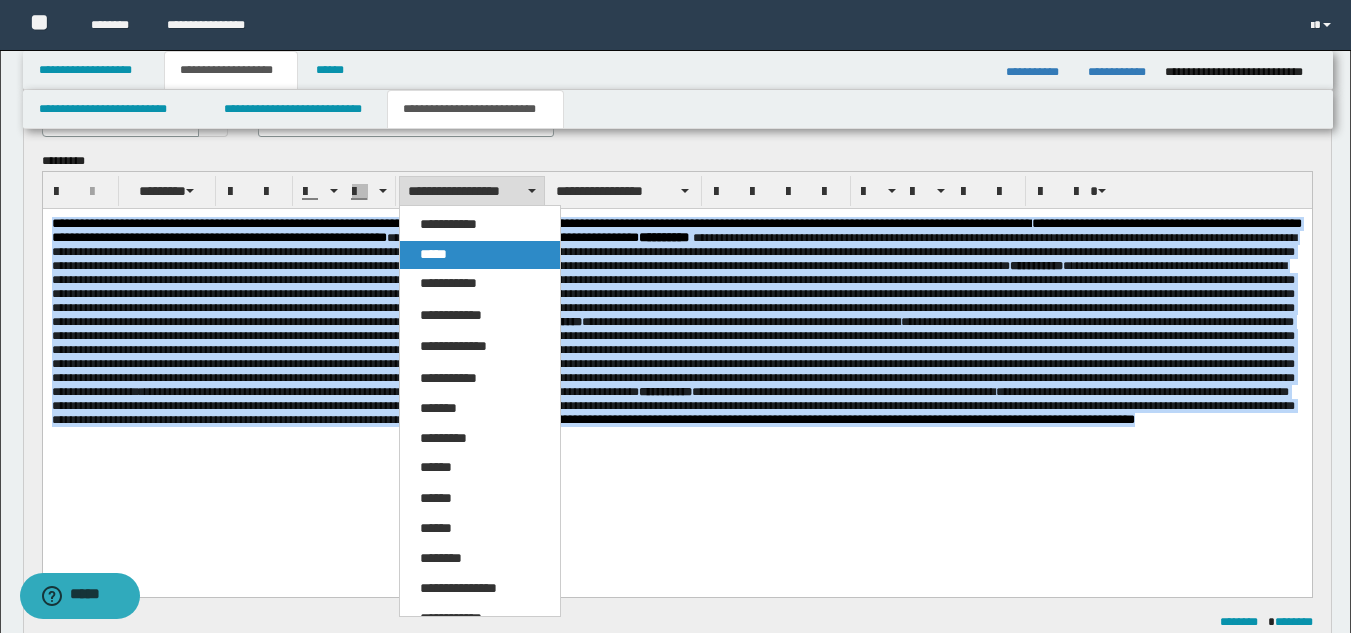 click on "*****" at bounding box center [480, 255] 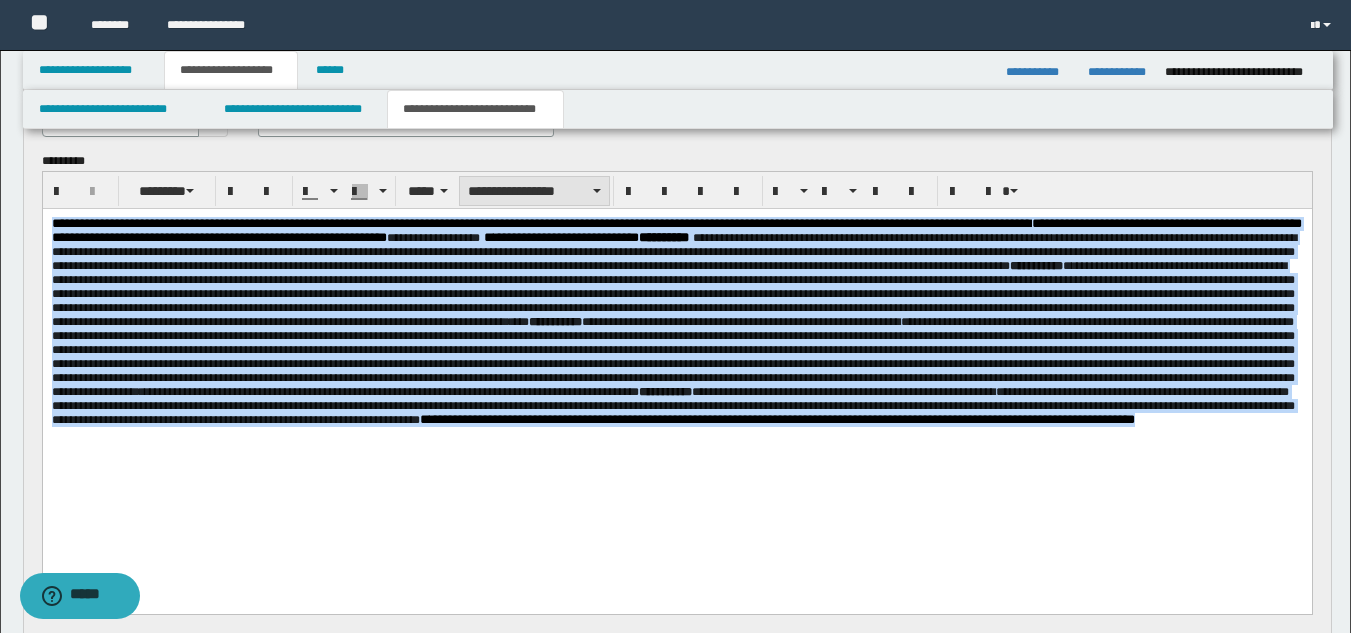 click on "**********" at bounding box center [534, 191] 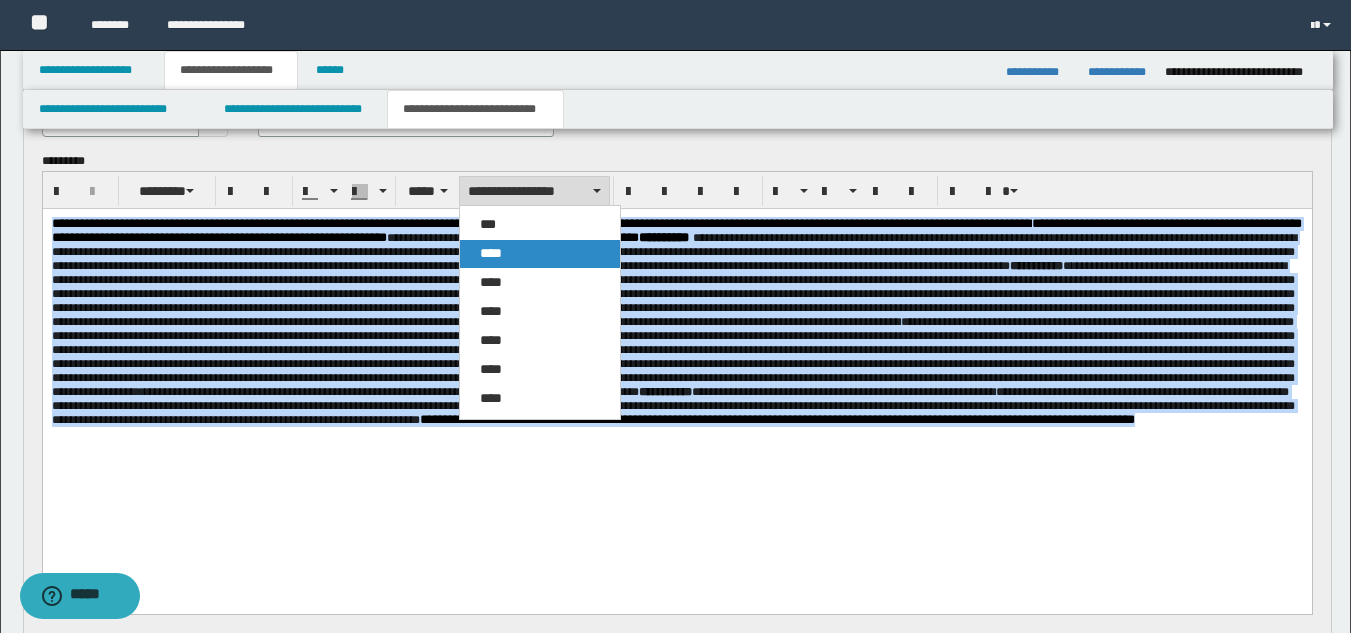 click on "****" at bounding box center [540, 254] 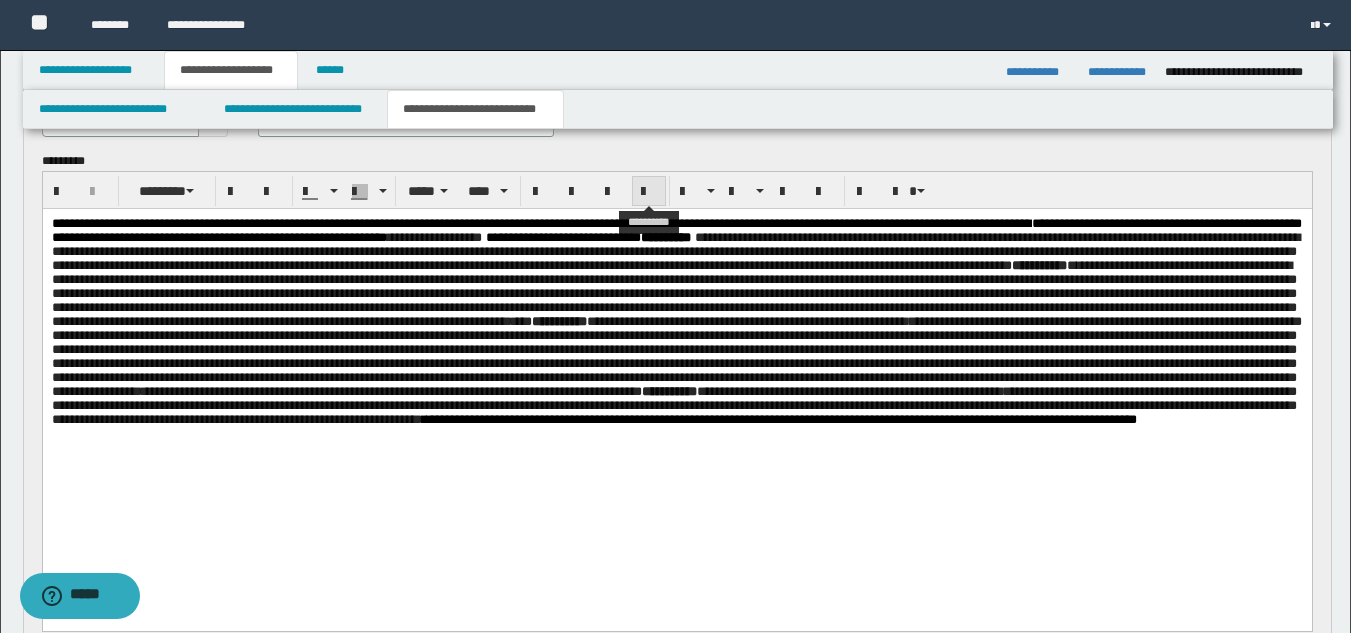 click at bounding box center (649, 192) 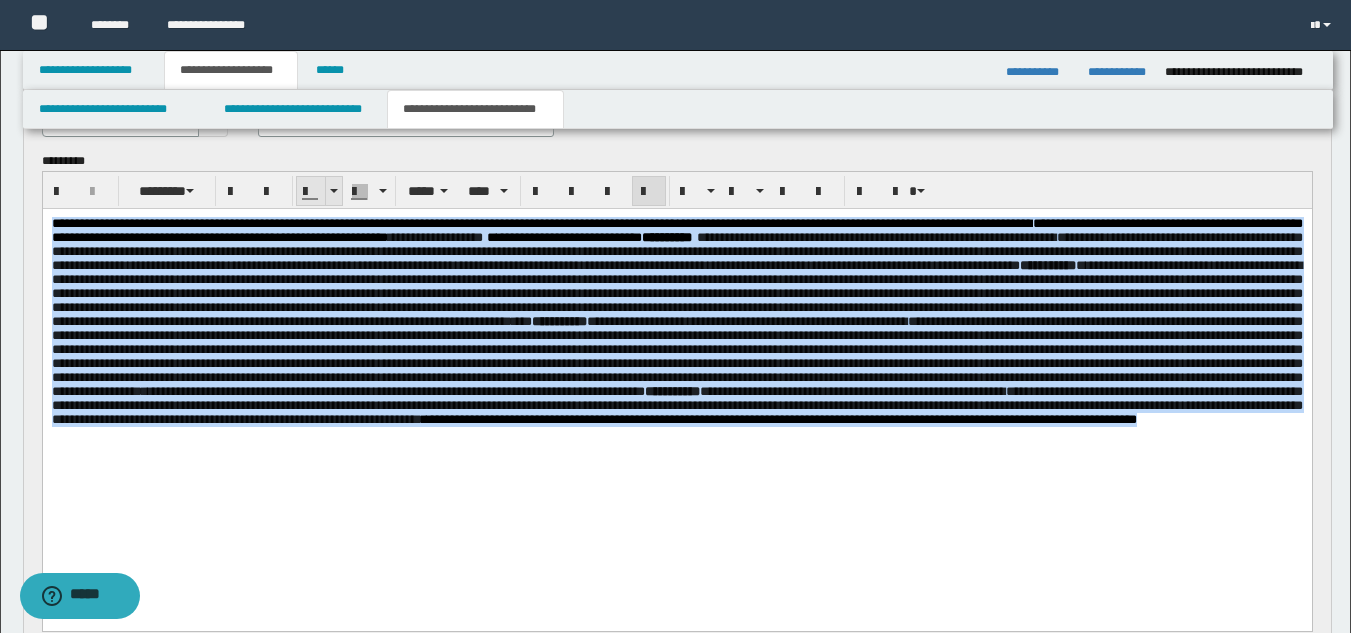 click at bounding box center (333, 191) 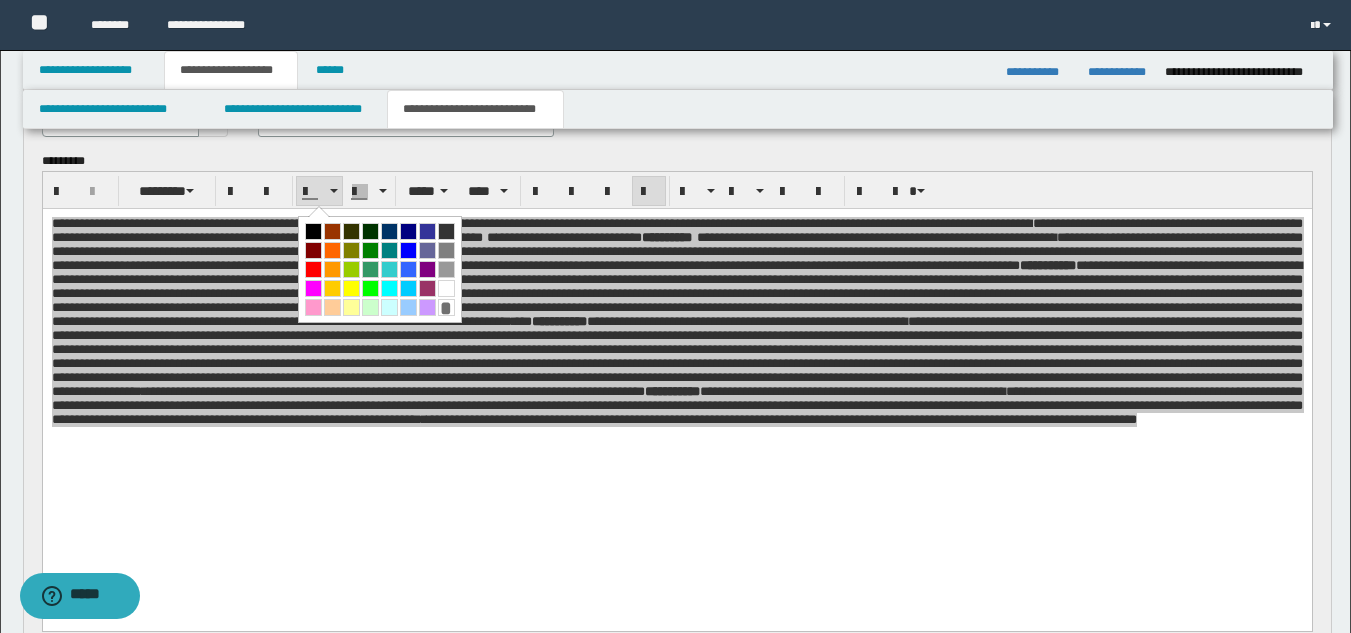 click on "*" at bounding box center (380, 269) 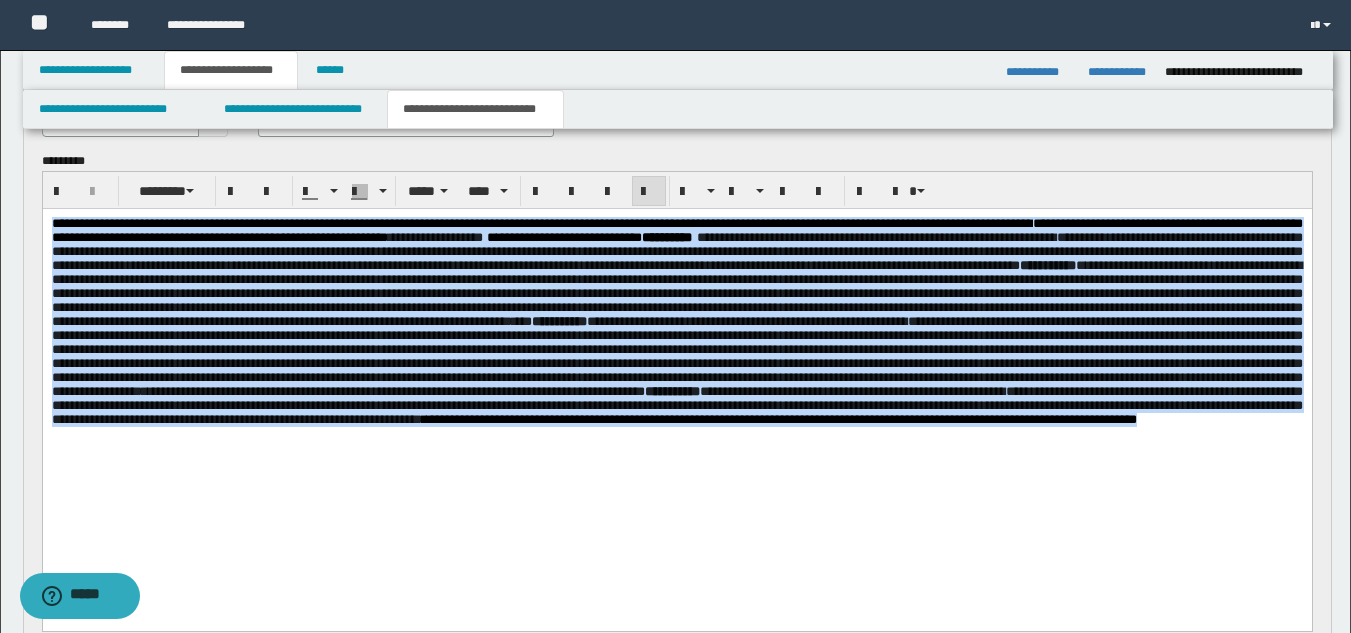 click on "**********" at bounding box center (676, 342) 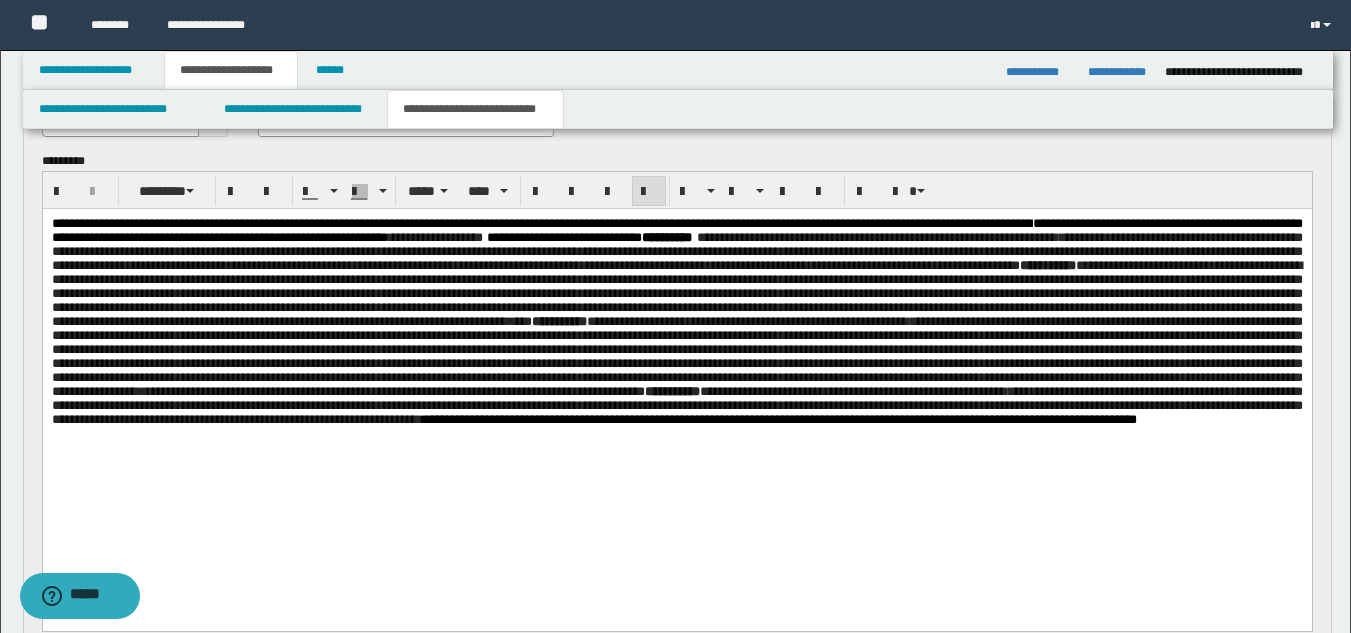 click on "**********" at bounding box center (676, 342) 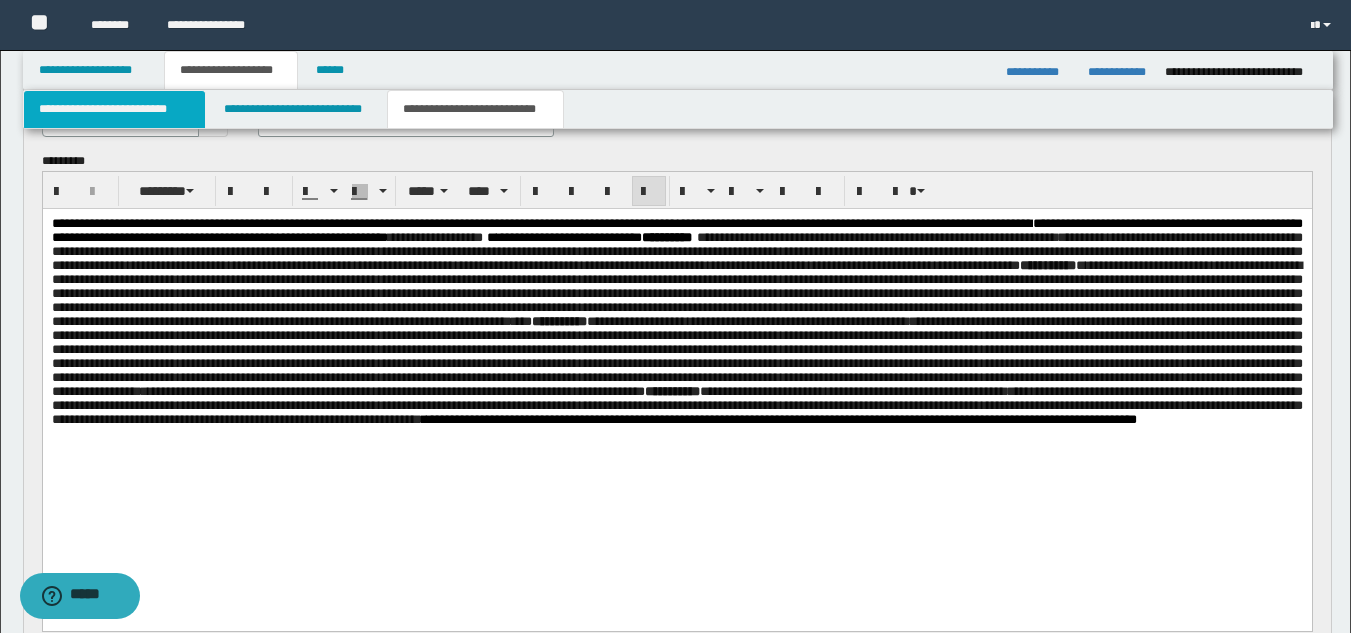 click on "**********" at bounding box center [114, 109] 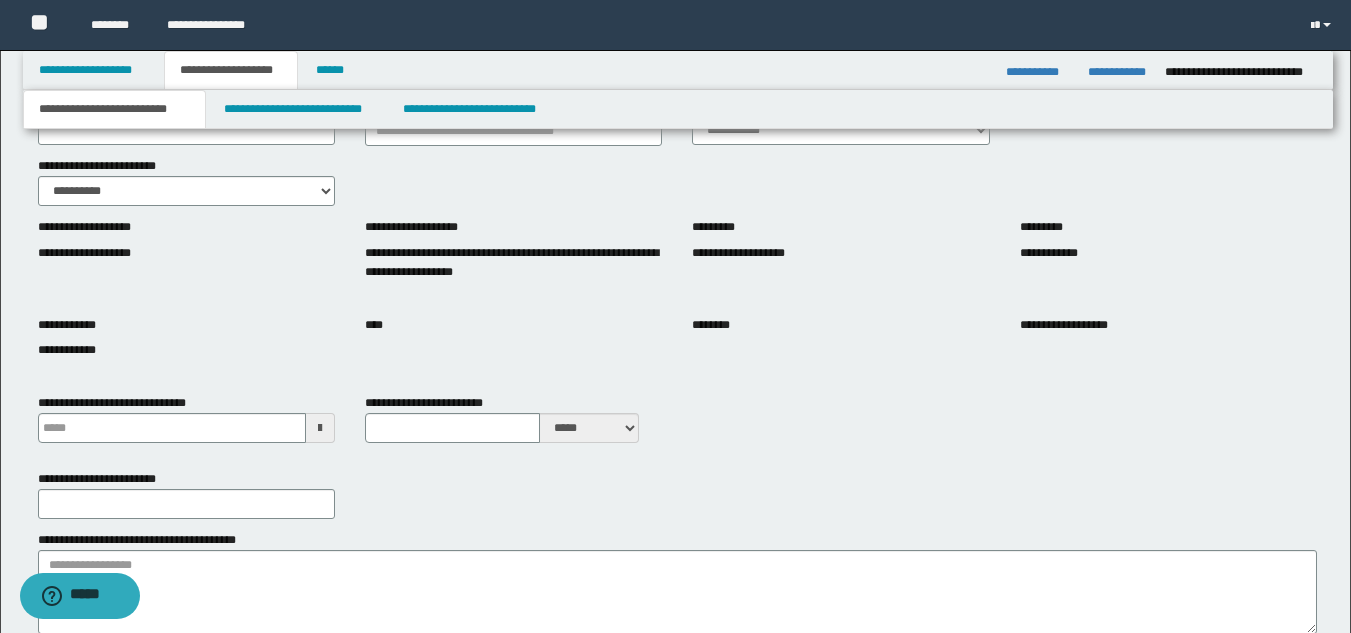 scroll, scrollTop: 0, scrollLeft: 0, axis: both 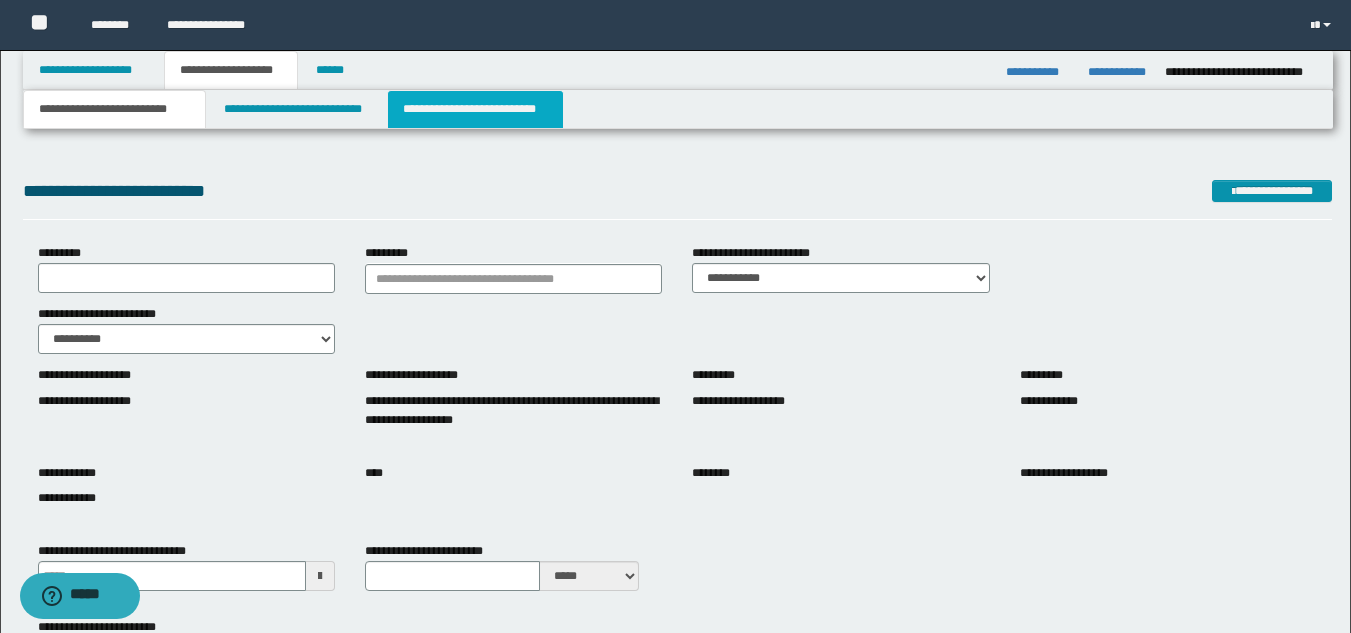 click on "**********" at bounding box center (475, 109) 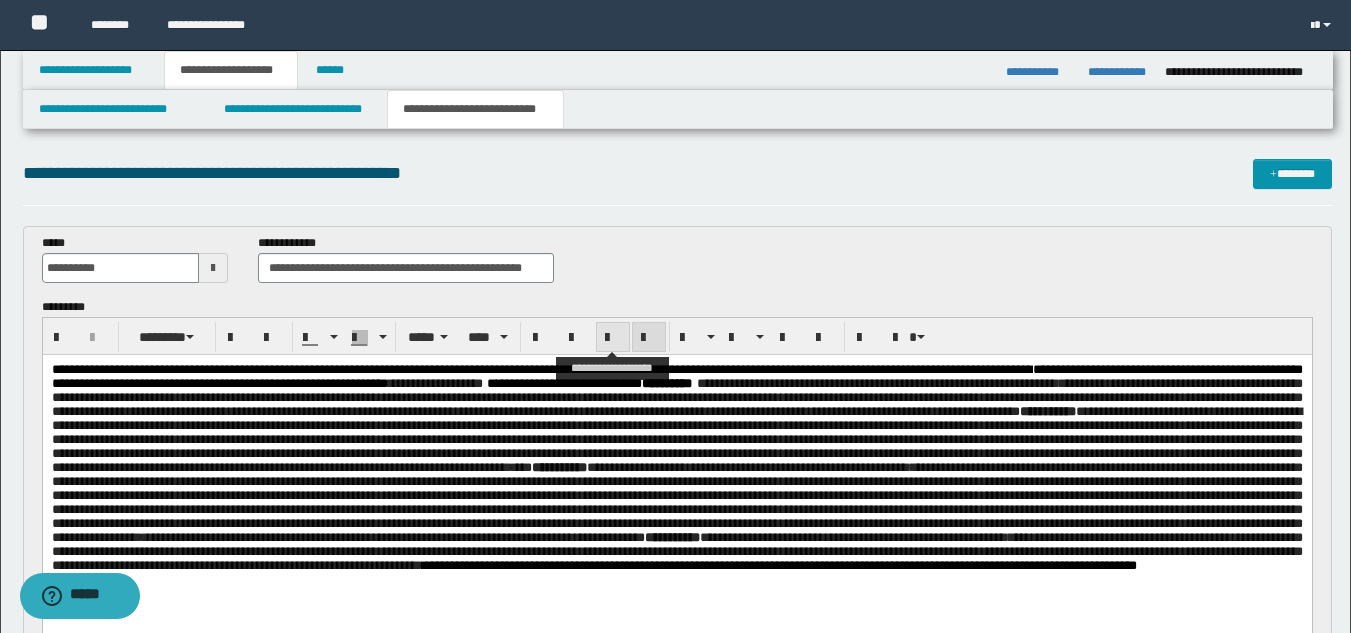 scroll, scrollTop: 600, scrollLeft: 0, axis: vertical 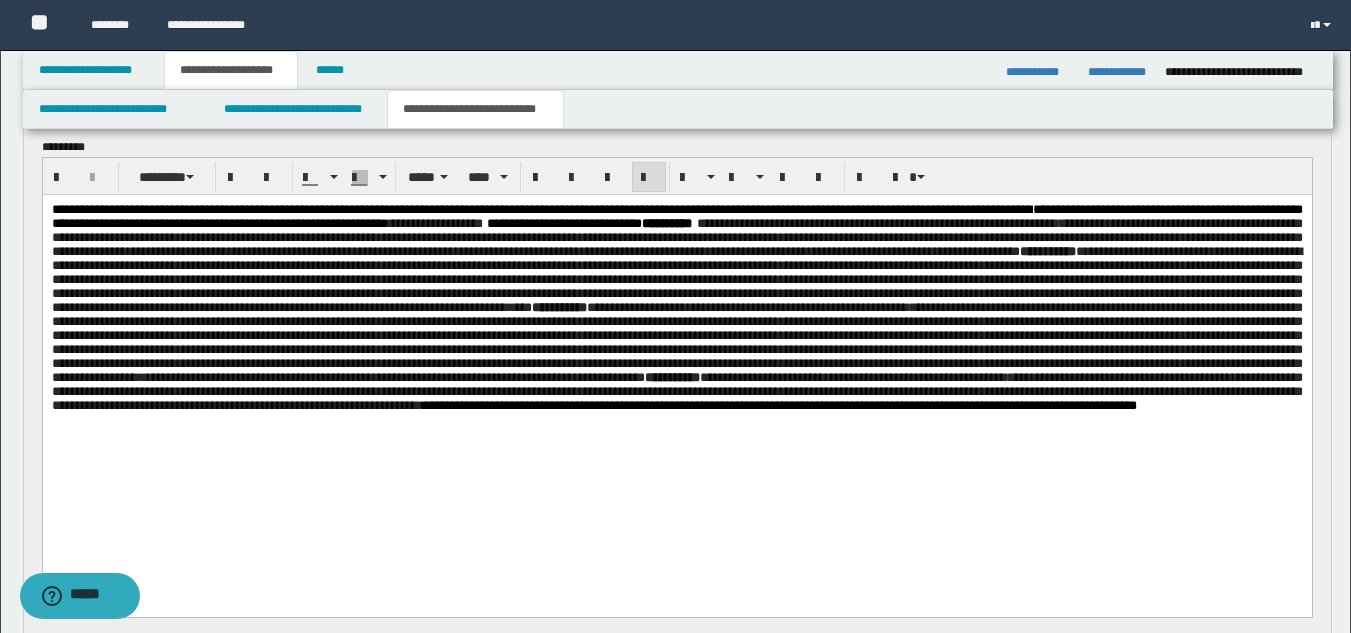 click at bounding box center [484, 223] 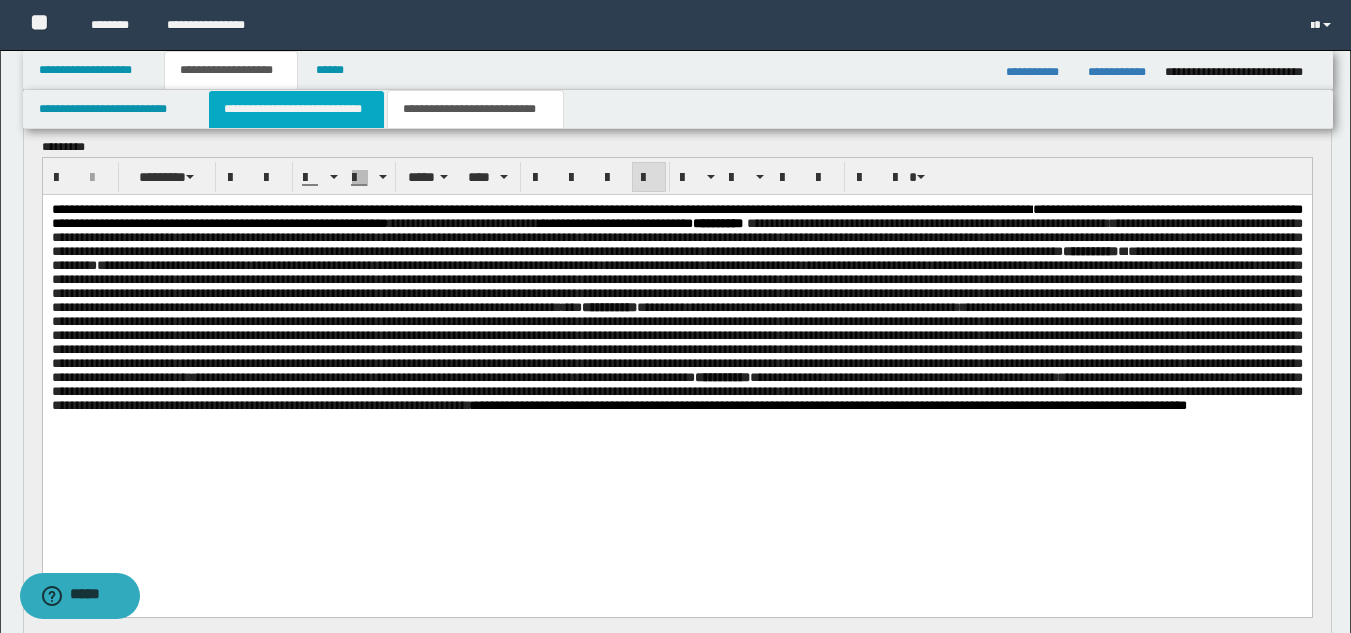 click on "**********" at bounding box center [296, 109] 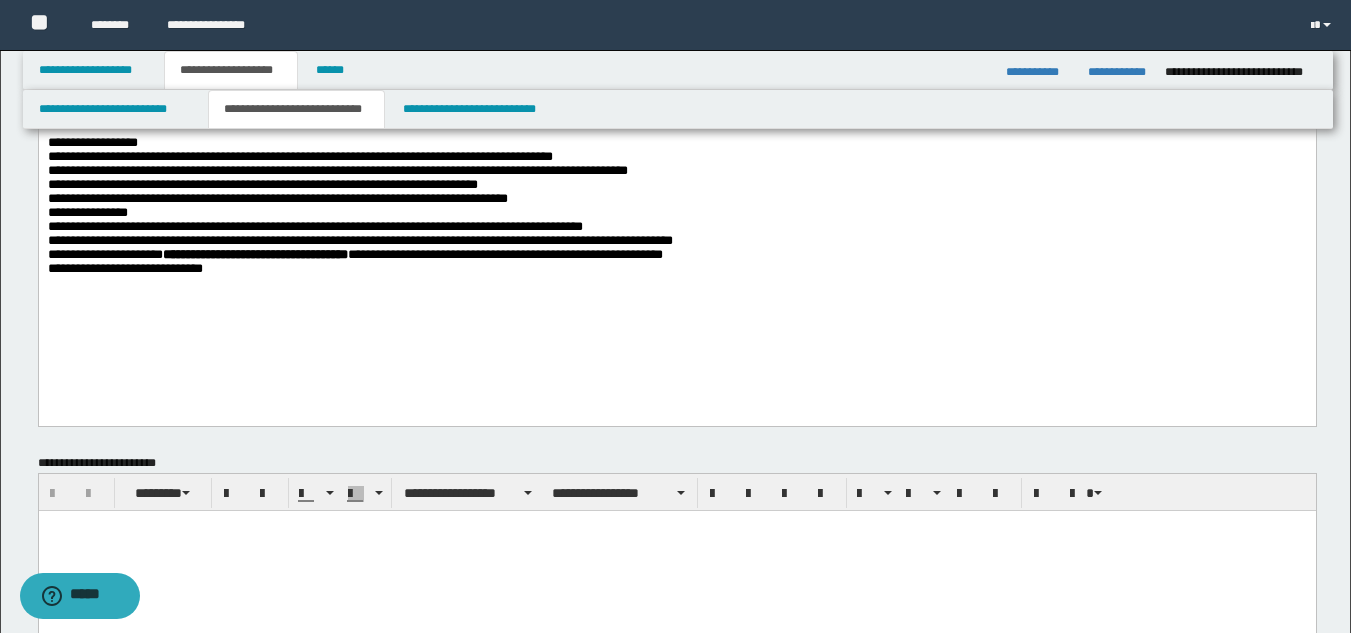 scroll, scrollTop: 760, scrollLeft: 0, axis: vertical 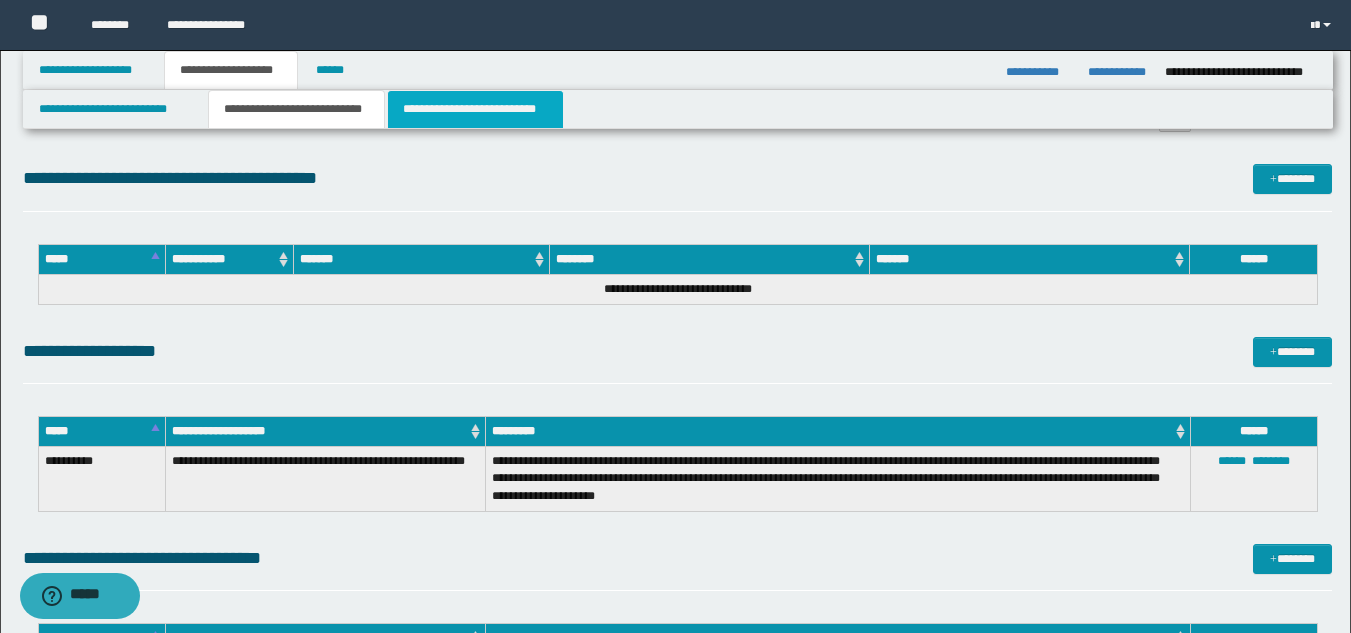 click on "**********" at bounding box center (475, 109) 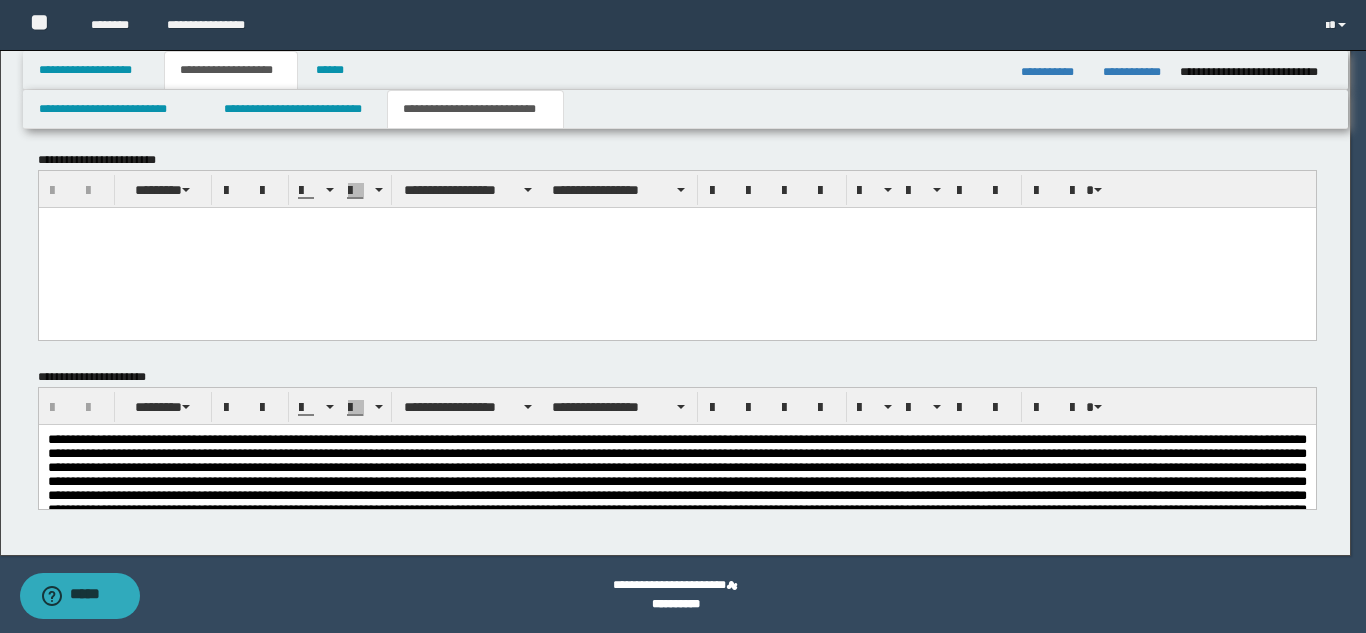 scroll, scrollTop: 0, scrollLeft: 0, axis: both 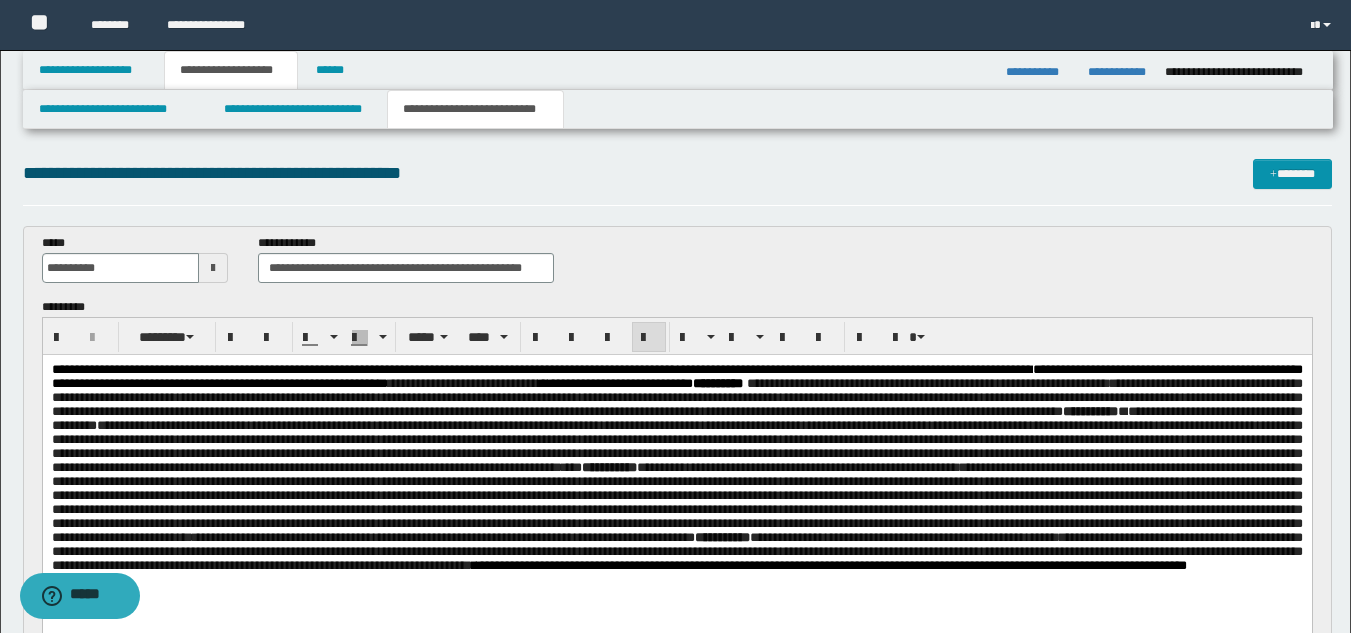 click on "**********" at bounding box center (676, 488) 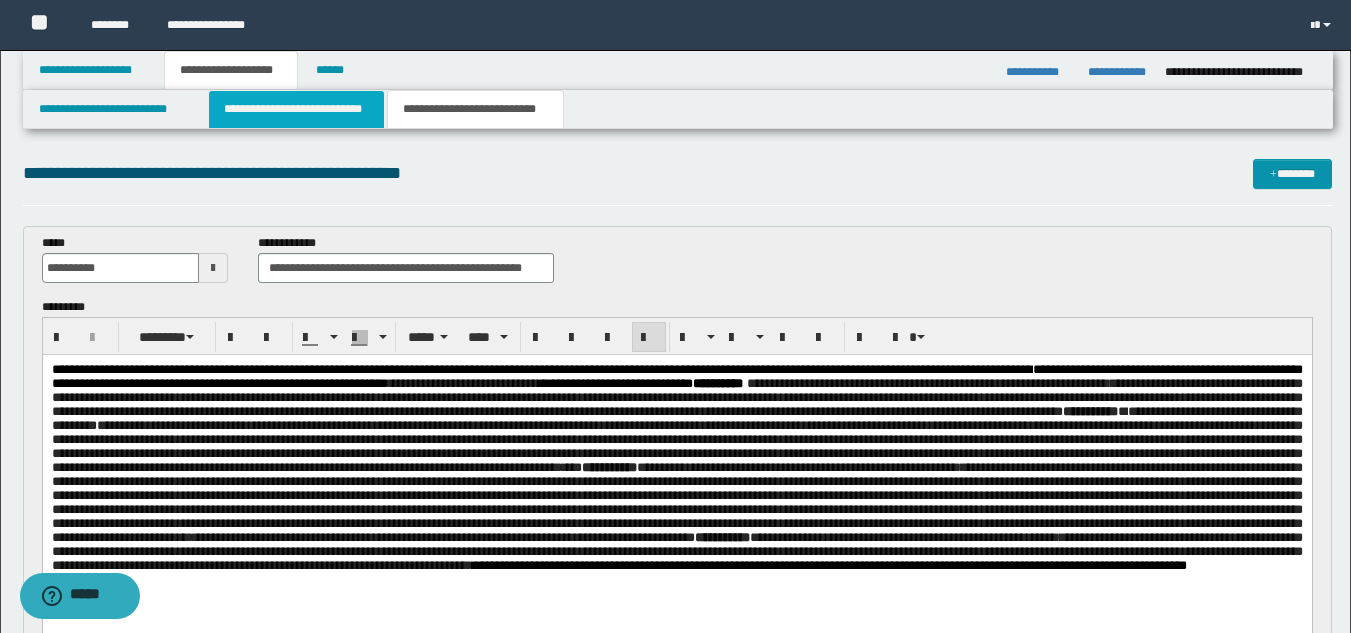 click on "**********" at bounding box center (296, 109) 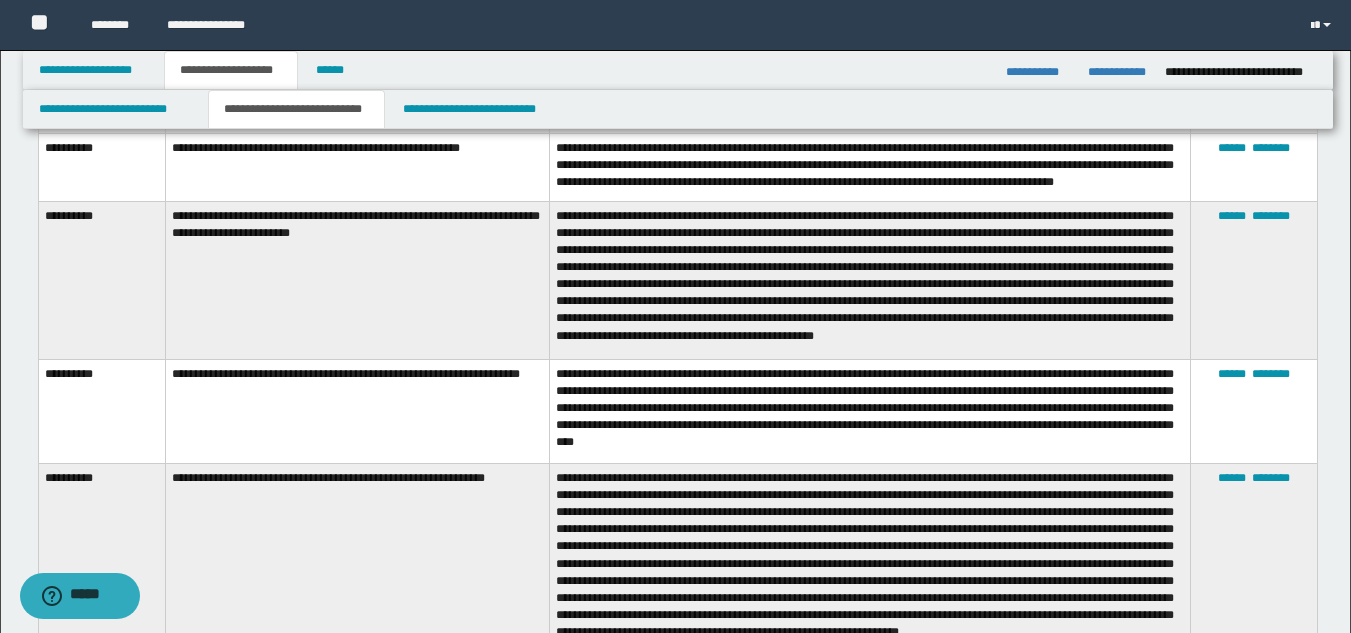scroll, scrollTop: 1800, scrollLeft: 0, axis: vertical 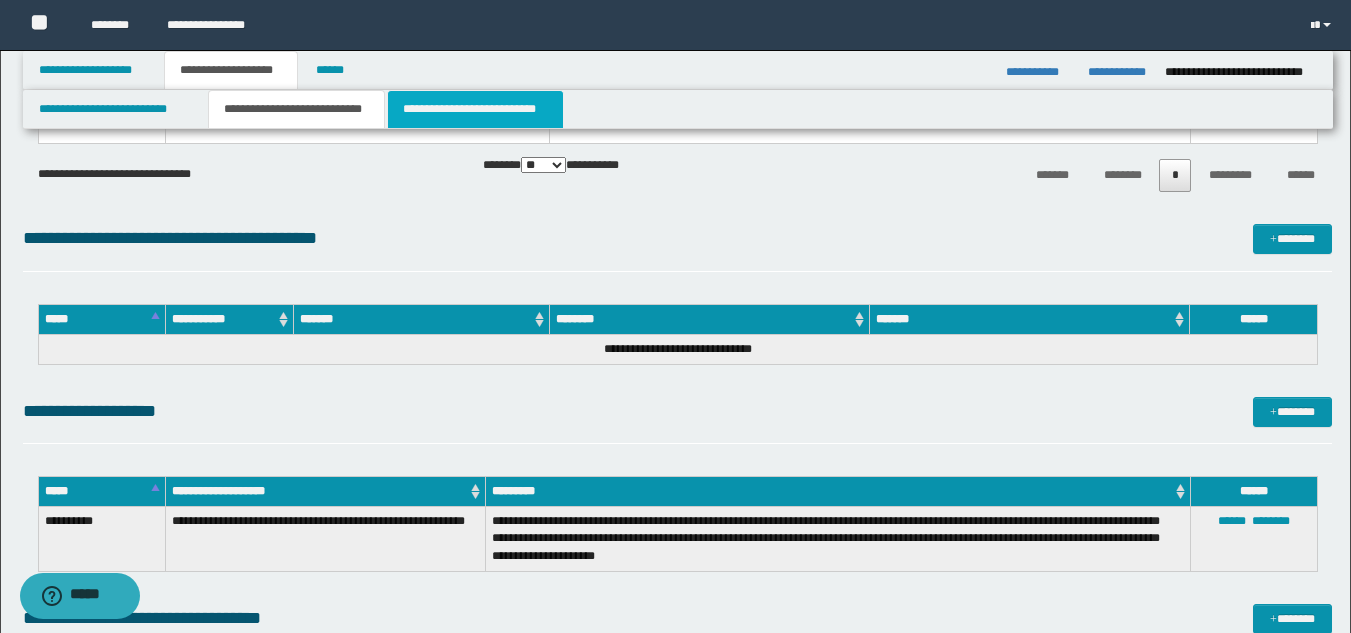 click on "**********" at bounding box center [475, 109] 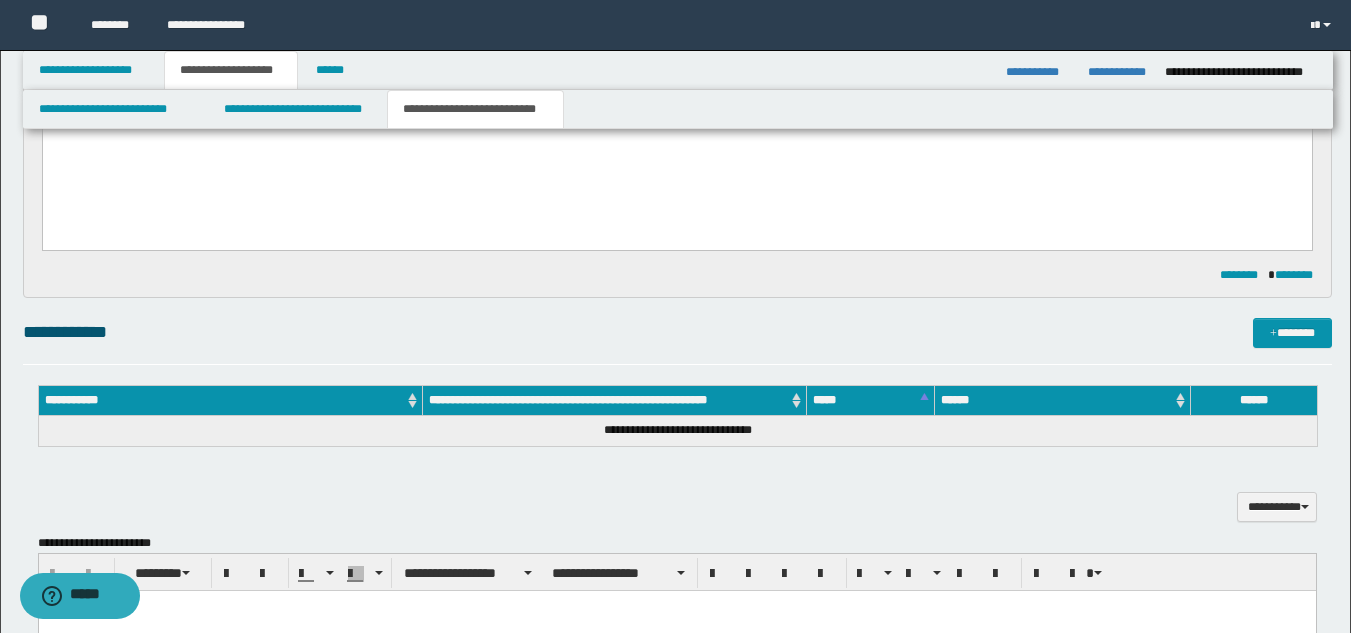 scroll, scrollTop: 0, scrollLeft: 0, axis: both 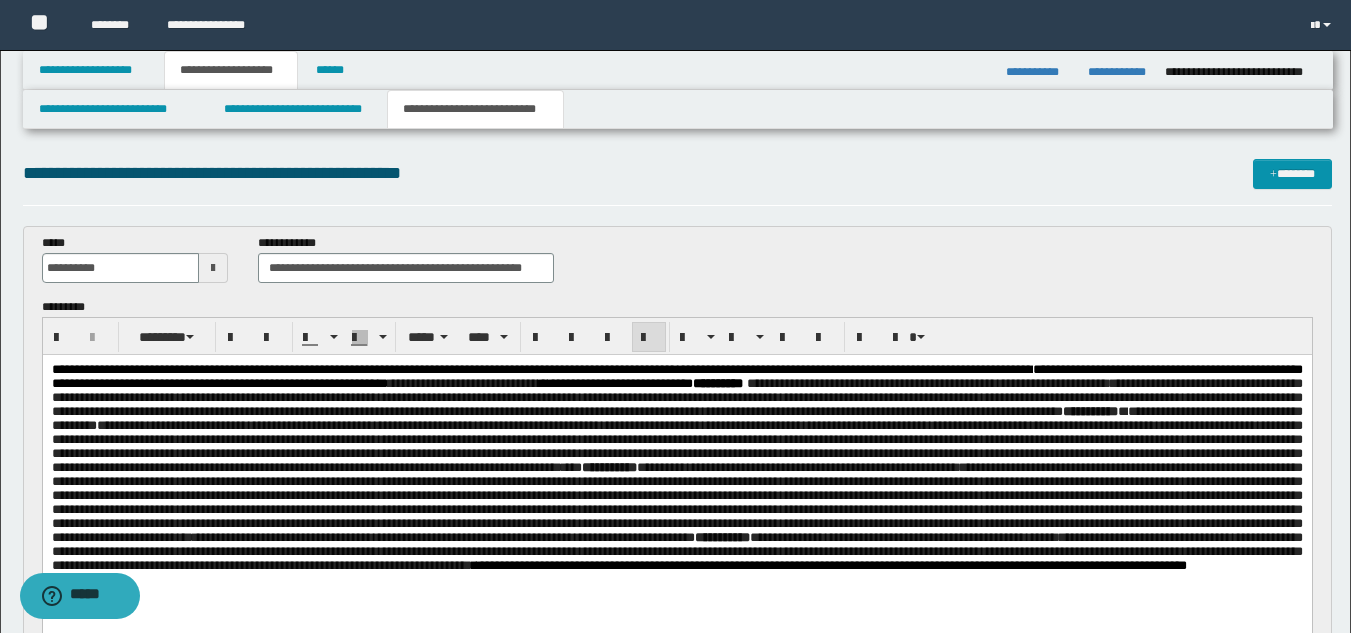click on "**********" at bounding box center (676, 488) 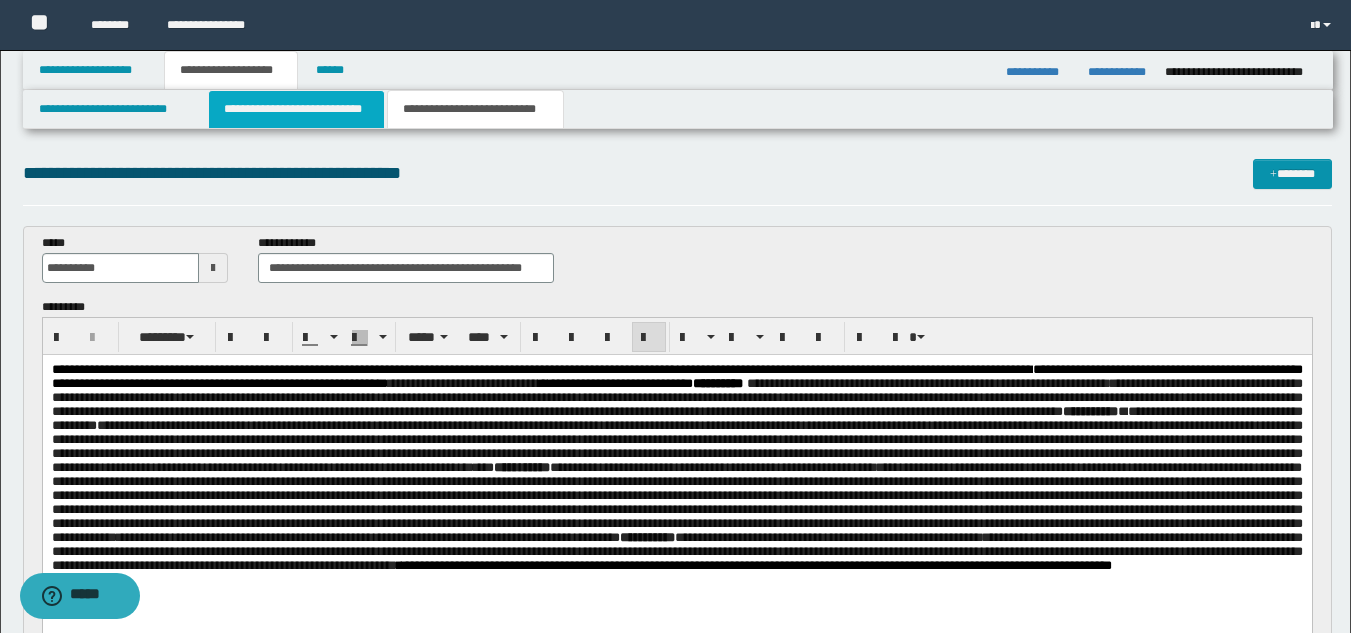 click on "**********" at bounding box center (296, 109) 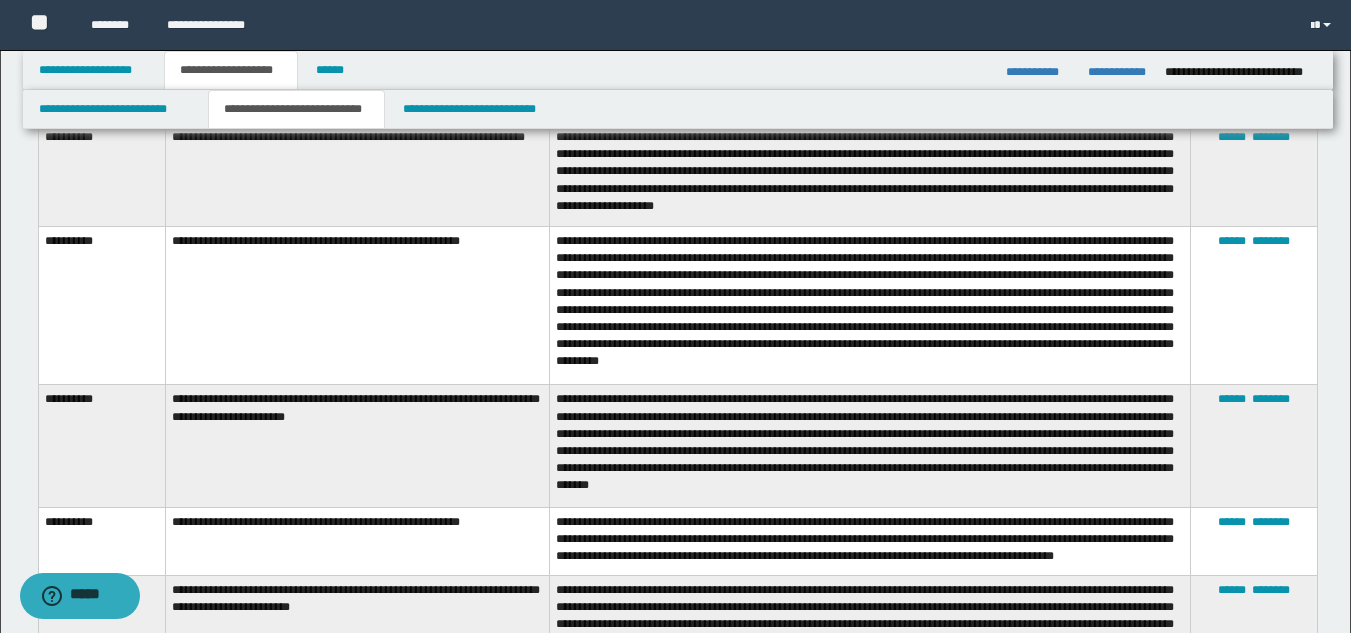 scroll, scrollTop: 846, scrollLeft: 0, axis: vertical 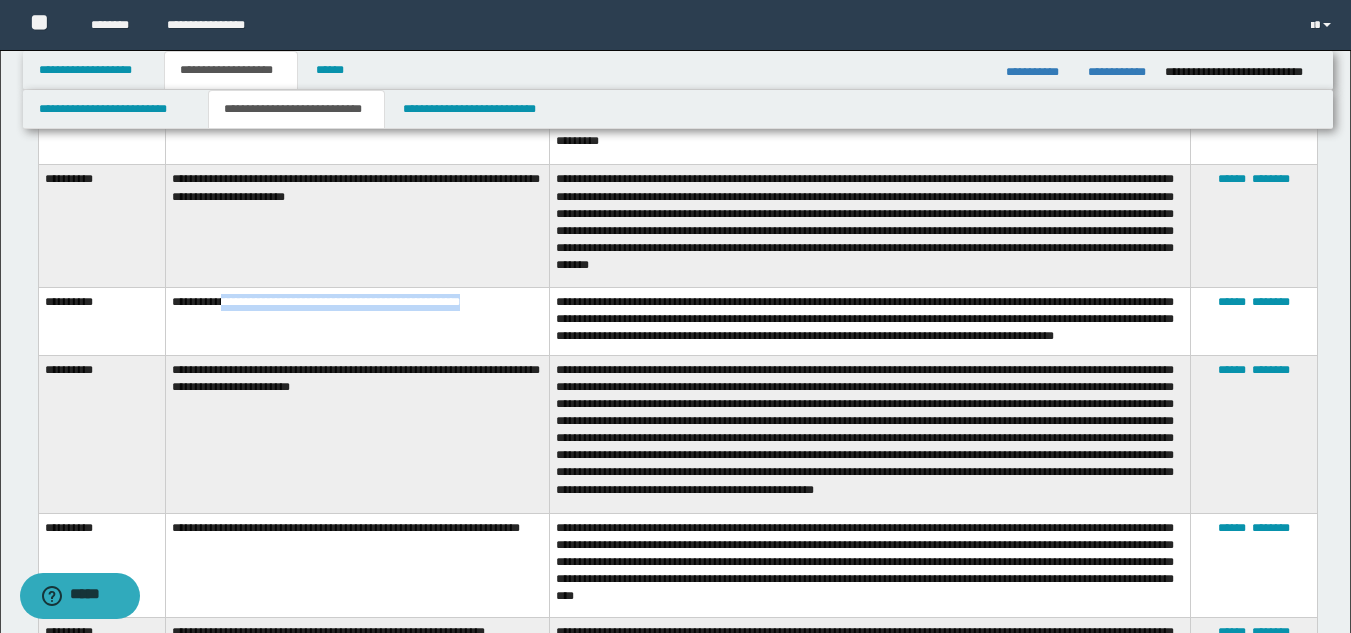 drag, startPoint x: 246, startPoint y: 286, endPoint x: 520, endPoint y: 294, distance: 274.11676 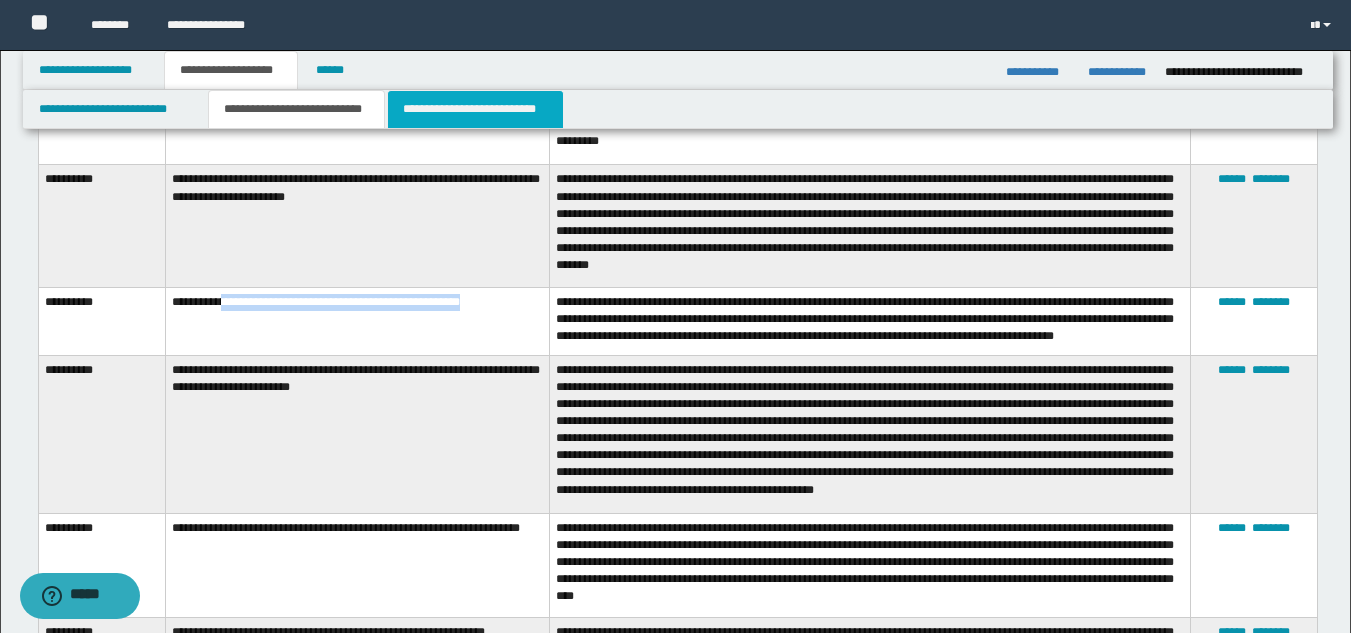 click on "**********" at bounding box center [475, 109] 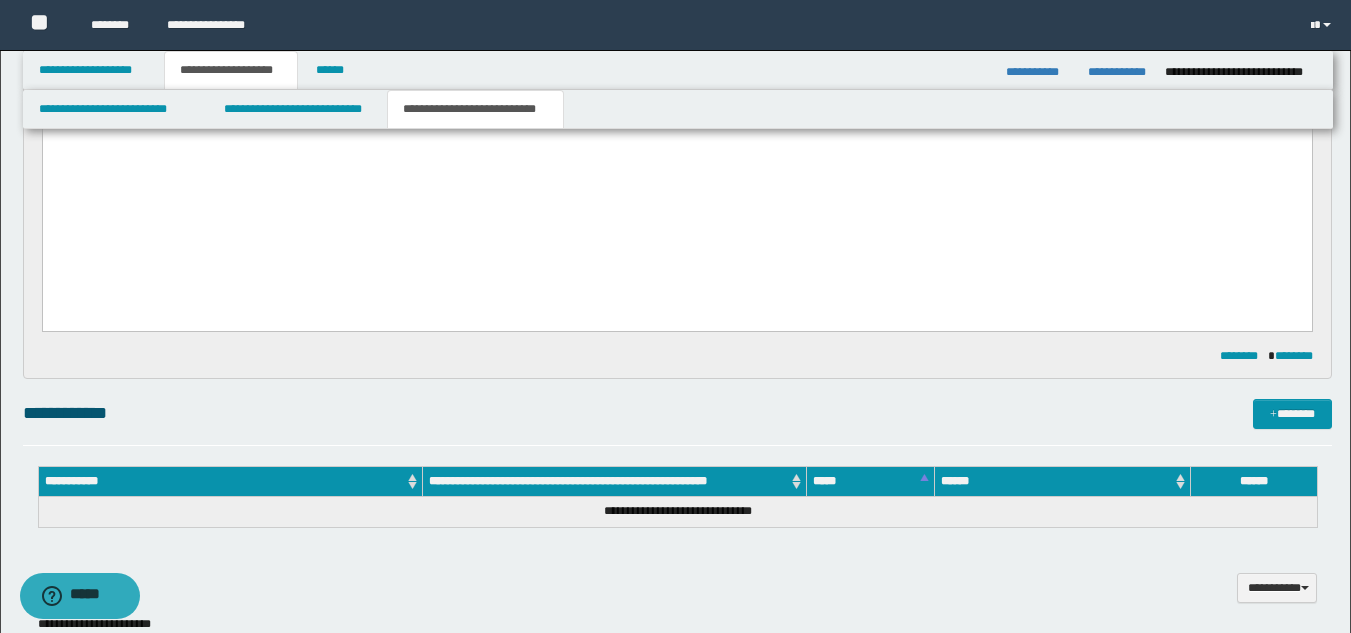 scroll, scrollTop: 0, scrollLeft: 0, axis: both 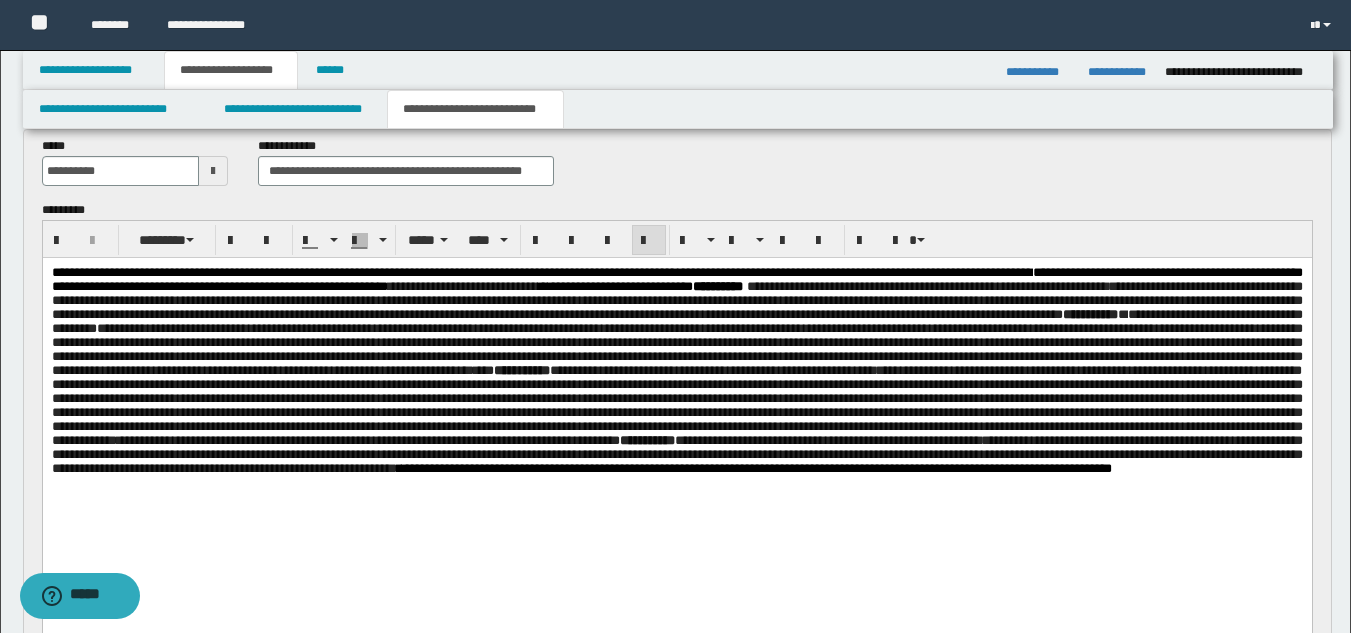 click on "**********" at bounding box center [676, 391] 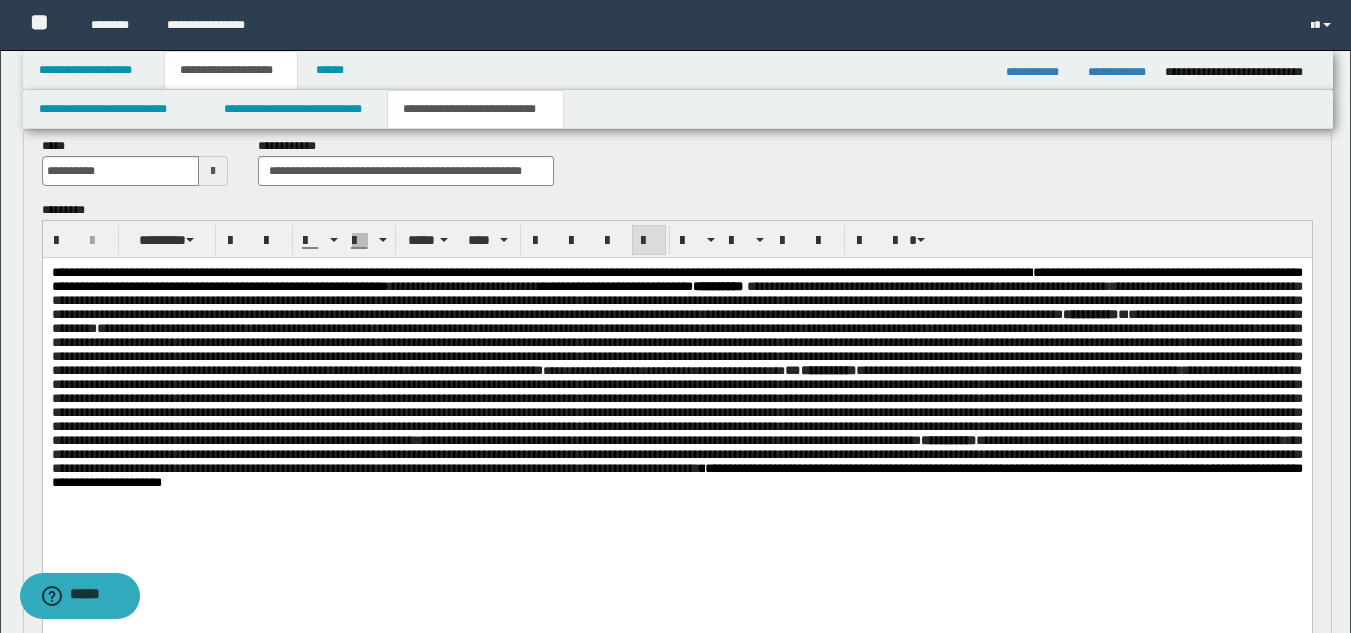 click on "**********" at bounding box center (676, 391) 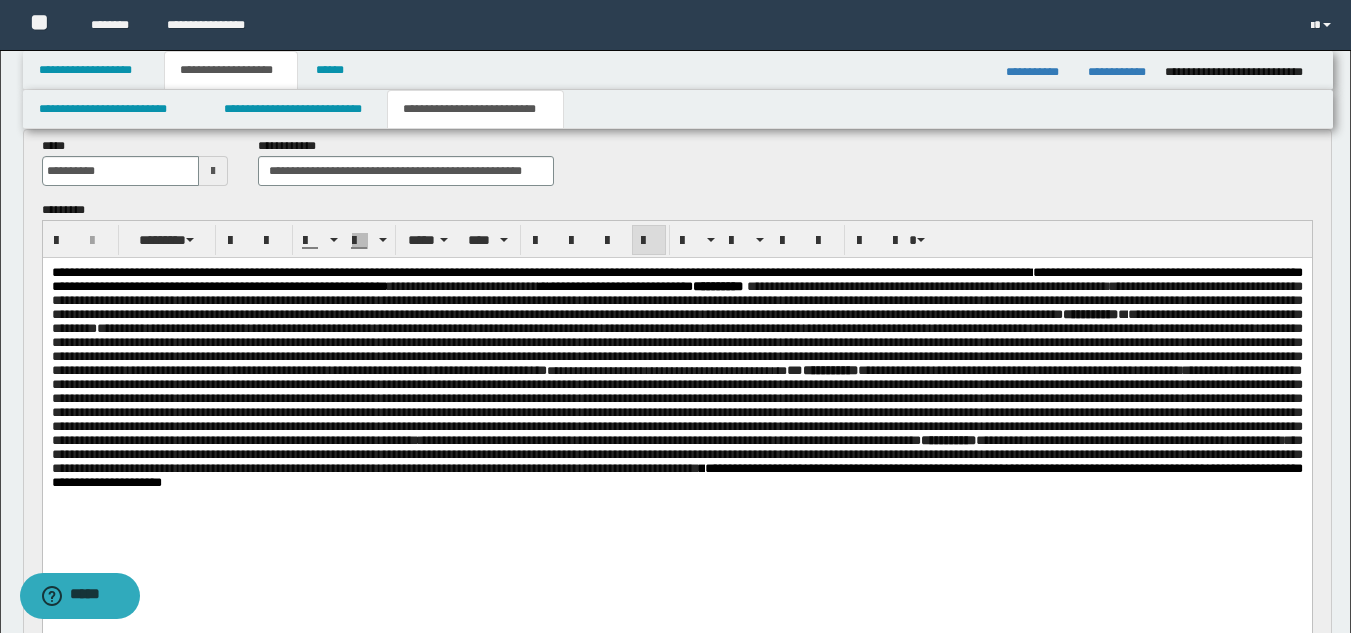 click at bounding box center [649, 241] 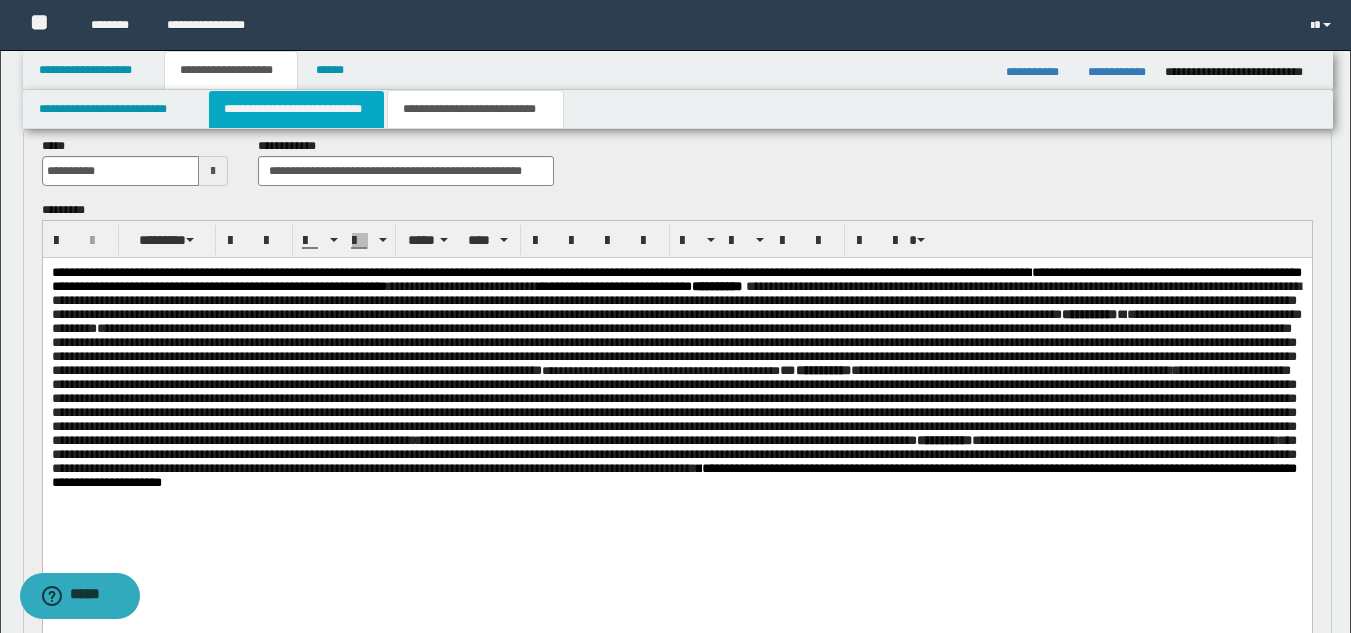 click on "**********" at bounding box center [296, 109] 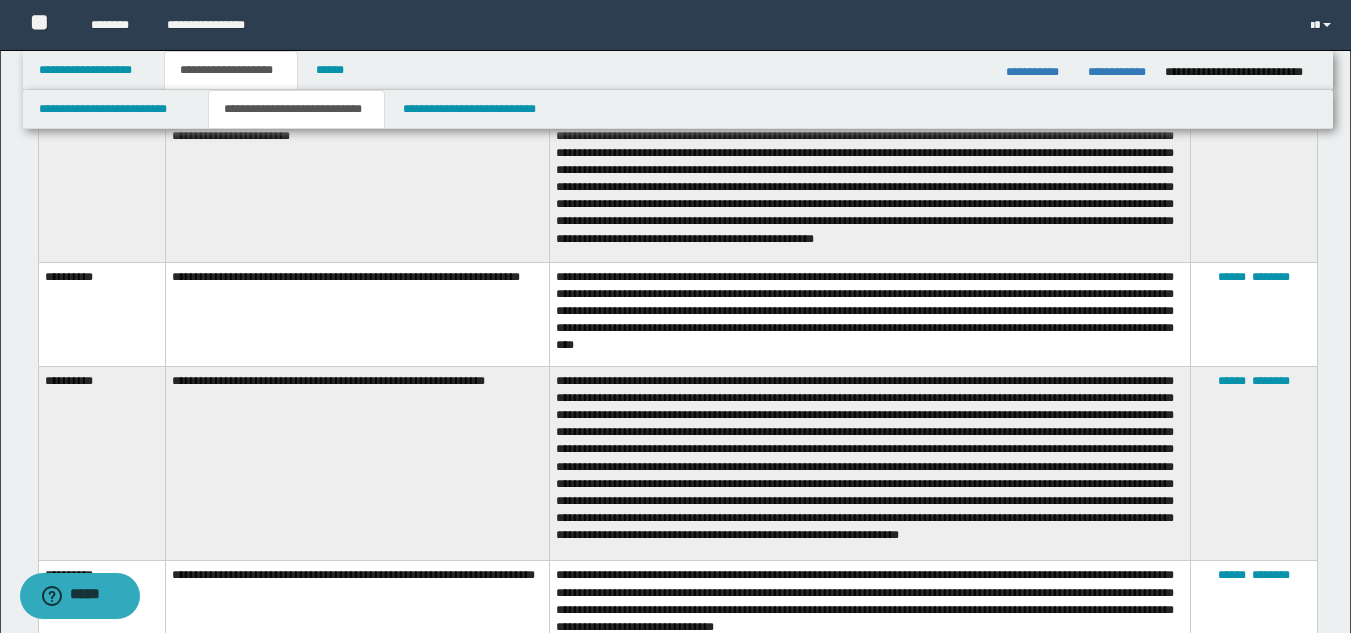 scroll, scrollTop: 697, scrollLeft: 0, axis: vertical 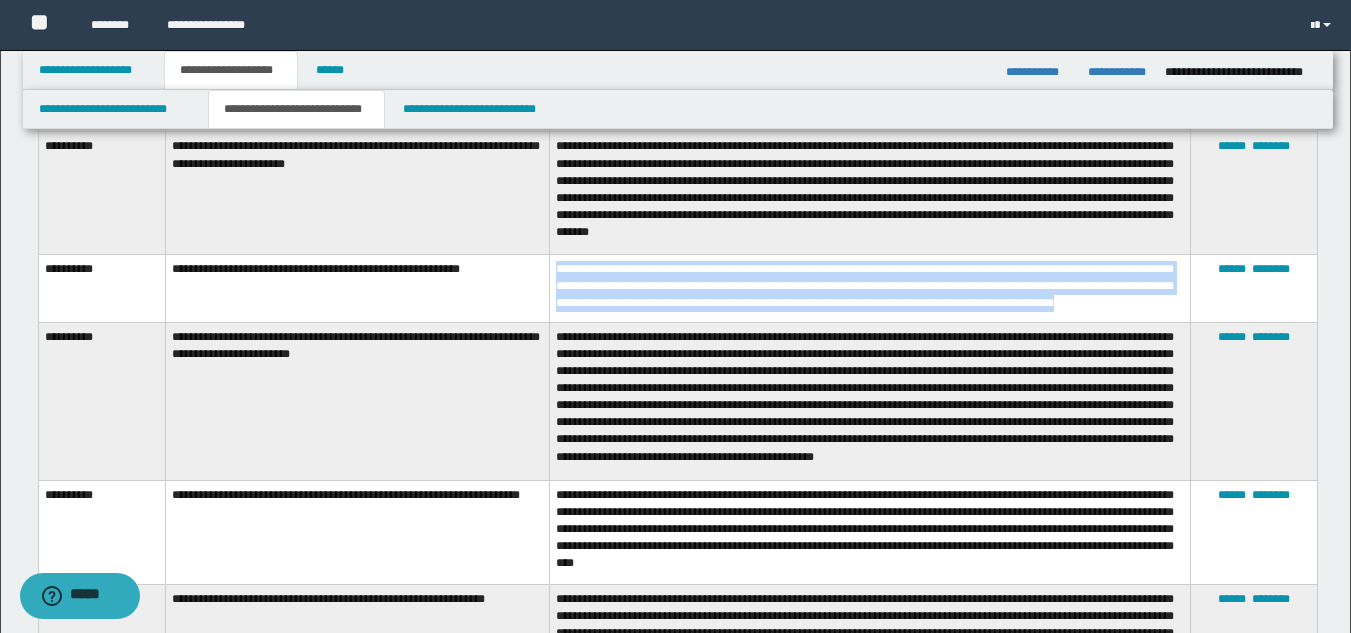 drag, startPoint x: 555, startPoint y: 250, endPoint x: 601, endPoint y: 302, distance: 69.426216 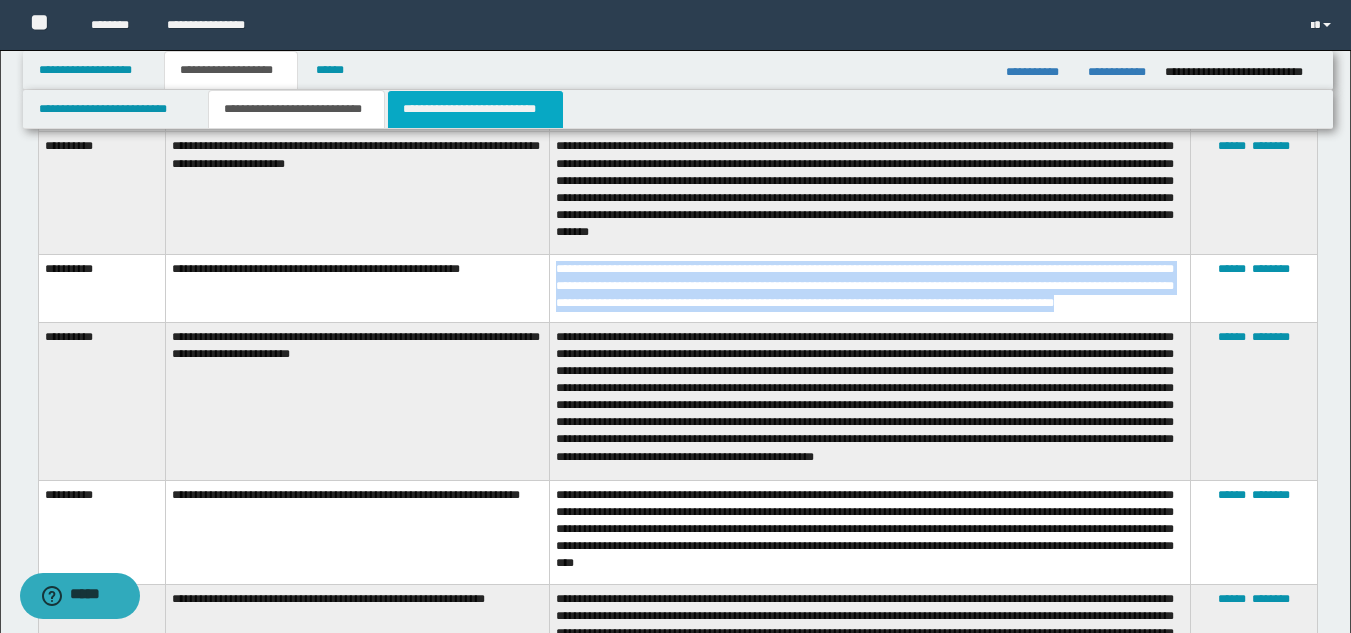click on "**********" at bounding box center (475, 109) 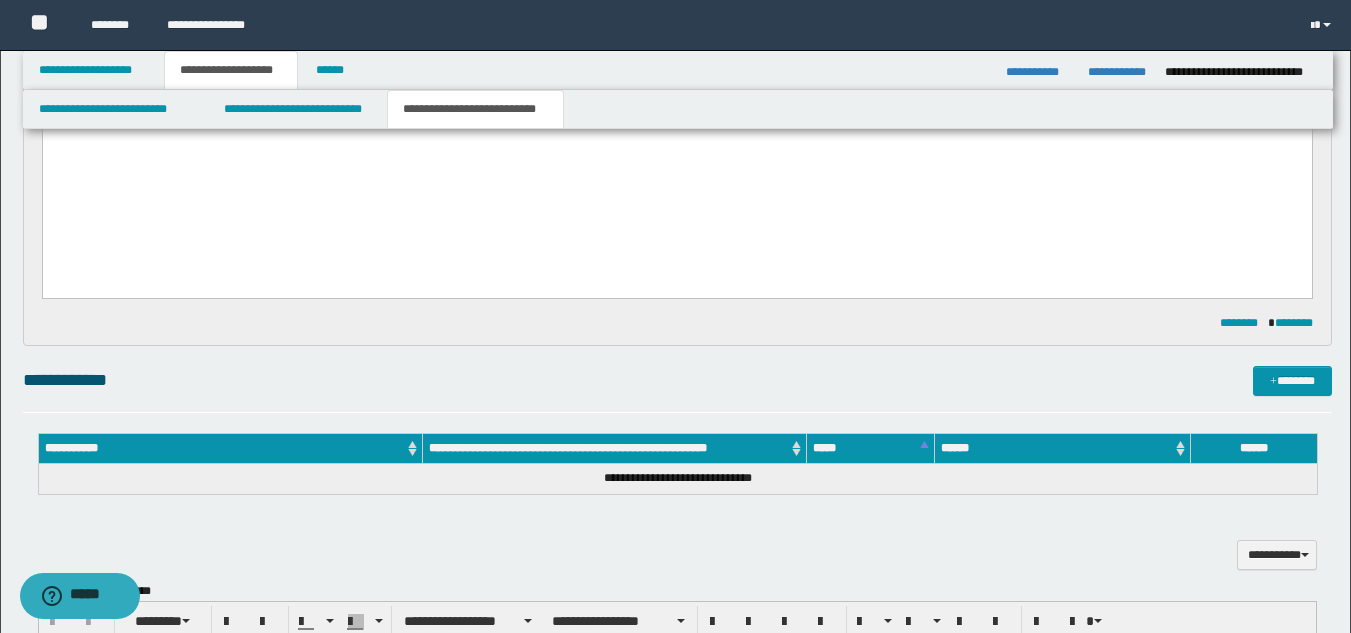 scroll, scrollTop: 0, scrollLeft: 0, axis: both 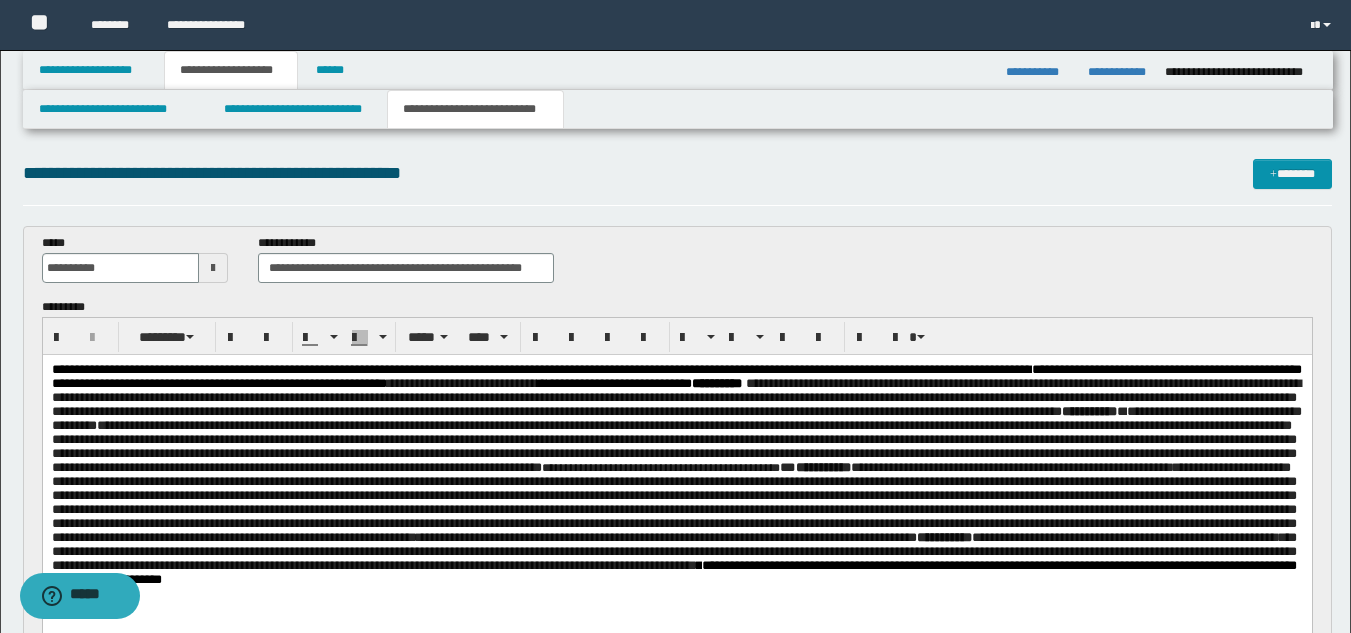 click on "**********" at bounding box center [660, 468] 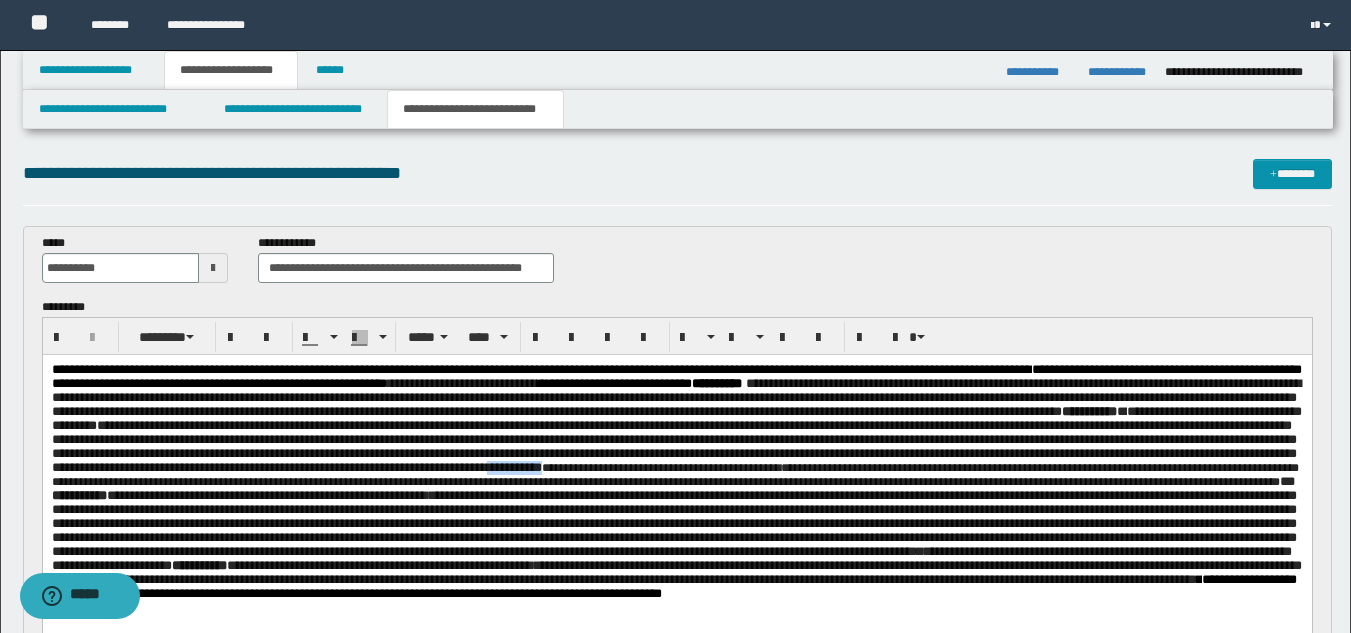drag, startPoint x: 985, startPoint y: 505, endPoint x: 918, endPoint y: 507, distance: 67.02985 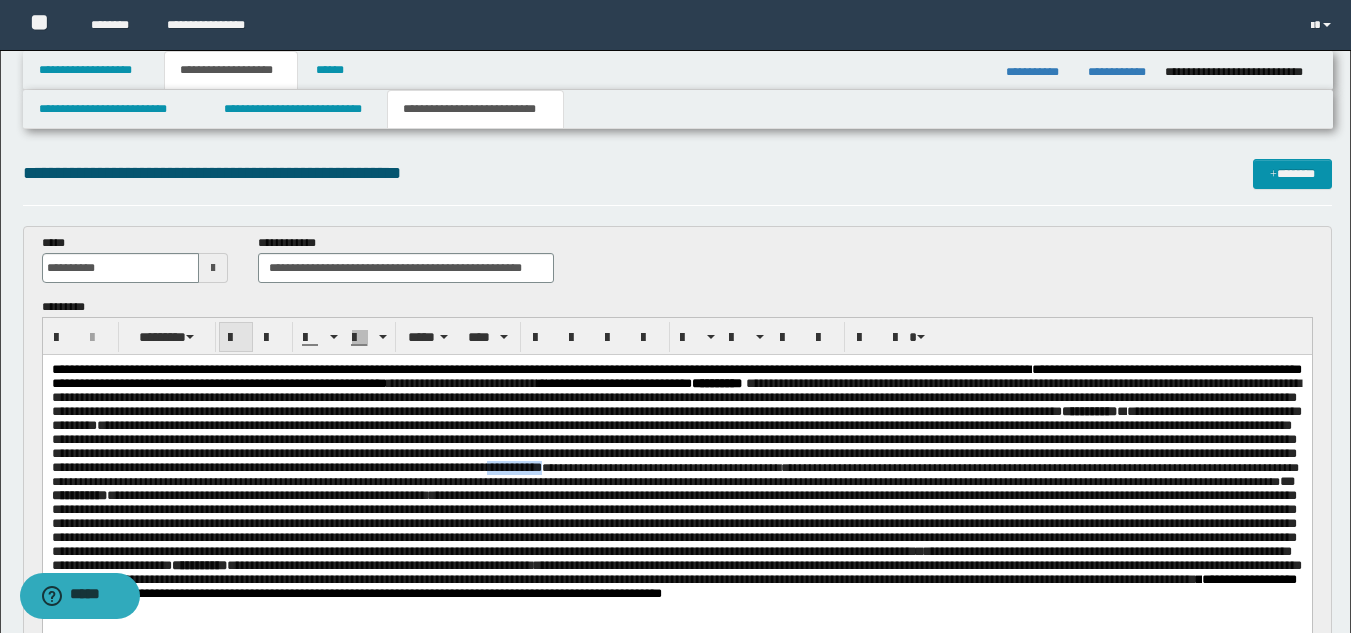 click at bounding box center (236, 337) 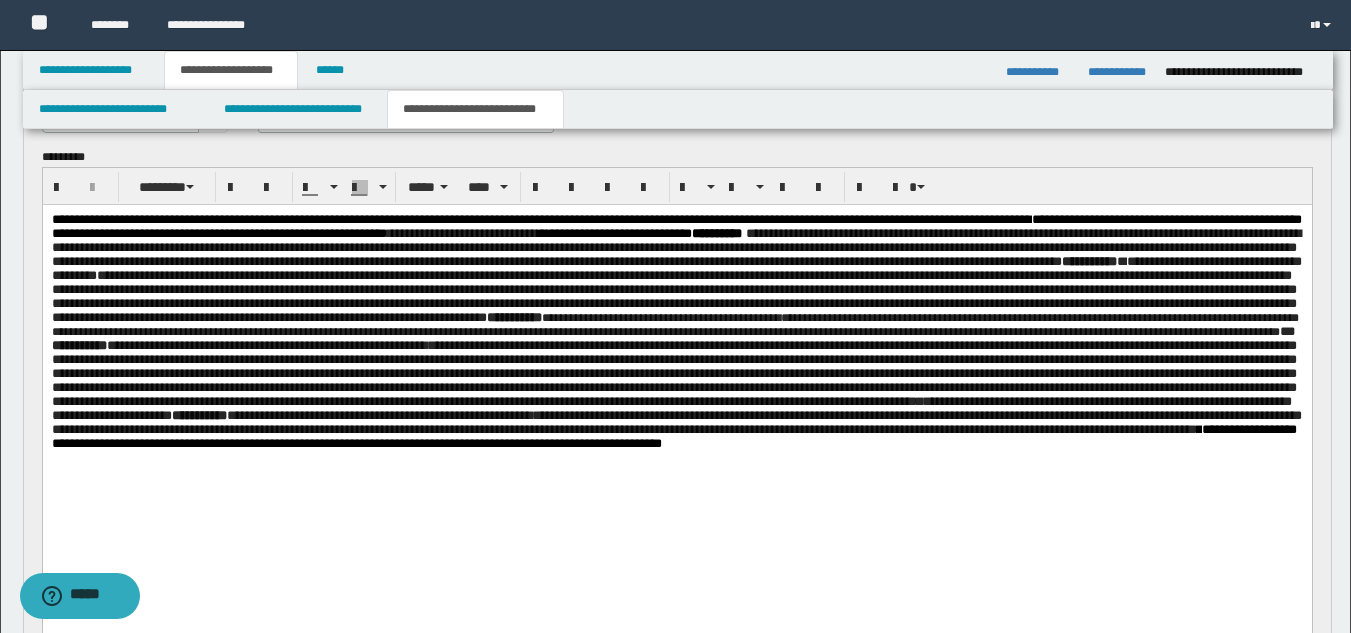 scroll, scrollTop: 177, scrollLeft: 0, axis: vertical 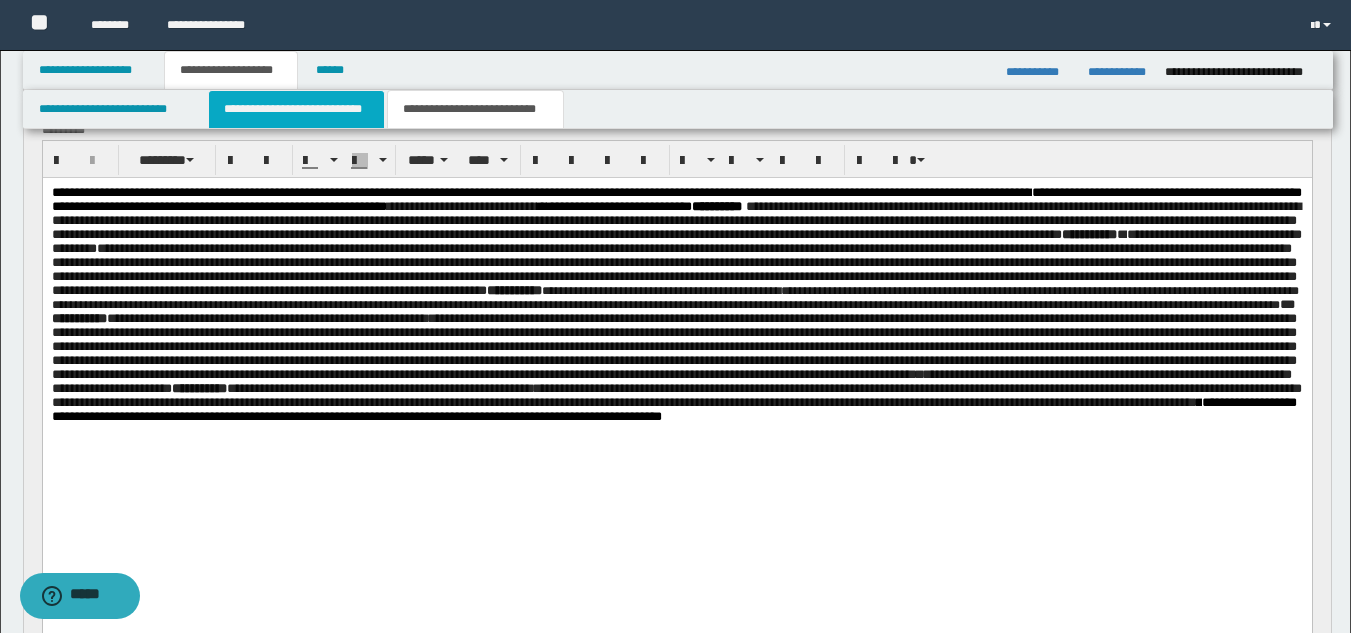 click on "**********" at bounding box center (296, 109) 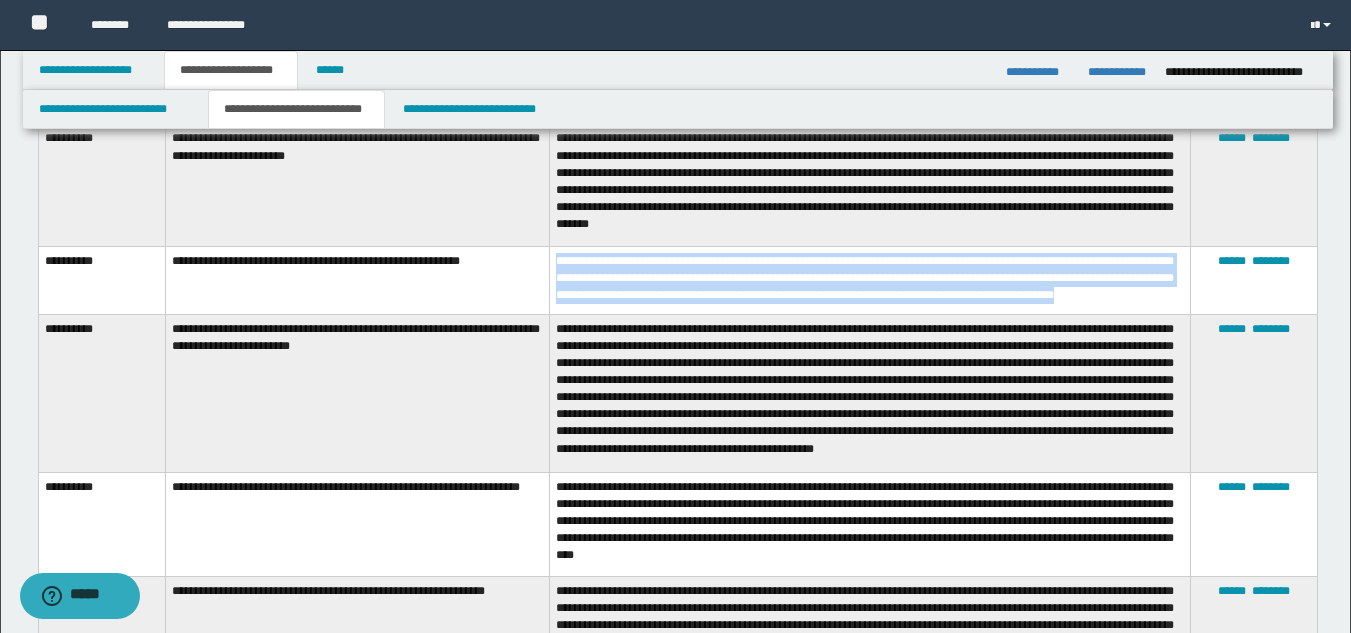 scroll, scrollTop: 1097, scrollLeft: 0, axis: vertical 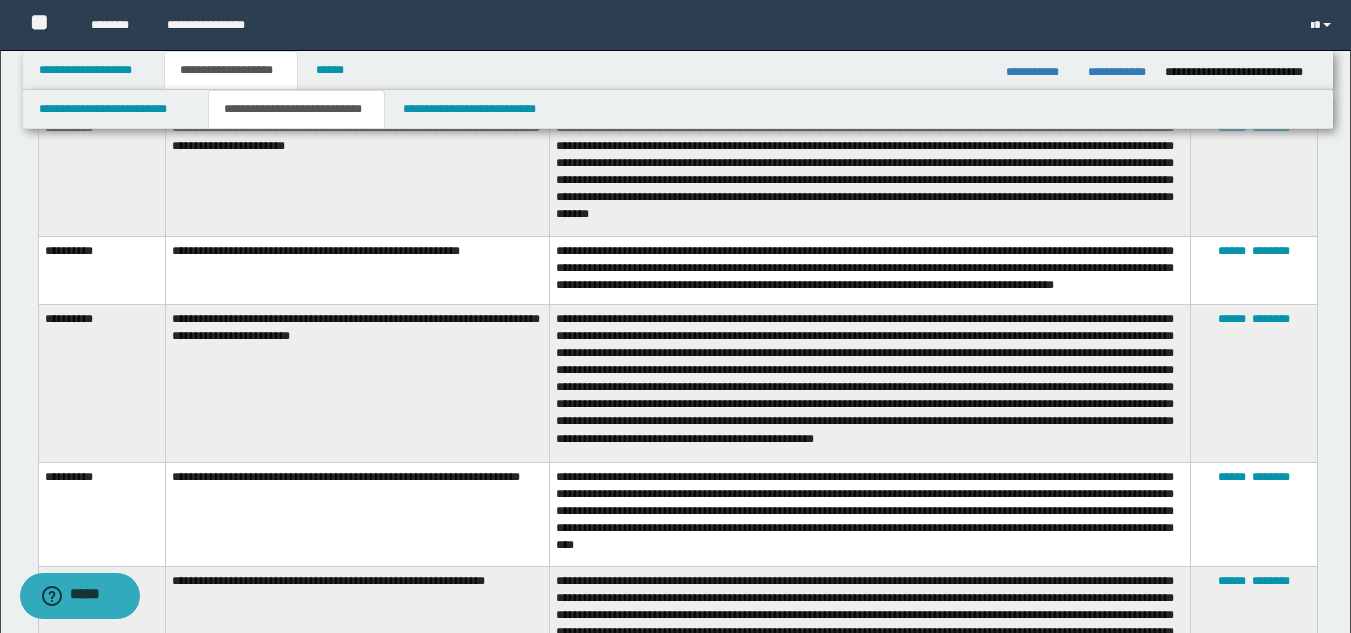 click on "**********" at bounding box center [869, 383] 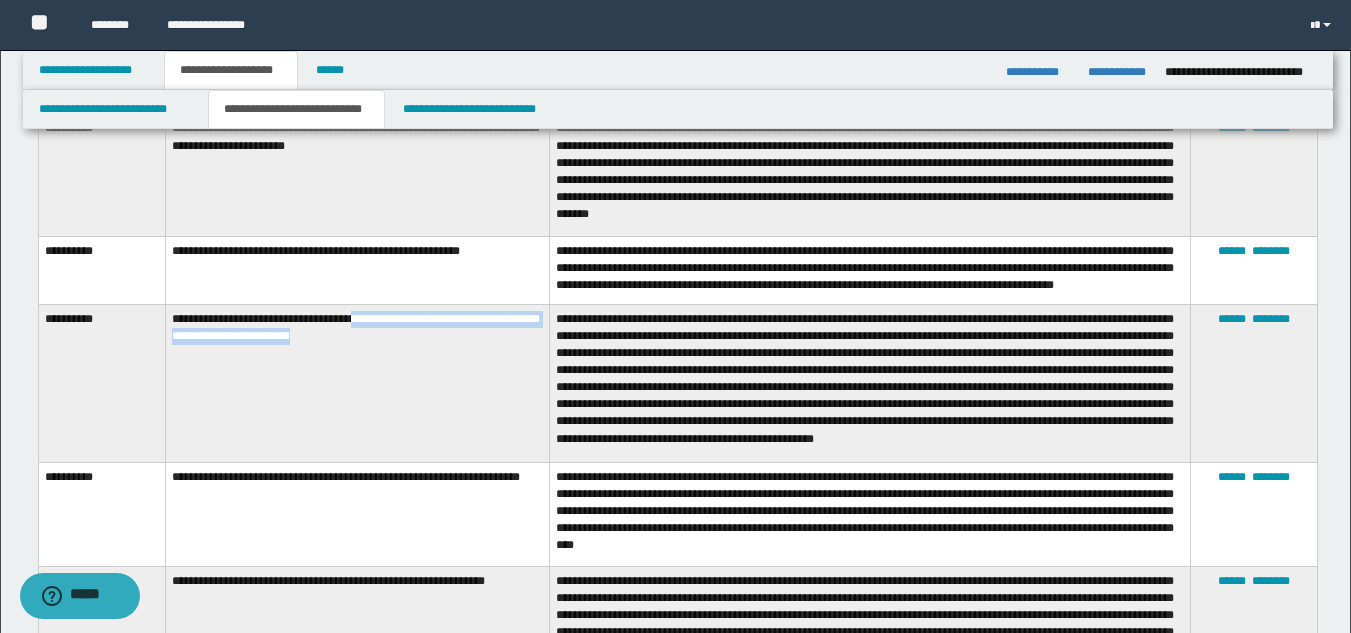 drag, startPoint x: 365, startPoint y: 309, endPoint x: 376, endPoint y: 330, distance: 23.70654 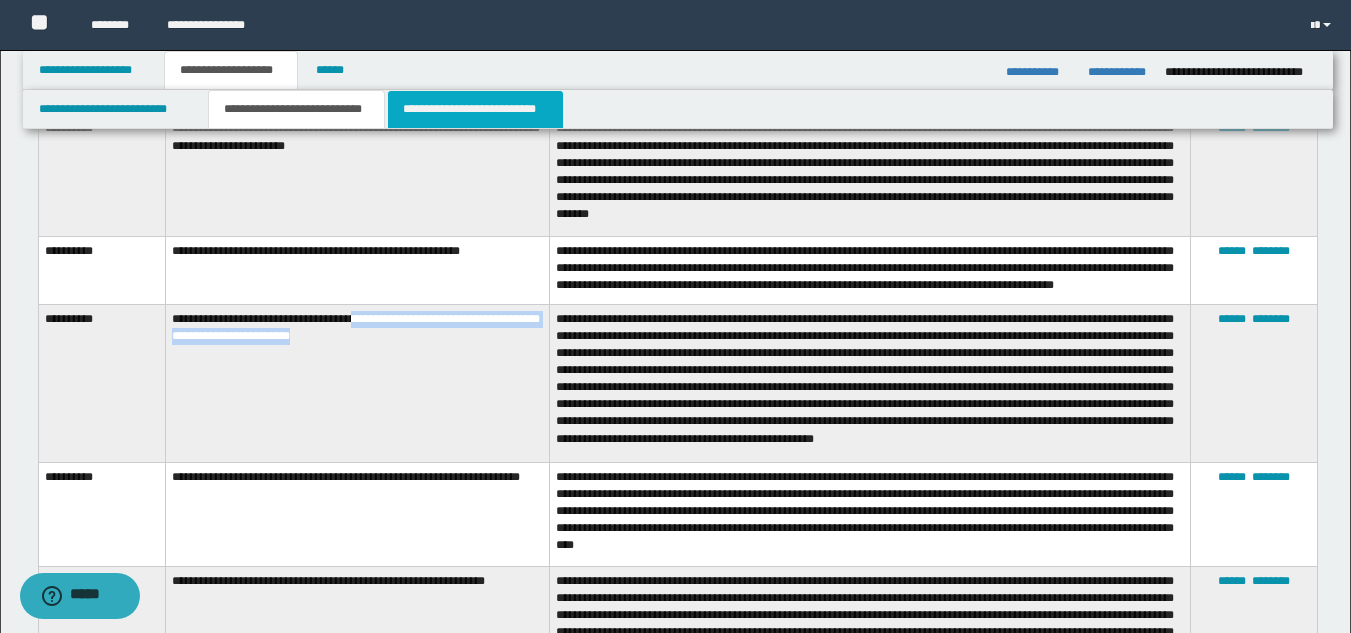 click on "**********" at bounding box center (475, 109) 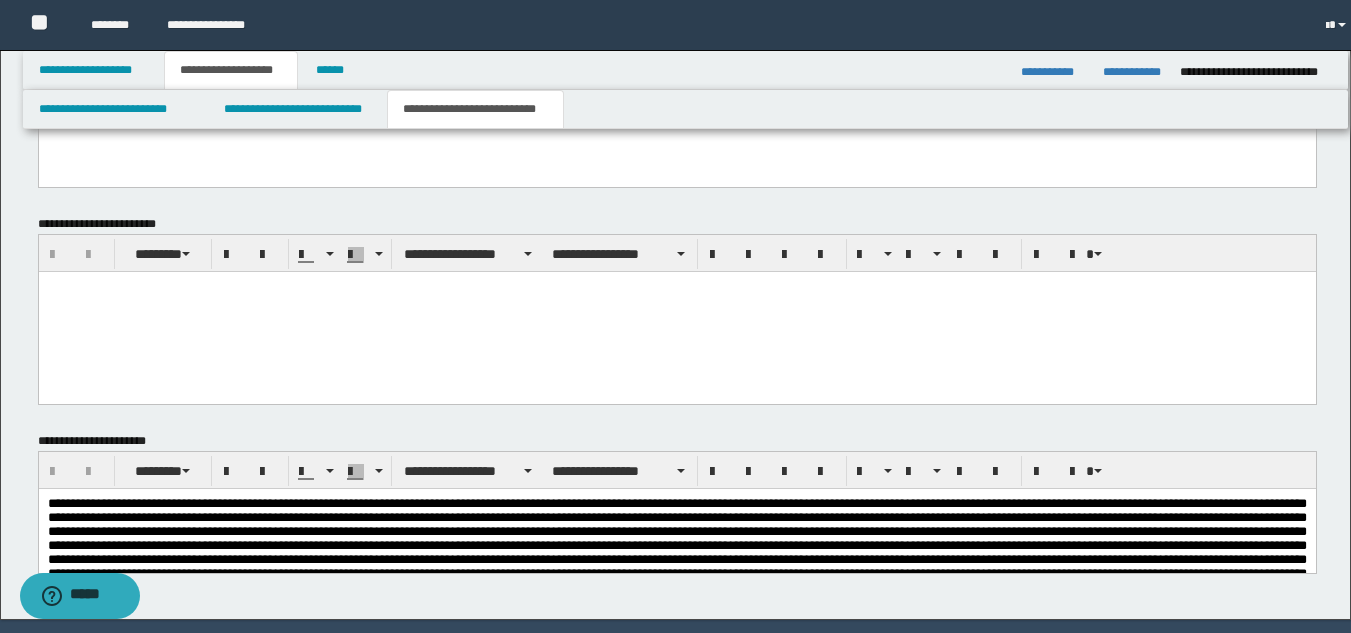 scroll, scrollTop: 497, scrollLeft: 0, axis: vertical 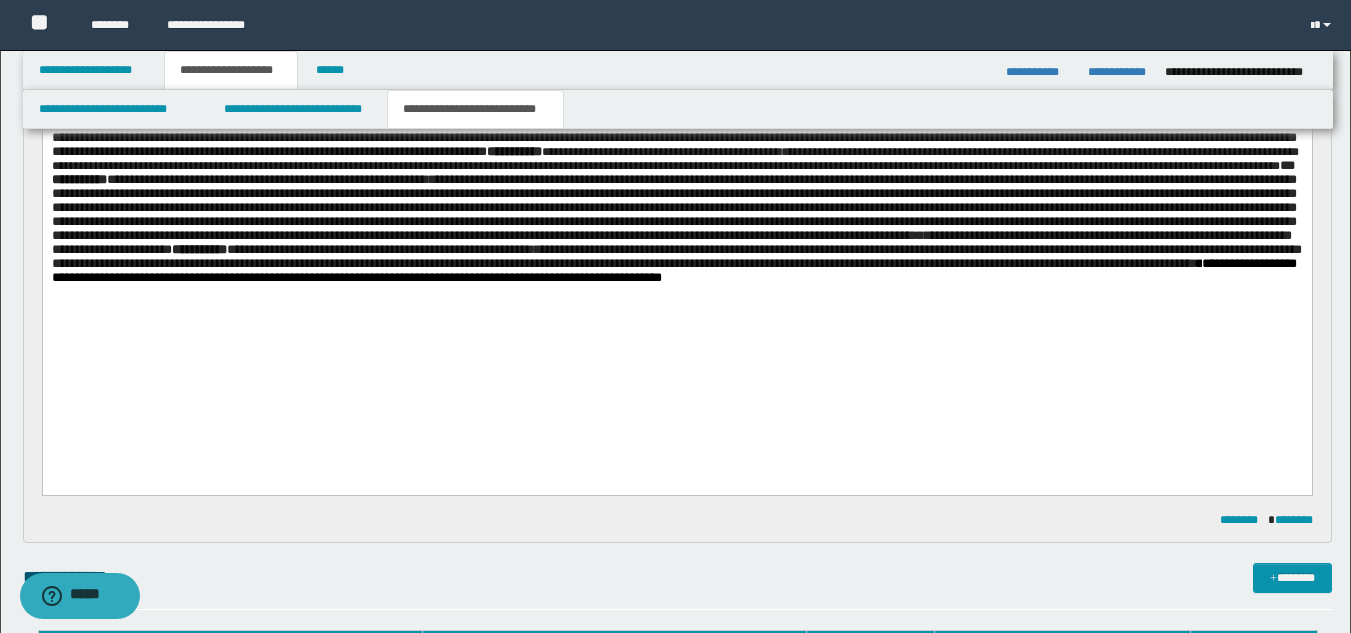 click on "**********" at bounding box center (676, 179) 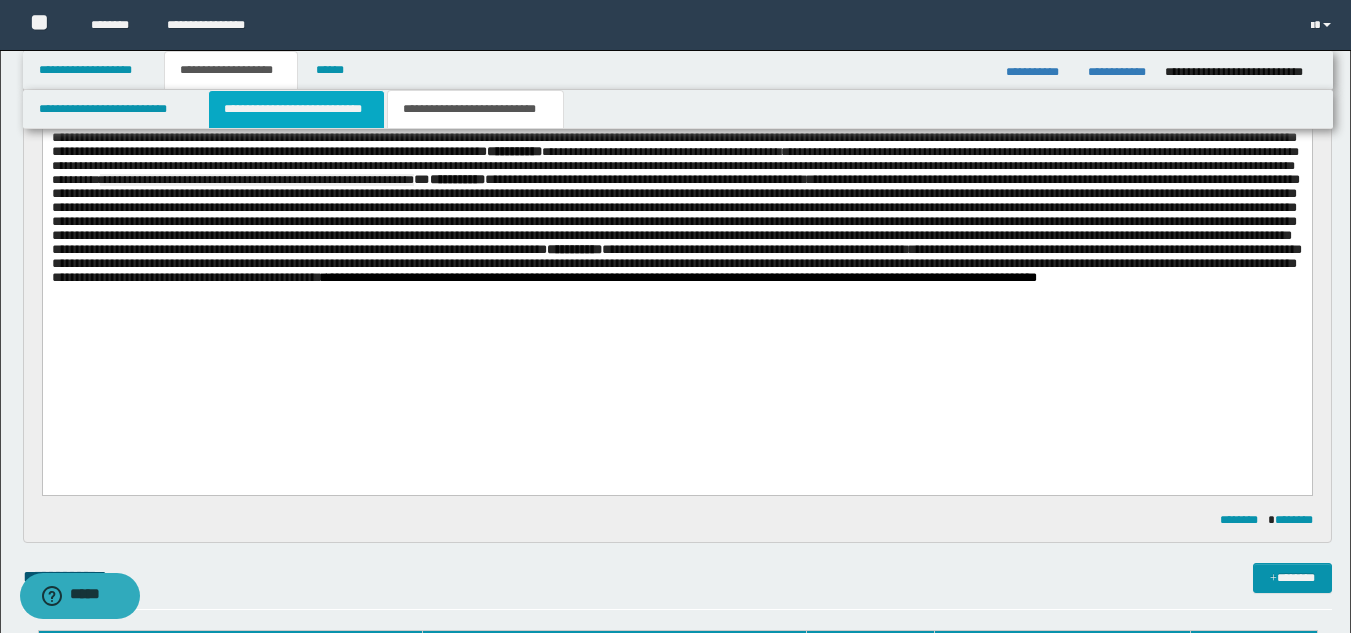 click on "**********" at bounding box center [296, 109] 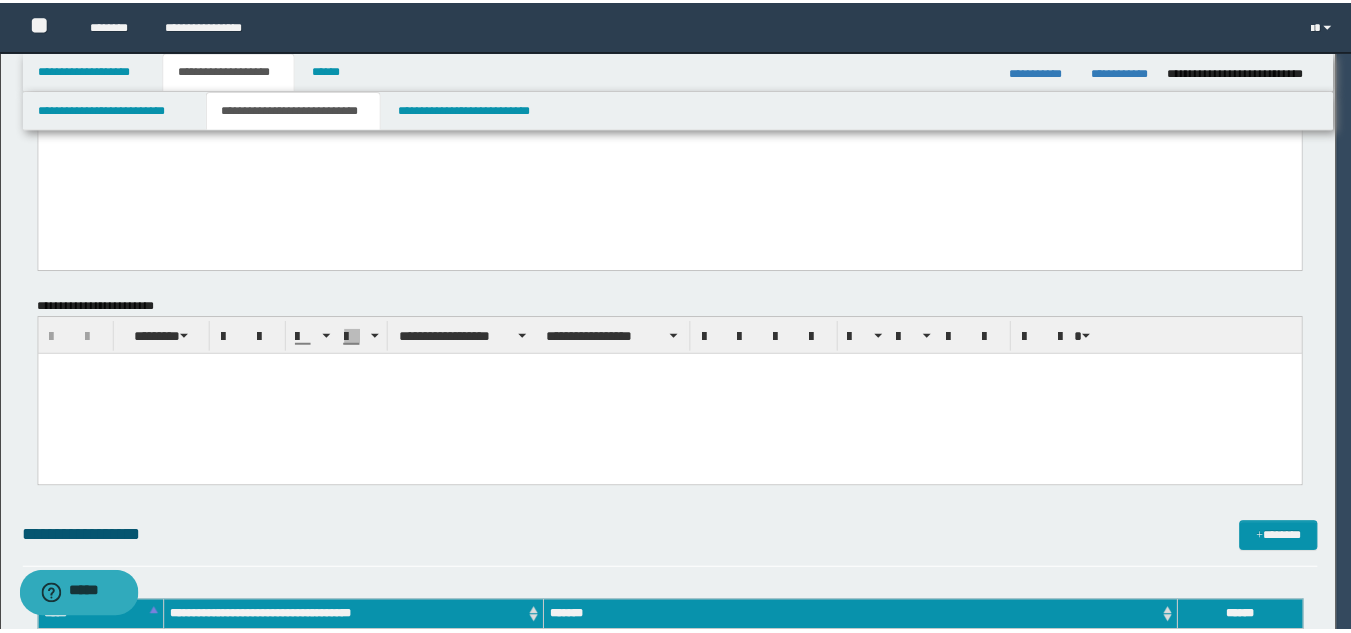 scroll, scrollTop: 916, scrollLeft: 0, axis: vertical 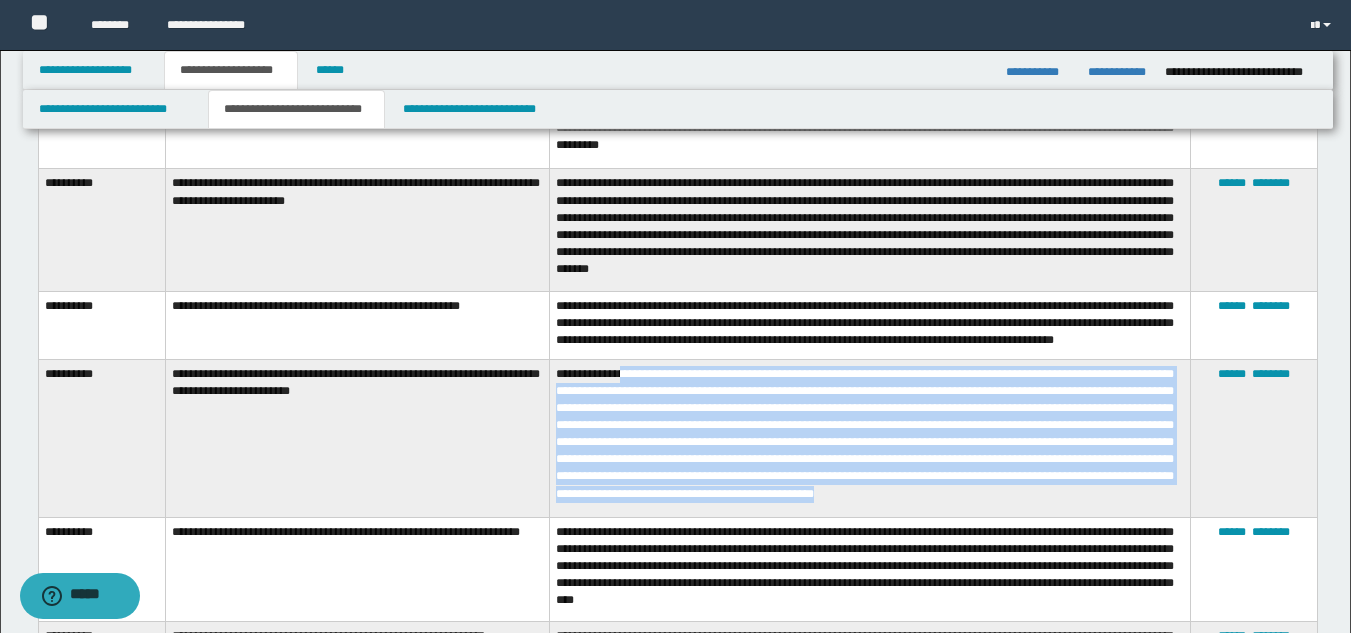 drag, startPoint x: 628, startPoint y: 489, endPoint x: 632, endPoint y: 504, distance: 15.524175 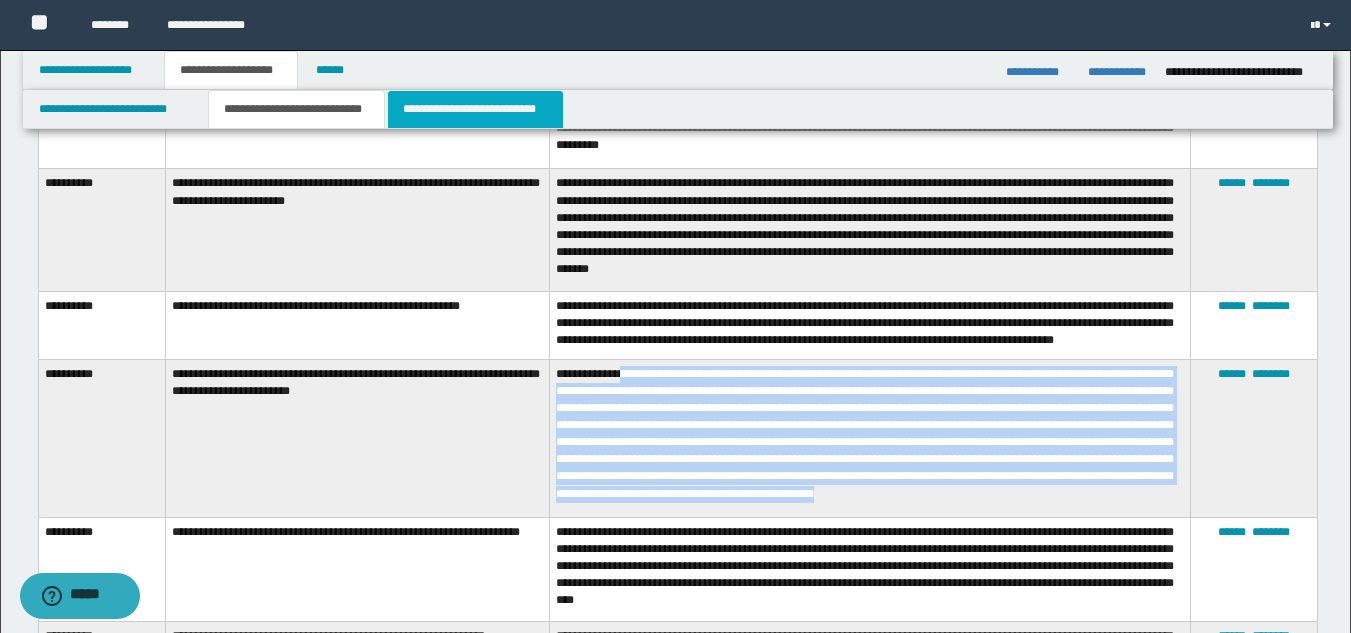 click on "**********" at bounding box center (475, 109) 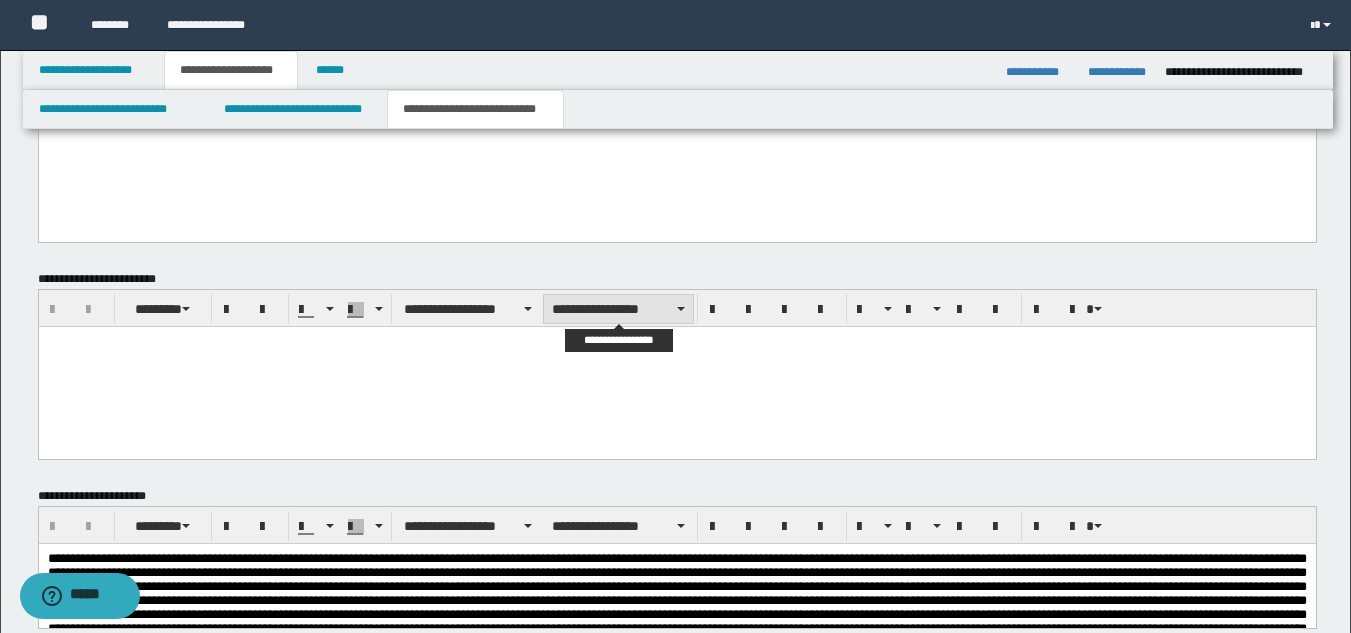scroll, scrollTop: 442, scrollLeft: 0, axis: vertical 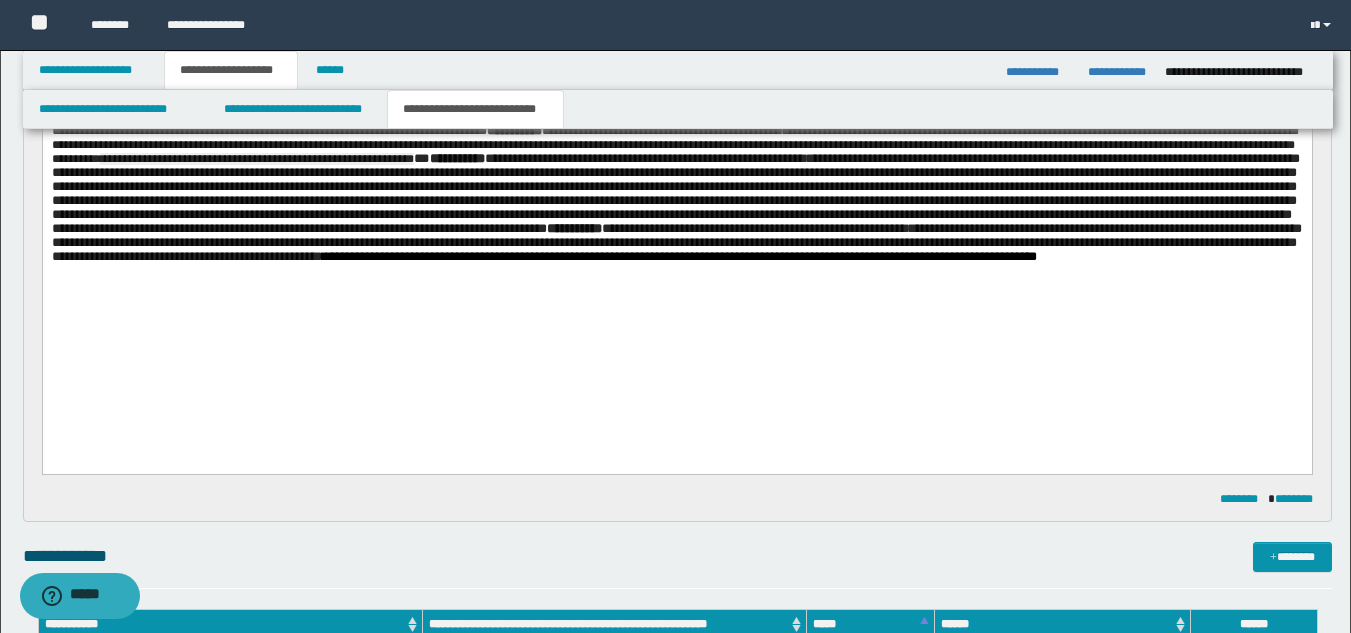 drag, startPoint x: 1011, startPoint y: 203, endPoint x: 946, endPoint y: 300, distance: 116.76472 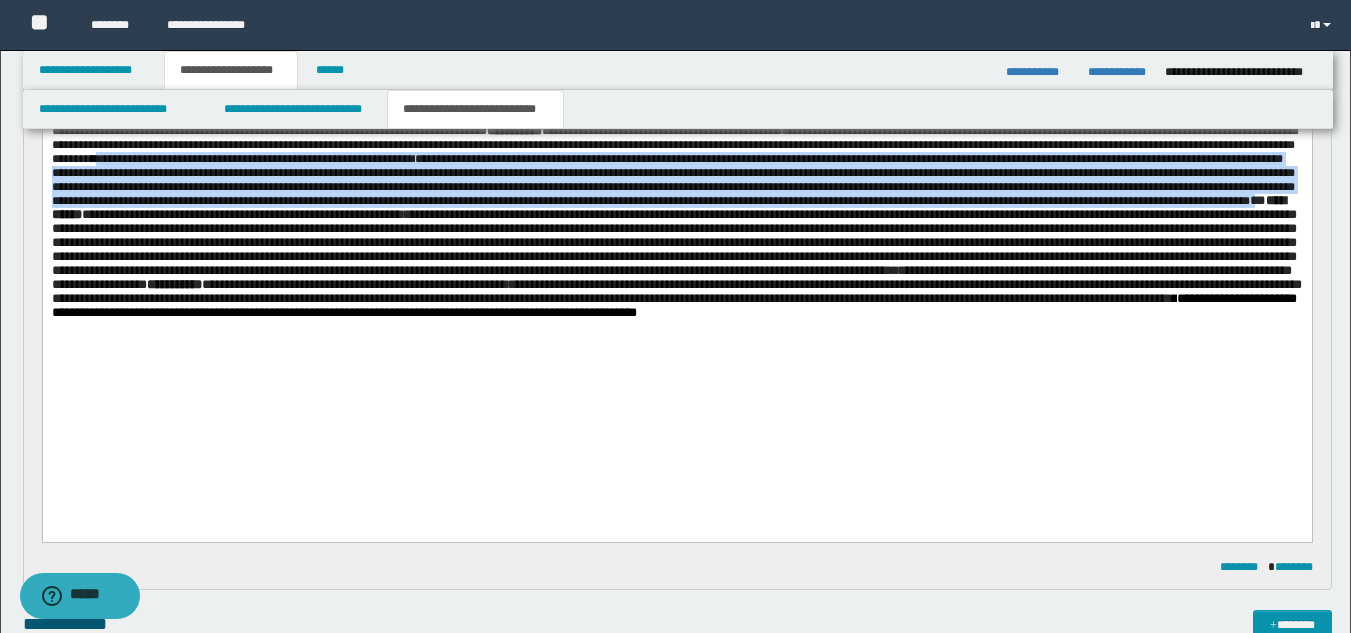 drag, startPoint x: 677, startPoint y: 199, endPoint x: 963, endPoint y: 277, distance: 296.44562 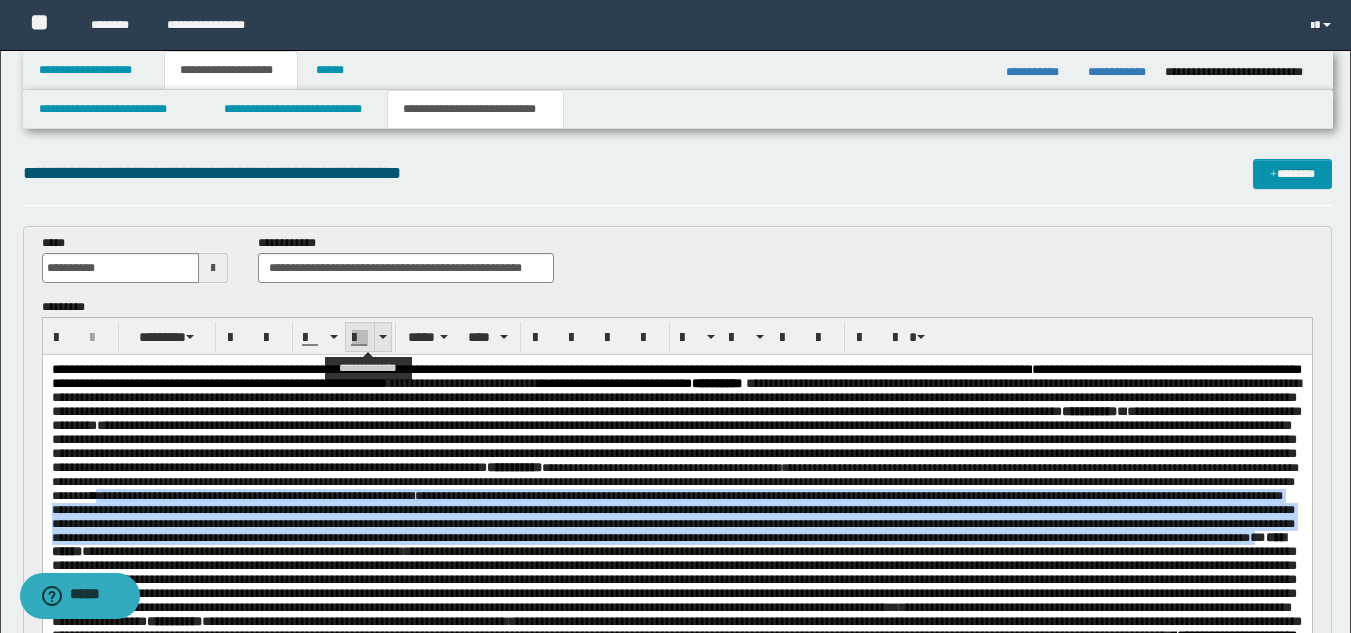 click at bounding box center [360, 338] 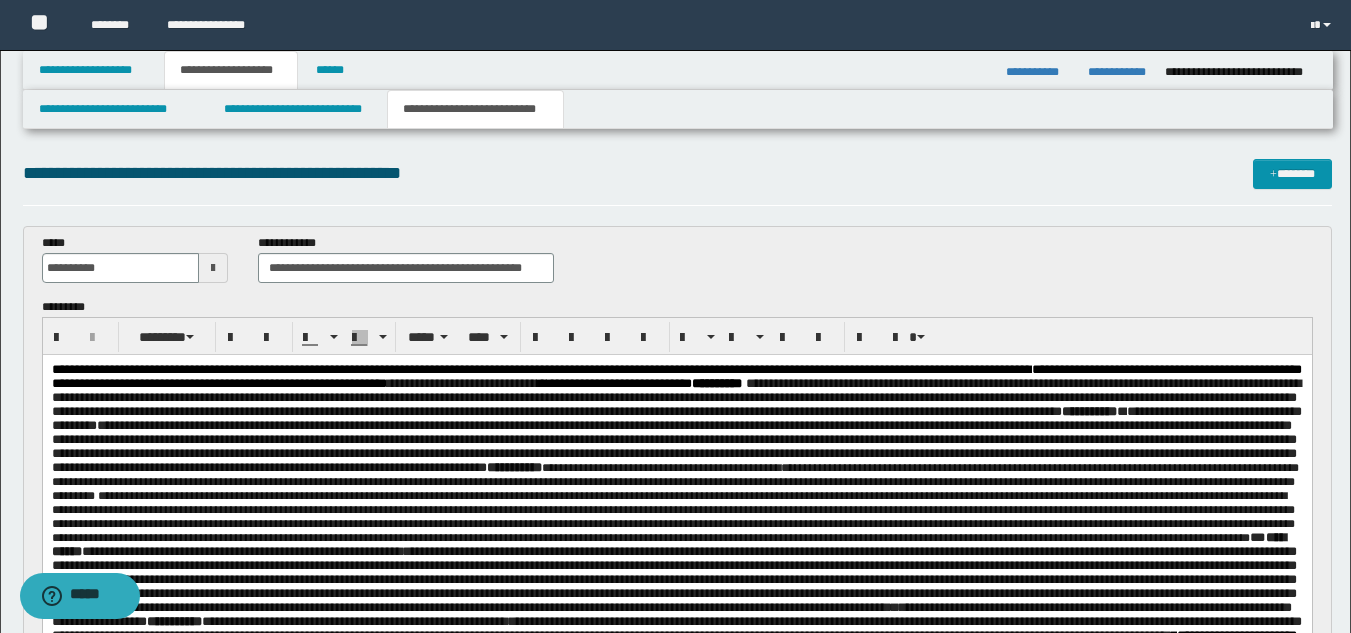 click on "**********" at bounding box center [676, 453] 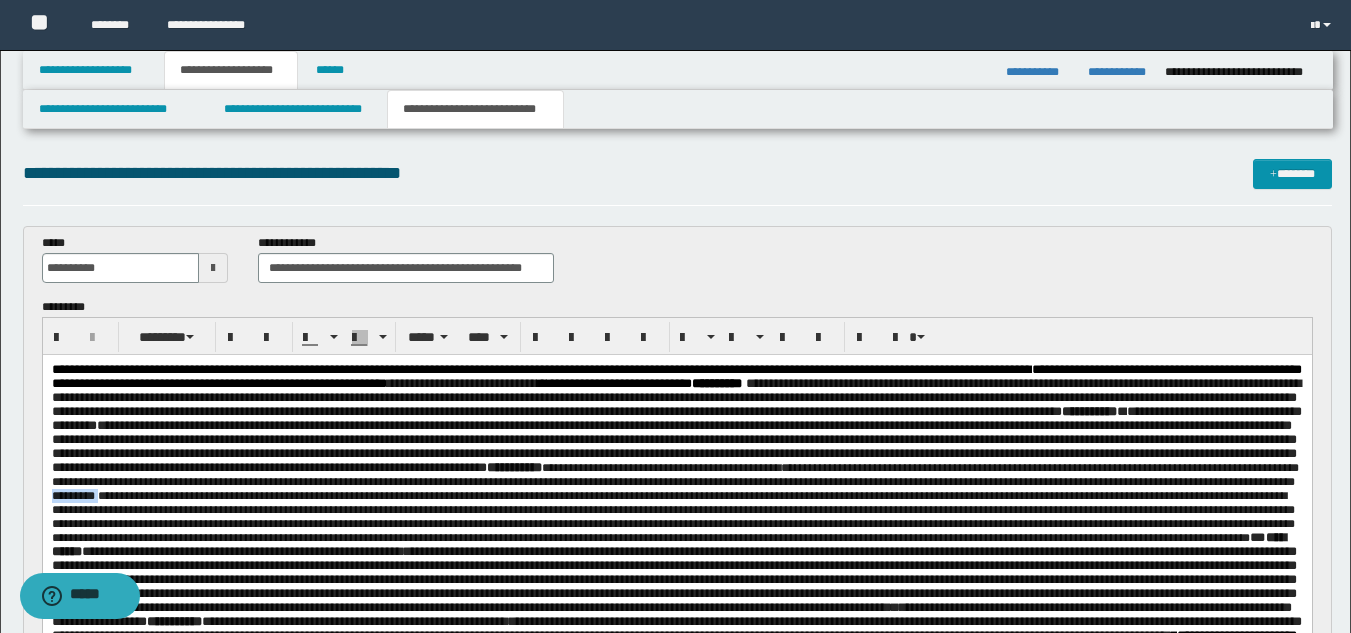 drag, startPoint x: 680, startPoint y: 544, endPoint x: 620, endPoint y: 543, distance: 60.00833 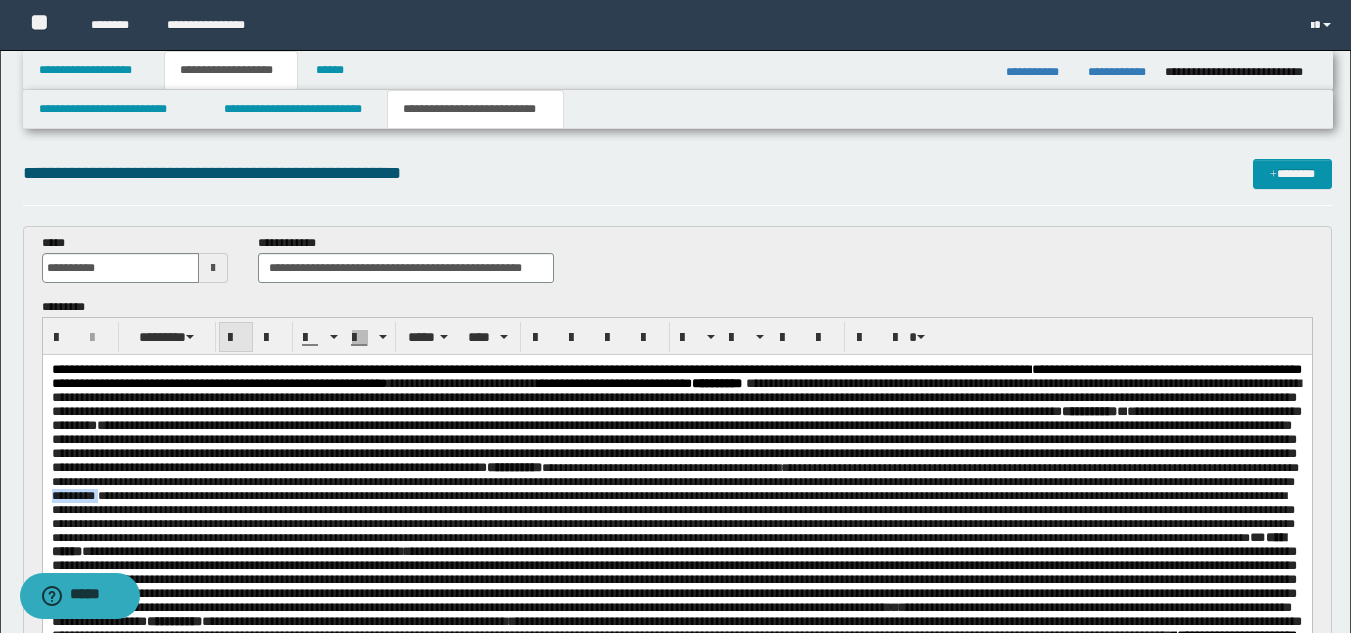 click at bounding box center [236, 338] 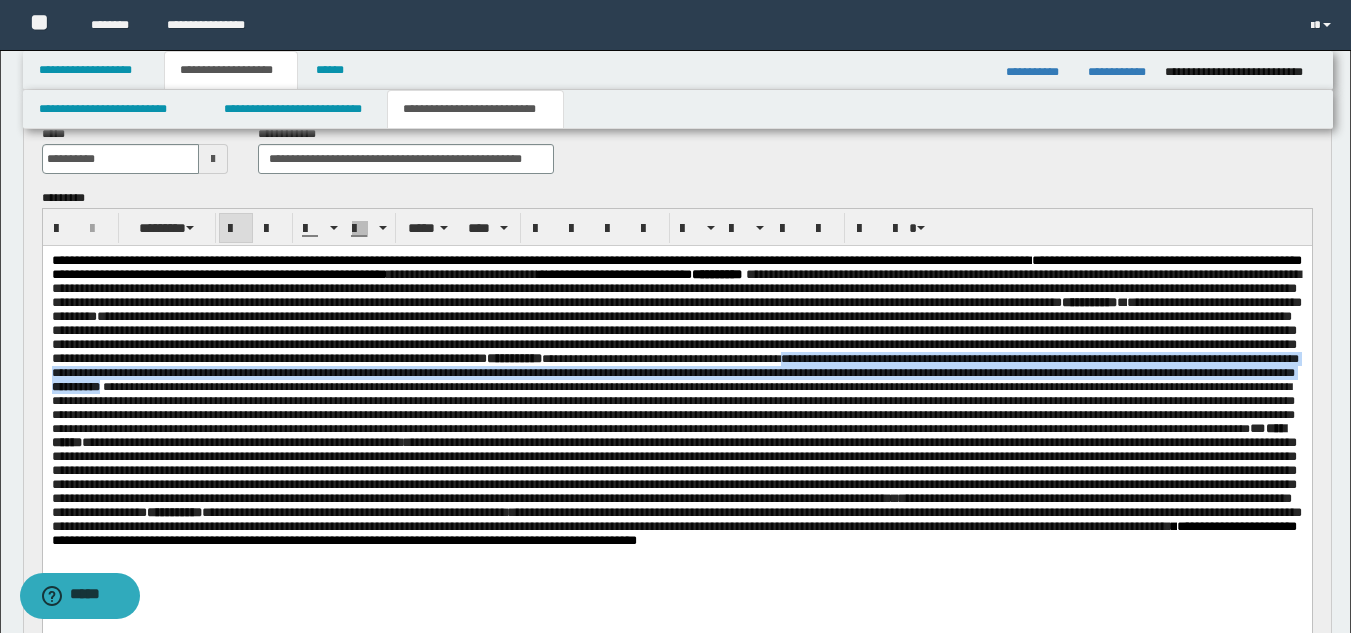 scroll, scrollTop: 131, scrollLeft: 0, axis: vertical 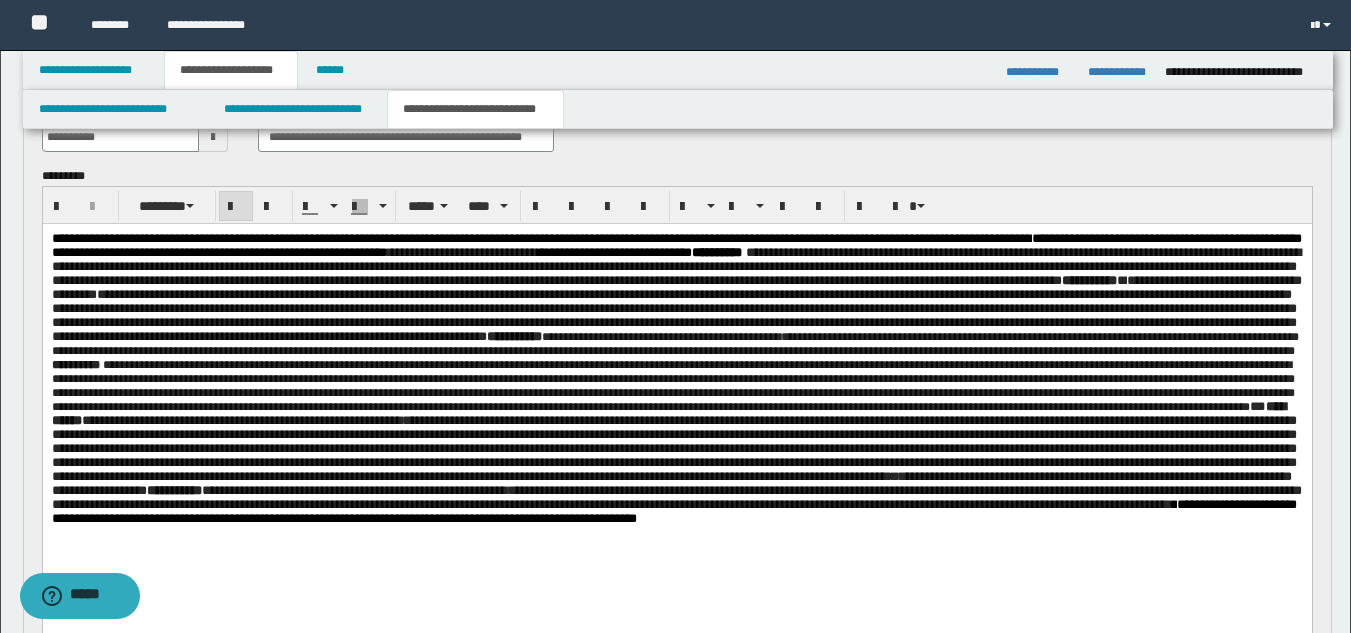 click on "**********" at bounding box center (672, 386) 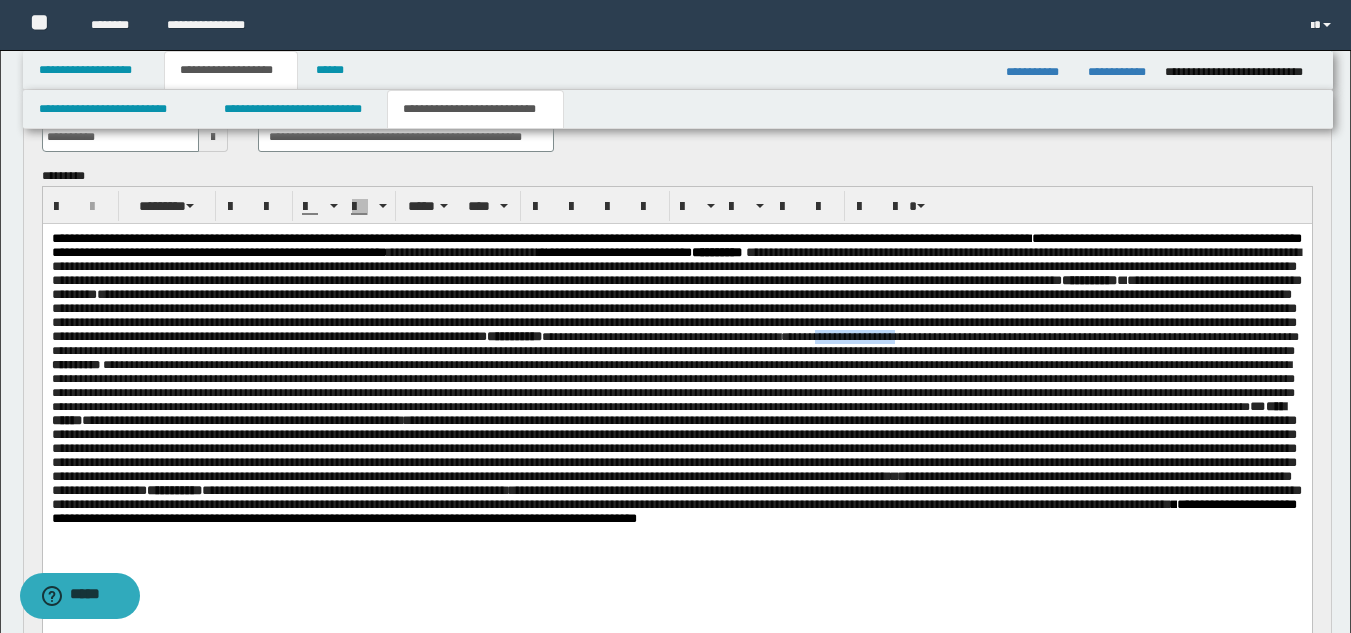 drag, startPoint x: 138, startPoint y: 392, endPoint x: 52, endPoint y: 395, distance: 86.05231 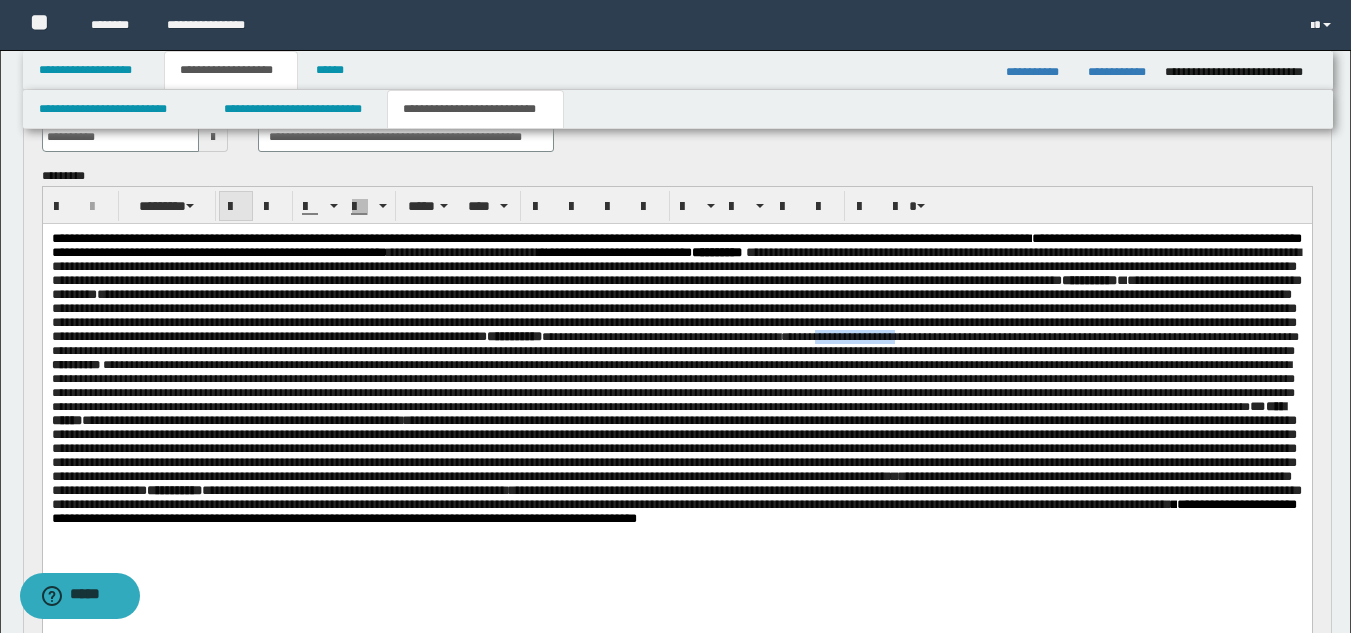 click at bounding box center [236, 207] 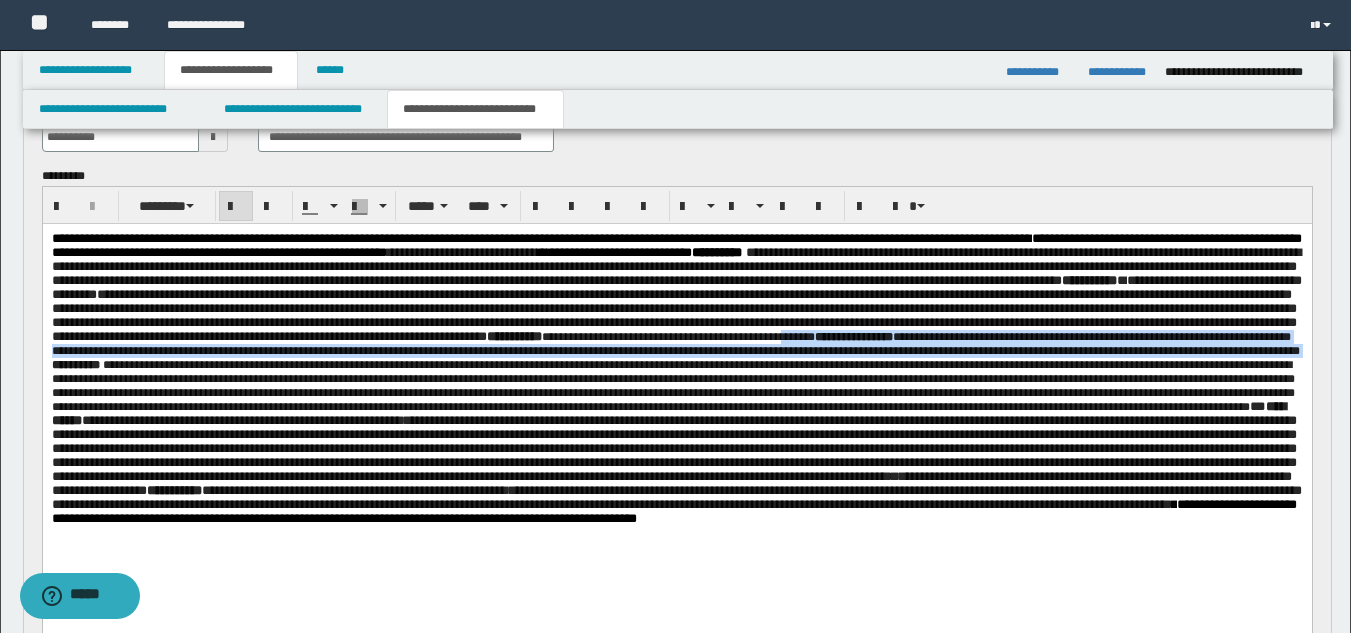 scroll, scrollTop: 731, scrollLeft: 0, axis: vertical 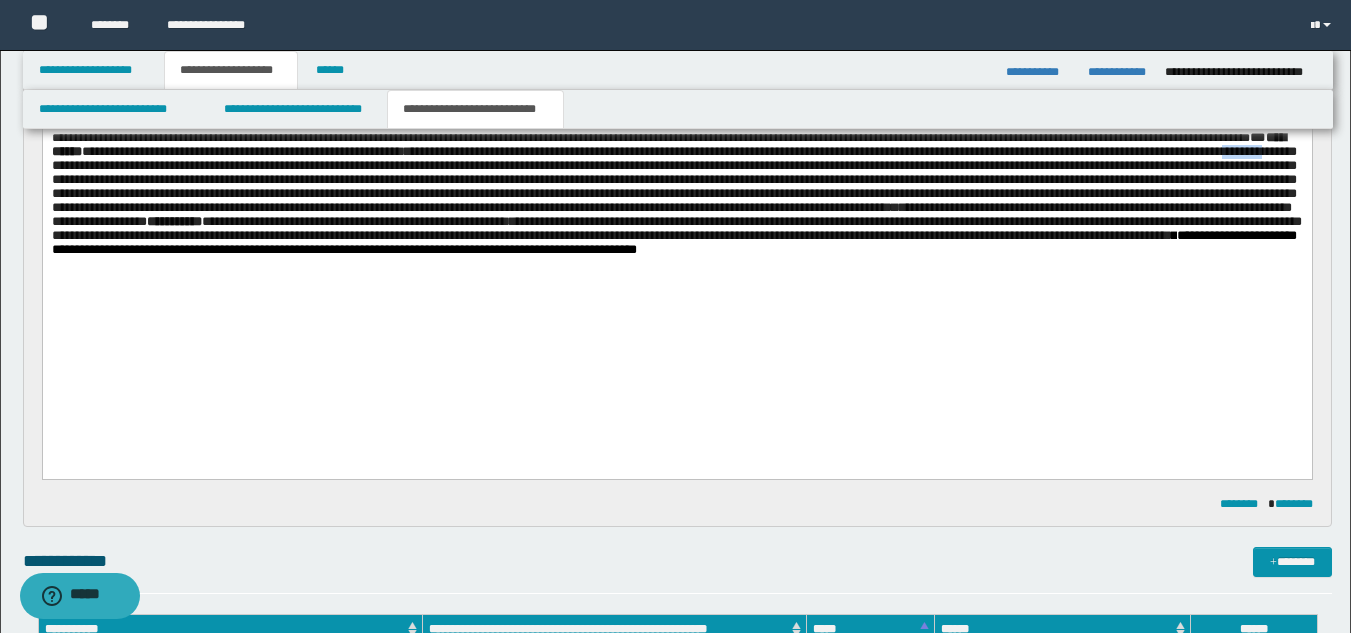 drag, startPoint x: 1211, startPoint y: 226, endPoint x: 1160, endPoint y: 226, distance: 51 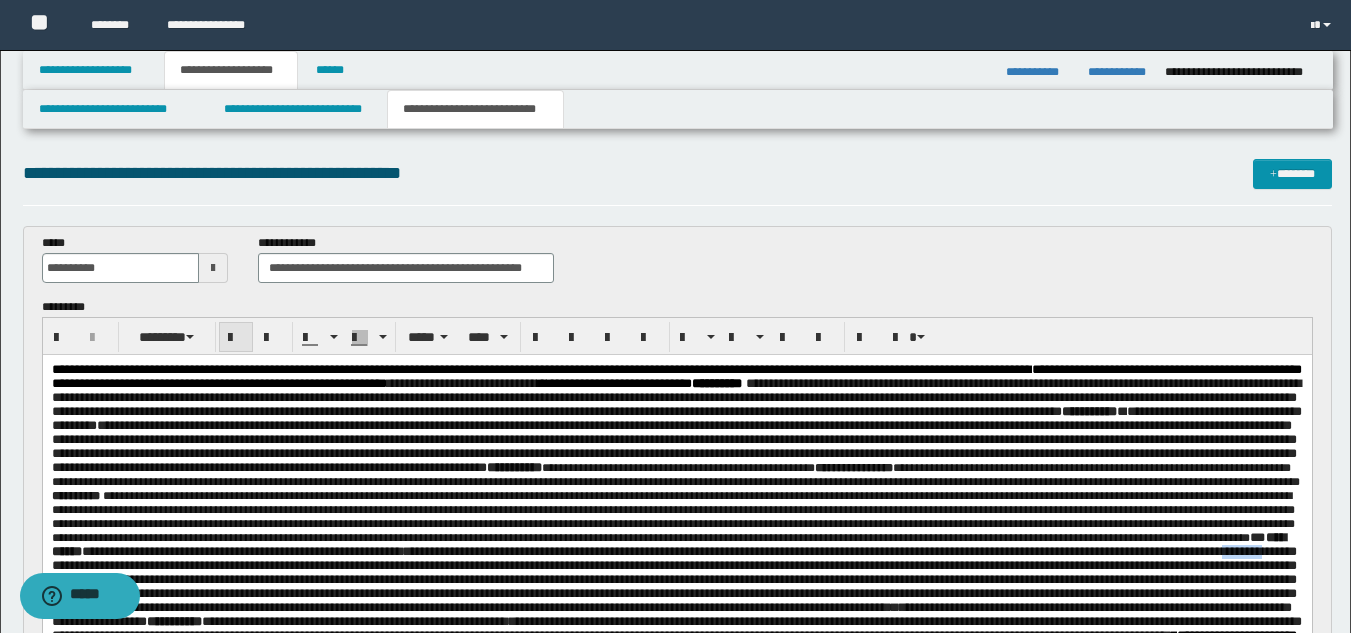 click at bounding box center [236, 338] 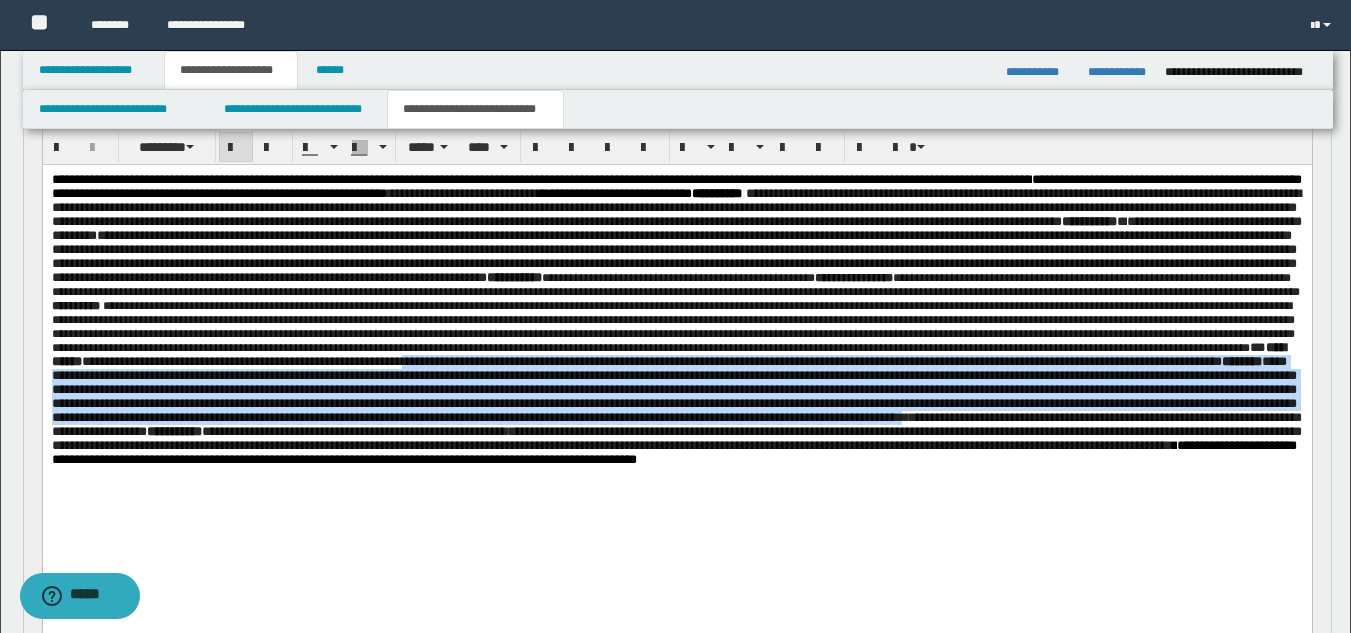 scroll, scrollTop: 206, scrollLeft: 0, axis: vertical 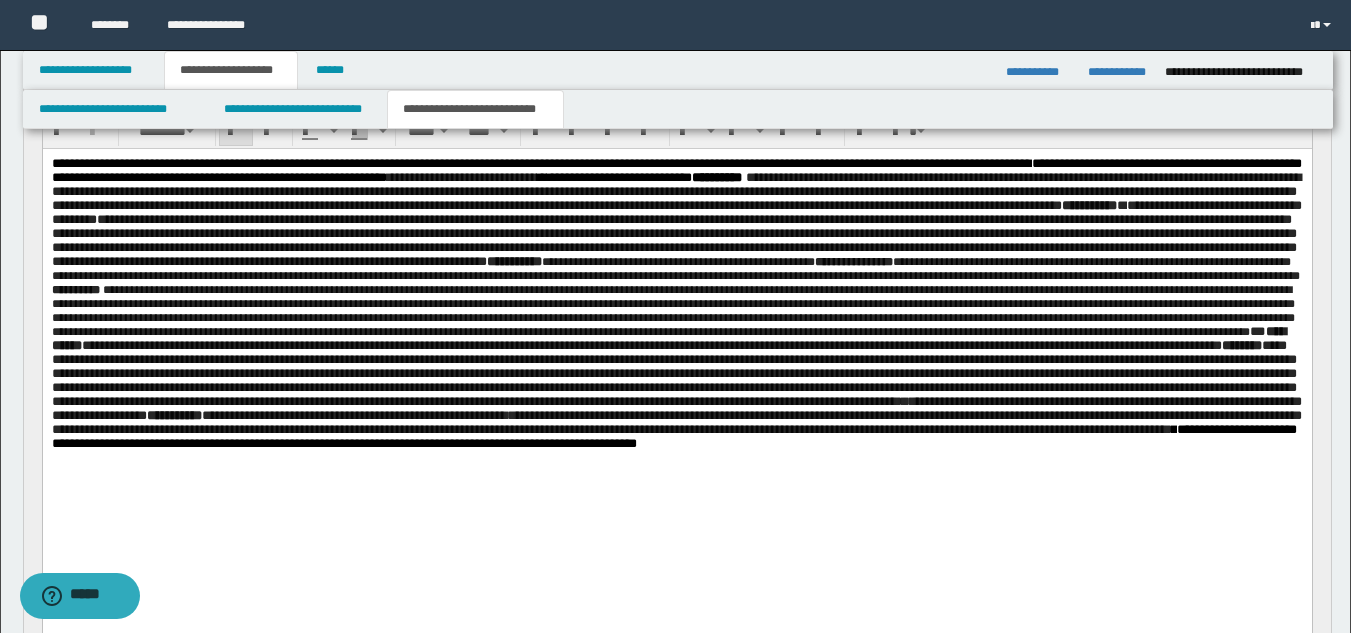 click on "**********" at bounding box center (675, 276) 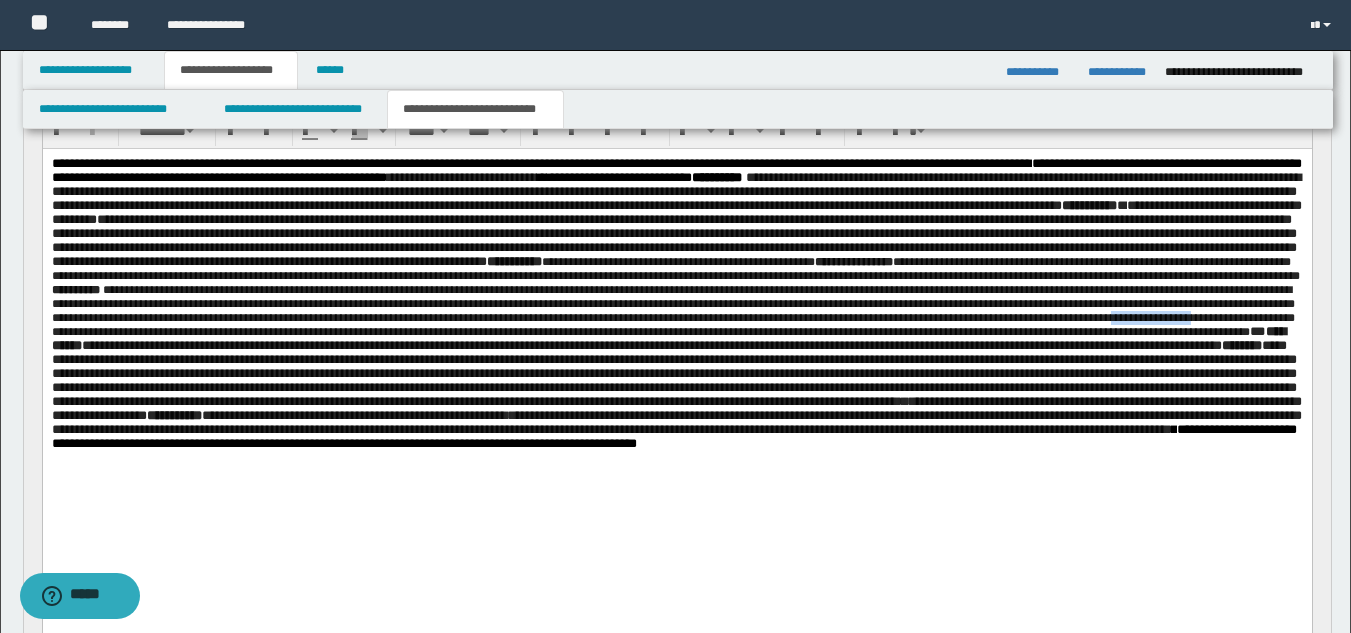 drag, startPoint x: 738, startPoint y: 385, endPoint x: 823, endPoint y: 388, distance: 85.052925 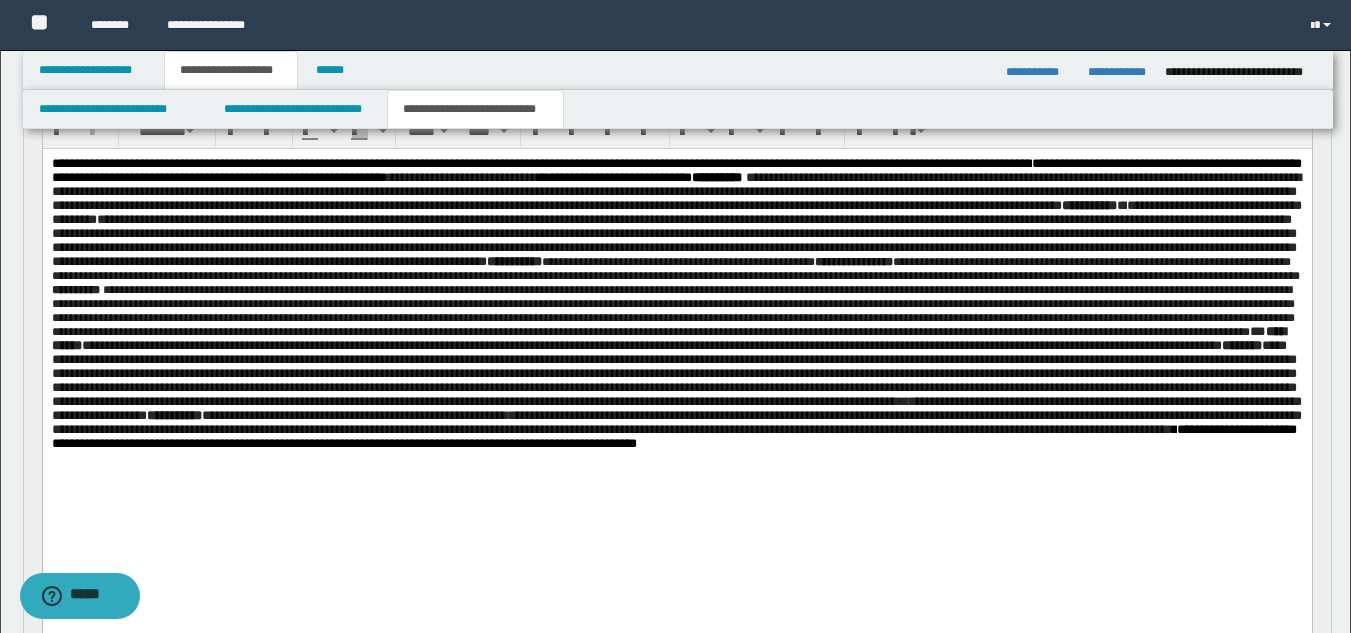 click on "**********" at bounding box center [676, 380] 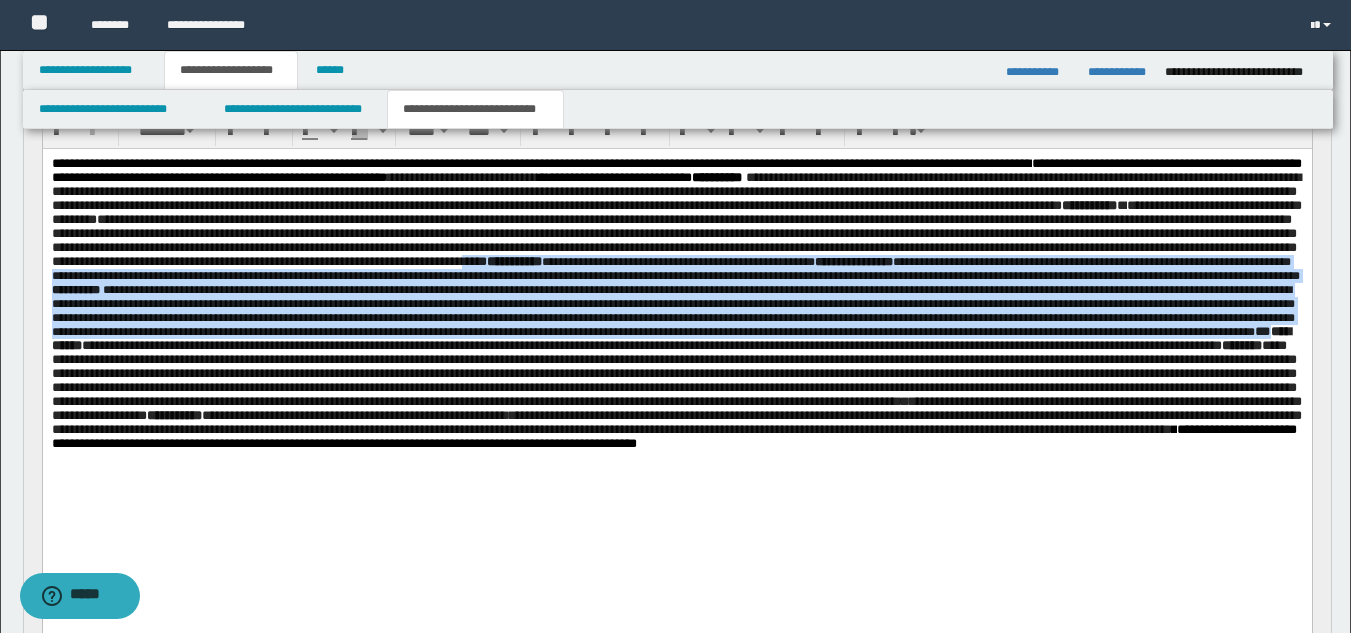 drag, startPoint x: 893, startPoint y: 300, endPoint x: 990, endPoint y: 403, distance: 141.48499 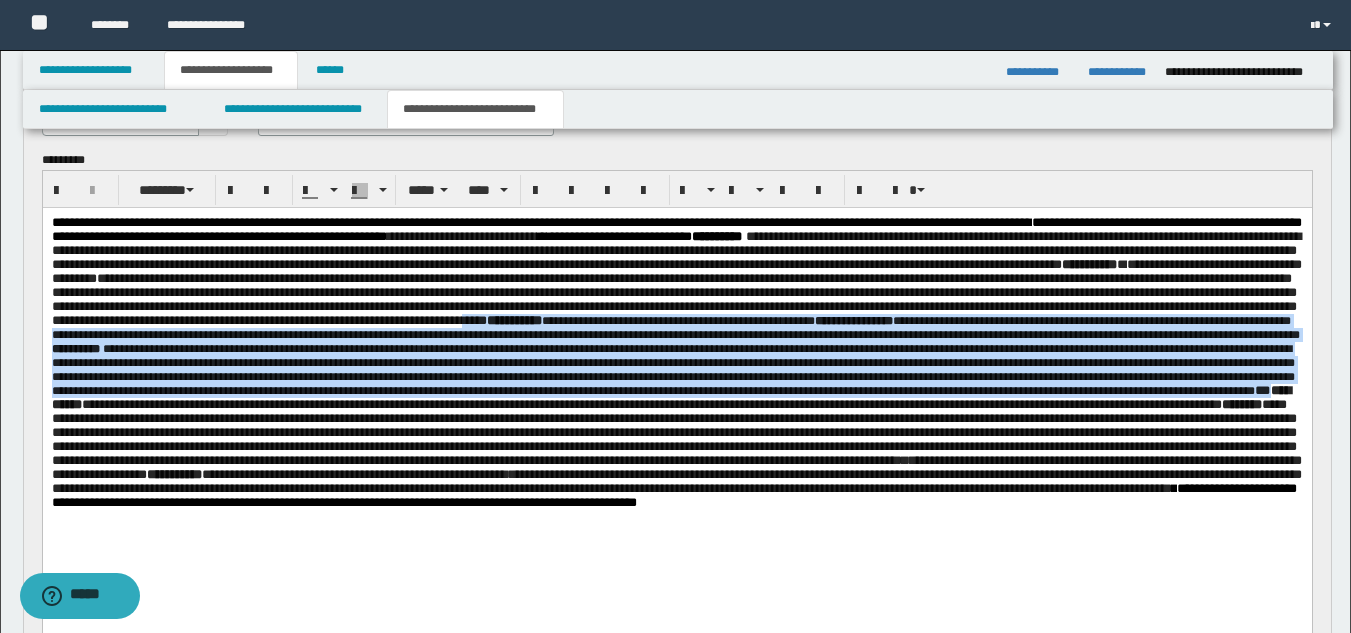scroll, scrollTop: 131, scrollLeft: 0, axis: vertical 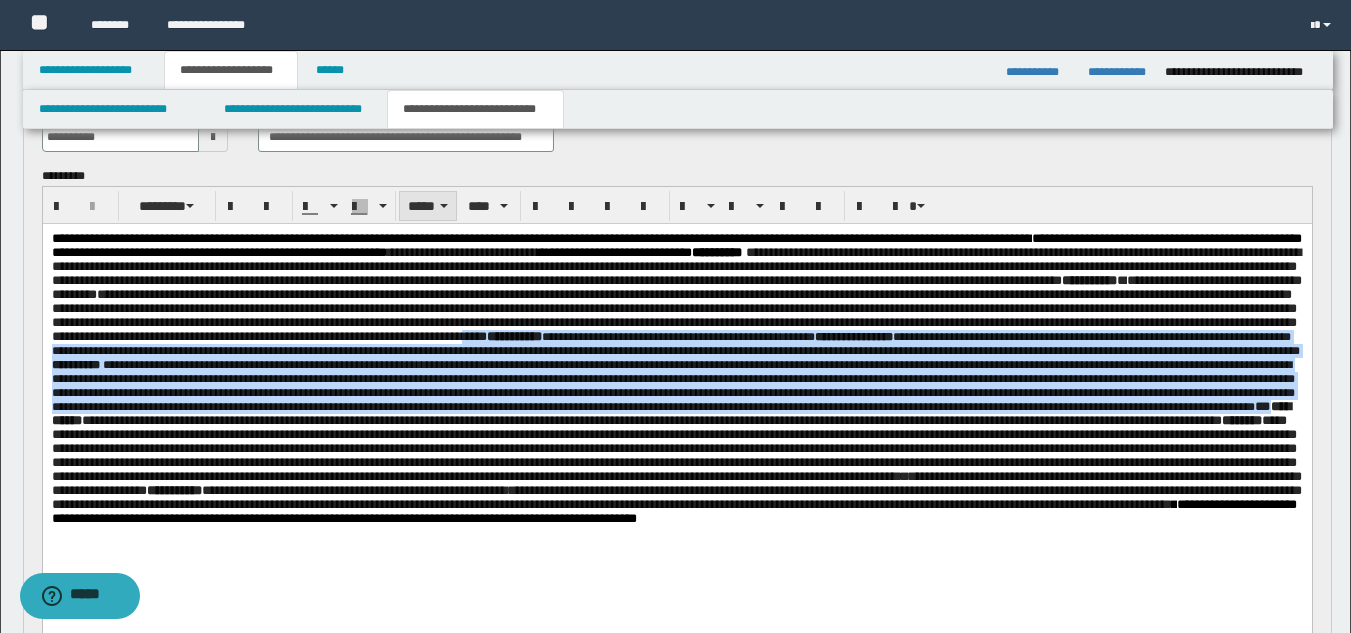 click on "*****" at bounding box center (428, 206) 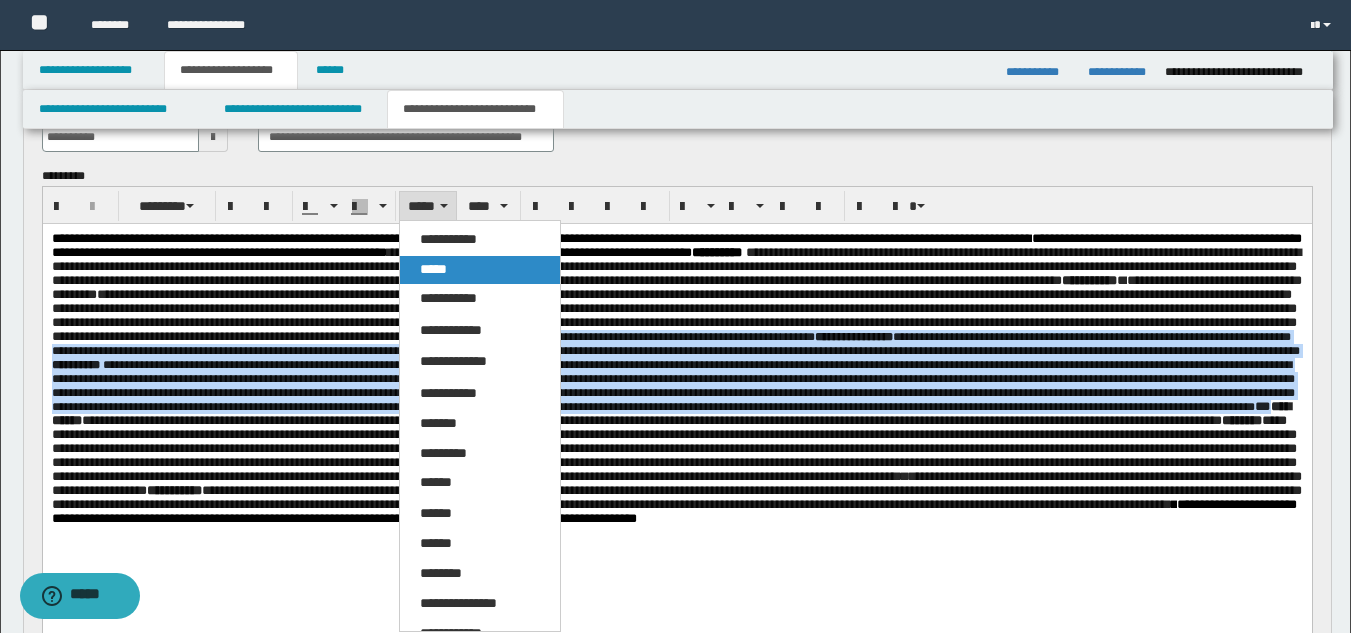 click on "*****" at bounding box center [480, 270] 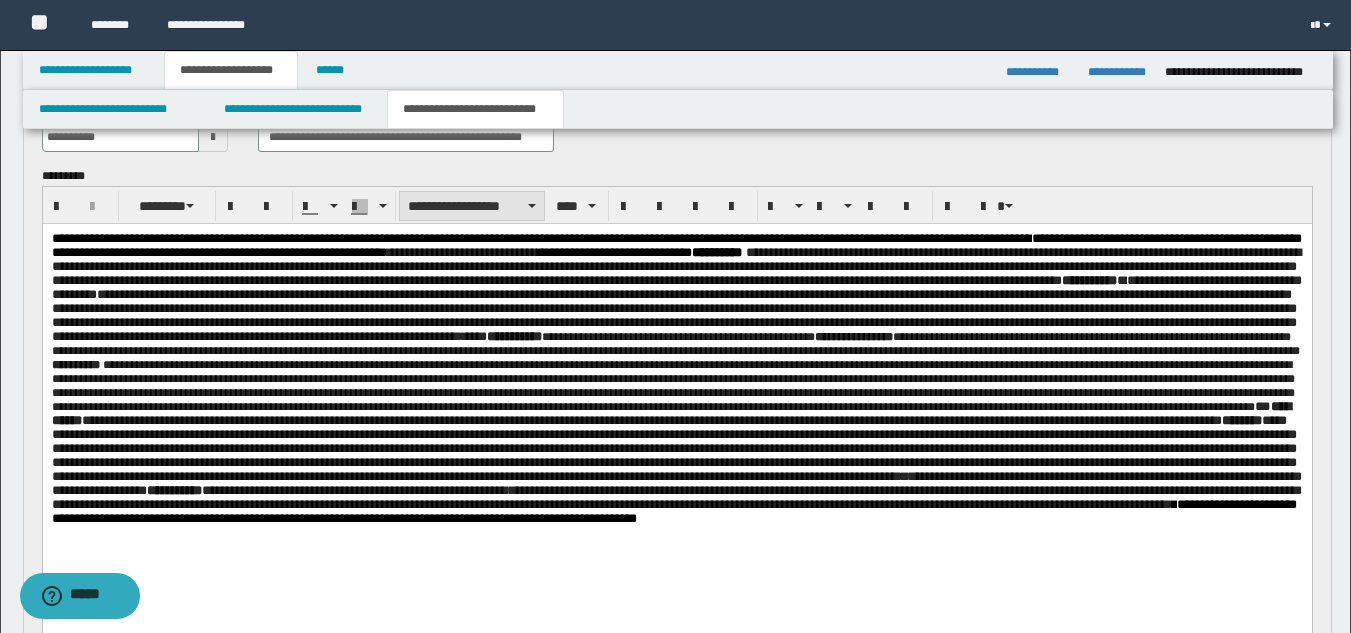 click on "**********" at bounding box center (472, 206) 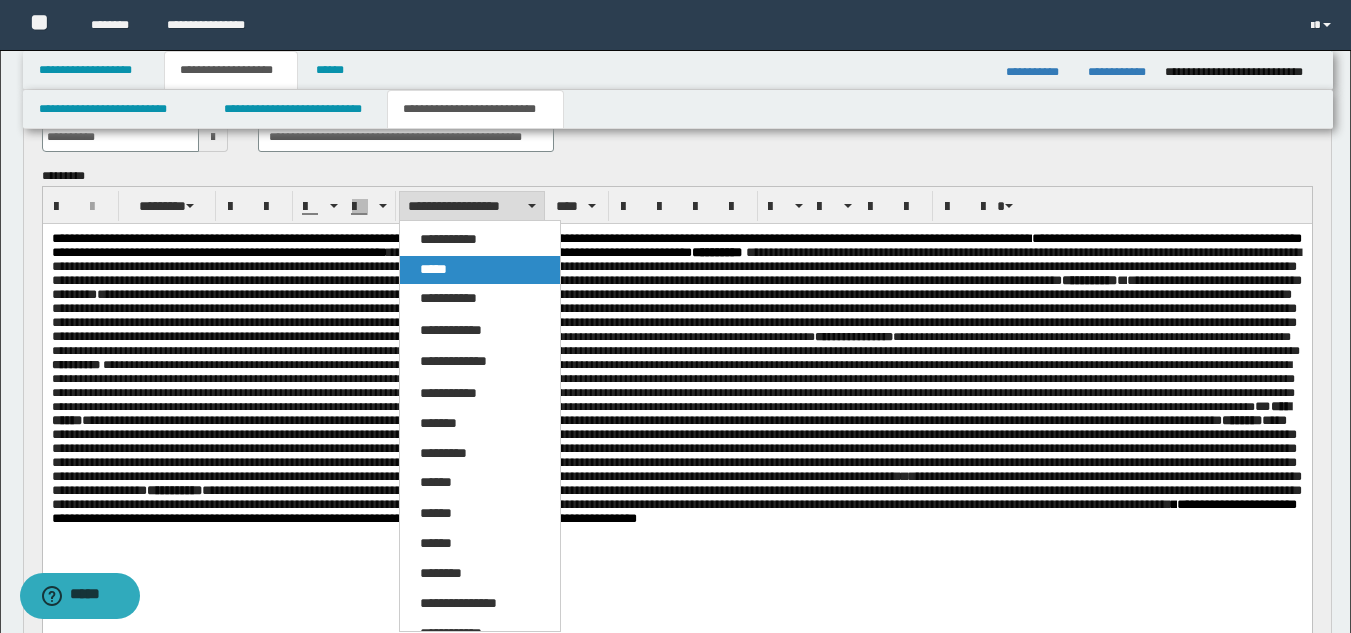 click on "*****" at bounding box center (480, 270) 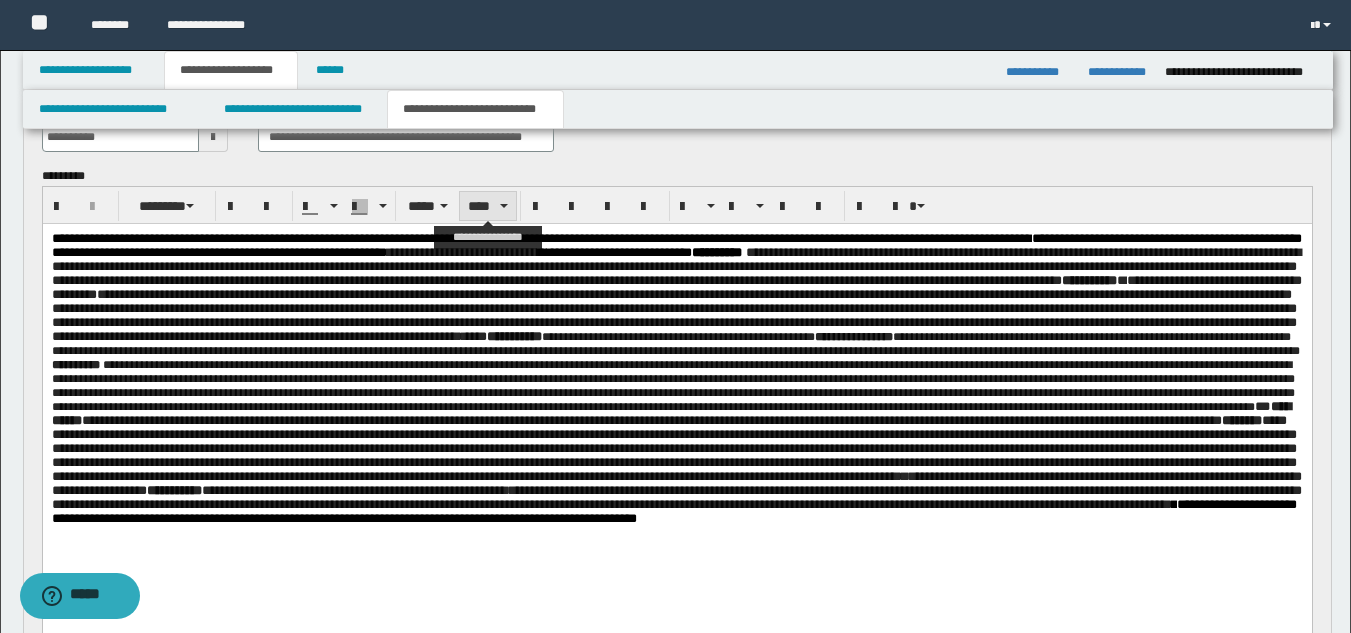 click on "****" at bounding box center [488, 206] 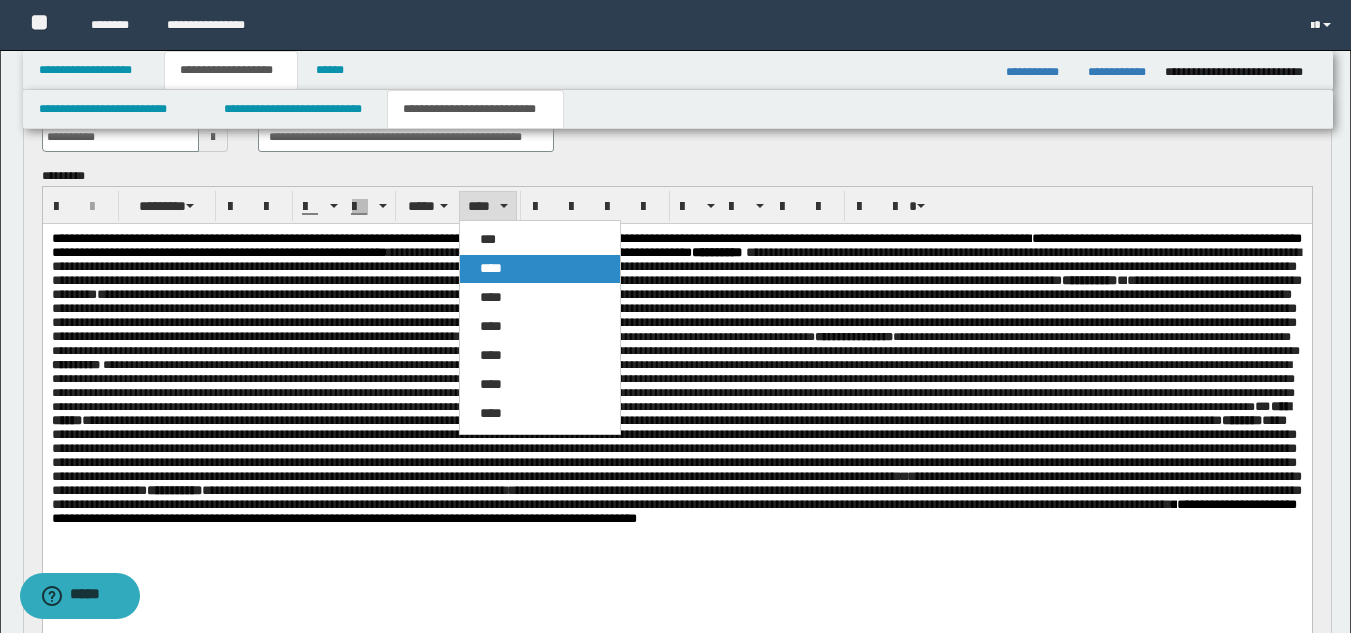 click on "****" at bounding box center [491, 268] 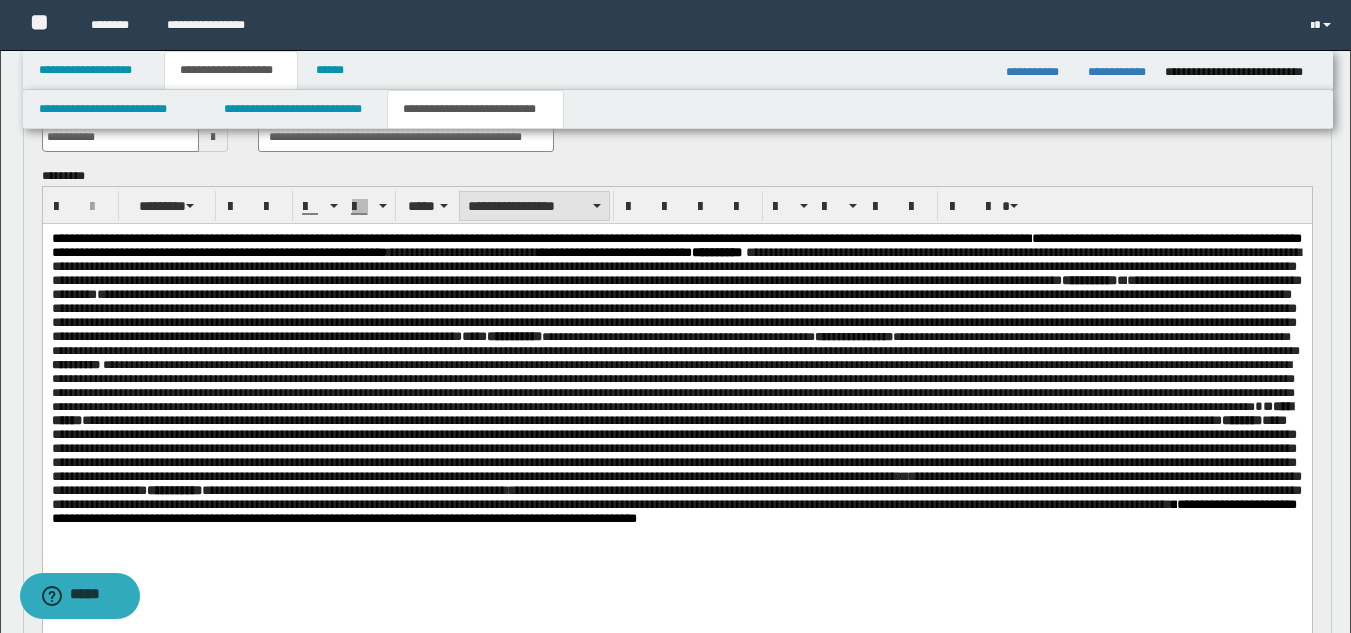 click on "**********" at bounding box center [534, 206] 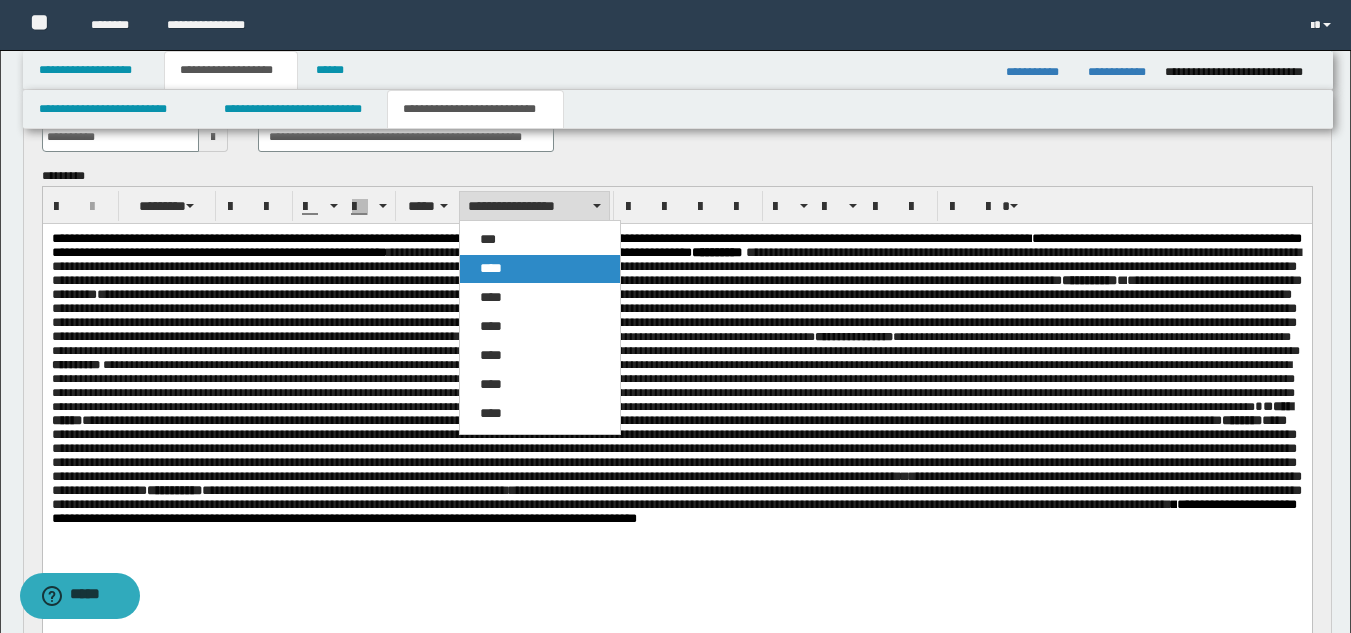 click on "****" at bounding box center [540, 269] 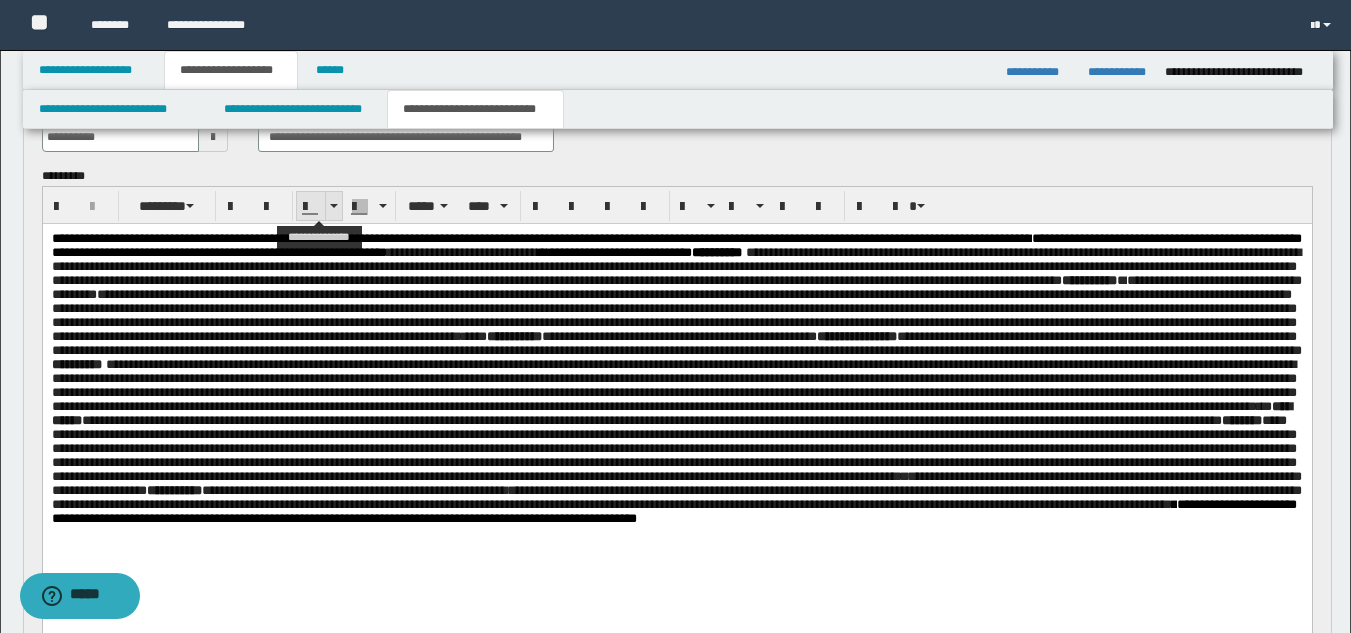 click at bounding box center [333, 206] 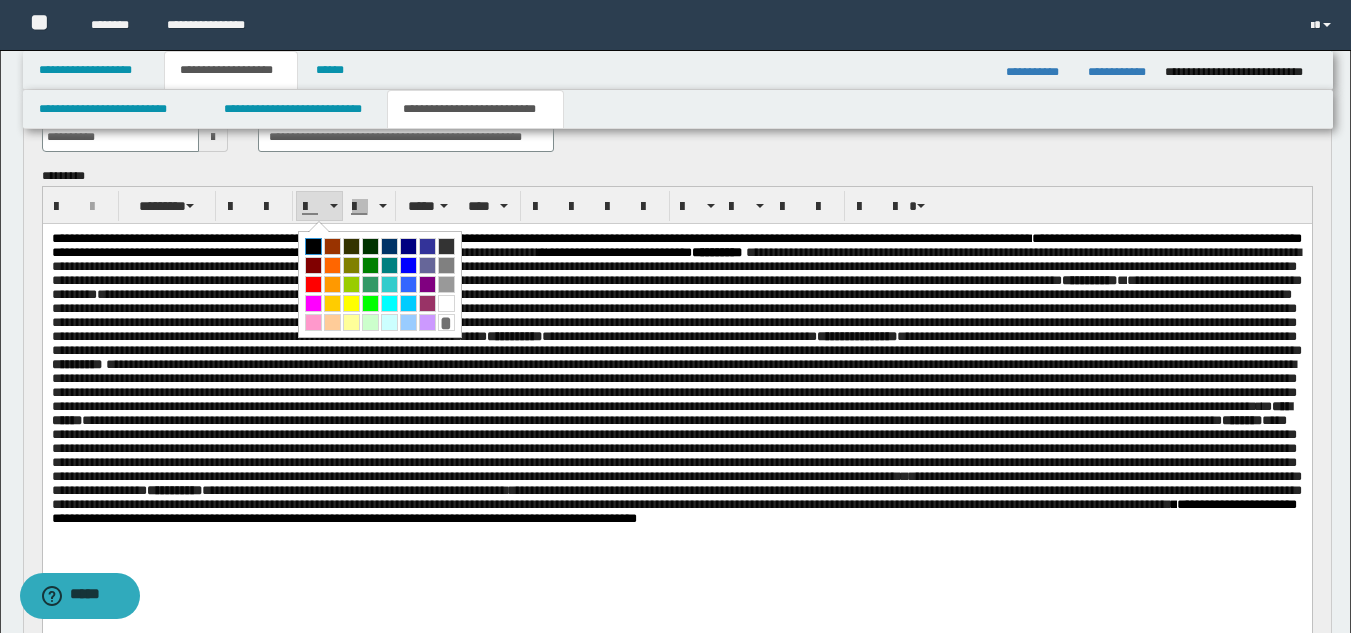 click at bounding box center (313, 246) 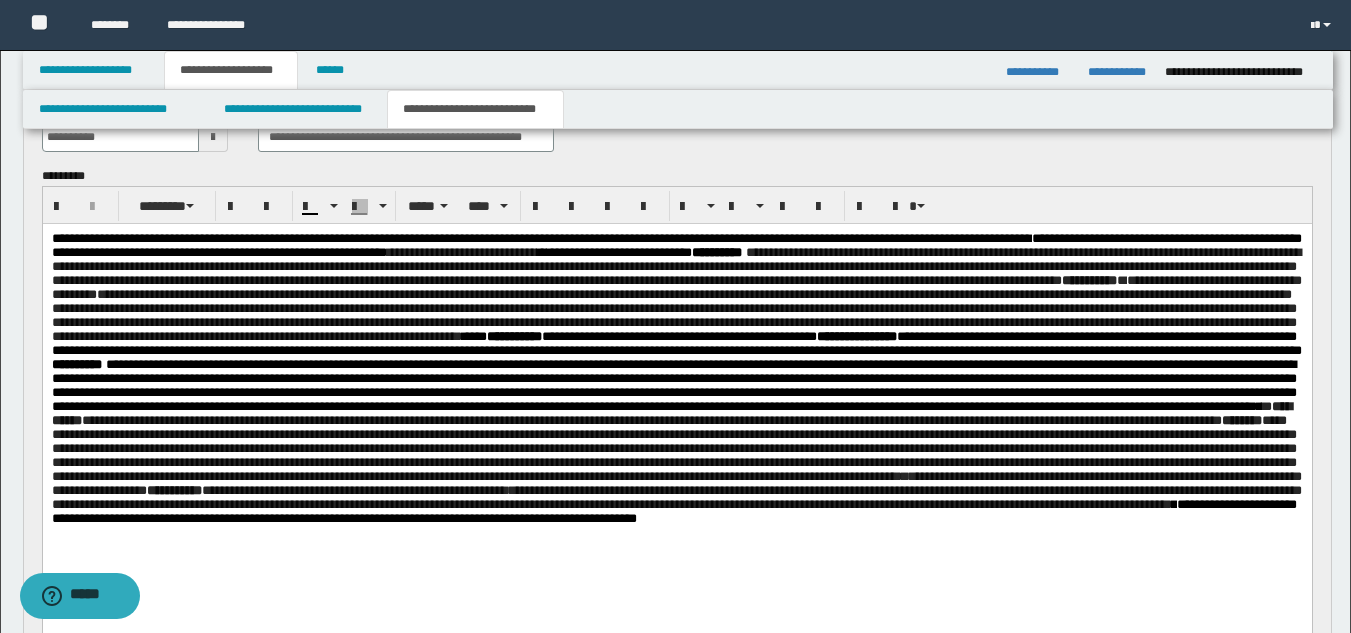 click on "**********" at bounding box center [676, 308] 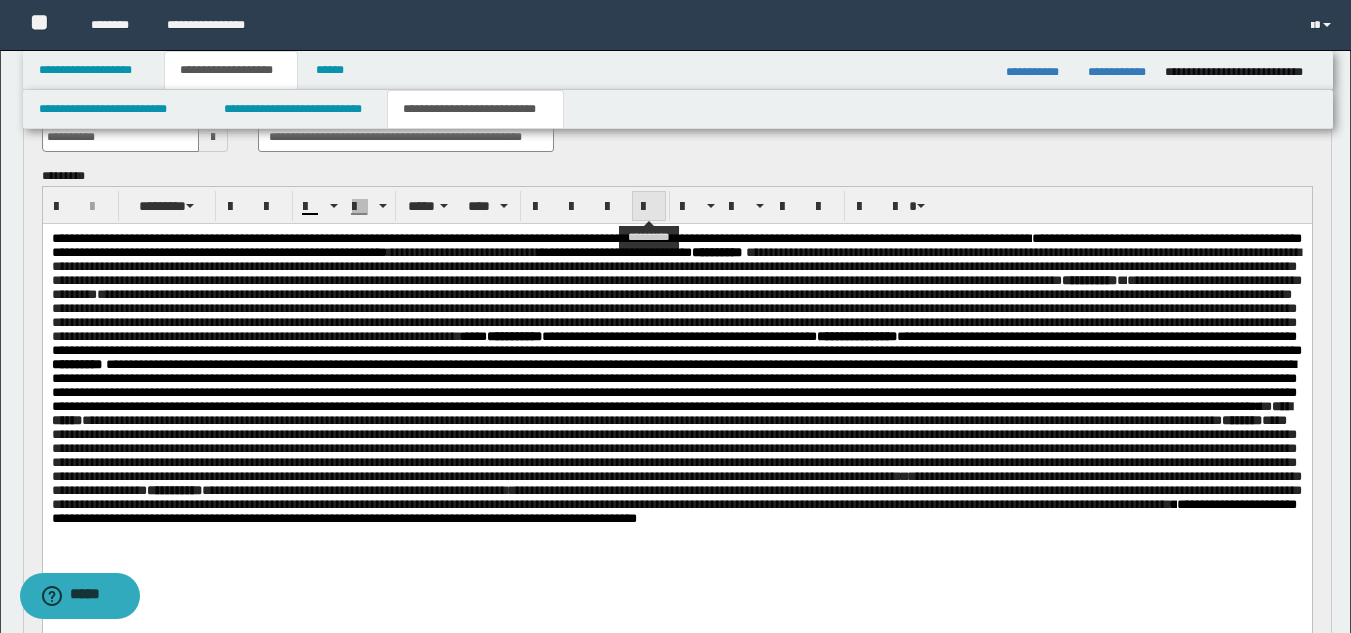 click at bounding box center (649, 207) 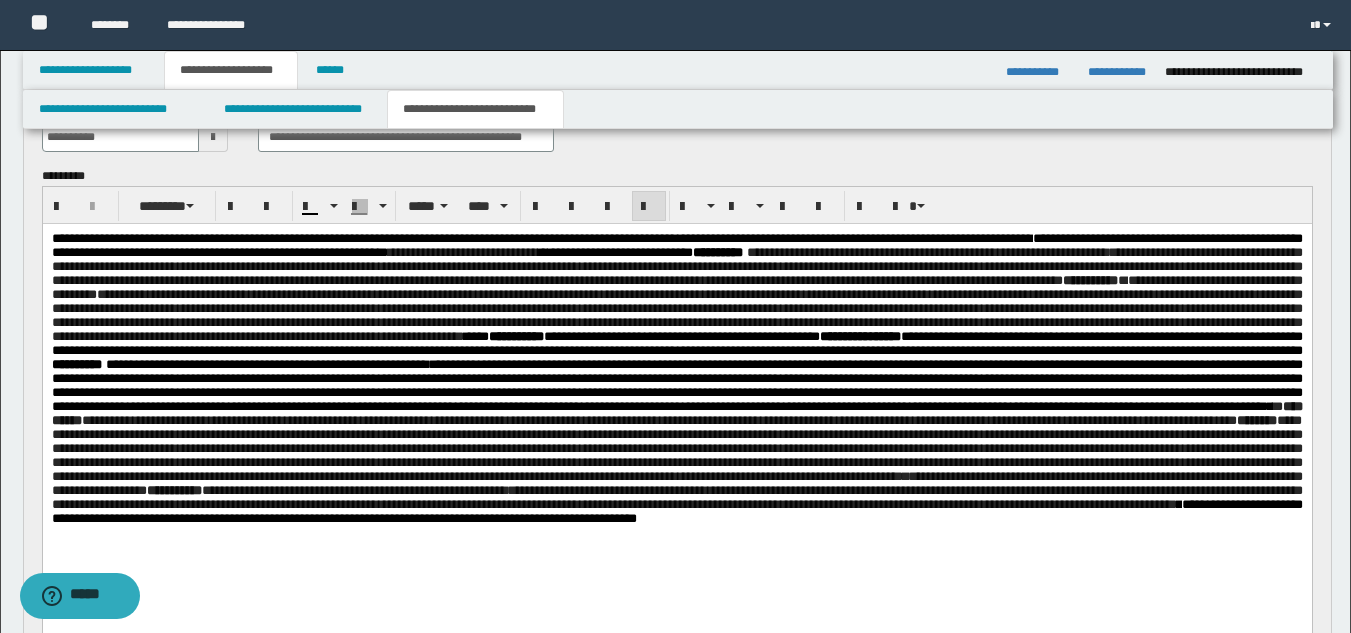 scroll, scrollTop: 0, scrollLeft: 0, axis: both 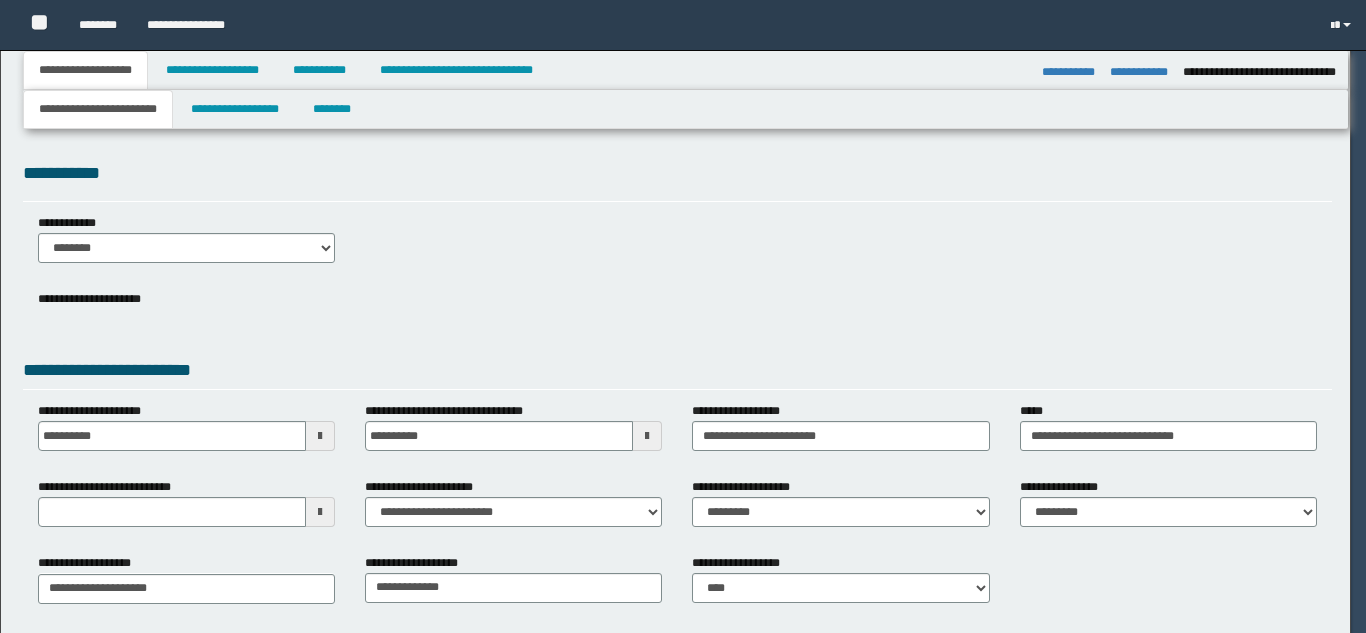 select on "*" 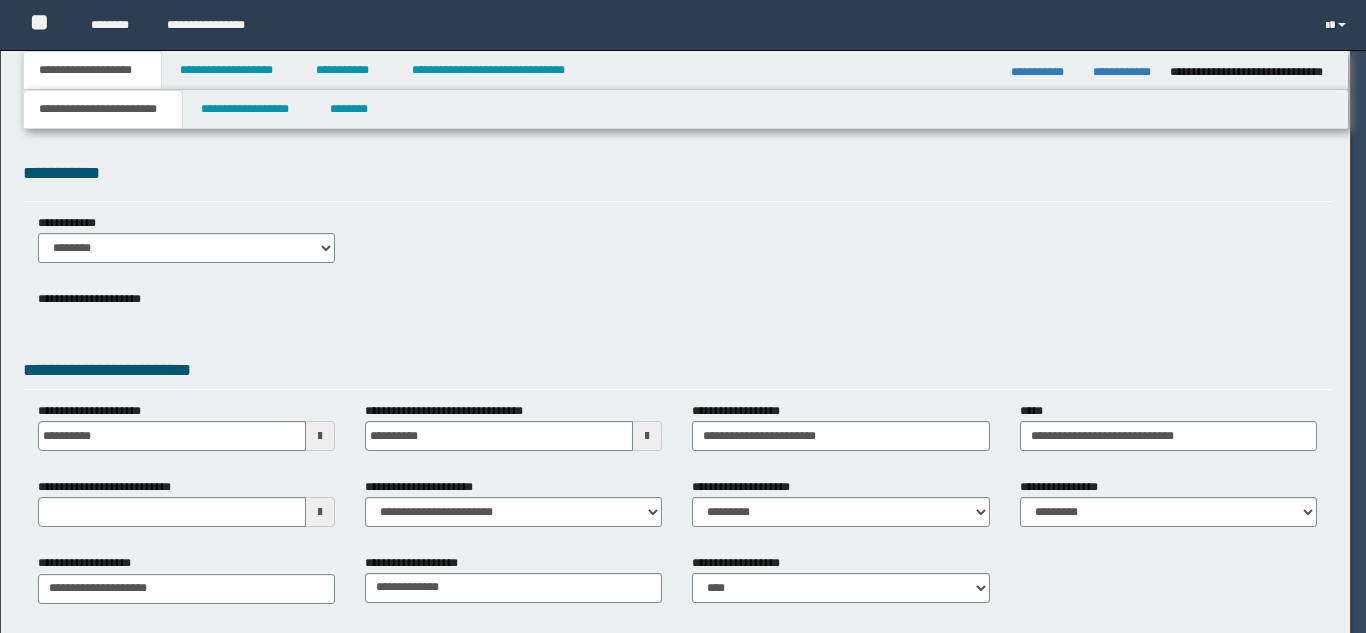 scroll, scrollTop: 0, scrollLeft: 0, axis: both 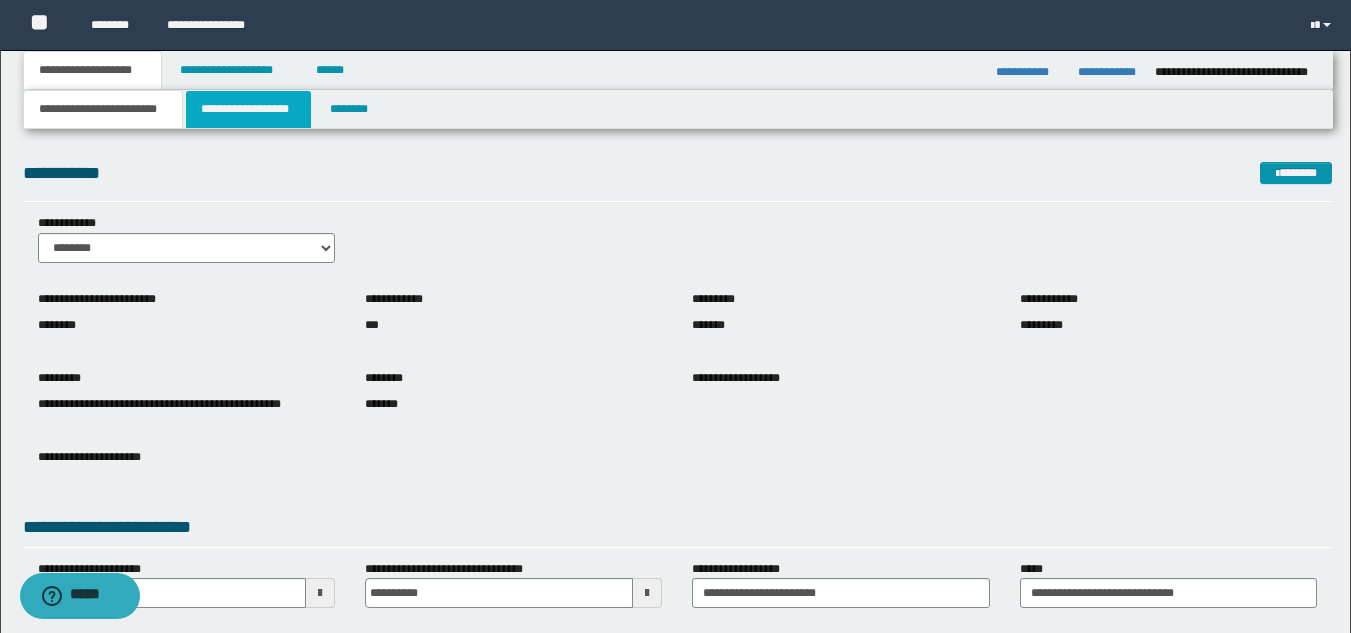 click on "**********" at bounding box center [248, 109] 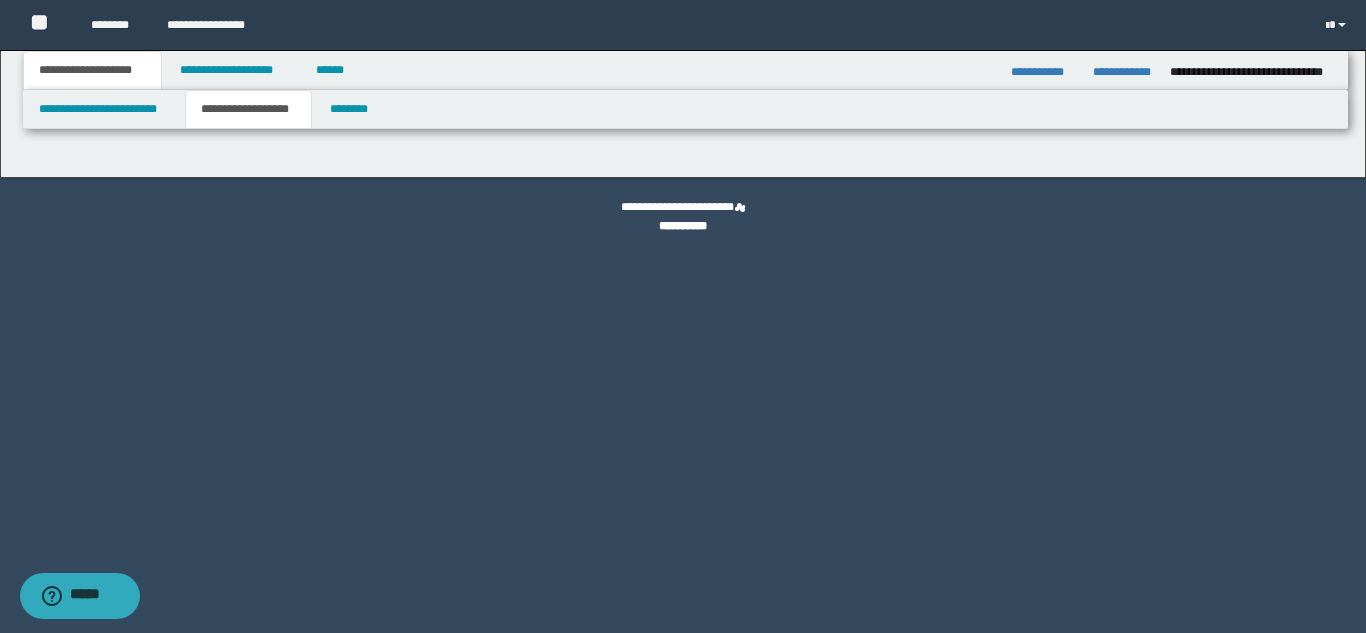 type on "********" 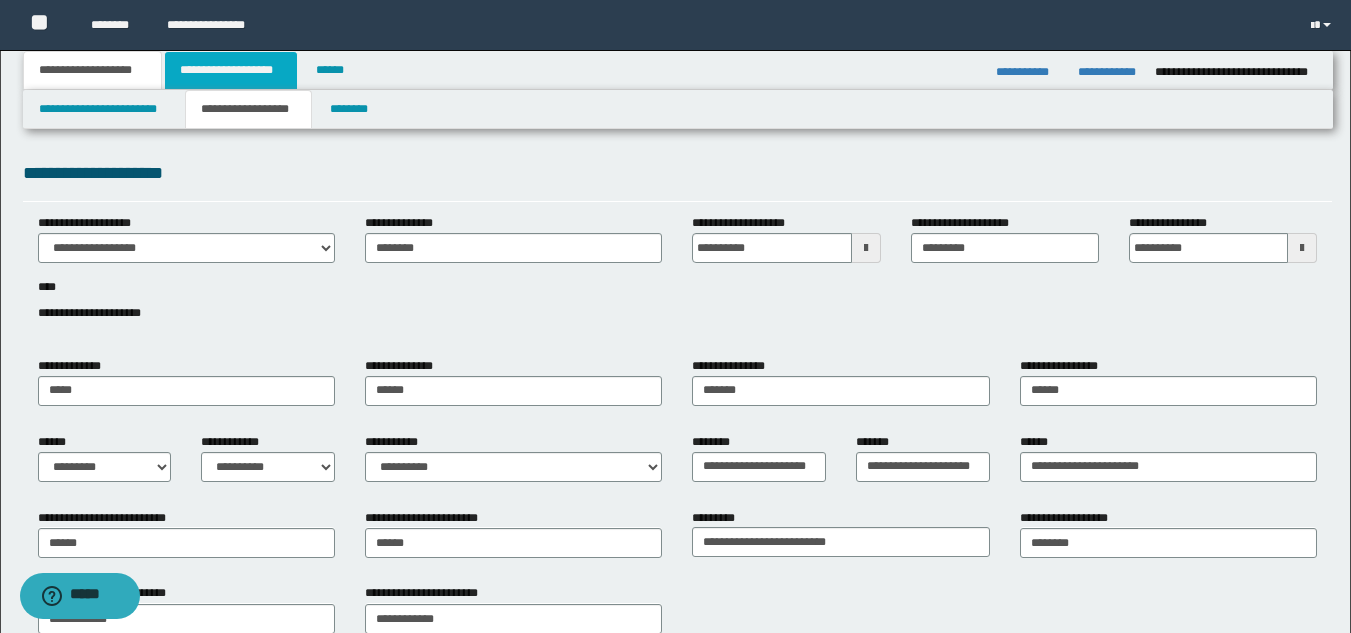 click on "**********" at bounding box center (231, 70) 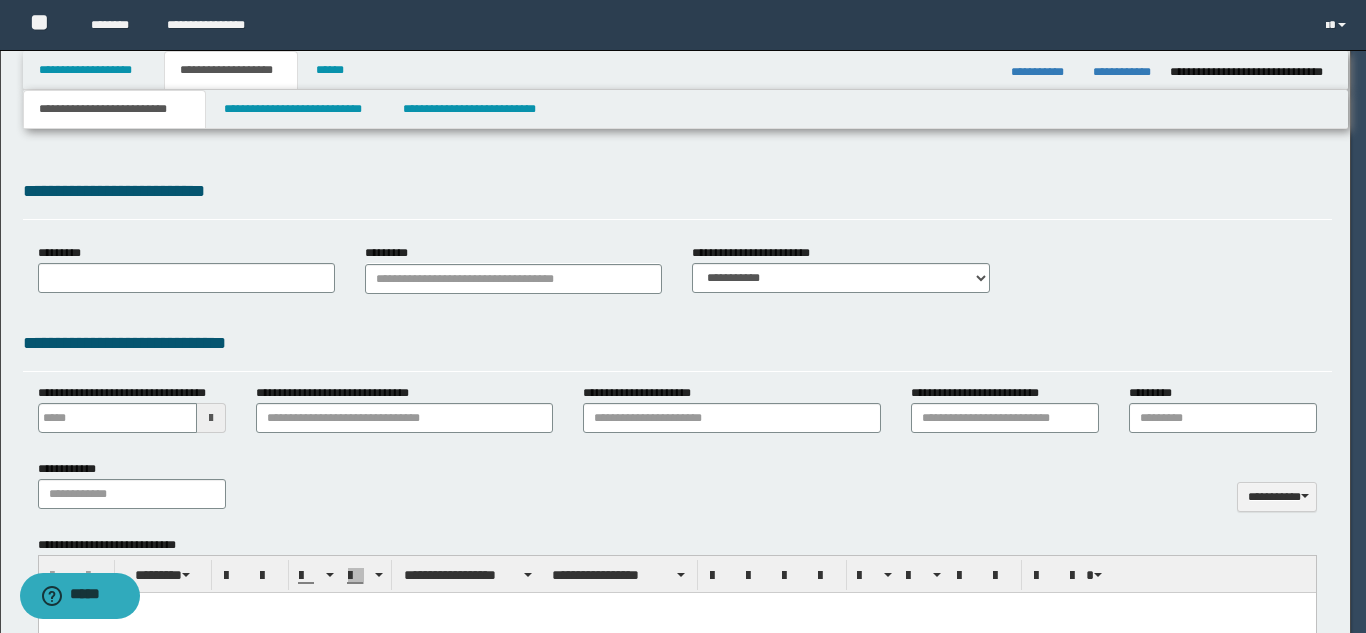 select on "*" 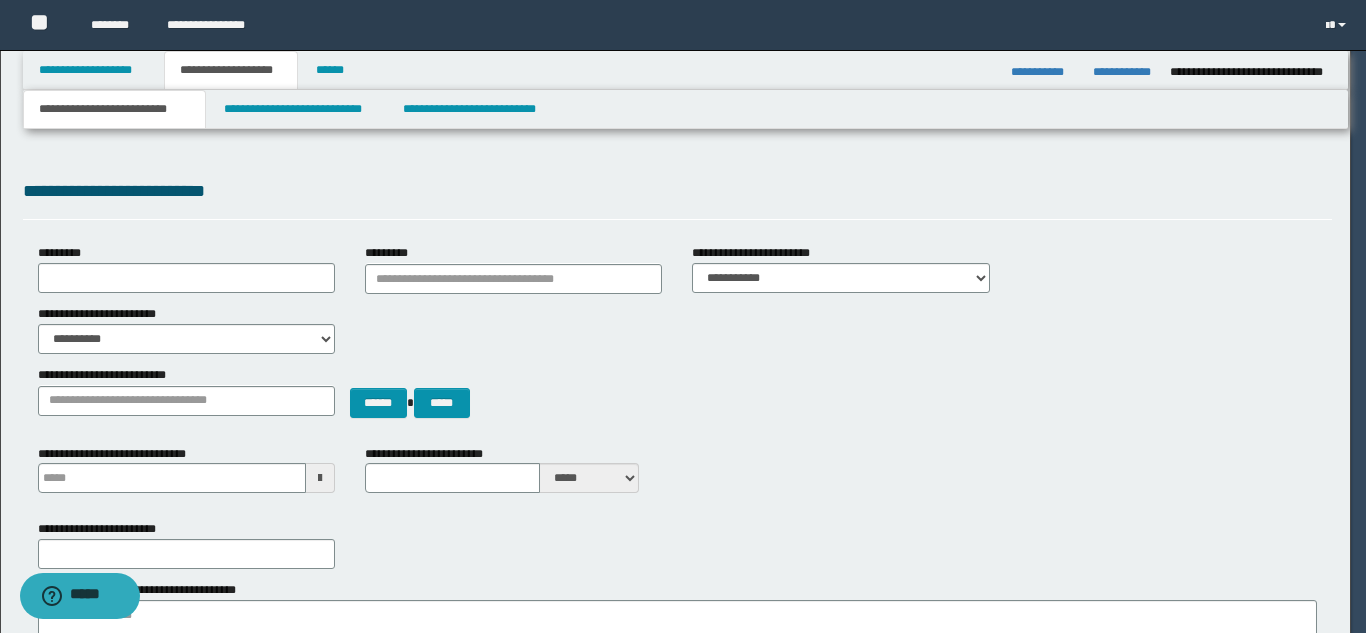 type 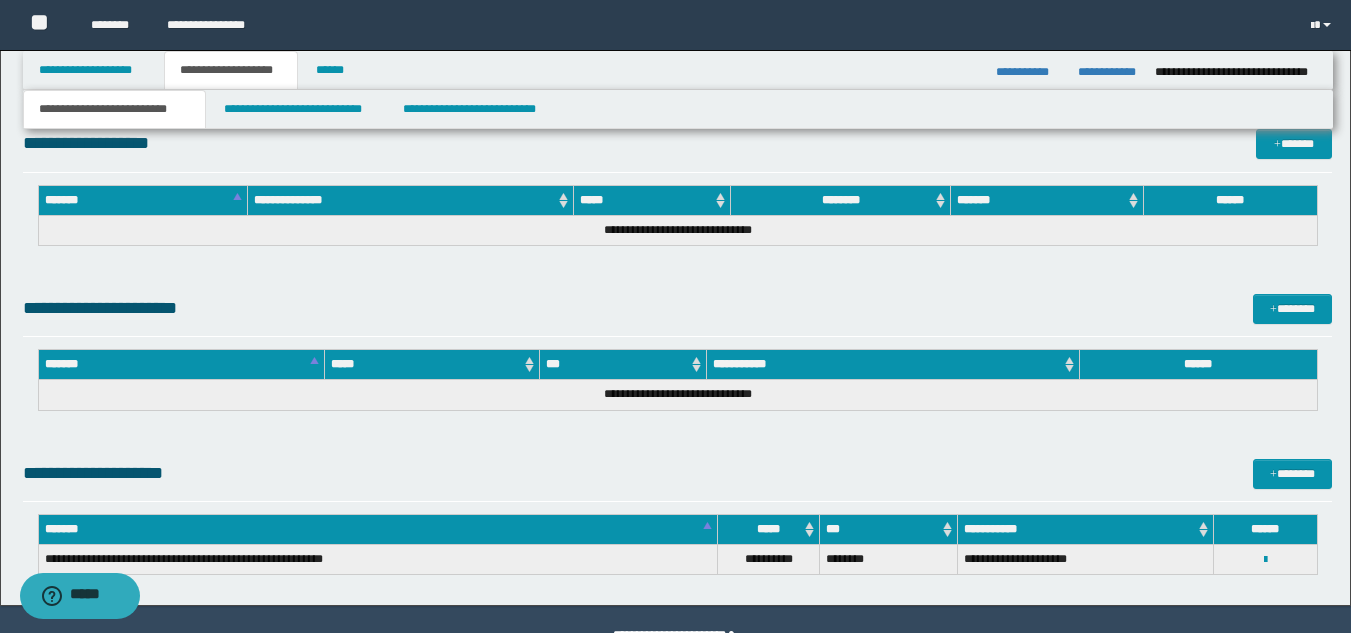 scroll, scrollTop: 1251, scrollLeft: 0, axis: vertical 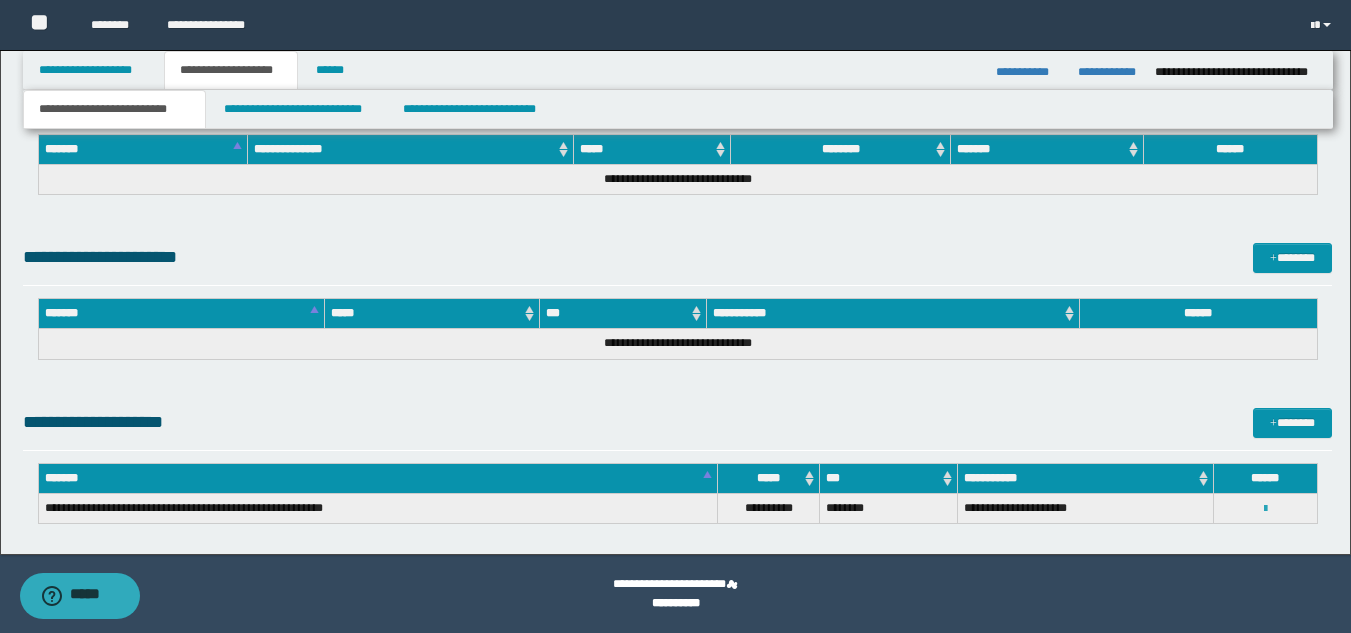 click at bounding box center [1265, 509] 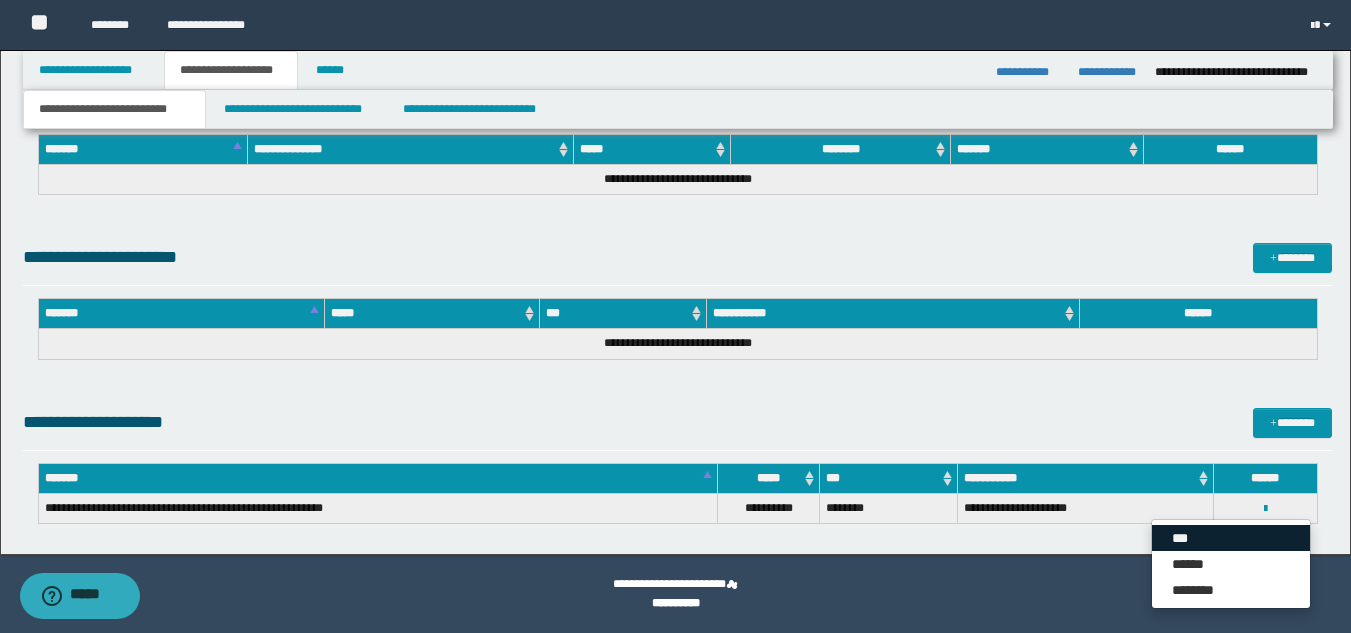 click on "***" at bounding box center (1231, 538) 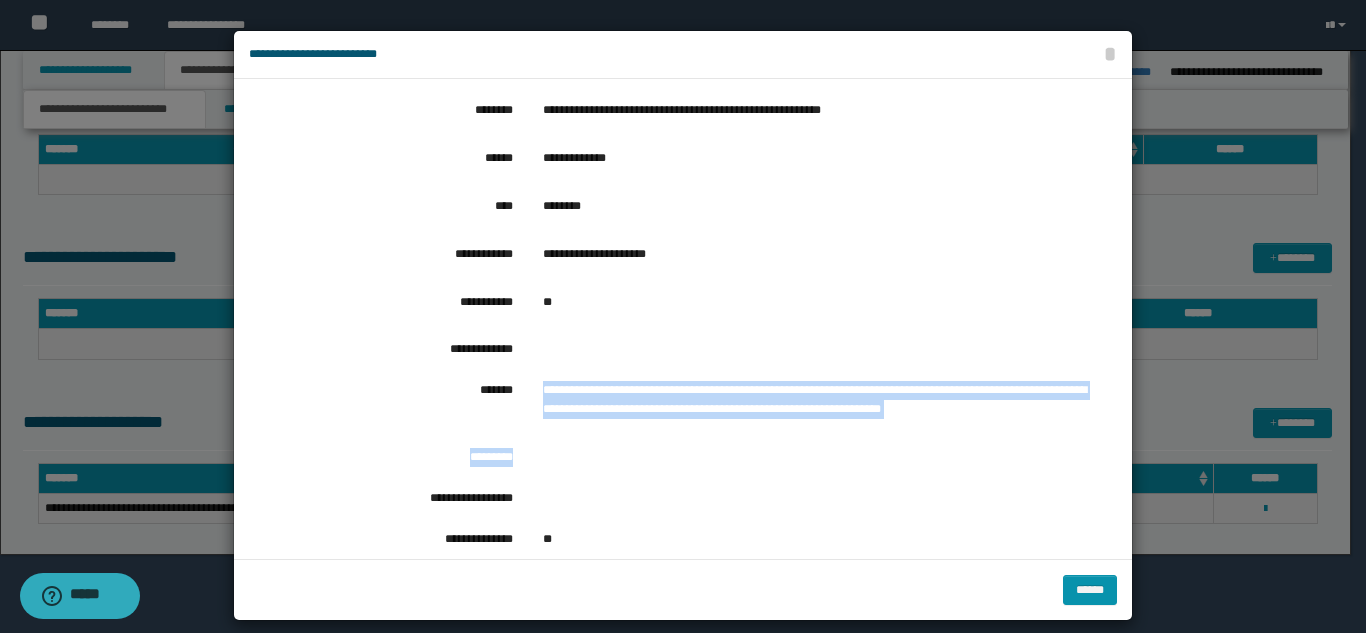 drag, startPoint x: 535, startPoint y: 391, endPoint x: 945, endPoint y: 429, distance: 411.7572 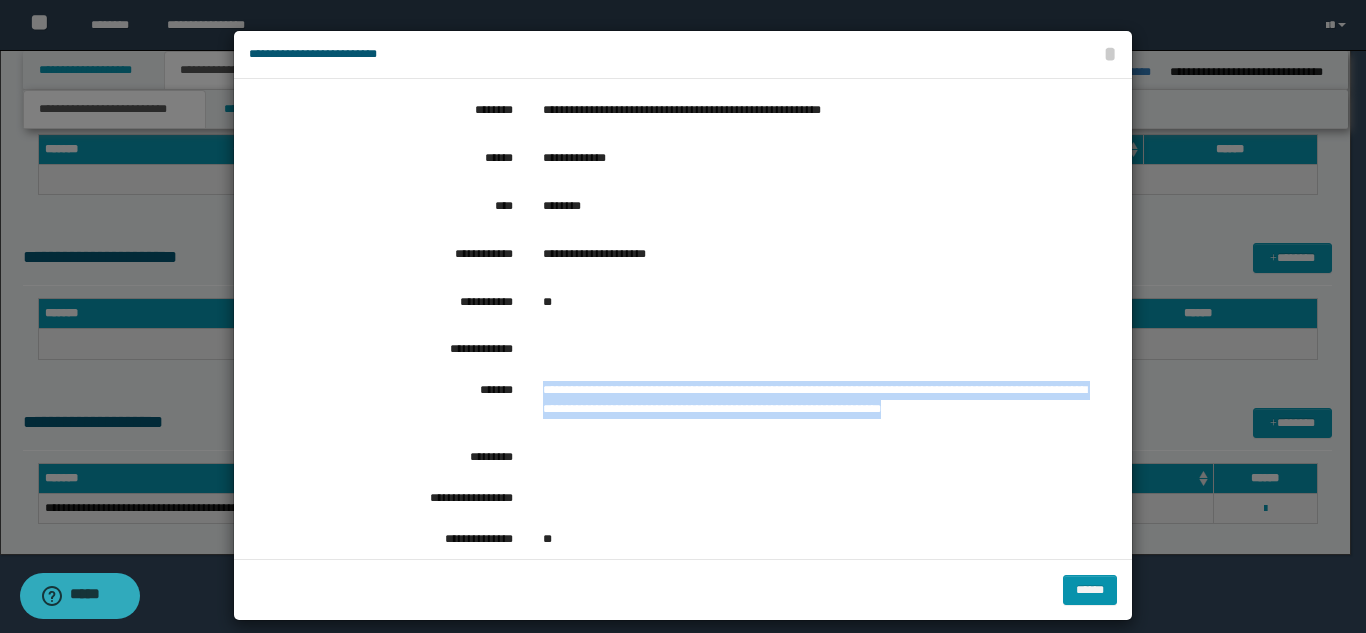 drag, startPoint x: 534, startPoint y: 390, endPoint x: 931, endPoint y: 406, distance: 397.3223 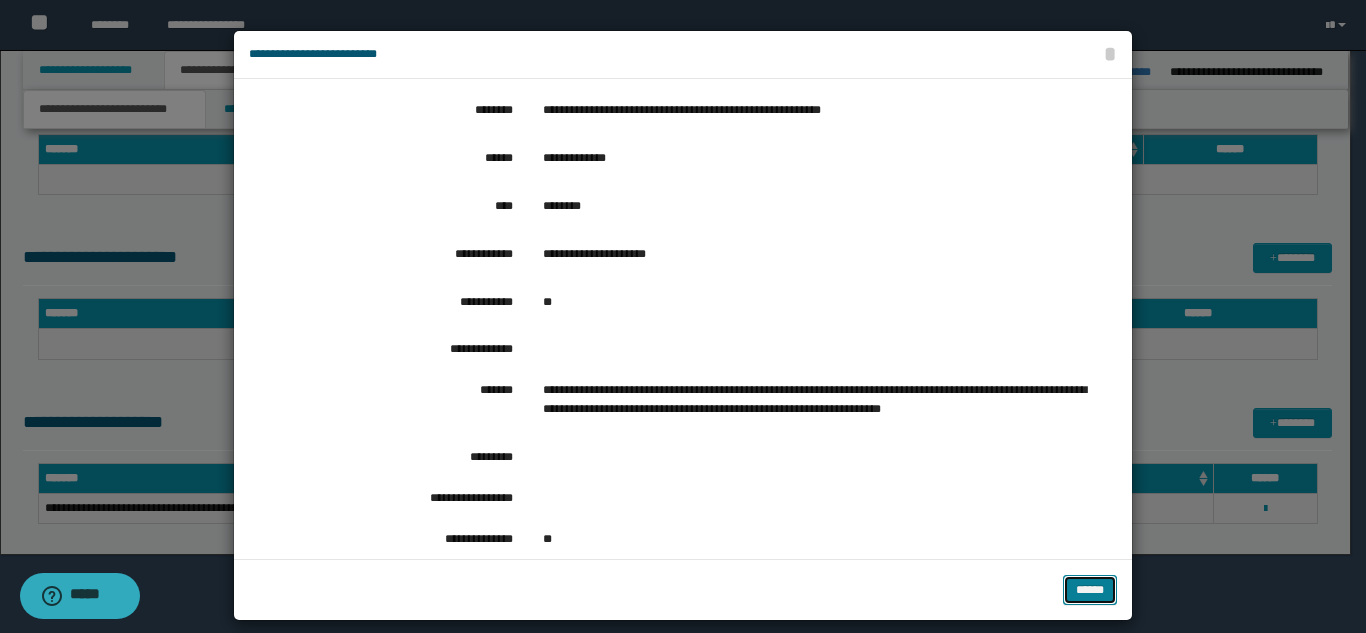 click on "******" at bounding box center [1090, 590] 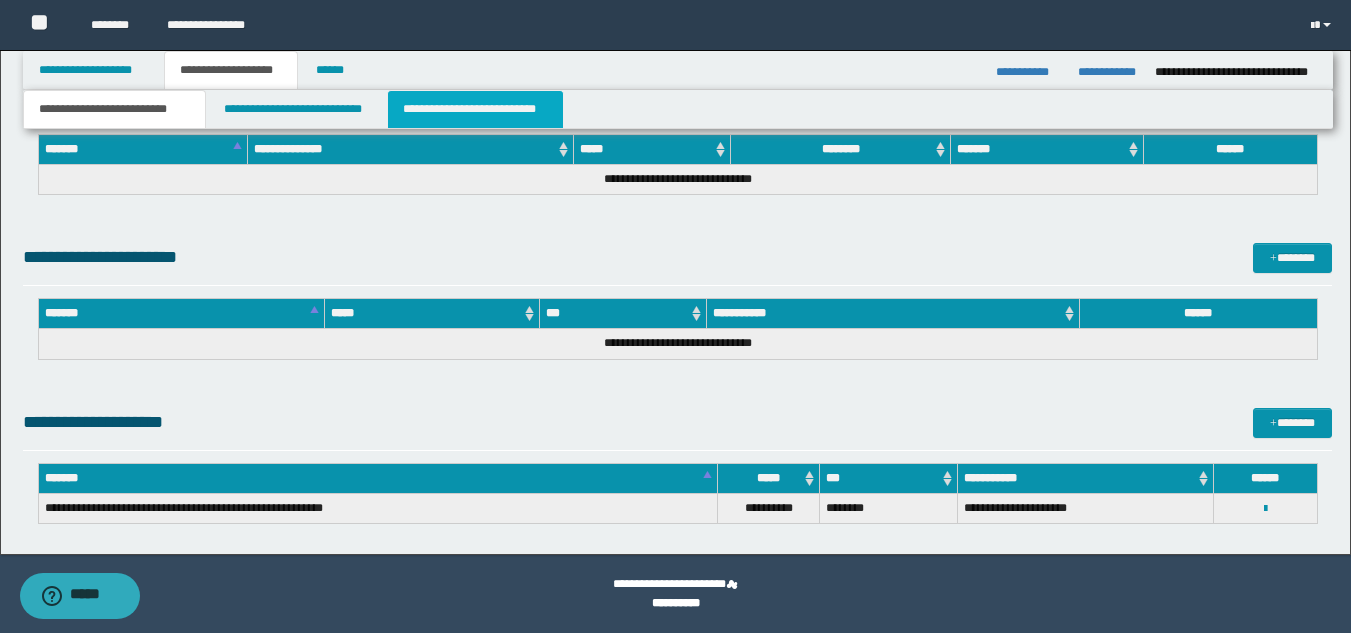 click on "**********" at bounding box center [475, 109] 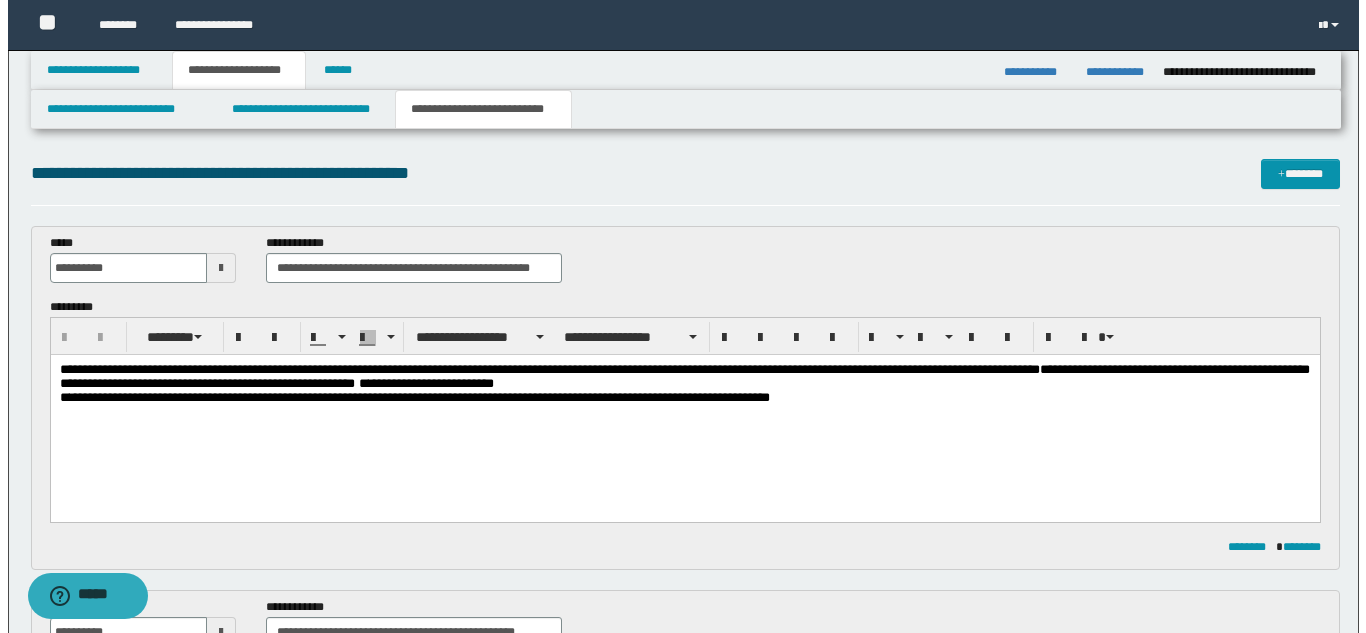 scroll, scrollTop: 0, scrollLeft: 0, axis: both 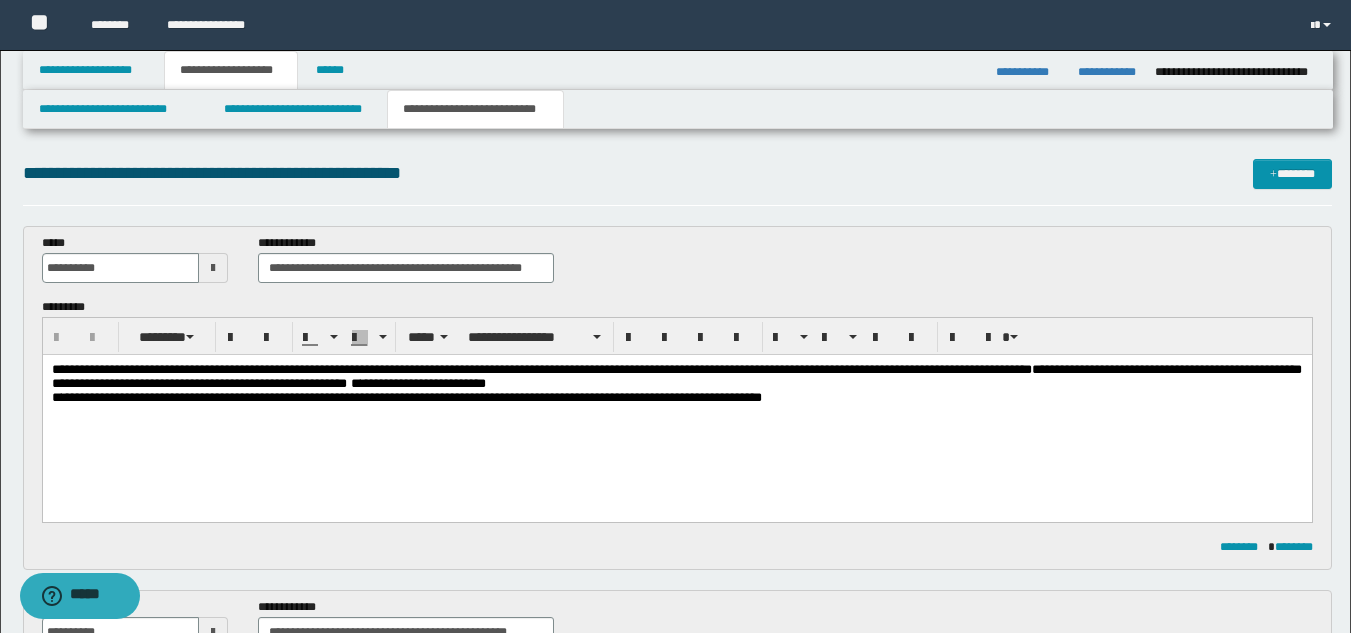 click on "**********" at bounding box center [676, 377] 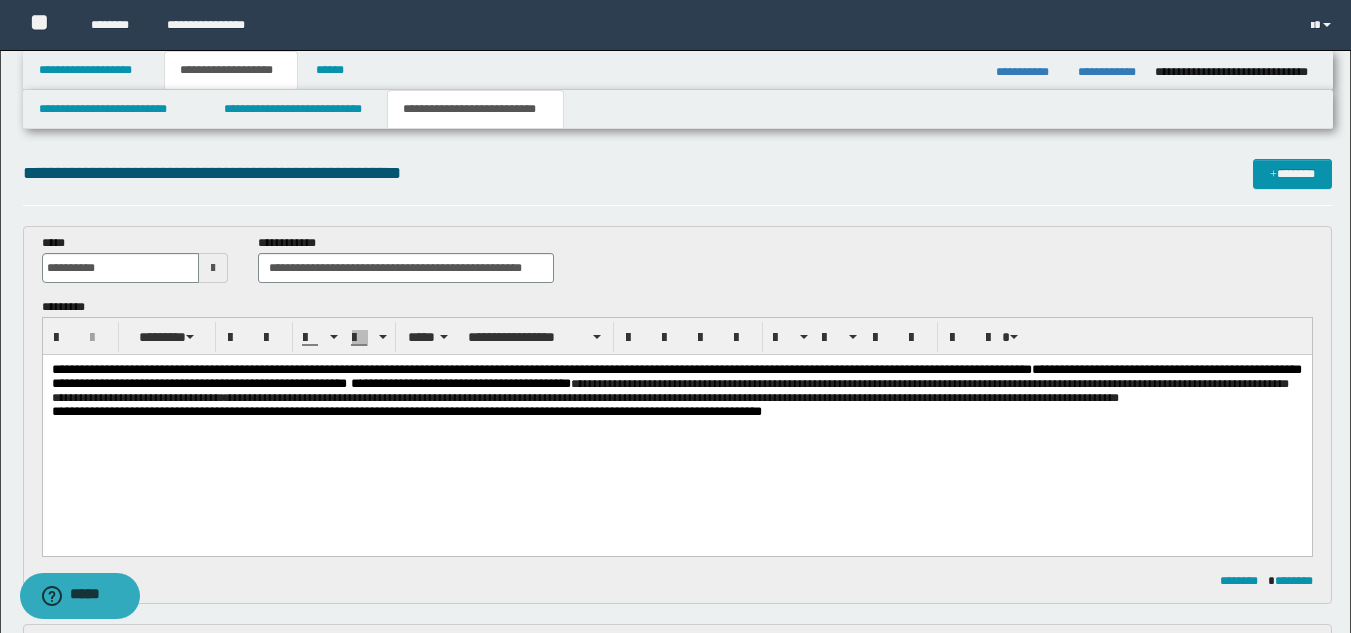 drag, startPoint x: 756, startPoint y: 389, endPoint x: 776, endPoint y: 389, distance: 20 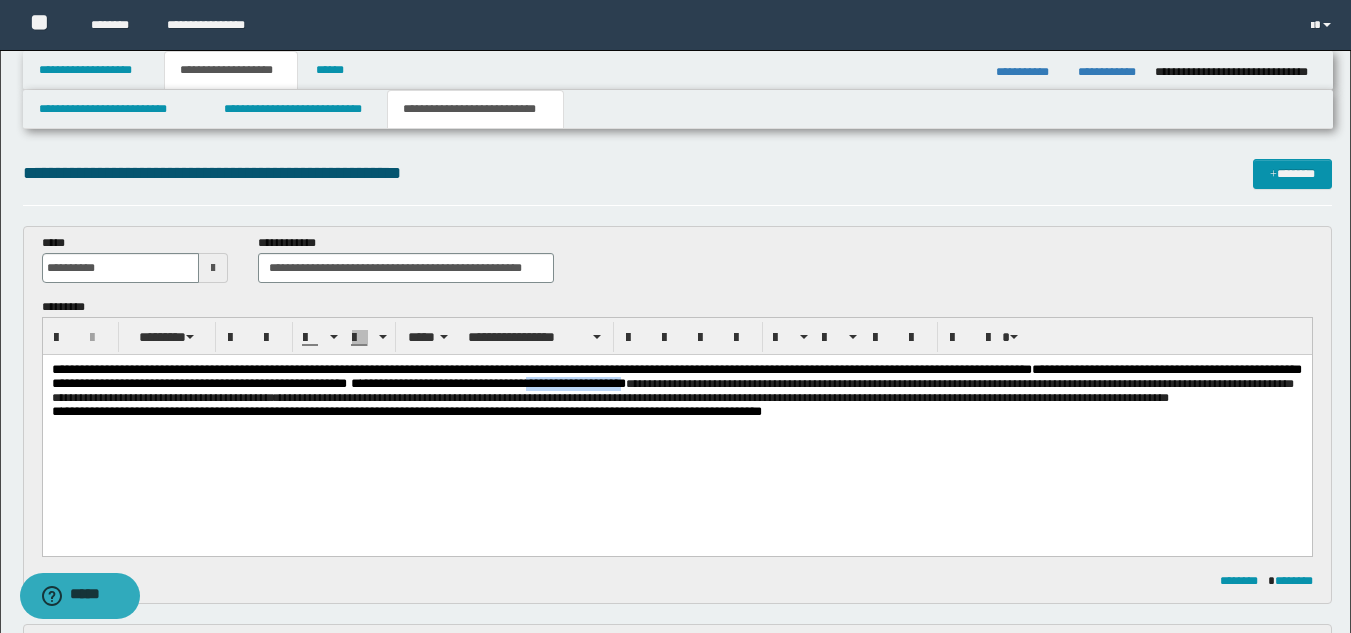 drag, startPoint x: 794, startPoint y: 388, endPoint x: 901, endPoint y: 391, distance: 107.042046 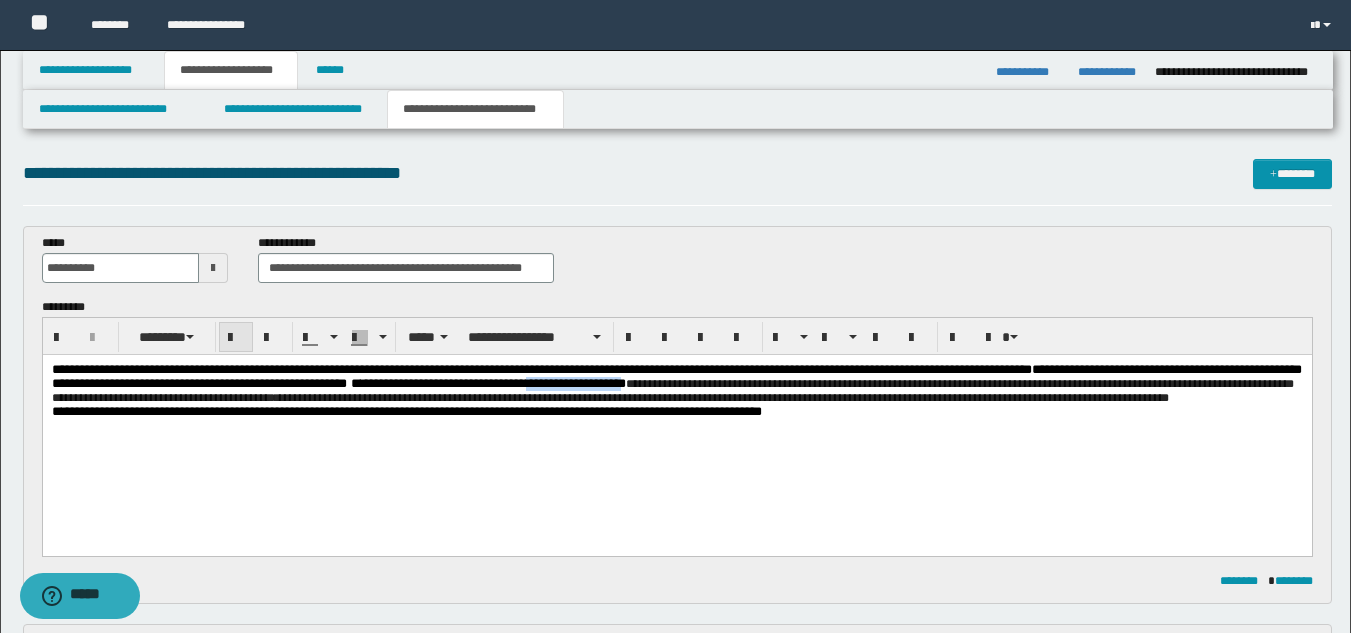 click at bounding box center (236, 338) 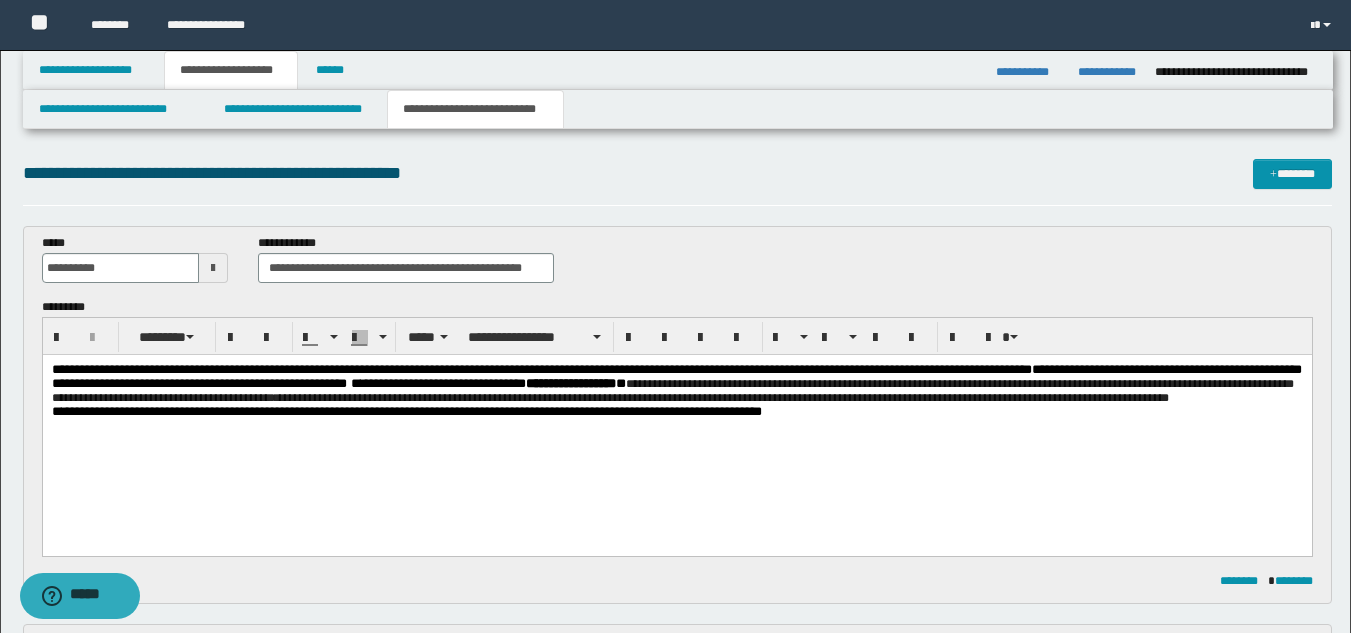 click on "**********" at bounding box center (676, 416) 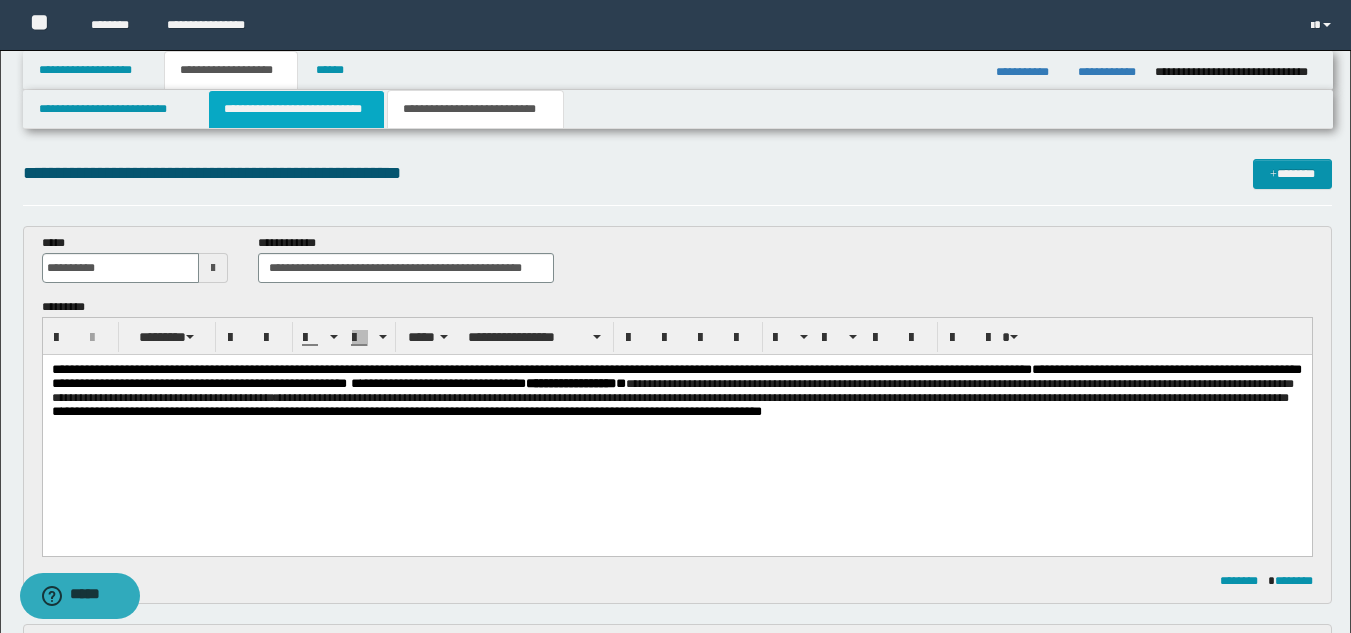 click on "**********" at bounding box center (296, 109) 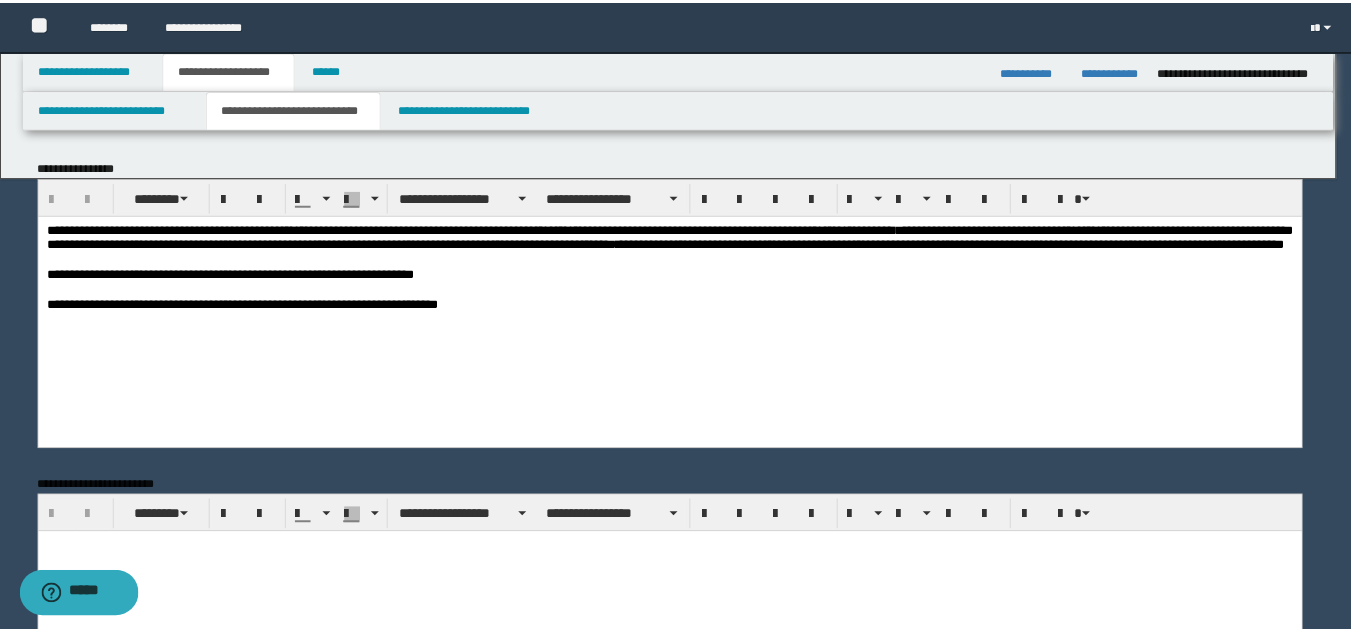 scroll, scrollTop: 0, scrollLeft: 0, axis: both 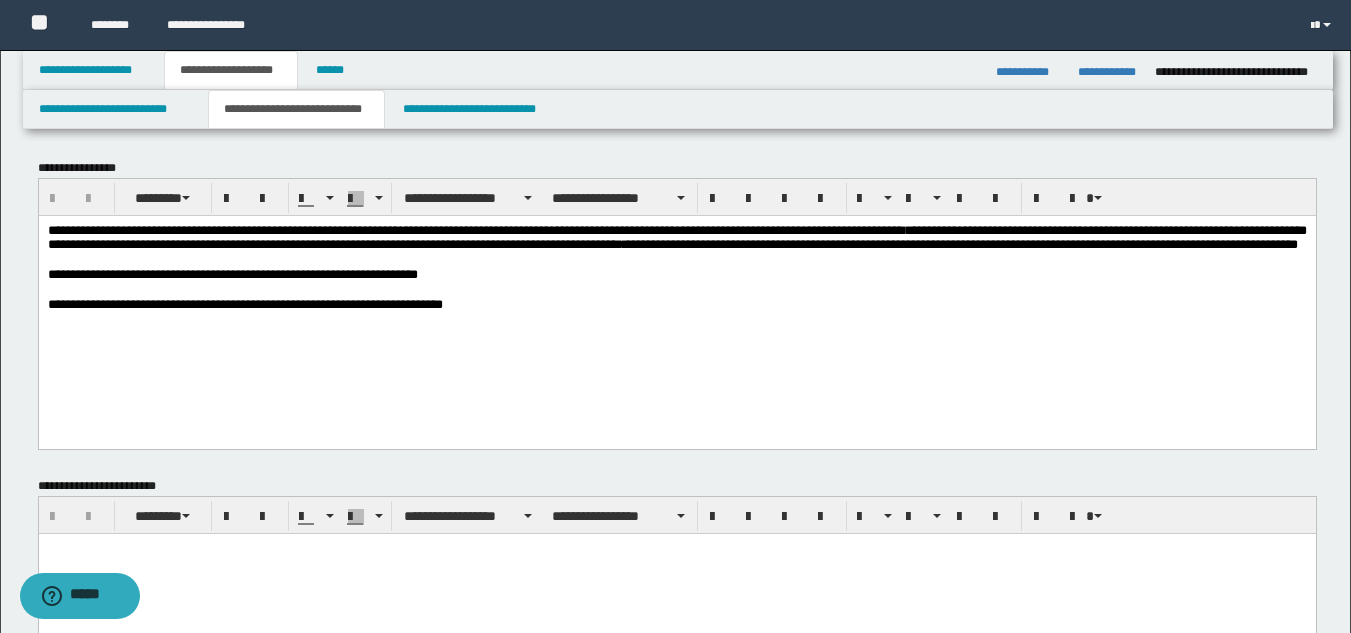 click on "**********" at bounding box center [676, 274] 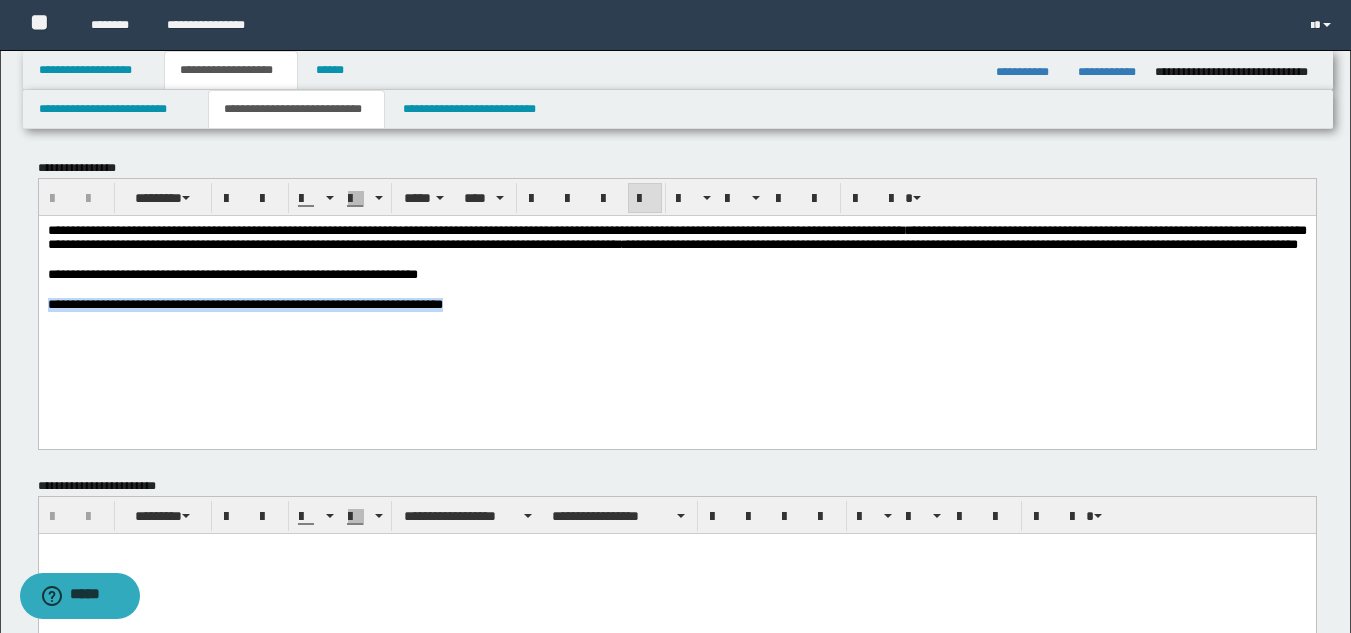 drag, startPoint x: 47, startPoint y: 333, endPoint x: 554, endPoint y: 362, distance: 507.8287 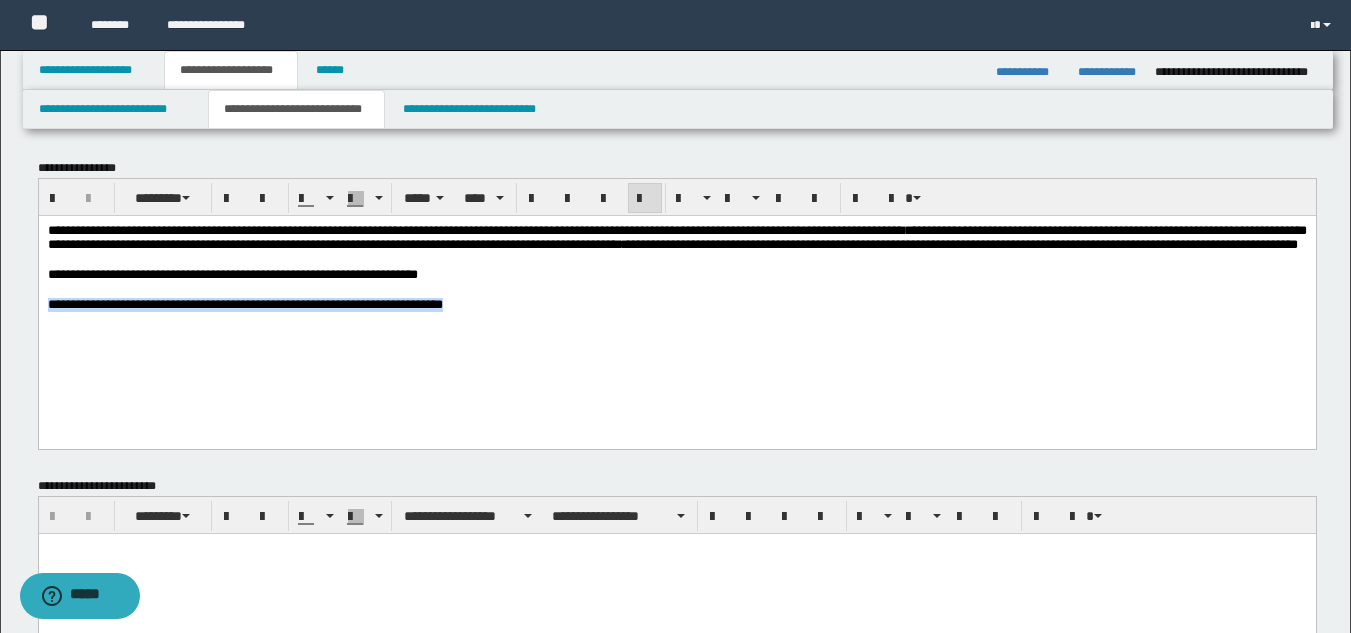 click on "**********" at bounding box center (676, 292) 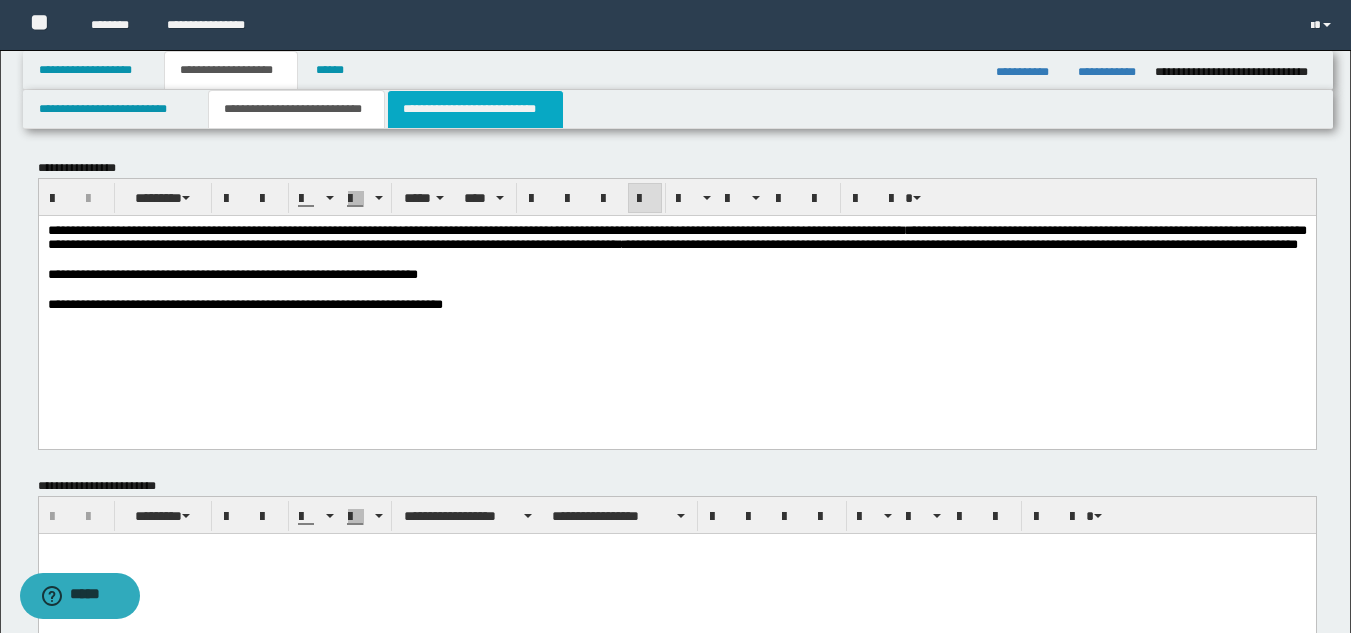 click on "**********" at bounding box center (475, 109) 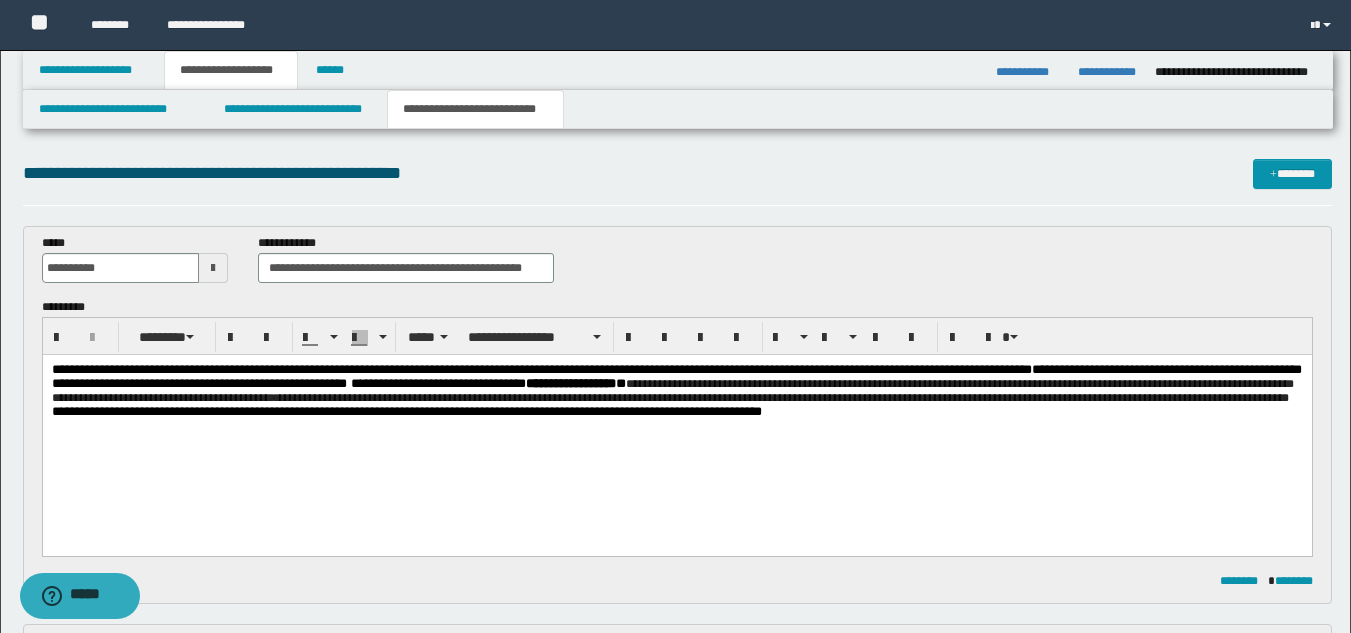 click on "**********" at bounding box center (676, 416) 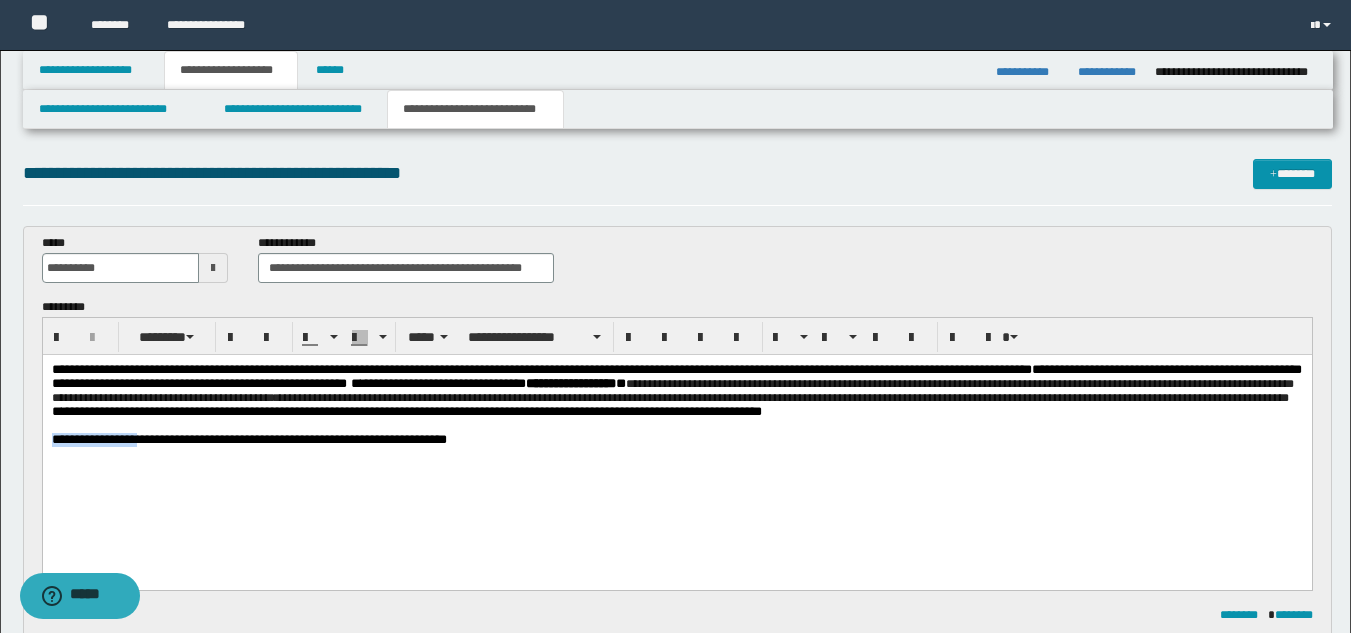 drag, startPoint x: 51, startPoint y: 470, endPoint x: 166, endPoint y: 479, distance: 115.35164 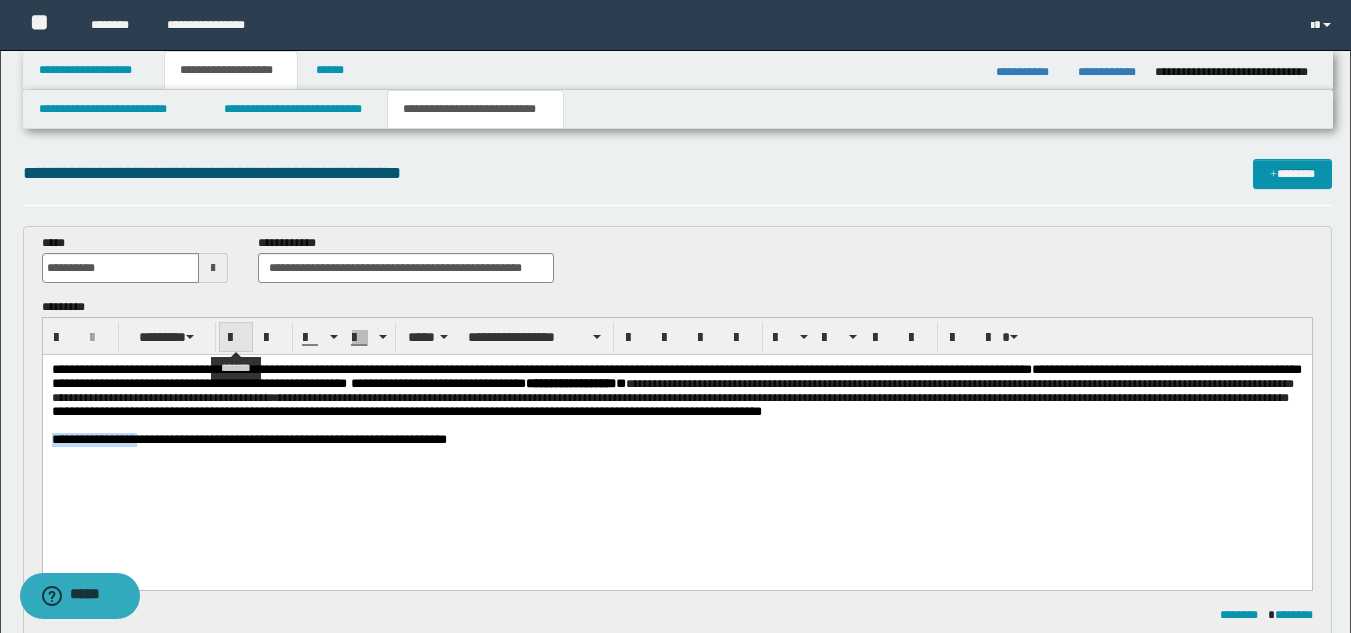 click at bounding box center [236, 337] 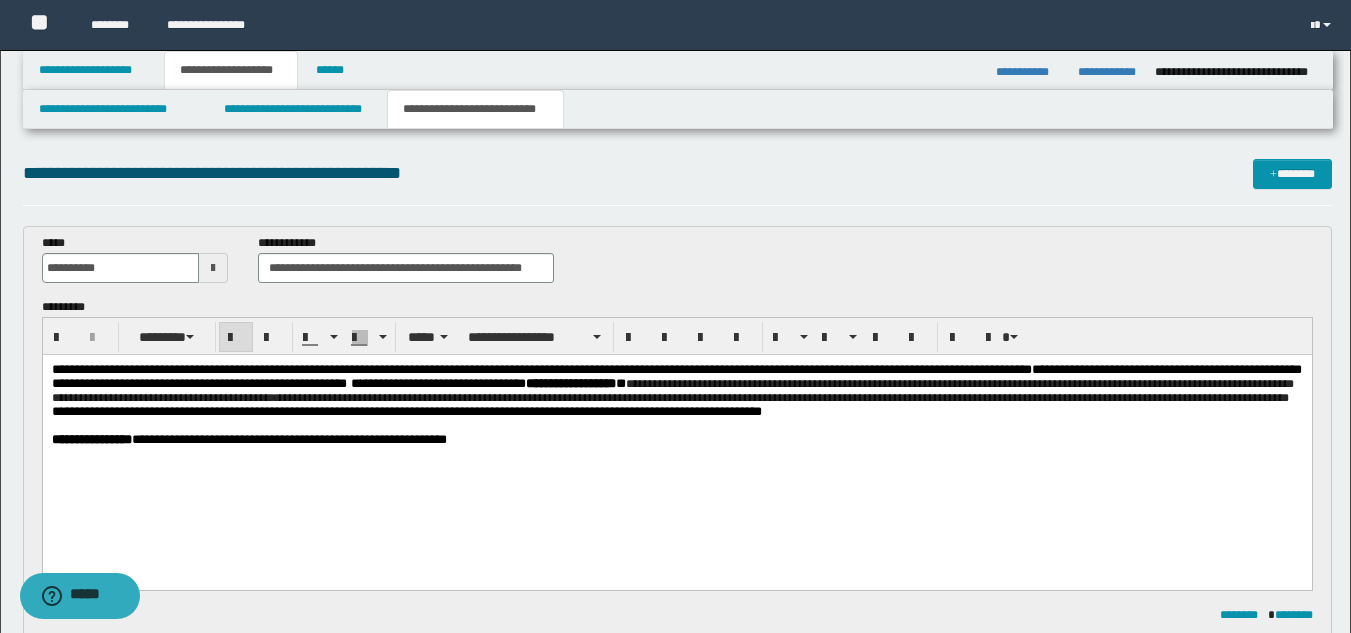 click on "**********" at bounding box center (676, 430) 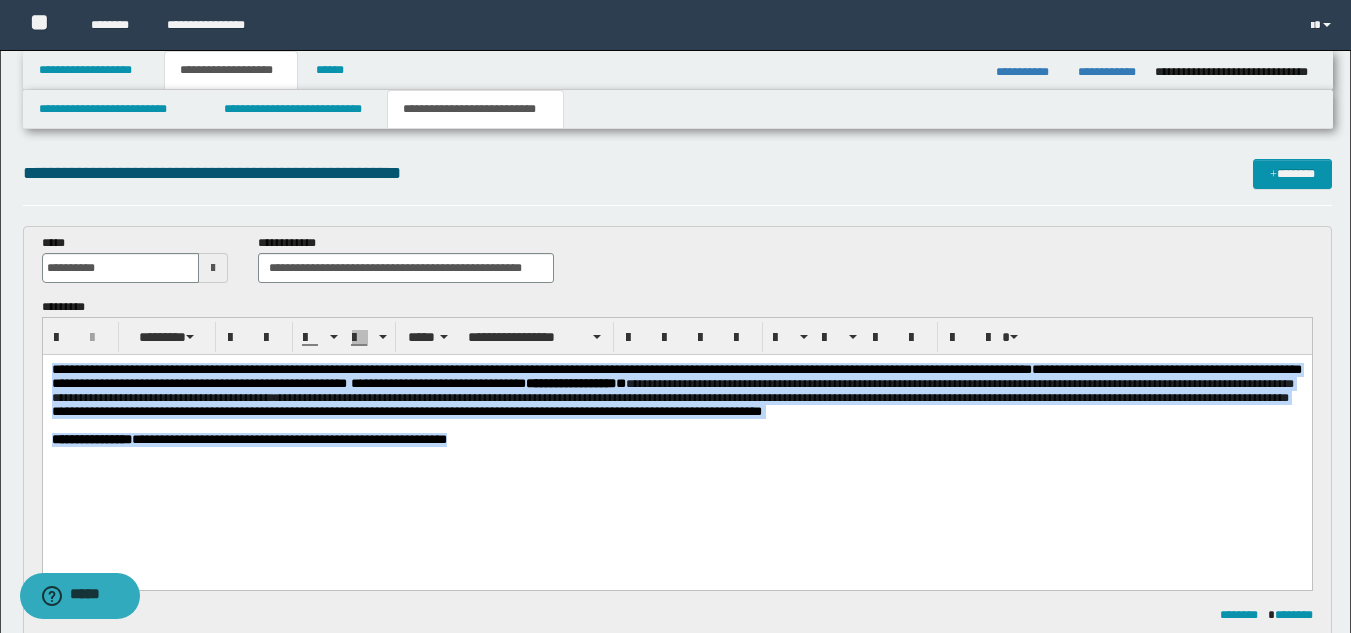 drag, startPoint x: 50, startPoint y: 369, endPoint x: 554, endPoint y: 489, distance: 518.0888 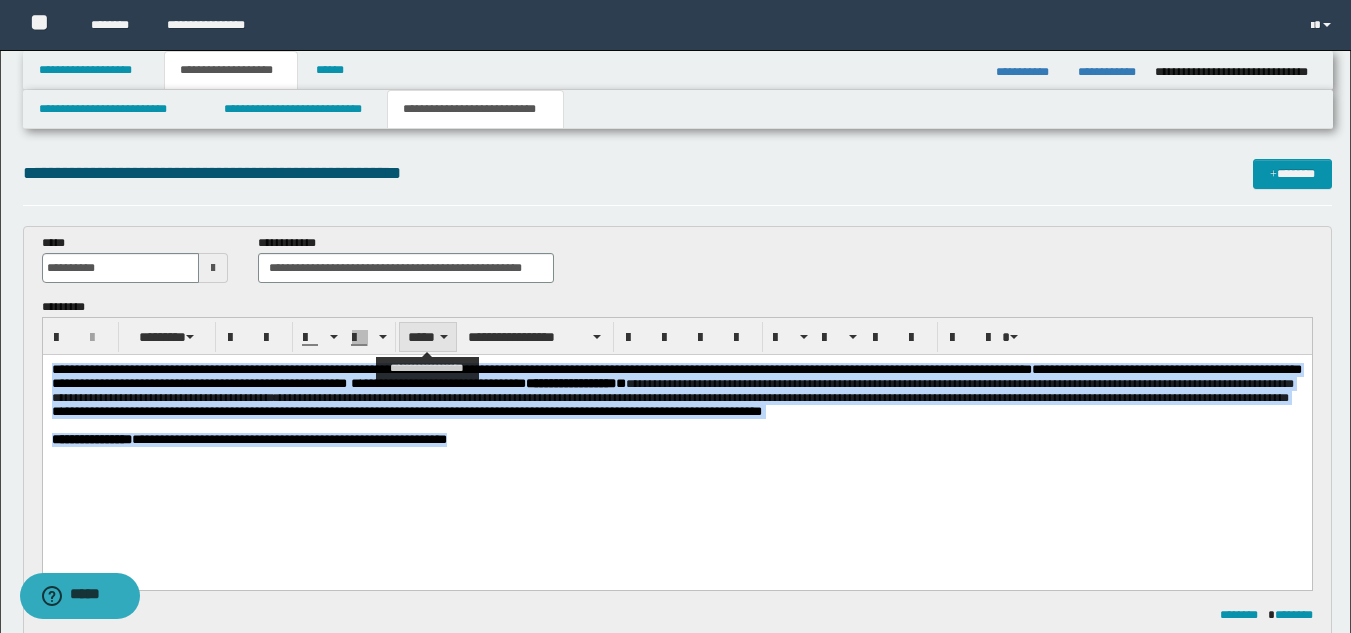 click on "*****" at bounding box center (428, 337) 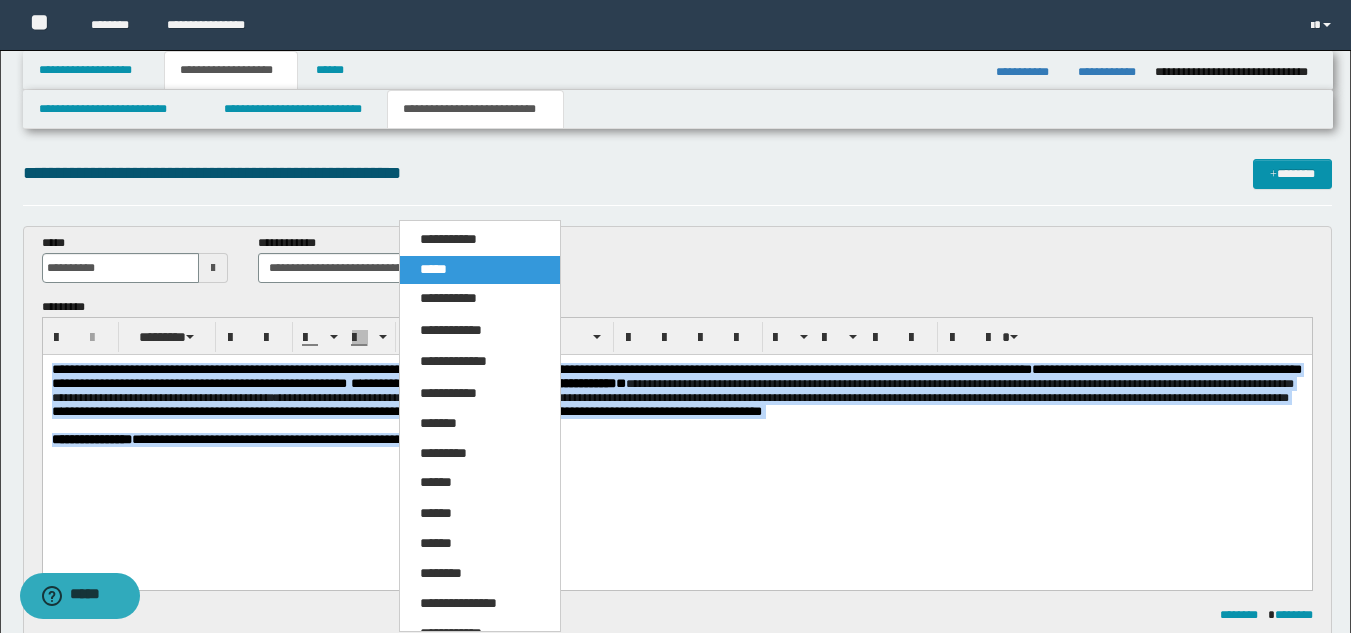 click on "*****" at bounding box center (480, 270) 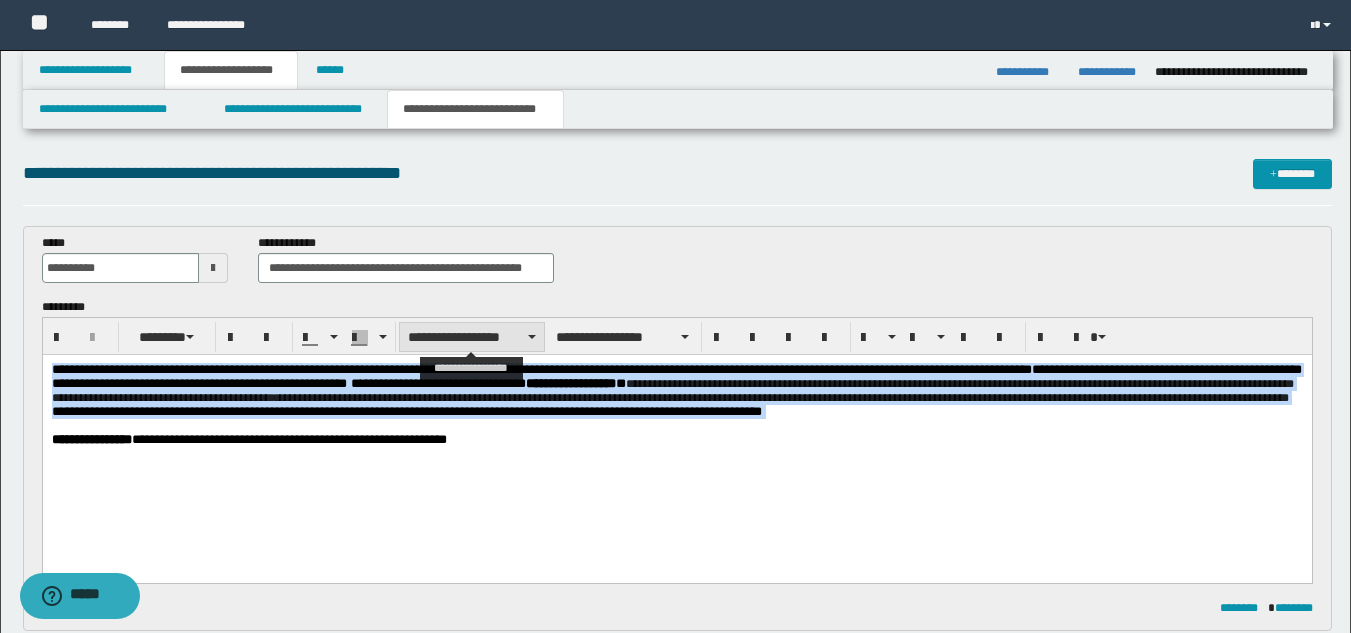 click on "**********" at bounding box center [472, 337] 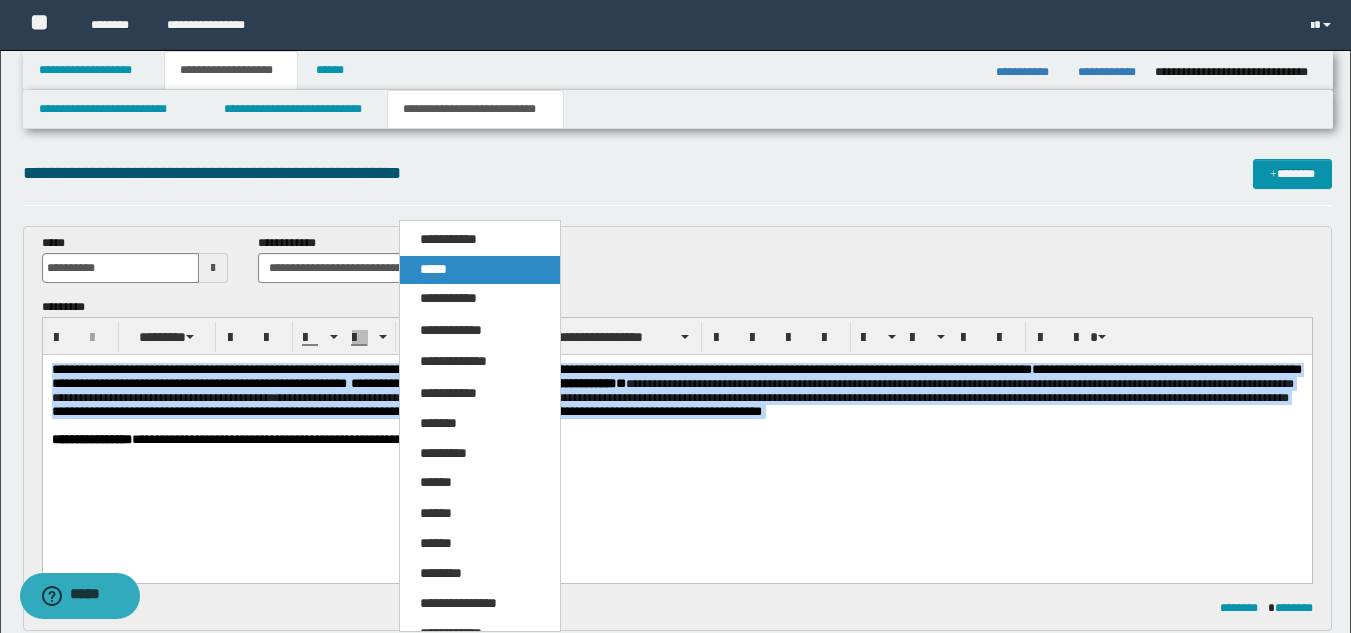 click on "*****" at bounding box center (480, 270) 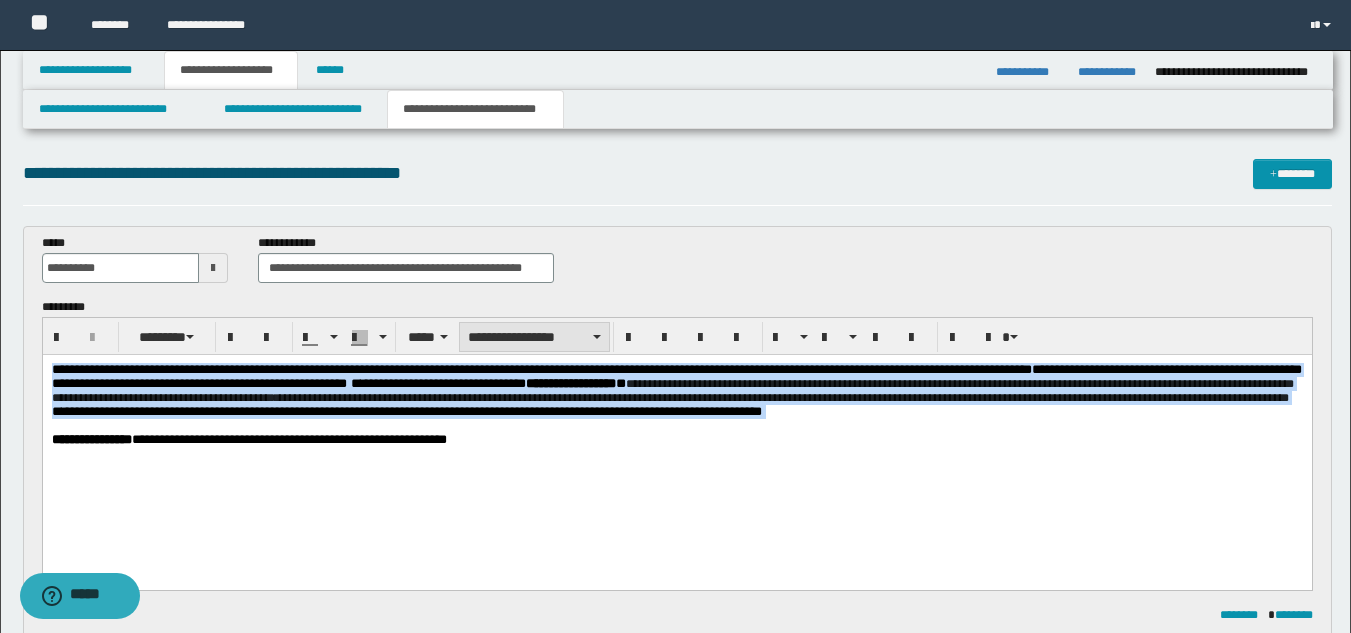 click on "**********" at bounding box center [534, 337] 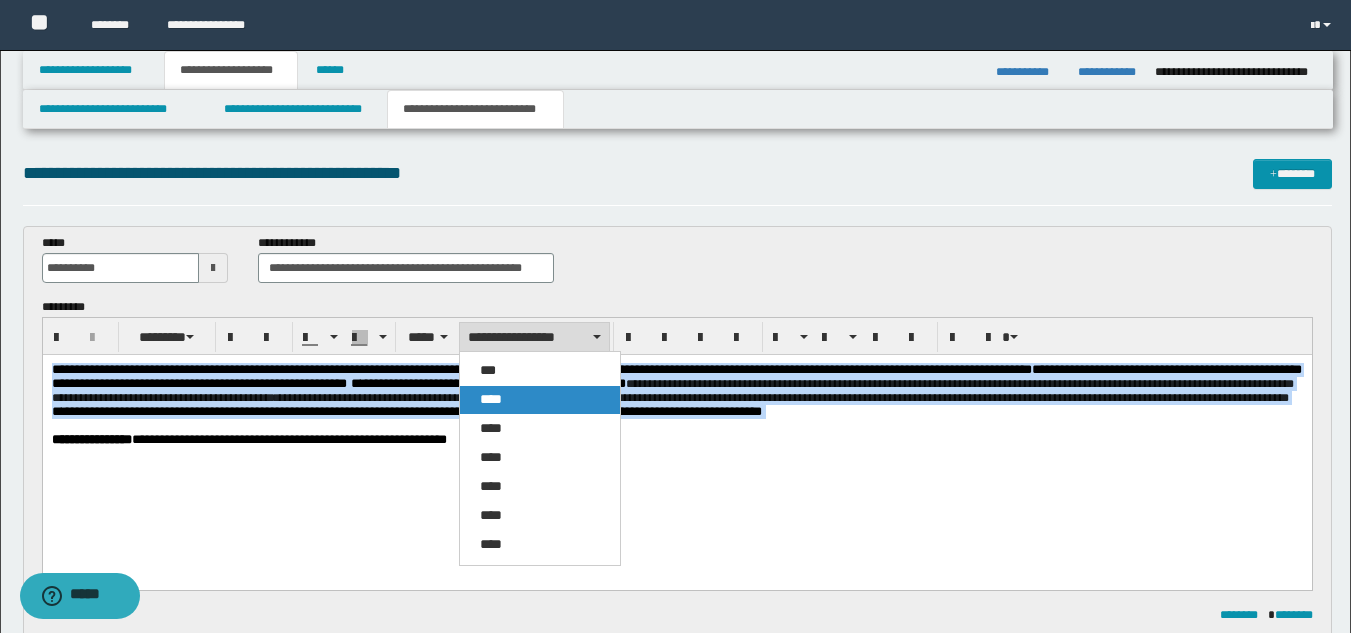 click on "****" at bounding box center [491, 399] 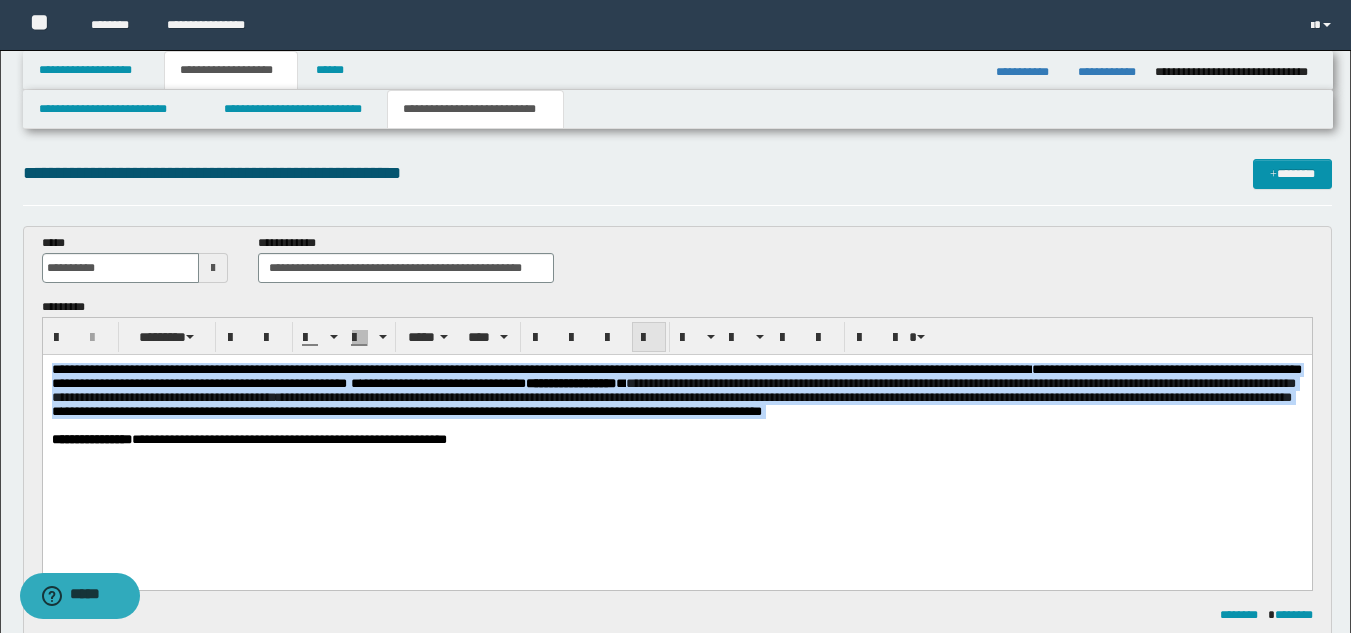 click at bounding box center [649, 338] 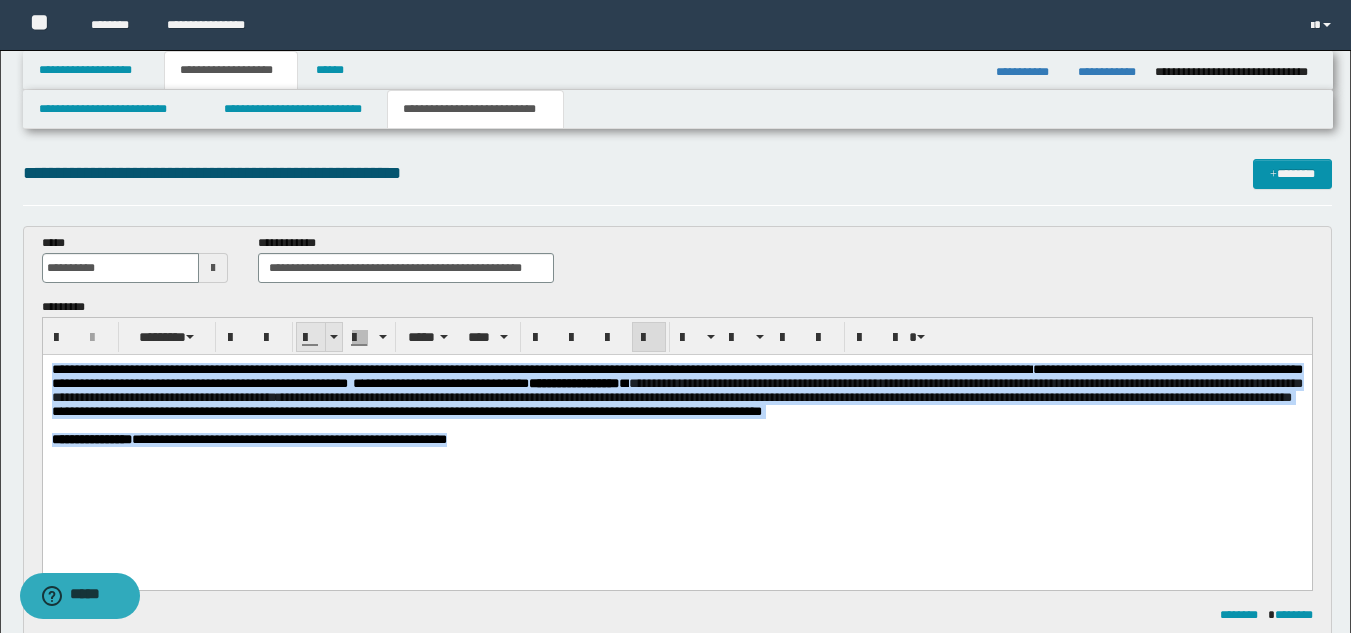 click at bounding box center (333, 337) 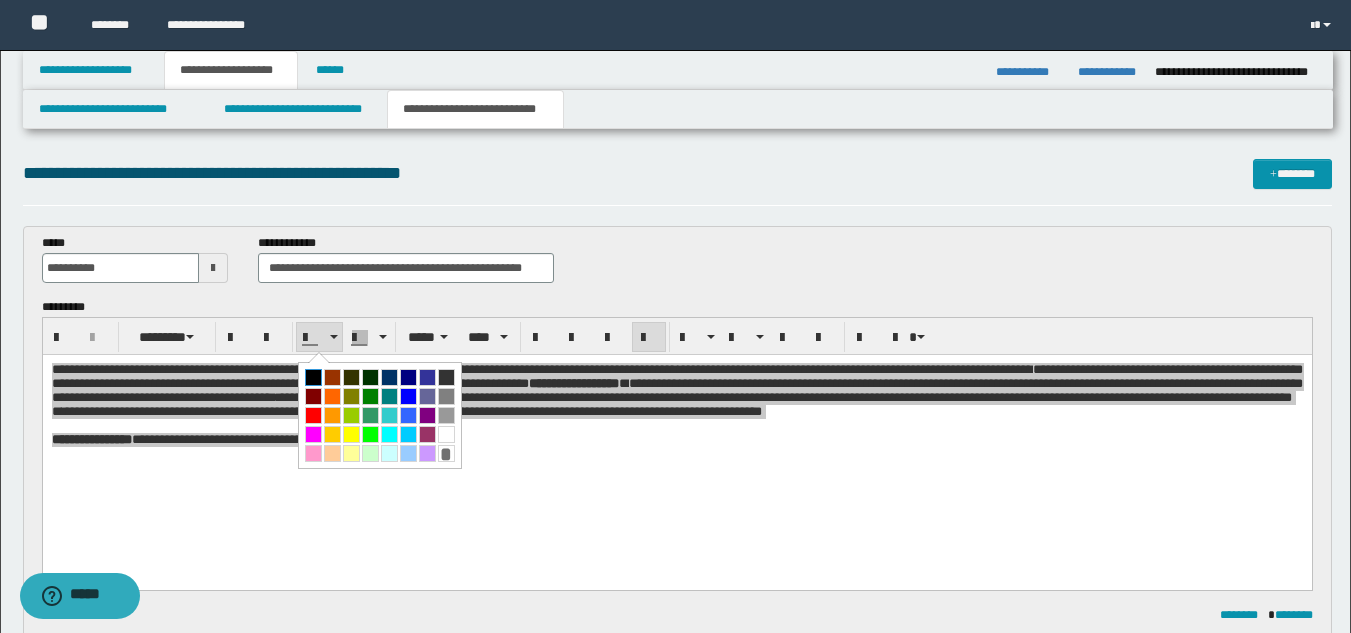 click at bounding box center (313, 377) 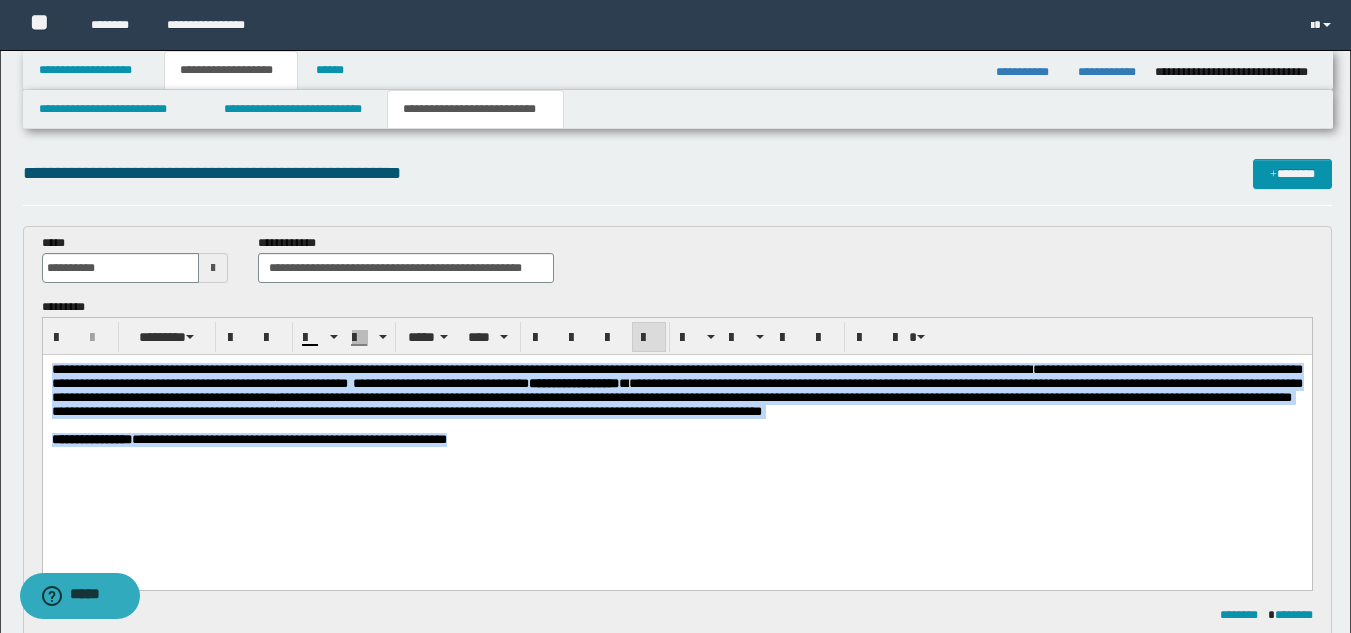 click on "**********" at bounding box center (676, 430) 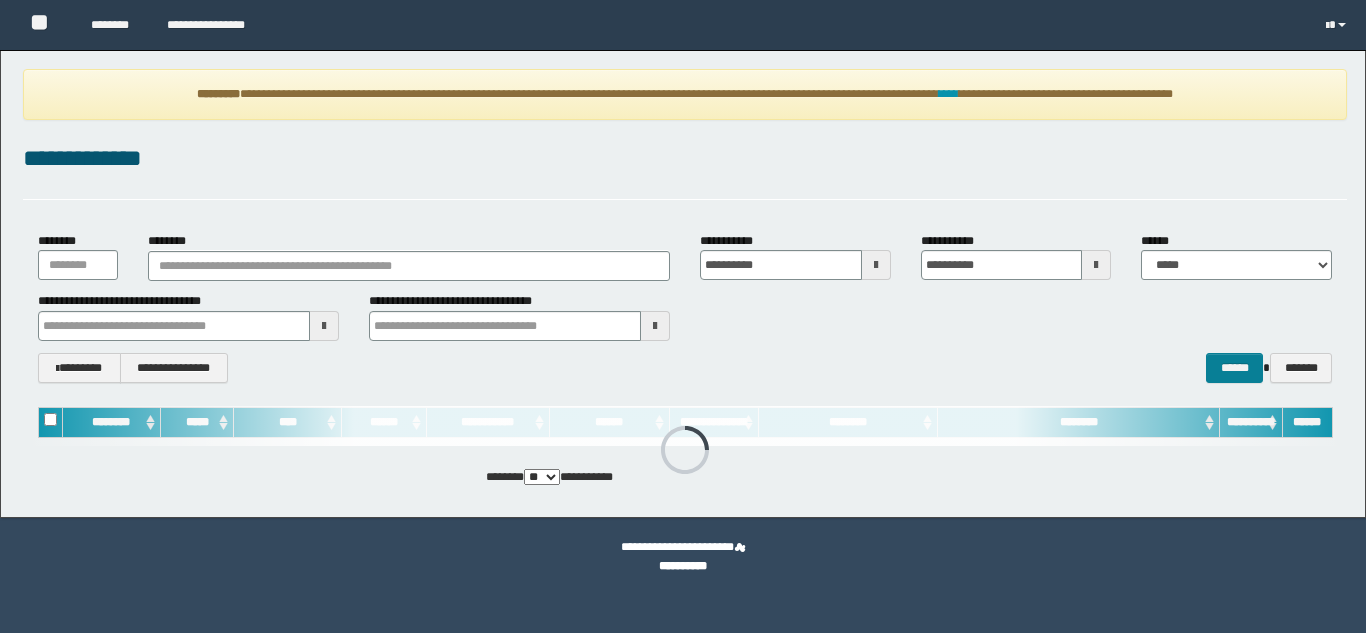 scroll, scrollTop: 0, scrollLeft: 0, axis: both 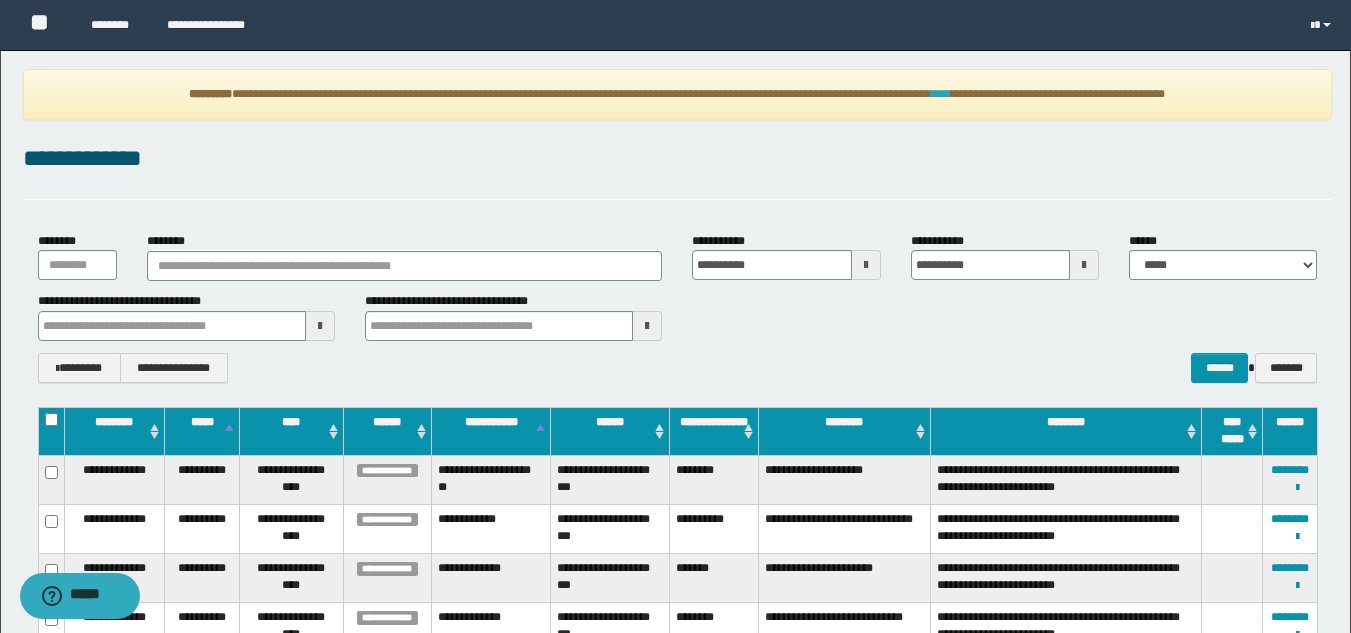 click on "****" at bounding box center (941, 94) 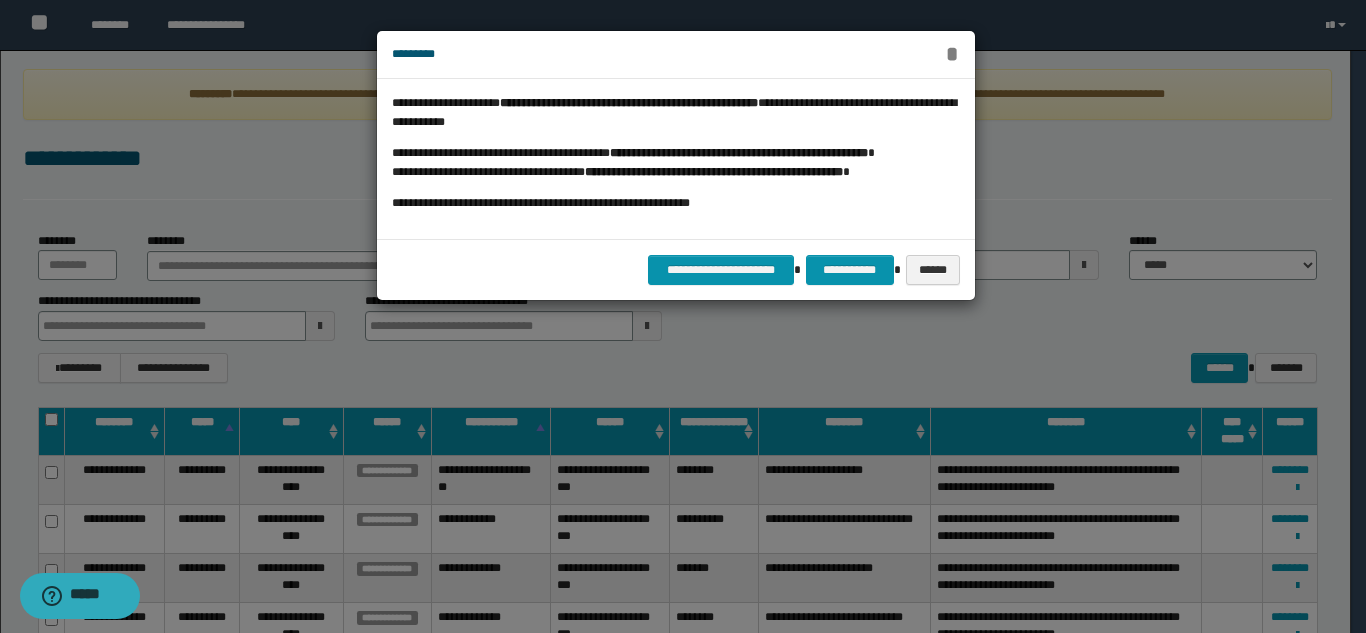 click on "*" at bounding box center [952, 54] 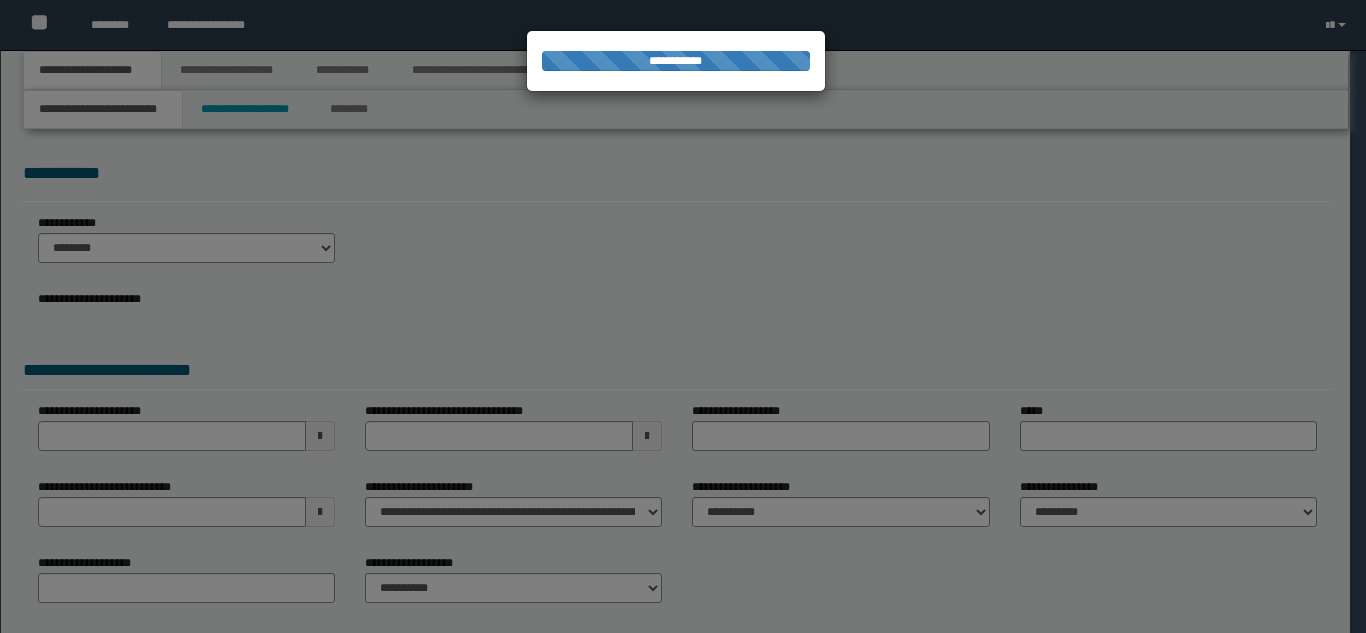 scroll, scrollTop: 0, scrollLeft: 0, axis: both 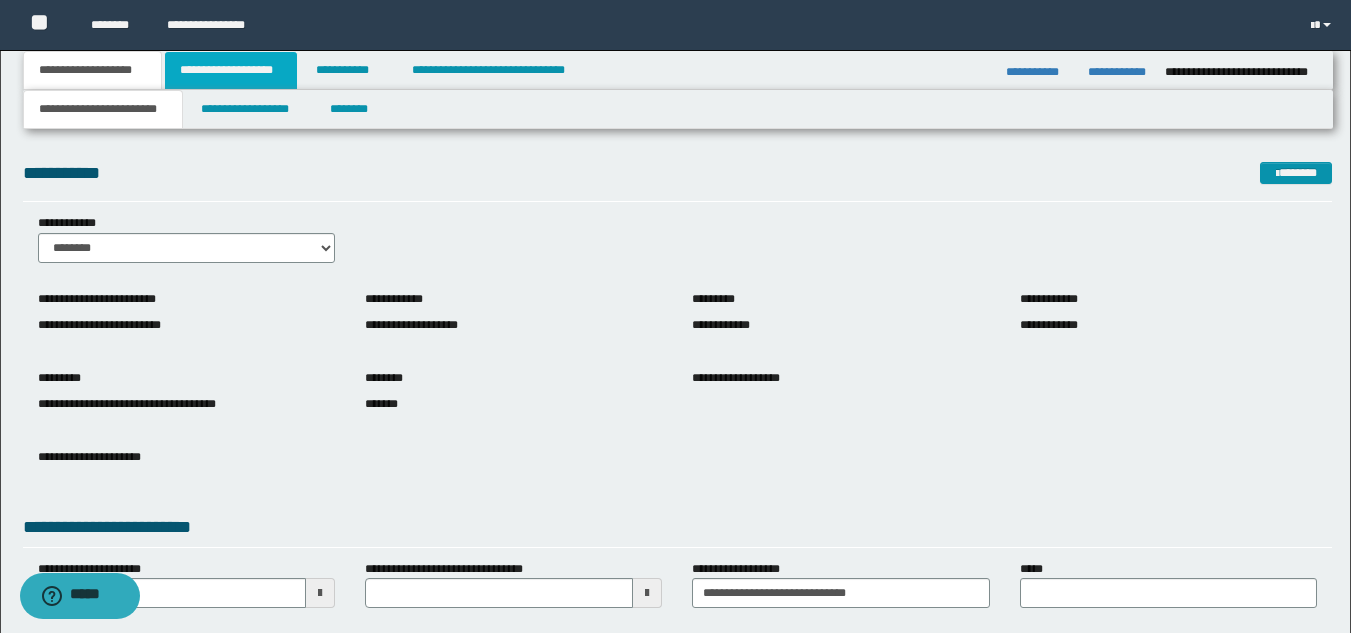 click on "**********" at bounding box center (231, 70) 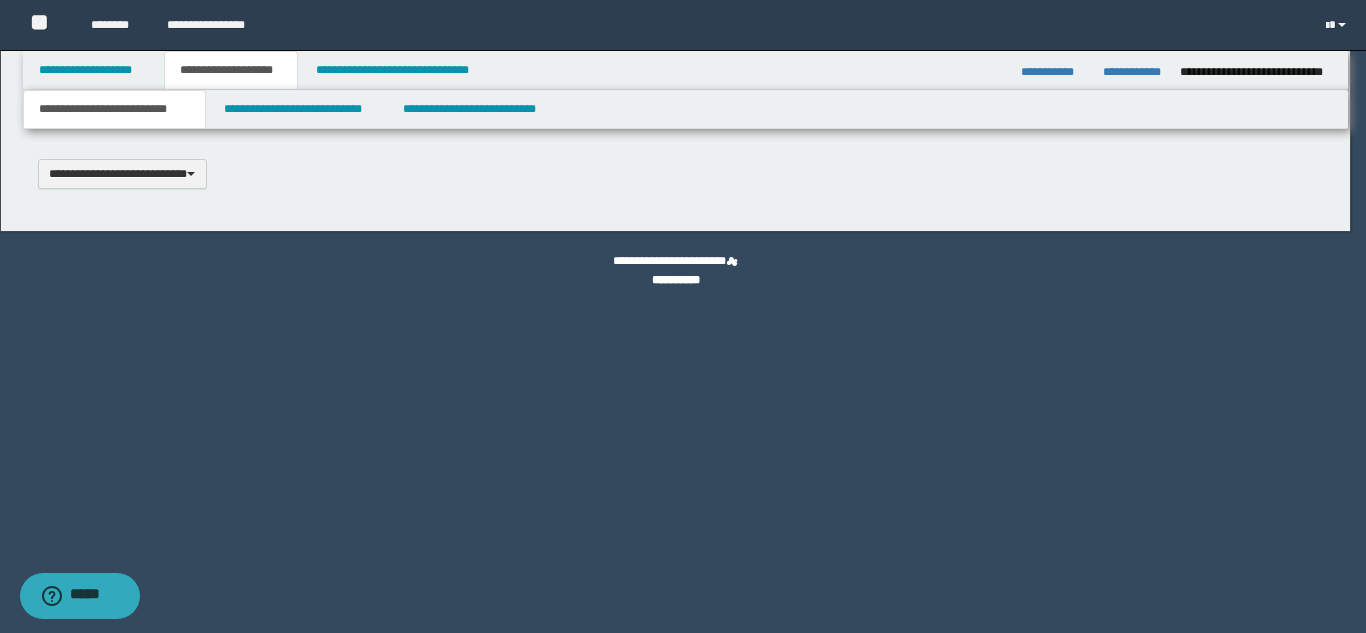 type 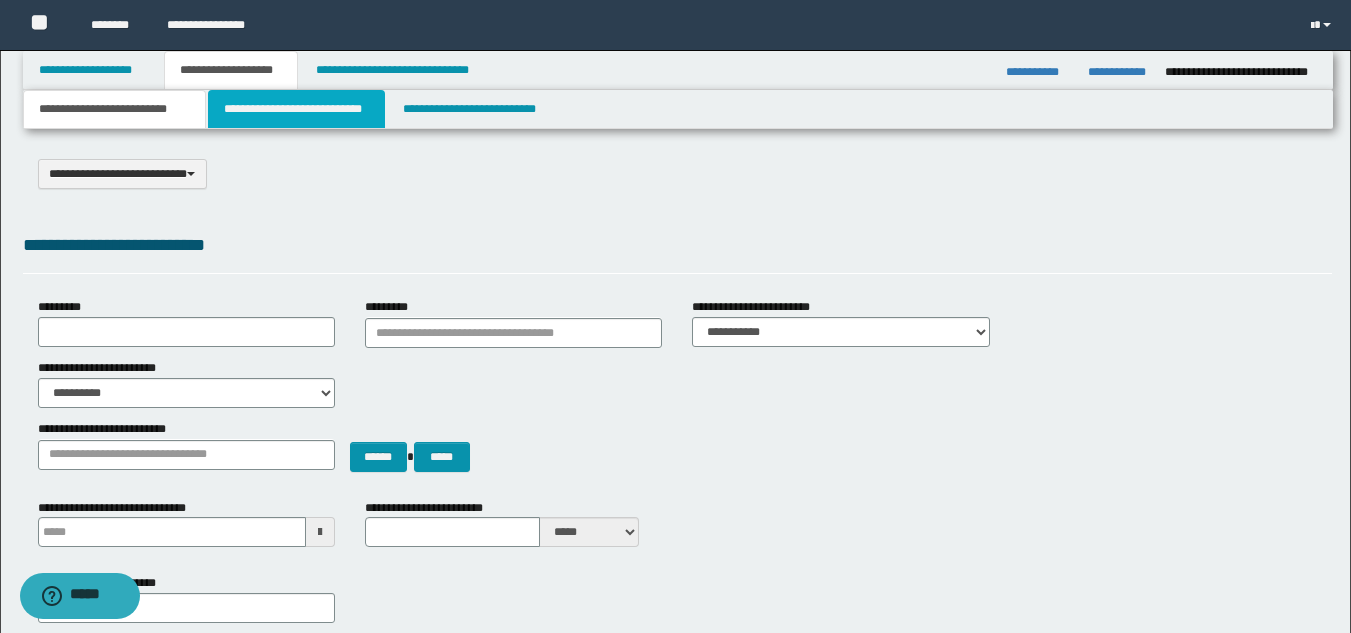 click on "**********" at bounding box center [296, 109] 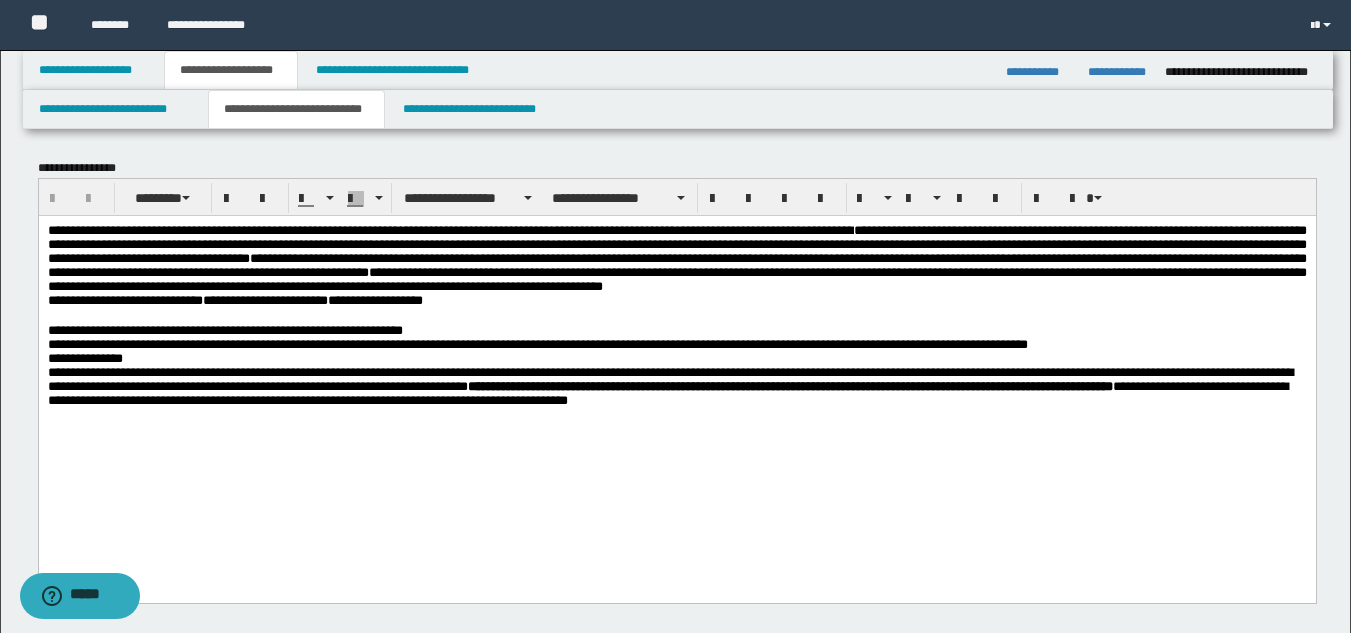 scroll, scrollTop: 600, scrollLeft: 0, axis: vertical 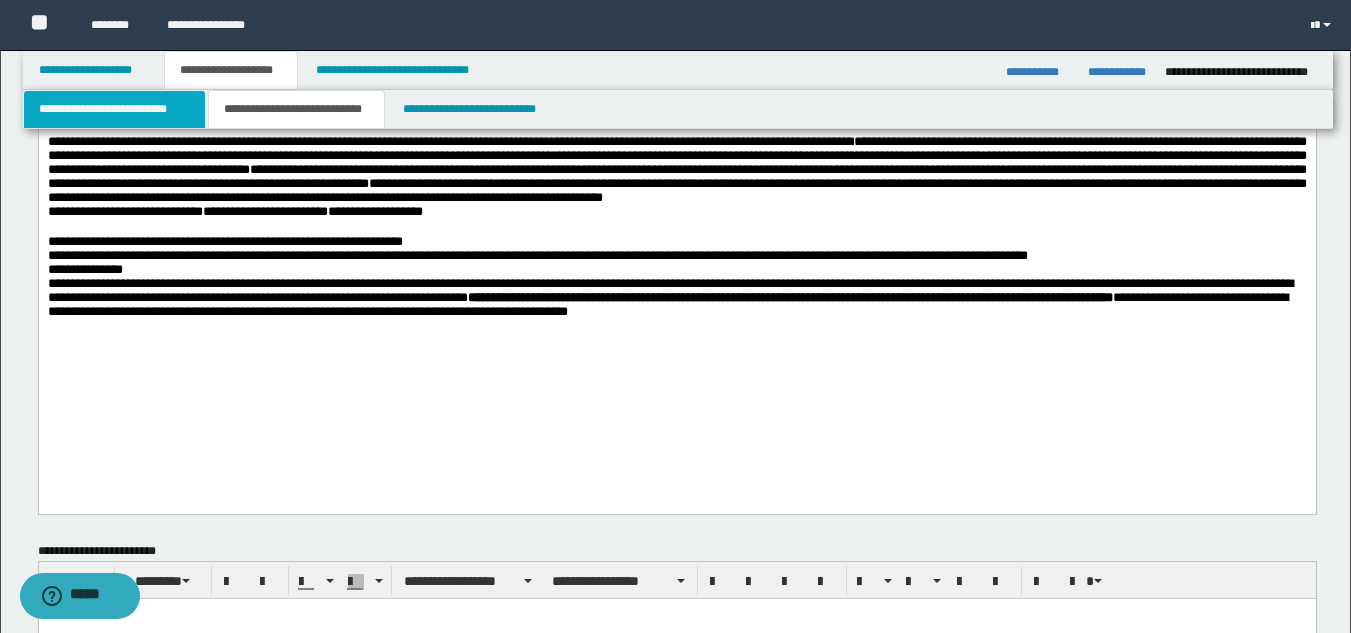 click on "**********" at bounding box center (114, 109) 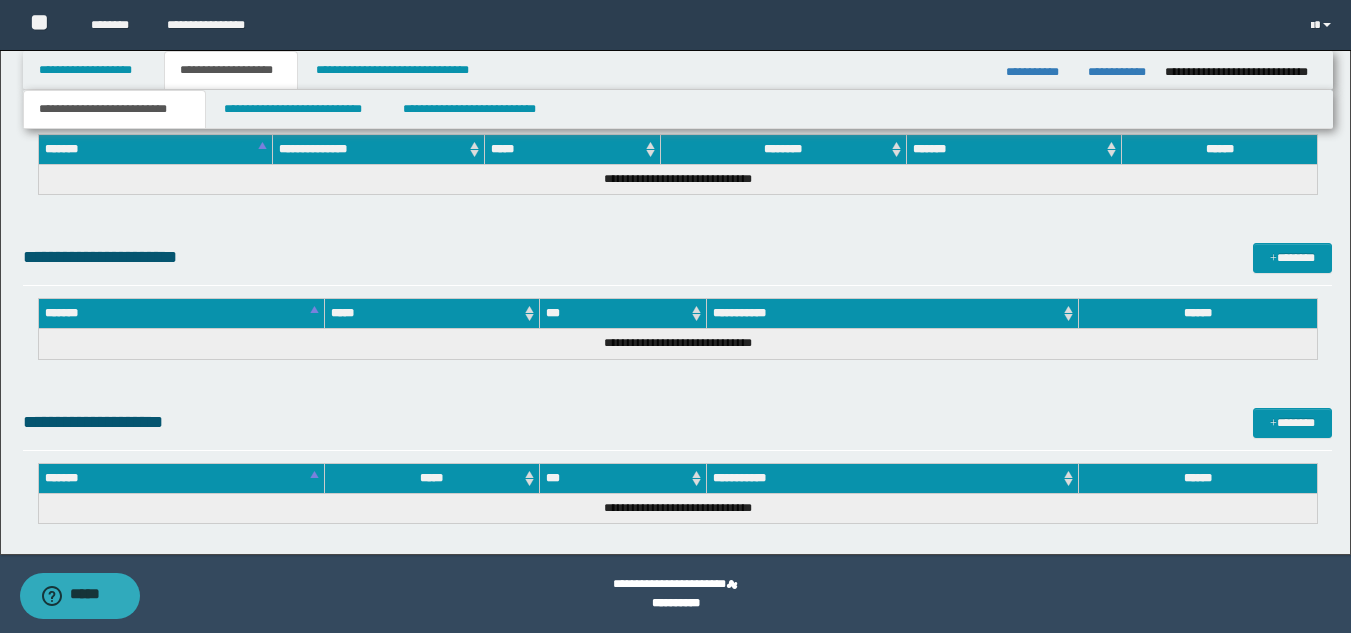 scroll, scrollTop: 0, scrollLeft: 0, axis: both 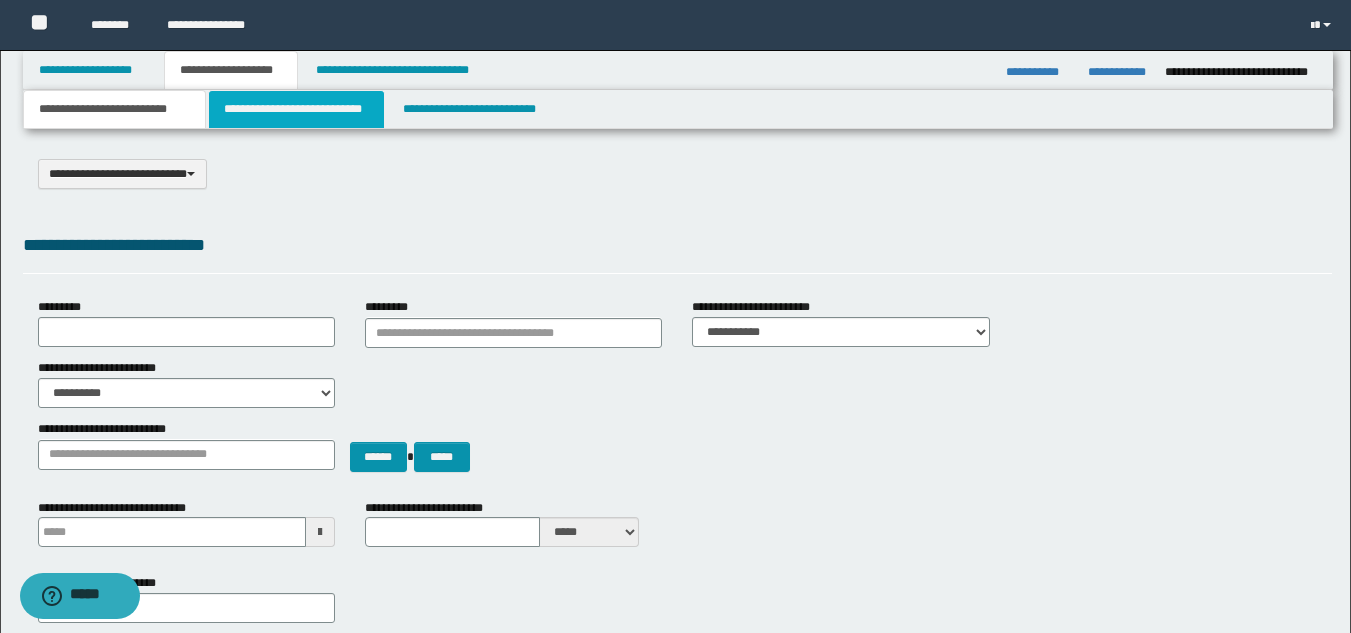 click on "**********" at bounding box center [296, 109] 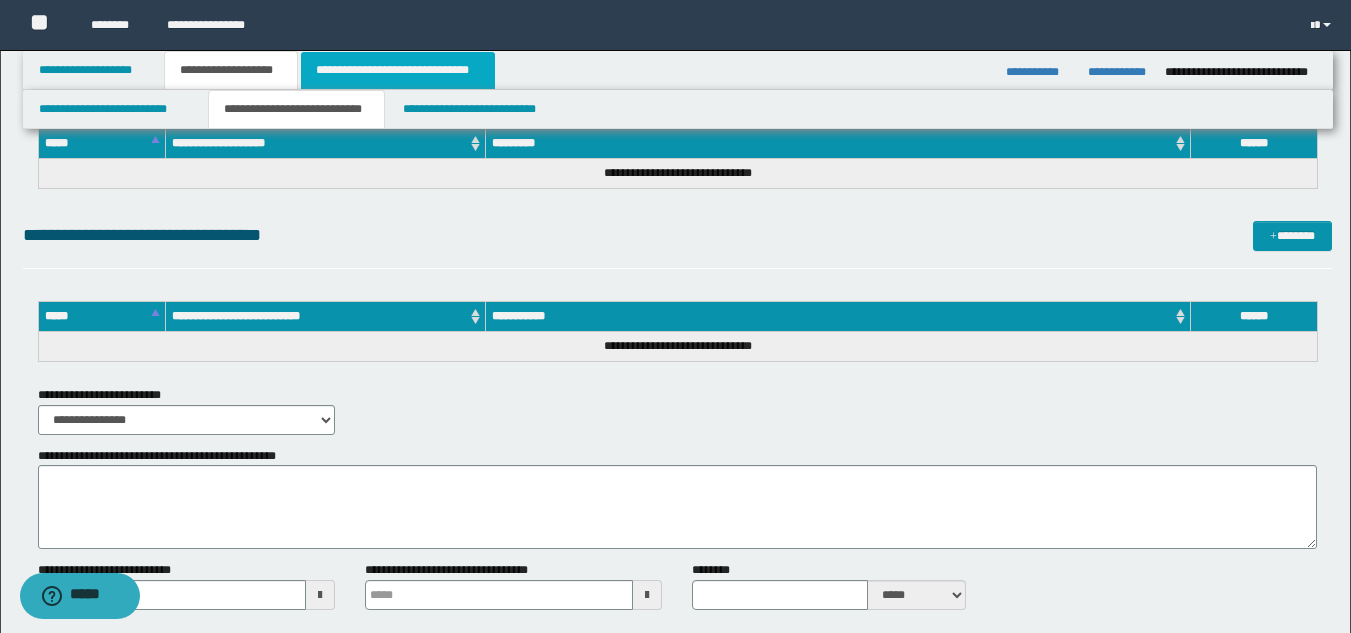scroll, scrollTop: 0, scrollLeft: 0, axis: both 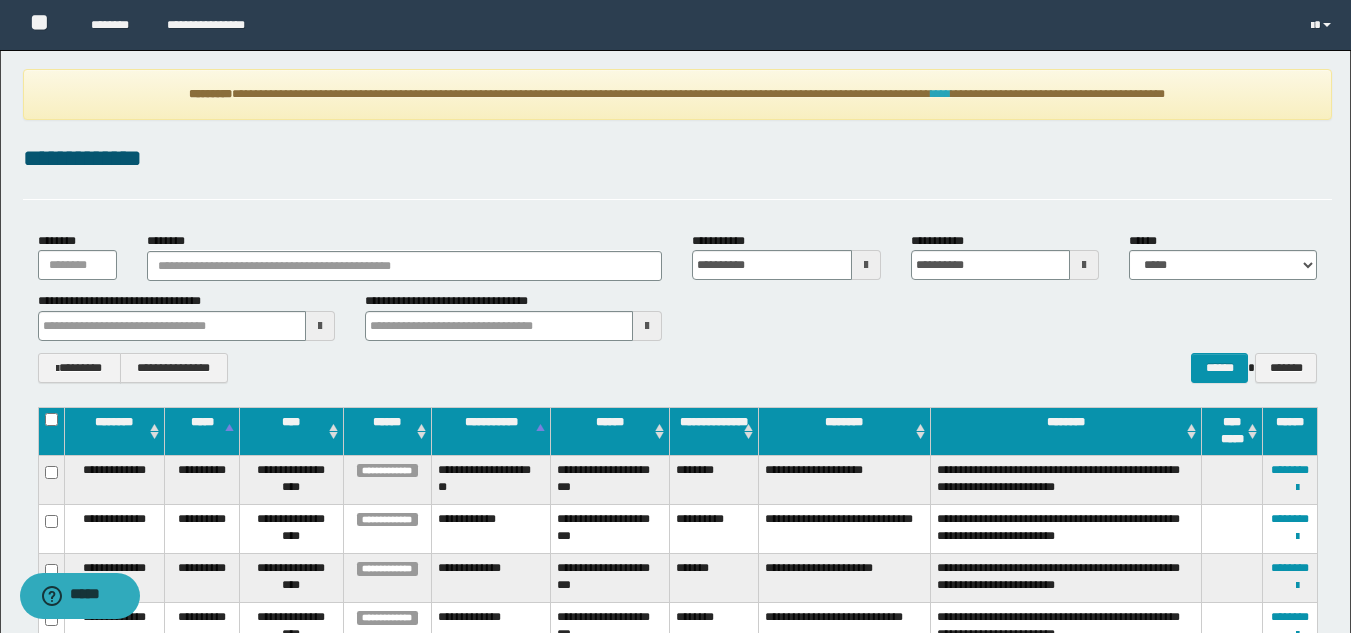 click on "****" at bounding box center [941, 94] 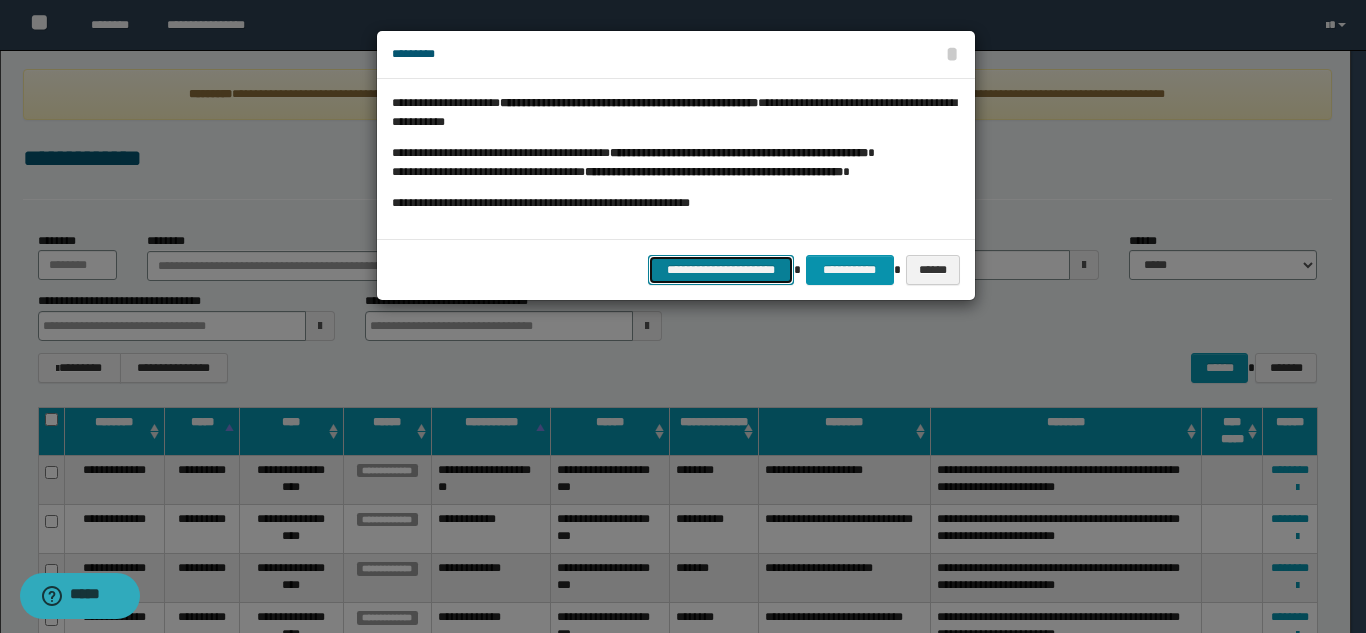 click on "**********" at bounding box center (721, 270) 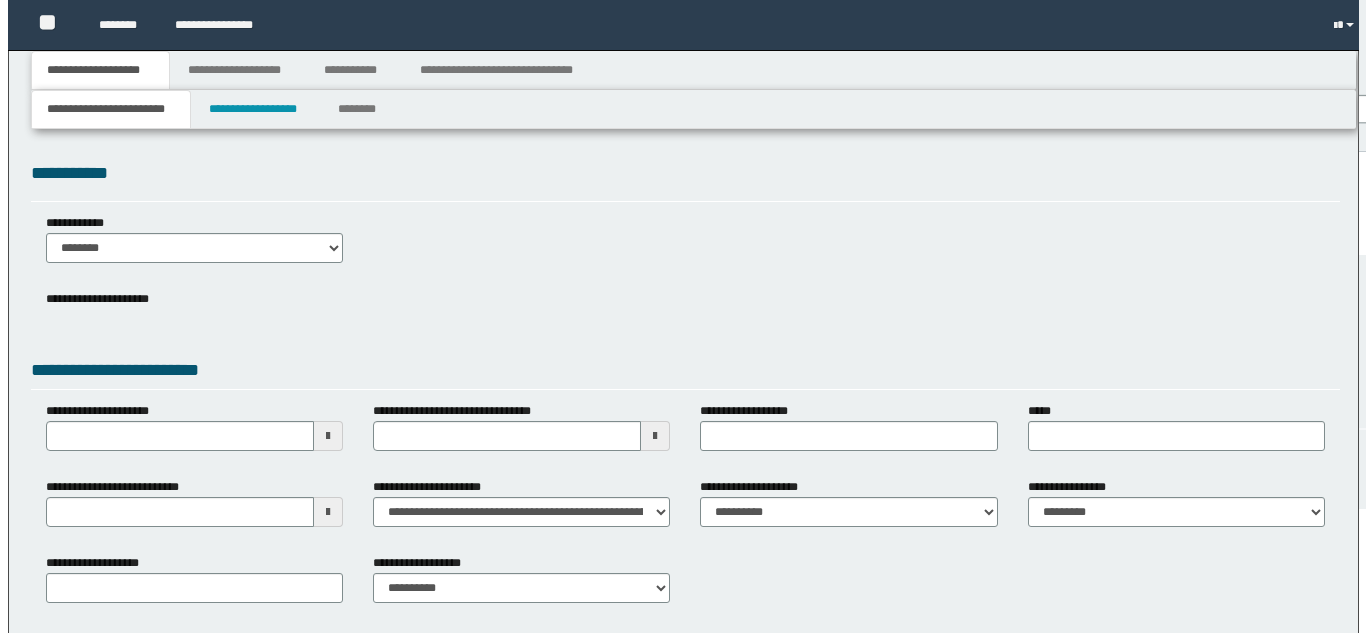 scroll, scrollTop: 0, scrollLeft: 0, axis: both 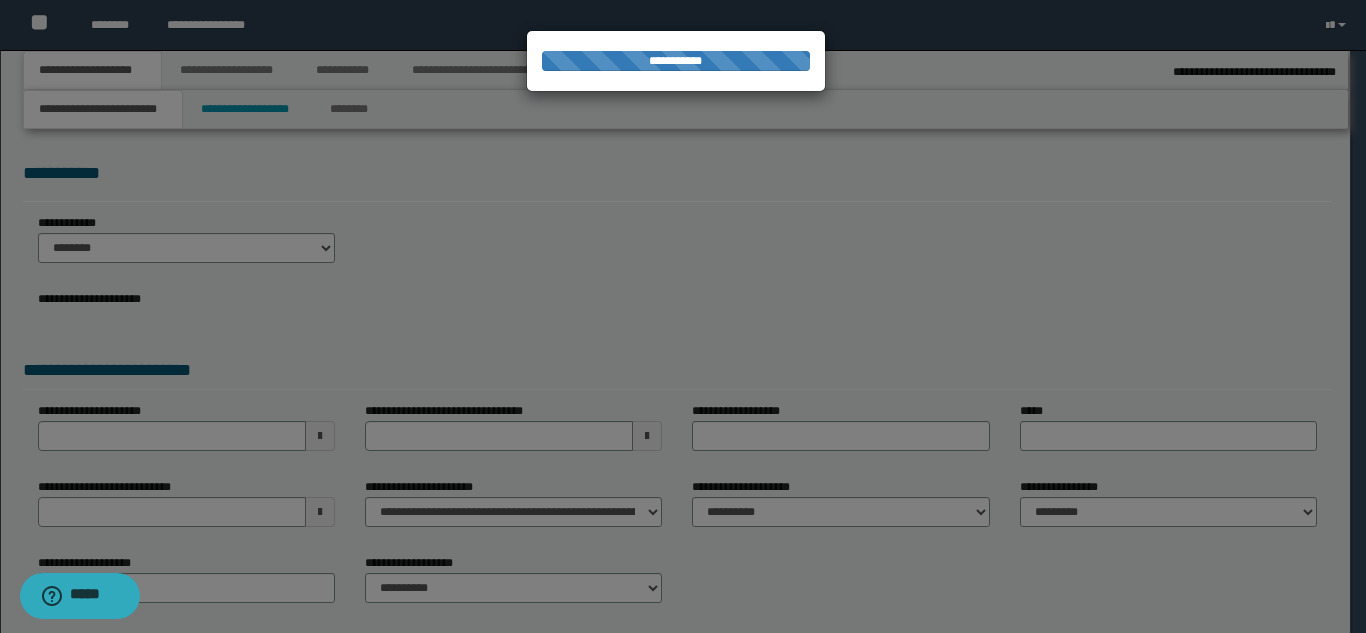 type on "**********" 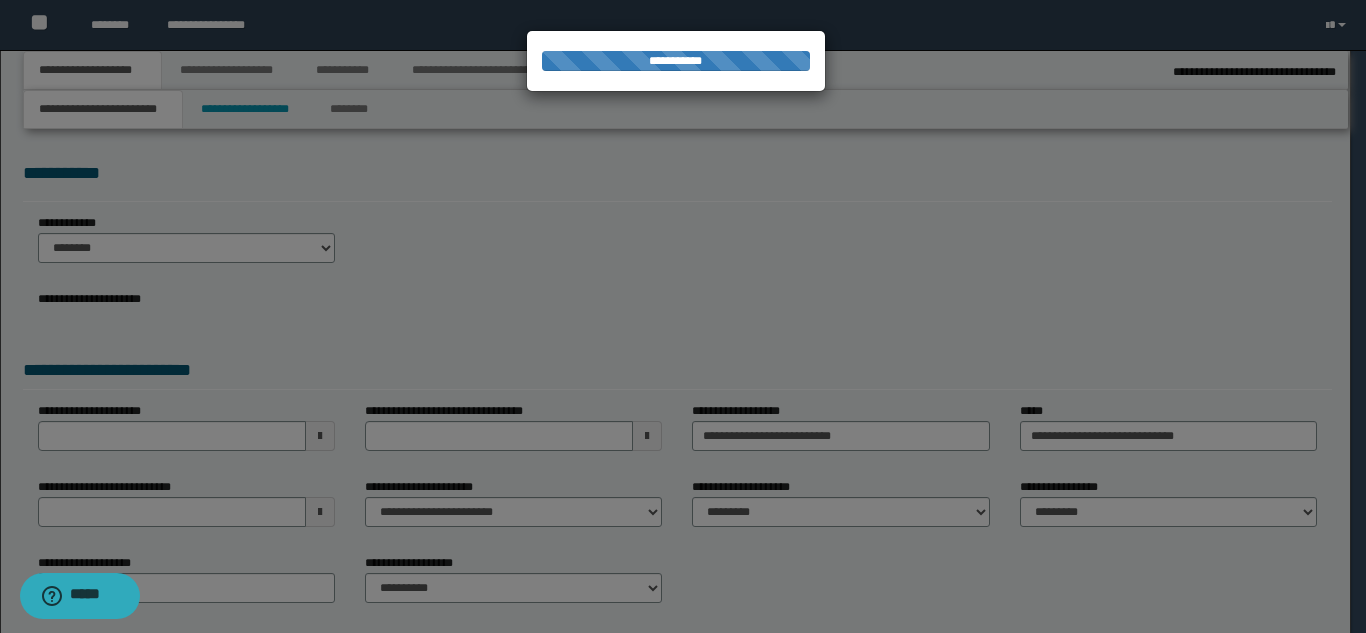 select on "*" 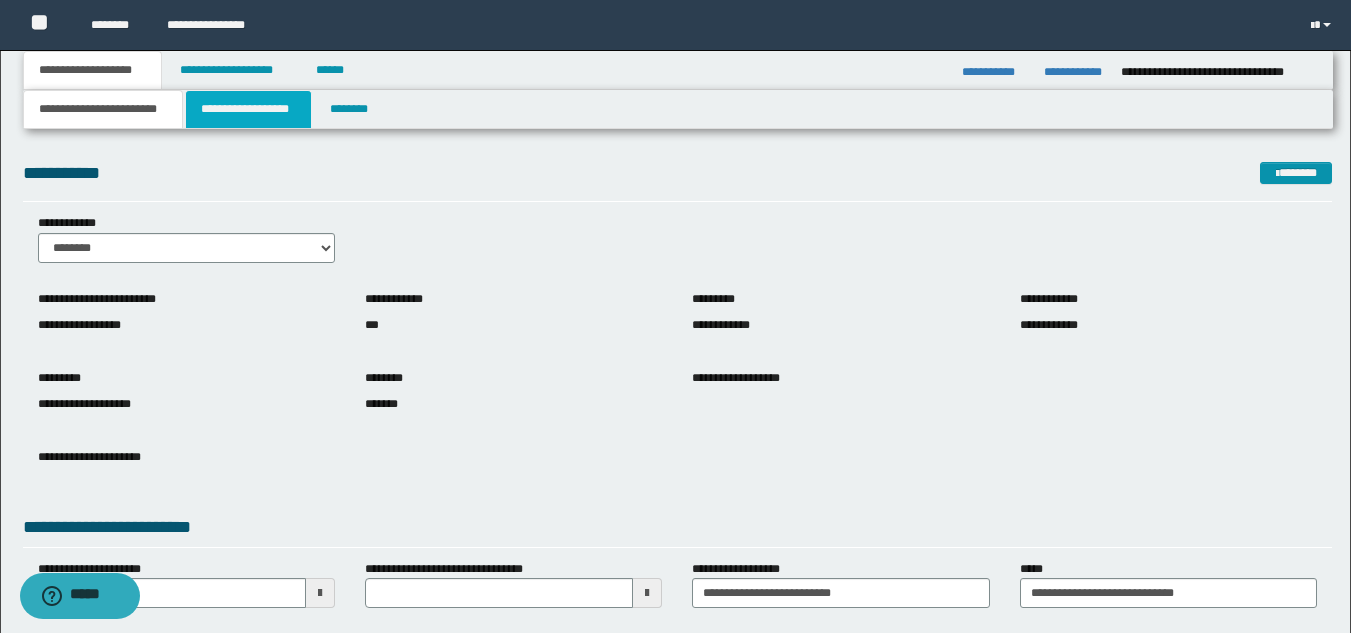 click on "**********" at bounding box center (248, 109) 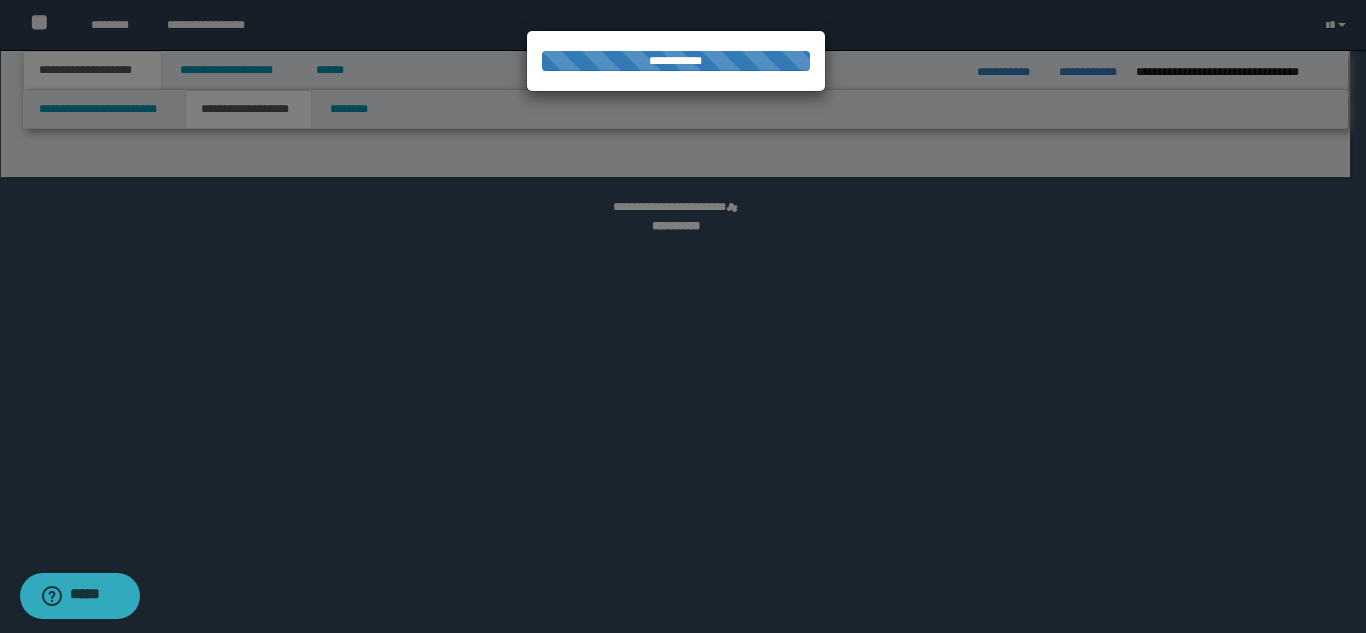 select on "*" 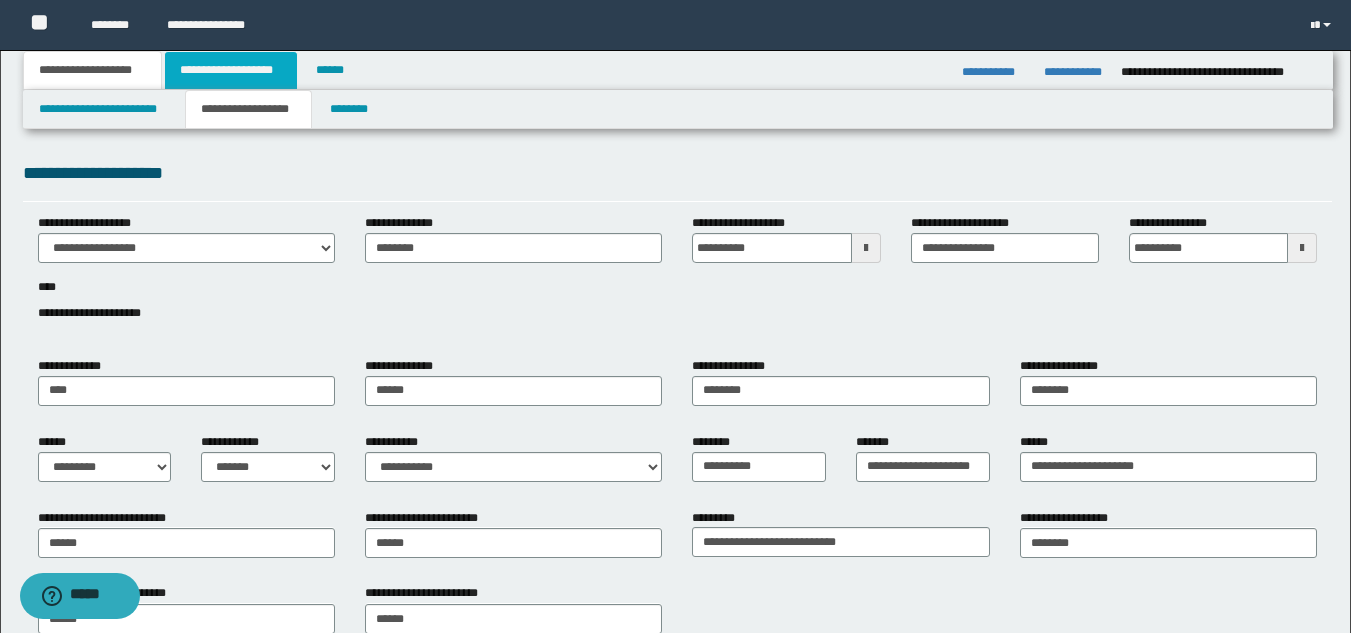 click on "**********" at bounding box center [231, 70] 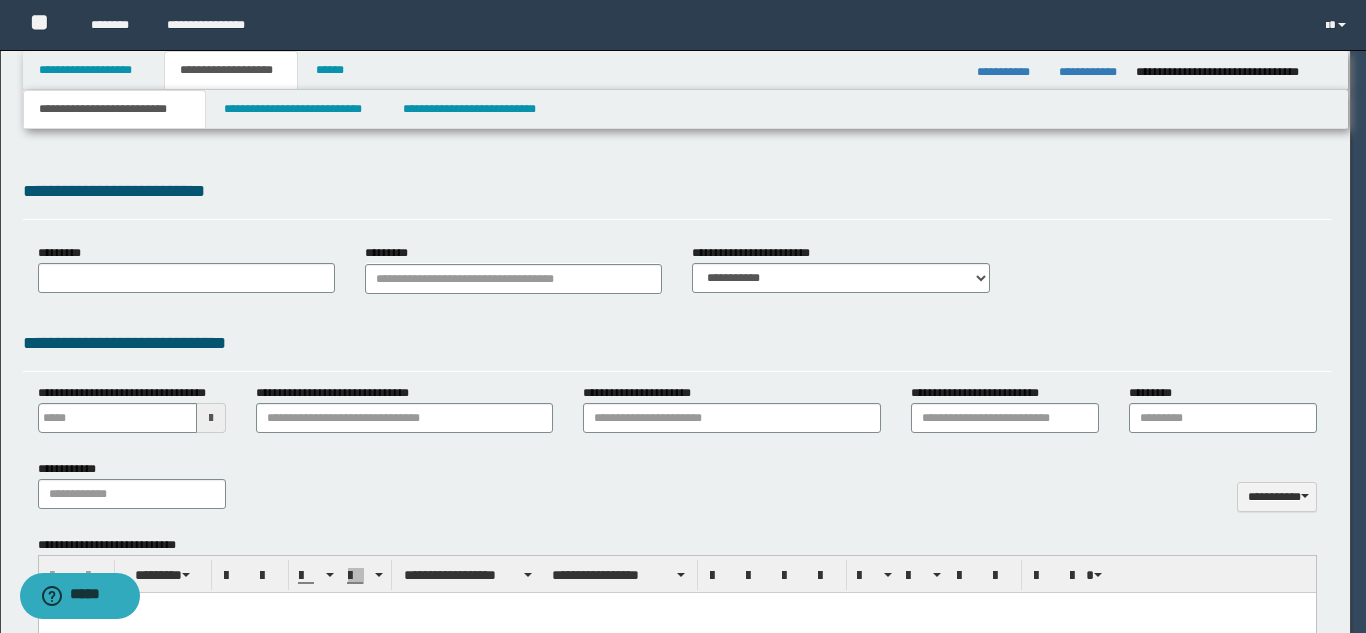 type on "**********" 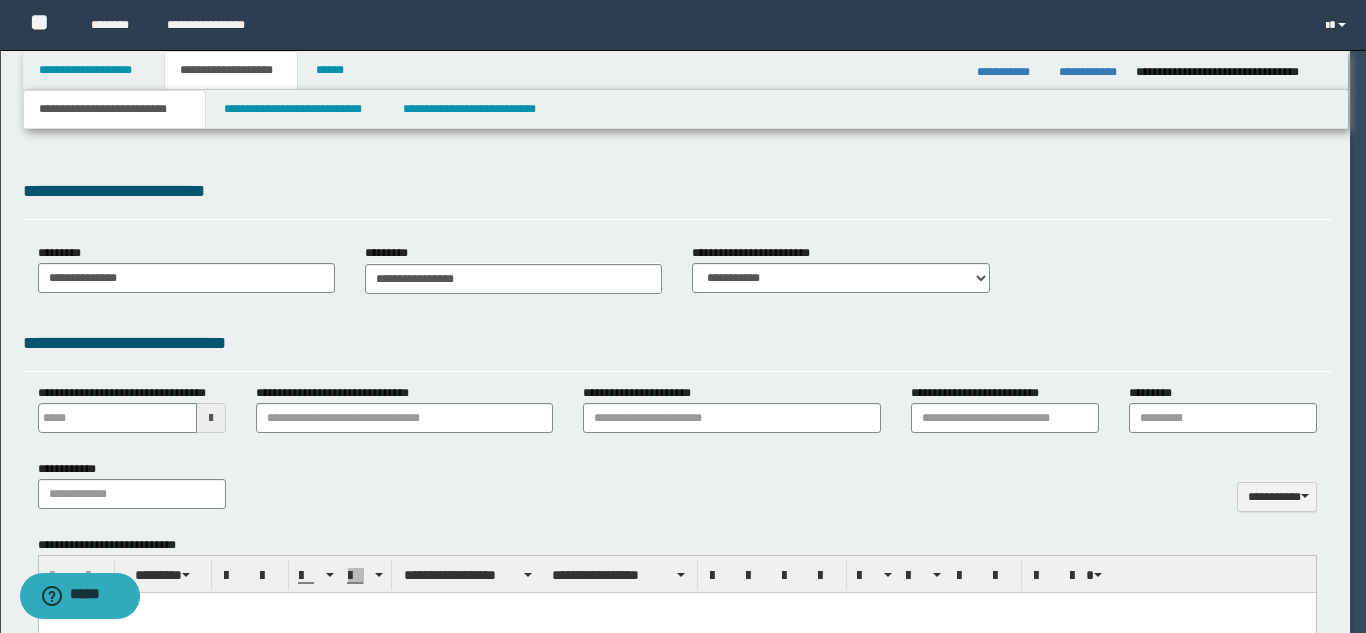 scroll, scrollTop: 0, scrollLeft: 0, axis: both 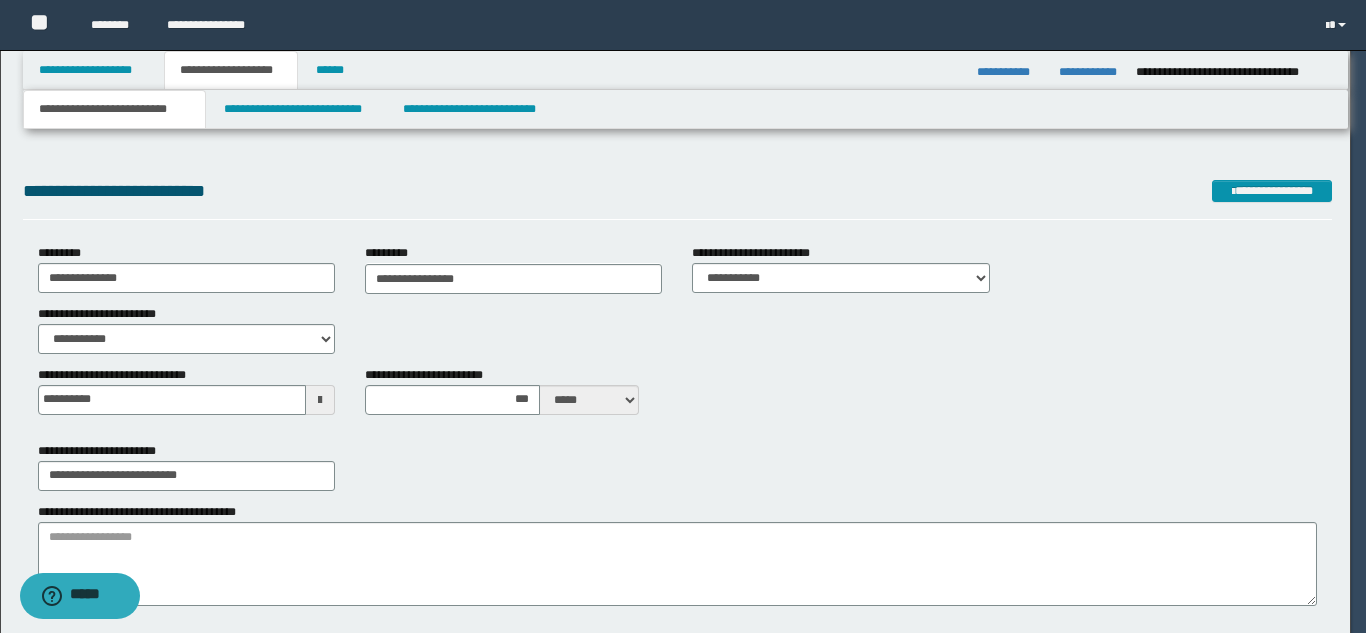 type on "**********" 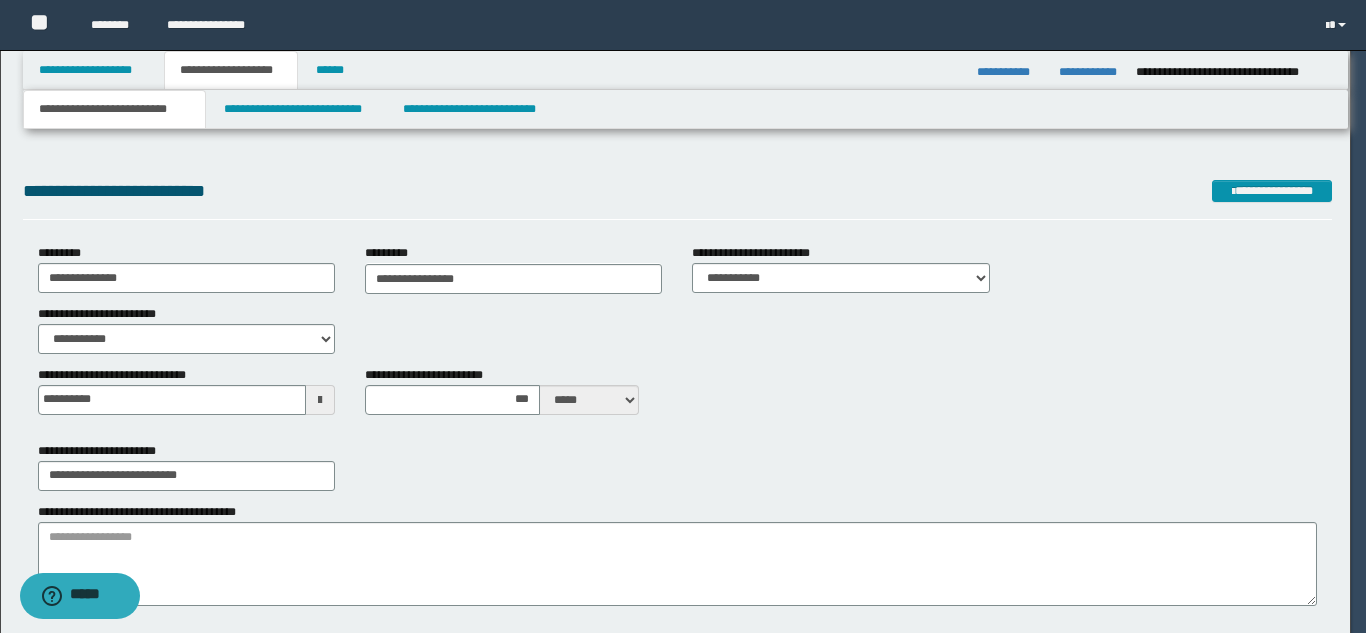 type on "***" 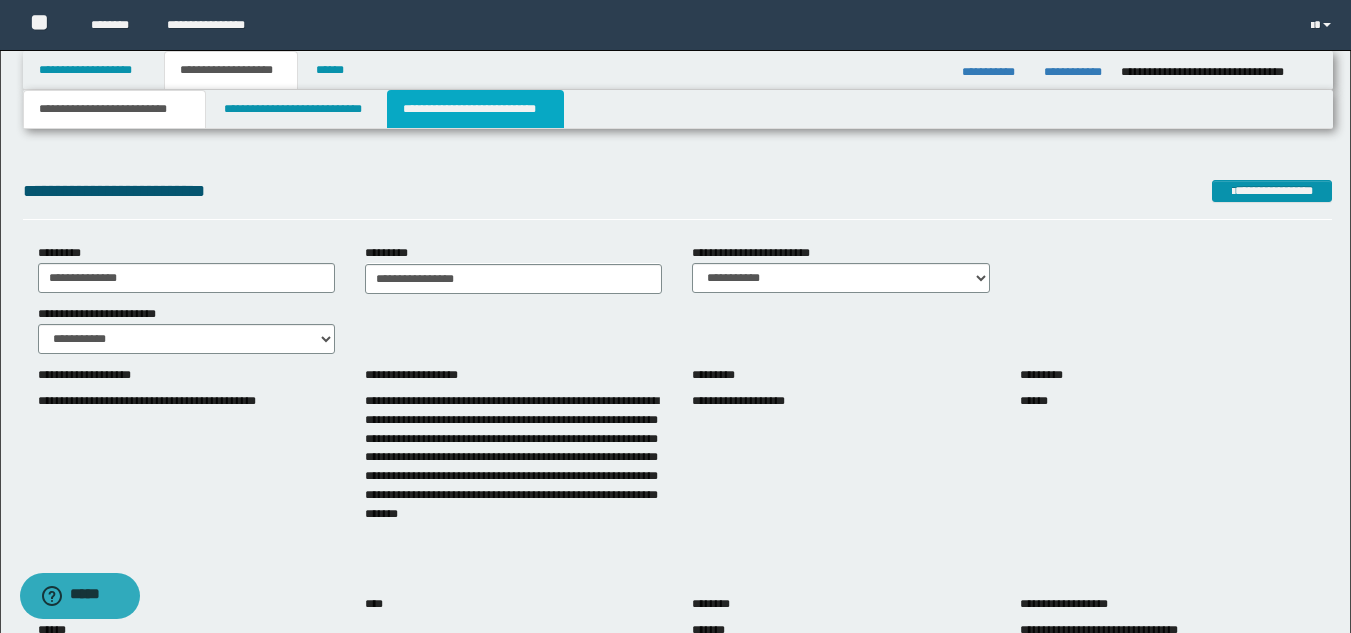click on "**********" at bounding box center (475, 109) 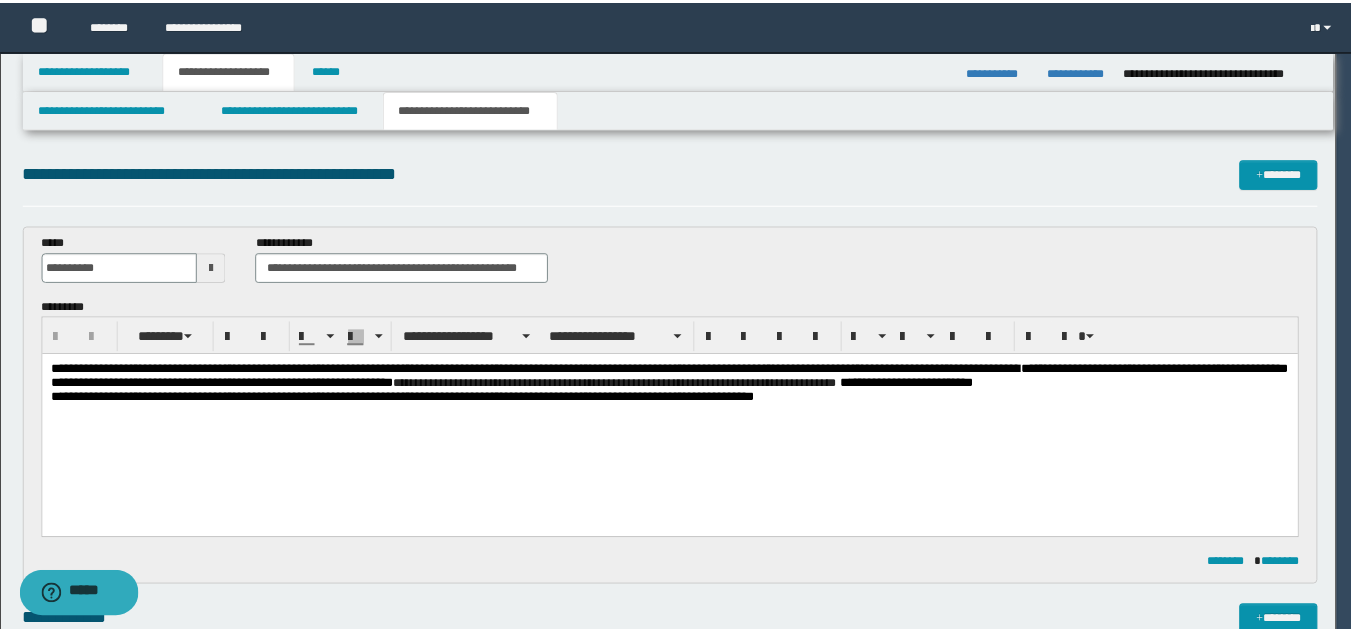 scroll, scrollTop: 0, scrollLeft: 0, axis: both 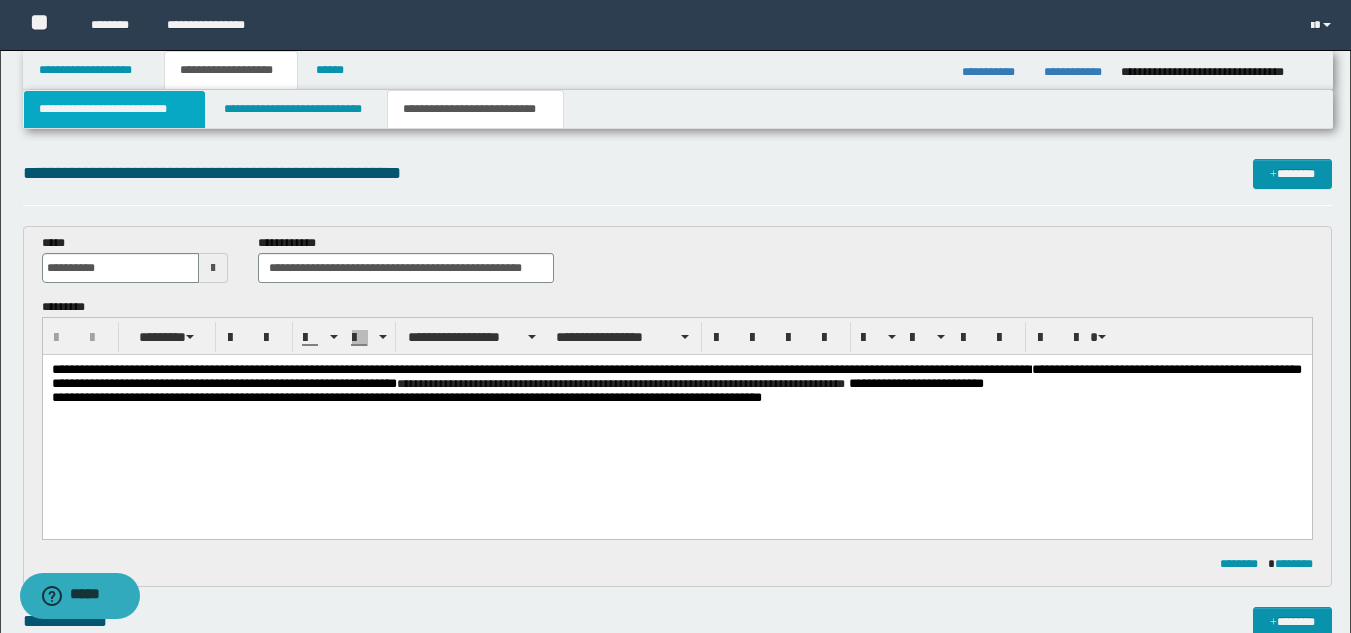 click on "**********" at bounding box center [114, 109] 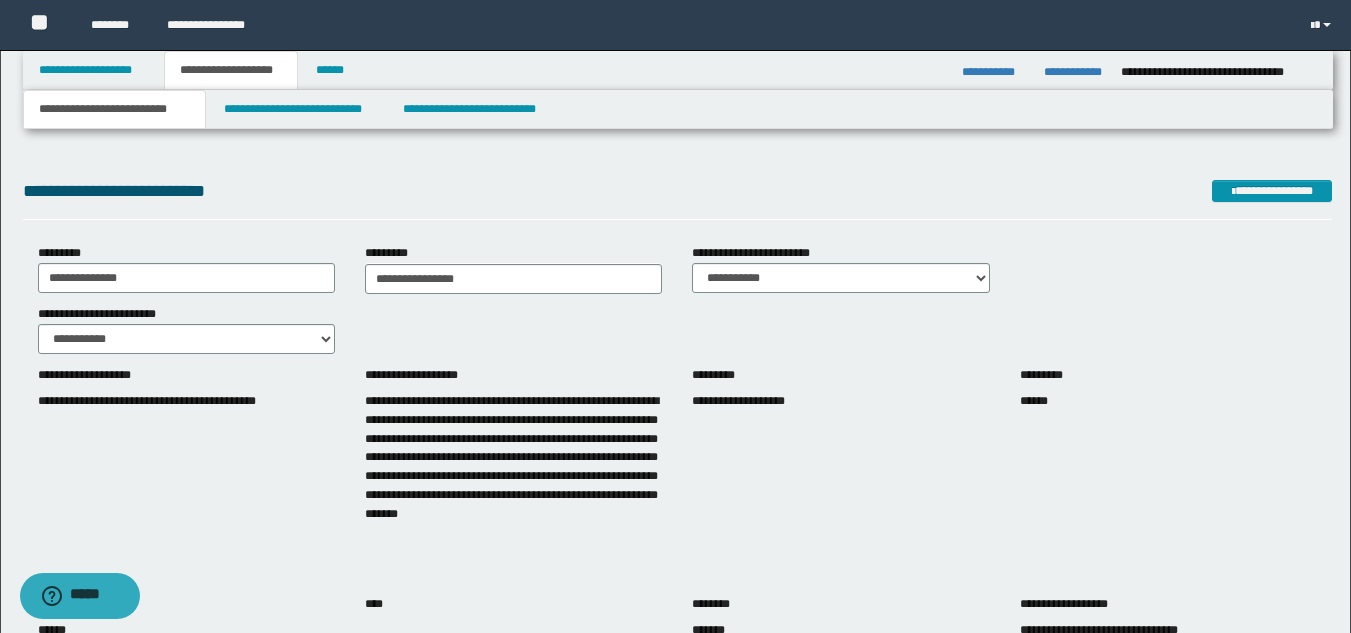 scroll, scrollTop: 600, scrollLeft: 0, axis: vertical 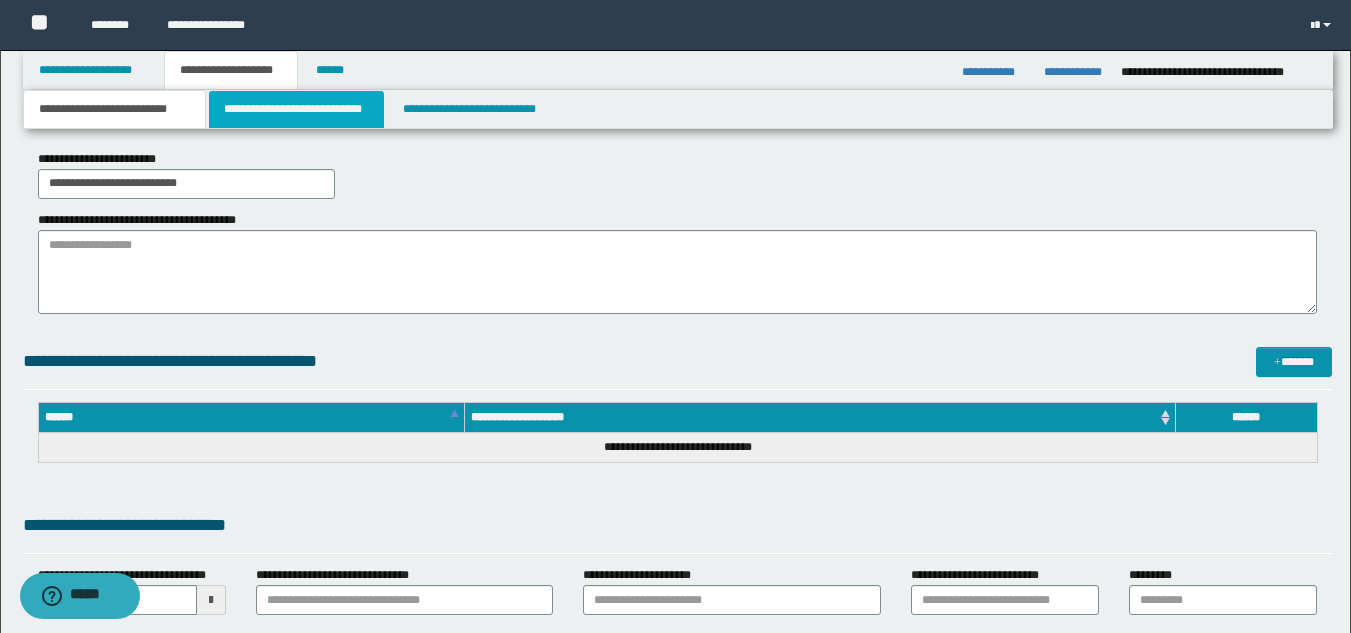 click on "**********" at bounding box center [296, 109] 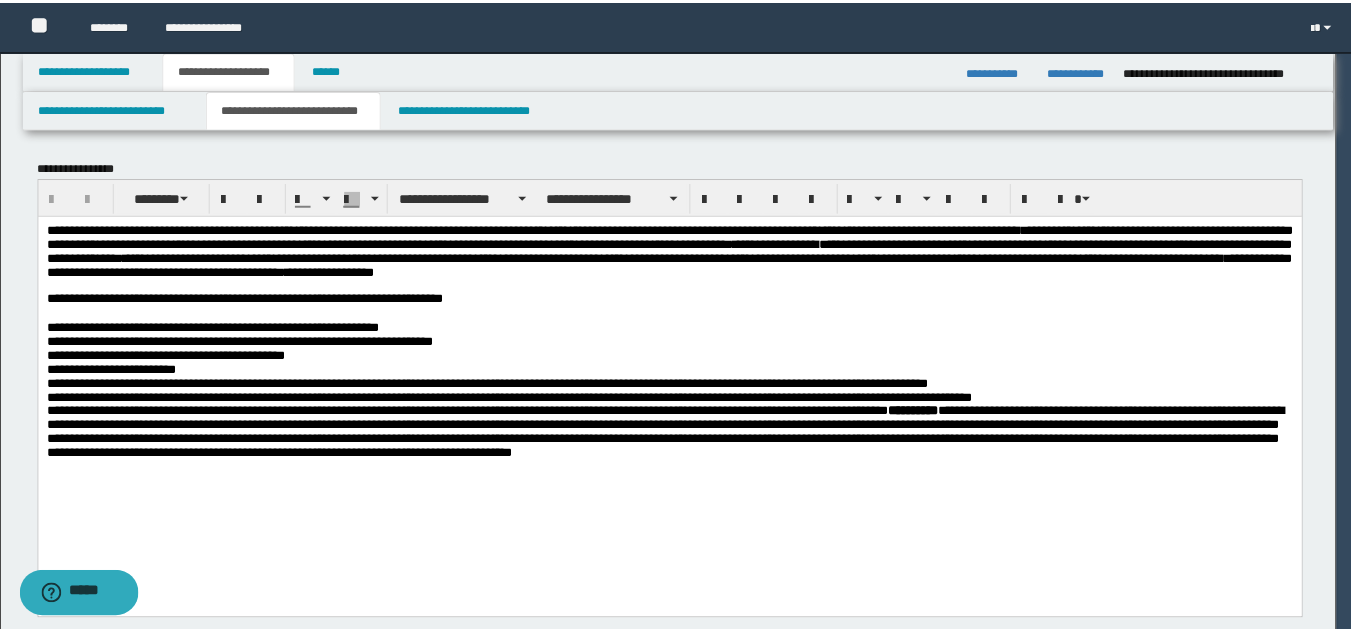 scroll, scrollTop: 0, scrollLeft: 0, axis: both 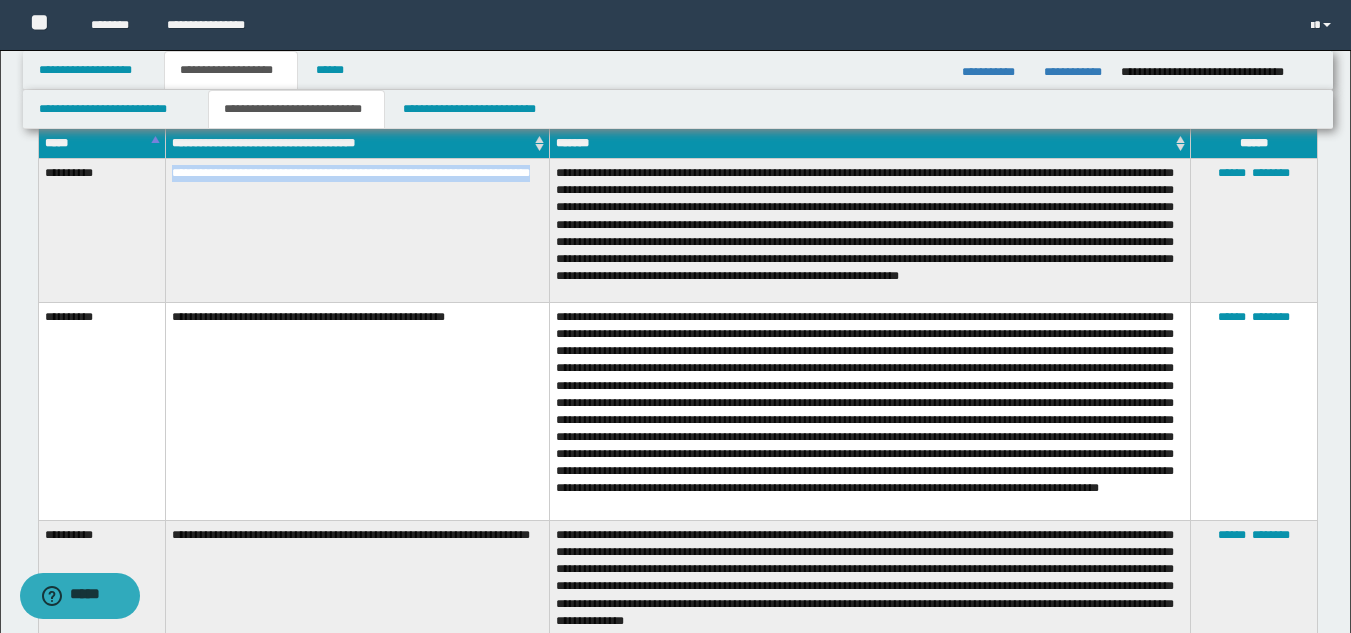 drag, startPoint x: 163, startPoint y: 165, endPoint x: 262, endPoint y: 203, distance: 106.04244 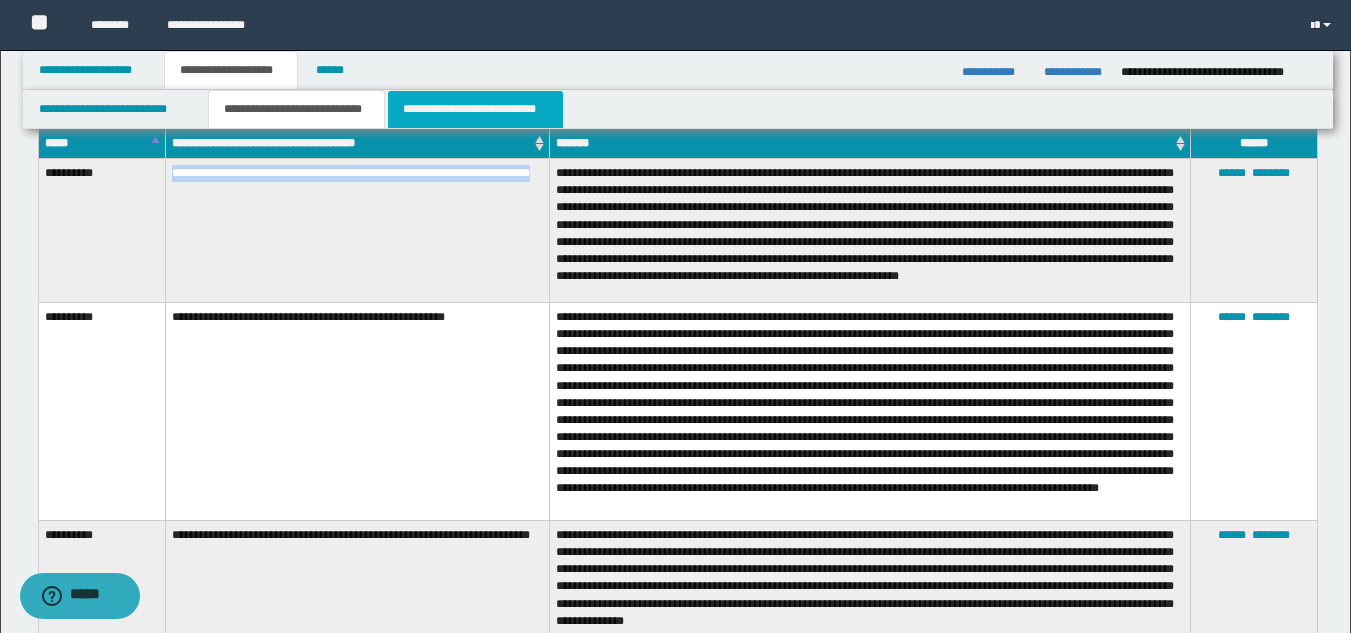 click on "**********" at bounding box center [475, 109] 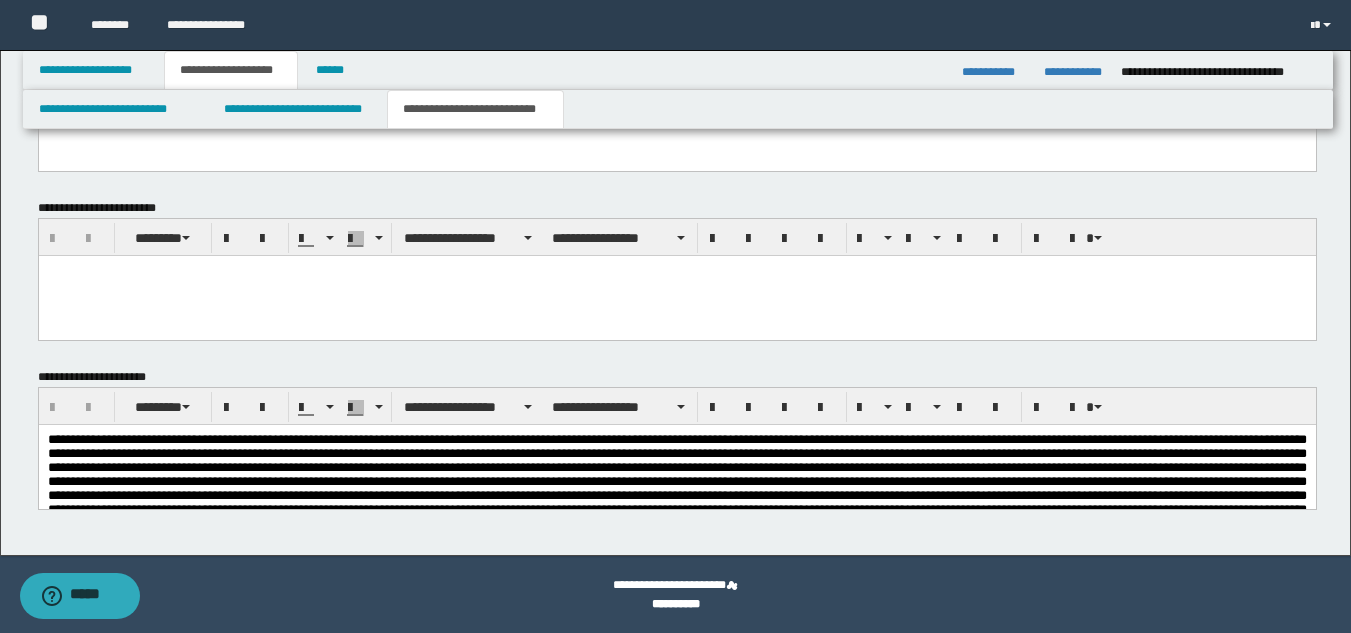 scroll, scrollTop: 75, scrollLeft: 0, axis: vertical 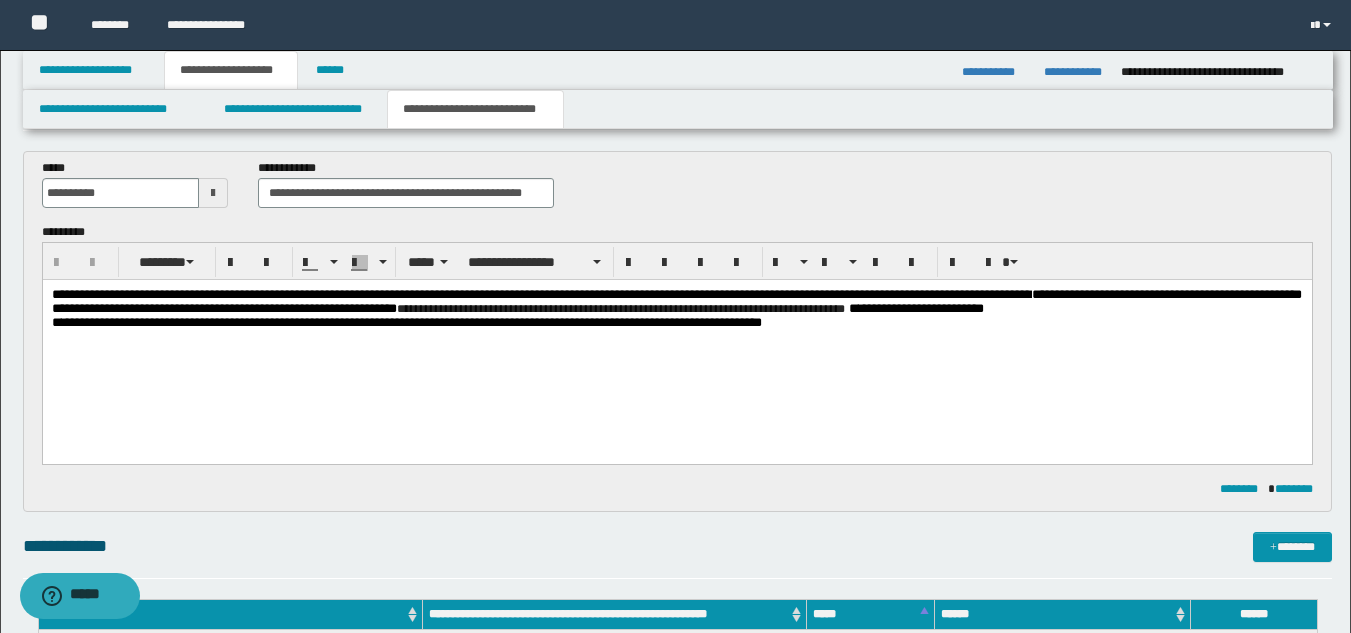 click on "**********" at bounding box center (676, 302) 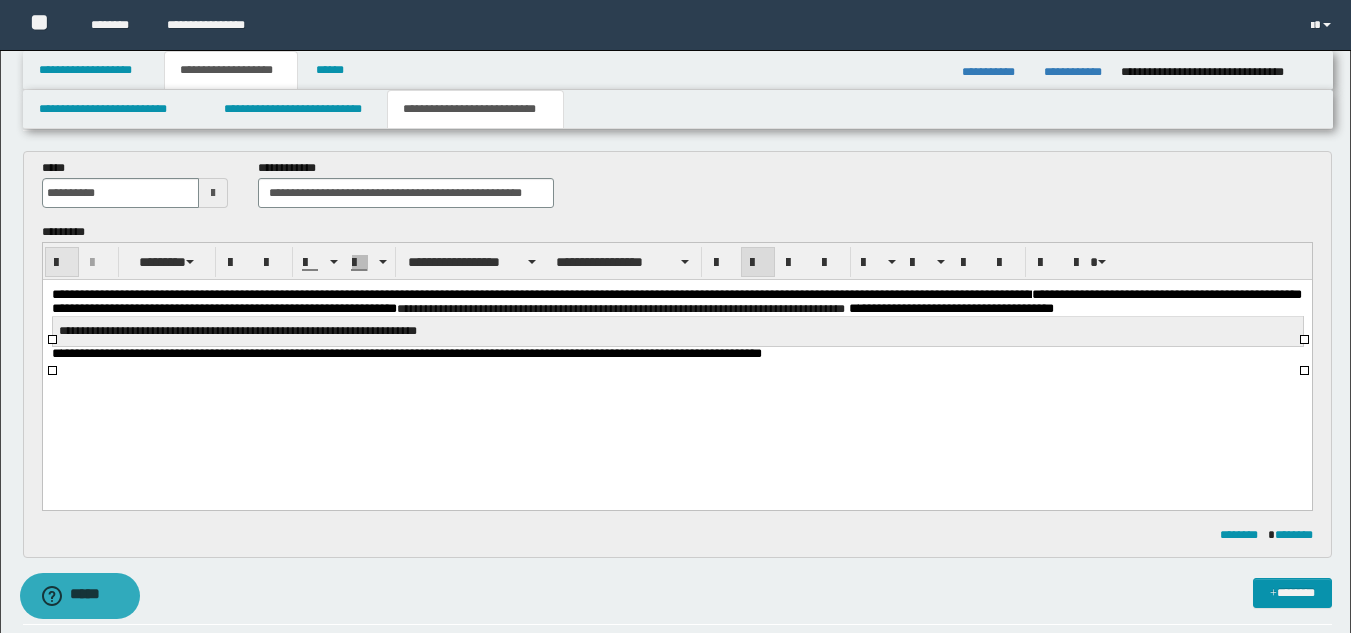 click at bounding box center [62, 262] 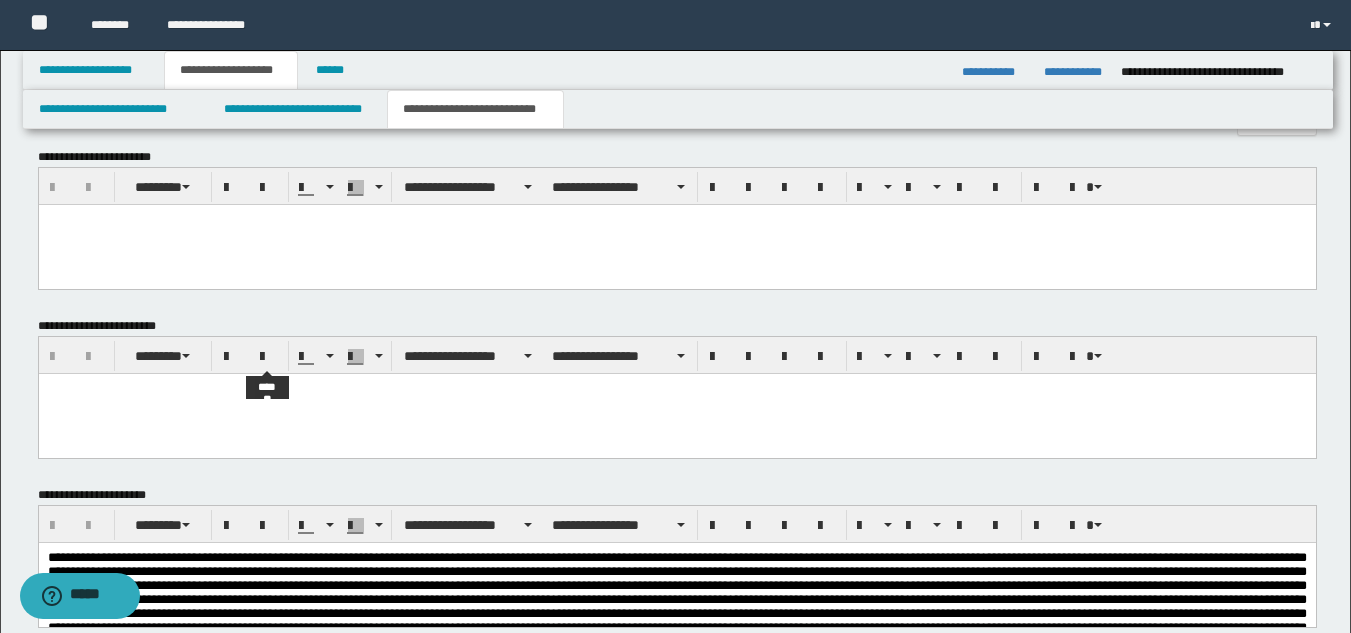 scroll, scrollTop: 0, scrollLeft: 0, axis: both 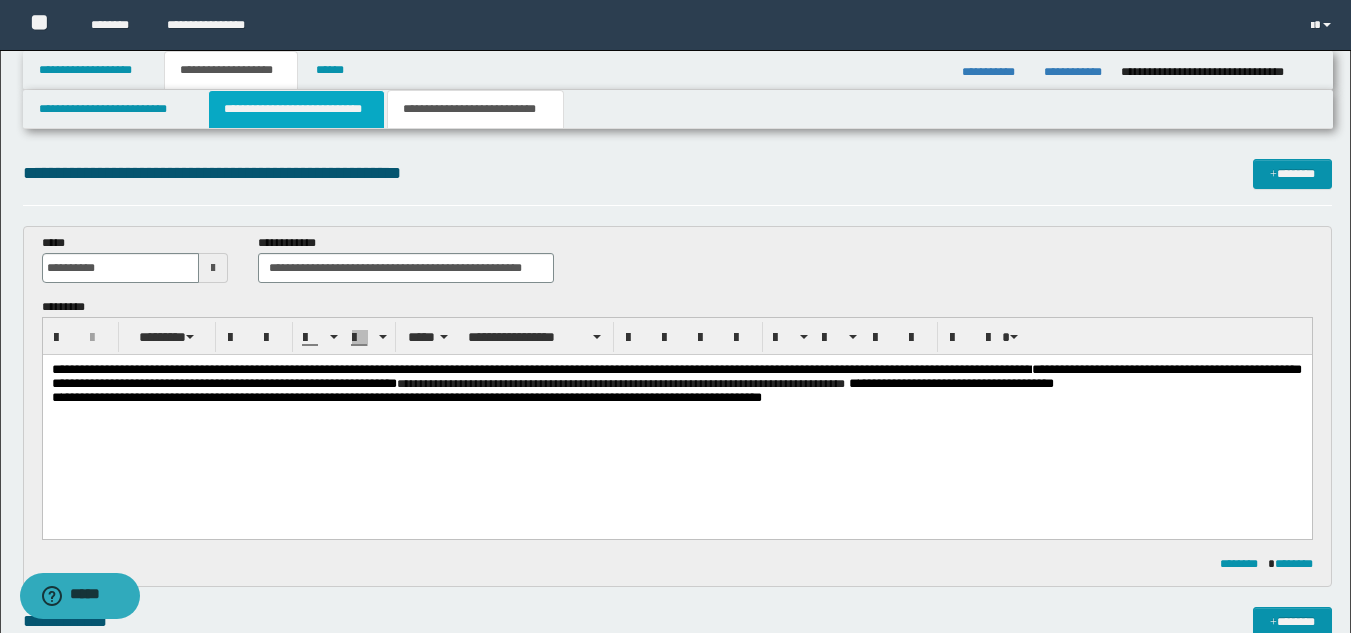 click on "**********" at bounding box center [296, 109] 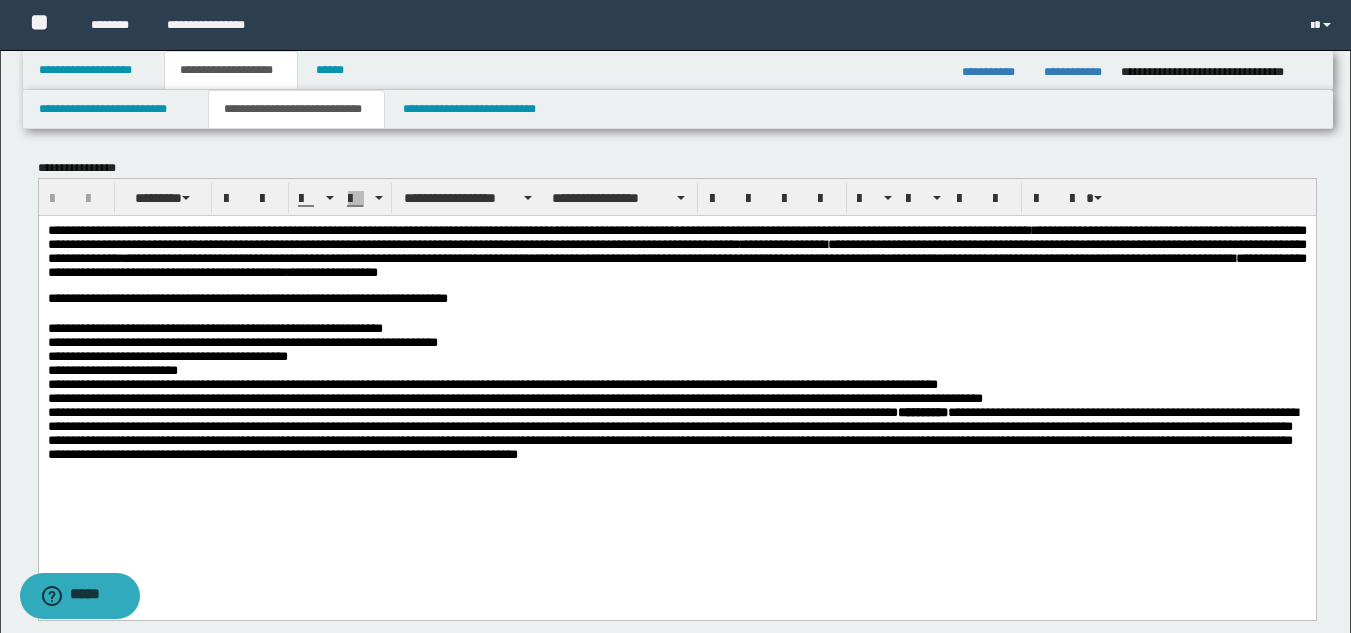 scroll, scrollTop: 600, scrollLeft: 0, axis: vertical 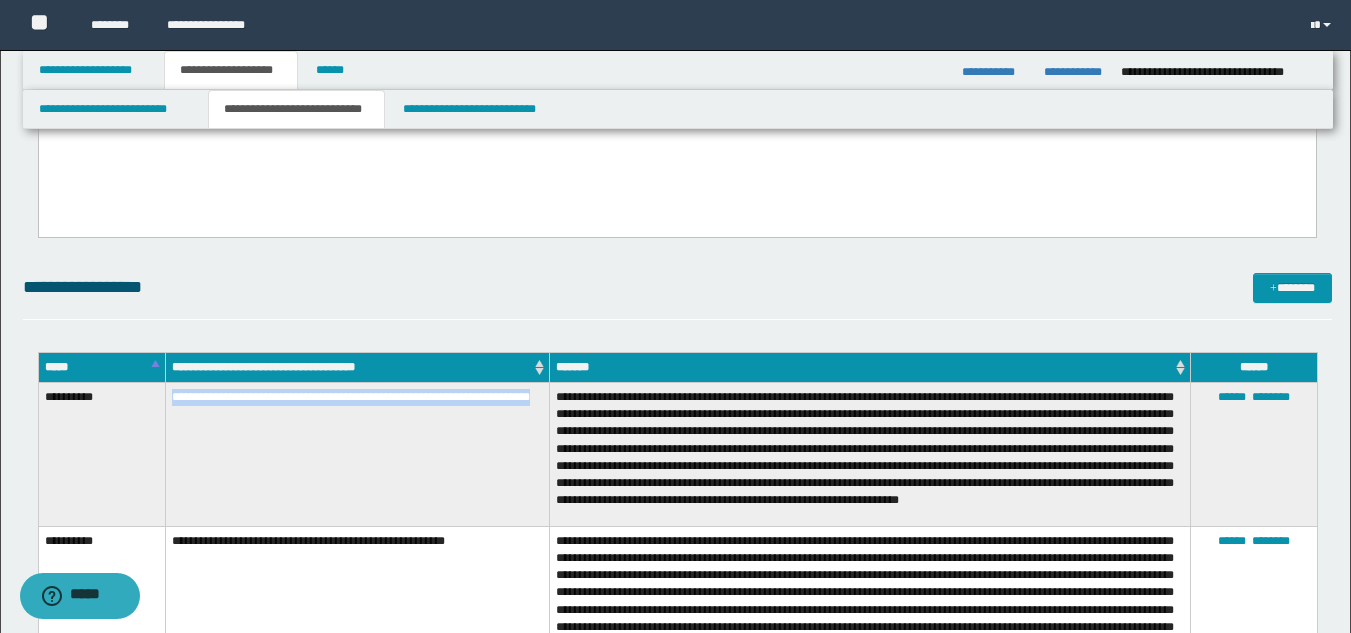 click on "**********" at bounding box center [357, 455] 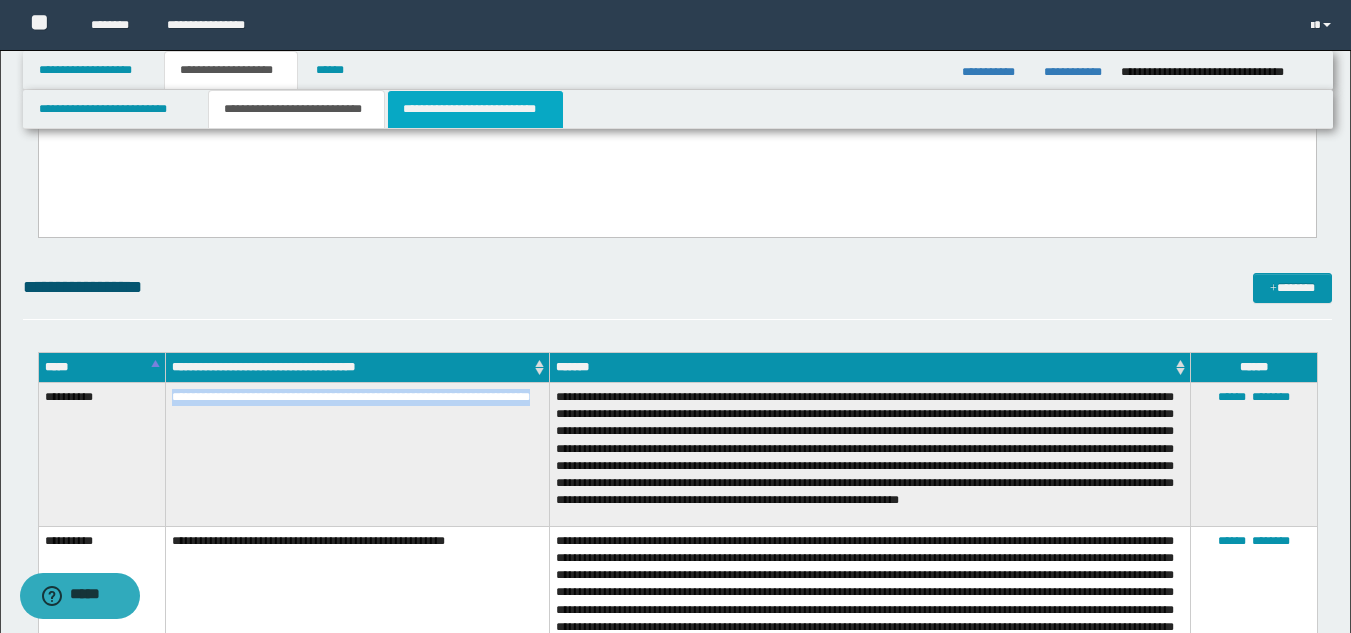 click on "**********" at bounding box center [475, 109] 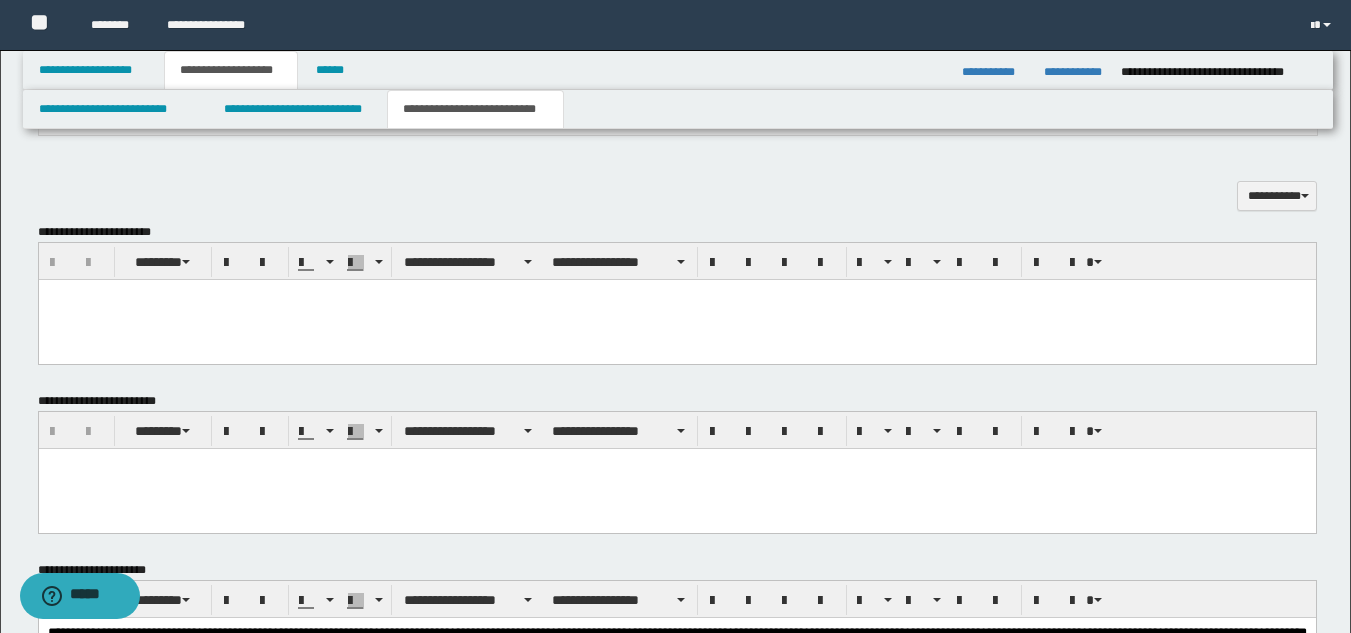 scroll, scrollTop: 0, scrollLeft: 0, axis: both 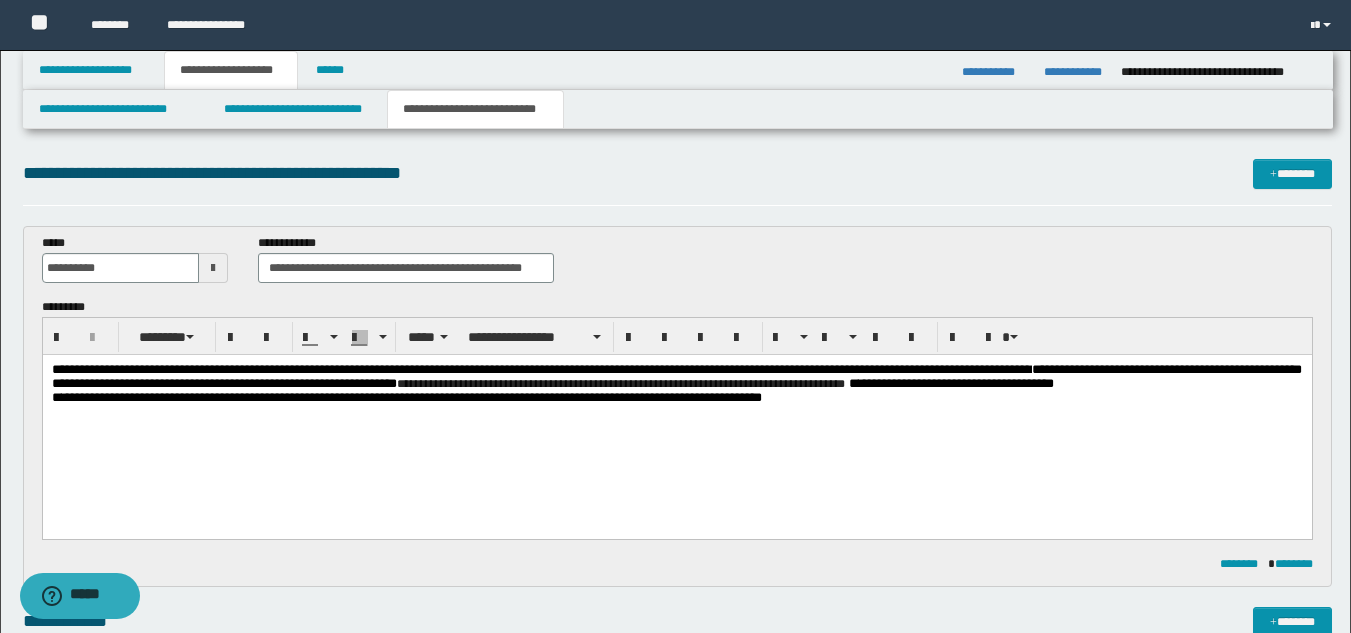 click on "**********" at bounding box center (676, 377) 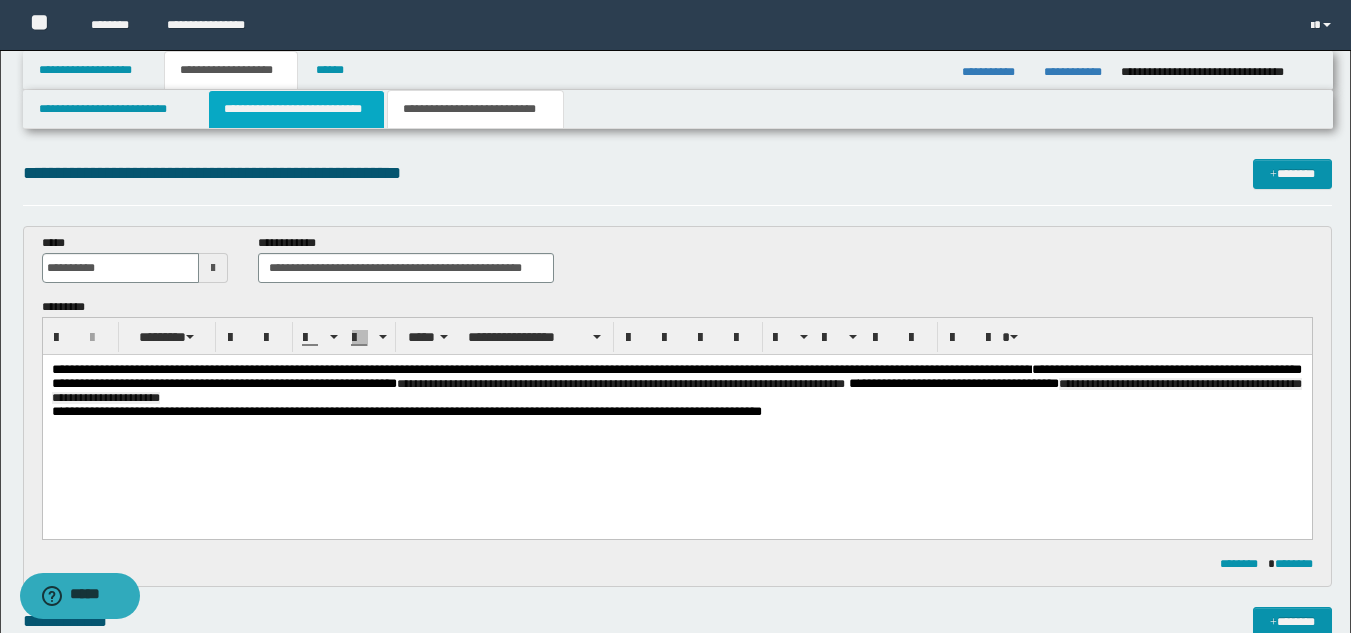 click on "**********" at bounding box center (296, 109) 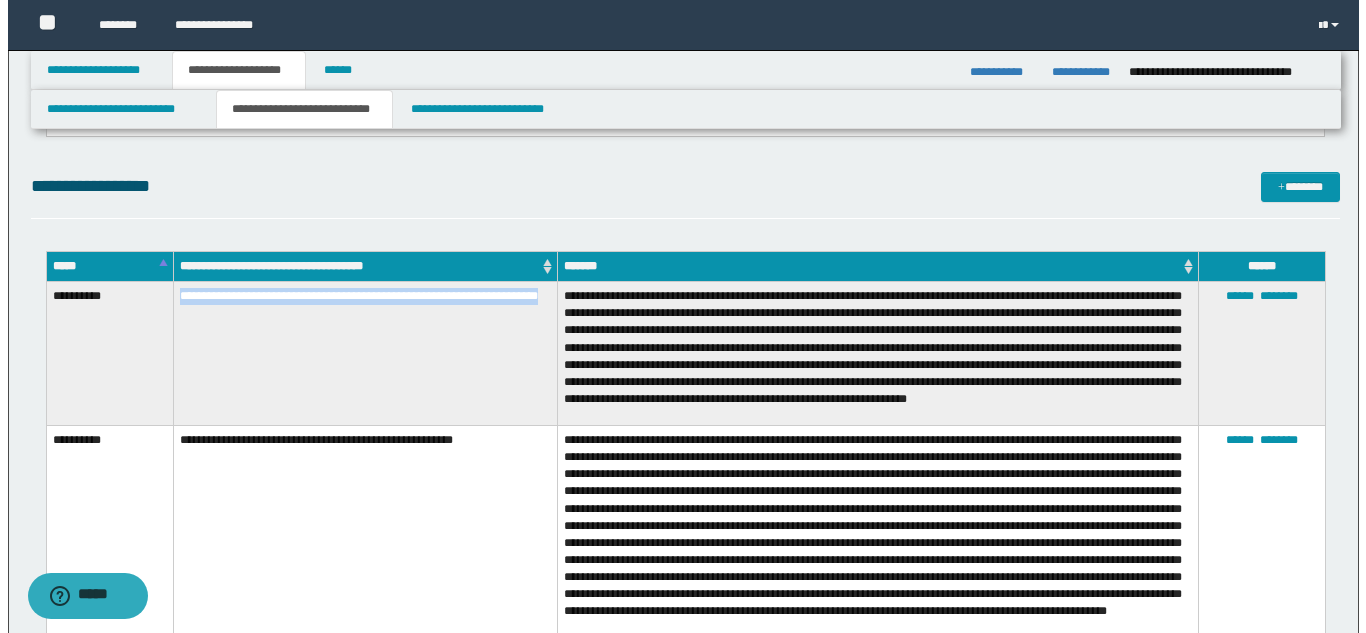 scroll, scrollTop: 715, scrollLeft: 0, axis: vertical 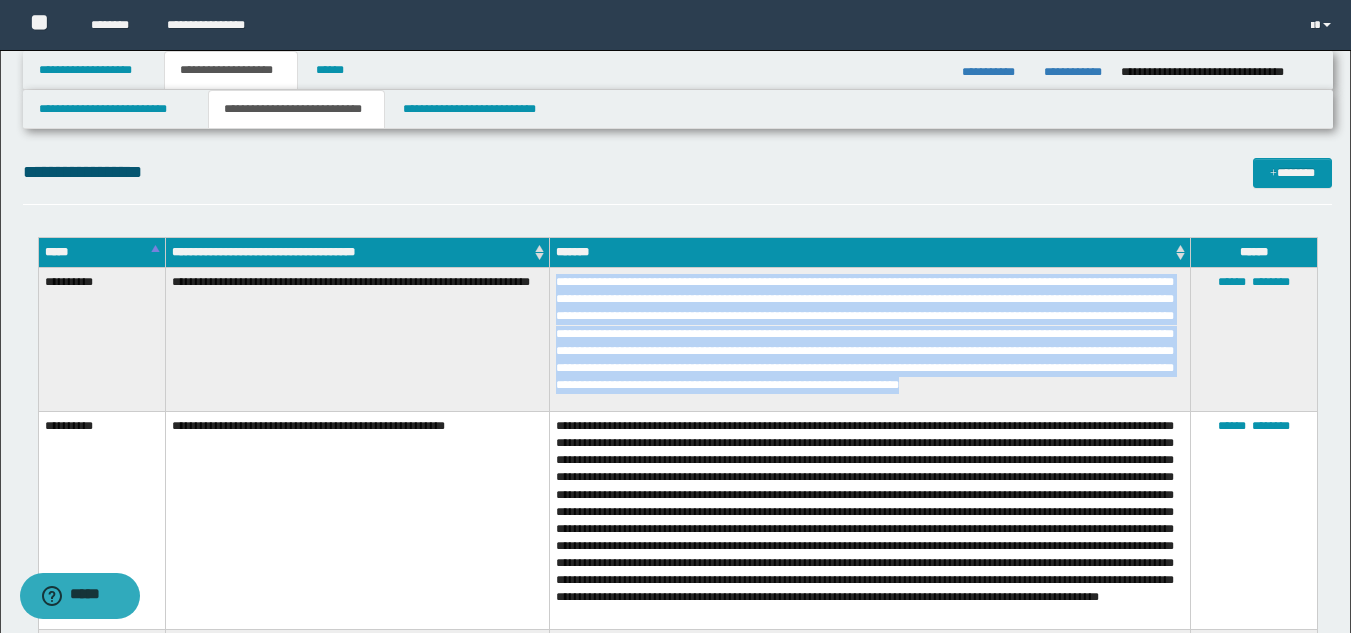 drag, startPoint x: 557, startPoint y: 282, endPoint x: 712, endPoint y: 407, distance: 199.12308 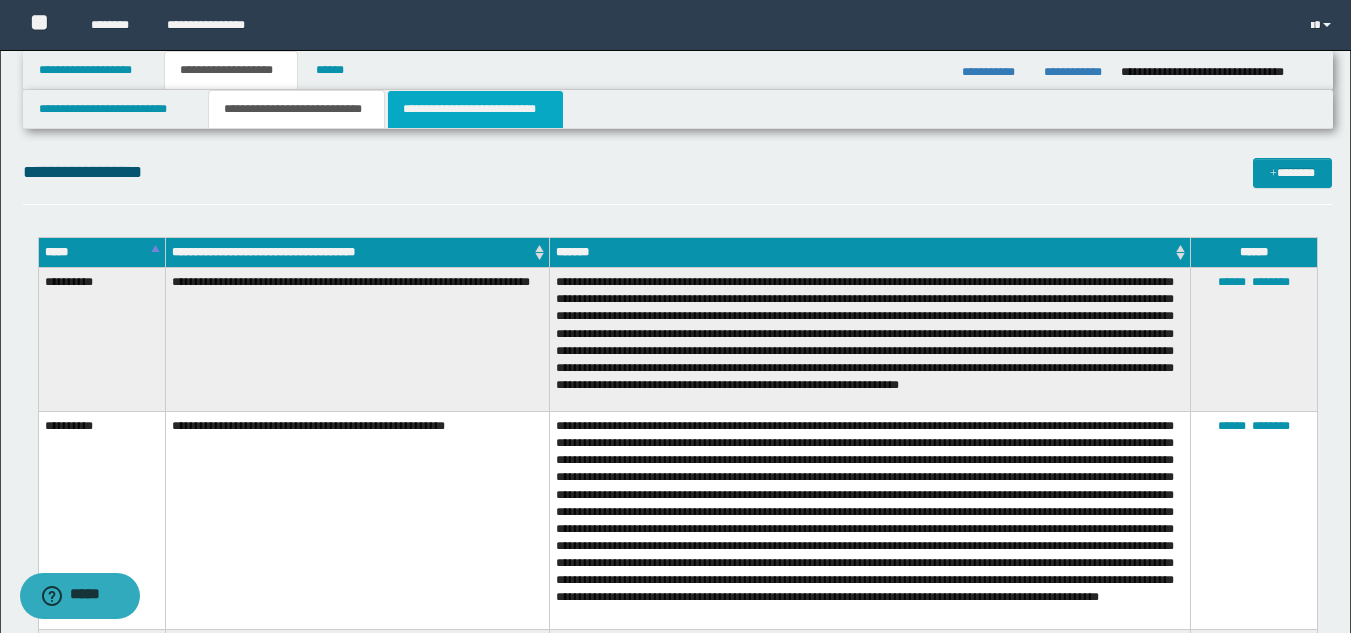 click on "**********" at bounding box center (475, 109) 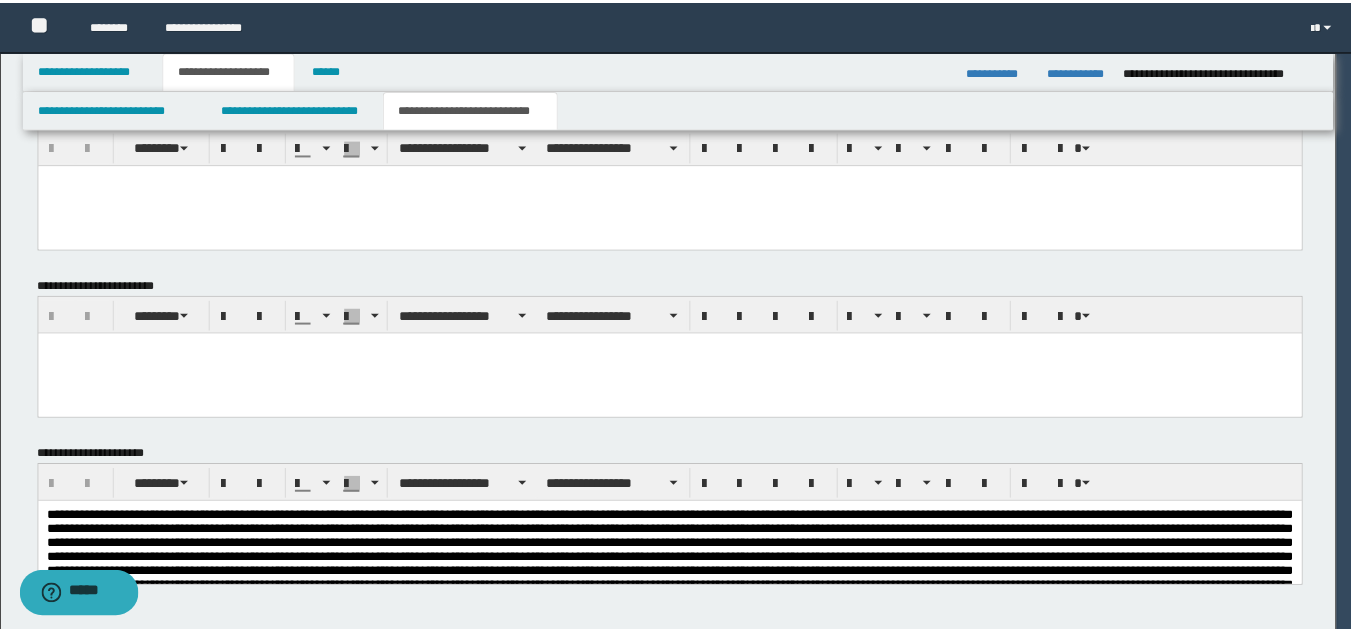 scroll, scrollTop: 115, scrollLeft: 0, axis: vertical 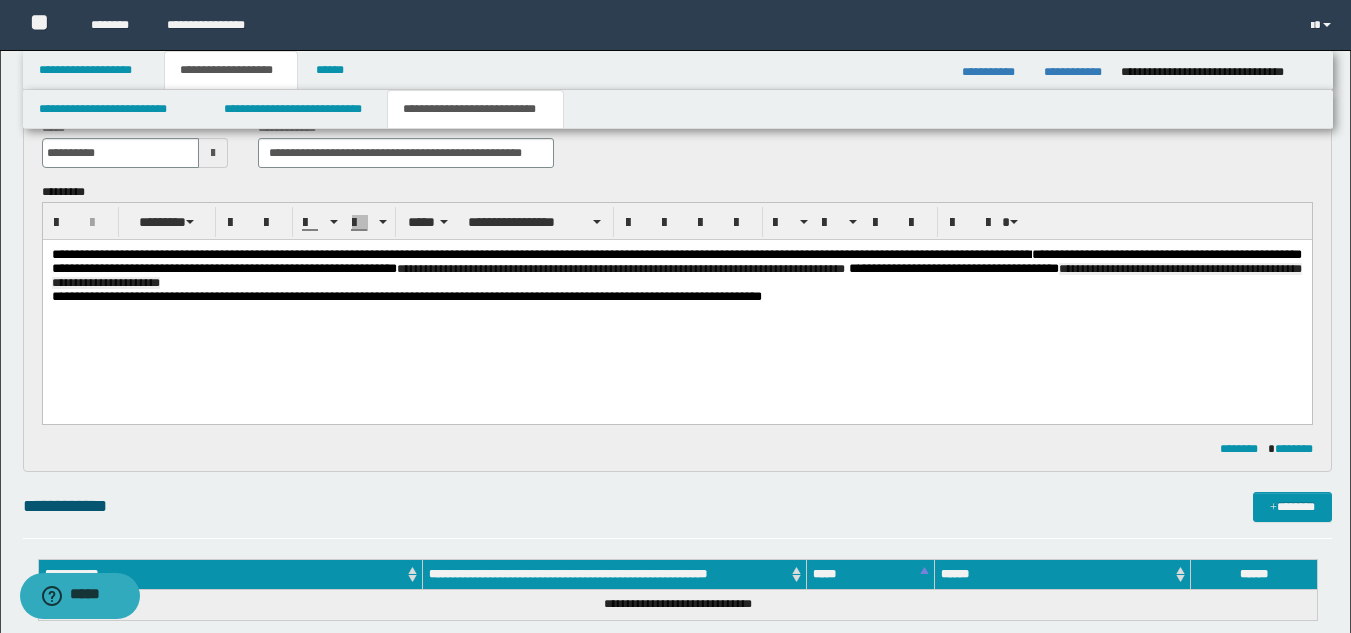 click on "**********" at bounding box center (676, 269) 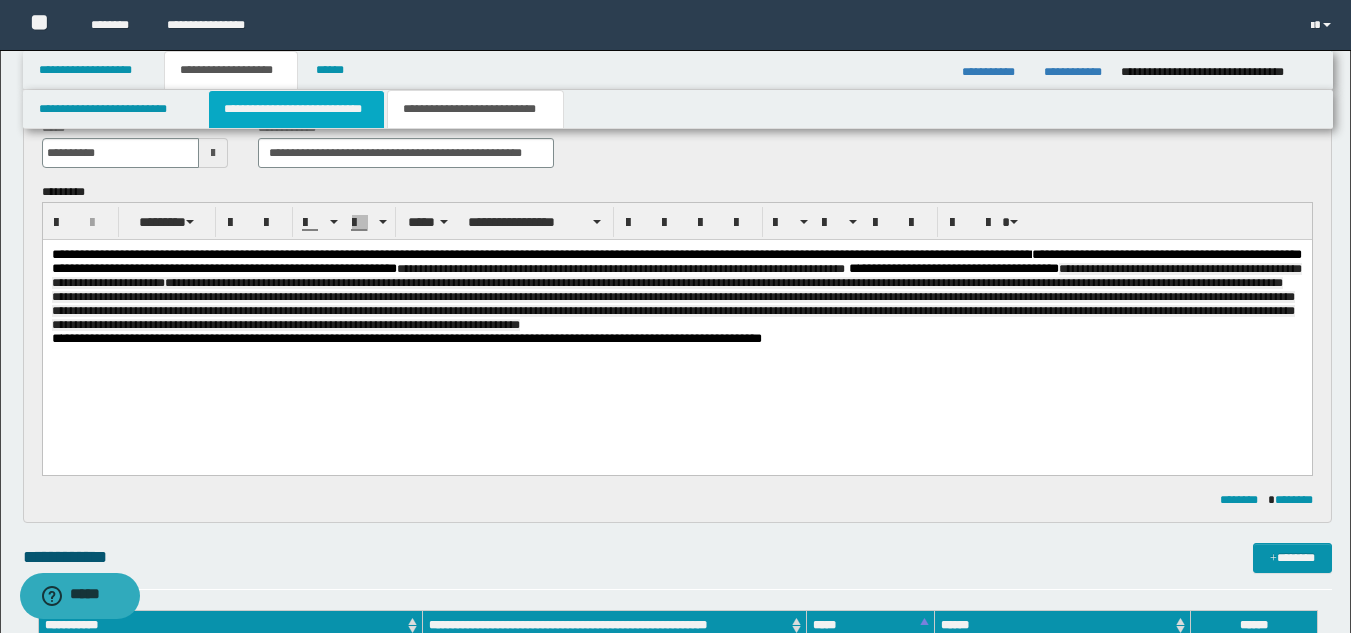 click on "**********" at bounding box center [296, 109] 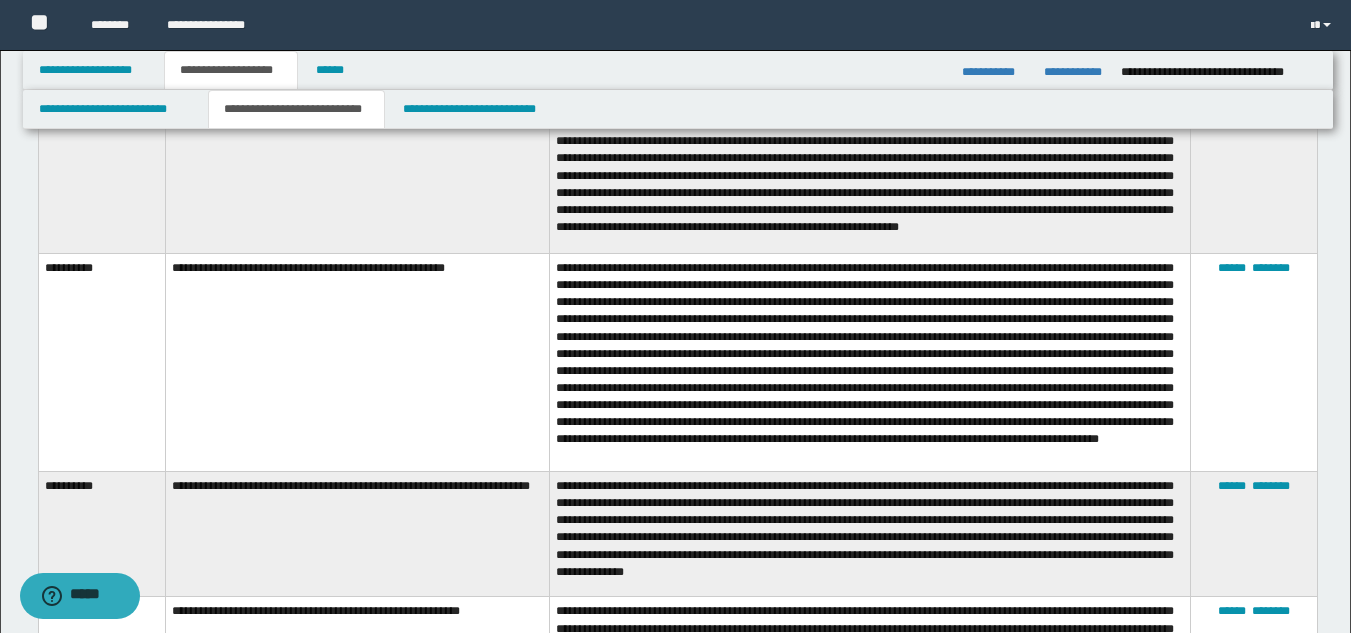 scroll, scrollTop: 826, scrollLeft: 0, axis: vertical 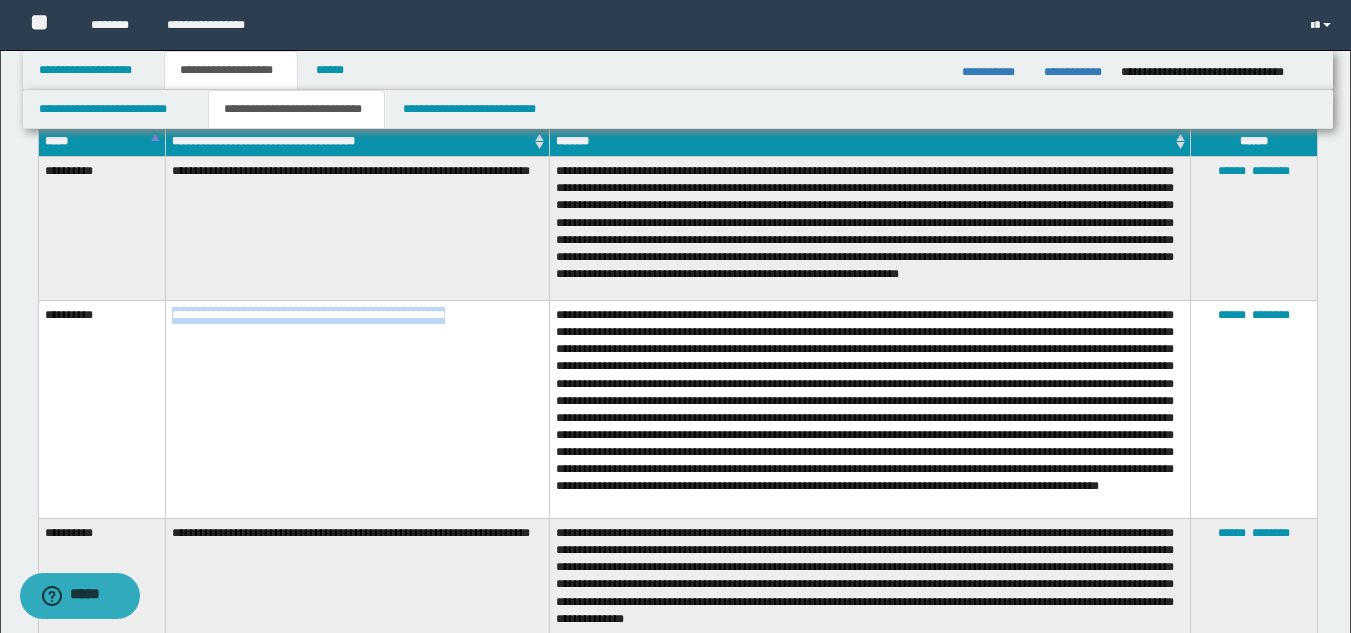 drag, startPoint x: 167, startPoint y: 318, endPoint x: 499, endPoint y: 324, distance: 332.0542 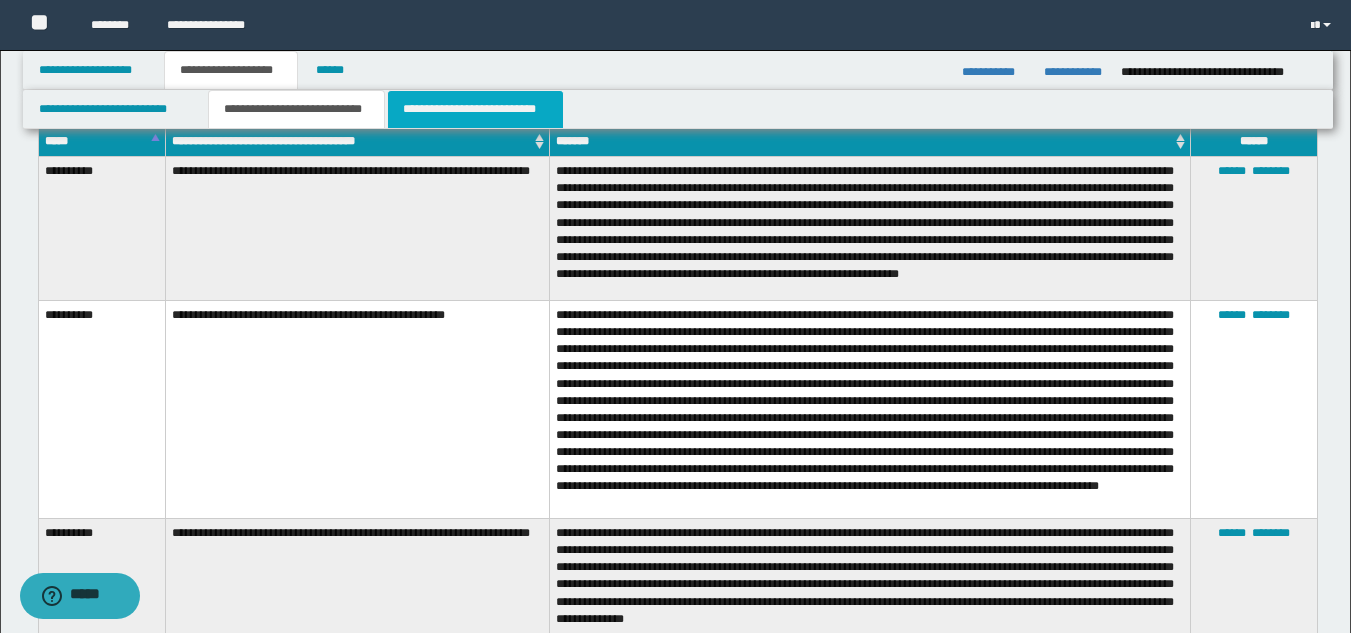 click on "**********" at bounding box center (475, 109) 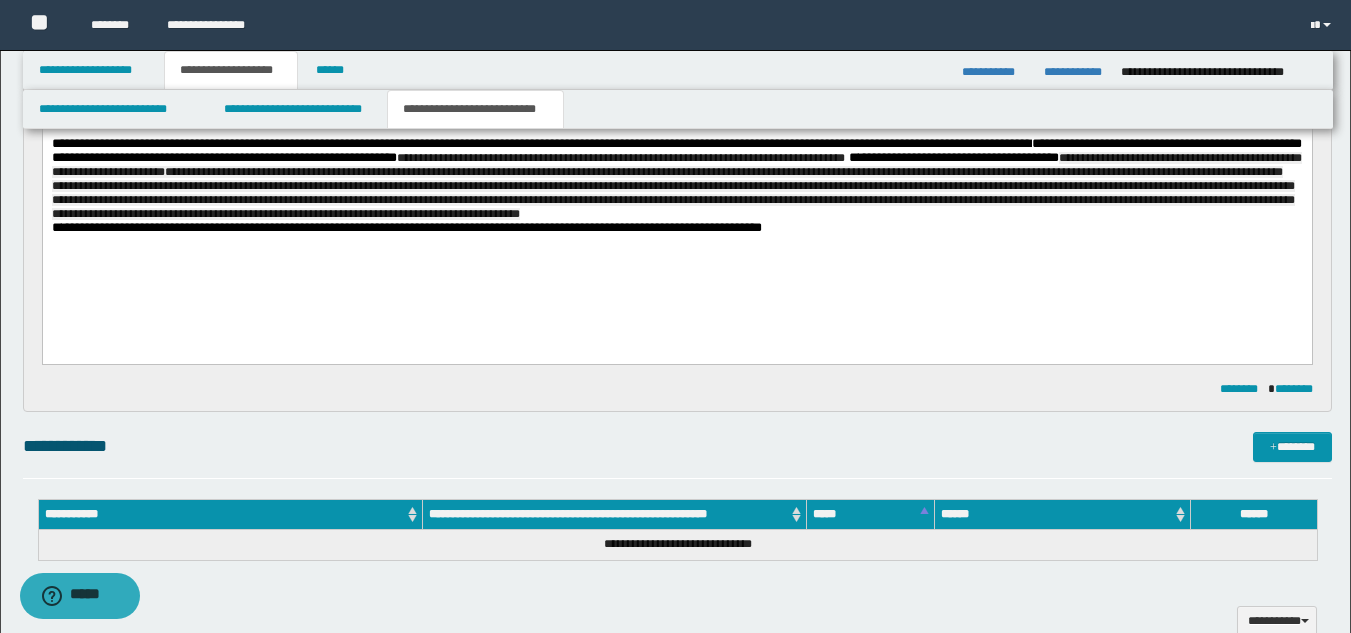 scroll, scrollTop: 0, scrollLeft: 0, axis: both 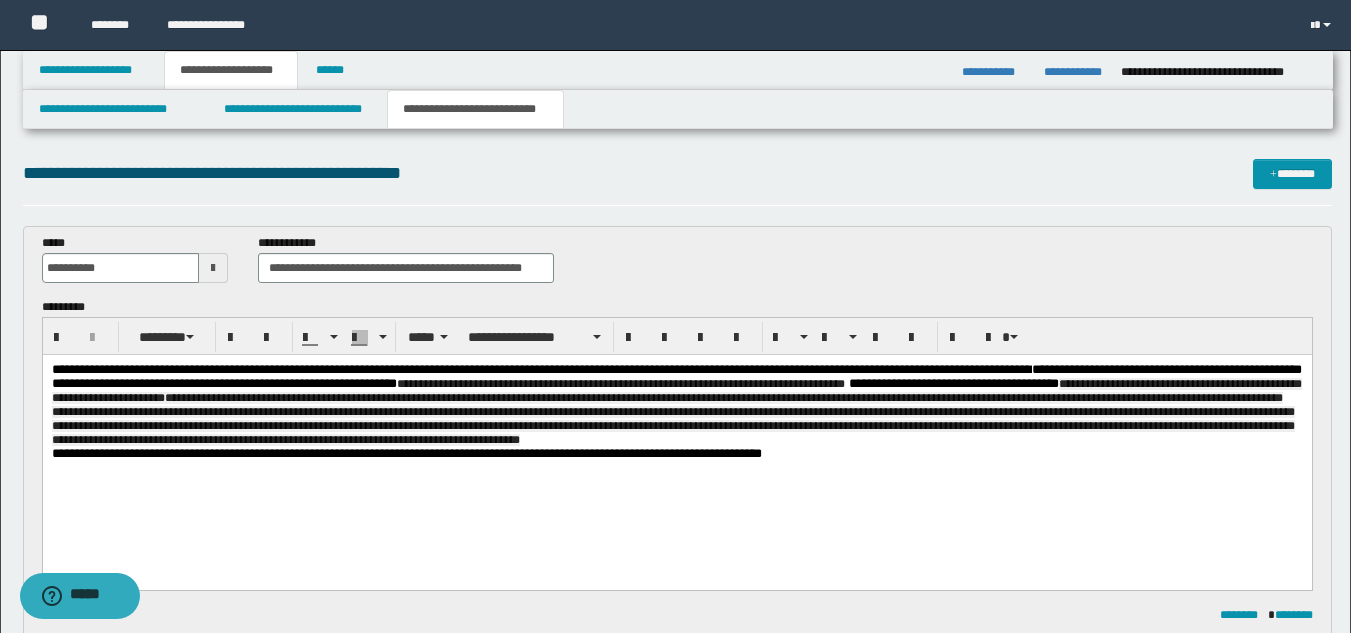 click on "**********" at bounding box center [676, 405] 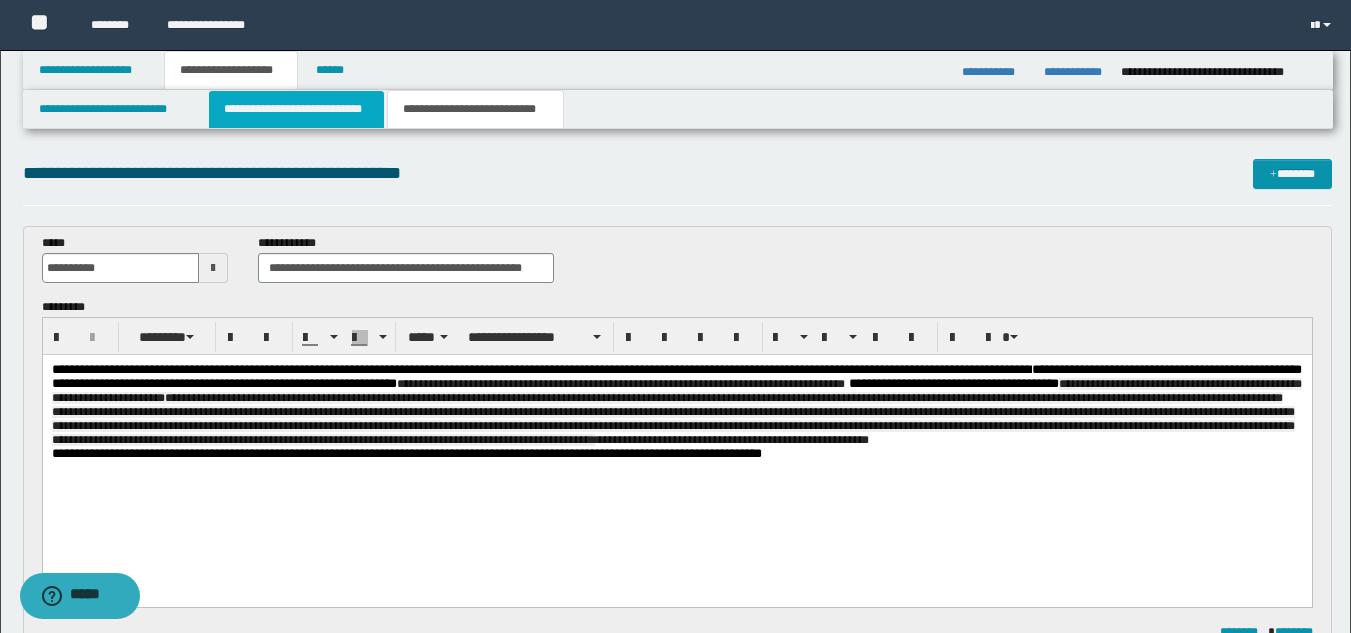 click on "**********" at bounding box center (296, 109) 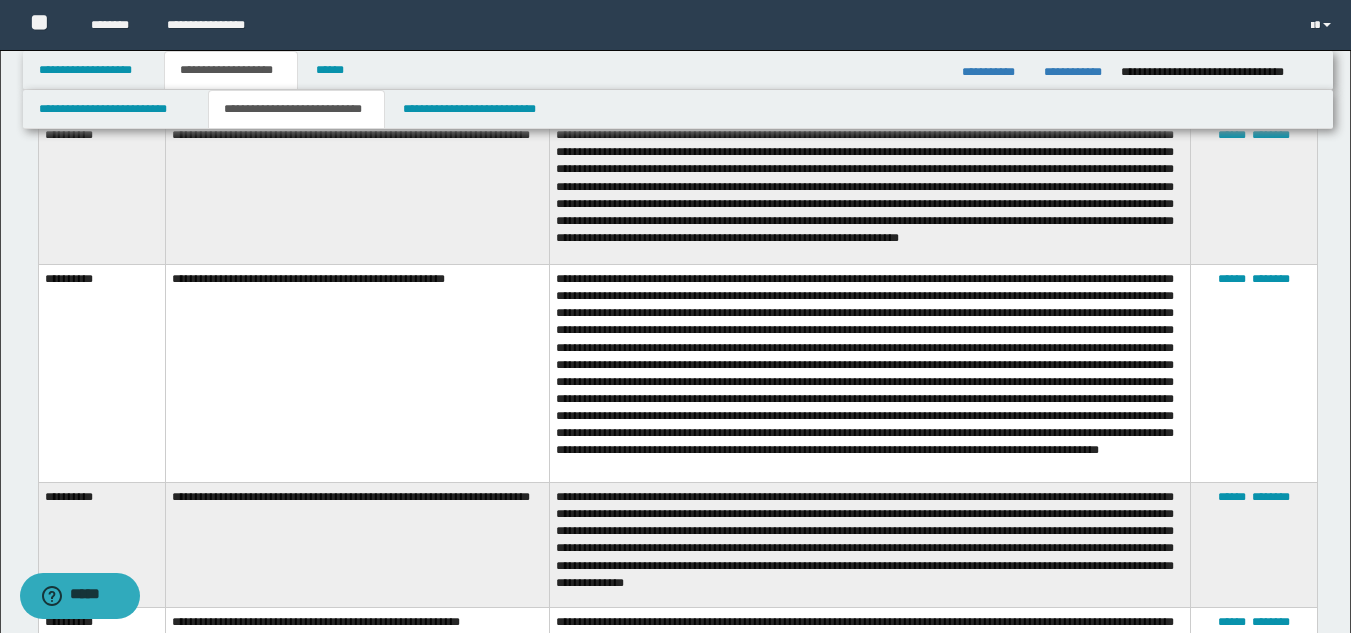 scroll, scrollTop: 890, scrollLeft: 0, axis: vertical 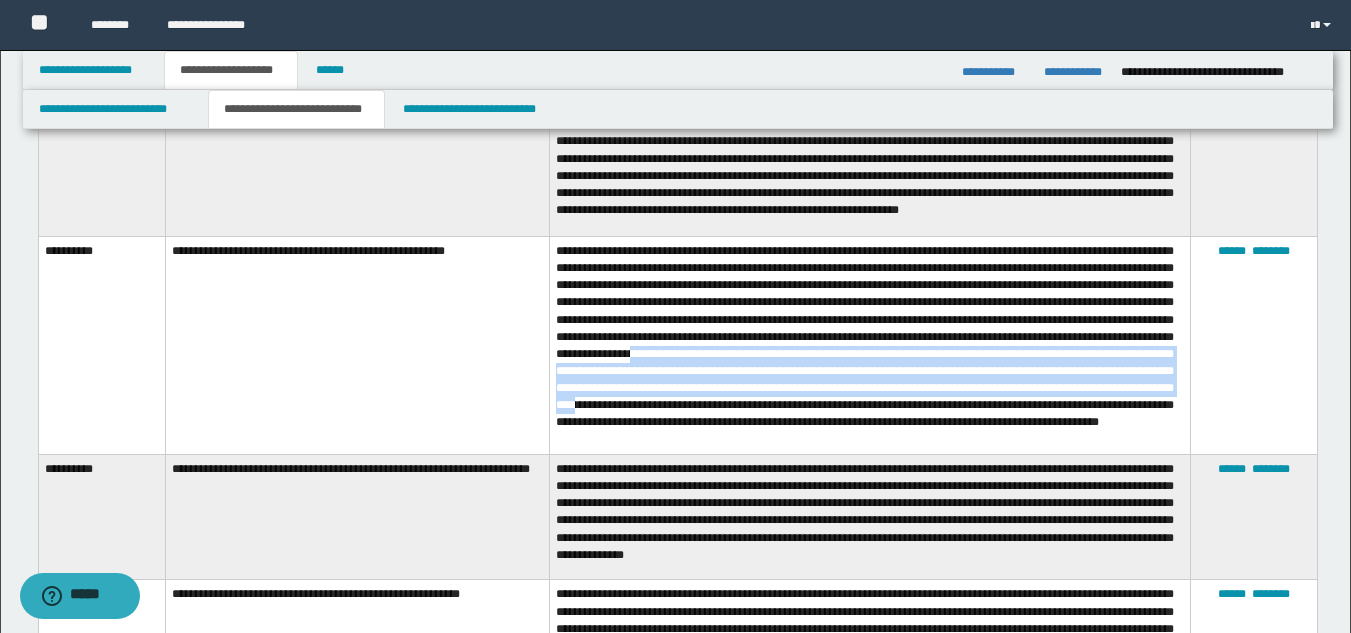 drag, startPoint x: 880, startPoint y: 374, endPoint x: 933, endPoint y: 411, distance: 64.63745 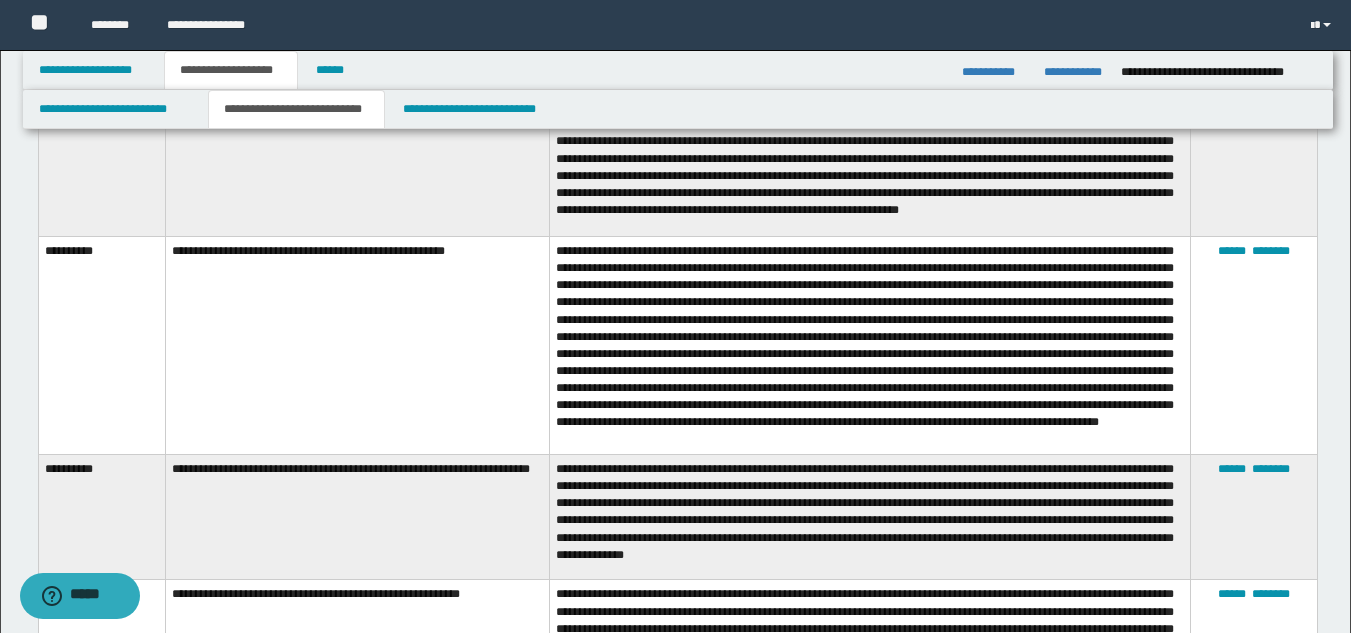 click at bounding box center (869, 345) 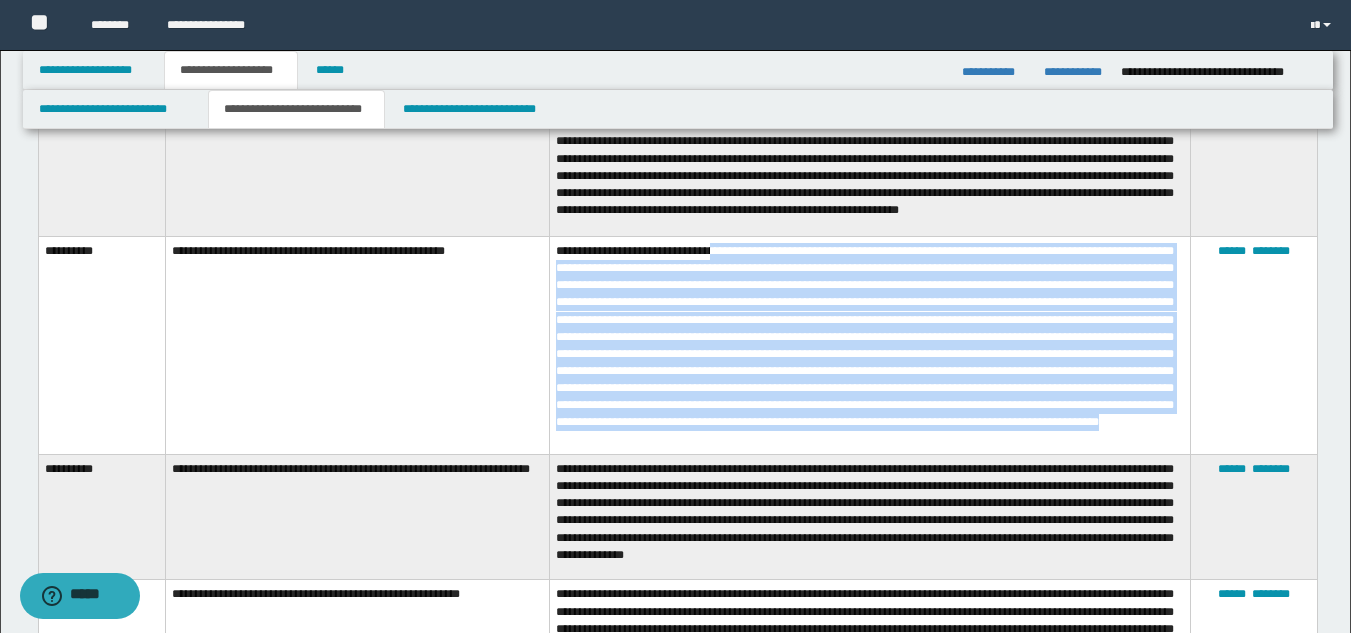 drag, startPoint x: 719, startPoint y: 259, endPoint x: 942, endPoint y: 447, distance: 291.67276 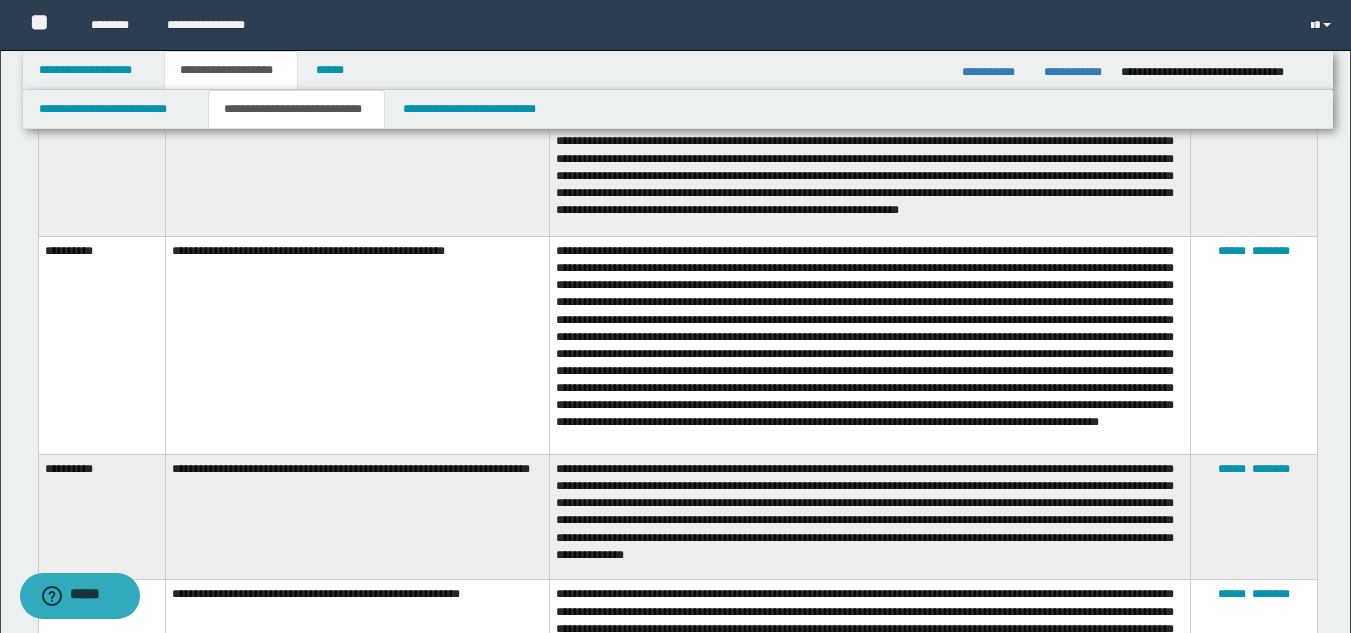 click on "**********" at bounding box center [357, 345] 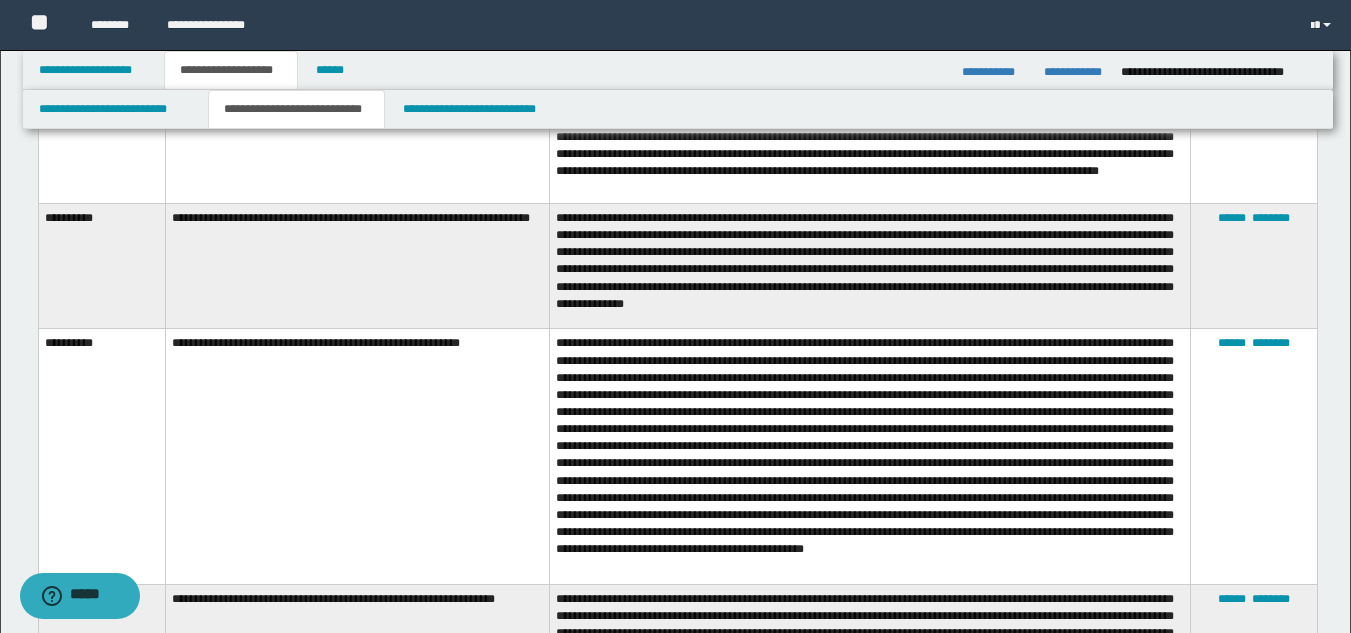 scroll, scrollTop: 1203, scrollLeft: 0, axis: vertical 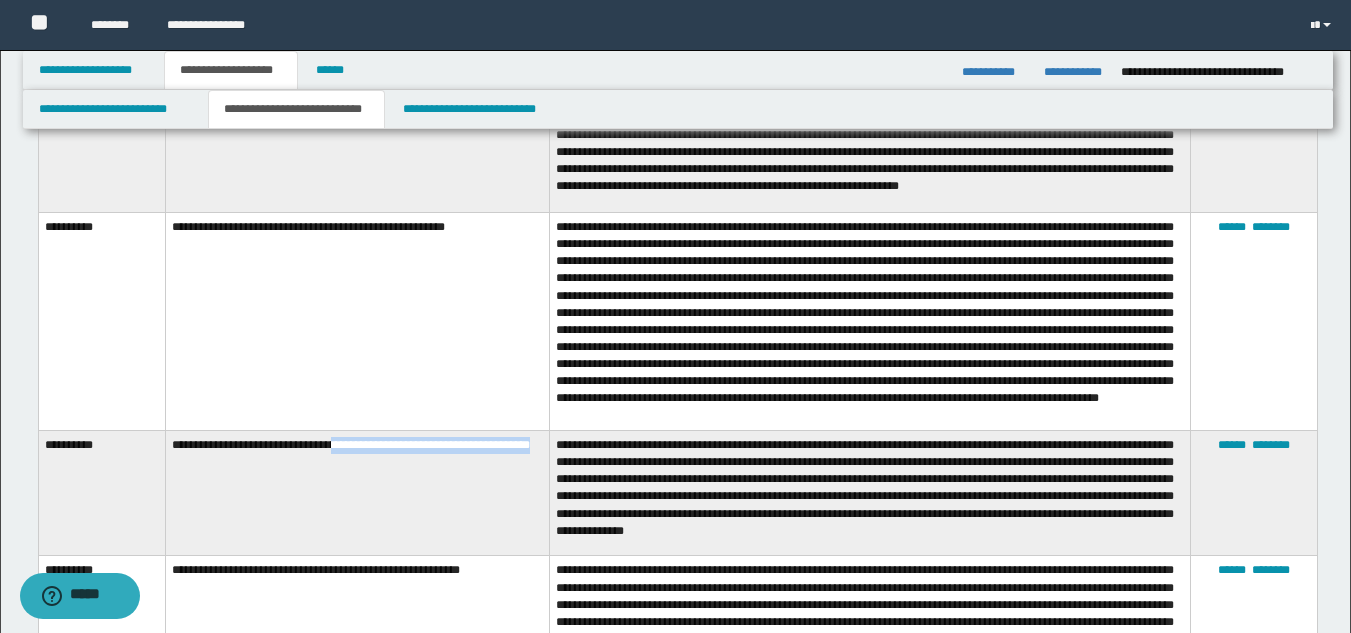 drag, startPoint x: 373, startPoint y: 450, endPoint x: 389, endPoint y: 471, distance: 26.400757 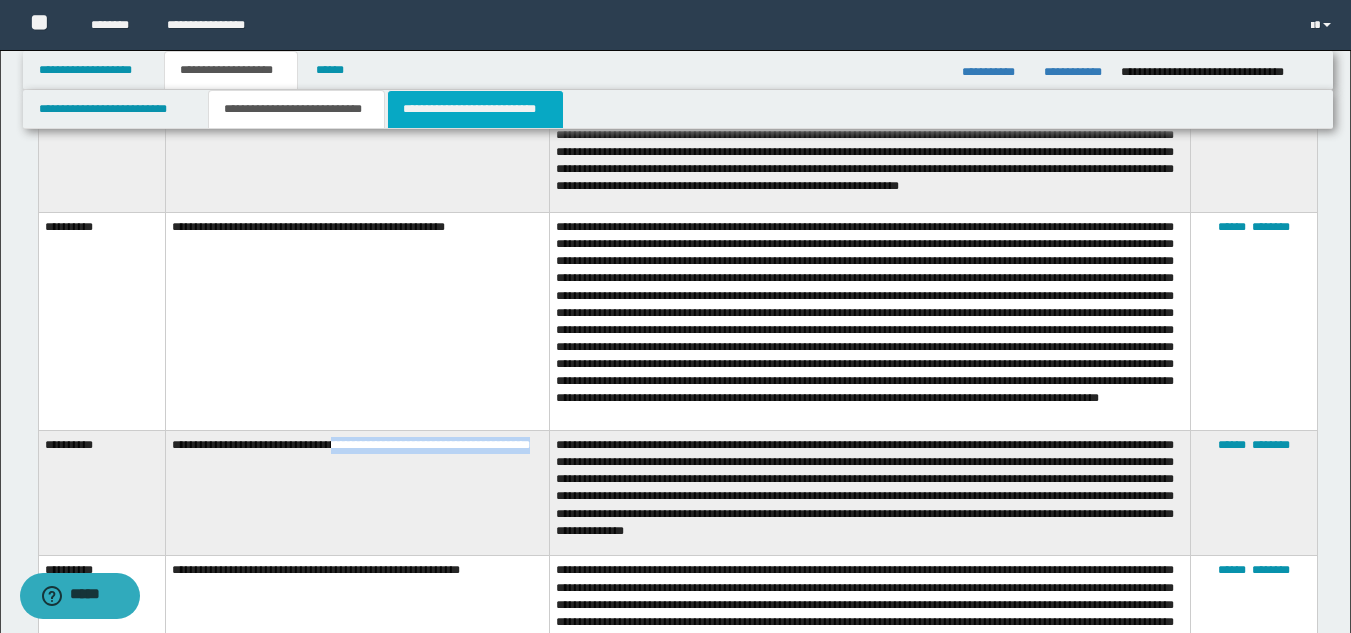 click on "**********" at bounding box center [475, 109] 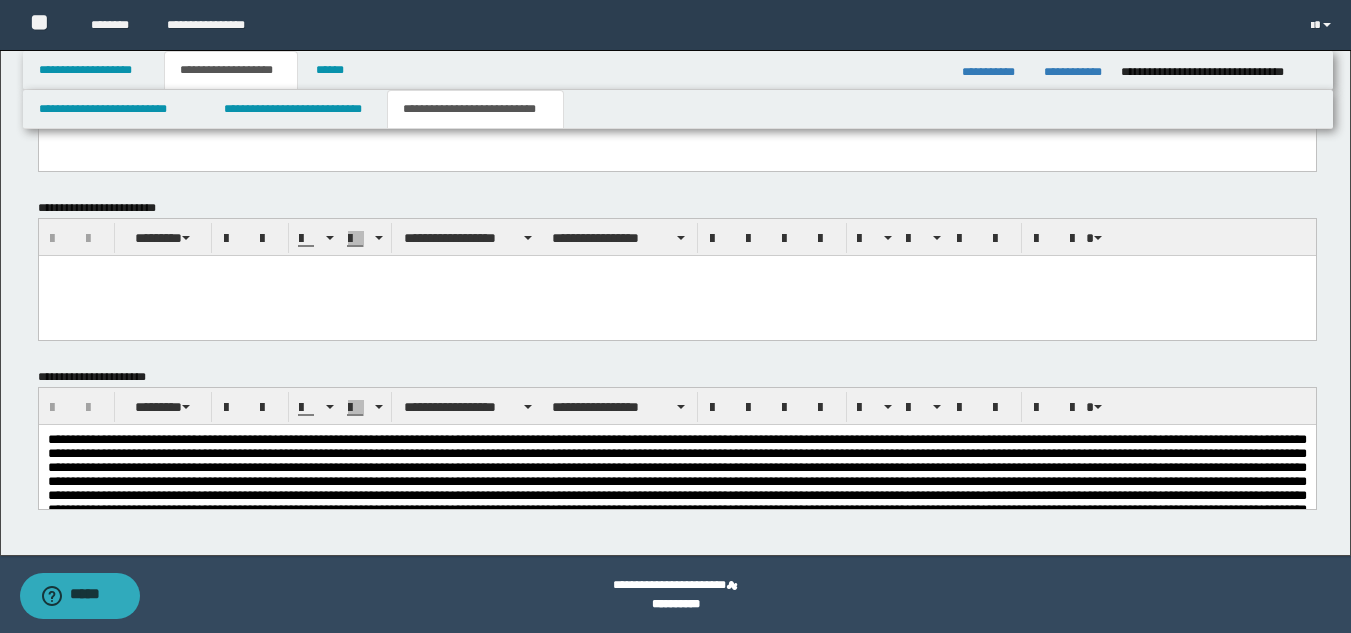 scroll, scrollTop: 261, scrollLeft: 0, axis: vertical 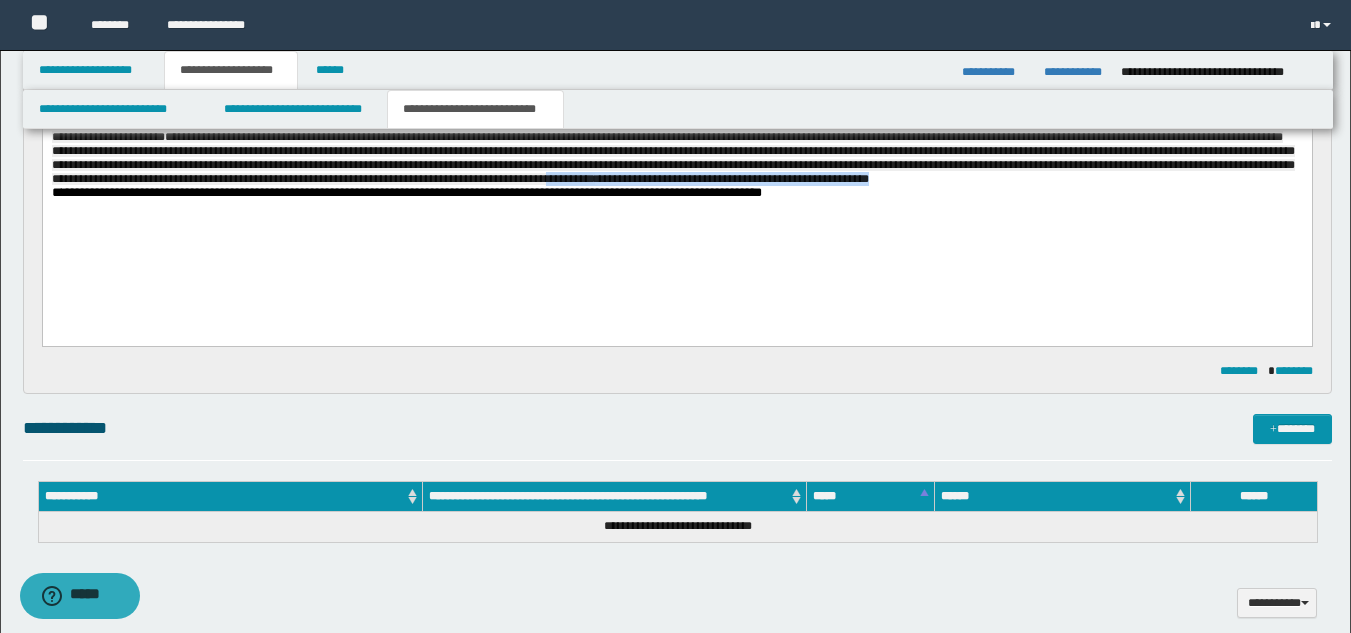 drag, startPoint x: 486, startPoint y: 215, endPoint x: 58, endPoint y: 214, distance: 428.00116 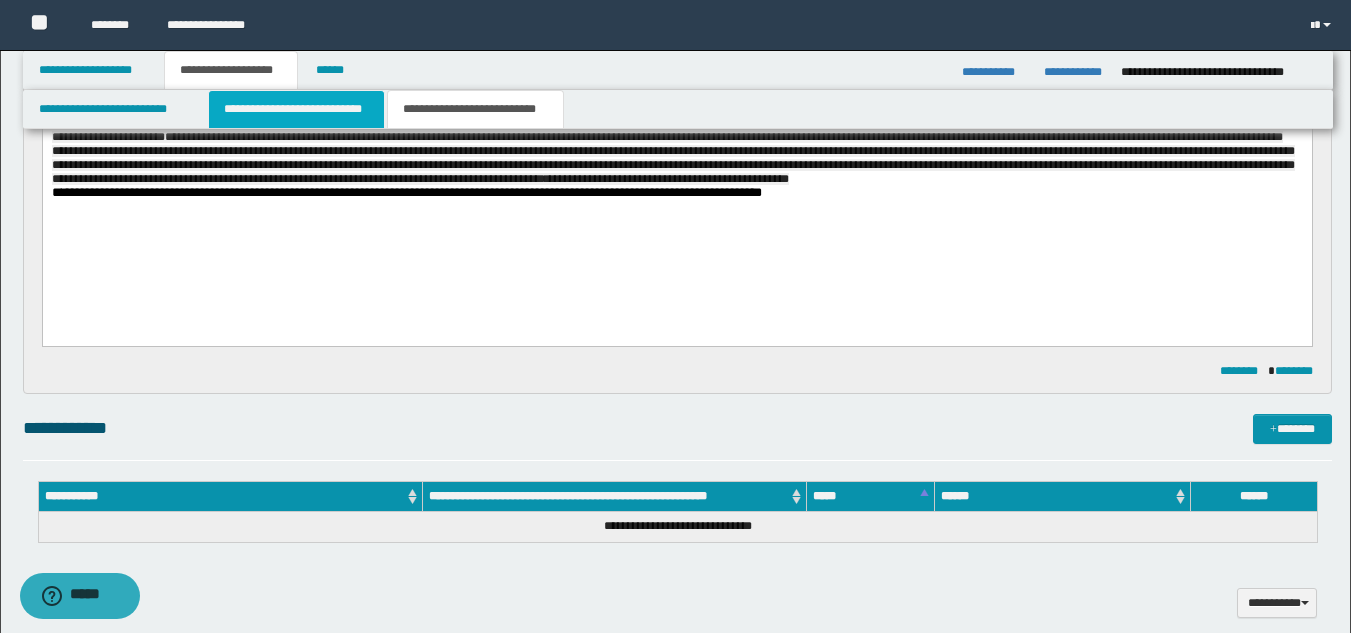 click on "**********" at bounding box center [296, 109] 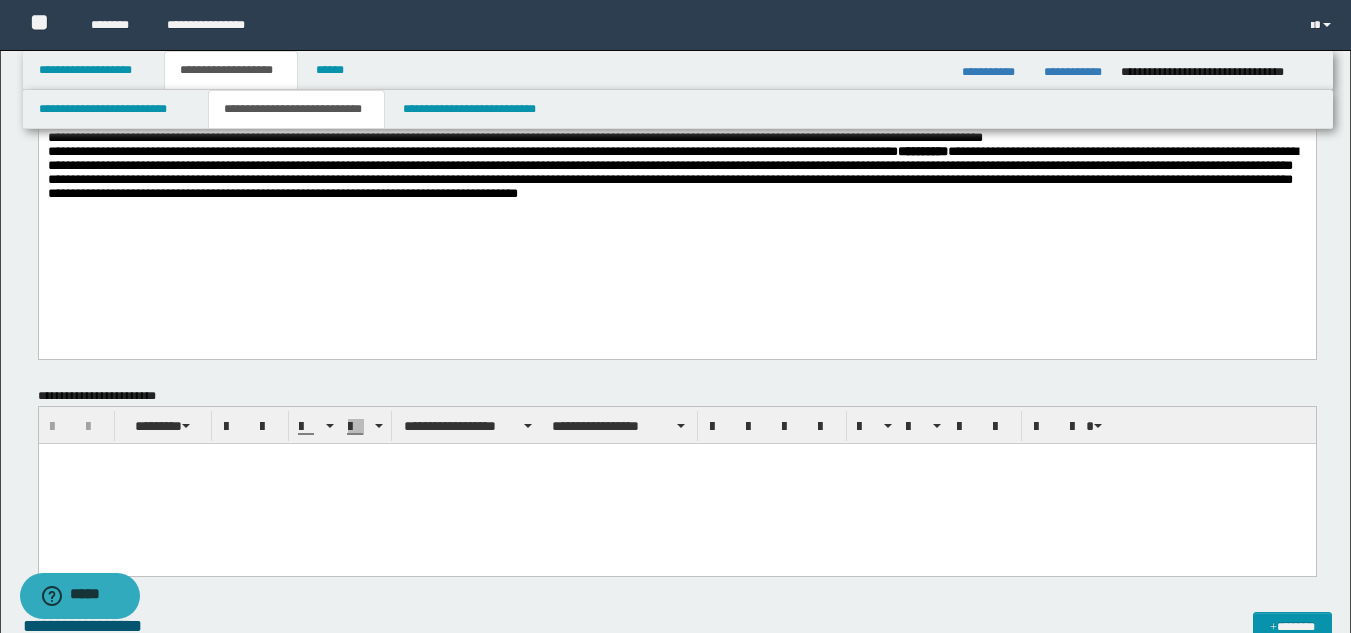 scroll, scrollTop: 861, scrollLeft: 0, axis: vertical 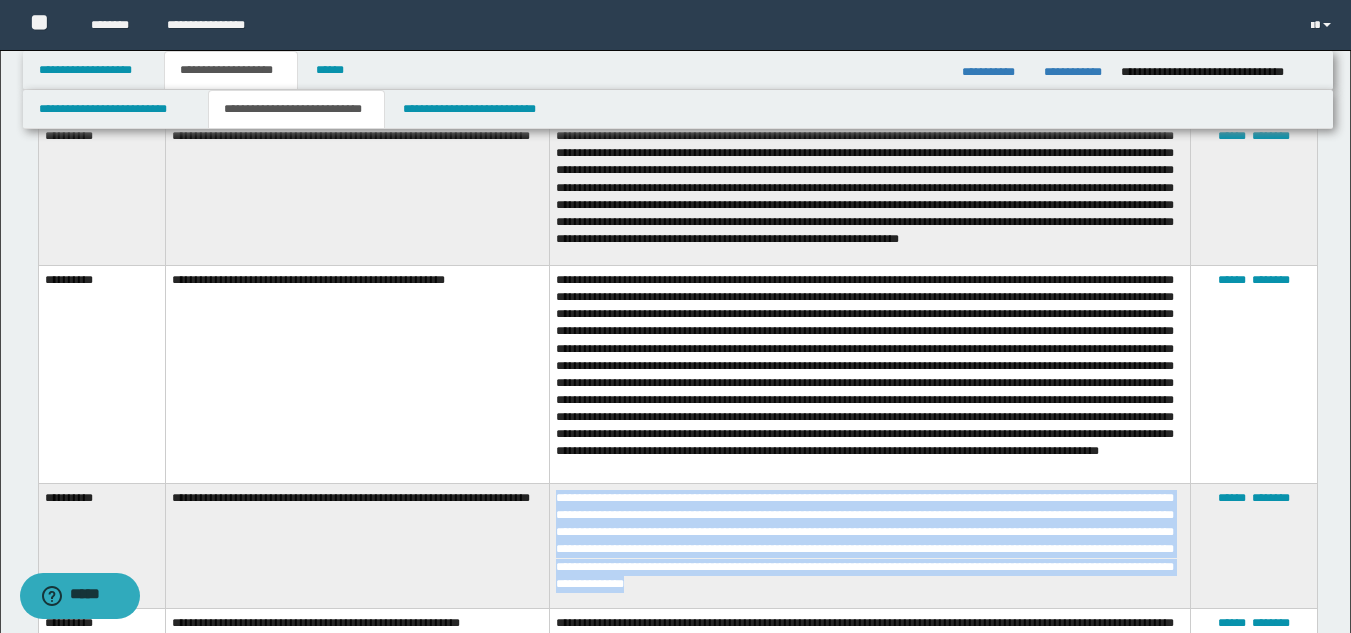 drag, startPoint x: 558, startPoint y: 509, endPoint x: 964, endPoint y: 593, distance: 414.5986 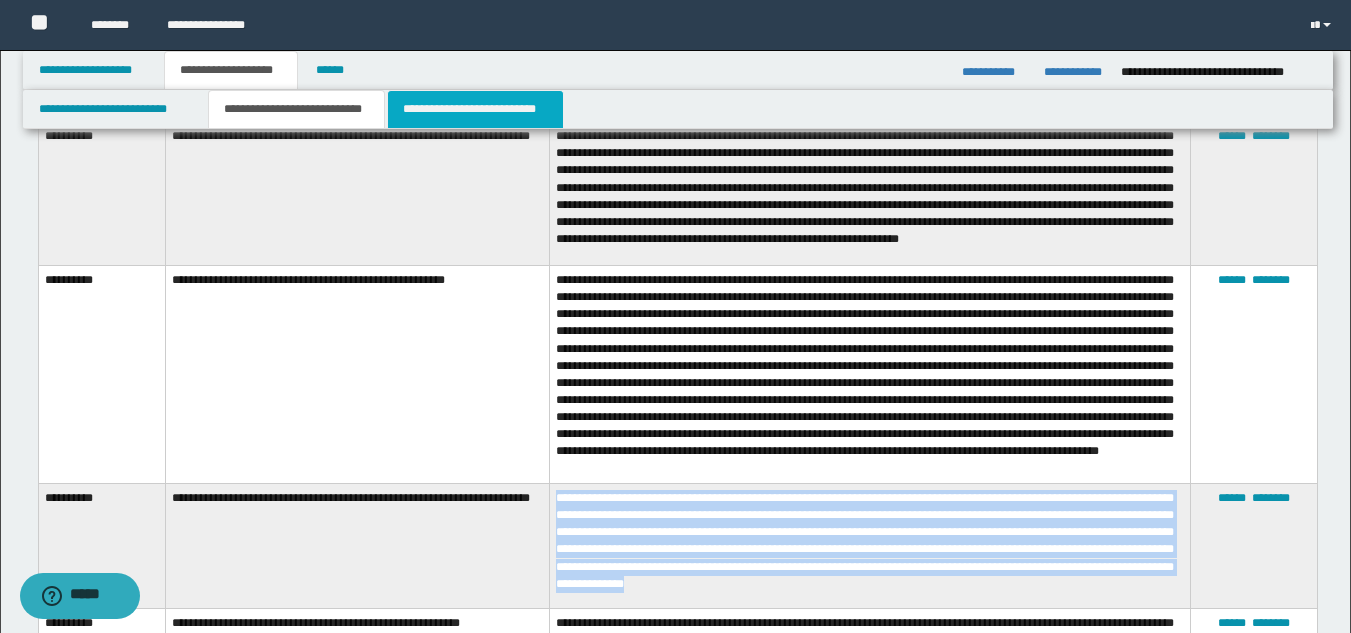 click on "**********" at bounding box center (475, 109) 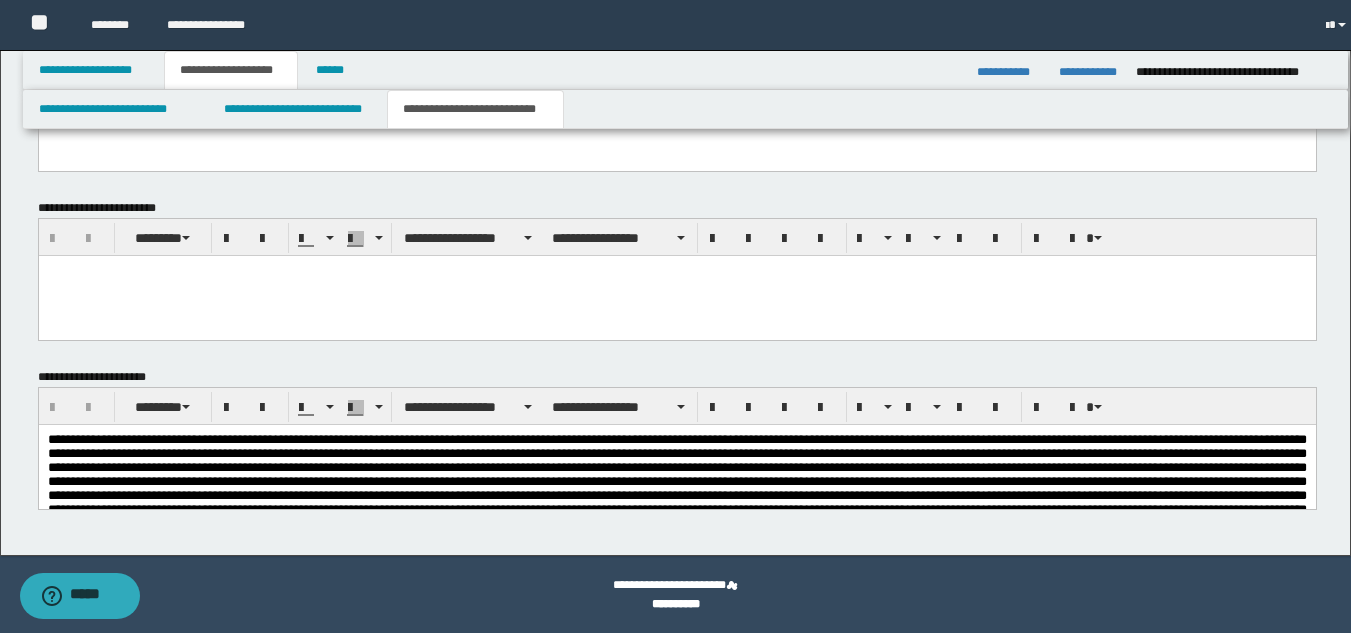 scroll, scrollTop: 261, scrollLeft: 0, axis: vertical 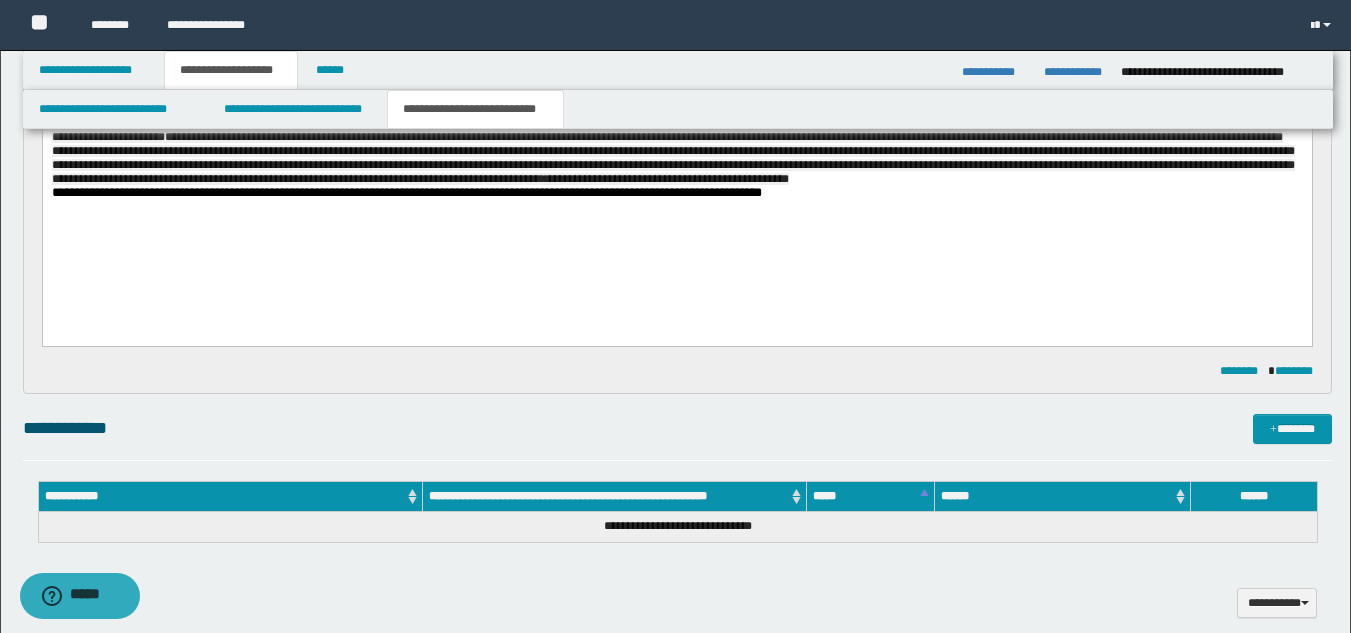 click on "**********" at bounding box center [676, 144] 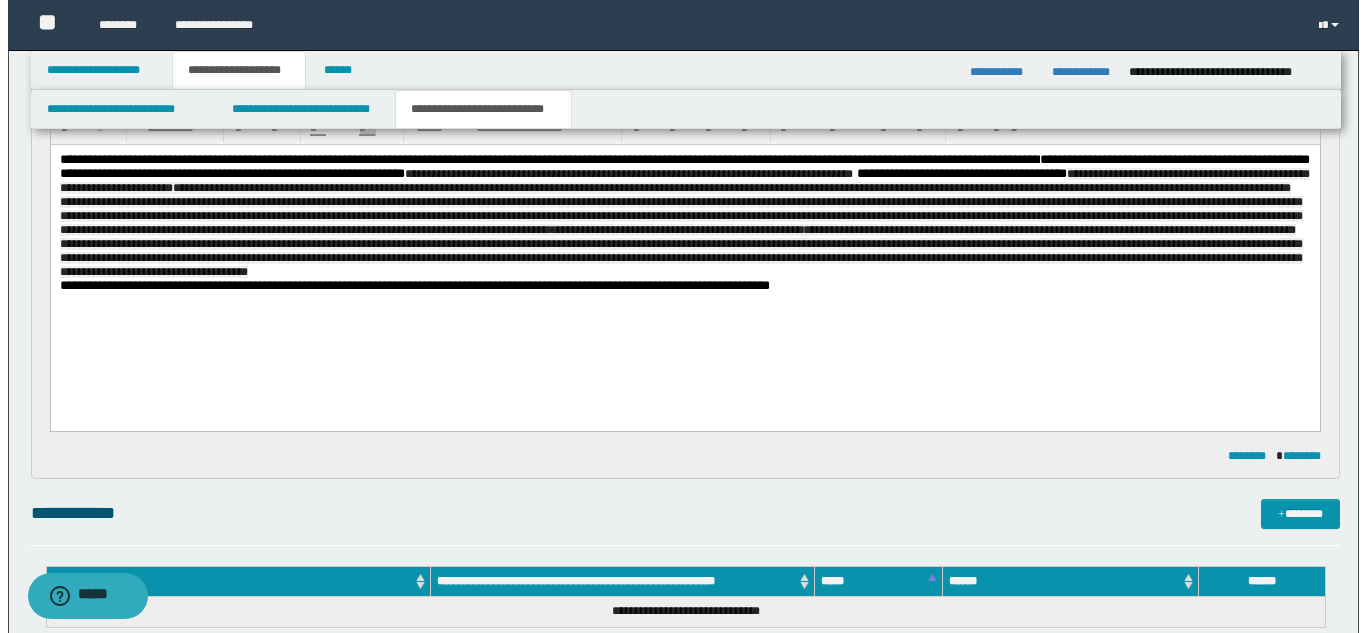 scroll, scrollTop: 184, scrollLeft: 0, axis: vertical 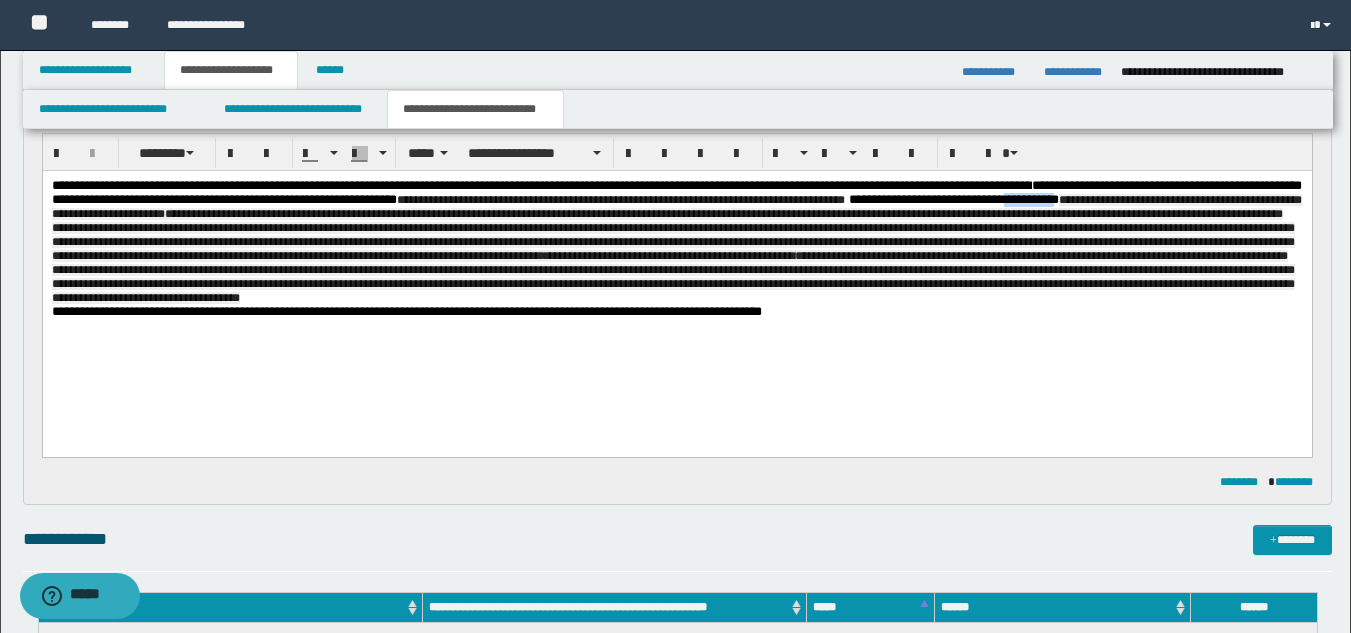 drag, startPoint x: 206, startPoint y: 218, endPoint x: 153, endPoint y: 207, distance: 54.129475 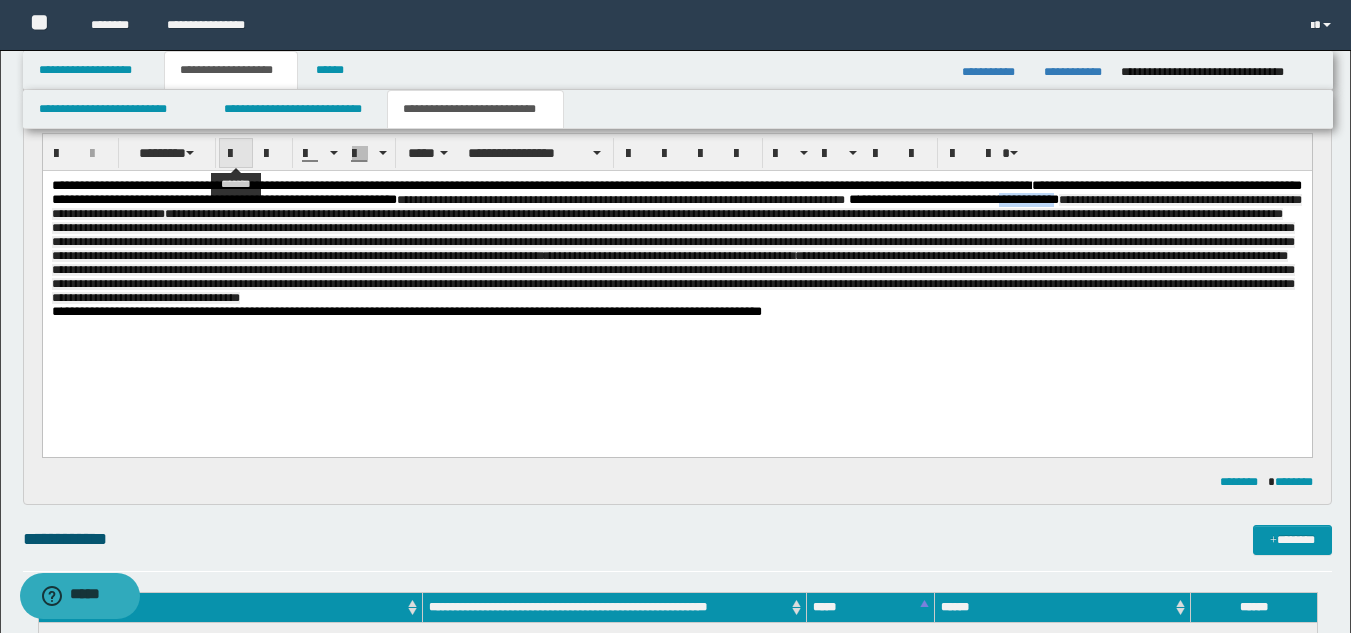 click at bounding box center (236, 154) 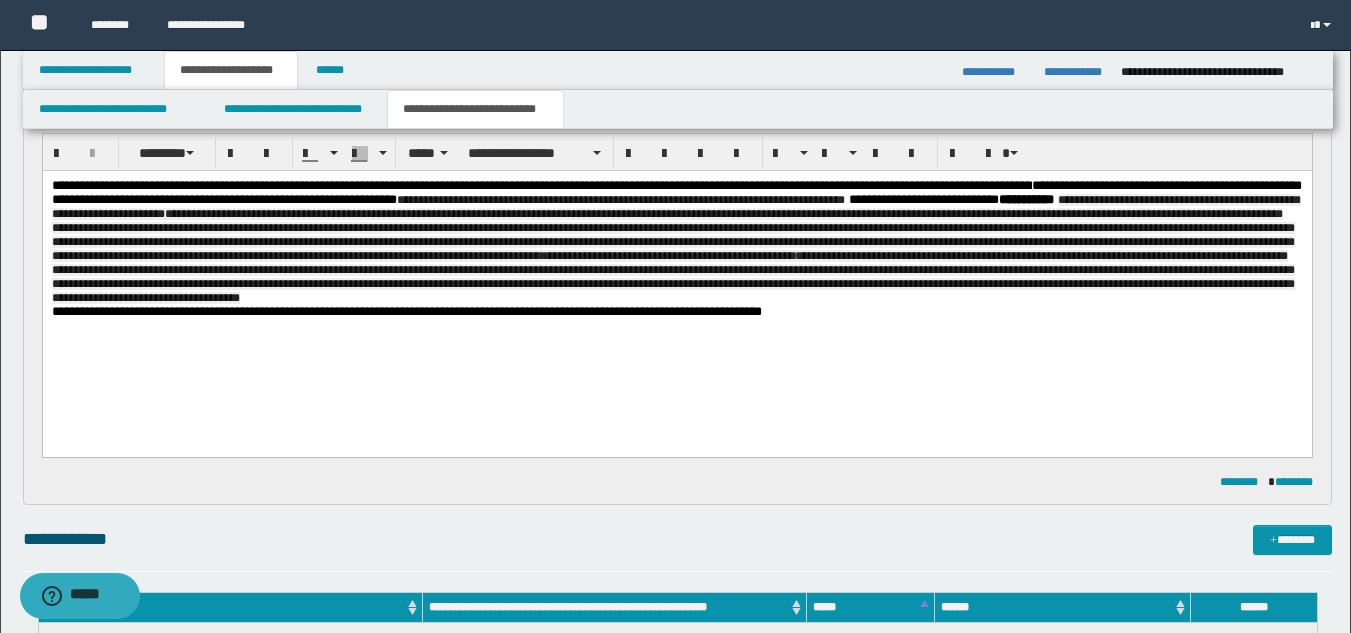 click on "**********" at bounding box center (676, 274) 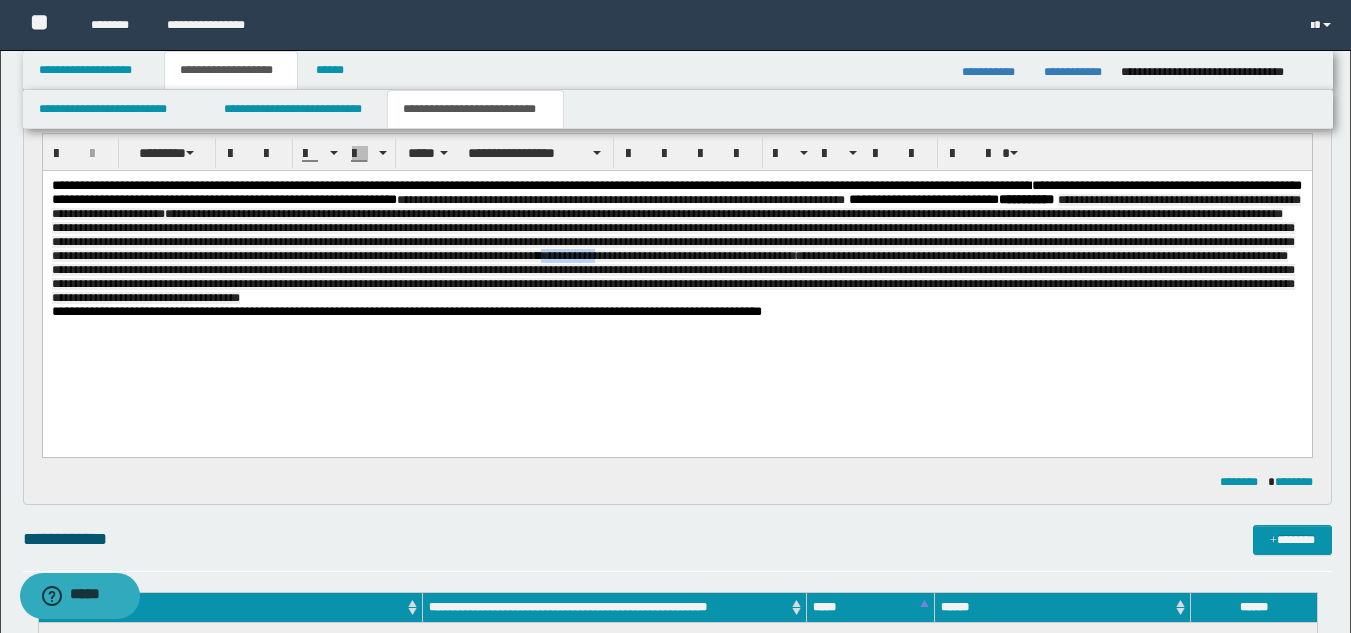 drag, startPoint x: 112, startPoint y: 290, endPoint x: 51, endPoint y: 287, distance: 61.073727 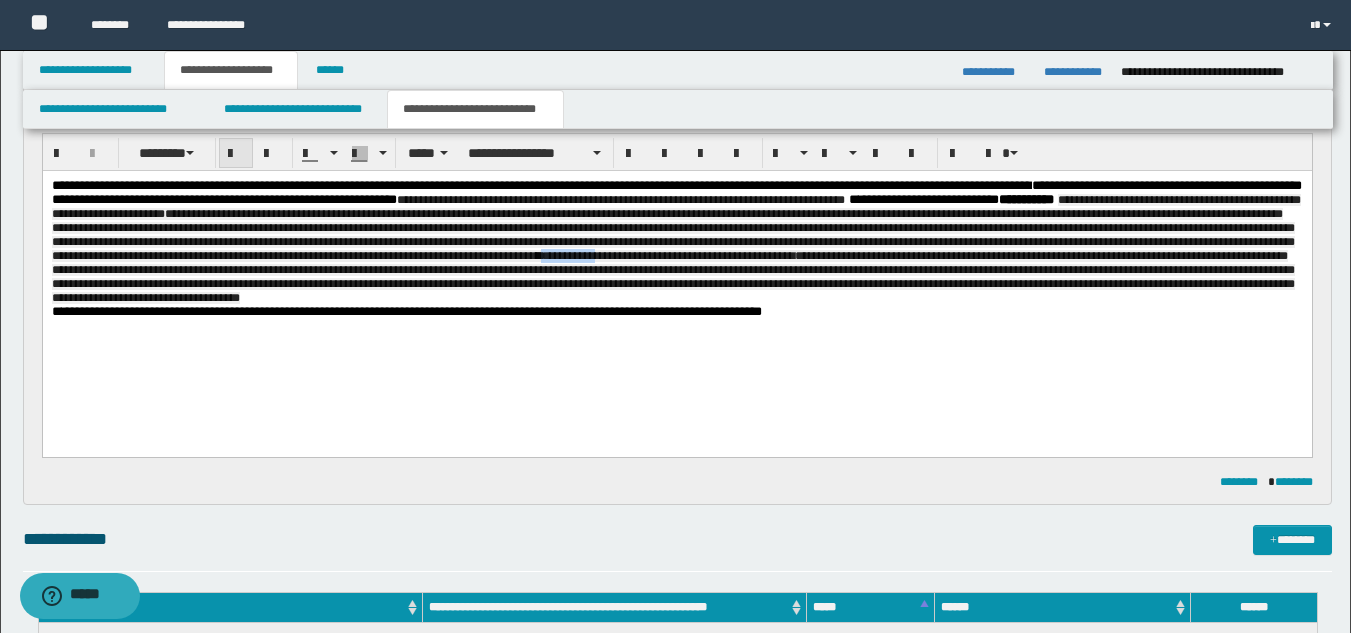 click at bounding box center (236, 153) 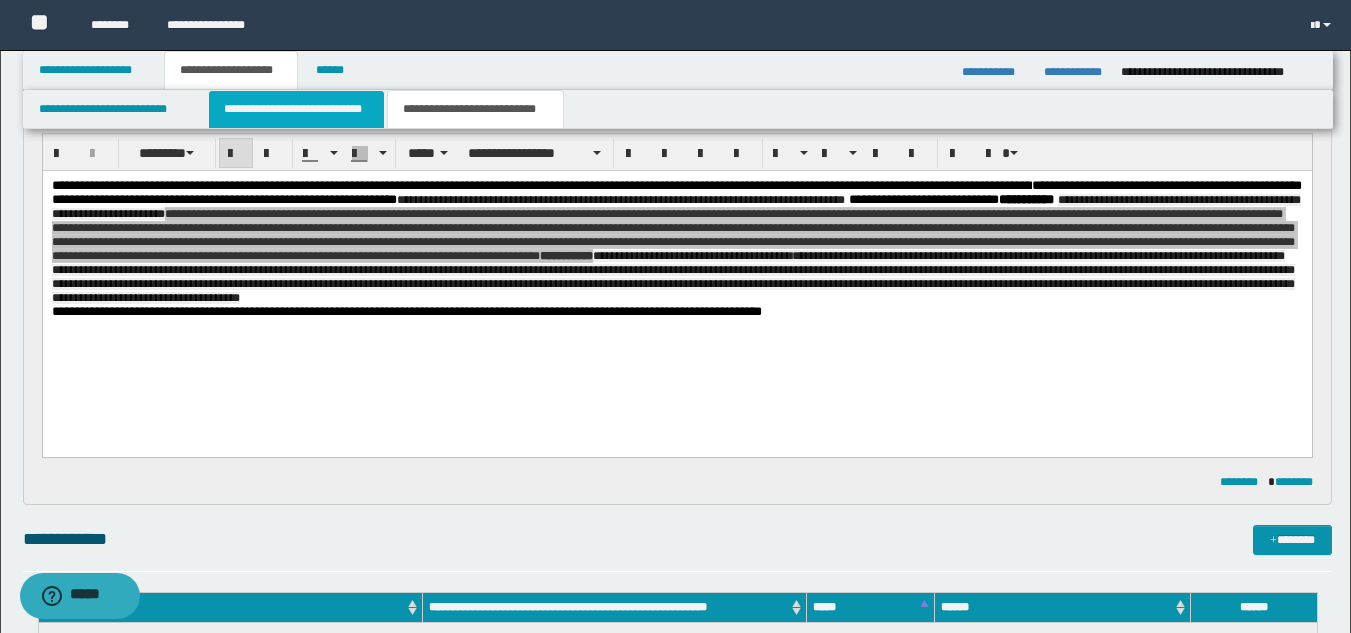 click on "**********" at bounding box center [296, 109] 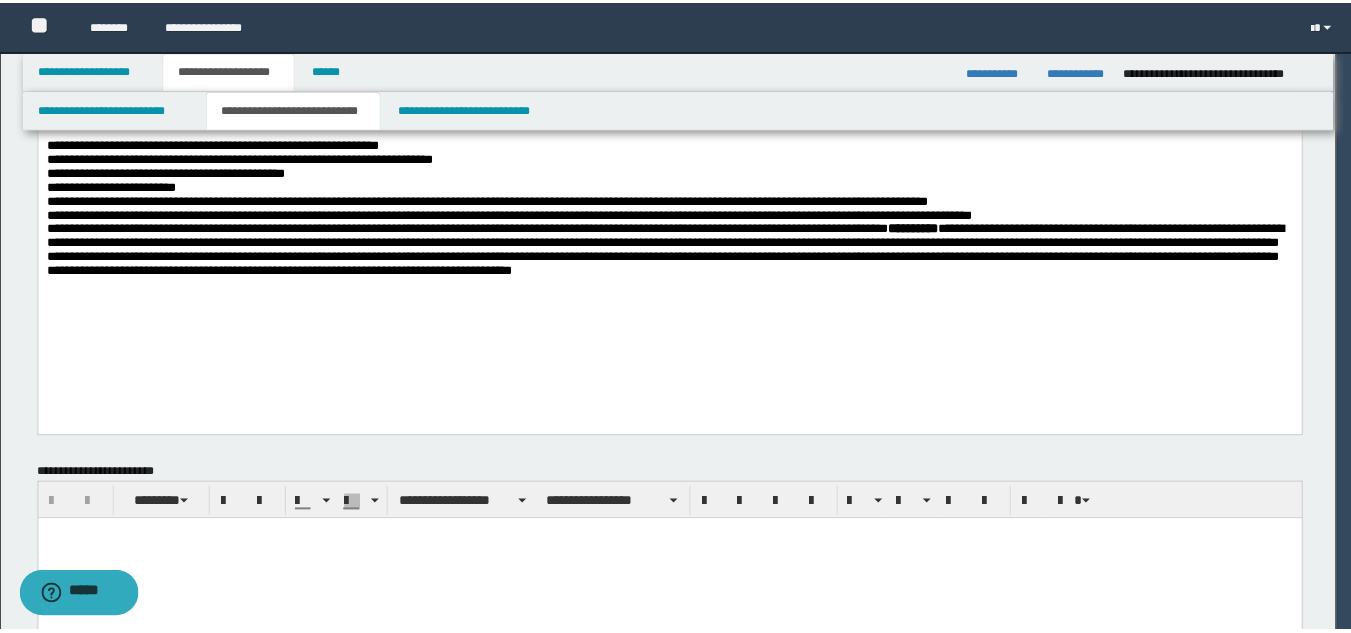 scroll, scrollTop: 784, scrollLeft: 0, axis: vertical 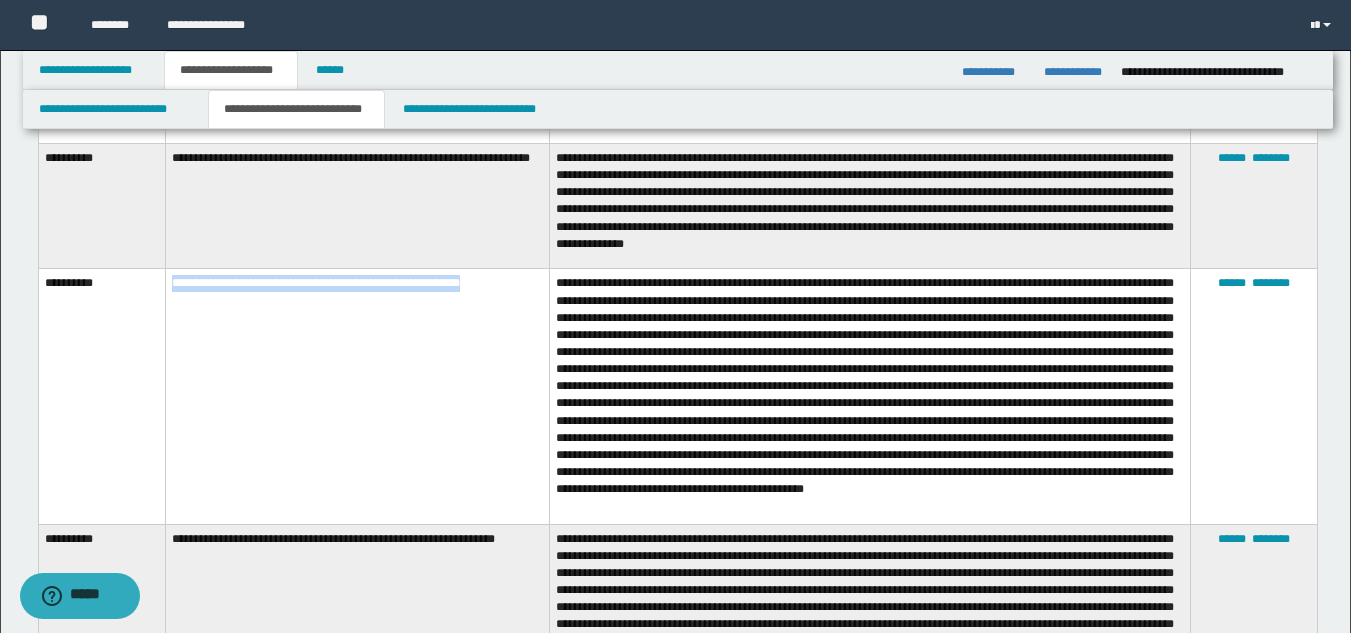 drag, startPoint x: 171, startPoint y: 284, endPoint x: 483, endPoint y: 294, distance: 312.16022 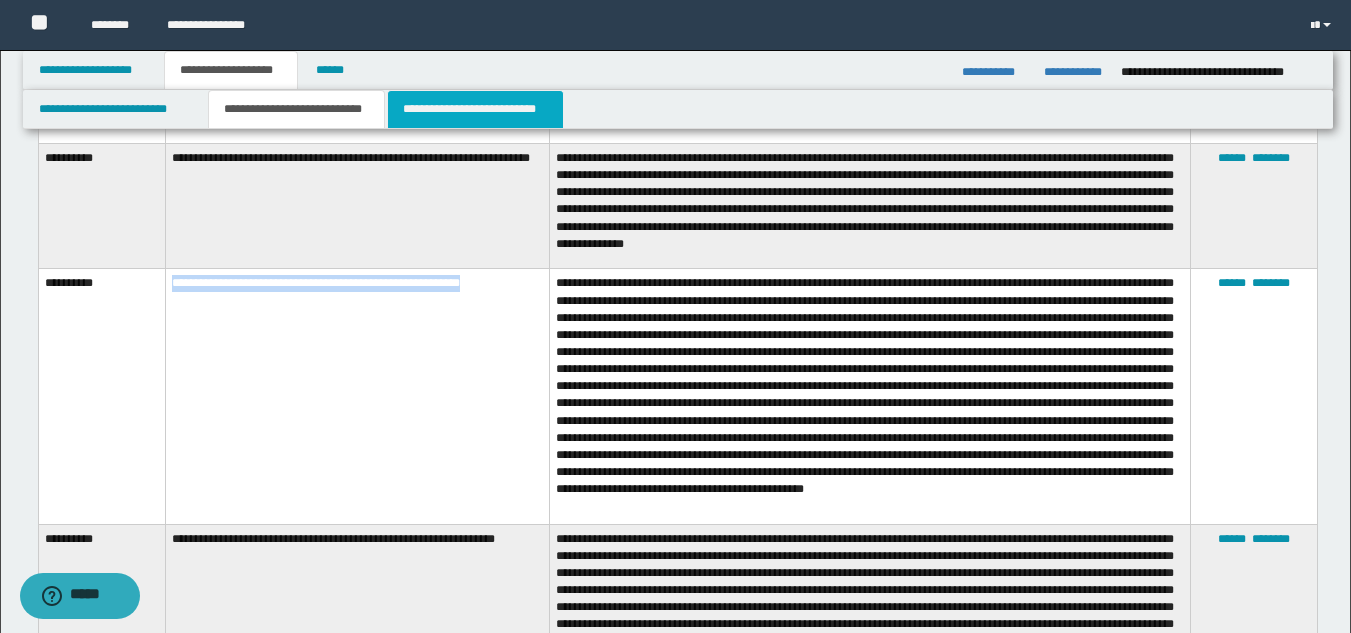 click on "**********" at bounding box center [475, 109] 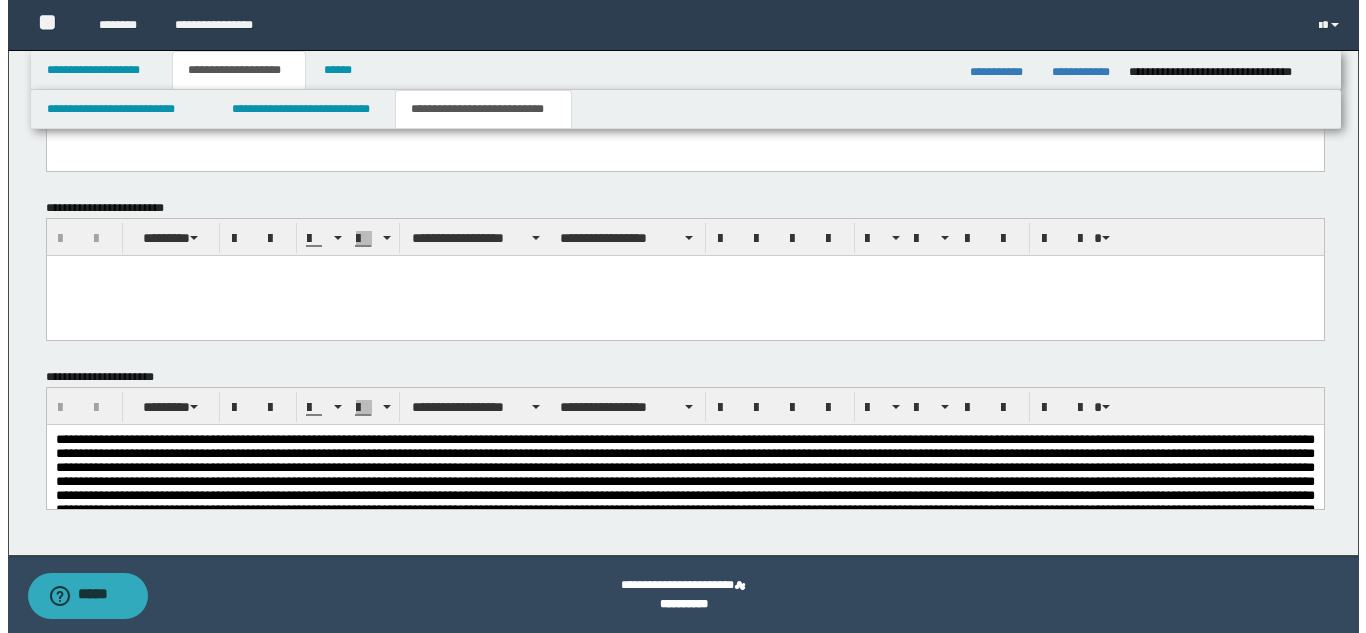 scroll, scrollTop: 295, scrollLeft: 0, axis: vertical 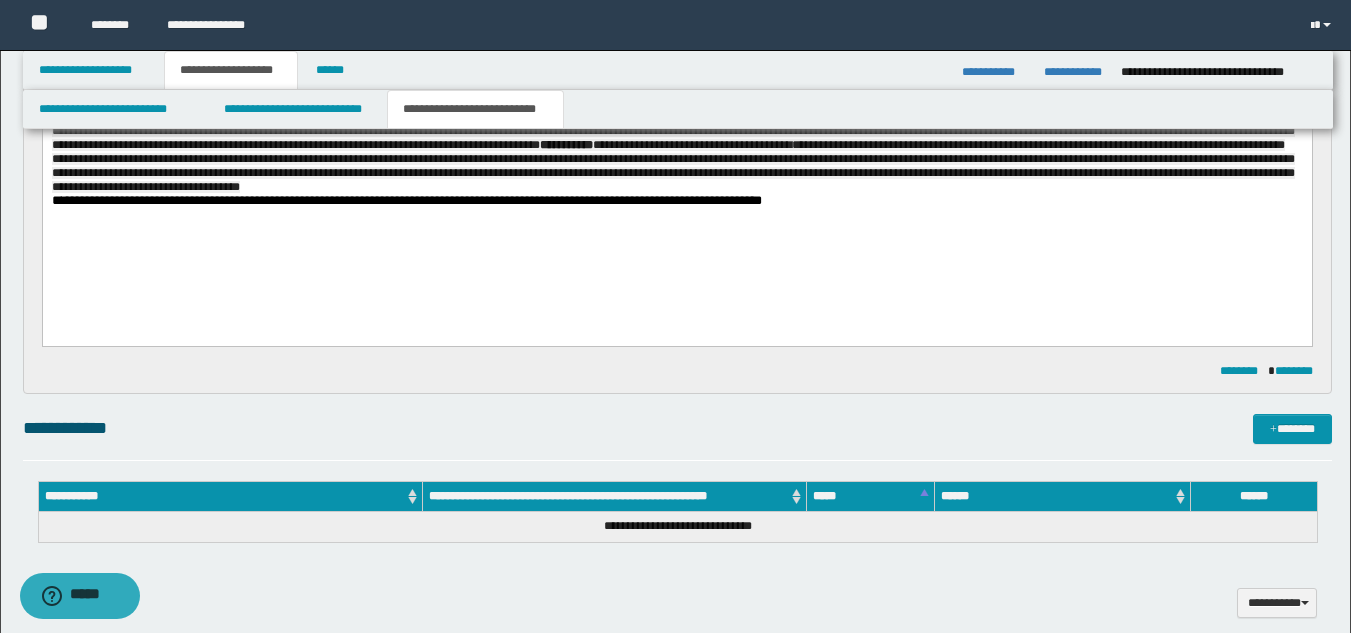 click on "**********" at bounding box center [676, 131] 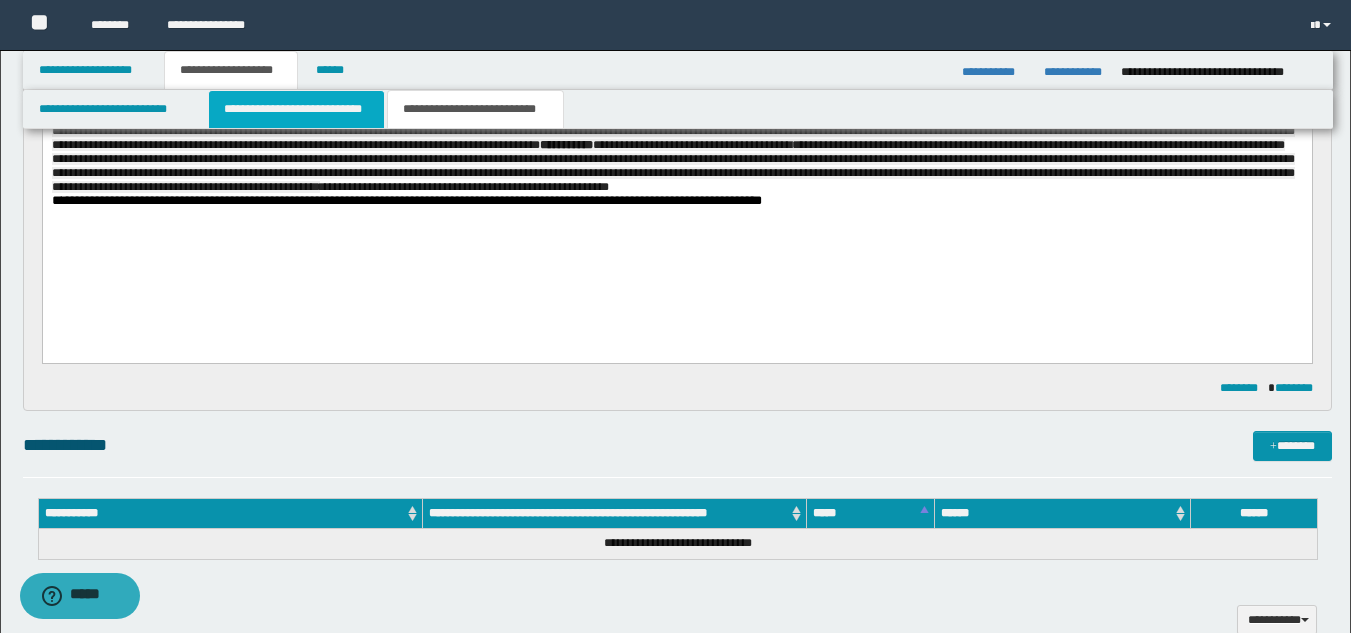 click on "**********" at bounding box center [296, 109] 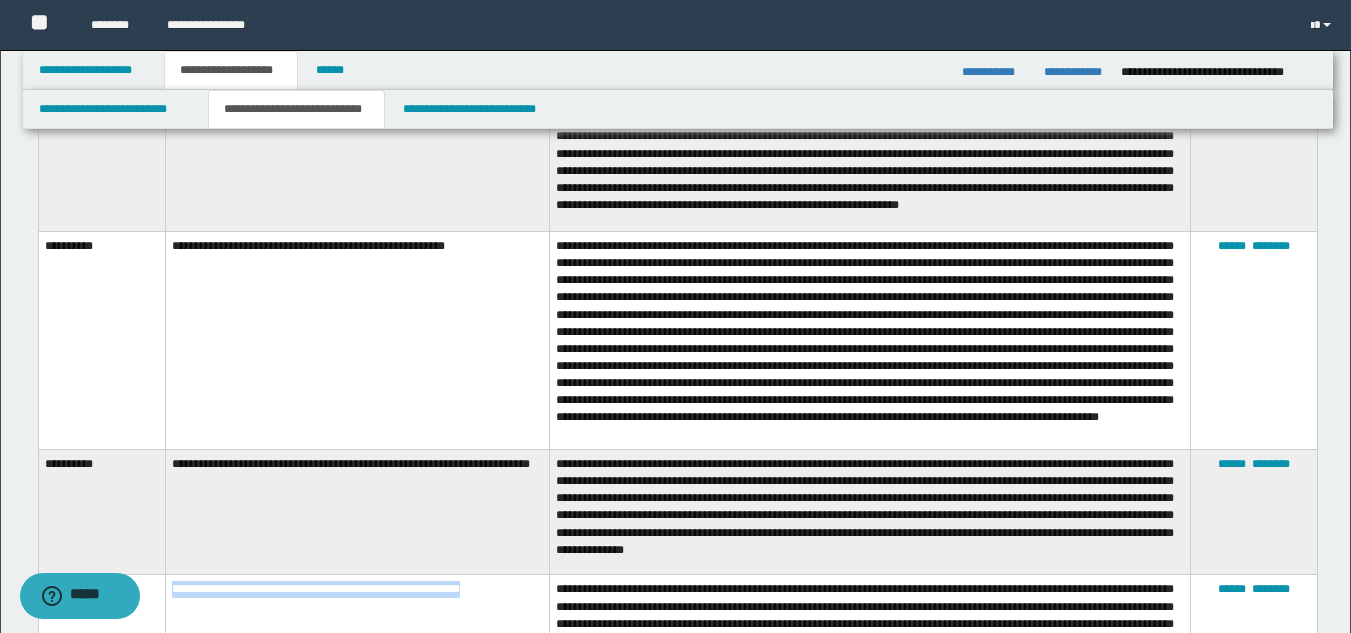 scroll, scrollTop: 1495, scrollLeft: 0, axis: vertical 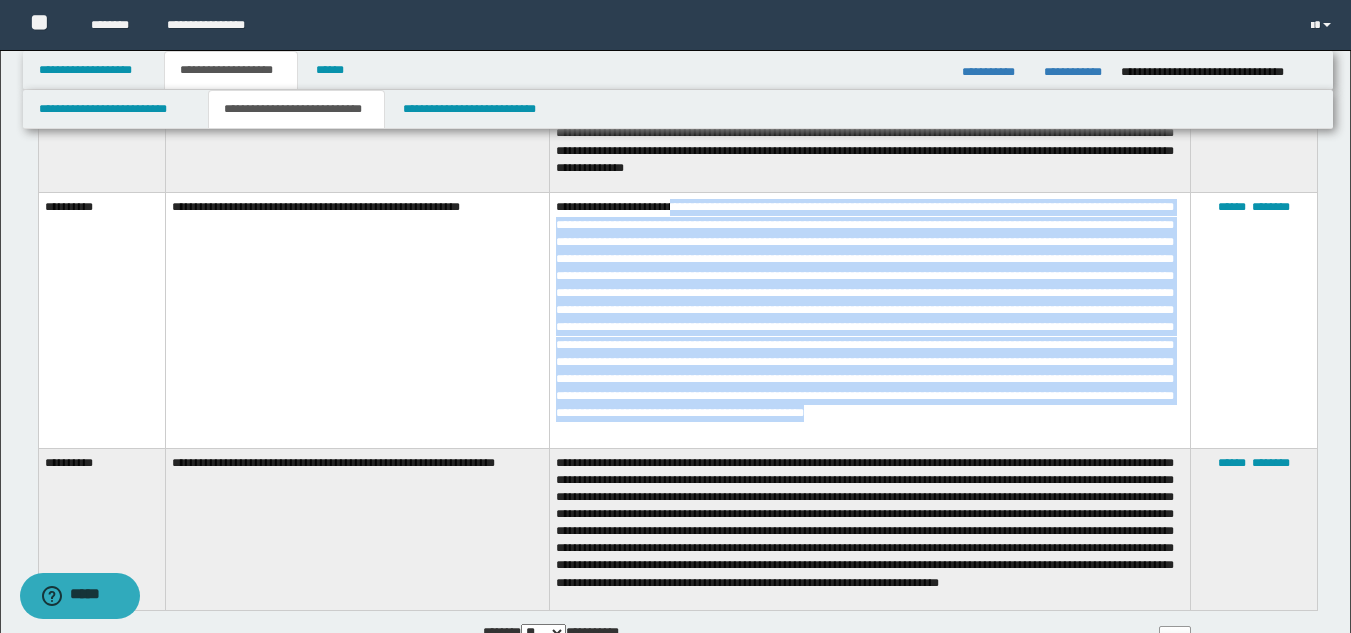 drag, startPoint x: 689, startPoint y: 207, endPoint x: 959, endPoint y: 432, distance: 351.46124 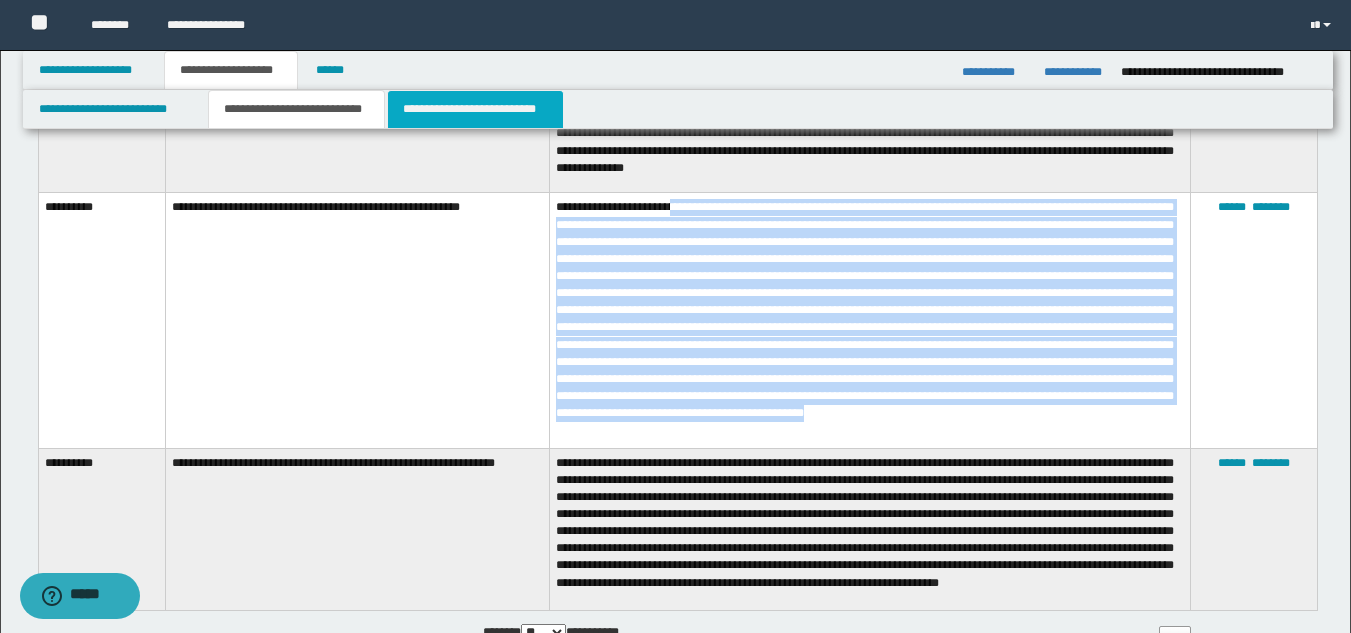 click on "**********" at bounding box center [475, 109] 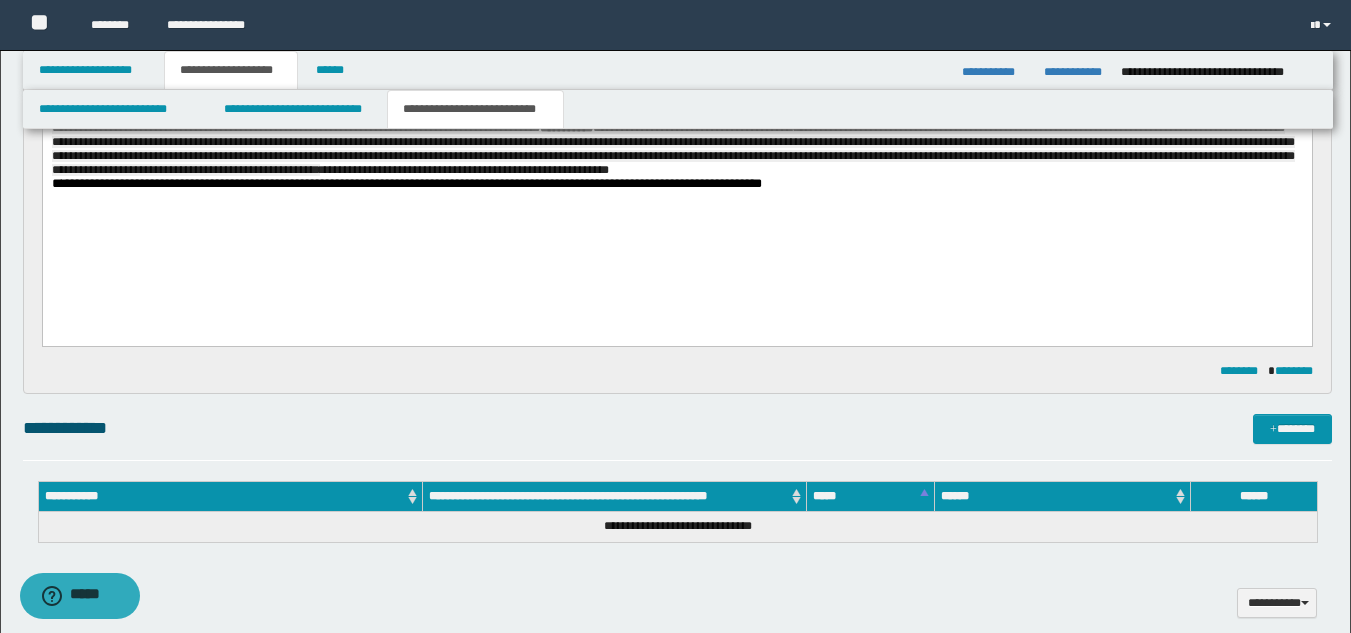 scroll, scrollTop: 0, scrollLeft: 0, axis: both 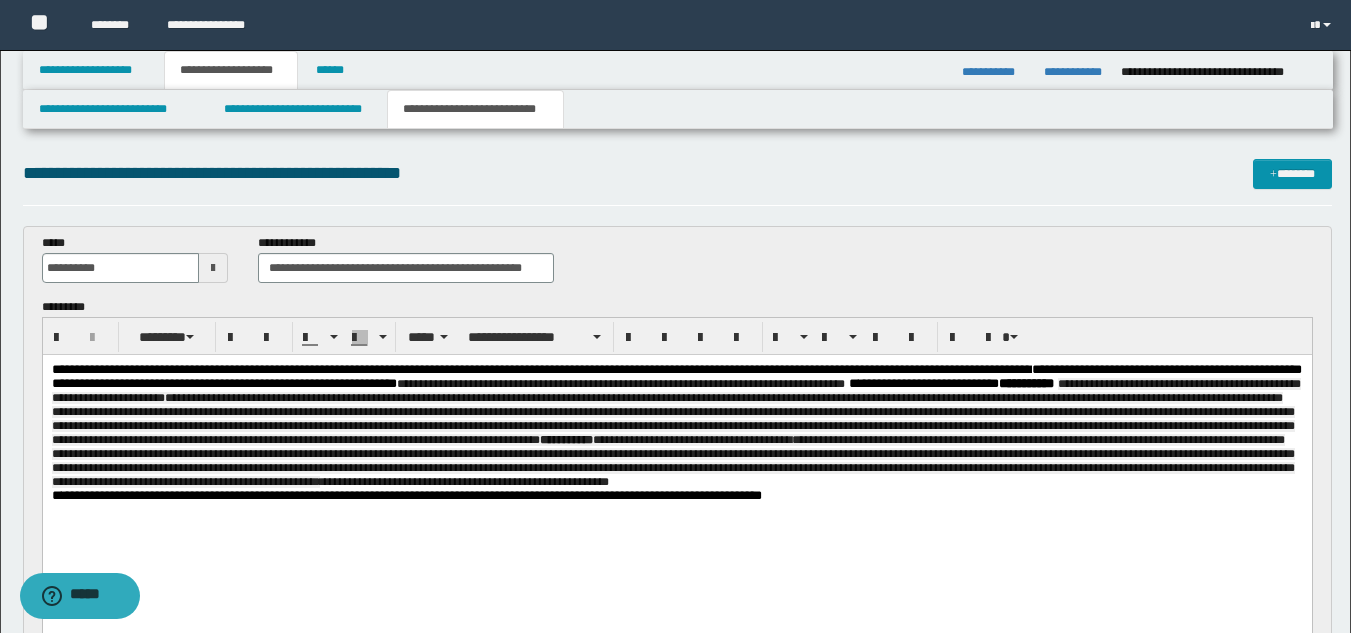 click on "**********" at bounding box center (676, 426) 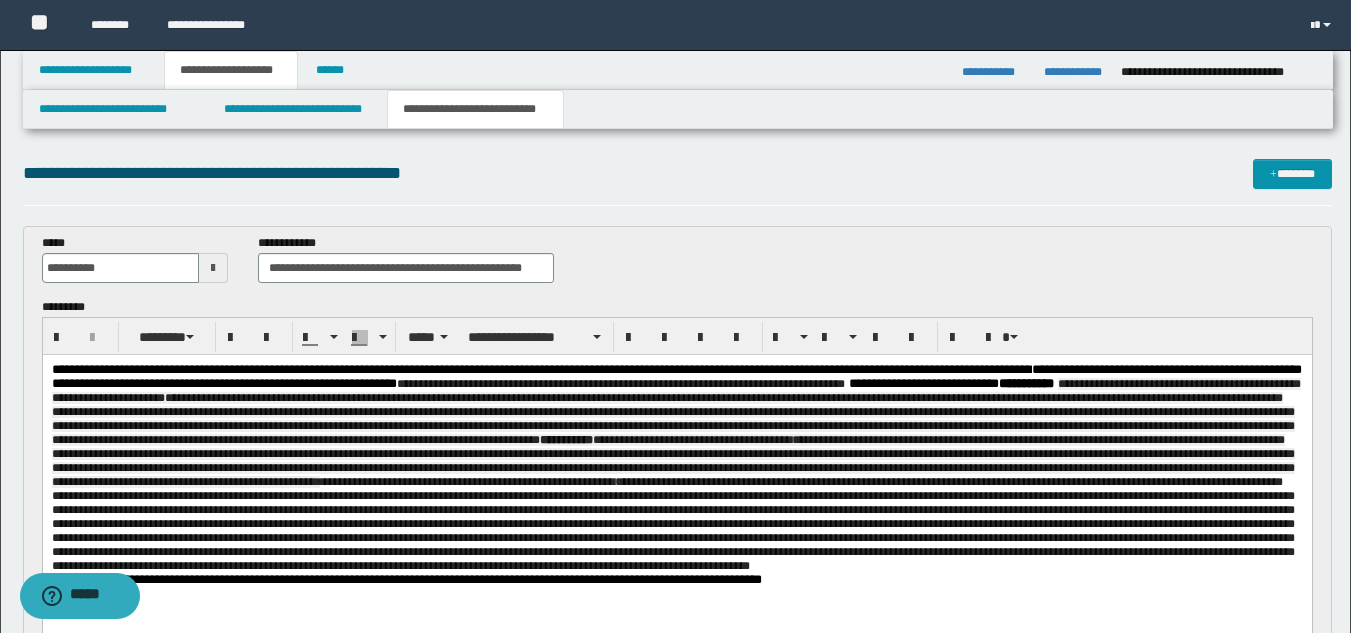 click on "**********" 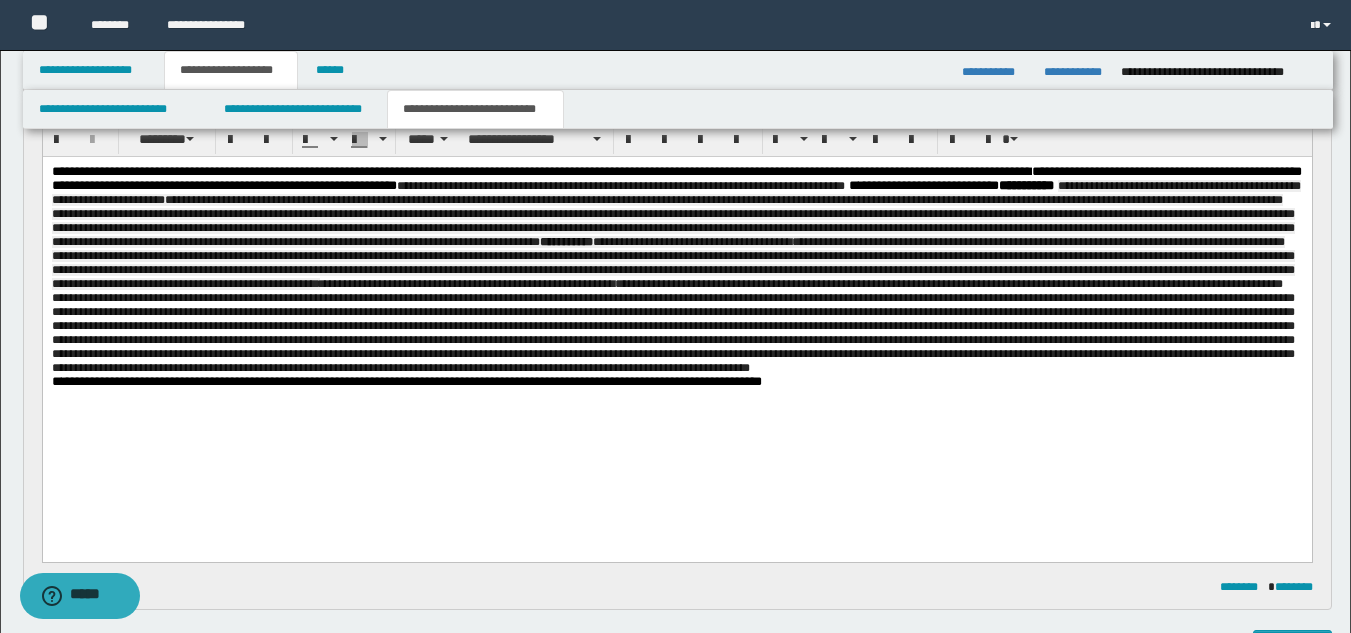 scroll, scrollTop: 204, scrollLeft: 0, axis: vertical 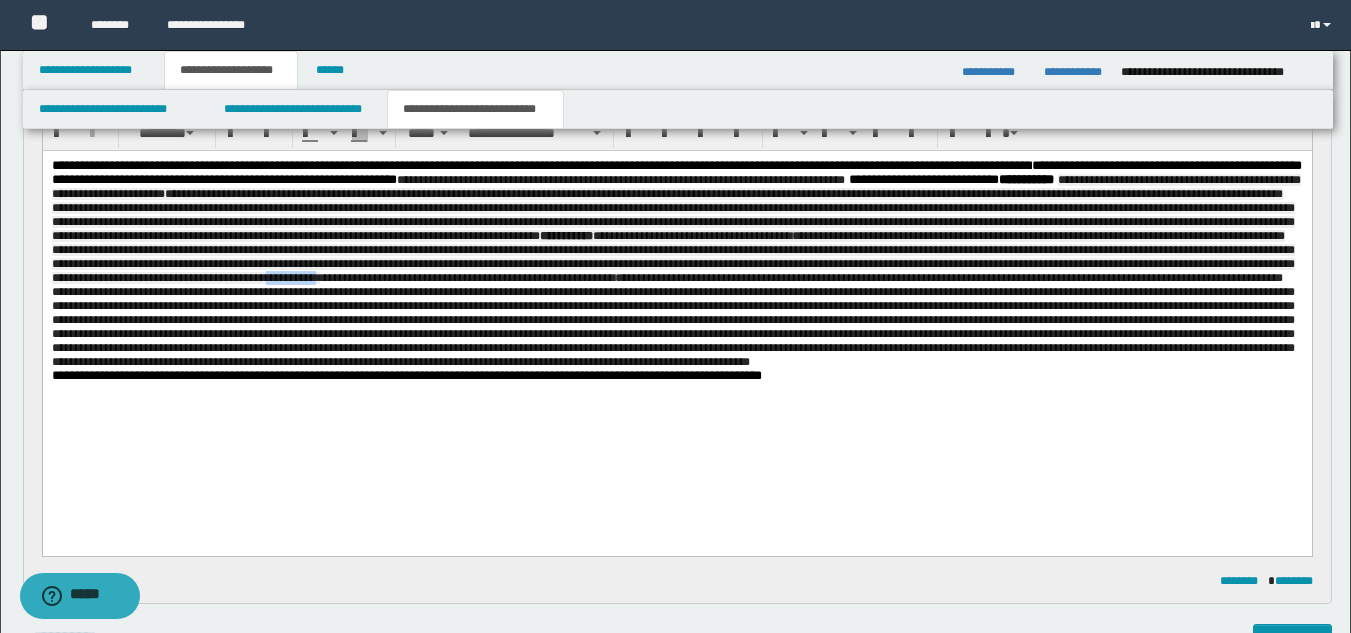 drag, startPoint x: 110, startPoint y: 319, endPoint x: 43, endPoint y: 315, distance: 67.11929 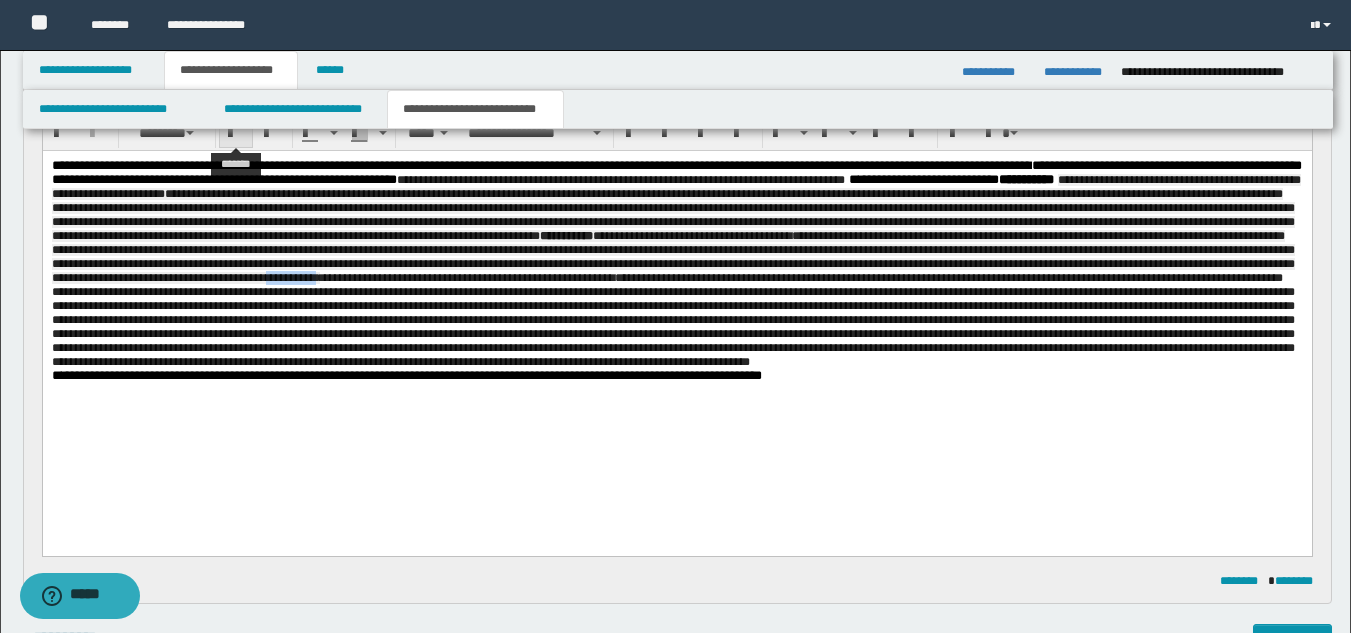 click at bounding box center (236, 133) 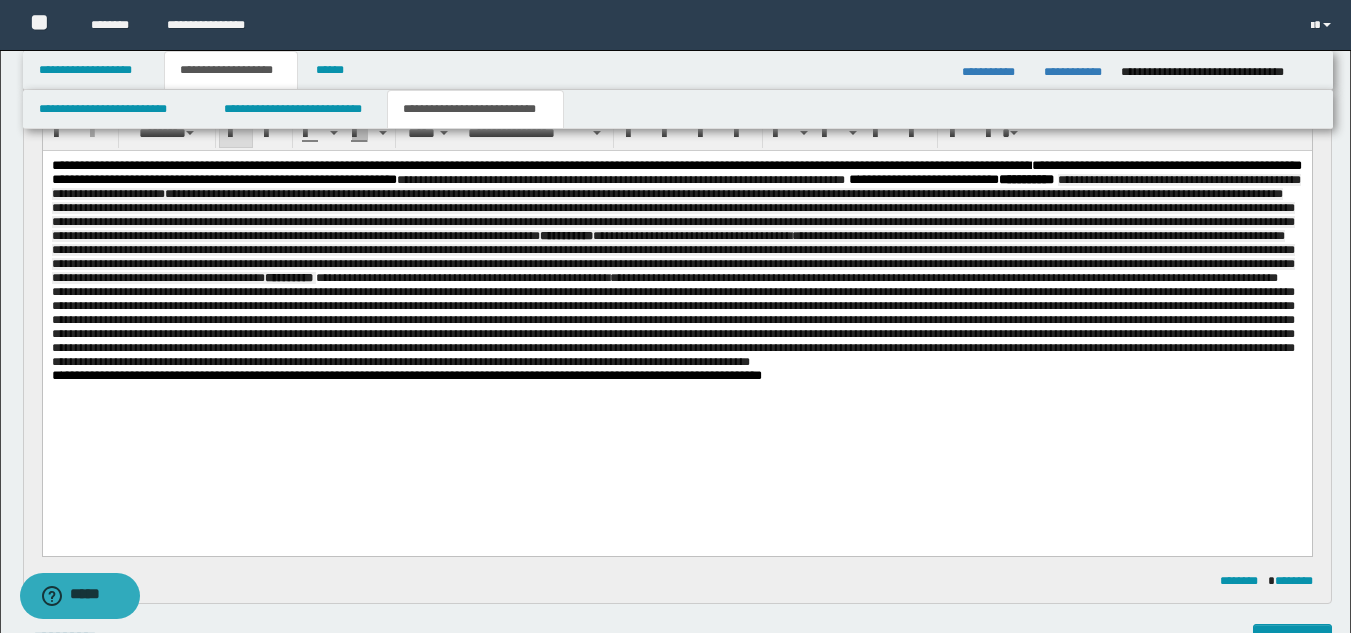 click on "**********" at bounding box center [675, 271] 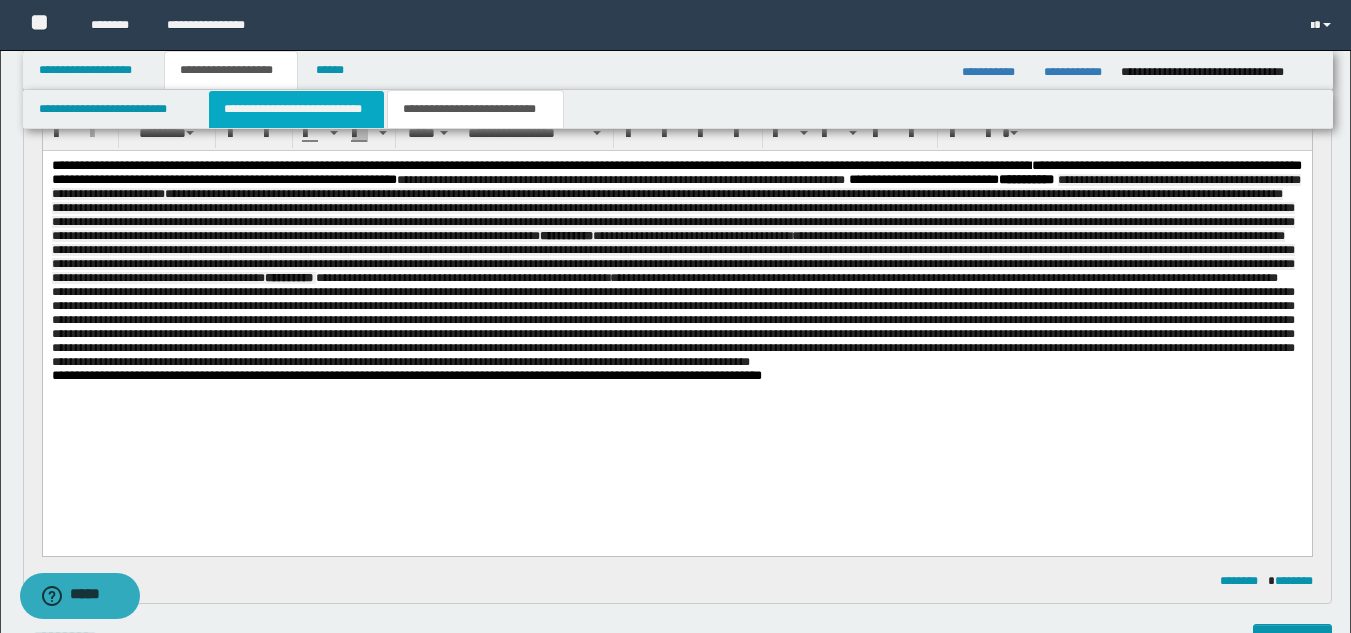 click on "**********" at bounding box center (296, 109) 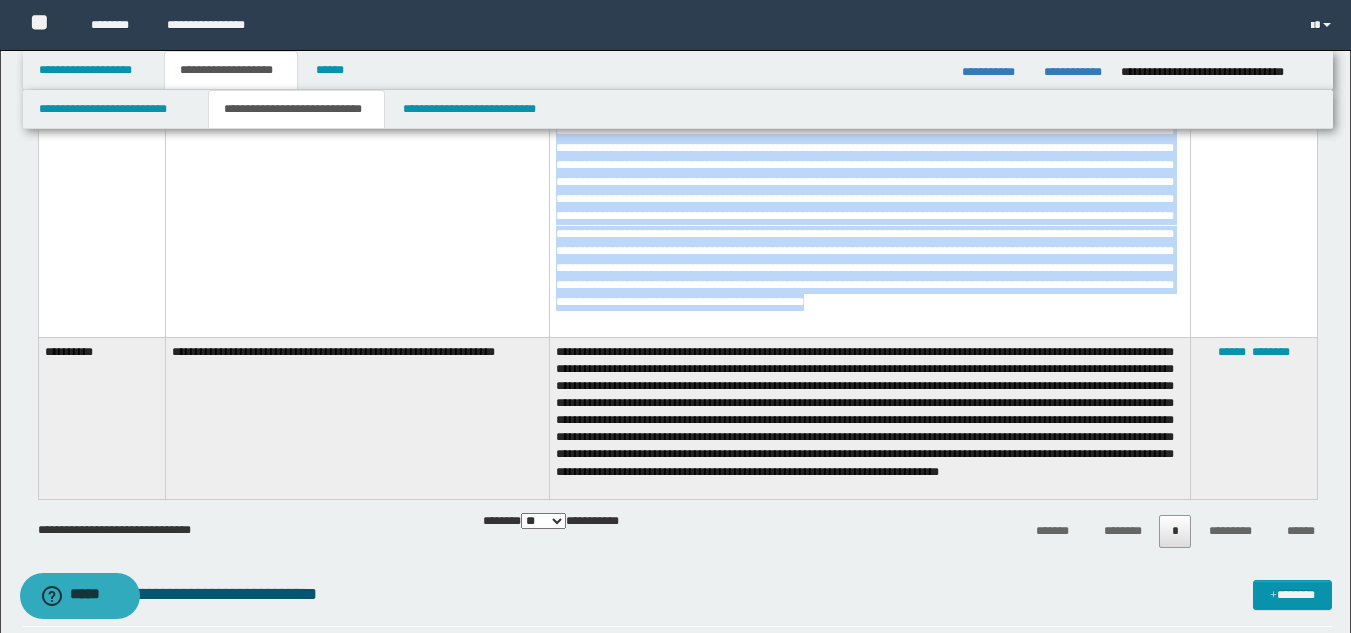 scroll, scrollTop: 1402, scrollLeft: 0, axis: vertical 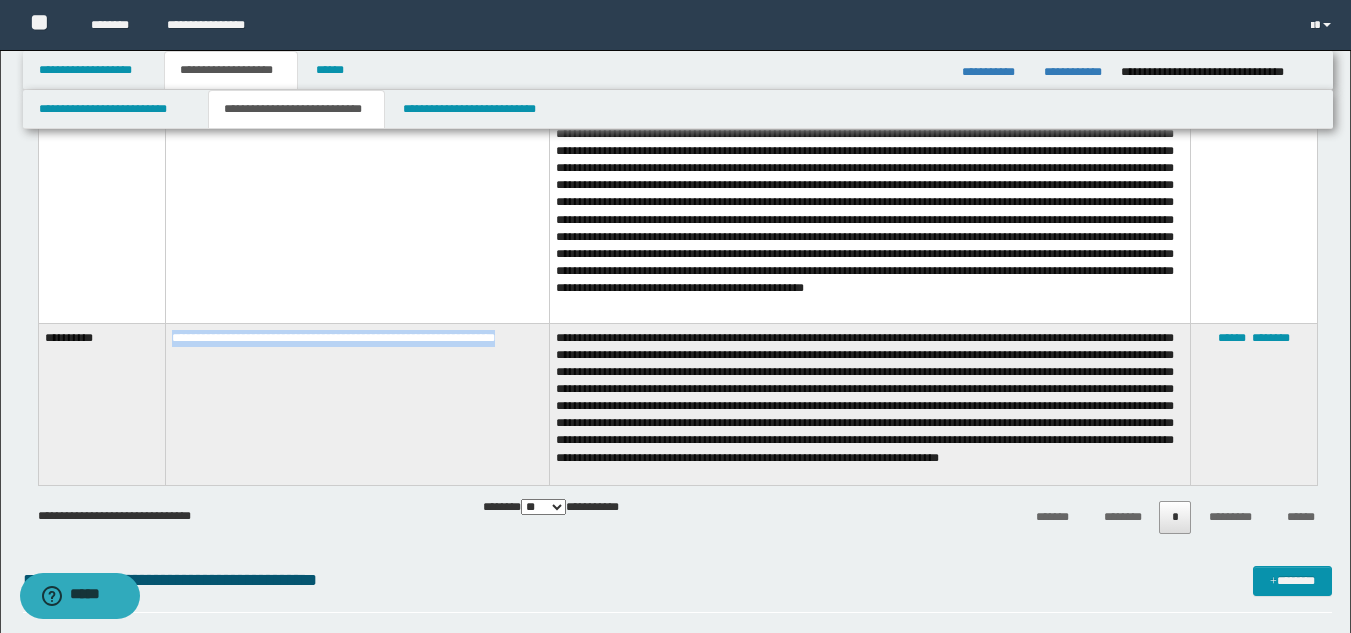 drag, startPoint x: 171, startPoint y: 331, endPoint x: 538, endPoint y: 347, distance: 367.3486 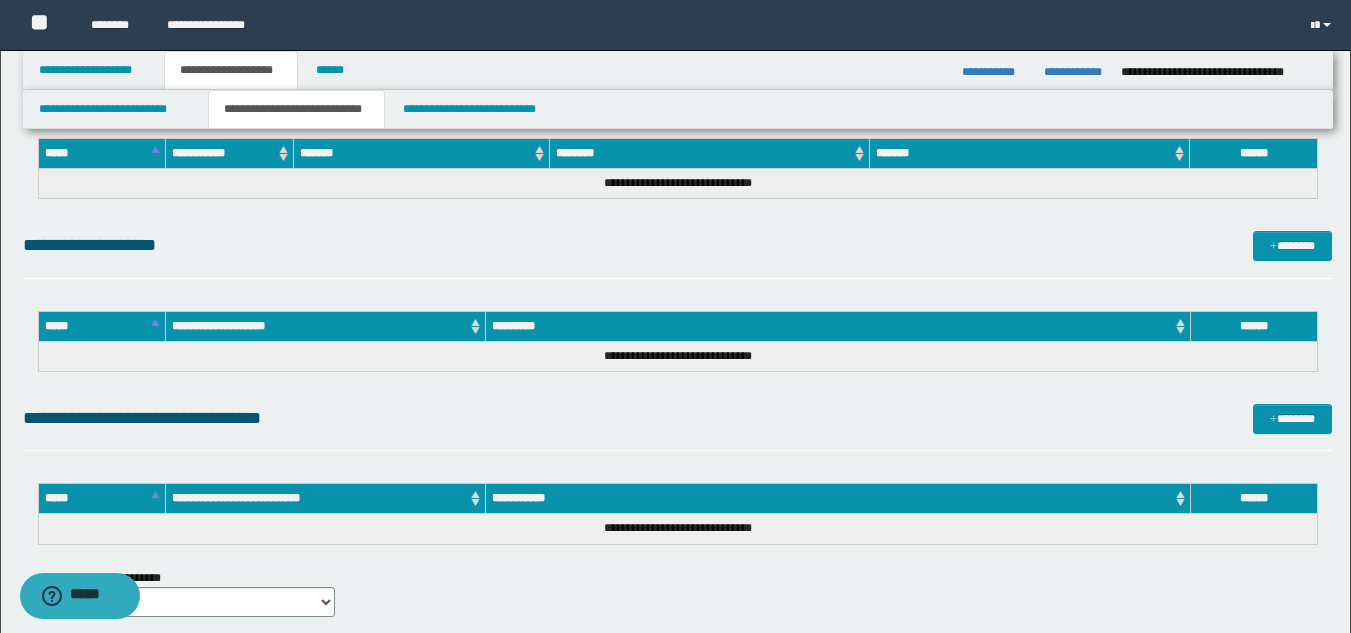 scroll, scrollTop: 1999, scrollLeft: 0, axis: vertical 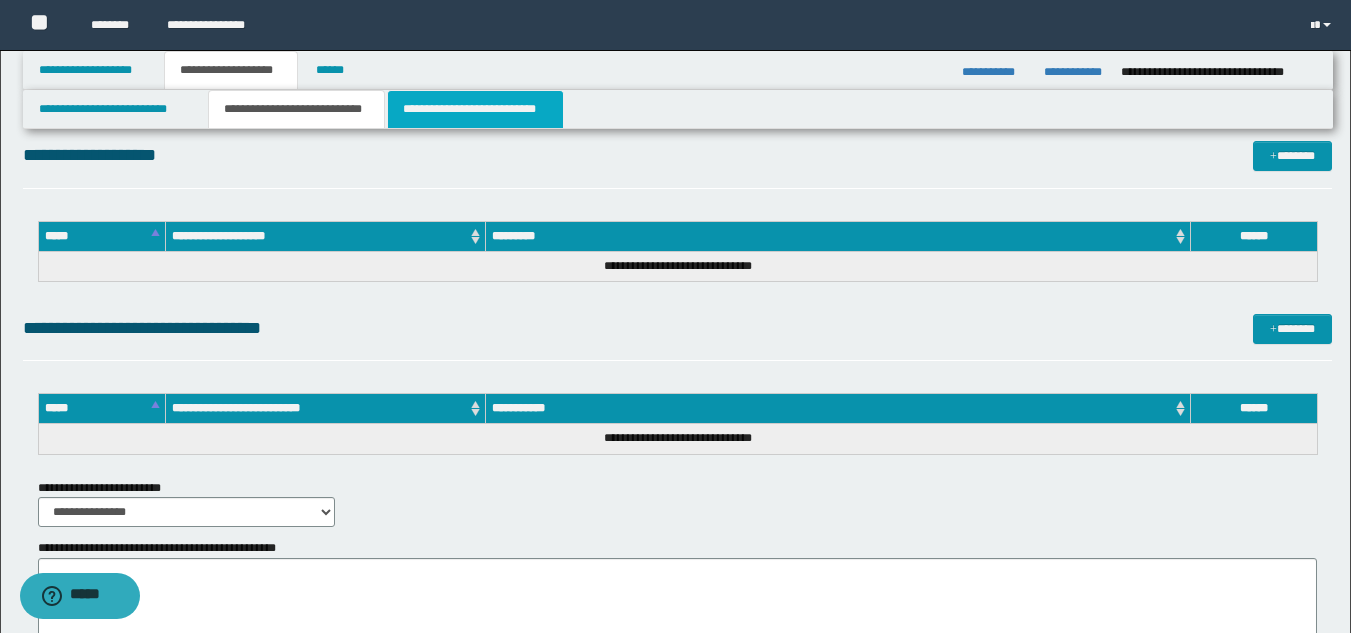 click on "**********" at bounding box center [475, 109] 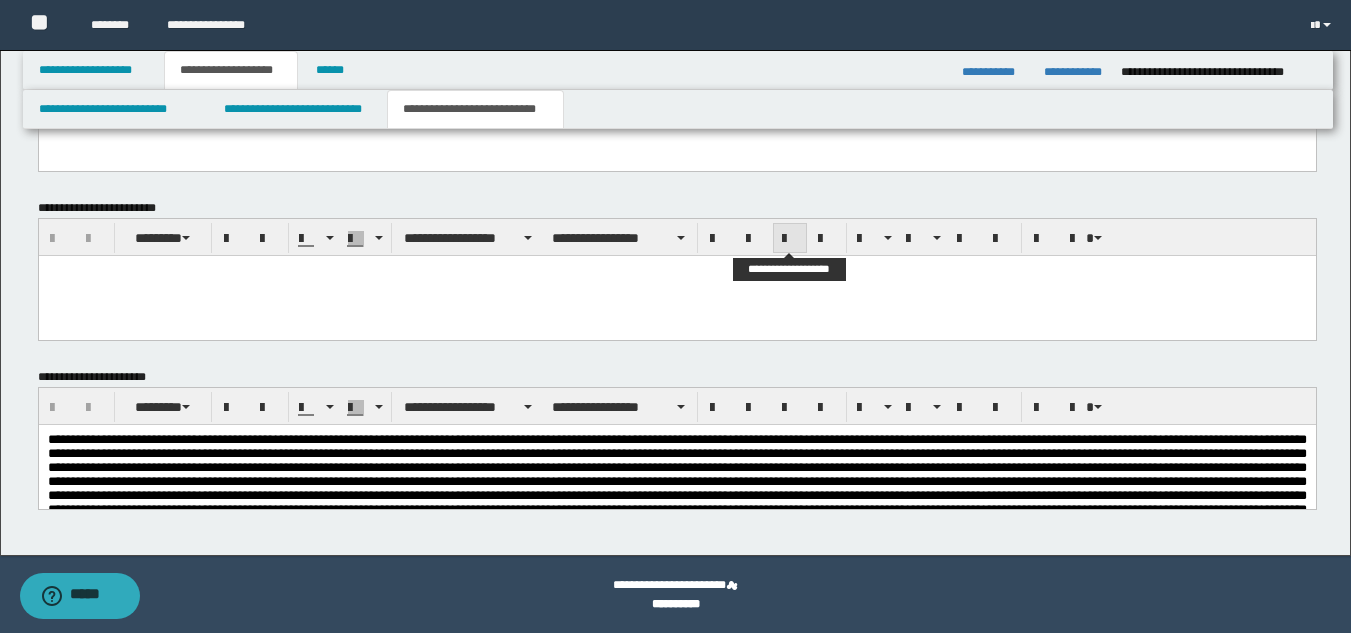 scroll, scrollTop: 0, scrollLeft: 0, axis: both 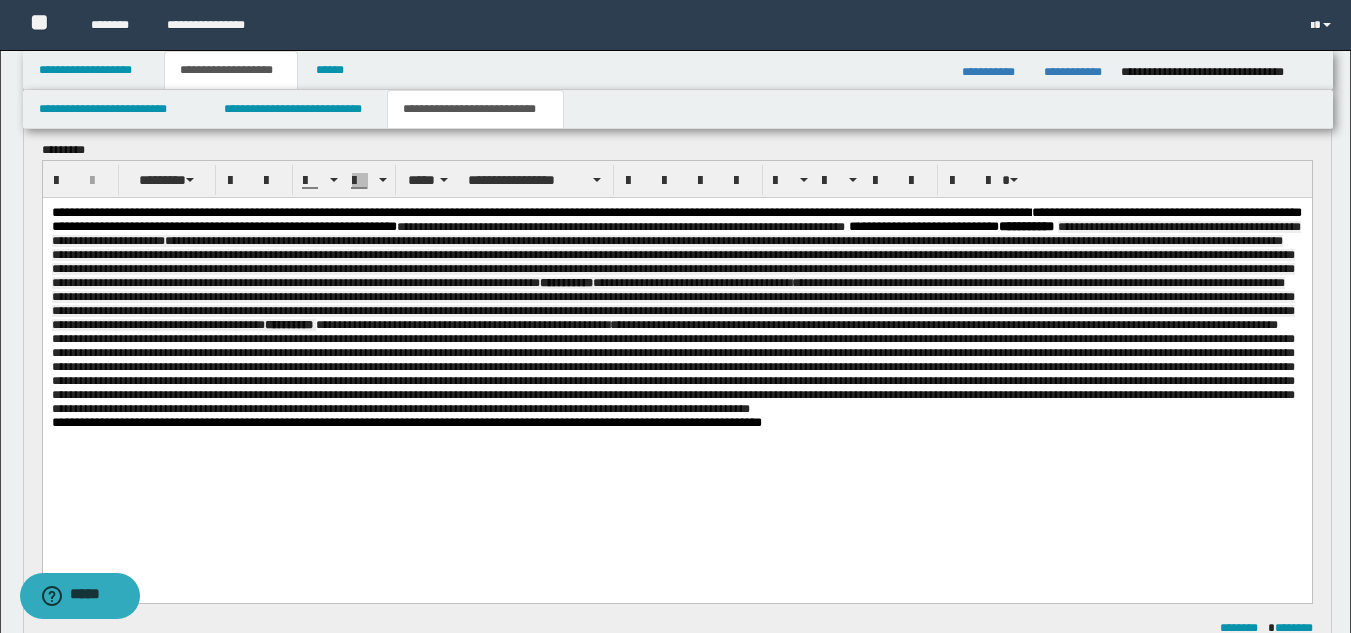 click on "**********" at bounding box center [676, 311] 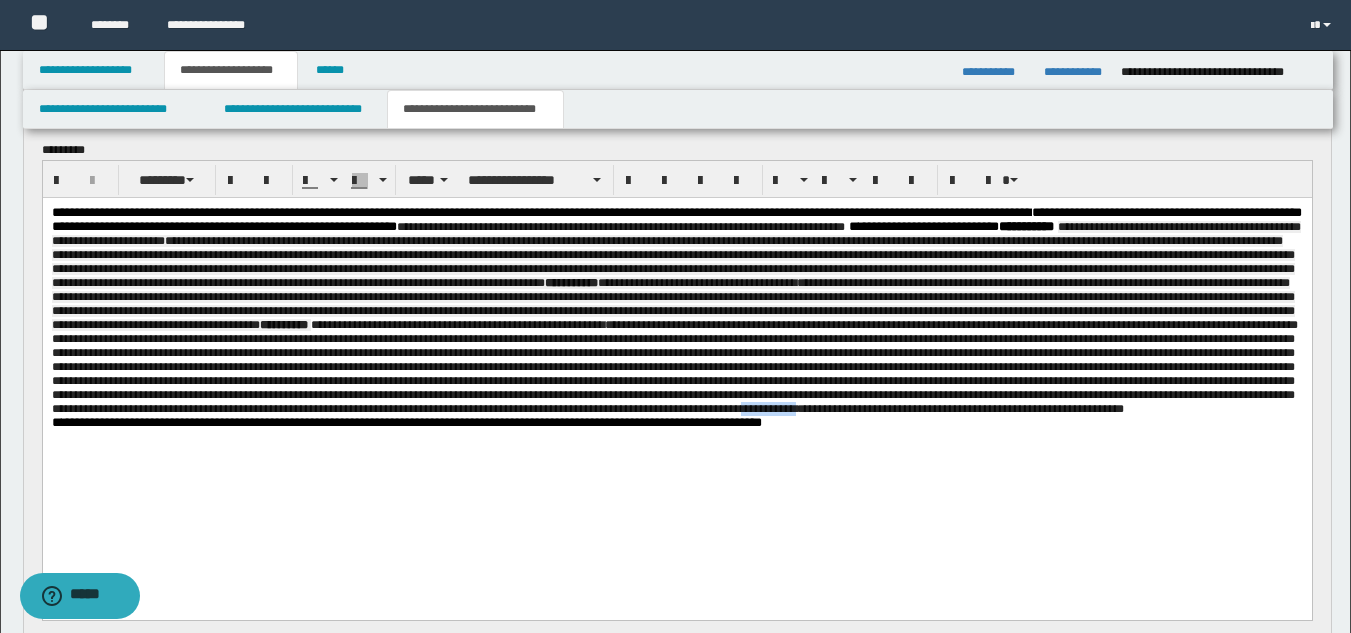 drag, startPoint x: 1169, startPoint y: 470, endPoint x: 1107, endPoint y: 470, distance: 62 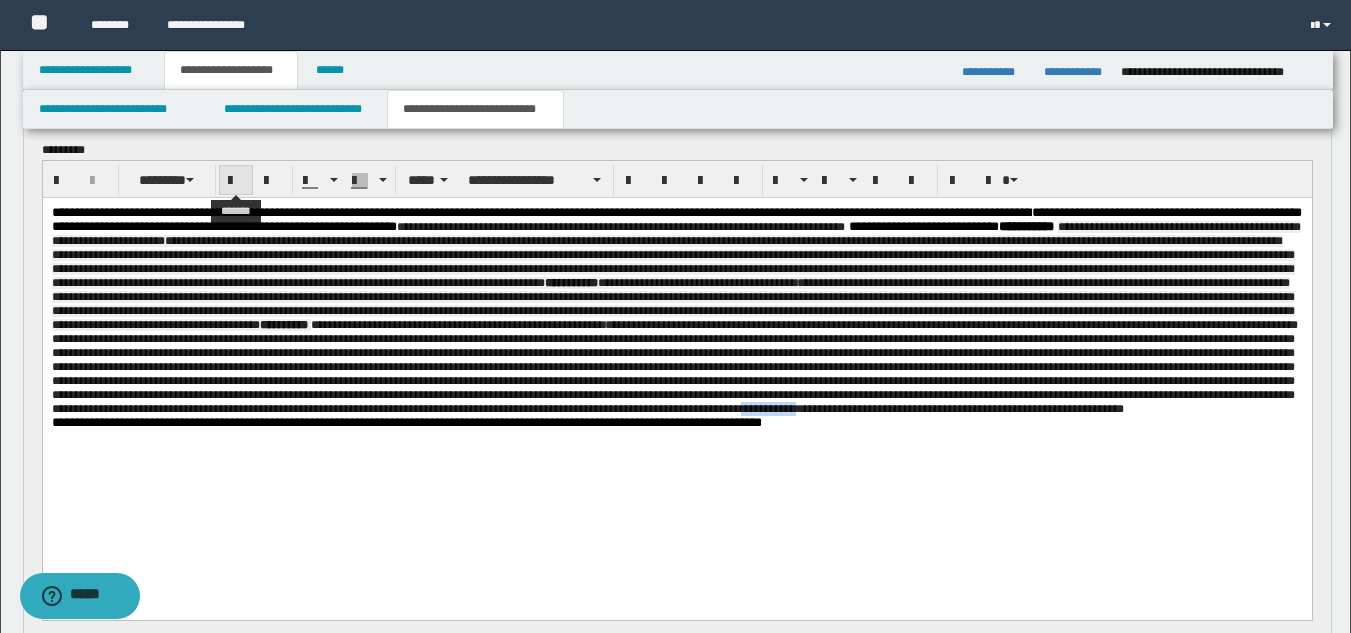 click at bounding box center (236, 181) 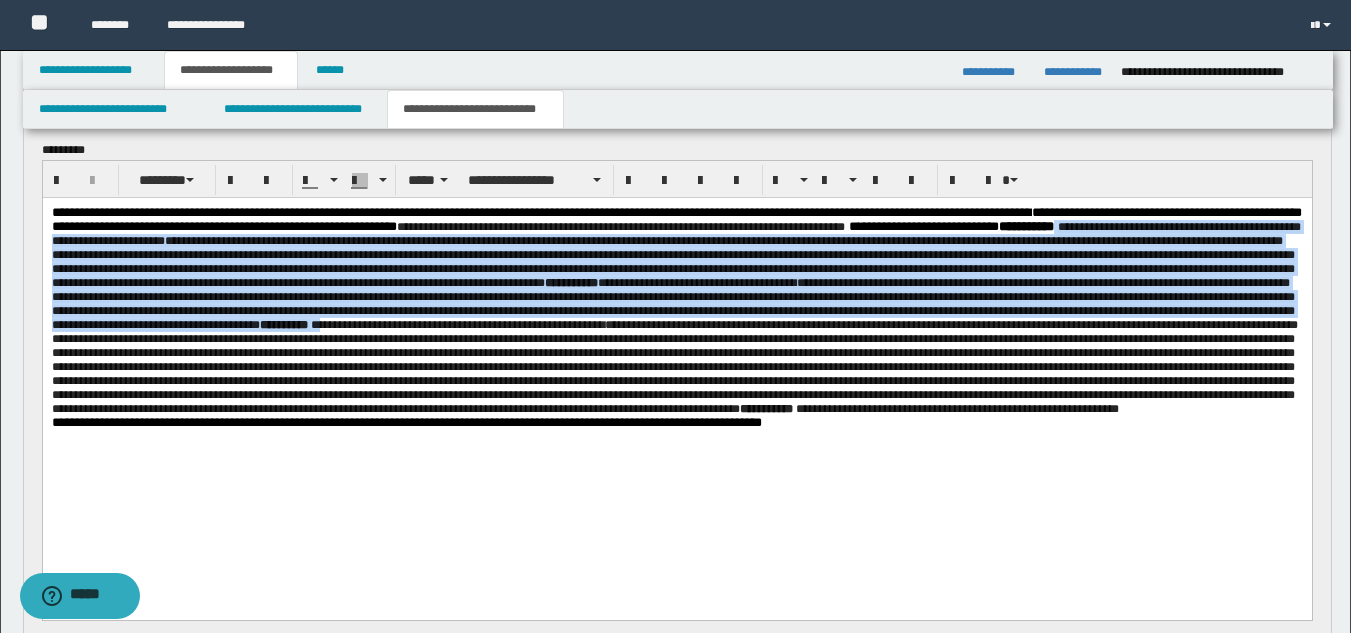 drag, startPoint x: 203, startPoint y: 245, endPoint x: 150, endPoint y: 309, distance: 83.09633 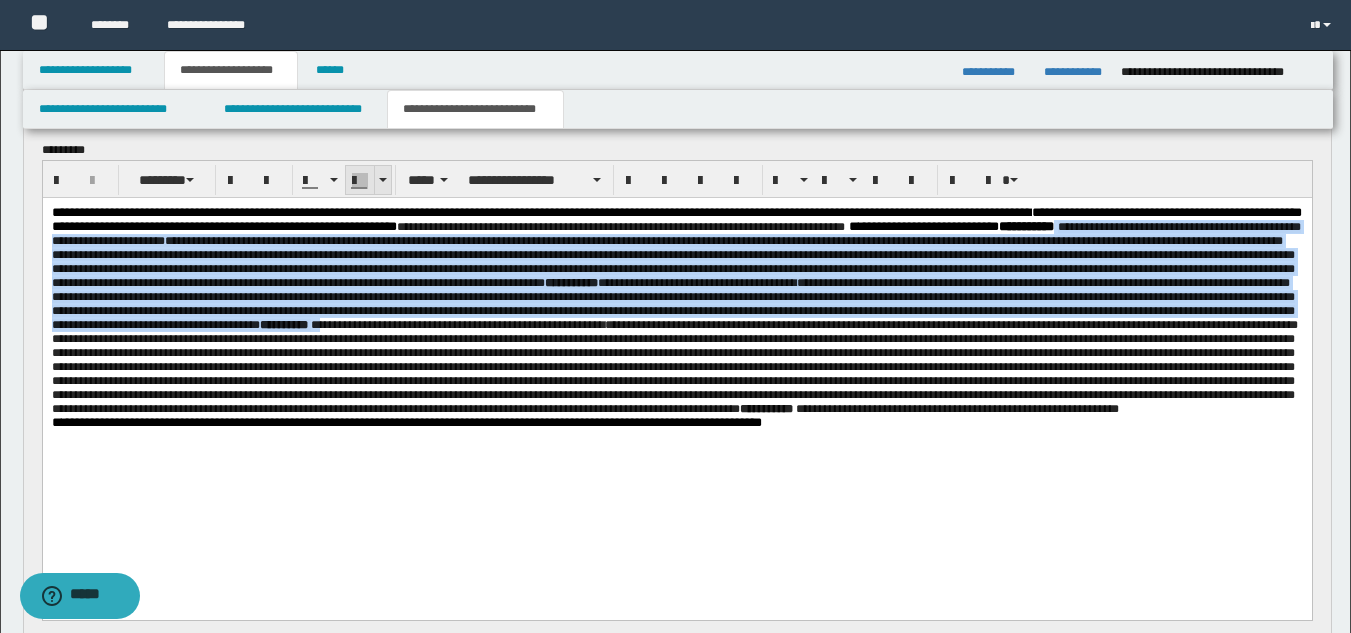 click at bounding box center [360, 181] 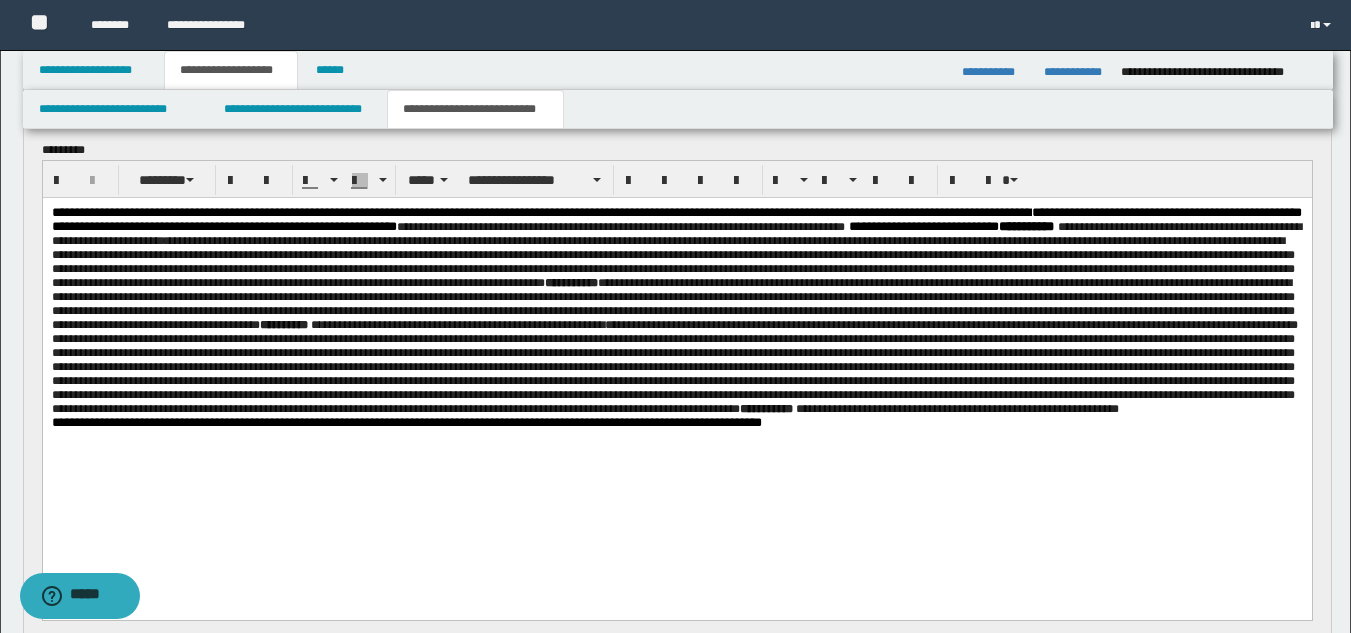 click on "**********" at bounding box center (674, 367) 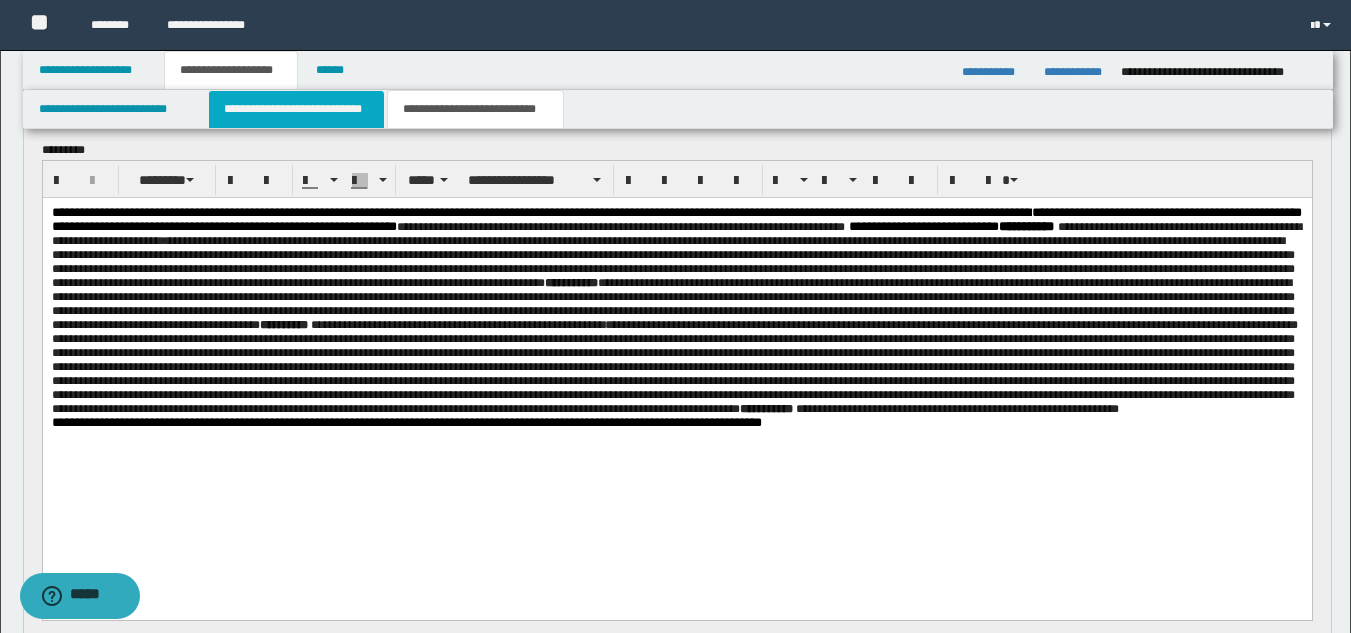 click on "**********" at bounding box center [296, 109] 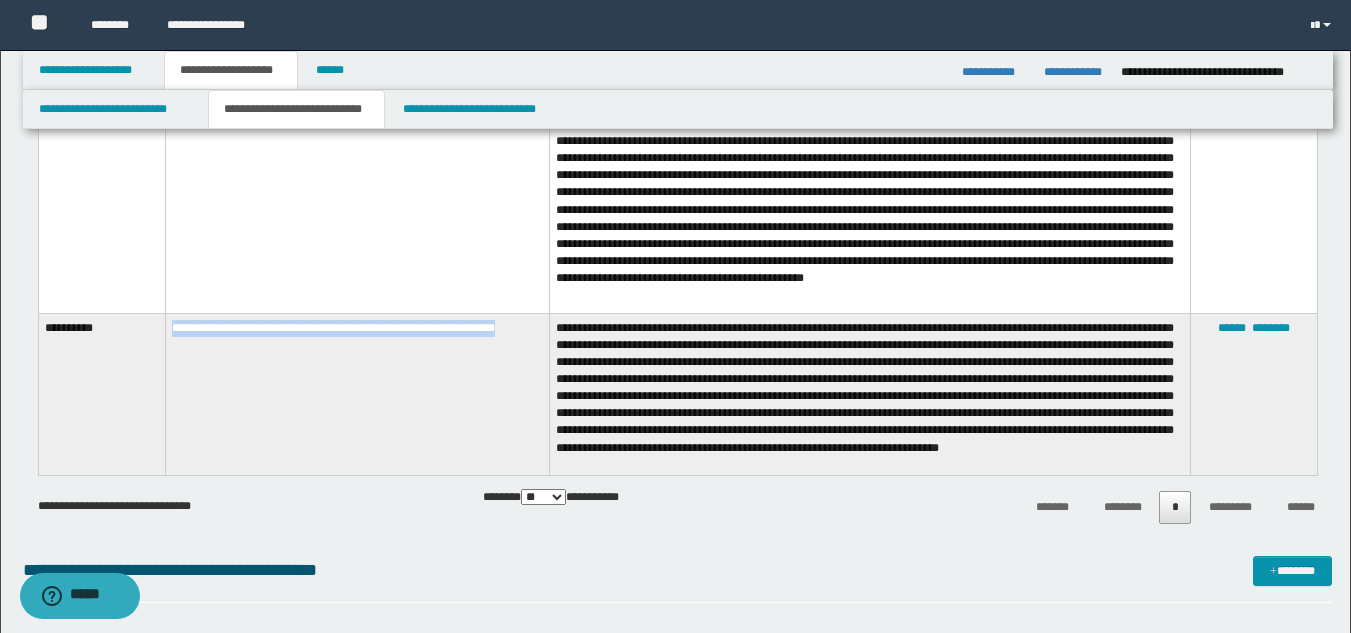 scroll, scrollTop: 1441, scrollLeft: 0, axis: vertical 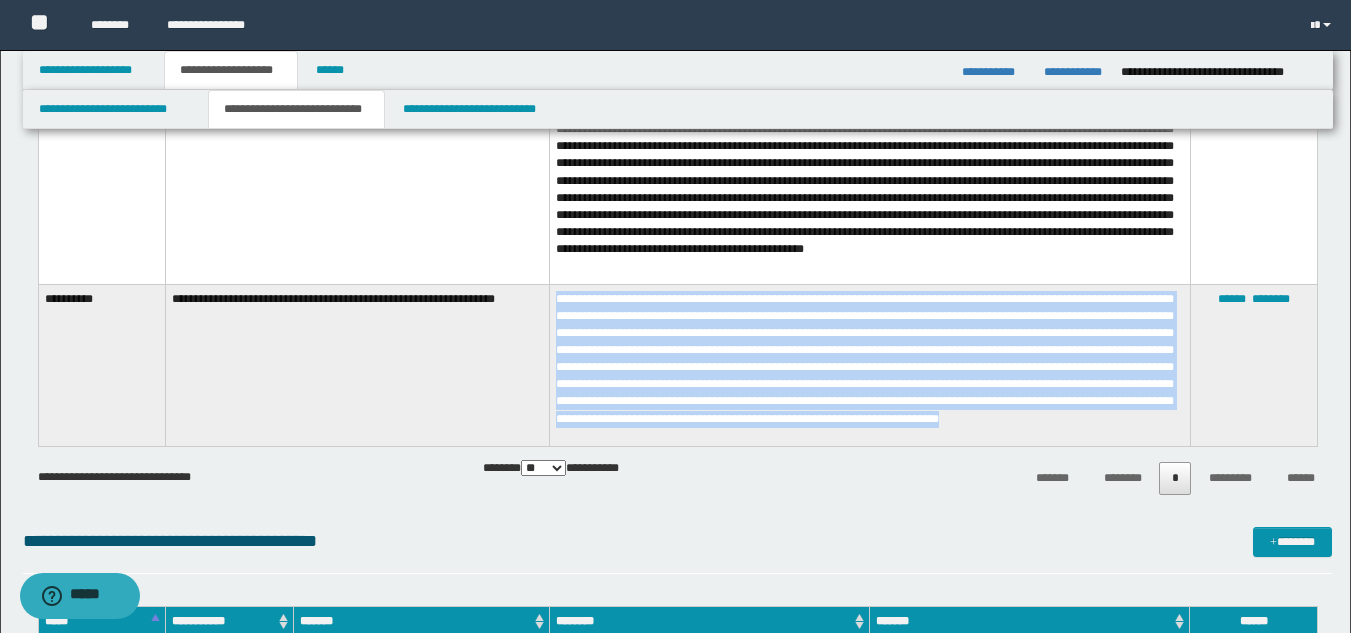 drag, startPoint x: 558, startPoint y: 296, endPoint x: 783, endPoint y: 437, distance: 265.52966 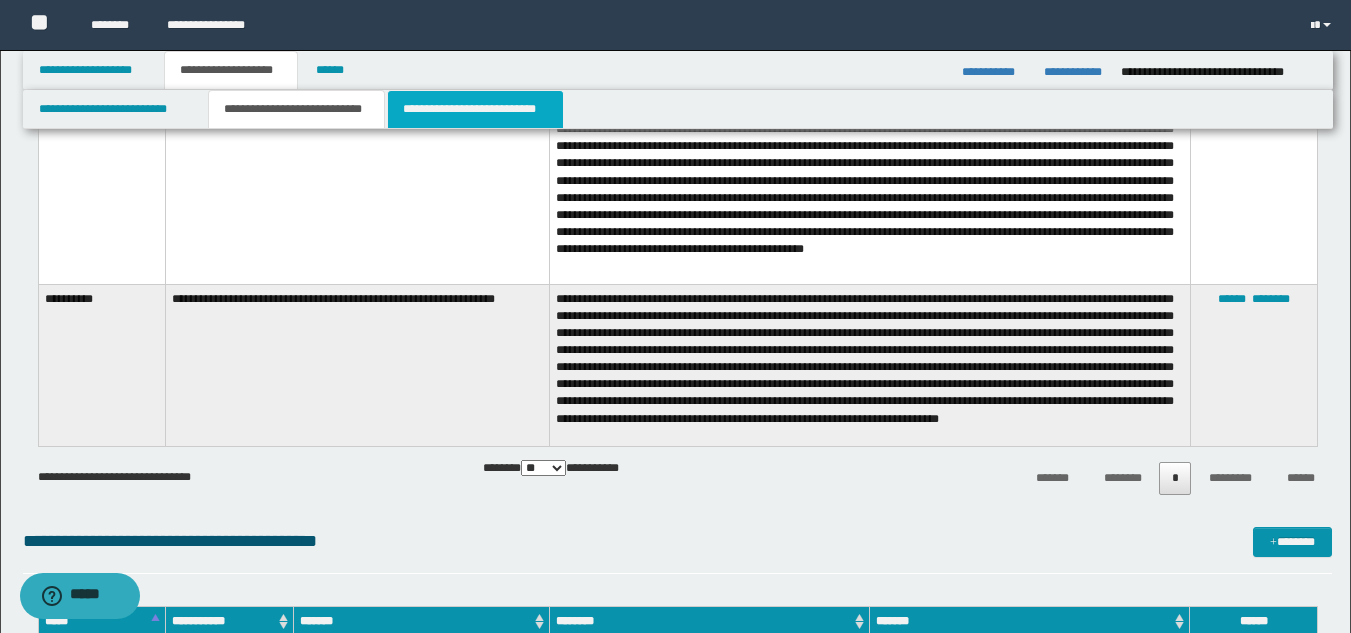 click on "**********" at bounding box center (475, 109) 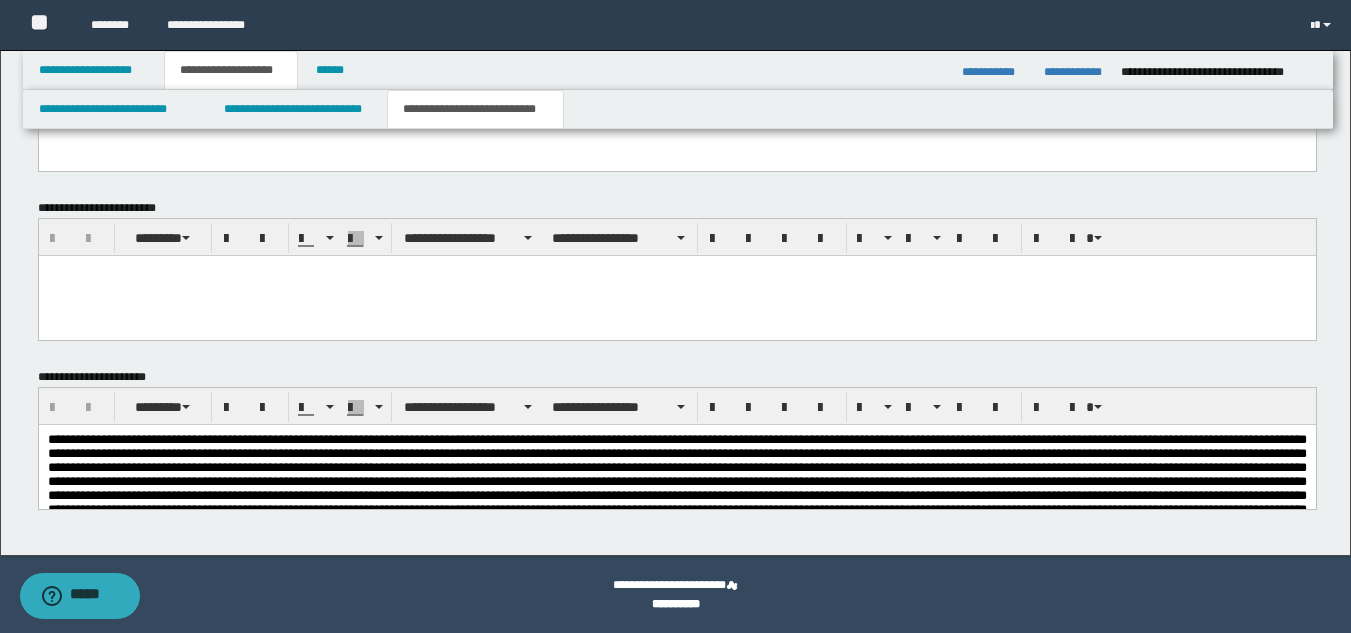 scroll, scrollTop: 431, scrollLeft: 0, axis: vertical 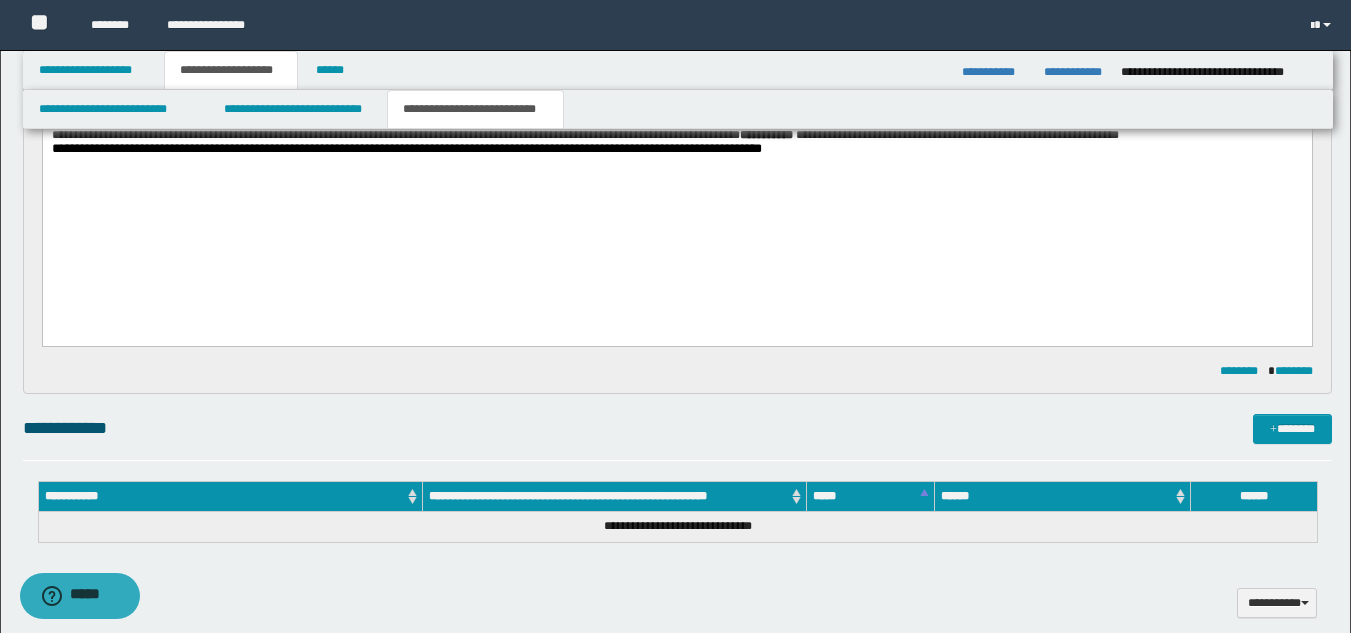 click on "**********" at bounding box center [676, 38] 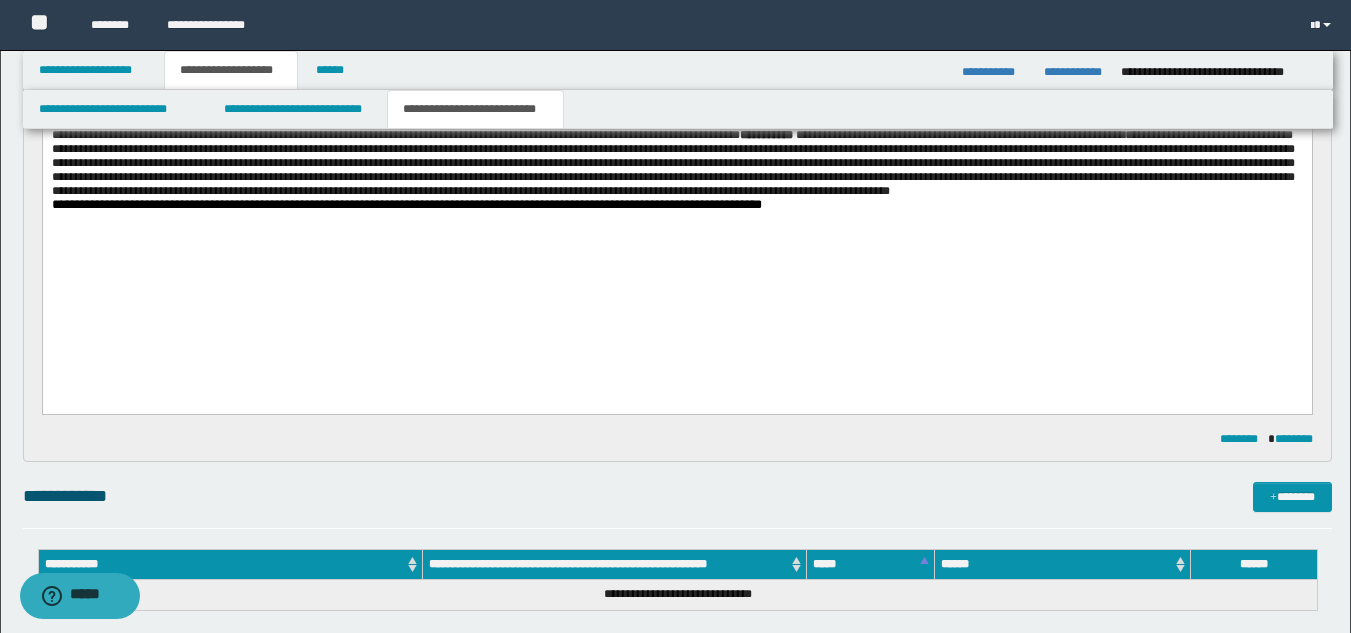 click on "**********" at bounding box center (676, 98) 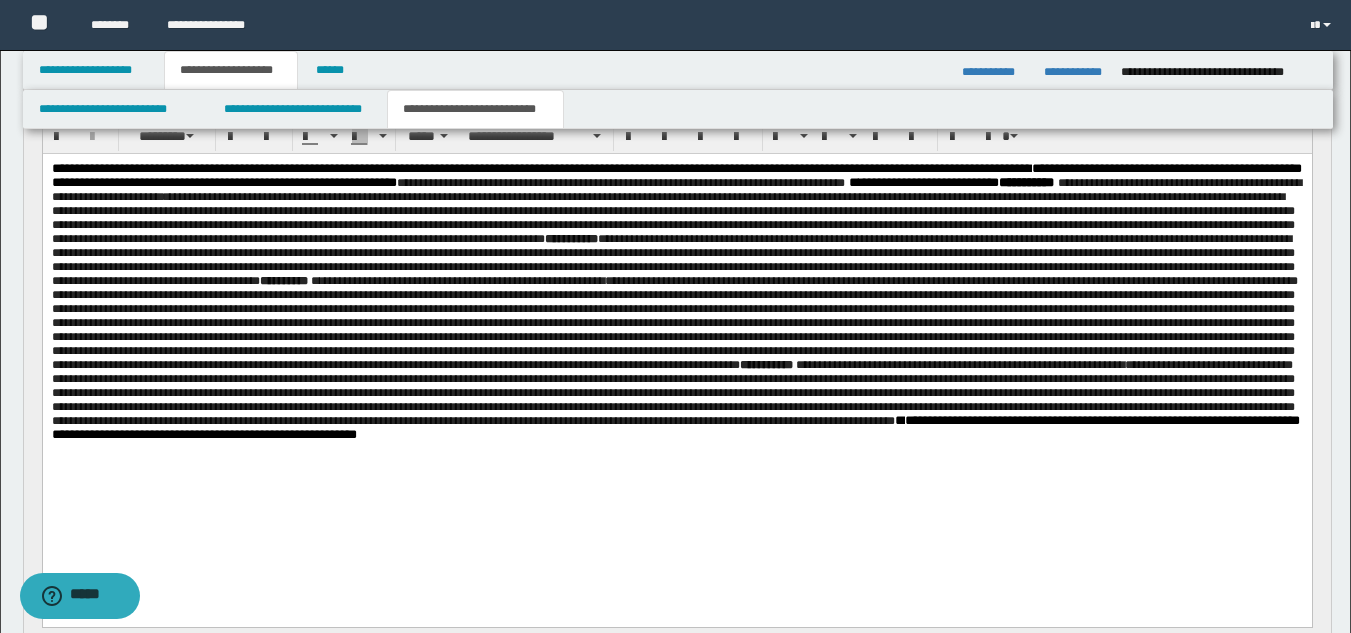 scroll, scrollTop: 187, scrollLeft: 0, axis: vertical 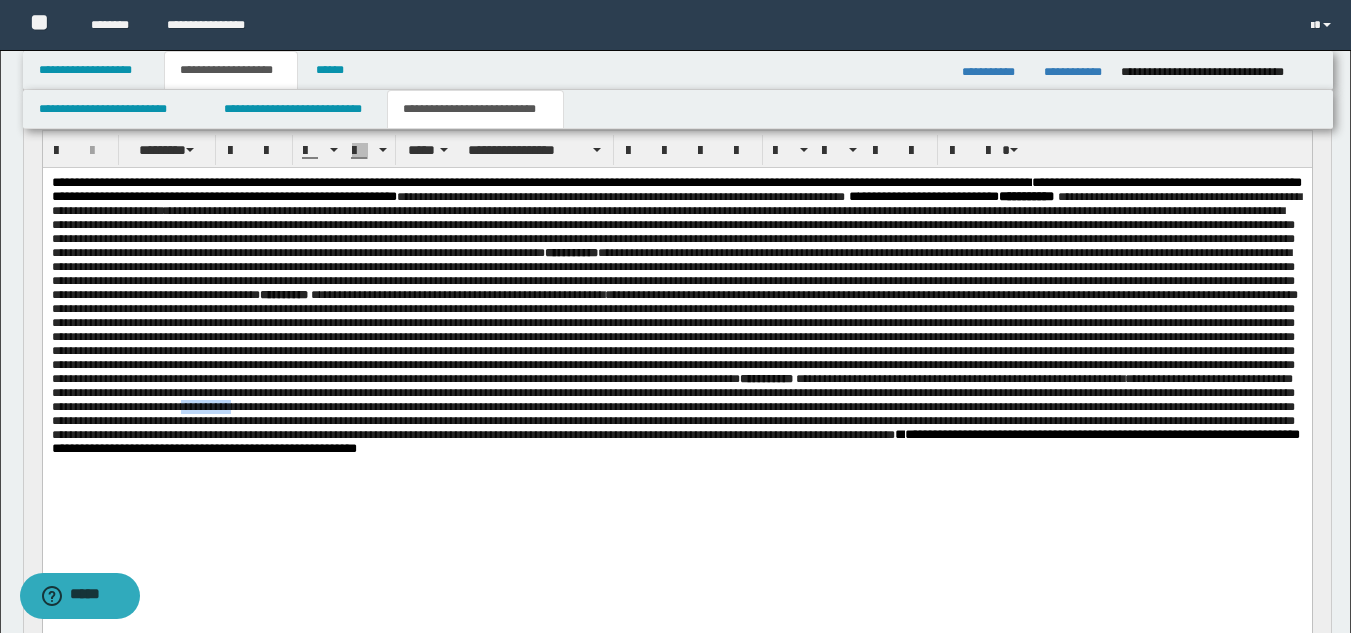drag, startPoint x: 776, startPoint y: 476, endPoint x: 711, endPoint y: 473, distance: 65.06919 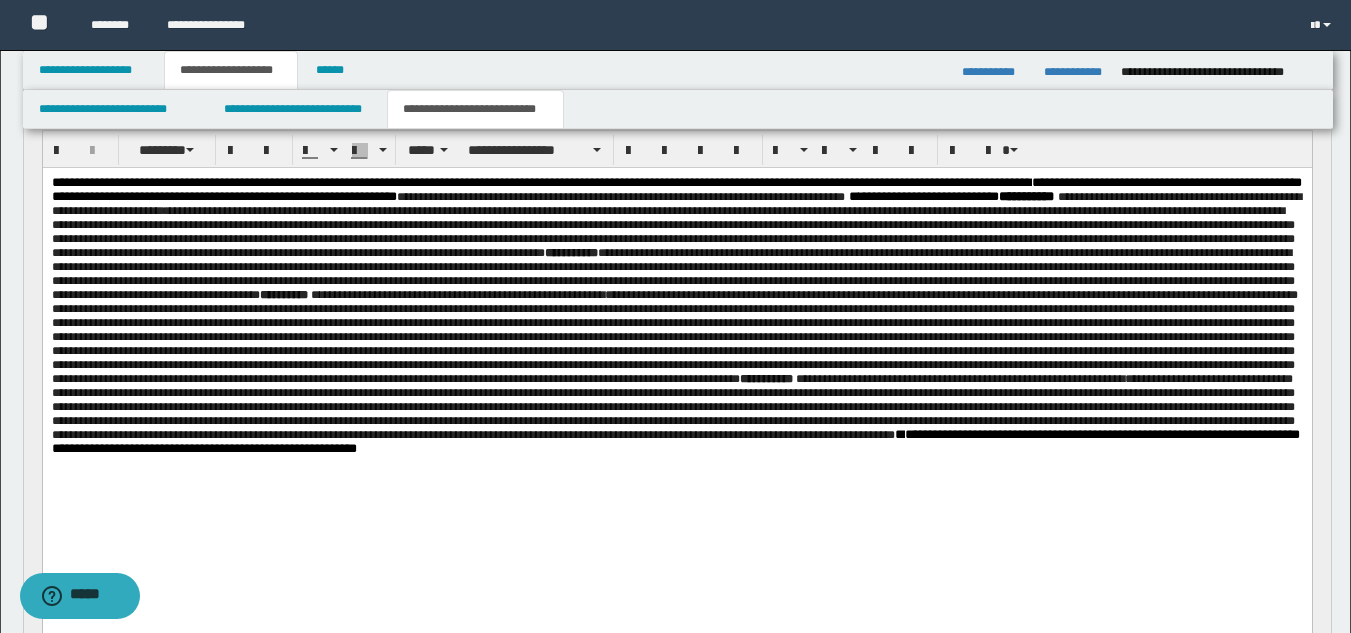 click on "**********" at bounding box center [676, 341] 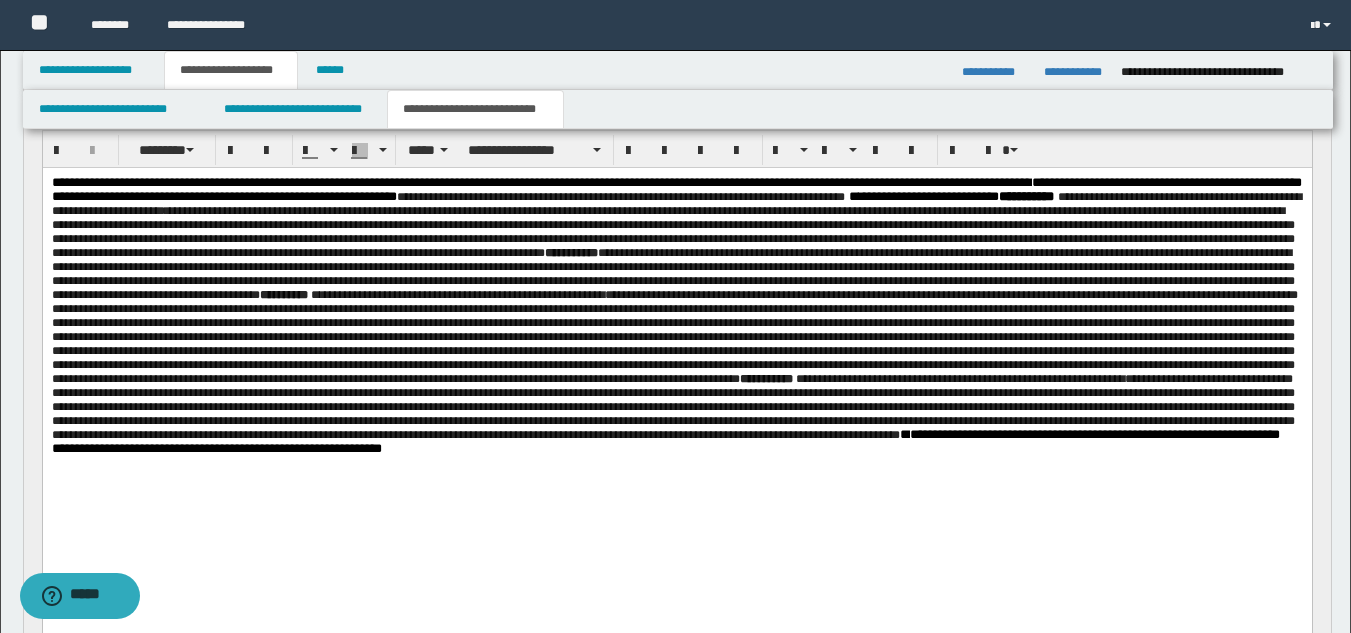 click on "**********" at bounding box center (674, 365) 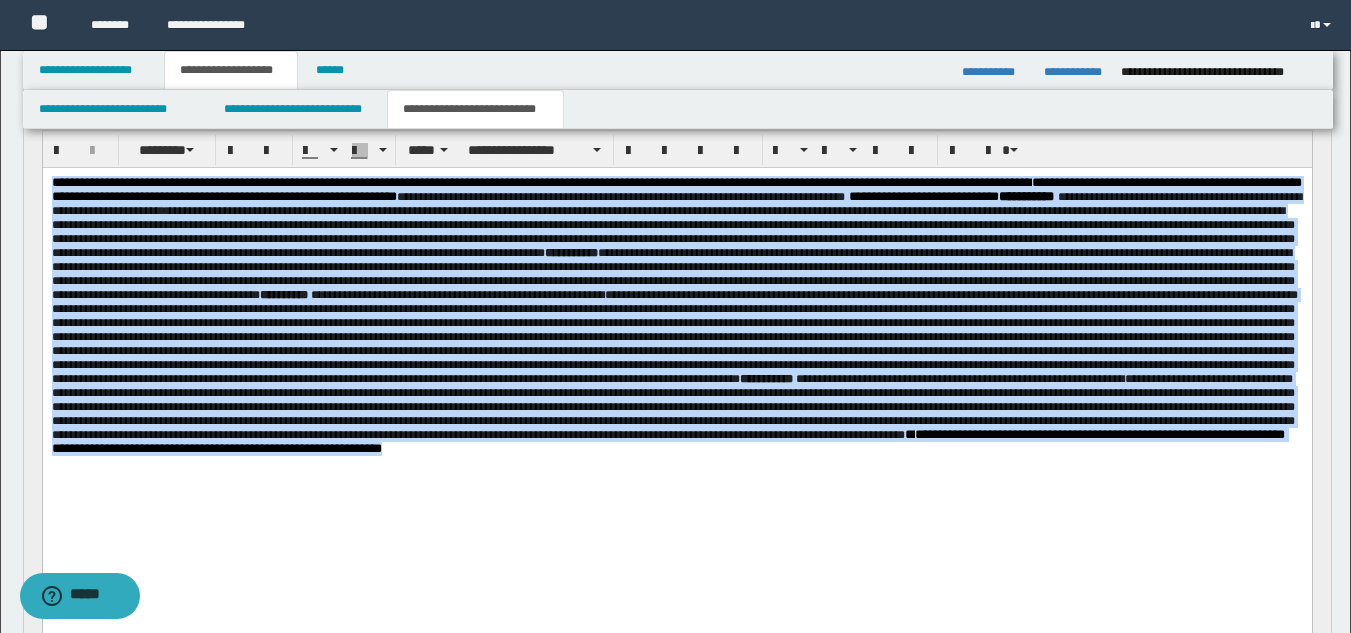 drag, startPoint x: 55, startPoint y: 185, endPoint x: 1223, endPoint y: 532, distance: 1218.4552 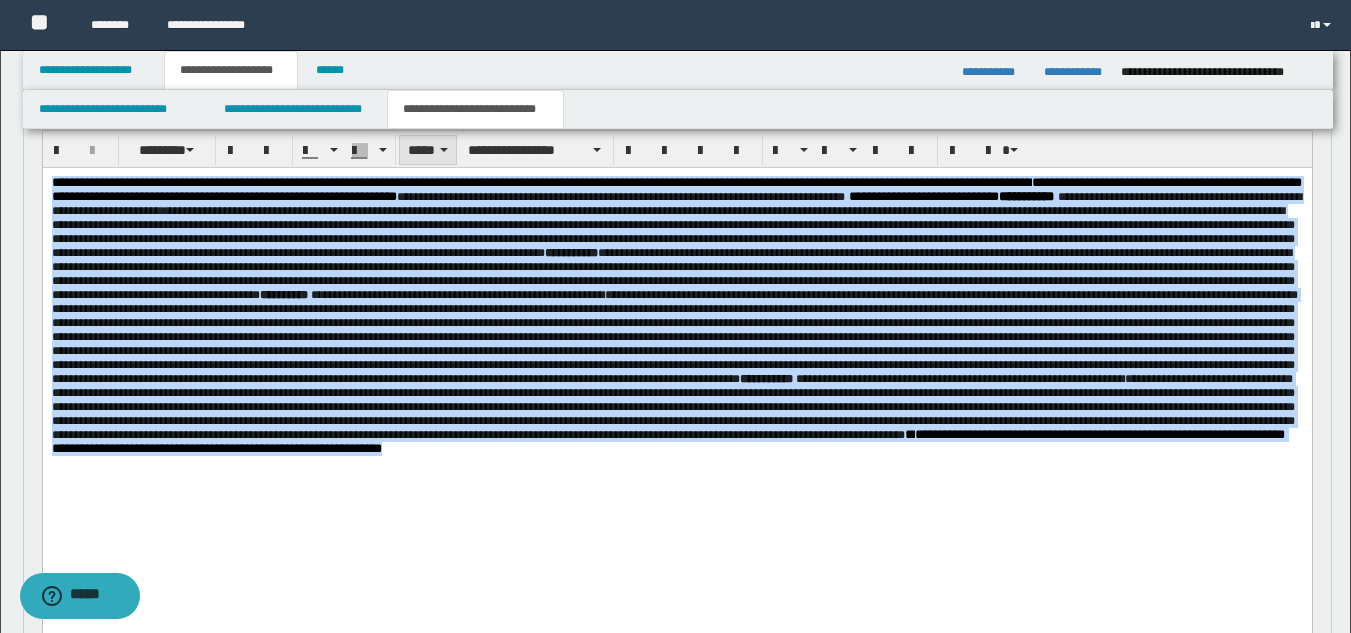click on "*****" at bounding box center (428, 150) 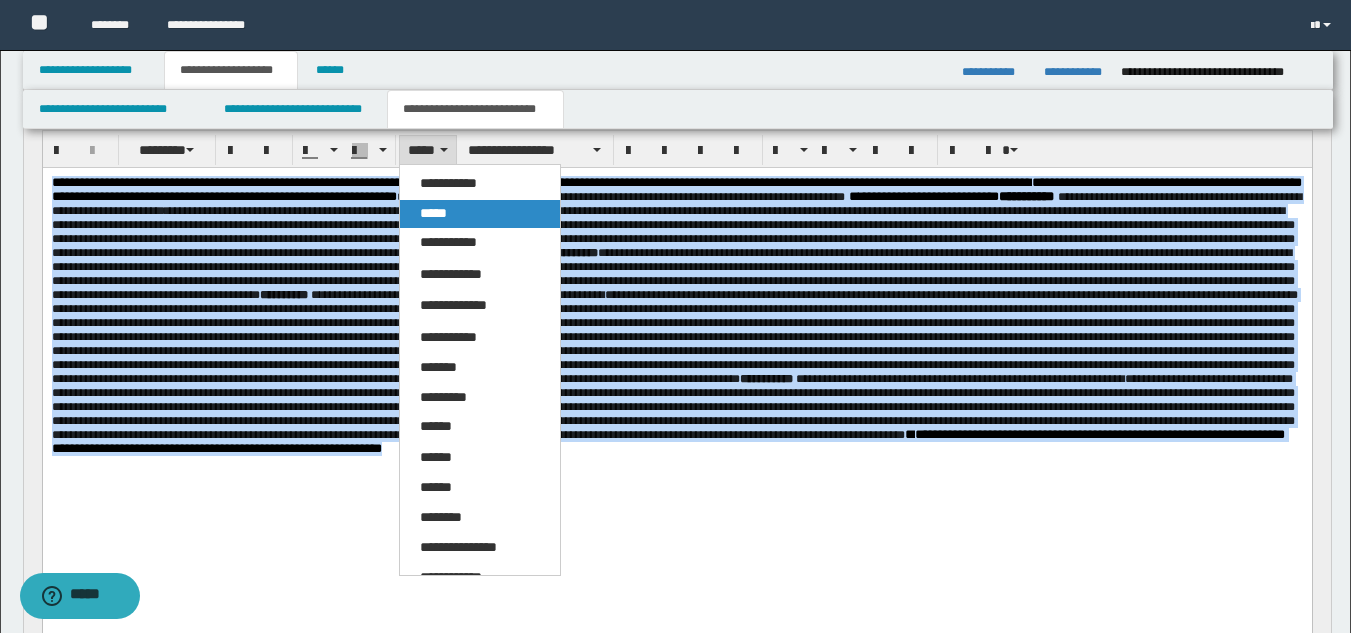 click on "*****" at bounding box center (480, 214) 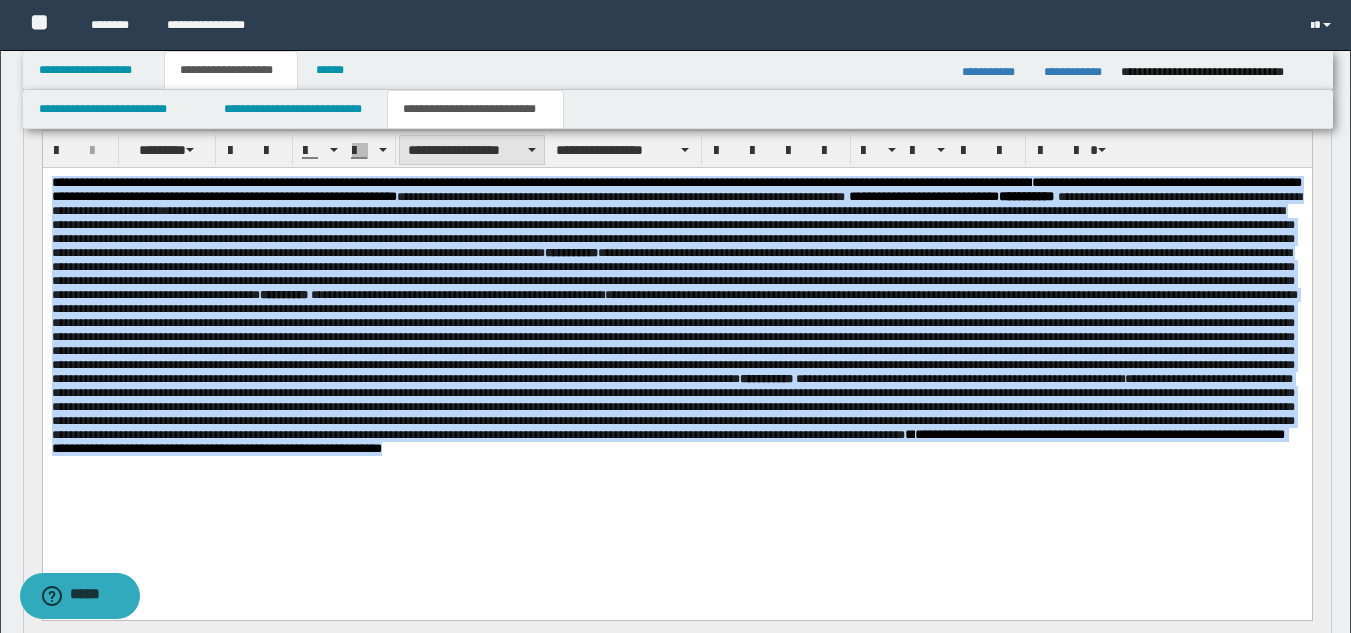 click on "**********" at bounding box center (472, 150) 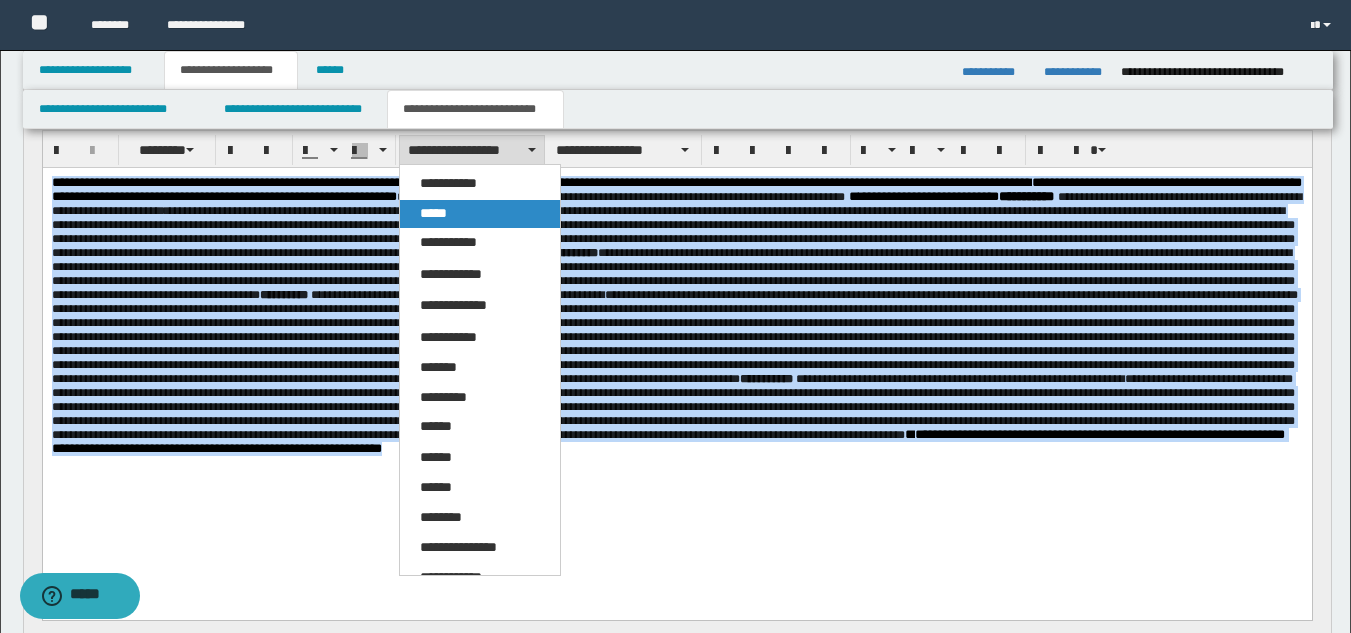click on "*****" at bounding box center [480, 214] 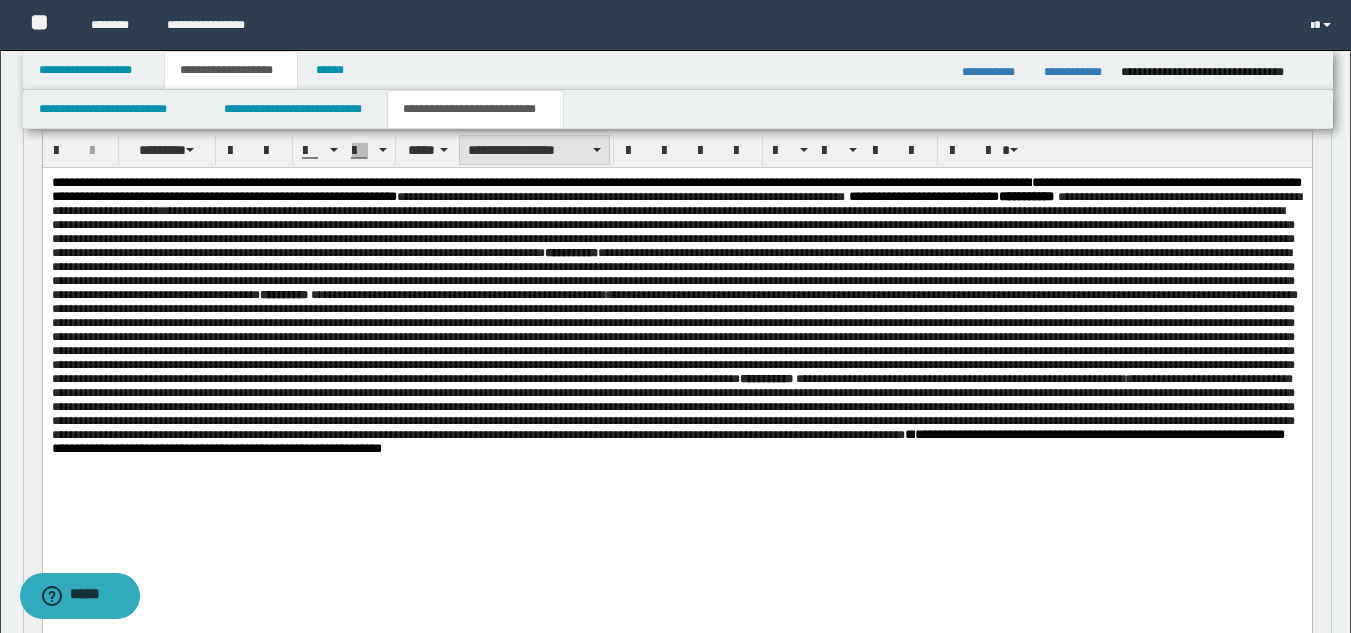 click on "**********" at bounding box center (534, 150) 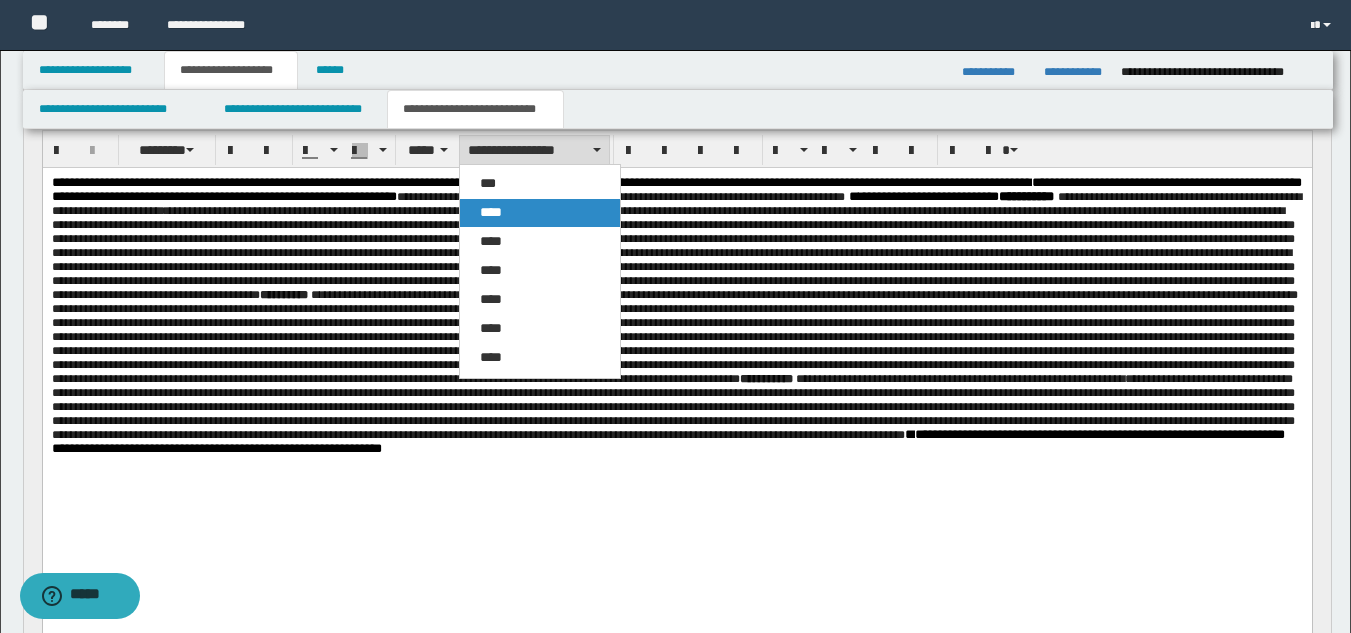 click on "****" at bounding box center (540, 213) 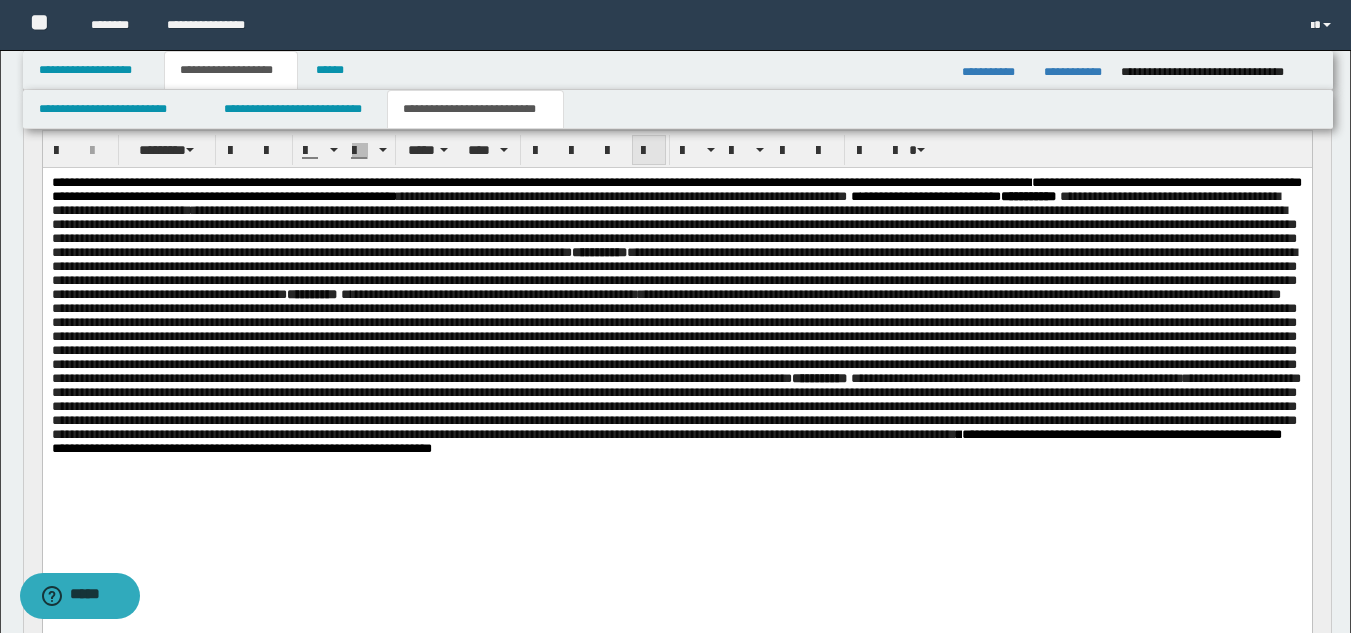 click at bounding box center [649, 150] 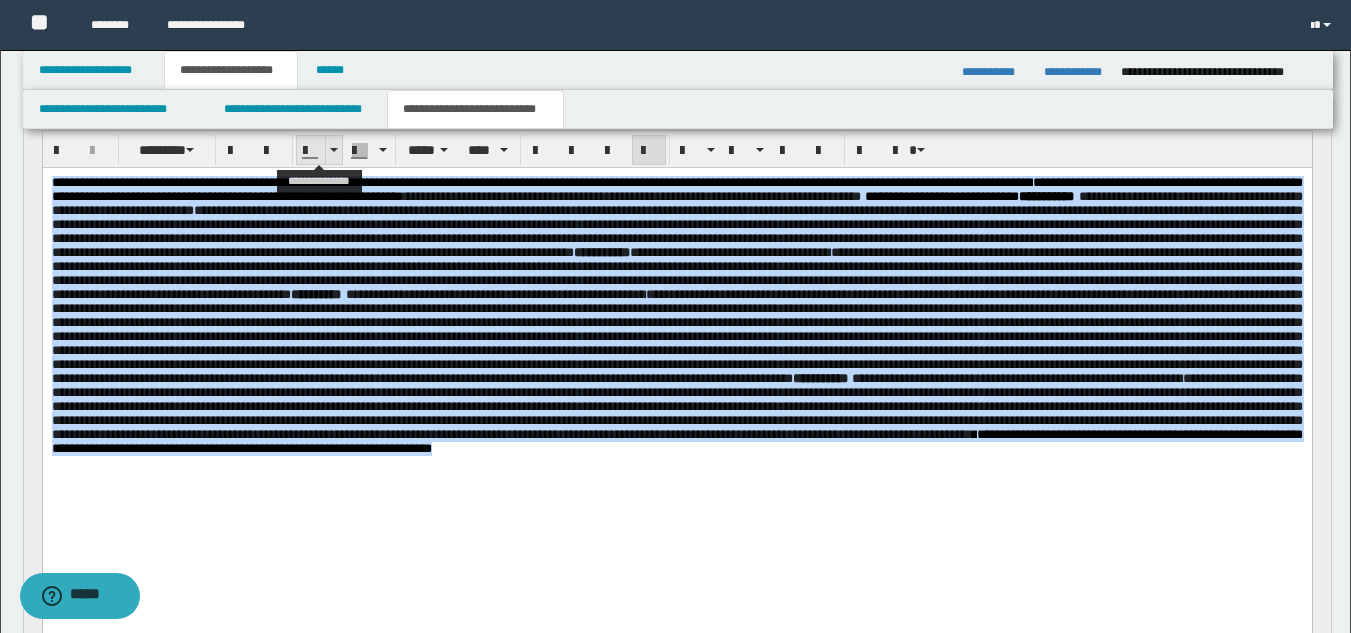 click at bounding box center (333, 150) 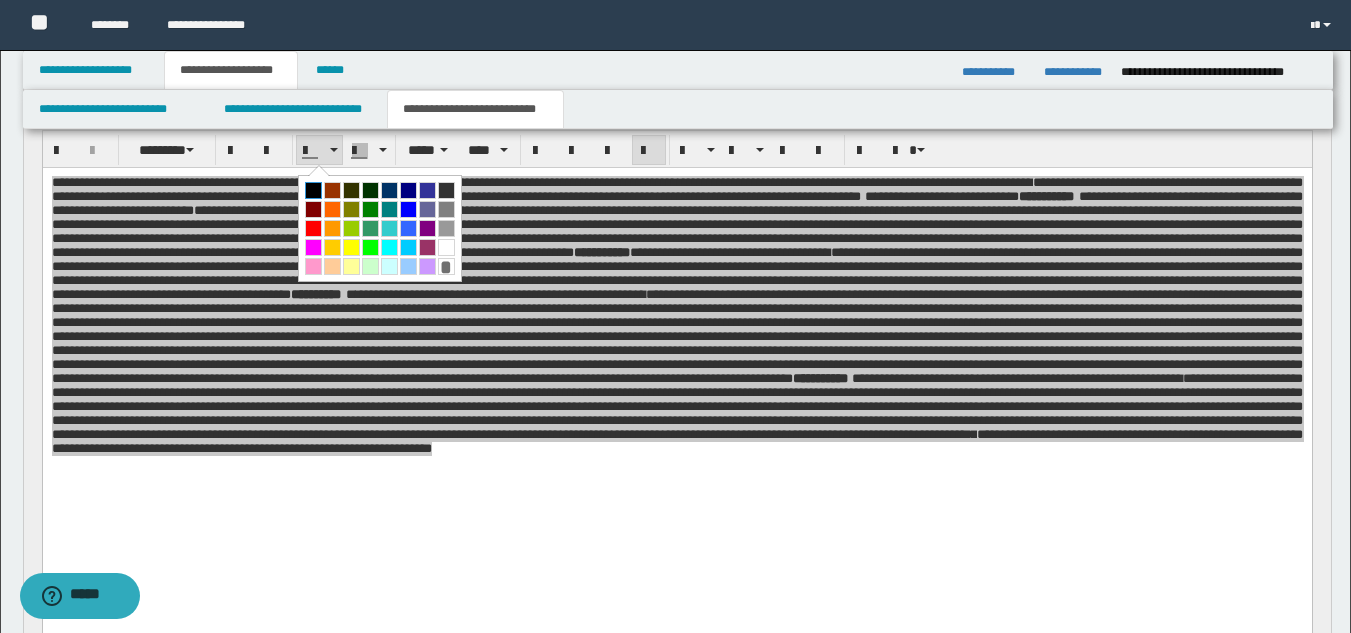 click at bounding box center (313, 190) 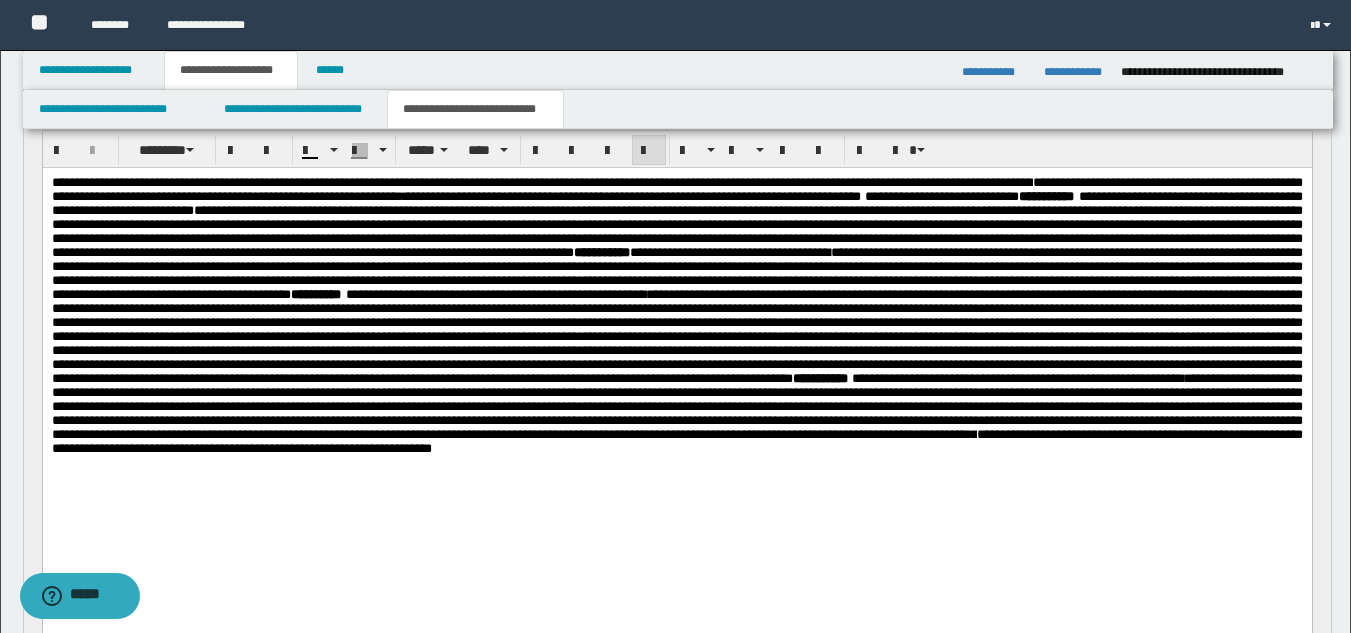 click on "**********" at bounding box center [676, 364] 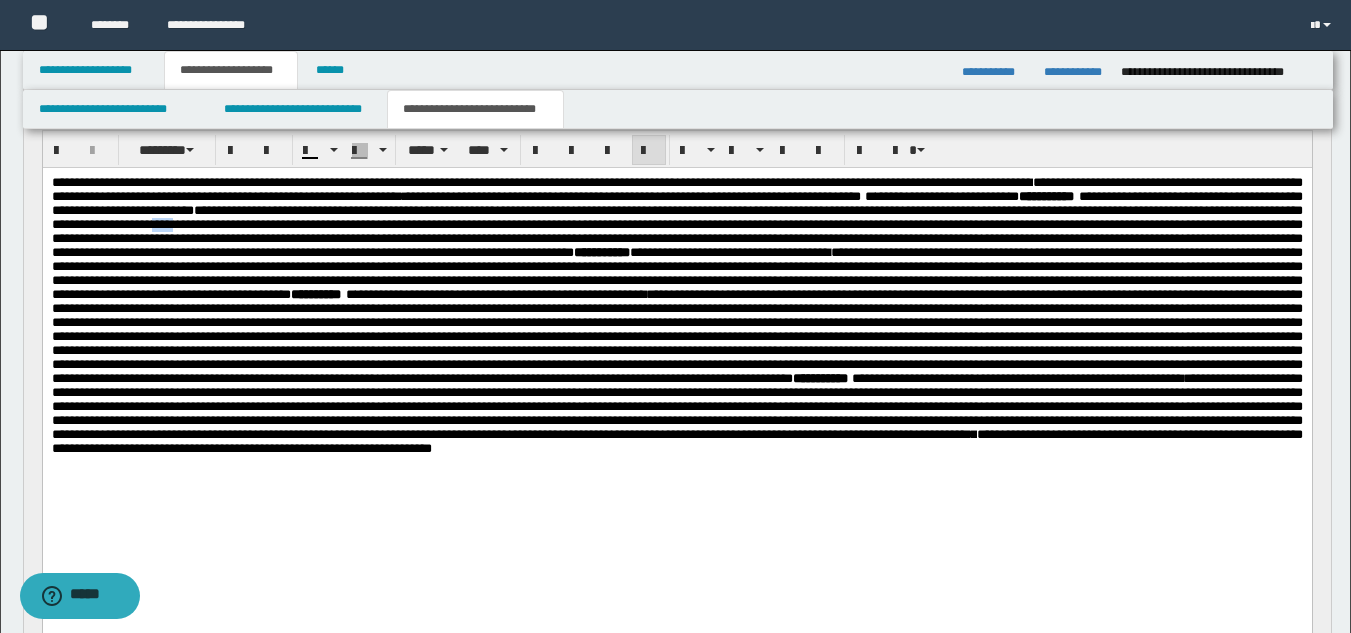drag, startPoint x: 1007, startPoint y: 237, endPoint x: 982, endPoint y: 234, distance: 25.179358 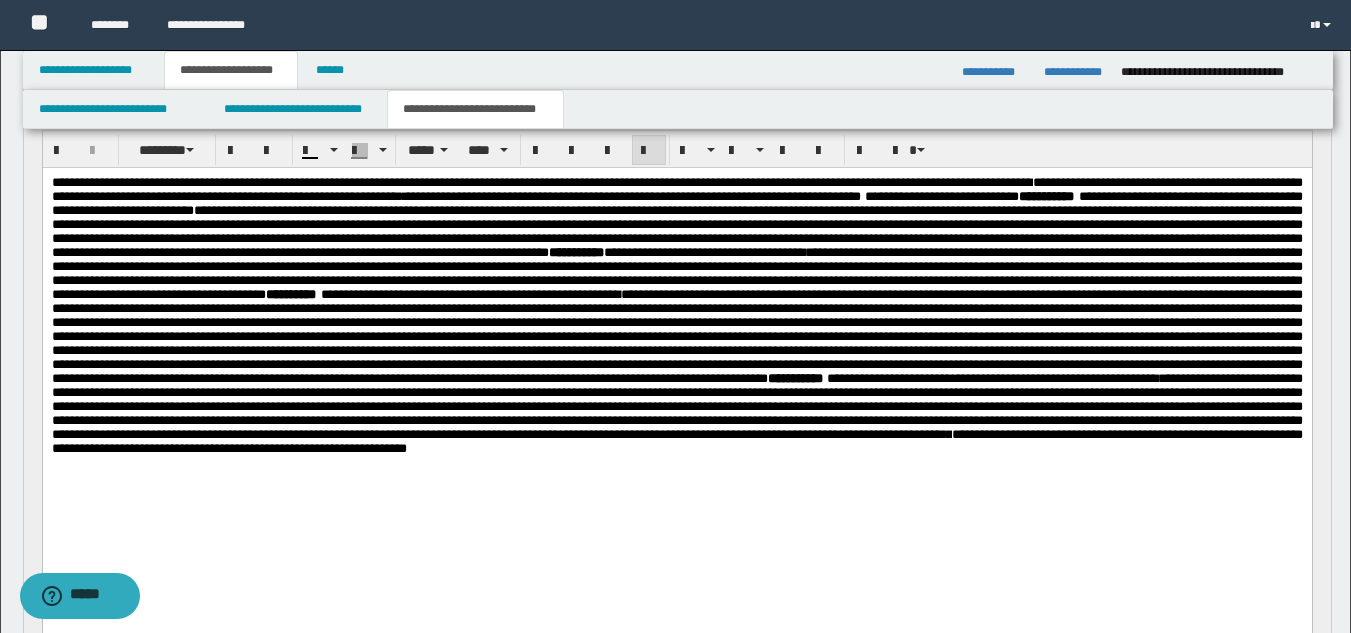click on "**********" at bounding box center [676, 341] 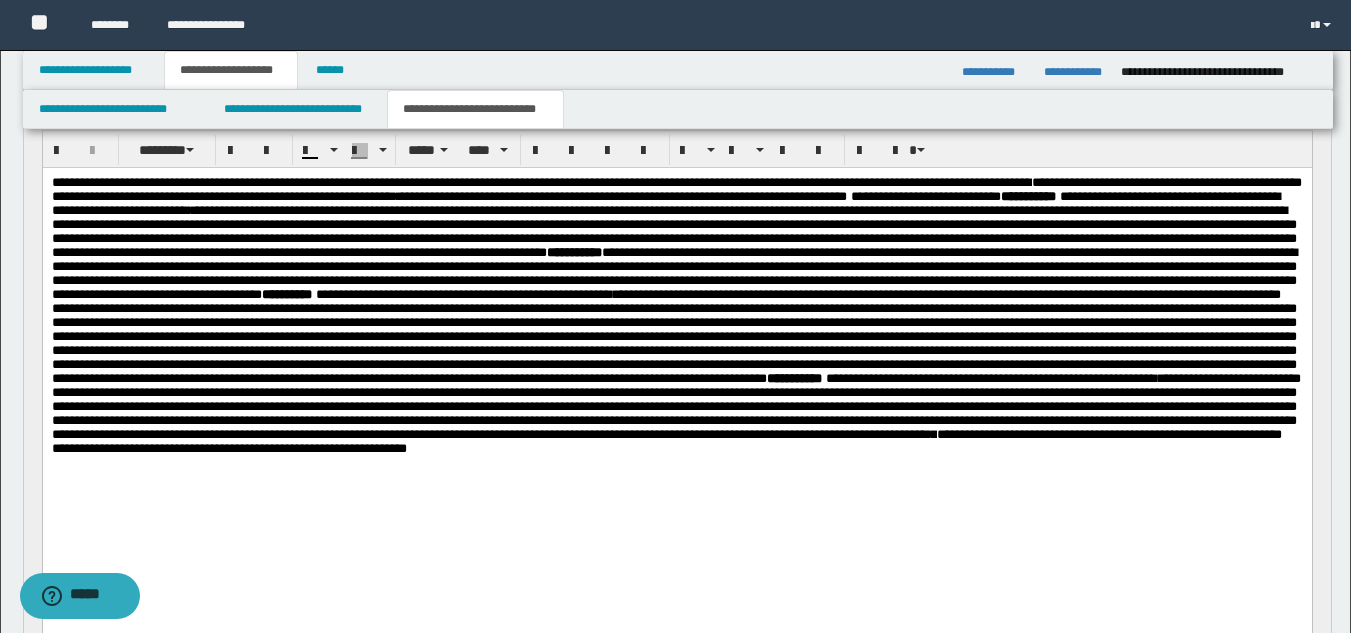 click on "**********" at bounding box center (675, 364) 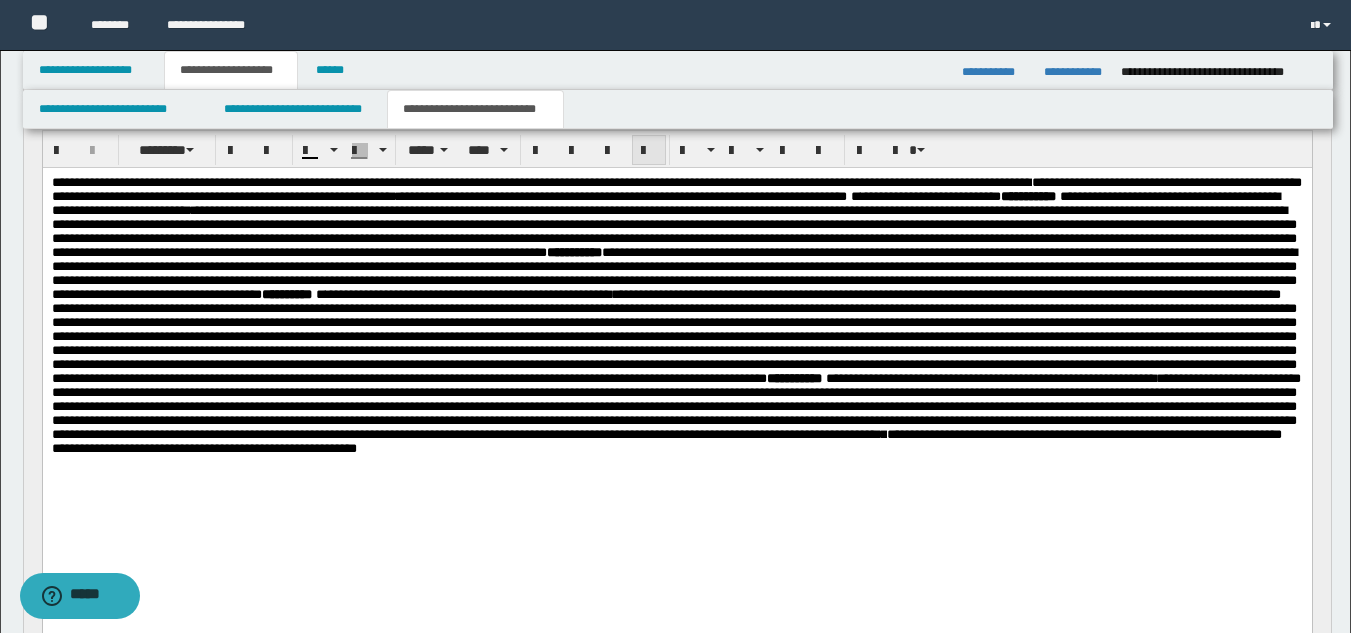 click at bounding box center [649, 151] 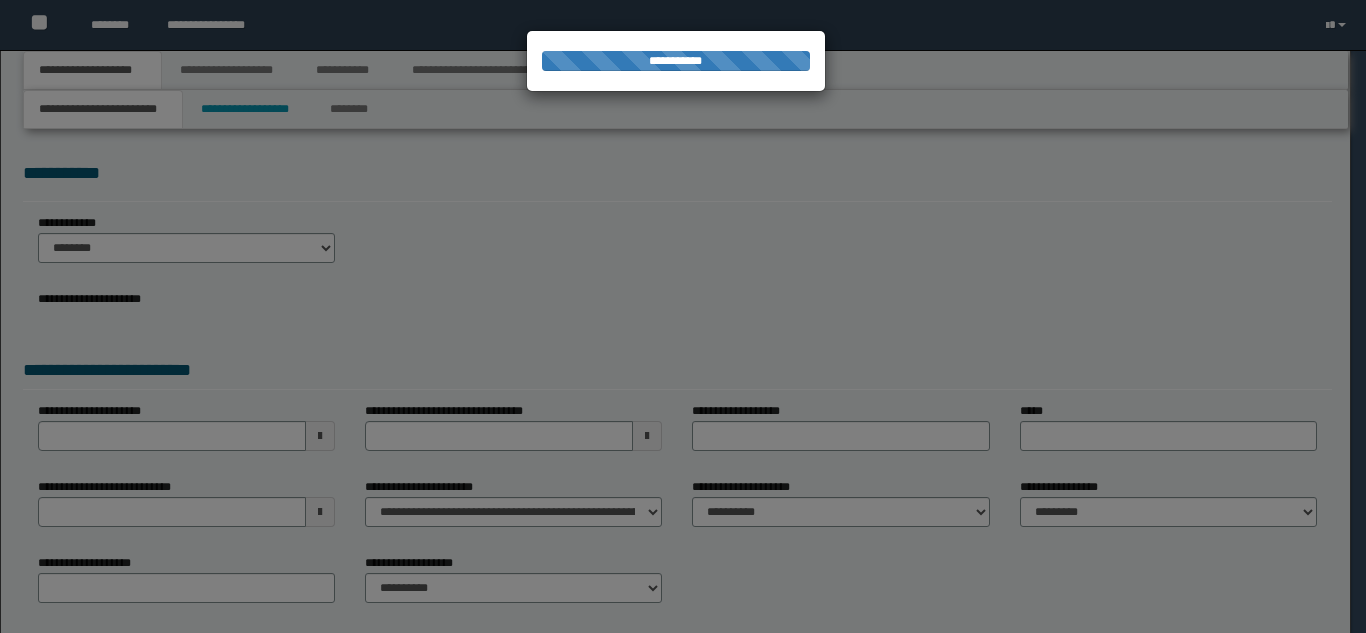 scroll, scrollTop: 0, scrollLeft: 0, axis: both 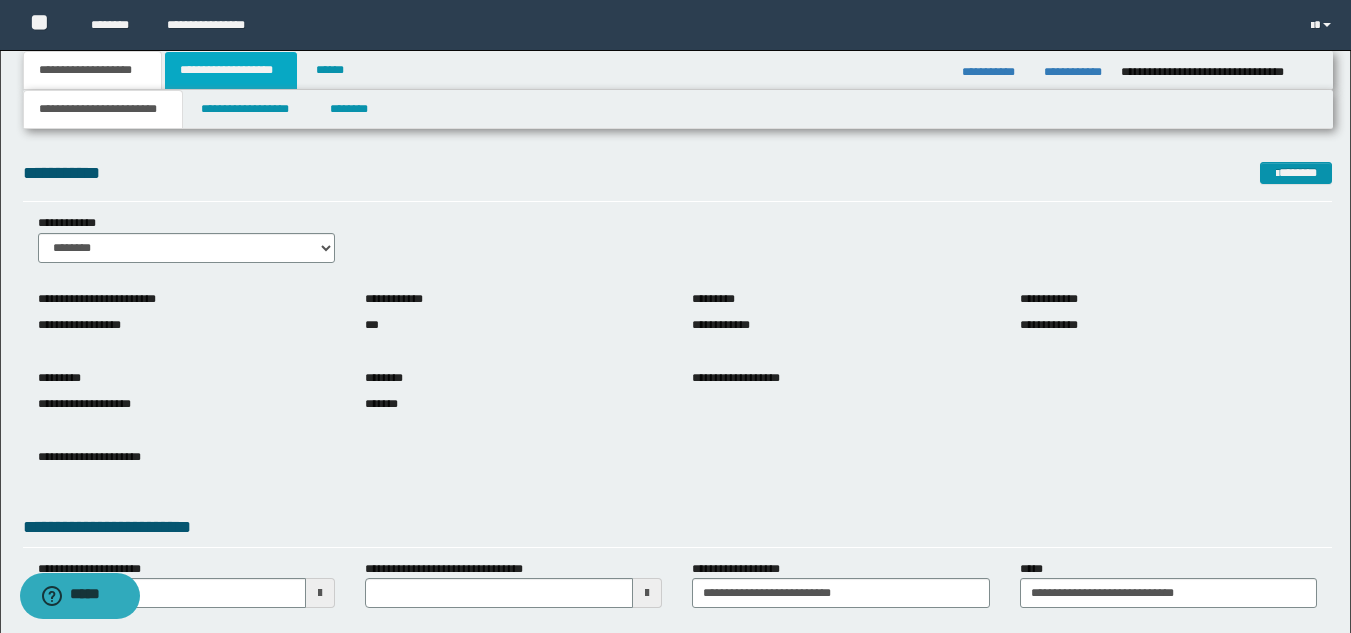 click on "**********" at bounding box center (231, 70) 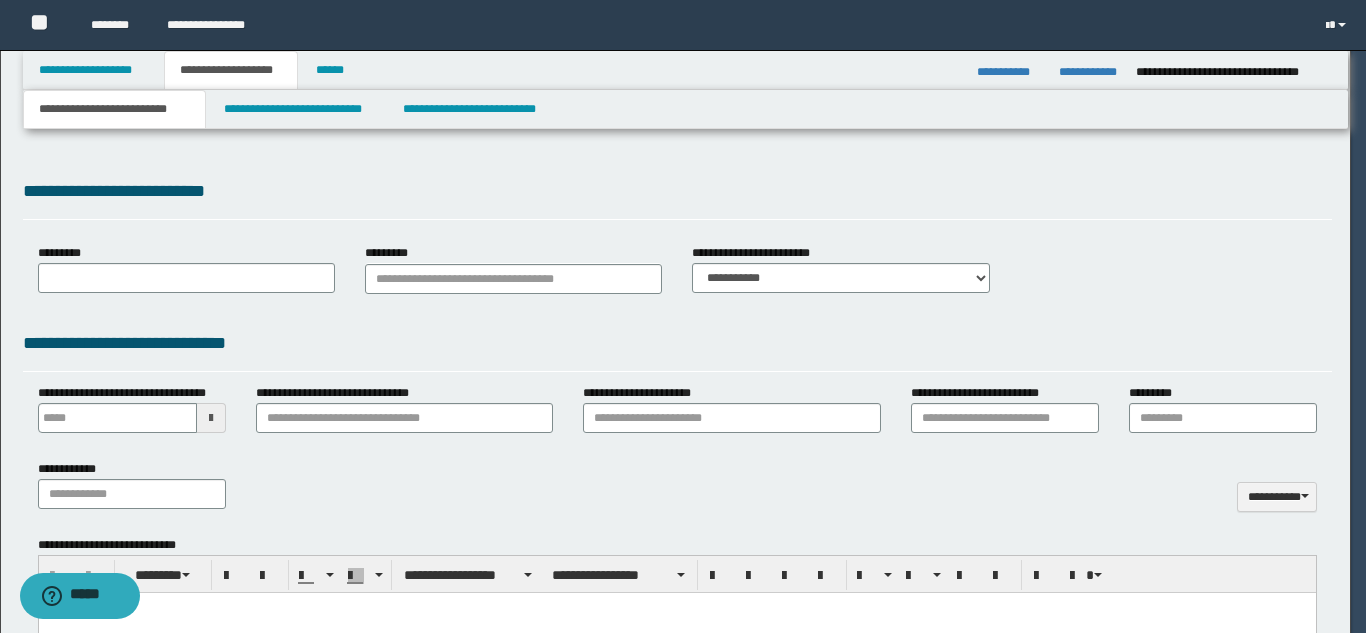 type 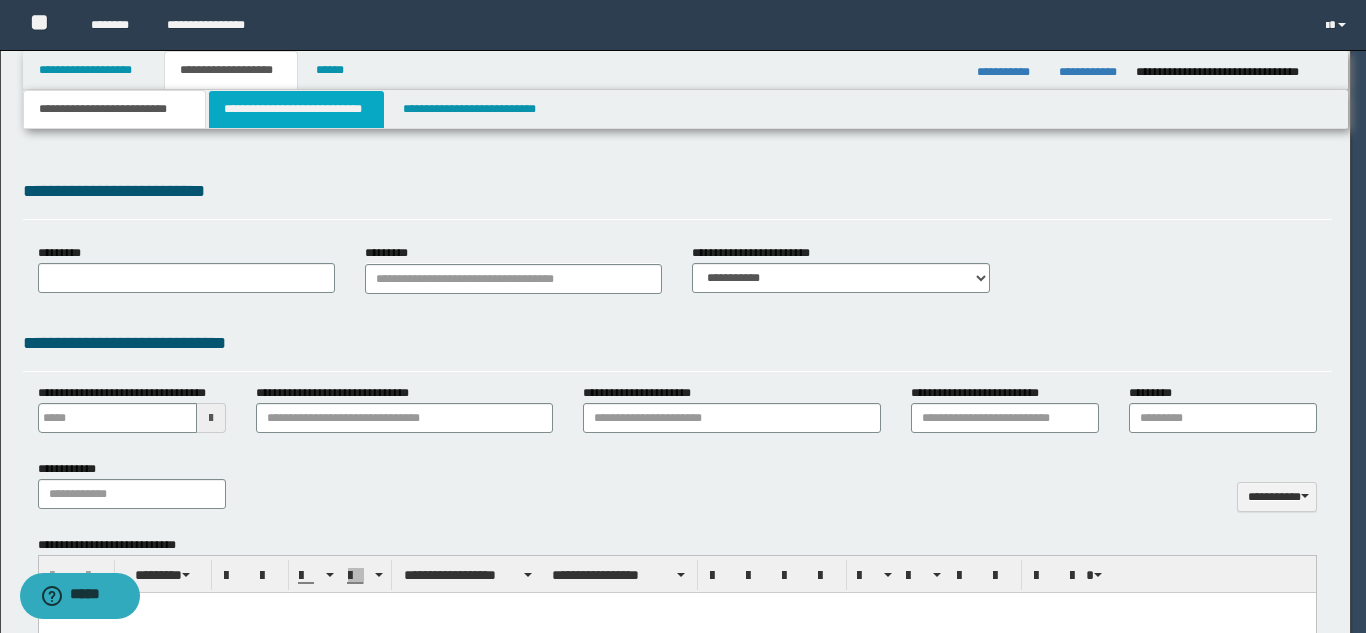 type on "**********" 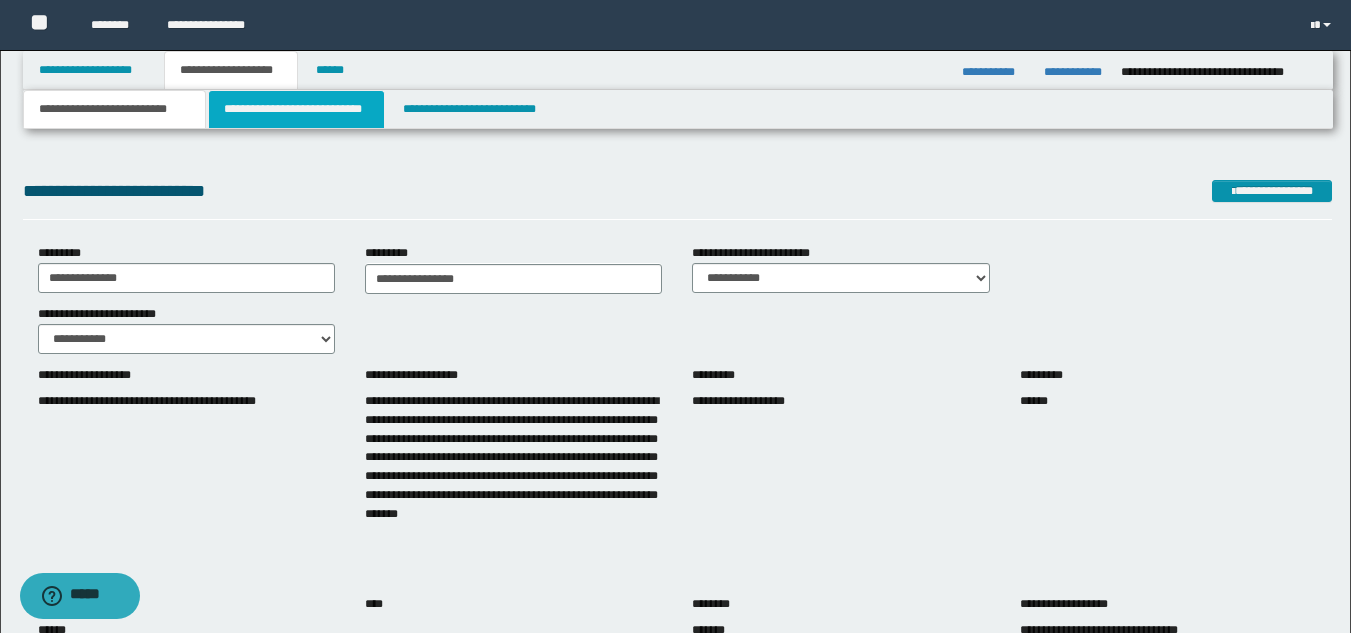 click on "**********" at bounding box center [296, 109] 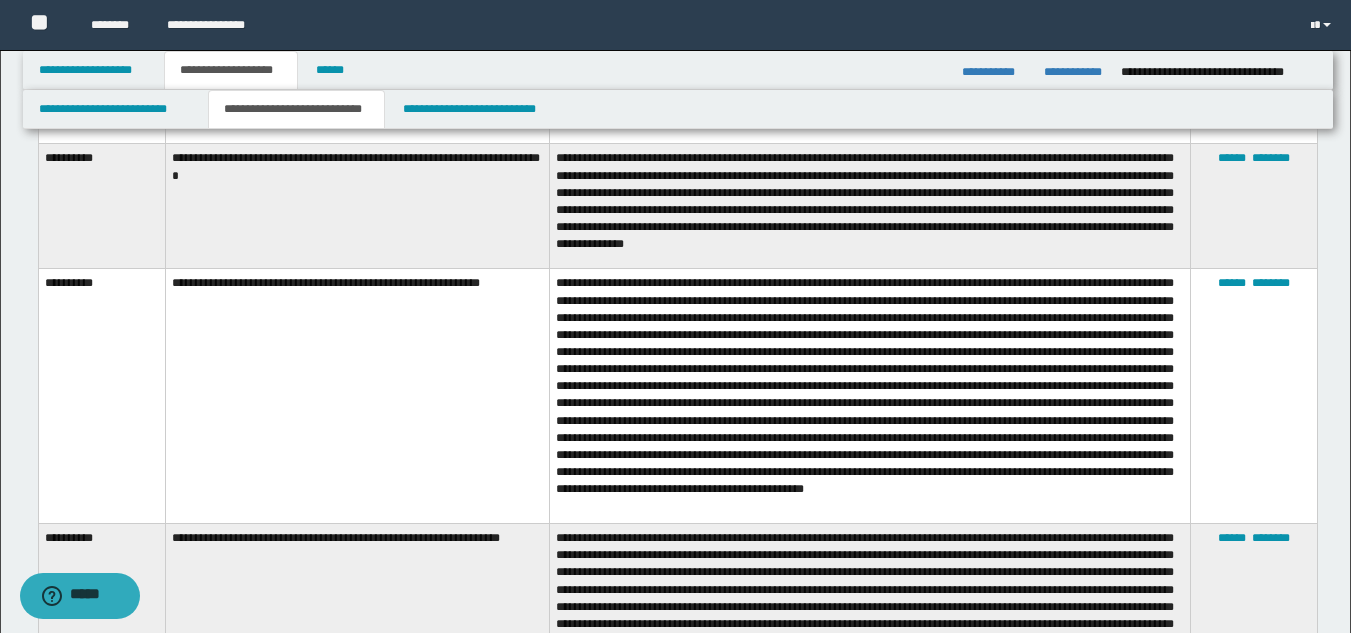 scroll, scrollTop: 600, scrollLeft: 0, axis: vertical 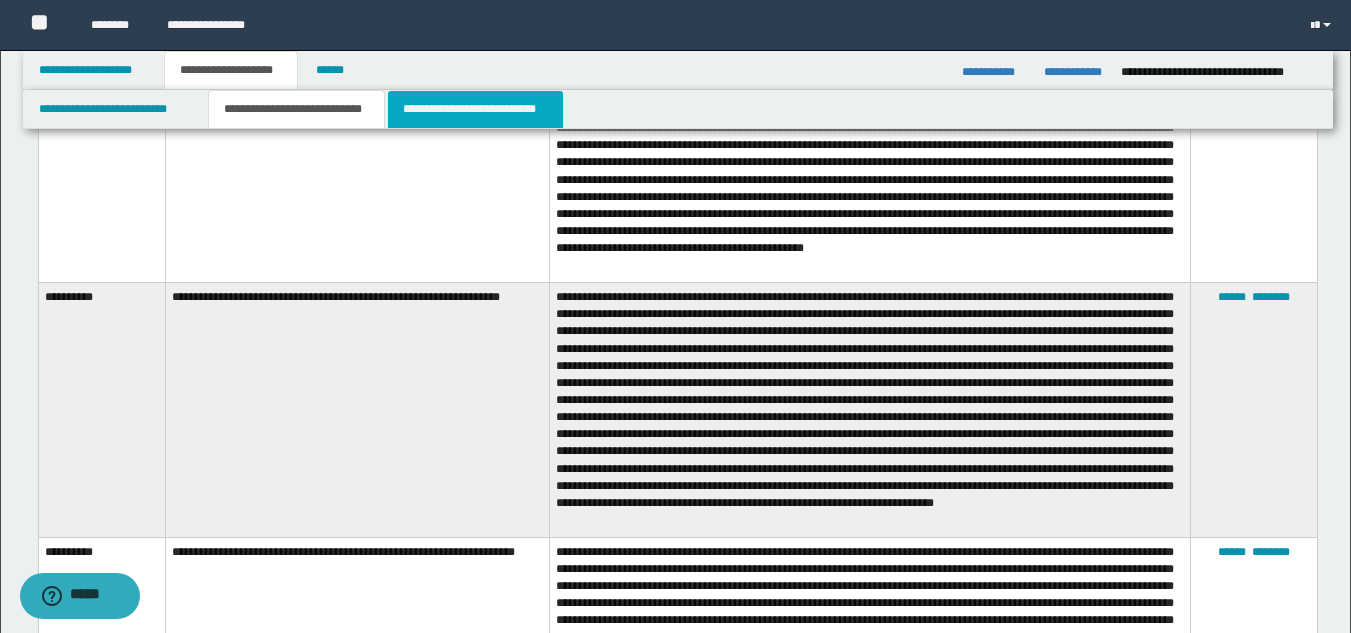 click on "**********" at bounding box center (475, 109) 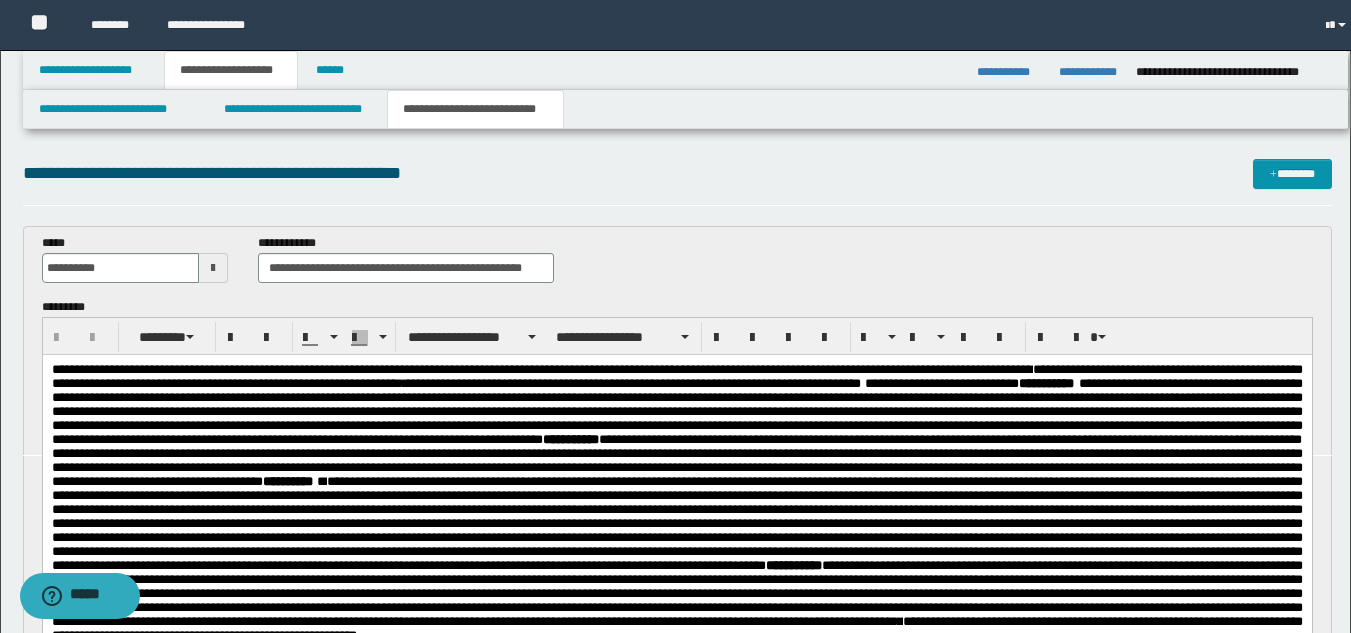 scroll, scrollTop: 0, scrollLeft: 0, axis: both 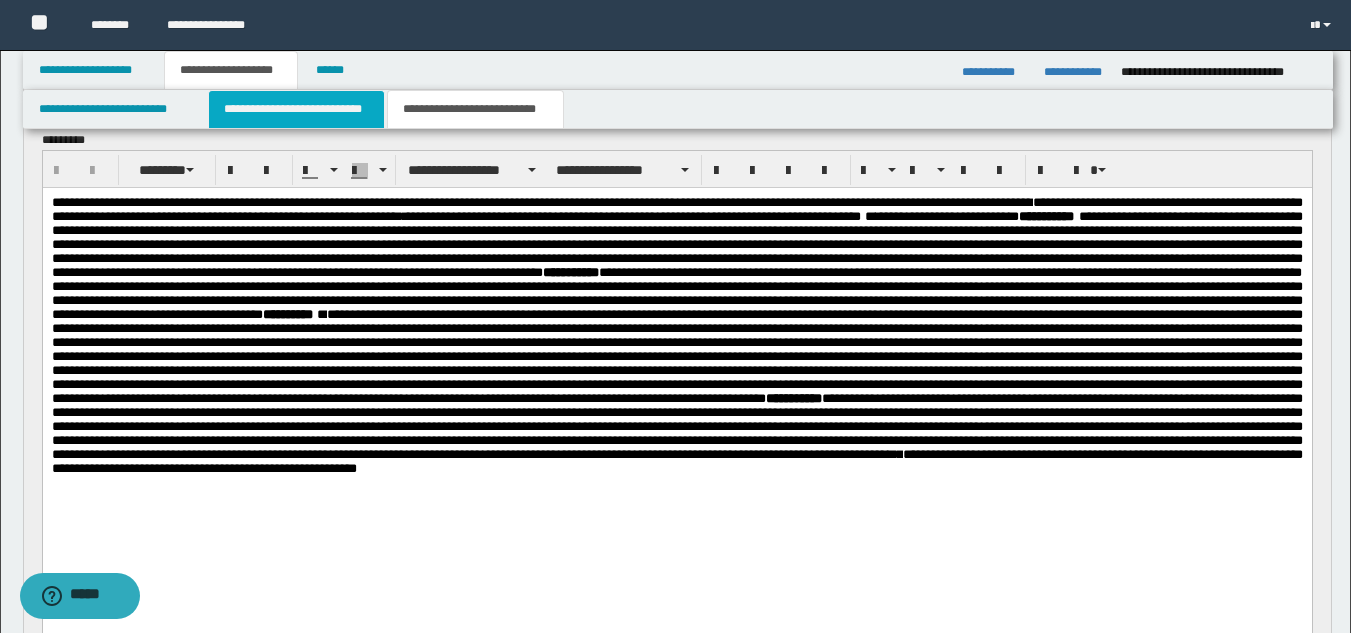 click on "**********" at bounding box center (296, 109) 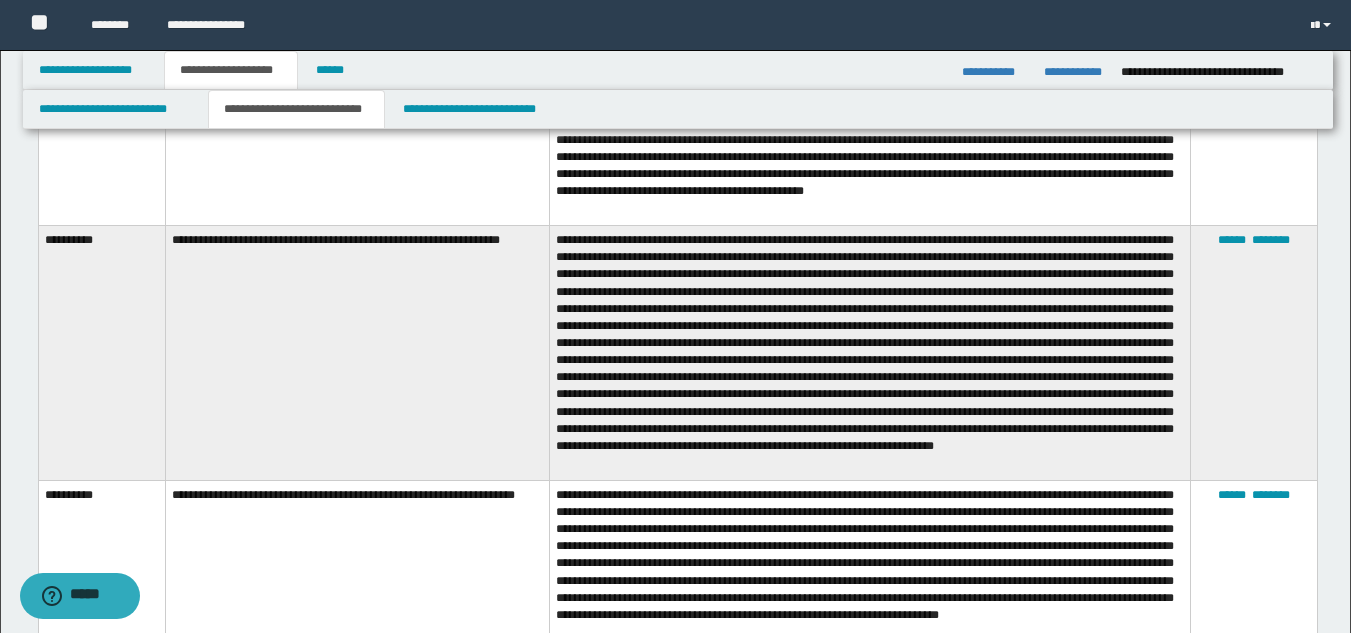 scroll, scrollTop: 1529, scrollLeft: 0, axis: vertical 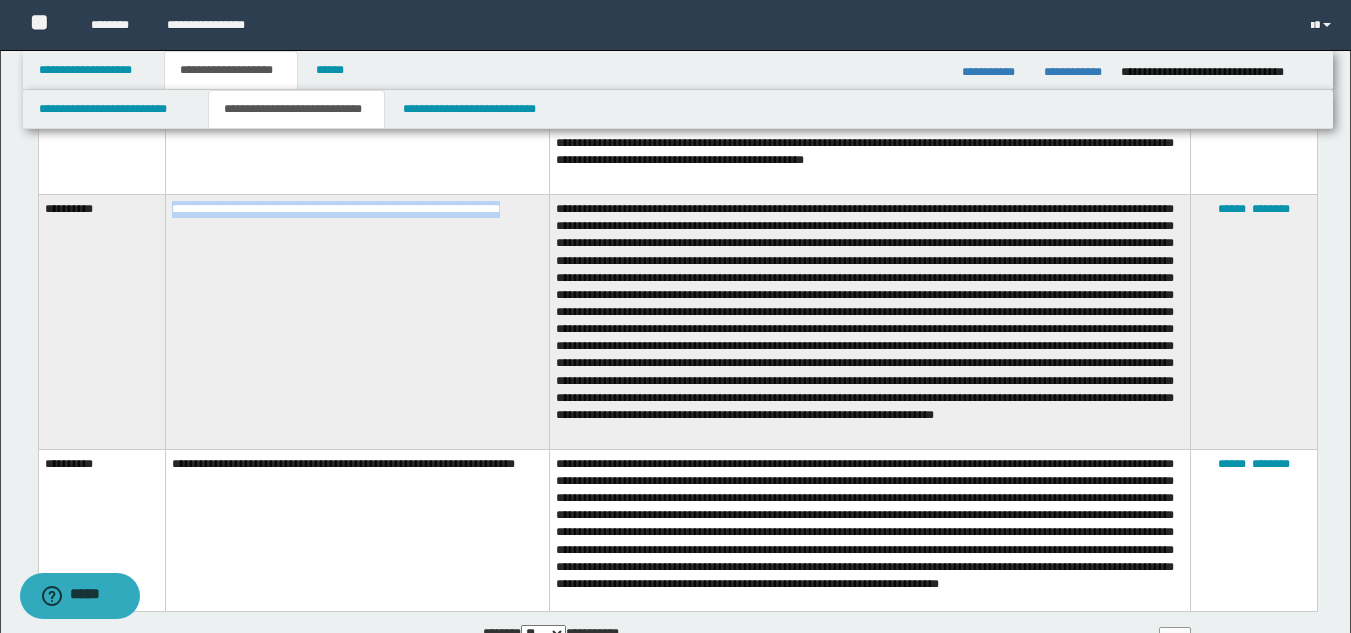 drag, startPoint x: 171, startPoint y: 207, endPoint x: 504, endPoint y: 216, distance: 333.1216 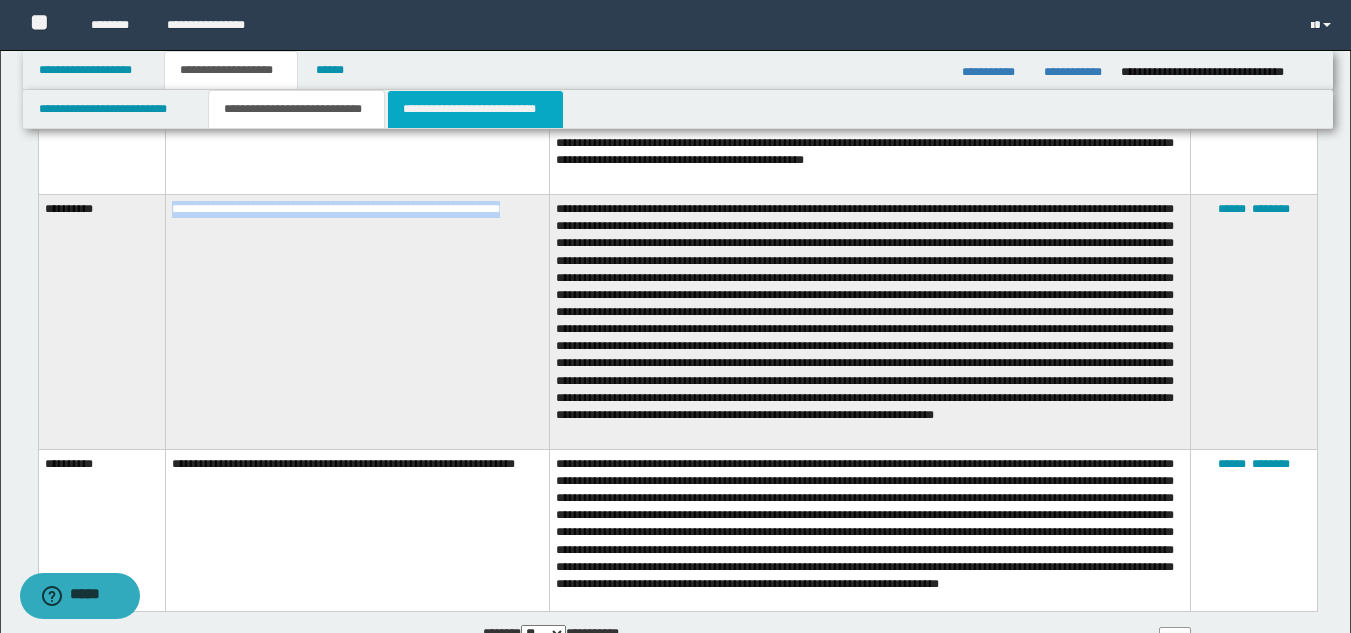 click on "**********" at bounding box center [475, 109] 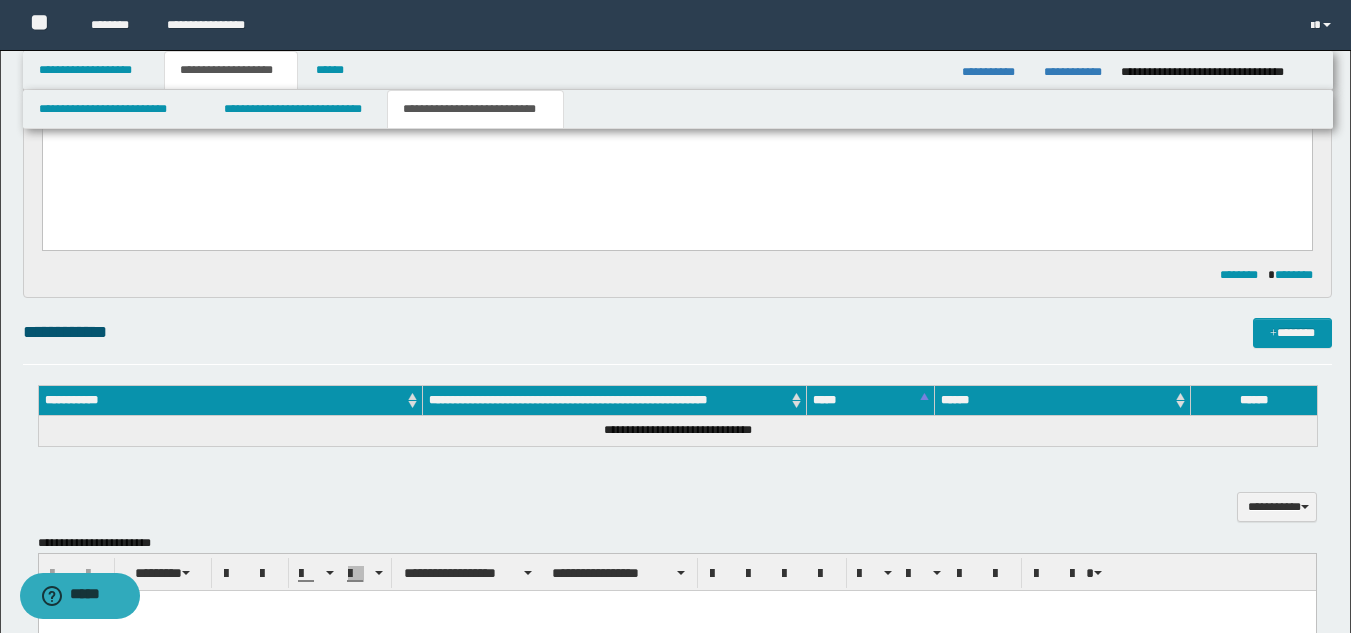 scroll, scrollTop: 12, scrollLeft: 0, axis: vertical 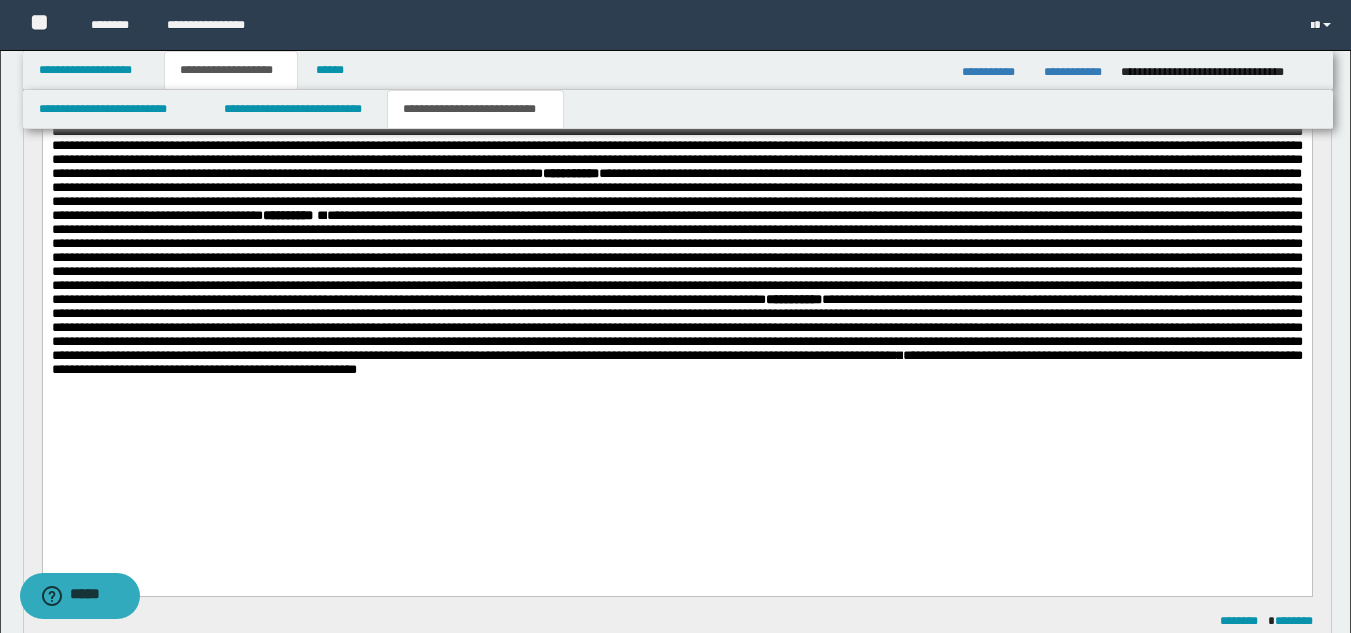 drag, startPoint x: 375, startPoint y: 396, endPoint x: 380, endPoint y: 410, distance: 14.866069 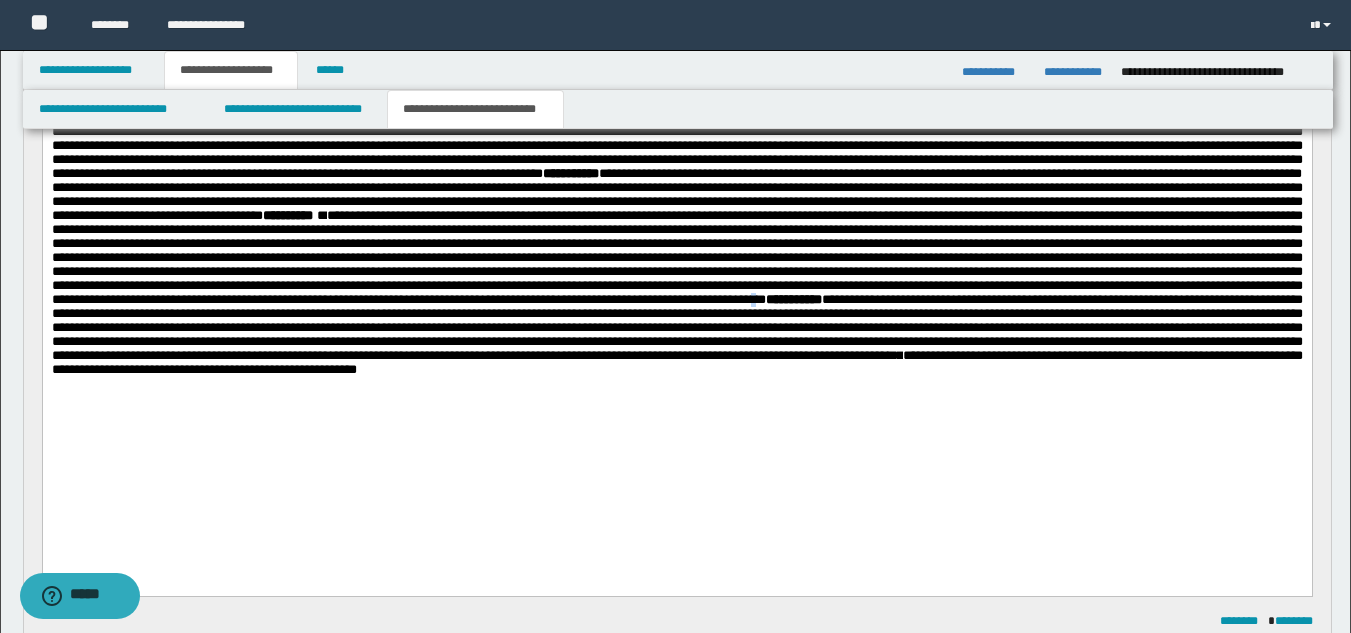 click on "**********" at bounding box center (676, 285) 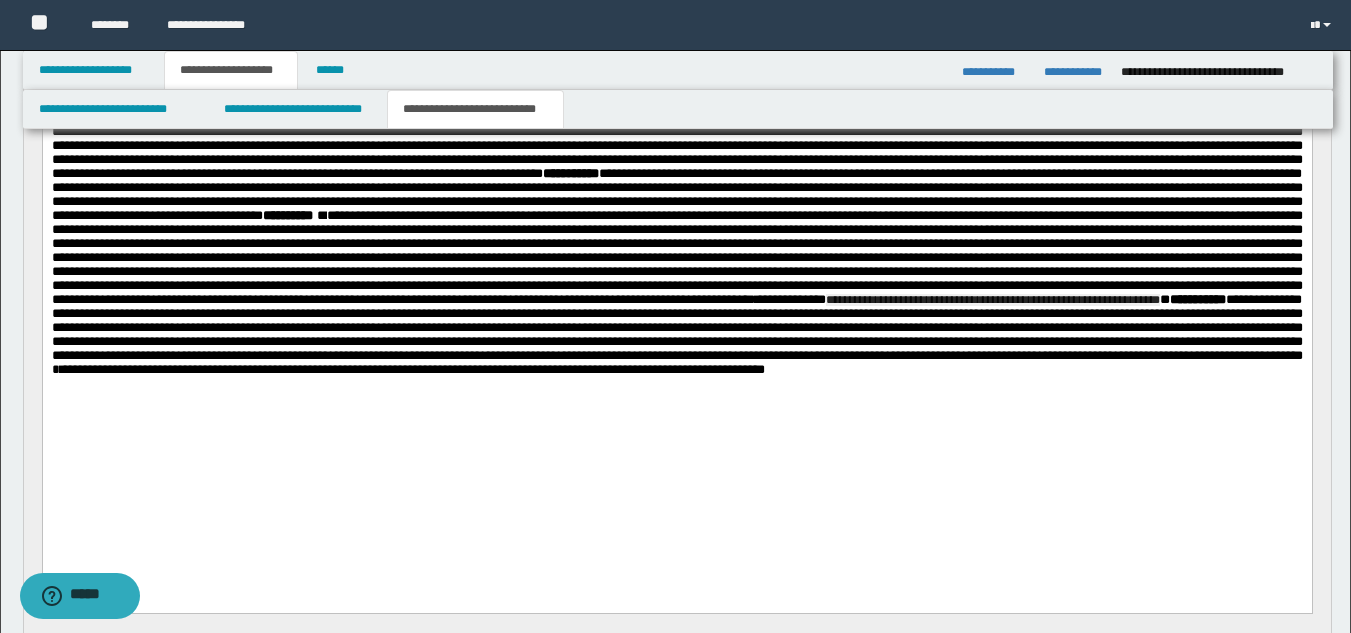 click on "**********" at bounding box center [676, 285] 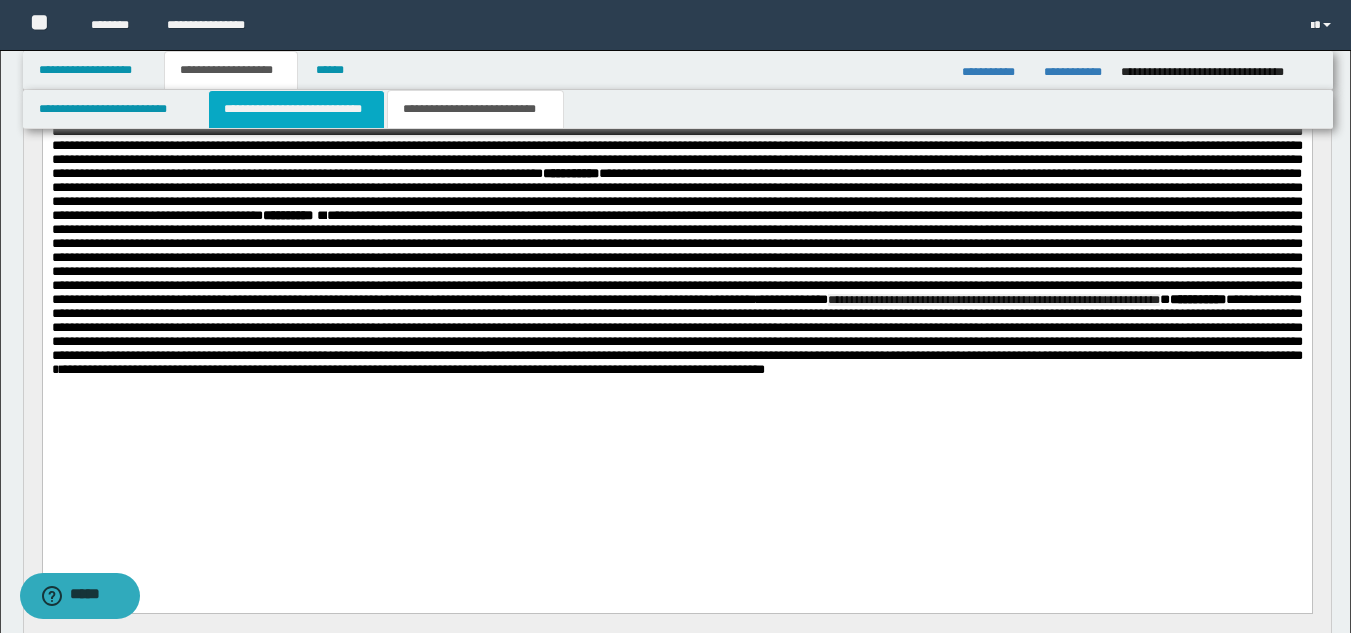 click on "**********" at bounding box center (296, 109) 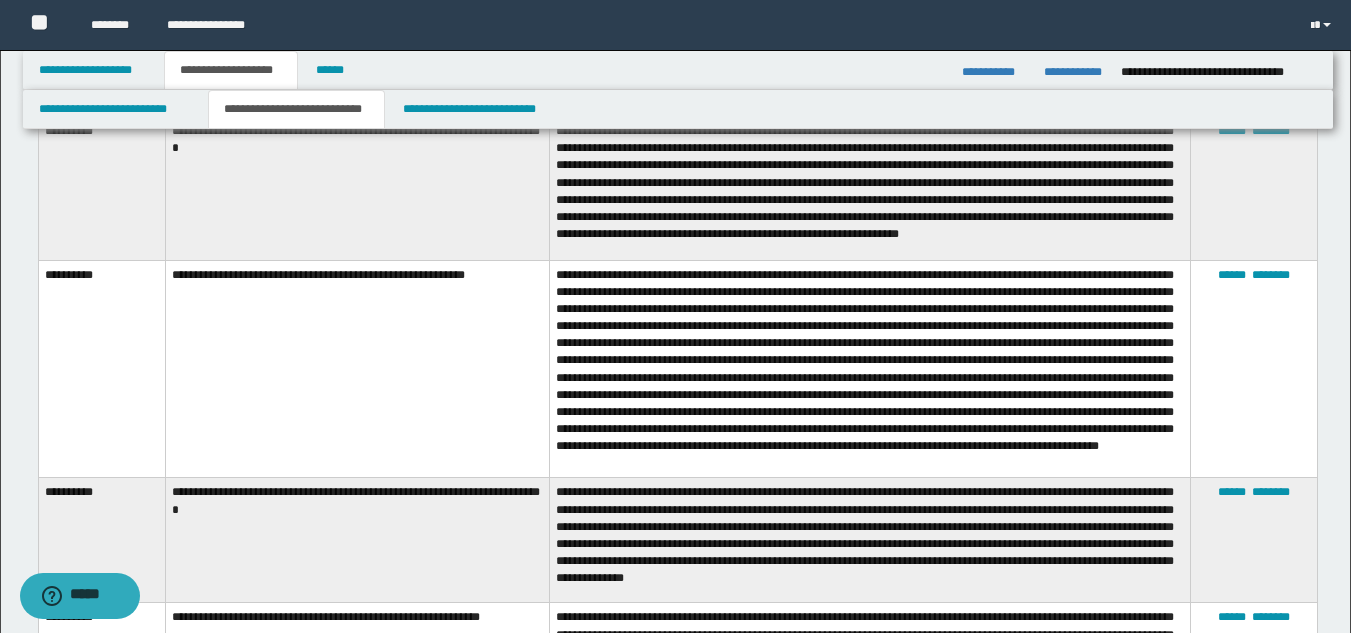 scroll, scrollTop: 1466, scrollLeft: 0, axis: vertical 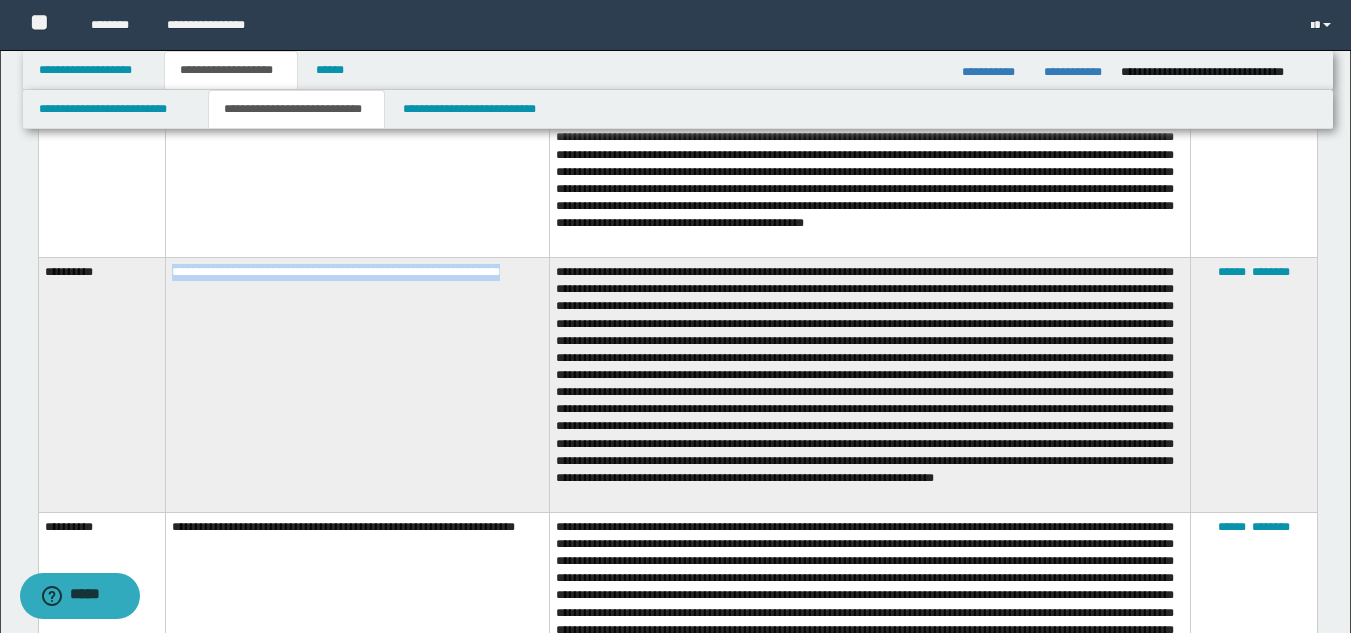 click on "**********" at bounding box center [357, 385] 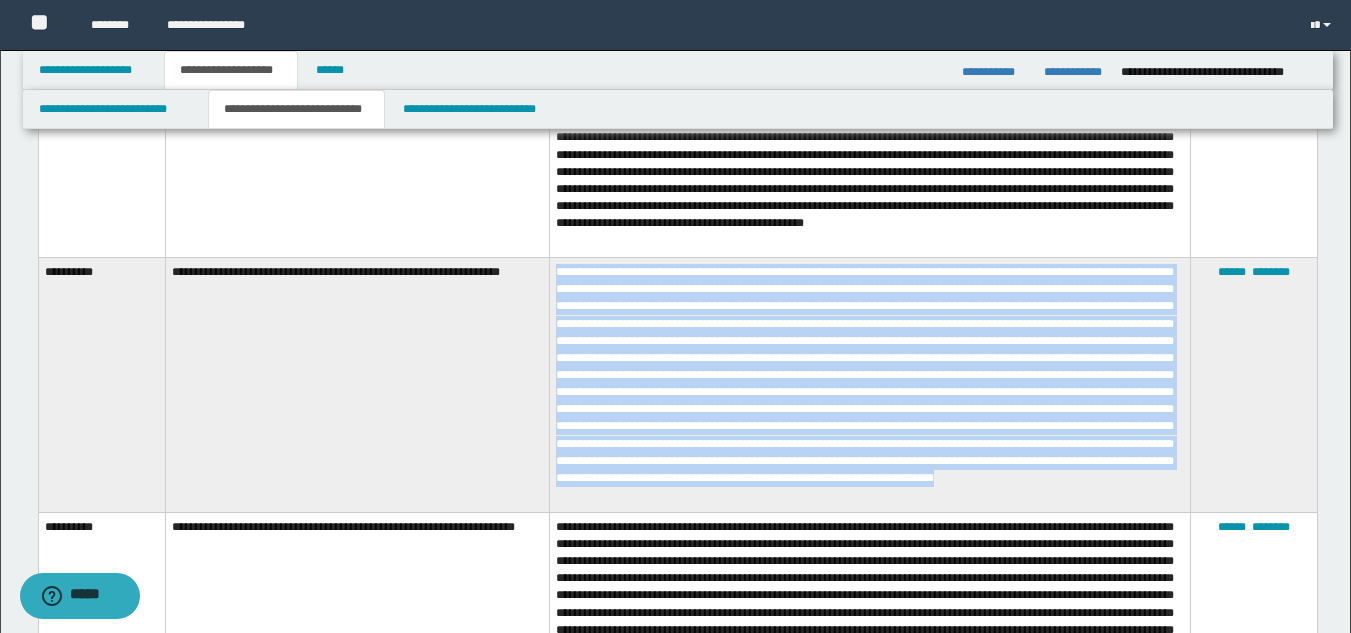 drag, startPoint x: 559, startPoint y: 271, endPoint x: 1081, endPoint y: 492, distance: 566.85535 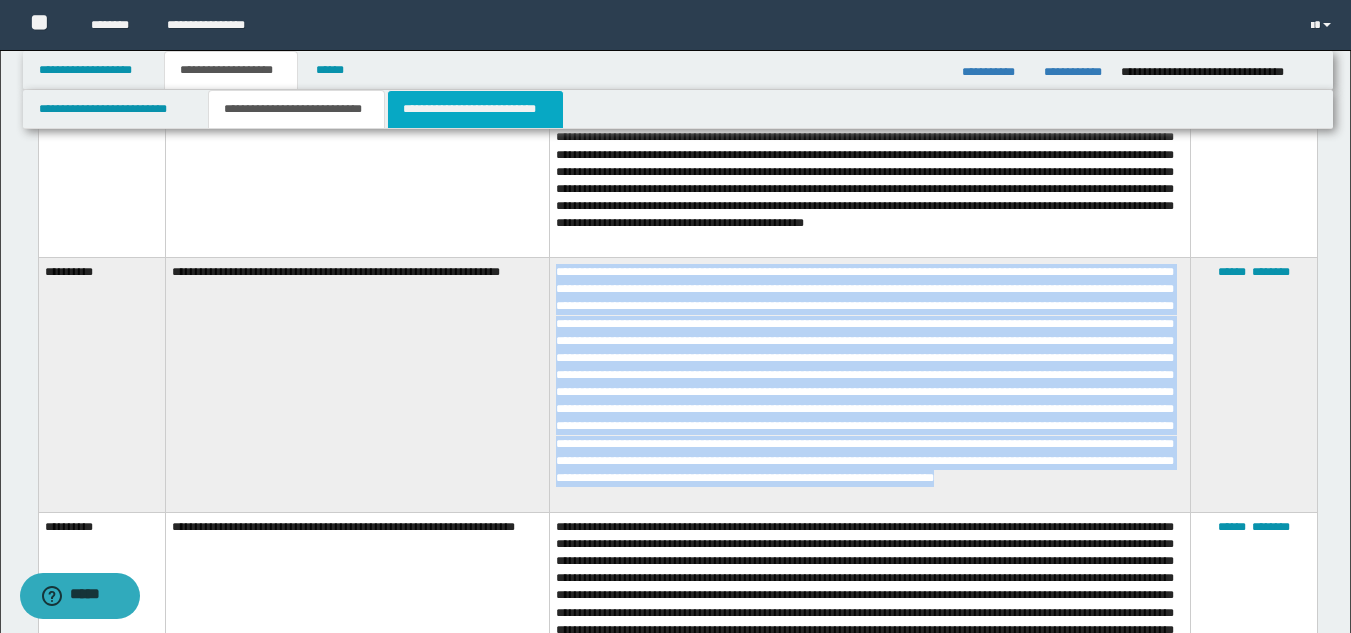 click on "**********" at bounding box center [475, 109] 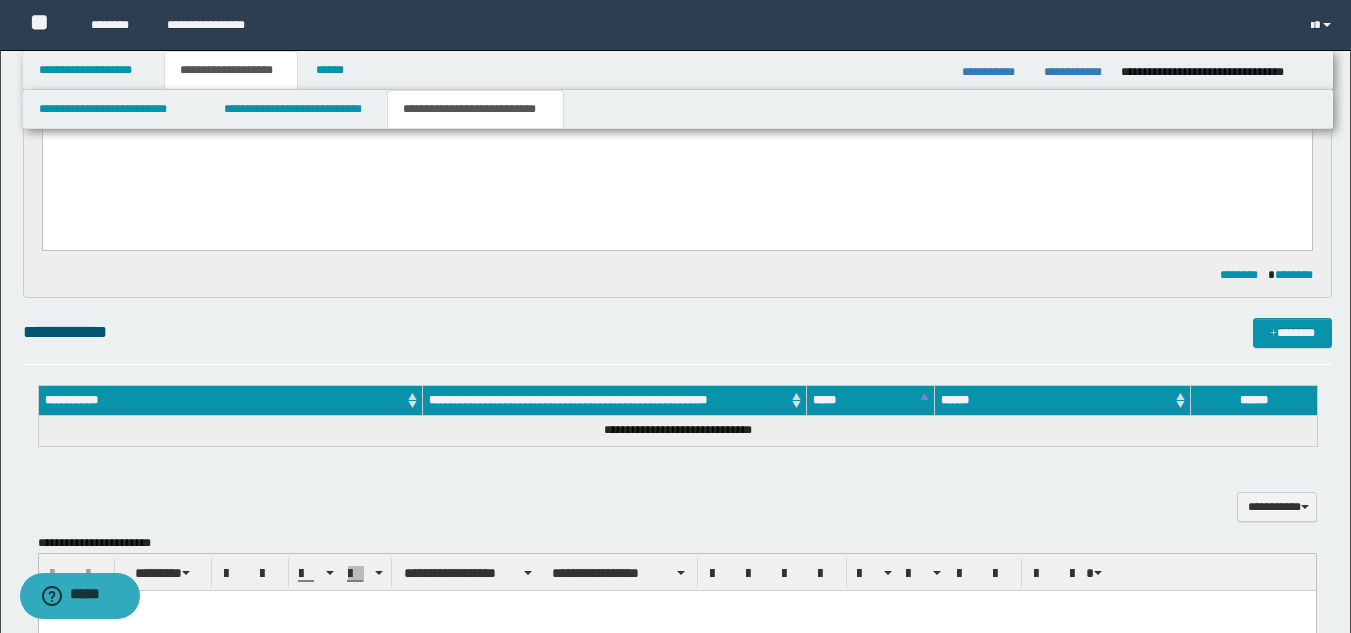 scroll, scrollTop: 29, scrollLeft: 0, axis: vertical 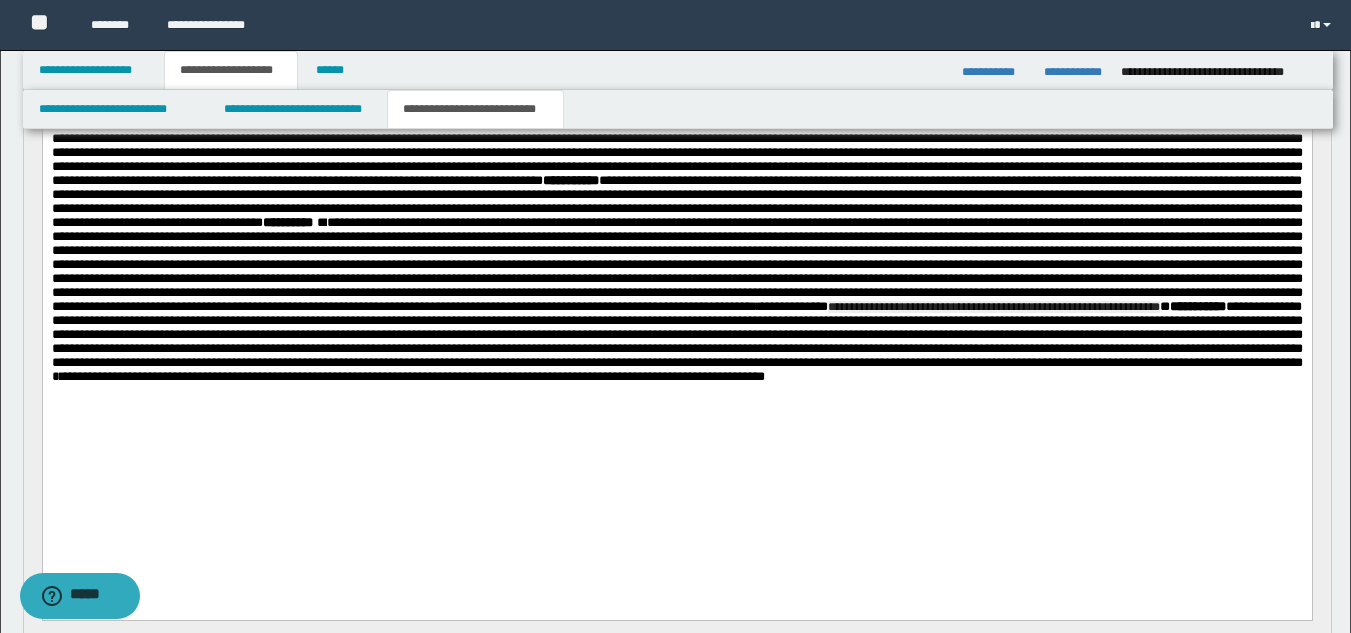click on "**********" at bounding box center [676, 292] 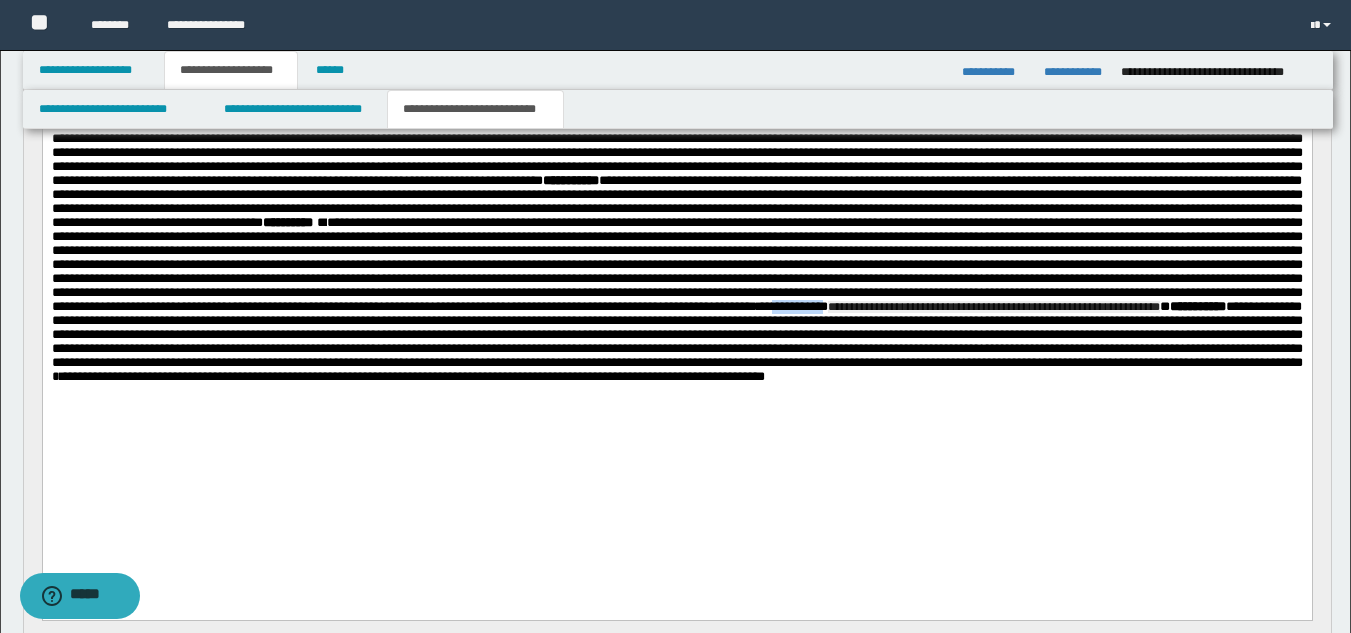 drag, startPoint x: 415, startPoint y: 401, endPoint x: 477, endPoint y: 409, distance: 62.514 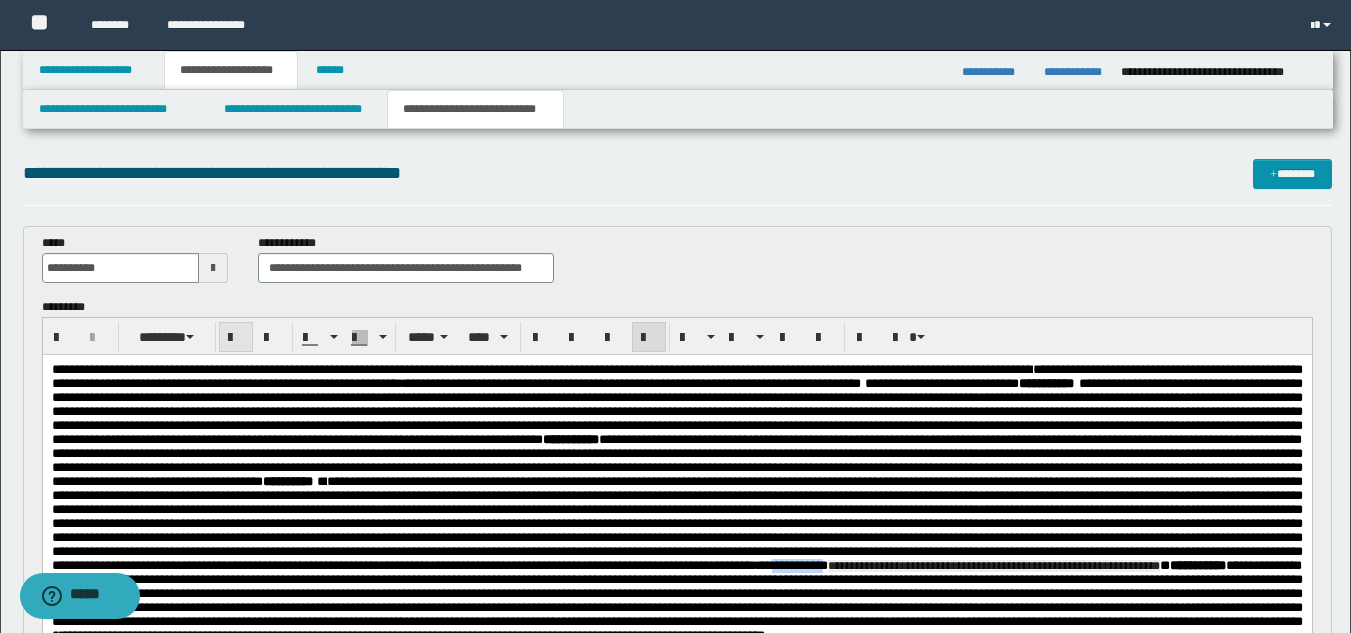 click at bounding box center (236, 337) 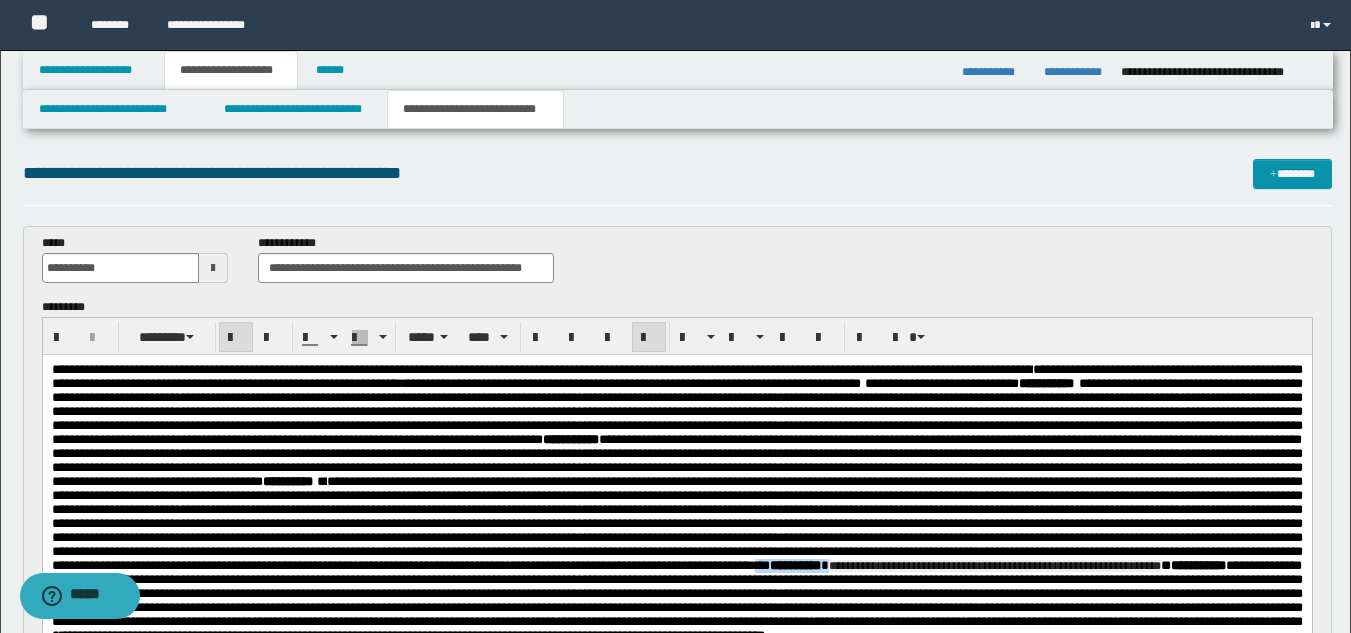 scroll, scrollTop: 600, scrollLeft: 0, axis: vertical 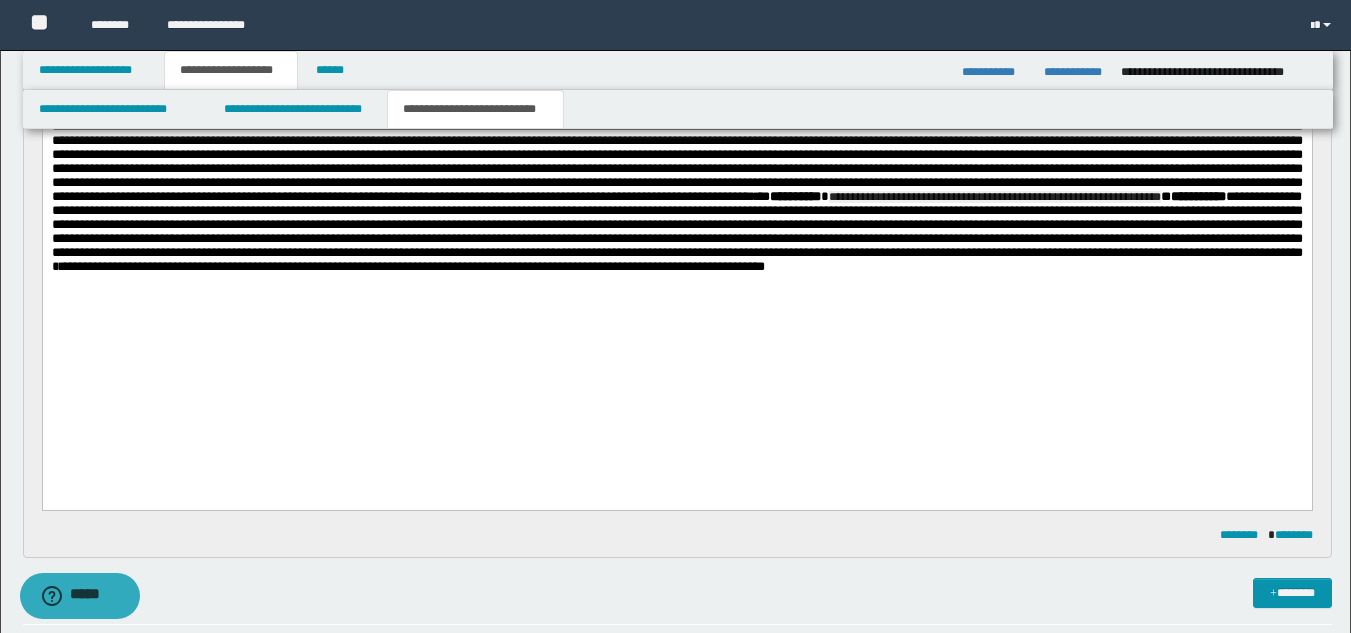 click on "**********" at bounding box center (676, 183) 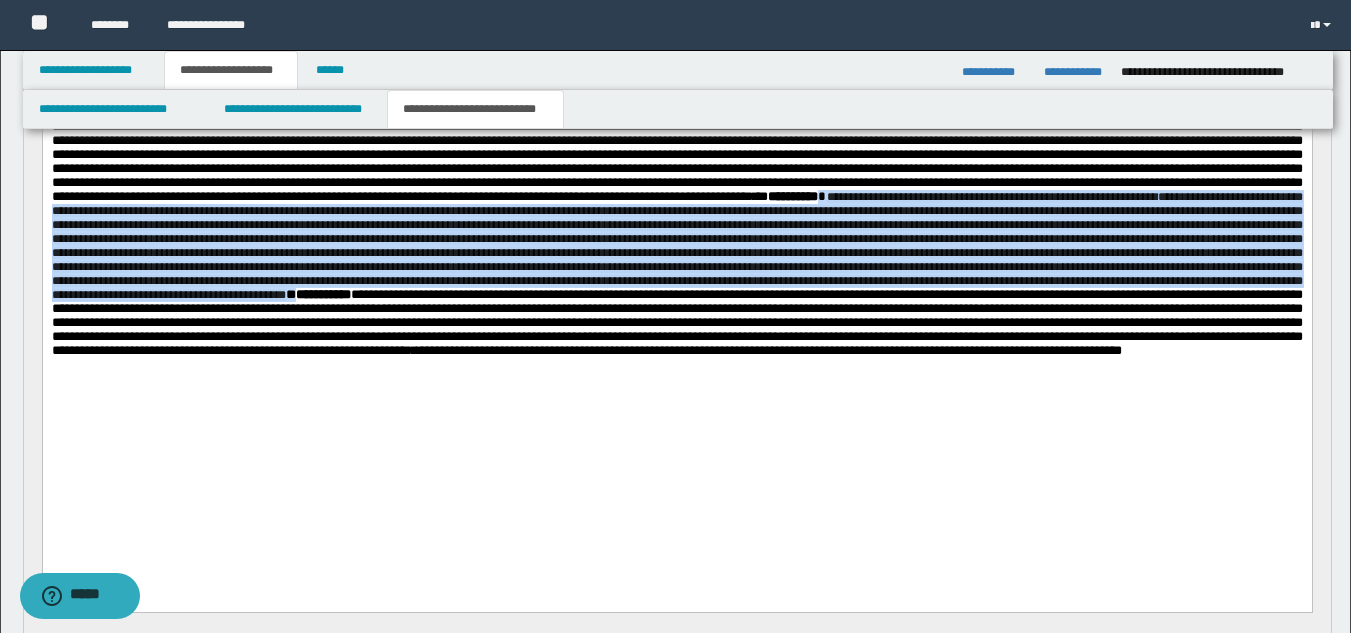drag, startPoint x: 463, startPoint y: 284, endPoint x: 549, endPoint y: 402, distance: 146.0137 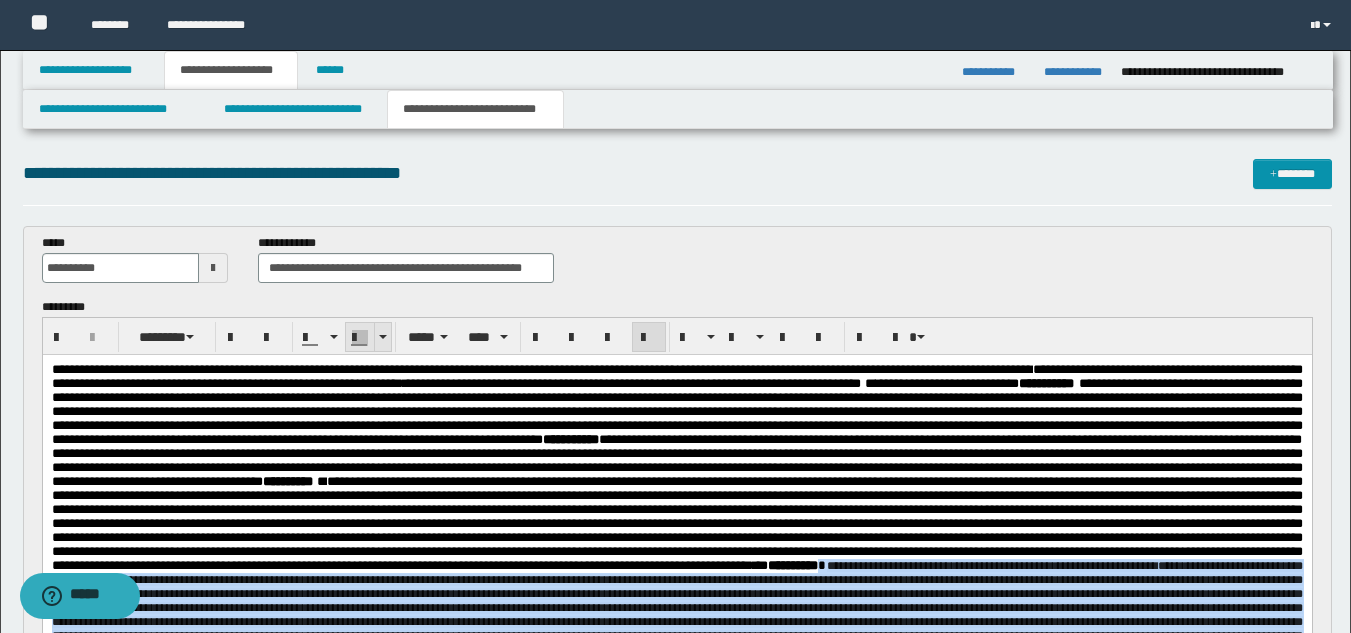 click at bounding box center (360, 338) 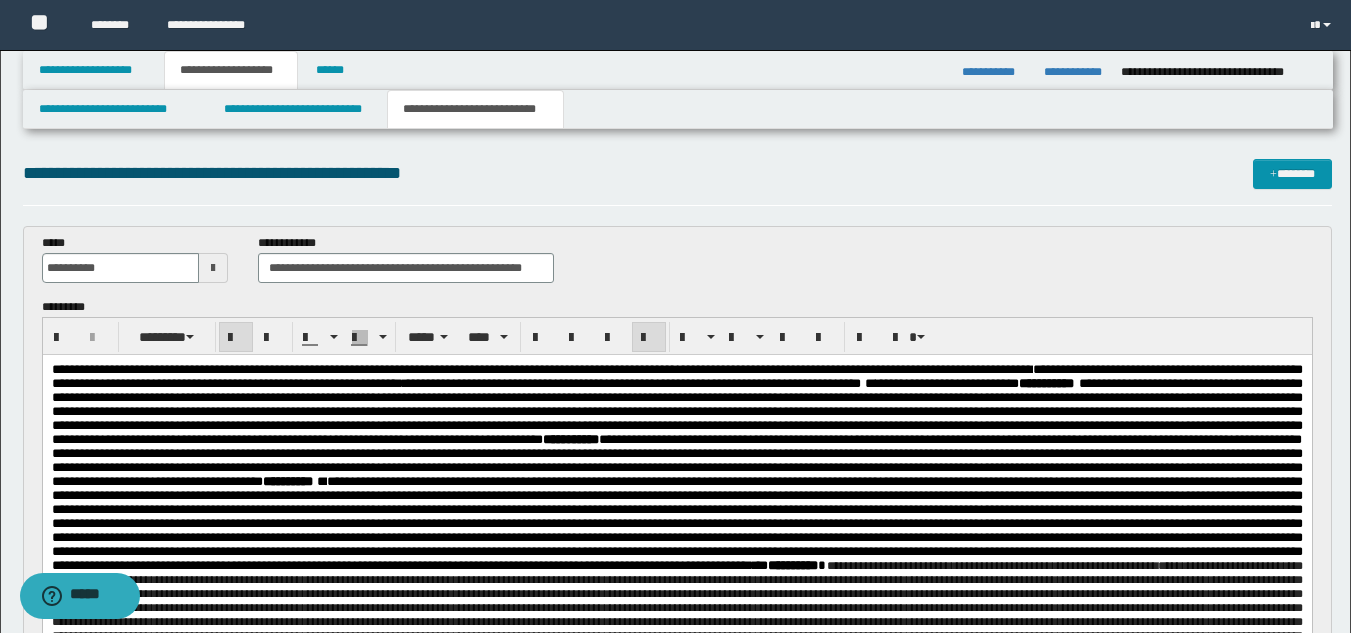 click on "**********" at bounding box center [676, 432] 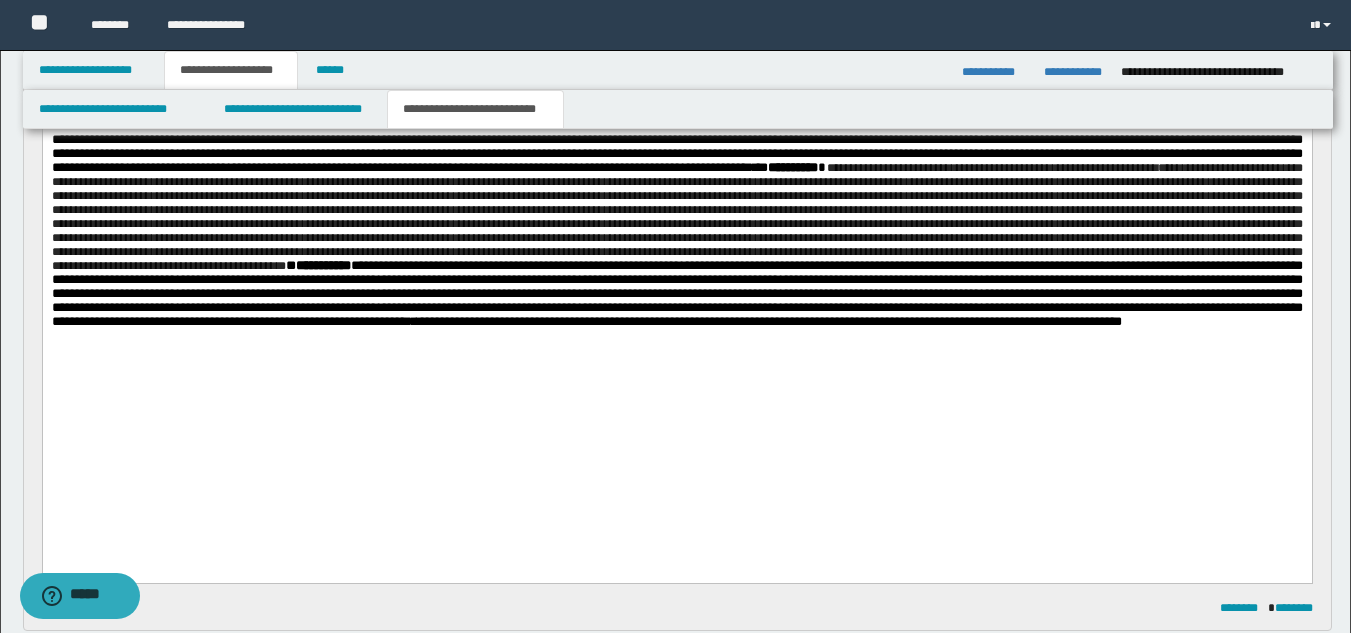 scroll, scrollTop: 411, scrollLeft: 0, axis: vertical 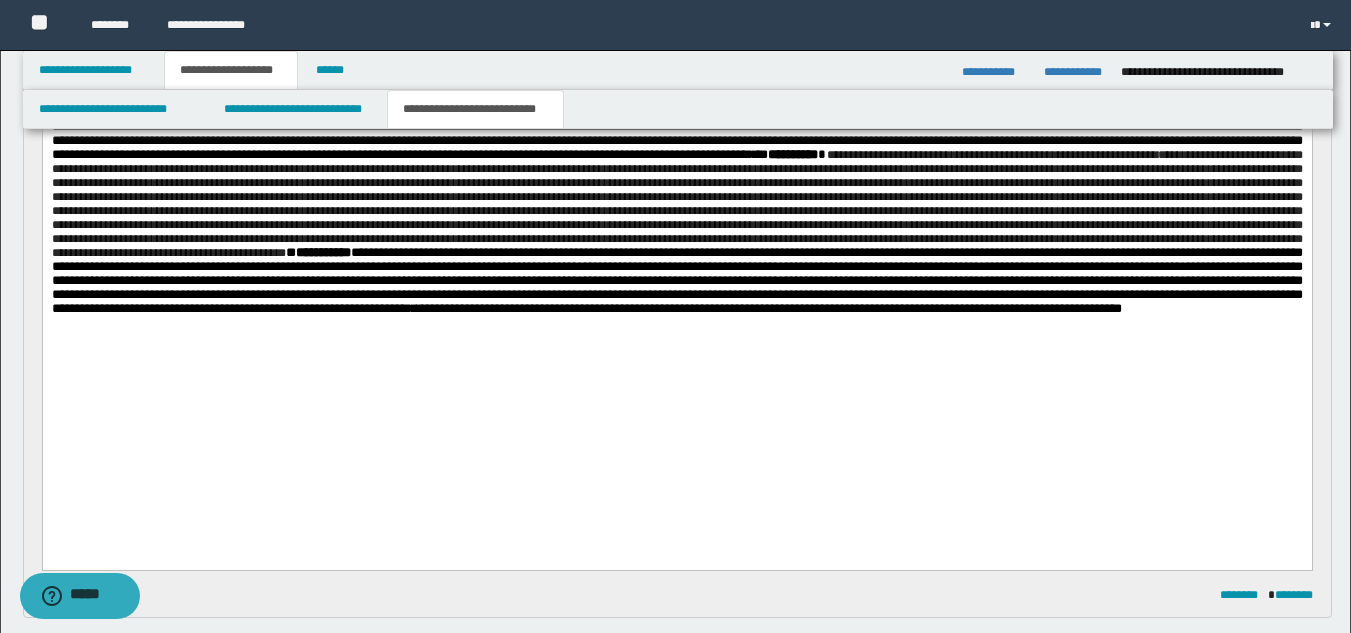 drag, startPoint x: 470, startPoint y: 342, endPoint x: 386, endPoint y: 297, distance: 95.29428 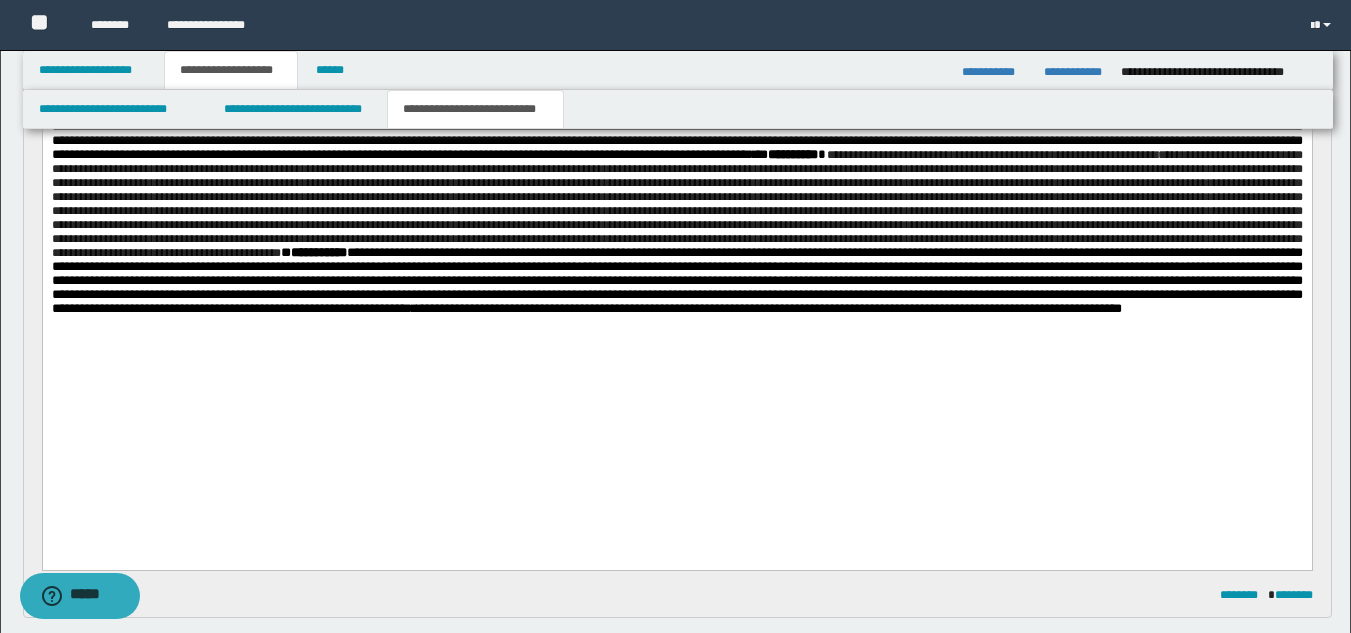 click on "**********" at bounding box center (676, 205) 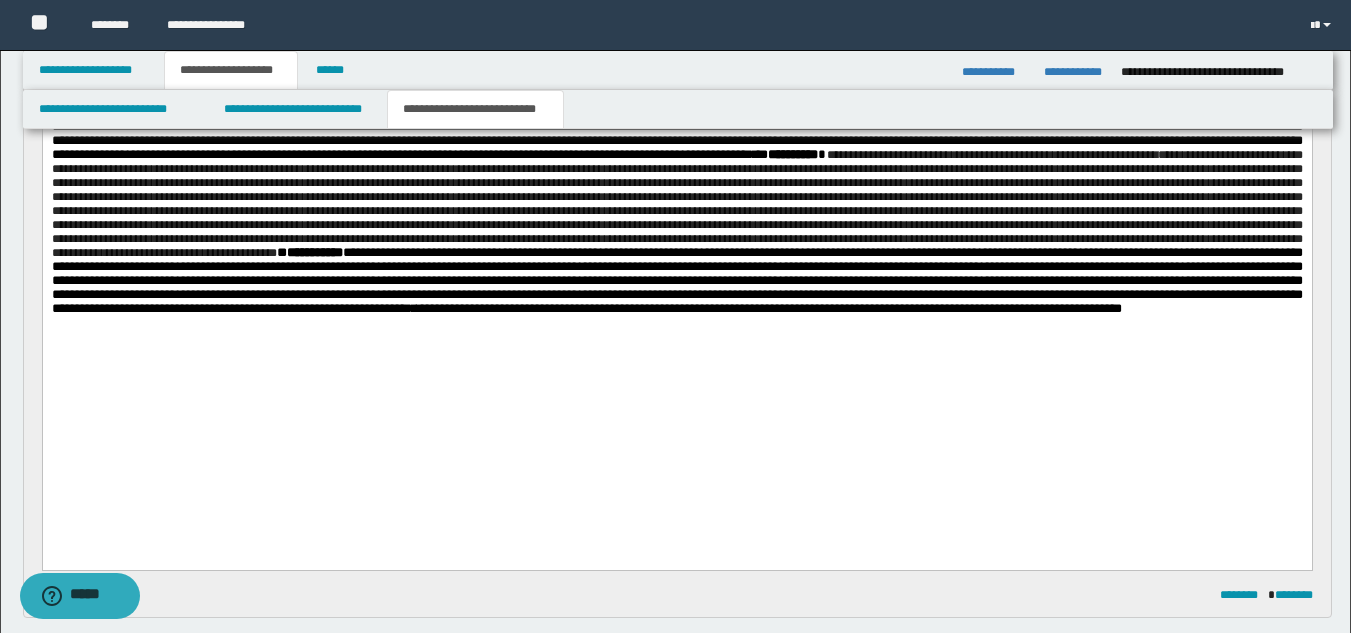 click on "**********" at bounding box center [676, 281] 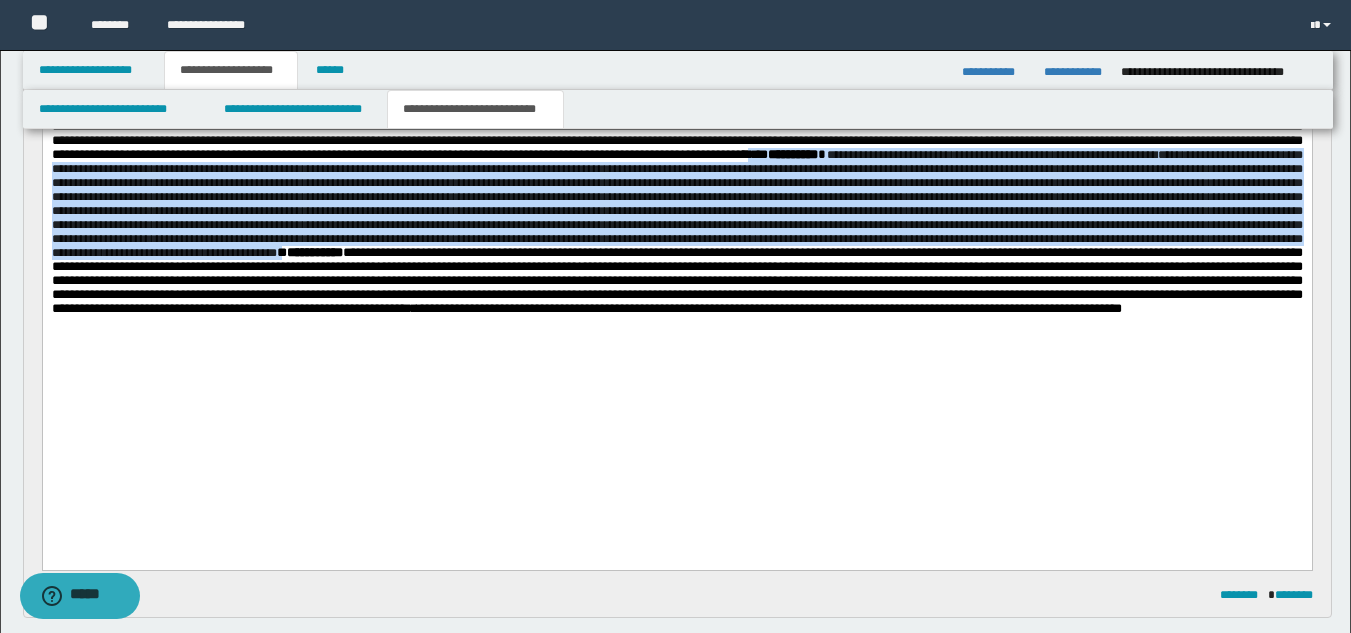 drag, startPoint x: 378, startPoint y: 247, endPoint x: 577, endPoint y: 373, distance: 235.53555 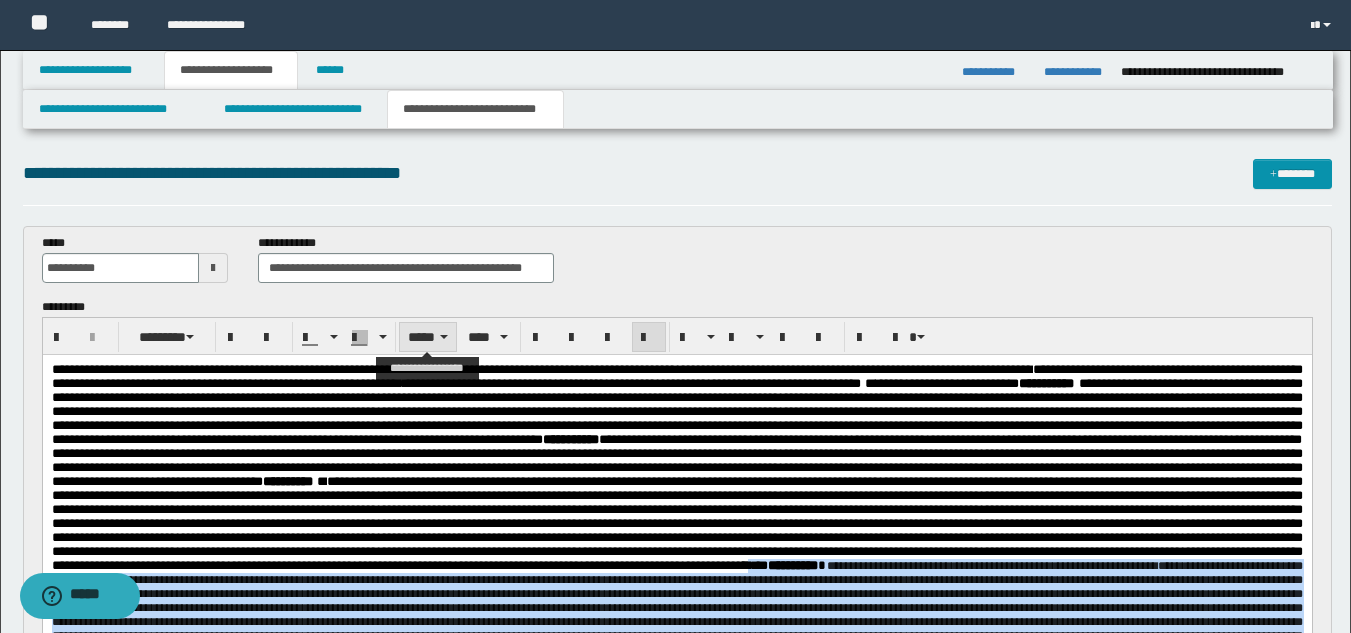click on "*****" at bounding box center (428, 337) 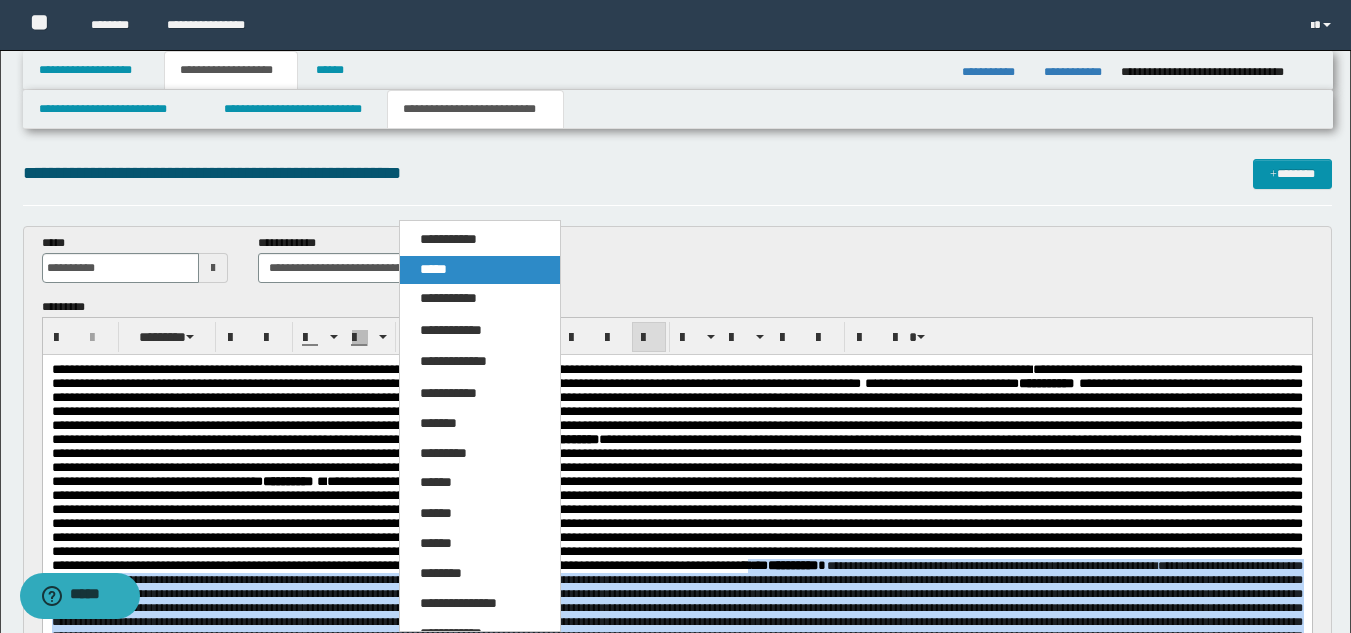 click on "*****" at bounding box center (480, 270) 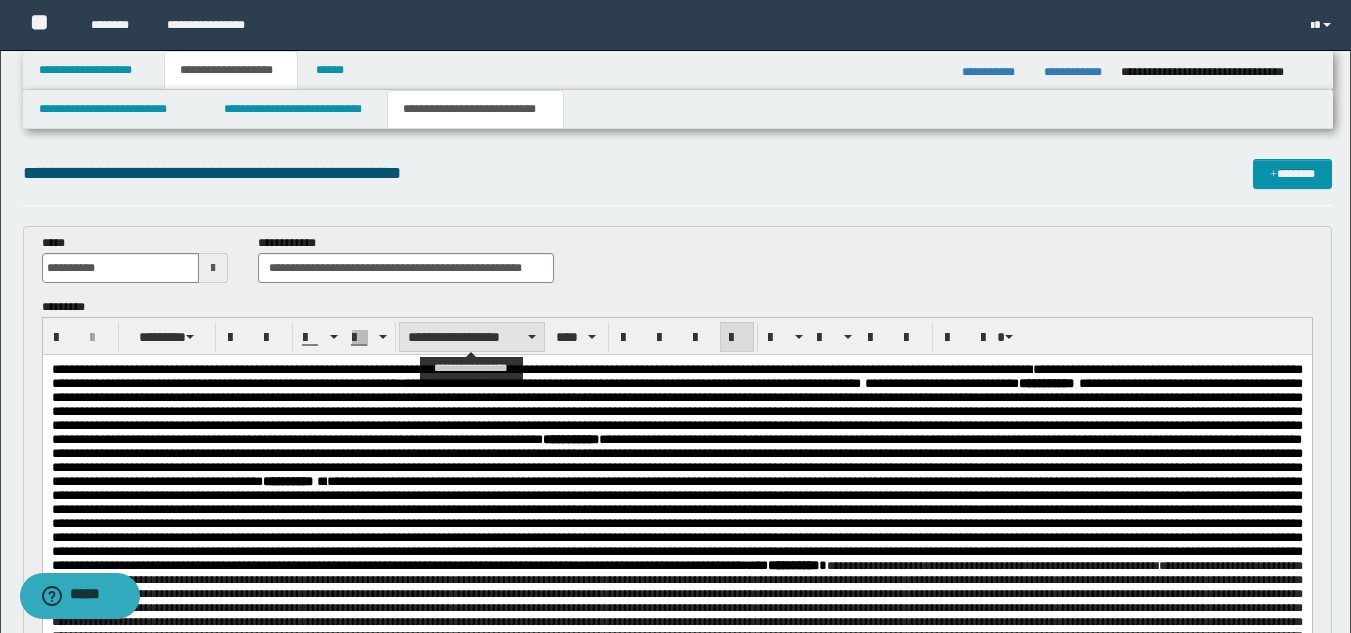 click on "**********" at bounding box center (472, 337) 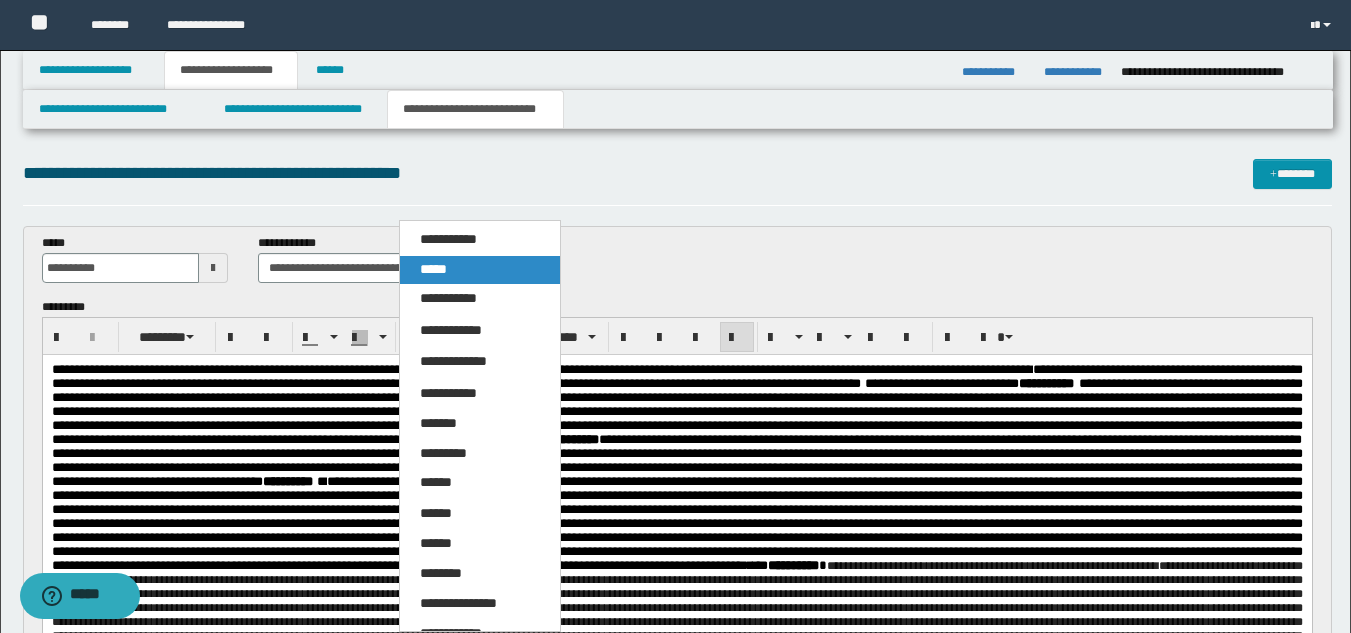 click on "*****" at bounding box center [480, 270] 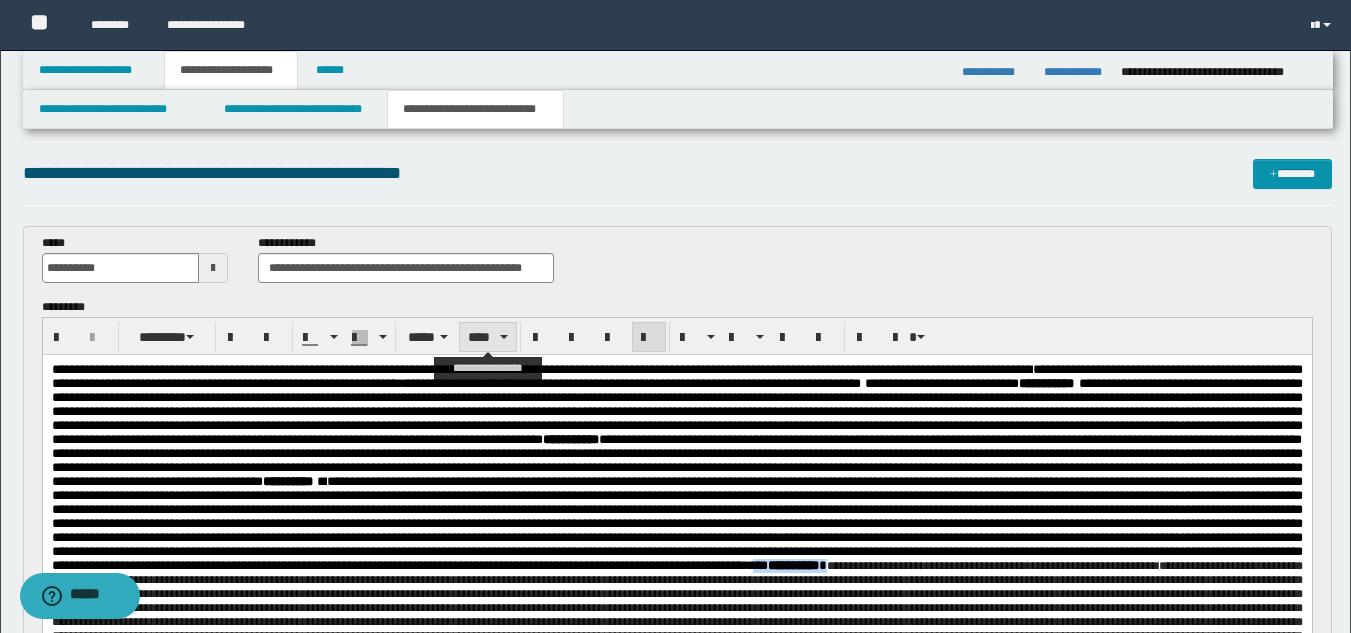 click on "****" at bounding box center [488, 337] 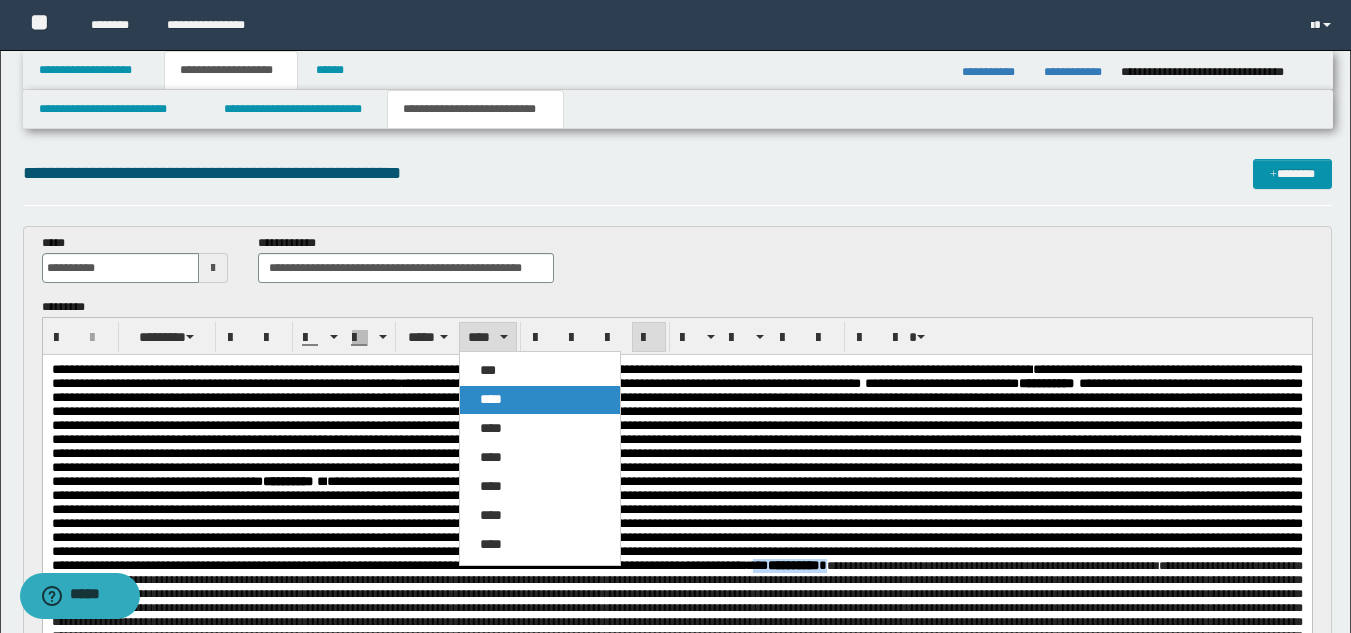 click on "****" at bounding box center (491, 399) 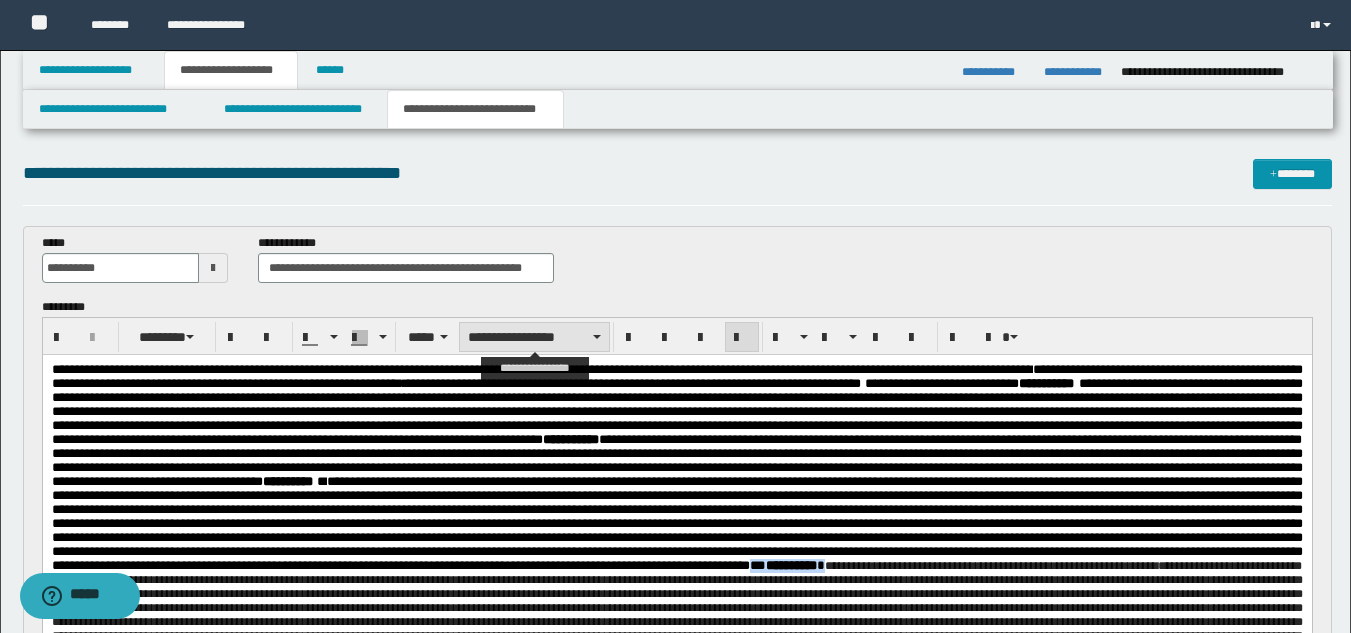 click on "**********" at bounding box center (534, 337) 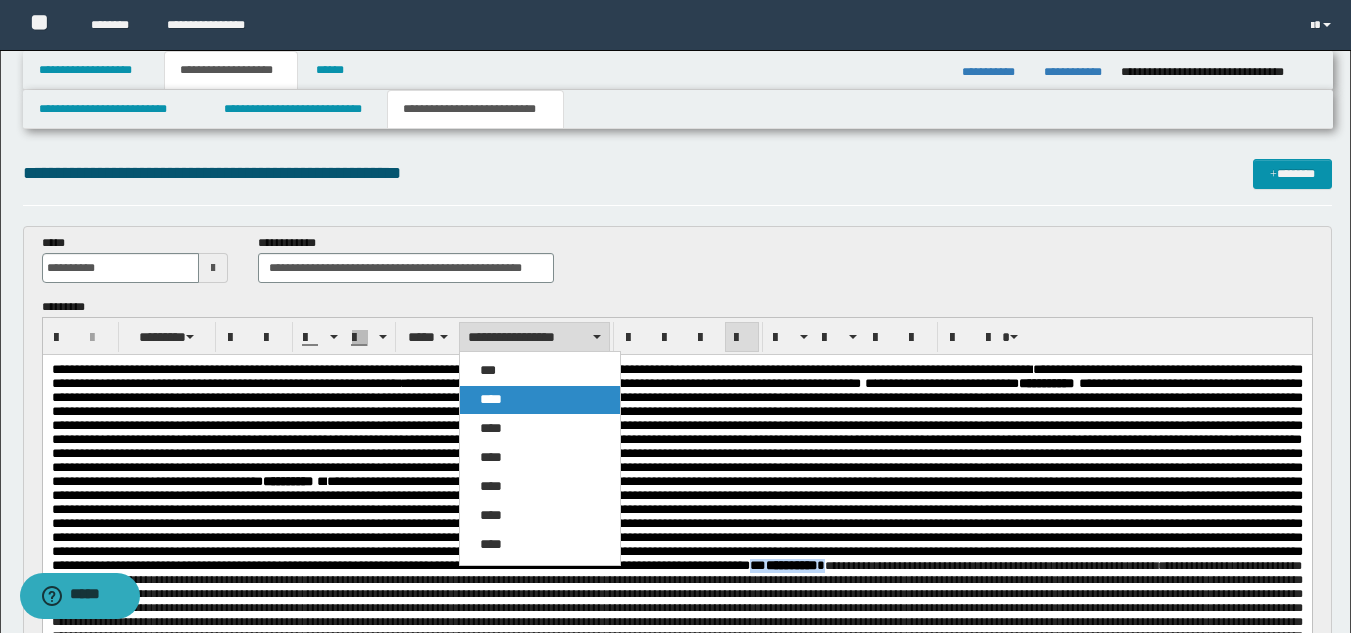 click on "****" at bounding box center [491, 399] 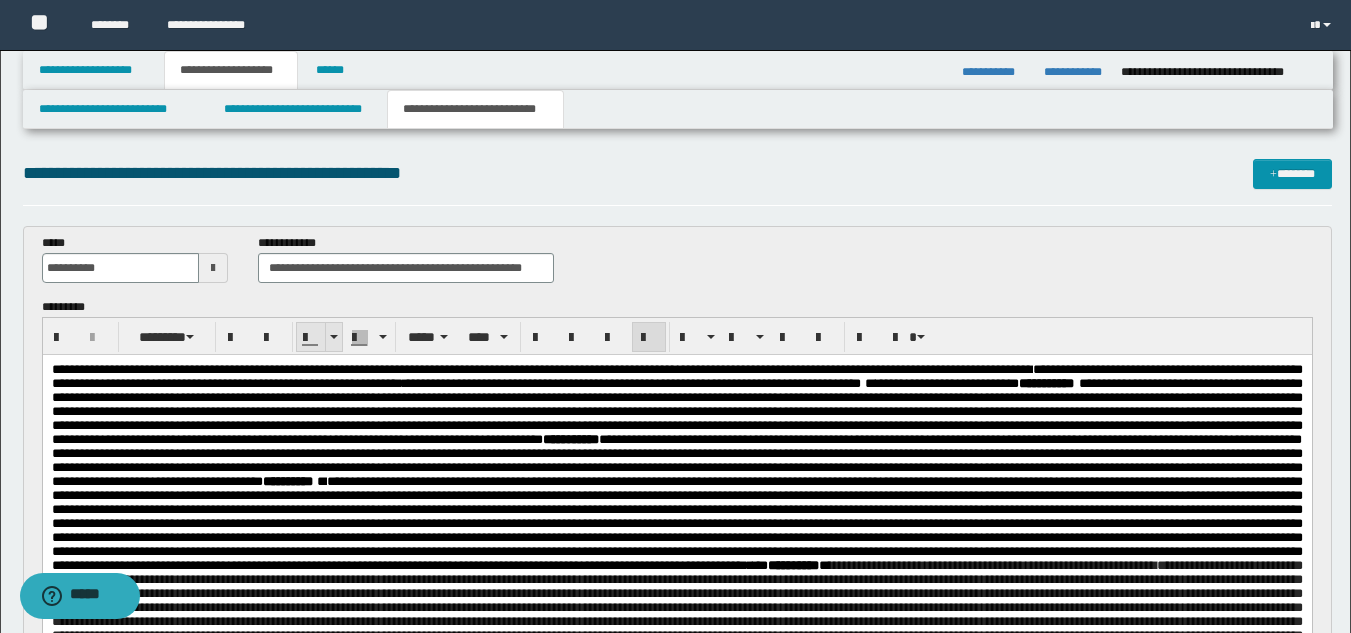 click at bounding box center [334, 337] 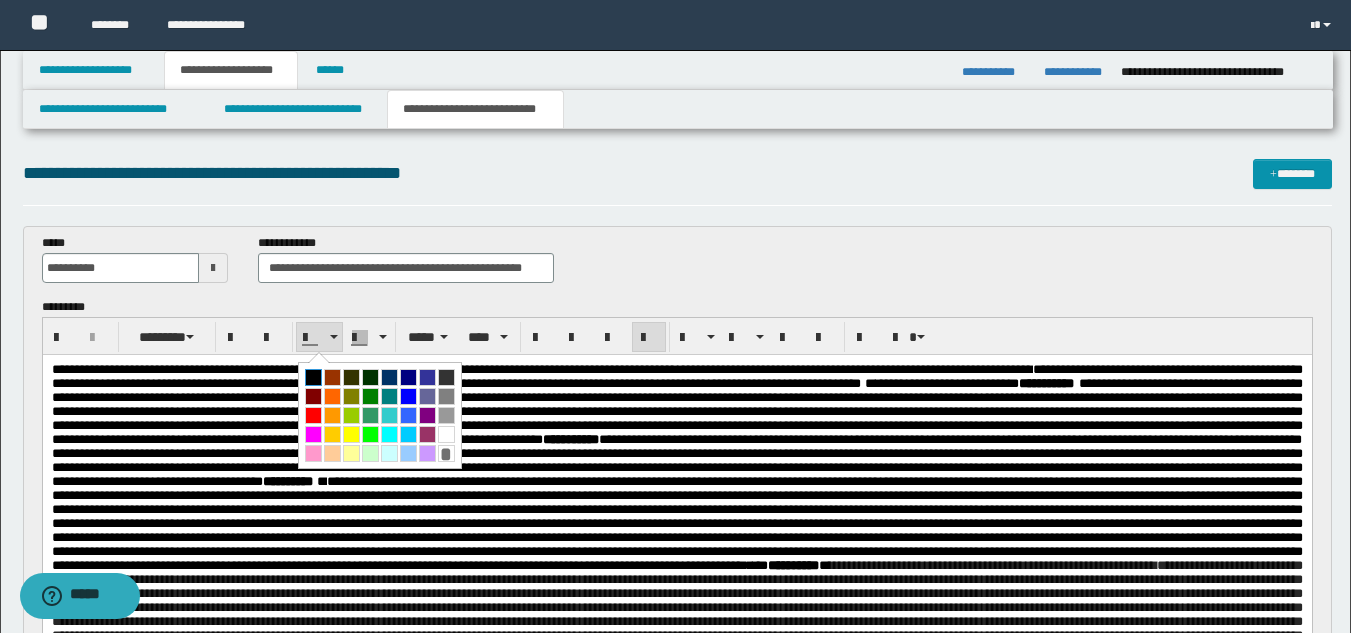 click at bounding box center [313, 377] 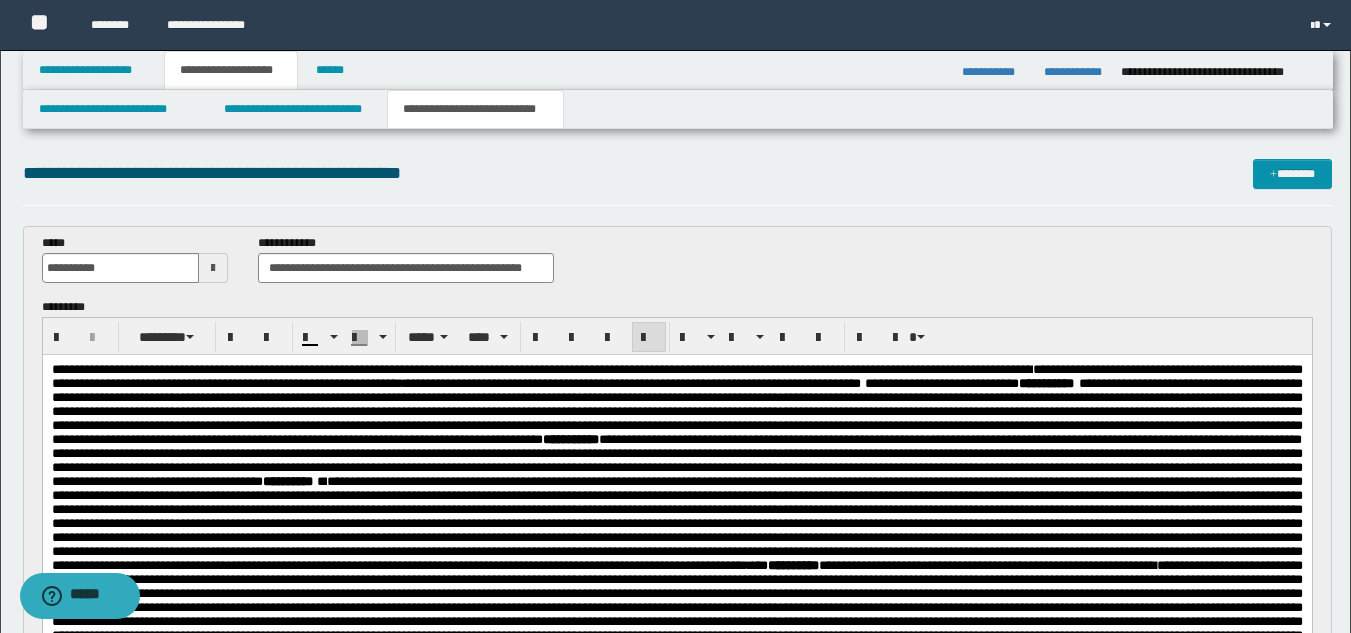 click on "**********" at bounding box center [676, 432] 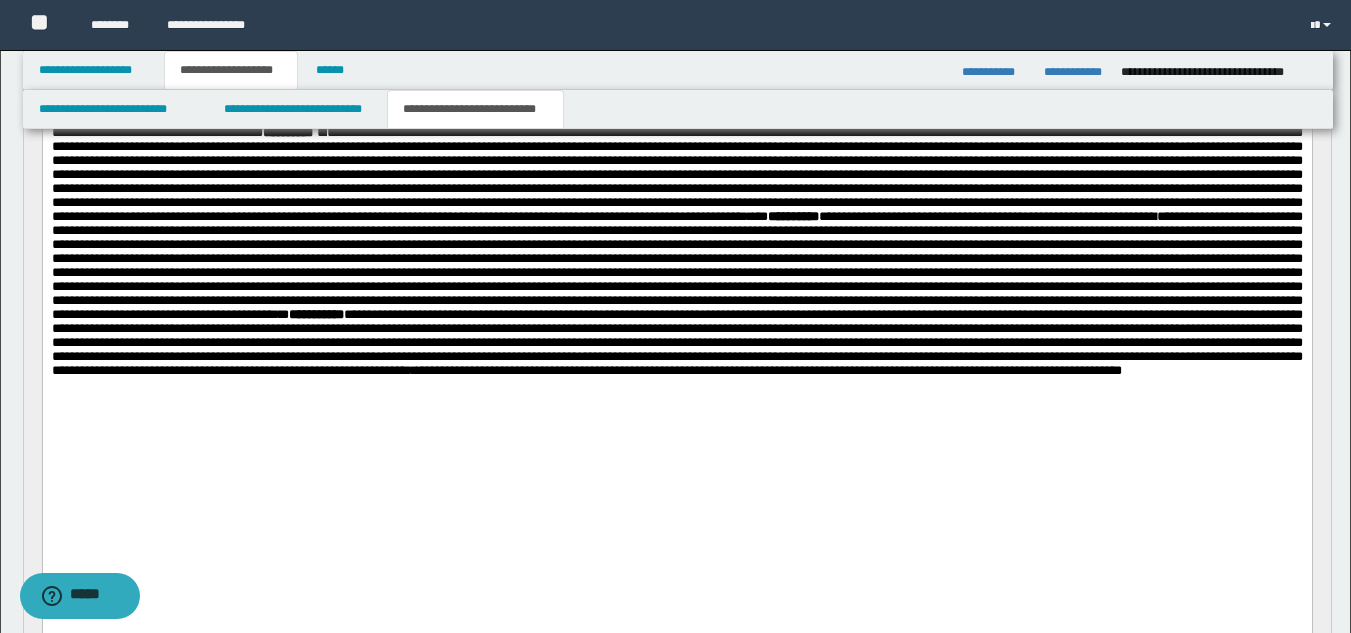 scroll, scrollTop: 0, scrollLeft: 0, axis: both 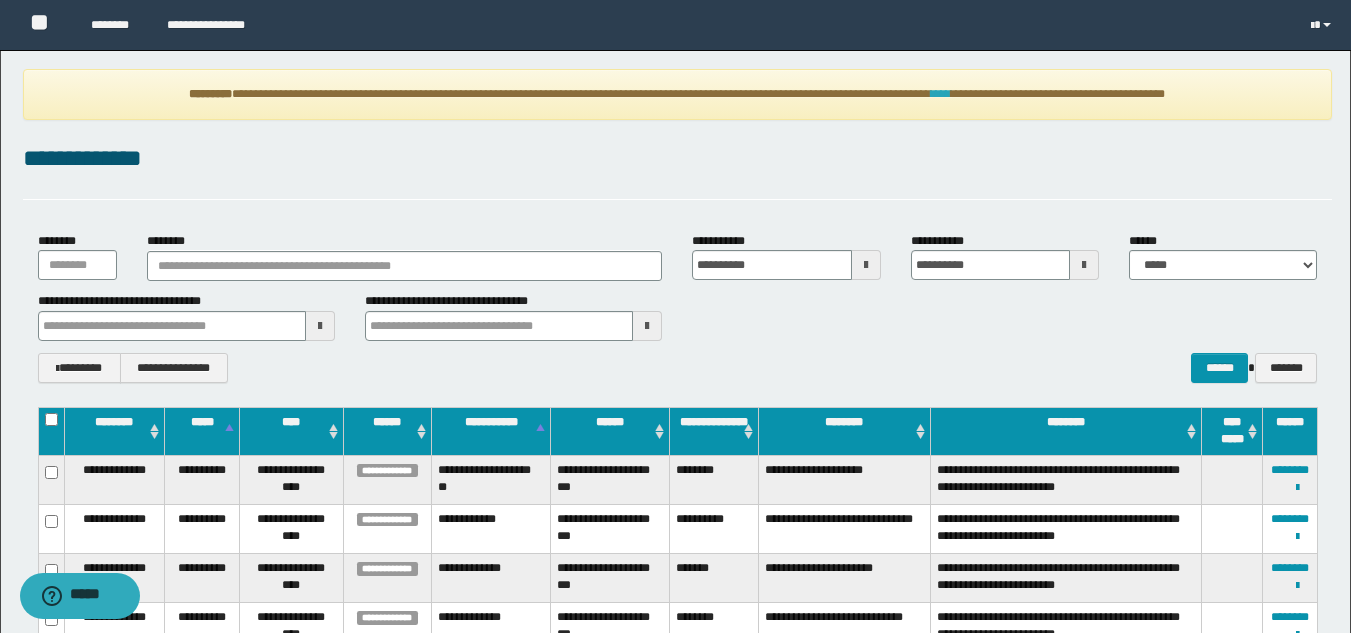 click on "****" at bounding box center (941, 94) 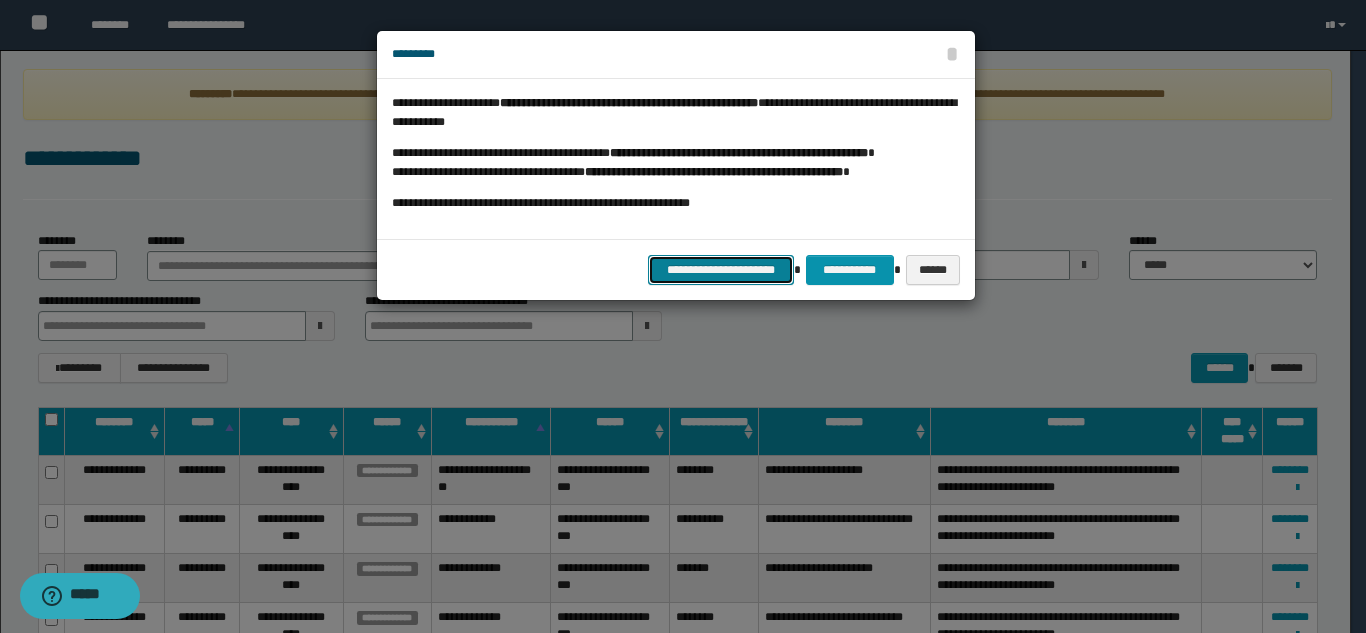 click on "**********" at bounding box center (721, 270) 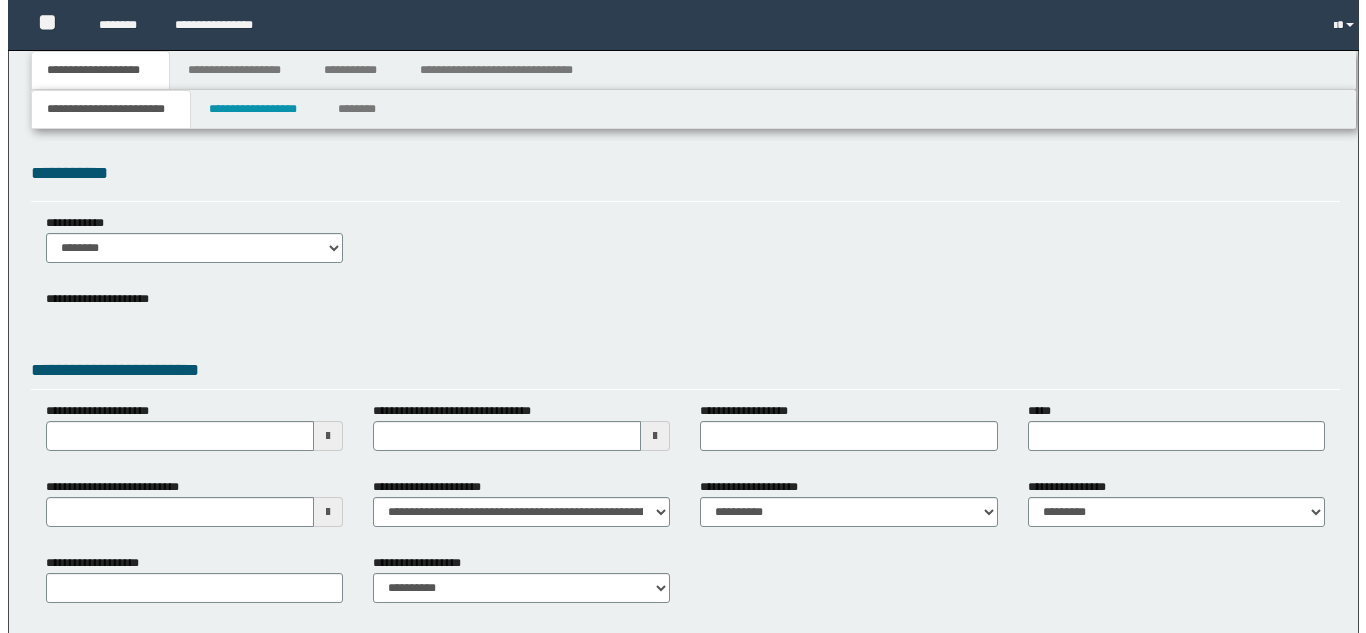scroll, scrollTop: 0, scrollLeft: 0, axis: both 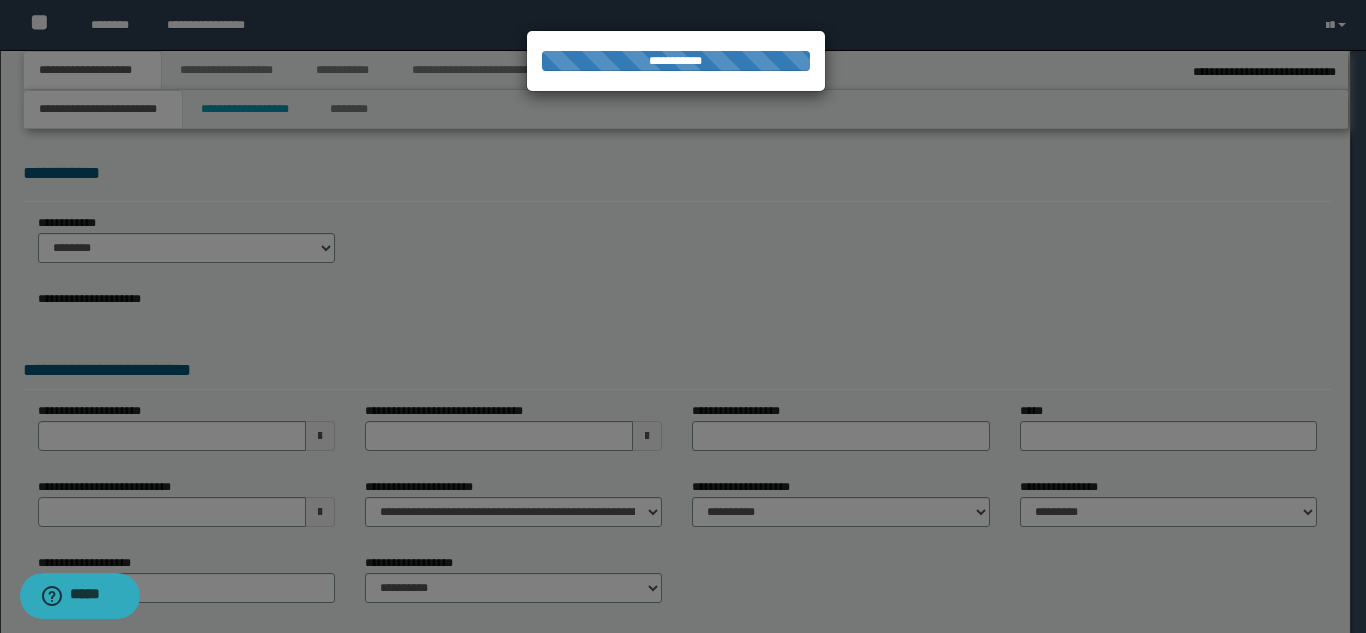 type on "**********" 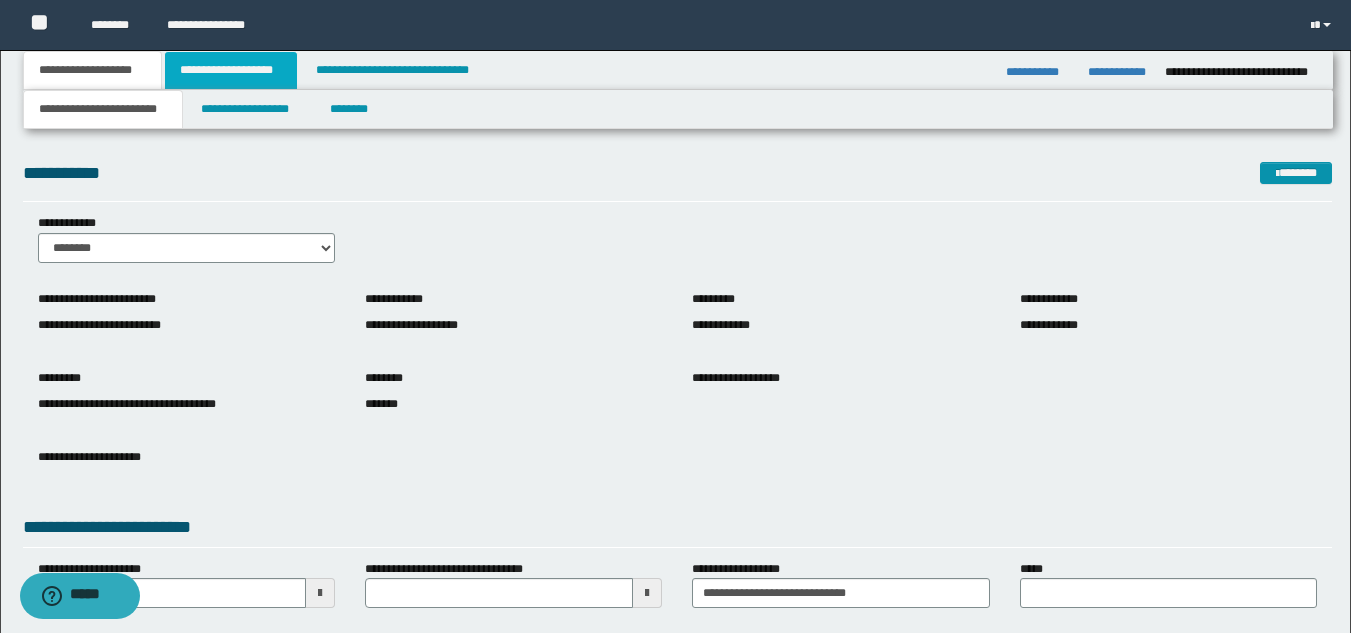 click on "**********" at bounding box center [231, 70] 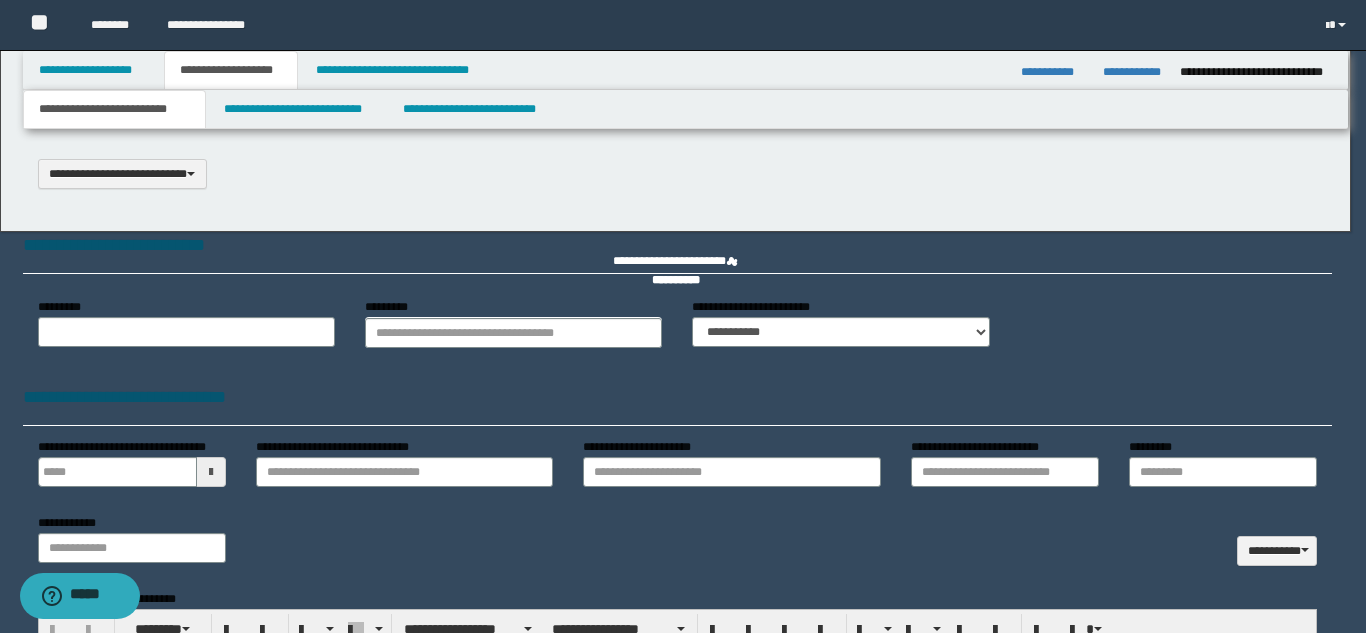 scroll, scrollTop: 0, scrollLeft: 0, axis: both 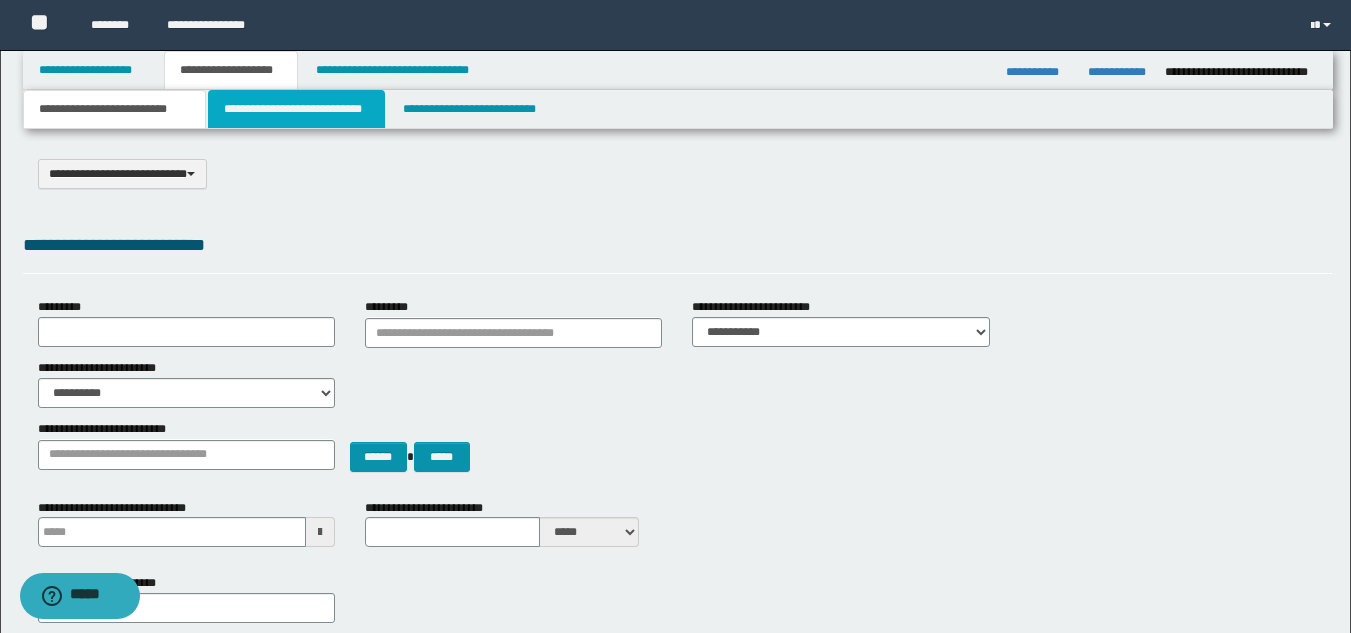 click on "**********" at bounding box center (296, 109) 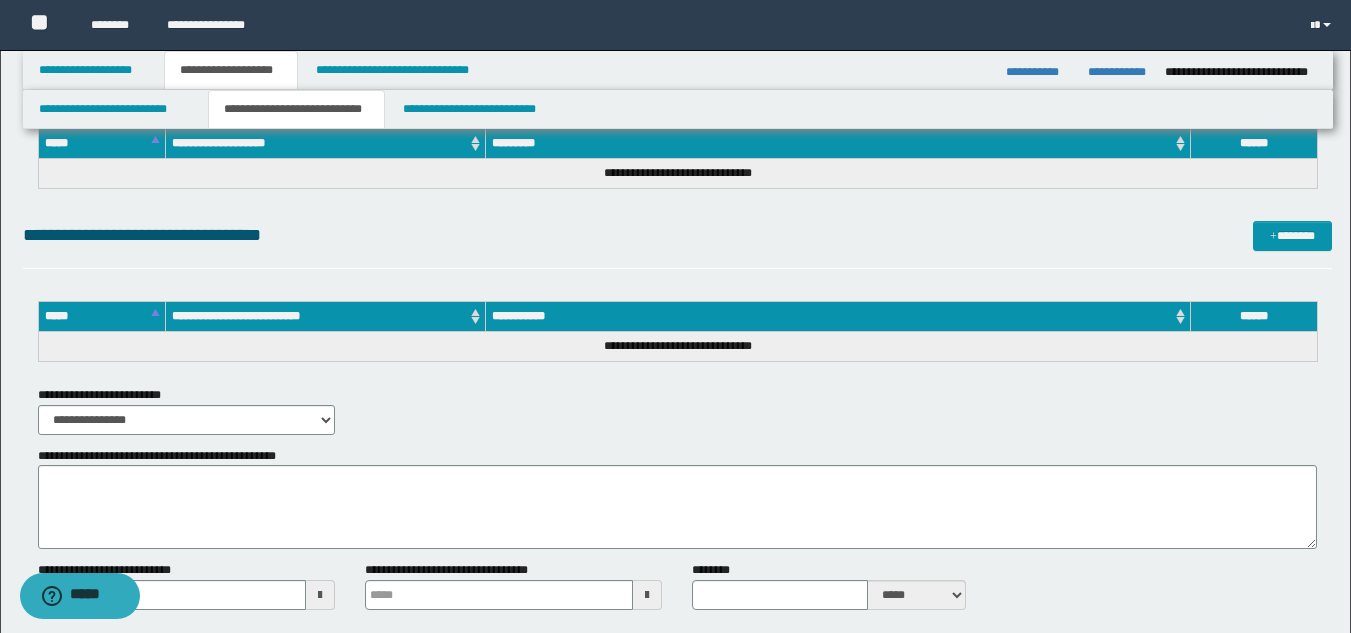 scroll, scrollTop: 0, scrollLeft: 0, axis: both 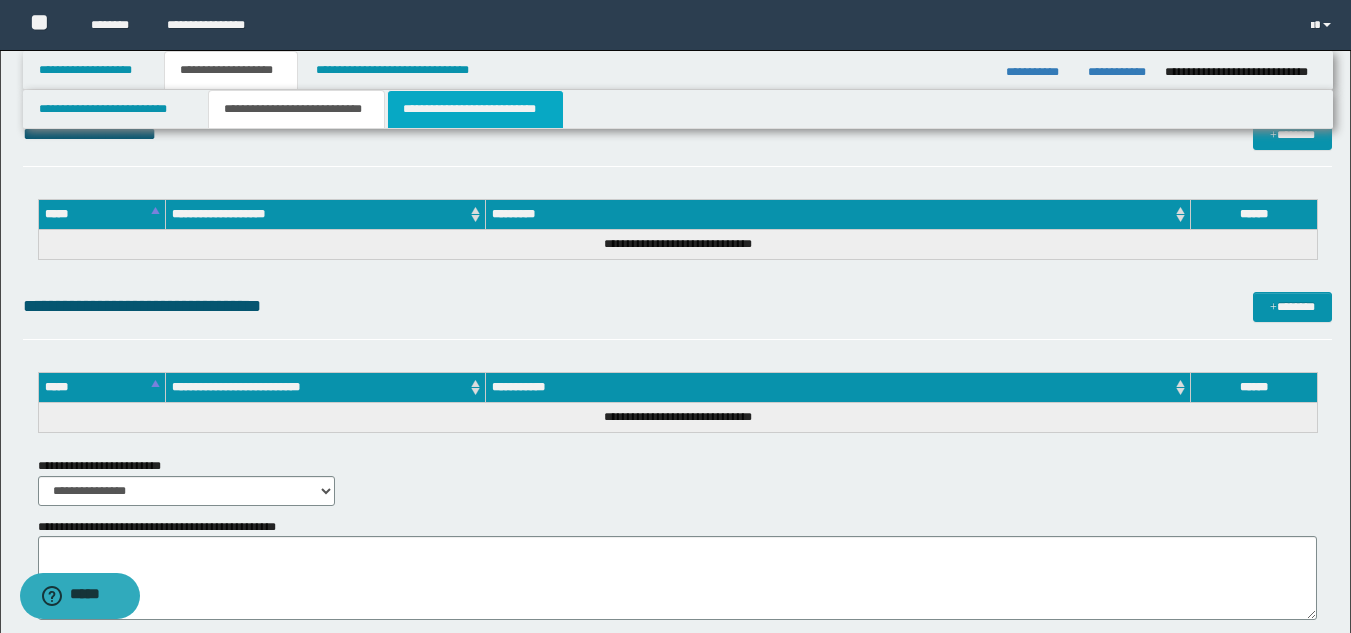 click on "**********" at bounding box center (475, 109) 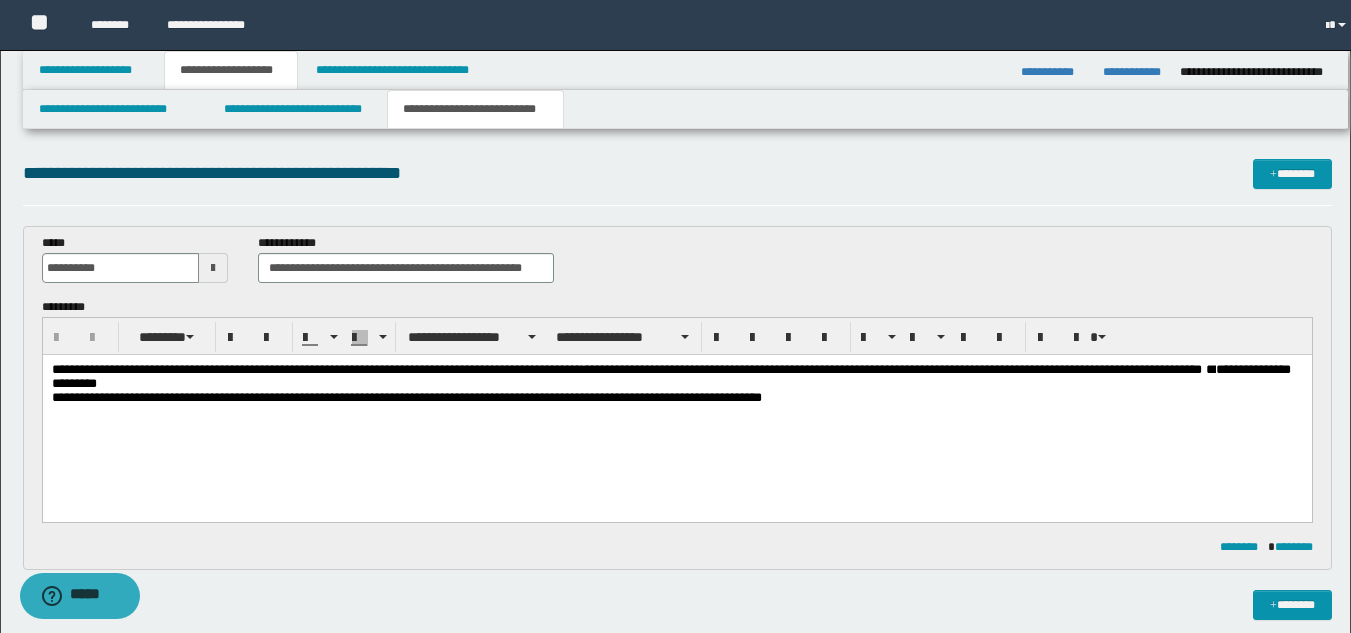 scroll, scrollTop: 0, scrollLeft: 0, axis: both 